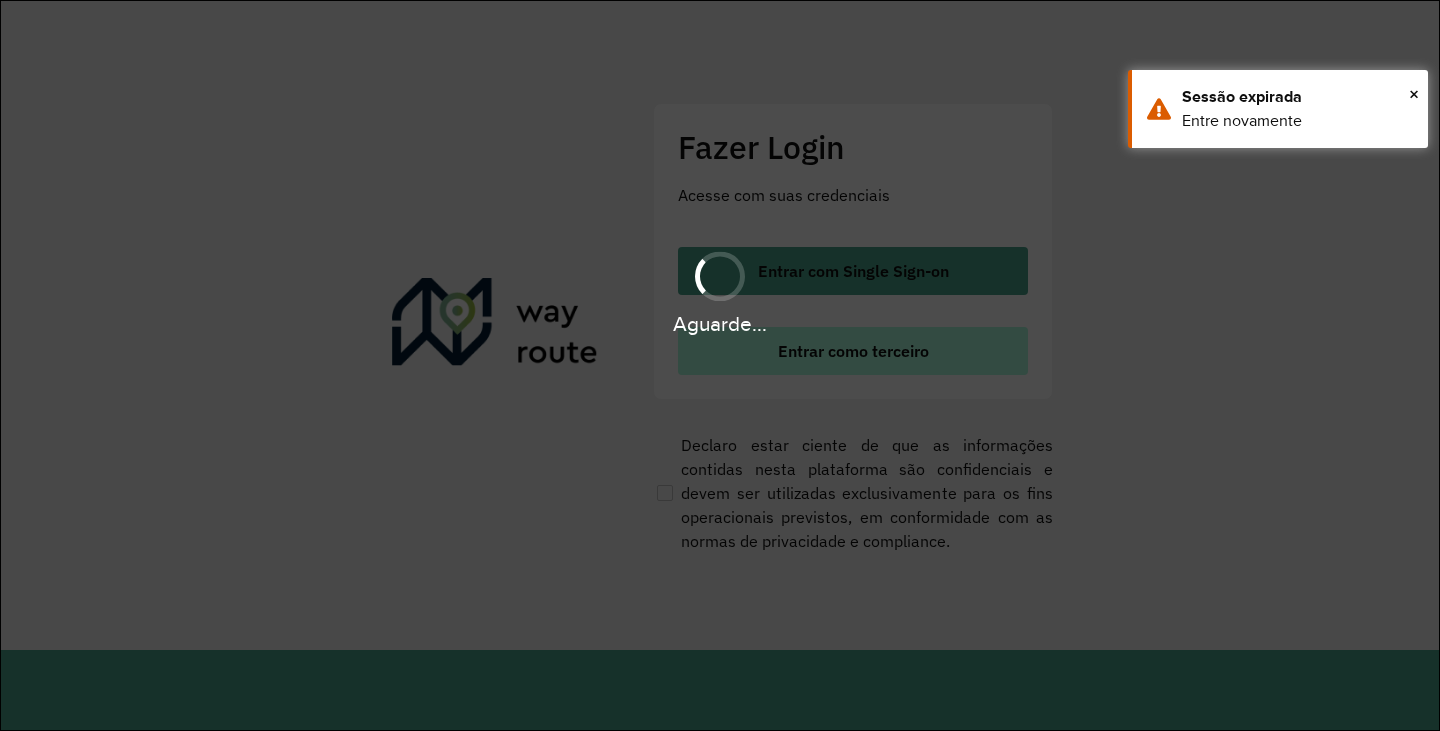 scroll, scrollTop: 0, scrollLeft: 0, axis: both 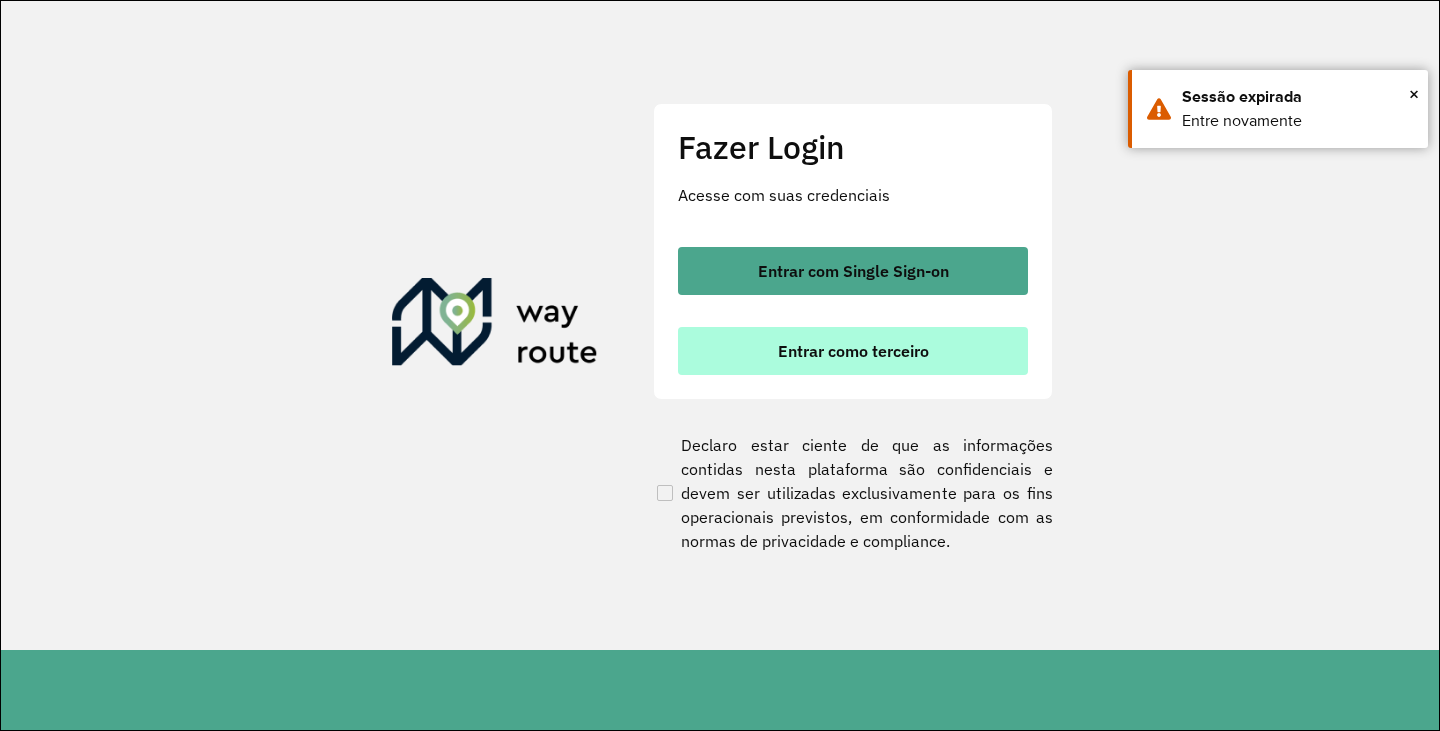click on "Entrar como terceiro" at bounding box center [853, 351] 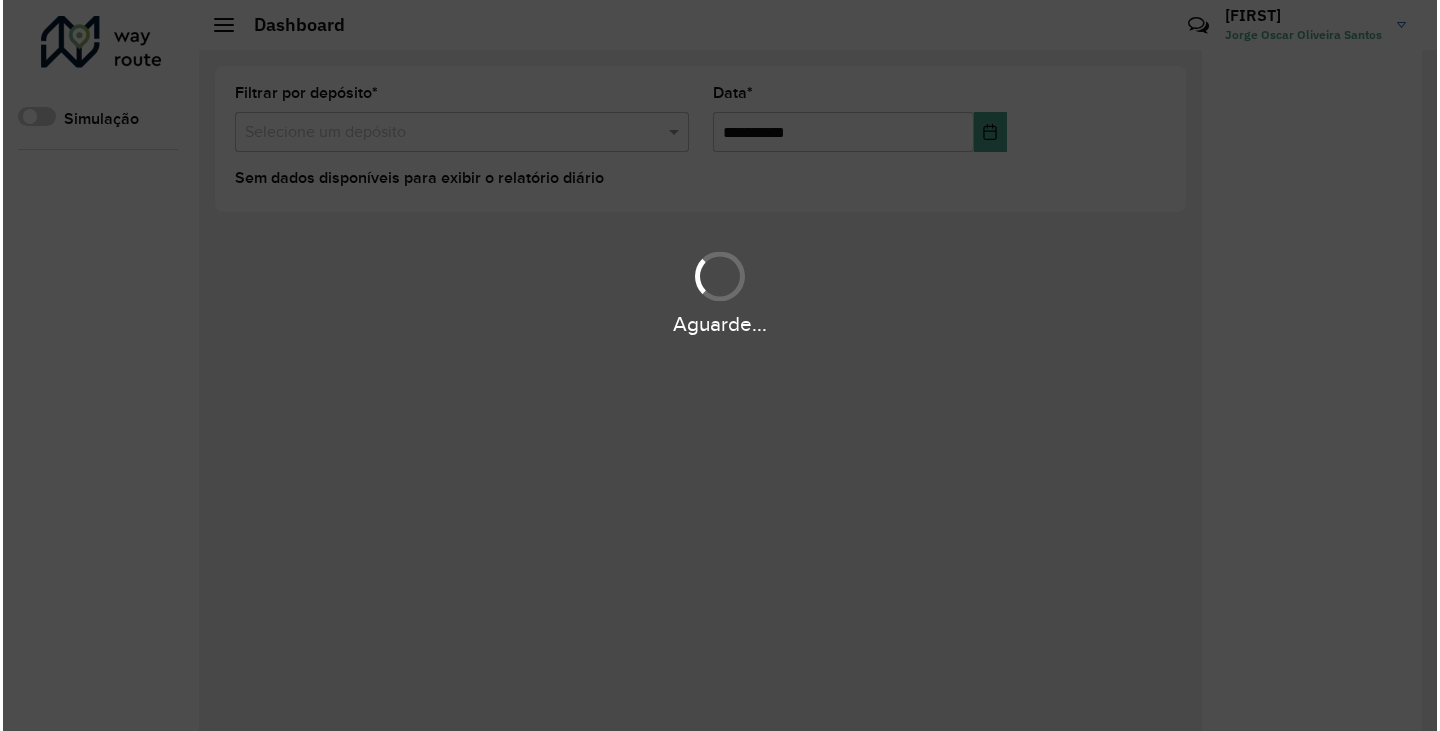 scroll, scrollTop: 0, scrollLeft: 0, axis: both 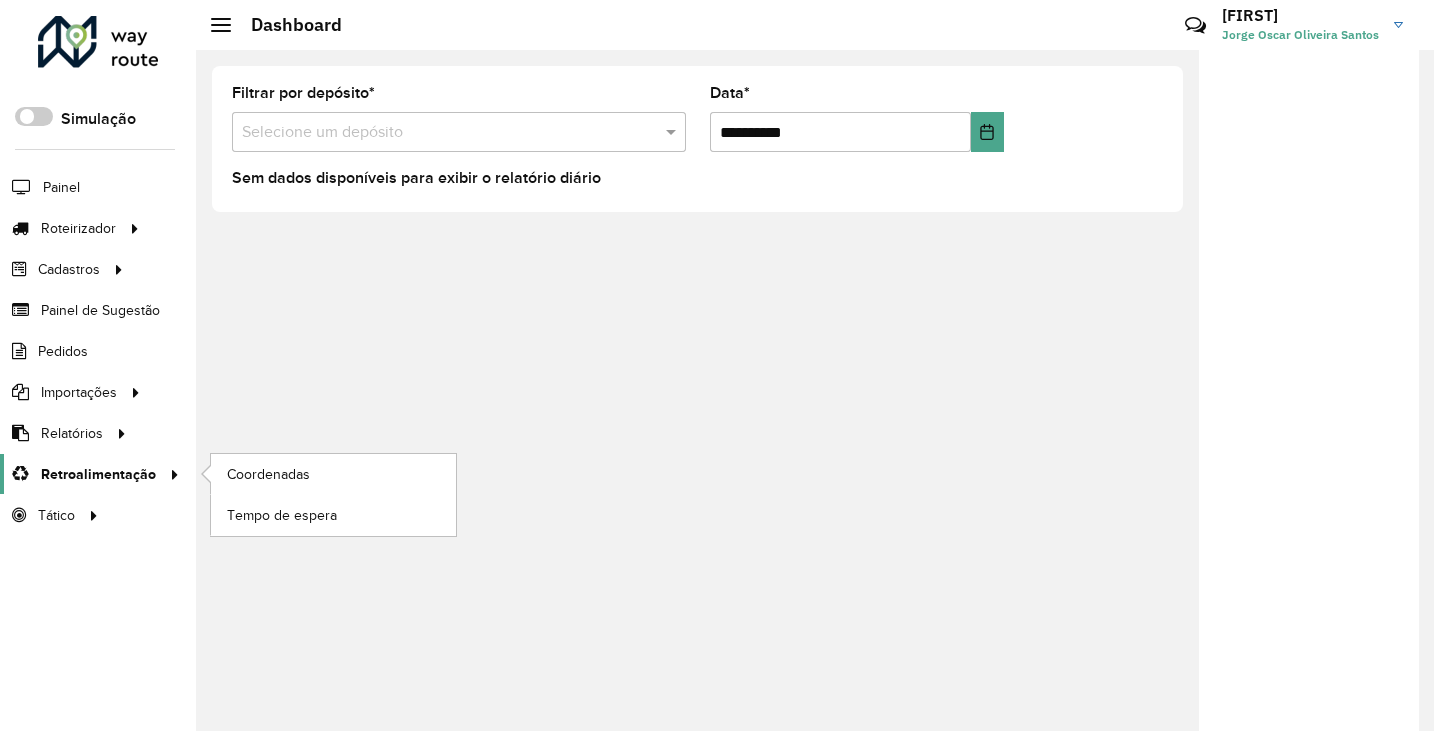 click on "Retroalimentação" 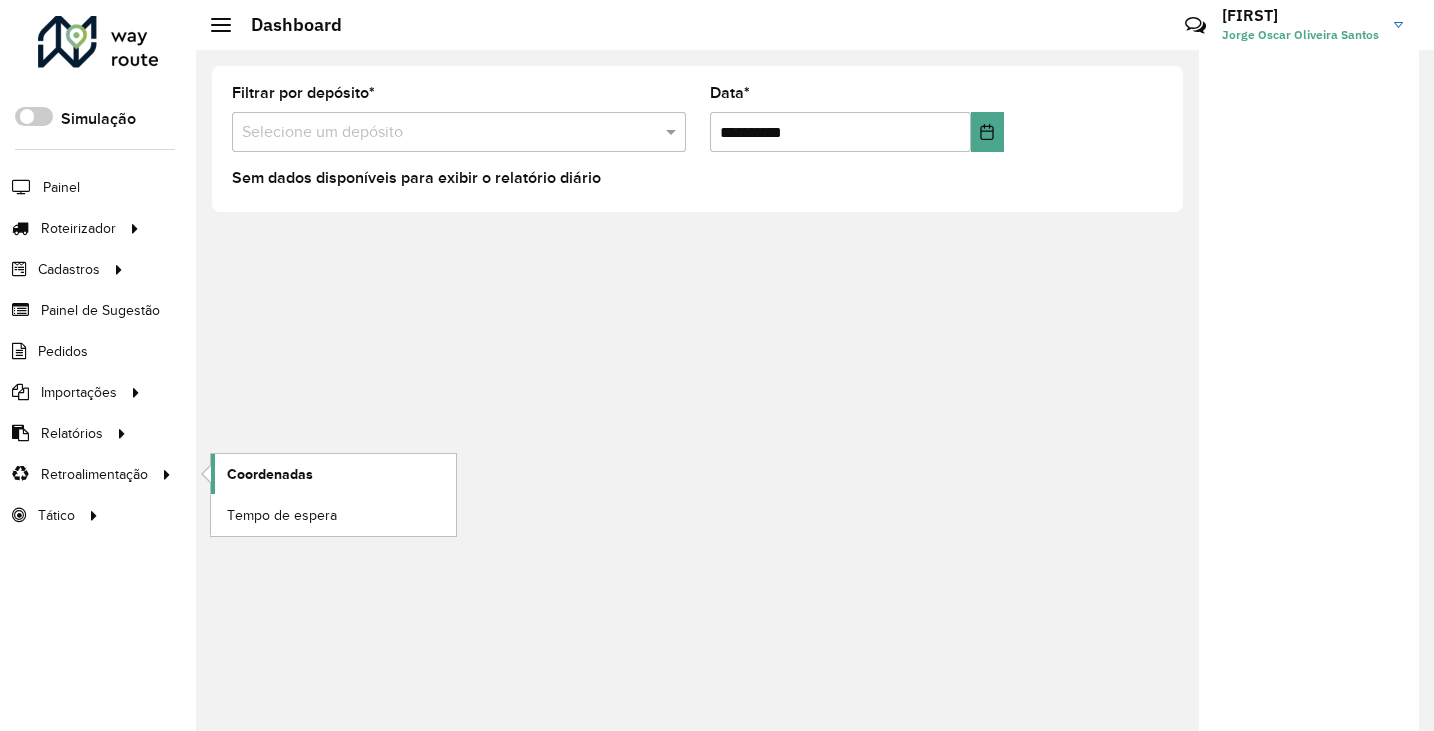 click on "Coordenadas" 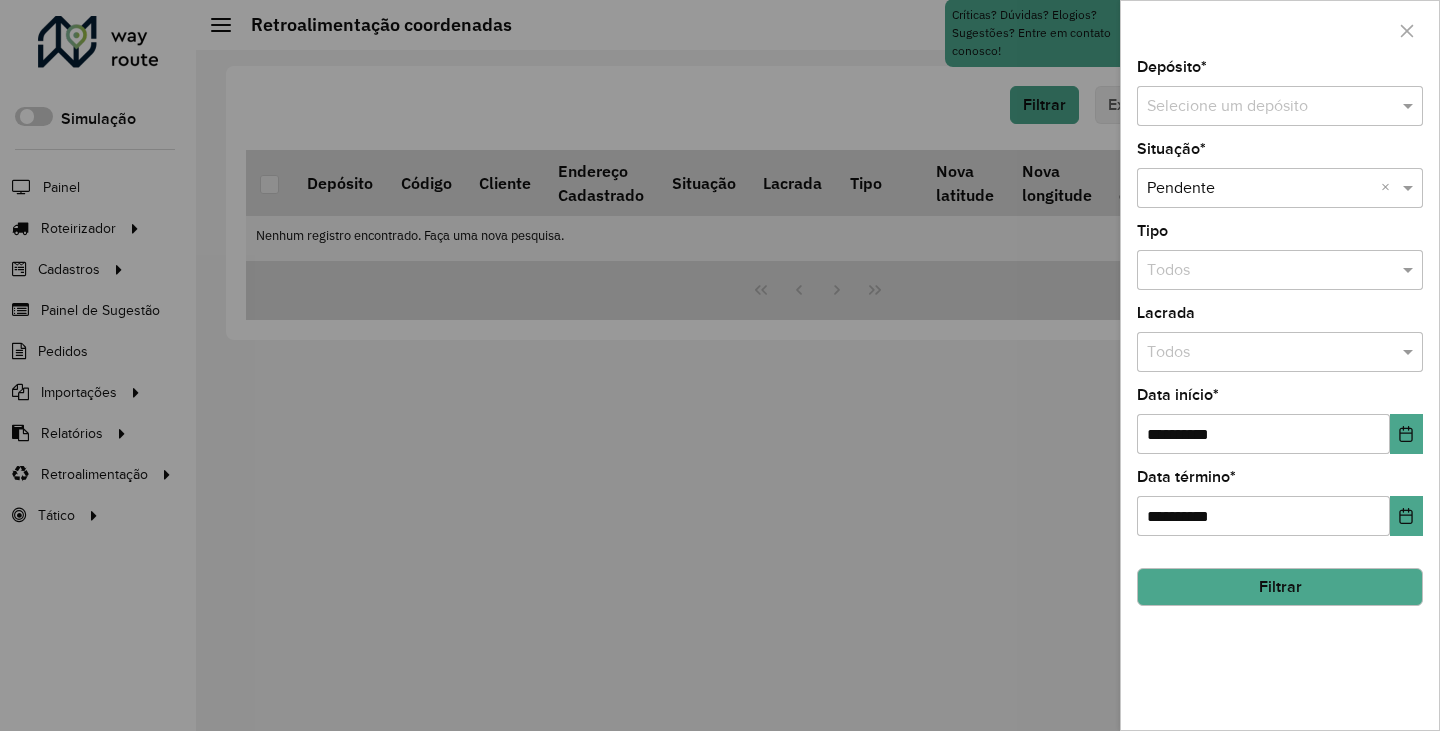 click at bounding box center (1260, 107) 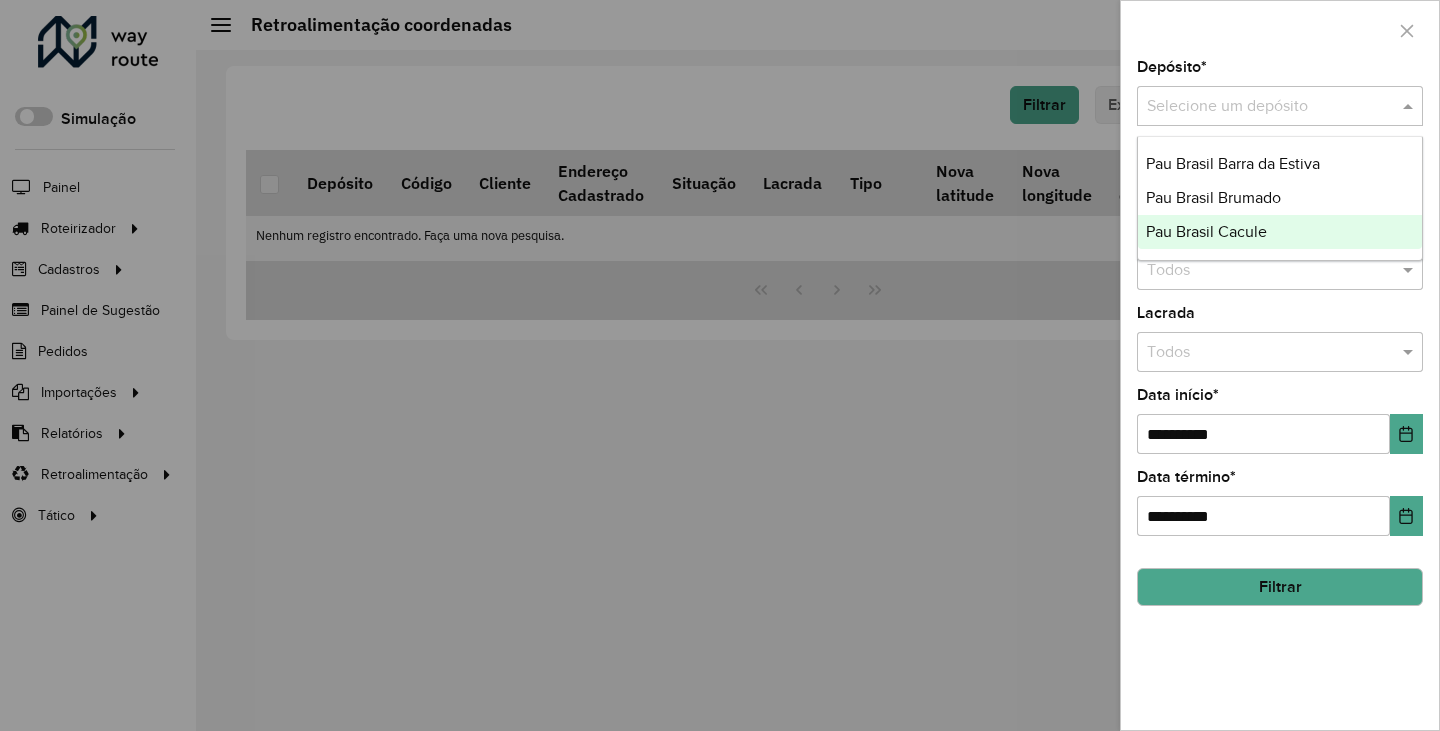 click on "Pau Brasil Cacule" at bounding box center [1206, 231] 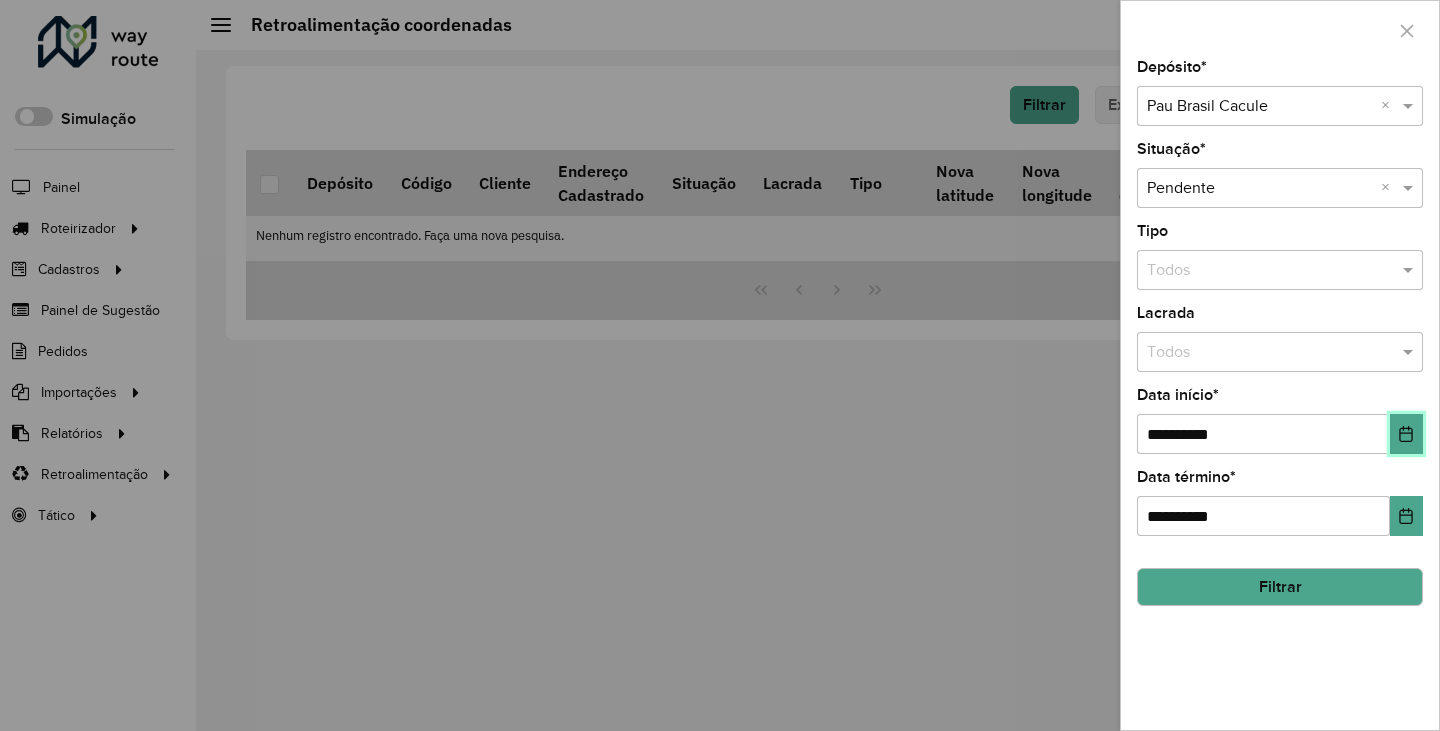 click at bounding box center [1406, 434] 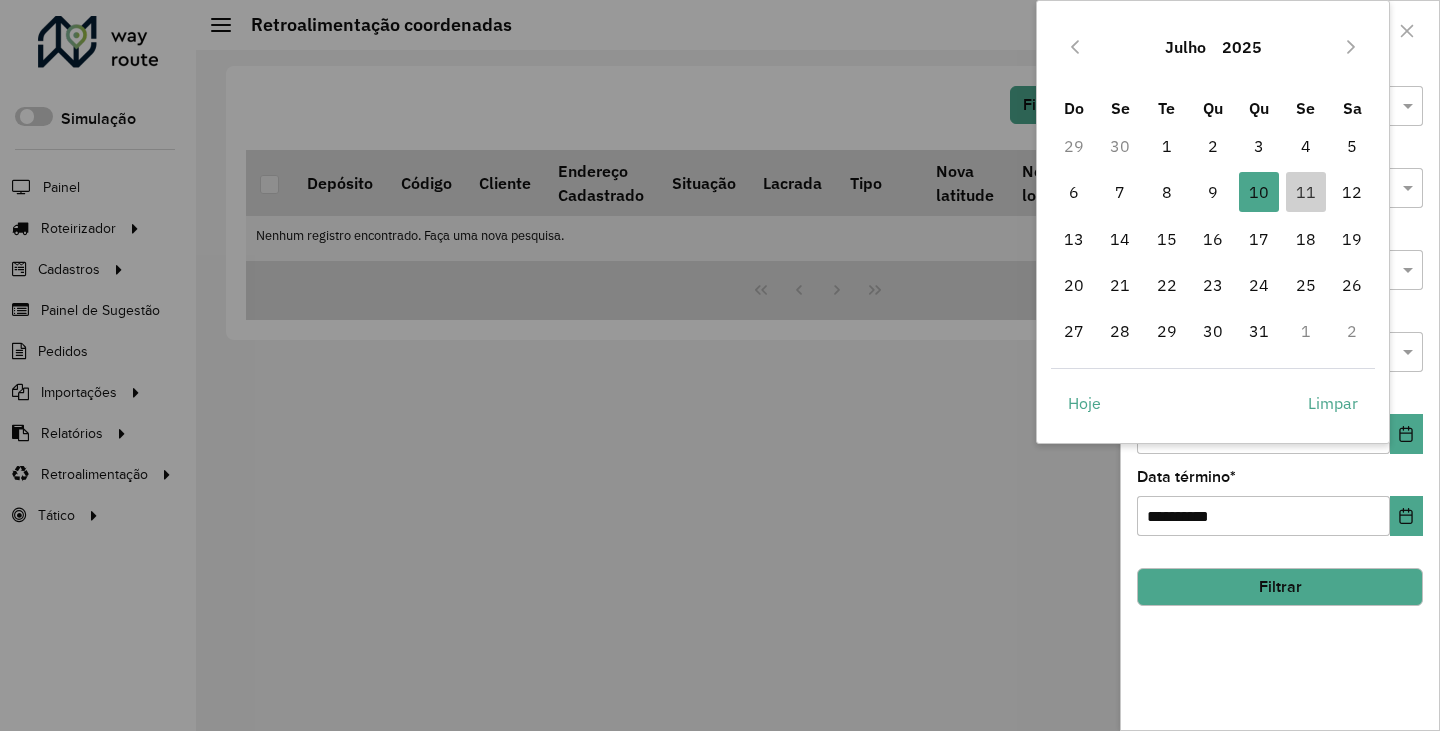 drag, startPoint x: 1164, startPoint y: 124, endPoint x: 1166, endPoint y: 137, distance: 13.152946 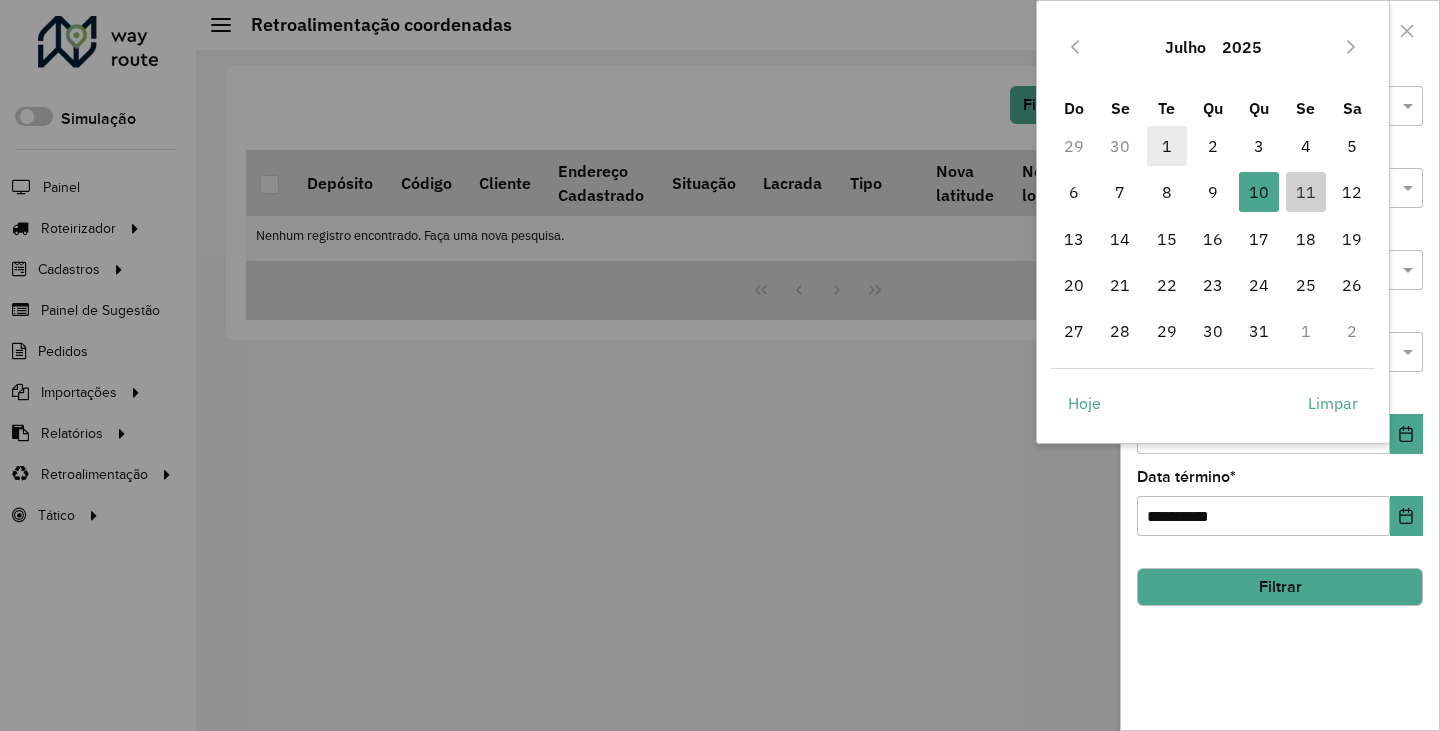 click on "1" at bounding box center [1166, 146] 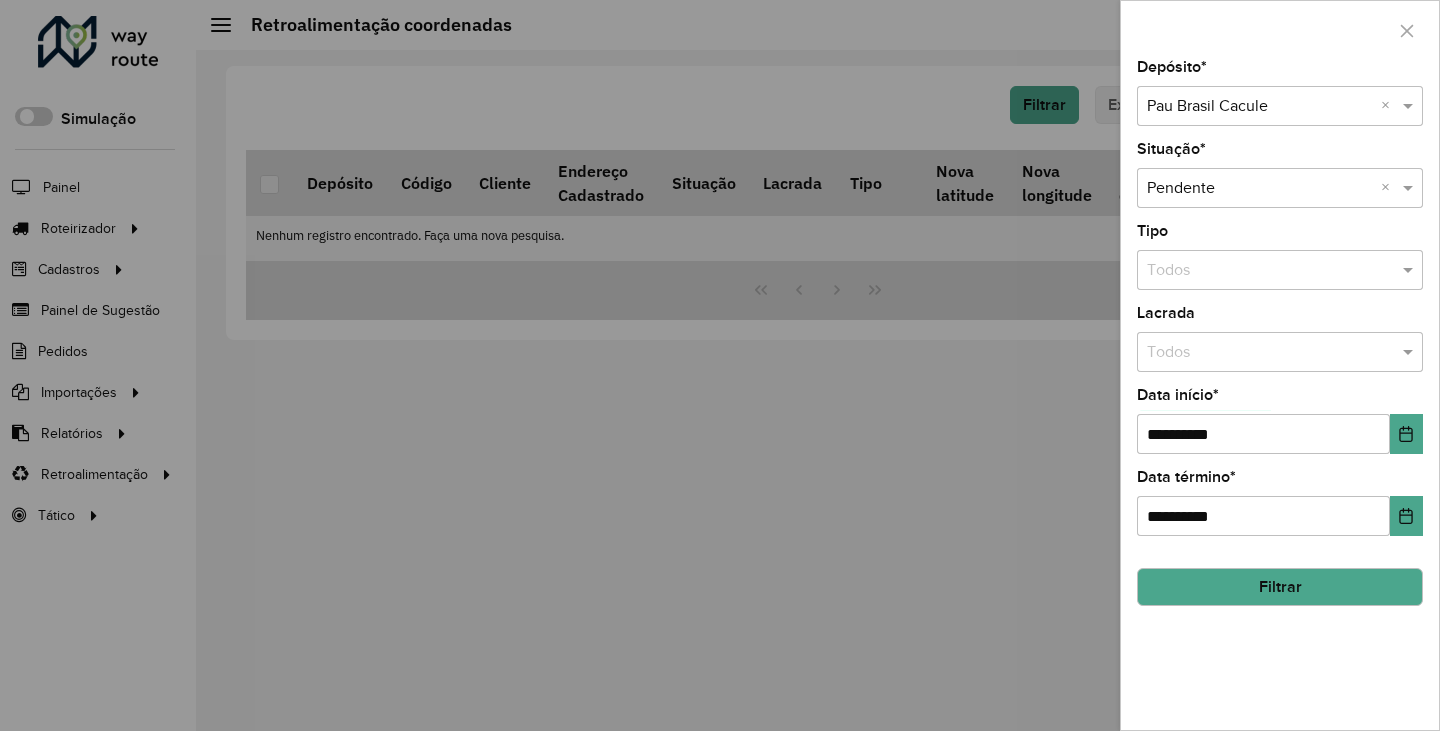 click on "Filtrar" 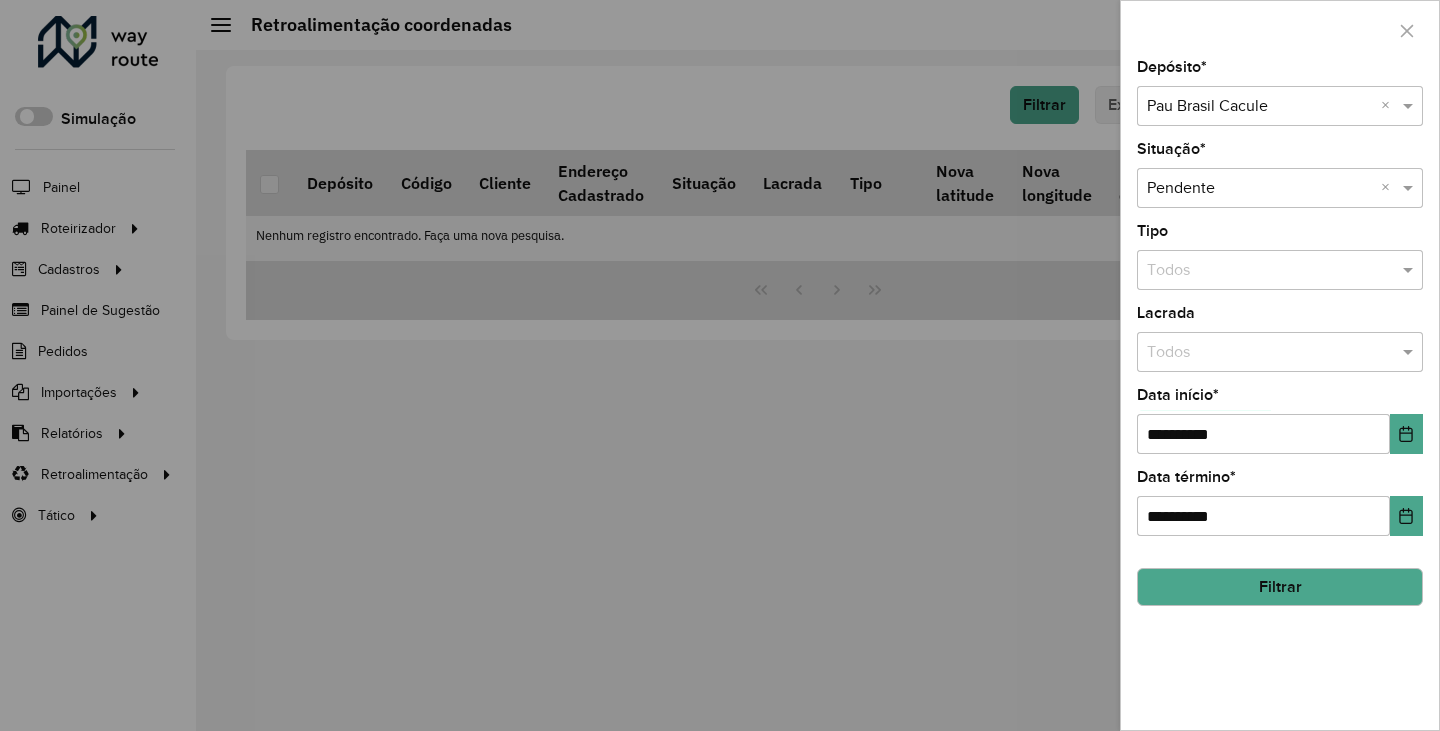 click on "Filtrar" 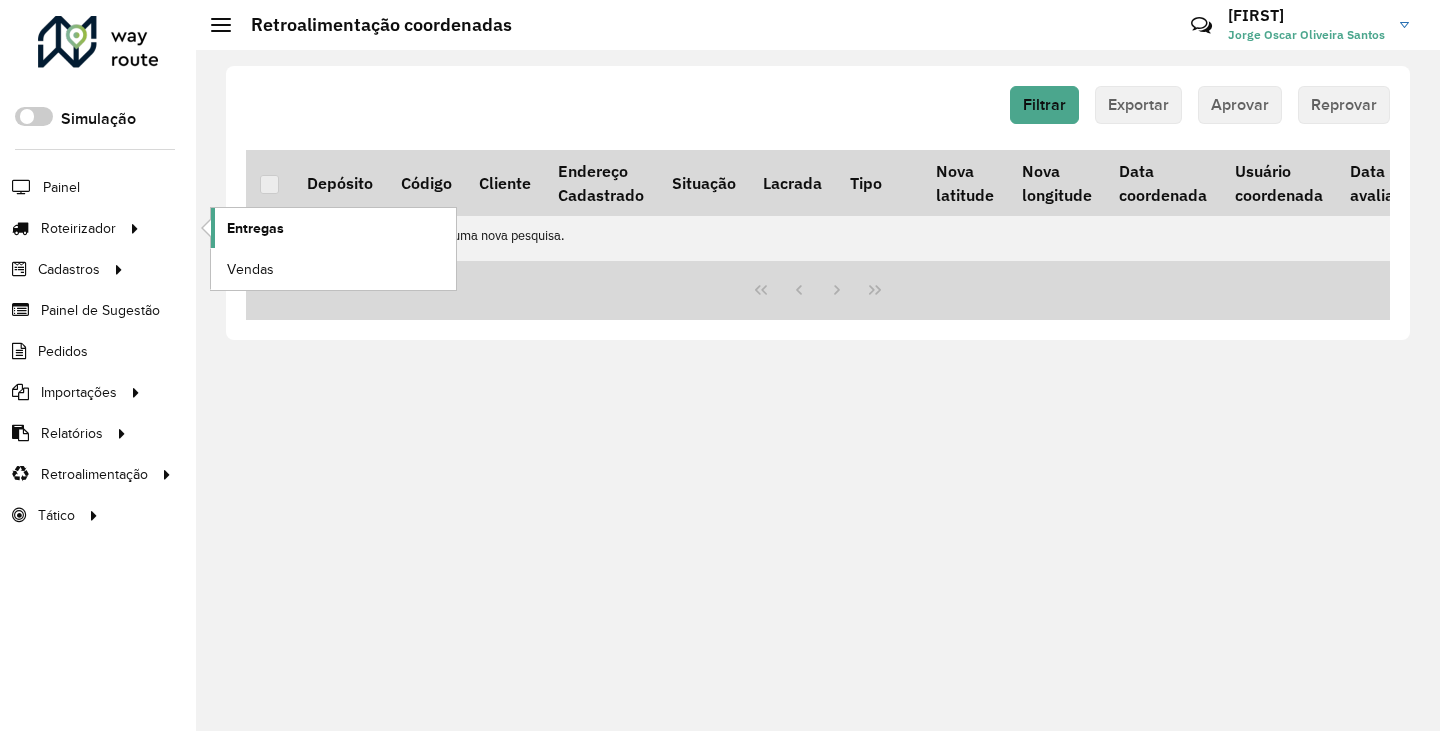 click on "Entregas" 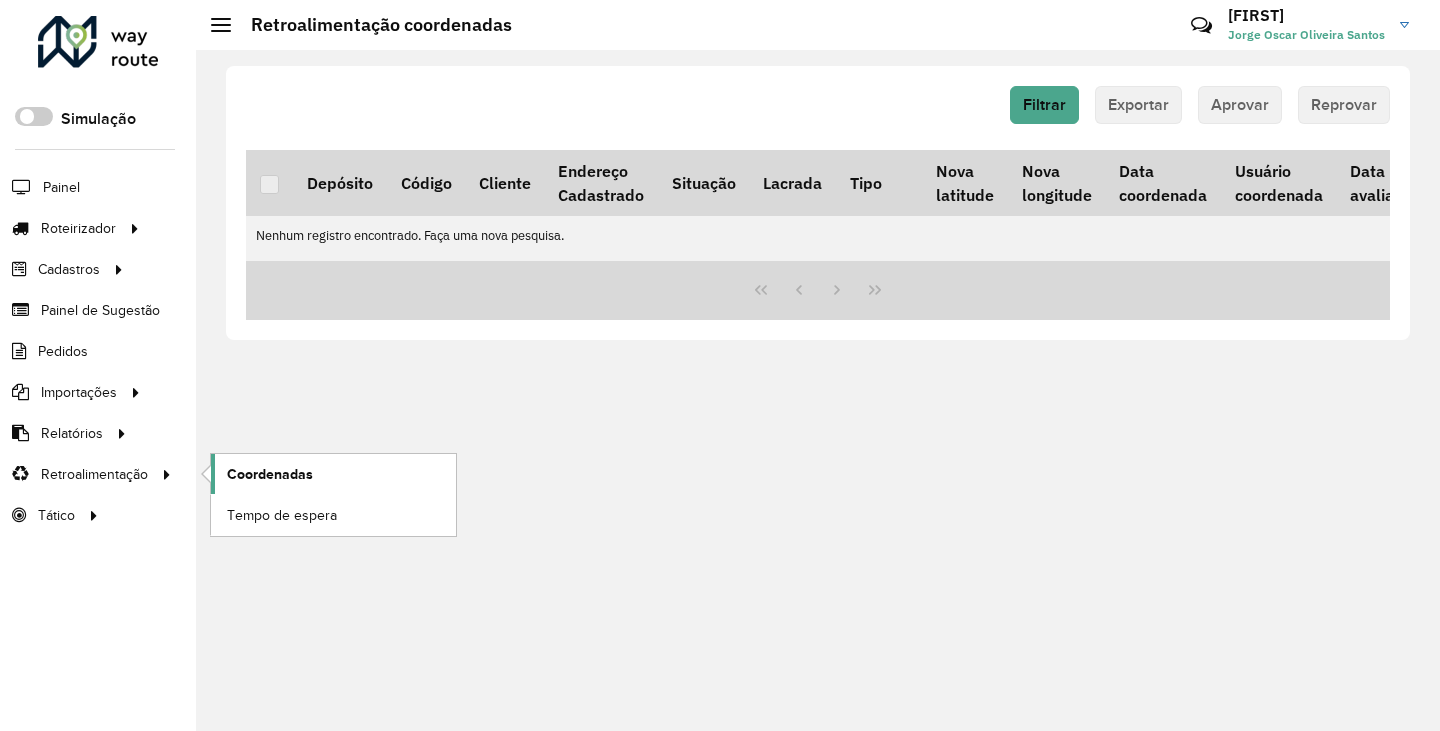 click on "Coordenadas" 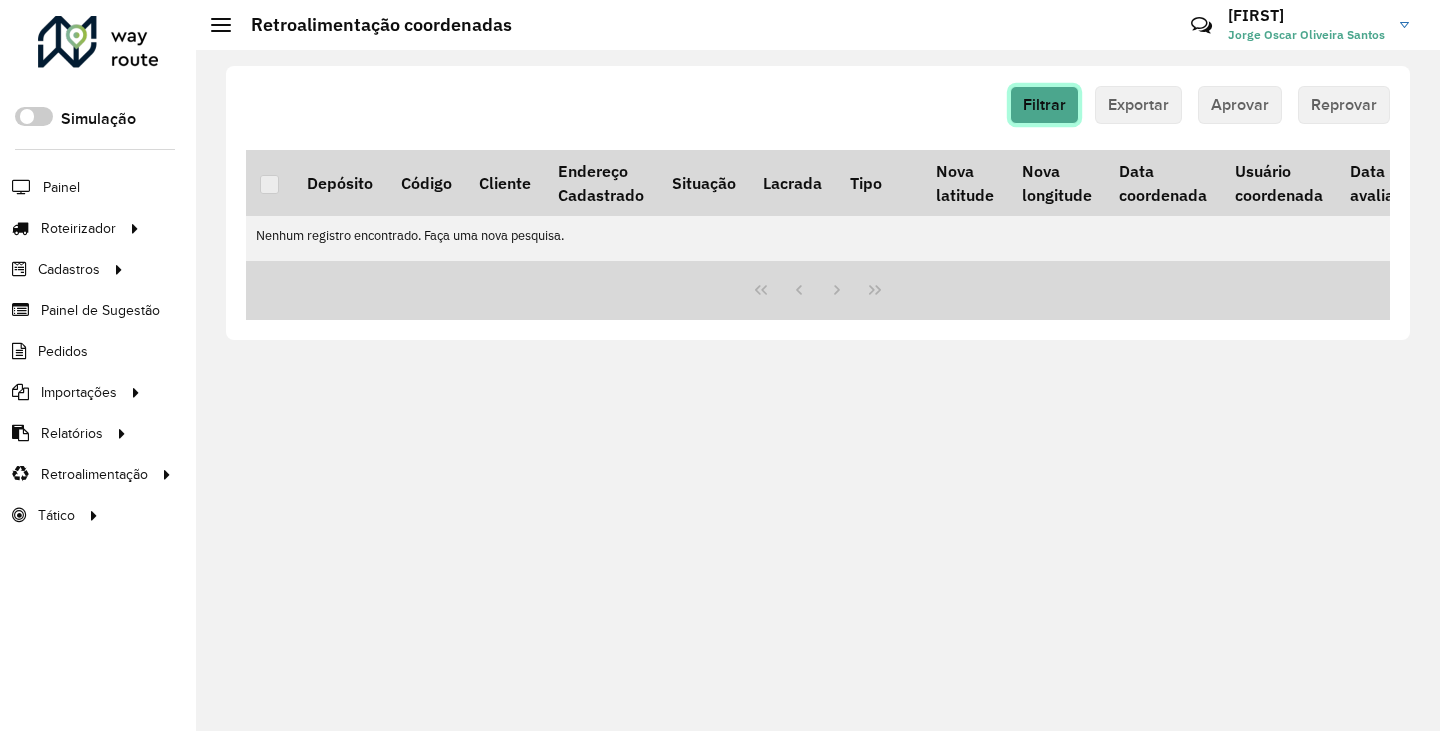 click on "Filtrar" 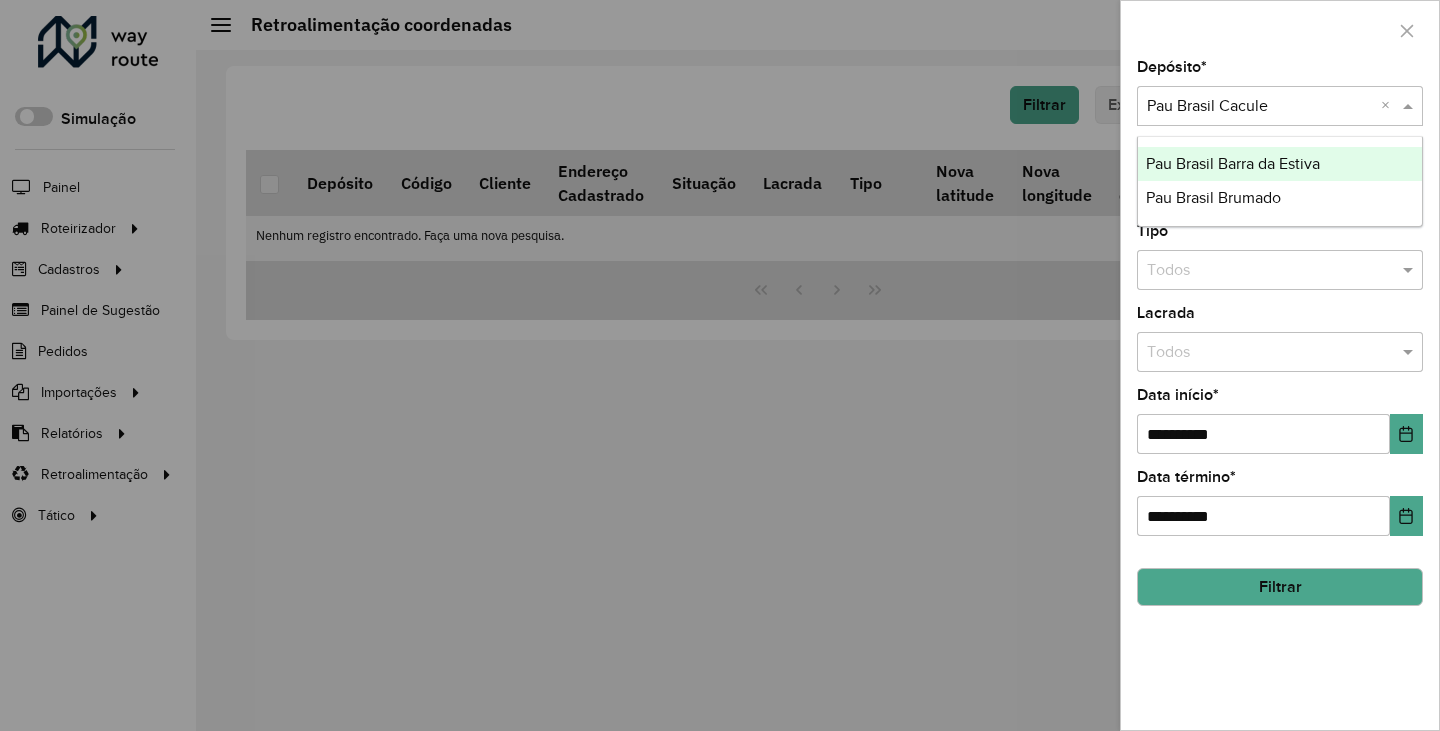 click at bounding box center [1260, 107] 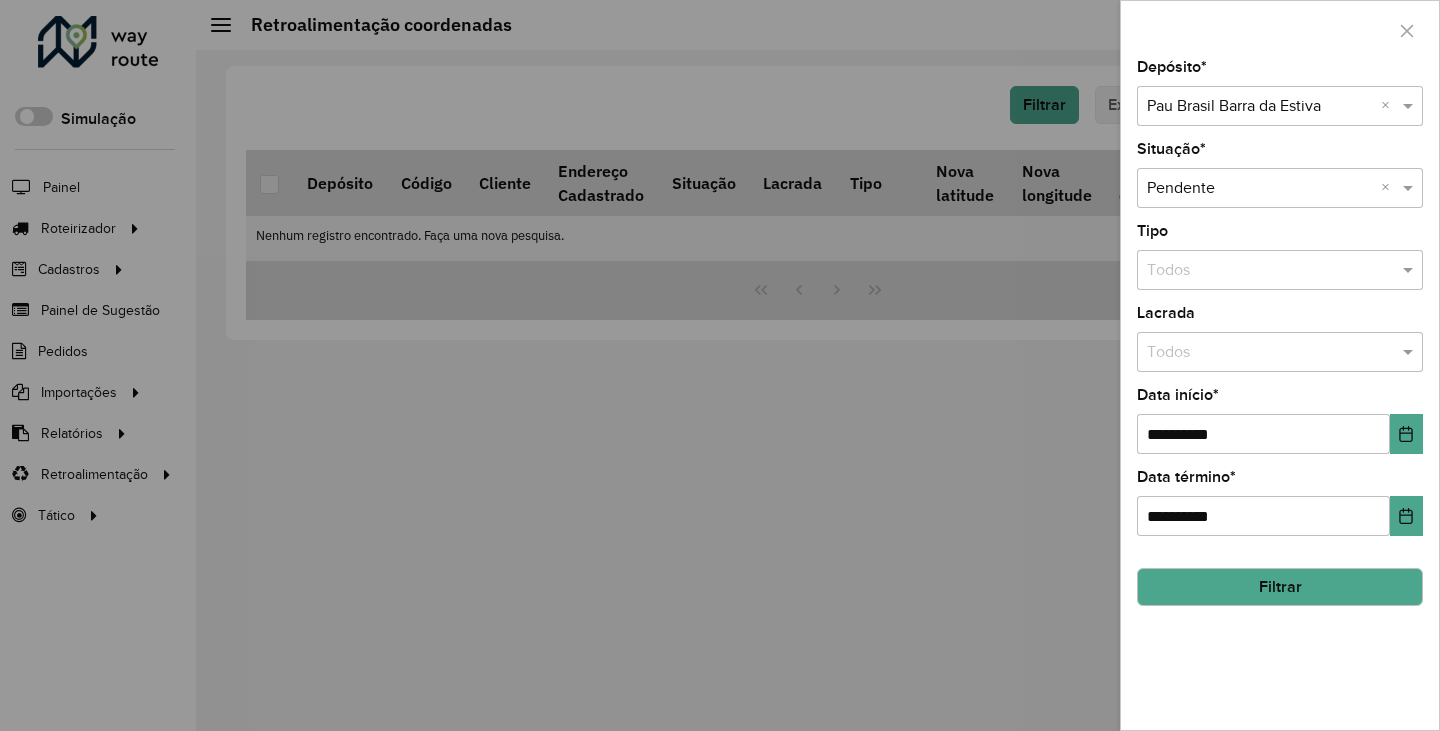 click on "**********" 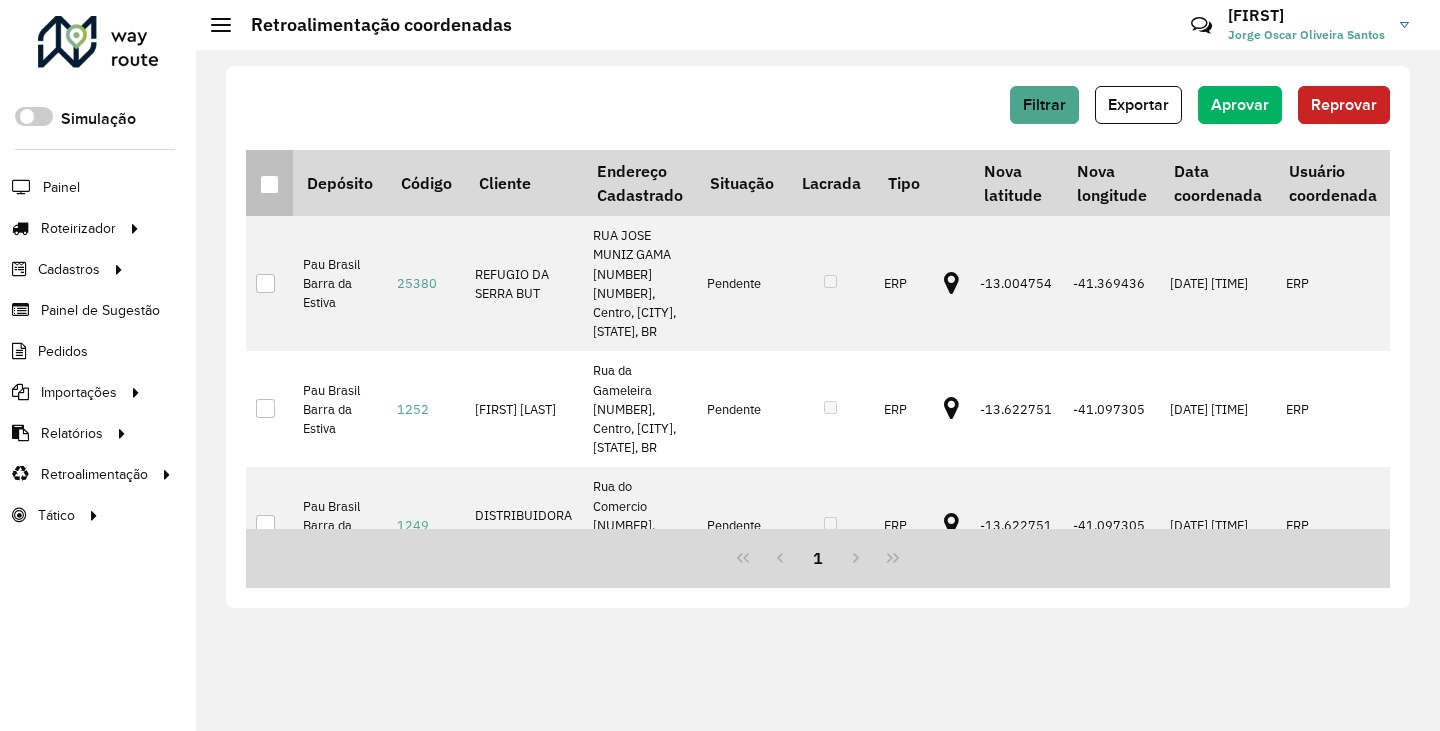 click at bounding box center (269, 184) 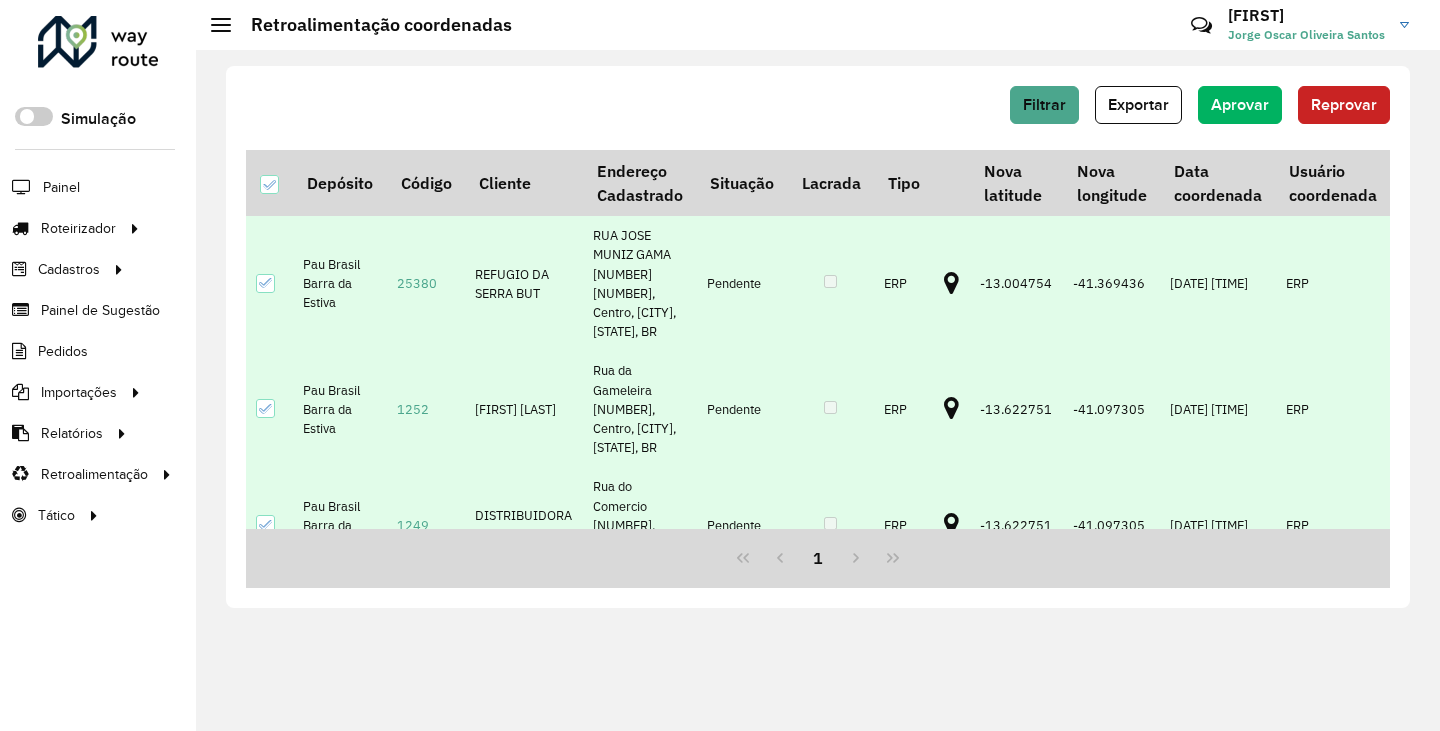 click on "Filtrar   Exportar   Aprovar   Reprovar" 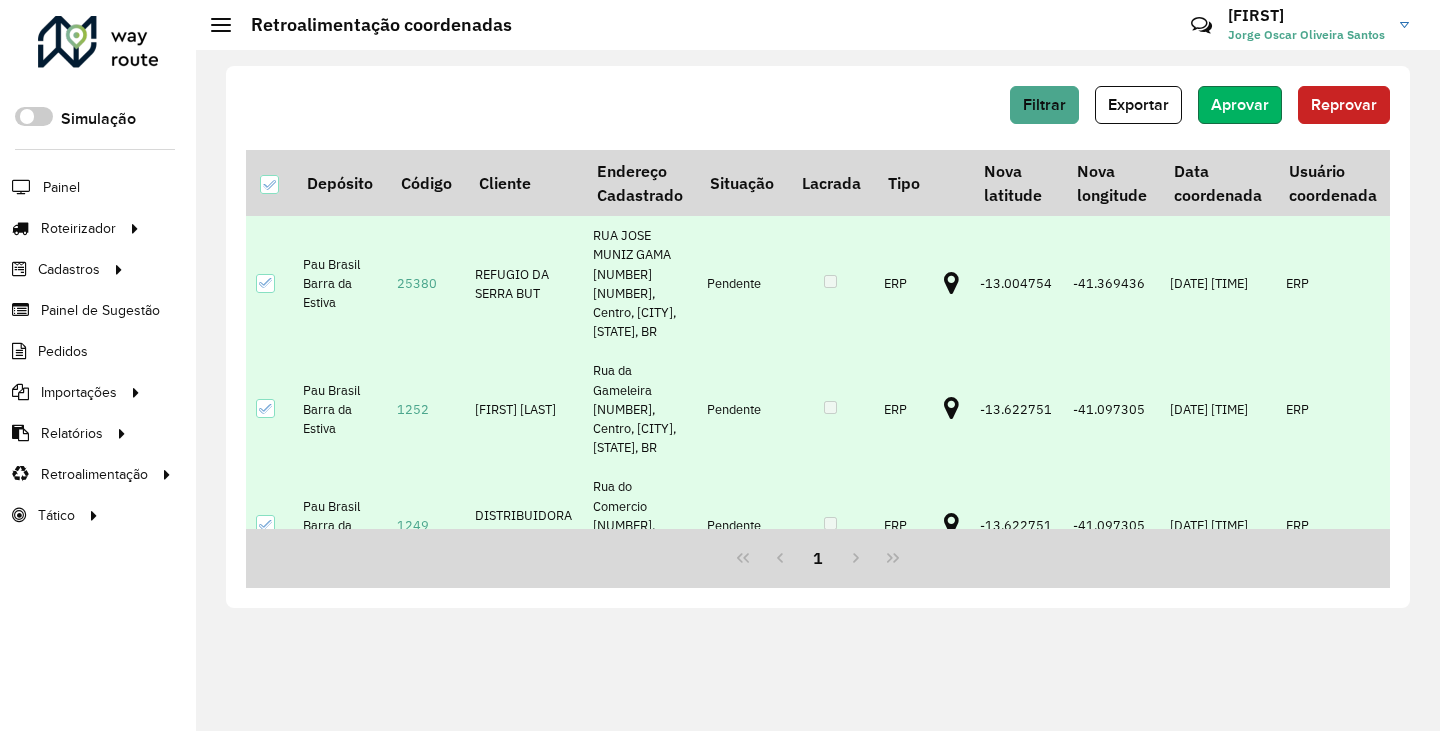click on "Aprovar" 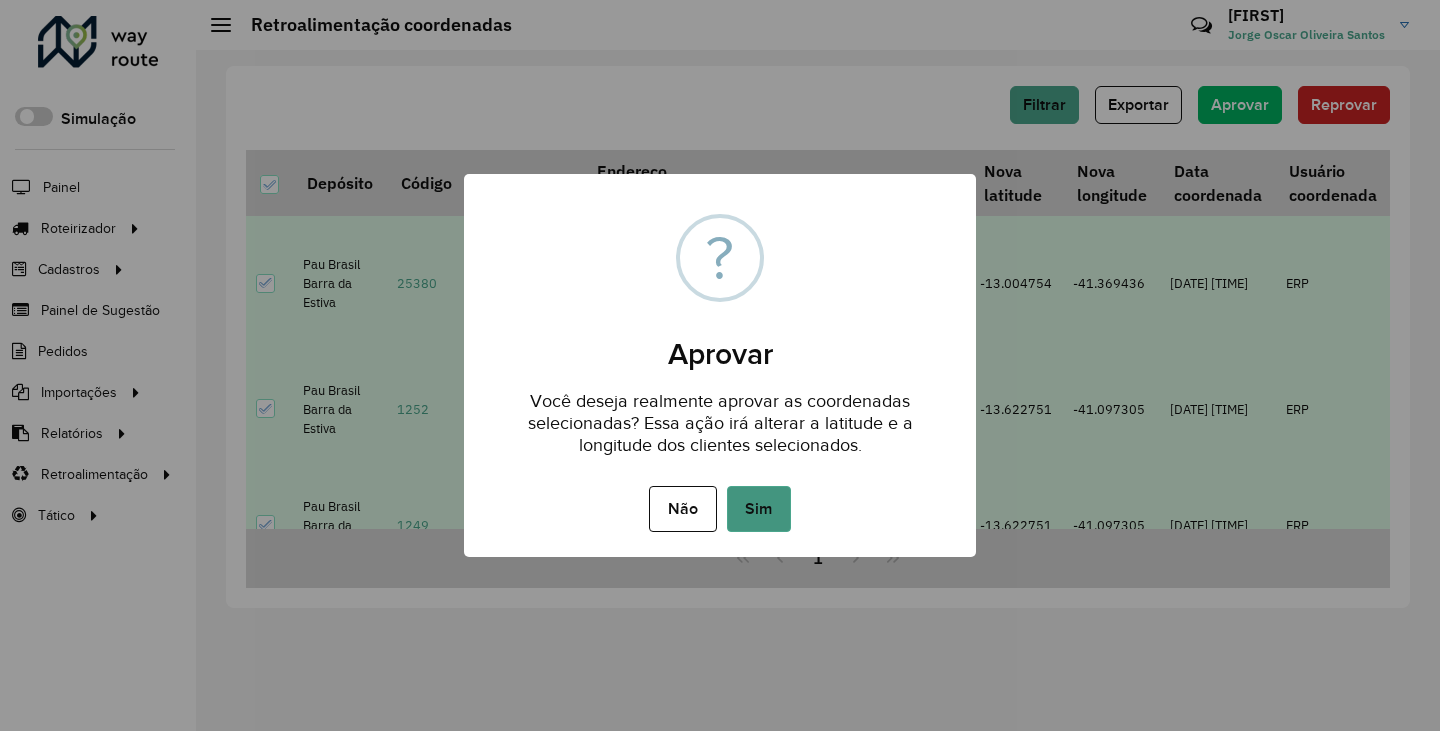 click on "Sim" at bounding box center [759, 509] 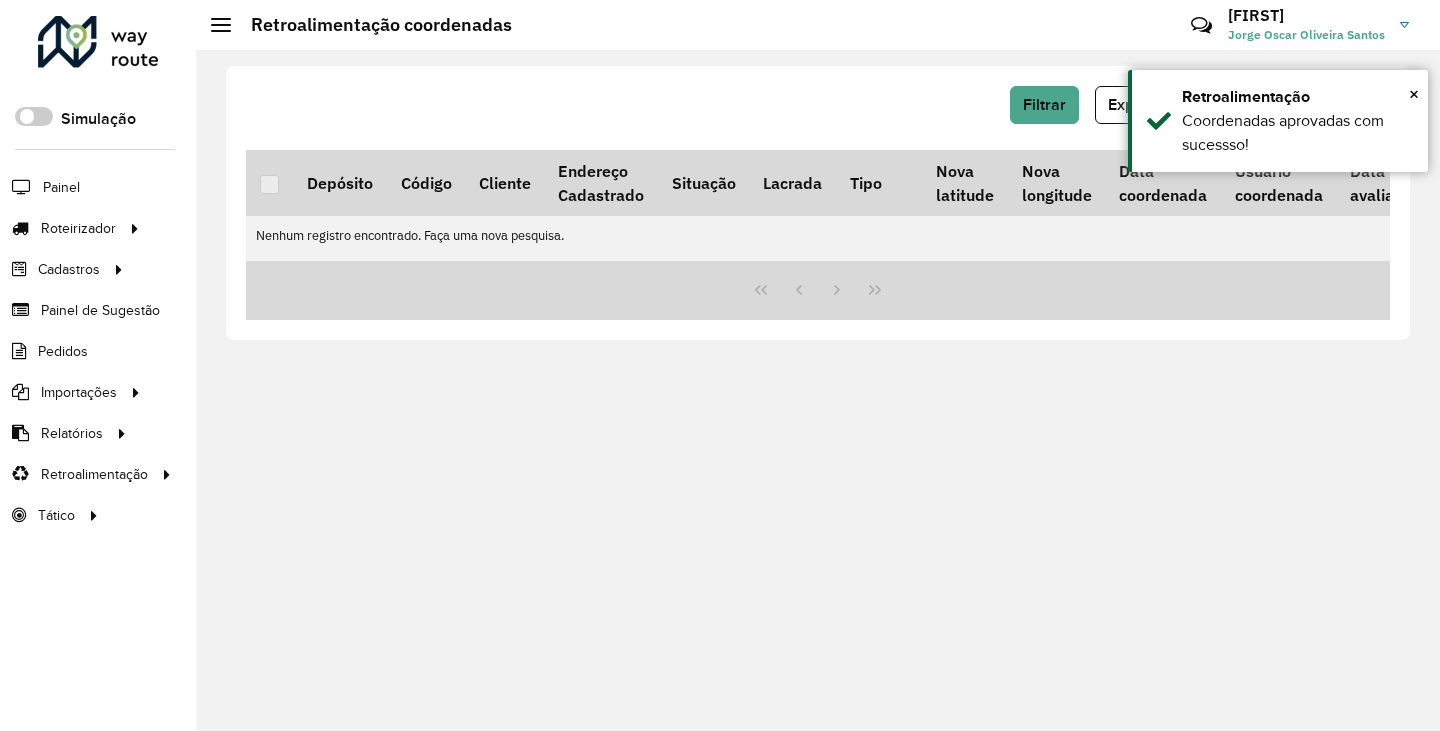 click on "Filtrar   Exportar   Aprovar   Reprovar  Depósito Código Cliente Endereço Cadastrado Situação  Lacrada   Tipo   Nova latitude   Nova longitude   Data coordenada   Usuário coordenada  Data avaliação  Usuário avaliação   Nenhum registro encontrado. Faça uma nova pesquisa." 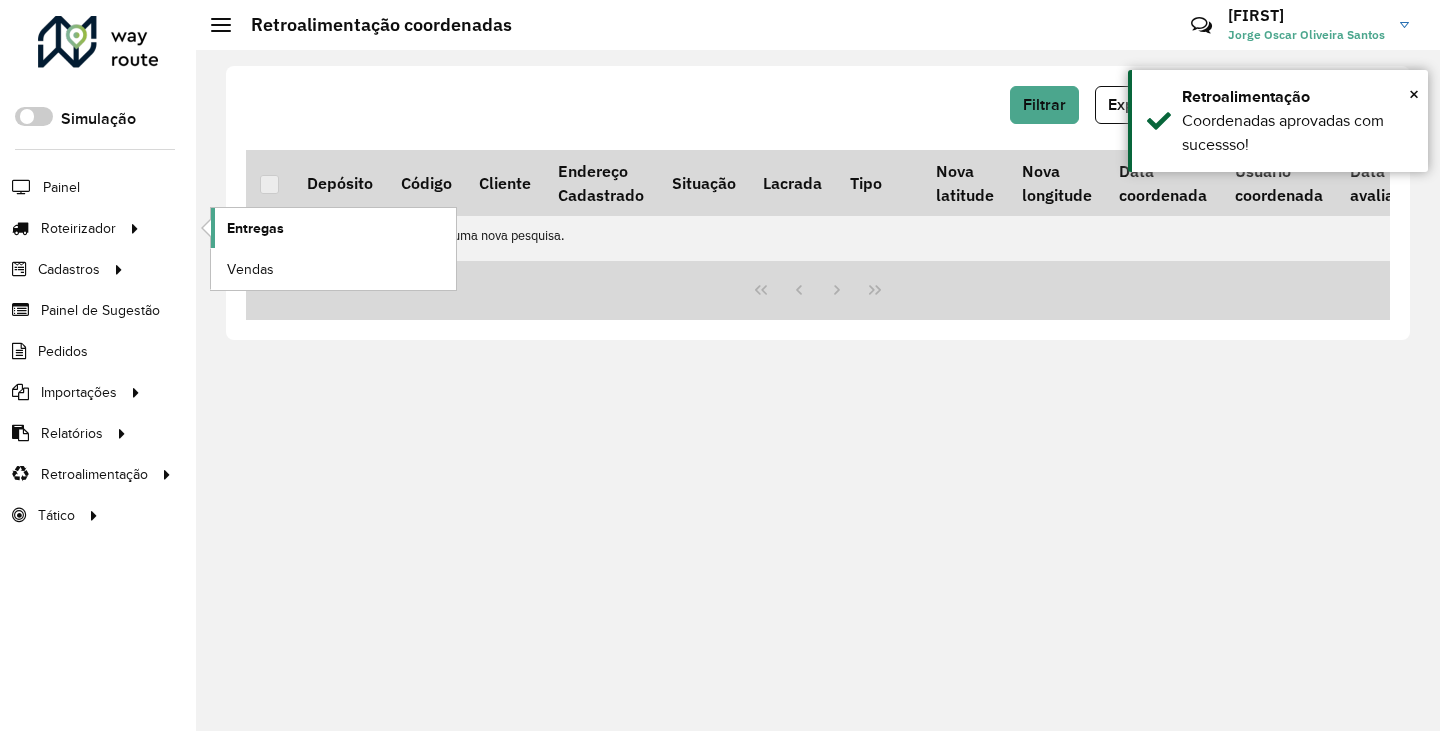 click on "Entregas" 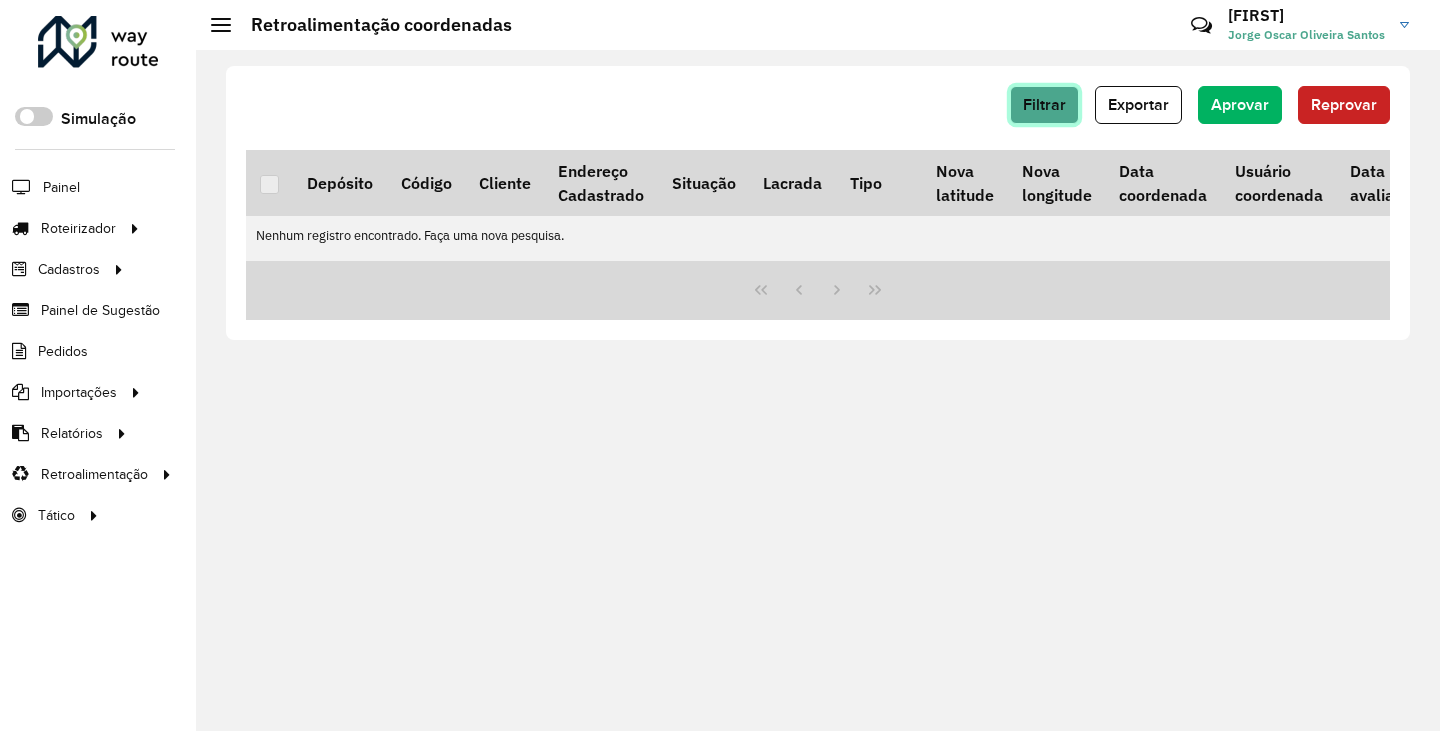 click on "Filtrar" 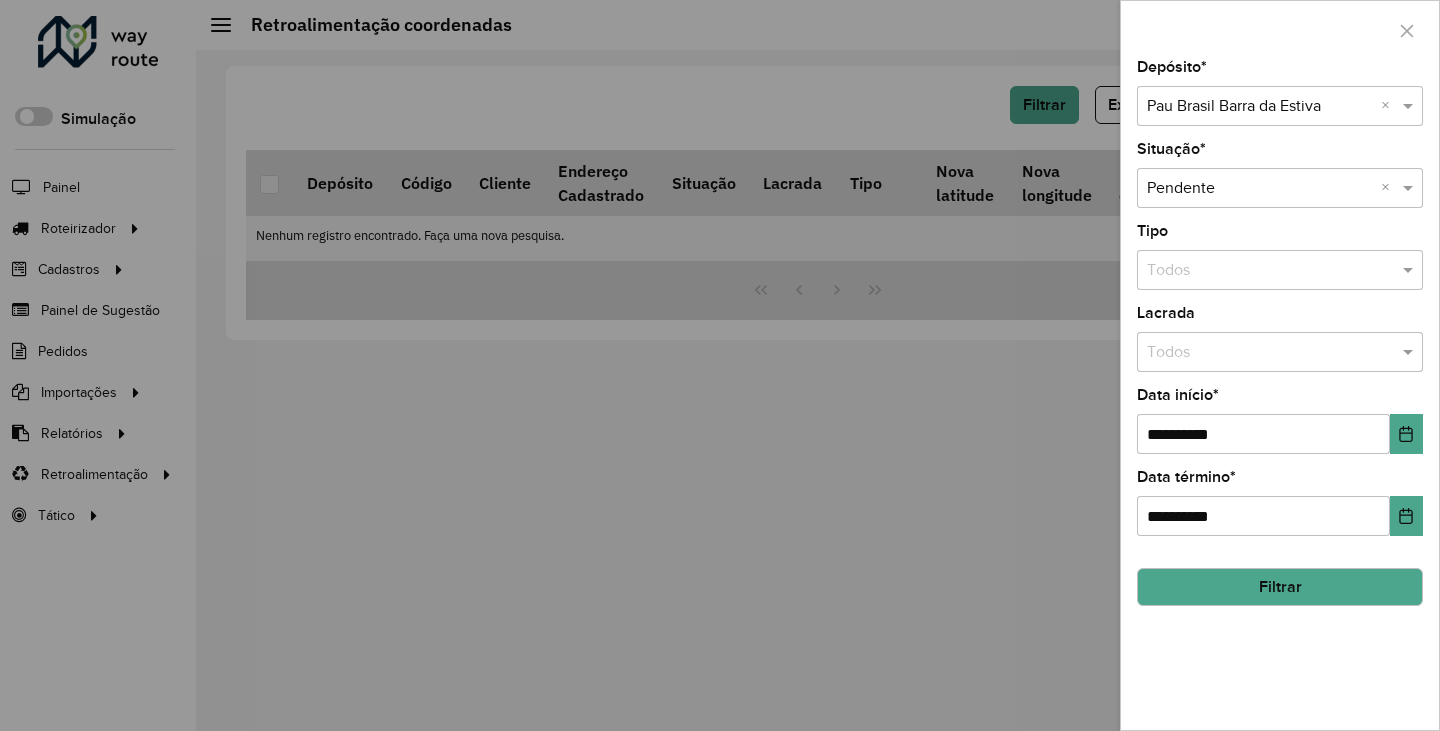 click at bounding box center [1260, 107] 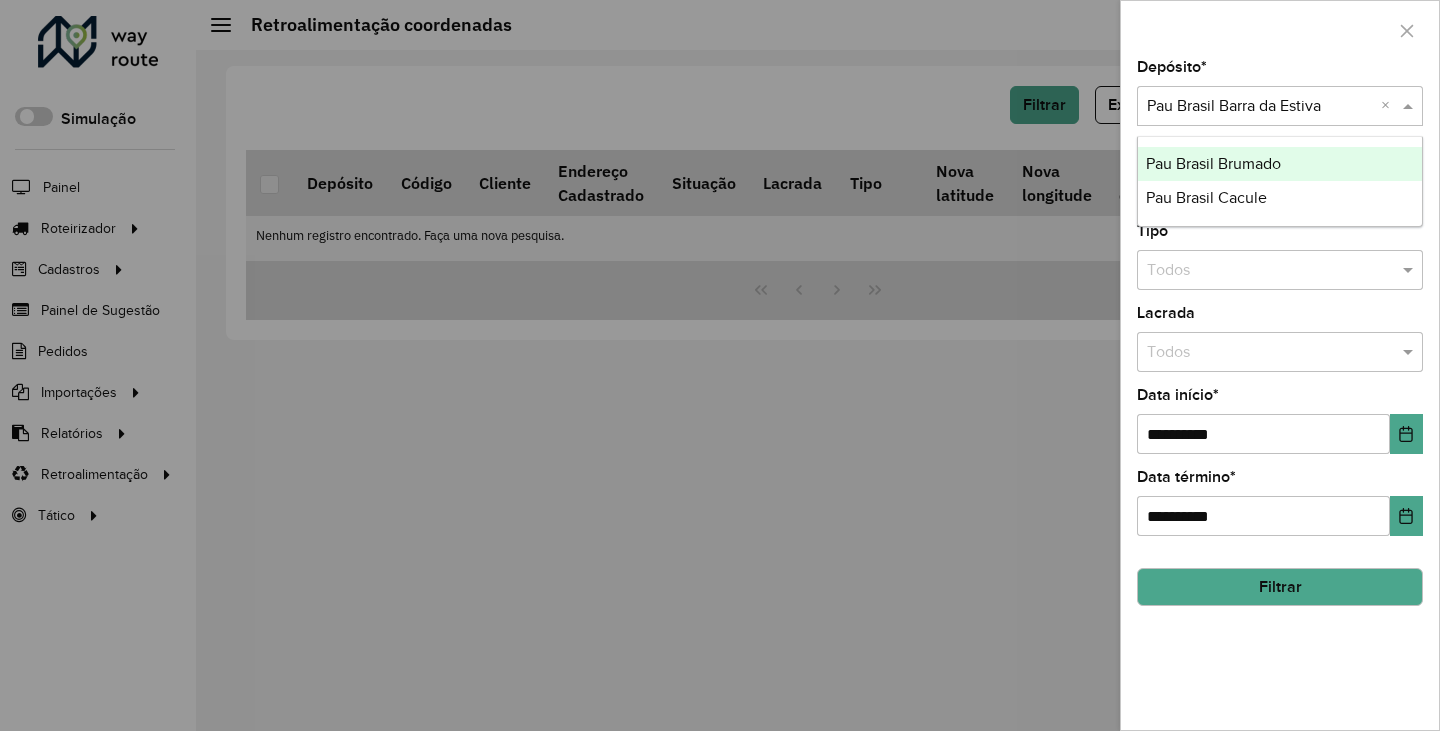drag, startPoint x: 1287, startPoint y: 195, endPoint x: 1308, endPoint y: 167, distance: 35 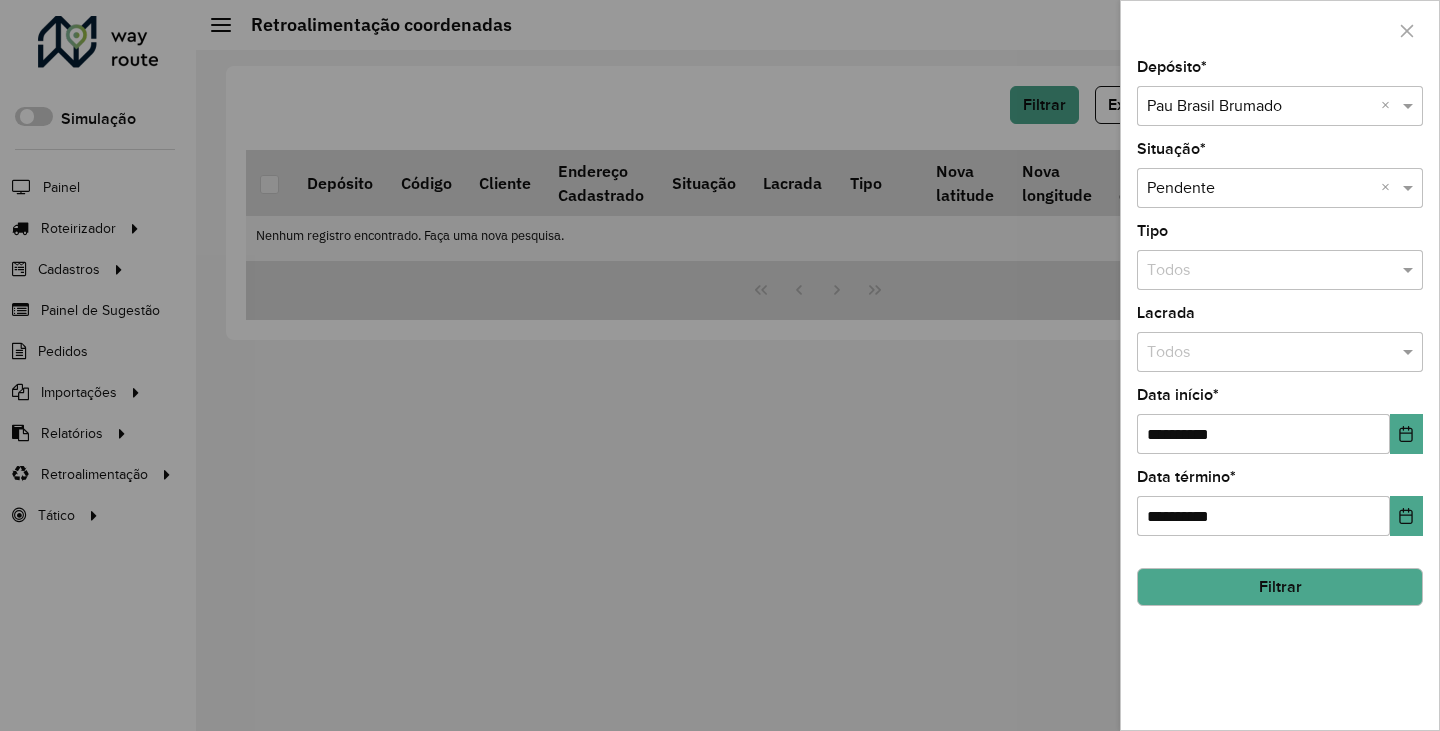 click on "Filtrar" 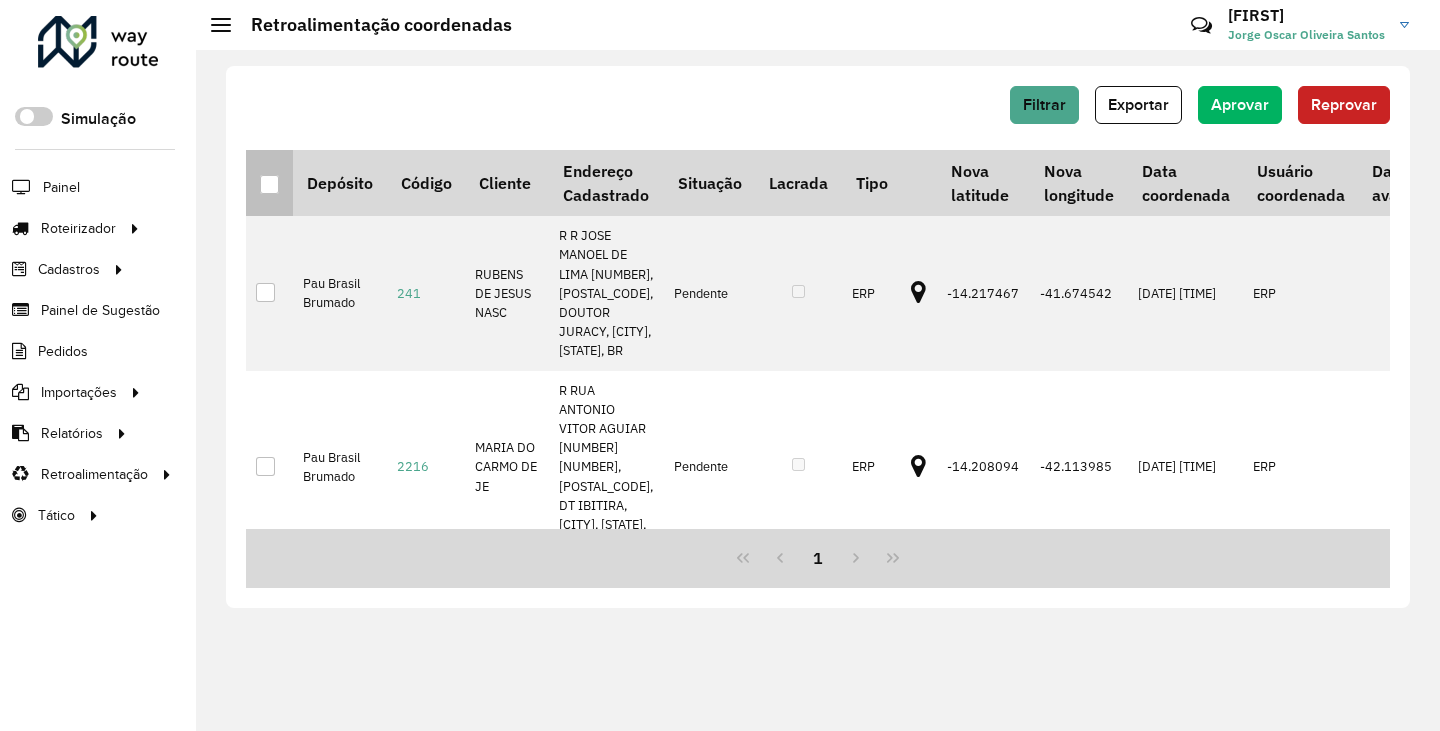click at bounding box center [269, 184] 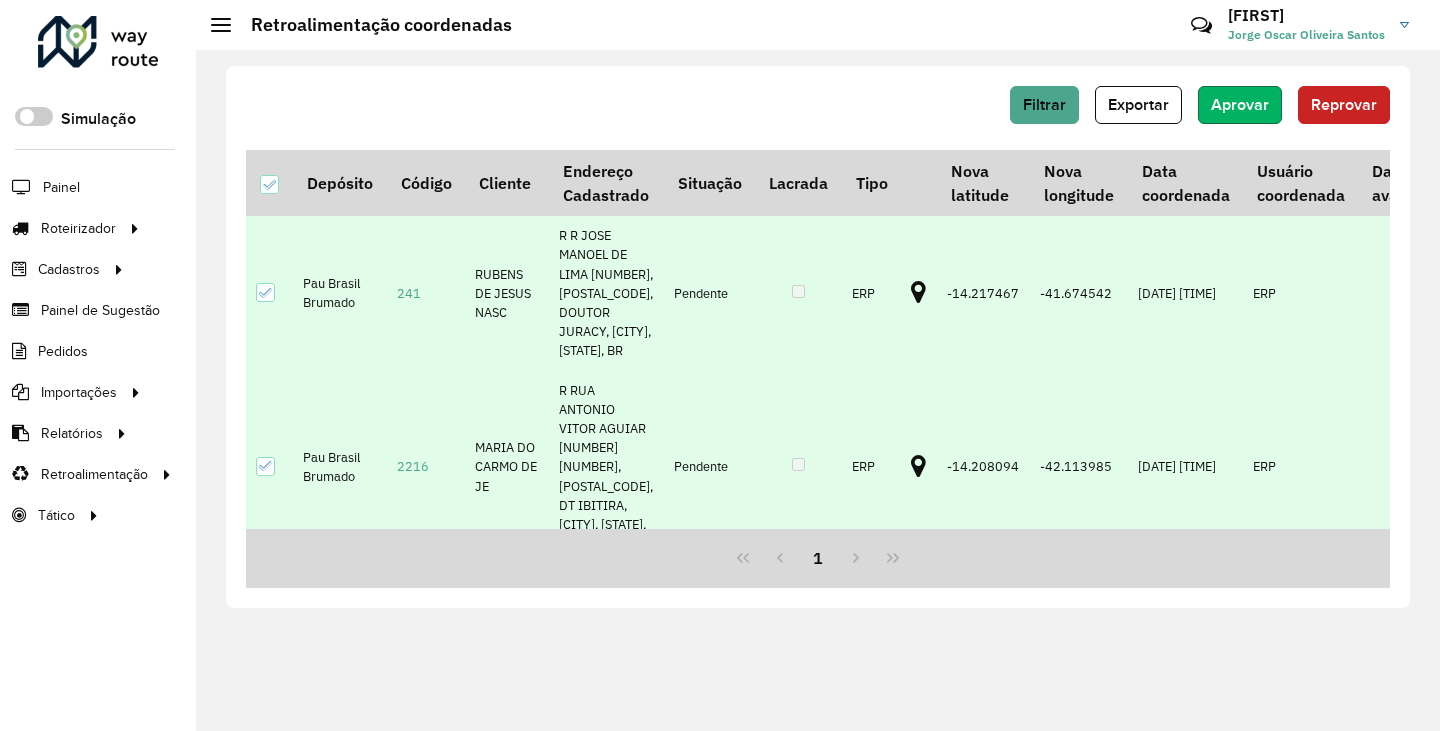click on "Aprovar" 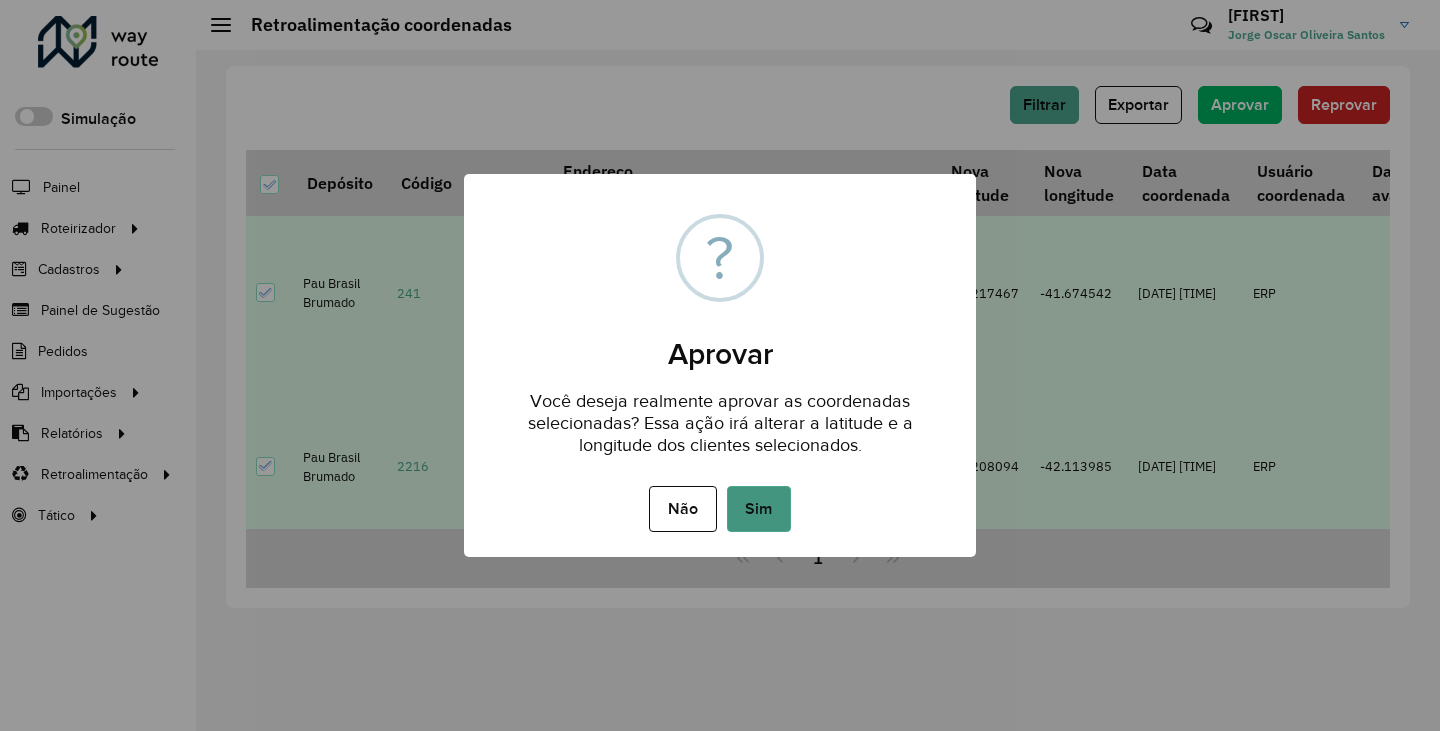 click on "Sim" at bounding box center (759, 509) 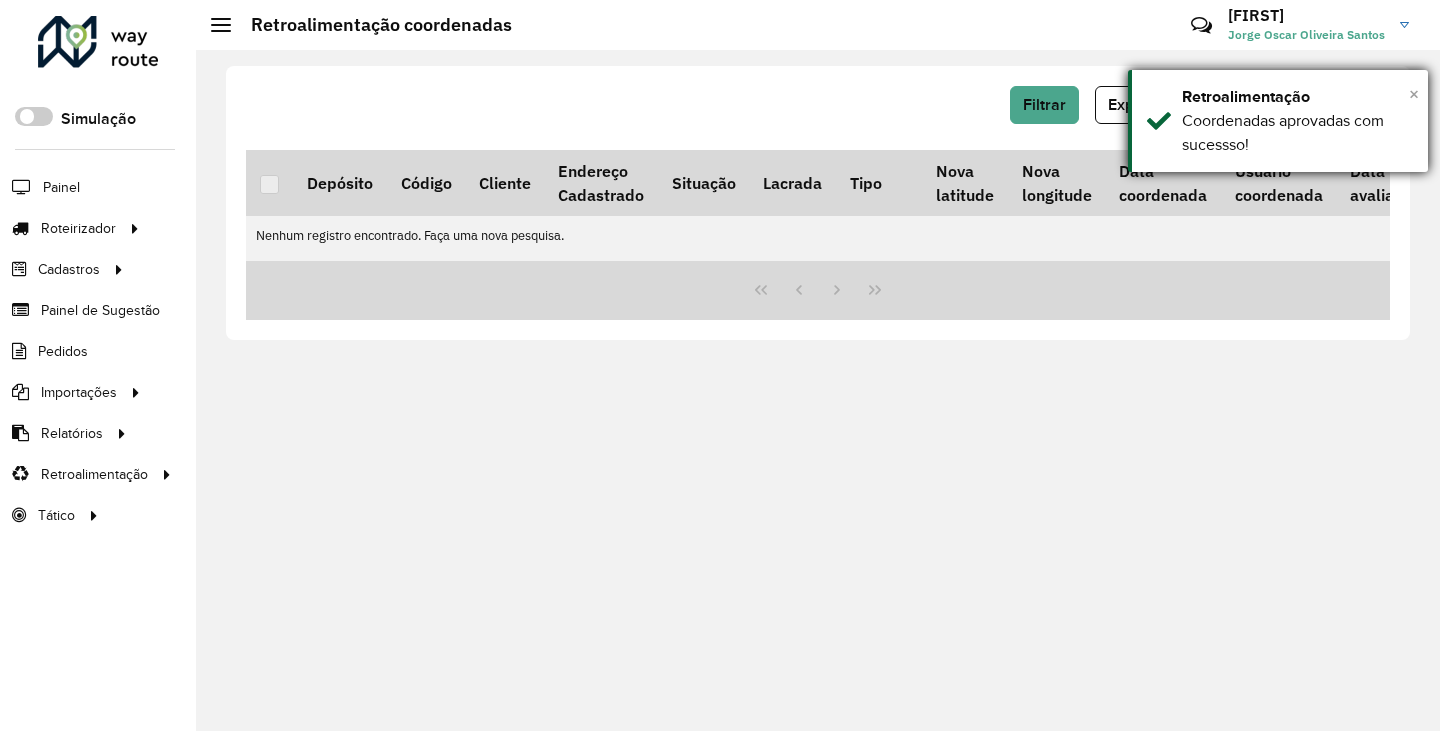 click on "×" at bounding box center (1414, 94) 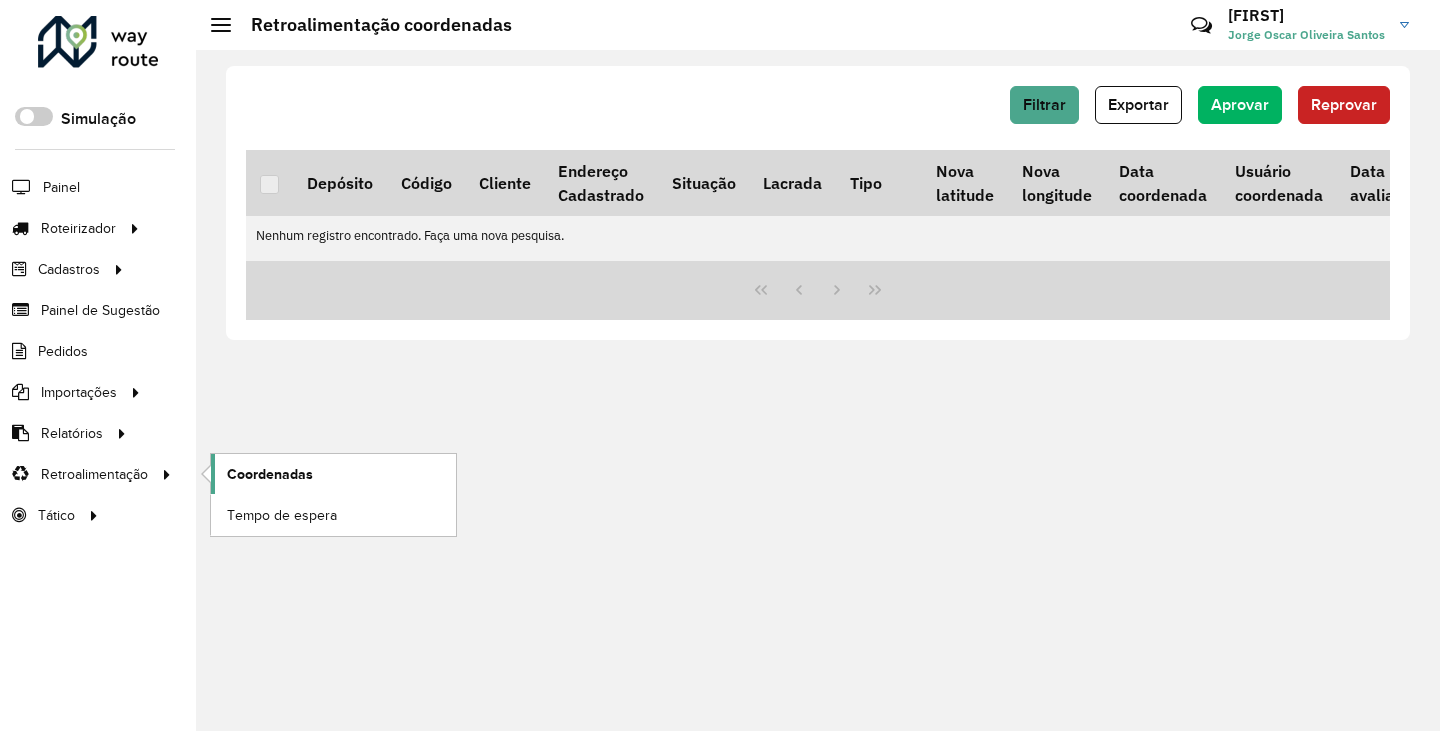click on "Coordenadas" 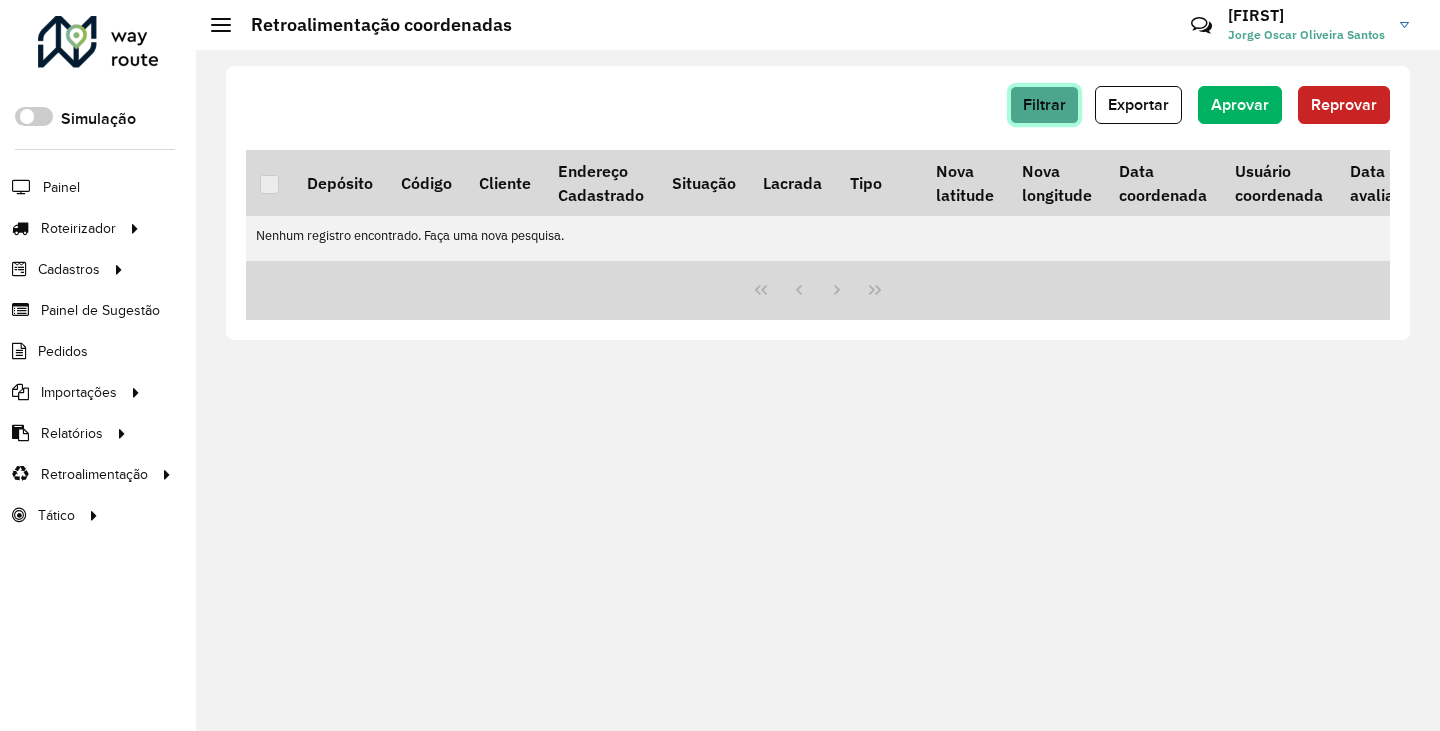 click on "Filtrar" 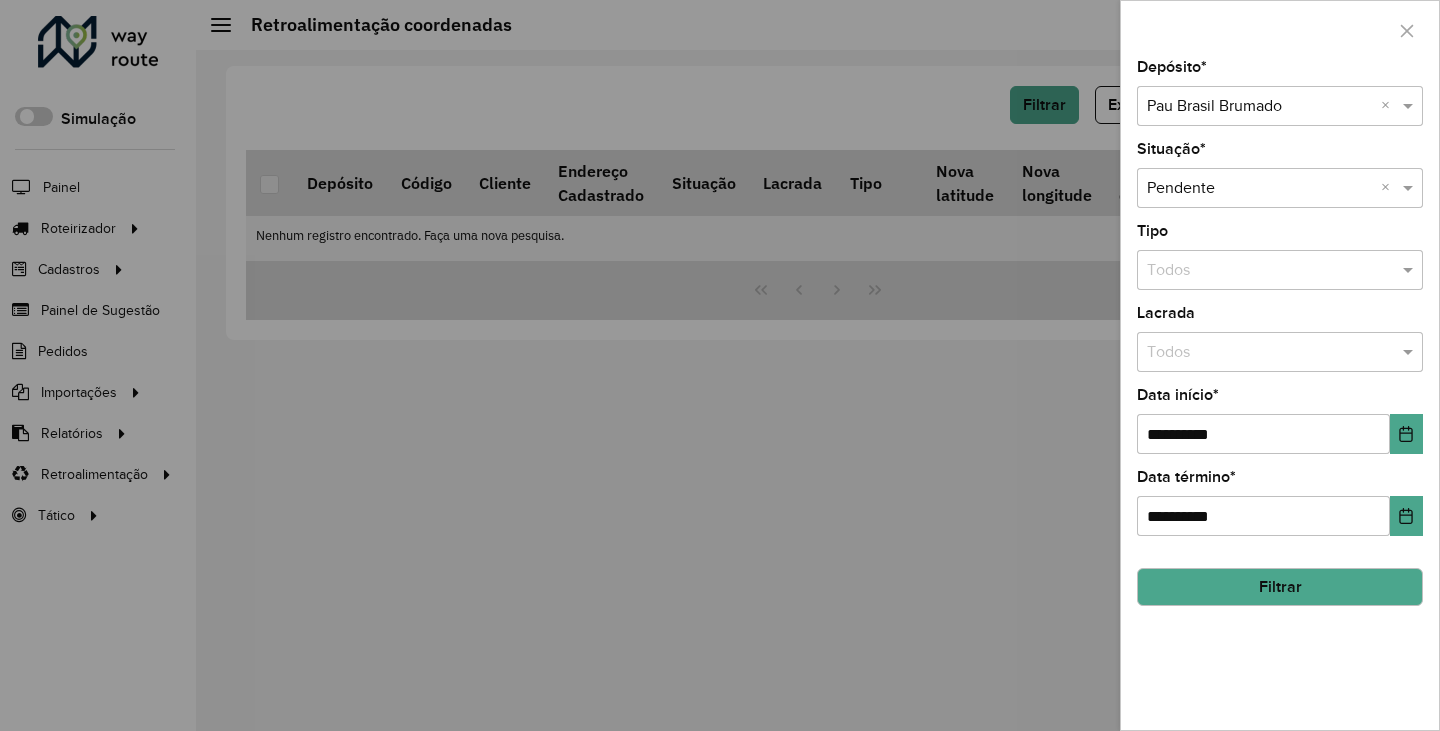 click on "Filtrar" 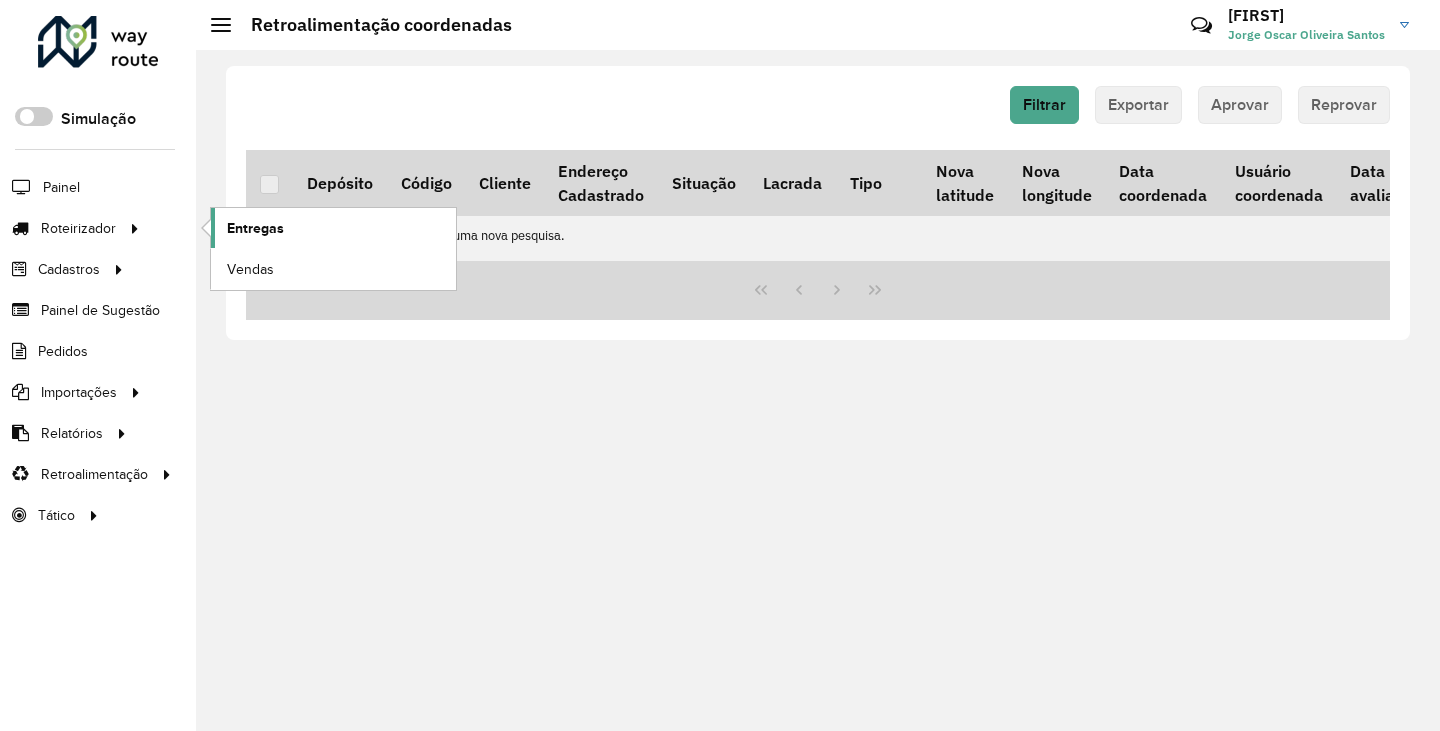 click on "Entregas" 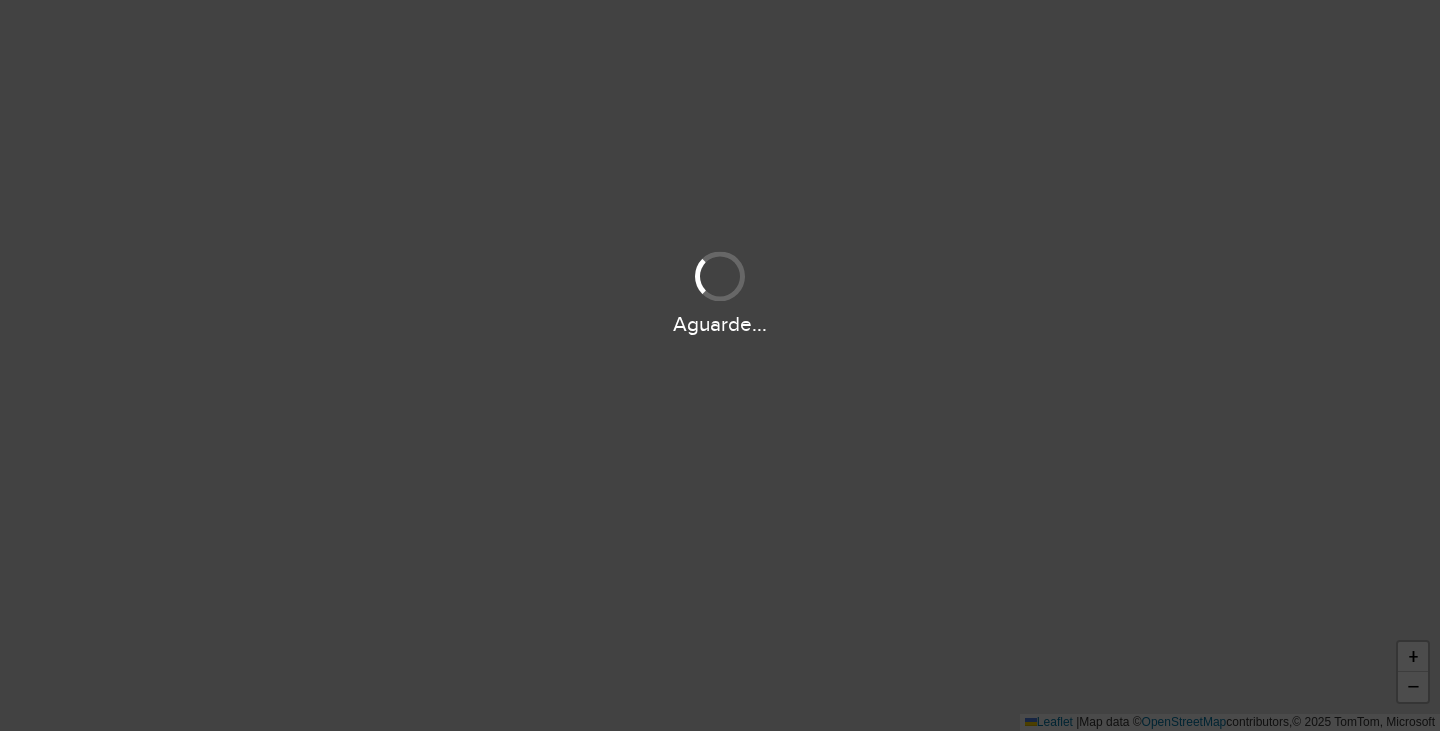 scroll, scrollTop: 0, scrollLeft: 0, axis: both 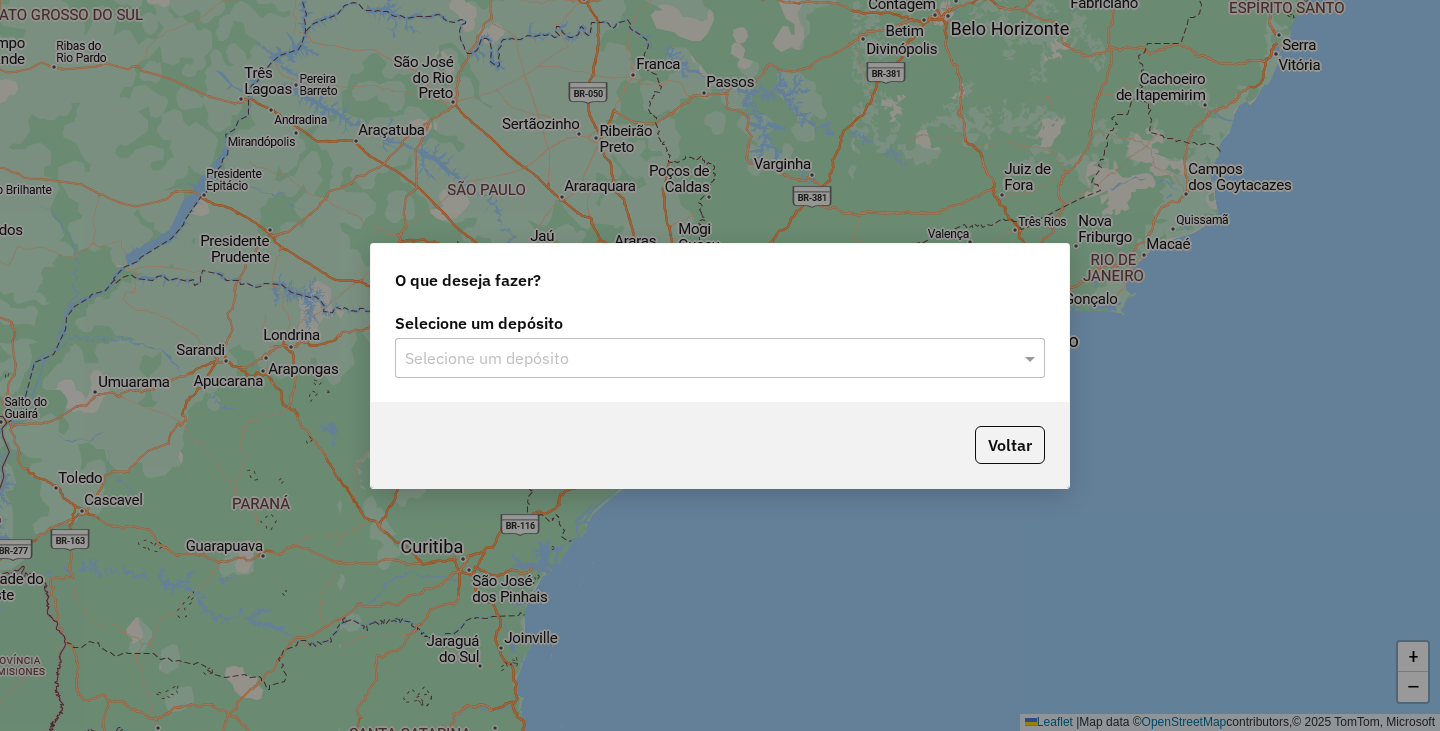 click on "Selecione um depósito" 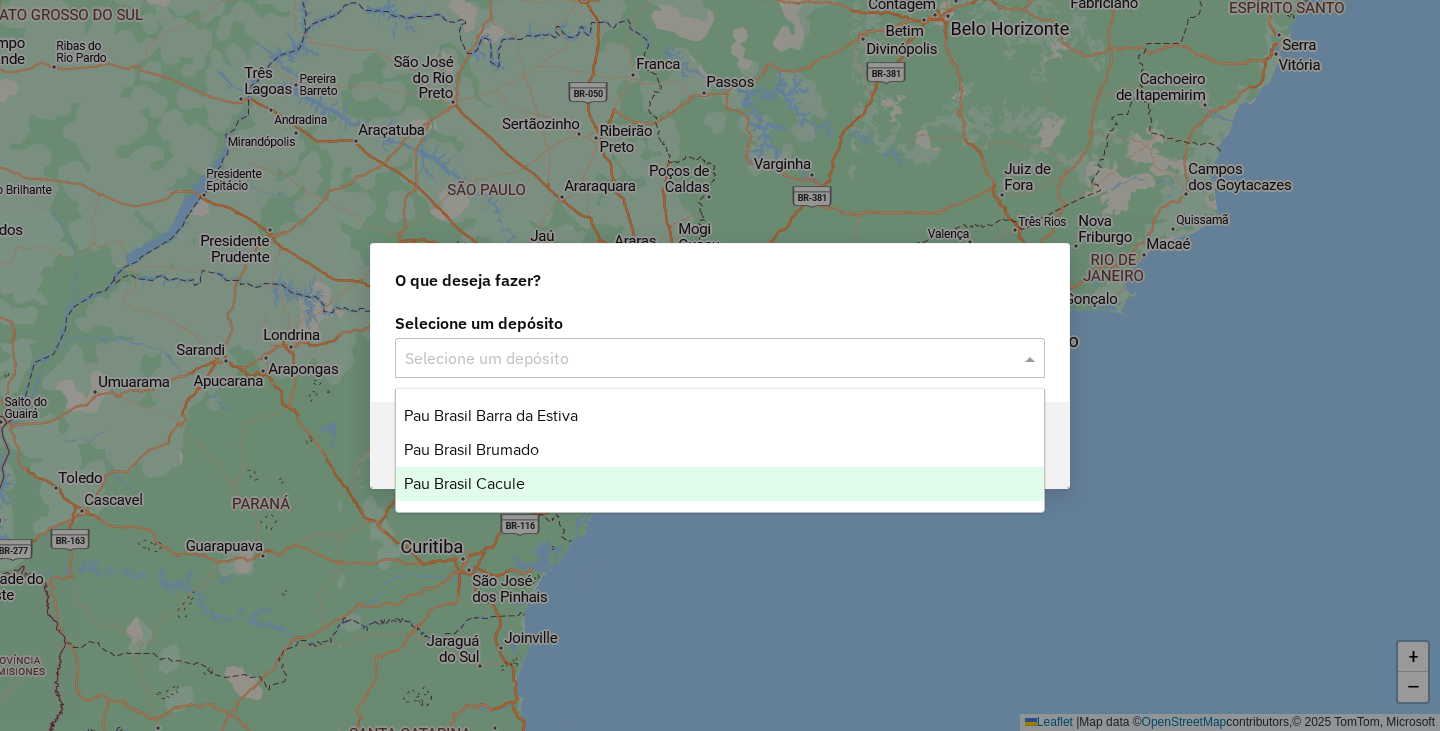 click on "Pau Brasil Cacule" at bounding box center (720, 484) 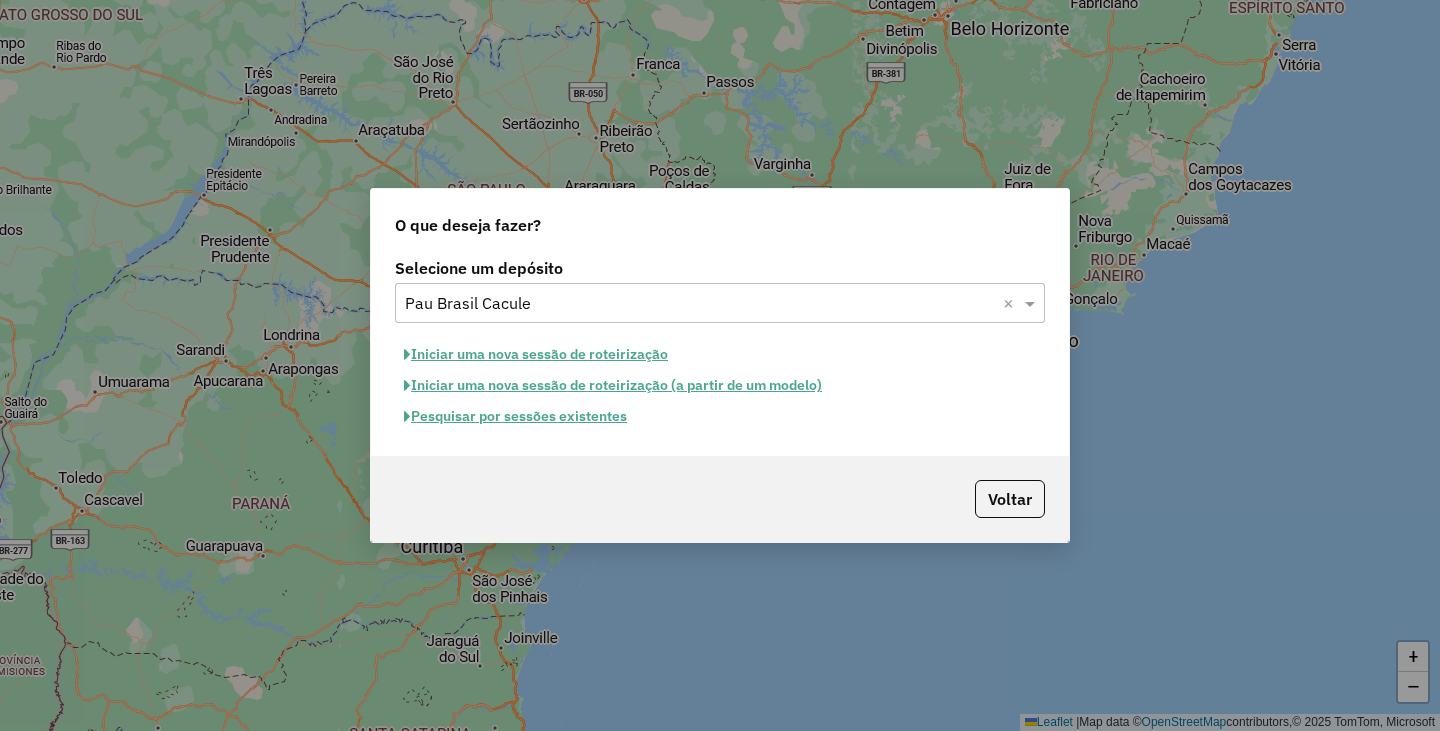 click on "Iniciar uma nova sessão de roteirização" 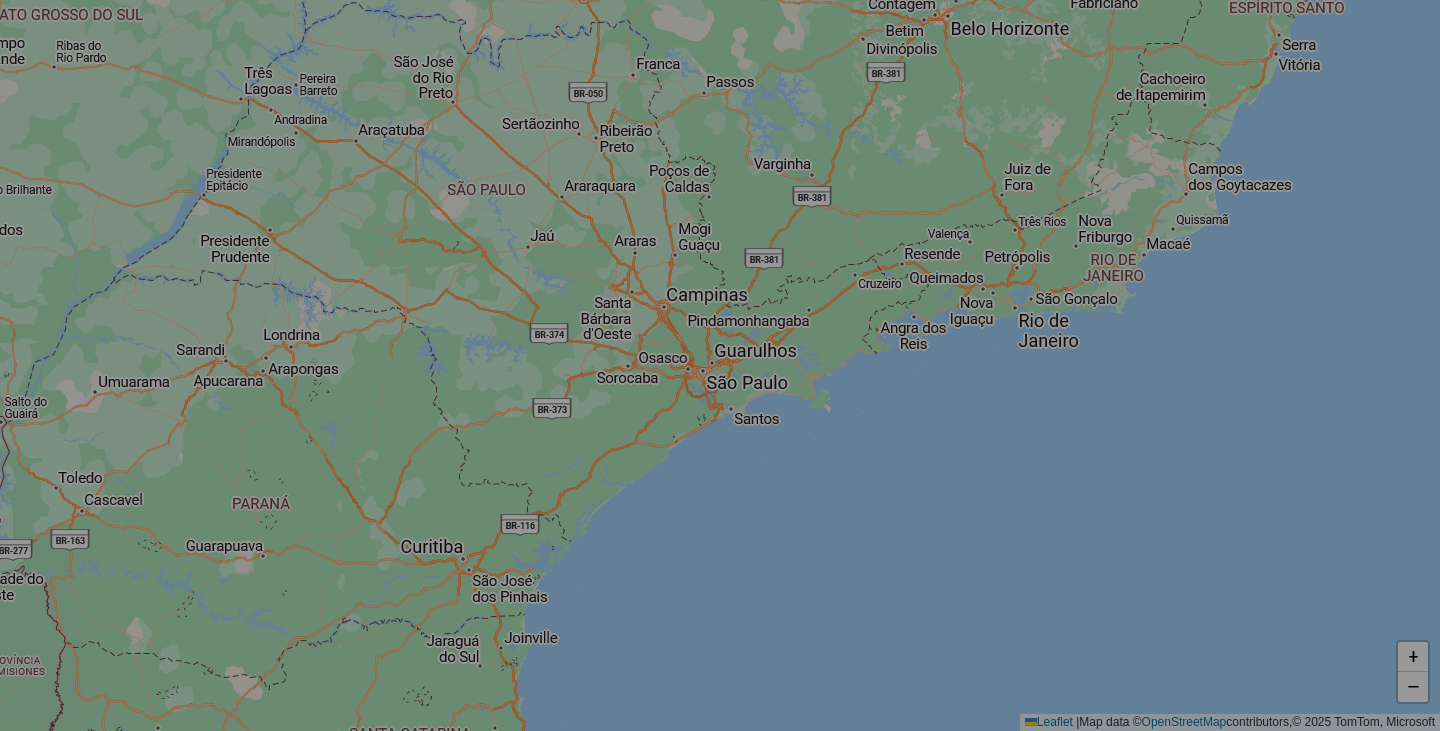 select on "*" 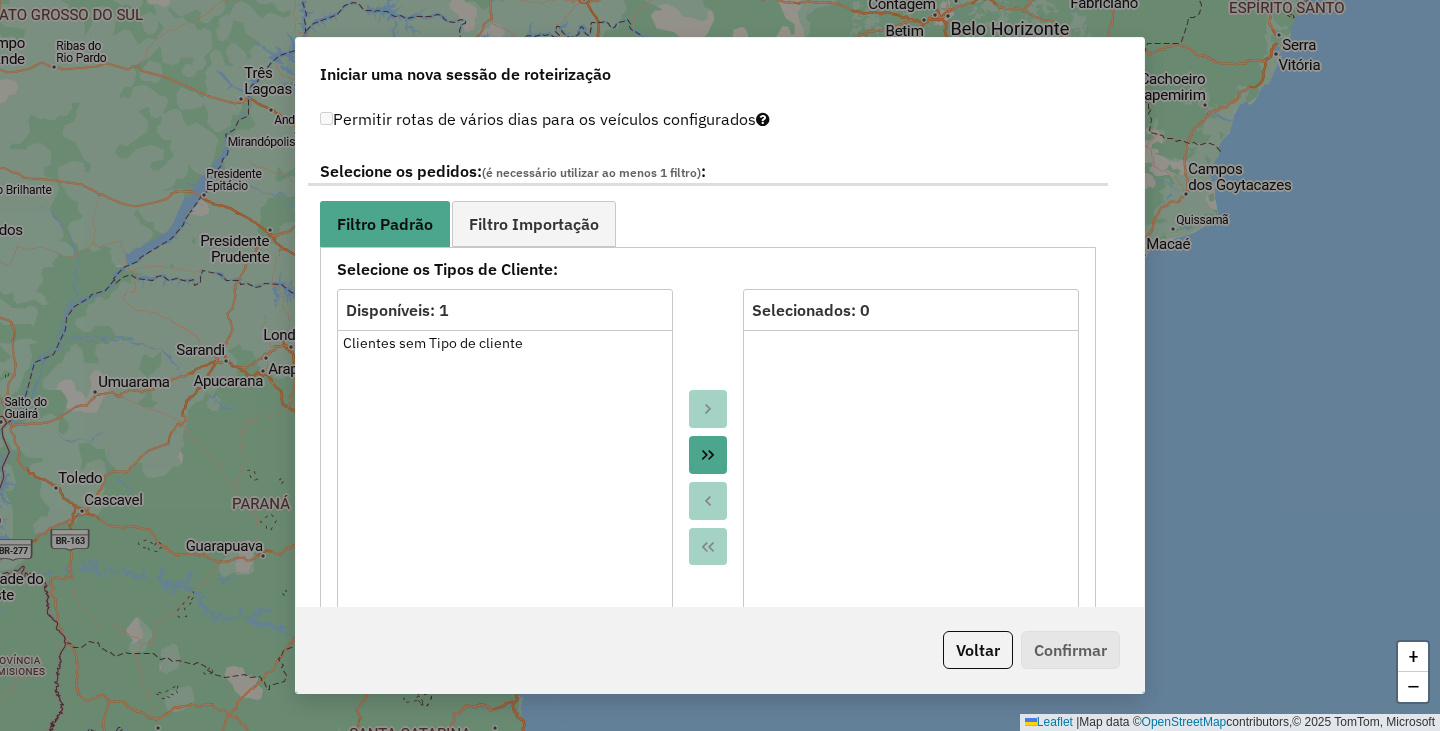 scroll, scrollTop: 1300, scrollLeft: 0, axis: vertical 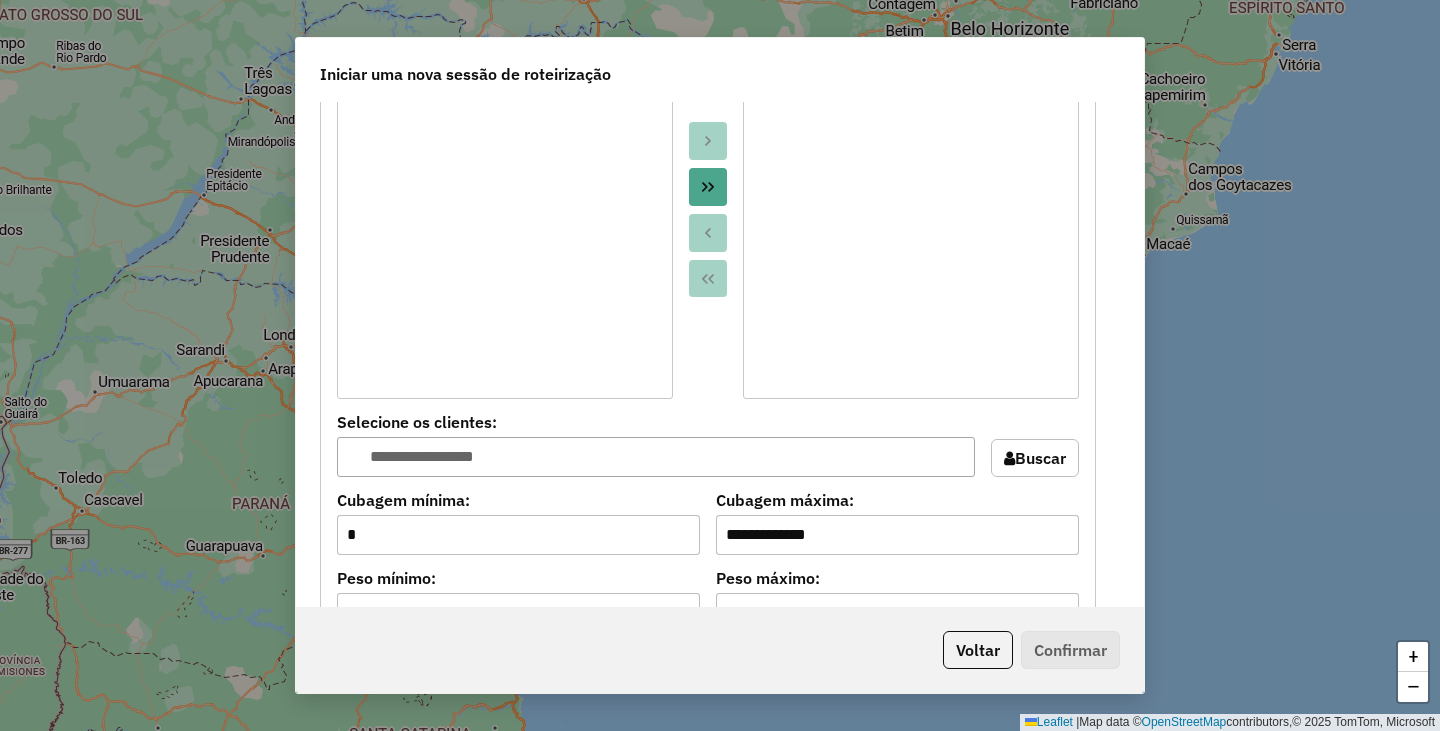 click at bounding box center (708, 187) 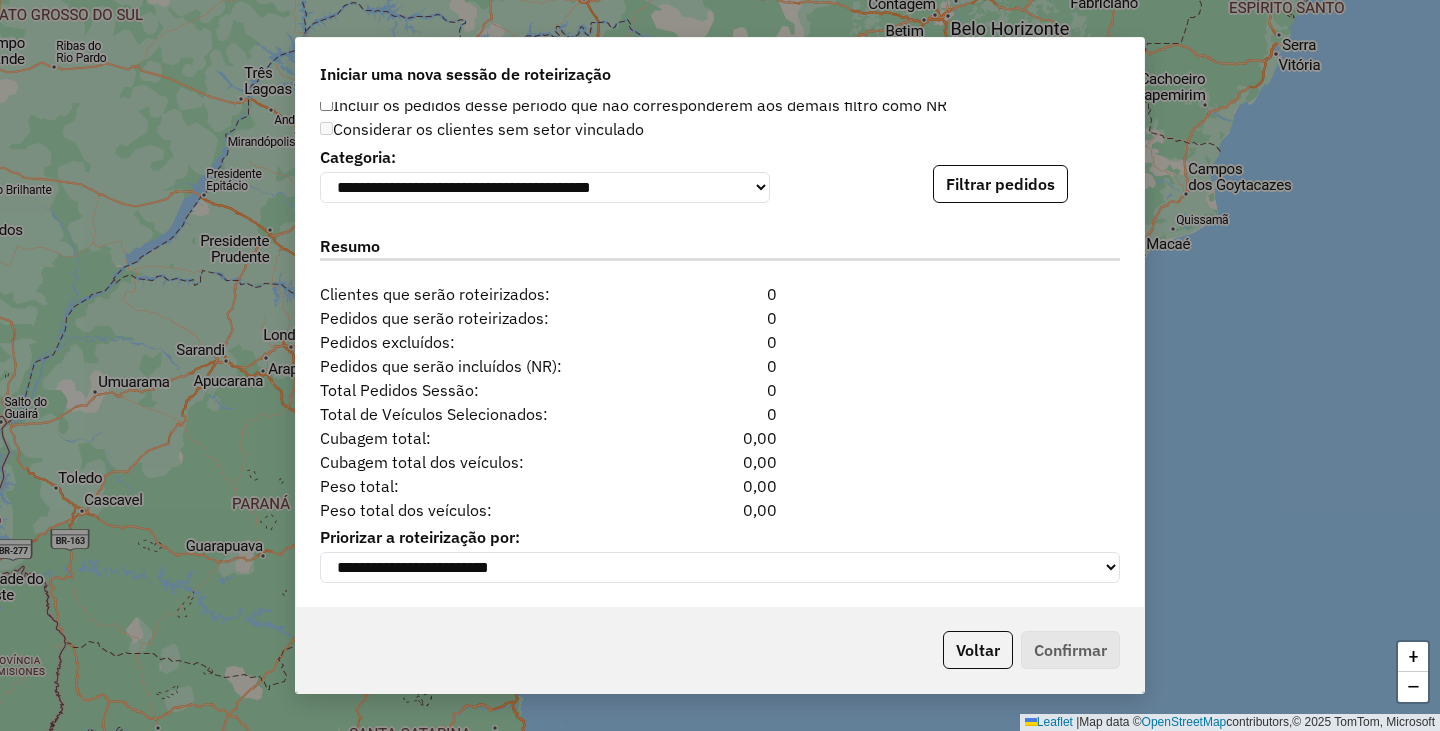 scroll, scrollTop: 2030, scrollLeft: 0, axis: vertical 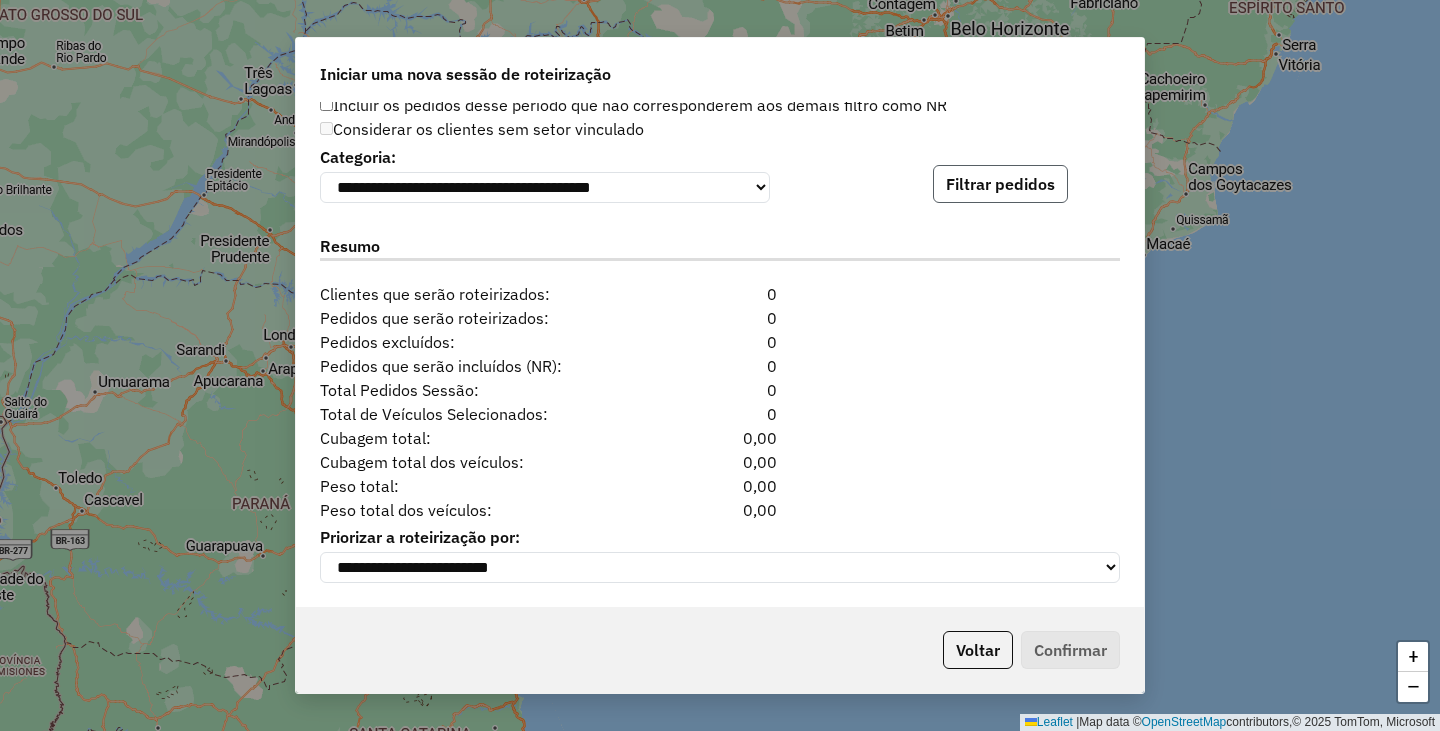 click on "Filtrar pedidos" 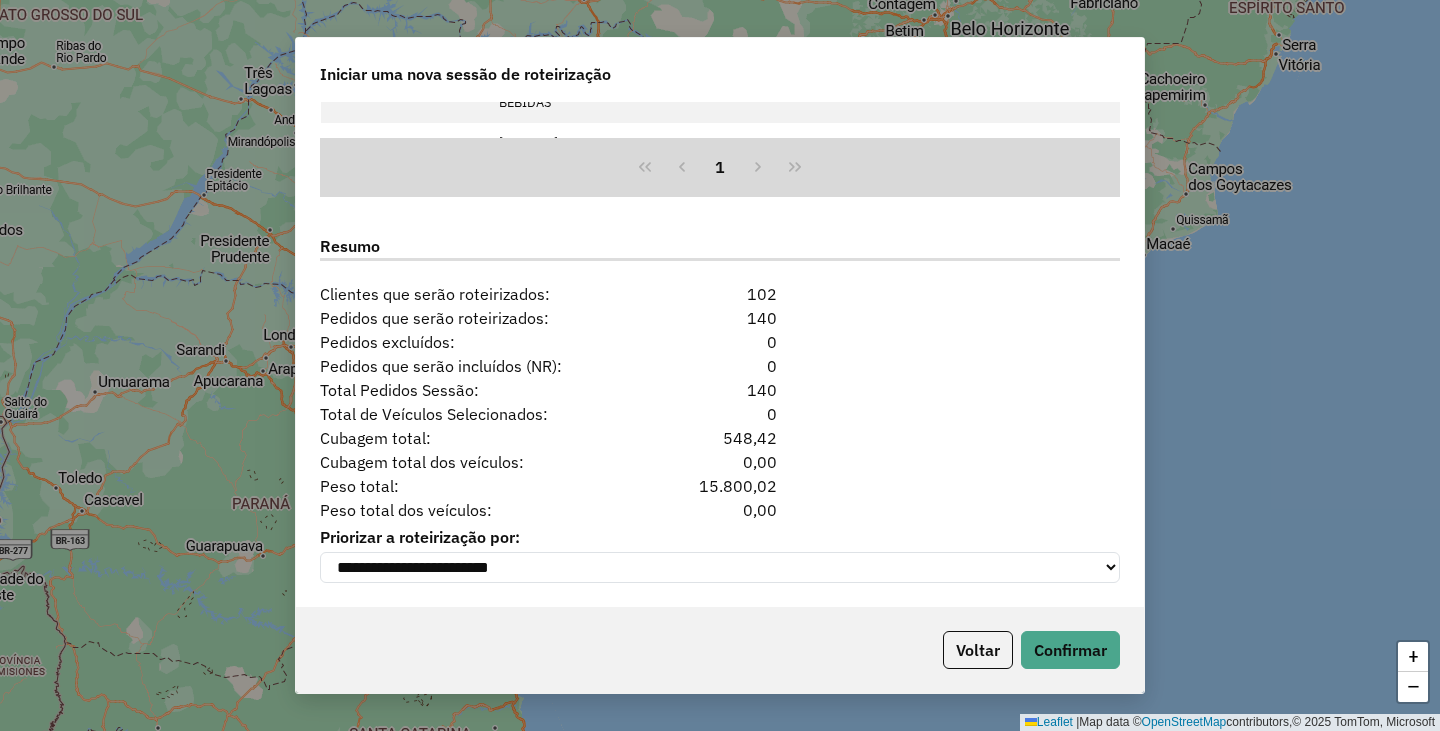 scroll, scrollTop: 2443, scrollLeft: 0, axis: vertical 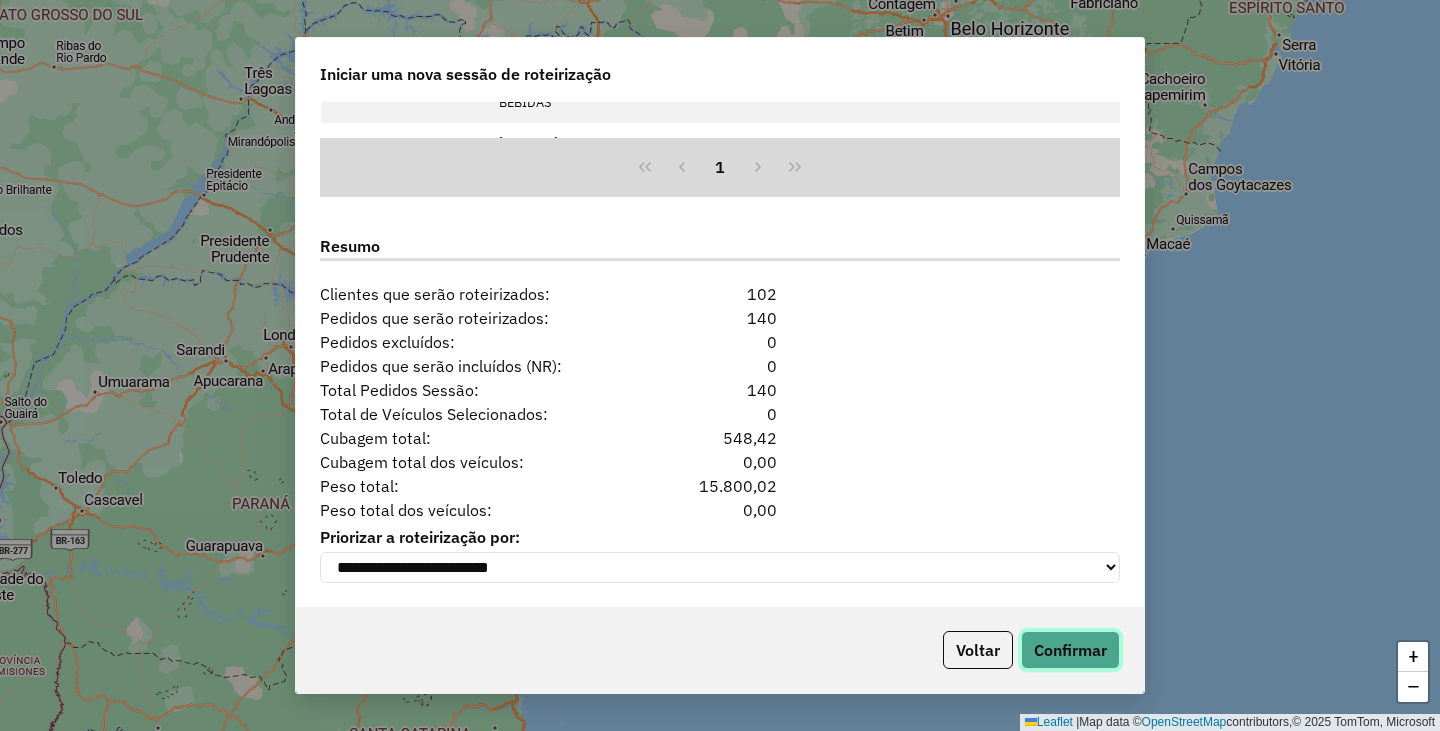 click on "Confirmar" 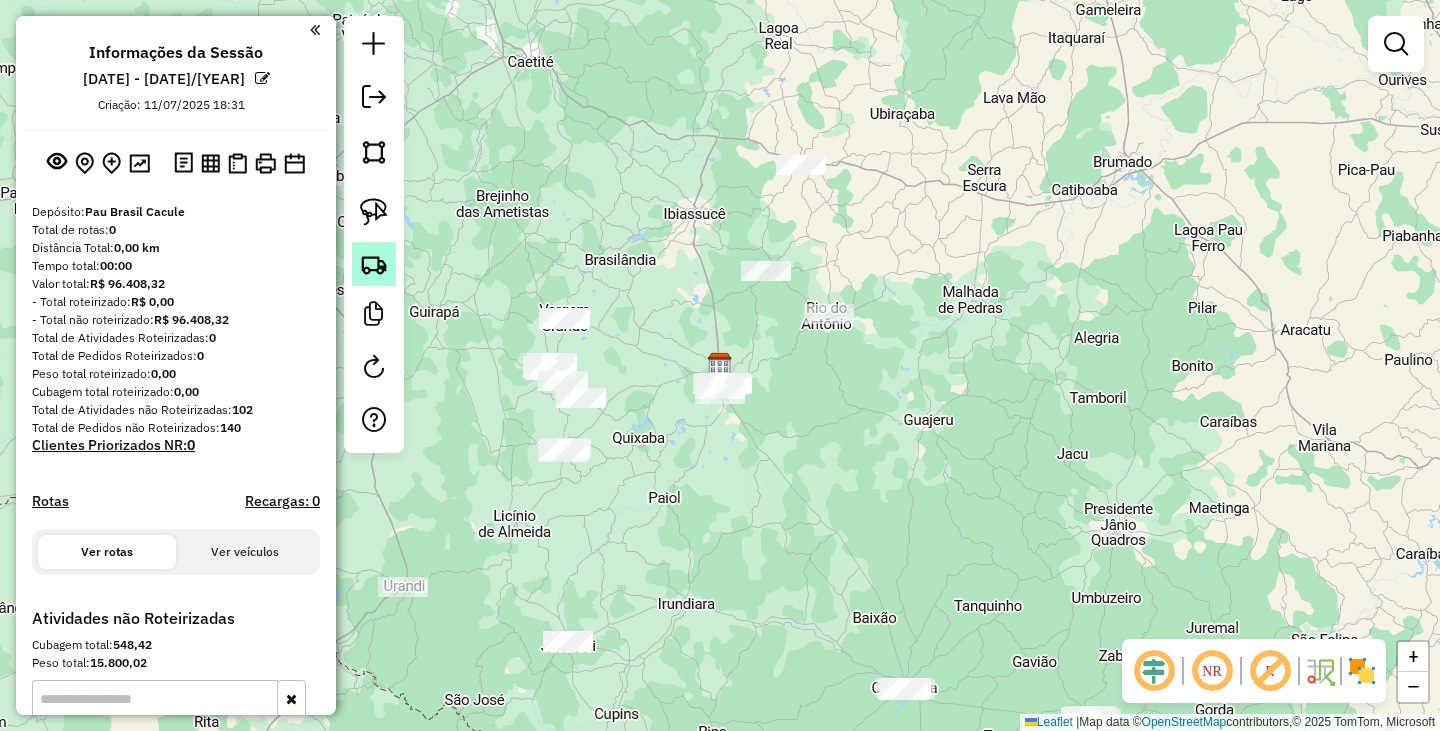click 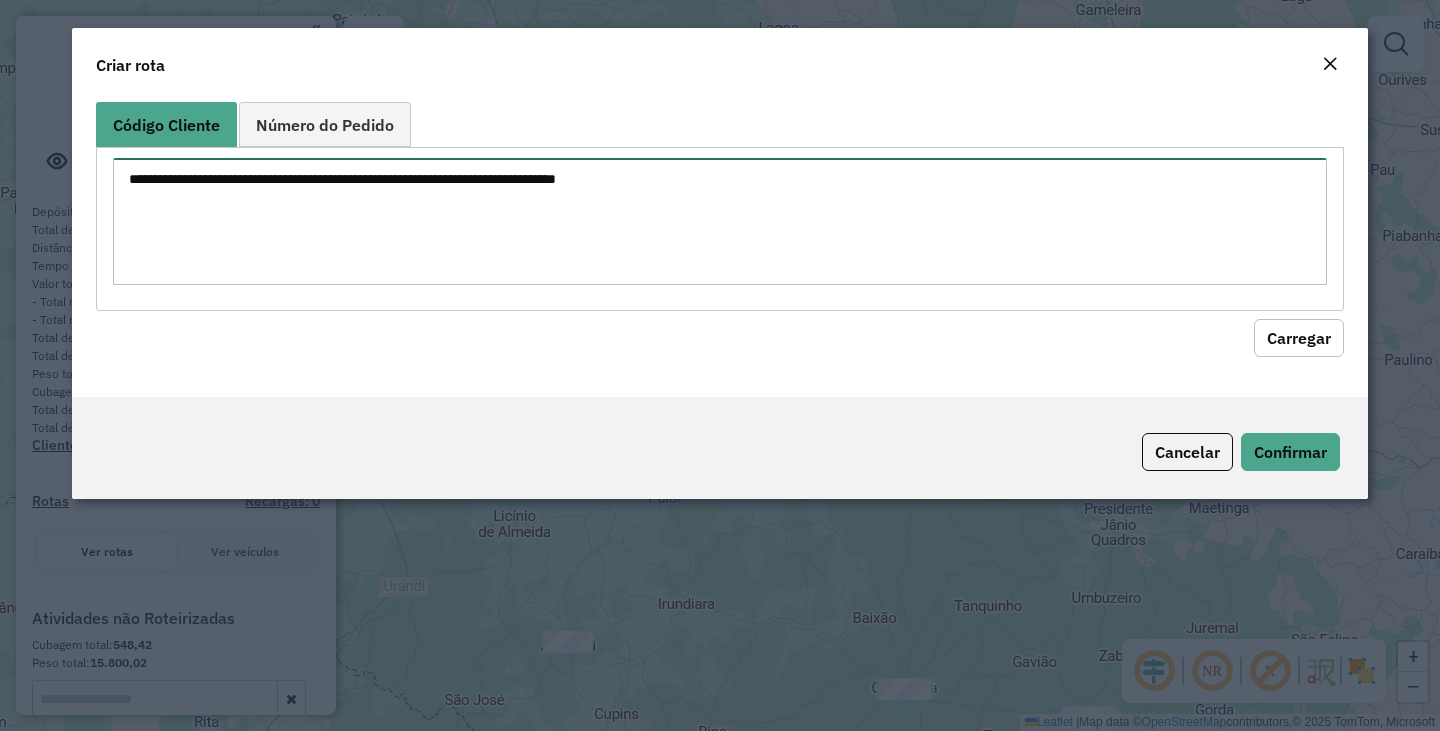 click at bounding box center [720, 221] 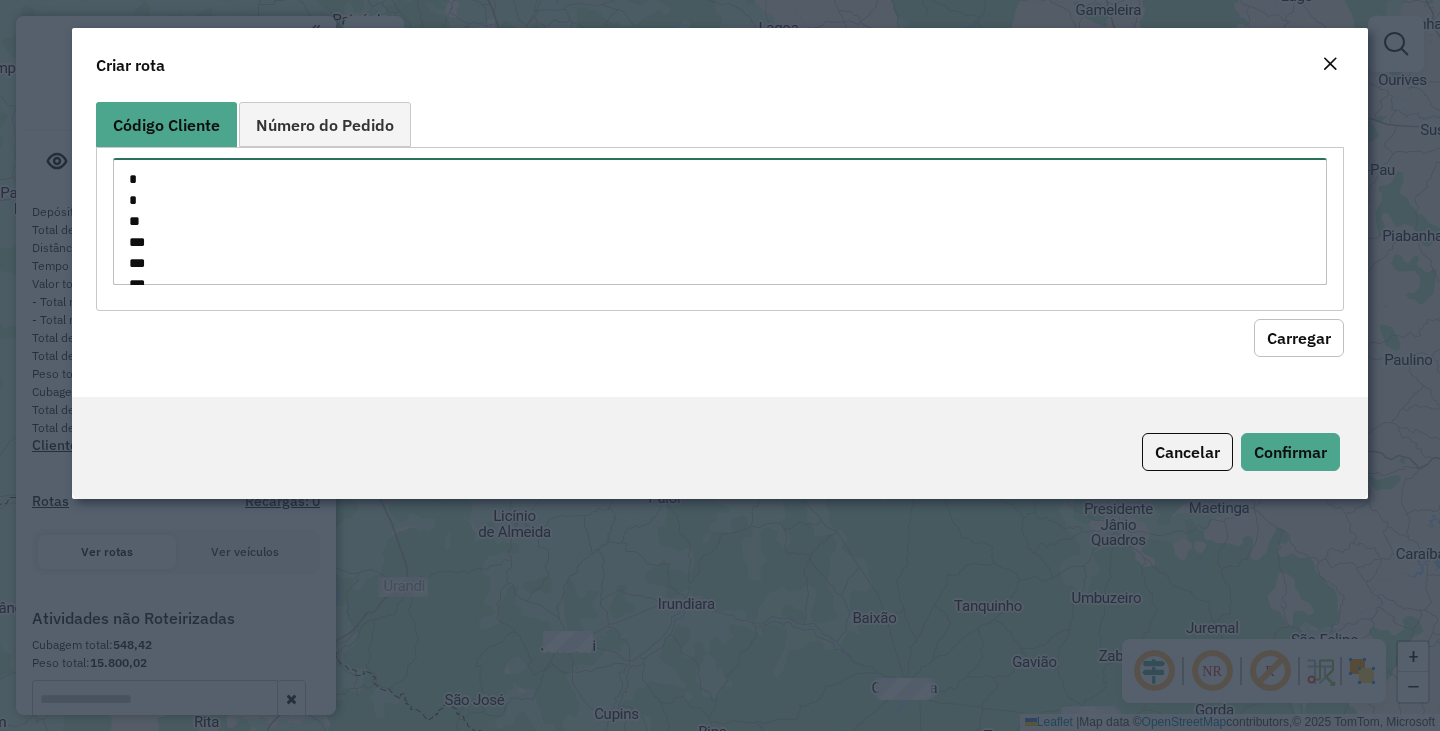 scroll, scrollTop: 1247, scrollLeft: 0, axis: vertical 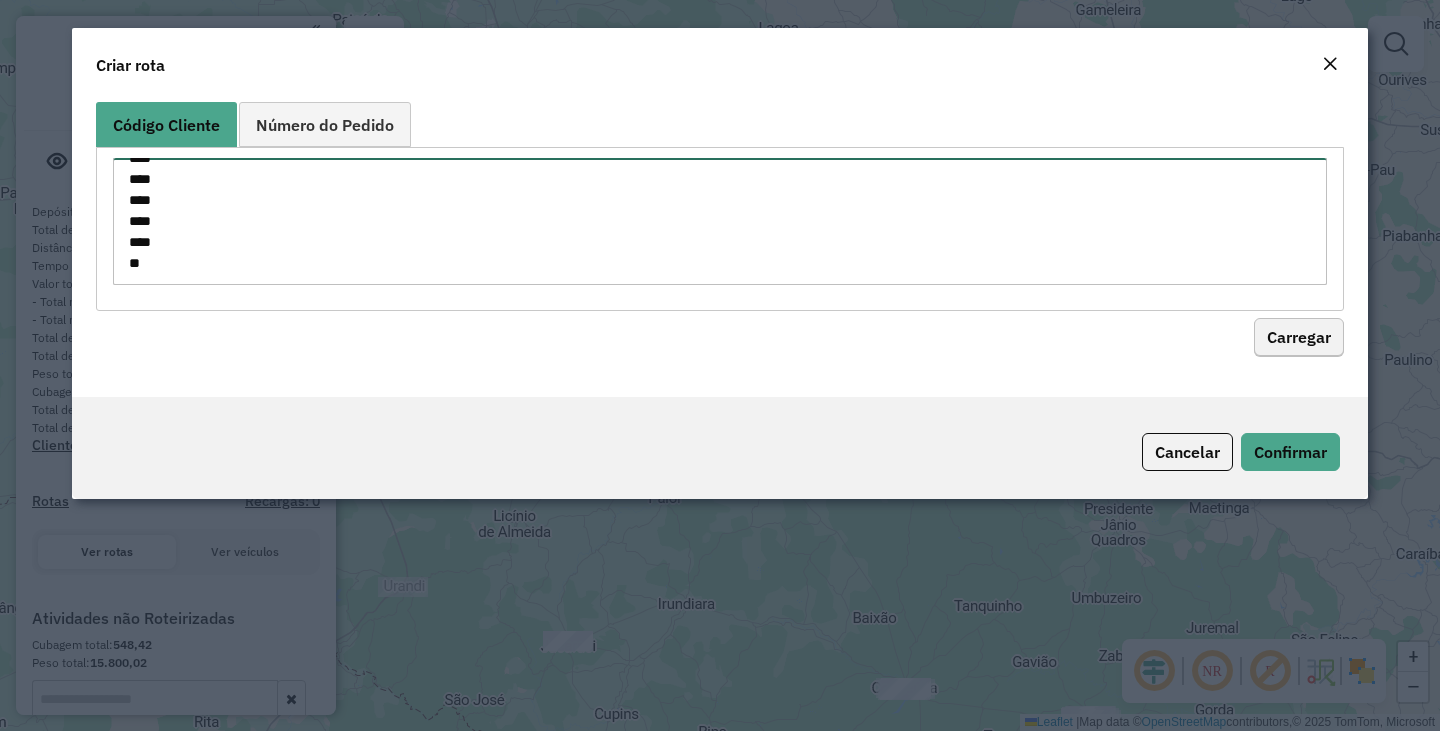 type on "*
*
**
***
***
***
***
***
***
***
***
***
***
***
***
***
***
***
****
****
****
****
****
****
****
****
****
****
****
****
****
****
****
**
**
***
***
***
***
***
***
***
***
***
***
***
***
***
***
***
***
***
***
***
***
****
****
****
****
****
****
****
****
*" 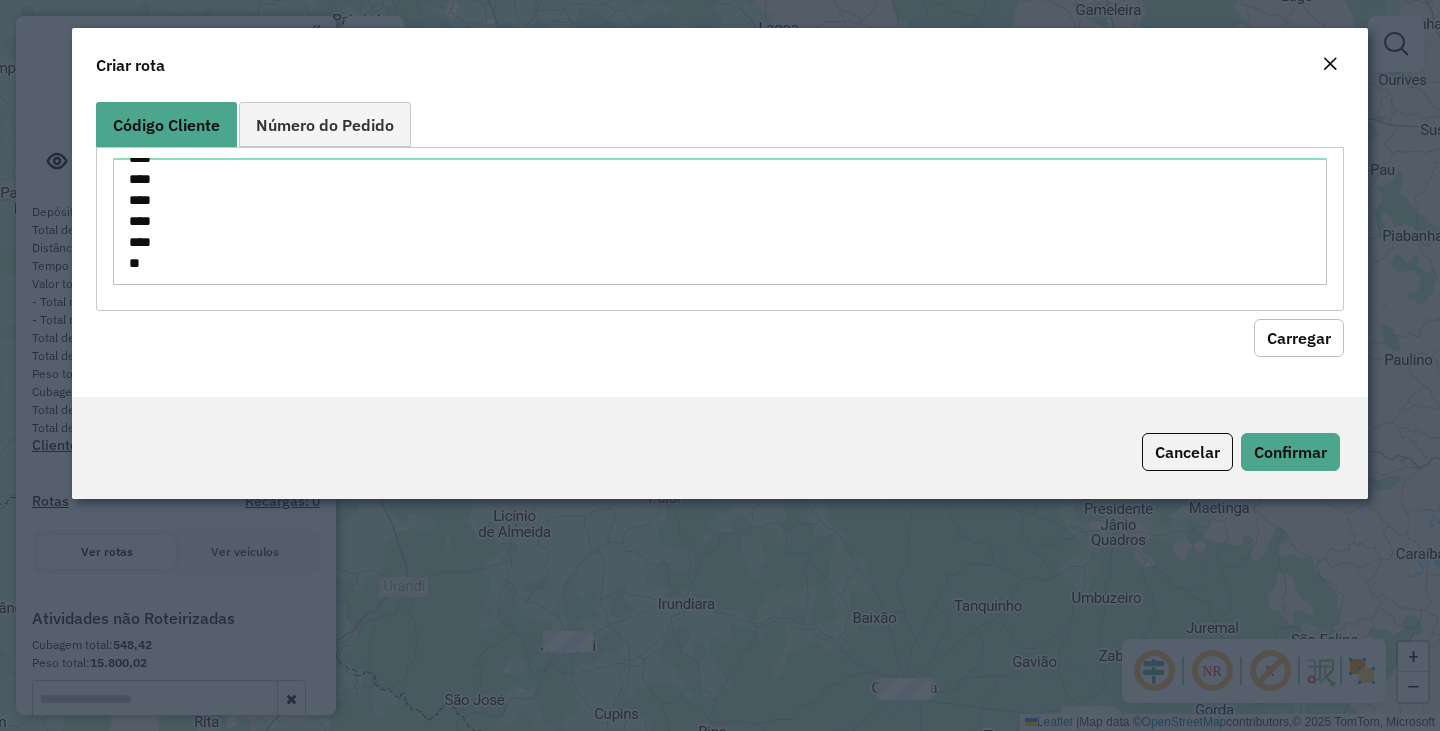 click on "Carregar" 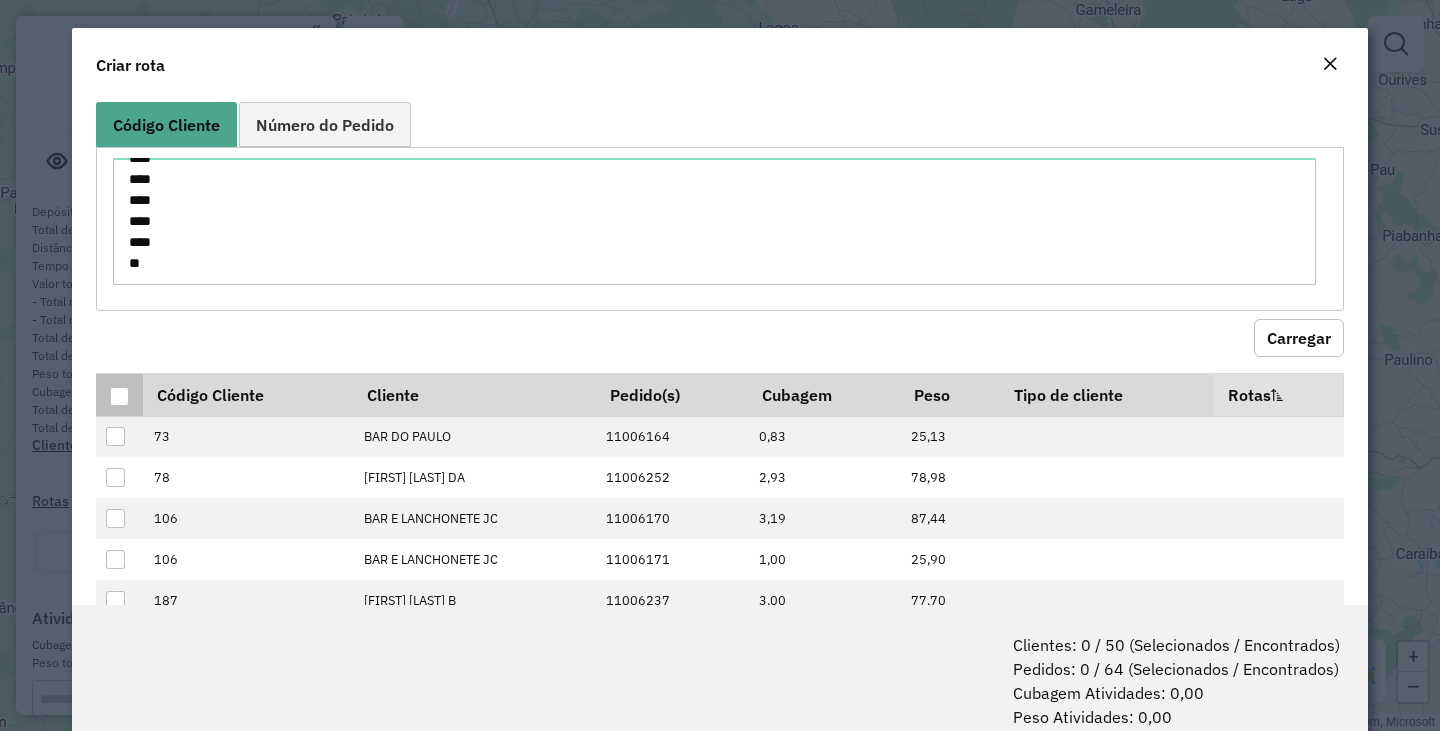 click at bounding box center [119, 396] 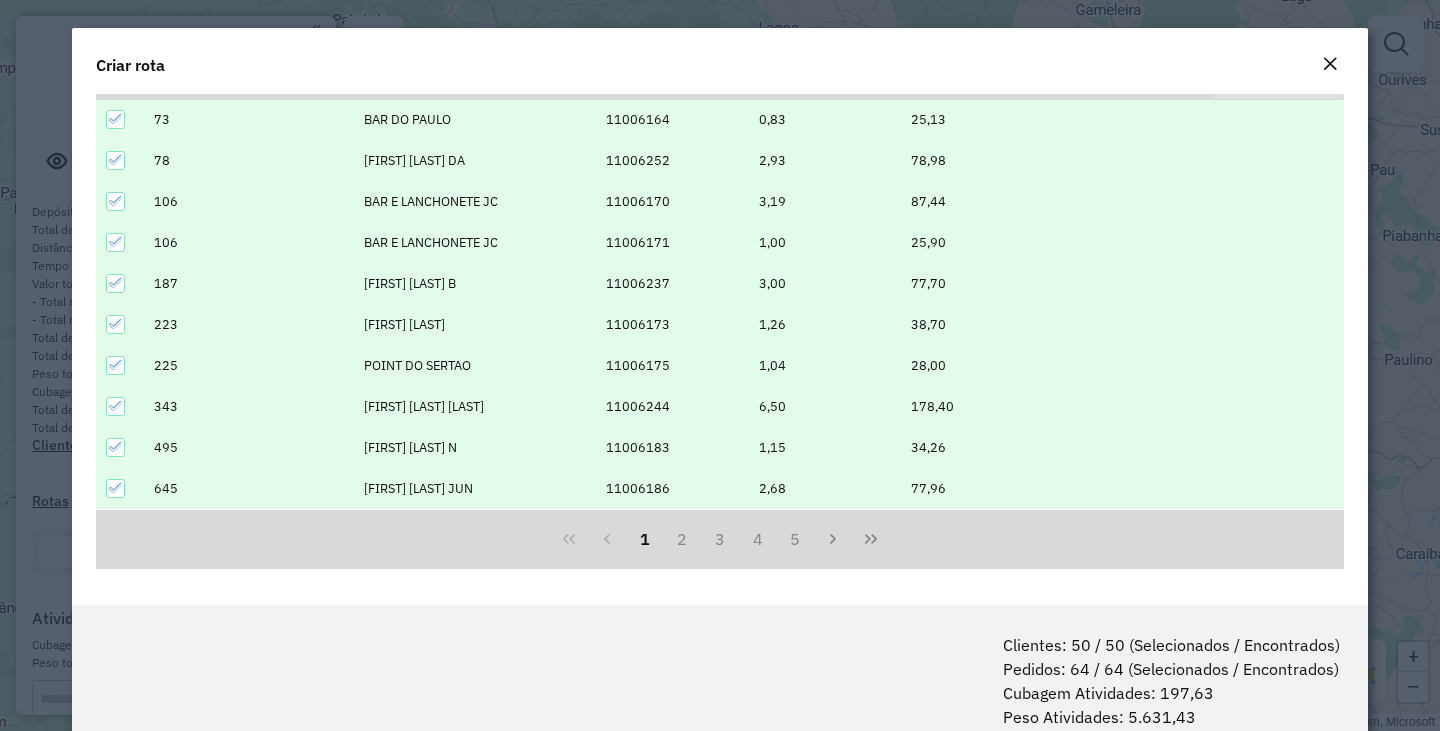 scroll, scrollTop: 319, scrollLeft: 0, axis: vertical 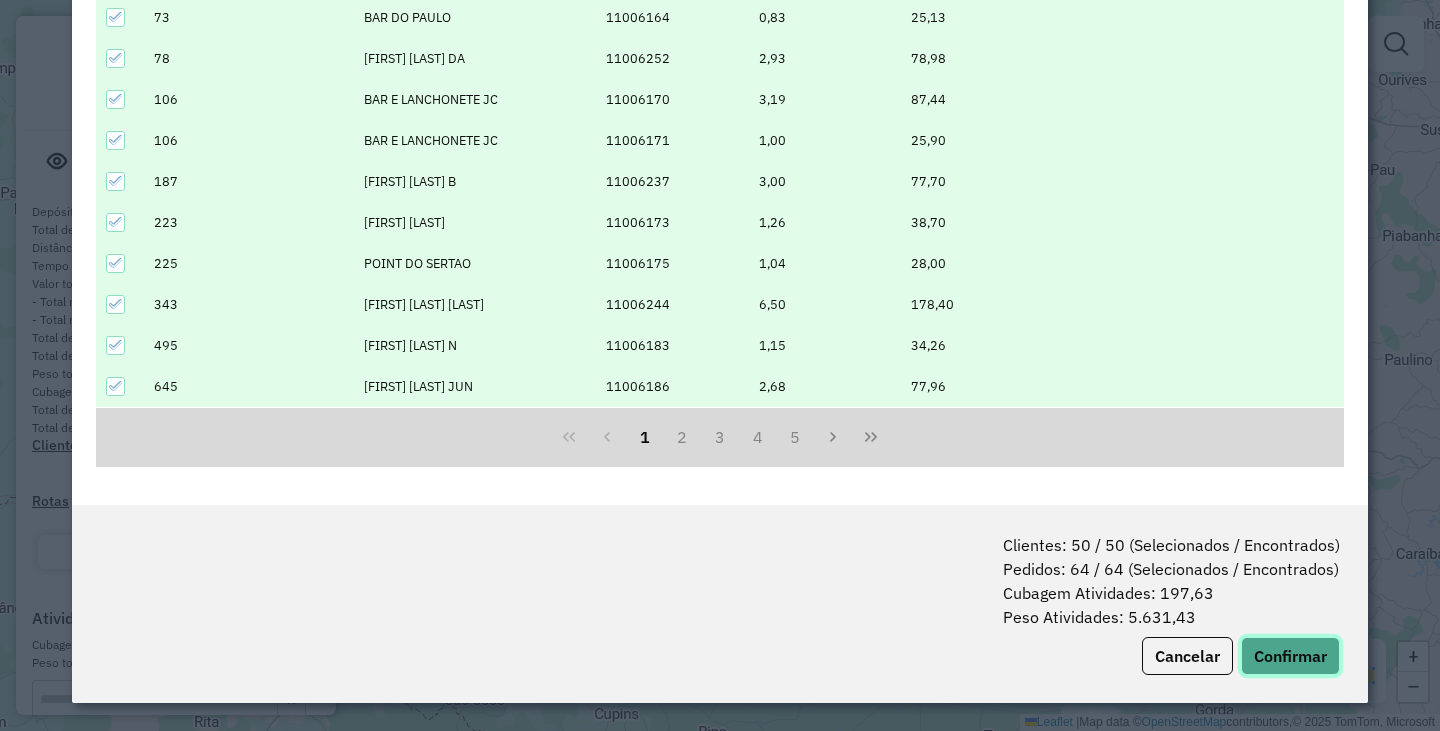click on "Confirmar" 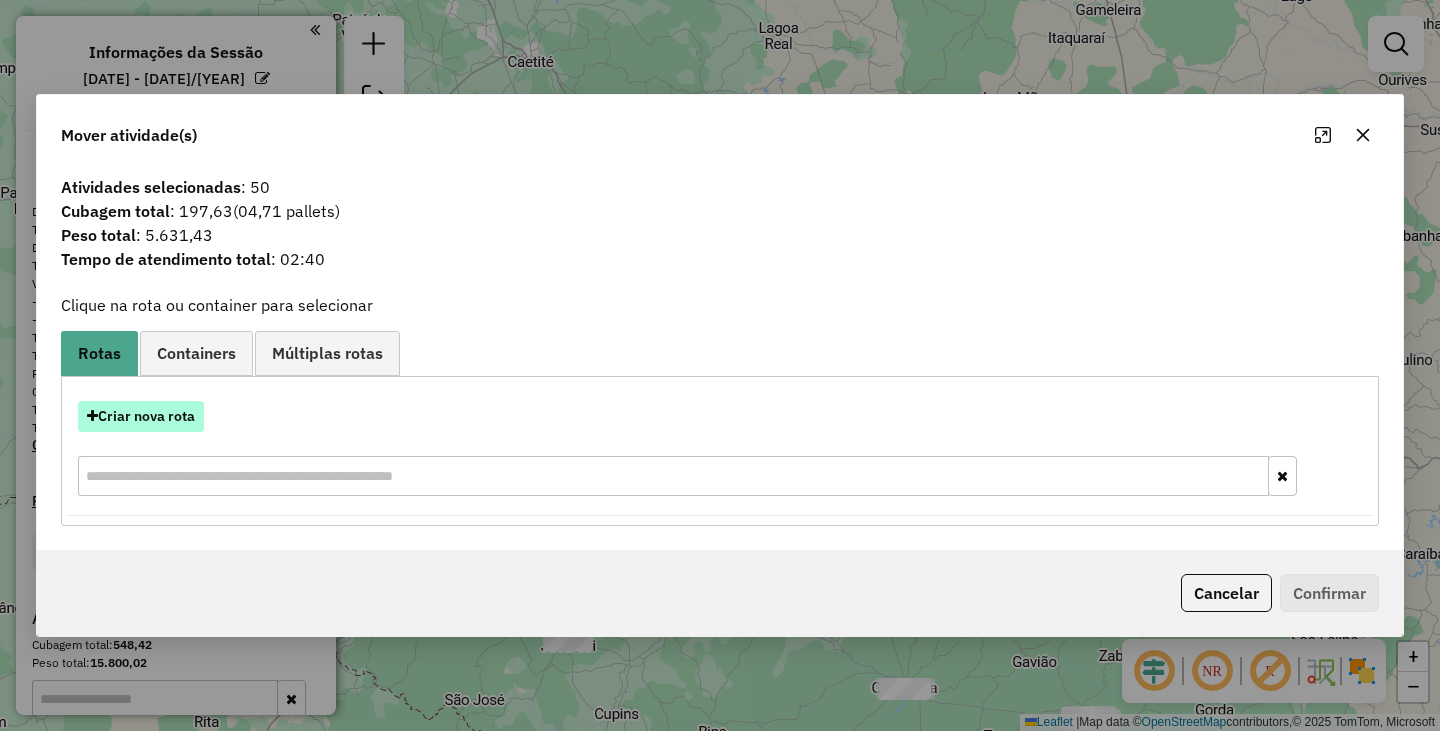click on "Criar nova rota" at bounding box center (141, 416) 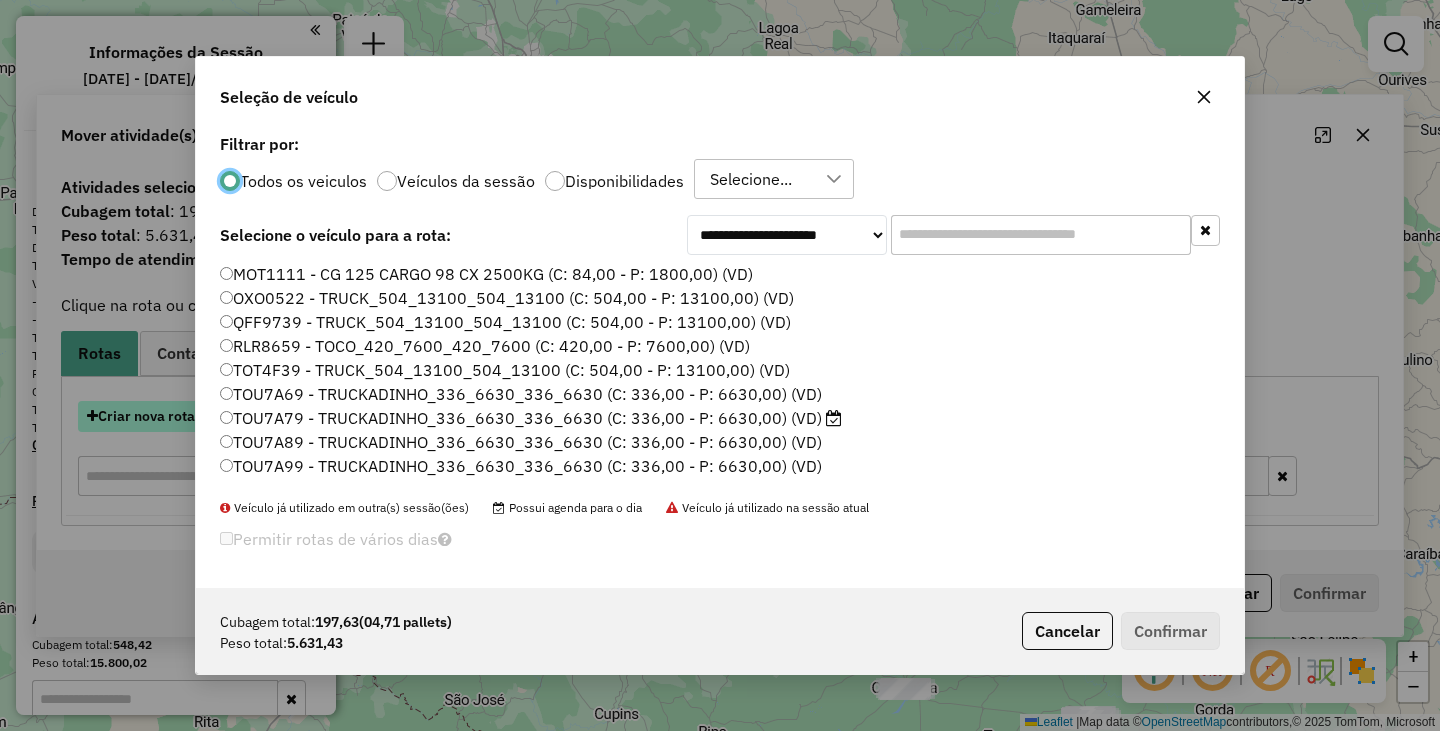 scroll, scrollTop: 11, scrollLeft: 6, axis: both 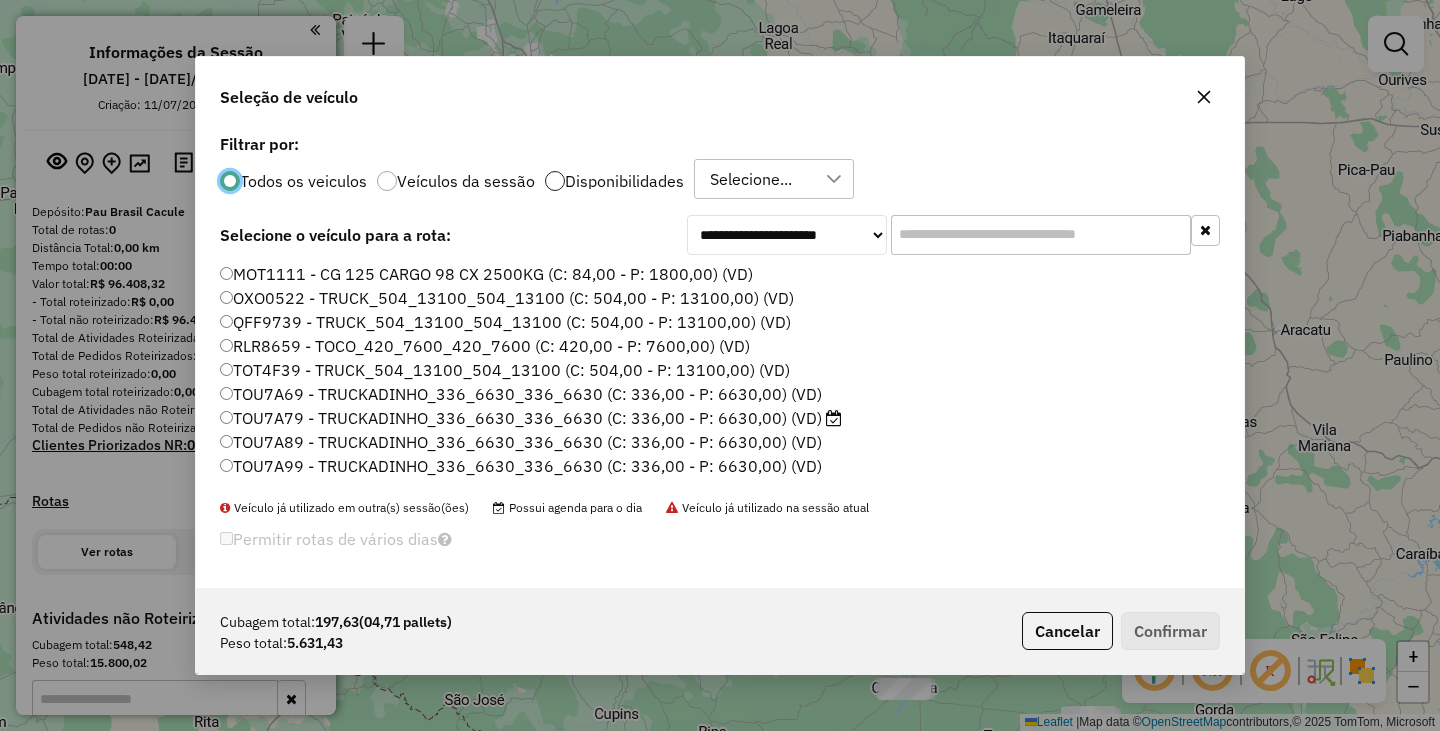 click 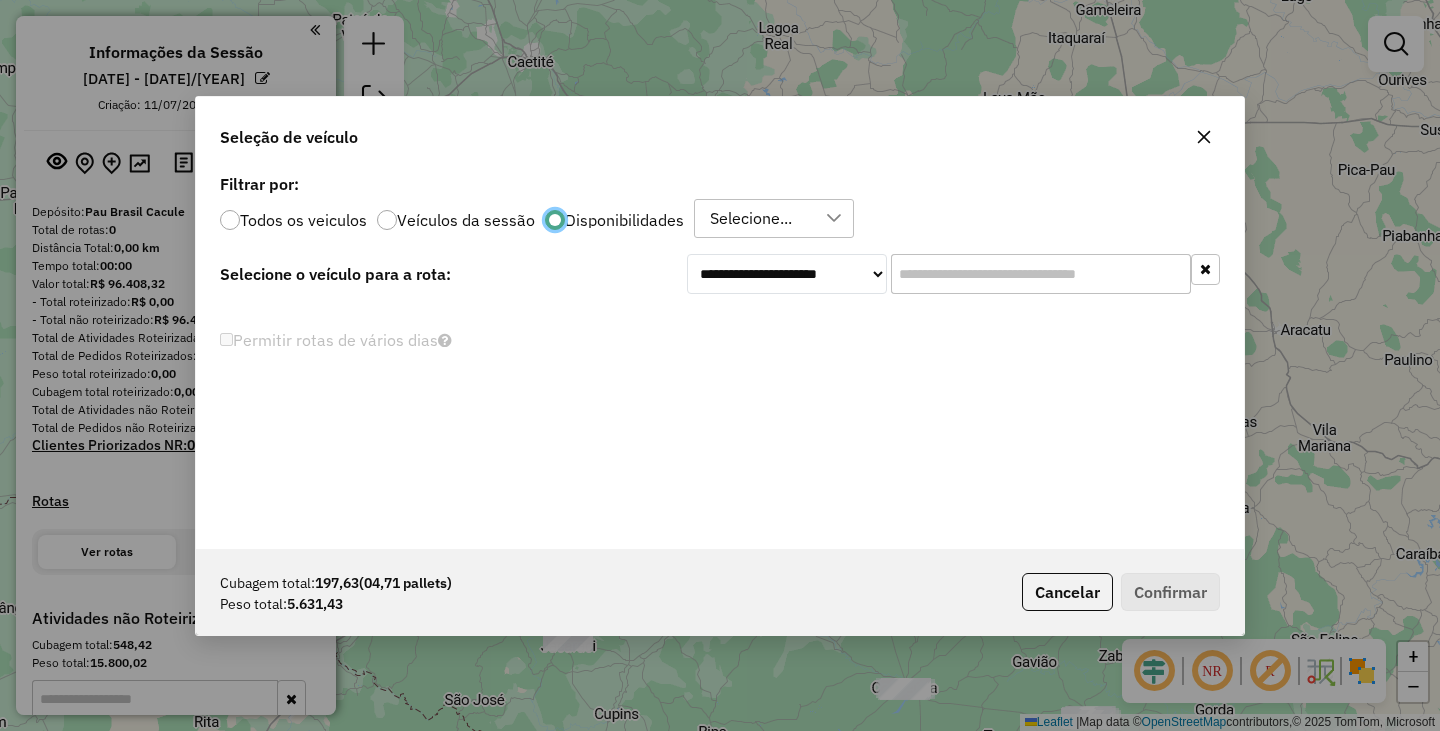 scroll, scrollTop: 12, scrollLeft: 7, axis: both 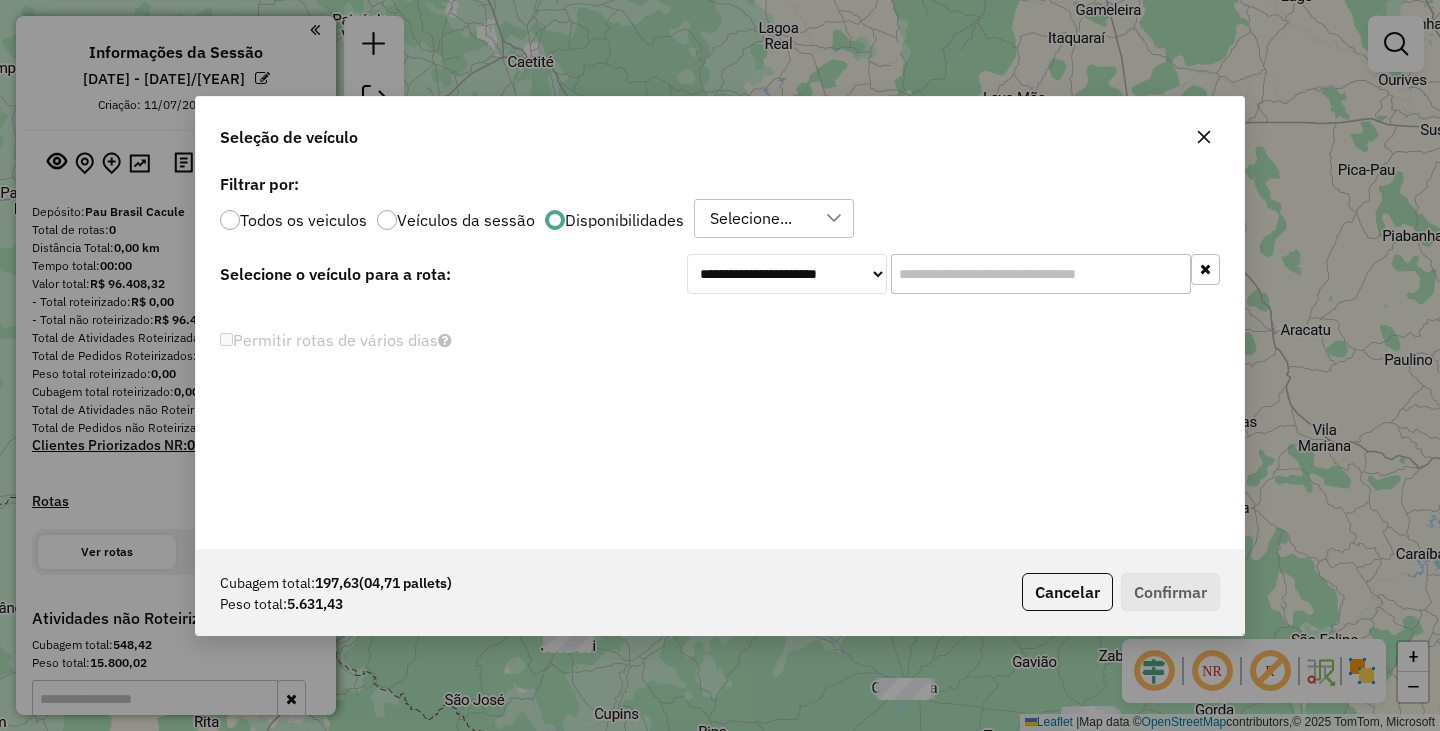 click on "Selecione..." at bounding box center (751, 219) 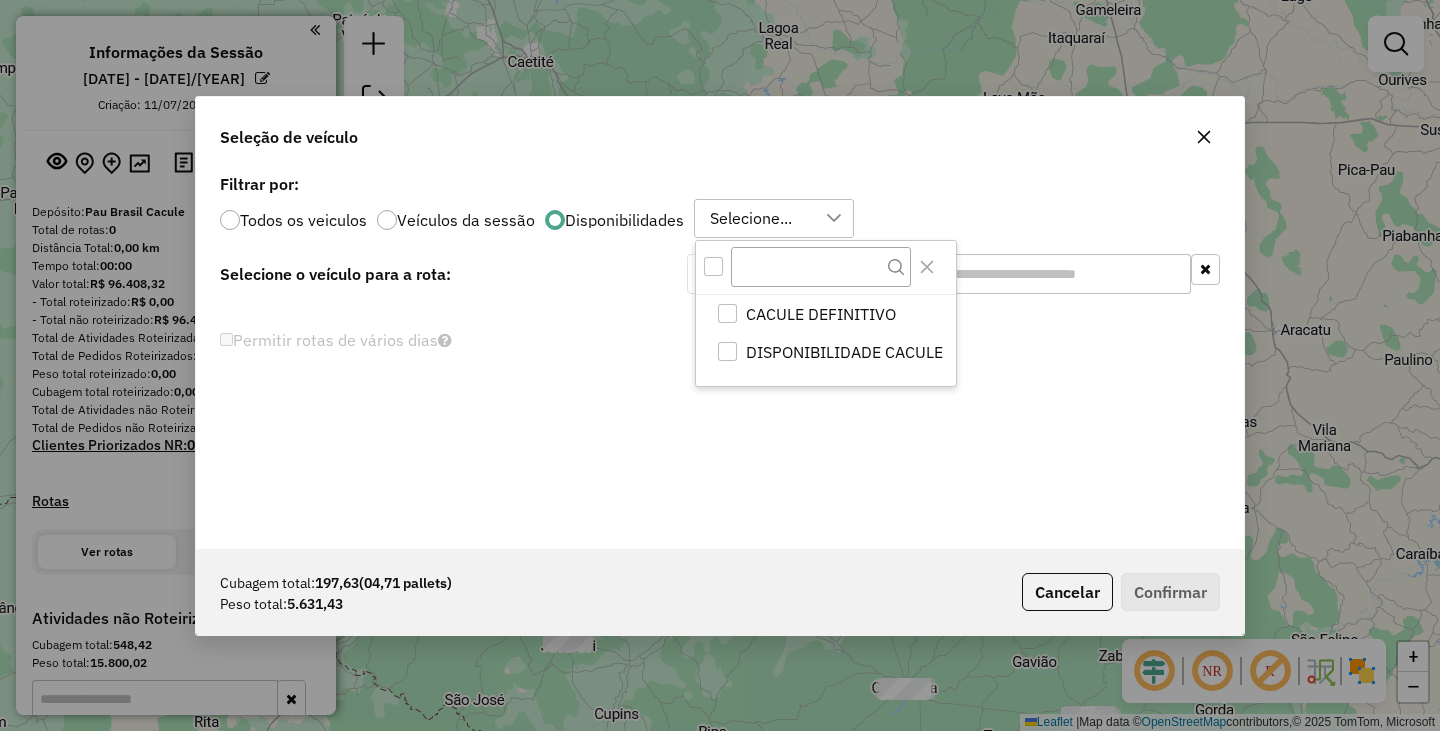 click at bounding box center (713, 266) 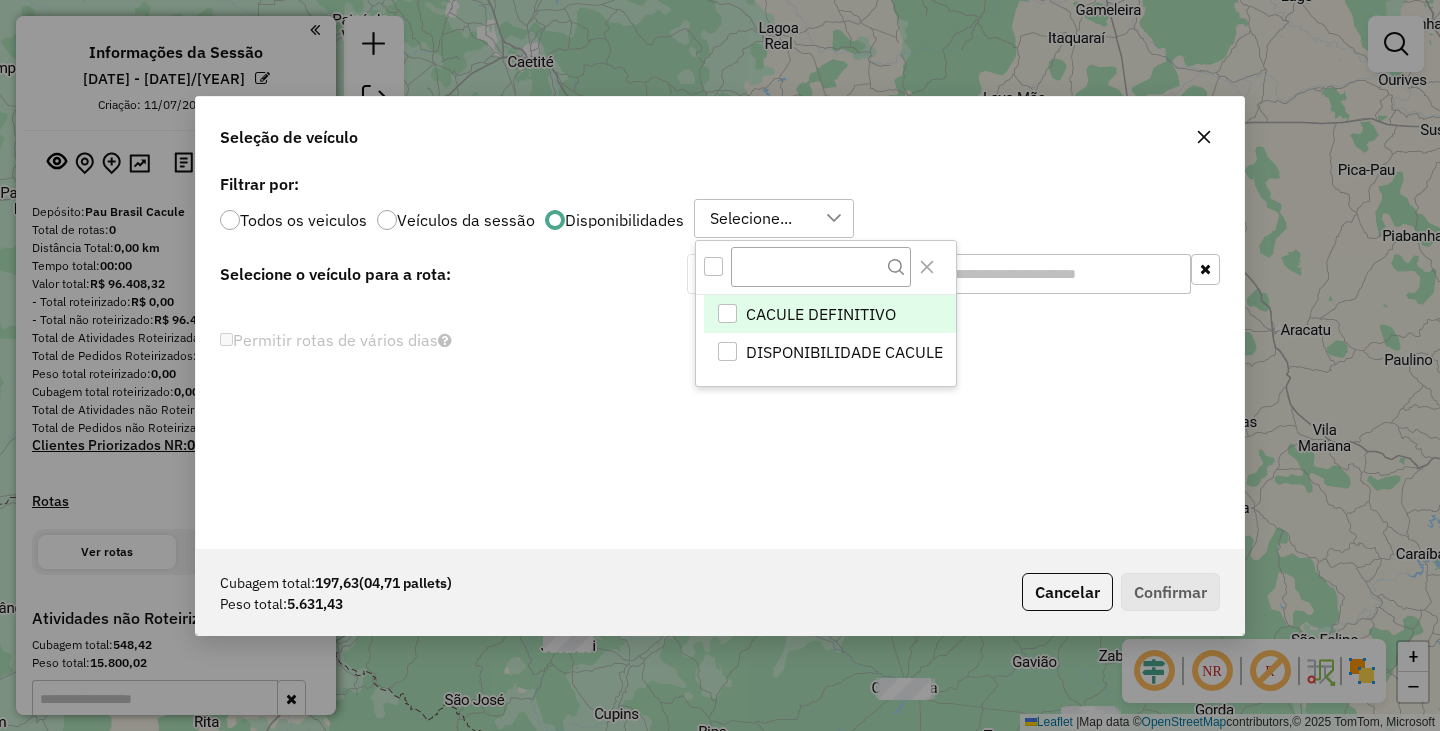 scroll, scrollTop: 12, scrollLeft: 7, axis: both 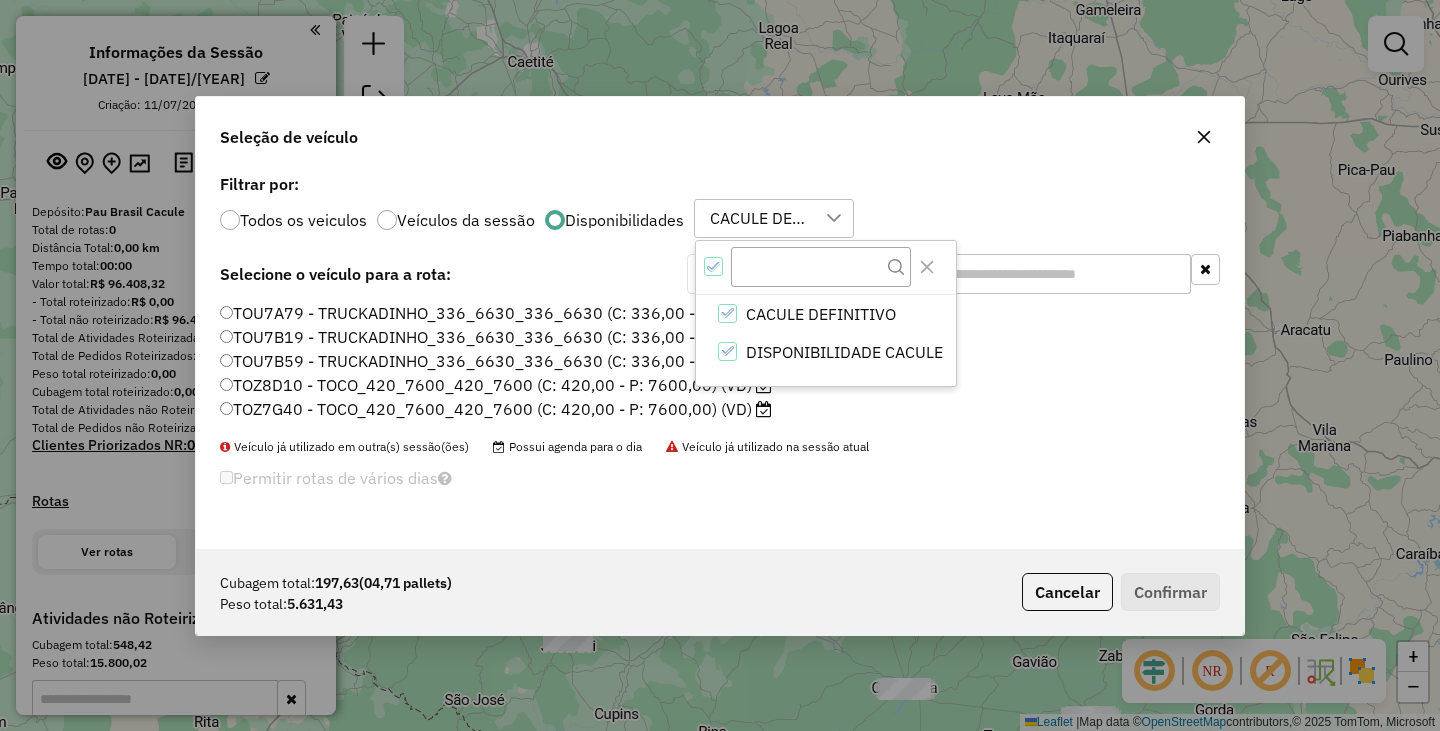click on "Permitir rotas de vários dias" 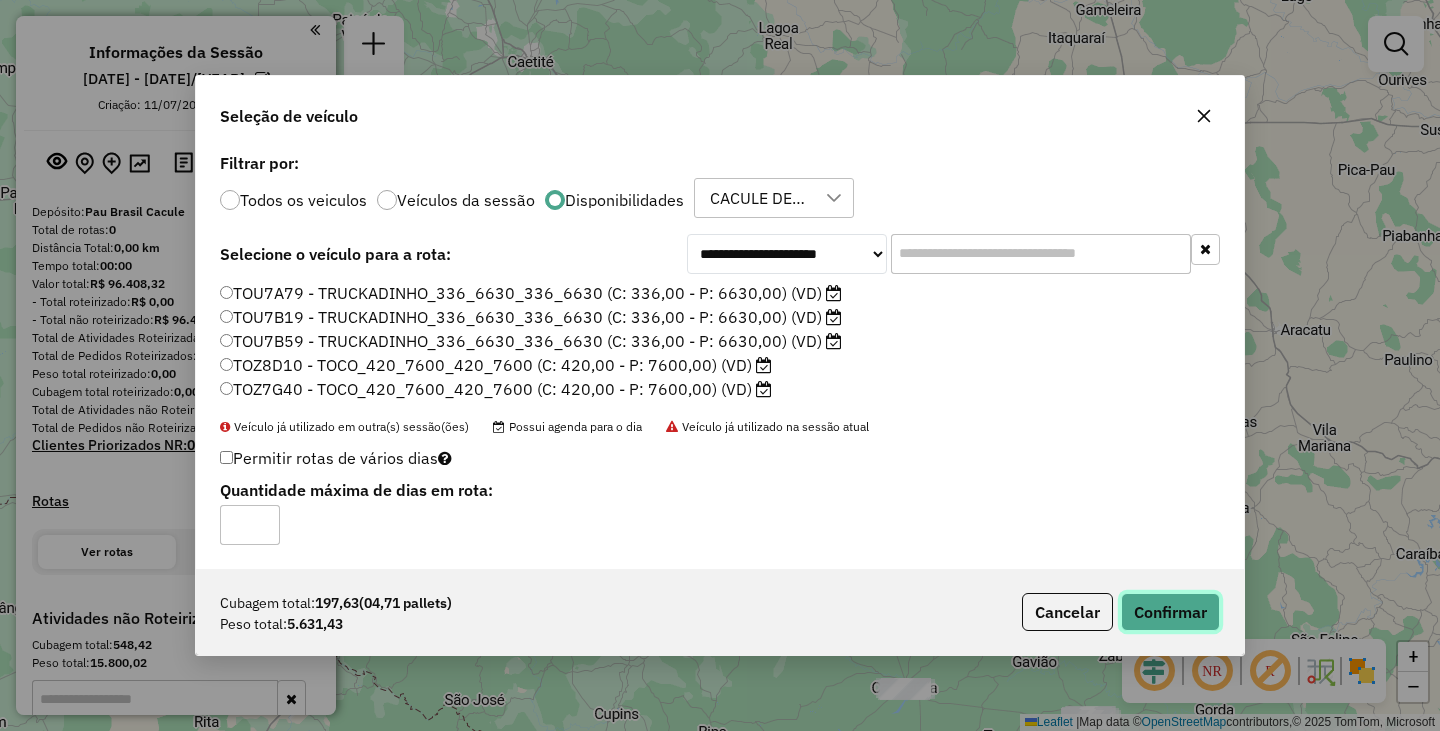 click on "Confirmar" 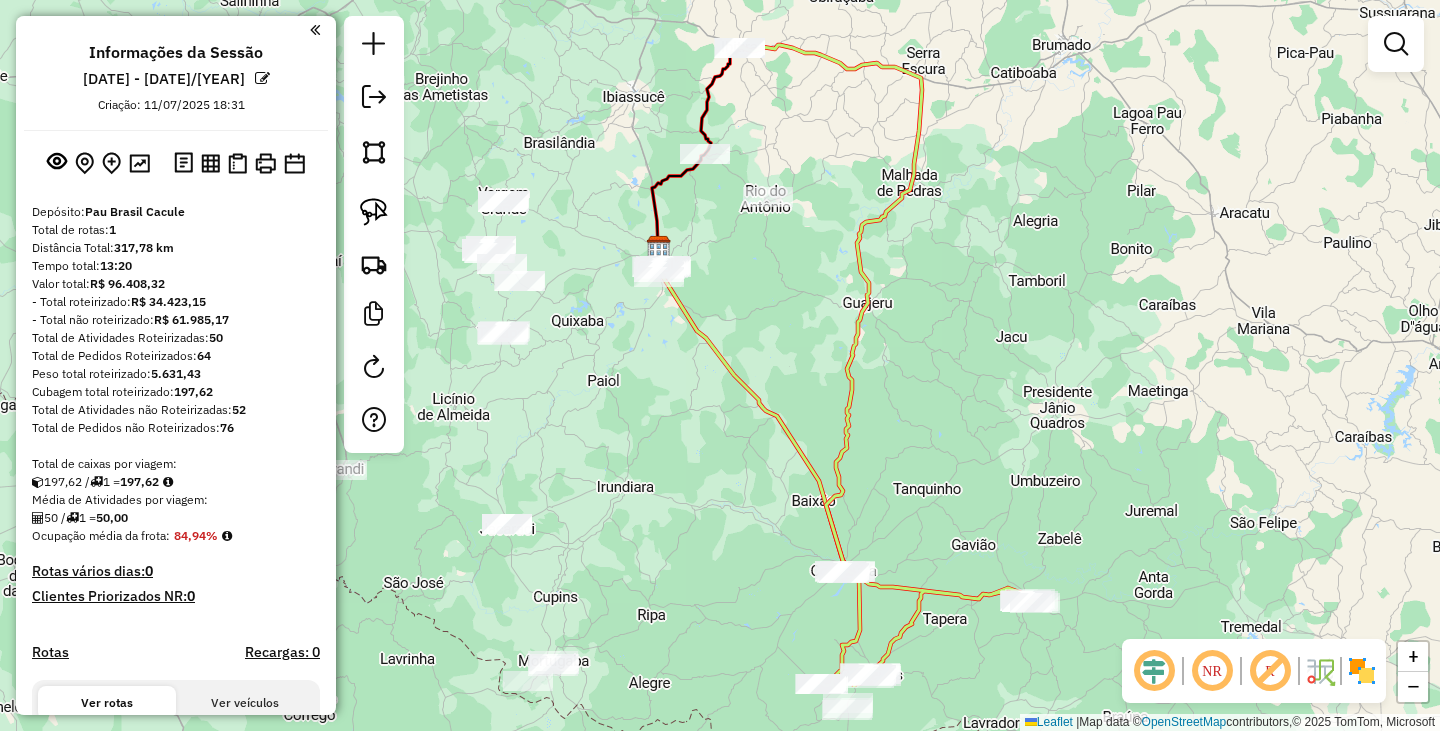 drag, startPoint x: 1037, startPoint y: 513, endPoint x: 928, endPoint y: 219, distance: 313.55542 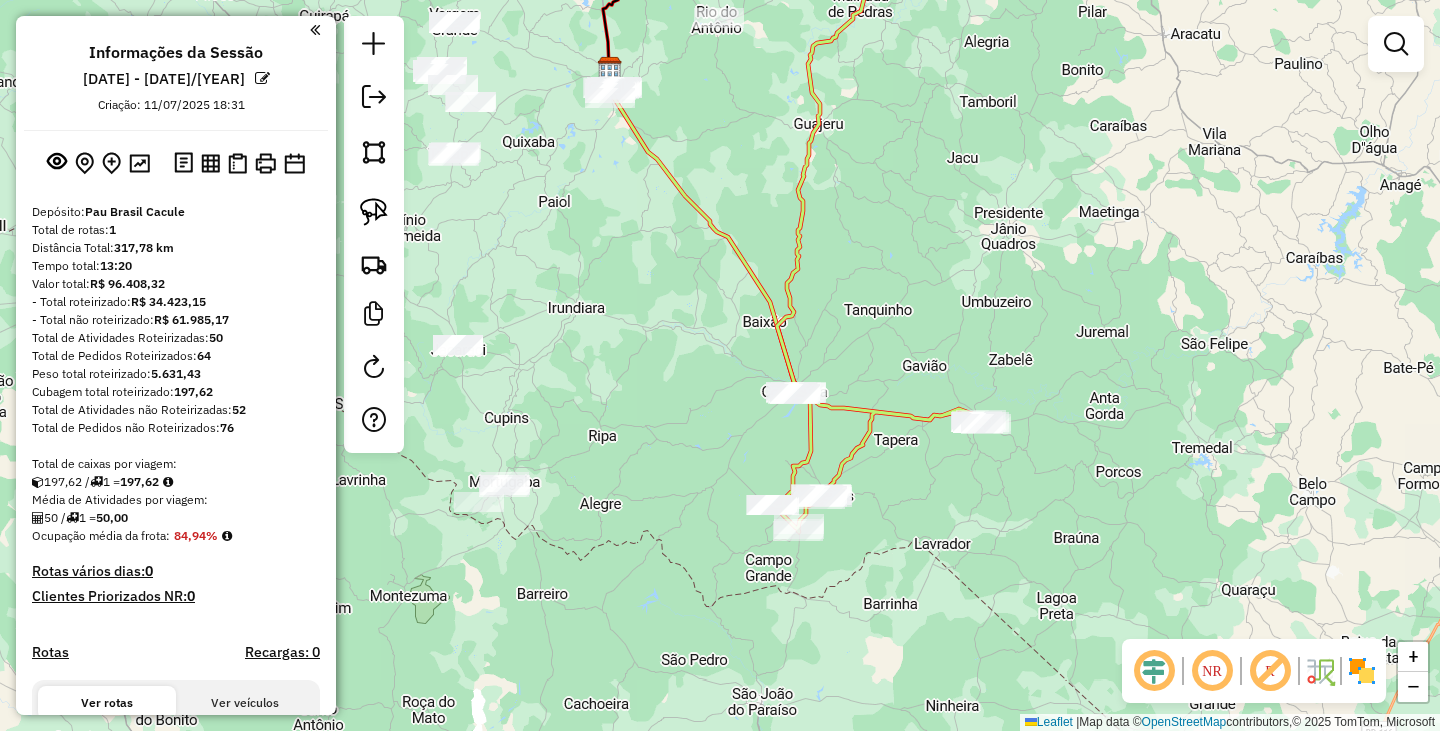 click on "Janela de atendimento Grade de atendimento Capacidade Transportadoras Veículos Cliente Pedidos  Rotas Selecione os dias de semana para filtrar as janelas de atendimento  Seg   Ter   Qua   Qui   Sex   Sáb   Dom  Informe o período da janela de atendimento: De: Até:  Filtrar exatamente a janela do cliente  Considerar janela de atendimento padrão  Selecione os dias de semana para filtrar as grades de atendimento  Seg   Ter   Qua   Qui   Sex   Sáb   Dom   Considerar clientes sem dia de atendimento cadastrado  Clientes fora do dia de atendimento selecionado Filtrar as atividades entre os valores definidos abaixo:  Peso mínimo:   Peso máximo:   Cubagem mínima:   Cubagem máxima:   De:   Até:  Filtrar as atividades entre o tempo de atendimento definido abaixo:  De:   Até:   Considerar capacidade total dos clientes não roteirizados Transportadora: Selecione um ou mais itens Tipo de veículo: Selecione um ou mais itens Veículo: Selecione um ou mais itens Motorista: Selecione um ou mais itens Nome: Rótulo:" 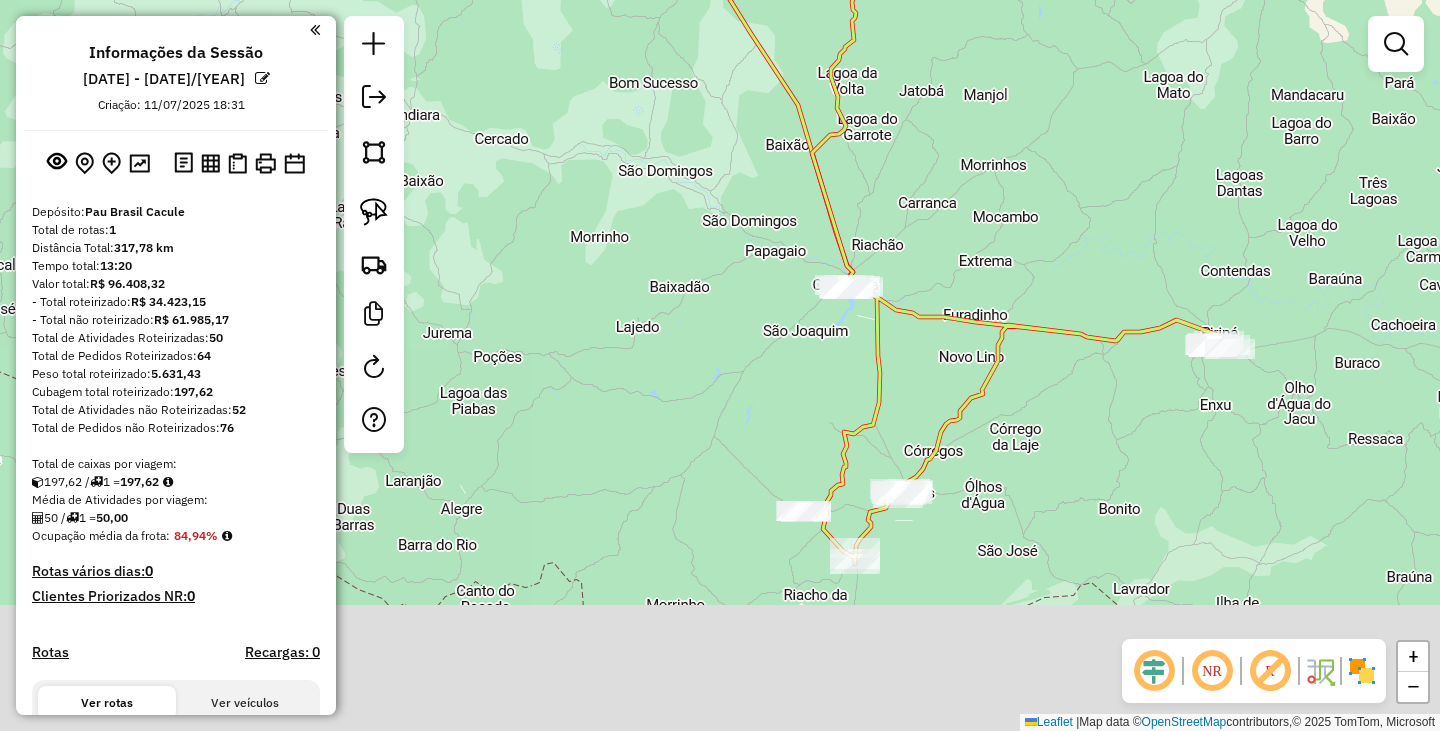 drag, startPoint x: 1013, startPoint y: 562, endPoint x: 917, endPoint y: 301, distance: 278.0953 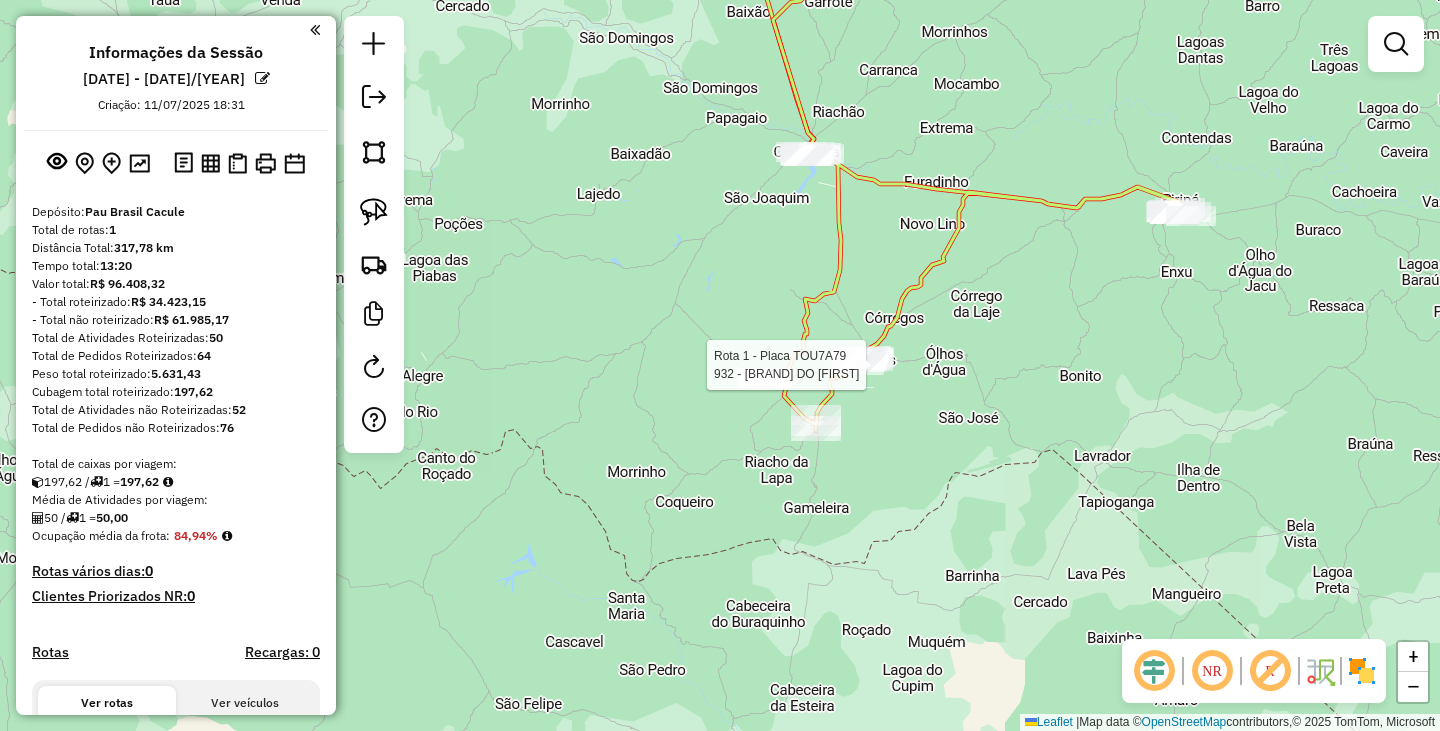 select on "**********" 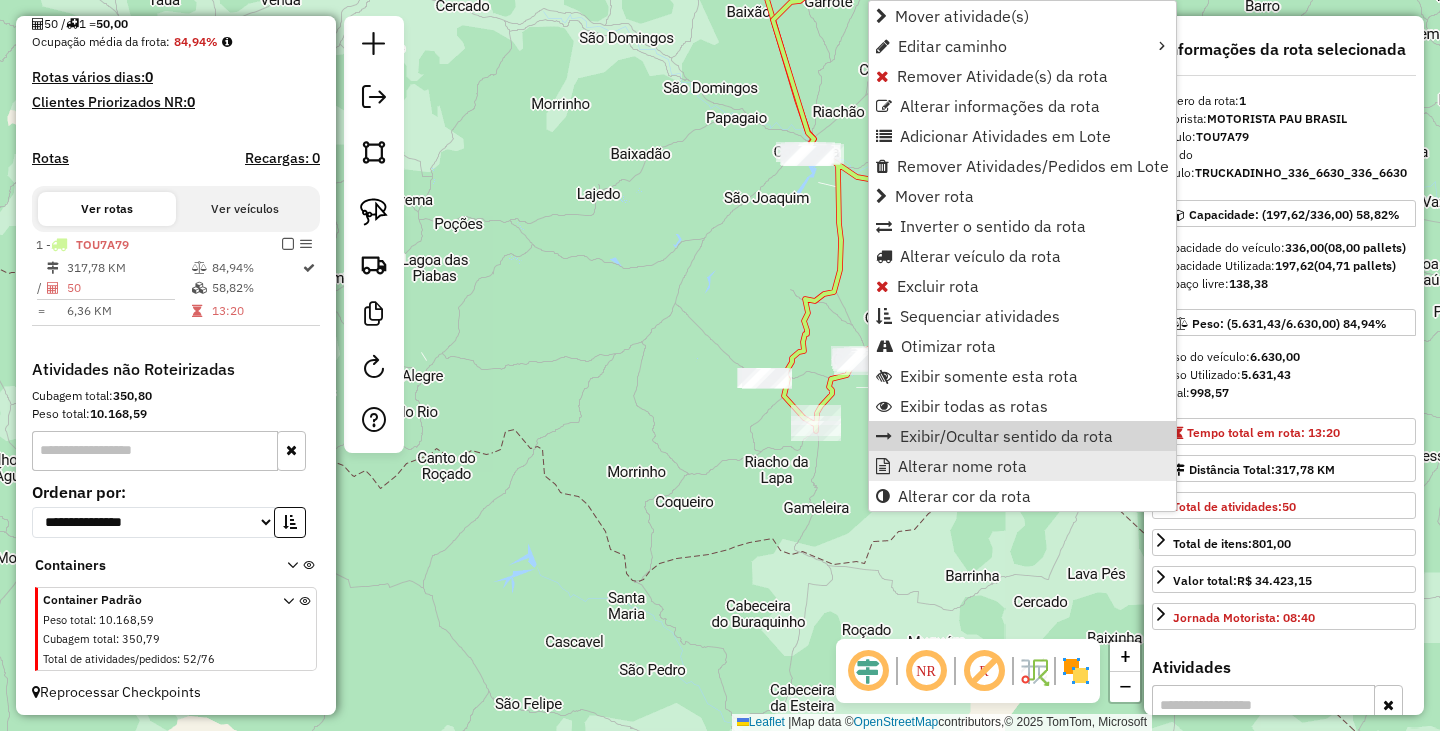 scroll, scrollTop: 498, scrollLeft: 0, axis: vertical 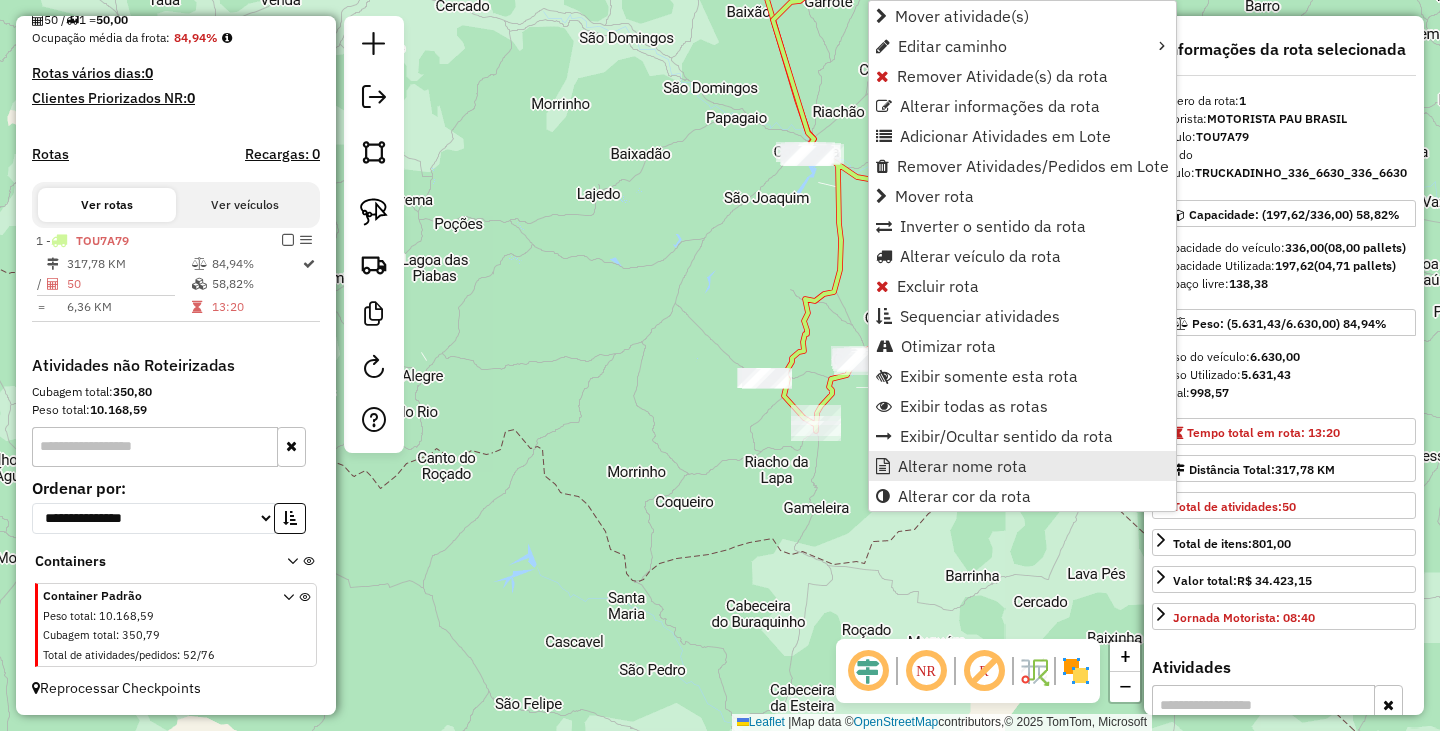click on "Alterar nome rota" at bounding box center [962, 466] 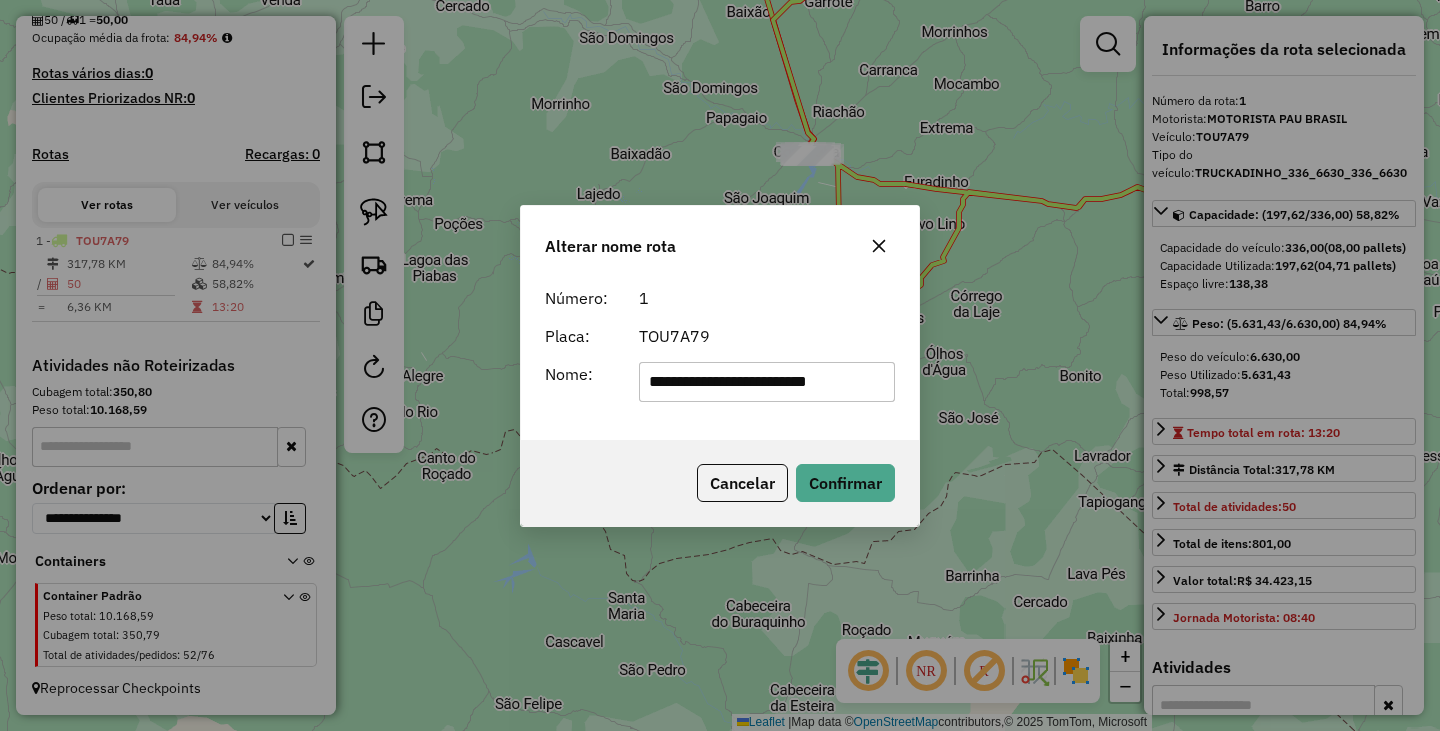 scroll, scrollTop: 0, scrollLeft: 3, axis: horizontal 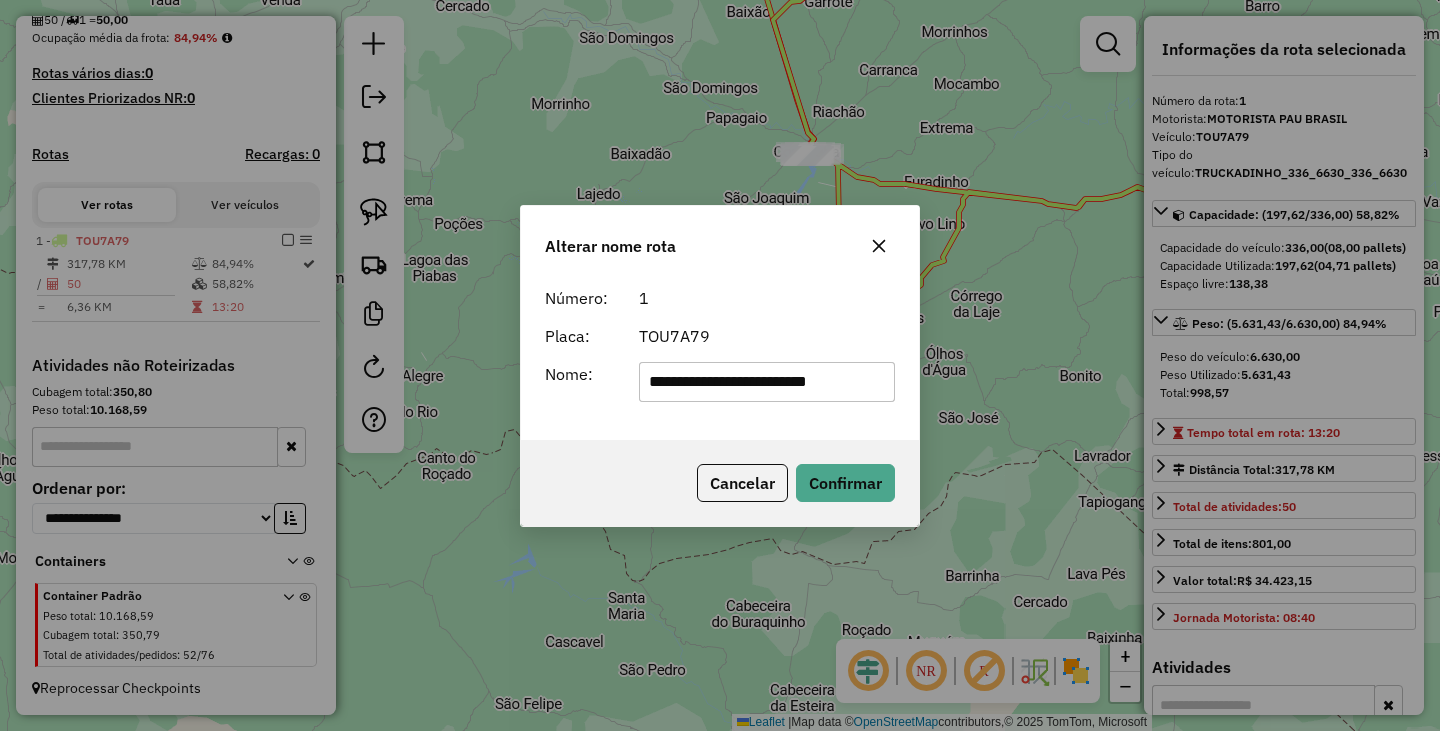 type on "**********" 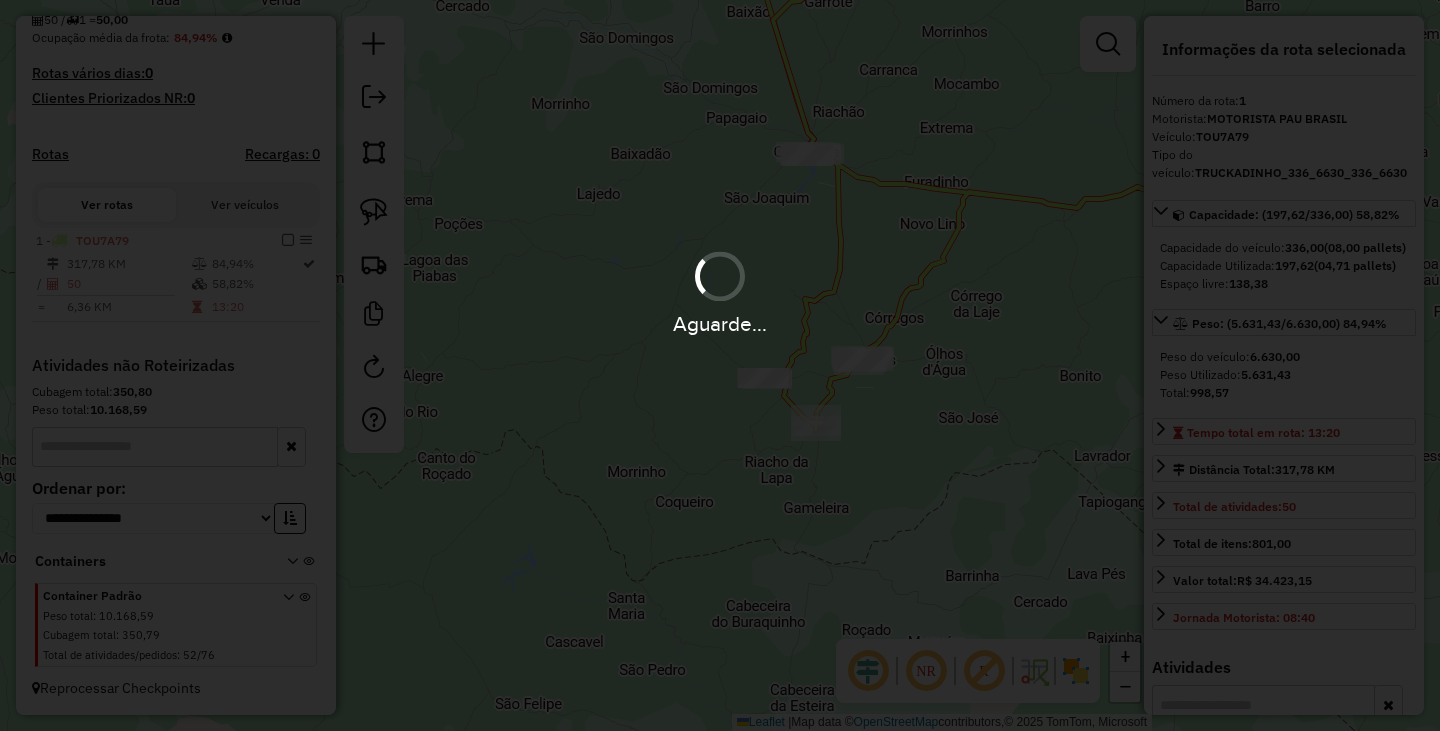 type 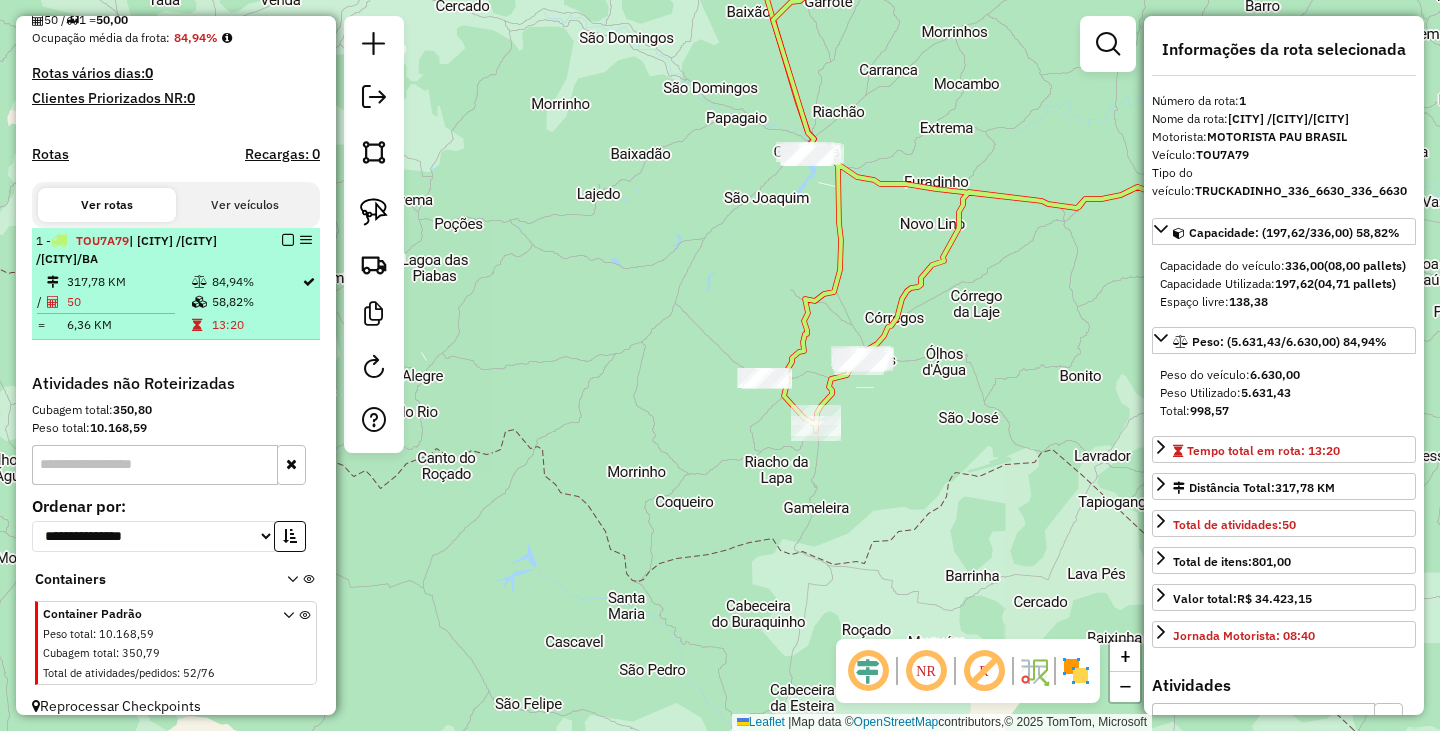 click at bounding box center (288, 240) 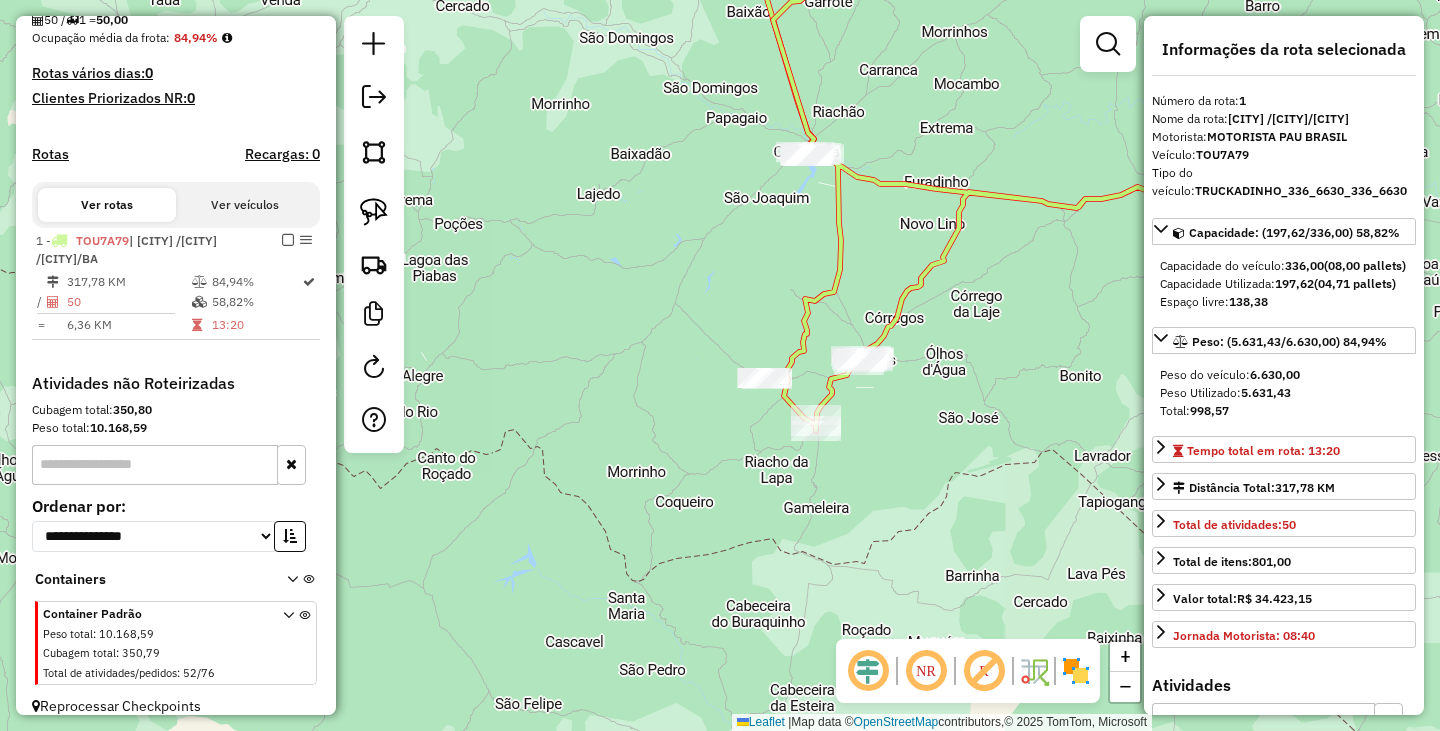 scroll, scrollTop: 431, scrollLeft: 0, axis: vertical 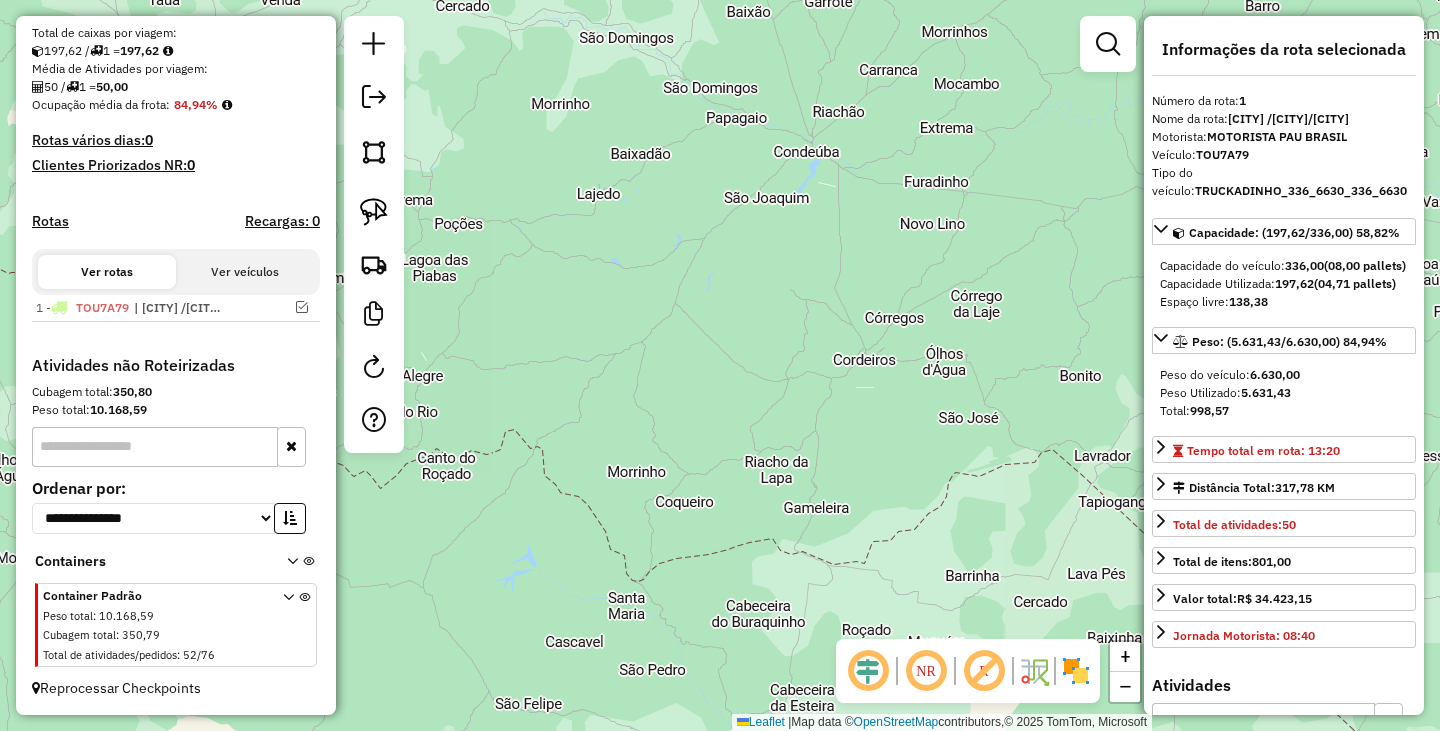 click on "Janela de atendimento Grade de atendimento Capacidade Transportadoras Veículos Cliente Pedidos  Rotas Selecione os dias de semana para filtrar as janelas de atendimento  Seg   Ter   Qua   Qui   Sex   Sáb   Dom  Informe o período da janela de atendimento: De: Até:  Filtrar exatamente a janela do cliente  Considerar janela de atendimento padrão  Selecione os dias de semana para filtrar as grades de atendimento  Seg   Ter   Qua   Qui   Sex   Sáb   Dom   Considerar clientes sem dia de atendimento cadastrado  Clientes fora do dia de atendimento selecionado Filtrar as atividades entre os valores definidos abaixo:  Peso mínimo:   Peso máximo:   Cubagem mínima:   Cubagem máxima:   De:   Até:  Filtrar as atividades entre o tempo de atendimento definido abaixo:  De:   Até:   Considerar capacidade total dos clientes não roteirizados Transportadora: Selecione um ou mais itens Tipo de veículo: Selecione um ou mais itens Veículo: Selecione um ou mais itens Motorista: Selecione um ou mais itens Nome: Rótulo:" 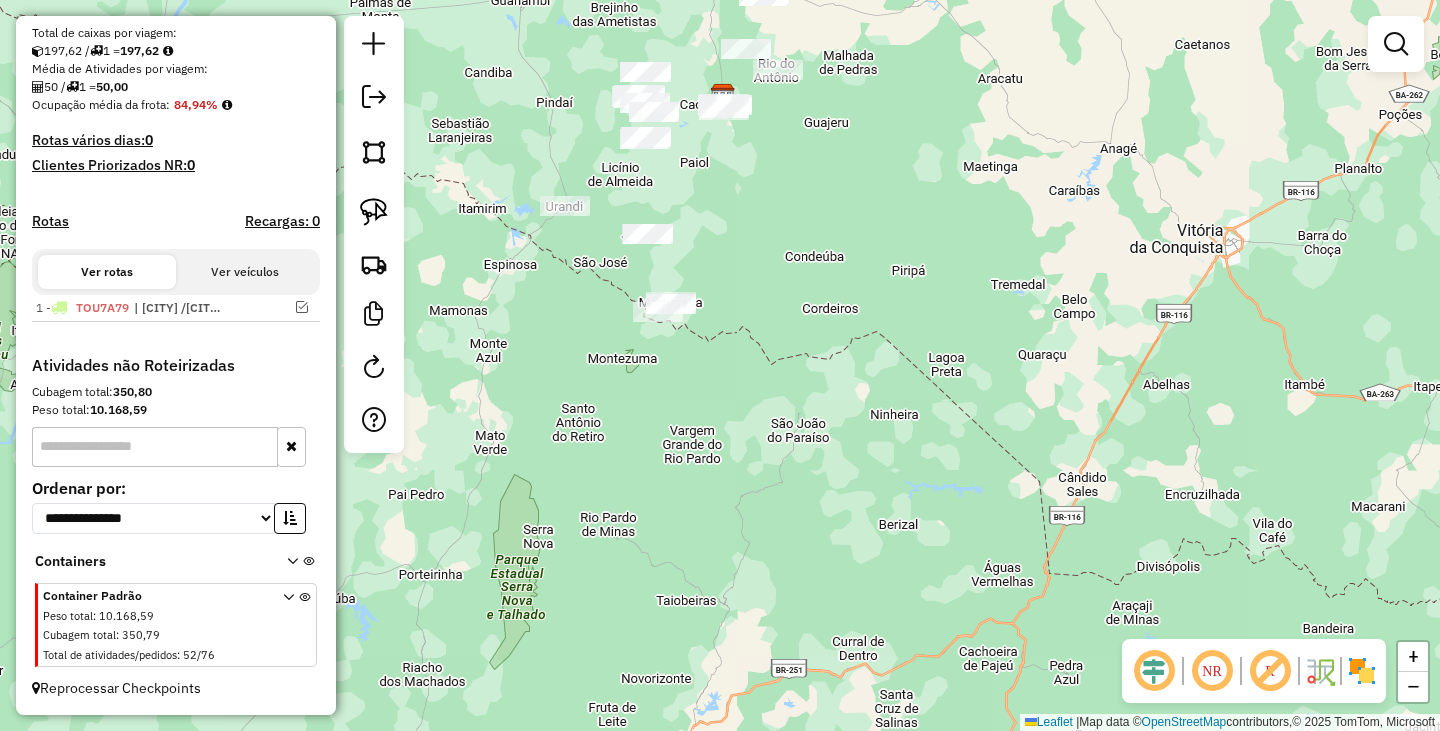 drag, startPoint x: 893, startPoint y: 233, endPoint x: 901, endPoint y: 397, distance: 164.195 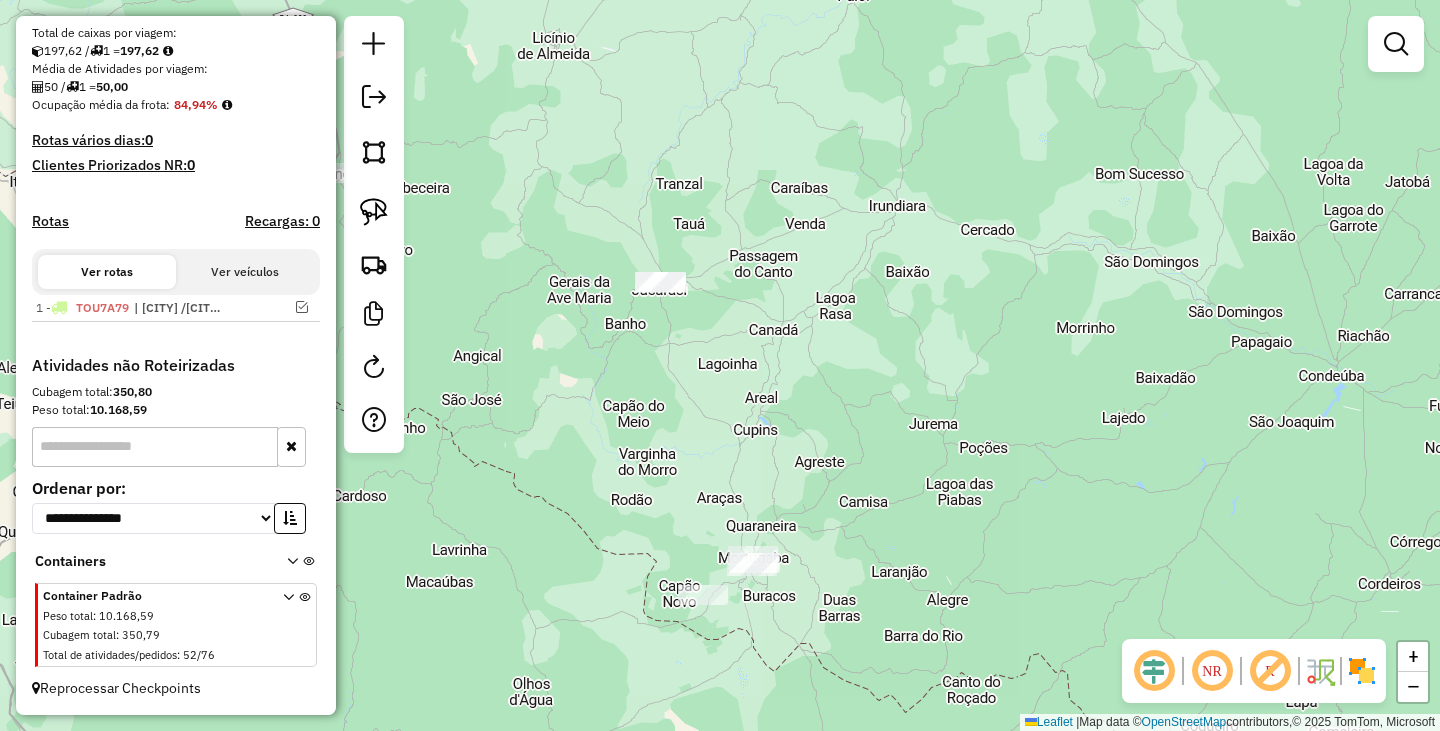 drag, startPoint x: 659, startPoint y: 325, endPoint x: 839, endPoint y: 373, distance: 186.2901 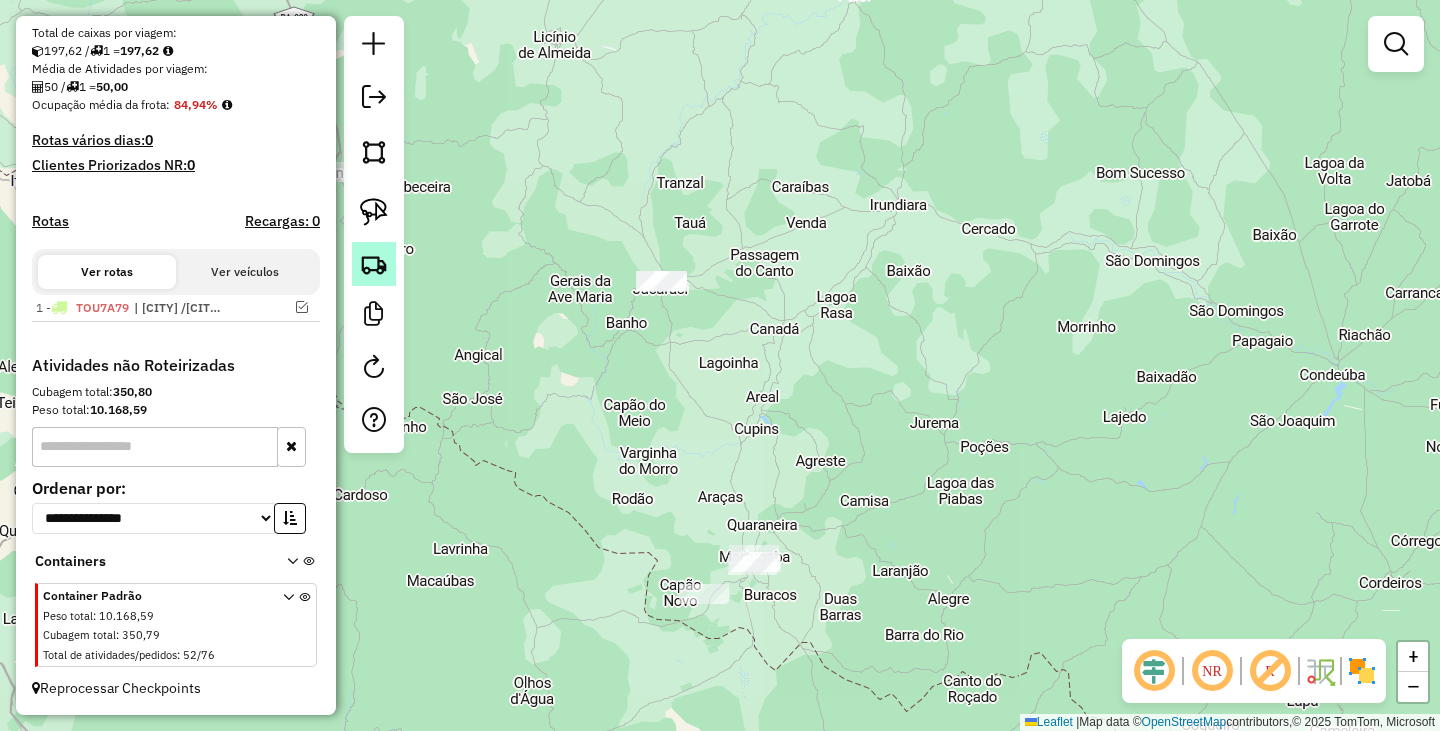 click 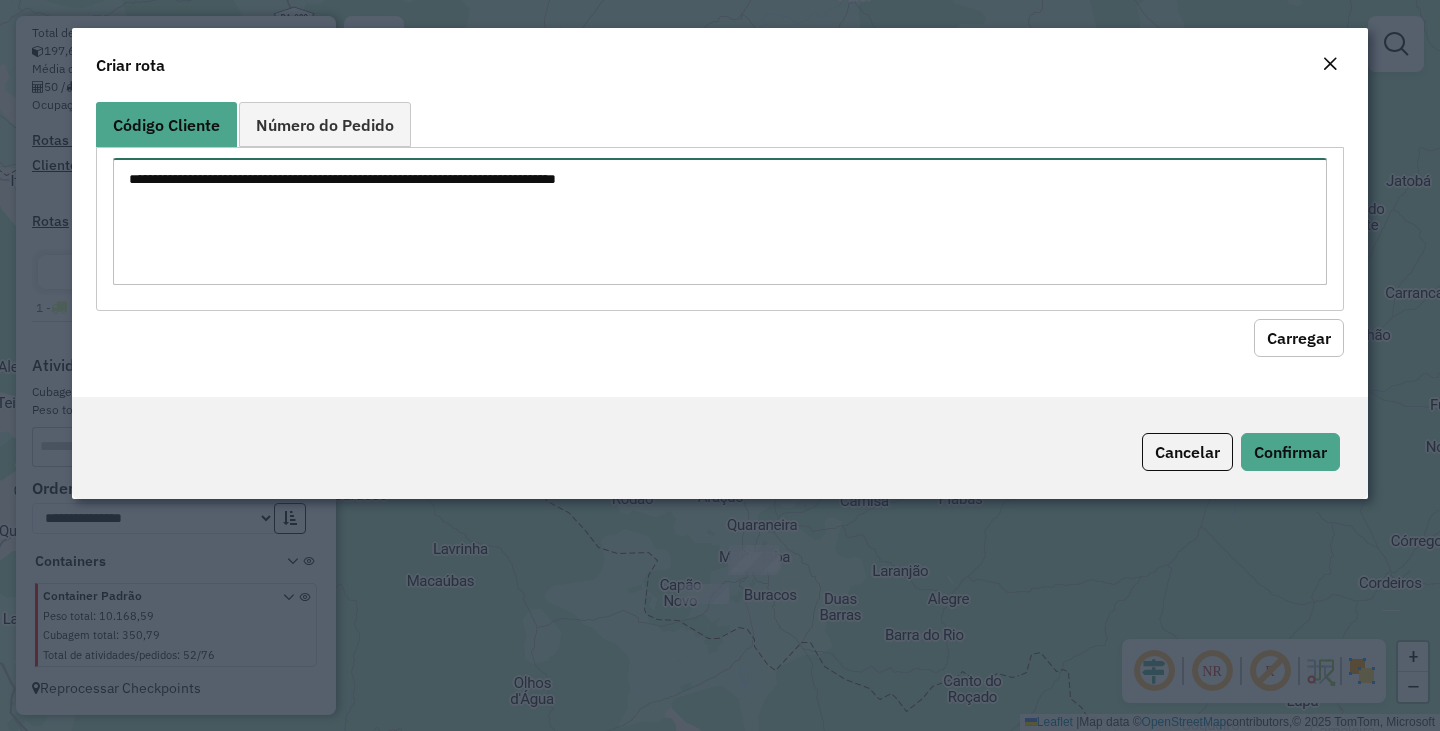 click at bounding box center [720, 221] 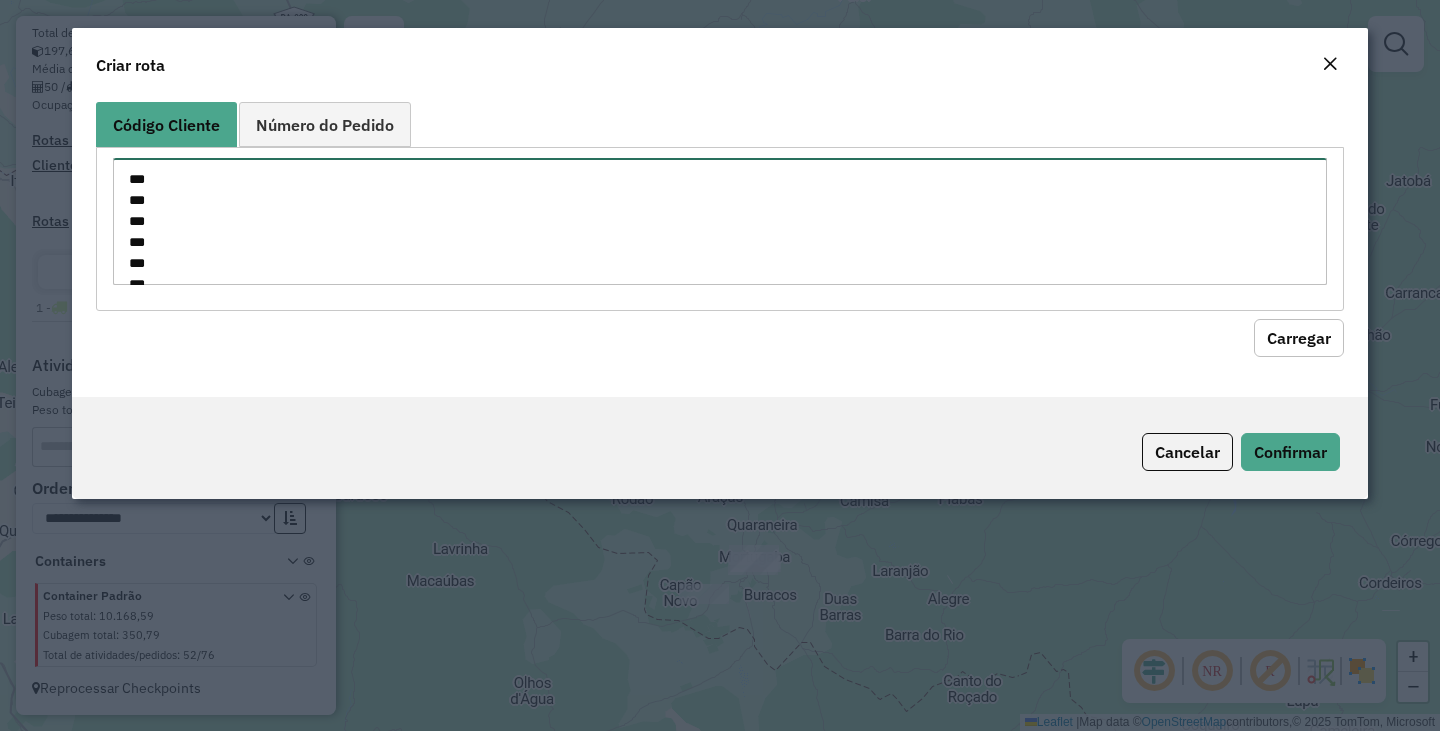 scroll, scrollTop: 512, scrollLeft: 0, axis: vertical 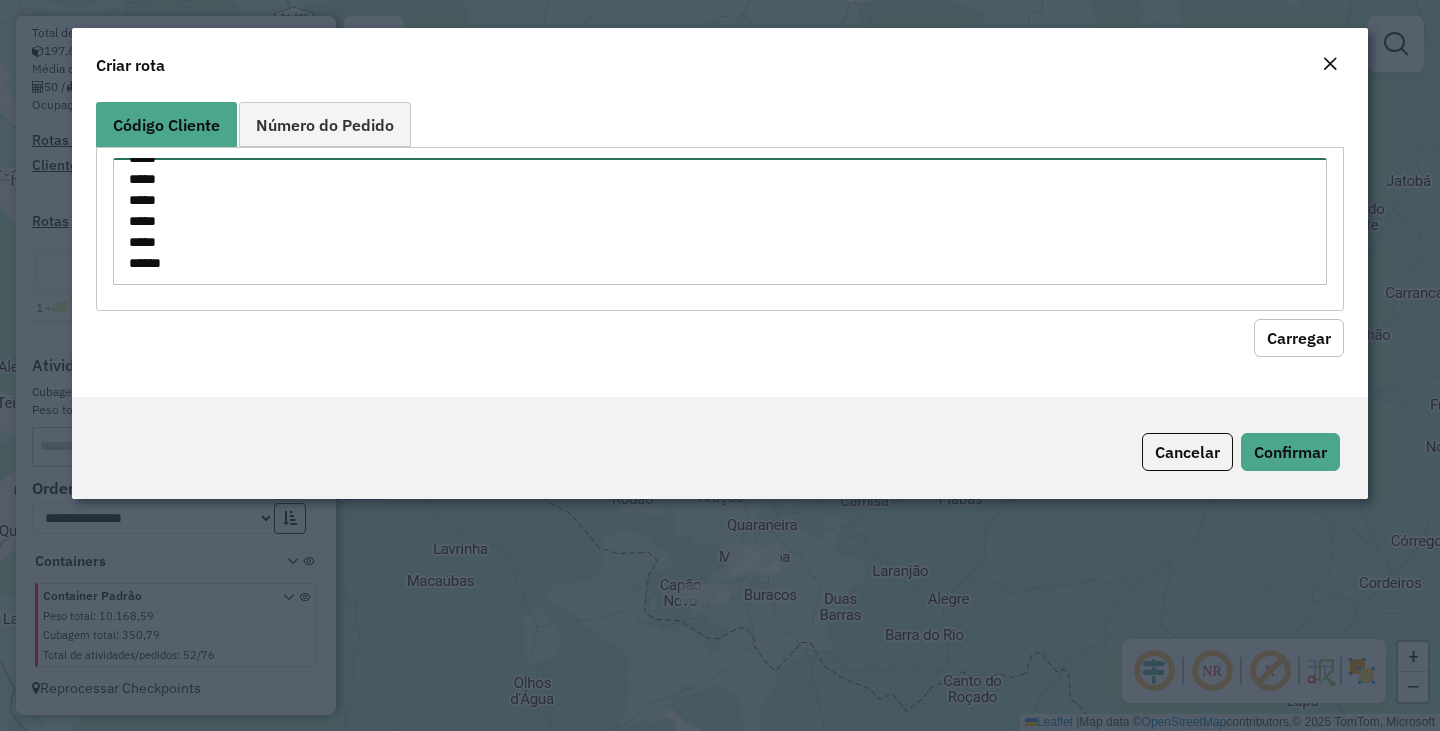 type on "***
***
***
***
***
***
***
***
***
***
***
***
***
***
***
****
****
****
****
*****
*****
*****
*****
*****
*****
*****
*****
*****
*****" 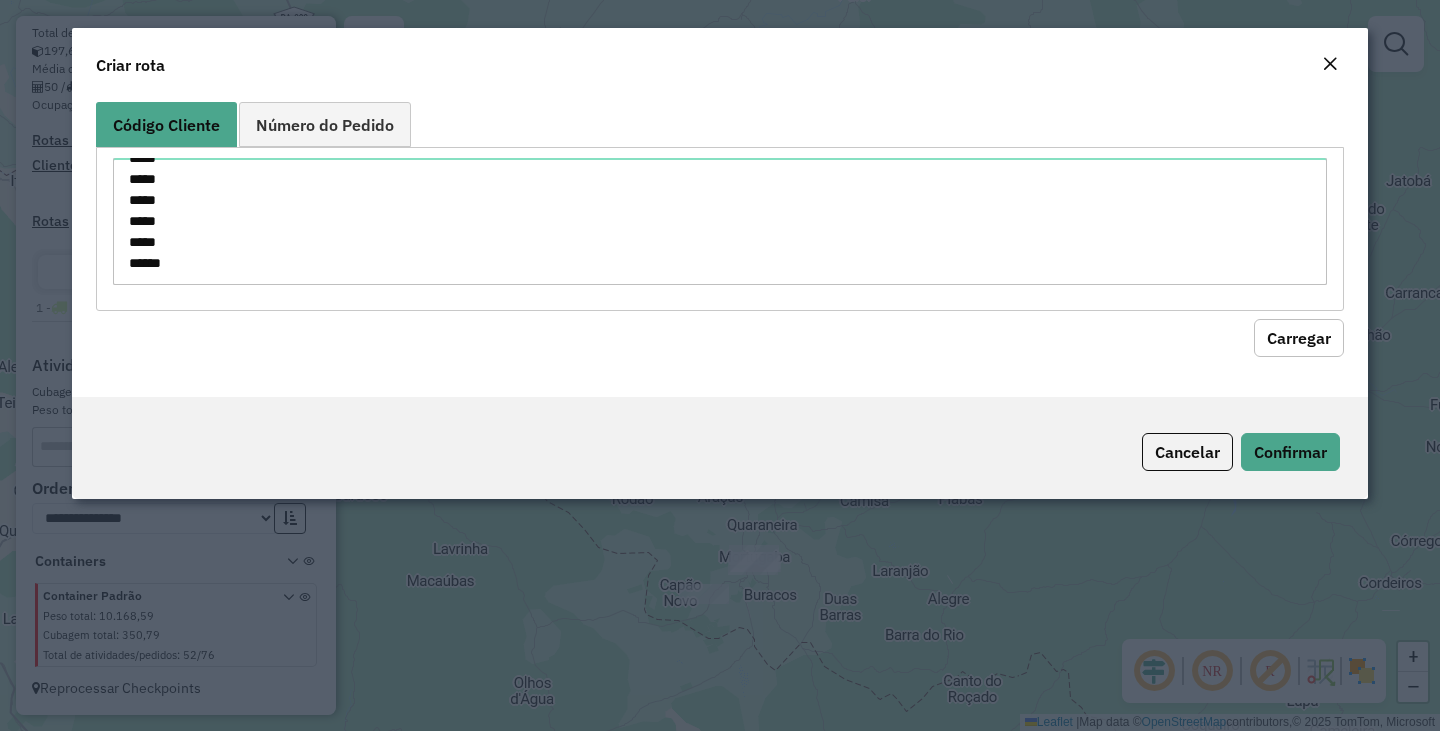 click on "Carregar" 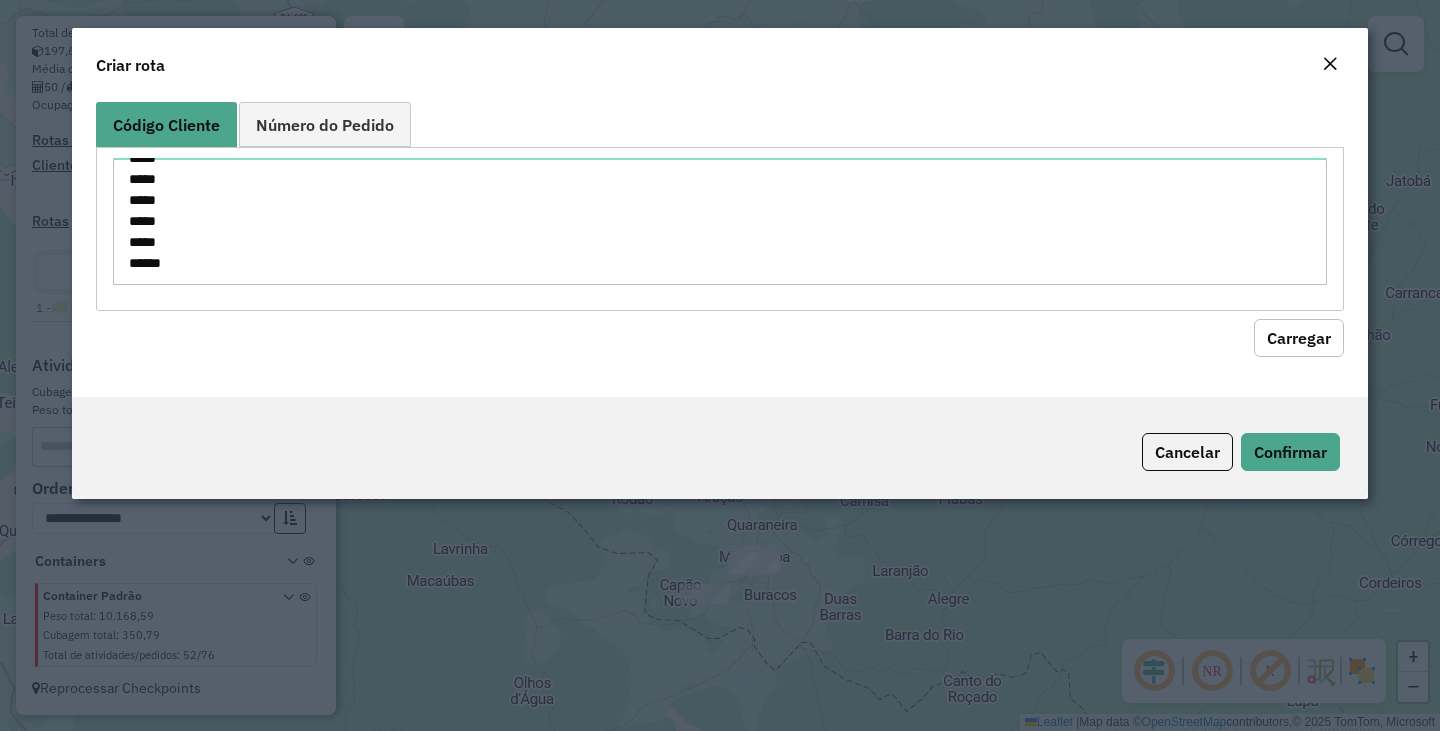 click on "Carregar" 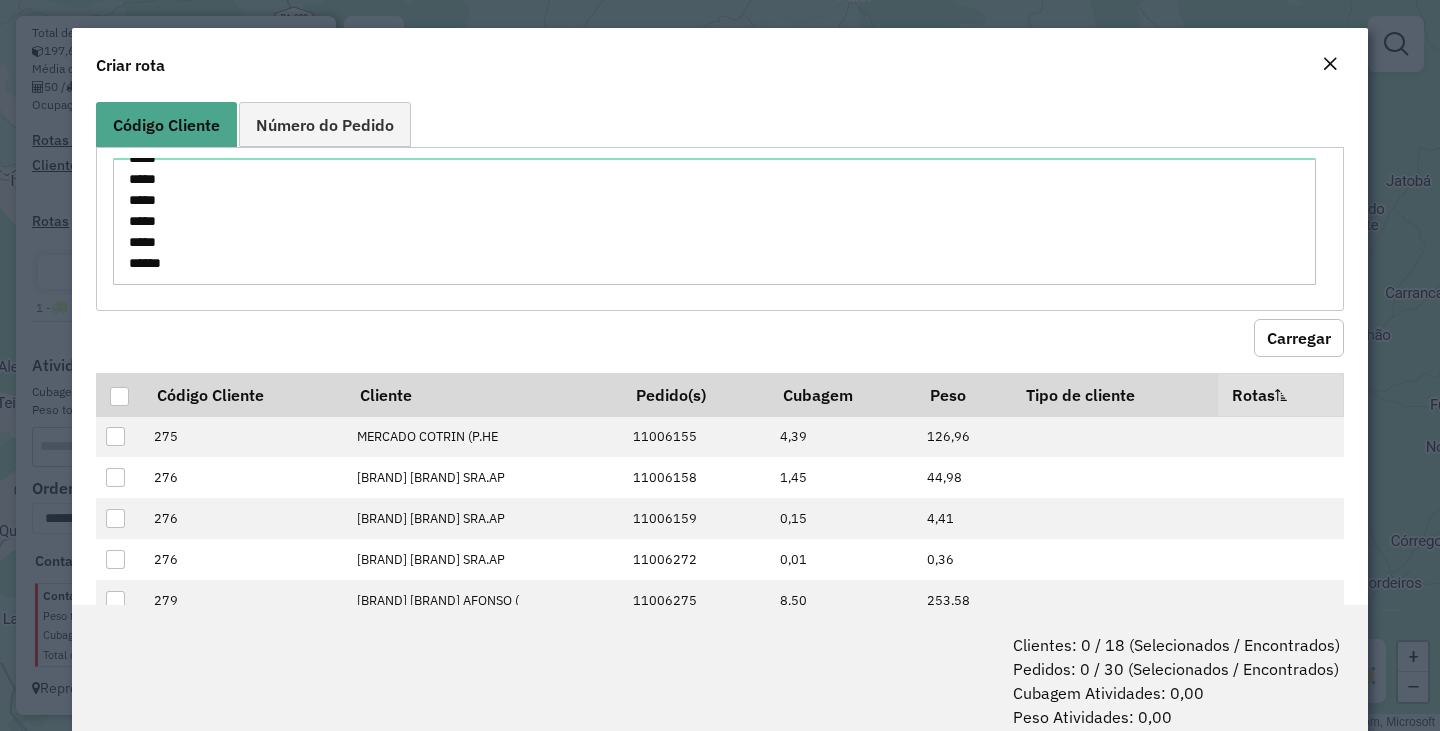 click on "Carregar" 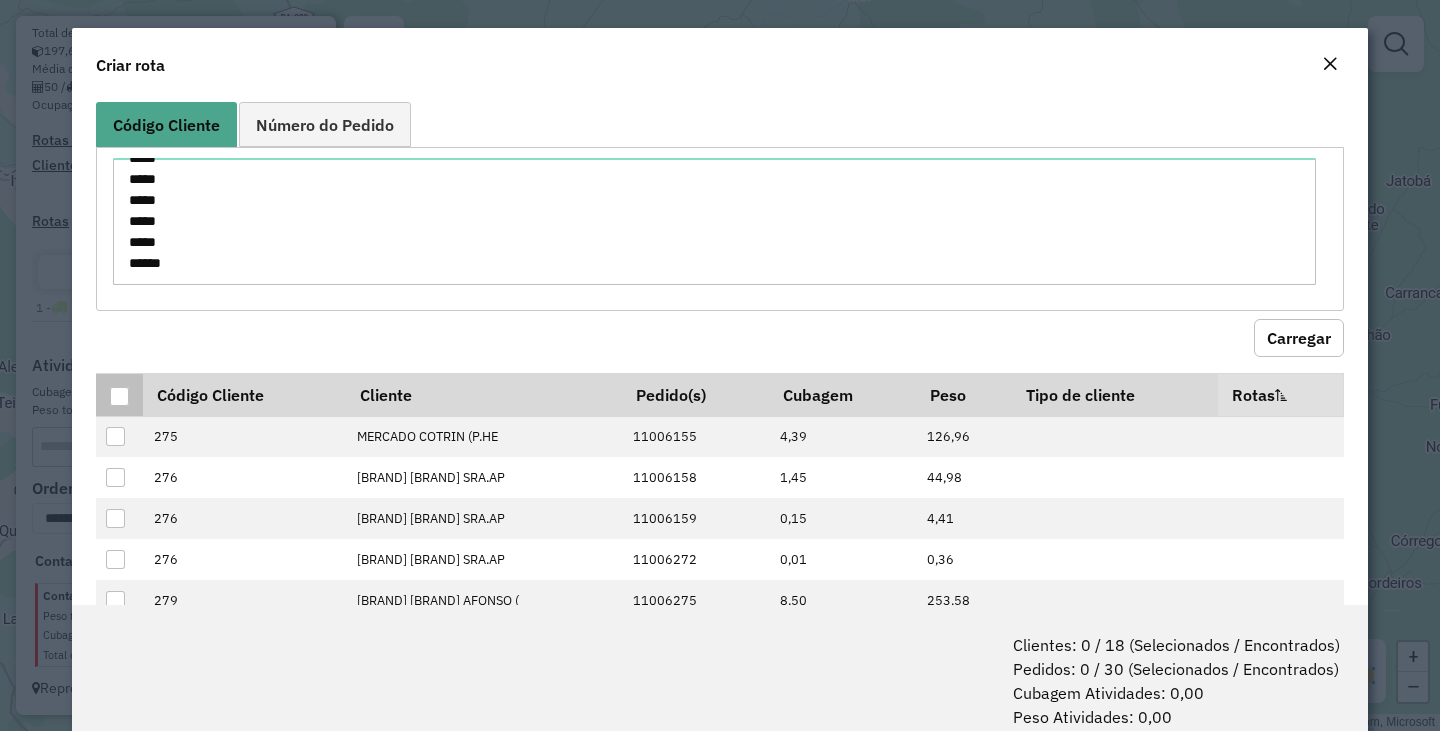 click at bounding box center (119, 396) 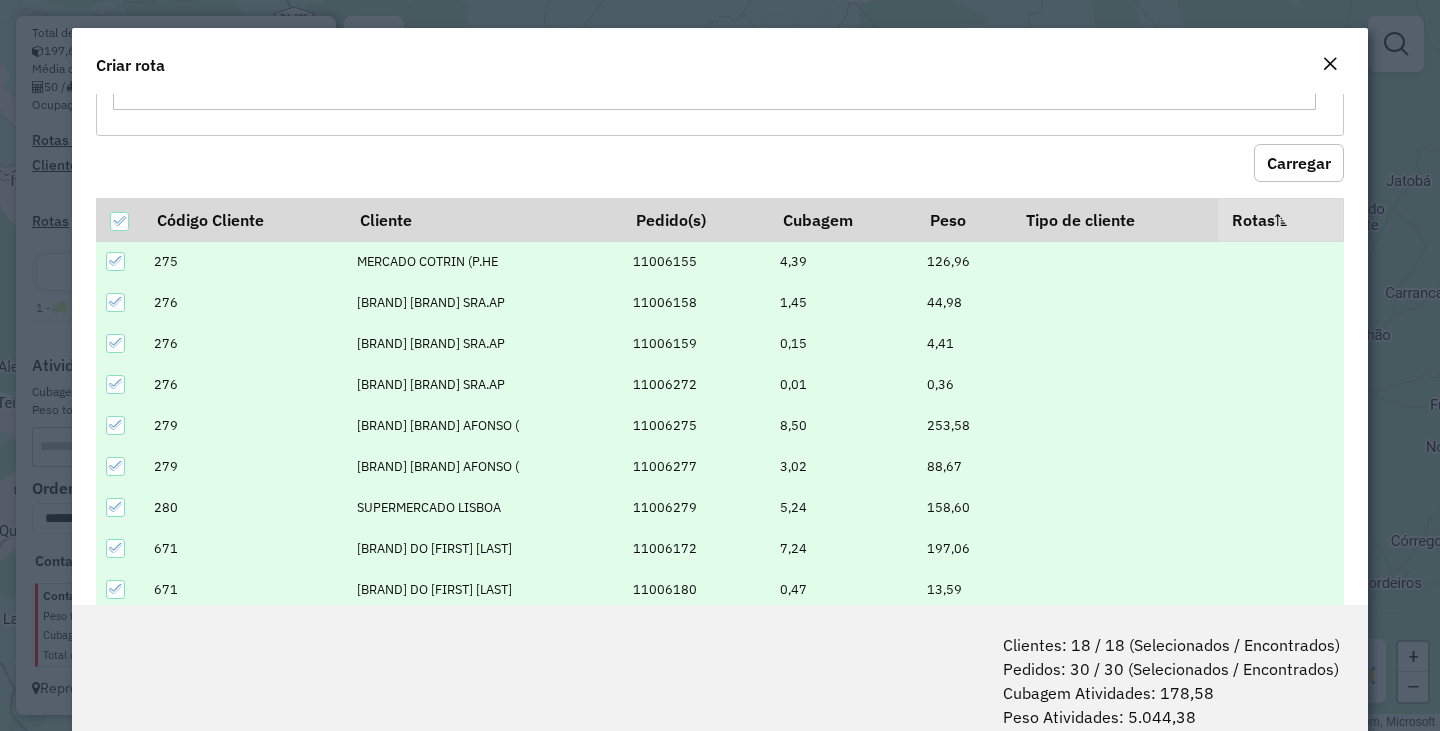 scroll, scrollTop: 319, scrollLeft: 0, axis: vertical 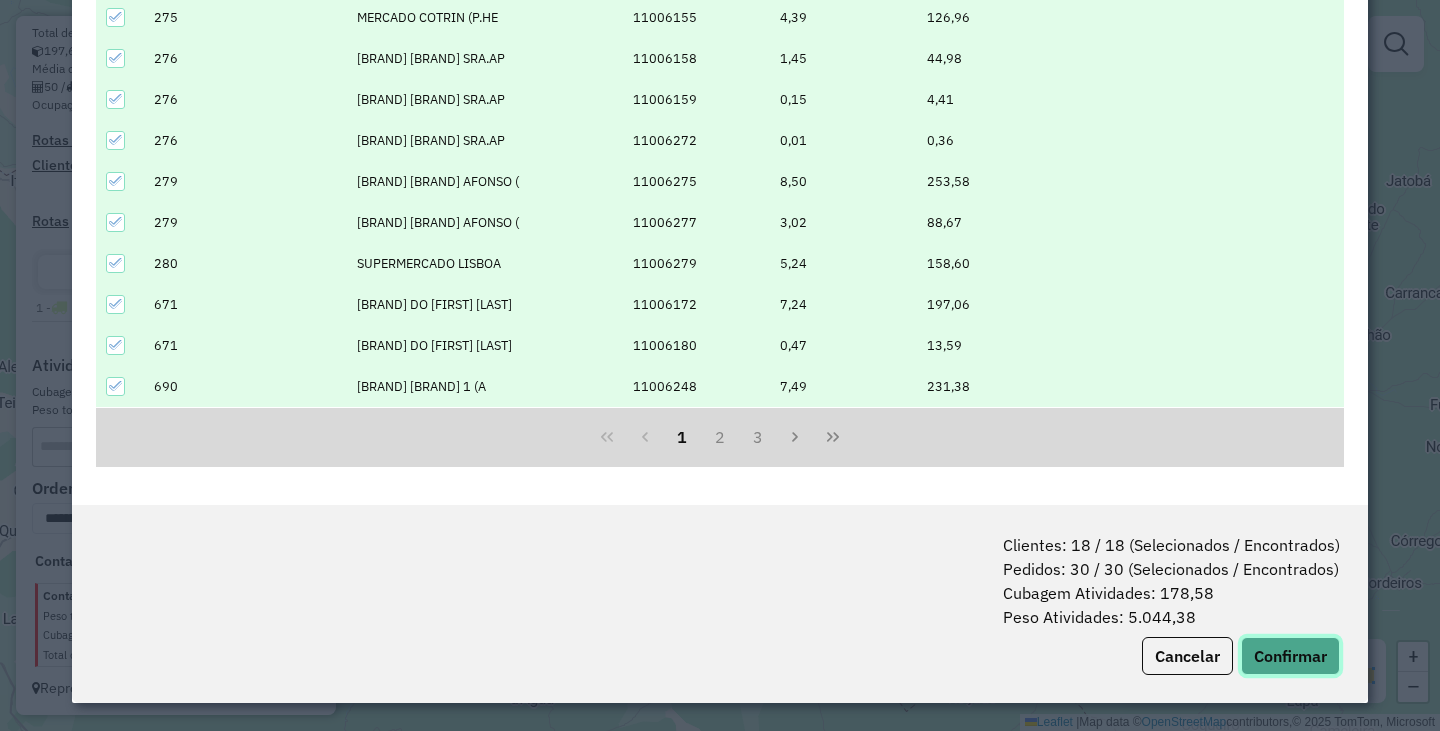 click on "Confirmar" 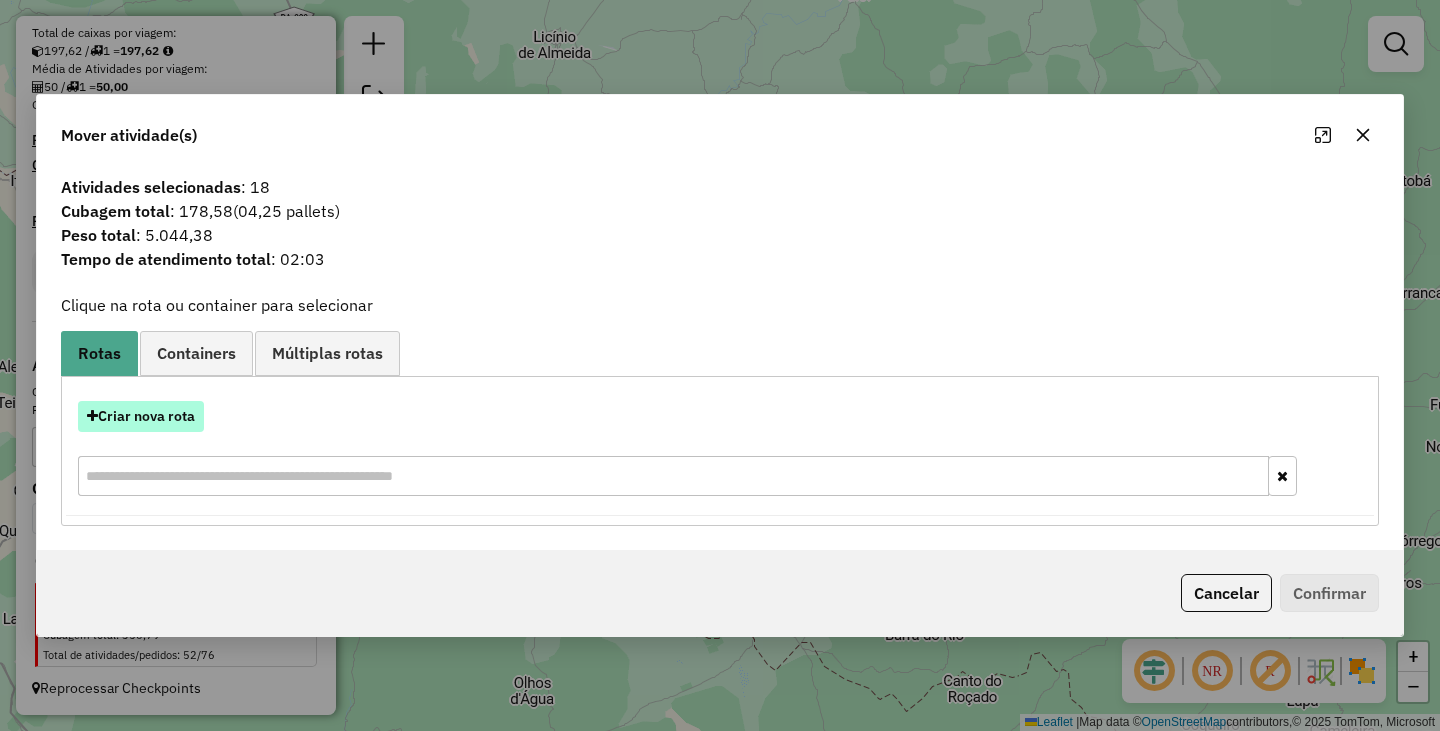 click on "Criar nova rota" at bounding box center [141, 416] 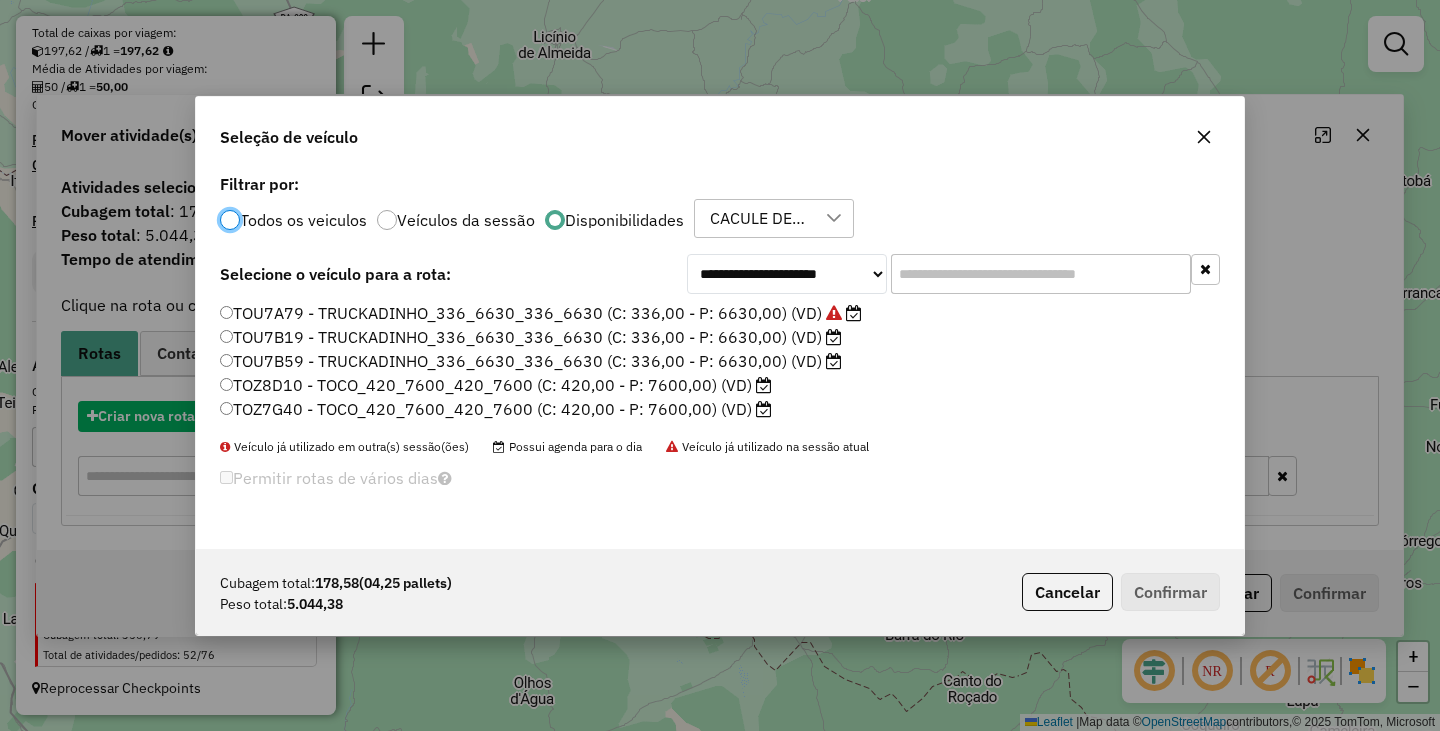scroll, scrollTop: 11, scrollLeft: 6, axis: both 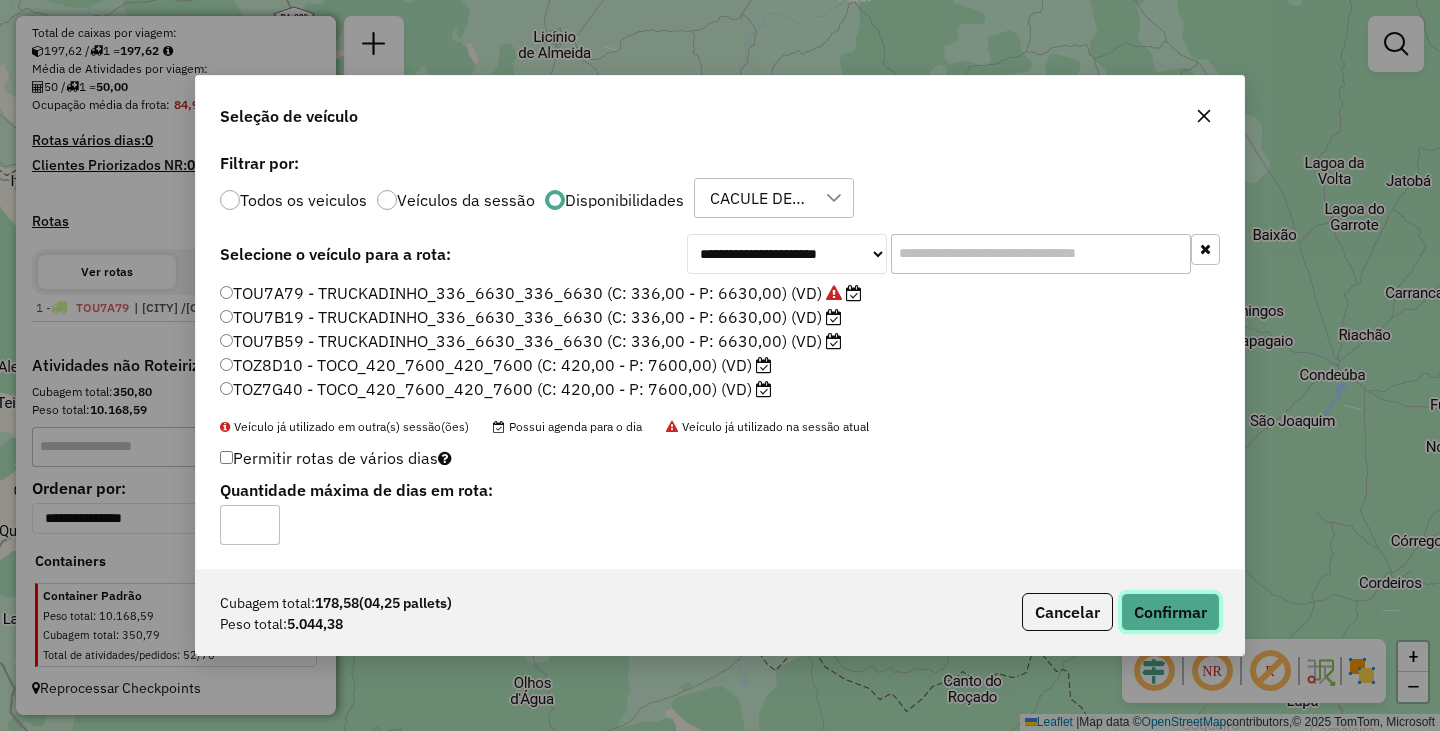 click on "Confirmar" 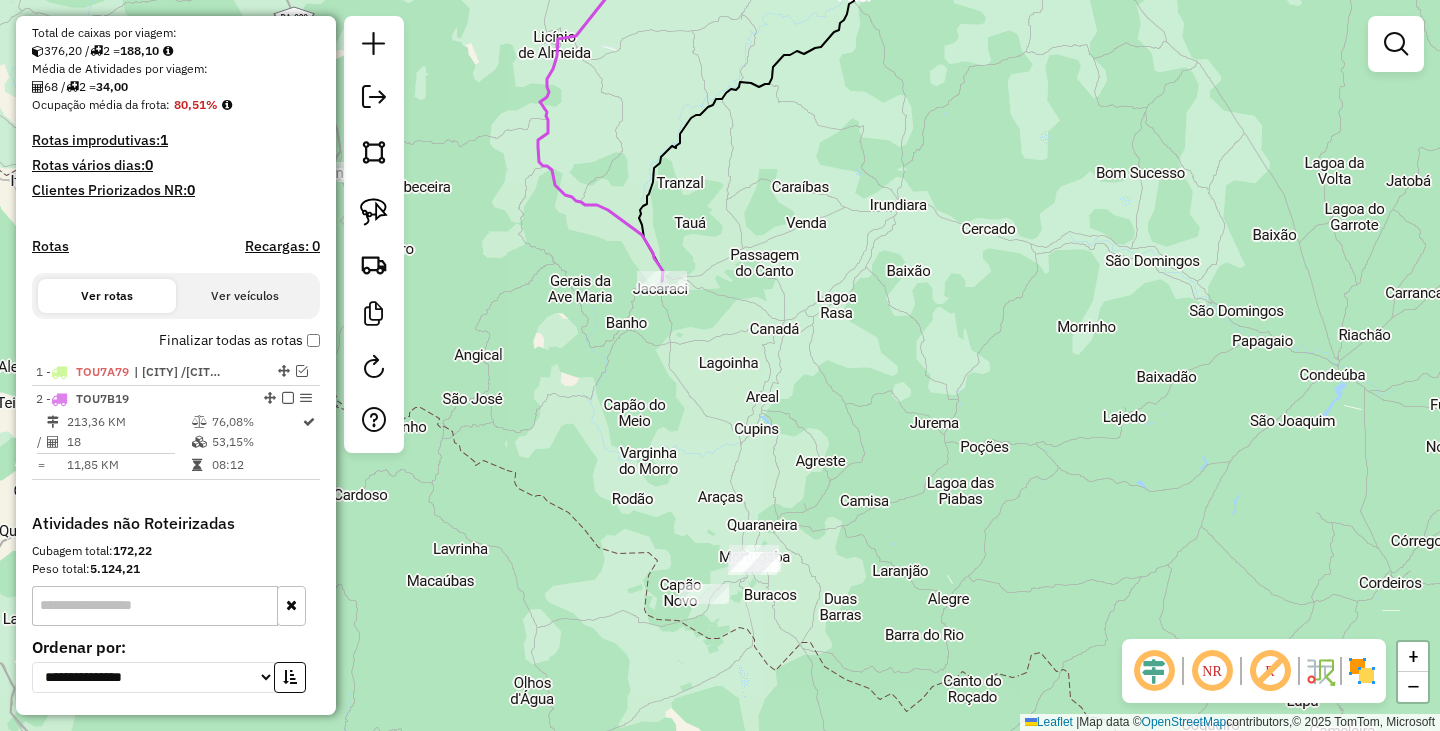 scroll, scrollTop: 498, scrollLeft: 0, axis: vertical 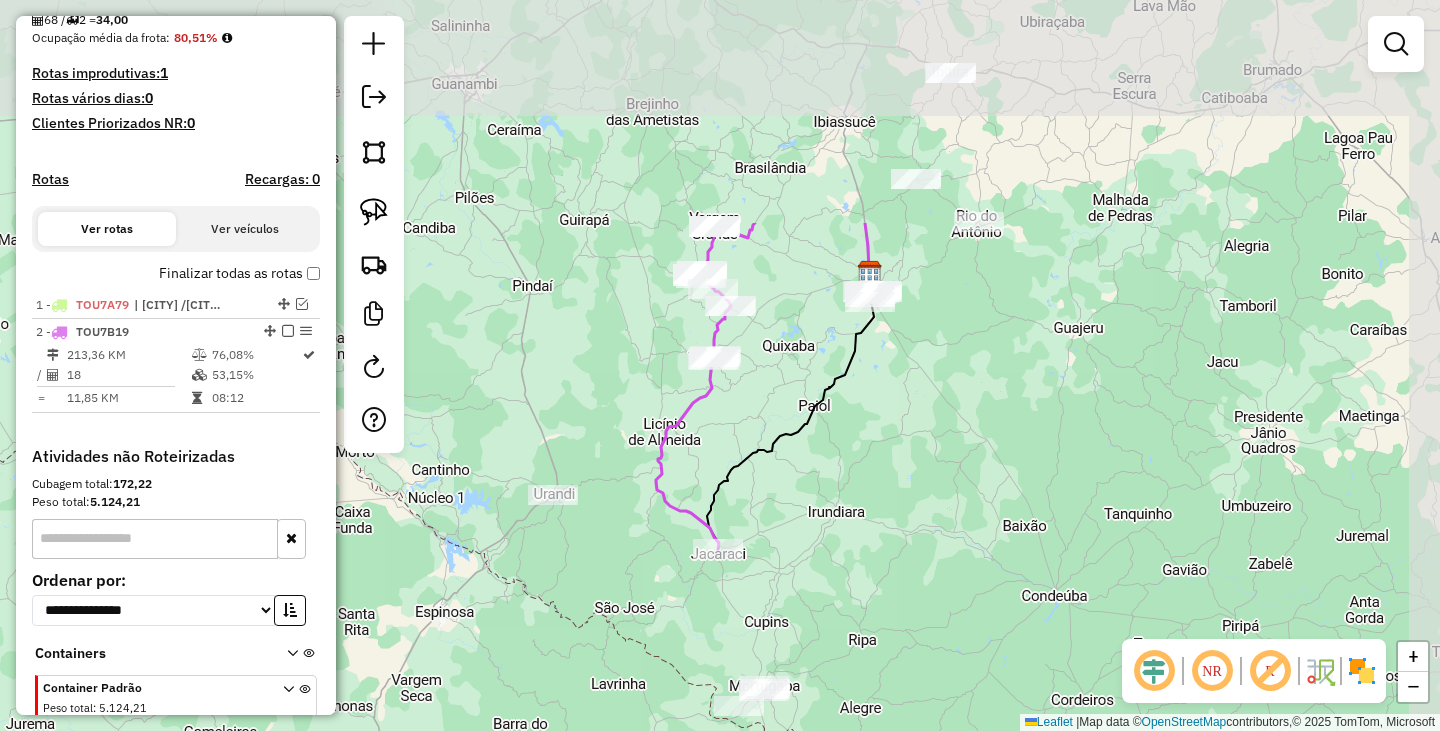 drag, startPoint x: 889, startPoint y: 325, endPoint x: 842, endPoint y: 513, distance: 193.78596 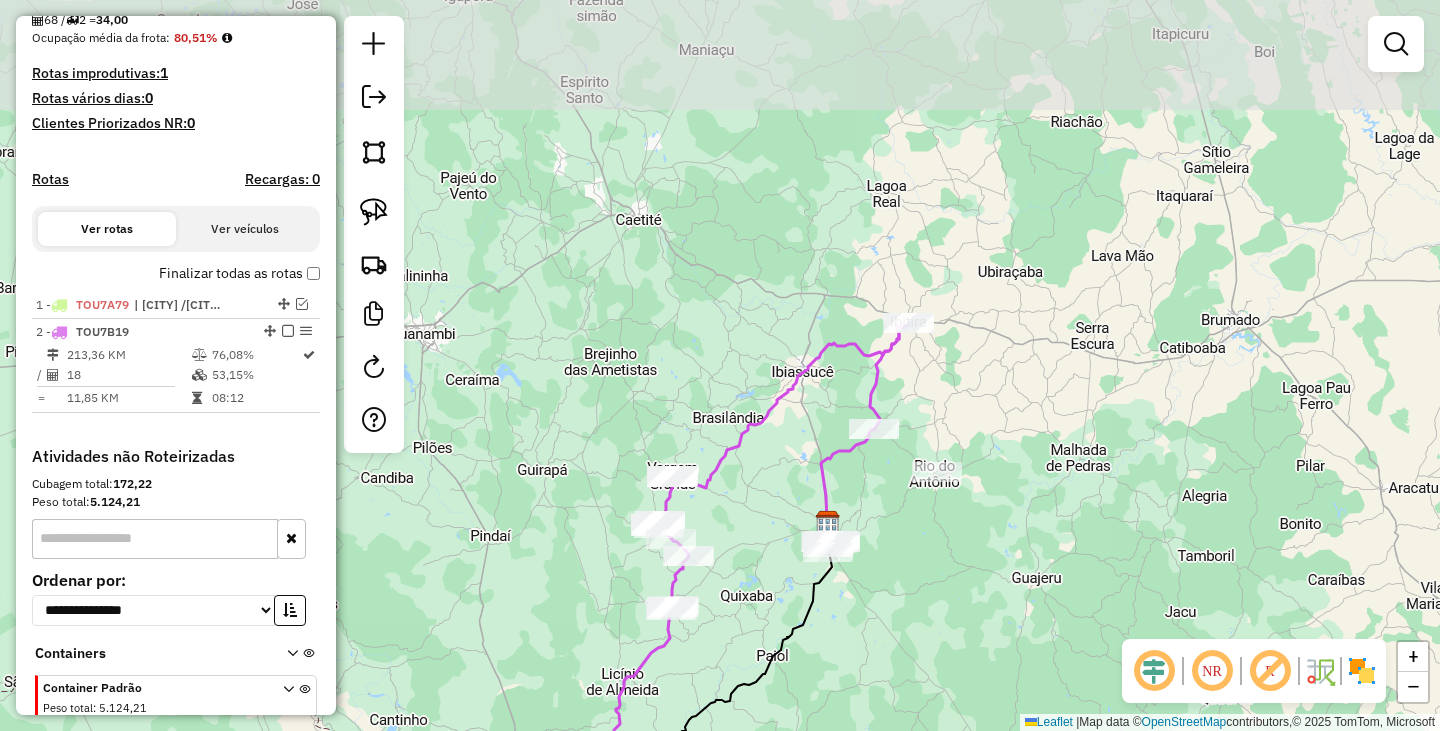 drag, startPoint x: 765, startPoint y: 213, endPoint x: 813, endPoint y: 519, distance: 309.74182 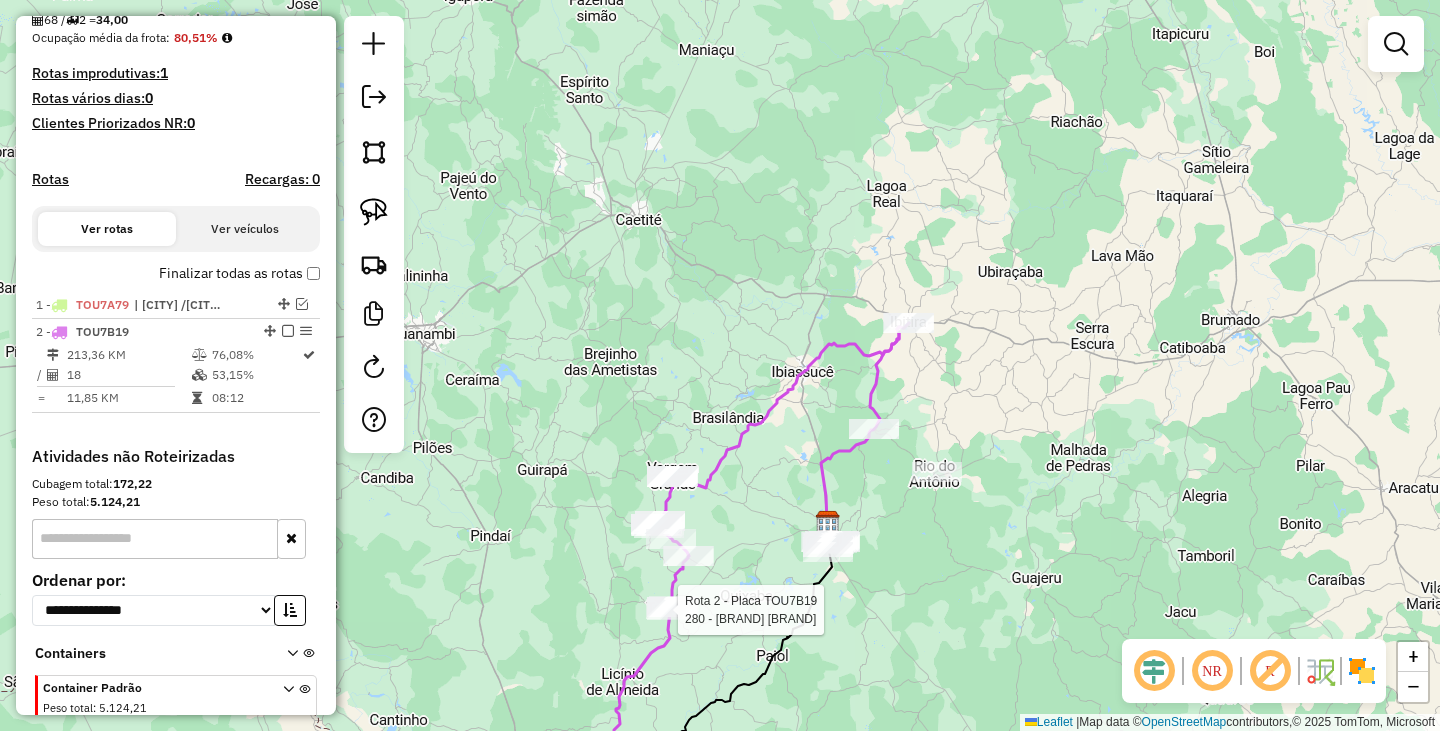 scroll, scrollTop: 590, scrollLeft: 0, axis: vertical 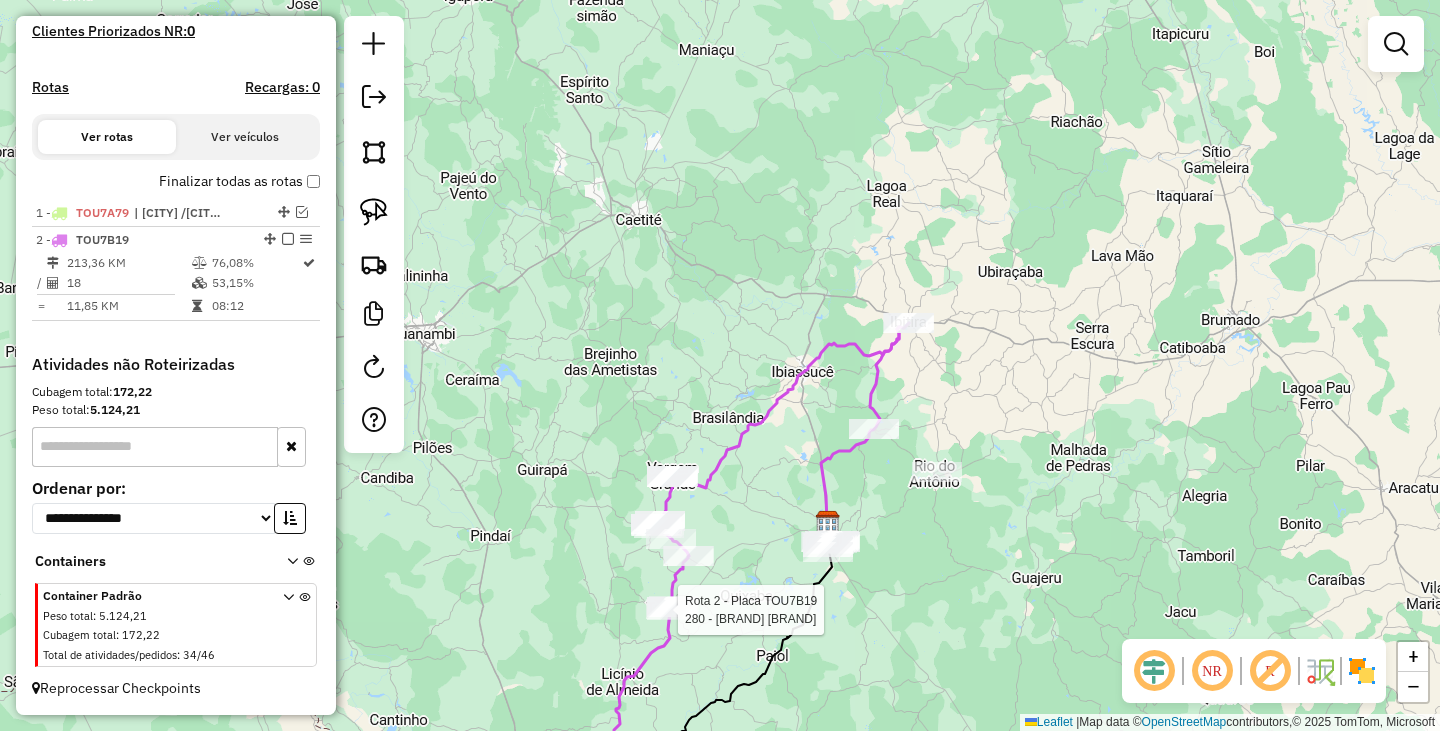 select on "**********" 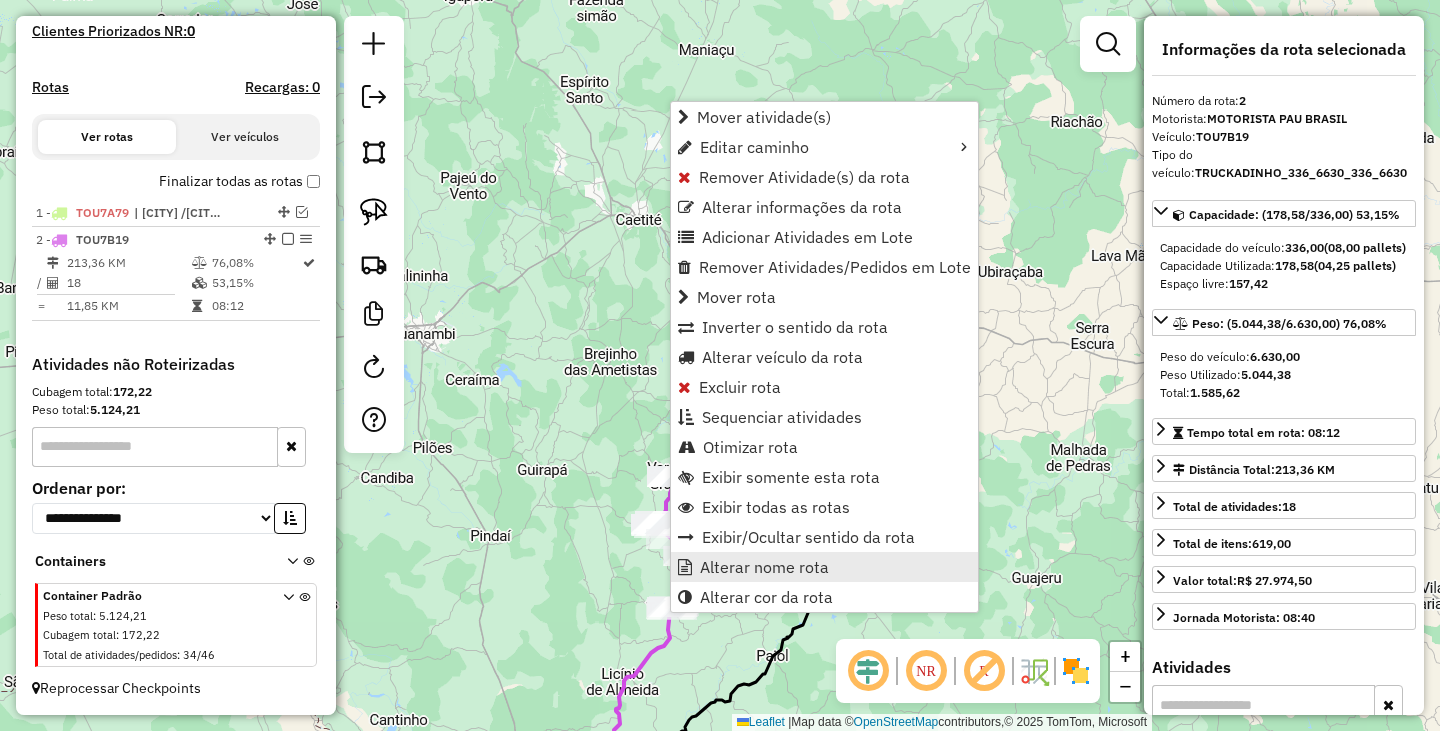 click on "Alterar nome rota" at bounding box center (764, 567) 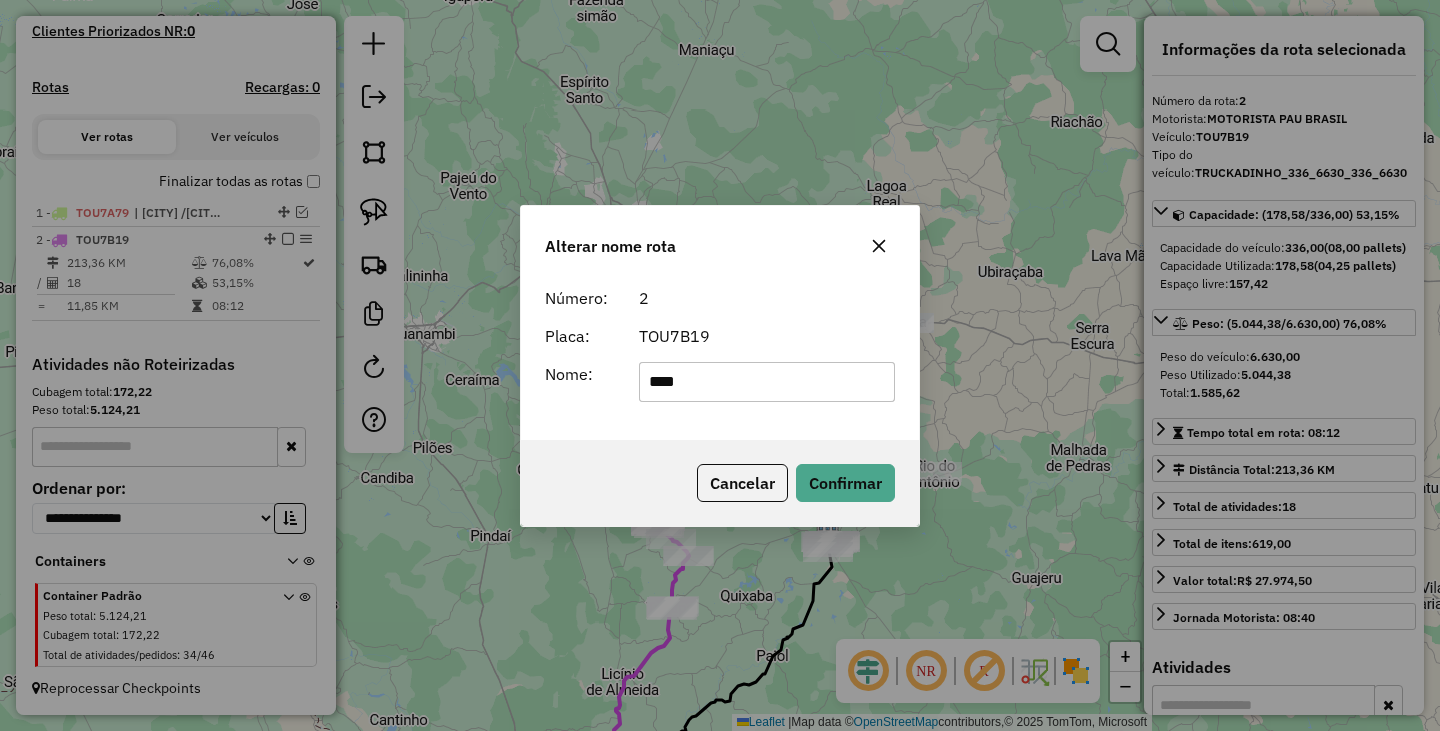 type on "**********" 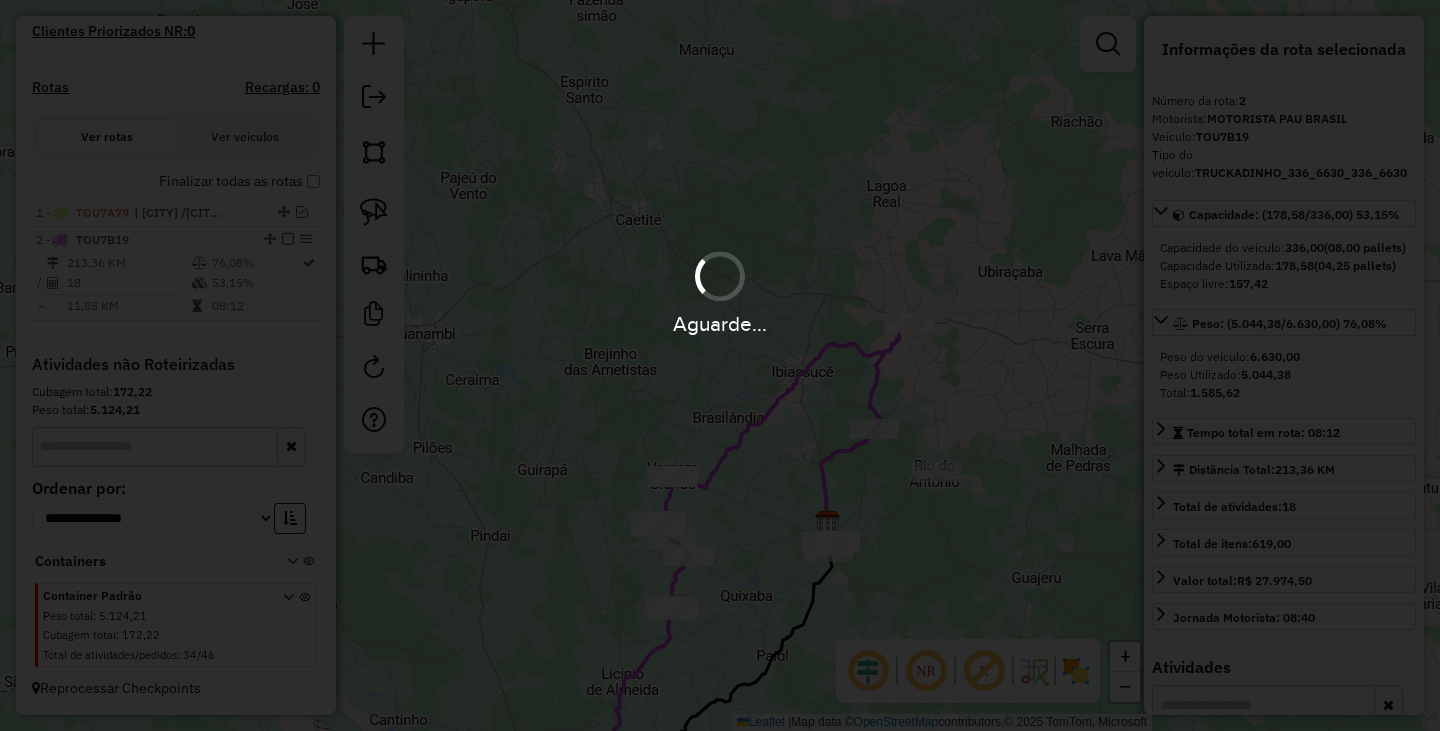 type 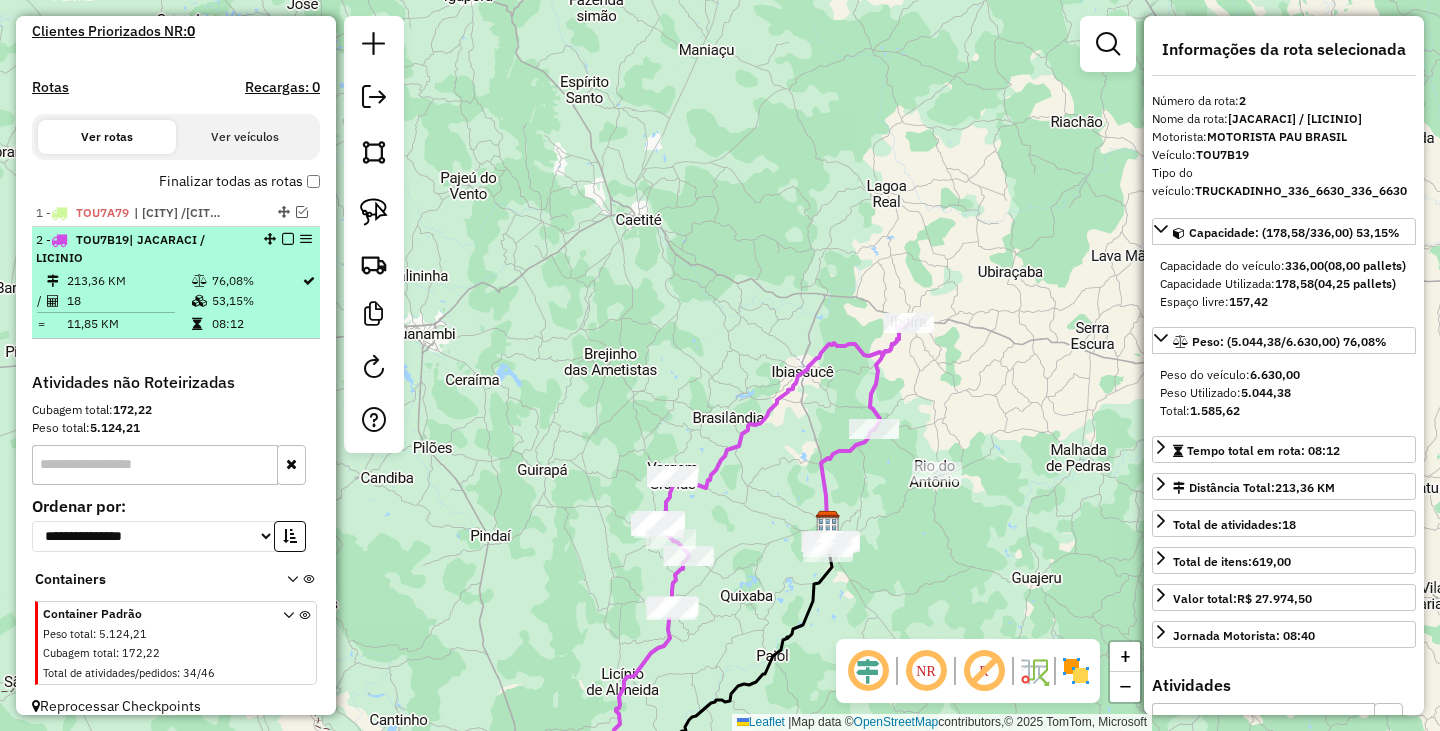 click at bounding box center (288, 239) 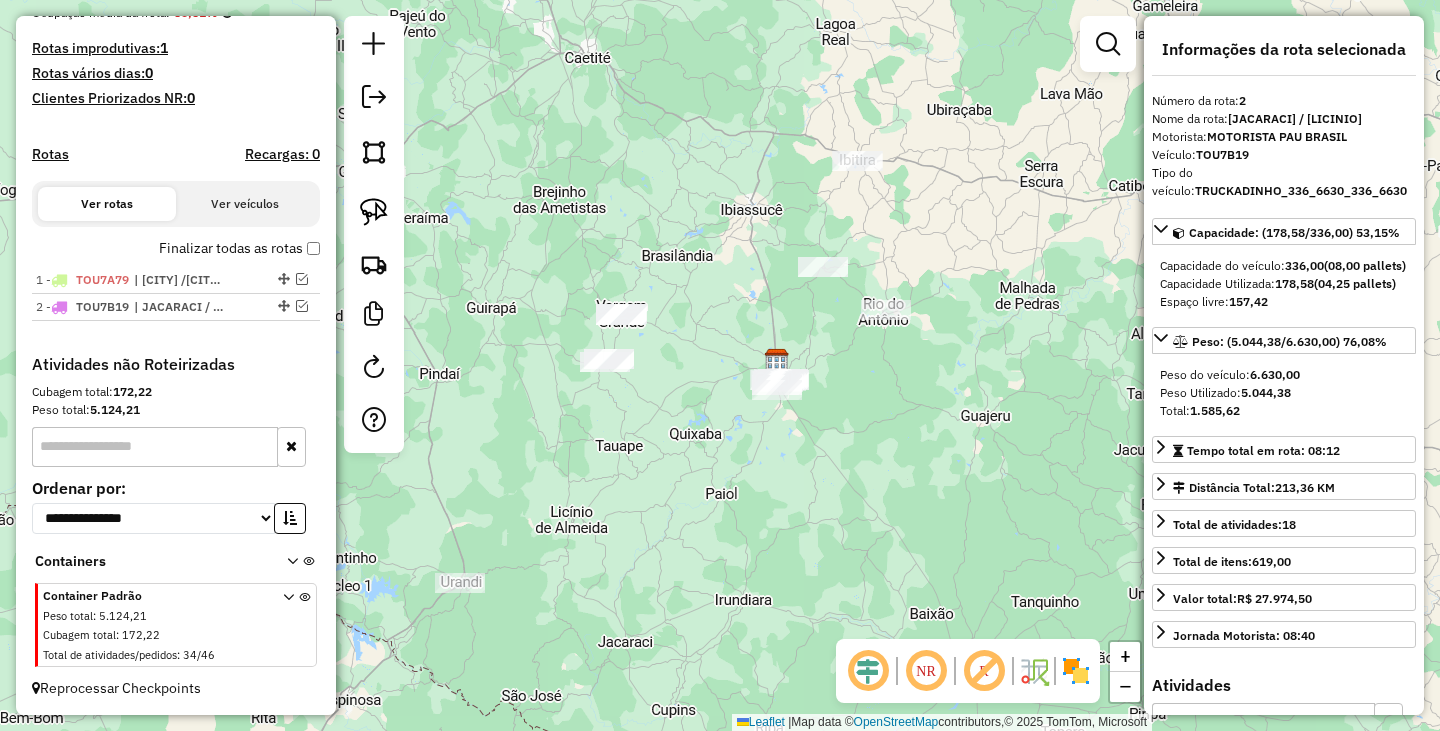 drag, startPoint x: 634, startPoint y: 295, endPoint x: 577, endPoint y: 115, distance: 188.80943 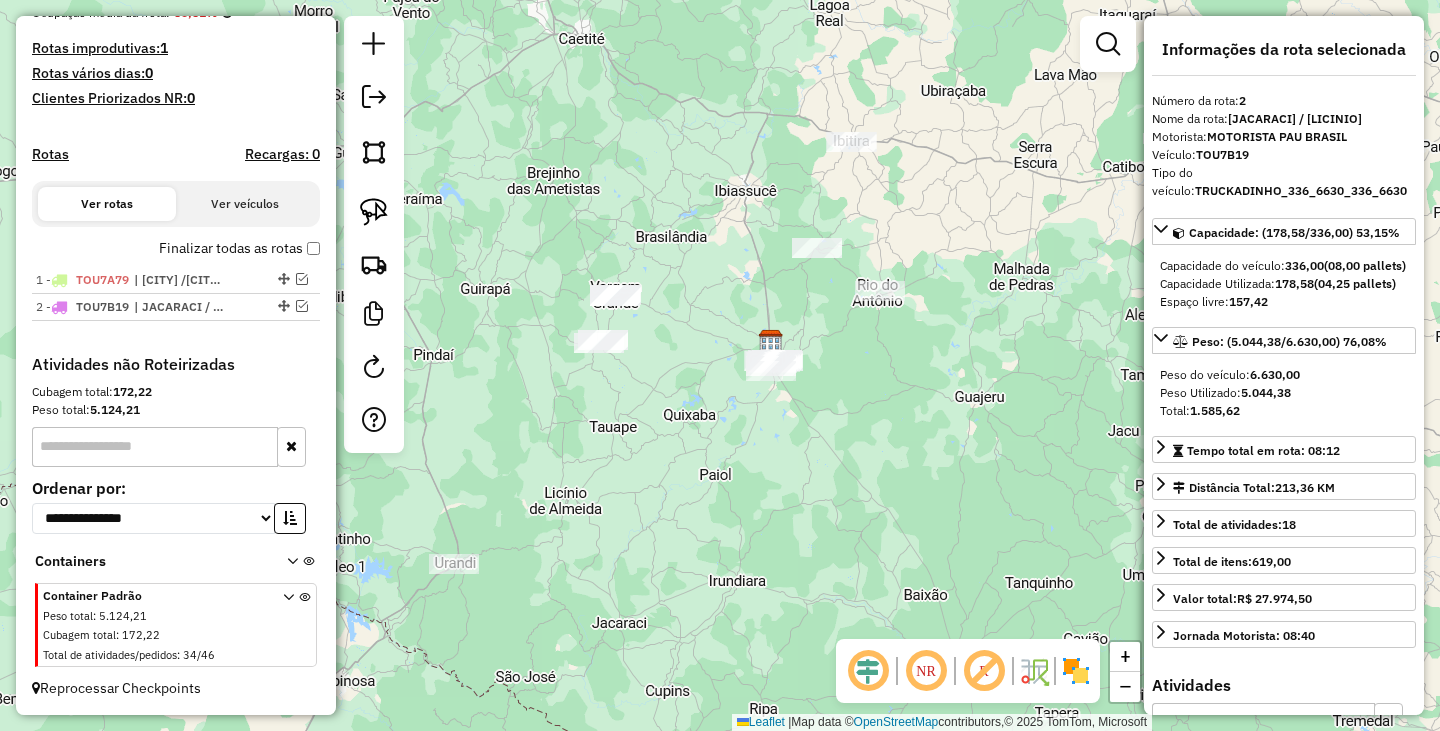 drag, startPoint x: 861, startPoint y: 174, endPoint x: 864, endPoint y: 270, distance: 96.04687 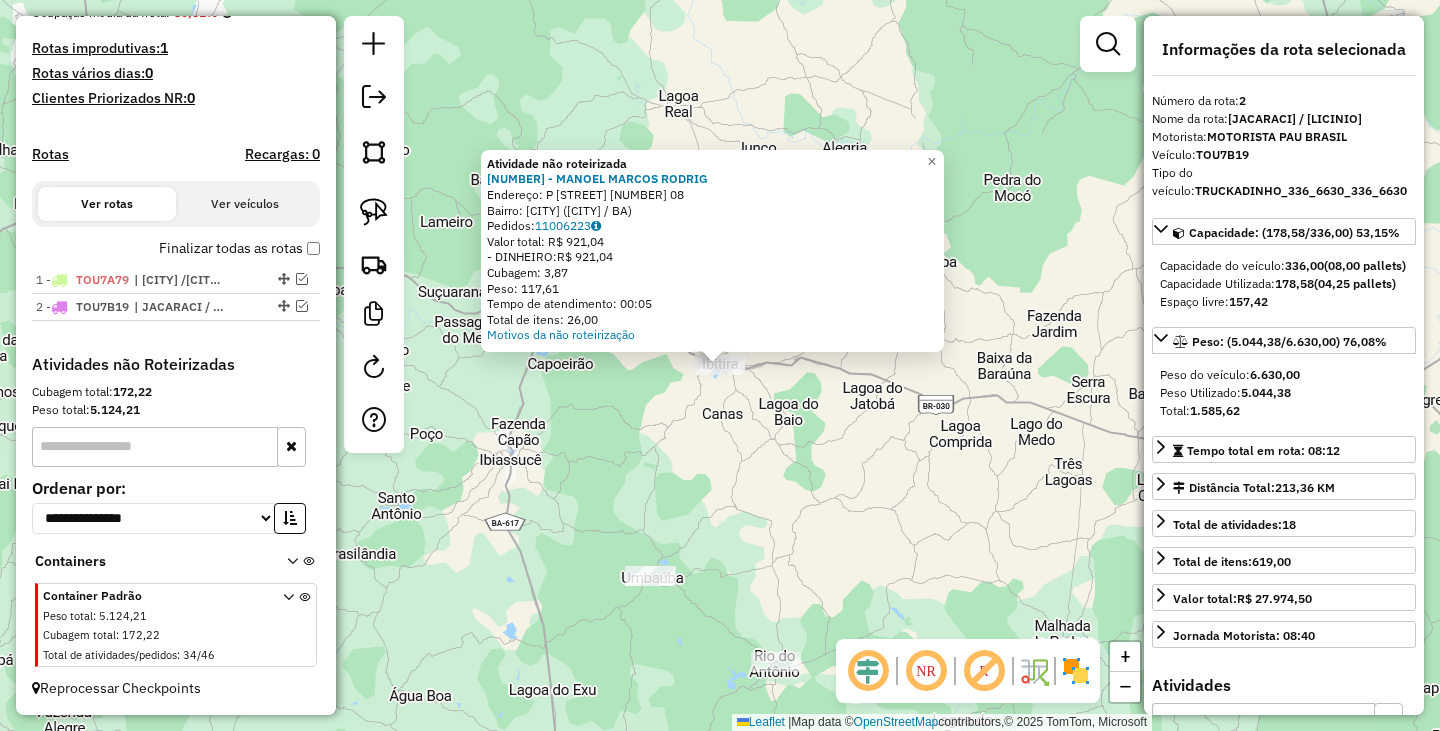 click on "Atividade não roteirizada 1299 - MANOEL MARCOS RODRIG  Endereço: P�  PRACA CASTRO ALVES 0          08   Bairro: Varzea Grande (CACULE / BA)   Pedidos:  11006223   Valor total: R$ 921,04   - DINHEIRO:  R$ 921,04   Cubagem: 3,87   Peso: 117,61   Tempo de atendimento: 00:05   Total de itens: 26,00  Motivos da não roteirização × Janela de atendimento Grade de atendimento Capacidade Transportadoras Veículos Cliente Pedidos  Rotas Selecione os dias de semana para filtrar as janelas de atendimento  Seg   Ter   Qua   Qui   Sex   Sáb   Dom  Informe o período da janela de atendimento: De: Até:  Filtrar exatamente a janela do cliente  Considerar janela de atendimento padrão  Selecione os dias de semana para filtrar as grades de atendimento  Seg   Ter   Qua   Qui   Sex   Sáb   Dom   Considerar clientes sem dia de atendimento cadastrado  Clientes fora do dia de atendimento selecionado Filtrar as atividades entre os valores definidos abaixo:  Peso mínimo:   Peso máximo:   Cubagem mínima:   De:   Até:  De:" 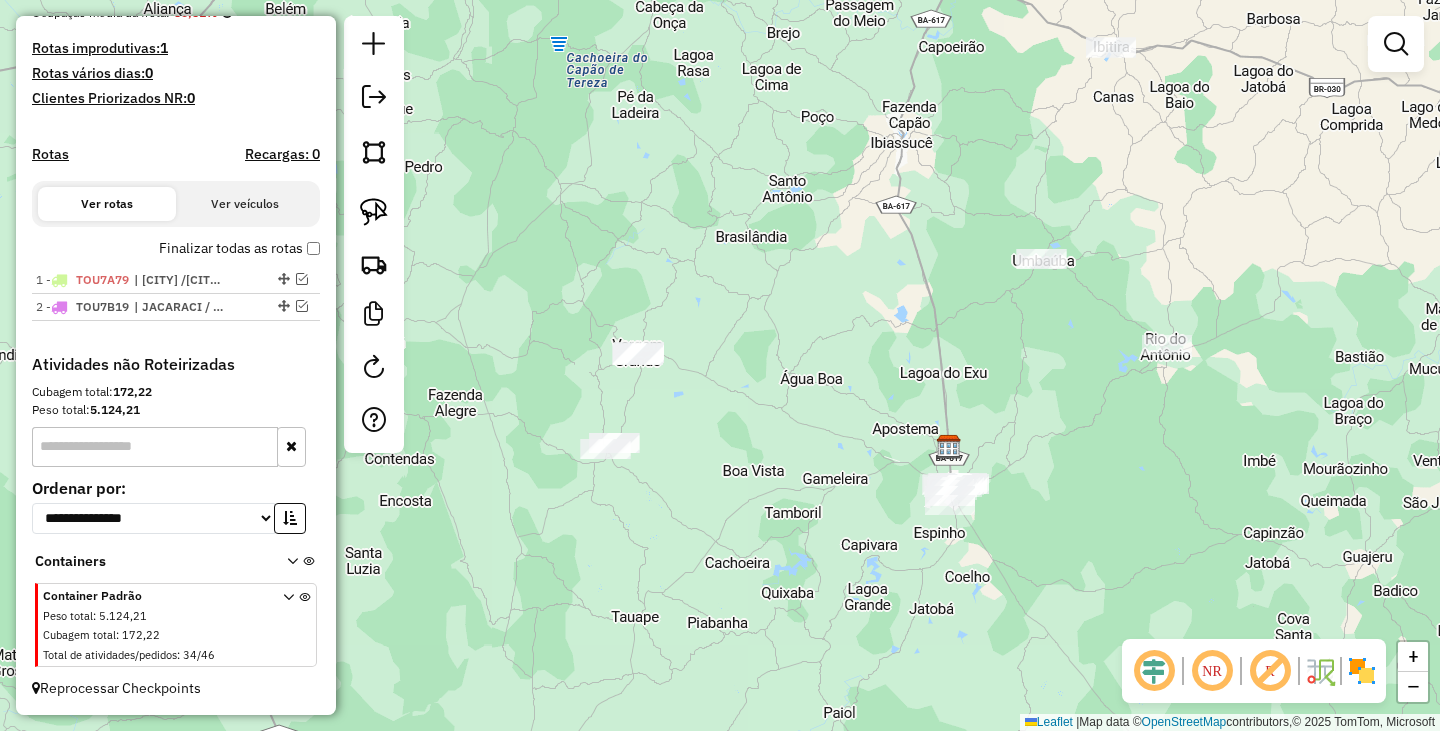 drag, startPoint x: 586, startPoint y: 507, endPoint x: 856, endPoint y: 312, distance: 333.05405 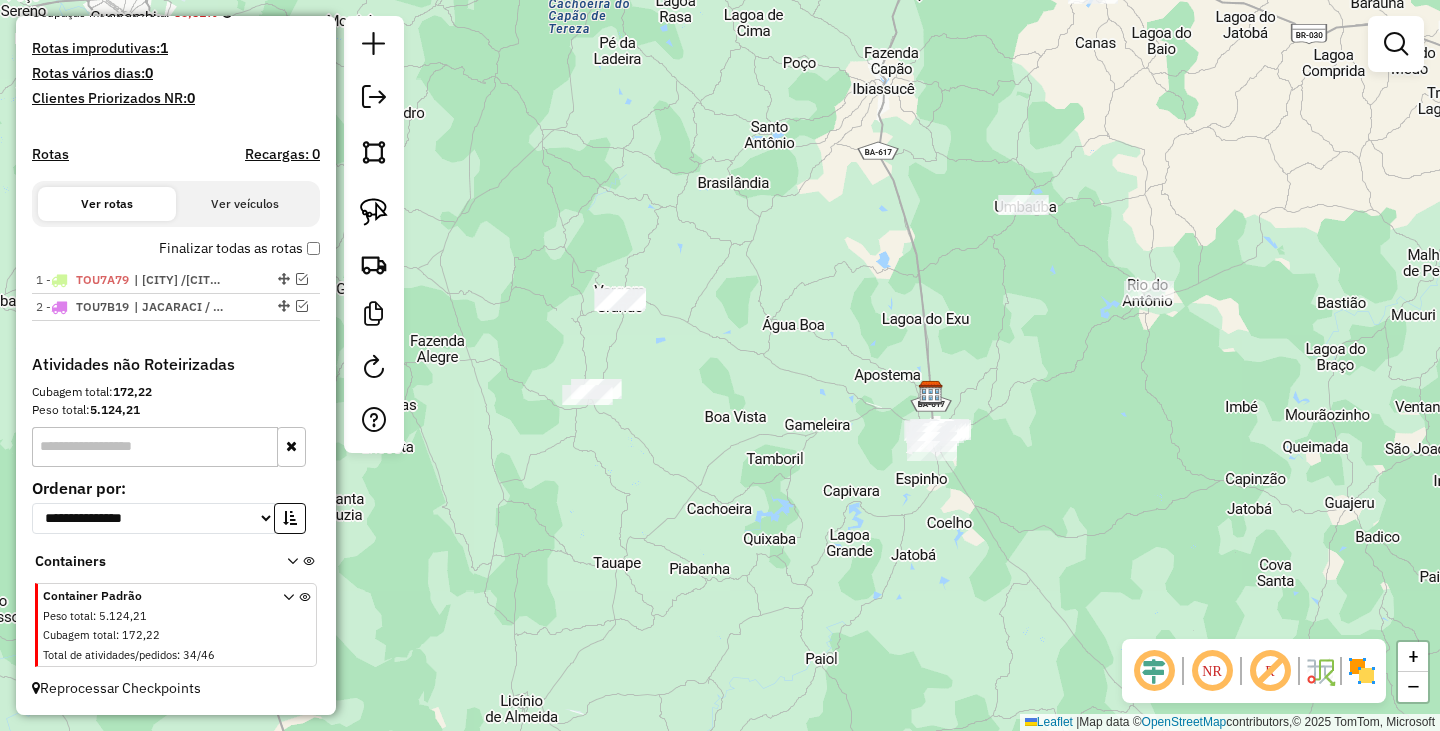 drag, startPoint x: 789, startPoint y: 370, endPoint x: 771, endPoint y: 316, distance: 56.920998 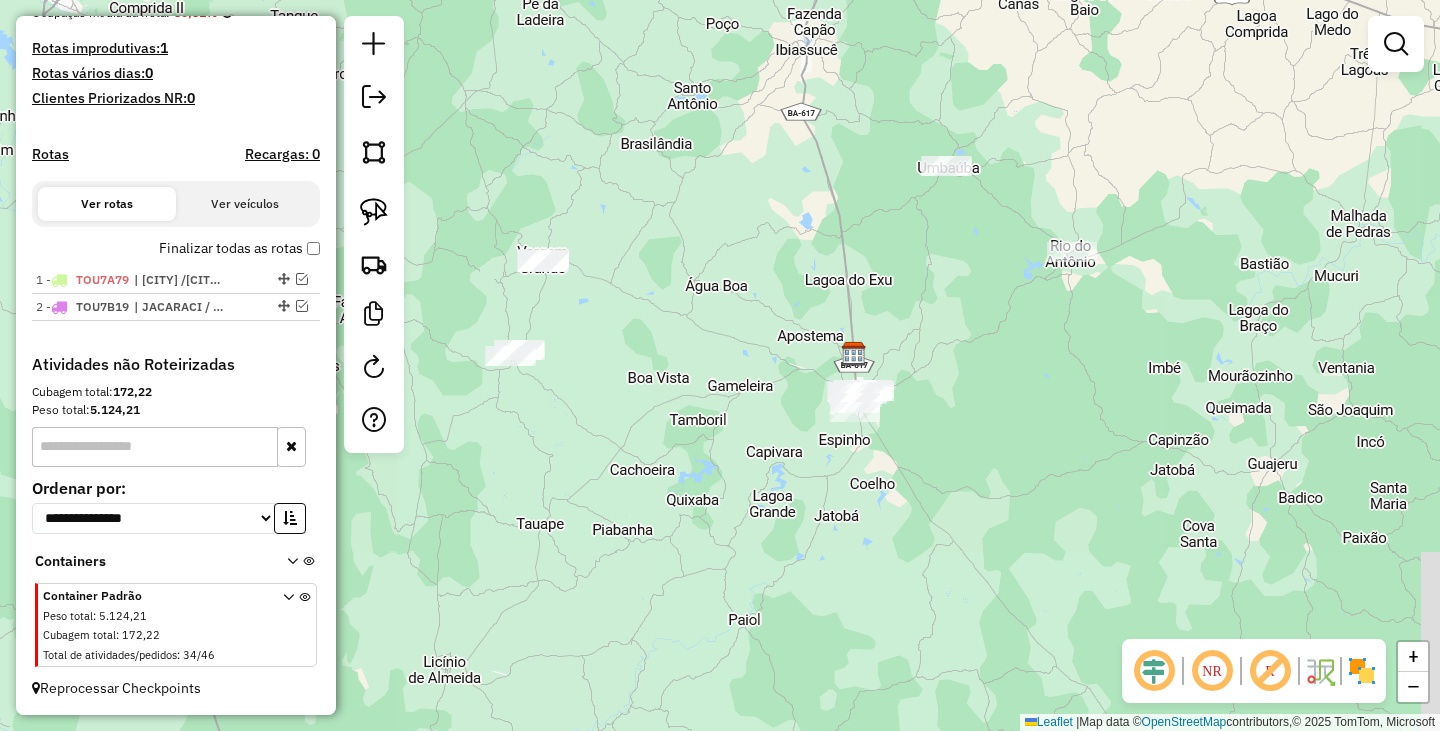 drag, startPoint x: 788, startPoint y: 355, endPoint x: 616, endPoint y: 251, distance: 200.99751 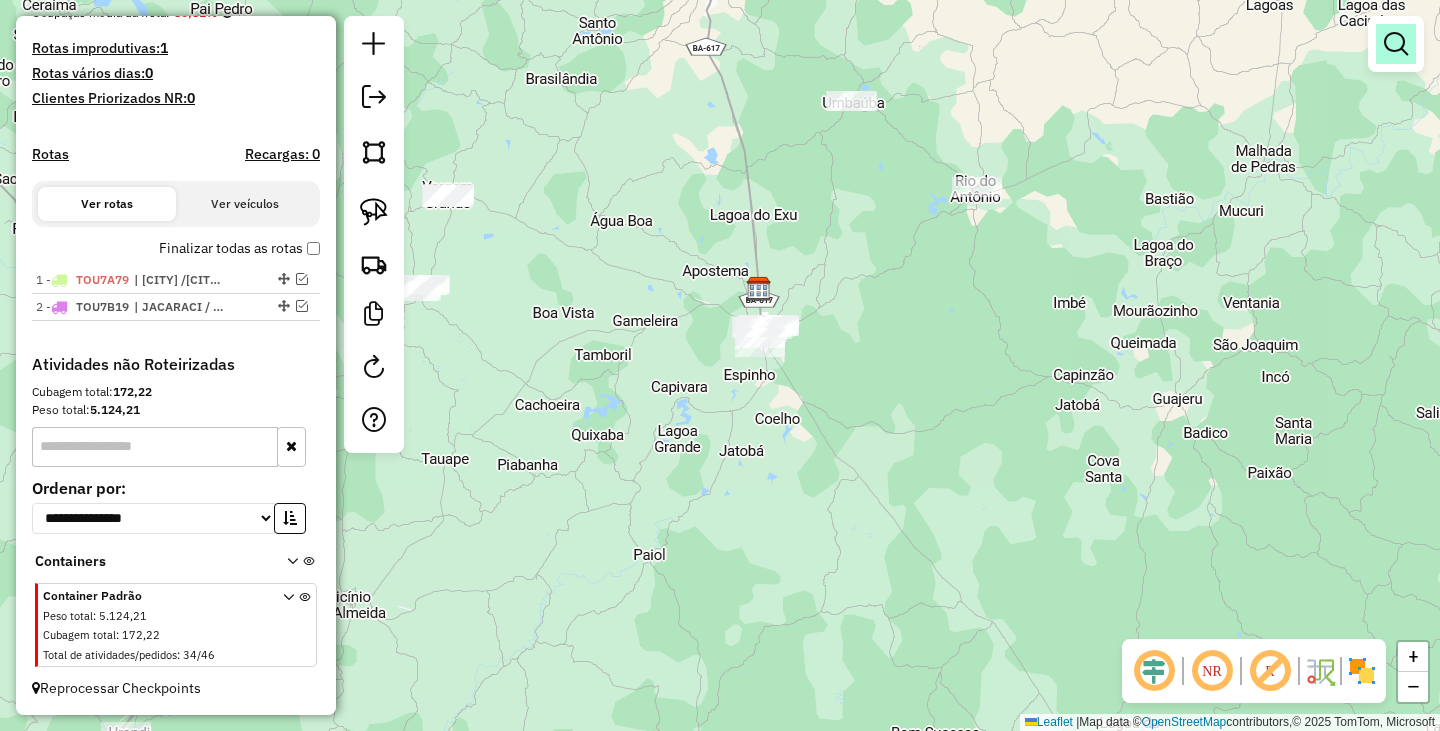 click at bounding box center [1396, 44] 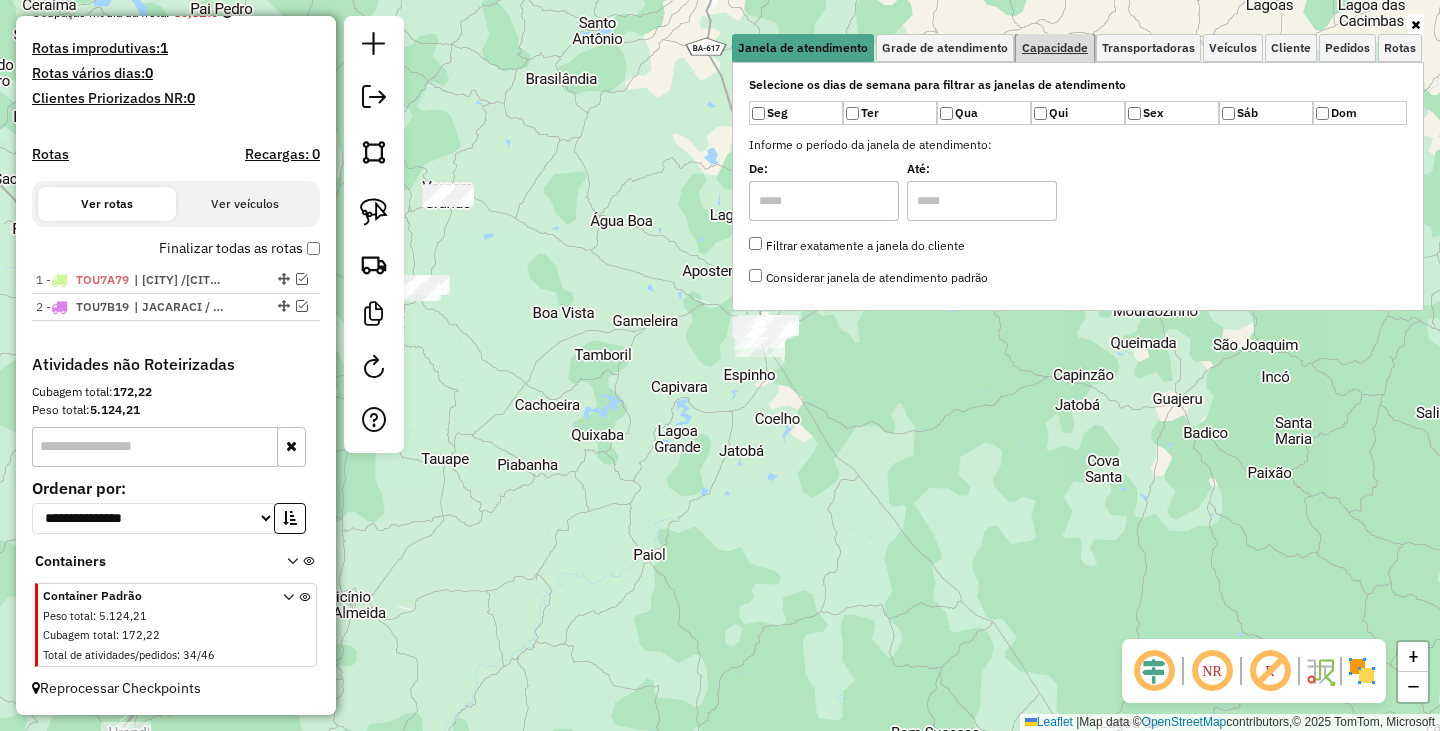 click on "Capacidade" at bounding box center (1055, 48) 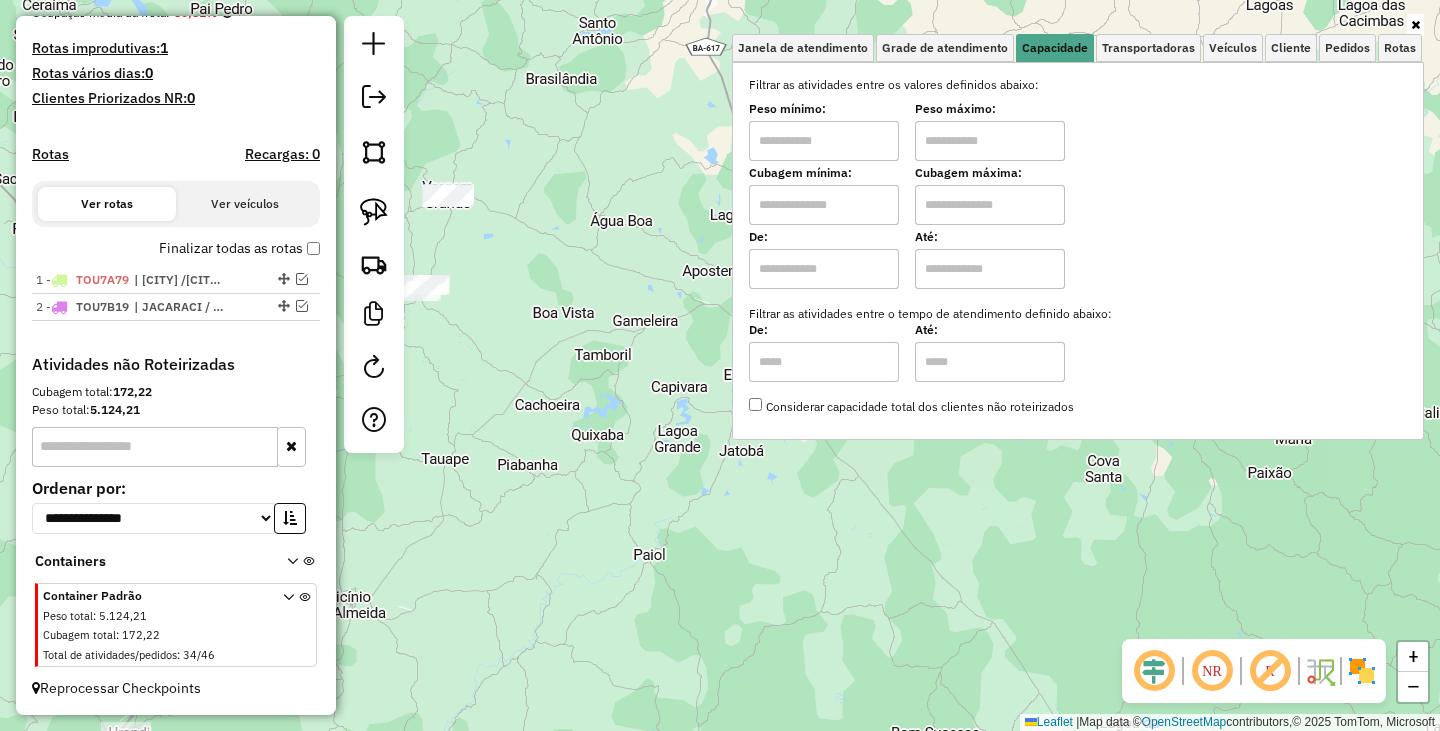 click at bounding box center (824, 141) 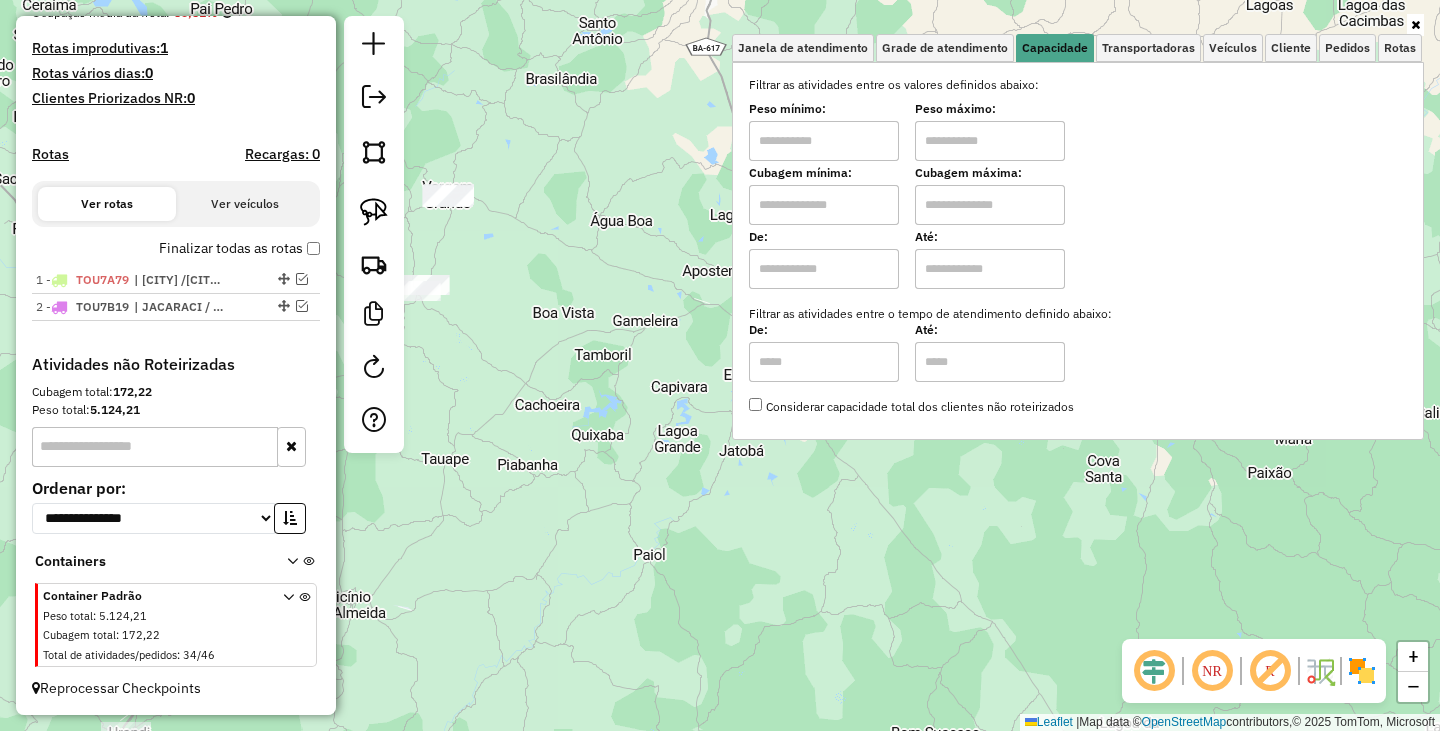 type on "****" 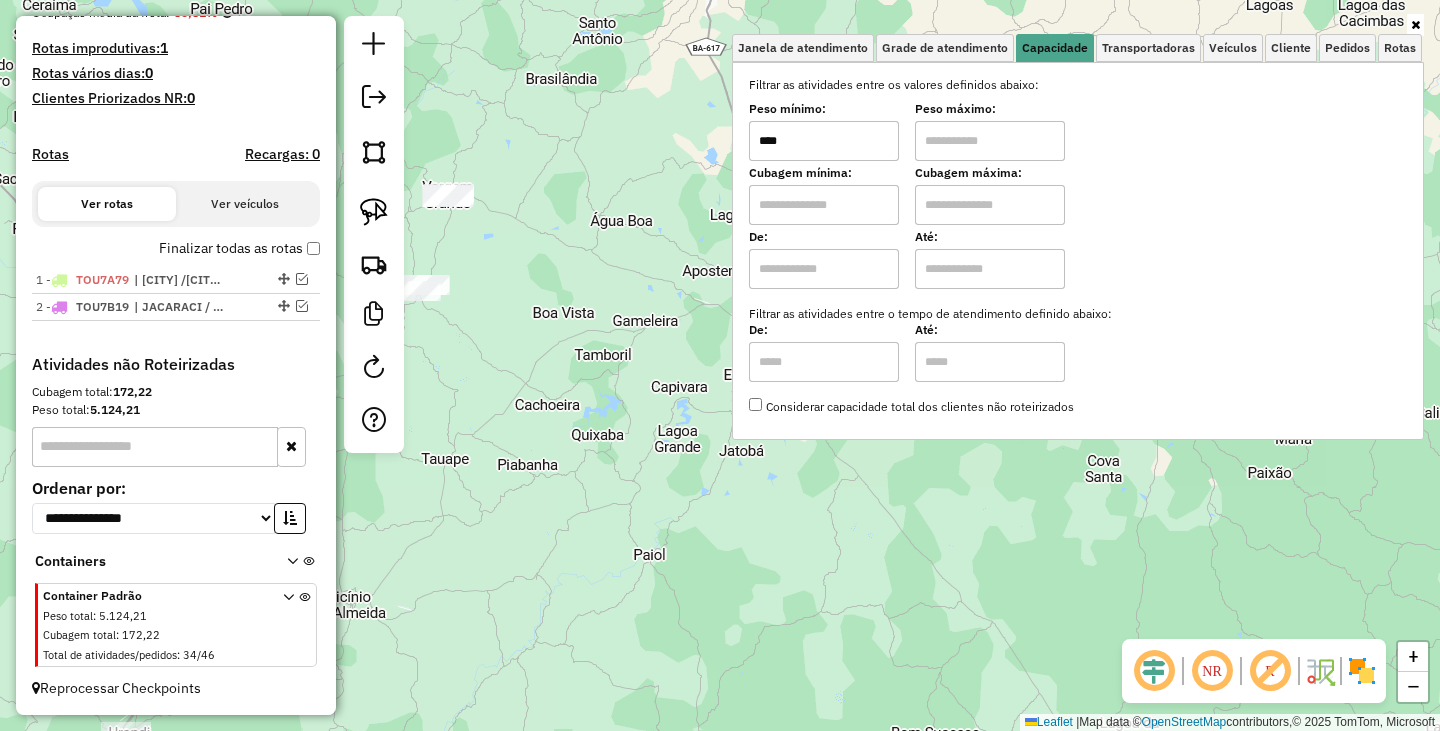 click at bounding box center [990, 141] 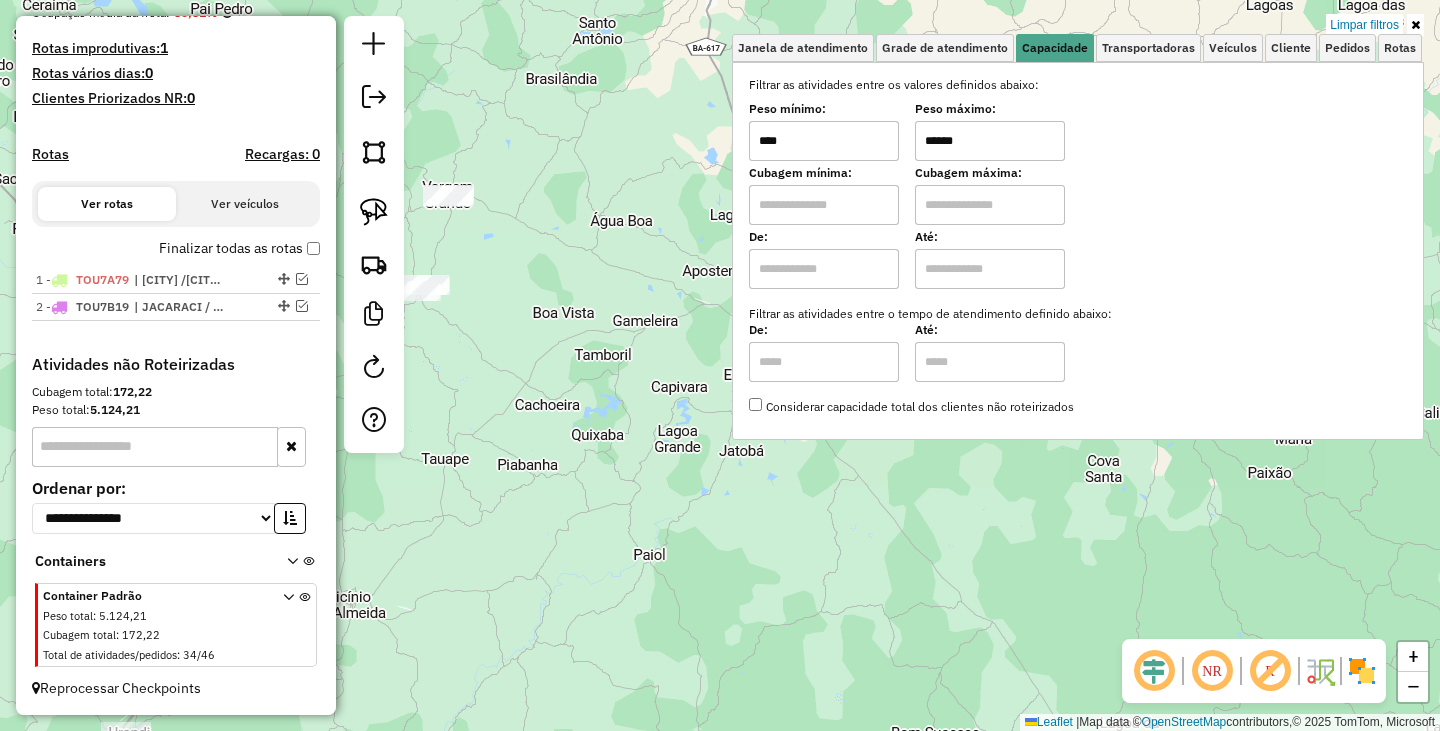 click on "Limpar filtros Janela de atendimento Grade de atendimento Capacidade Transportadoras Veículos Cliente Pedidos  Rotas Selecione os dias de semana para filtrar as janelas de atendimento  Seg   Ter   Qua   Qui   Sex   Sáb   Dom  Informe o período da janela de atendimento: De: Até:  Filtrar exatamente a janela do cliente  Considerar janela de atendimento padrão  Selecione os dias de semana para filtrar as grades de atendimento  Seg   Ter   Qua   Qui   Sex   Sáb   Dom   Considerar clientes sem dia de atendimento cadastrado  Clientes fora do dia de atendimento selecionado Filtrar as atividades entre os valores definidos abaixo:  Peso mínimo:  ****  Peso máximo:  ******  Cubagem mínima:   Cubagem máxima:   De:   Até:  Filtrar as atividades entre o tempo de atendimento definido abaixo:  De:   Até:   Considerar capacidade total dos clientes não roteirizados Transportadora: Selecione um ou mais itens Tipo de veículo: Selecione um ou mais itens Veículo: Selecione um ou mais itens Motorista: Nome: Rótulo:" 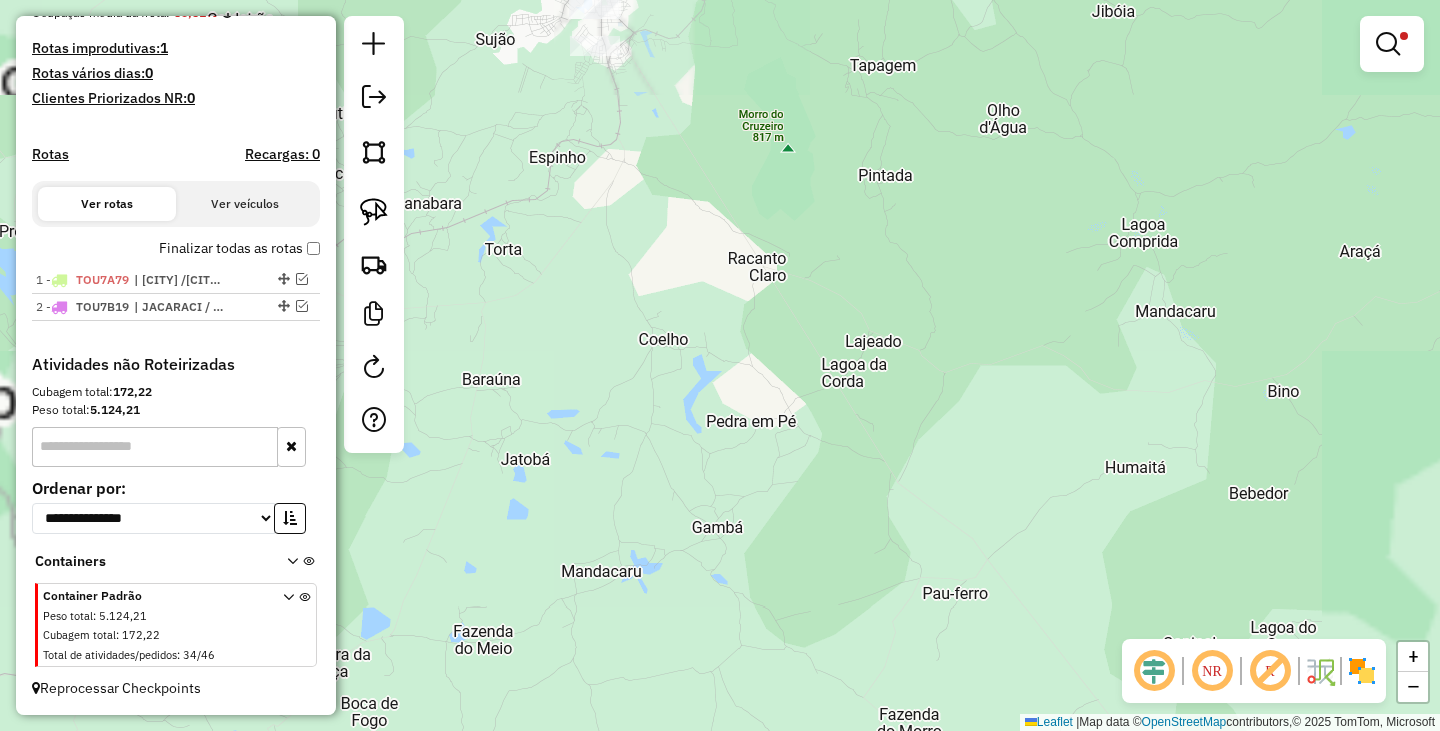 drag, startPoint x: 655, startPoint y: 224, endPoint x: 728, endPoint y: 465, distance: 251.81342 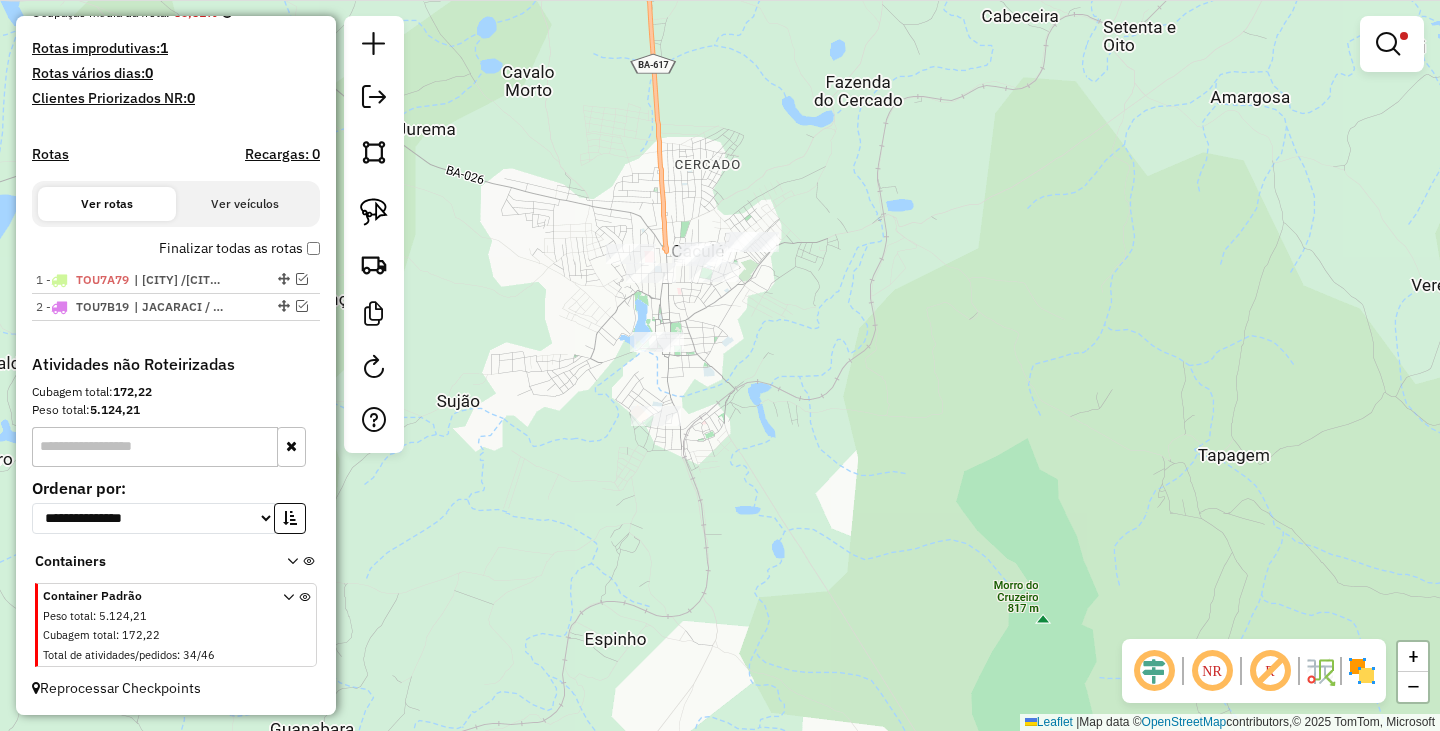 drag, startPoint x: 731, startPoint y: 282, endPoint x: 774, endPoint y: 390, distance: 116.24543 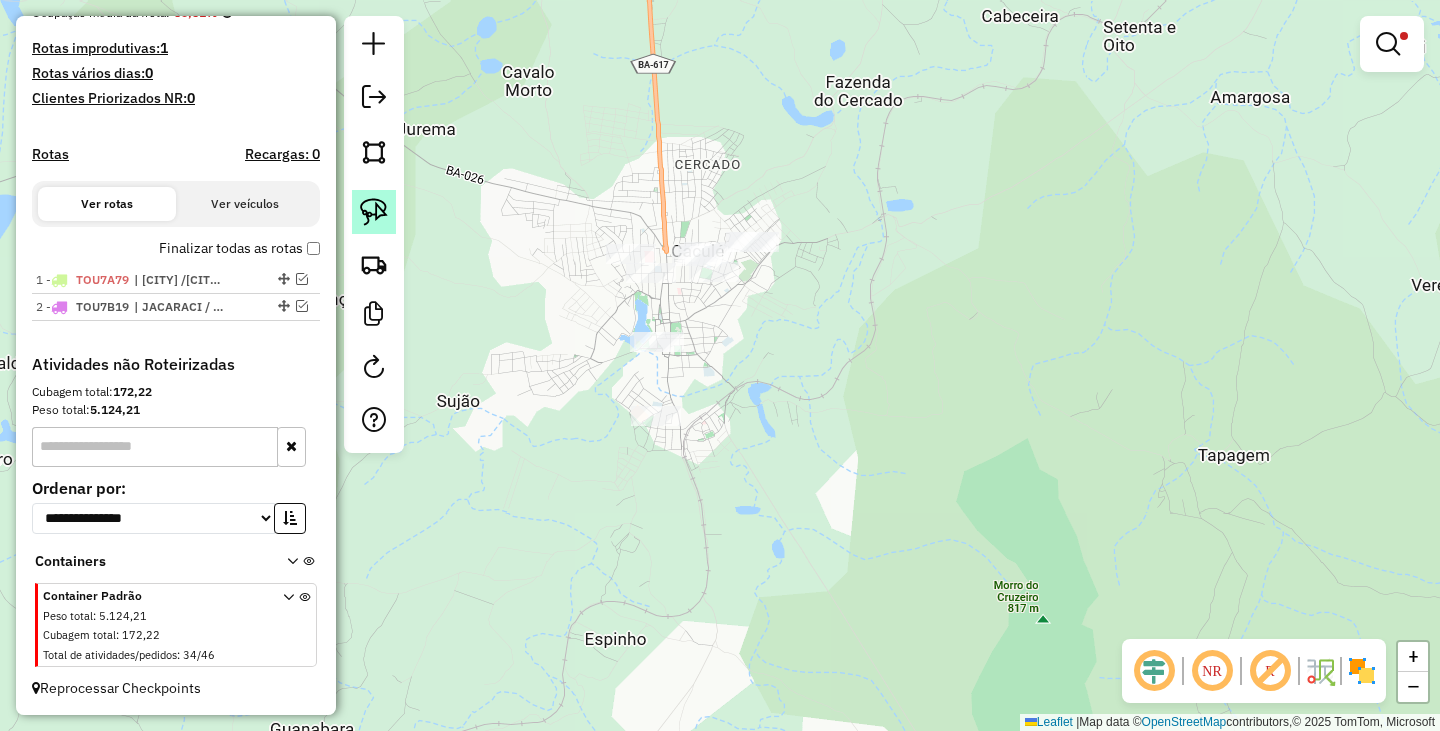 click 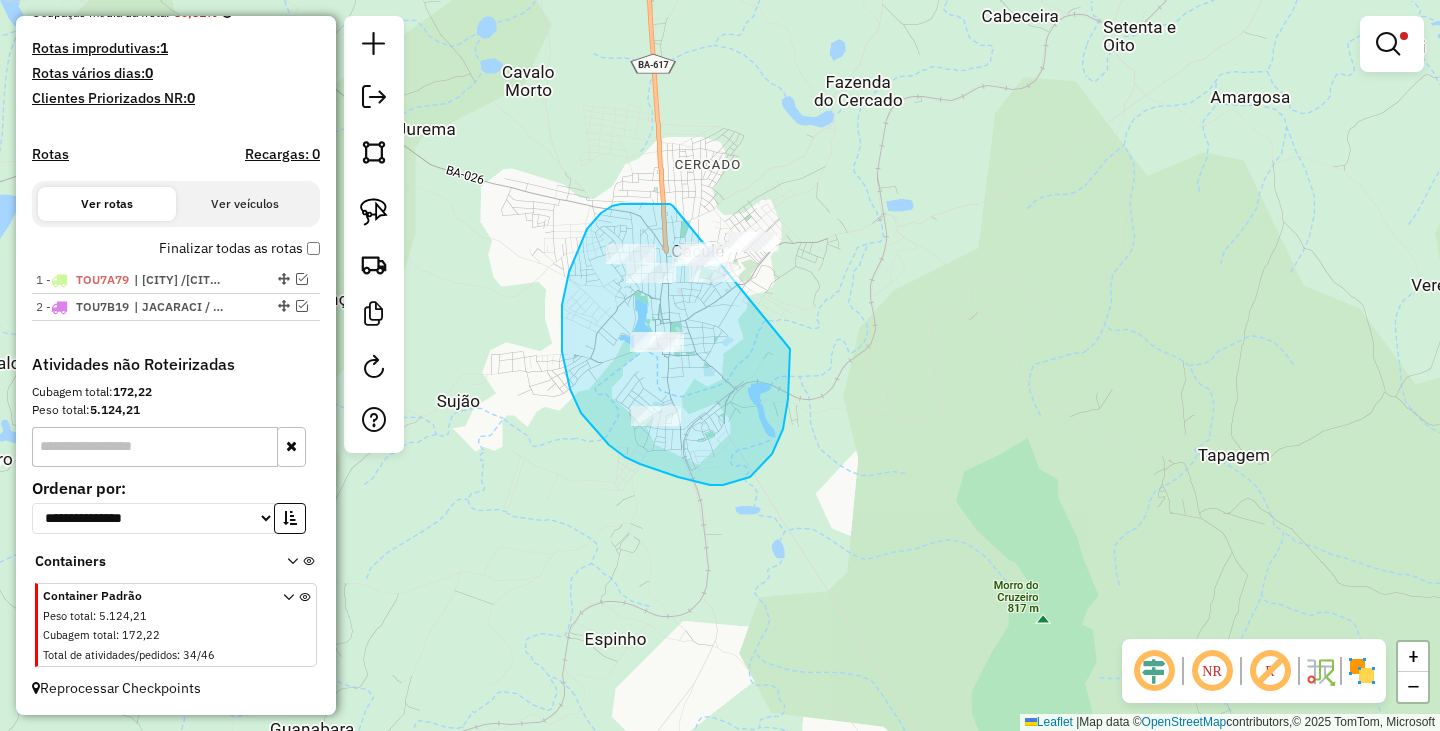 drag, startPoint x: 666, startPoint y: 204, endPoint x: 784, endPoint y: 130, distance: 139.28389 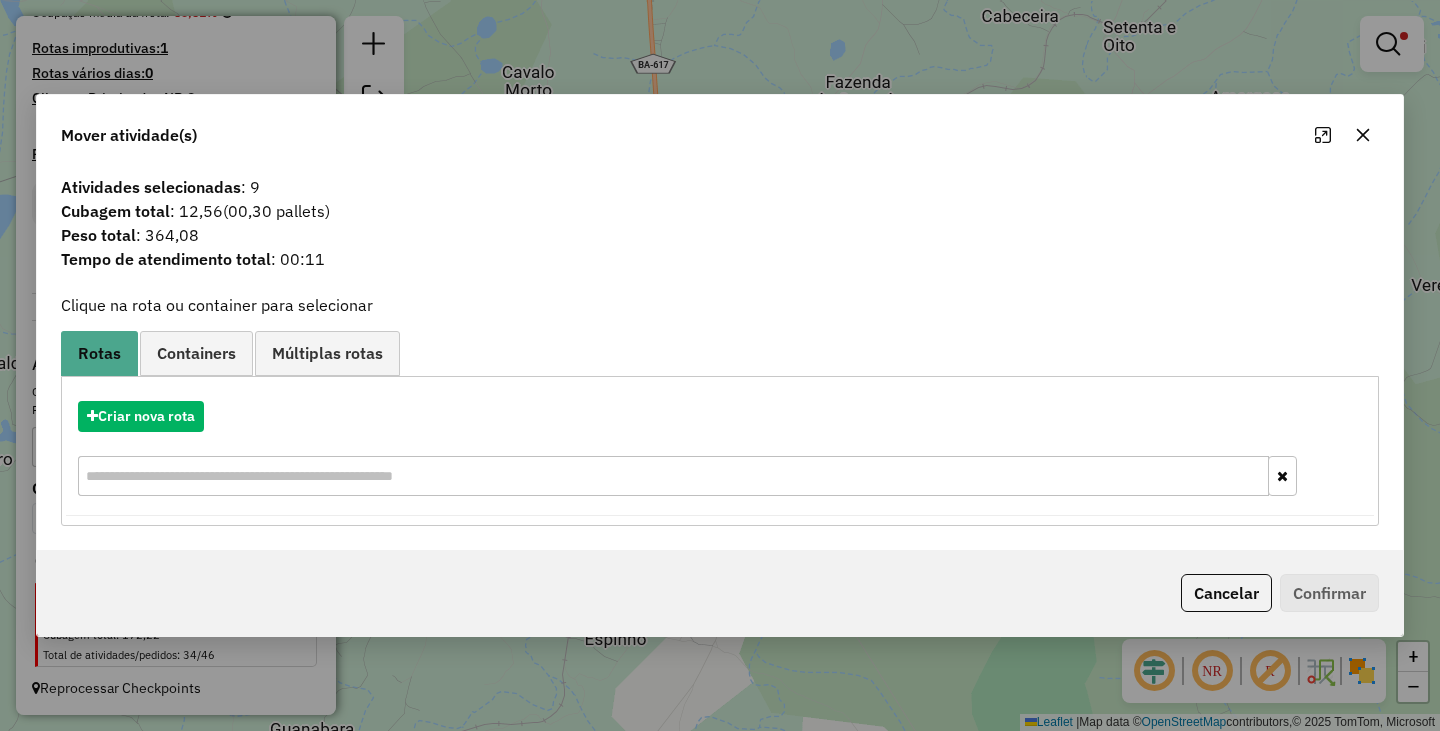 click on "Cancelar" 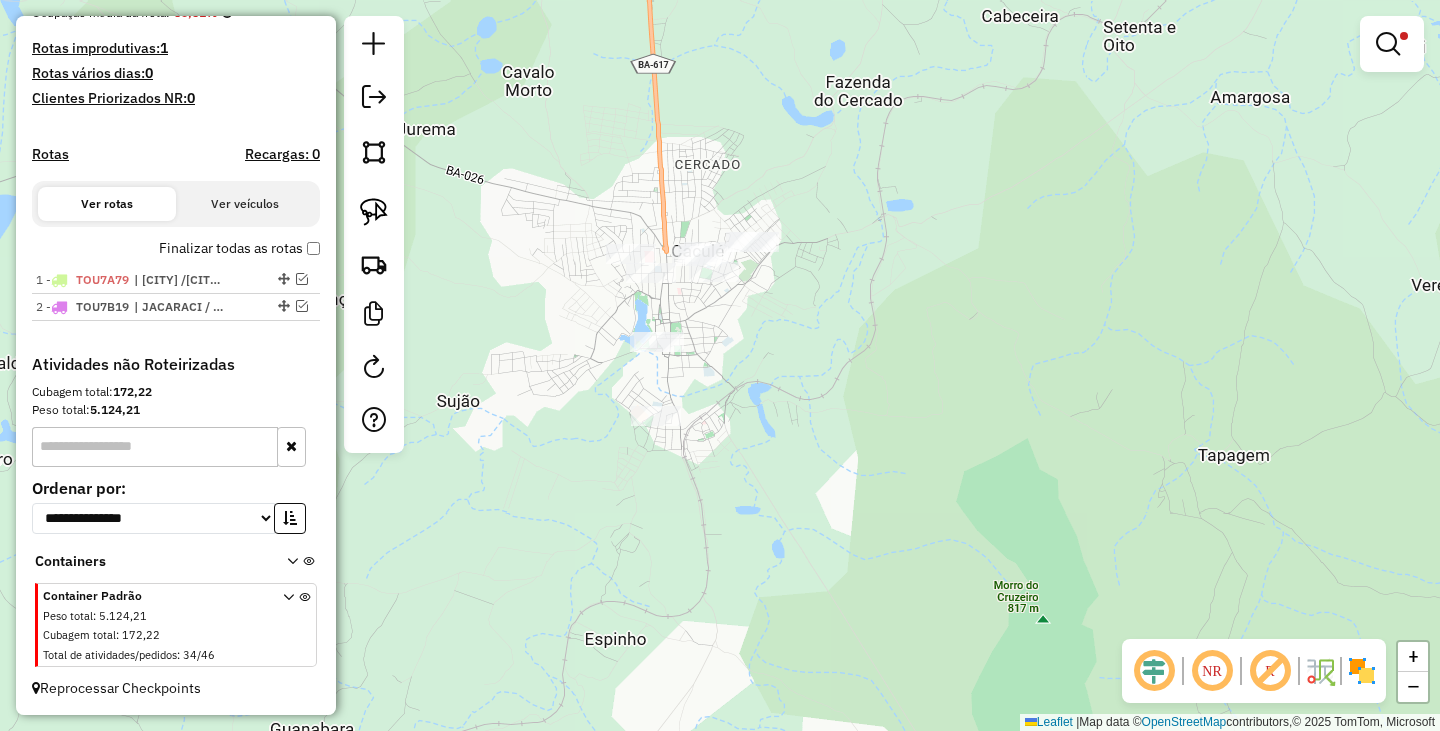 click at bounding box center [1388, 44] 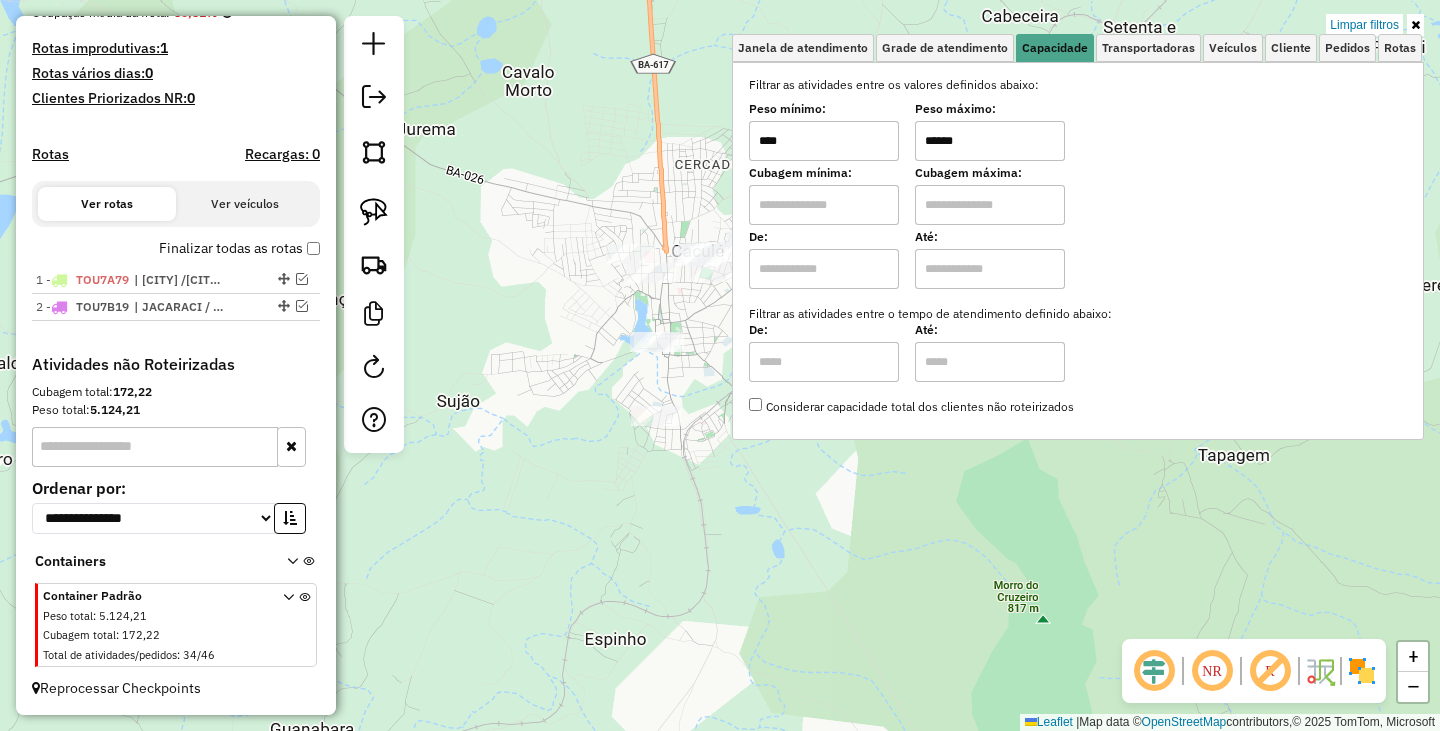 drag, startPoint x: 1037, startPoint y: 147, endPoint x: 841, endPoint y: 121, distance: 197.71696 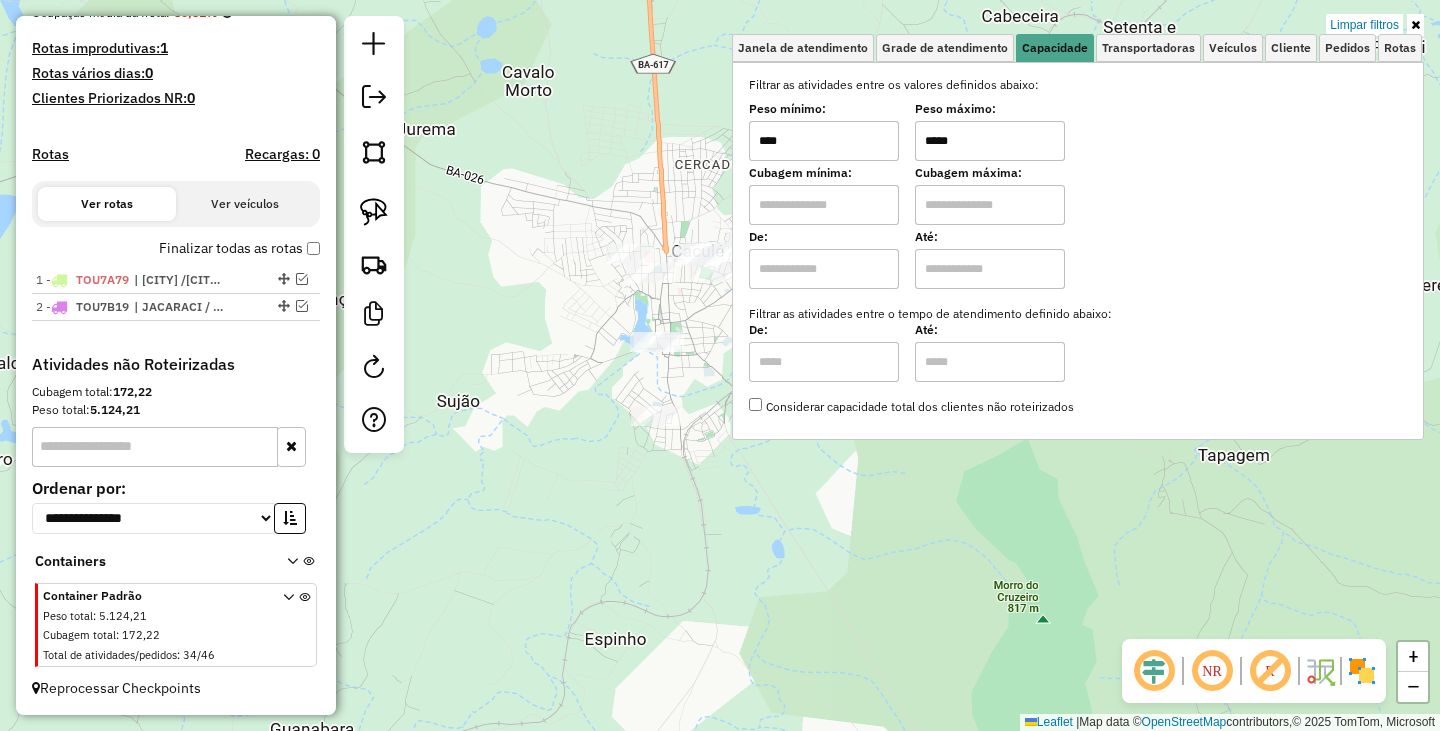 type on "******" 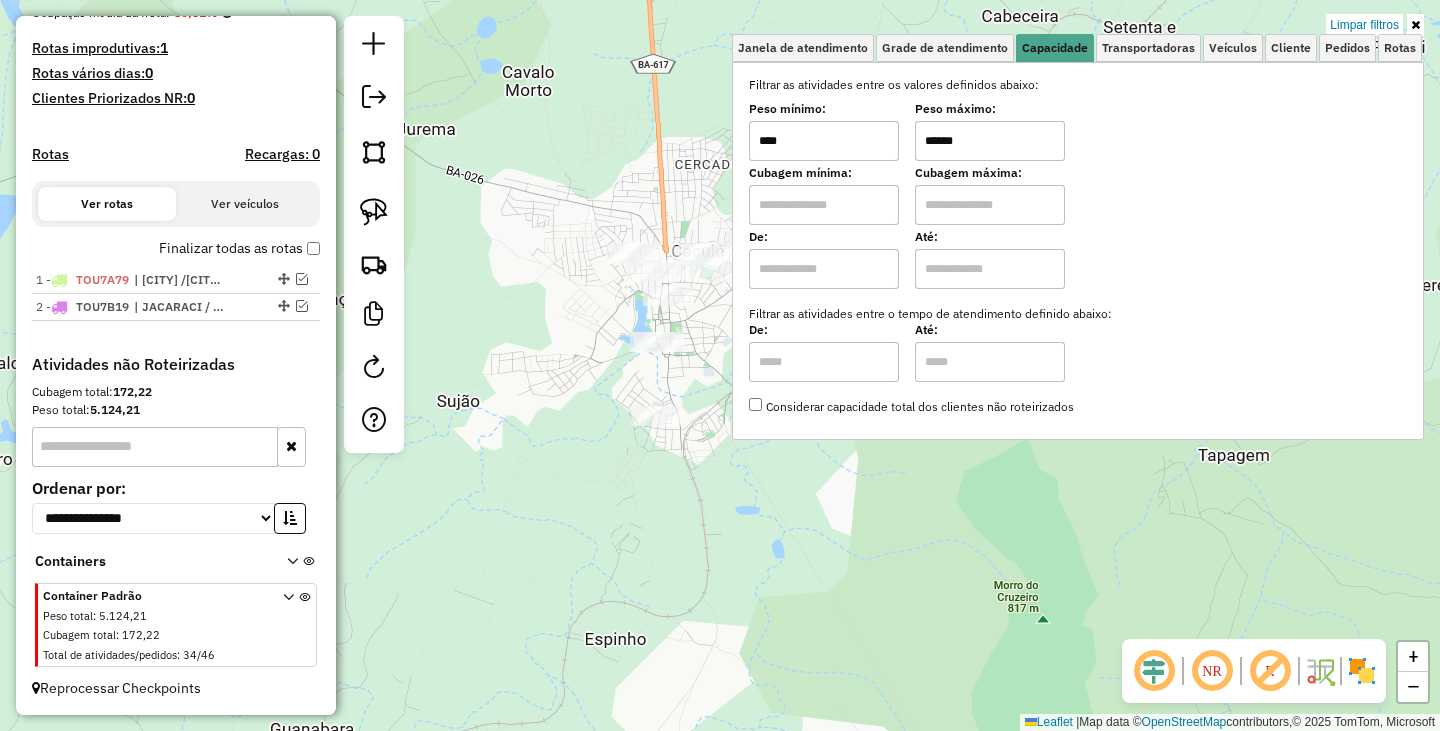 click on "Limpar filtros Janela de atendimento Grade de atendimento Capacidade Transportadoras Veículos Cliente Pedidos  Rotas Selecione os dias de semana para filtrar as janelas de atendimento  Seg   Ter   Qua   Qui   Sex   Sáb   Dom  Informe o período da janela de atendimento: De: Até:  Filtrar exatamente a janela do cliente  Considerar janela de atendimento padrão  Selecione os dias de semana para filtrar as grades de atendimento  Seg   Ter   Qua   Qui   Sex   Sáb   Dom   Considerar clientes sem dia de atendimento cadastrado  Clientes fora do dia de atendimento selecionado Filtrar as atividades entre os valores definidos abaixo:  Peso mínimo:  ****  Peso máximo:  ******  Cubagem mínima:   Cubagem máxima:   De:   Até:  Filtrar as atividades entre o tempo de atendimento definido abaixo:  De:   Até:   Considerar capacidade total dos clientes não roteirizados Transportadora: Selecione um ou mais itens Tipo de veículo: Selecione um ou mais itens Veículo: Selecione um ou mais itens Motorista: Nome: Rótulo:" 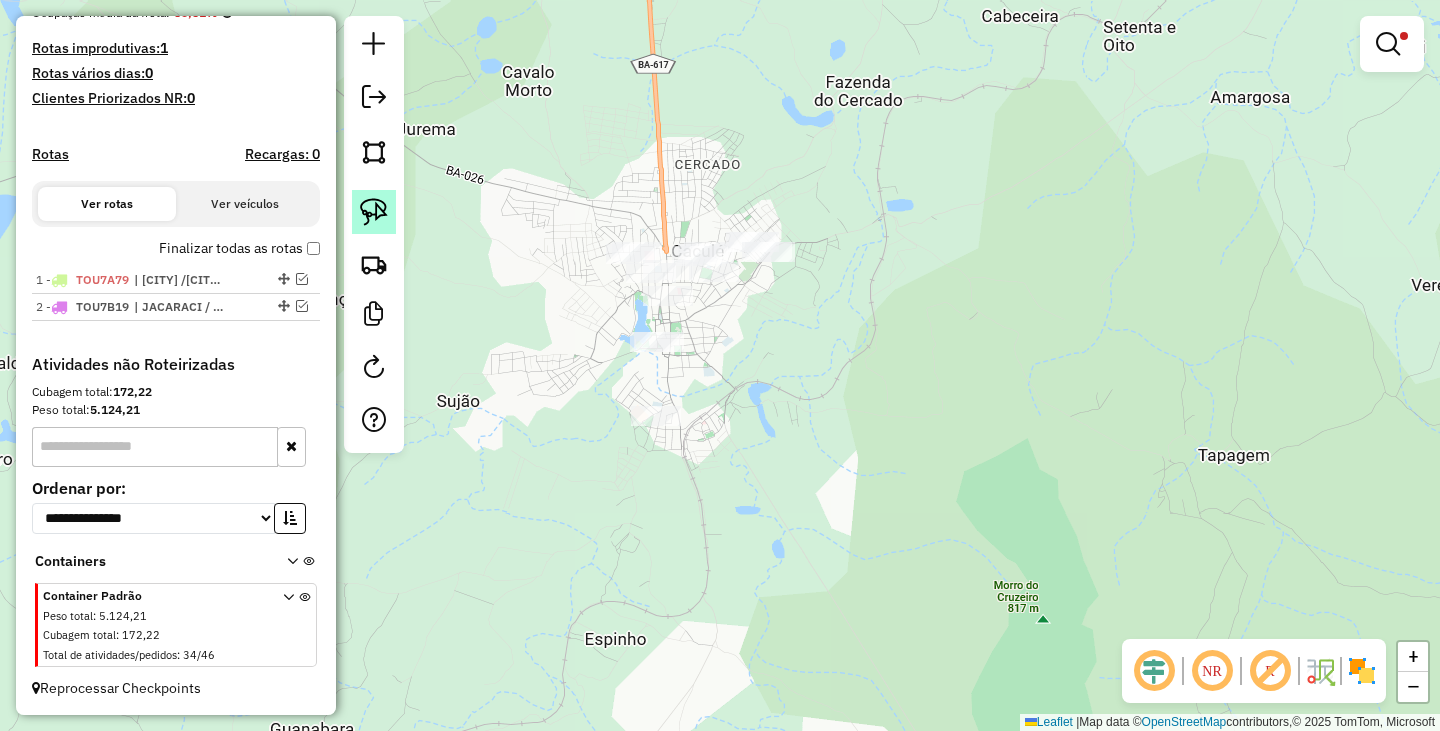 click 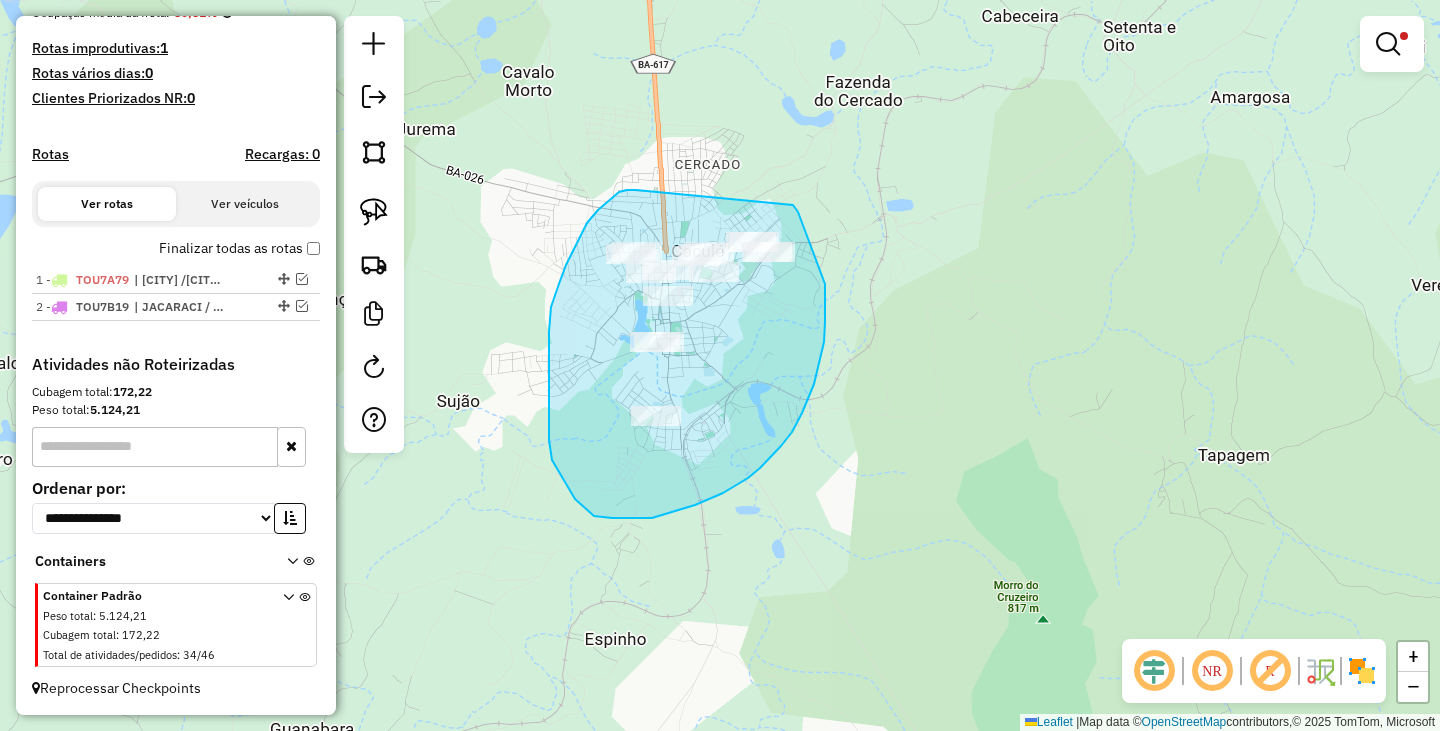 drag, startPoint x: 619, startPoint y: 192, endPoint x: 793, endPoint y: 205, distance: 174.48495 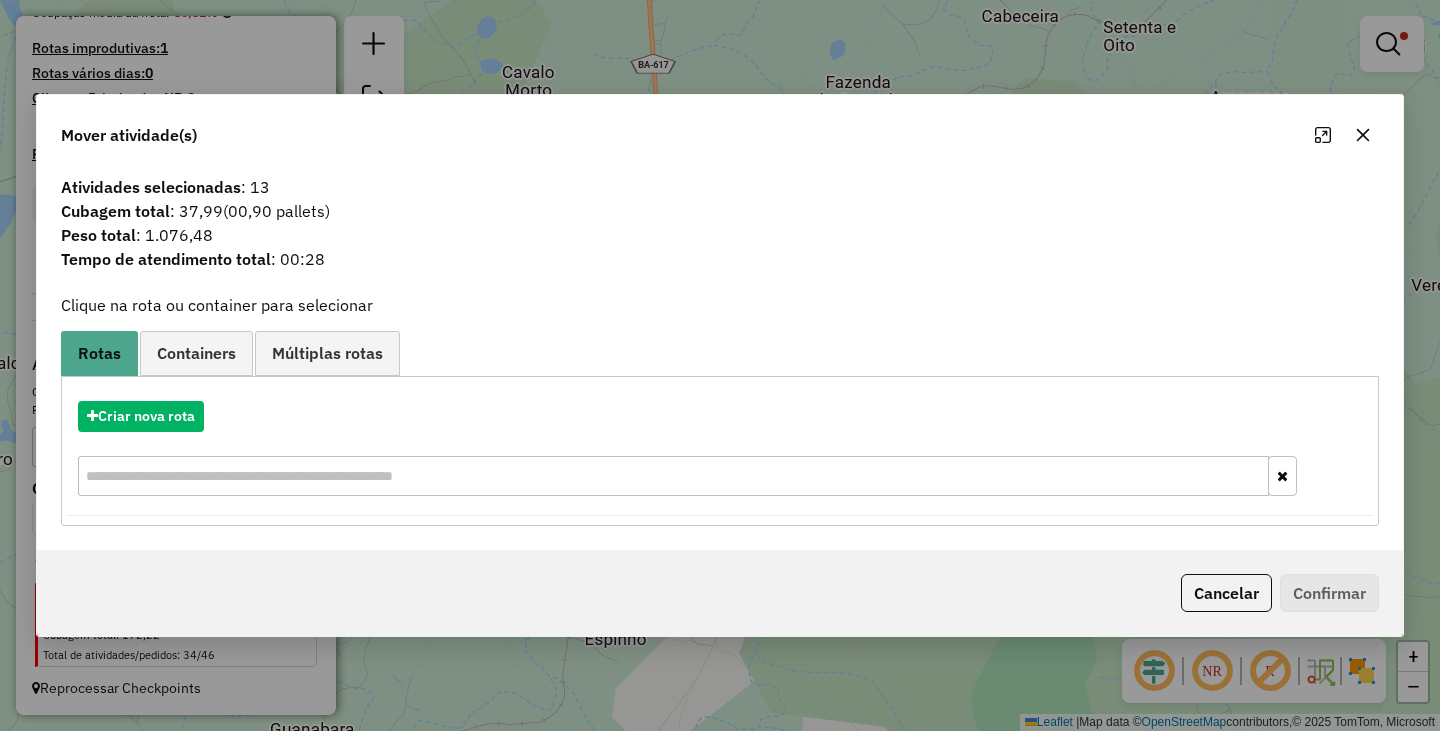 click on "Criar nova rota" at bounding box center (720, 451) 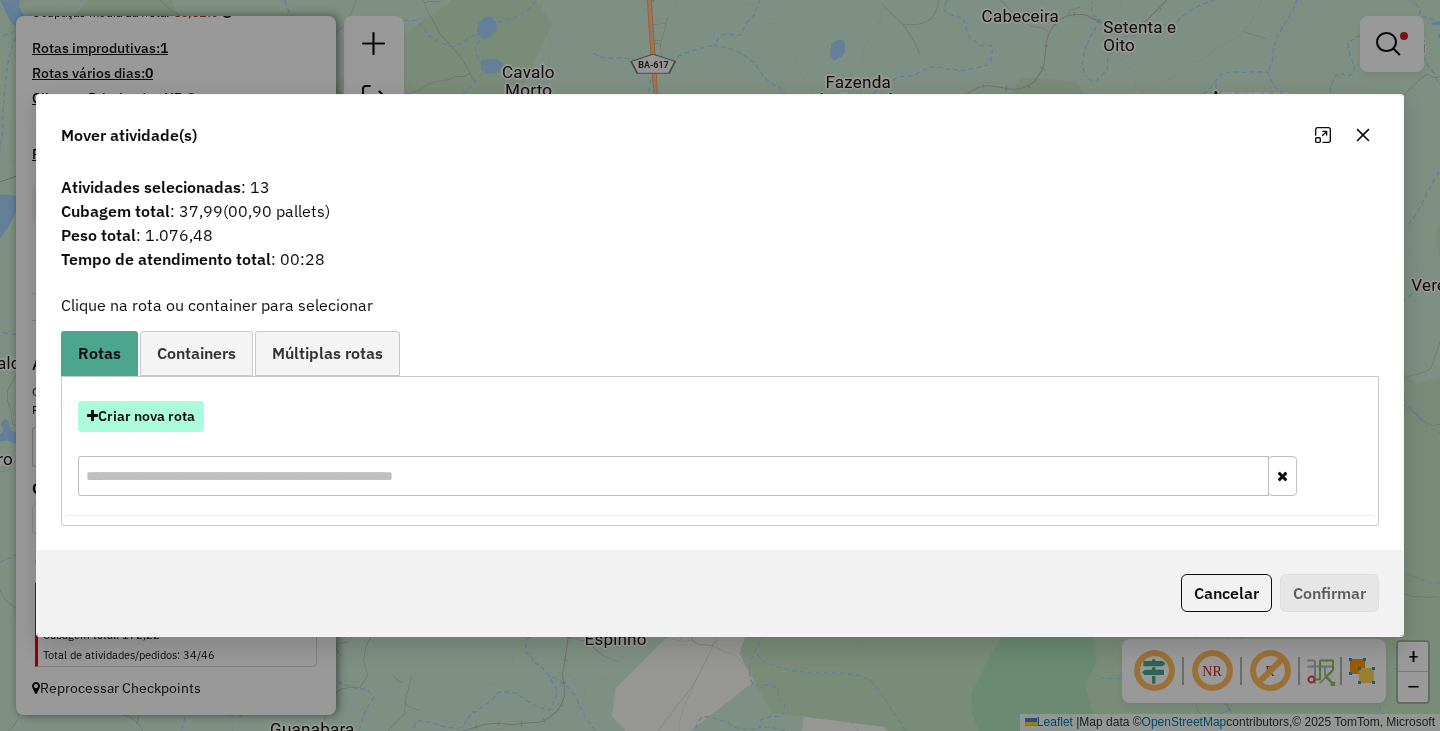 click on "Criar nova rota" at bounding box center (141, 416) 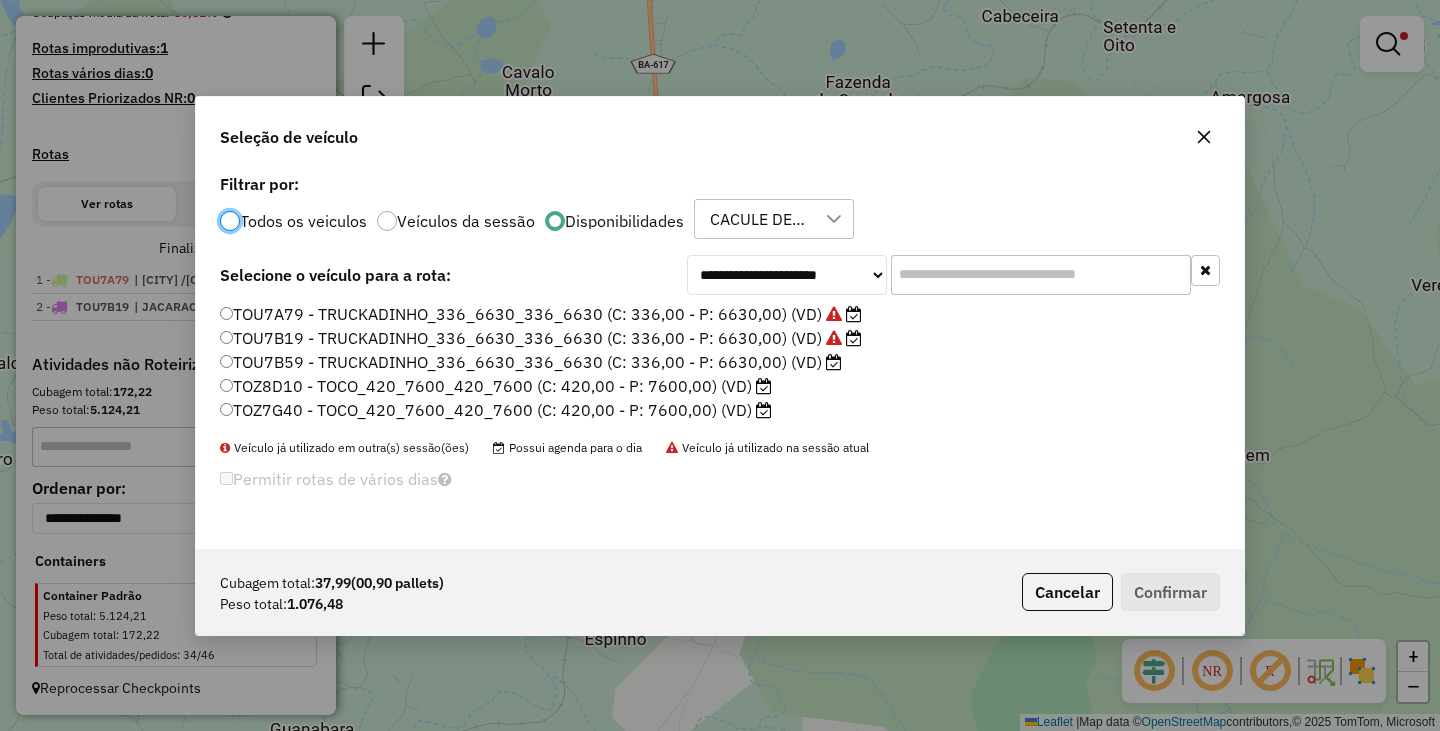 scroll, scrollTop: 11, scrollLeft: 6, axis: both 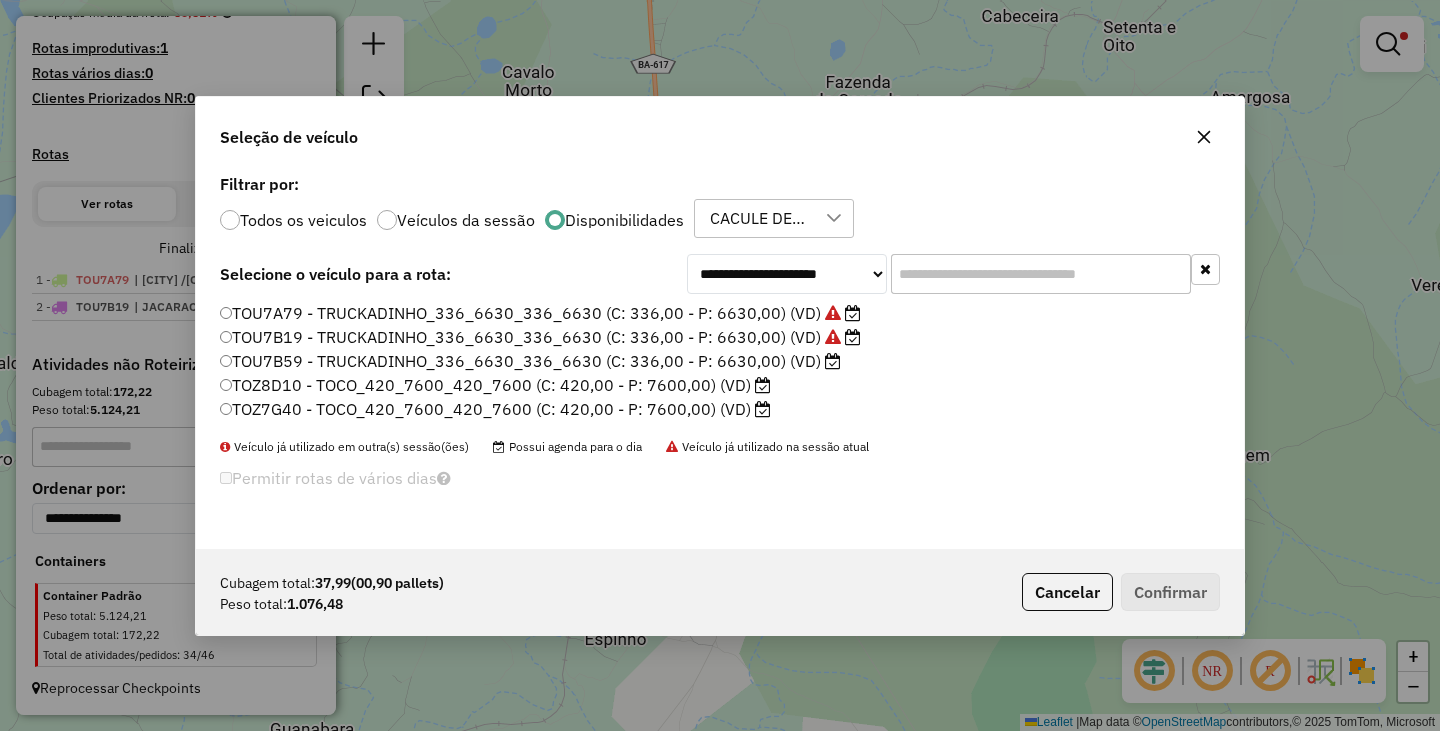 click 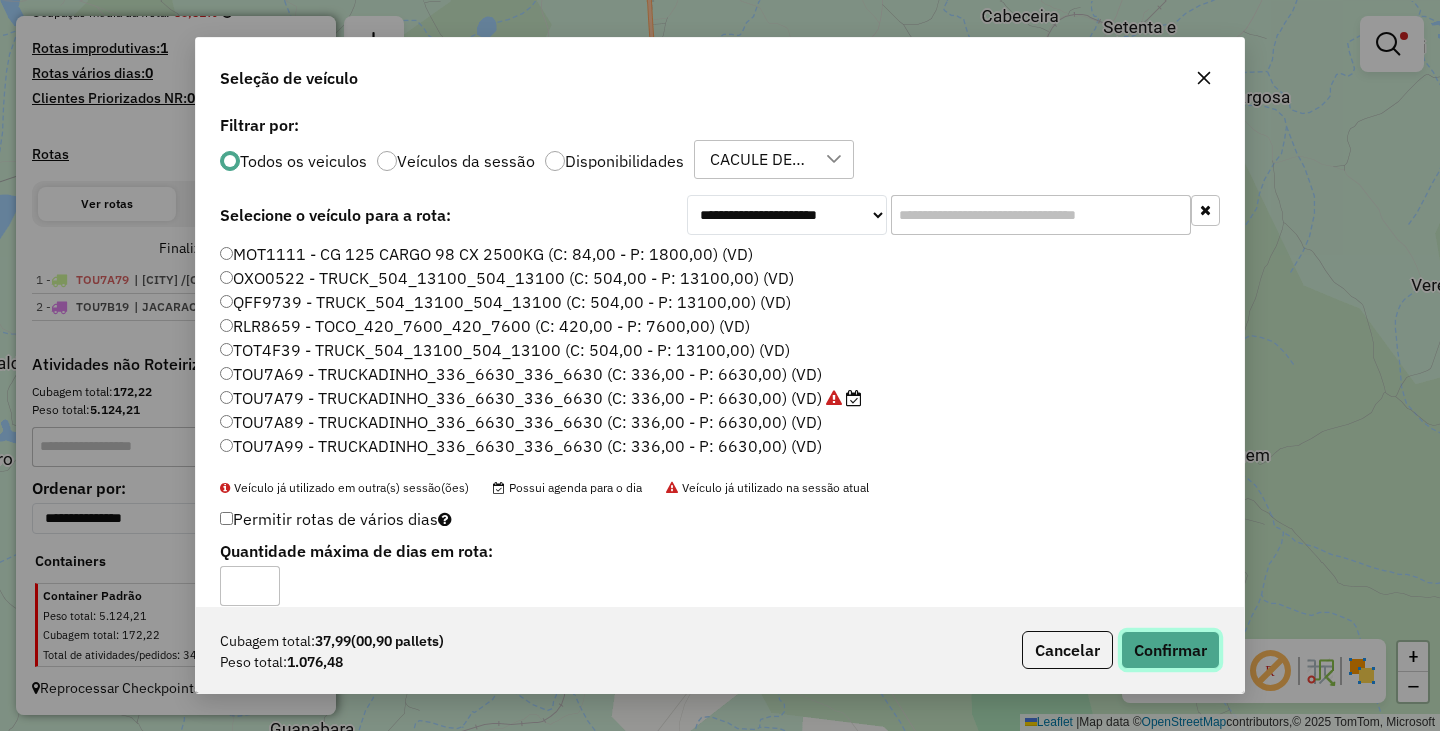 click on "Confirmar" 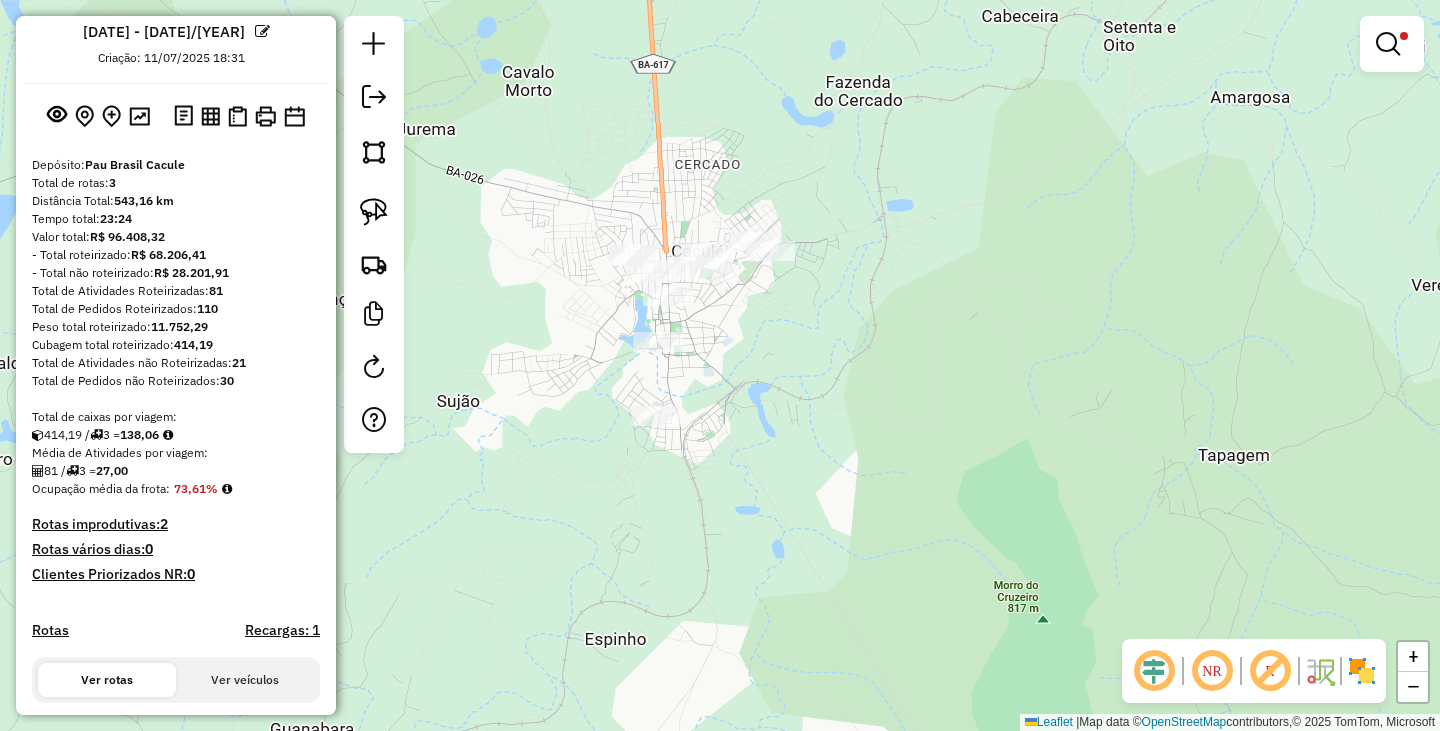 scroll, scrollTop: 0, scrollLeft: 0, axis: both 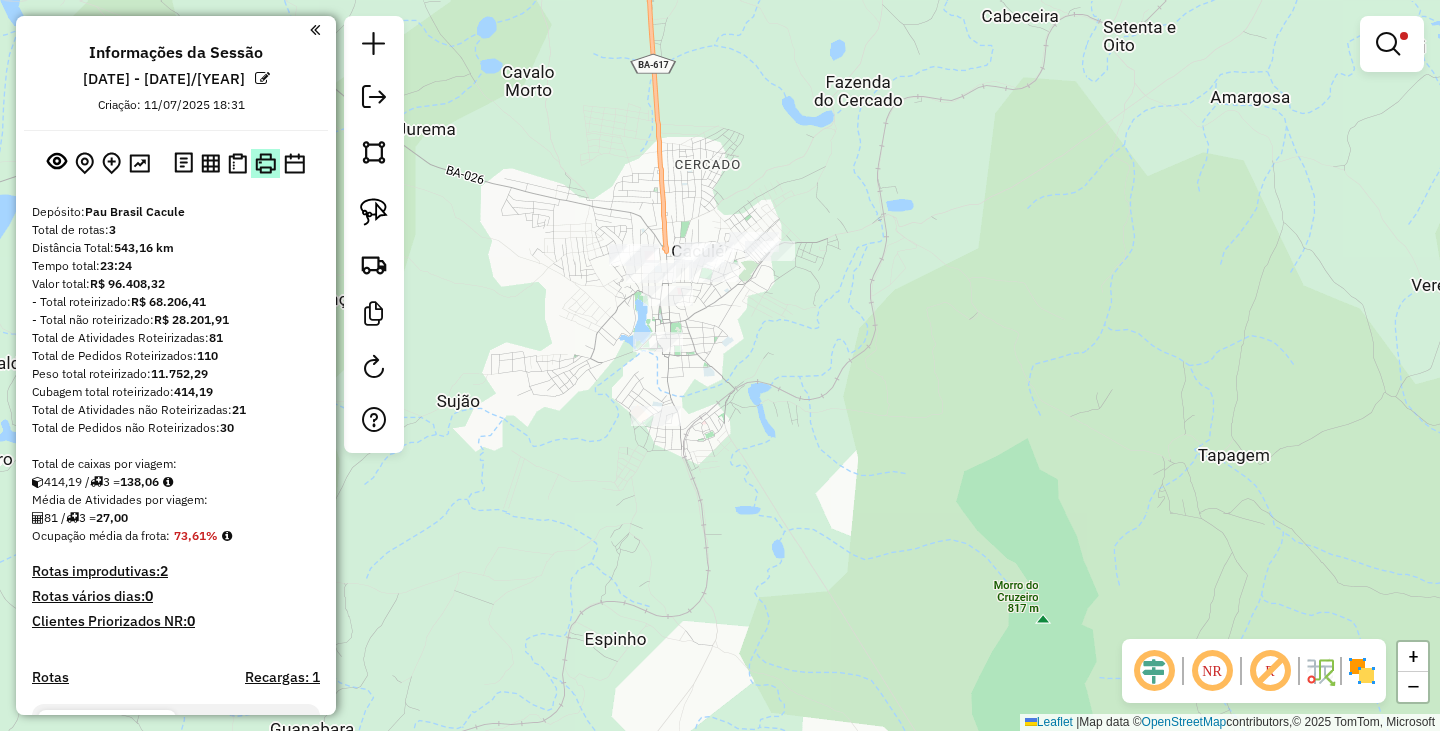click at bounding box center (265, 163) 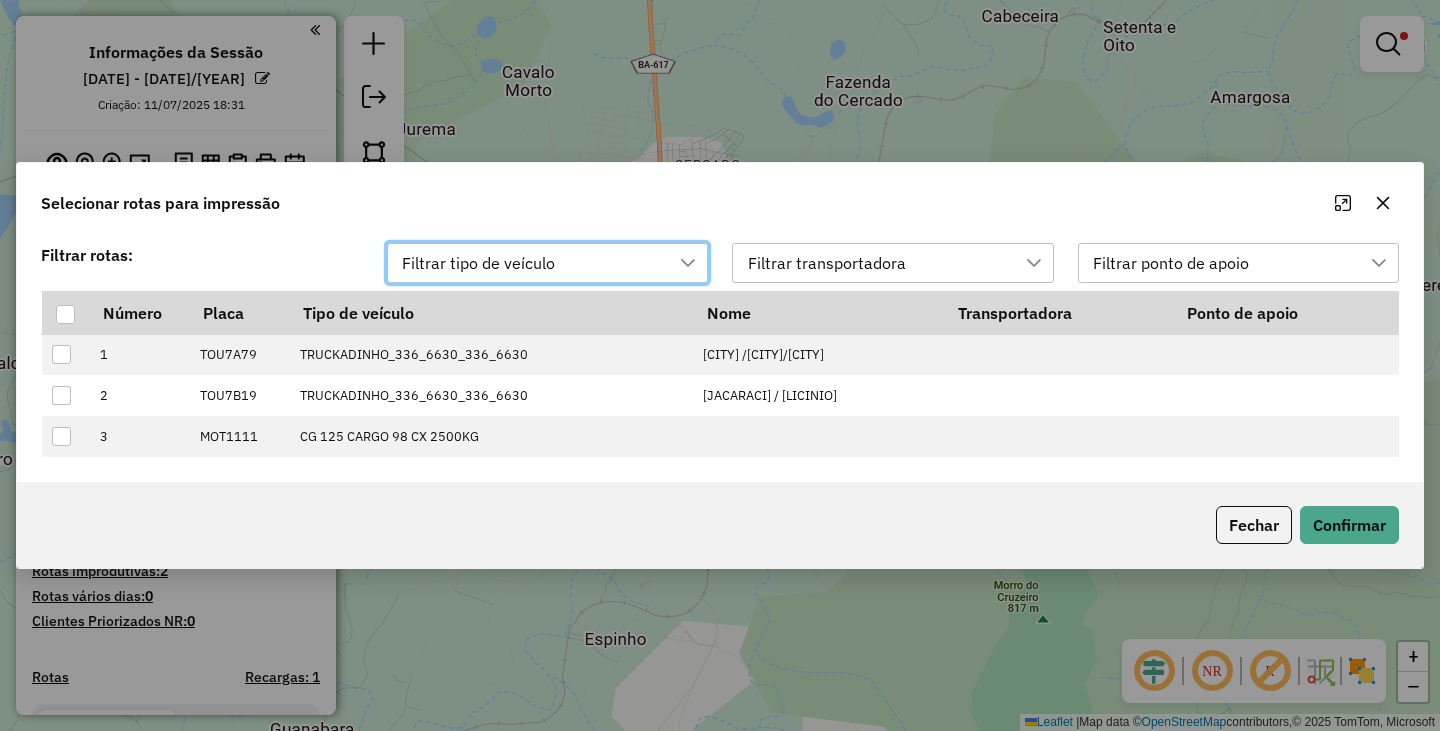 scroll, scrollTop: 15, scrollLeft: 91, axis: both 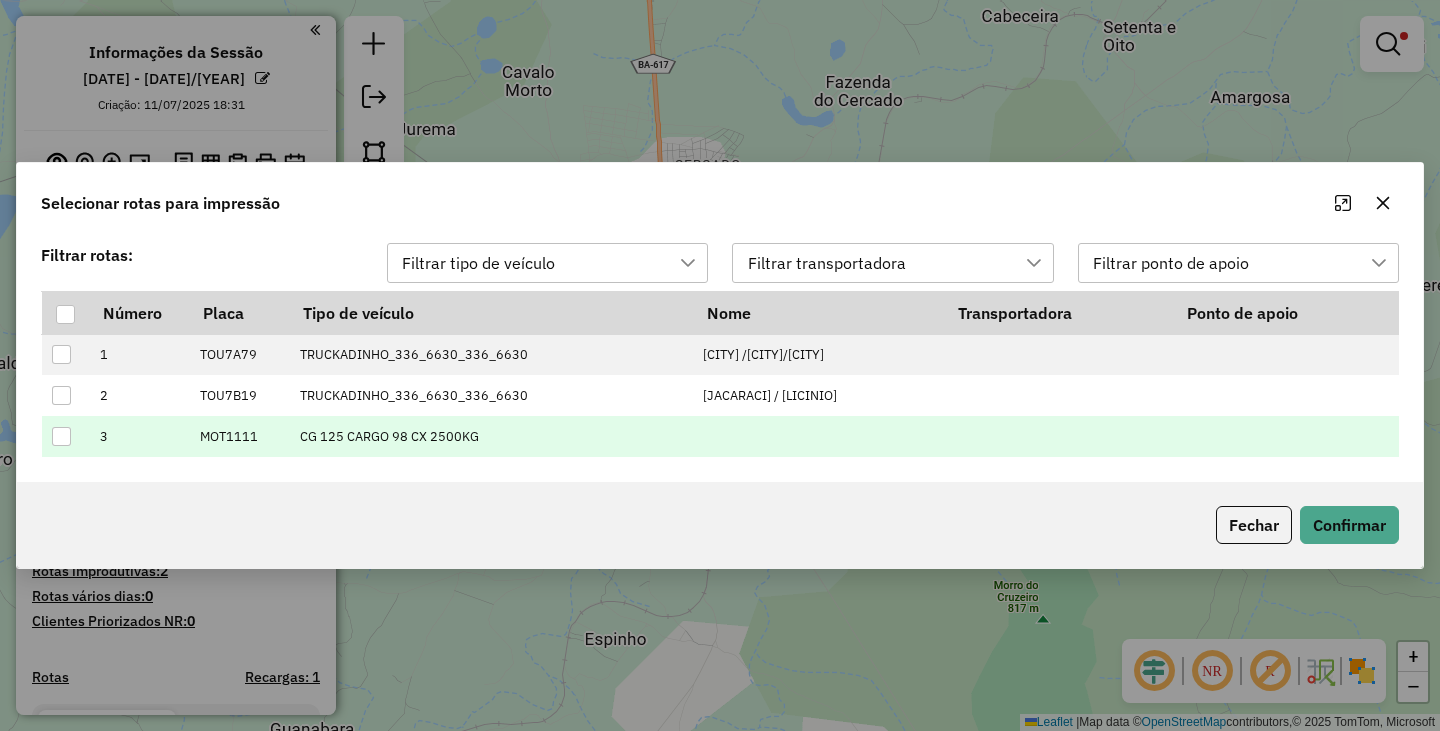 click at bounding box center (66, 436) 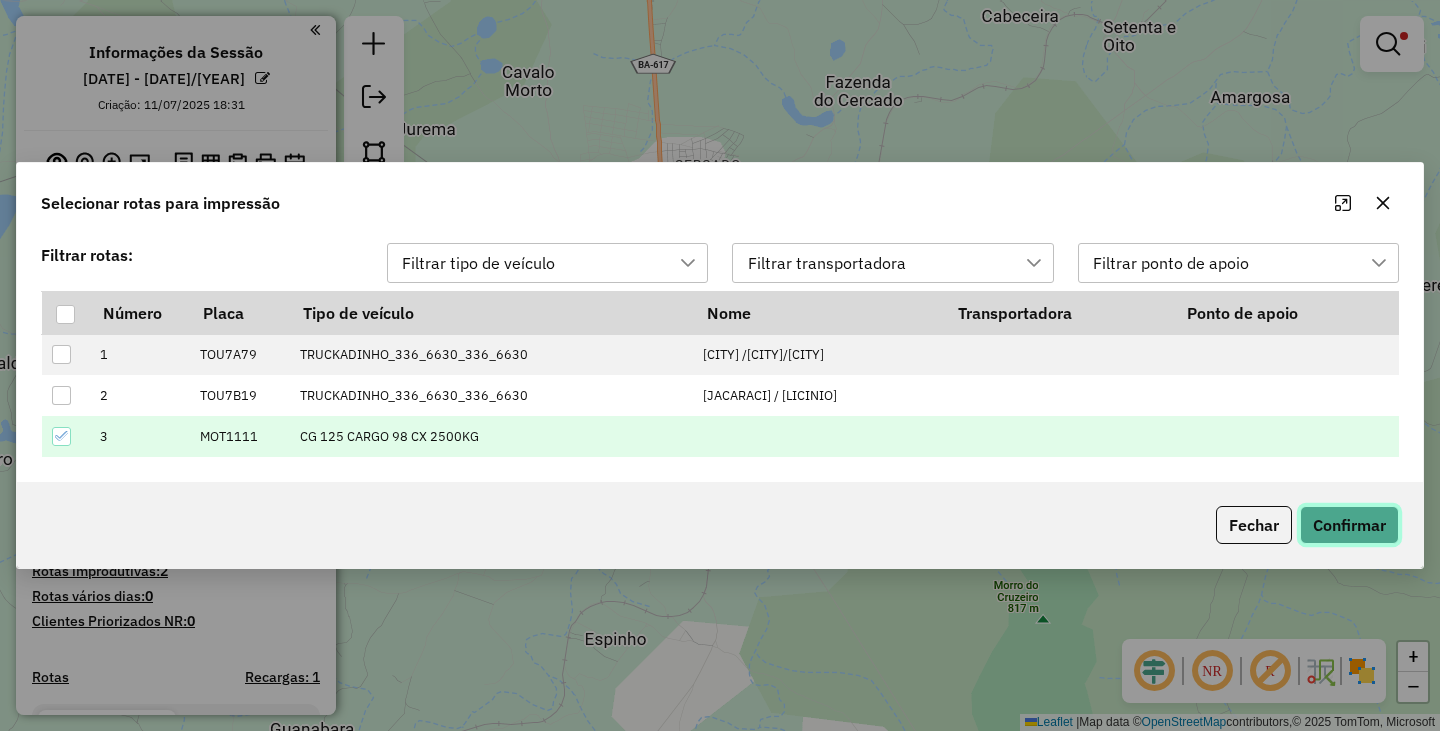 click on "Confirmar" 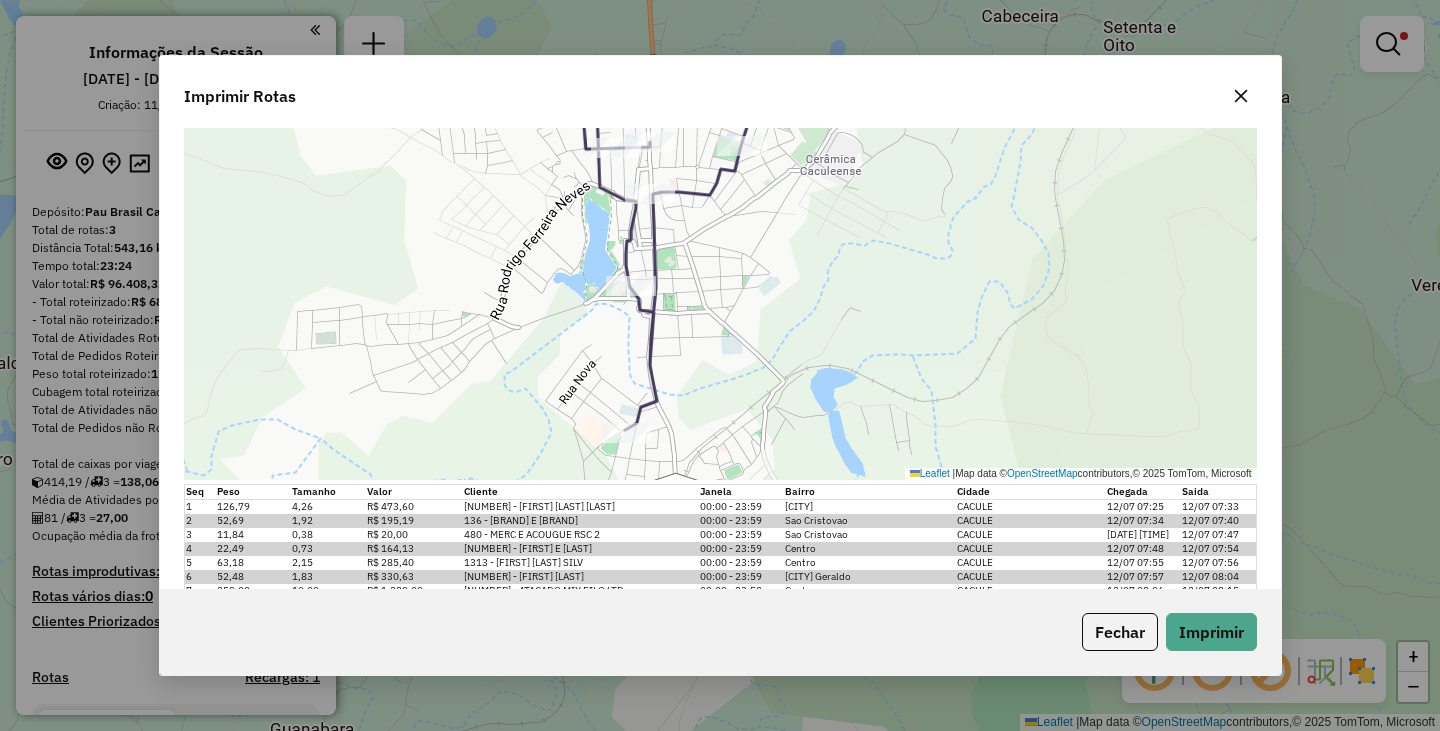 scroll, scrollTop: 280, scrollLeft: 0, axis: vertical 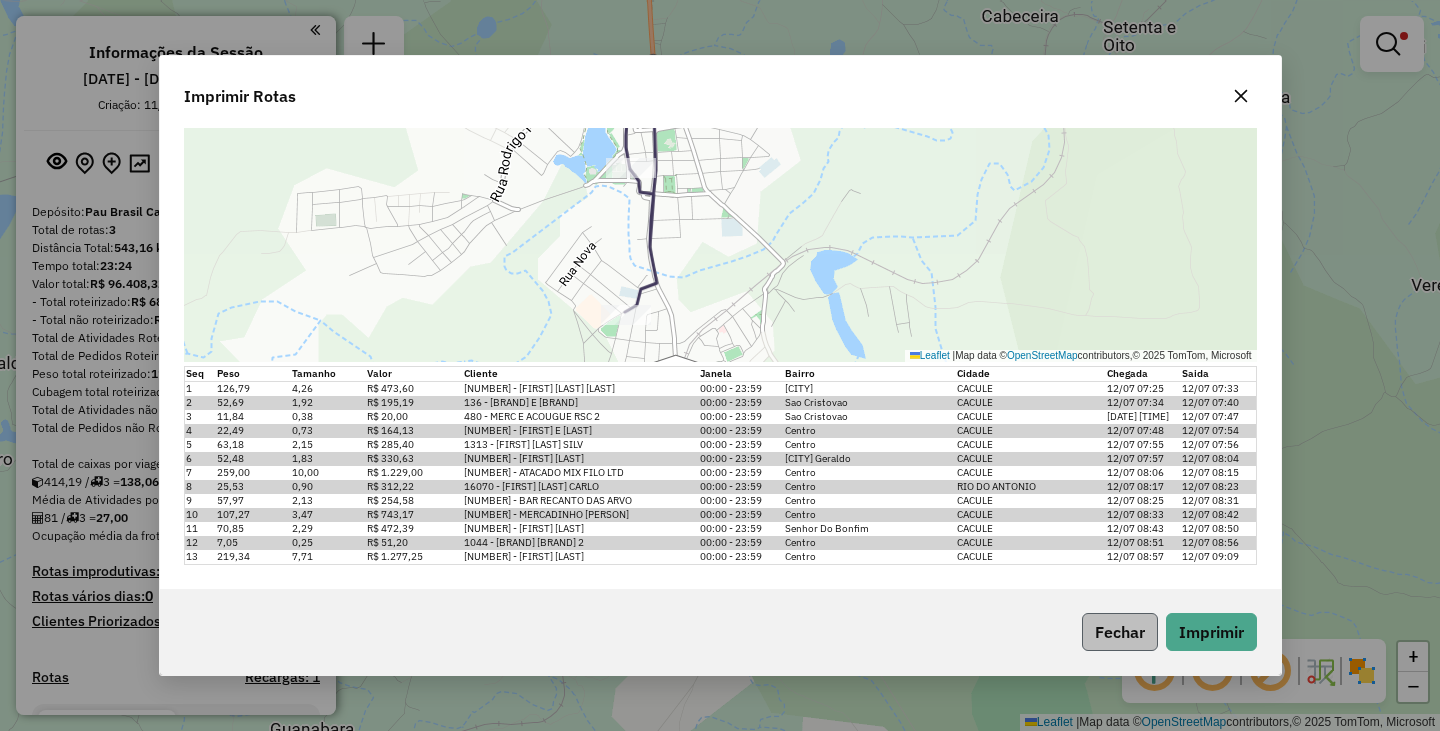 click on "Fechar" 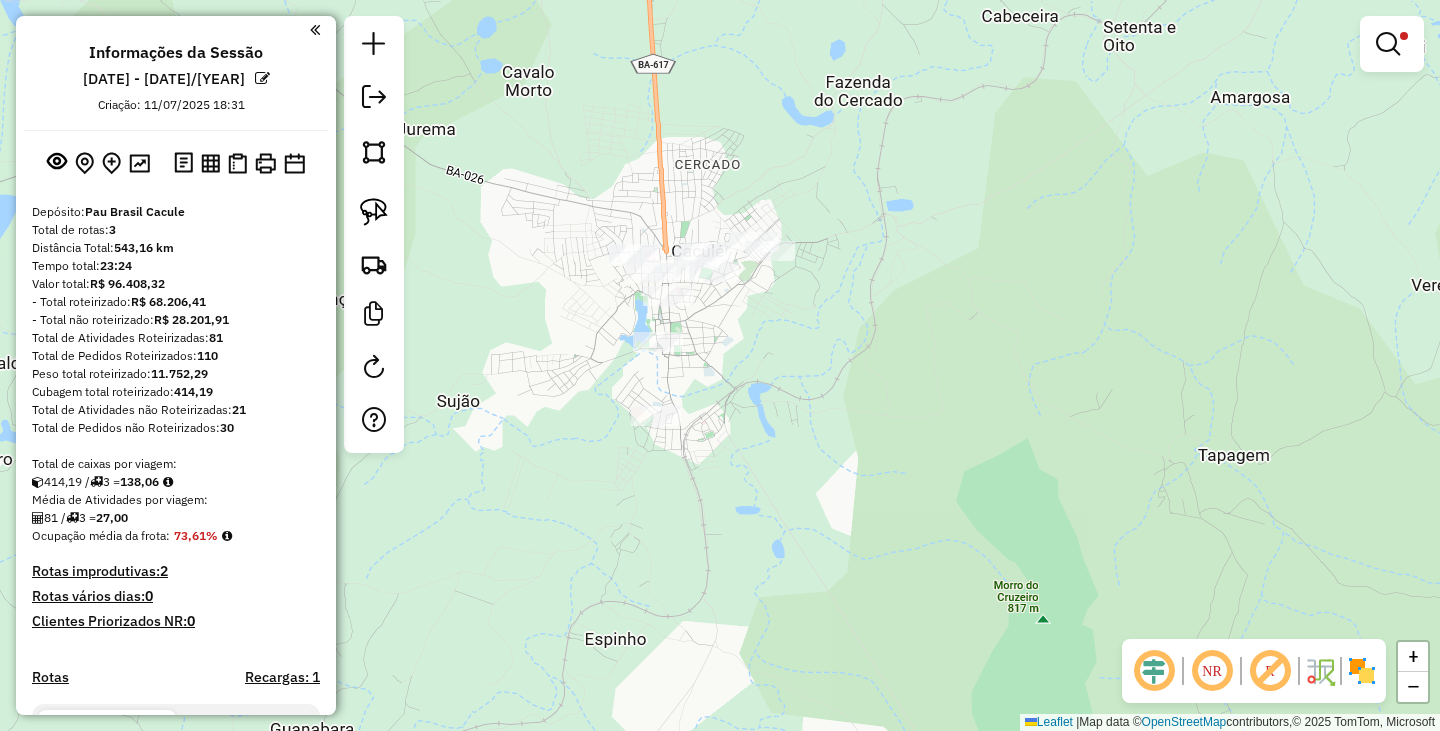 scroll, scrollTop: 0, scrollLeft: 0, axis: both 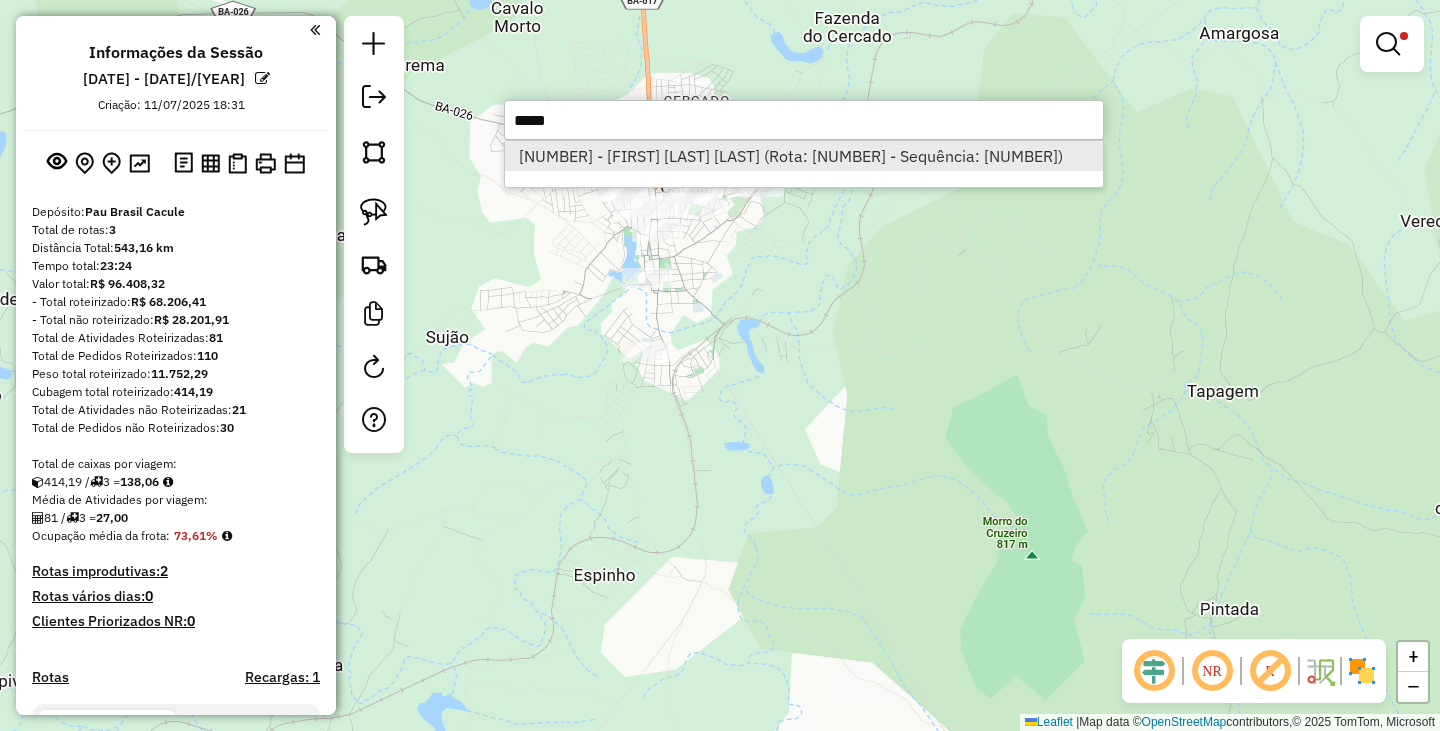 type on "*****" 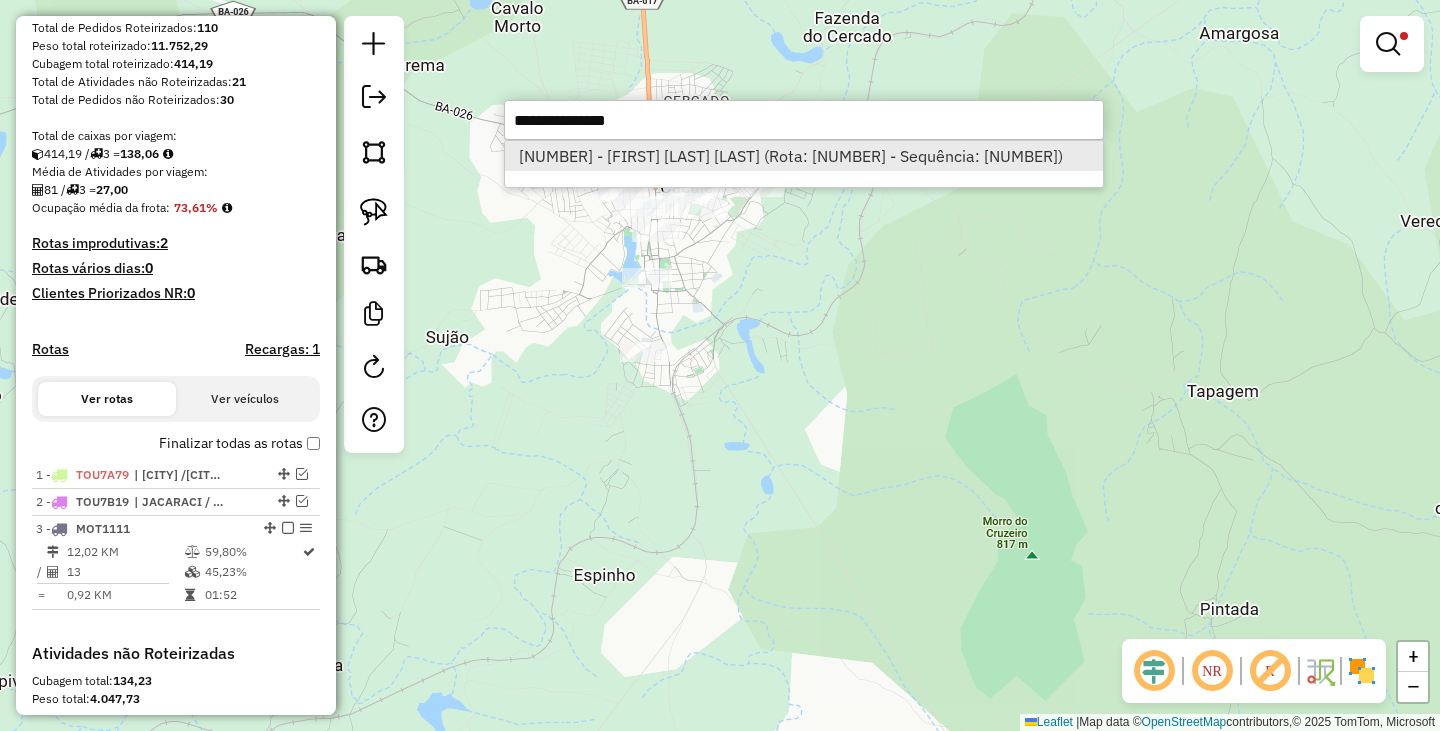 select on "**********" 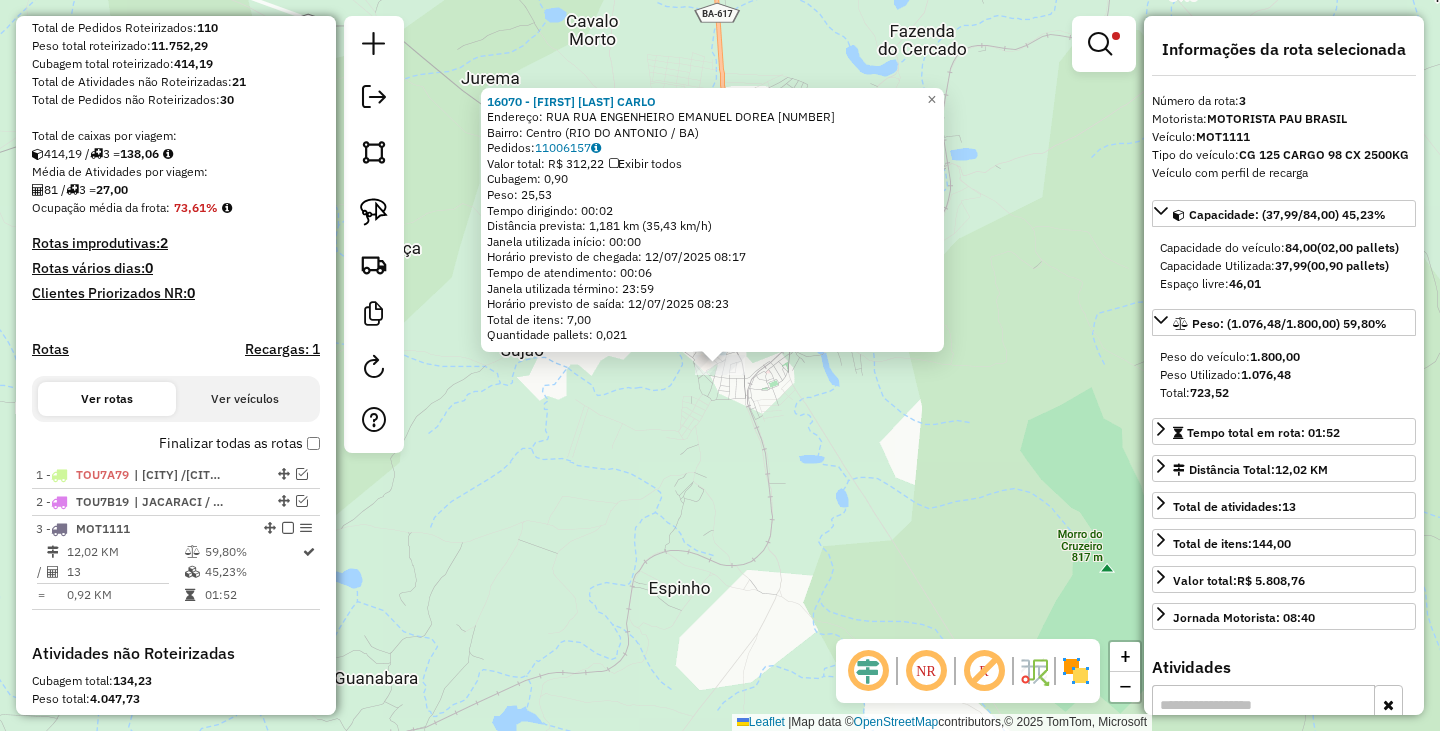 scroll, scrollTop: 617, scrollLeft: 0, axis: vertical 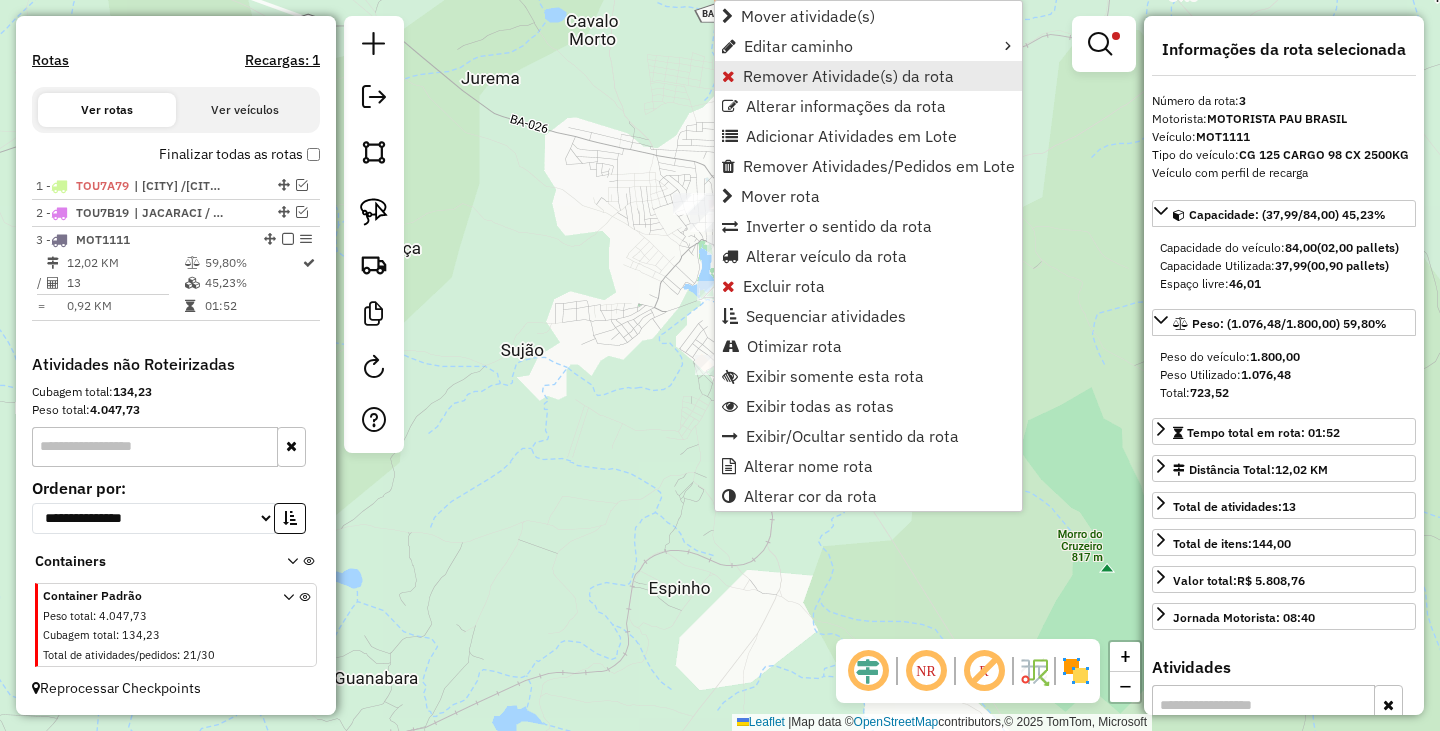 click on "Remover Atividade(s) da rota" at bounding box center (848, 76) 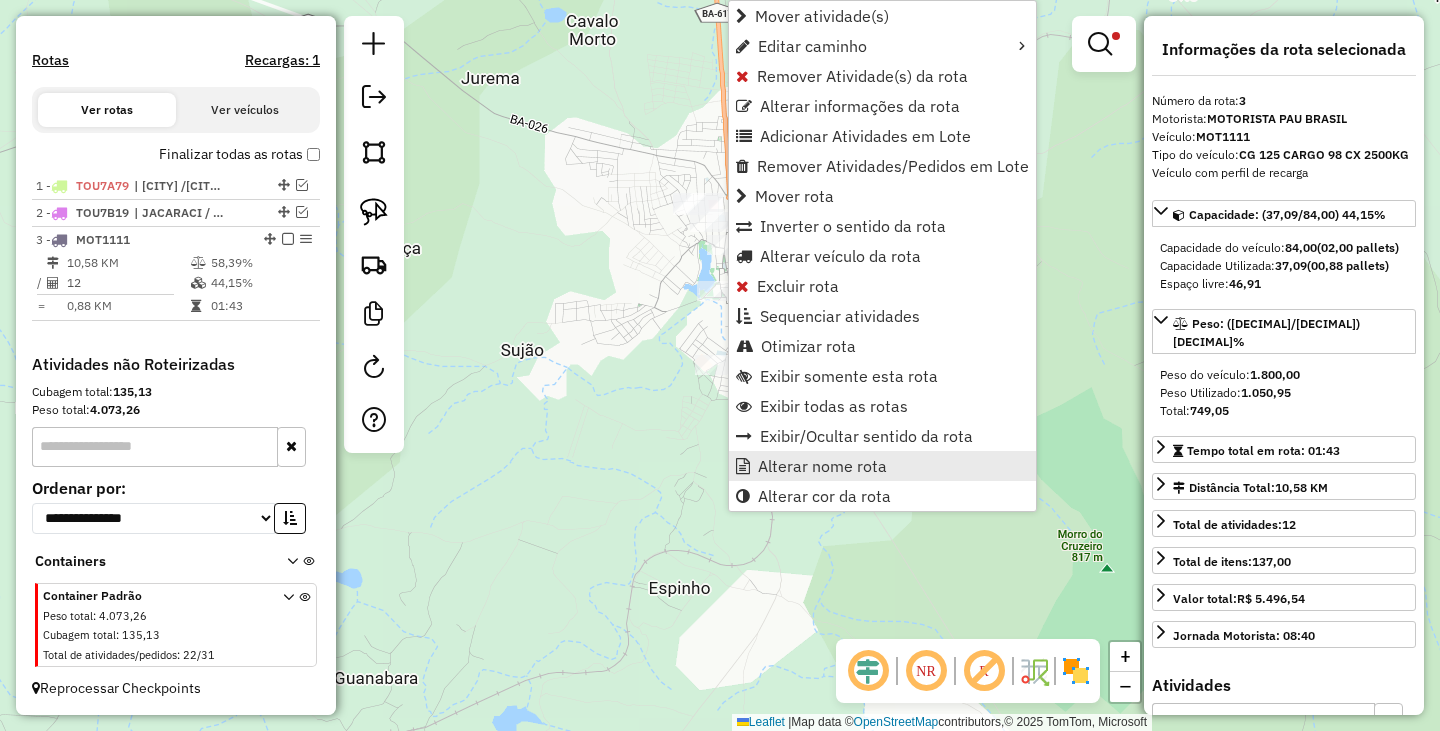 click on "Alterar nome rota" at bounding box center [822, 466] 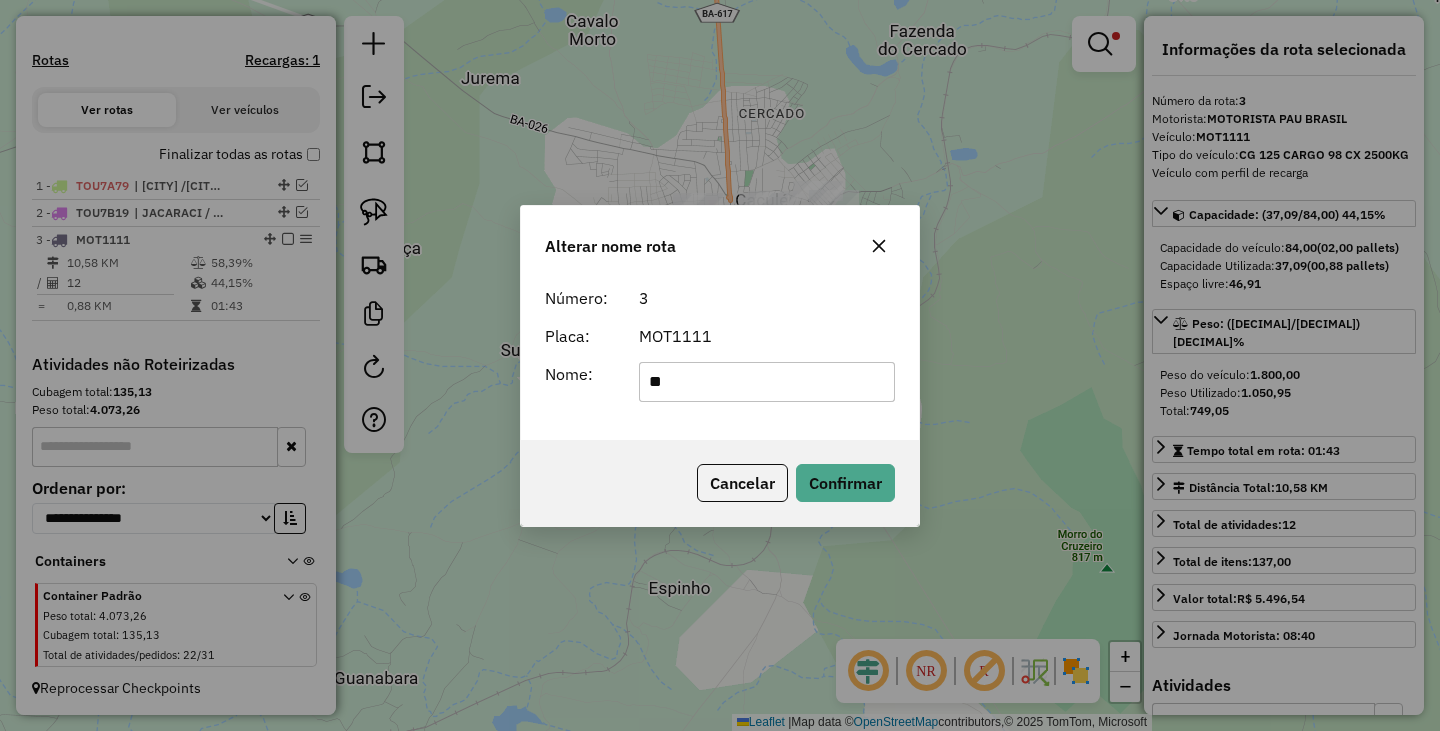 type on "****" 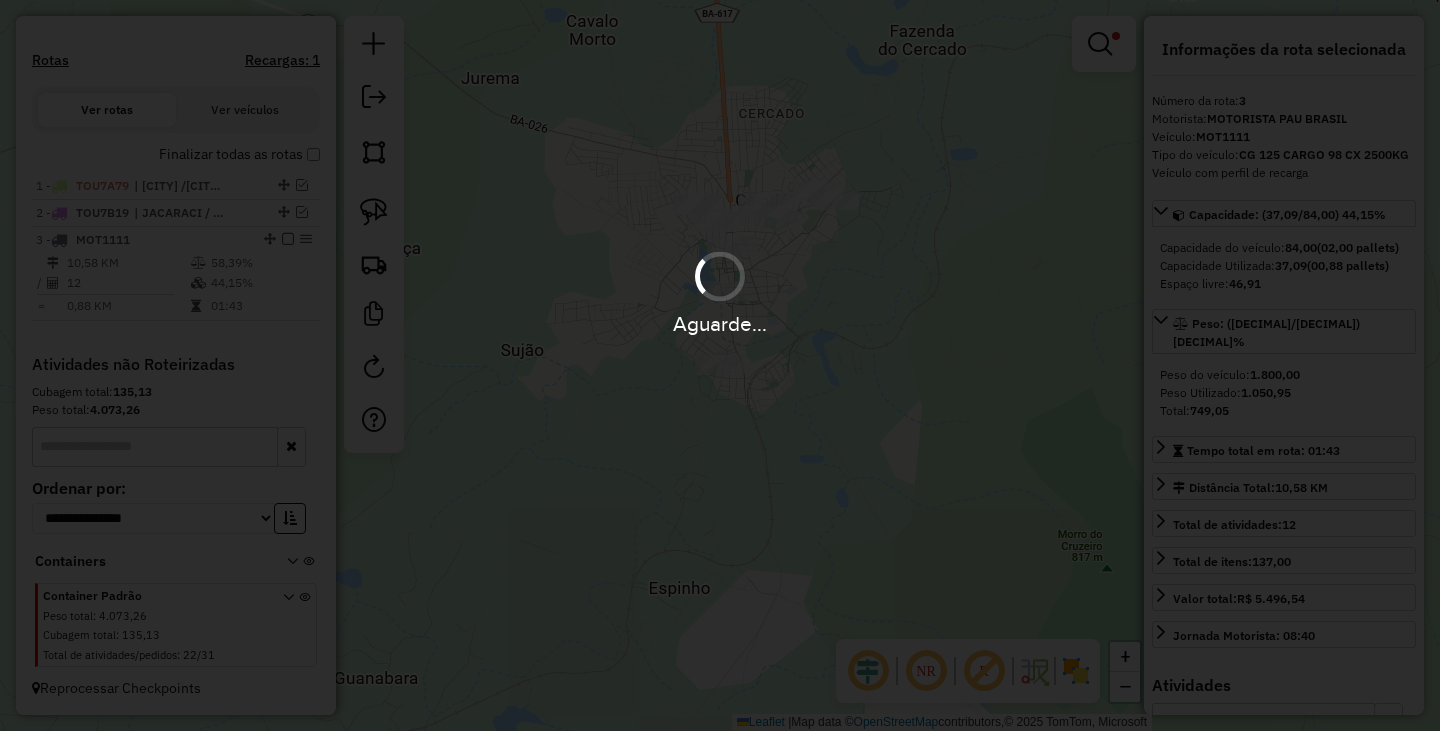 type 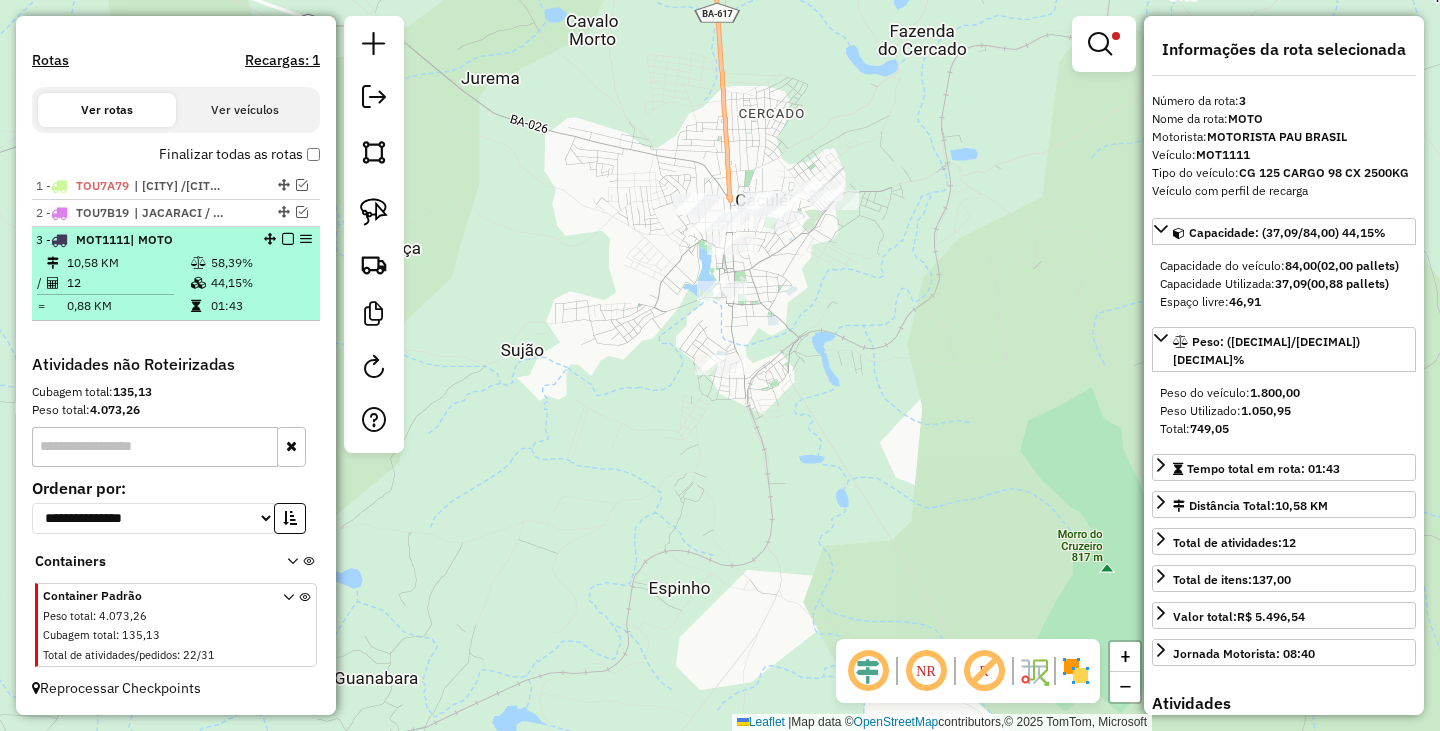 click at bounding box center (288, 239) 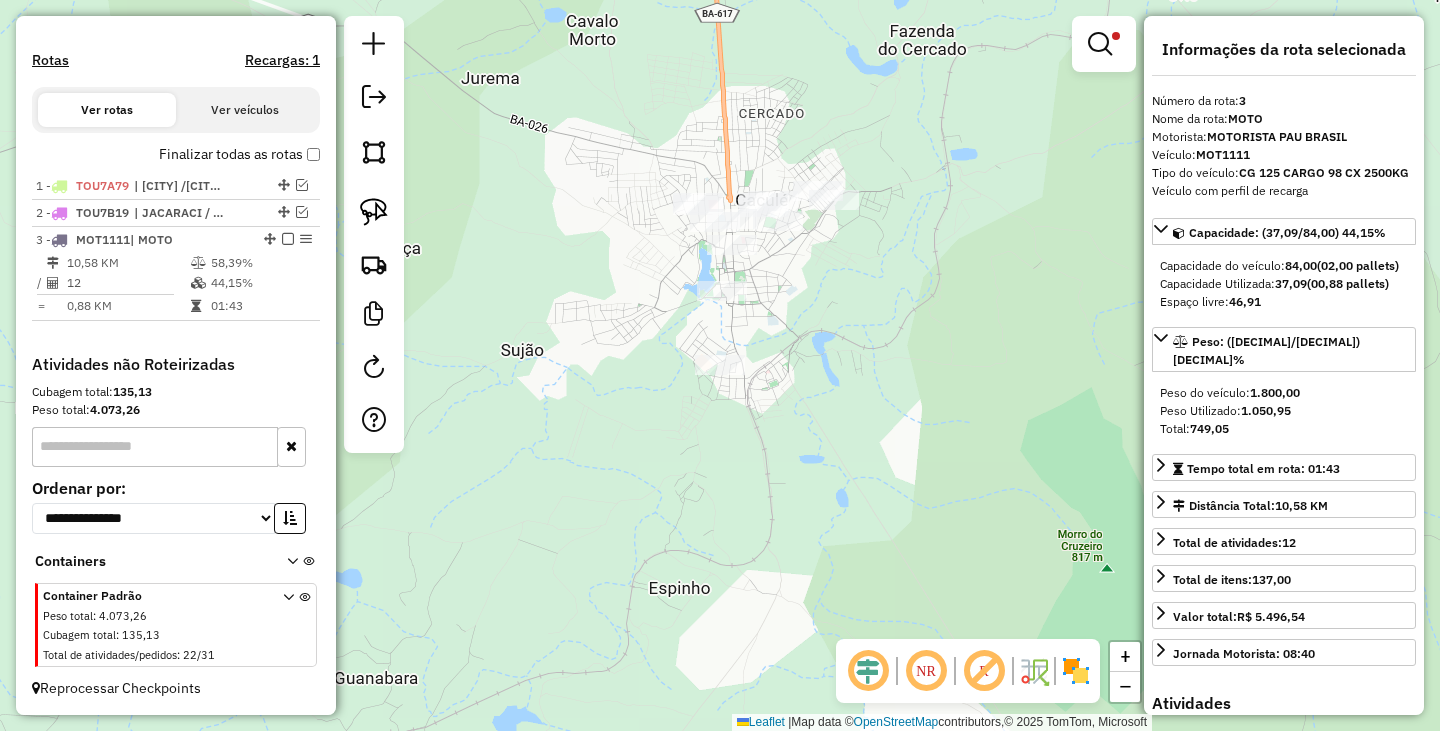 scroll, scrollTop: 550, scrollLeft: 0, axis: vertical 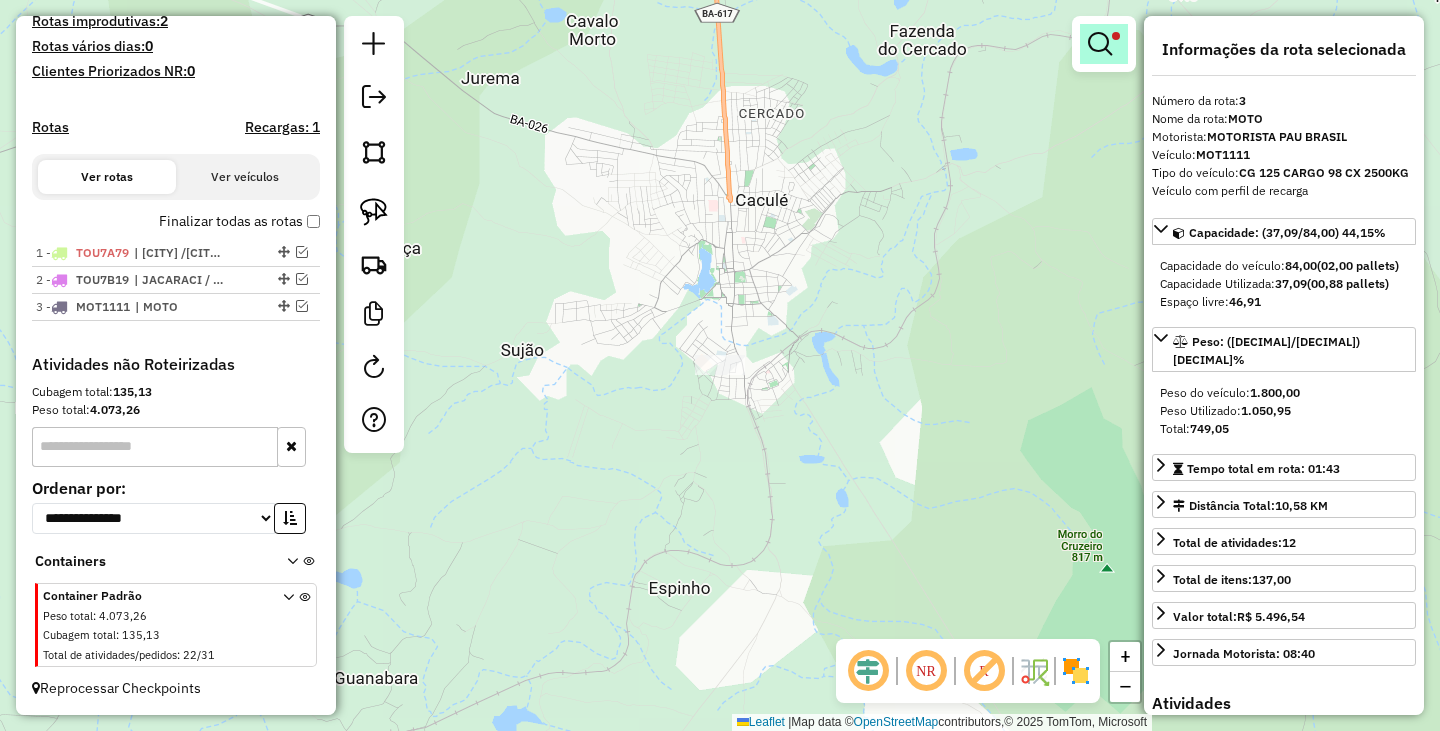 click at bounding box center (1100, 44) 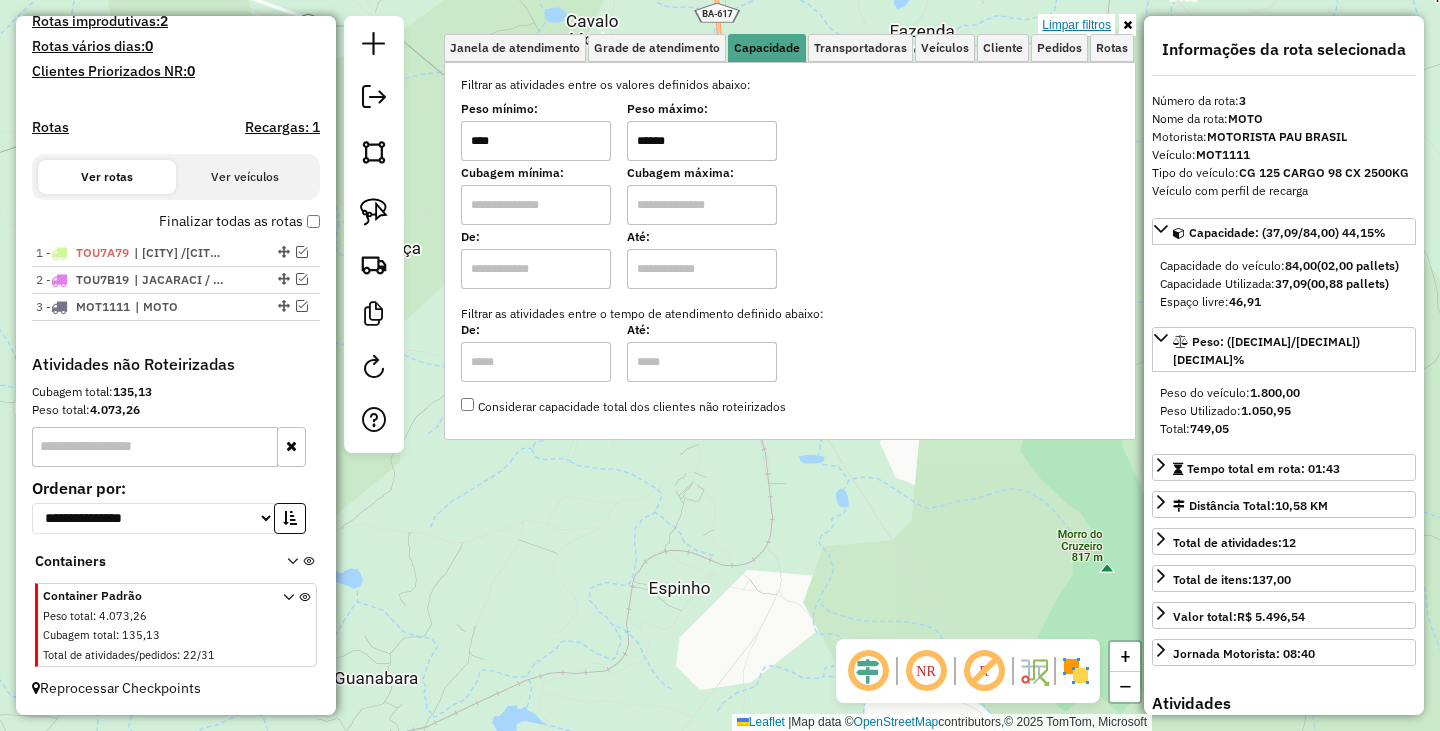 click on "Limpar filtros" at bounding box center [1076, 25] 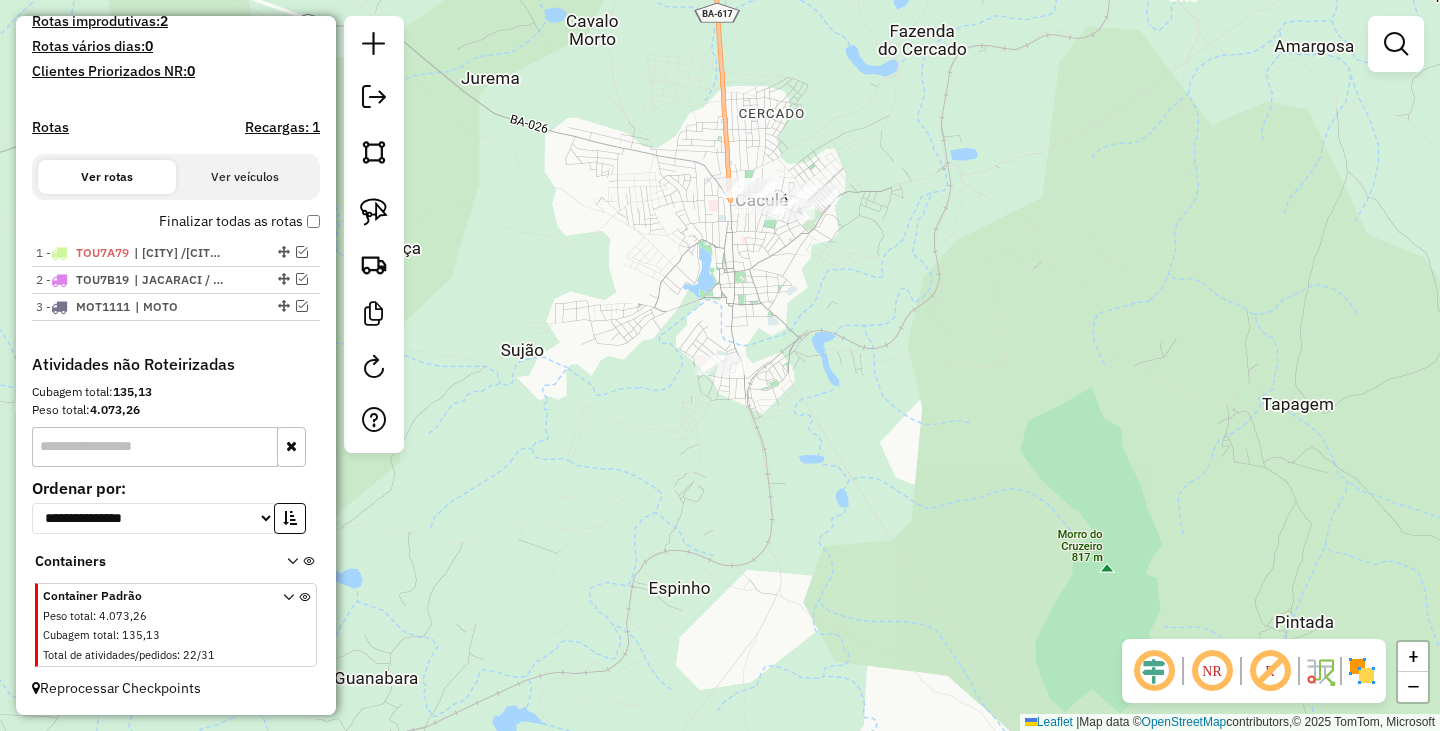 click on "Janela de atendimento Grade de atendimento Capacidade Transportadoras Veículos Cliente Pedidos  Rotas Selecione os dias de semana para filtrar as janelas de atendimento  Seg   Ter   Qua   Qui   Sex   Sáb   Dom  Informe o período da janela de atendimento: De: Até:  Filtrar exatamente a janela do cliente  Considerar janela de atendimento padrão  Selecione os dias de semana para filtrar as grades de atendimento  Seg   Ter   Qua   Qui   Sex   Sáb   Dom   Considerar clientes sem dia de atendimento cadastrado  Clientes fora do dia de atendimento selecionado Filtrar as atividades entre os valores definidos abaixo:  Peso mínimo:   Peso máximo:   Cubagem mínima:   Cubagem máxima:   De:   Até:  Filtrar as atividades entre o tempo de atendimento definido abaixo:  De:   Até:   Considerar capacidade total dos clientes não roteirizados Transportadora: Selecione um ou mais itens Tipo de veículo: Selecione um ou mais itens Veículo: Selecione um ou mais itens Motorista: Selecione um ou mais itens Nome: Rótulo:" 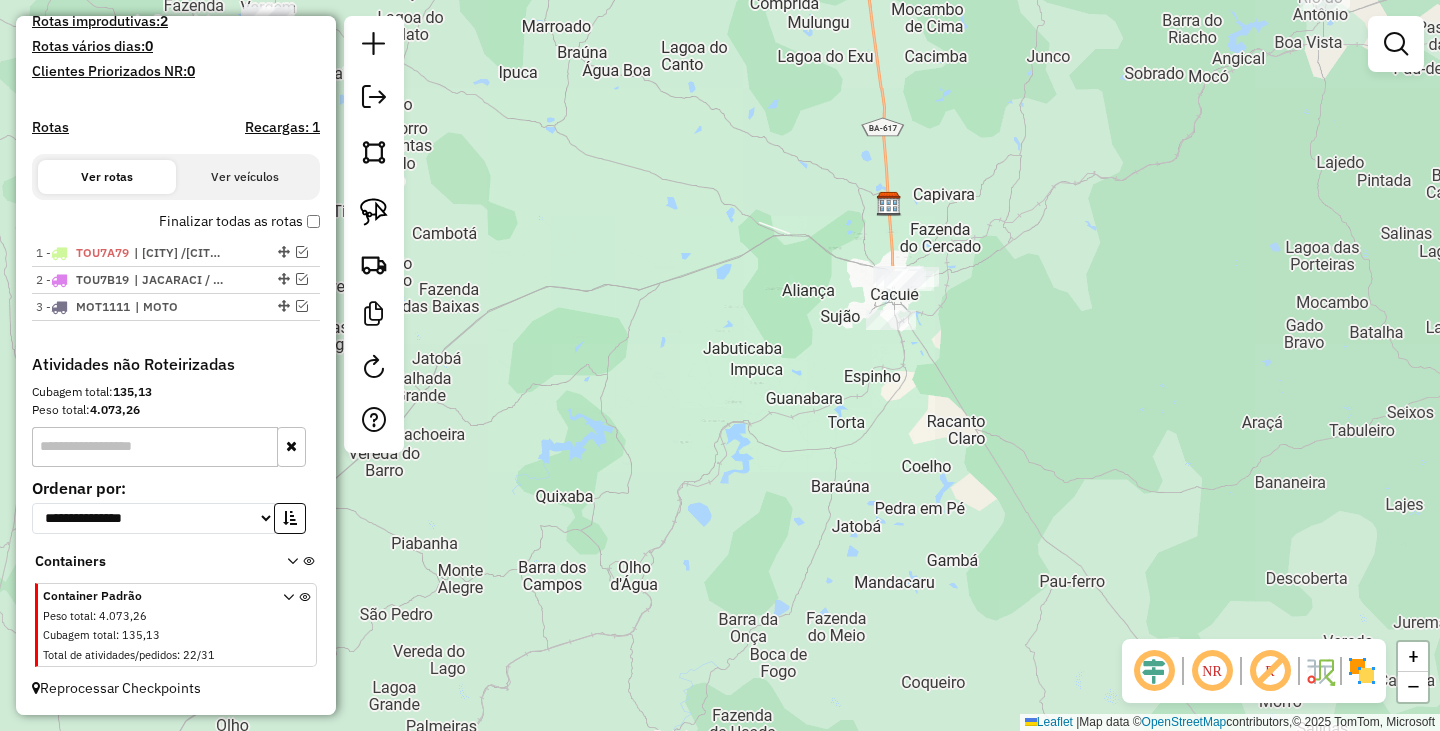 drag, startPoint x: 1038, startPoint y: 259, endPoint x: 929, endPoint y: 508, distance: 271.81244 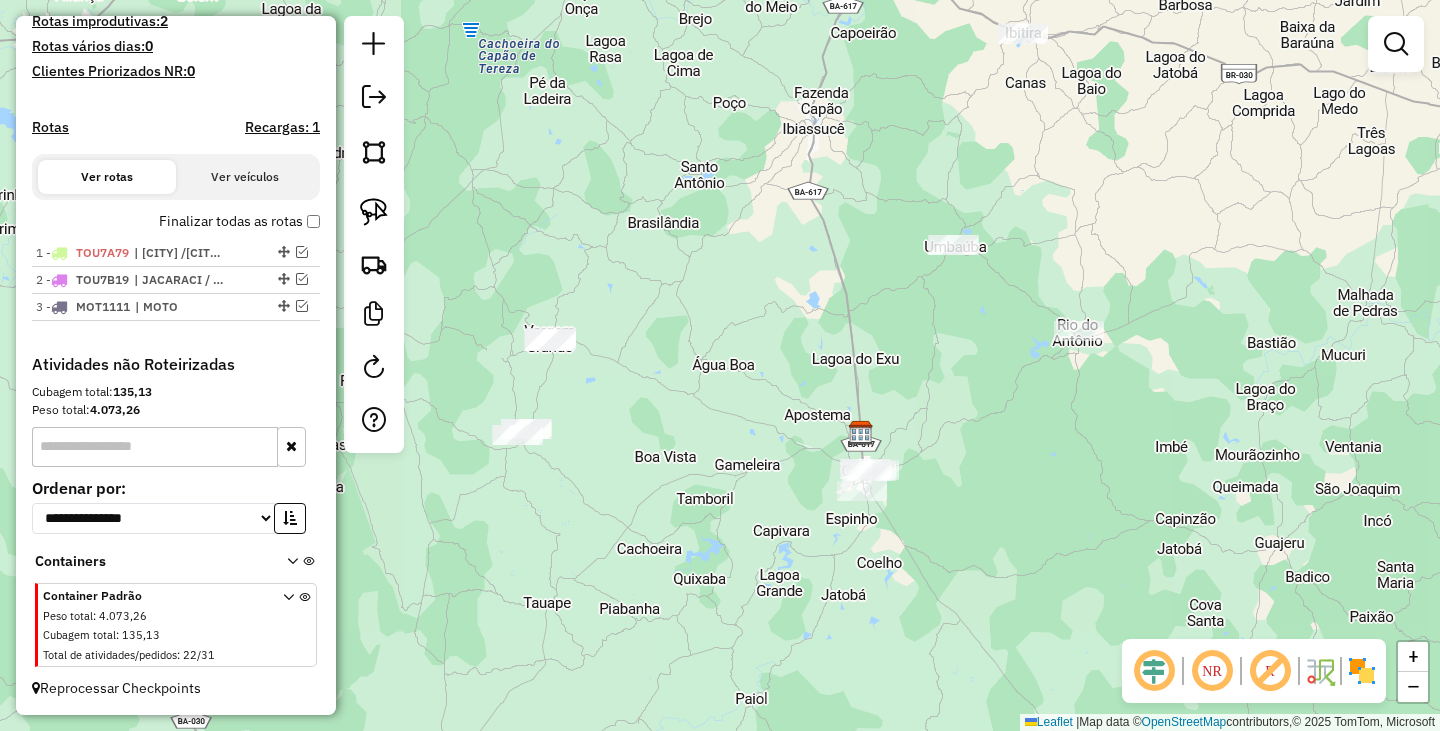 click on "Janela de atendimento Grade de atendimento Capacidade Transportadoras Veículos Cliente Pedidos  Rotas Selecione os dias de semana para filtrar as janelas de atendimento  Seg   Ter   Qua   Qui   Sex   Sáb   Dom  Informe o período da janela de atendimento: De: Até:  Filtrar exatamente a janela do cliente  Considerar janela de atendimento padrão  Selecione os dias de semana para filtrar as grades de atendimento  Seg   Ter   Qua   Qui   Sex   Sáb   Dom   Considerar clientes sem dia de atendimento cadastrado  Clientes fora do dia de atendimento selecionado Filtrar as atividades entre os valores definidos abaixo:  Peso mínimo:   Peso máximo:   Cubagem mínima:   Cubagem máxima:   De:   Até:  Filtrar as atividades entre o tempo de atendimento definido abaixo:  De:   Até:   Considerar capacidade total dos clientes não roteirizados Transportadora: Selecione um ou mais itens Tipo de veículo: Selecione um ou mais itens Veículo: Selecione um ou mais itens Motorista: Selecione um ou mais itens Nome: Rótulo:" 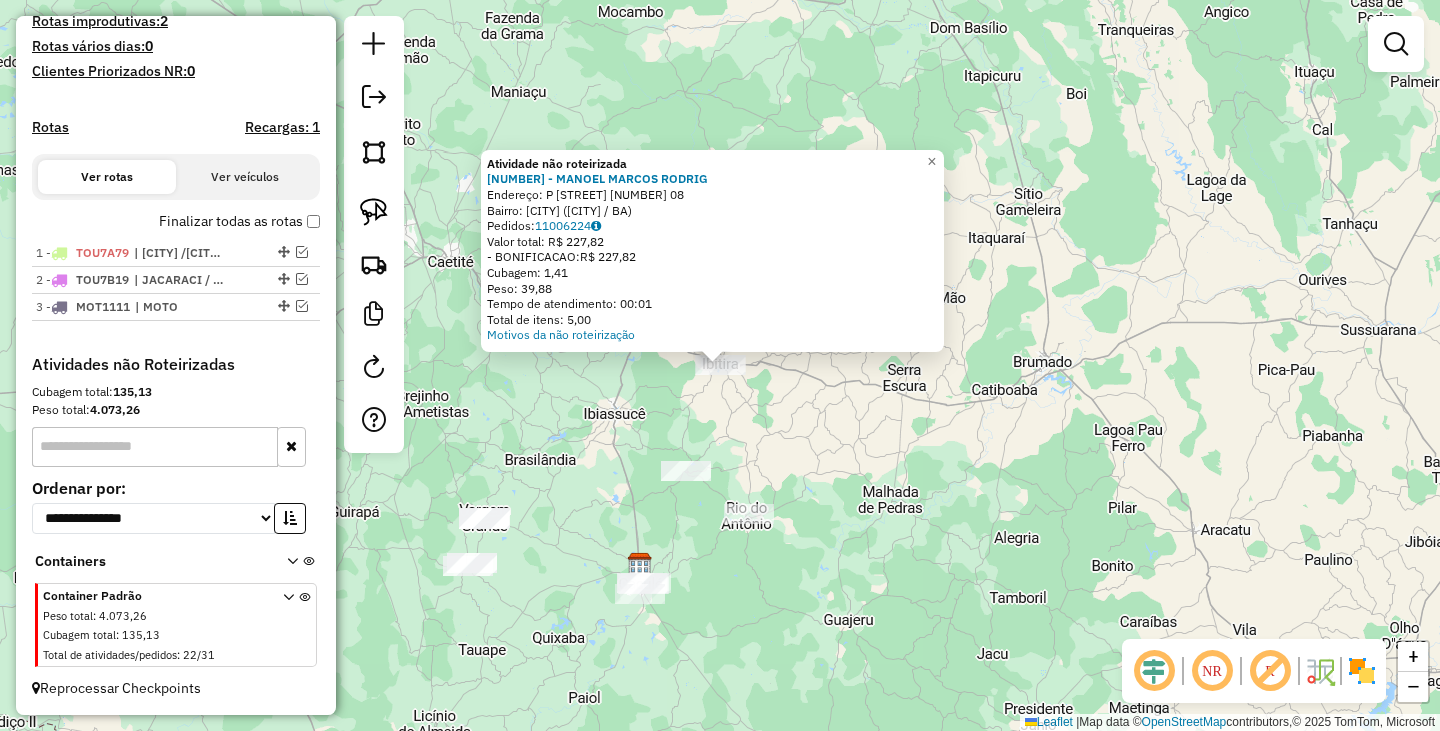 click on "Atividade não roteirizada 1299 - MANOEL MARCOS RODRIG  Endereço: P�  PRACA CASTRO ALVES 0          08   Bairro: Varzea Grande (CACULE / BA)   Pedidos:  11006224   Valor total: R$ 227,82   - BONIFICACAO:  R$ 227,82   Cubagem: 1,41   Peso: 39,88   Tempo de atendimento: 00:01   Total de itens: 5,00  Motivos da não roteirização × Janela de atendimento Grade de atendimento Capacidade Transportadoras Veículos Cliente Pedidos  Rotas Selecione os dias de semana para filtrar as janelas de atendimento  Seg   Ter   Qua   Qui   Sex   Sáb   Dom  Informe o período da janela de atendimento: De: Até:  Filtrar exatamente a janela do cliente  Considerar janela de atendimento padrão  Selecione os dias de semana para filtrar as grades de atendimento  Seg   Ter   Qua   Qui   Sex   Sáb   Dom   Considerar clientes sem dia de atendimento cadastrado  Clientes fora do dia de atendimento selecionado Filtrar as atividades entre os valores definidos abaixo:  Peso mínimo:   Peso máximo:   Cubagem mínima:   De:   Até:  +" 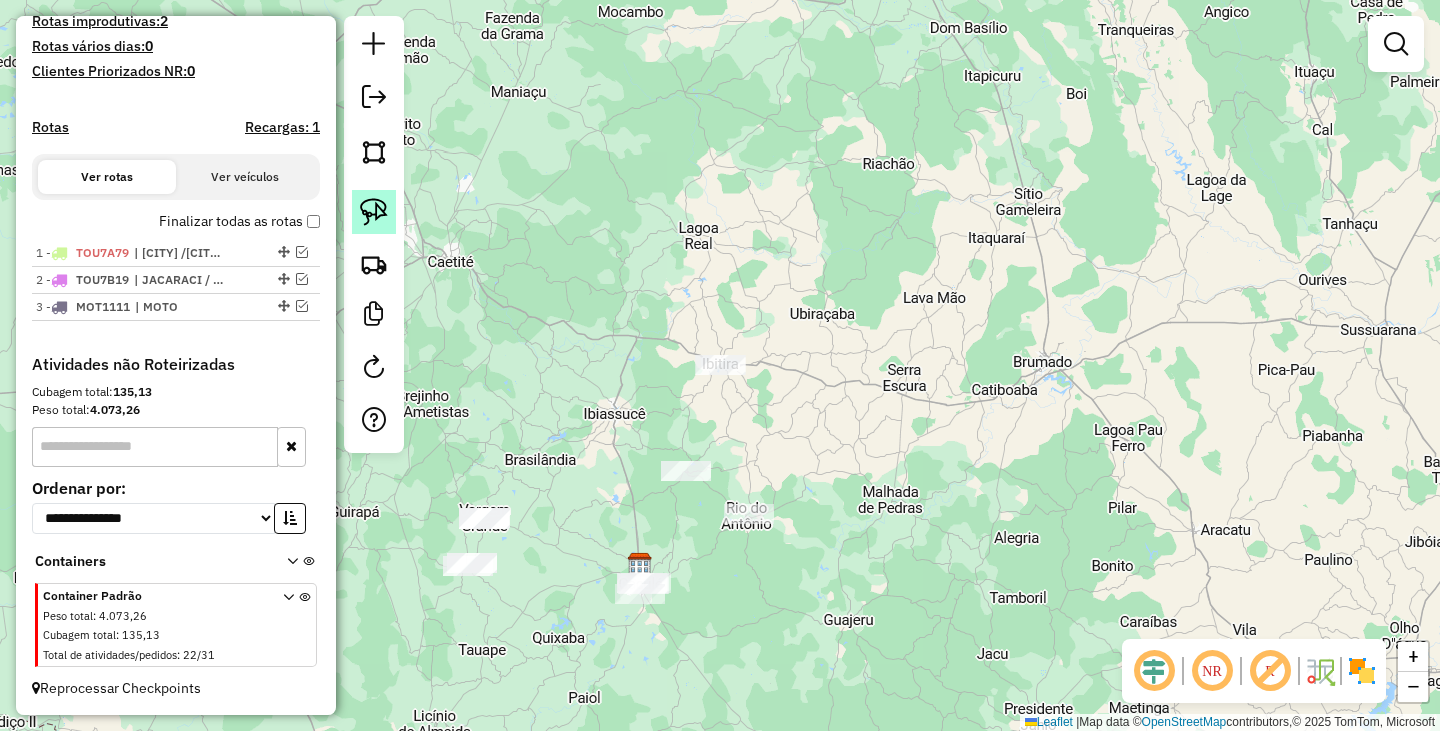 click 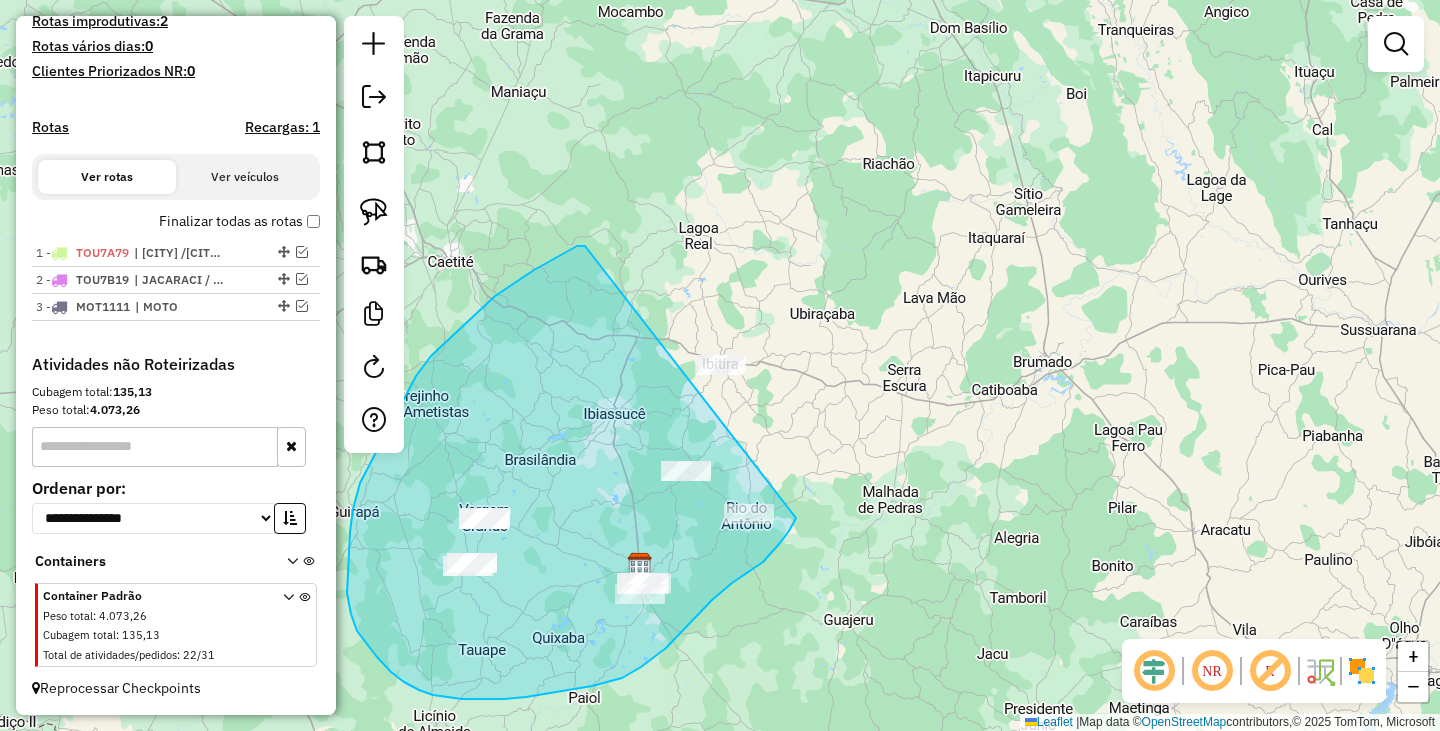 drag, startPoint x: 577, startPoint y: 246, endPoint x: 820, endPoint y: 338, distance: 259.83264 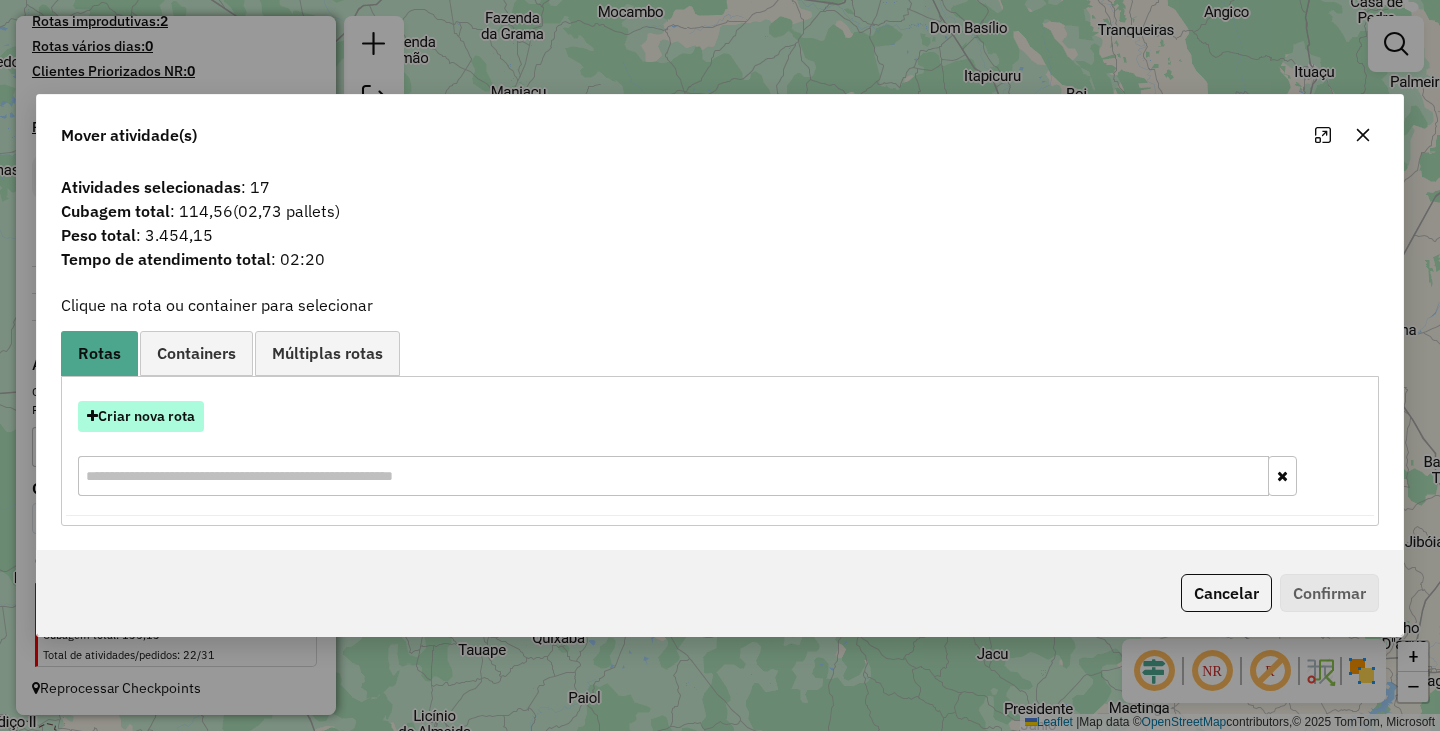 click on "Criar nova rota" at bounding box center [141, 416] 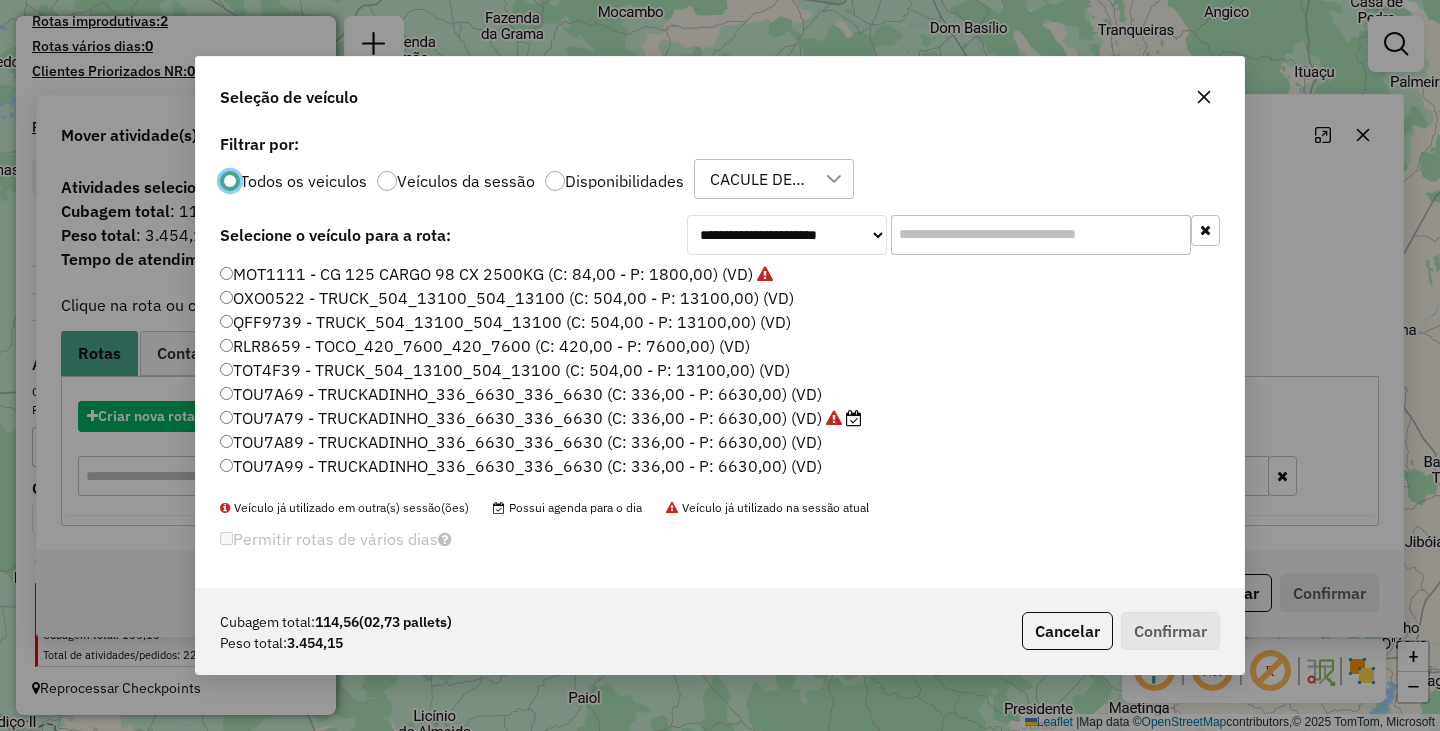 scroll, scrollTop: 11, scrollLeft: 6, axis: both 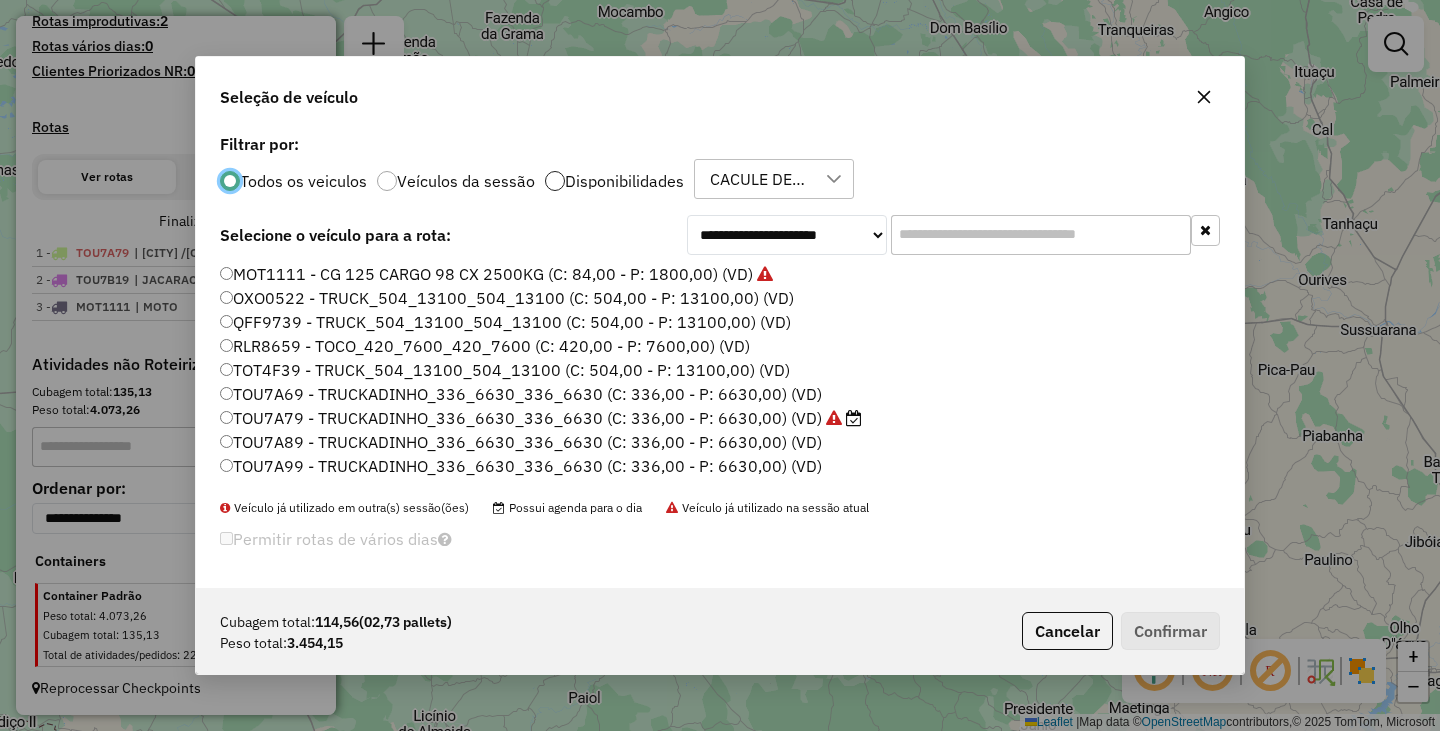 click 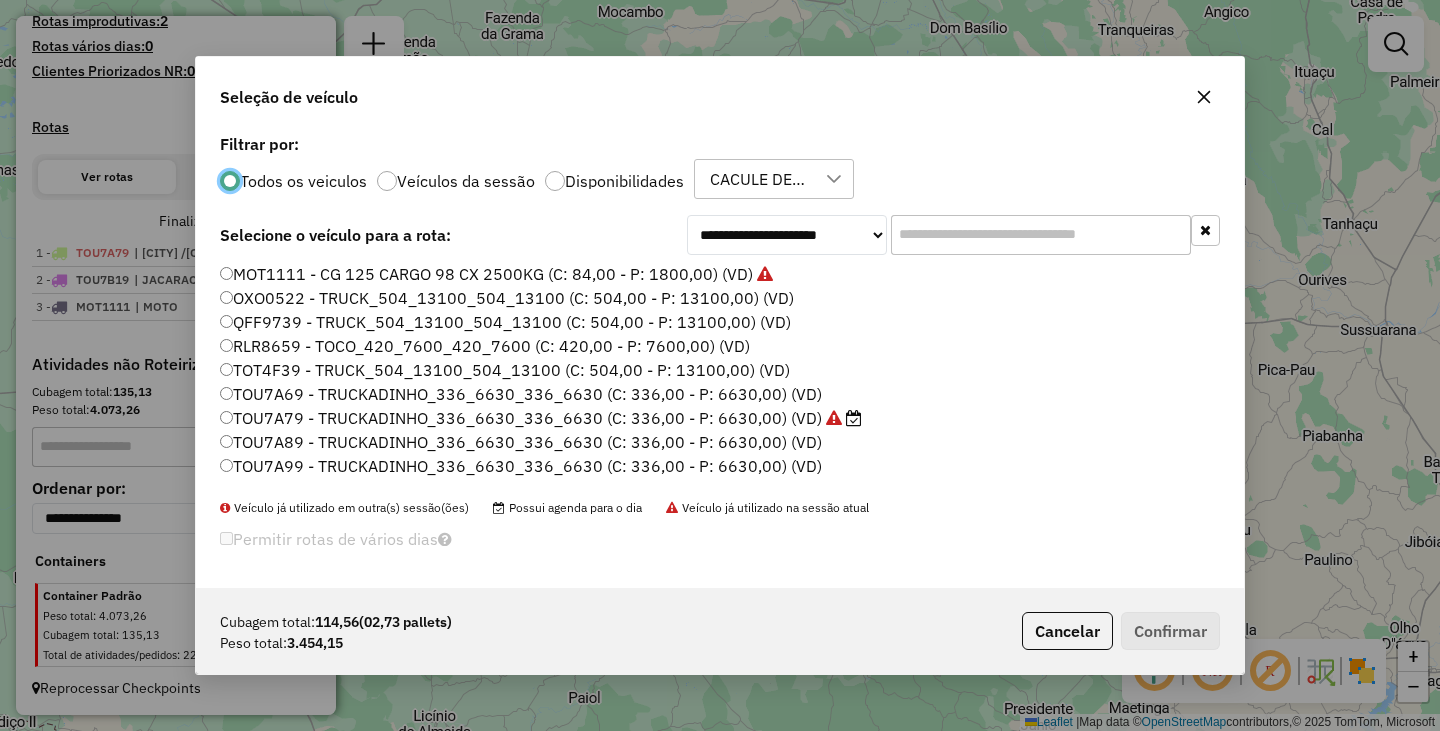 scroll, scrollTop: 12, scrollLeft: 7, axis: both 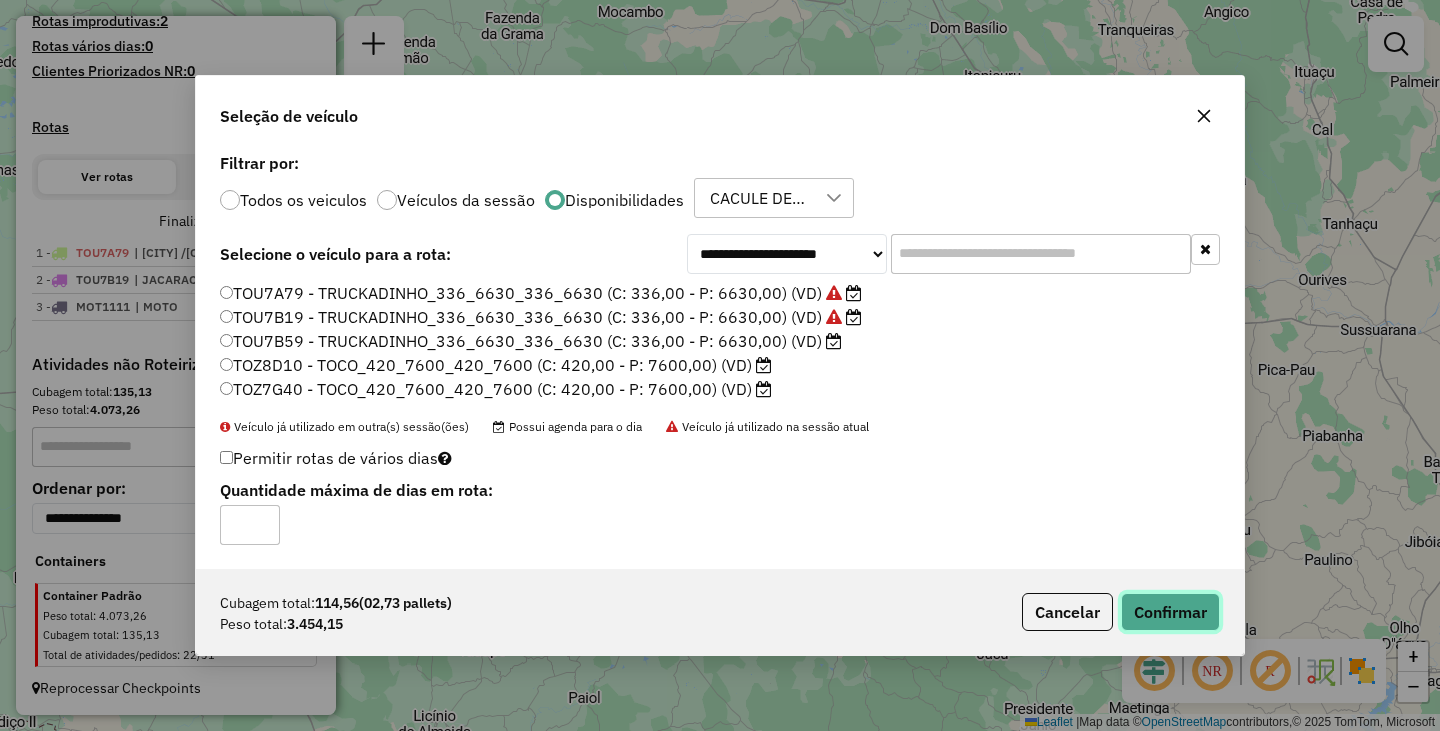 click on "Confirmar" 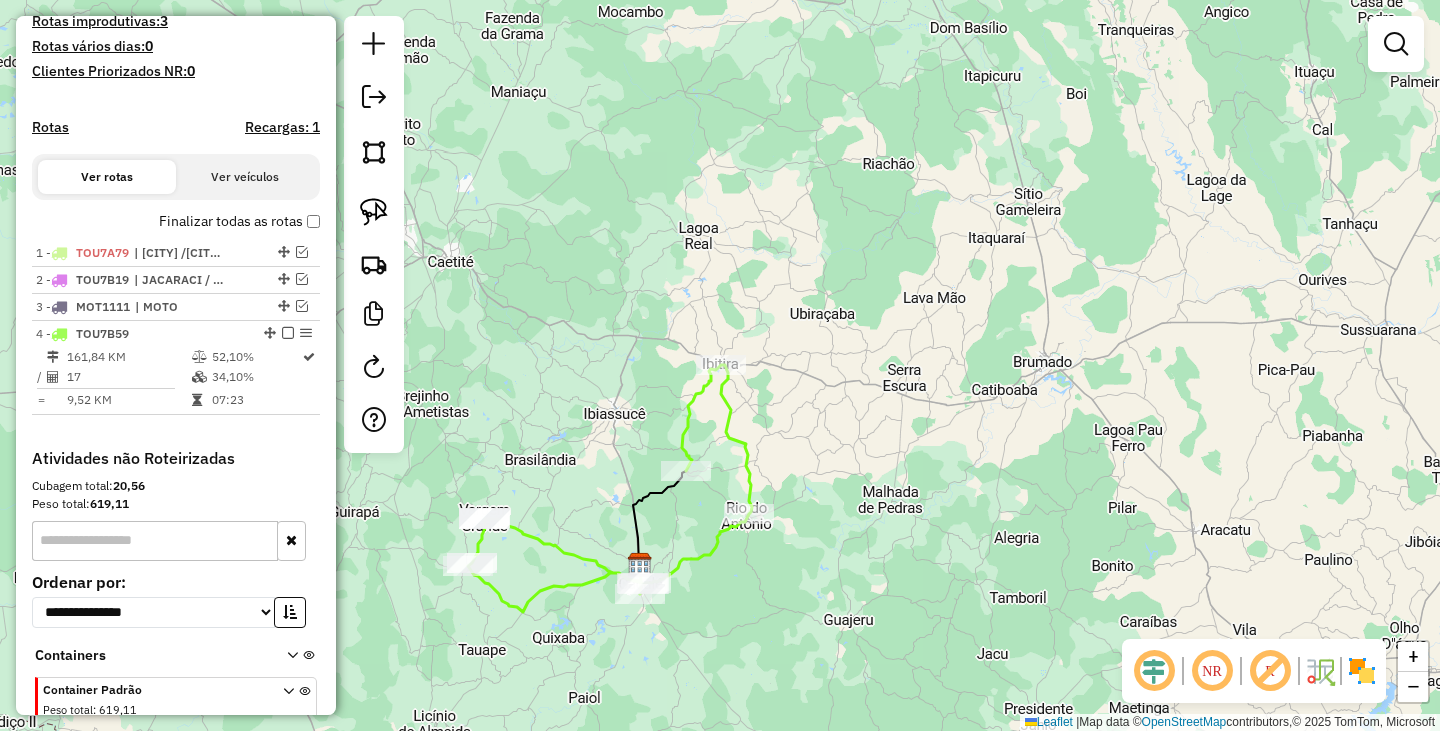 scroll, scrollTop: 617, scrollLeft: 0, axis: vertical 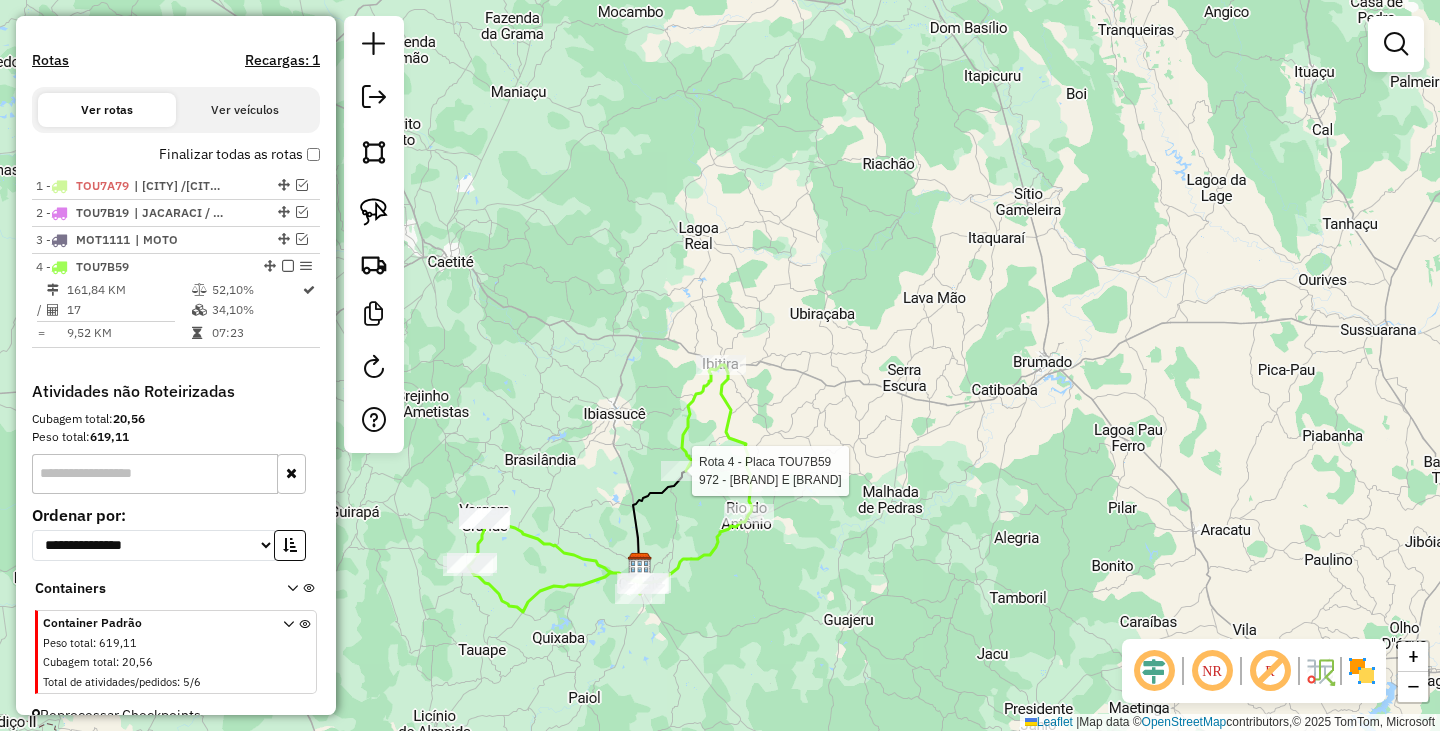 select on "**********" 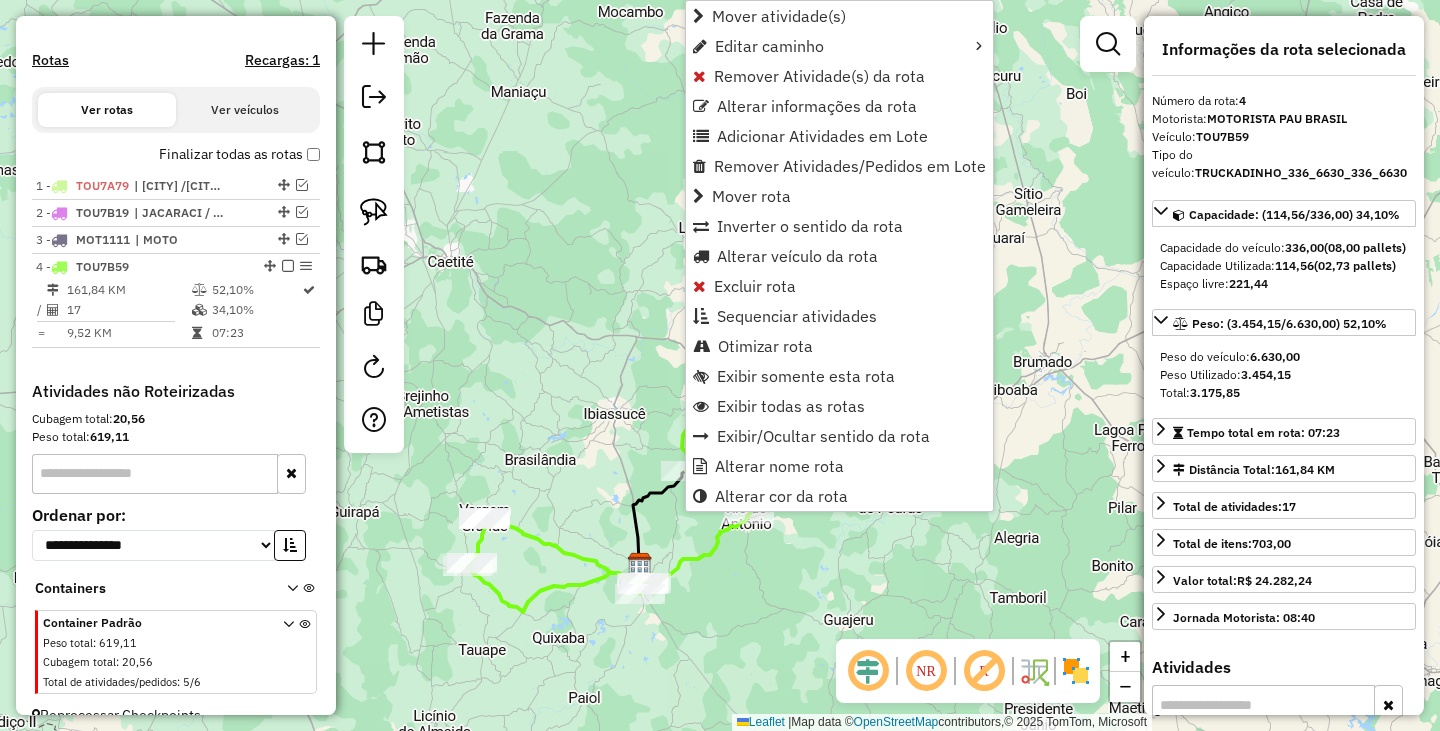 scroll, scrollTop: 644, scrollLeft: 0, axis: vertical 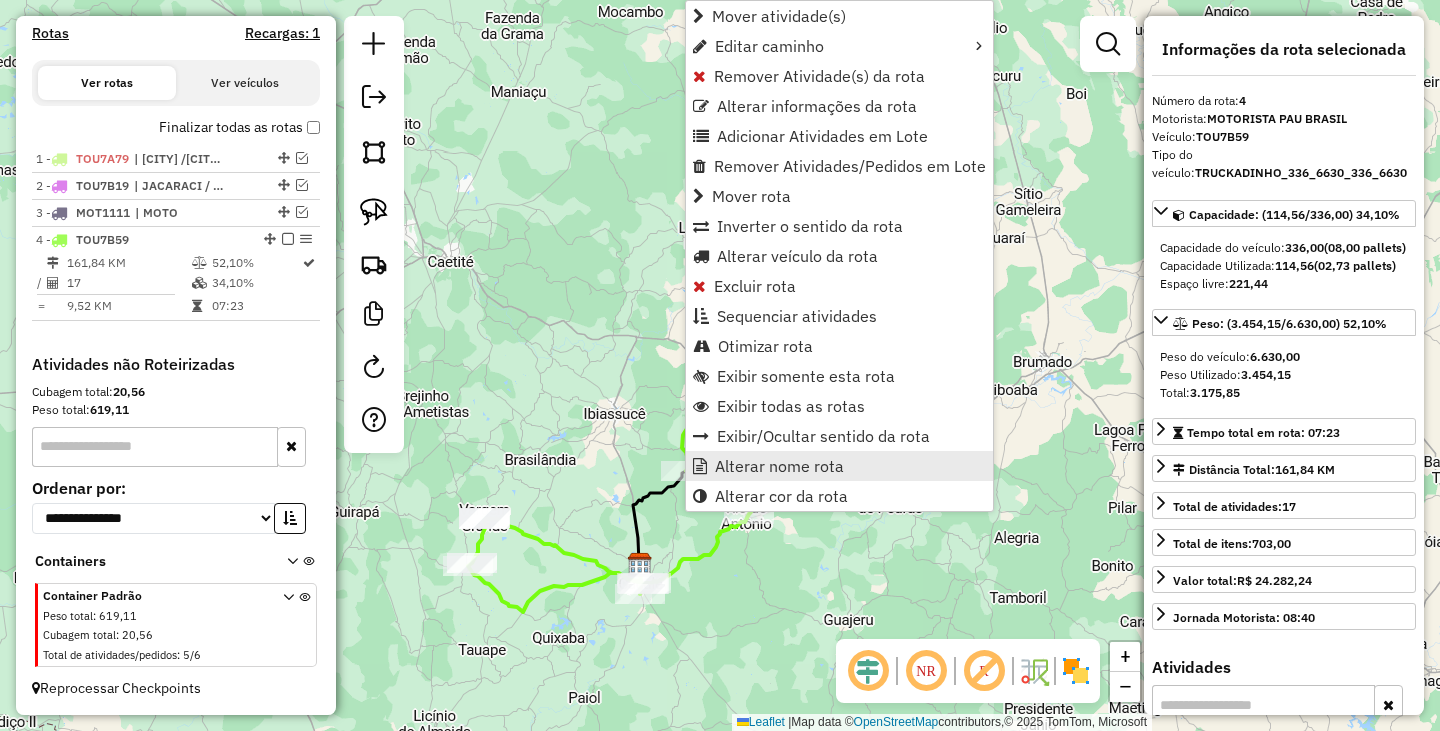 click on "Alterar nome rota" at bounding box center [779, 466] 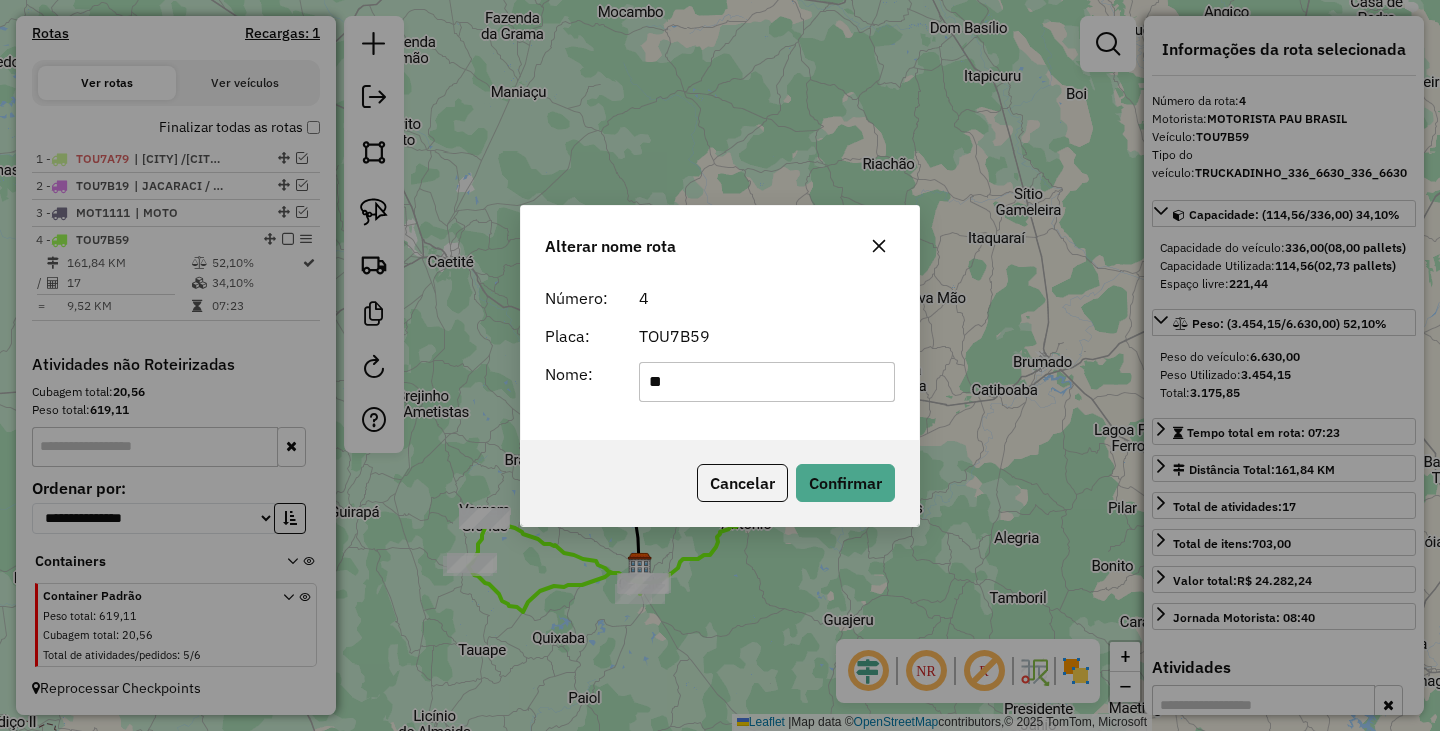 type on "**********" 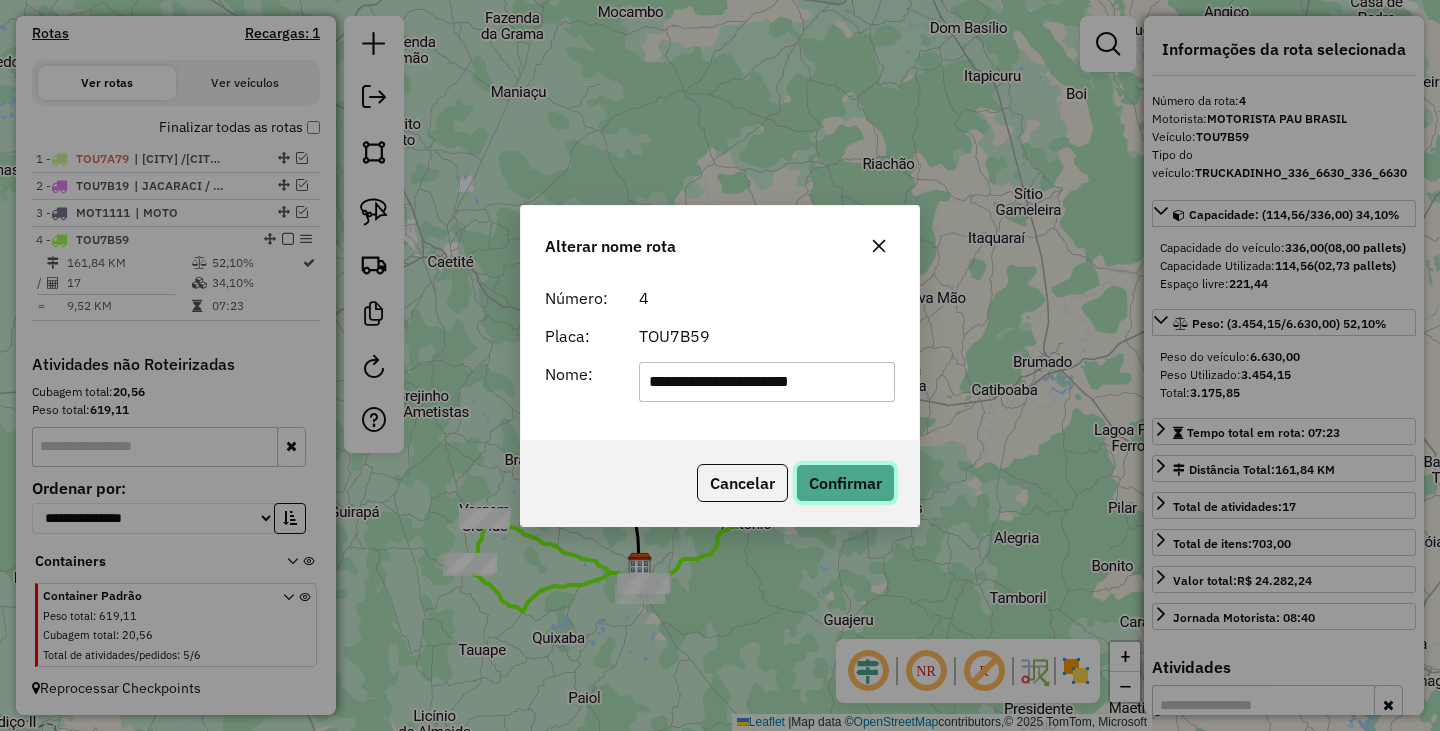 click on "Confirmar" 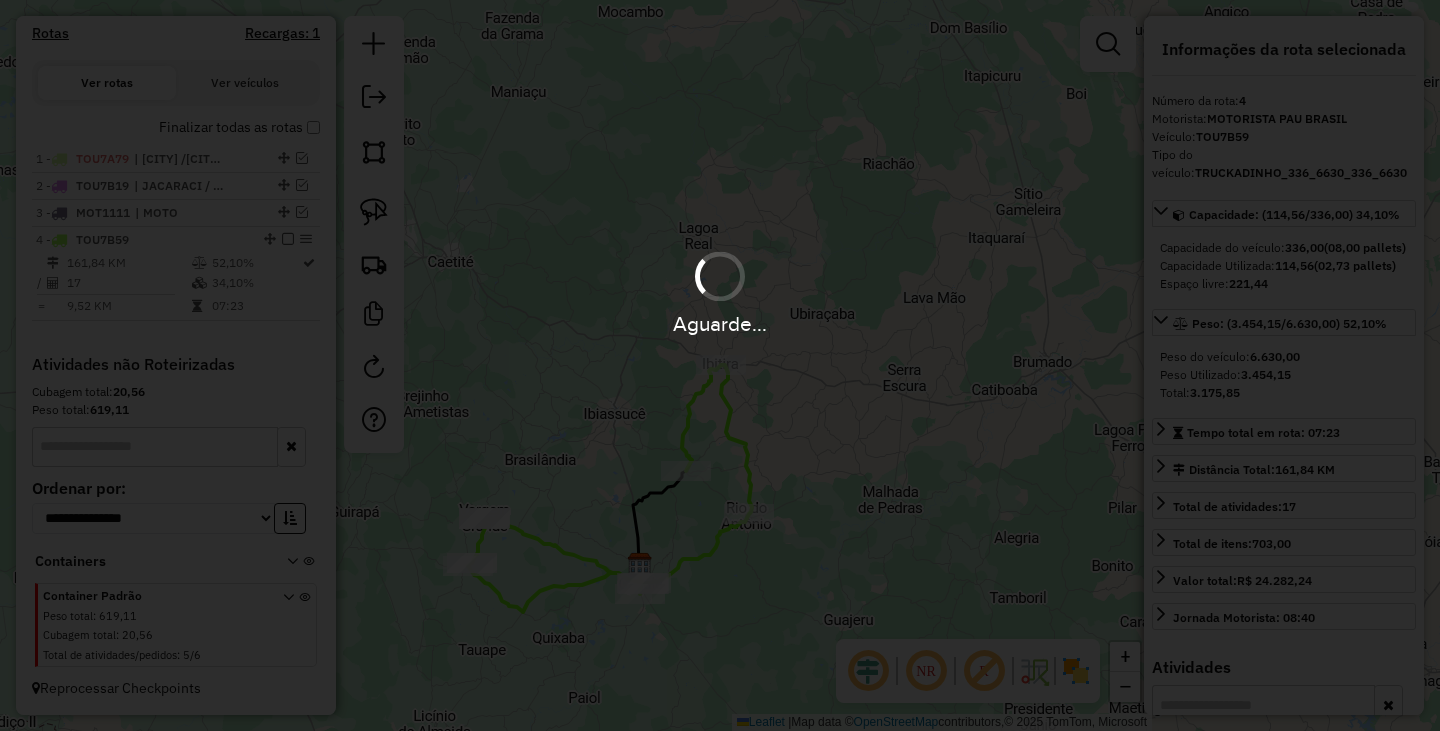 type 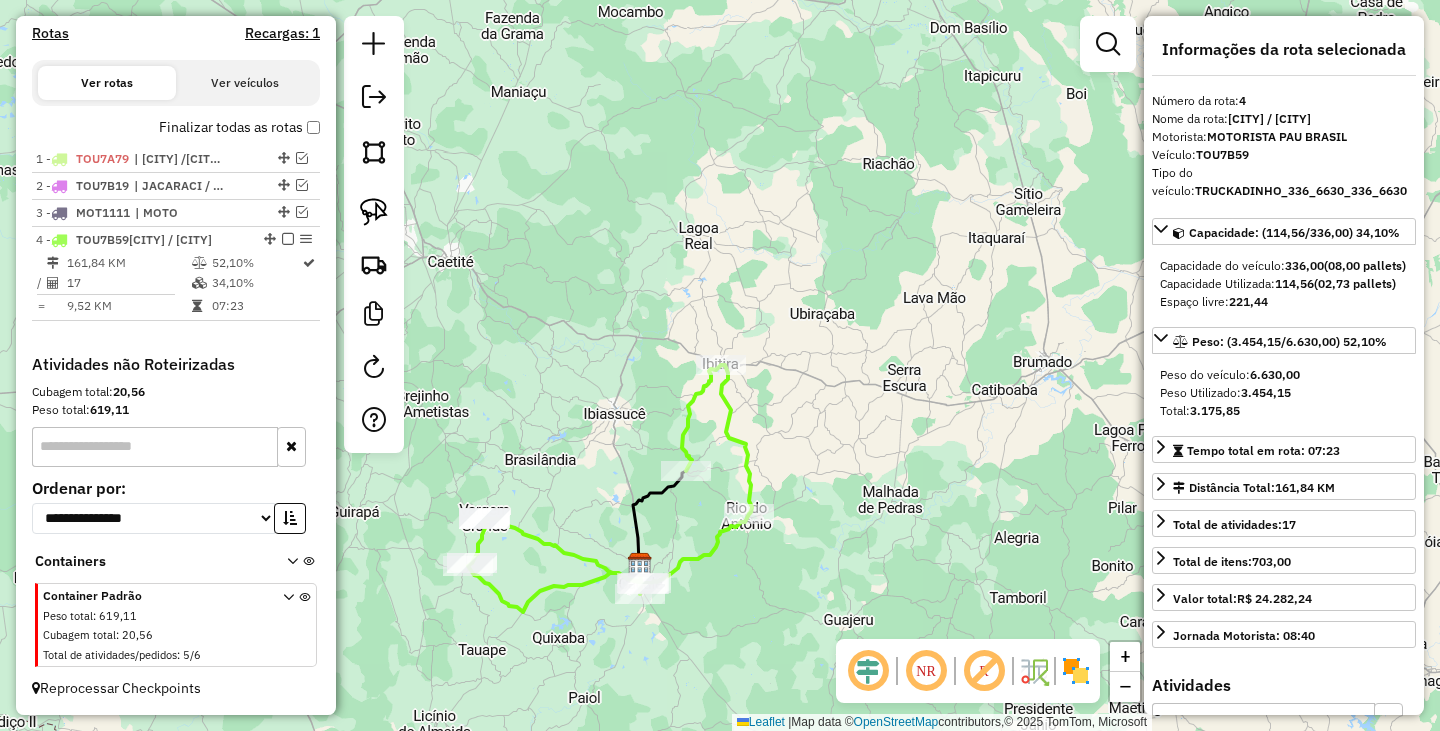 scroll, scrollTop: 577, scrollLeft: 0, axis: vertical 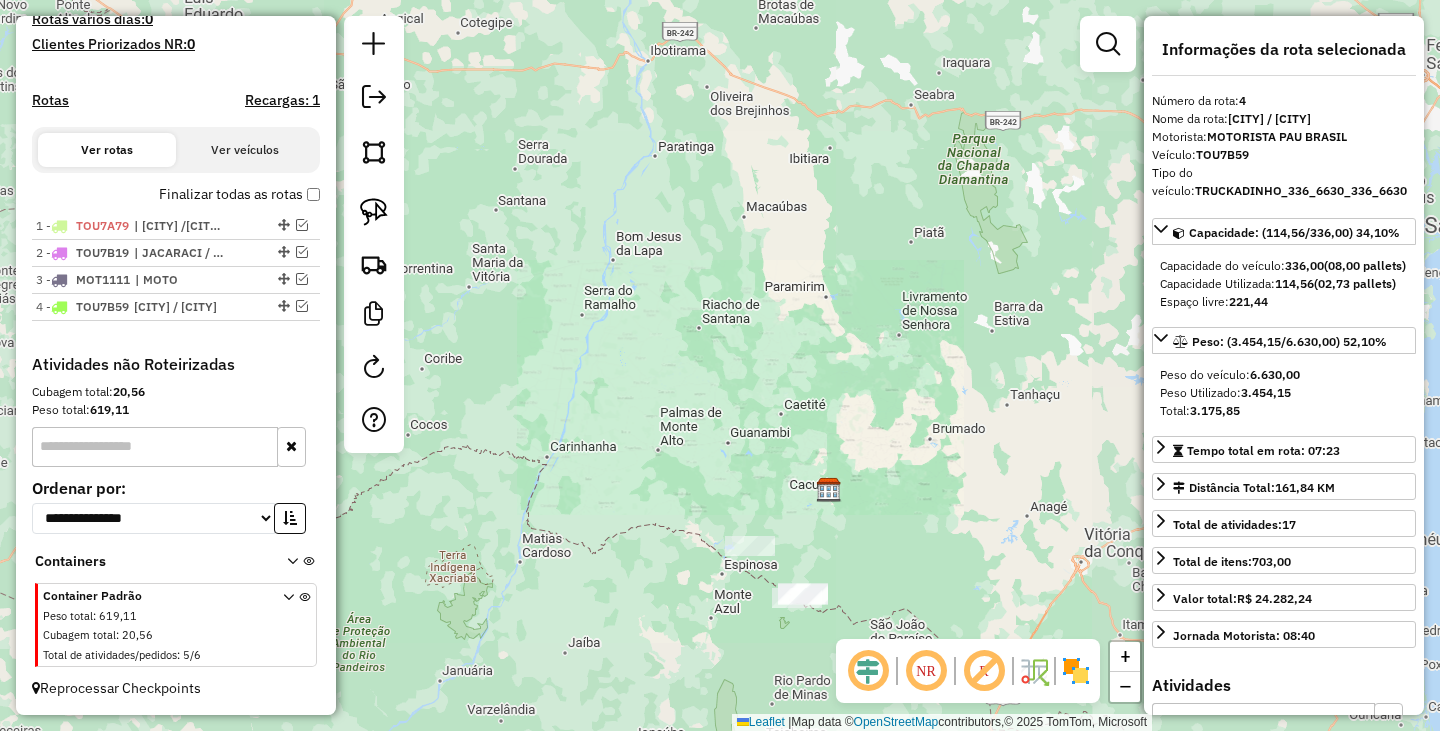 drag, startPoint x: 853, startPoint y: 348, endPoint x: 845, endPoint y: 324, distance: 25.298222 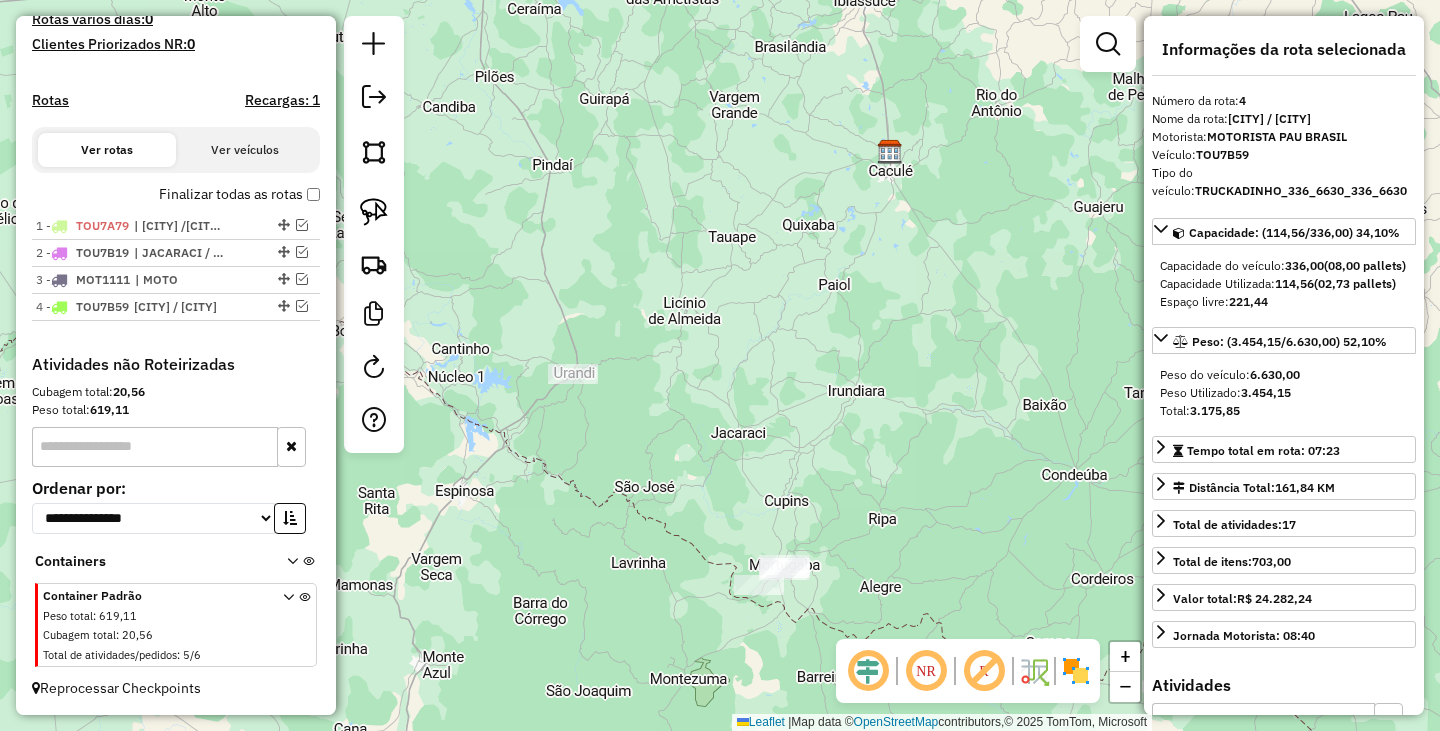 drag, startPoint x: 746, startPoint y: 374, endPoint x: 859, endPoint y: 352, distance: 115.12167 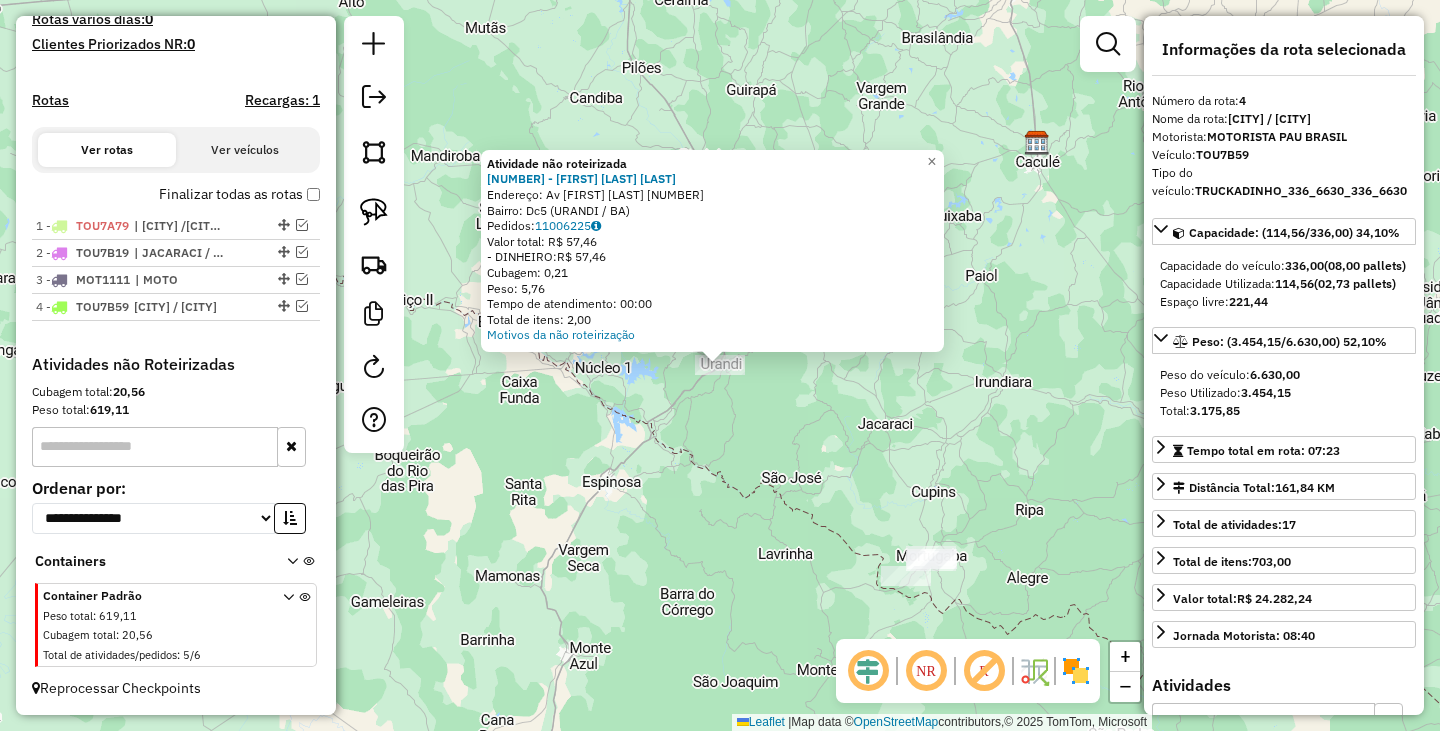 click on "Atividade não roteirizada 1326 - HENRIQUE DE JESUS BO  Endereço: Av  ABELARDO NINO ROCHA           634   Bairro: Dc5 (URANDI / BA)   Pedidos:  11006225   Valor total: R$ 57,46   - DINHEIRO:  R$ 57,46   Cubagem: 0,21   Peso: 5,76   Tempo de atendimento: 00:00   Total de itens: 2,00  Motivos da não roteirização × Janela de atendimento Grade de atendimento Capacidade Transportadoras Veículos Cliente Pedidos  Rotas Selecione os dias de semana para filtrar as janelas de atendimento  Seg   Ter   Qua   Qui   Sex   Sáb   Dom  Informe o período da janela de atendimento: De: Até:  Filtrar exatamente a janela do cliente  Considerar janela de atendimento padrão  Selecione os dias de semana para filtrar as grades de atendimento  Seg   Ter   Qua   Qui   Sex   Sáb   Dom   Considerar clientes sem dia de atendimento cadastrado  Clientes fora do dia de atendimento selecionado Filtrar as atividades entre os valores definidos abaixo:  Peso mínimo:   Peso máximo:   Cubagem mínima:   Cubagem máxima:   De:   Até:" 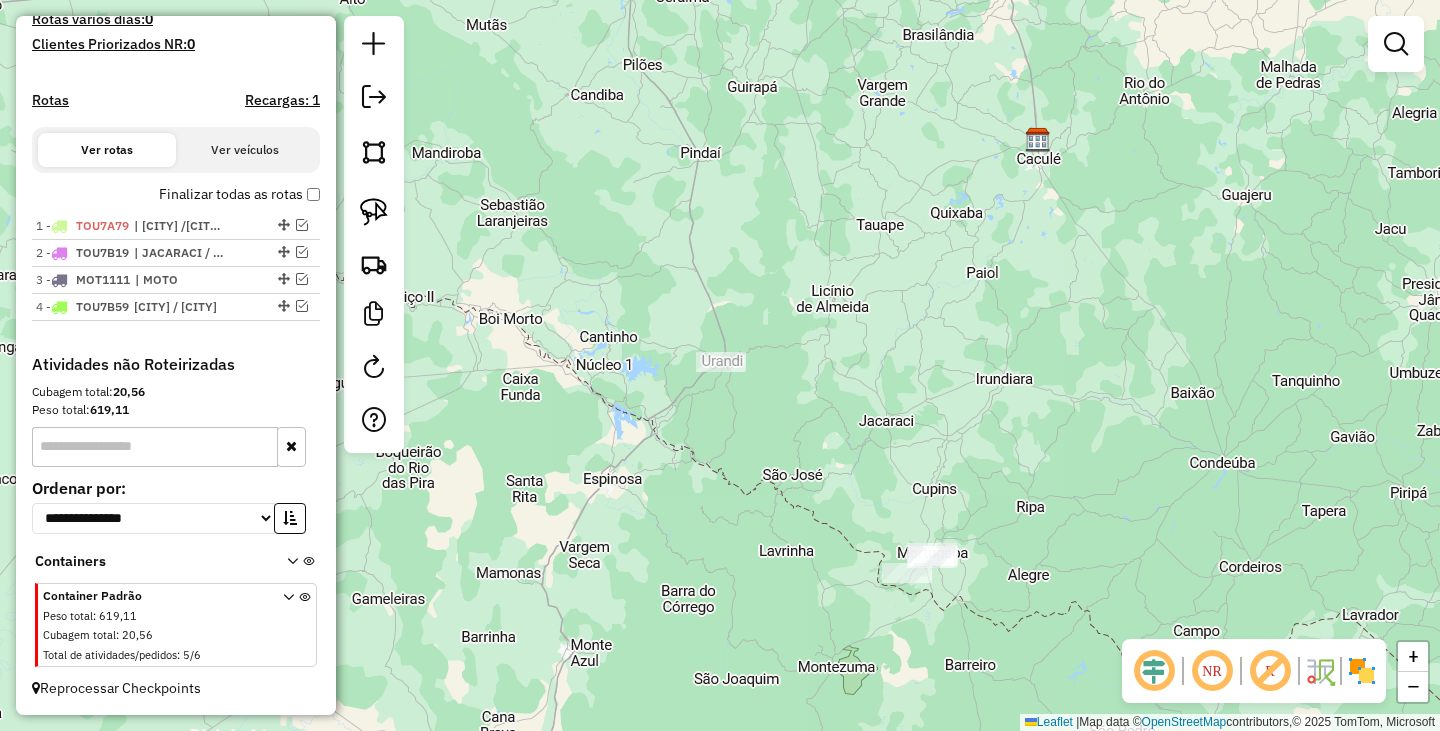 drag, startPoint x: 810, startPoint y: 424, endPoint x: 700, endPoint y: 219, distance: 232.6478 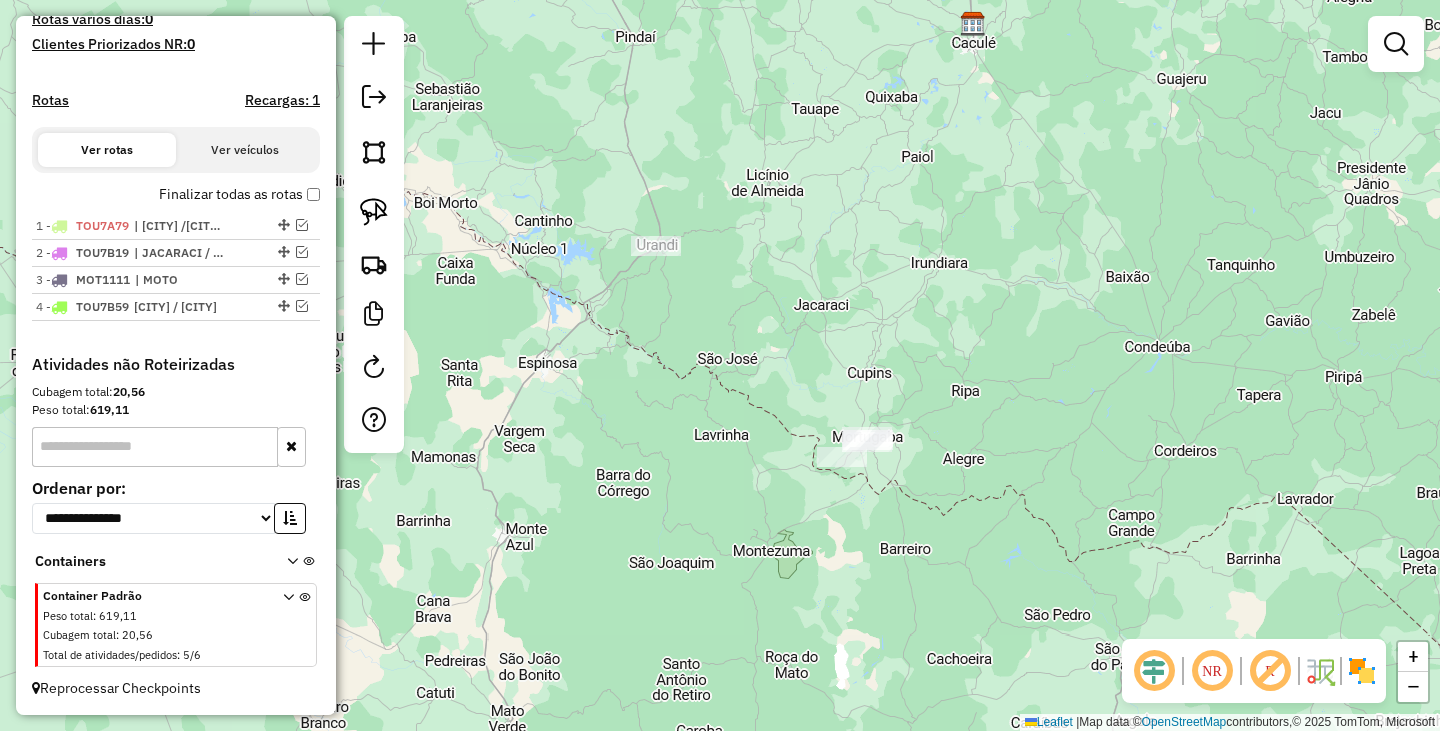click on "Janela de atendimento Grade de atendimento Capacidade Transportadoras Veículos Cliente Pedidos  Rotas Selecione os dias de semana para filtrar as janelas de atendimento  Seg   Ter   Qua   Qui   Sex   Sáb   Dom  Informe o período da janela de atendimento: De: Até:  Filtrar exatamente a janela do cliente  Considerar janela de atendimento padrão  Selecione os dias de semana para filtrar as grades de atendimento  Seg   Ter   Qua   Qui   Sex   Sáb   Dom   Considerar clientes sem dia de atendimento cadastrado  Clientes fora do dia de atendimento selecionado Filtrar as atividades entre os valores definidos abaixo:  Peso mínimo:   Peso máximo:   Cubagem mínima:   Cubagem máxima:   De:   Até:  Filtrar as atividades entre o tempo de atendimento definido abaixo:  De:   Até:   Considerar capacidade total dos clientes não roteirizados Transportadora: Selecione um ou mais itens Tipo de veículo: Selecione um ou mais itens Veículo: Selecione um ou mais itens Motorista: Selecione um ou mais itens Nome: Rótulo:" 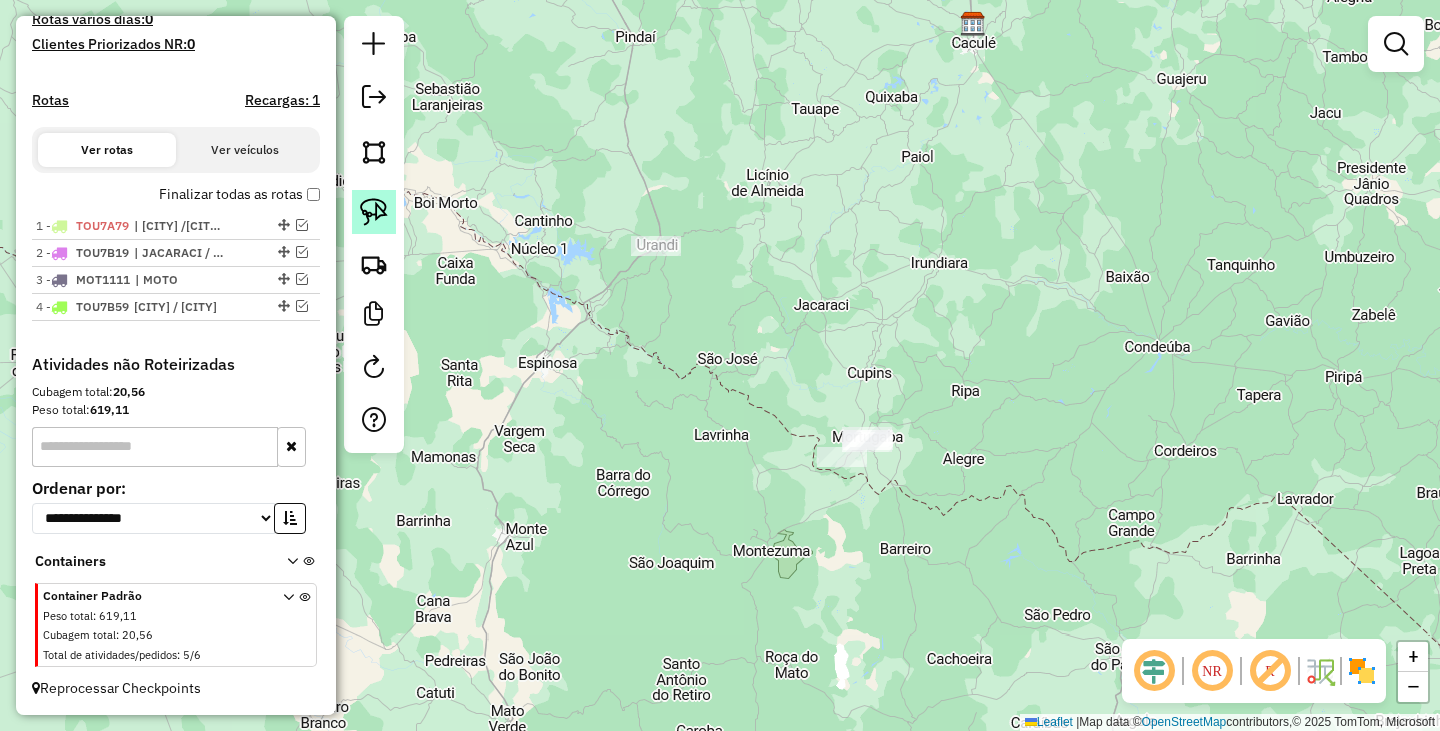 click 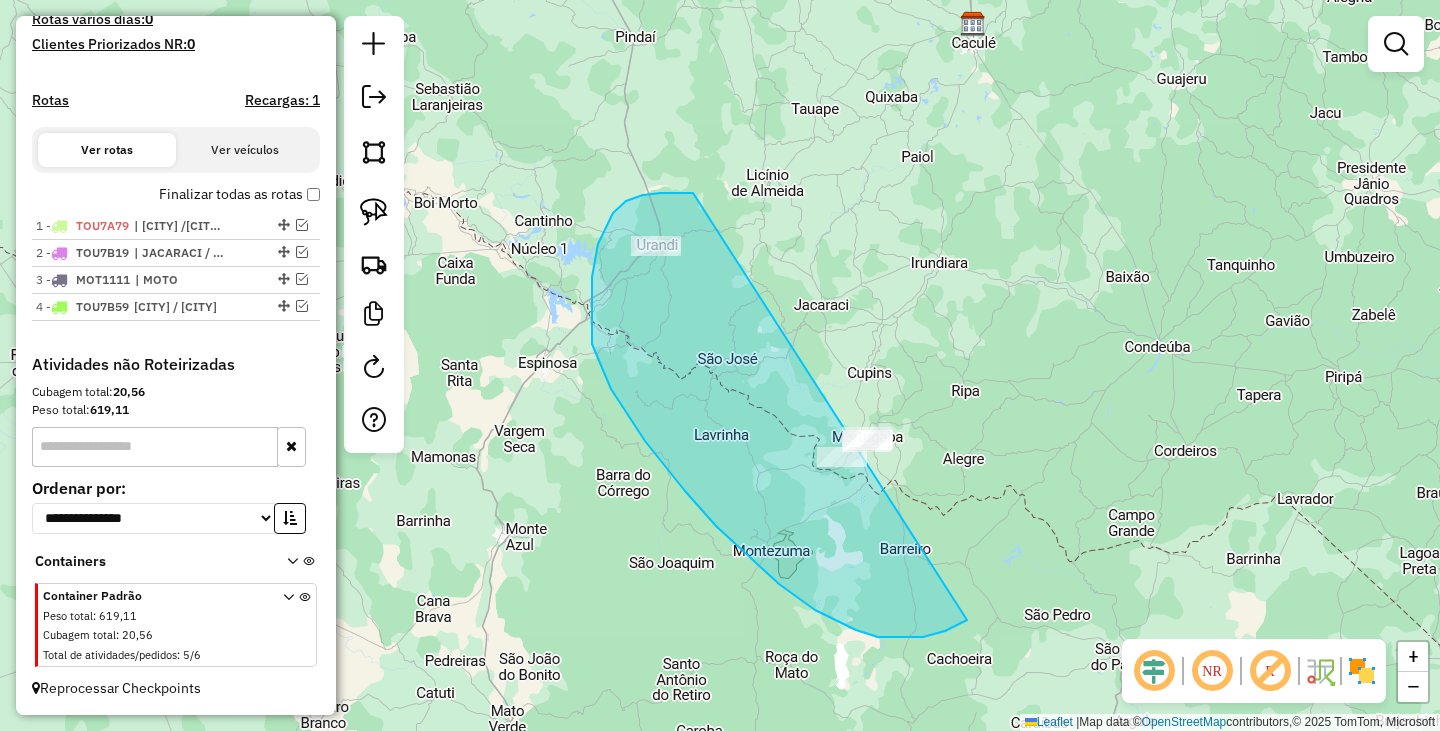drag, startPoint x: 592, startPoint y: 310, endPoint x: 1040, endPoint y: 403, distance: 457.5511 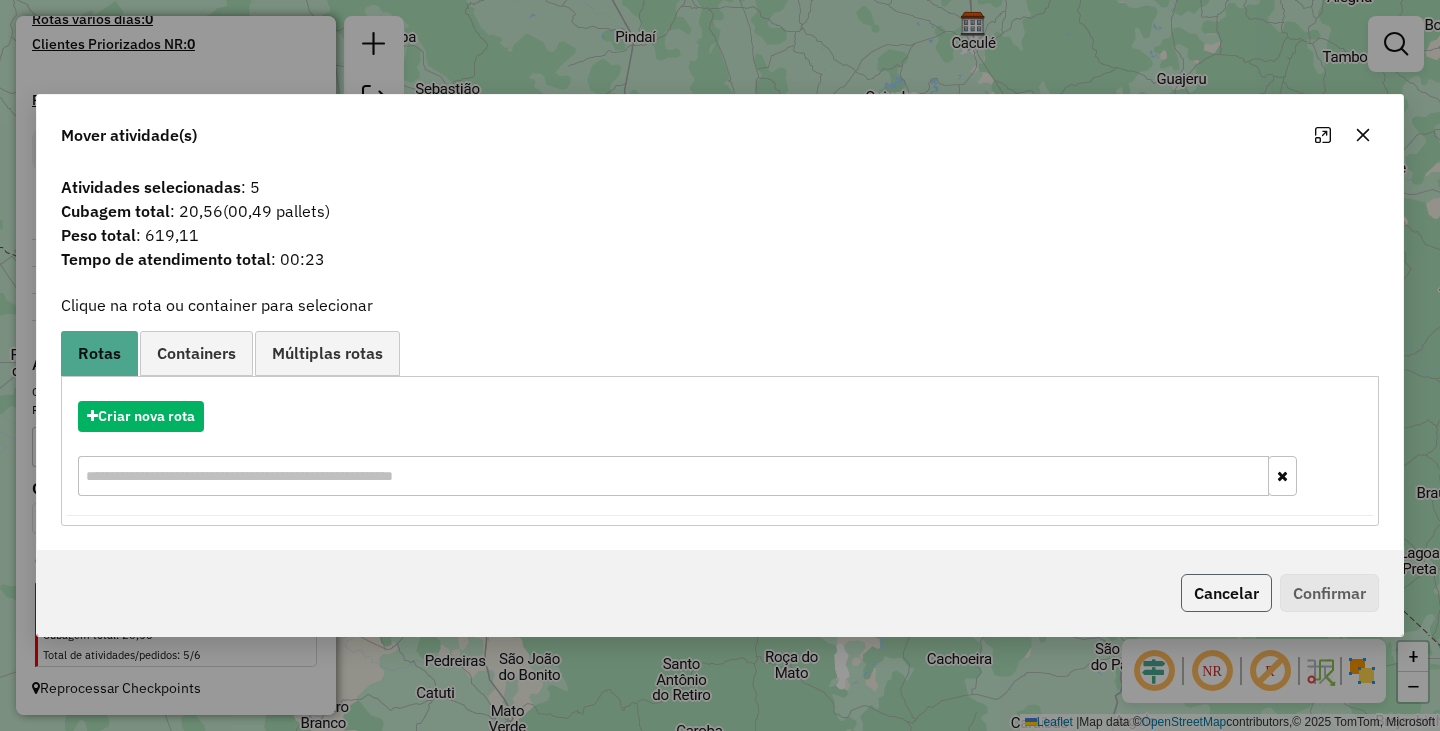 click on "Cancelar" 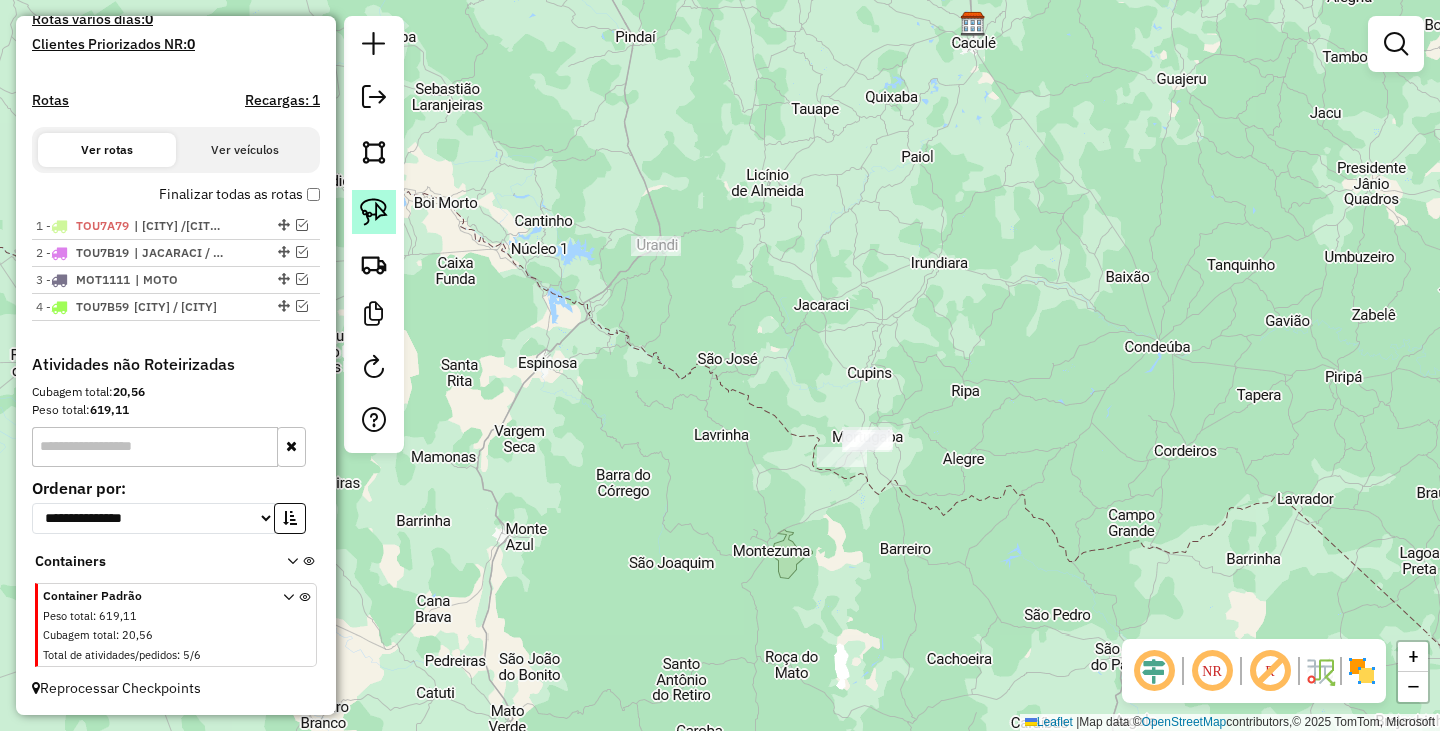 click 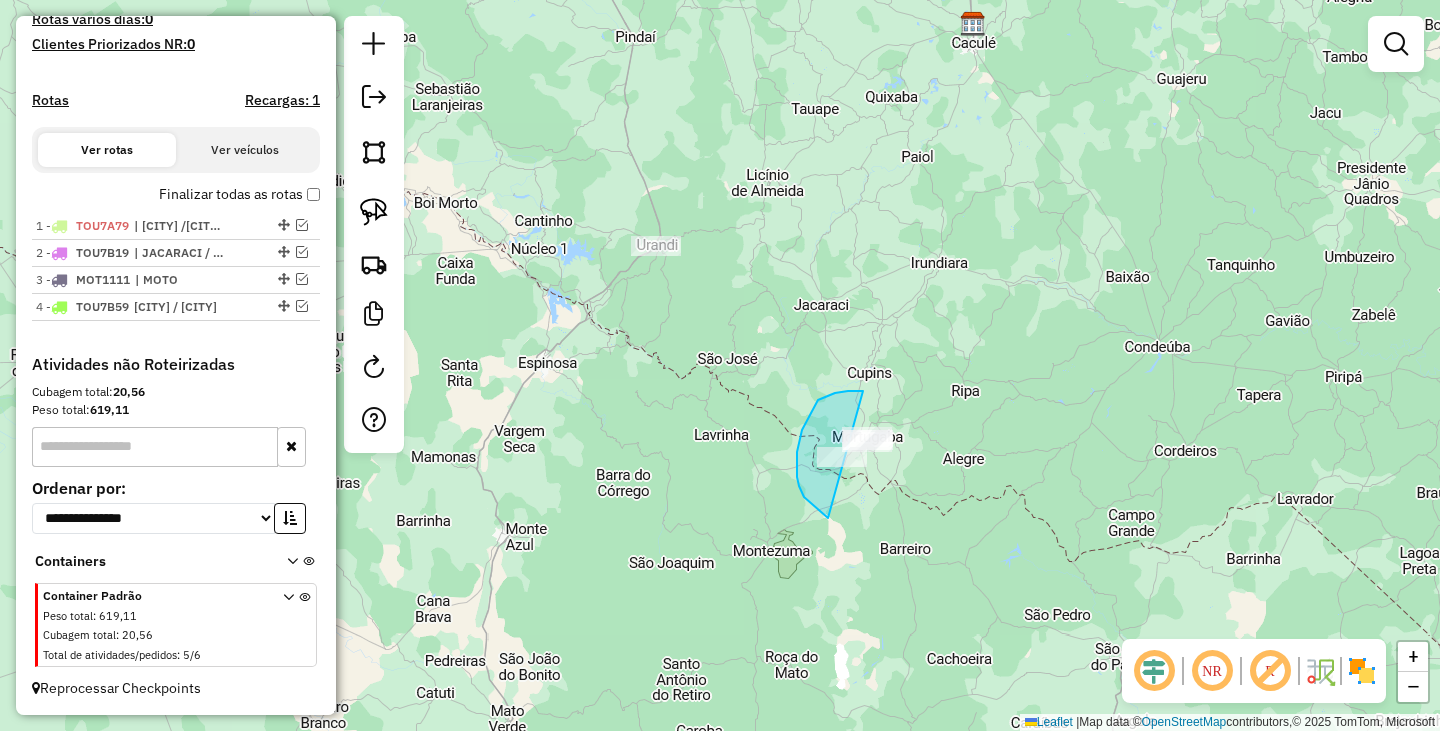 drag, startPoint x: 802, startPoint y: 430, endPoint x: 965, endPoint y: 454, distance: 164.7574 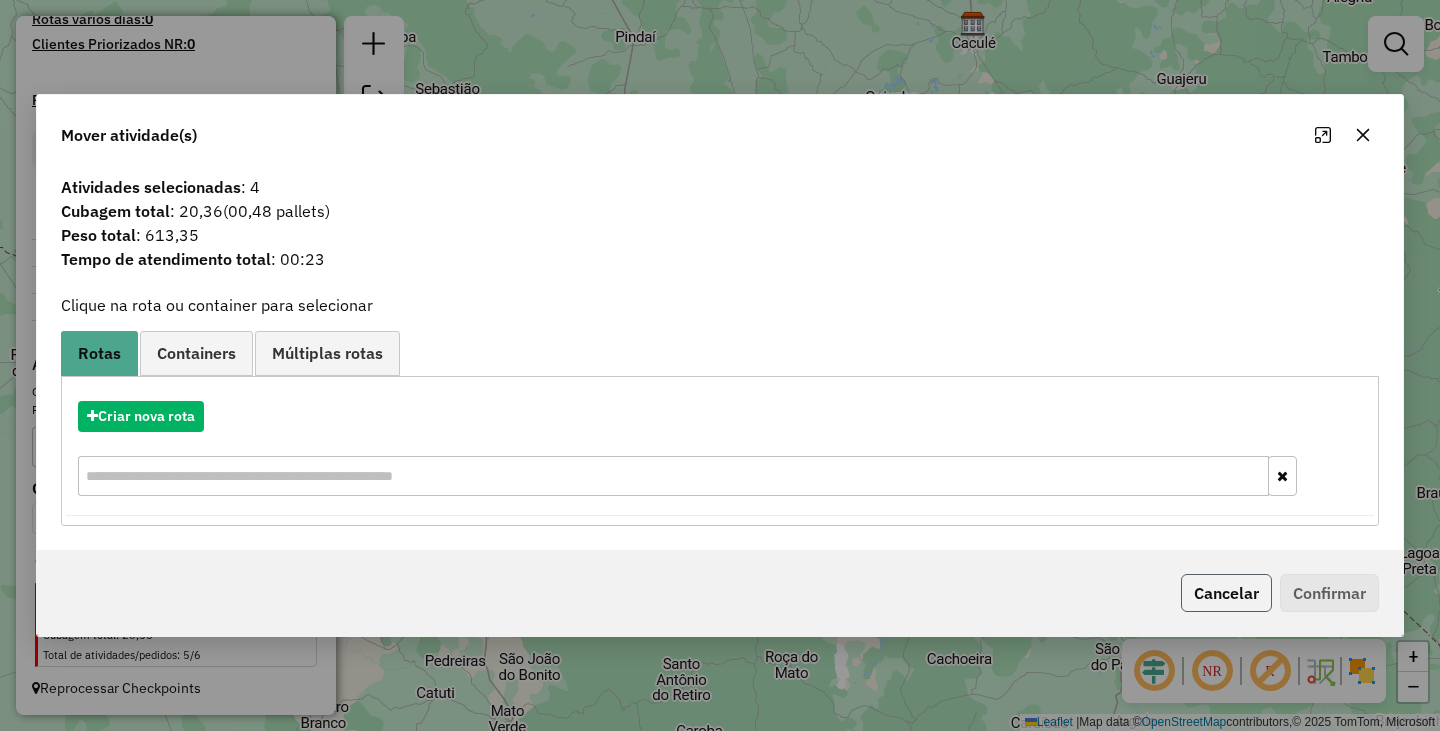 click on "Cancelar" 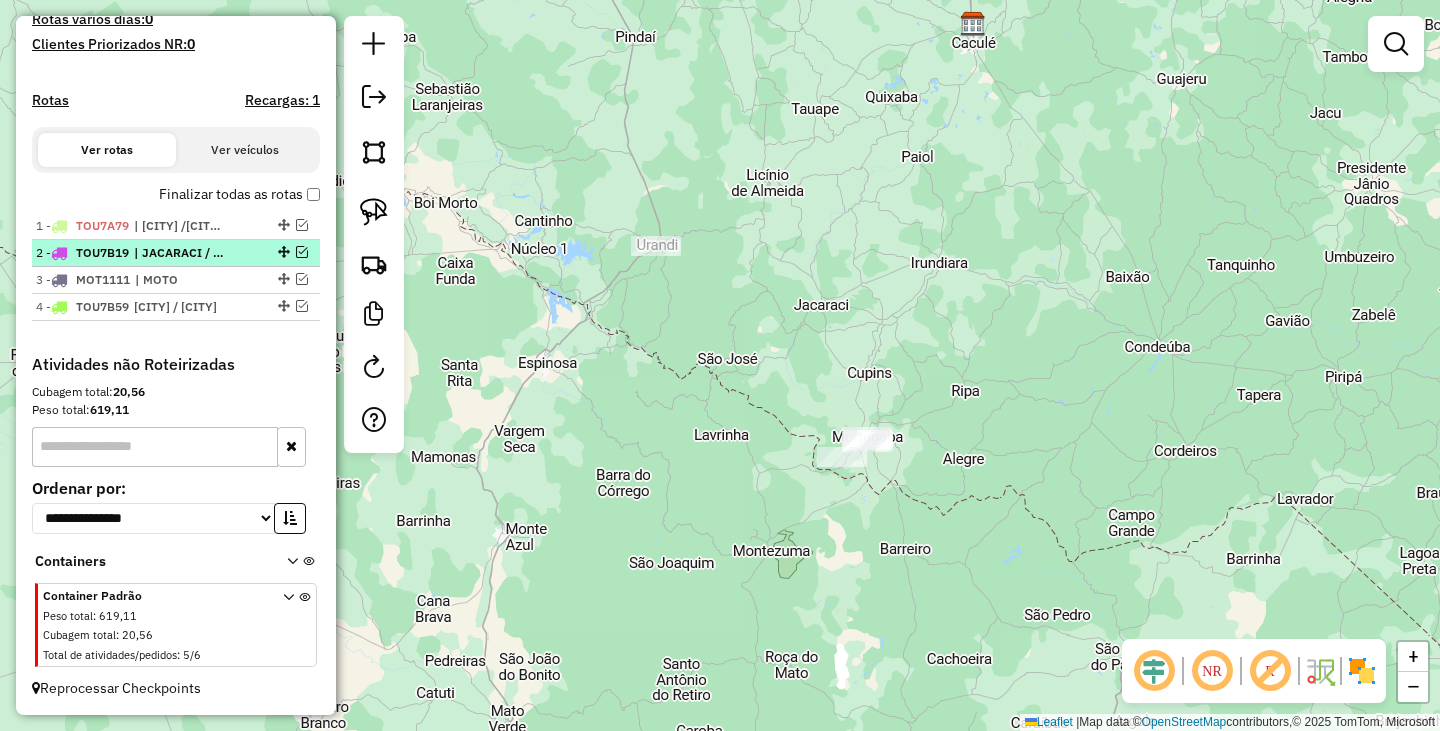 drag, startPoint x: 195, startPoint y: 246, endPoint x: 226, endPoint y: 253, distance: 31.780497 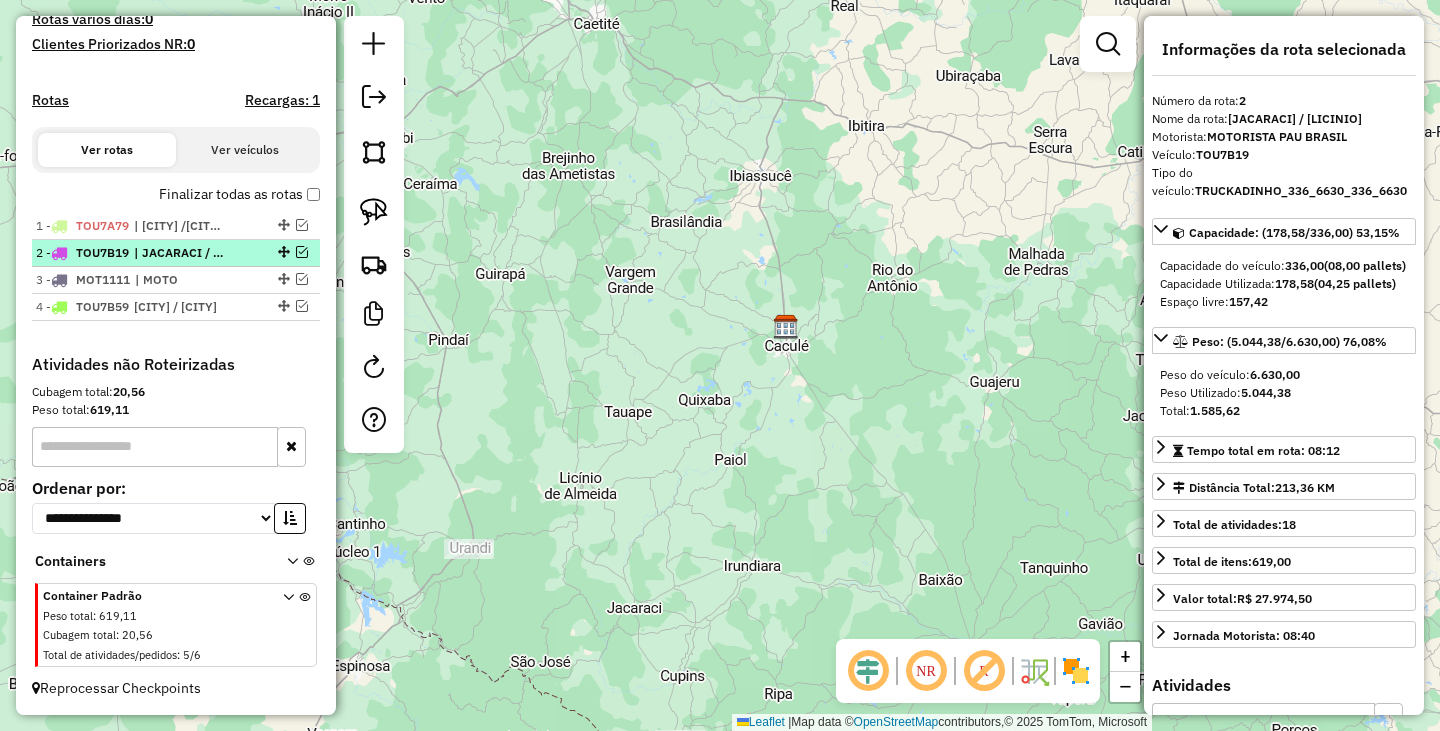 click on "2 -       TOU7B19   | JACARACI / LICINIO" at bounding box center [176, 253] 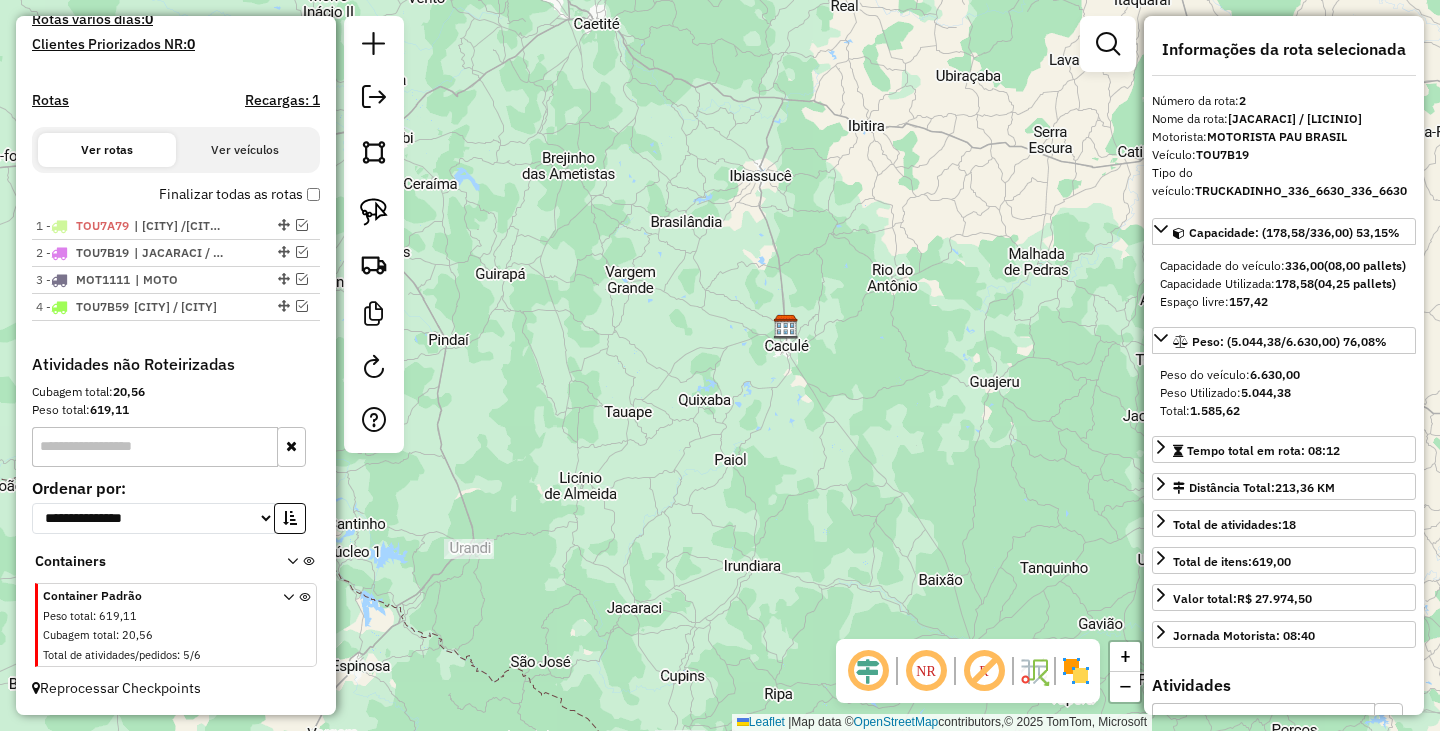 drag, startPoint x: 300, startPoint y: 250, endPoint x: 504, endPoint y: 278, distance: 205.9126 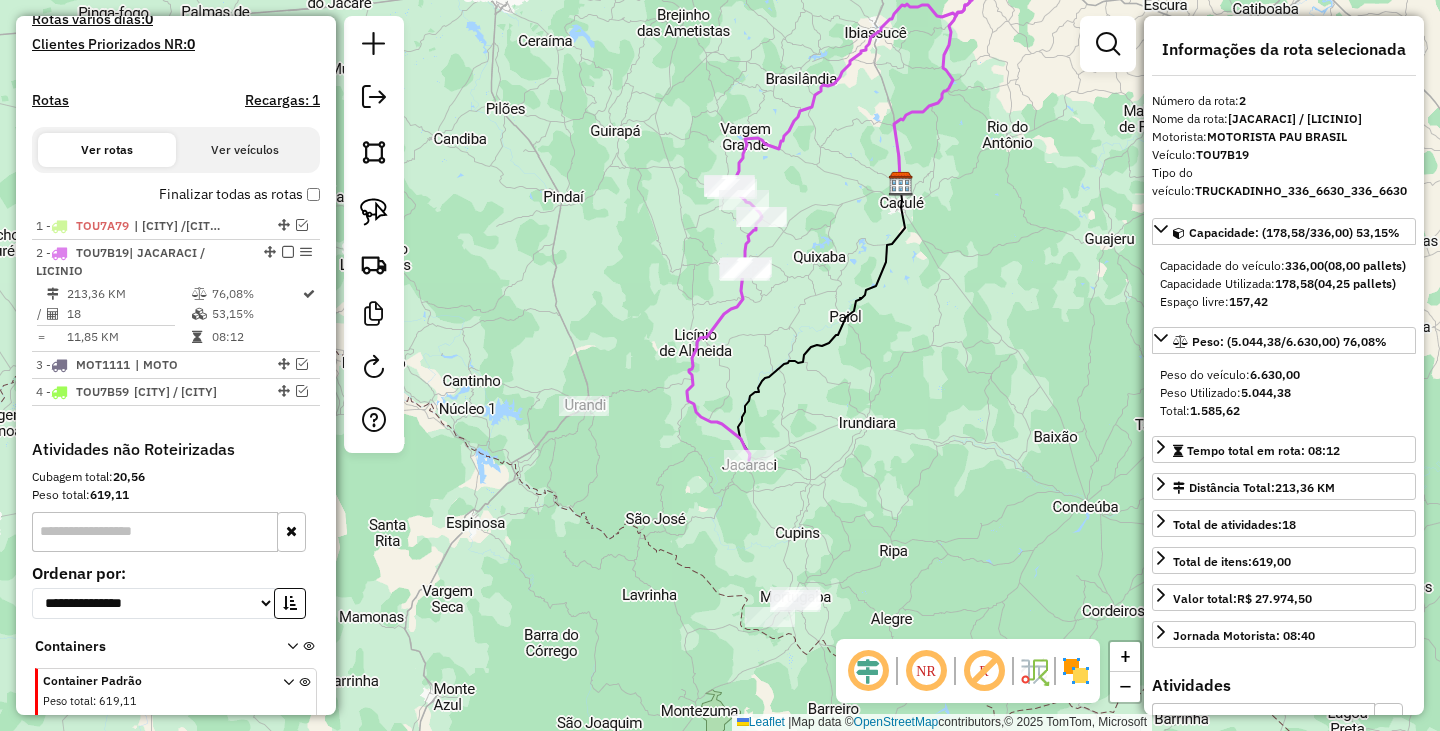drag, startPoint x: 900, startPoint y: 467, endPoint x: 1015, endPoint y: 324, distance: 183.50476 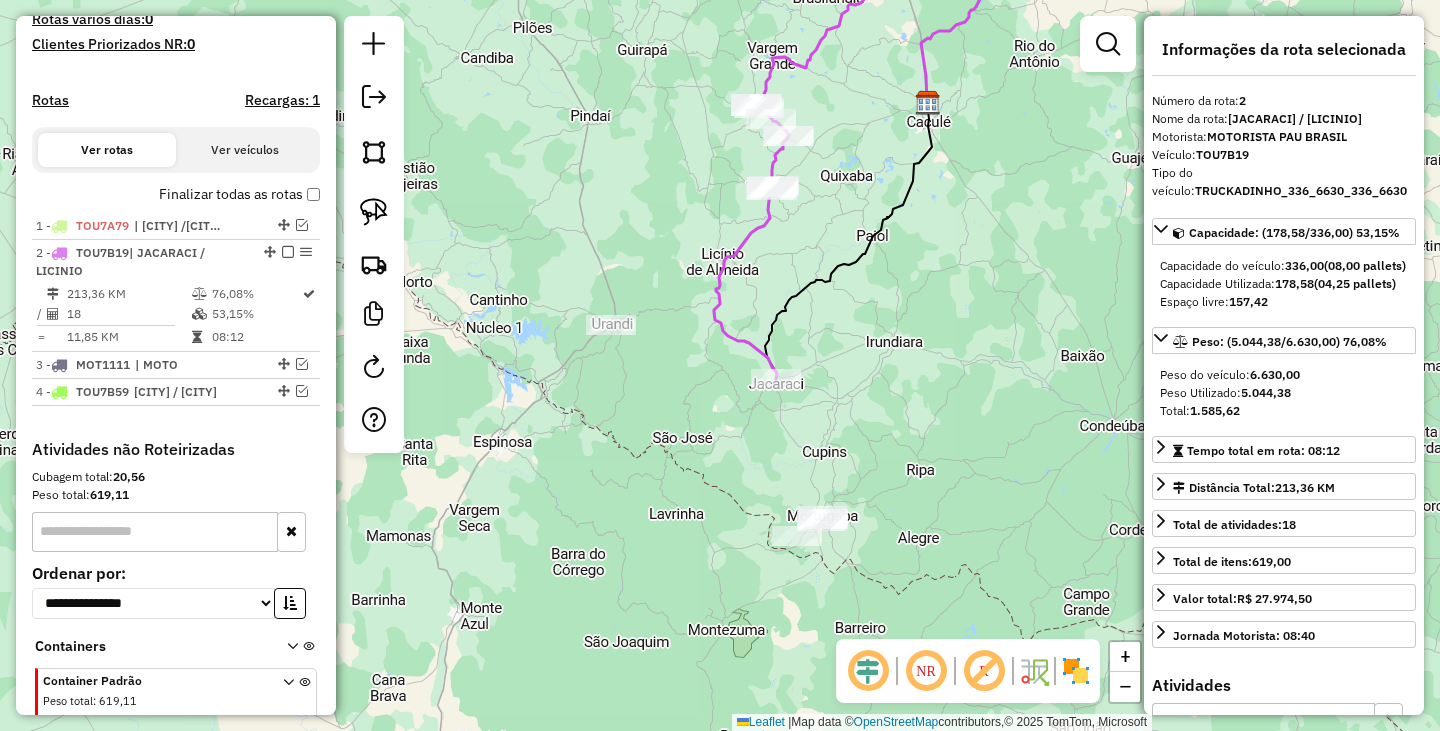 drag, startPoint x: 952, startPoint y: 509, endPoint x: 979, endPoint y: 428, distance: 85.3815 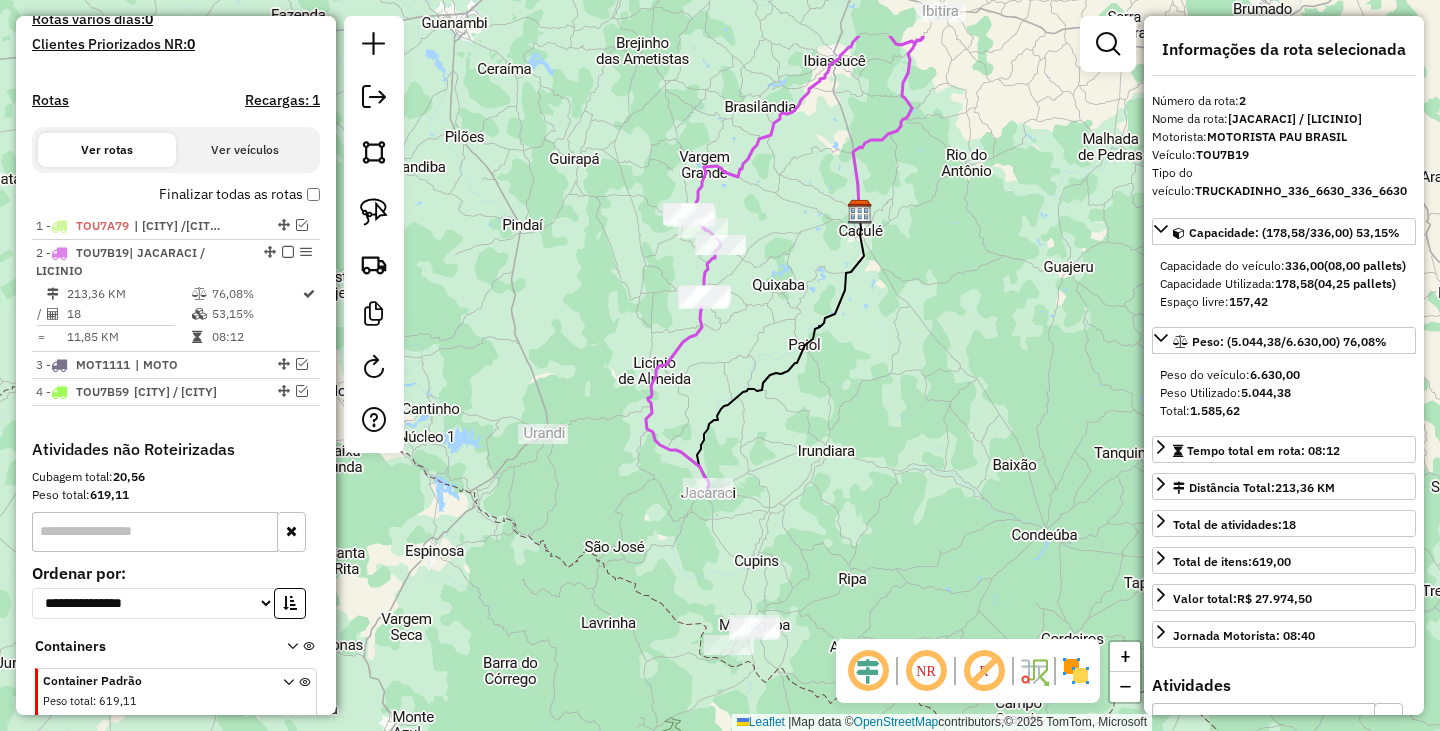 drag, startPoint x: 934, startPoint y: 396, endPoint x: 866, endPoint y: 505, distance: 128.47179 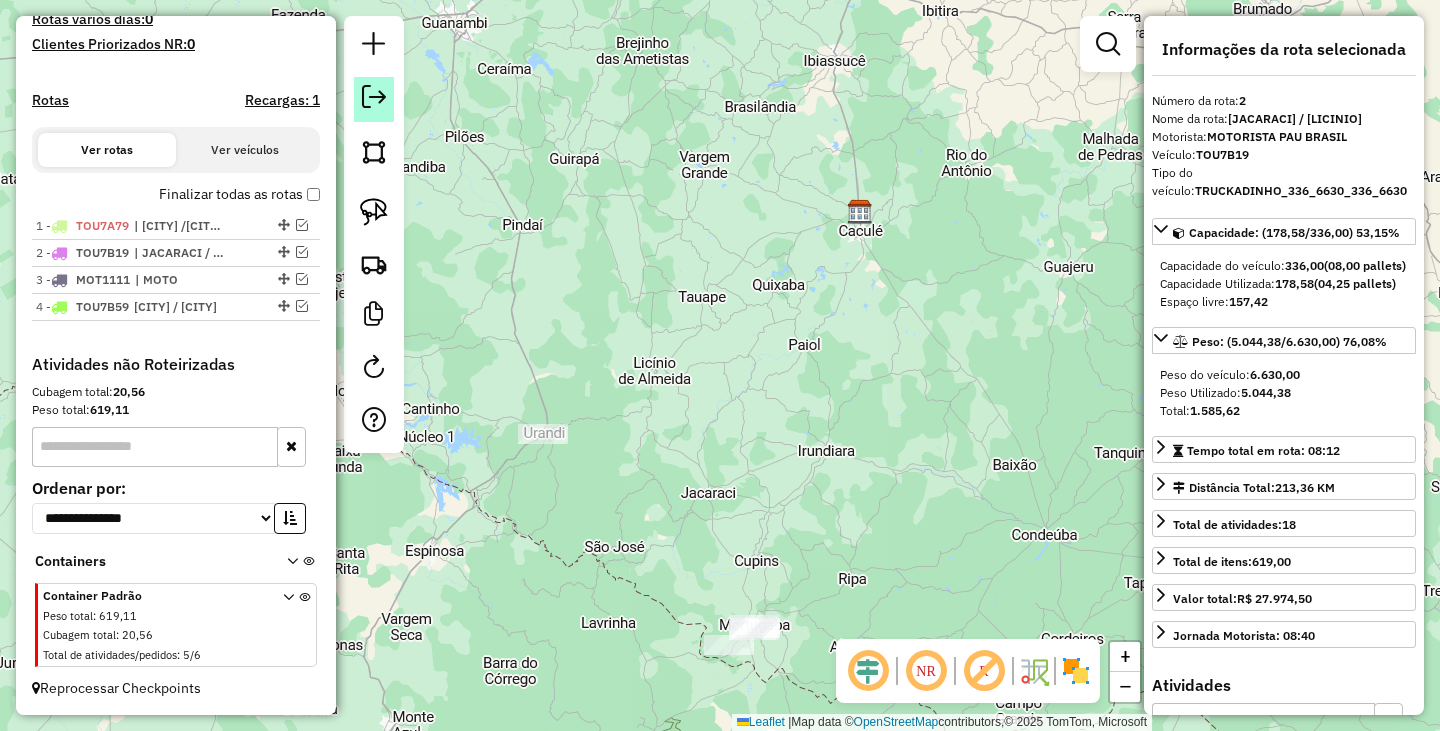 click 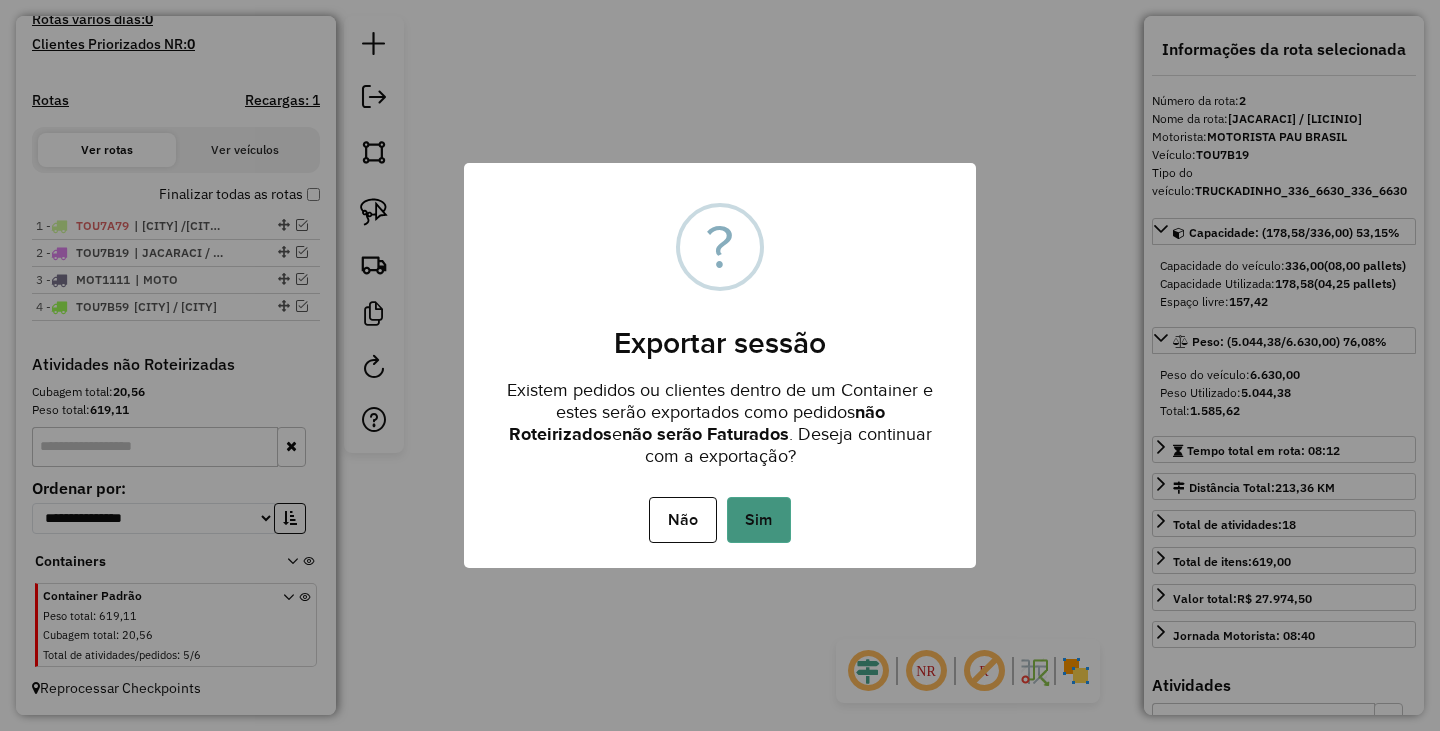 click on "Sim" at bounding box center (759, 520) 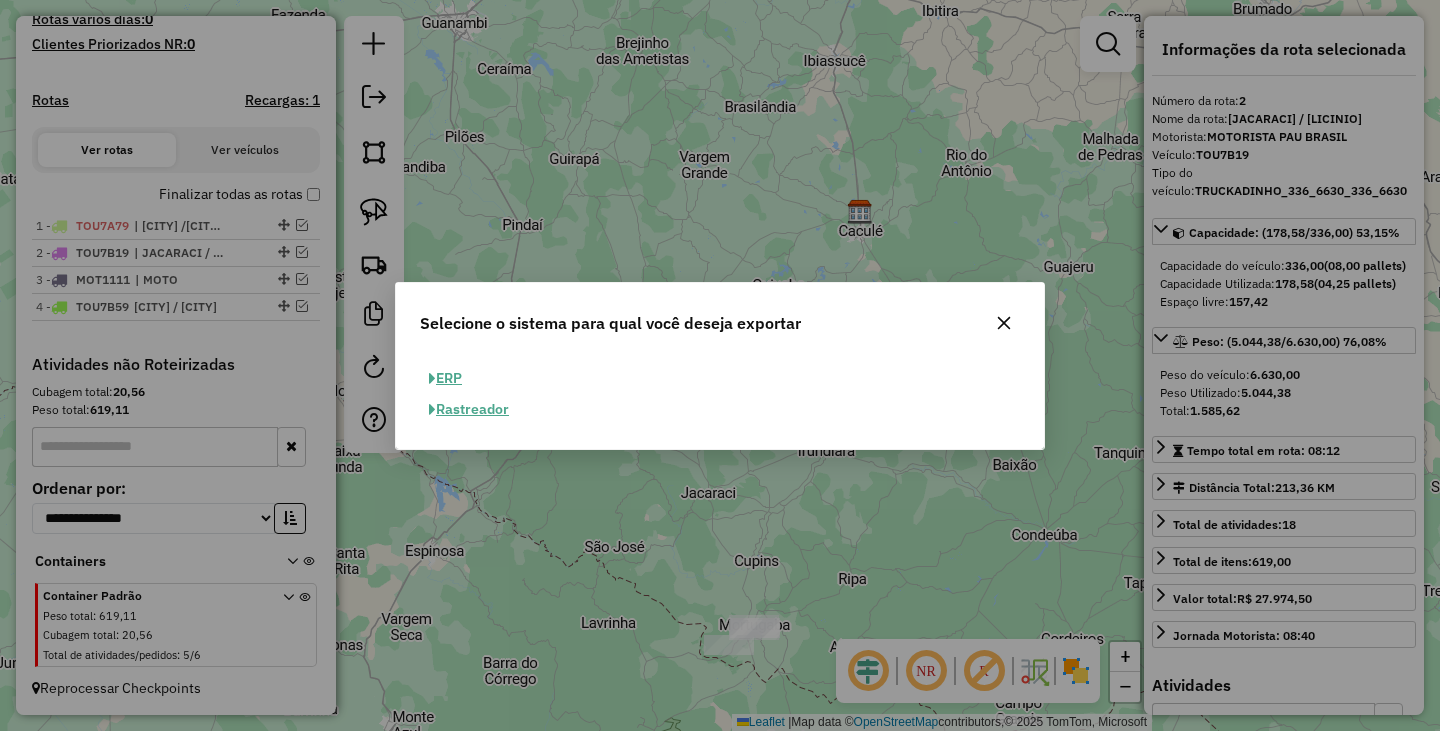 click on "ERP" 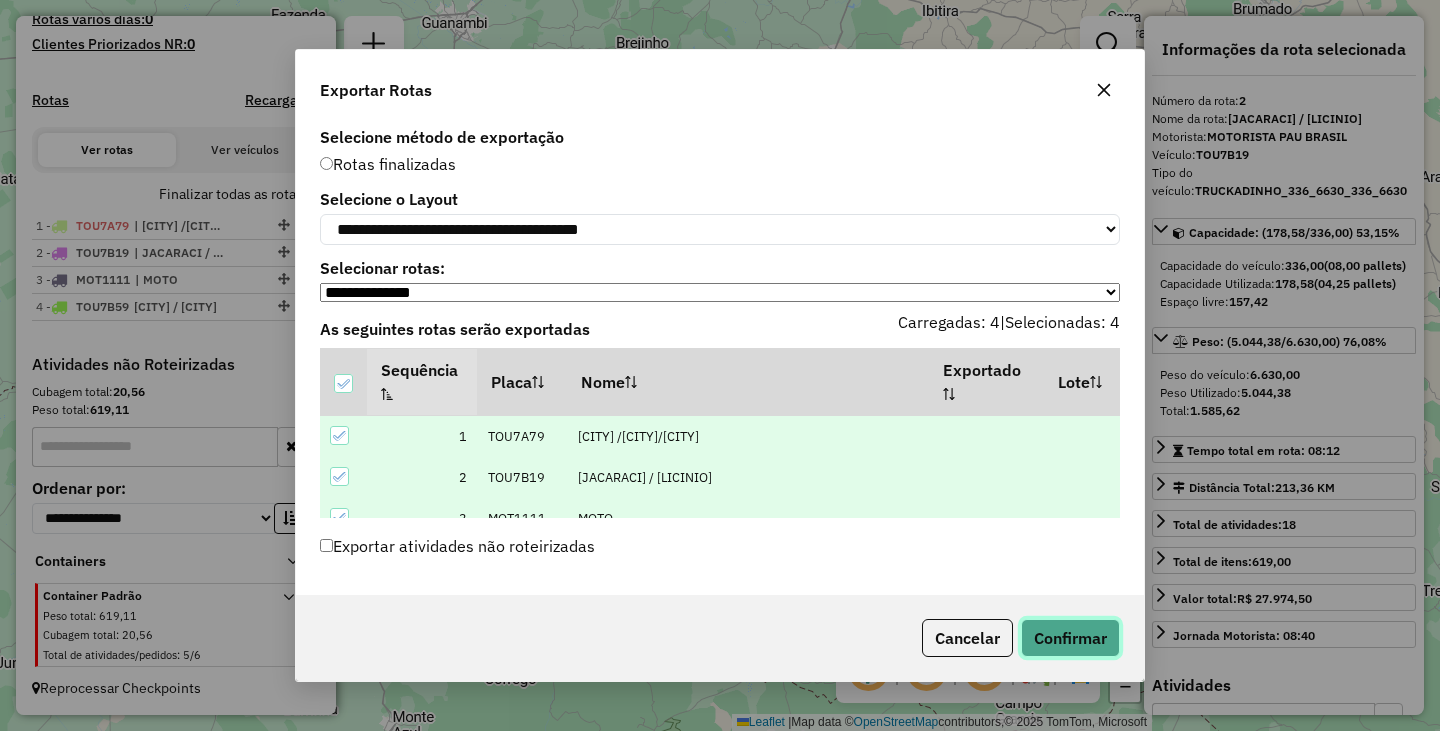 click on "Confirmar" 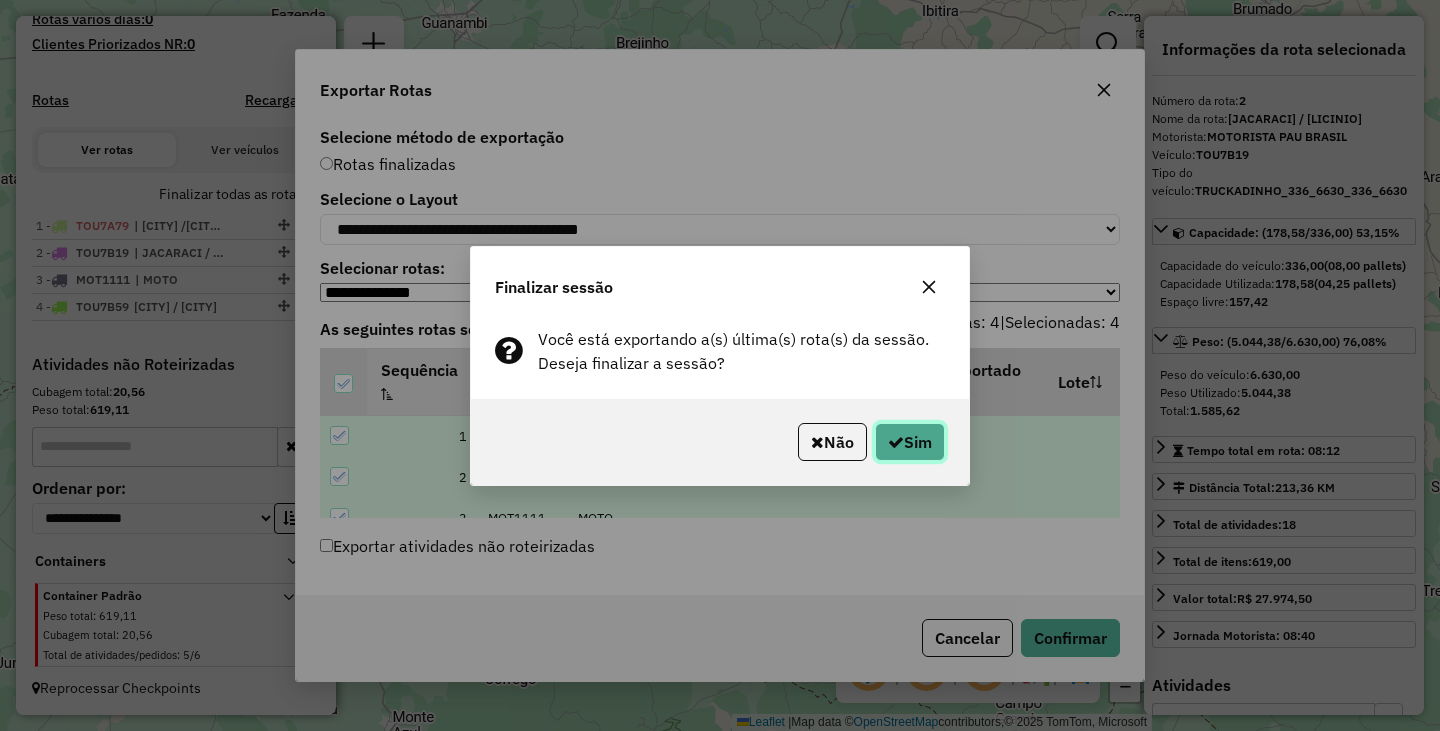 click on "Sim" 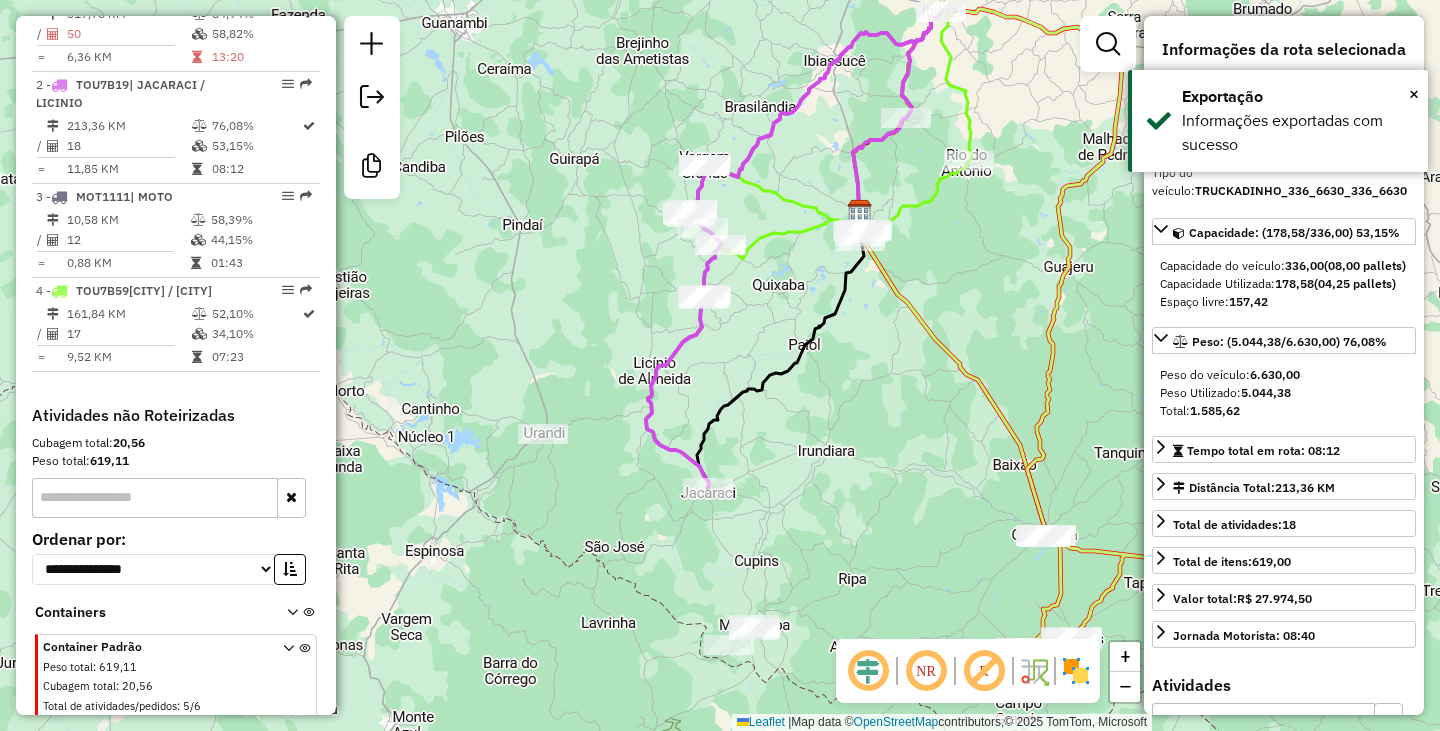 scroll, scrollTop: 868, scrollLeft: 0, axis: vertical 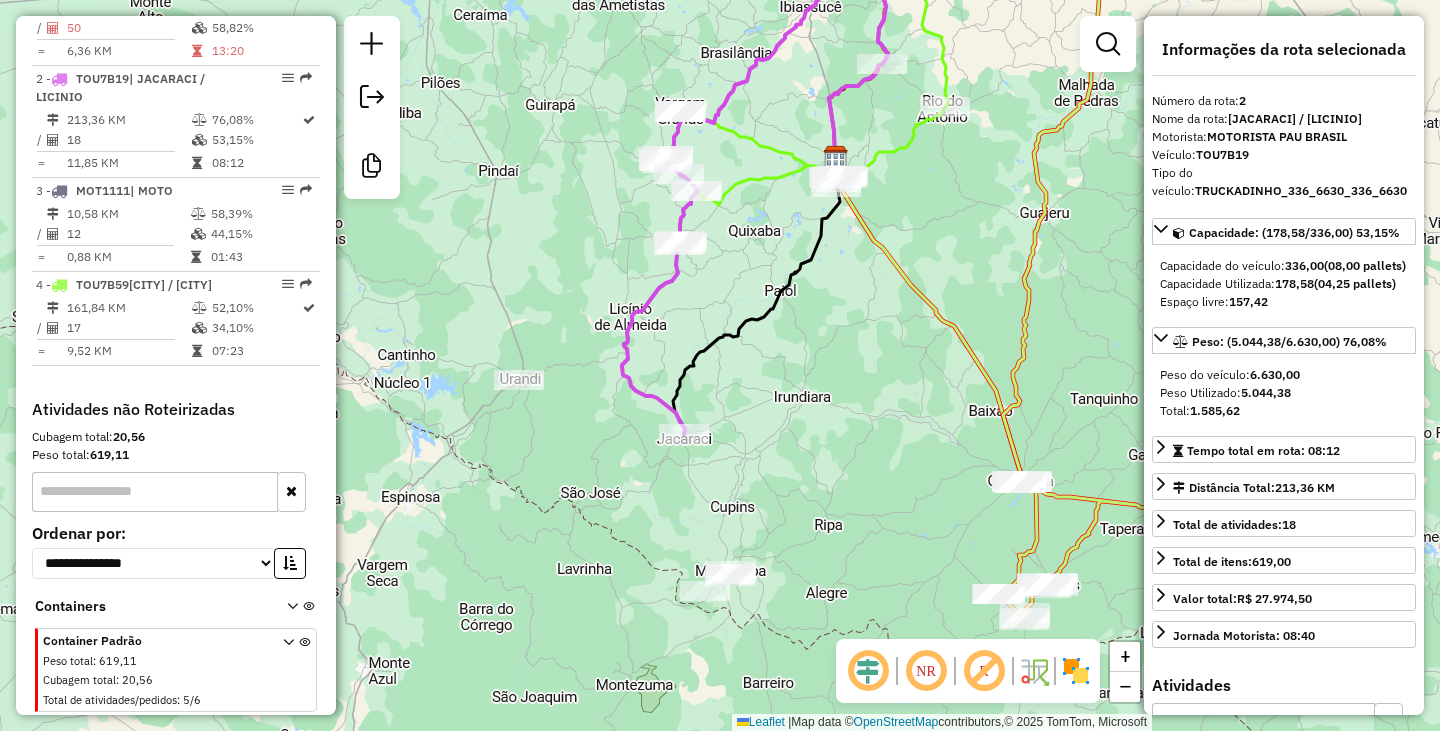 drag, startPoint x: 982, startPoint y: 445, endPoint x: 866, endPoint y: 216, distance: 256.7041 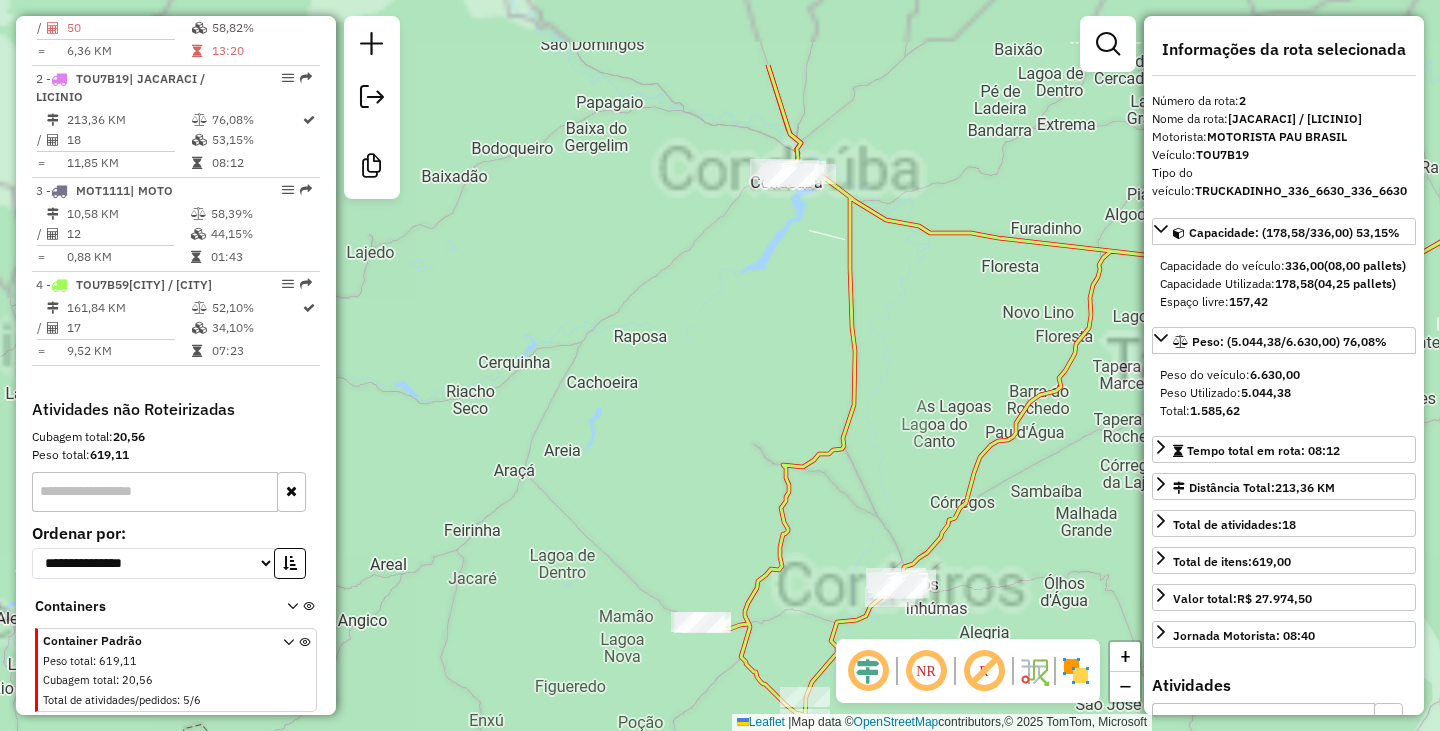 drag, startPoint x: 841, startPoint y: 222, endPoint x: 809, endPoint y: 389, distance: 170.03824 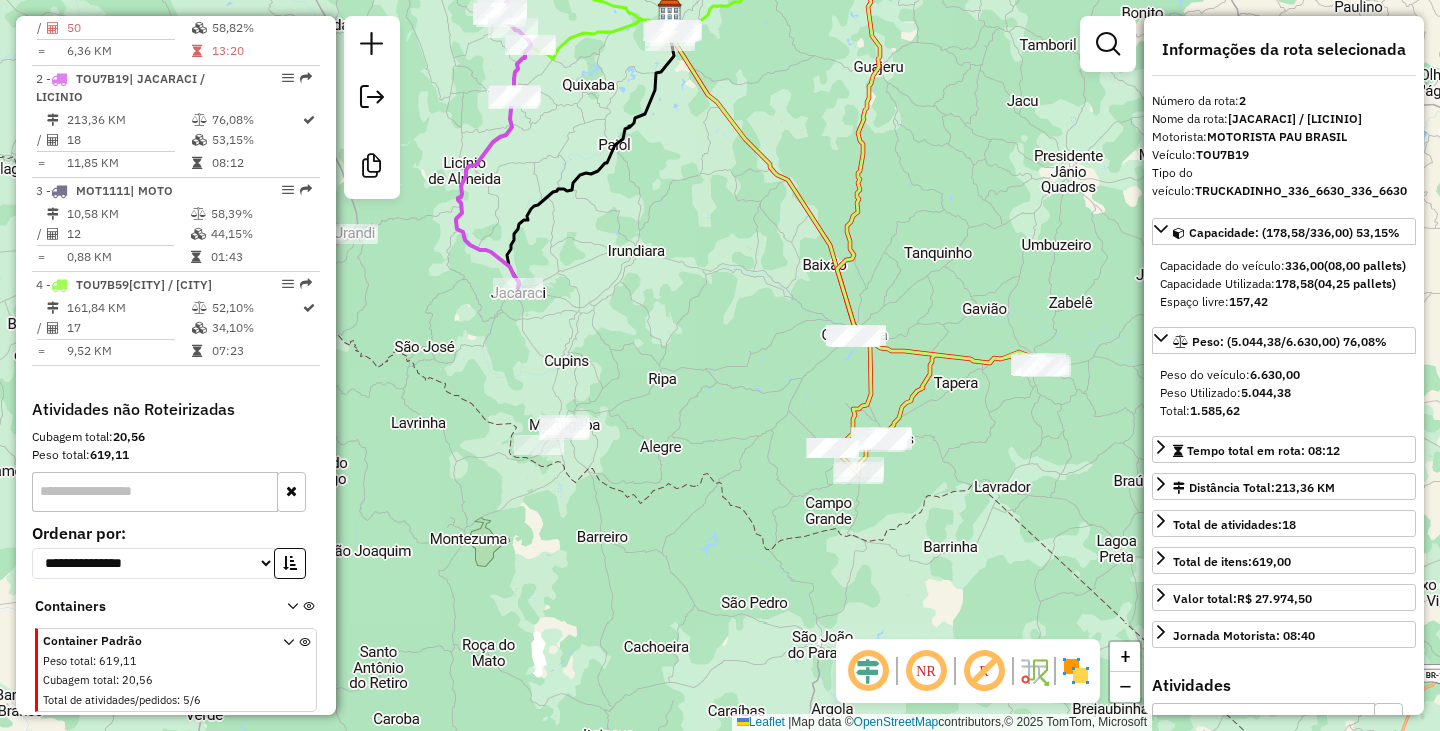 drag, startPoint x: 770, startPoint y: 282, endPoint x: 809, endPoint y: 534, distance: 255 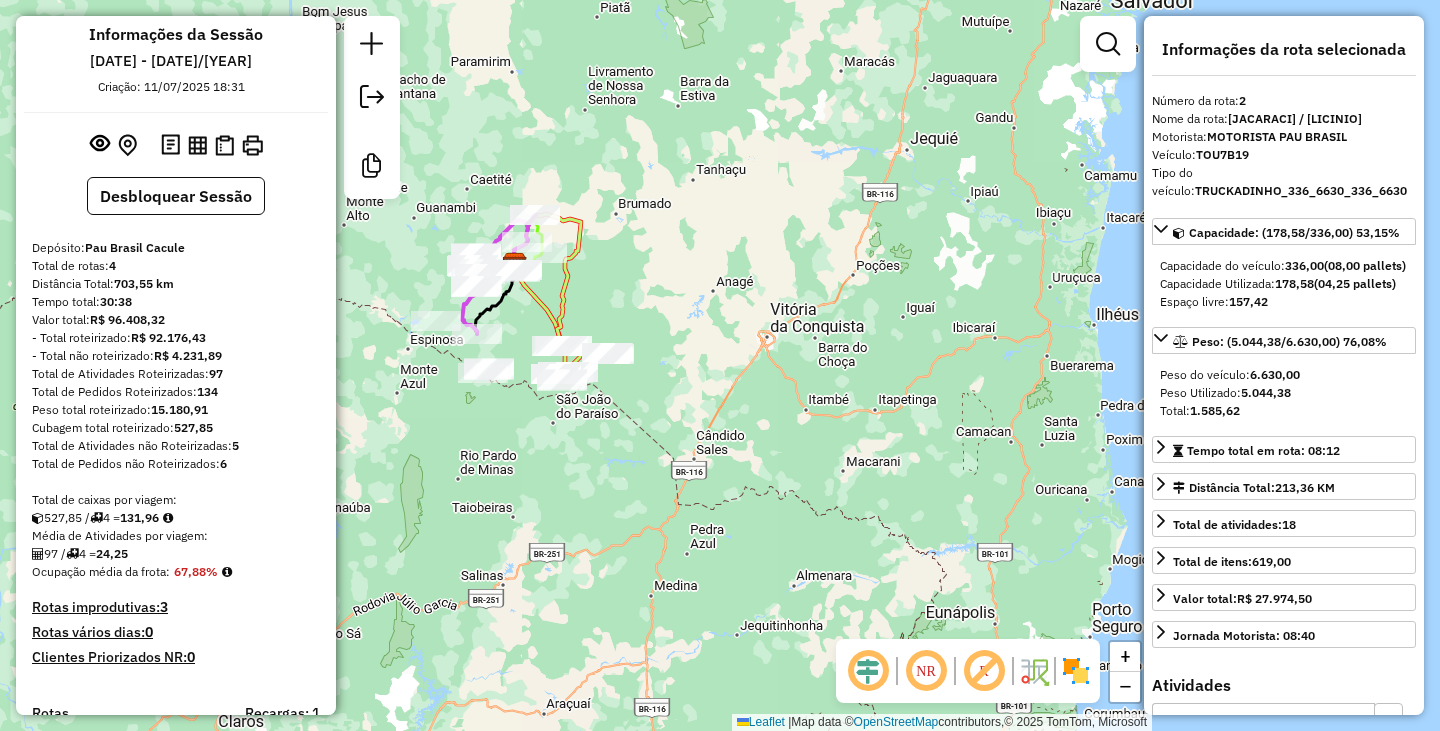 scroll, scrollTop: 0, scrollLeft: 0, axis: both 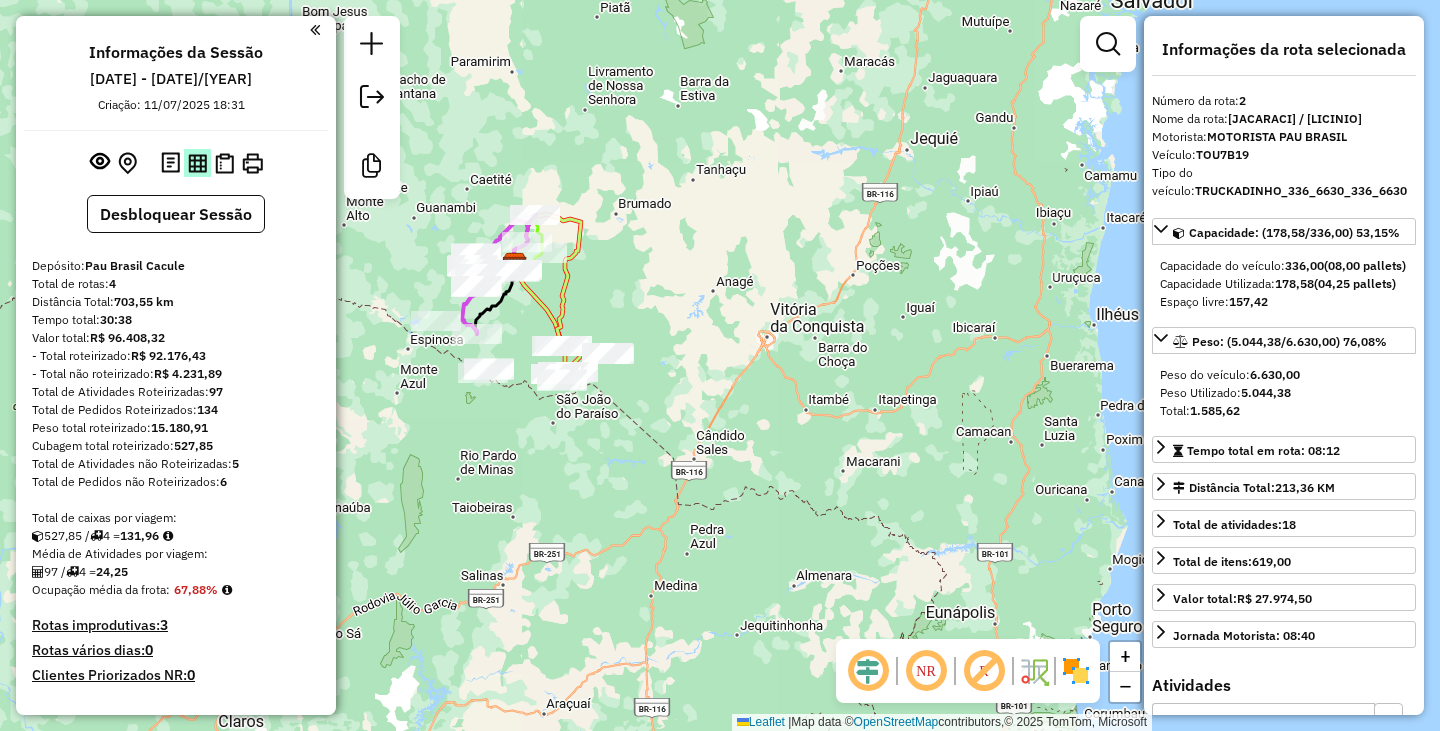 click at bounding box center (197, 163) 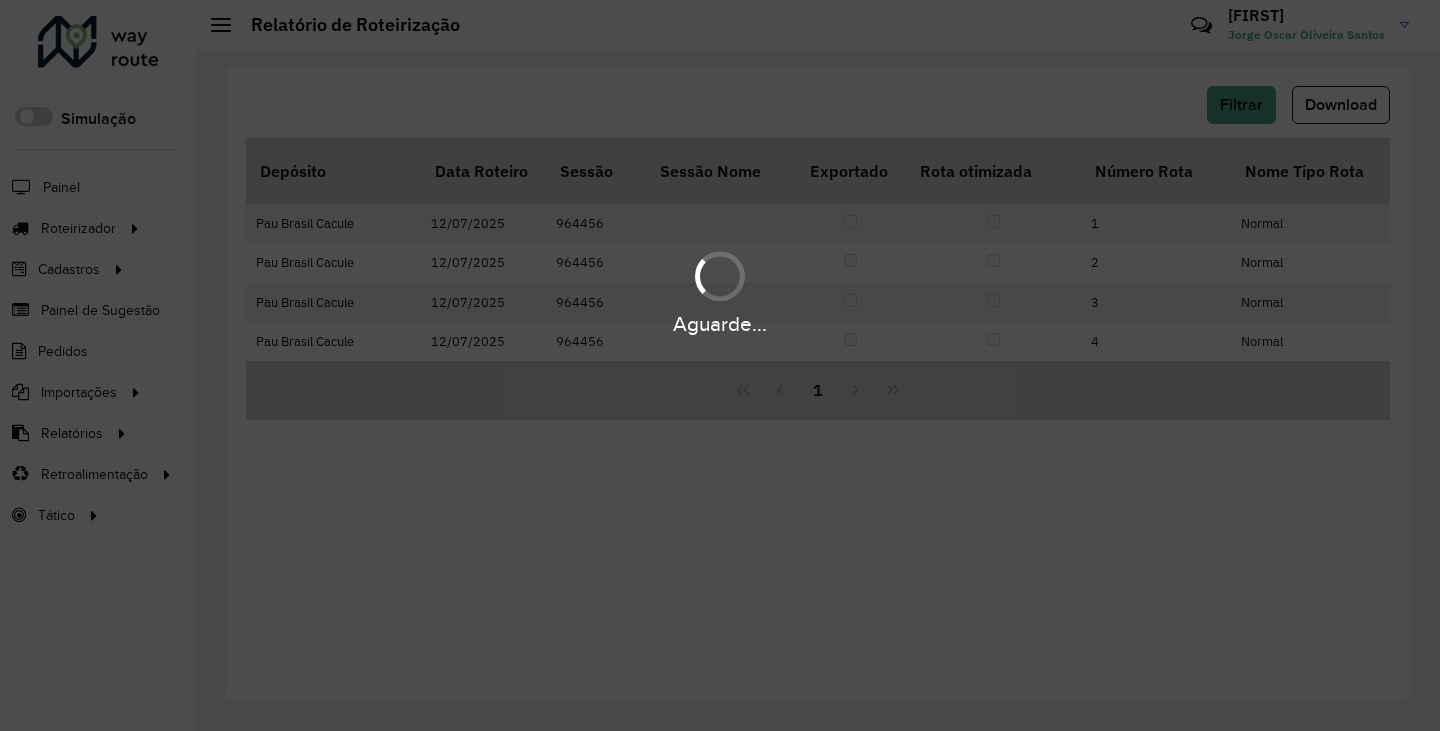 scroll, scrollTop: 0, scrollLeft: 0, axis: both 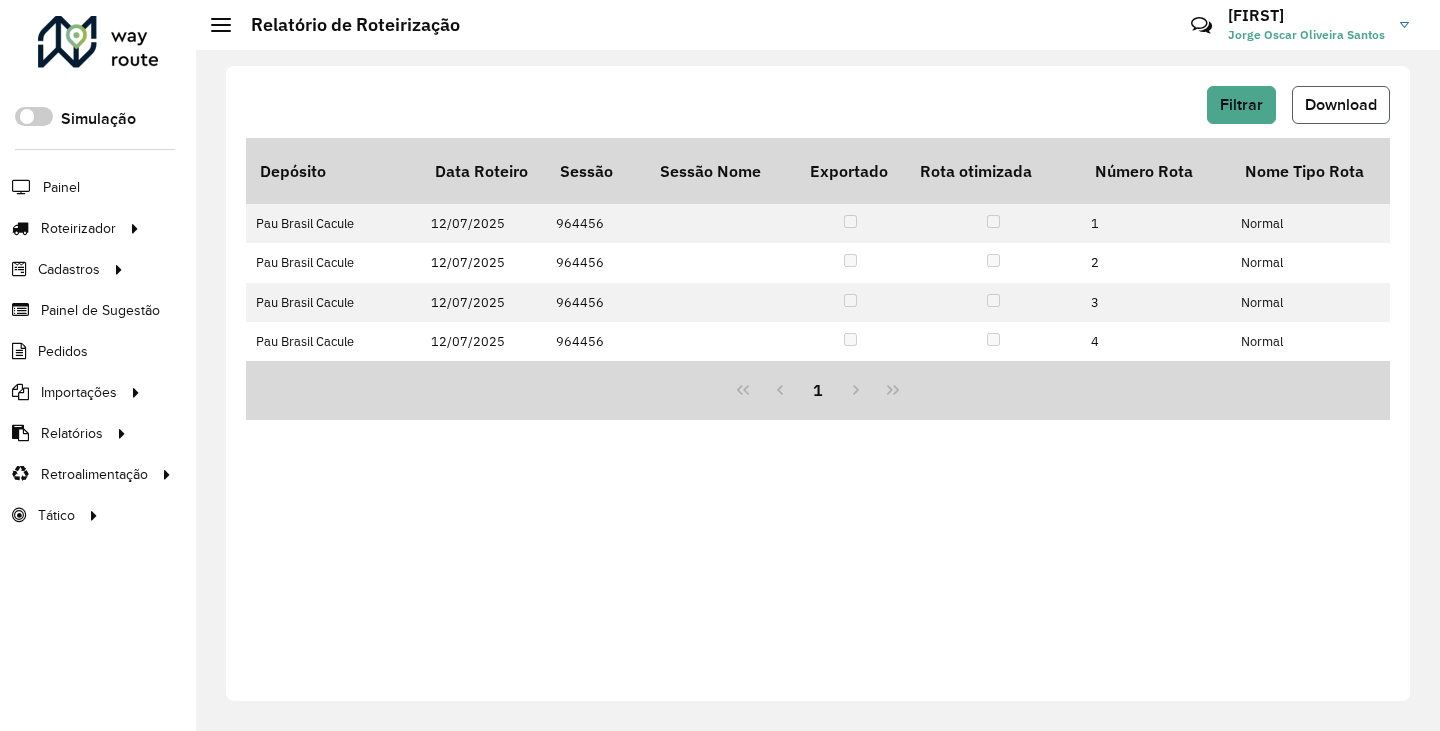 click on "Download" 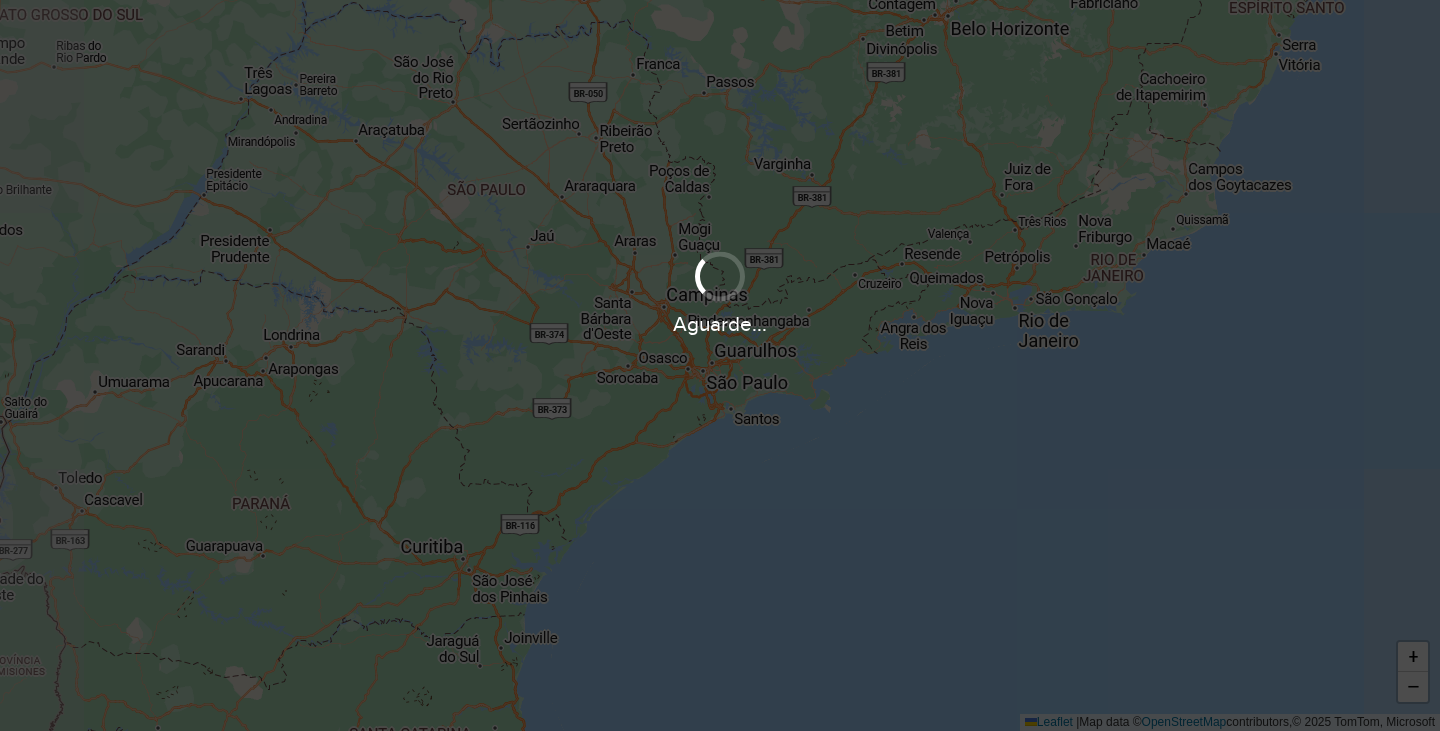 scroll, scrollTop: 0, scrollLeft: 0, axis: both 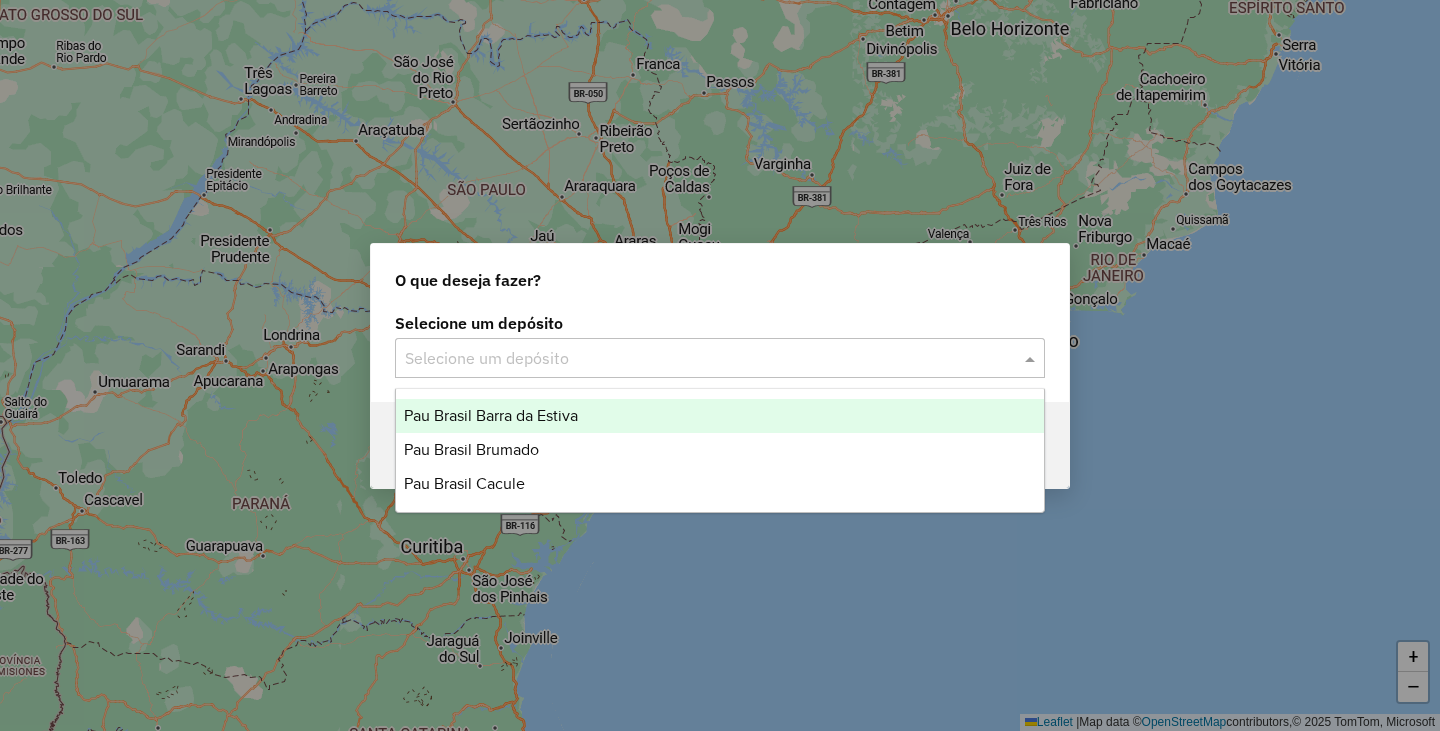click on "Selecione um depósito" 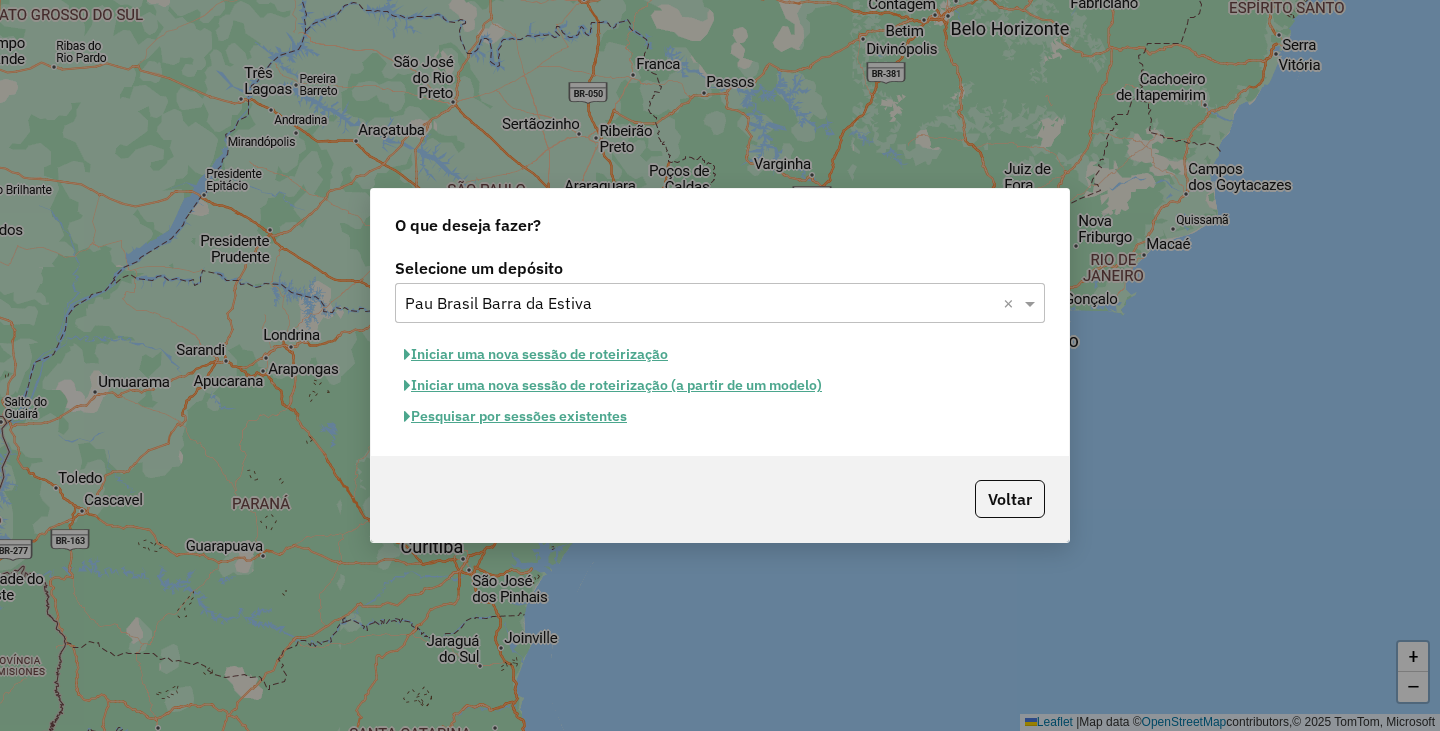 click on "Iniciar uma nova sessão de roteirização" 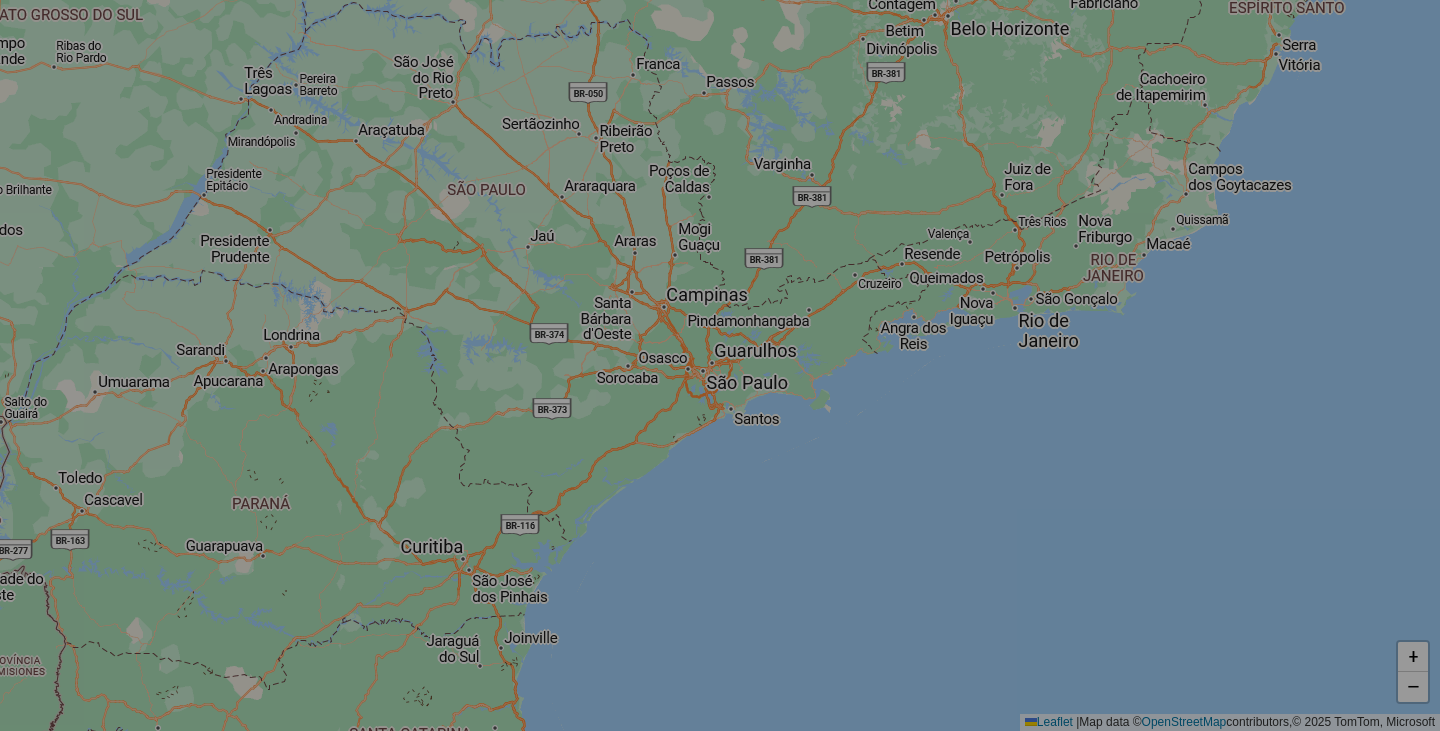 select on "*" 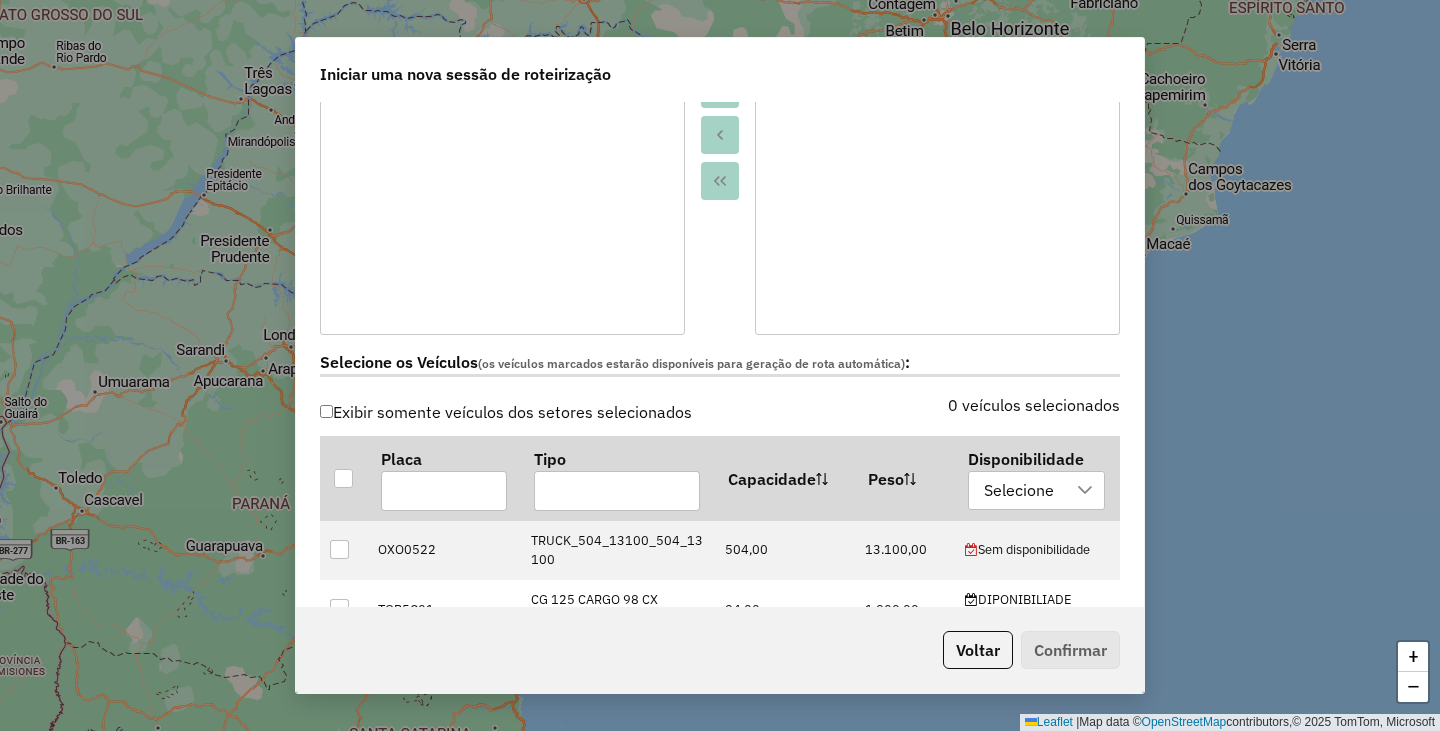 scroll, scrollTop: 700, scrollLeft: 0, axis: vertical 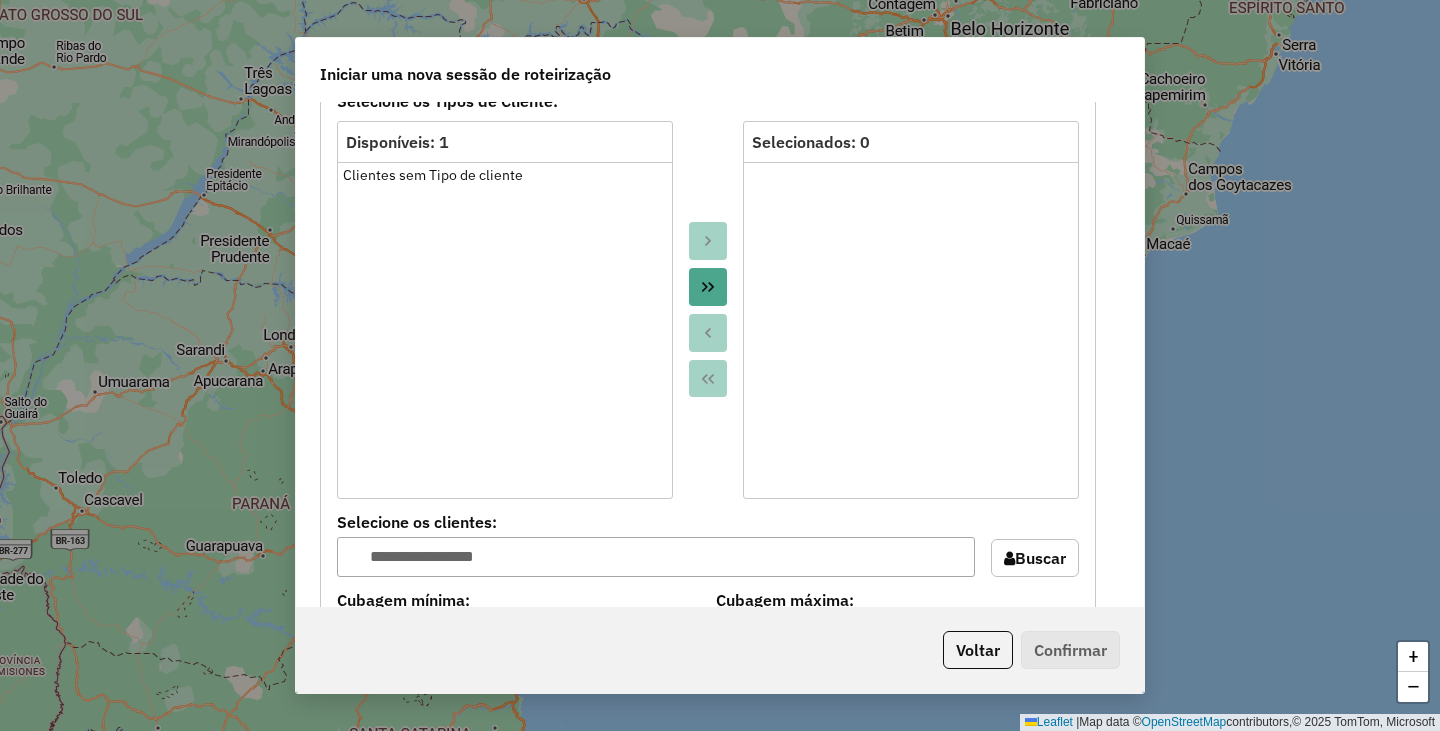 click at bounding box center (708, 287) 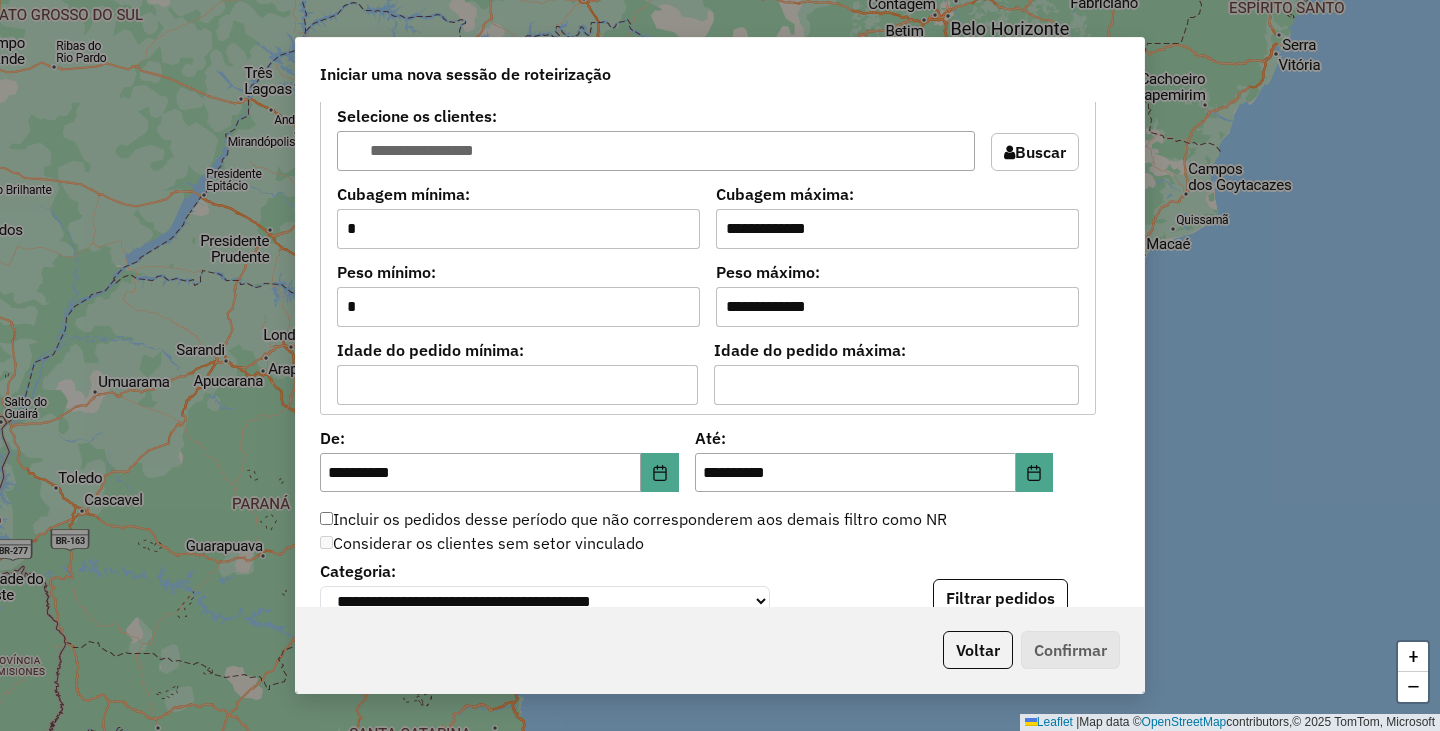 scroll, scrollTop: 1700, scrollLeft: 0, axis: vertical 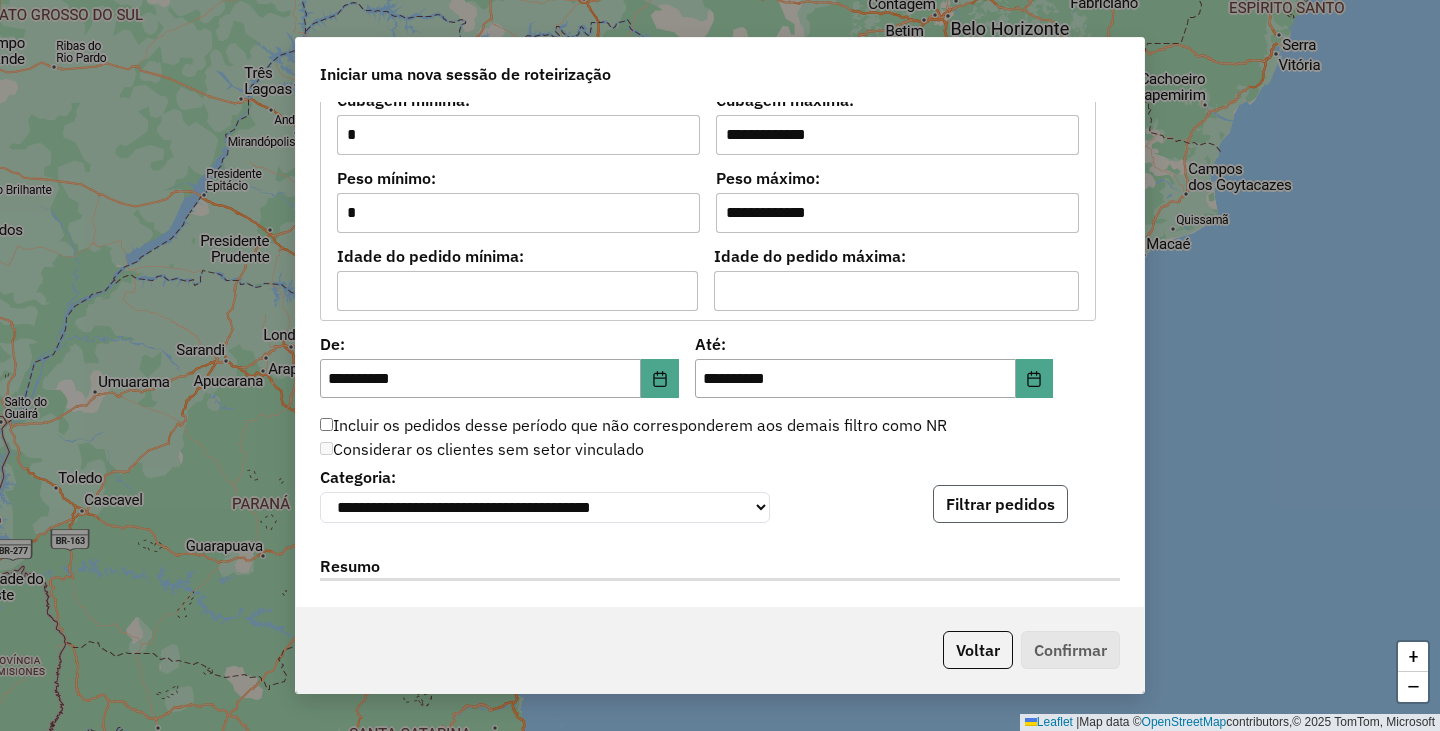 click on "Filtrar pedidos" 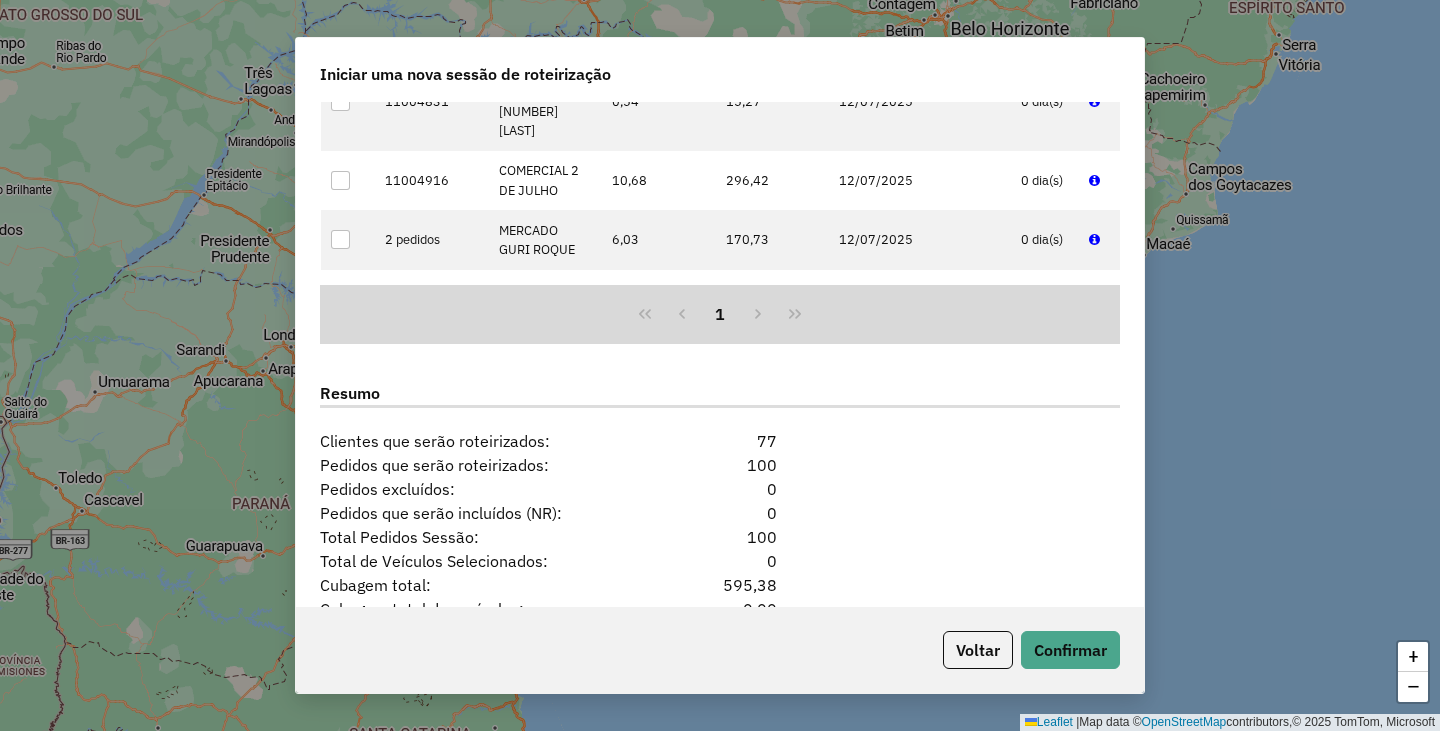 scroll, scrollTop: 2443, scrollLeft: 0, axis: vertical 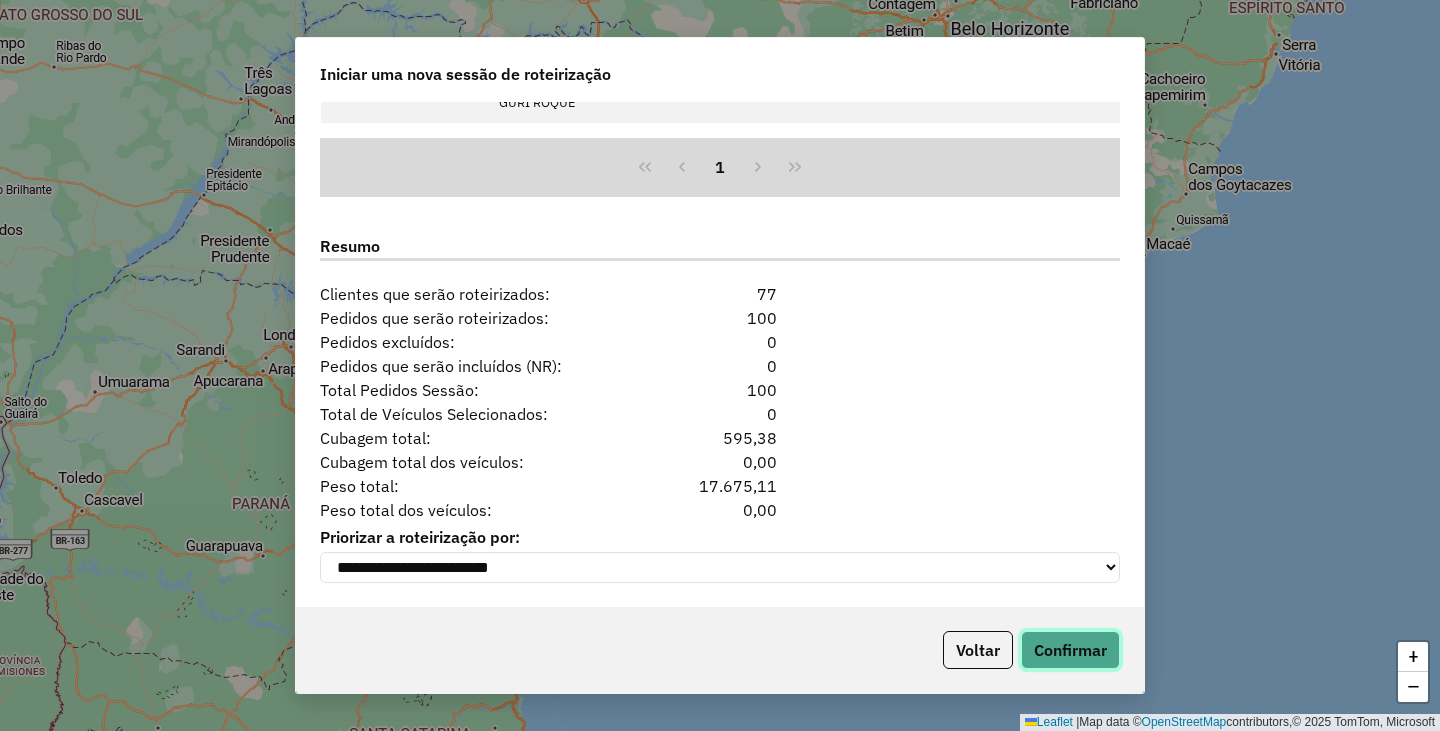 click on "Confirmar" 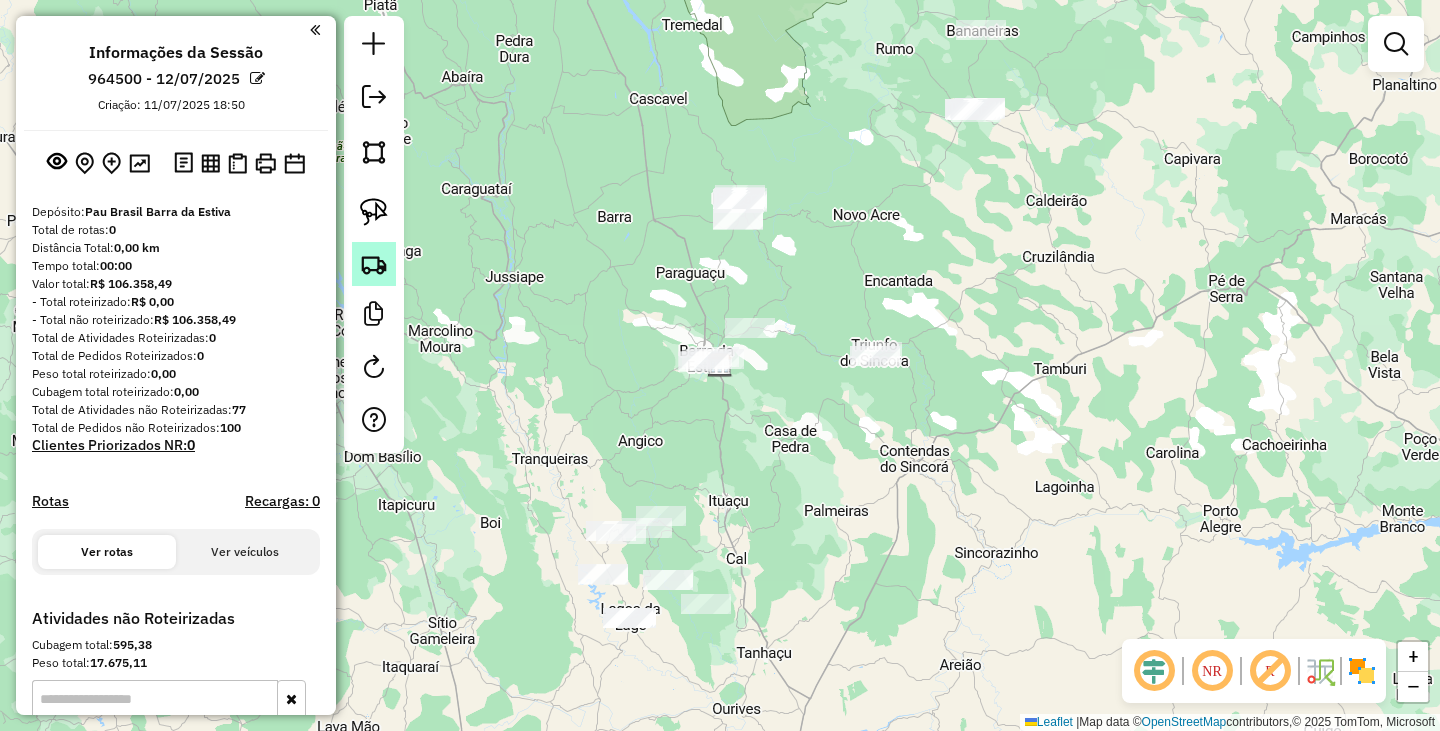 click 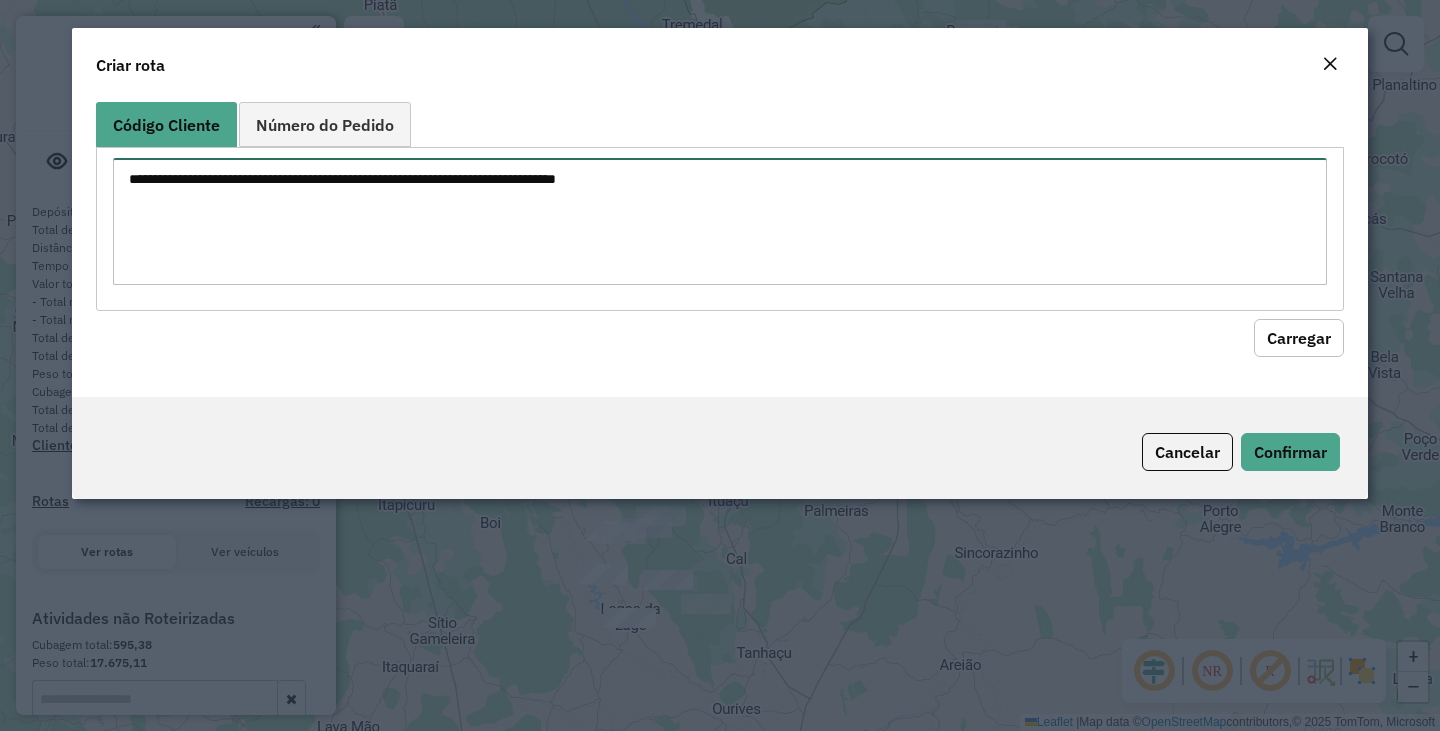 click at bounding box center (720, 221) 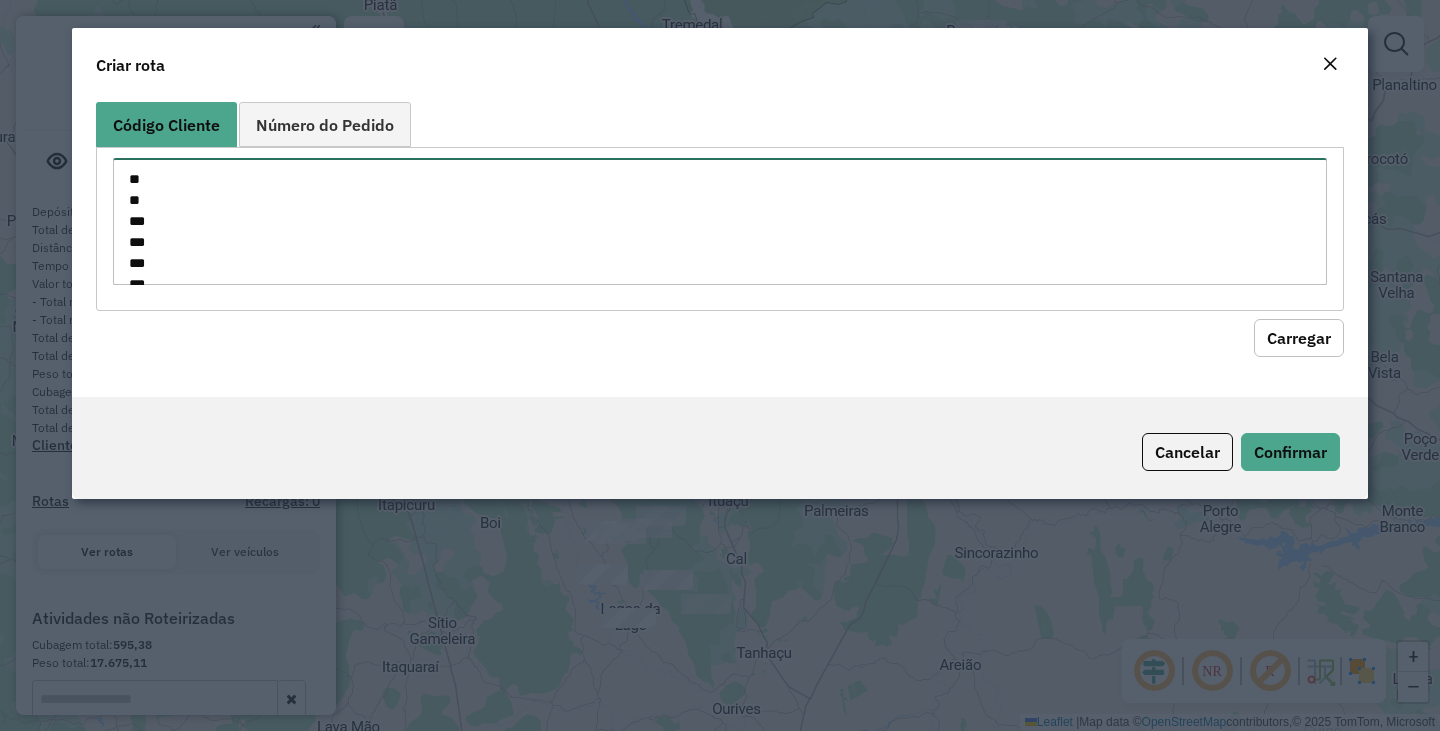 scroll, scrollTop: 323, scrollLeft: 0, axis: vertical 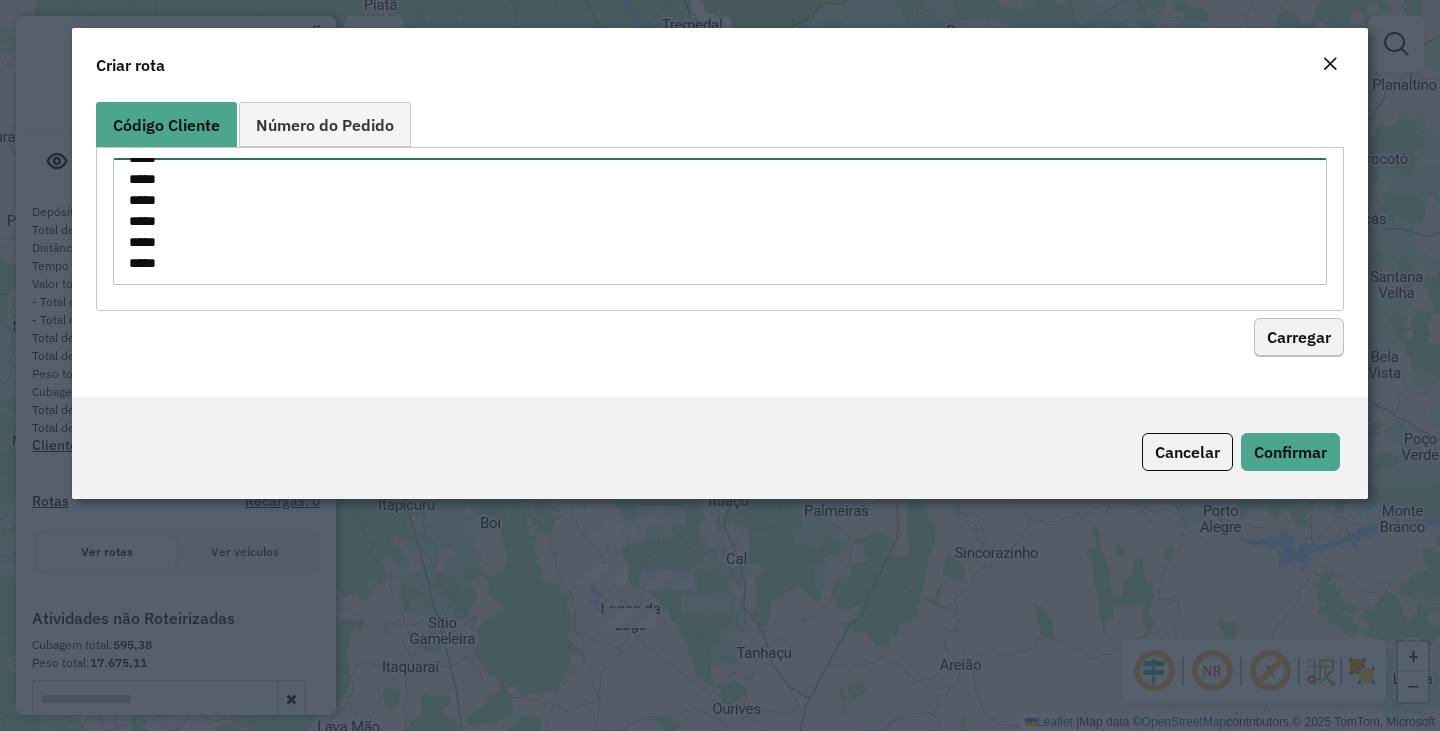 type on "**
**
***
***
***
***
***
***
****
****
****
****
****
****
*****
*****
*****
*****
*****
****" 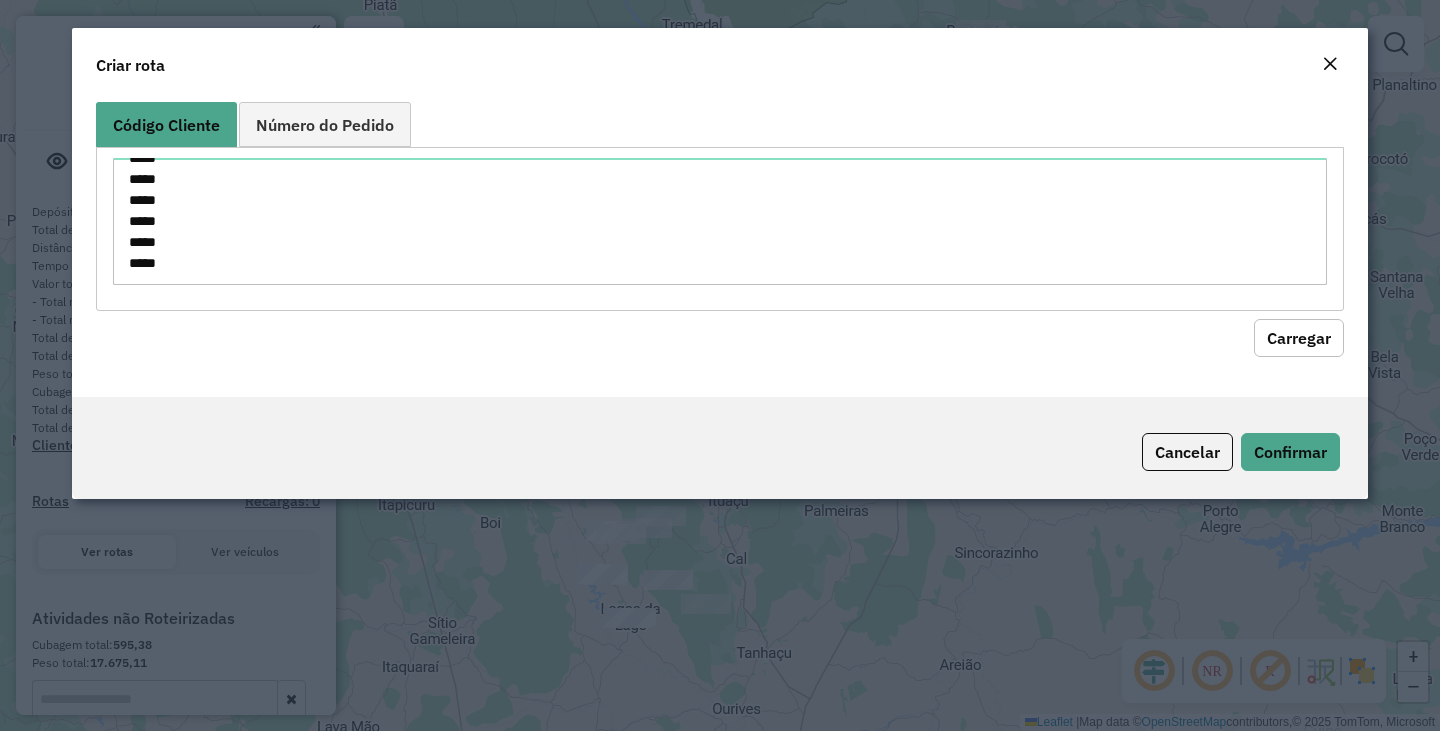 click on "Carregar" 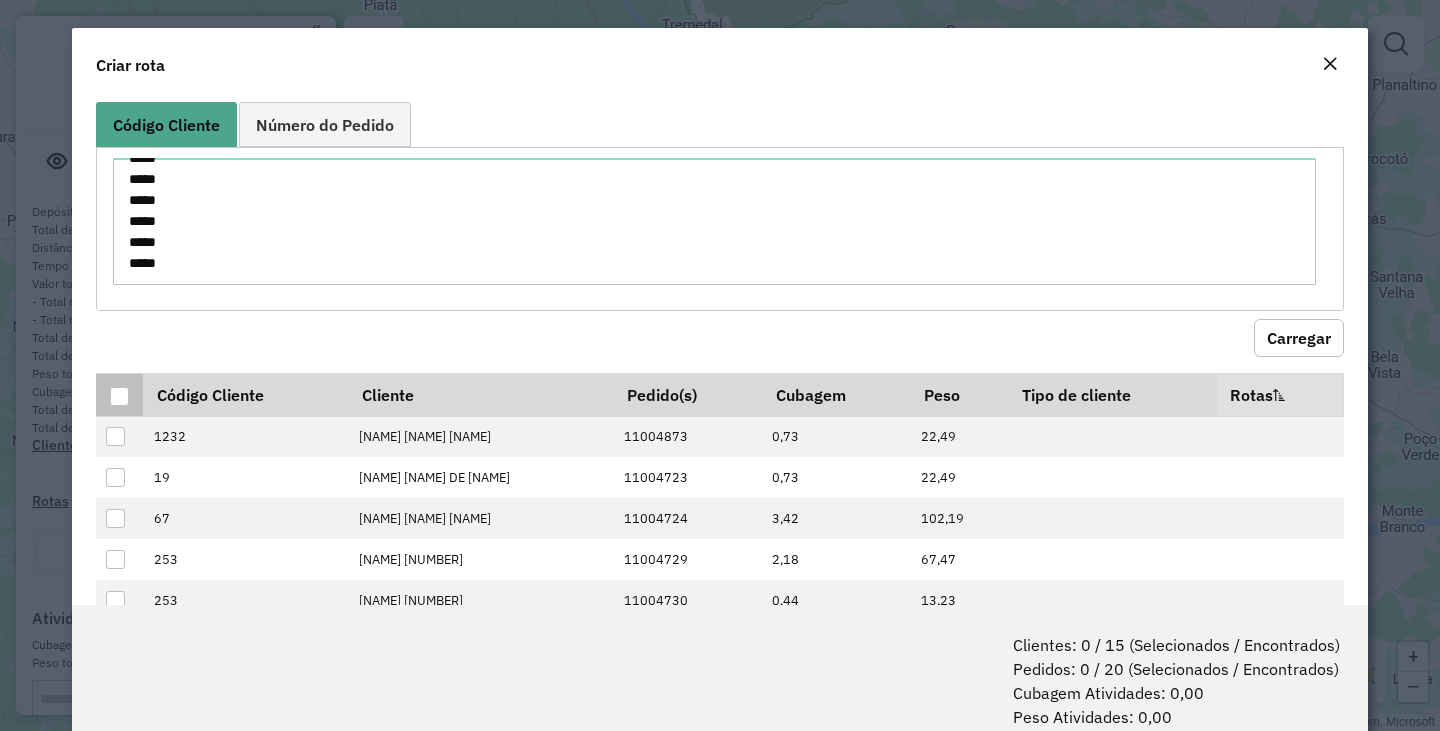 click at bounding box center [119, 396] 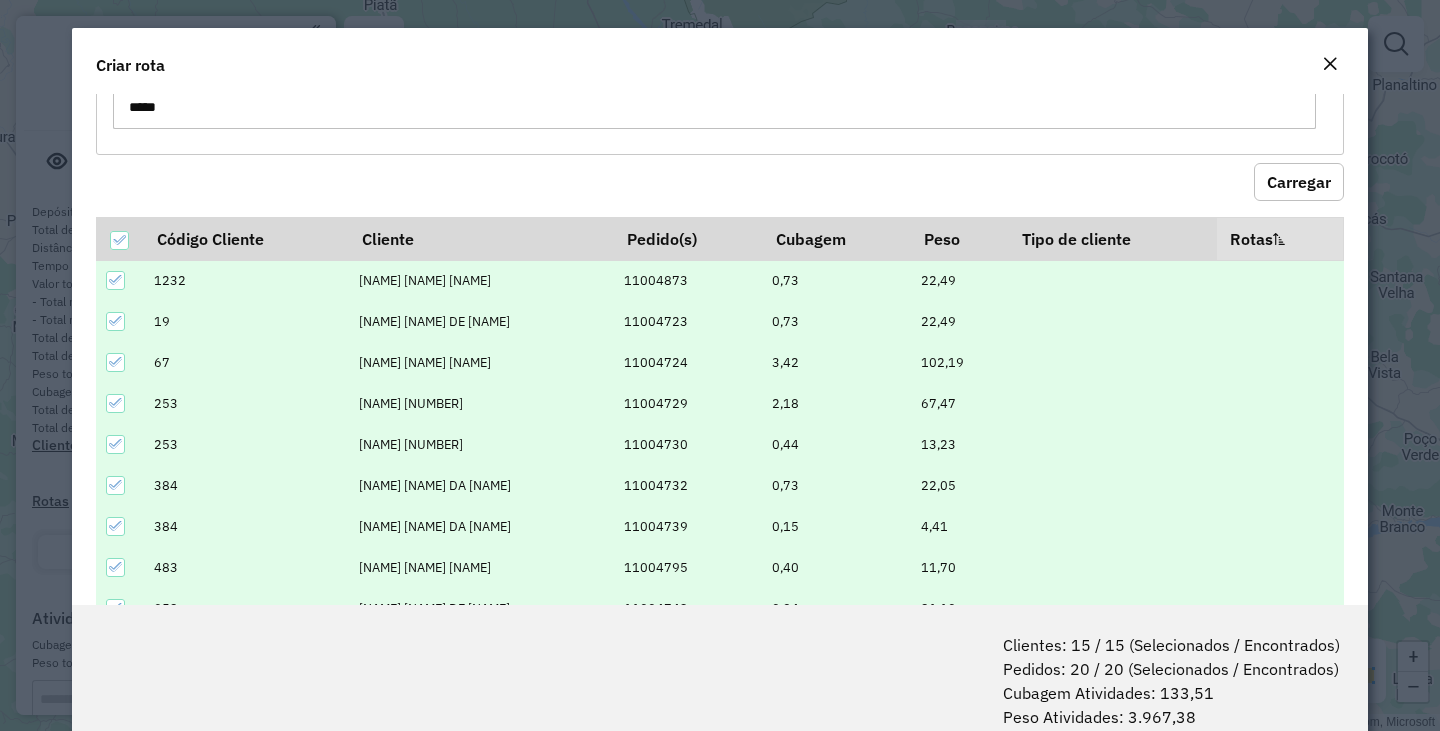 scroll, scrollTop: 319, scrollLeft: 0, axis: vertical 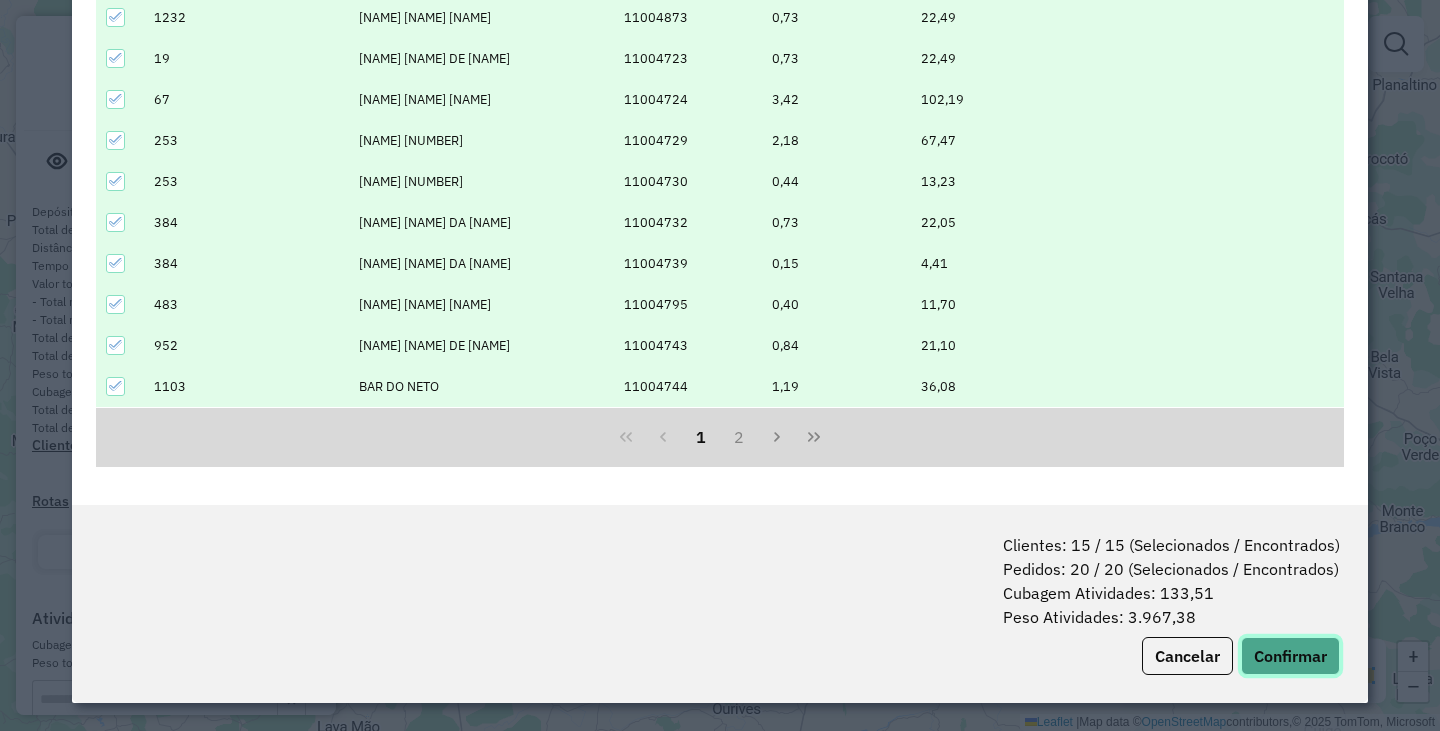 click on "Confirmar" 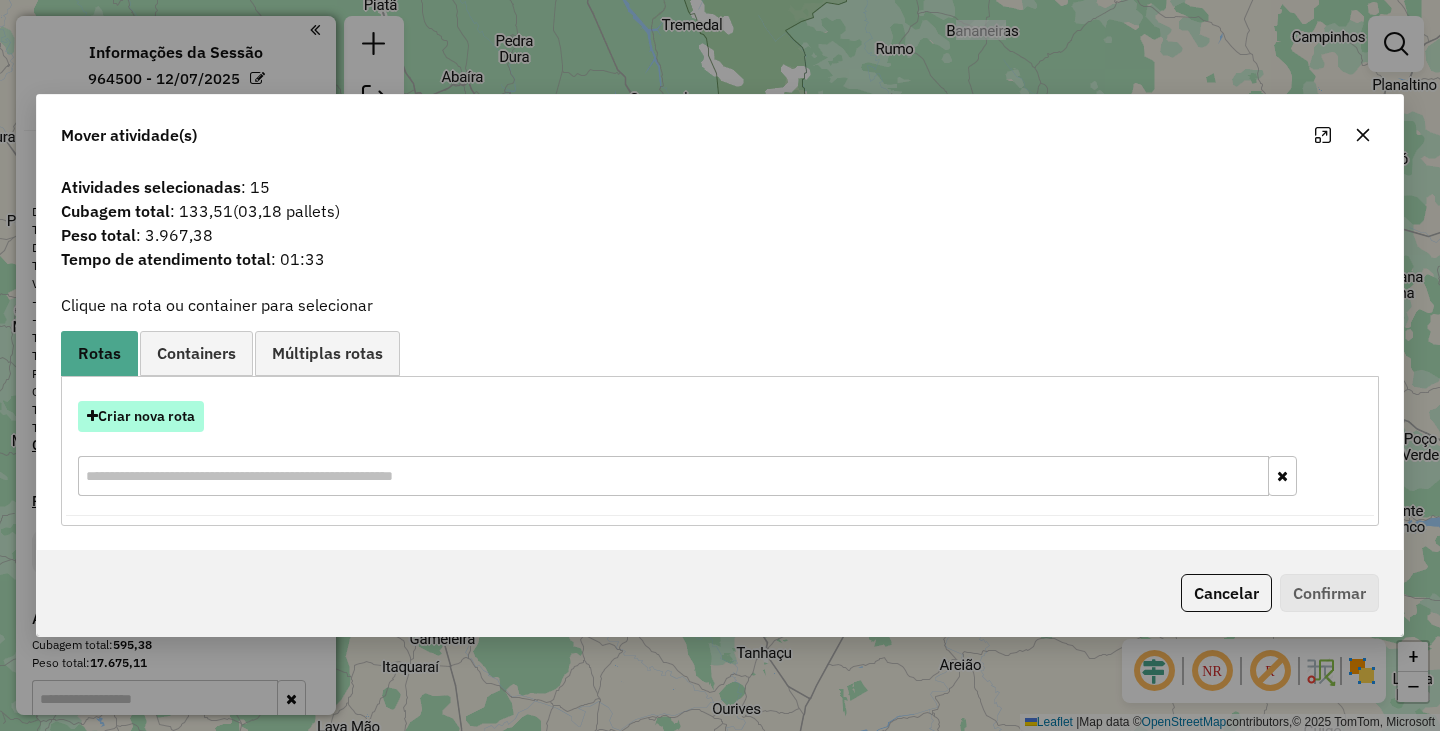 click on "Criar nova rota" at bounding box center (141, 416) 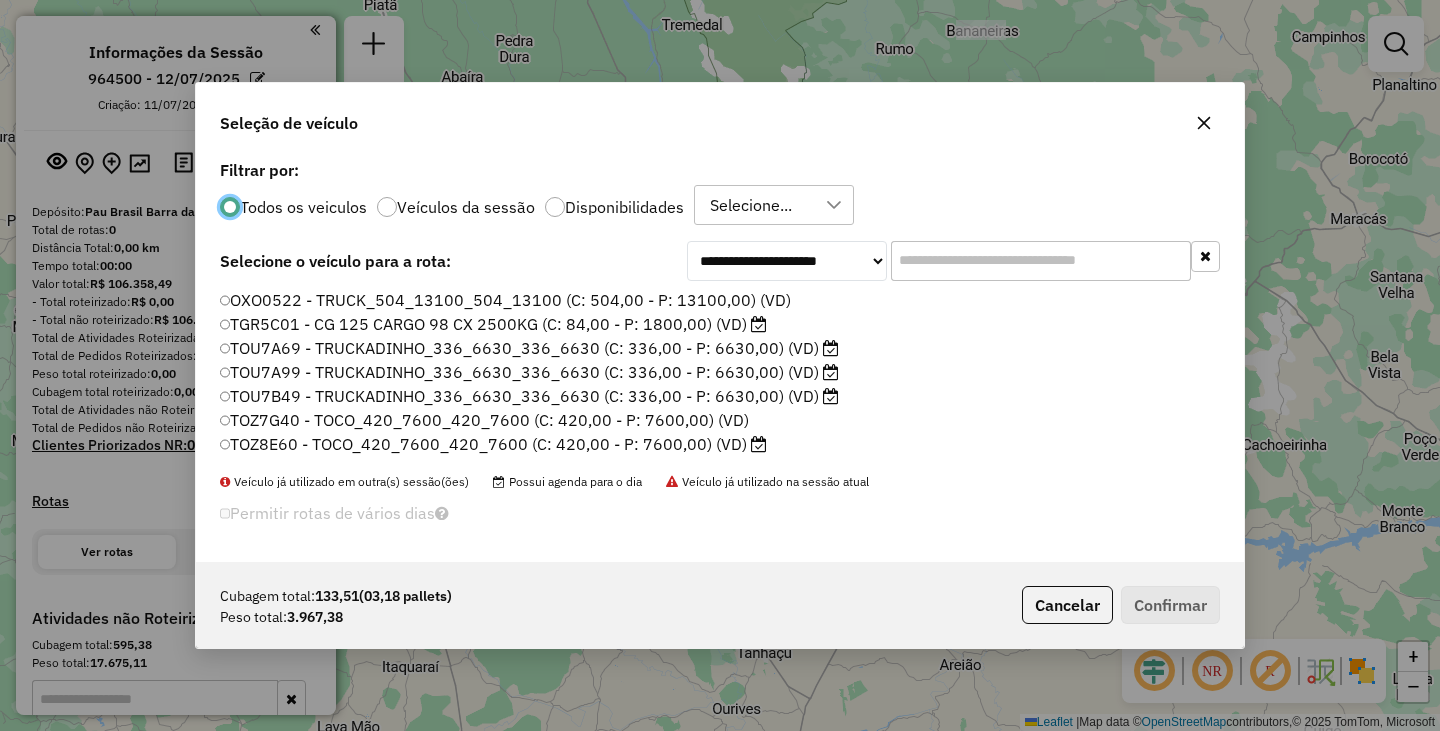 scroll, scrollTop: 12, scrollLeft: 6, axis: both 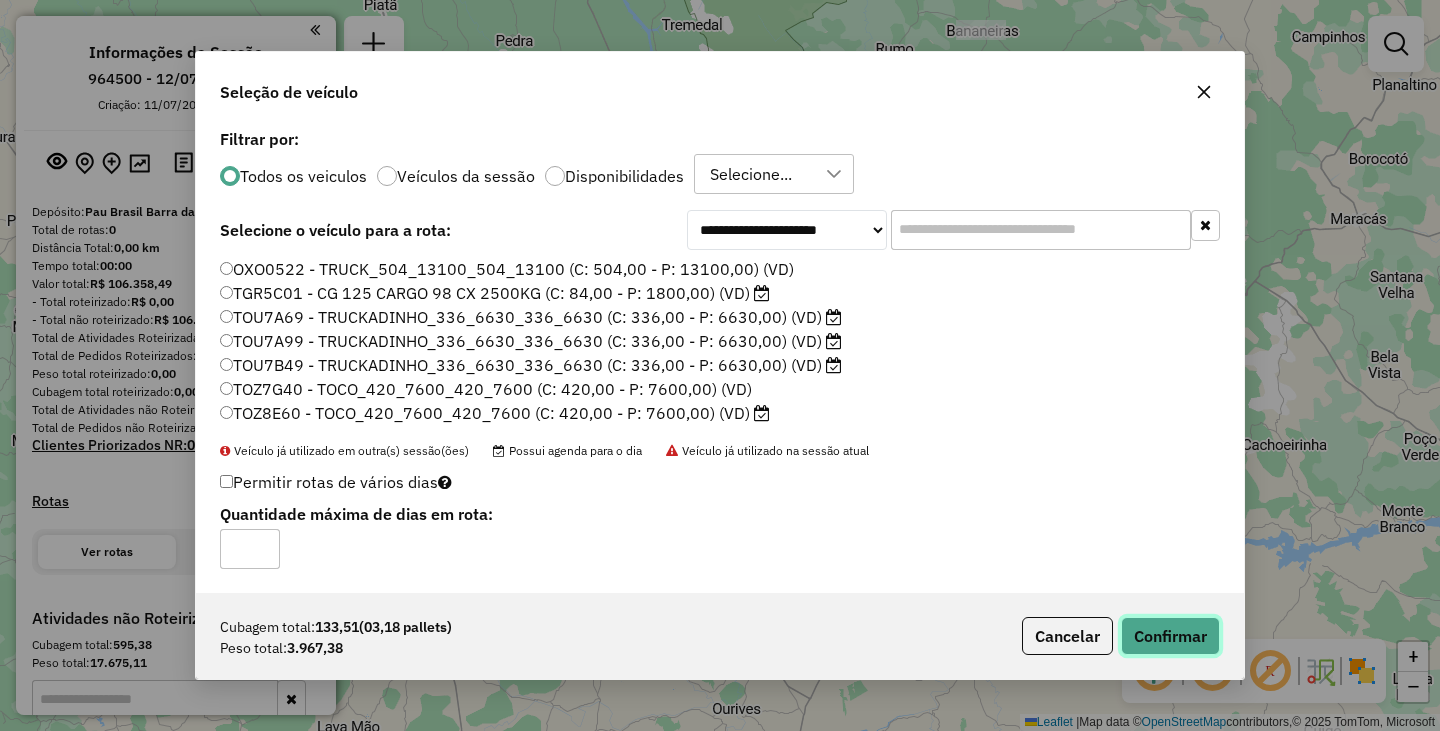 click on "Confirmar" 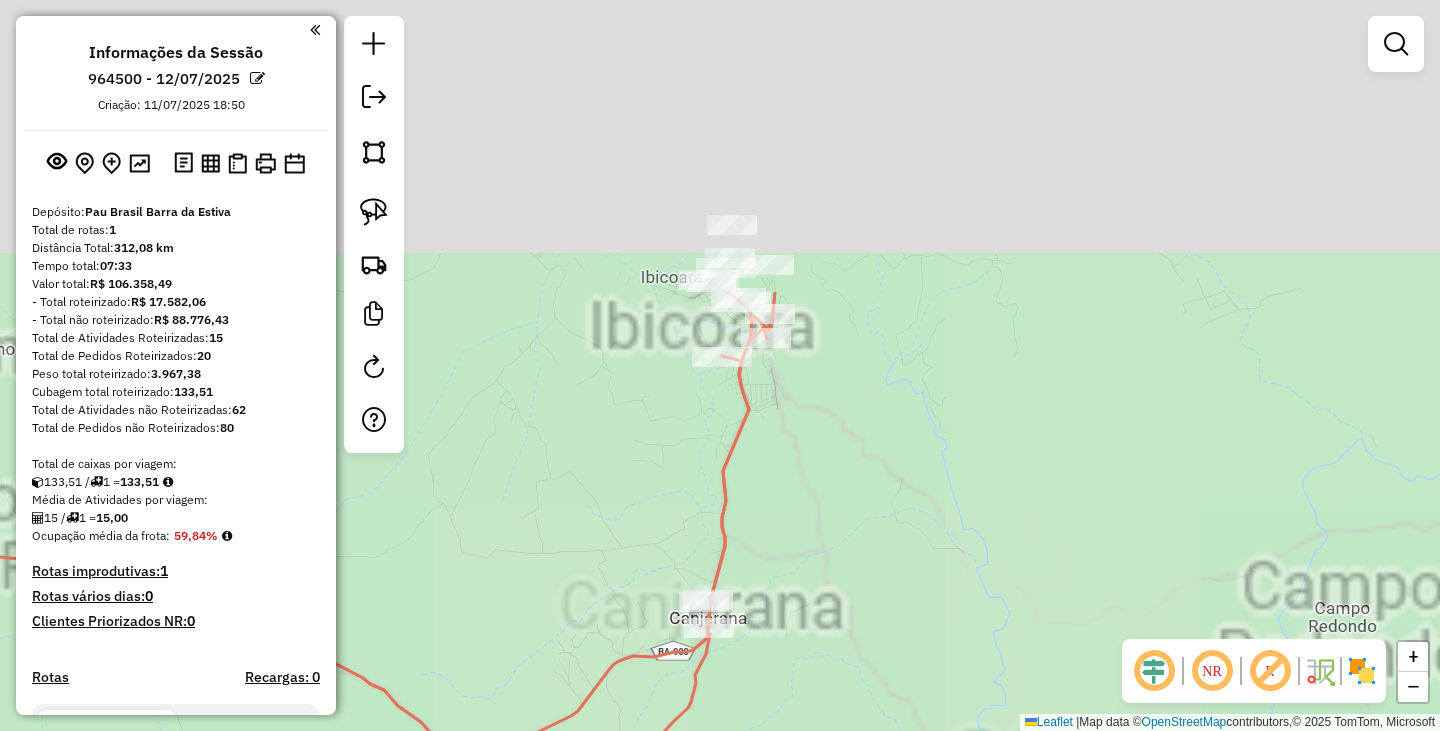 drag, startPoint x: 757, startPoint y: 98, endPoint x: 766, endPoint y: 453, distance: 355.11407 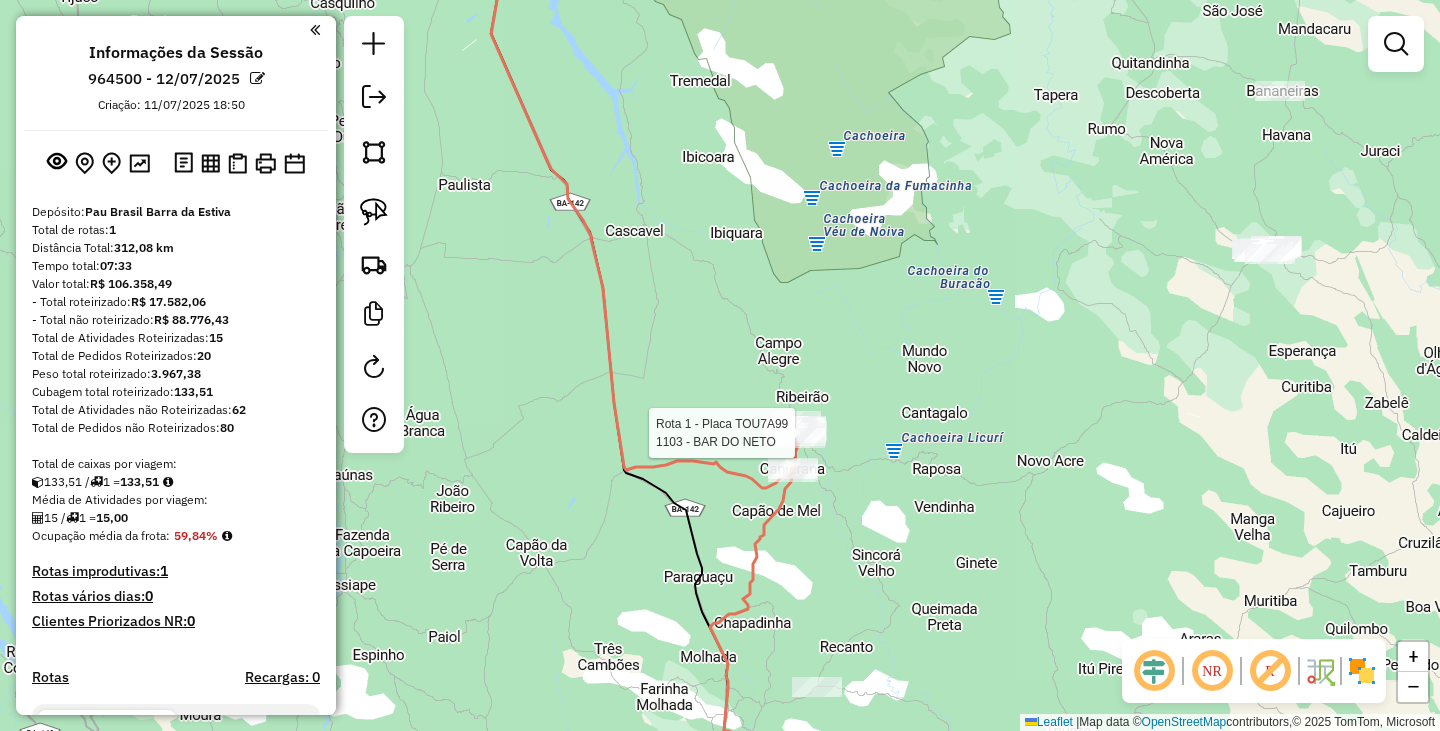 select on "**********" 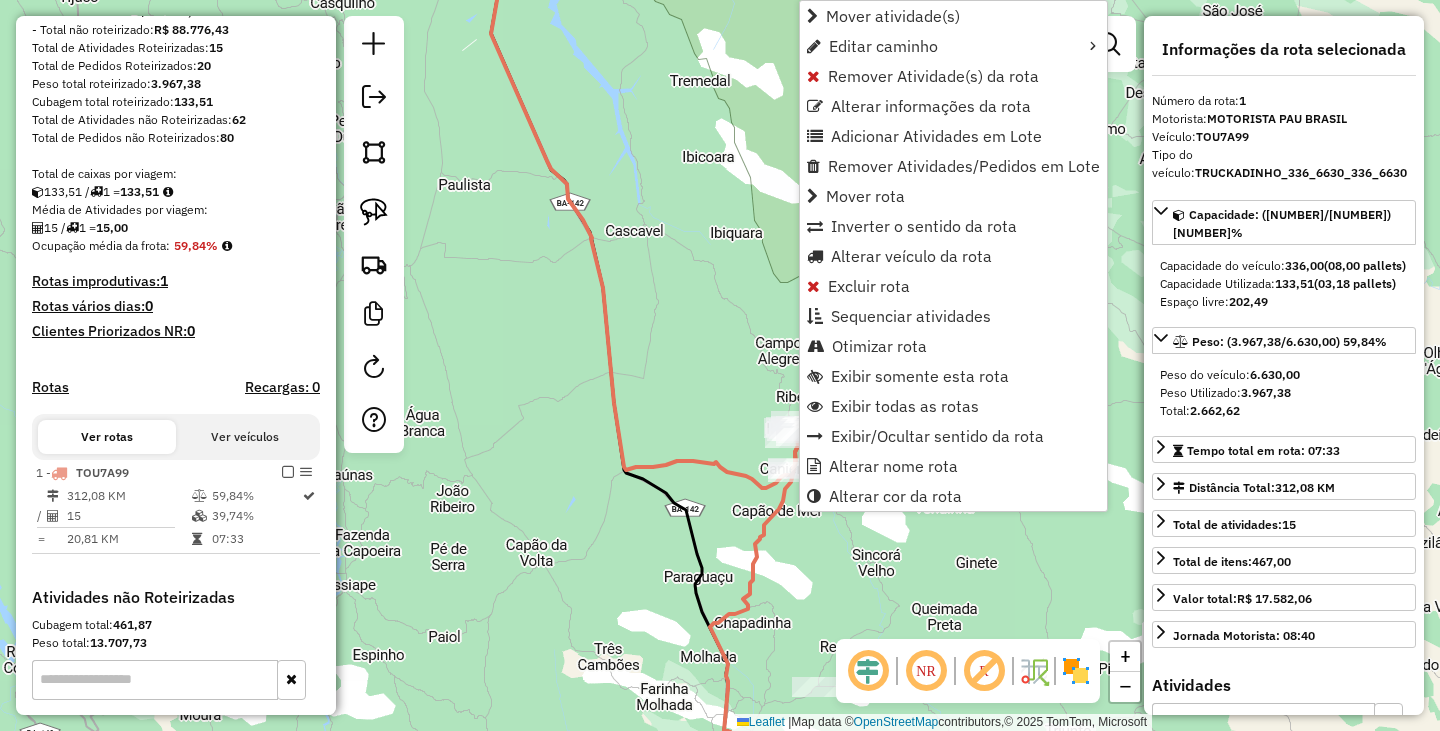 scroll, scrollTop: 523, scrollLeft: 0, axis: vertical 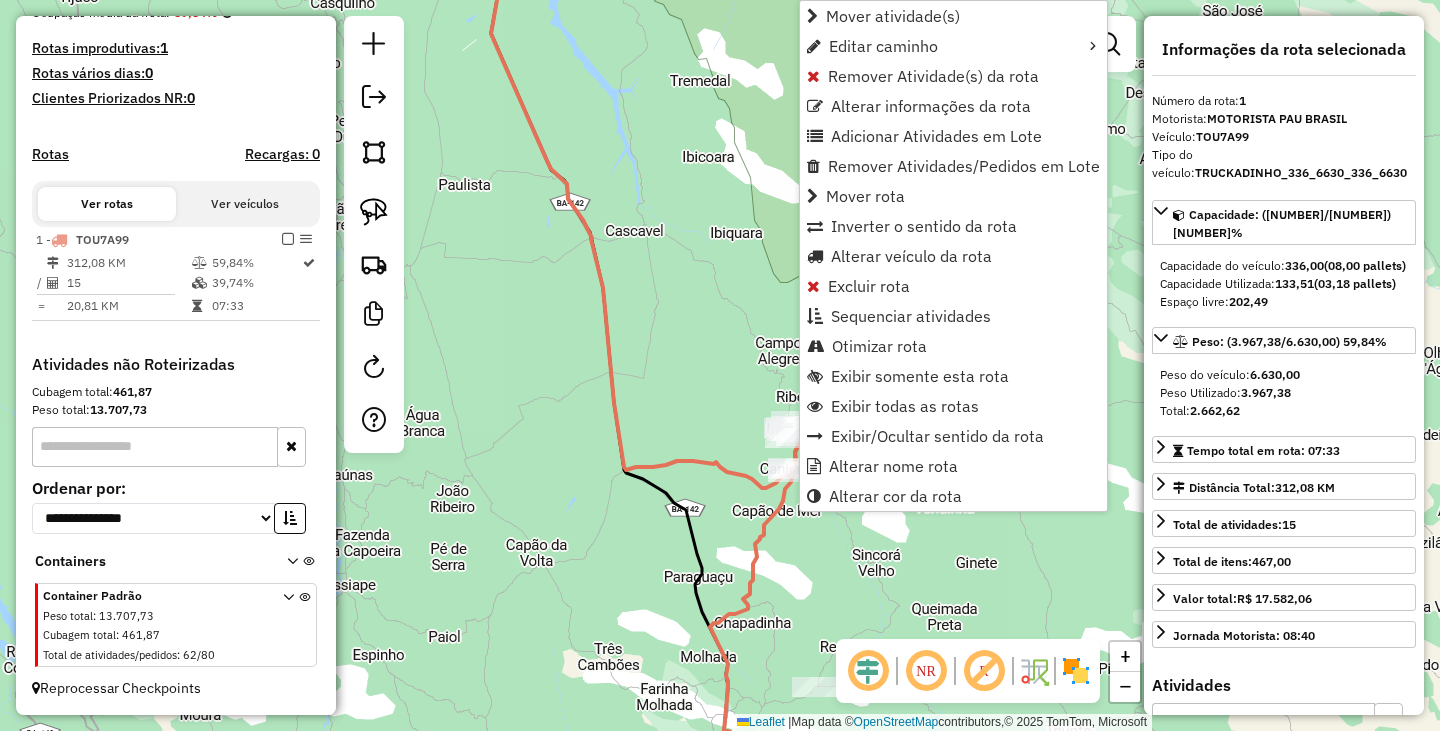 click on "Janela de atendimento Grade de atendimento Capacidade Transportadoras Veículos Cliente Pedidos  Rotas Selecione os dias de semana para filtrar as janelas de atendimento  Seg   Ter   Qua   Qui   Sex   Sáb   Dom  Informe o período da janela de atendimento: De: Até:  Filtrar exatamente a janela do cliente  Considerar janela de atendimento padrão  Selecione os dias de semana para filtrar as grades de atendimento  Seg   Ter   Qua   Qui   Sex   Sáb   Dom   Considerar clientes sem dia de atendimento cadastrado  Clientes fora do dia de atendimento selecionado Filtrar as atividades entre os valores definidos abaixo:  Peso mínimo:   Peso máximo:   Cubagem mínima:   Cubagem máxima:   De:   Até:  Filtrar as atividades entre o tempo de atendimento definido abaixo:  De:   Até:   Considerar capacidade total dos clientes não roteirizados Transportadora: Selecione um ou mais itens Tipo de veículo: Selecione um ou mais itens Veículo: Selecione um ou mais itens Motorista: Selecione um ou mais itens Nome: Rótulo:" 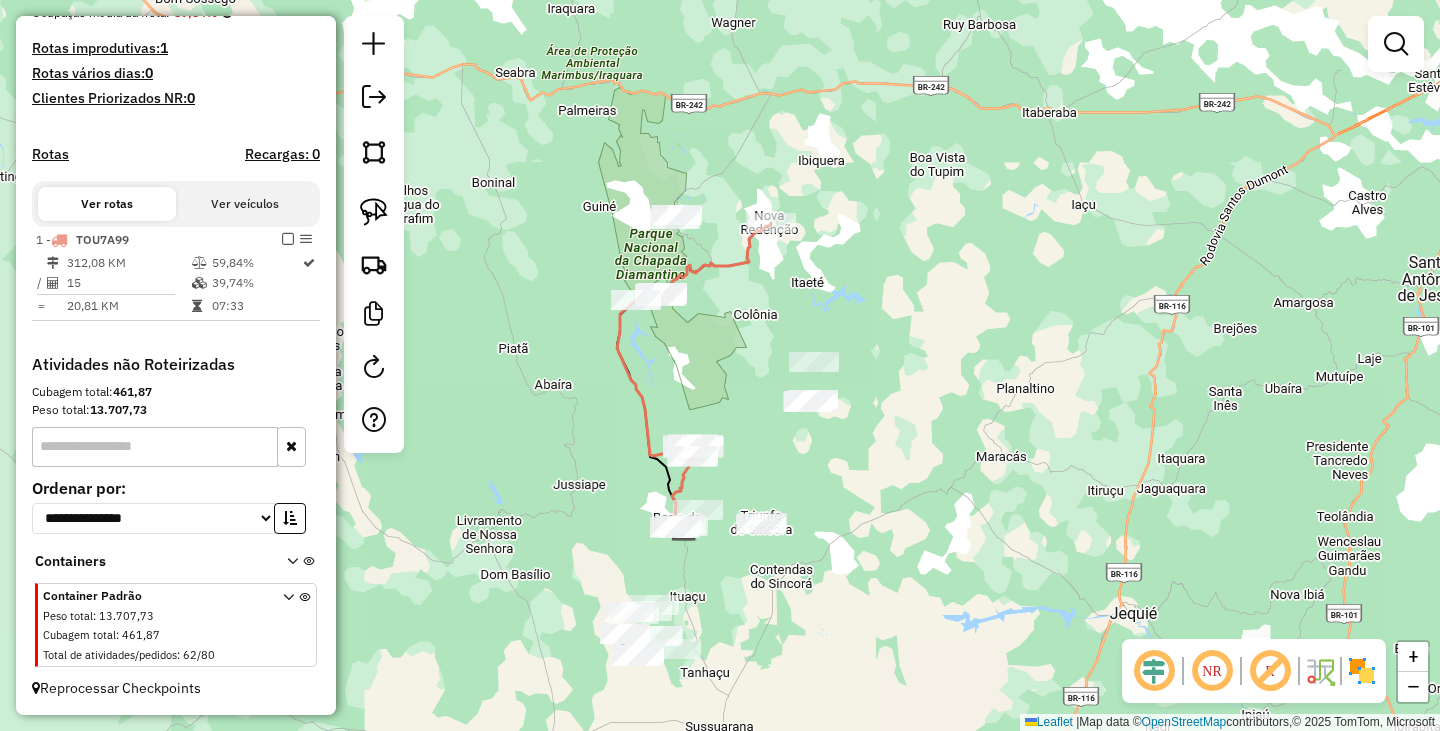 drag, startPoint x: 770, startPoint y: 248, endPoint x: 722, endPoint y: 371, distance: 132.03409 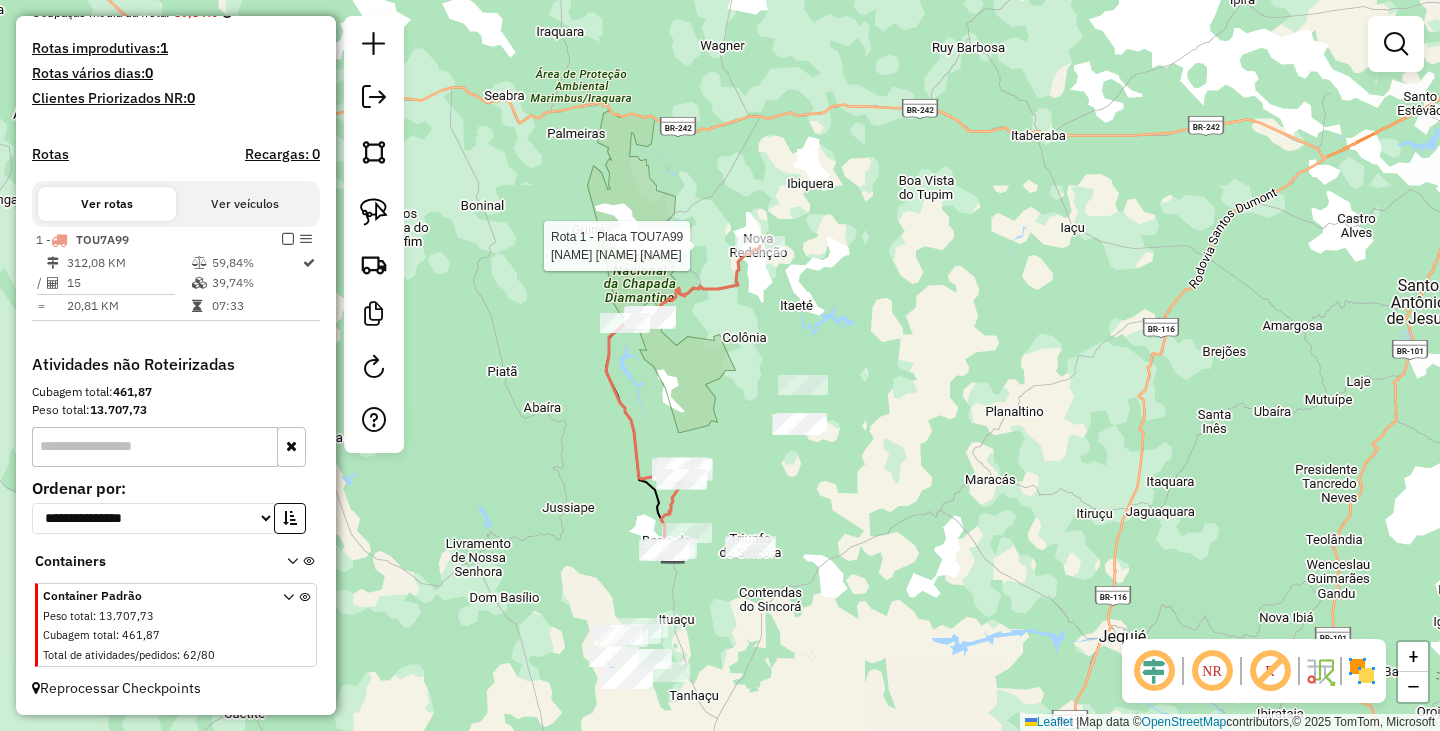 select on "**********" 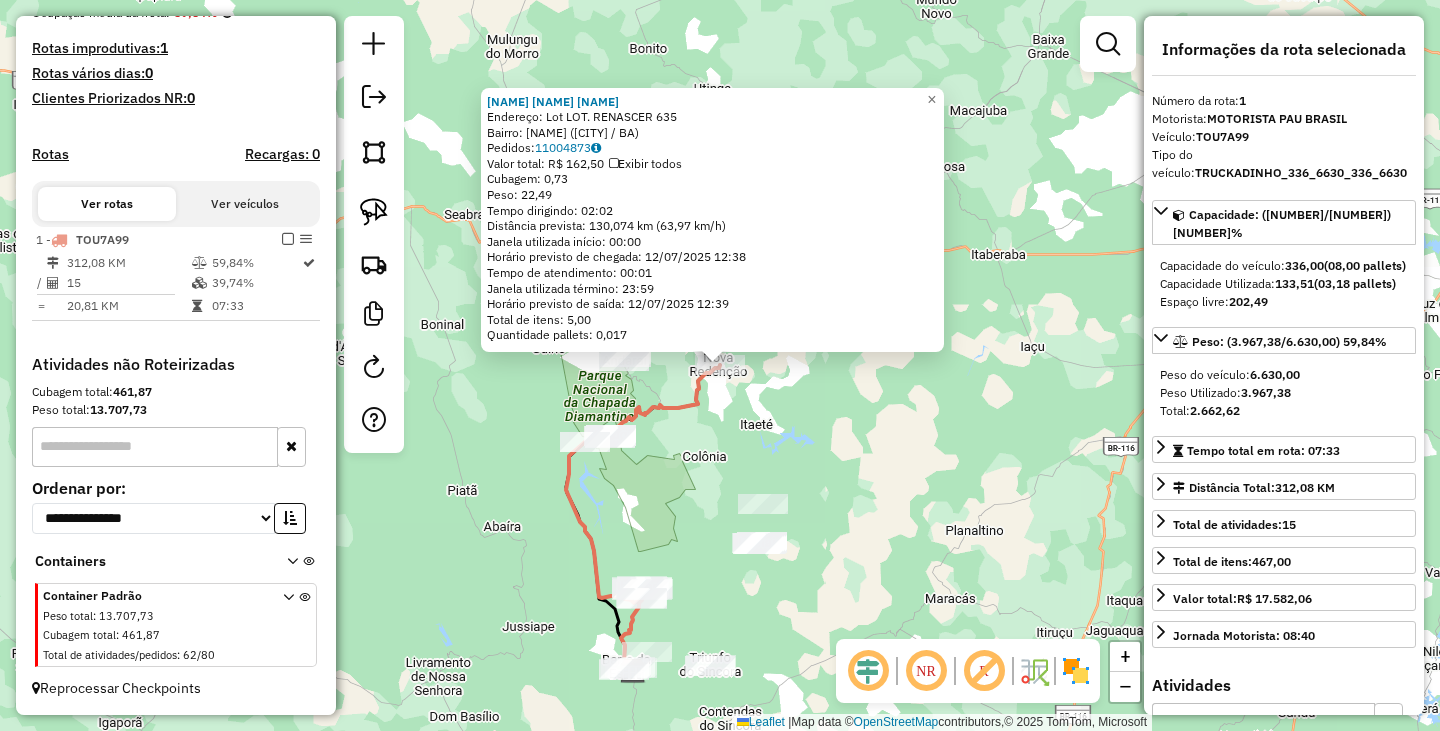 click on "1232 - BRUNO BARROS GONCALV  Endereço: Lot LOT. RENASCER                 635   Bairro: Centro (IBICOARA / BA)   Pedidos:  11004873   Valor total: R$ 162,50   Exibir todos   Cubagem: 0,73  Peso: 22,49  Tempo dirigindo: 02:02   Distância prevista: 130,074 km (63,97 km/h)   Janela utilizada início: 00:00   Horário previsto de chegada: 12/07/2025 12:38   Tempo de atendimento: 00:01   Janela utilizada término: 23:59   Horário previsto de saída: 12/07/2025 12:39   Total de itens: 5,00   Quantidade pallets: 0,017  × Janela de atendimento Grade de atendimento Capacidade Transportadoras Veículos Cliente Pedidos  Rotas Selecione os dias de semana para filtrar as janelas de atendimento  Seg   Ter   Qua   Qui   Sex   Sáb   Dom  Informe o período da janela de atendimento: De: Até:  Filtrar exatamente a janela do cliente  Considerar janela de atendimento padrão  Selecione os dias de semana para filtrar as grades de atendimento  Seg   Ter   Qua   Qui   Sex   Sáb   Dom   Peso mínimo:   Peso máximo:   De:  De:" 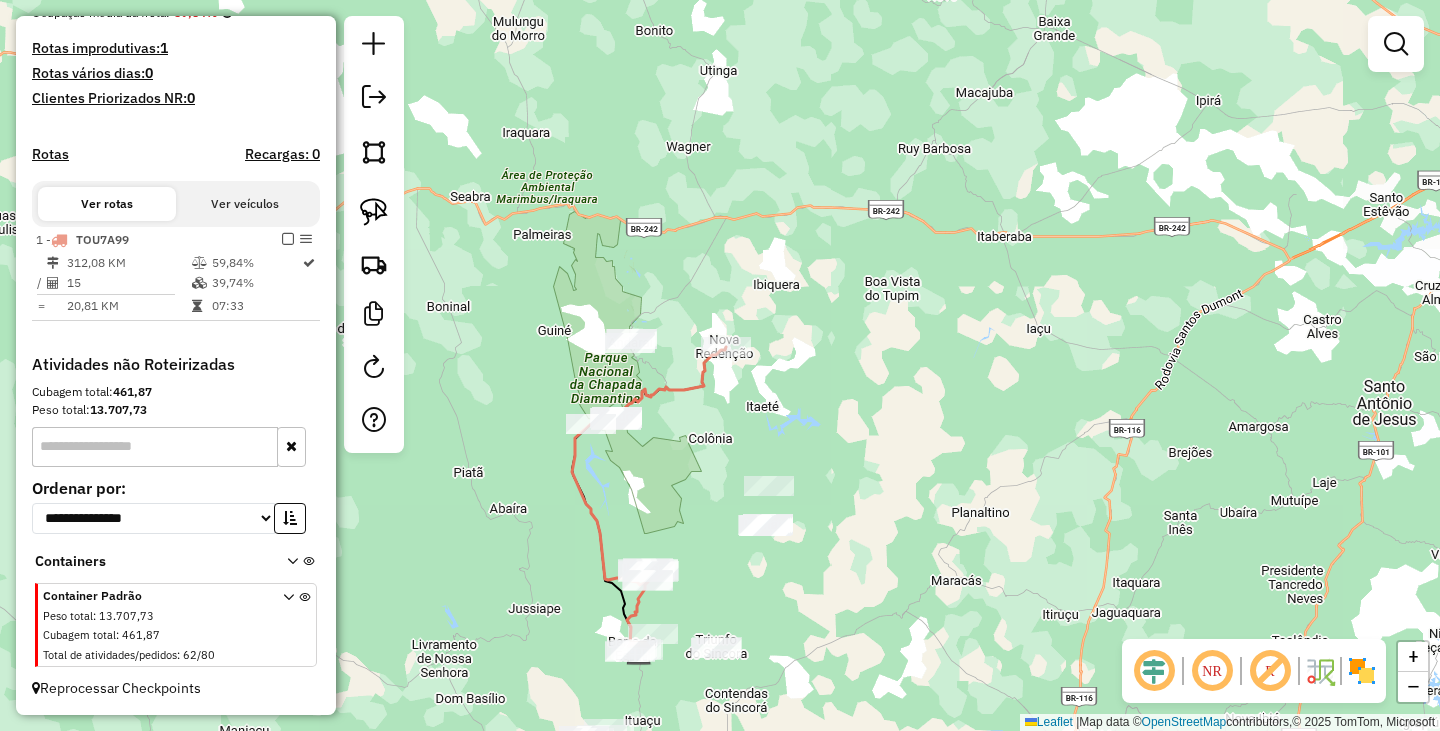 drag, startPoint x: 665, startPoint y: 471, endPoint x: 746, endPoint y: 179, distance: 303.0264 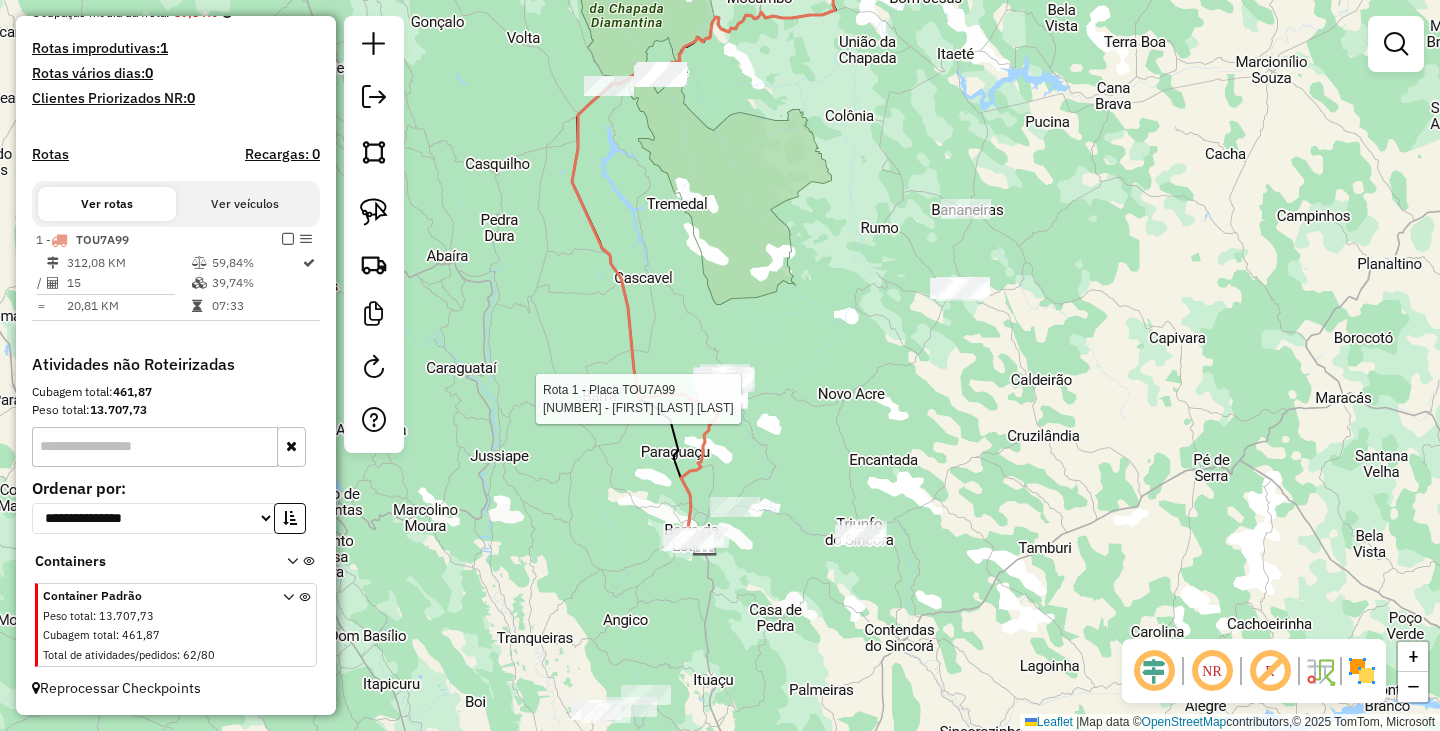 select on "**********" 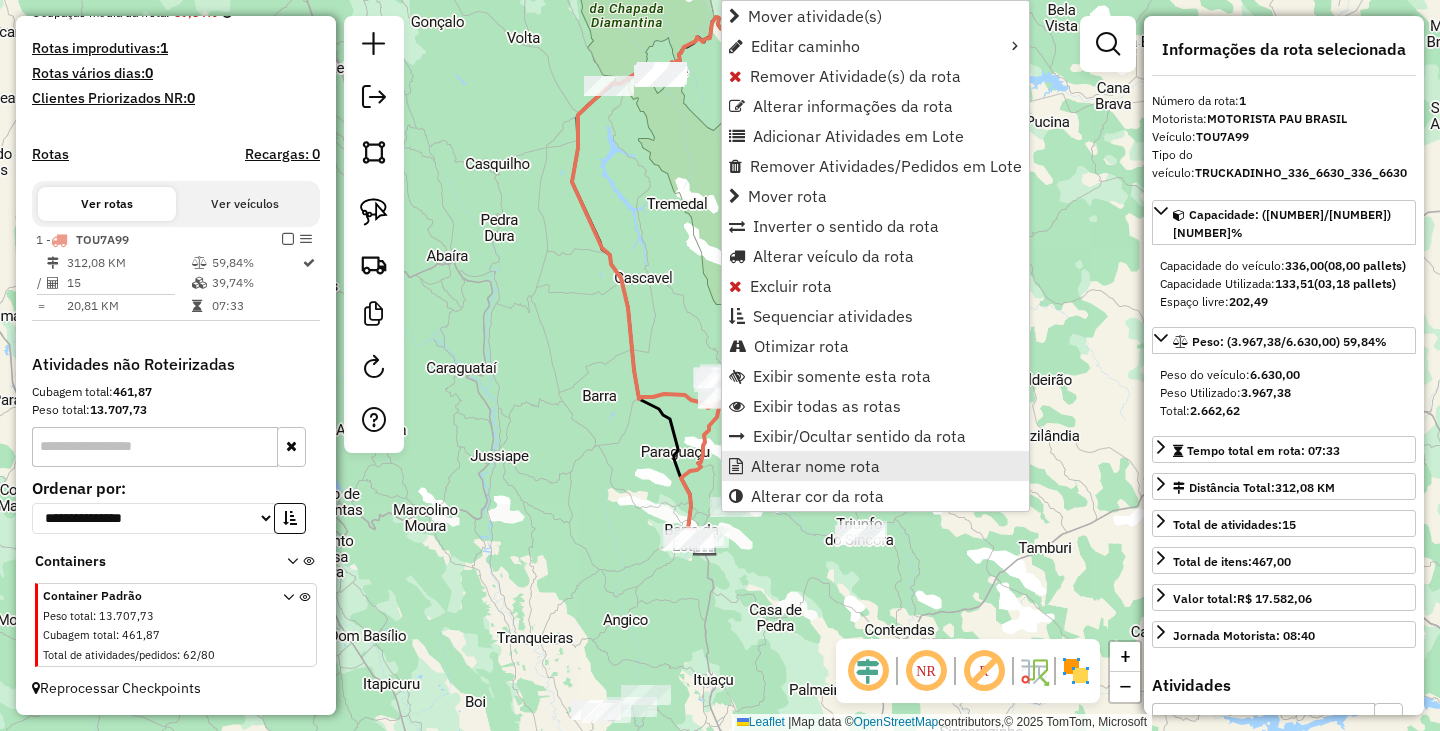 click on "Alterar nome rota" at bounding box center (815, 466) 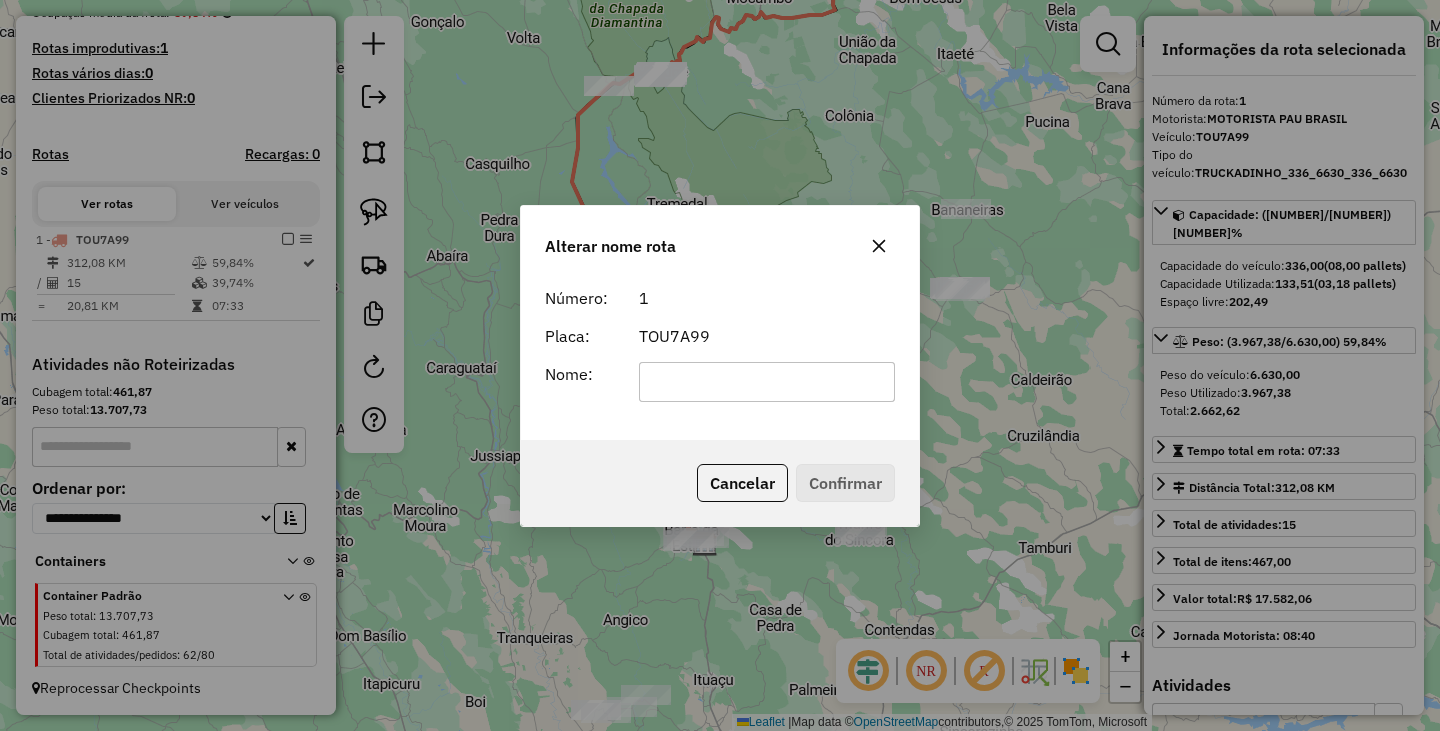 click on "Número: 1 Placa: TOU7A99 Nome:" 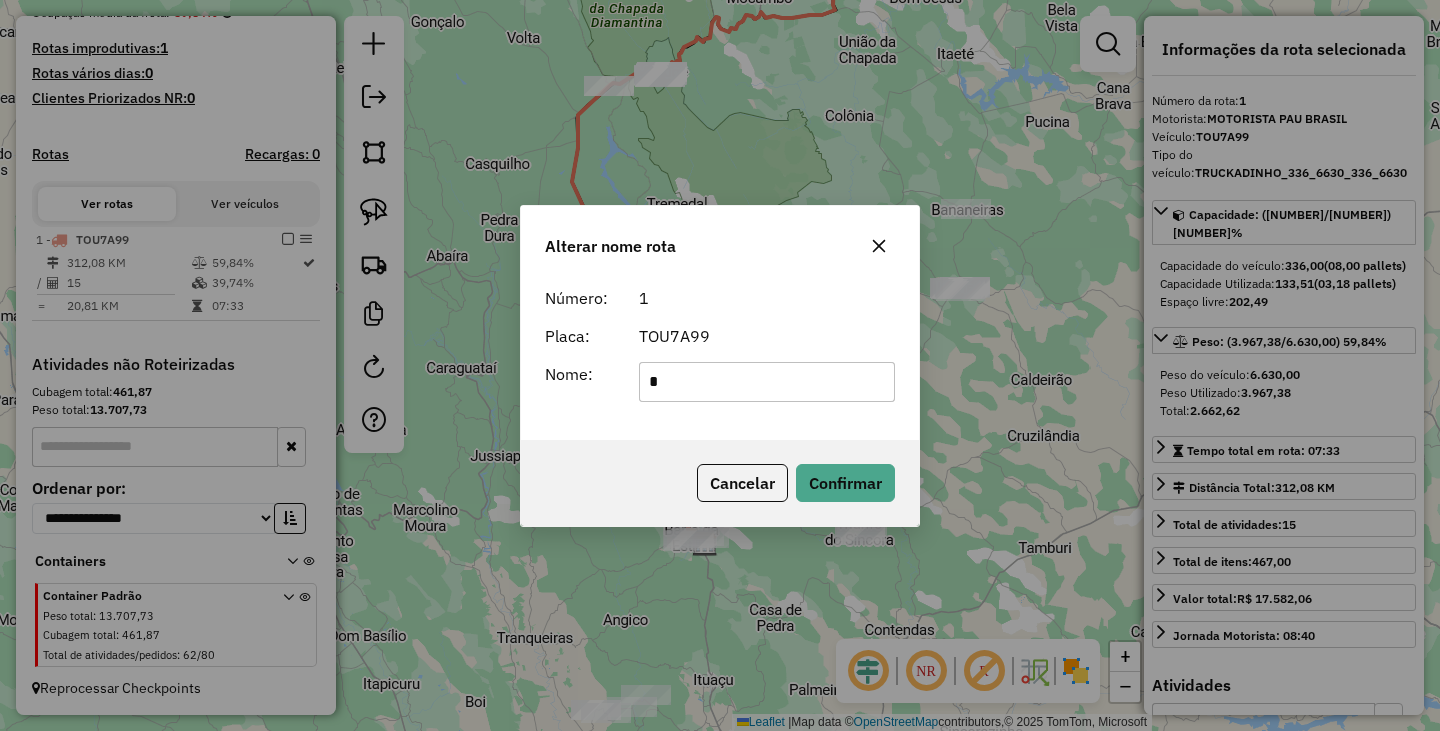type on "********" 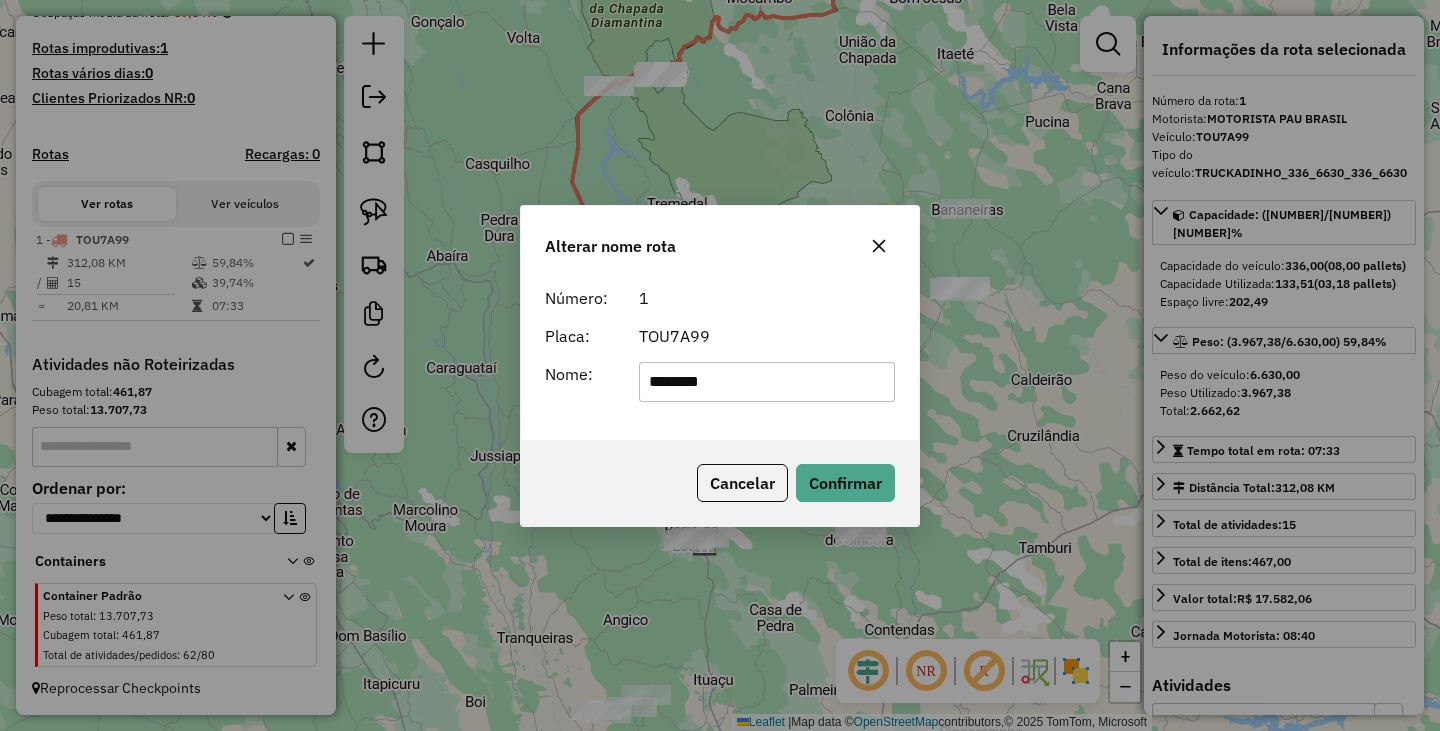 click on "Cancelar   Confirmar" 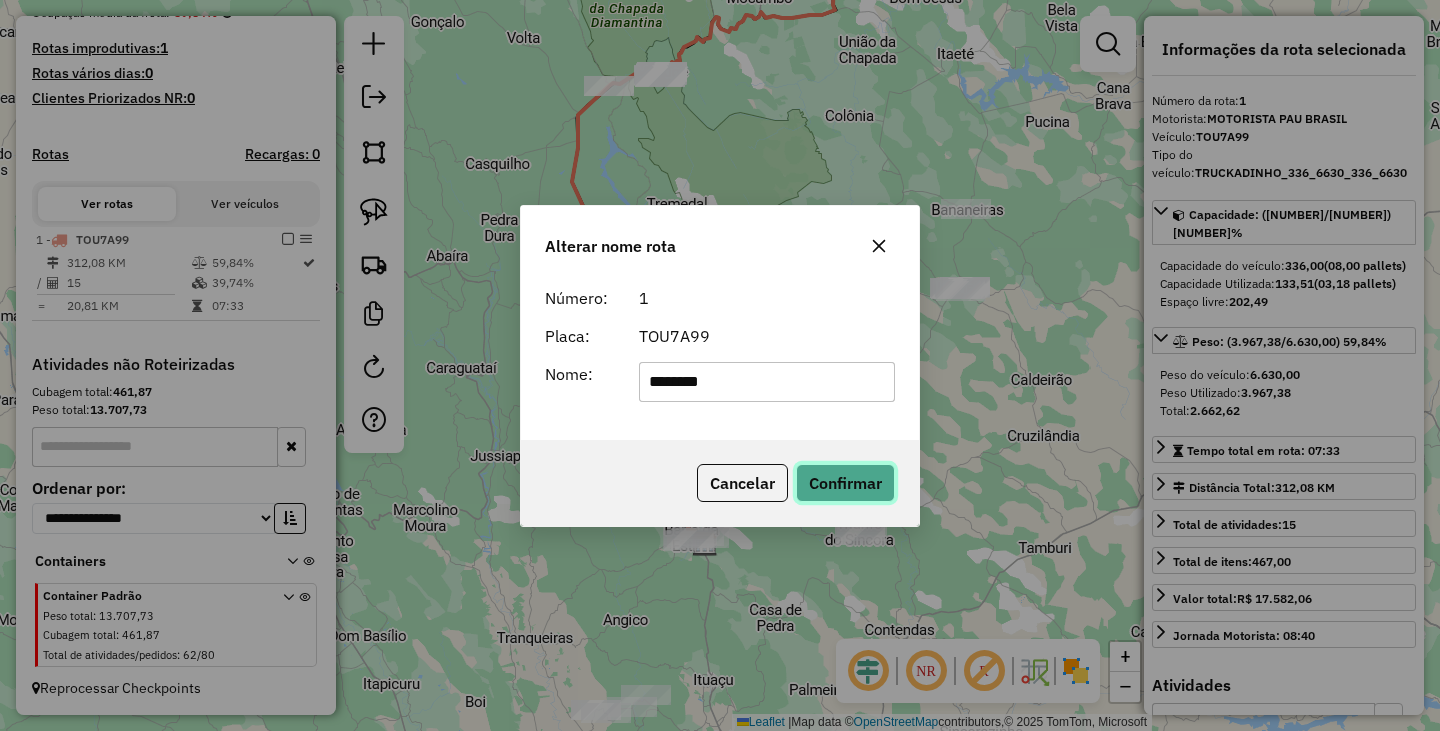 click on "Confirmar" 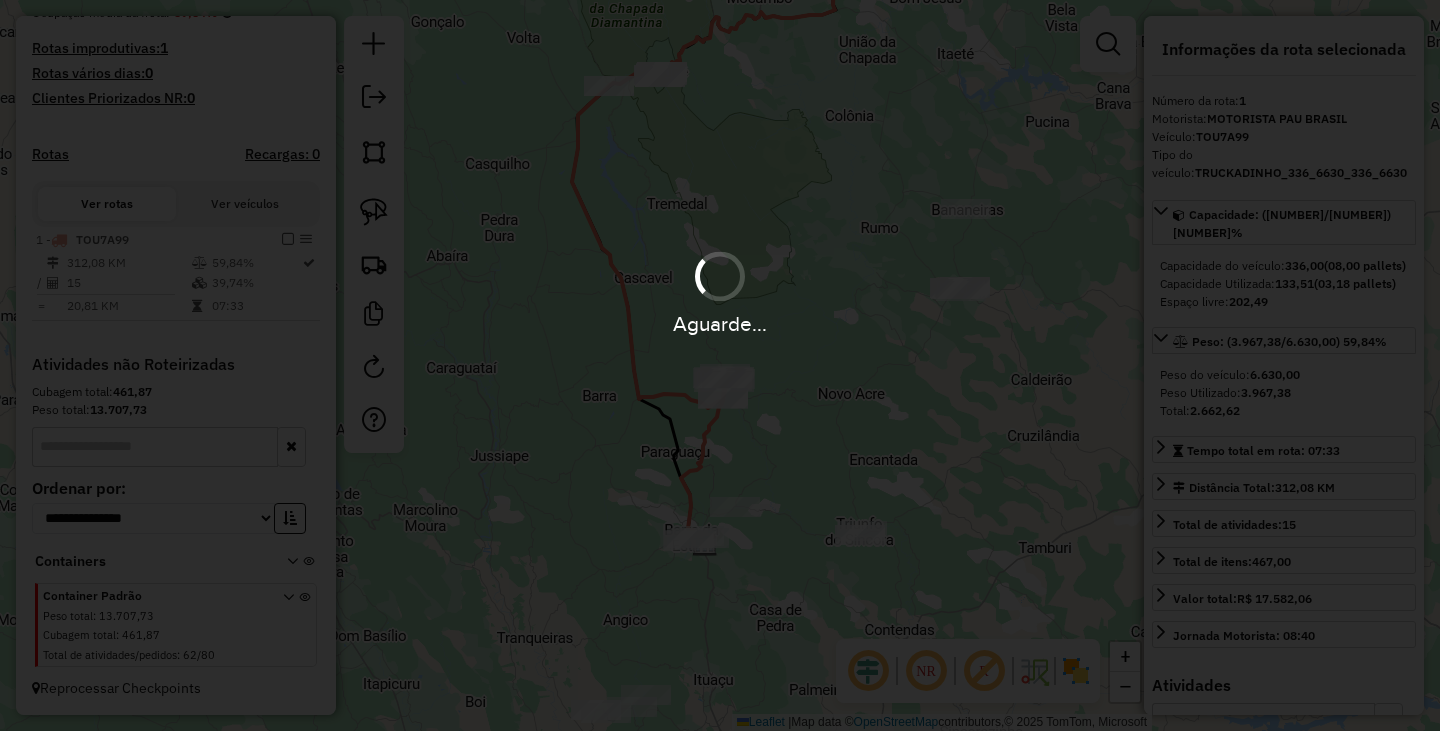 type 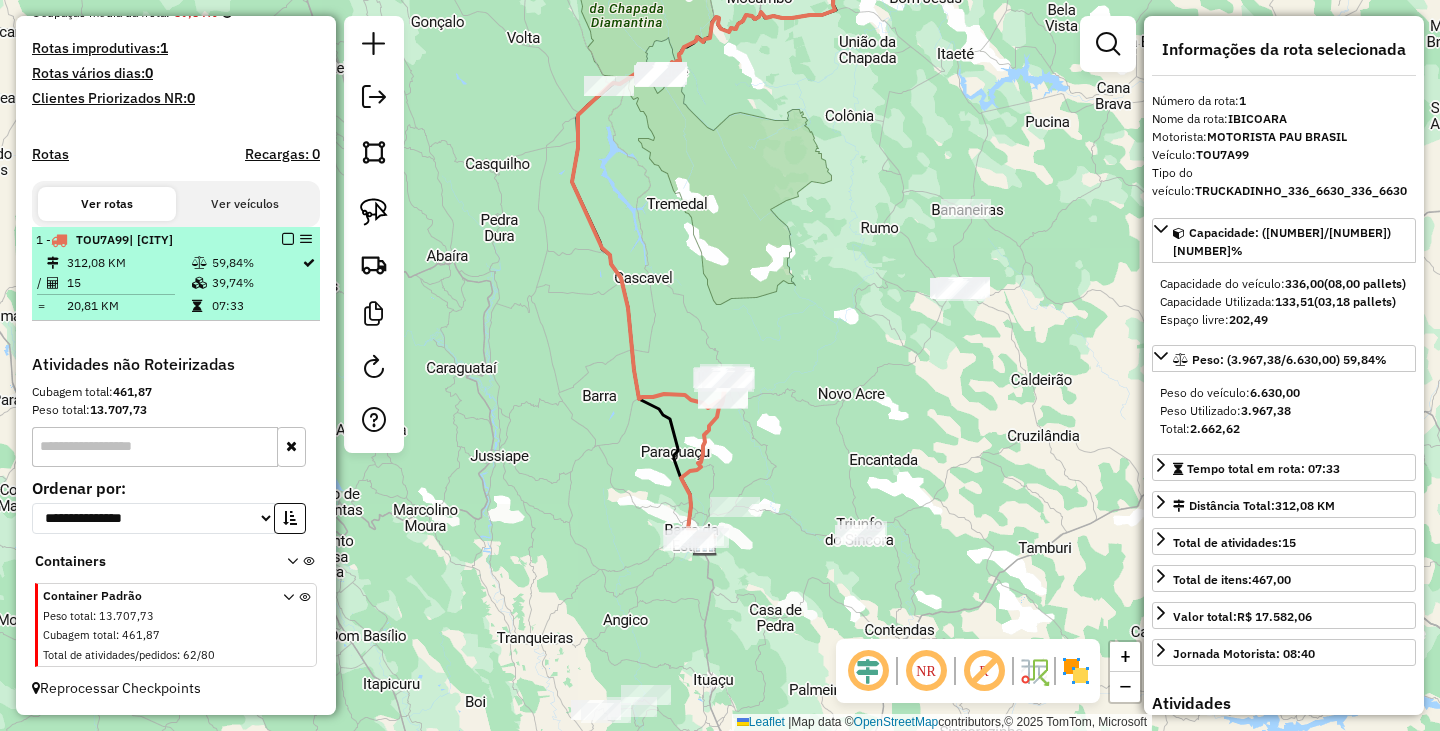 click at bounding box center [288, 239] 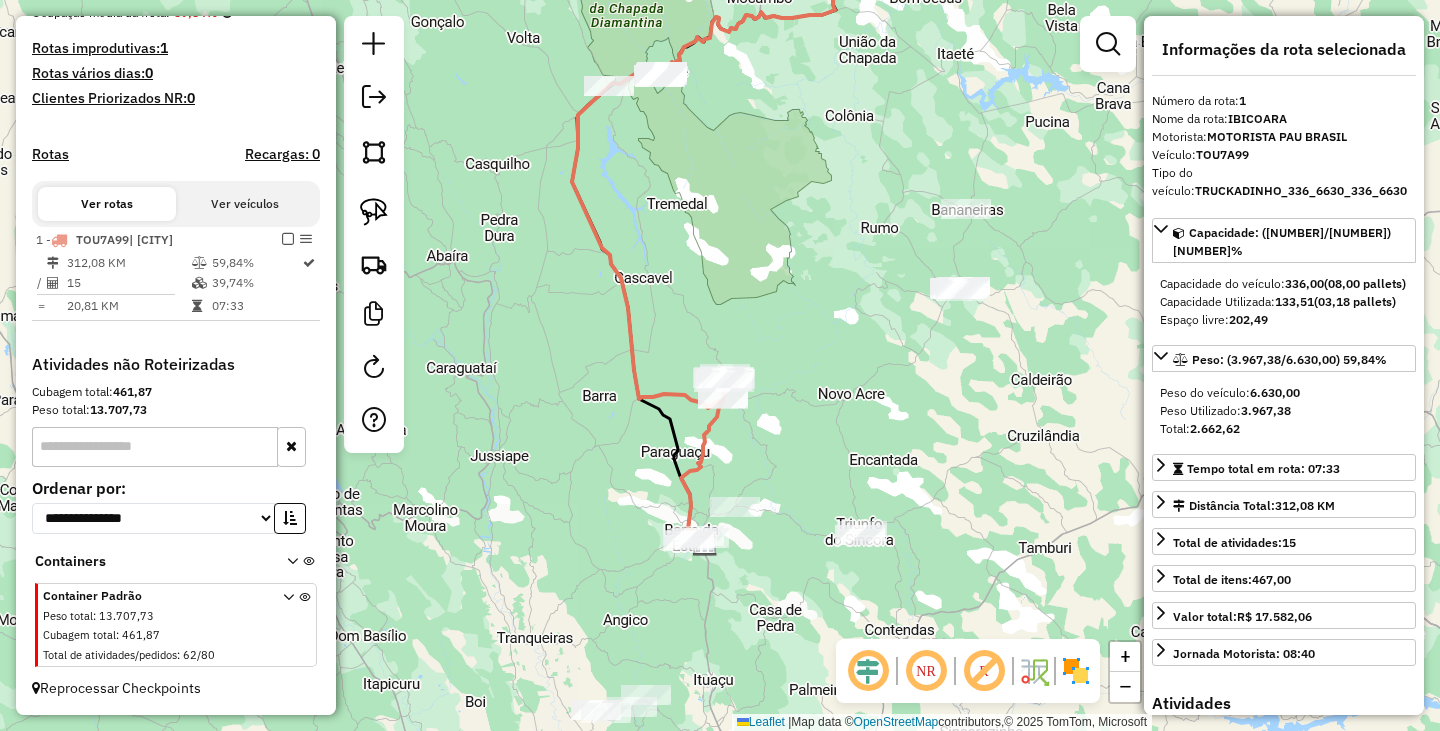 scroll, scrollTop: 456, scrollLeft: 0, axis: vertical 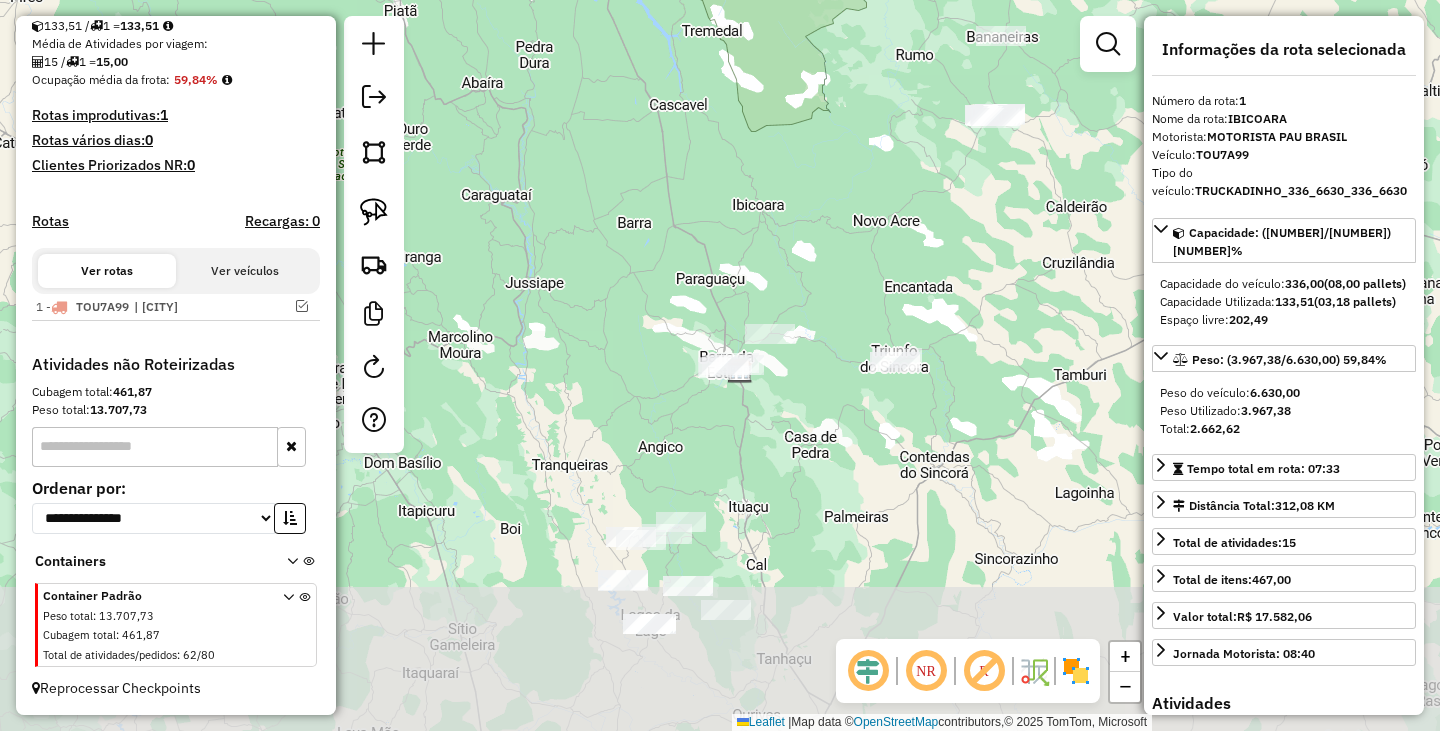 drag, startPoint x: 756, startPoint y: 593, endPoint x: 798, endPoint y: 419, distance: 178.99721 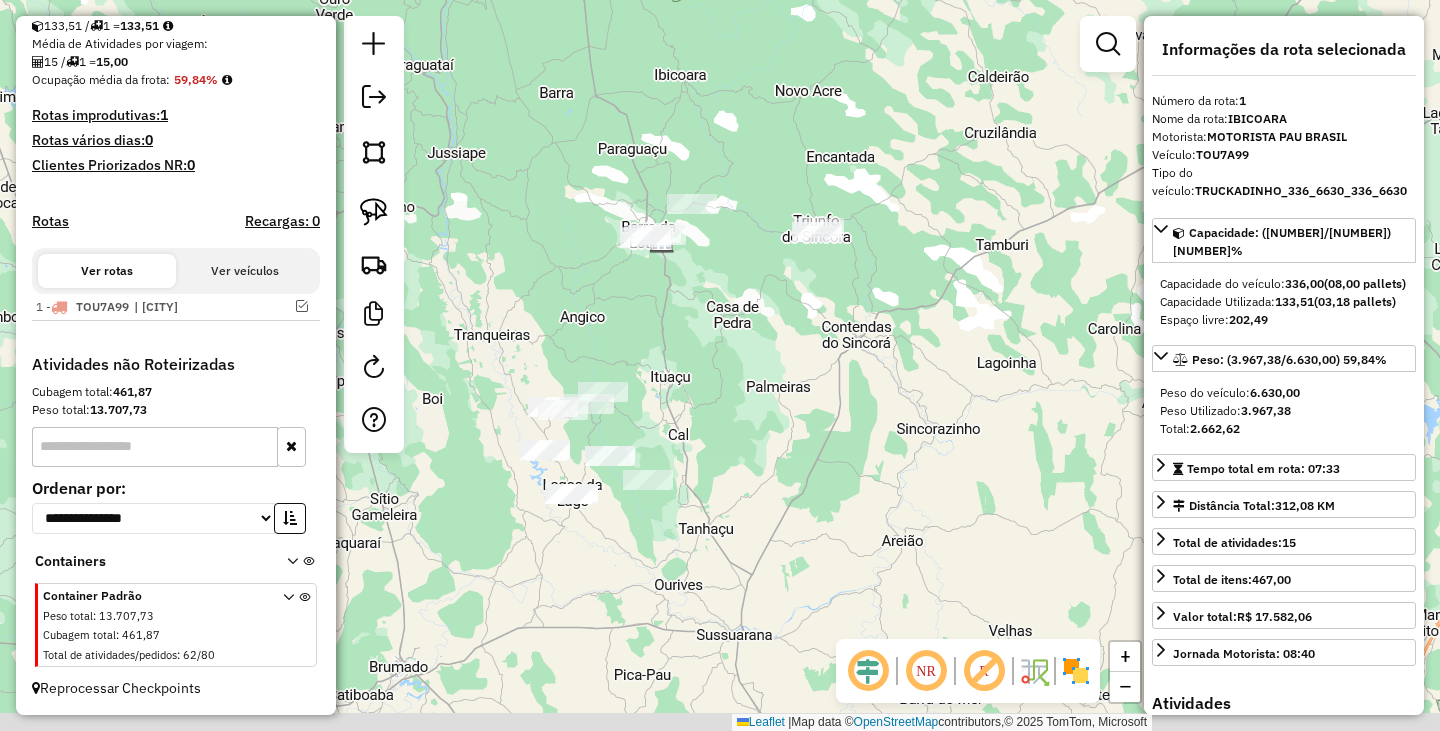 drag, startPoint x: 707, startPoint y: 466, endPoint x: 657, endPoint y: 393, distance: 88.481636 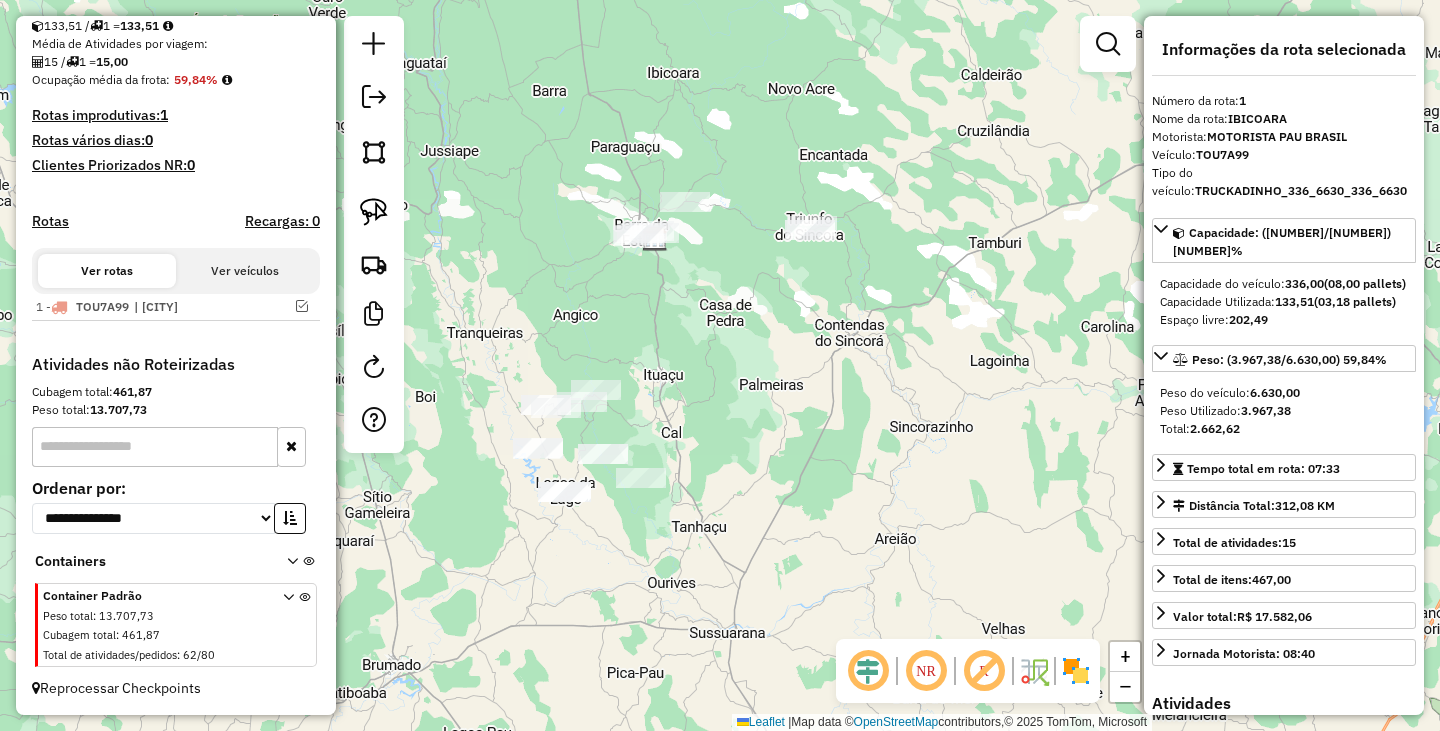 drag, startPoint x: 696, startPoint y: 307, endPoint x: 733, endPoint y: 434, distance: 132.28 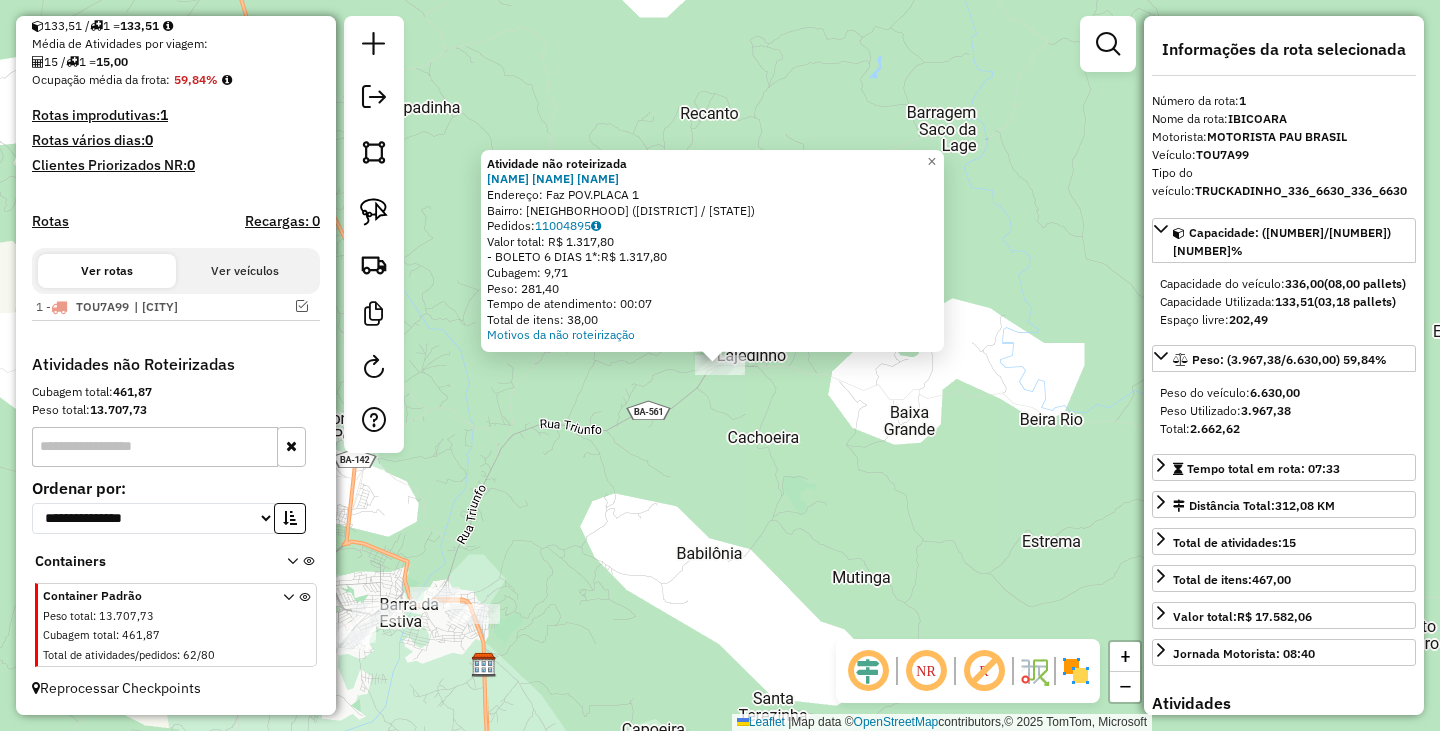click on "Atividade não roteirizada 436 - THAYLLANA ANJOS FREI  Endereço: Faz POV.PLACA                     1   Bairro: Zona Rural (BARRA DA ESTIVA / BA)   Pedidos:  11004895   Valor total: R$ 1.317,80   - BOLETO 6 DIAS 1*:  R$ 1.317,80   Cubagem: 9,71   Peso: 281,40   Tempo de atendimento: 00:07   Total de itens: 38,00  Motivos da não roteirização × Janela de atendimento Grade de atendimento Capacidade Transportadoras Veículos Cliente Pedidos  Rotas Selecione os dias de semana para filtrar as janelas de atendimento  Seg   Ter   Qua   Qui   Sex   Sáb   Dom  Informe o período da janela de atendimento: De: Até:  Filtrar exatamente a janela do cliente  Considerar janela de atendimento padrão  Selecione os dias de semana para filtrar as grades de atendimento  Seg   Ter   Qua   Qui   Sex   Sáb   Dom   Considerar clientes sem dia de atendimento cadastrado  Clientes fora do dia de atendimento selecionado Filtrar as atividades entre os valores definidos abaixo:  Peso mínimo:   Peso máximo:   Cubagem mínima:  De:" 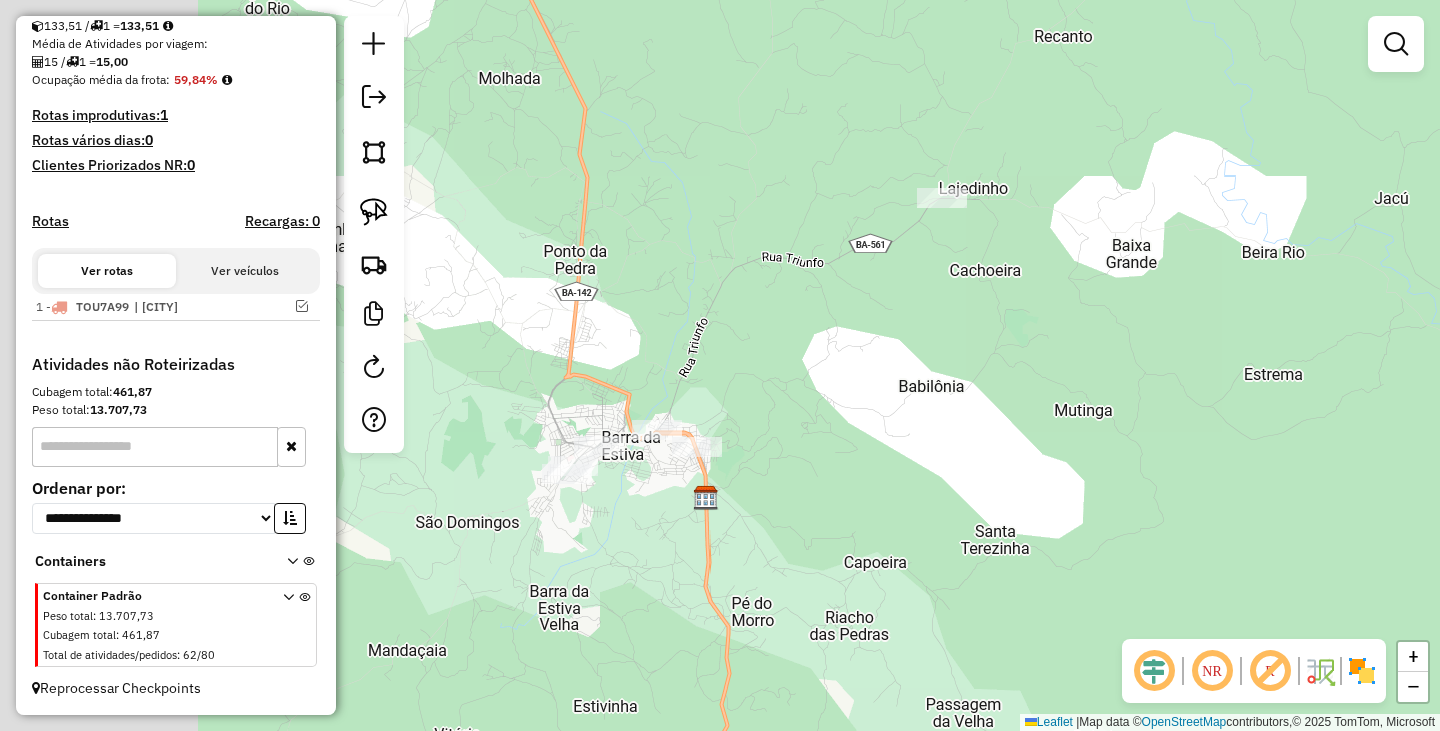 drag, startPoint x: 579, startPoint y: 486, endPoint x: 775, endPoint y: 329, distance: 251.12746 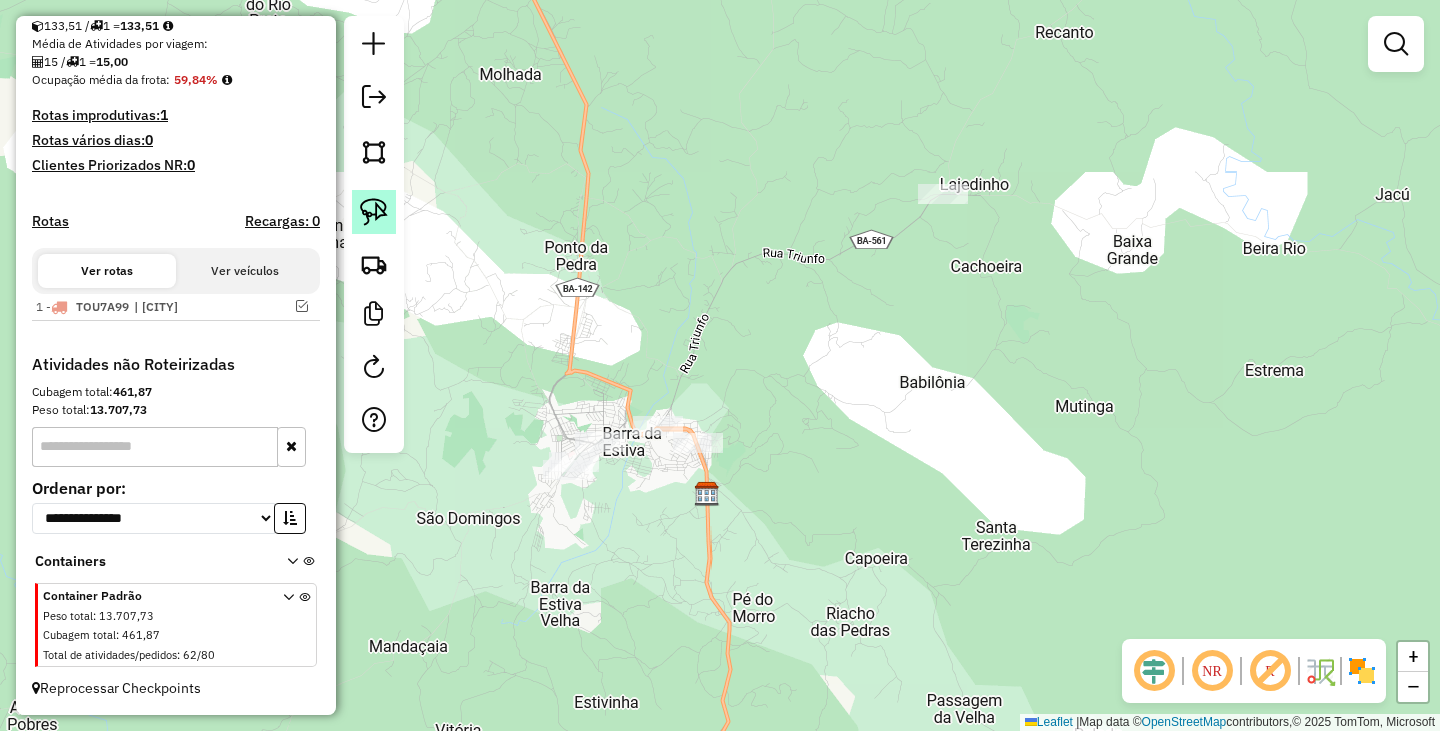 click 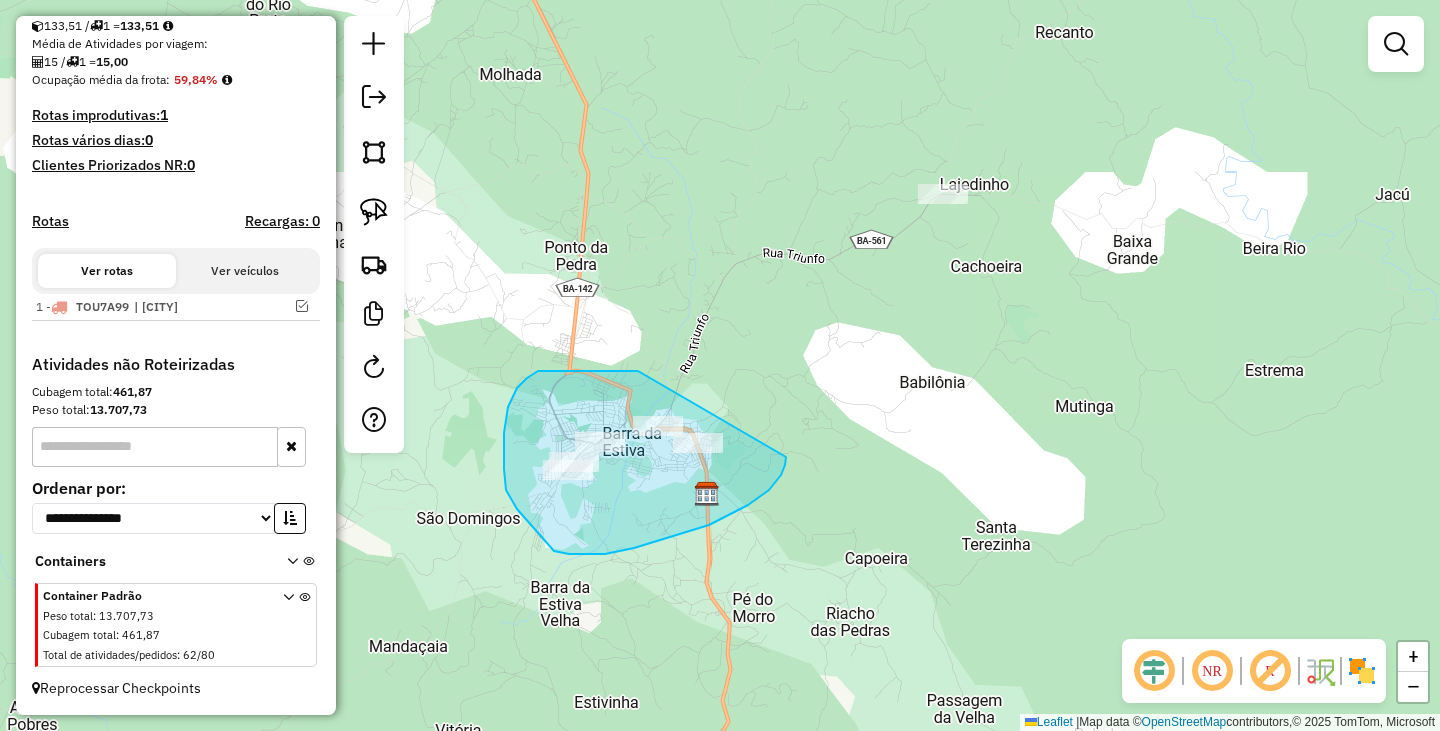 drag, startPoint x: 538, startPoint y: 371, endPoint x: 786, endPoint y: 457, distance: 262.4881 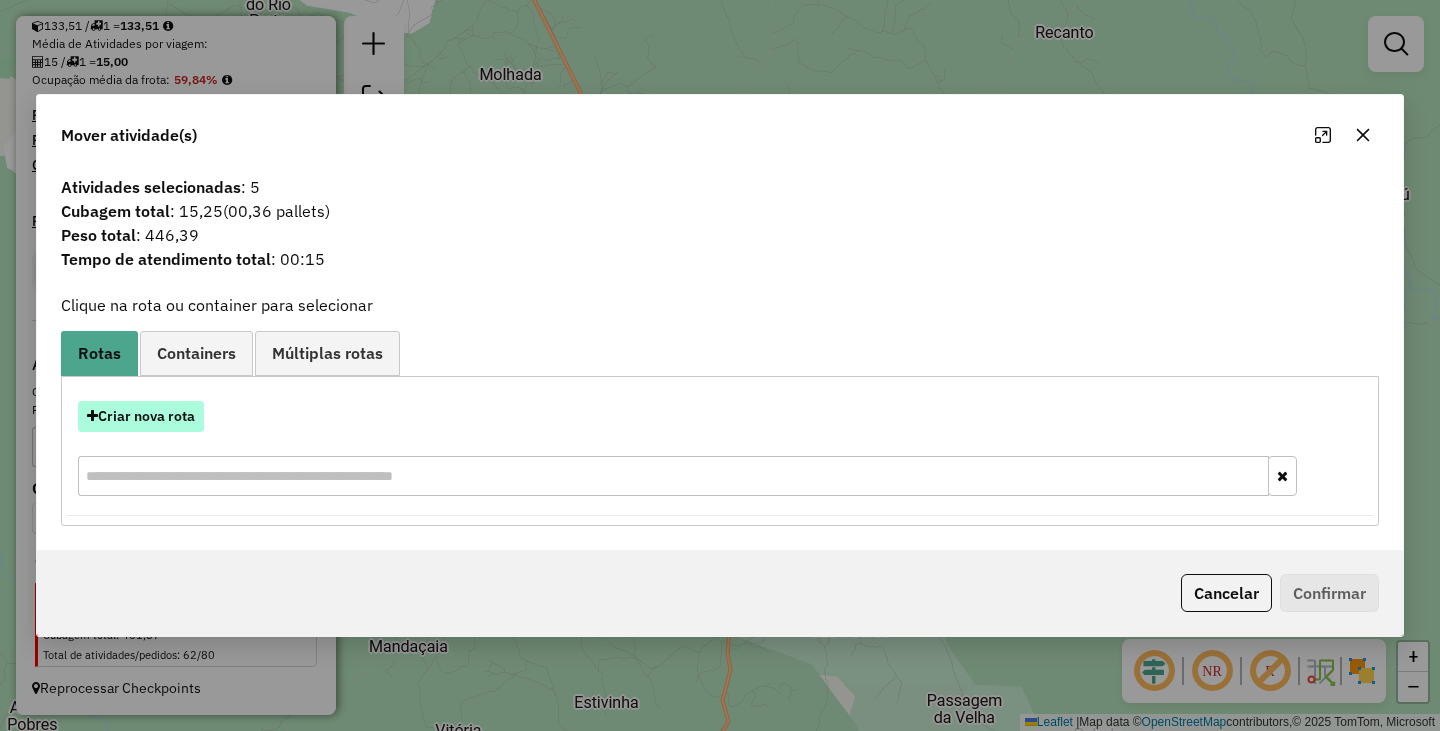 click on "Criar nova rota" at bounding box center (141, 416) 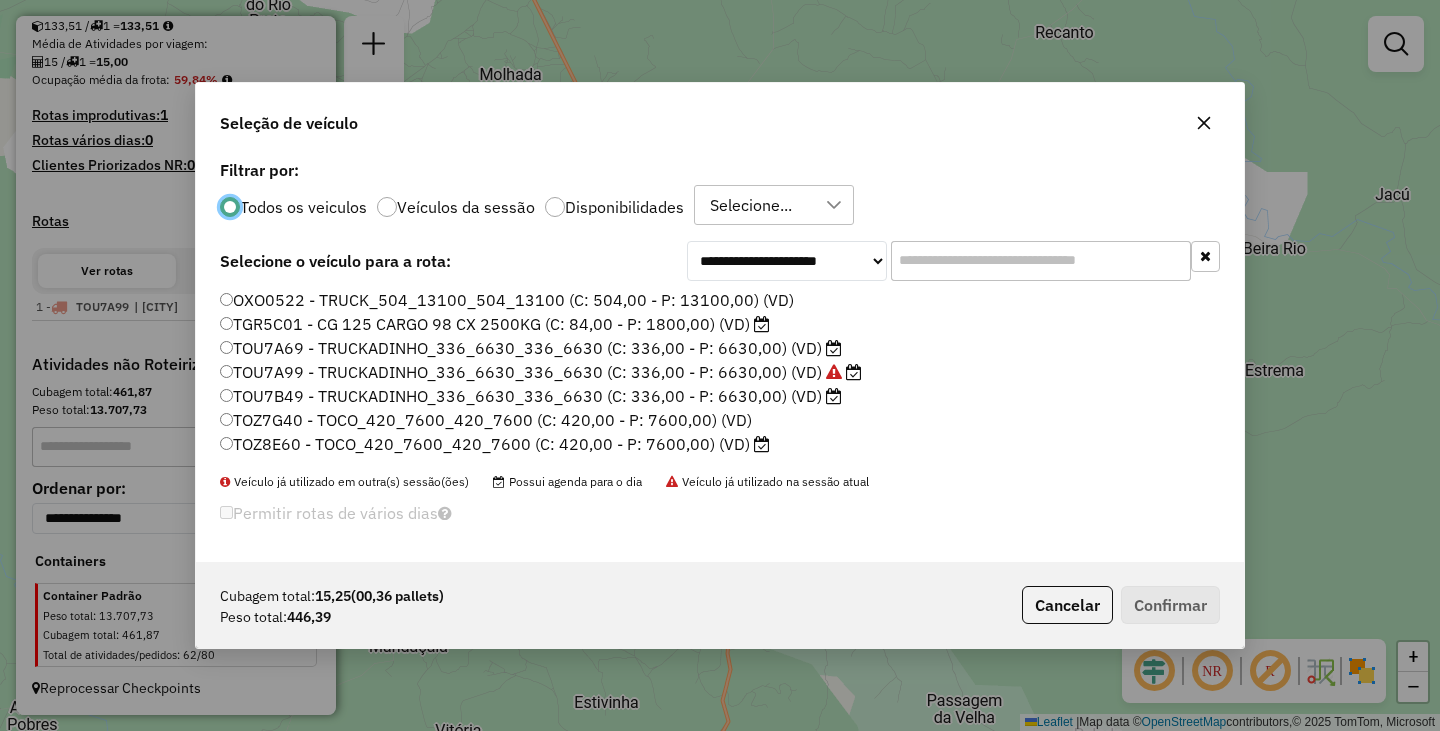 scroll, scrollTop: 12, scrollLeft: 6, axis: both 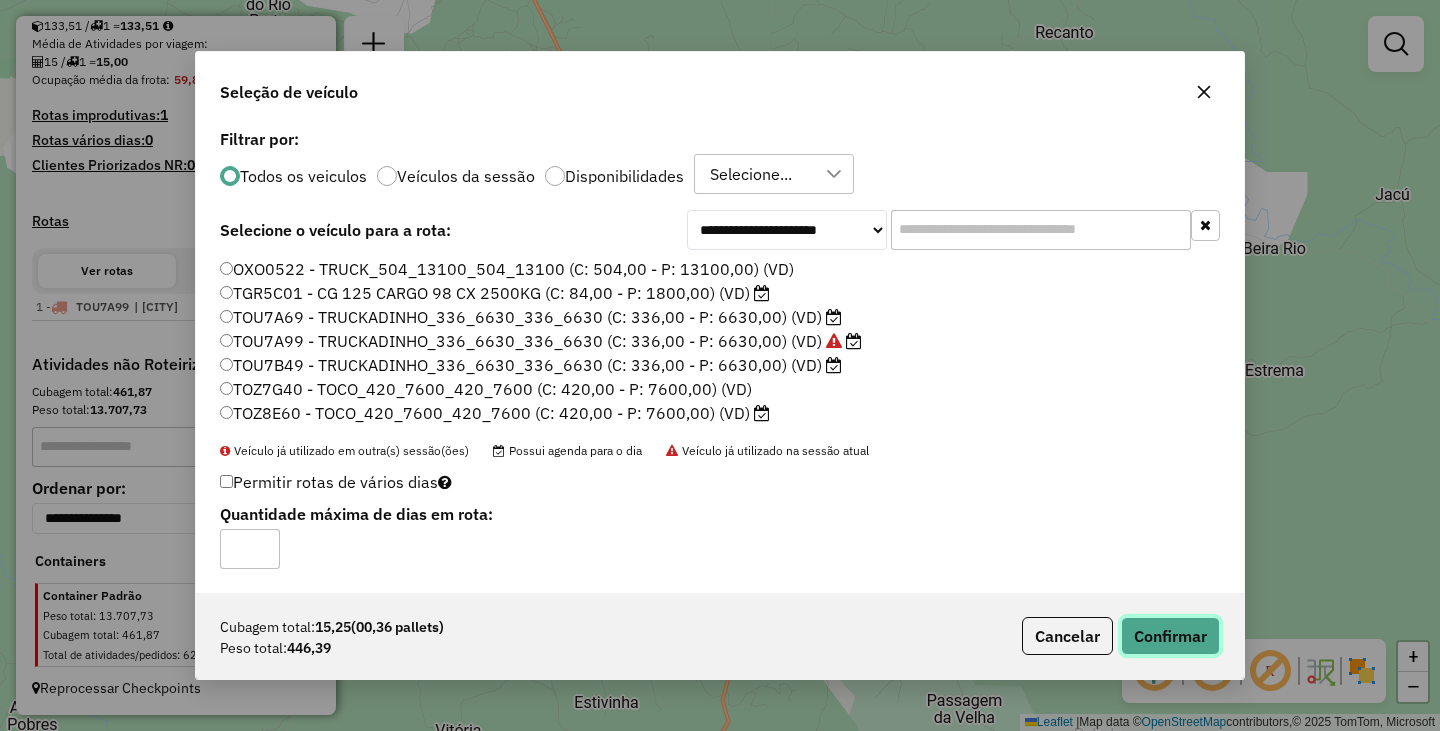 click on "Confirmar" 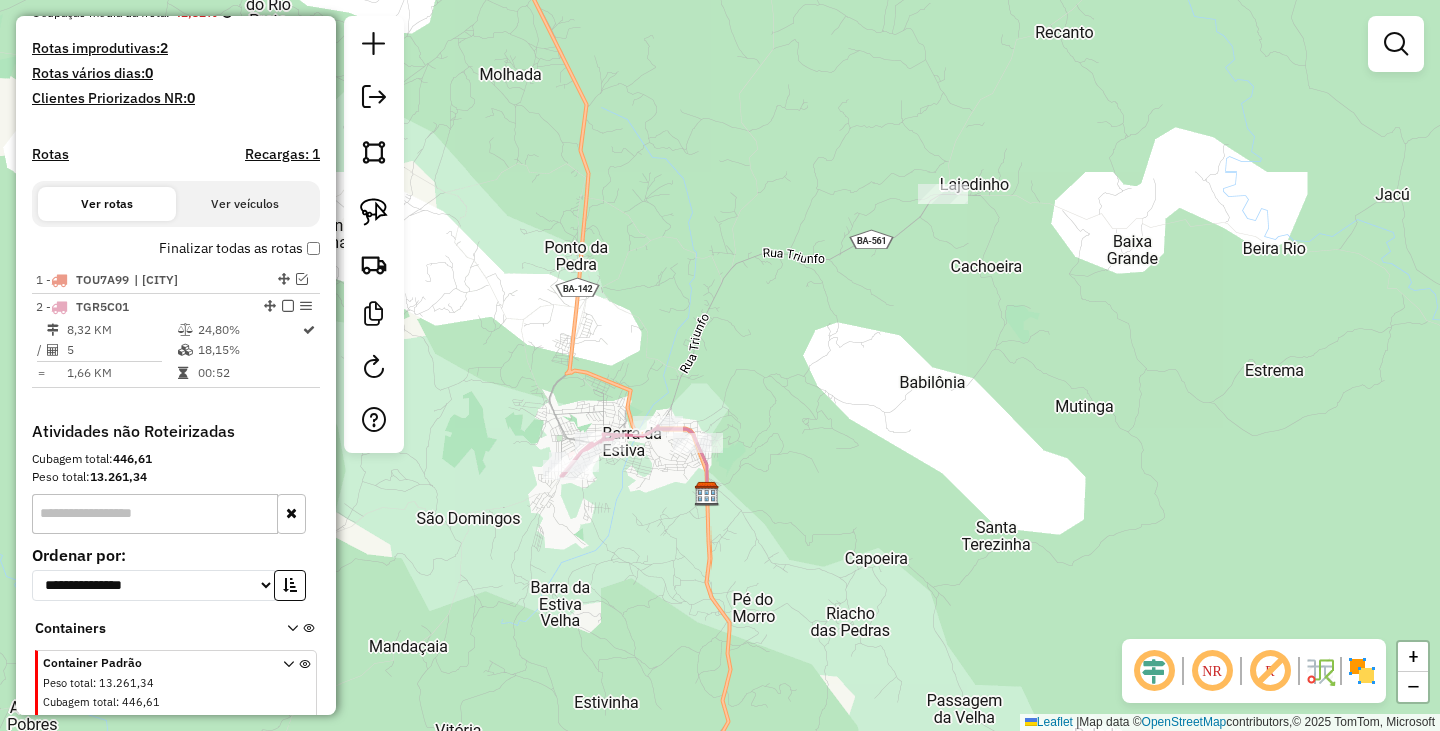 scroll, scrollTop: 0, scrollLeft: 0, axis: both 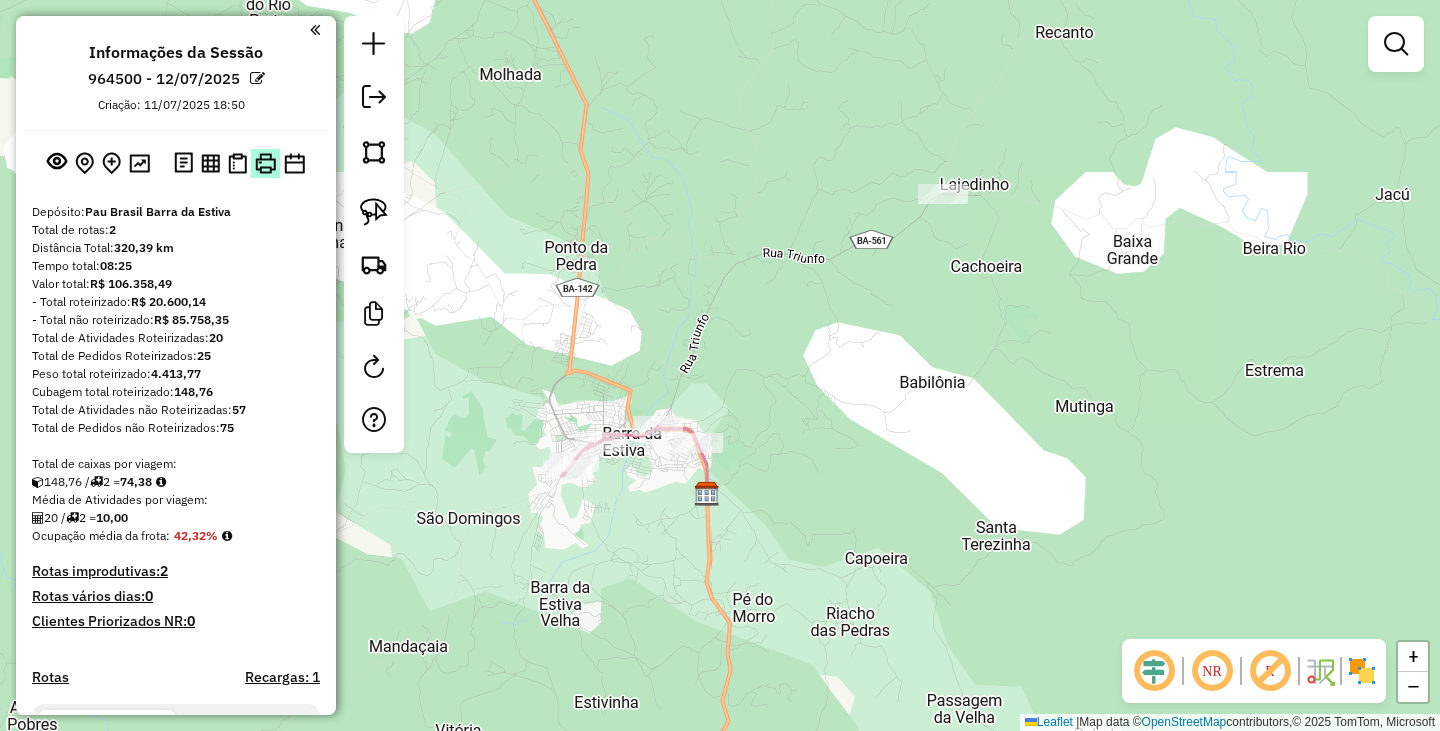 click at bounding box center [265, 163] 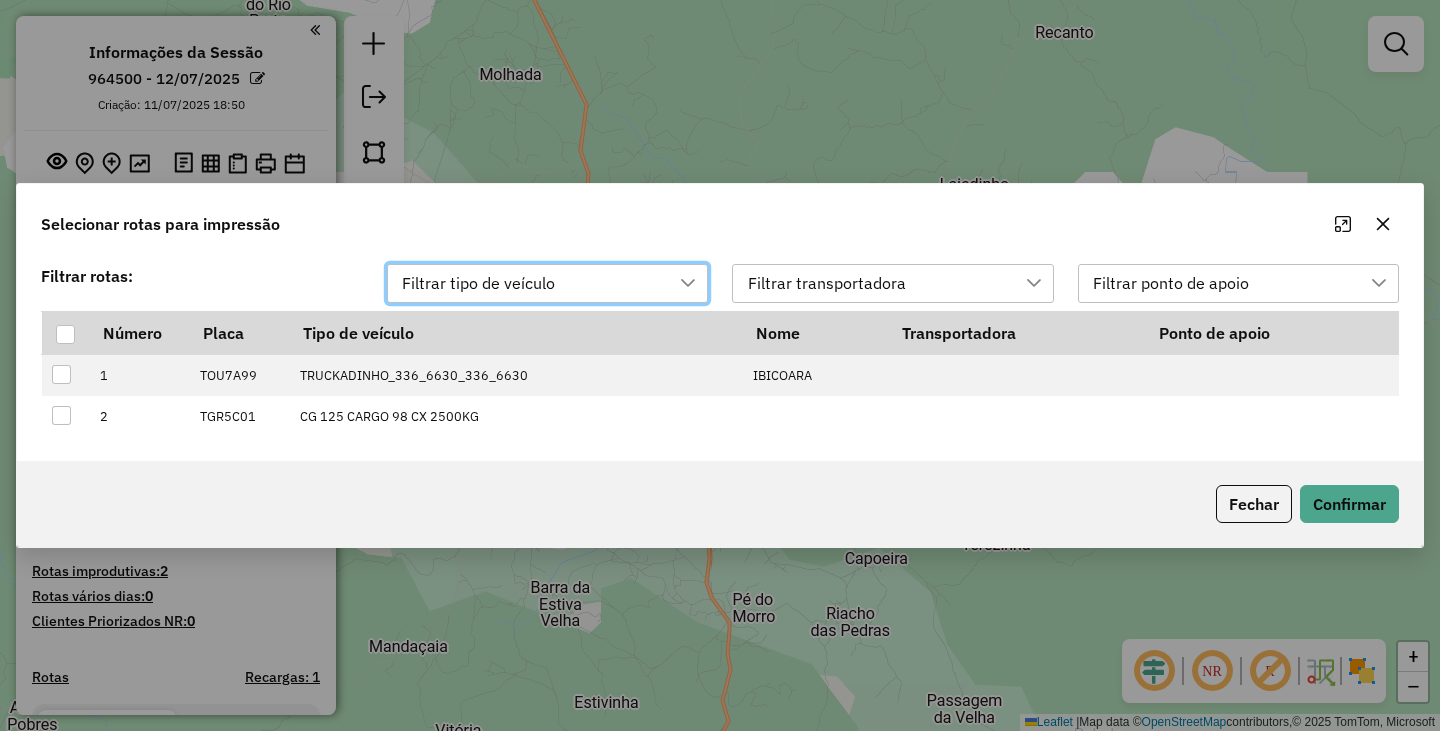 scroll, scrollTop: 15, scrollLeft: 91, axis: both 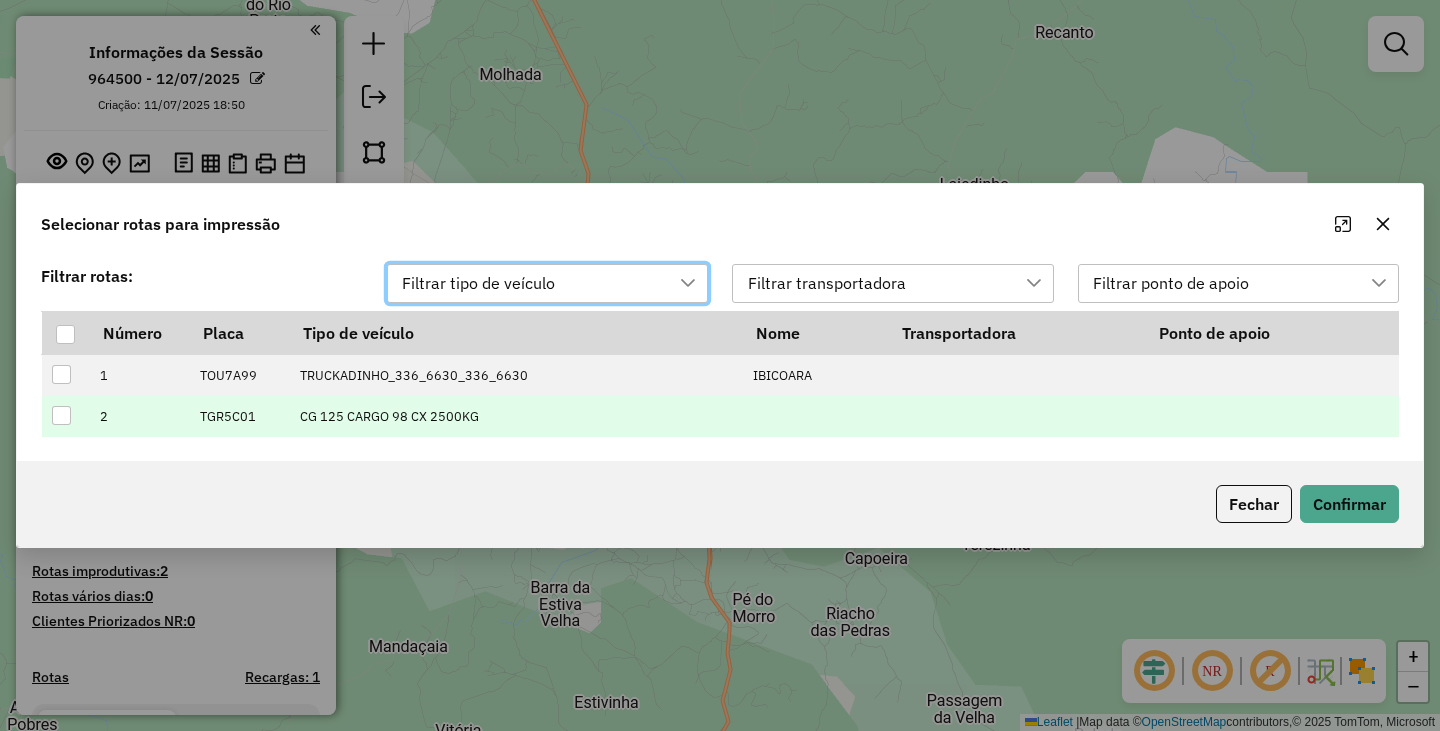 click at bounding box center (61, 415) 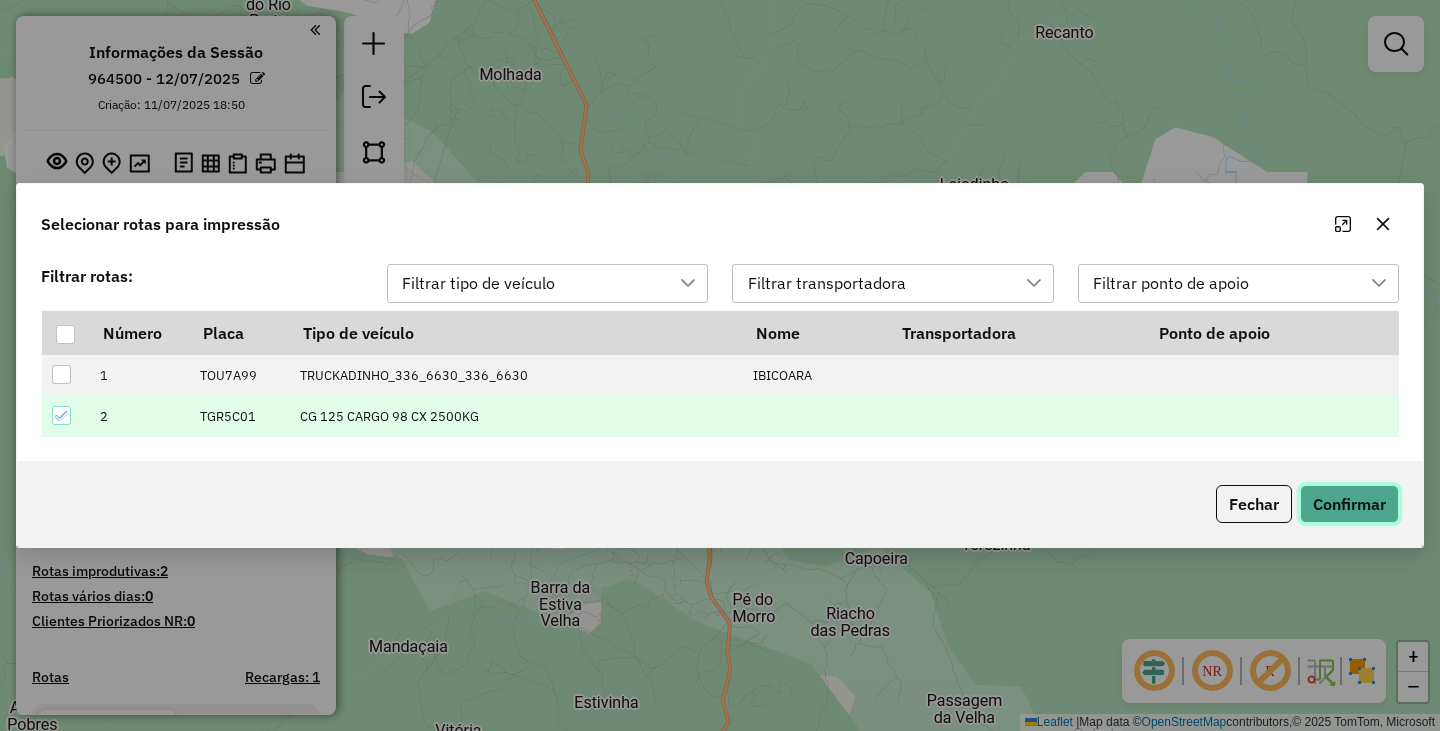 click on "Confirmar" 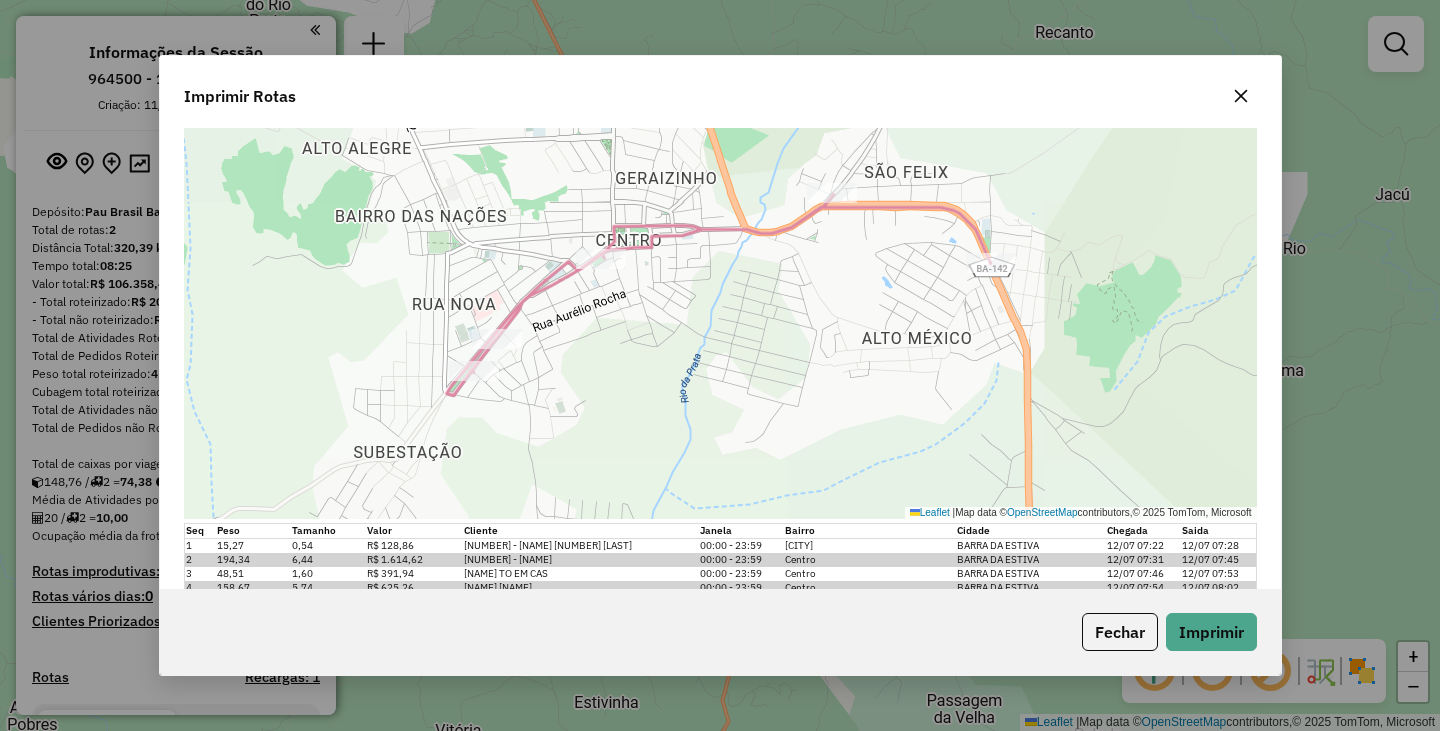 scroll, scrollTop: 168, scrollLeft: 0, axis: vertical 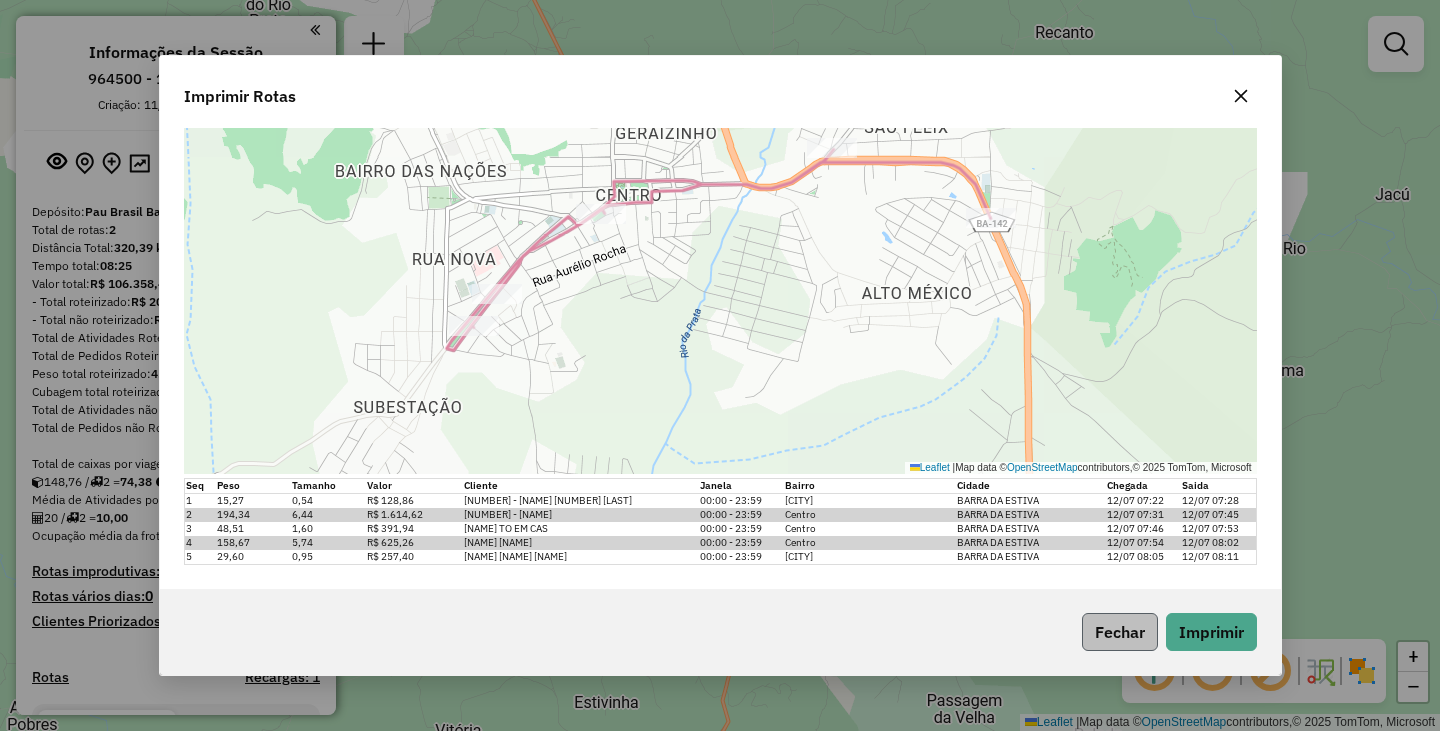 click on "Fechar" 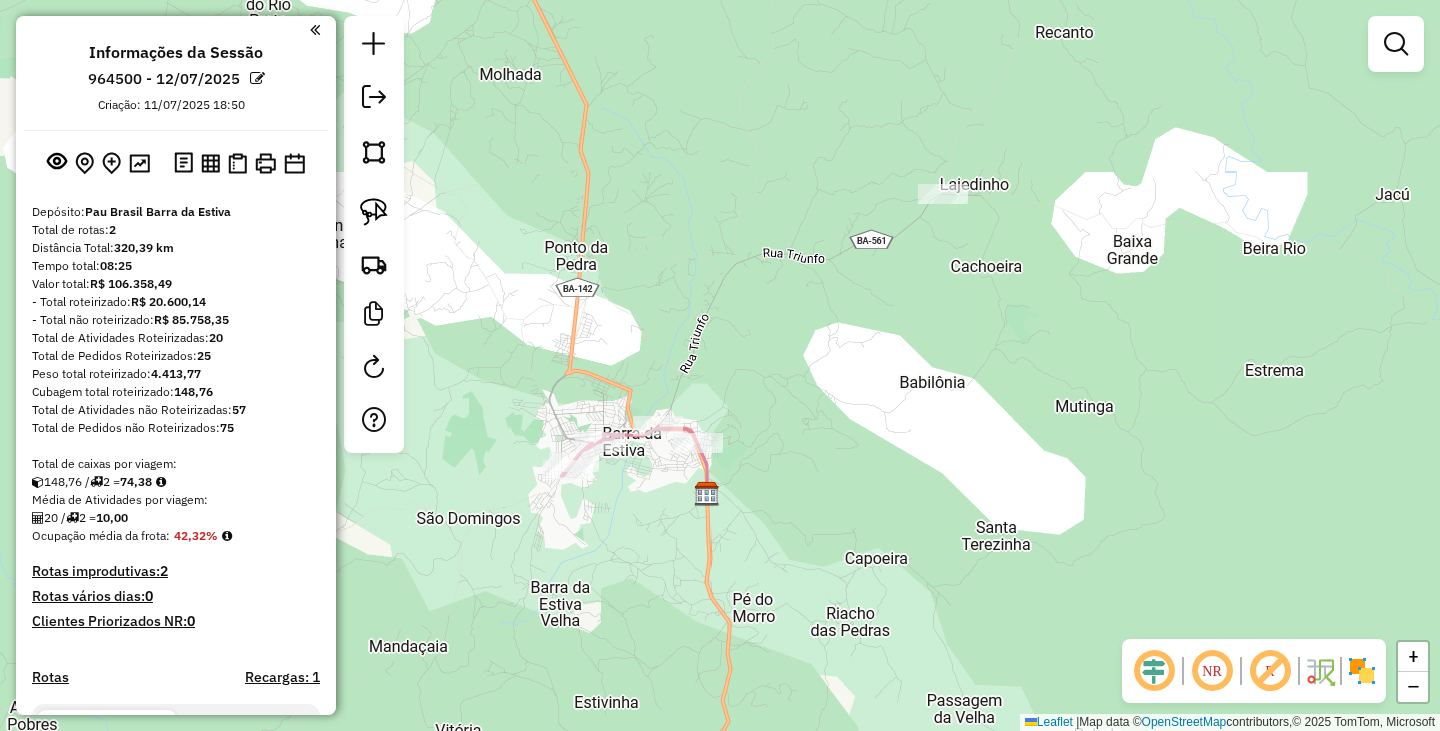 scroll, scrollTop: 0, scrollLeft: 0, axis: both 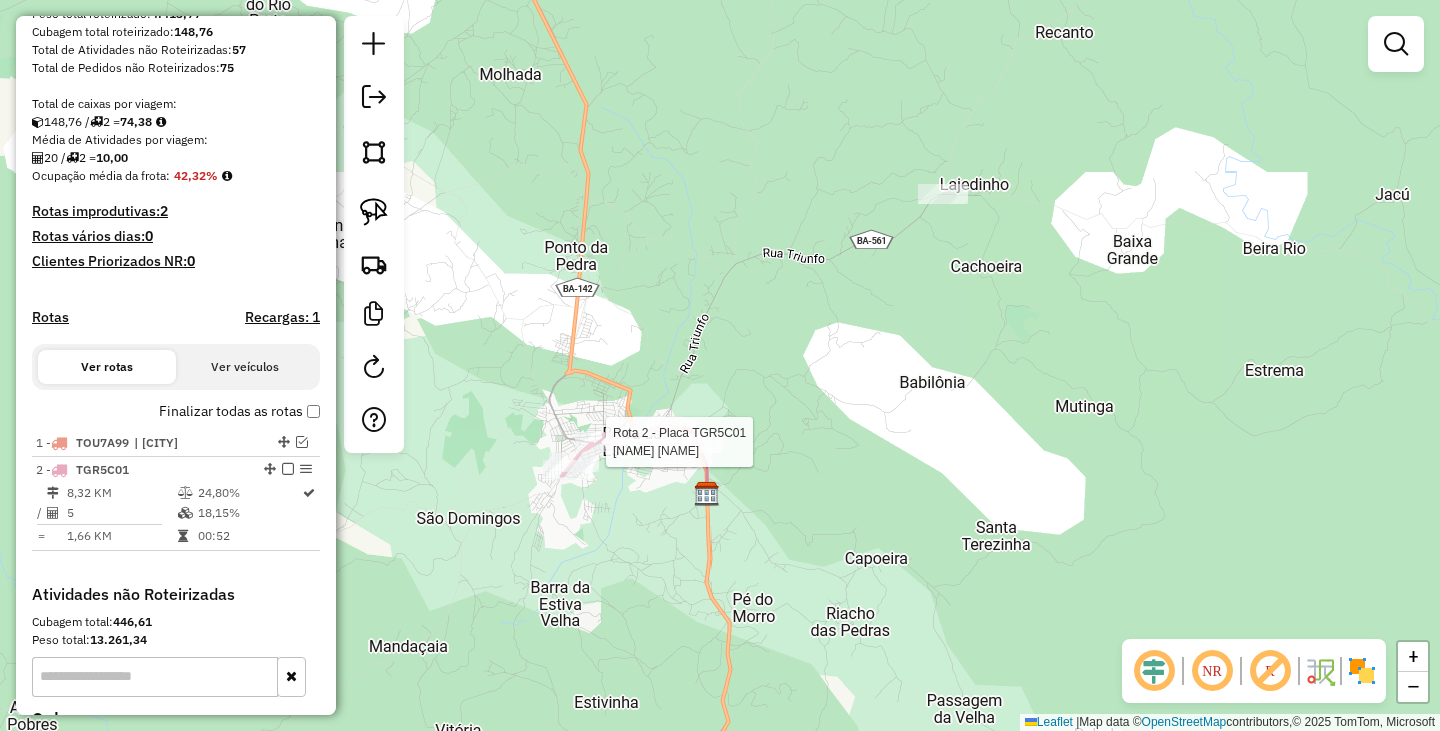 select on "**********" 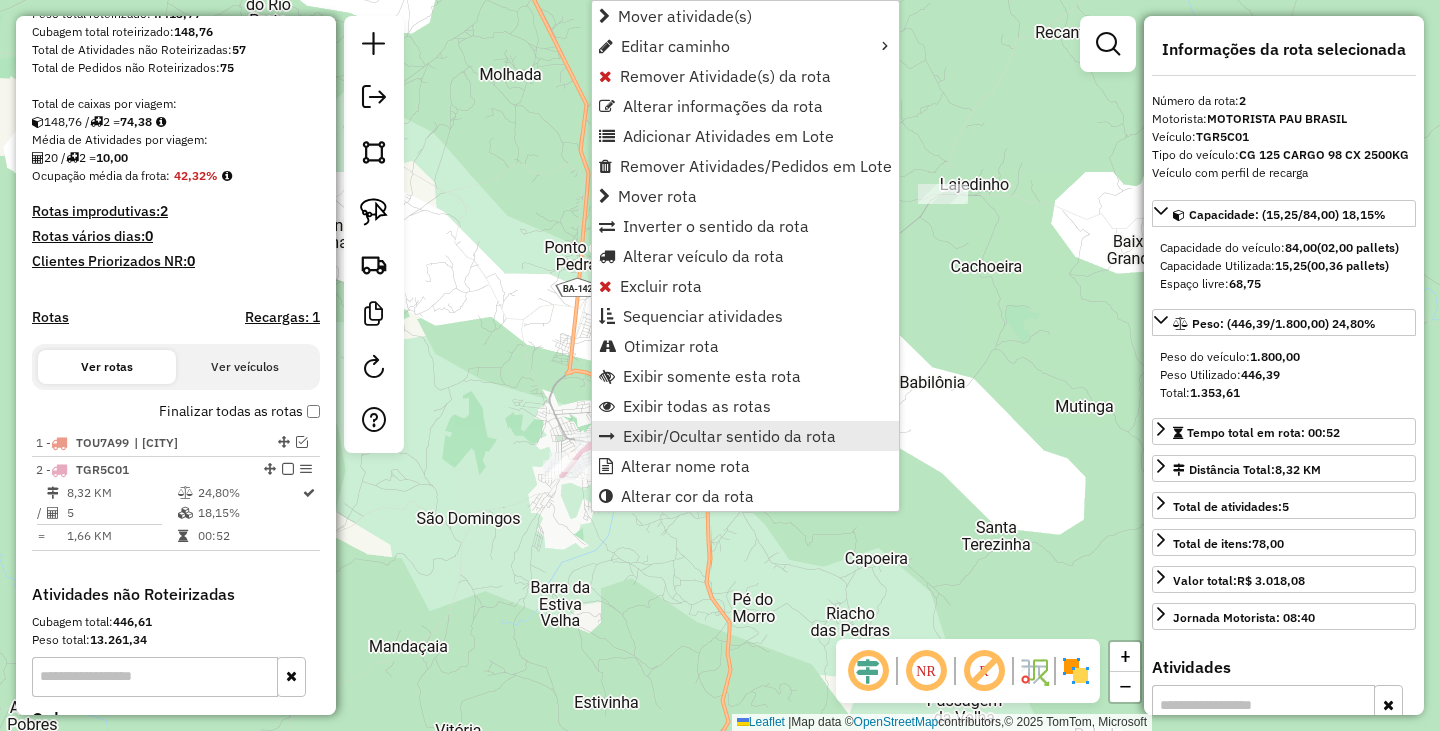 scroll, scrollTop: 590, scrollLeft: 0, axis: vertical 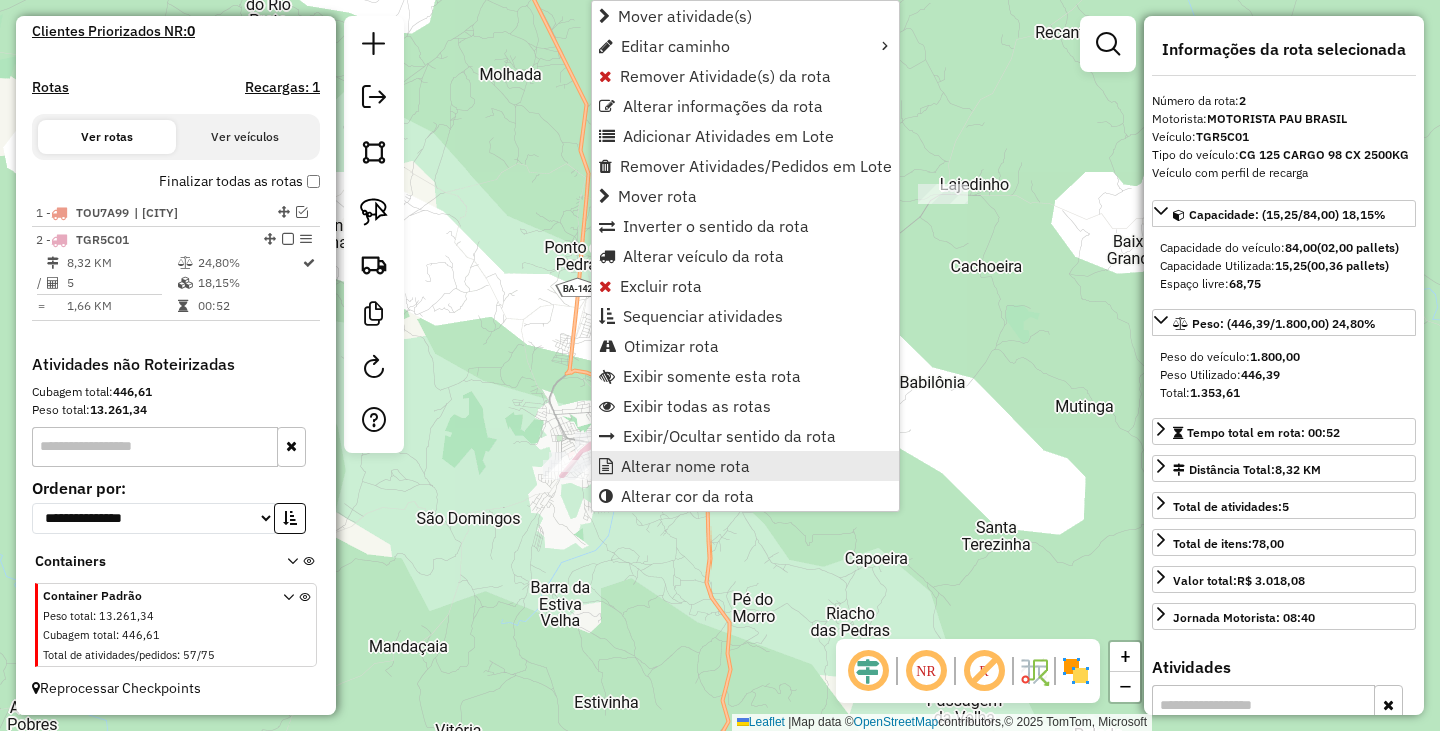 click on "Alterar nome rota" at bounding box center (745, 466) 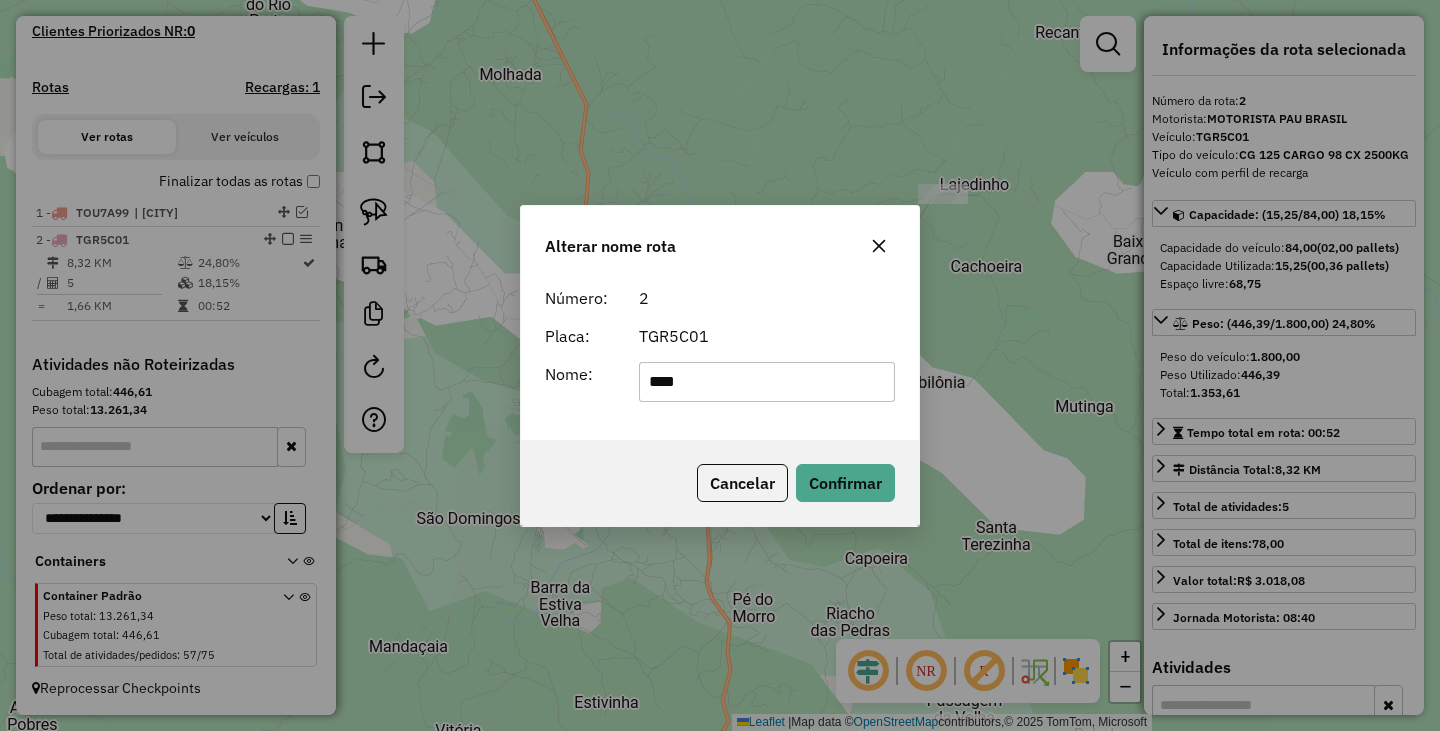 type on "****" 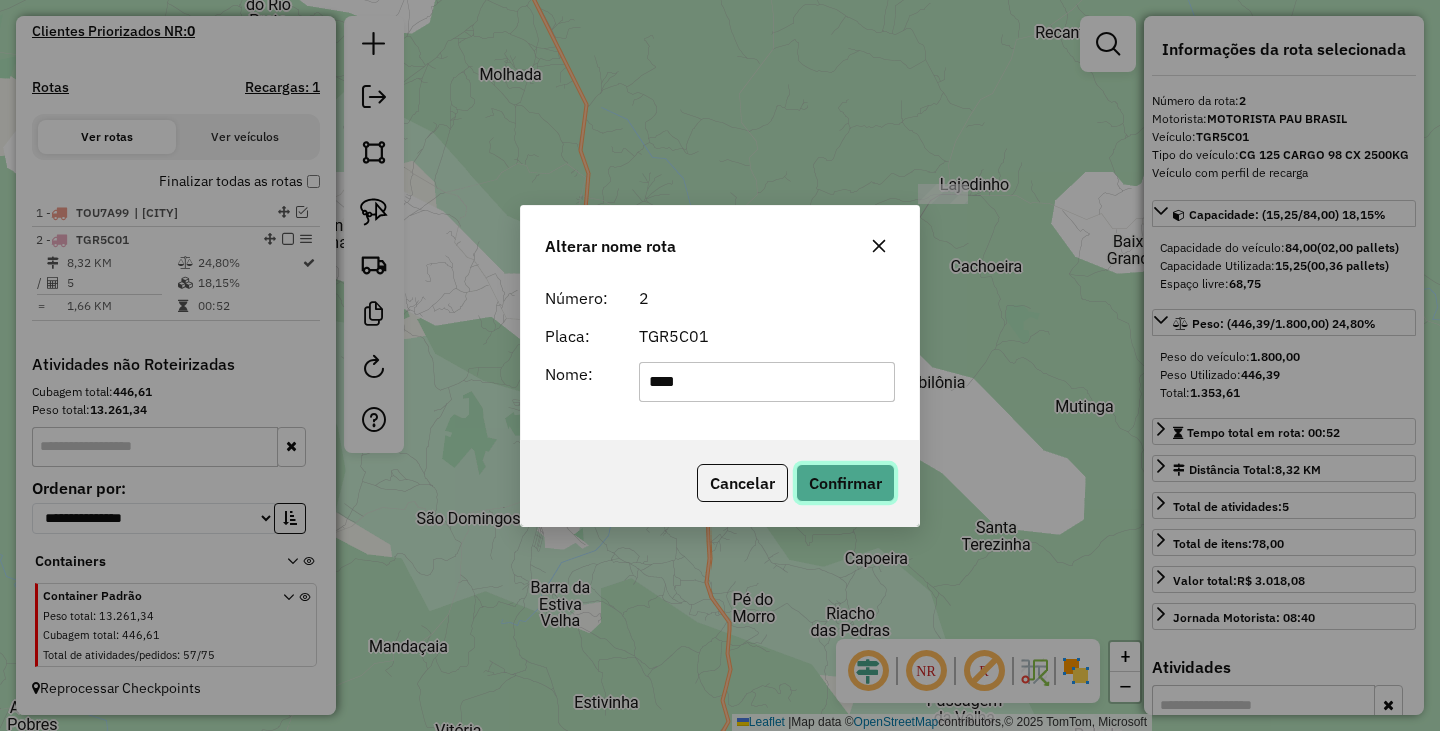 click on "Confirmar" 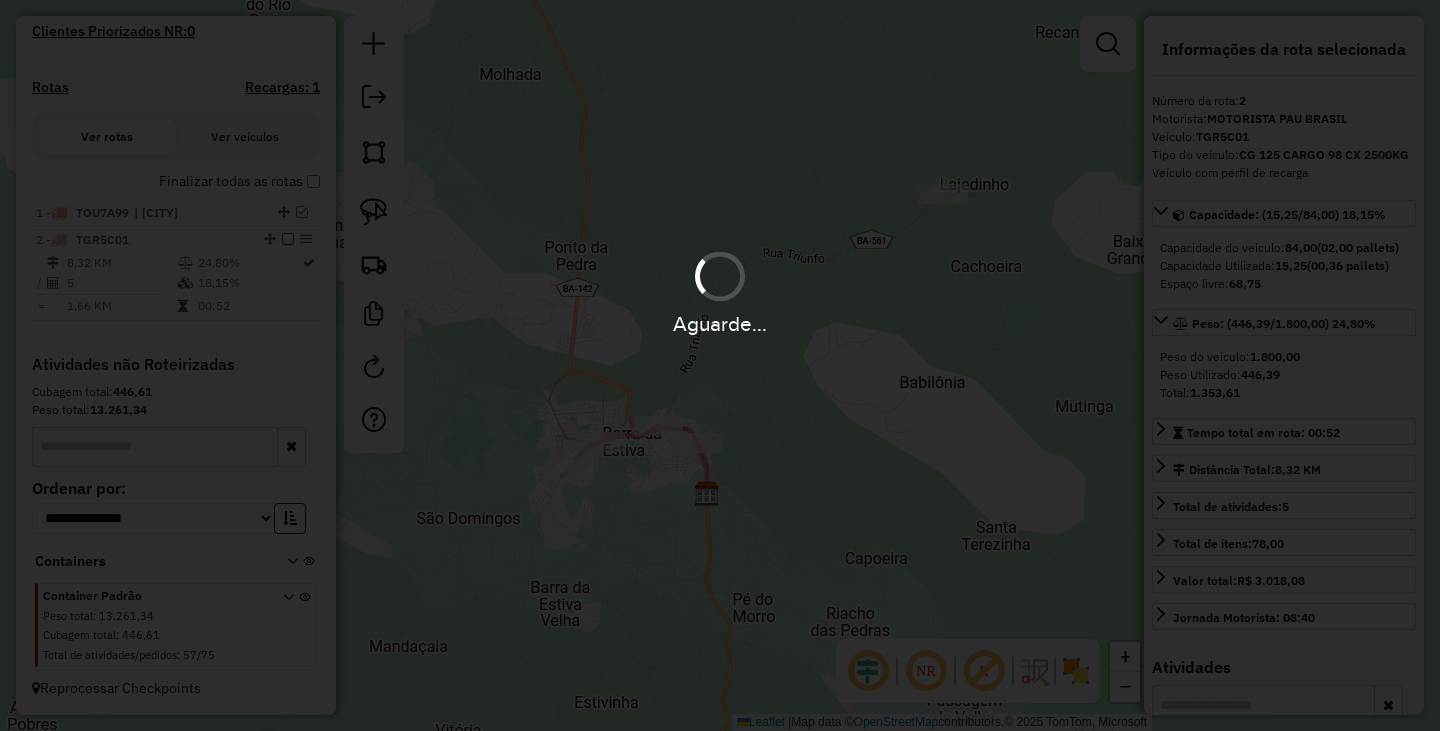 type 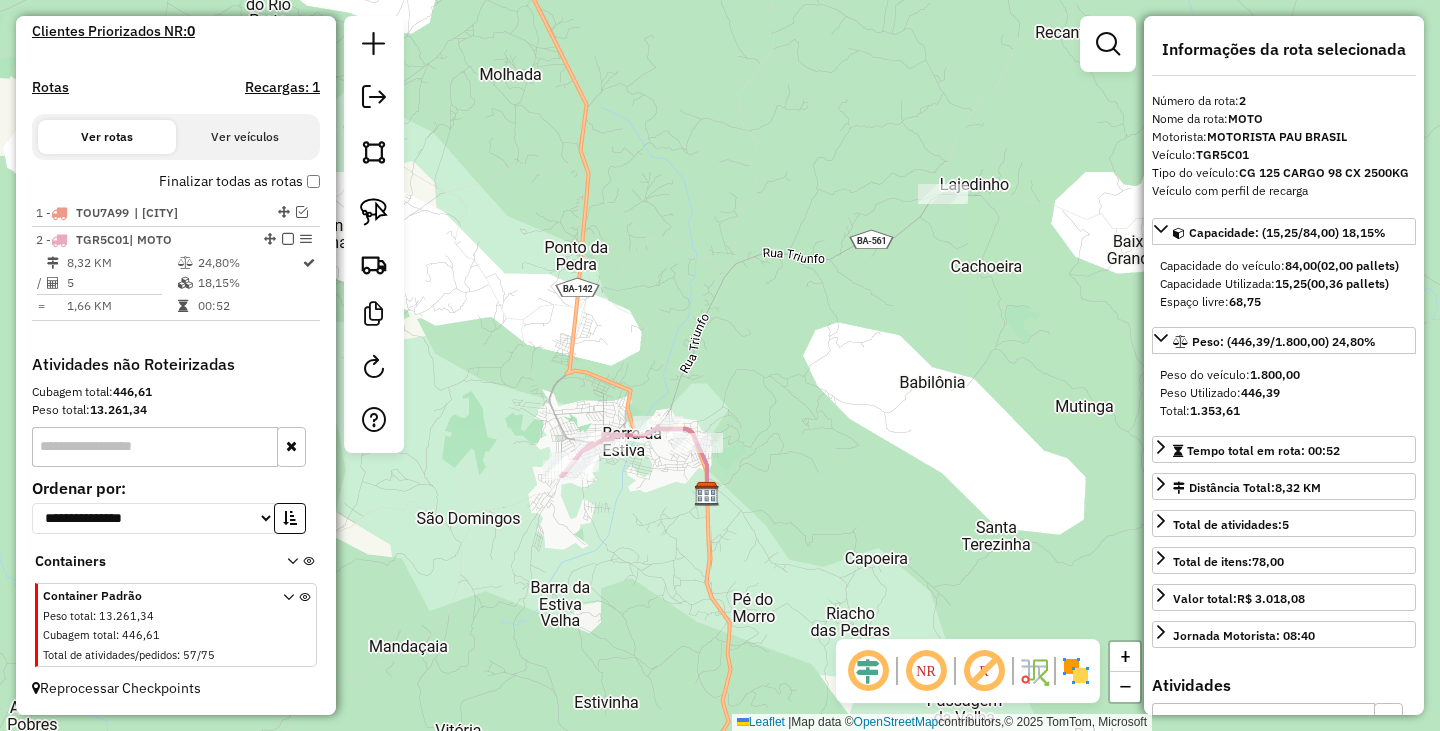 scroll, scrollTop: 523, scrollLeft: 0, axis: vertical 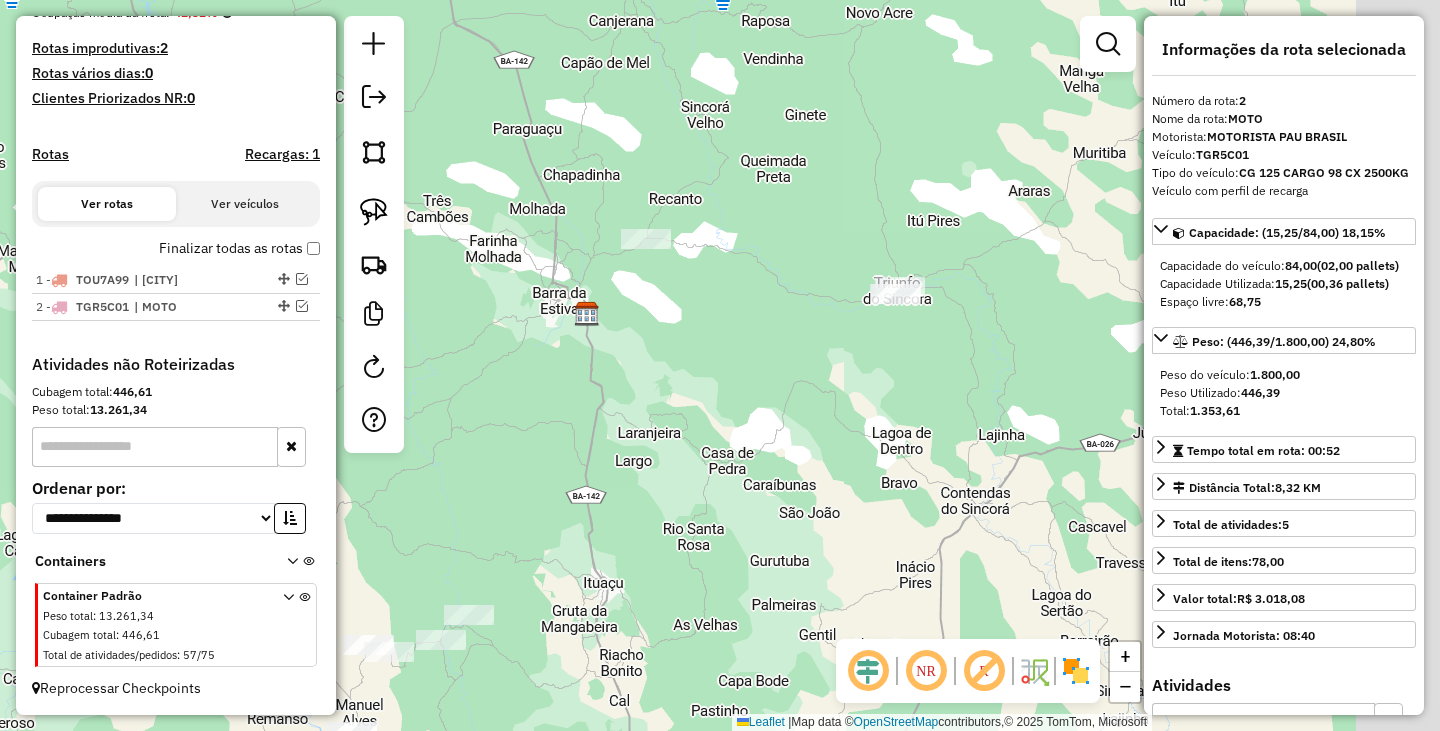 drag, startPoint x: 855, startPoint y: 397, endPoint x: 701, endPoint y: 309, distance: 177.36967 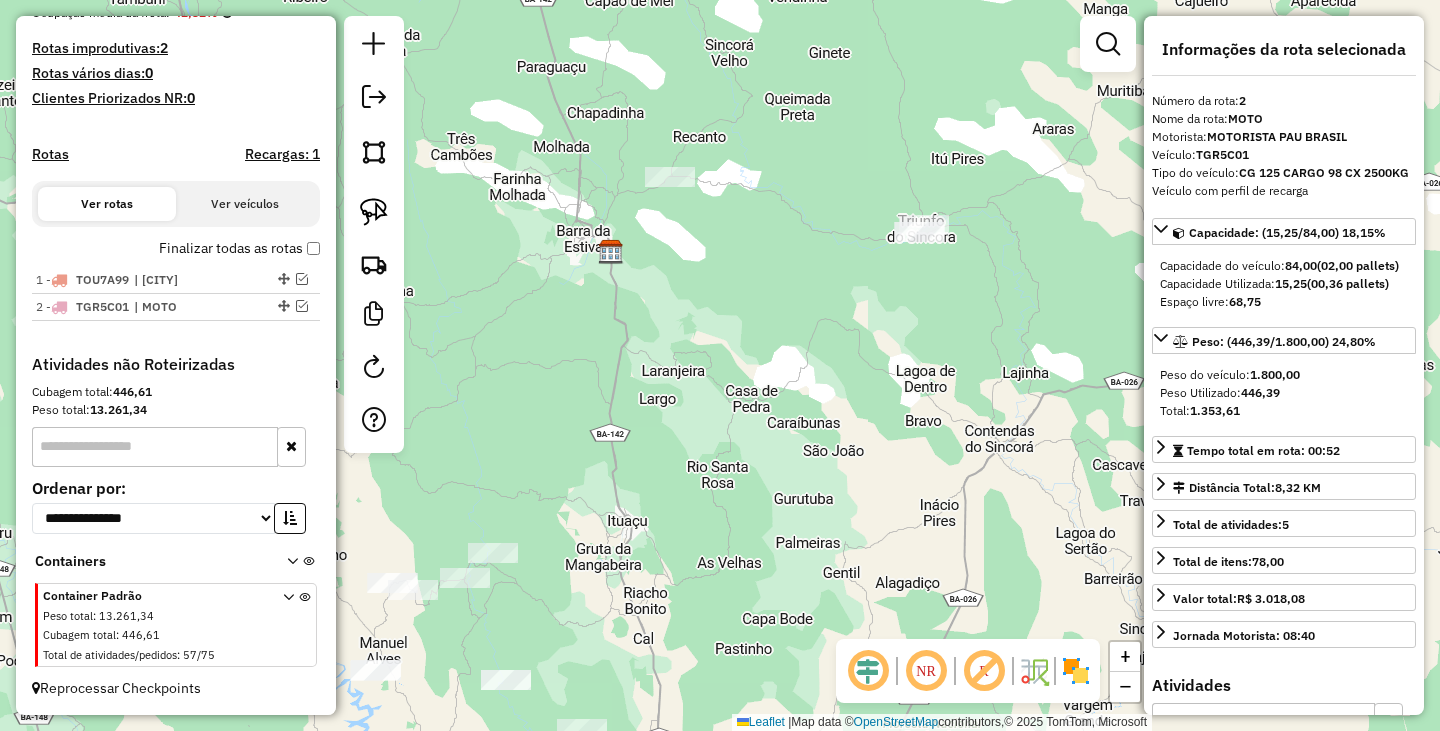 drag, startPoint x: 704, startPoint y: 367, endPoint x: 814, endPoint y: 319, distance: 120.01666 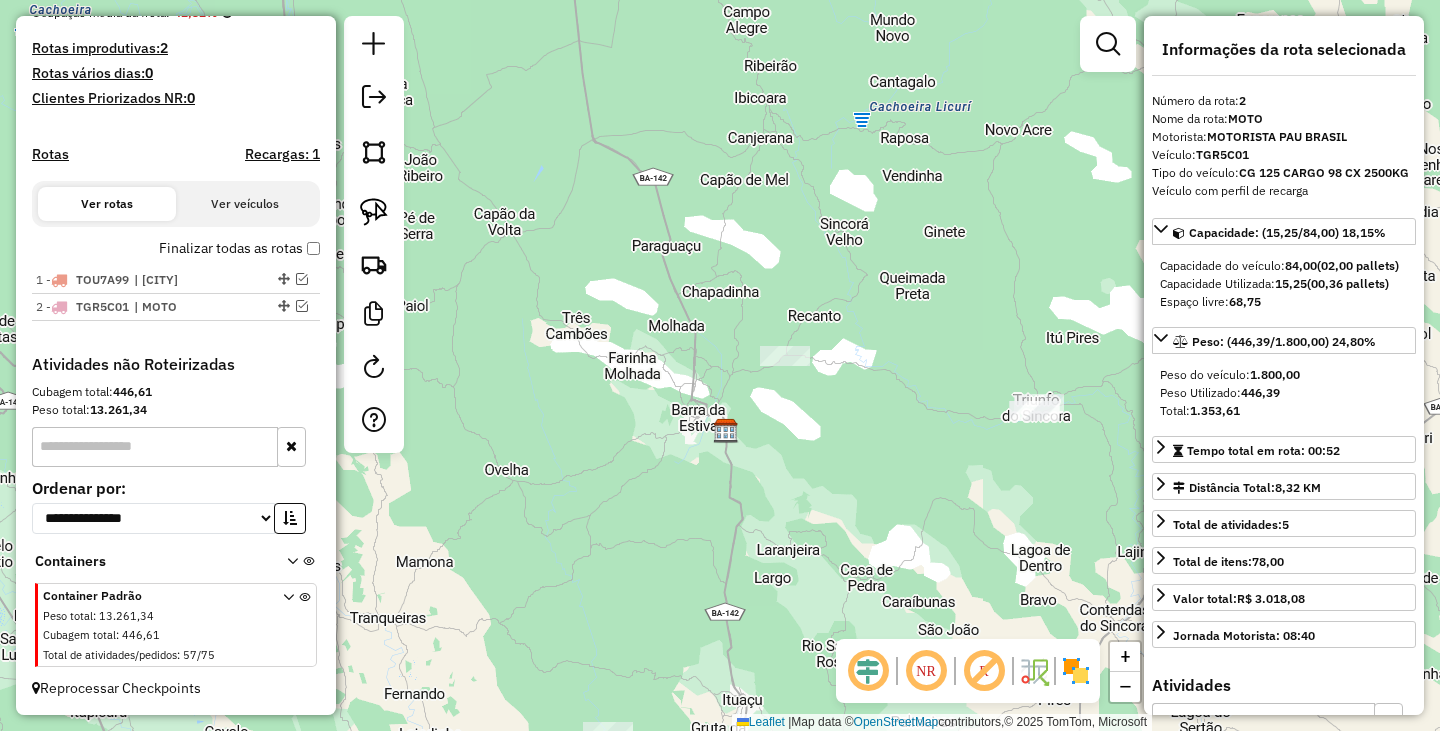 drag, startPoint x: 872, startPoint y: 529, endPoint x: 922, endPoint y: 634, distance: 116.297035 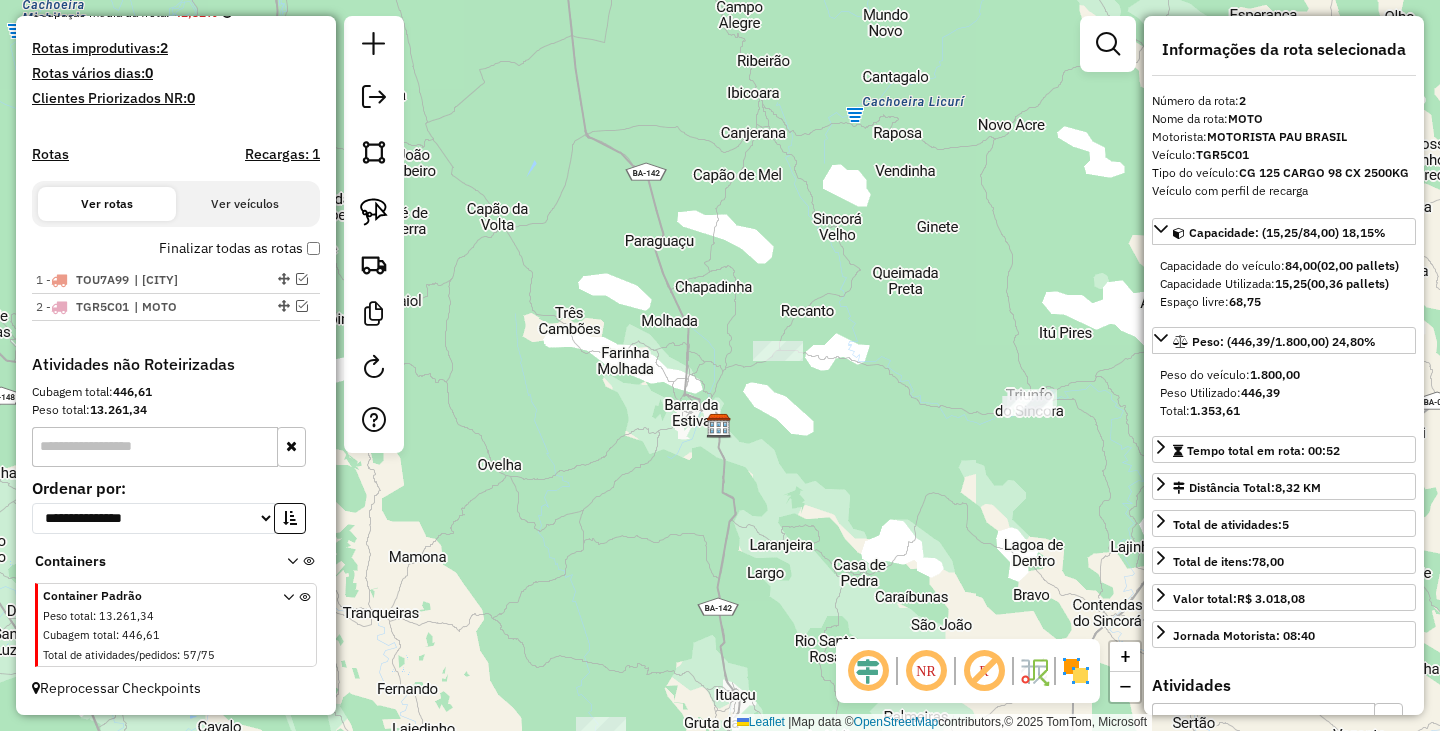 drag, startPoint x: 872, startPoint y: 495, endPoint x: 777, endPoint y: 459, distance: 101.59232 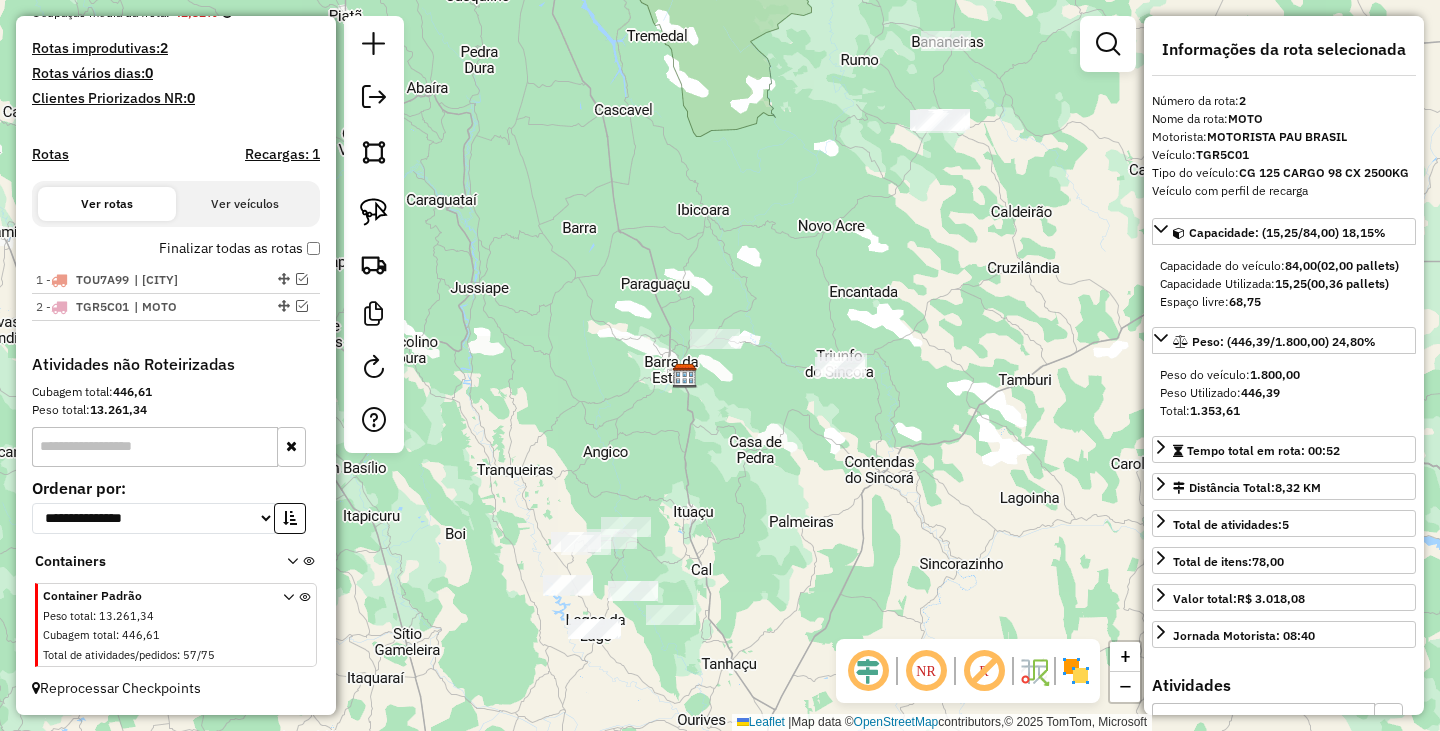 drag, startPoint x: 836, startPoint y: 507, endPoint x: 798, endPoint y: 404, distance: 109.786156 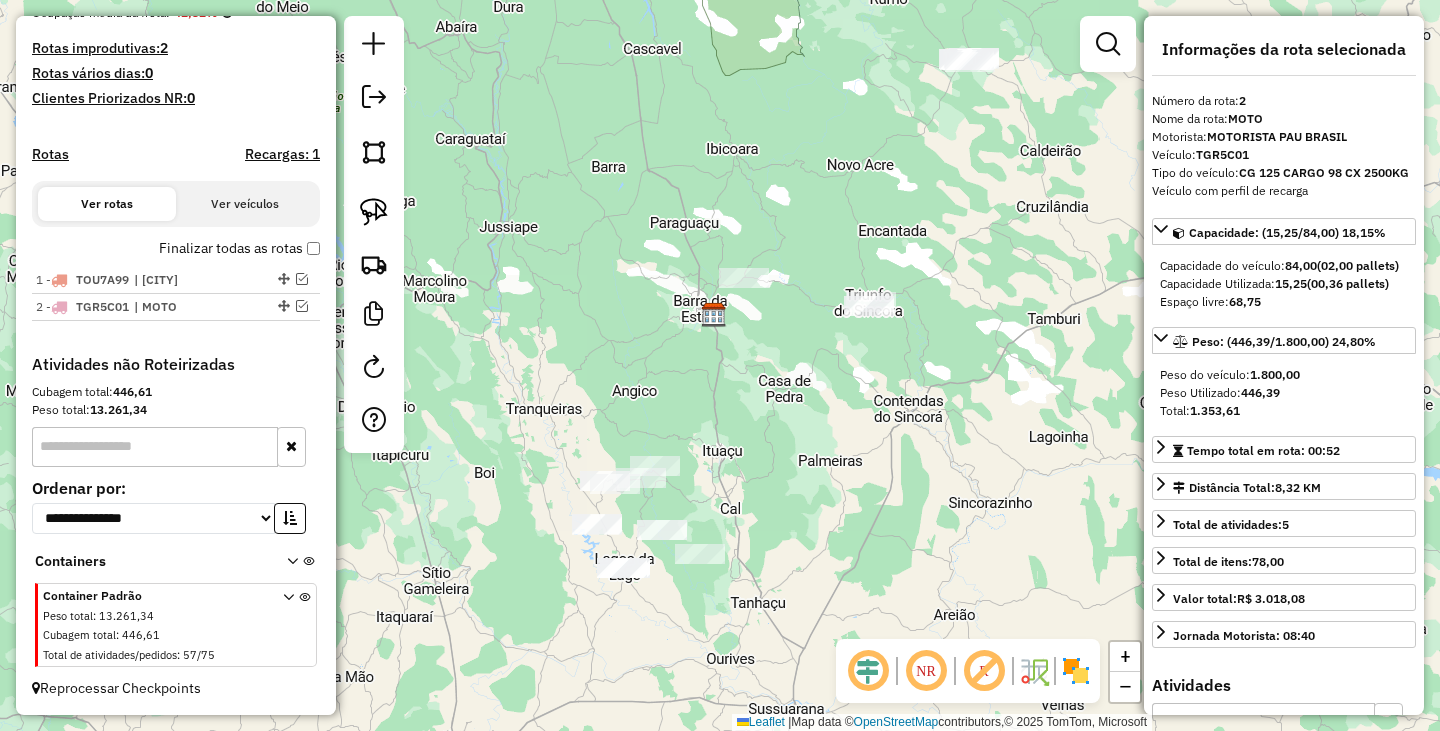 drag, startPoint x: 758, startPoint y: 483, endPoint x: 821, endPoint y: 479, distance: 63.126858 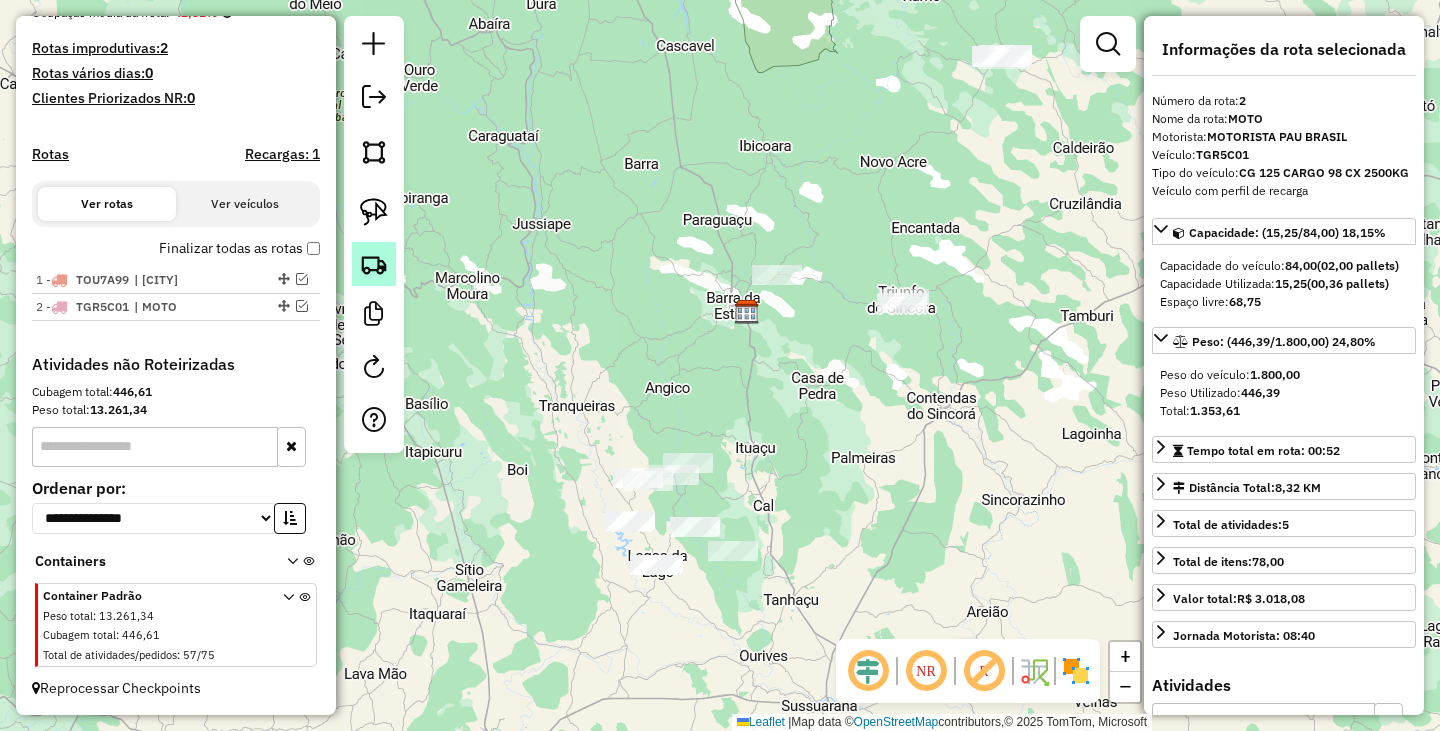 click 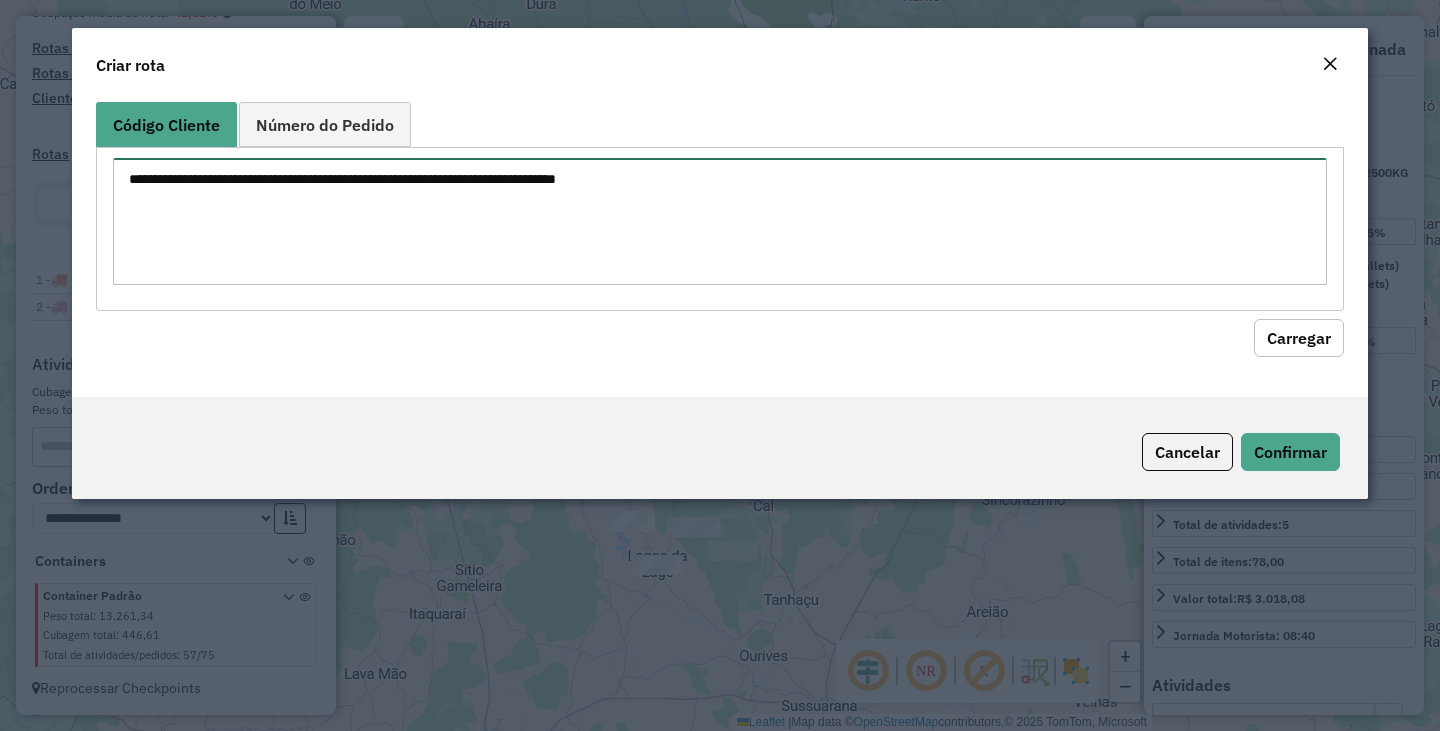 click at bounding box center (720, 221) 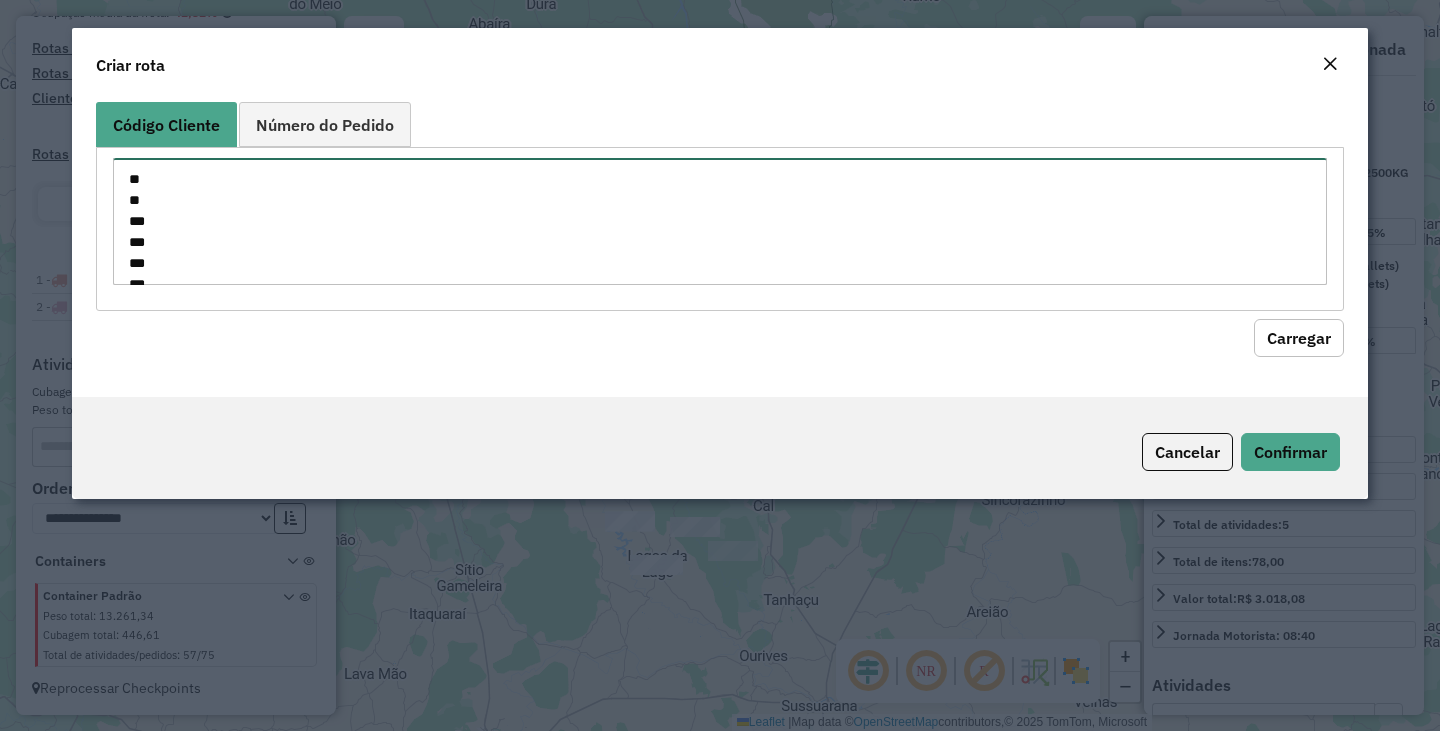 scroll, scrollTop: 302, scrollLeft: 0, axis: vertical 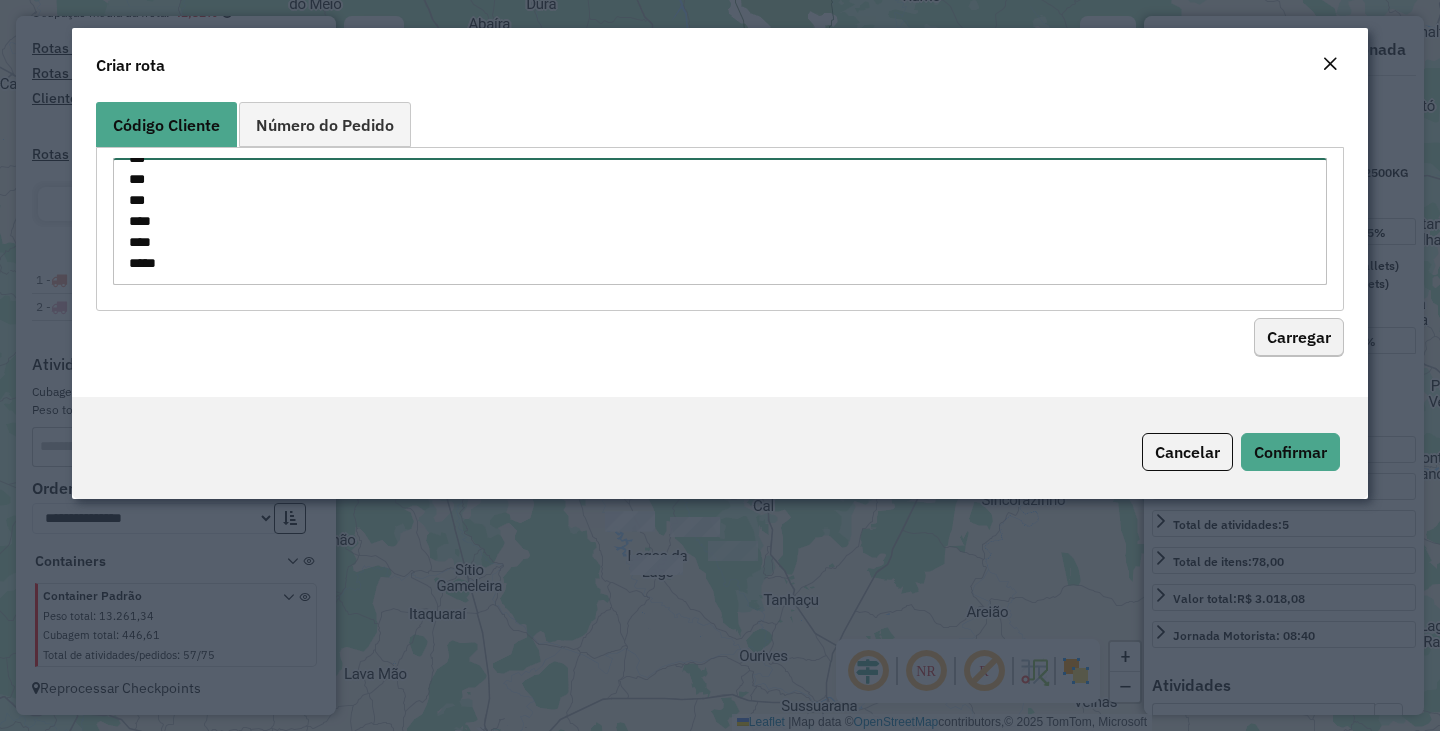 type on "**
**
***
***
***
***
***
***
***
***
***
***
***
***
***
***
****
****
****" 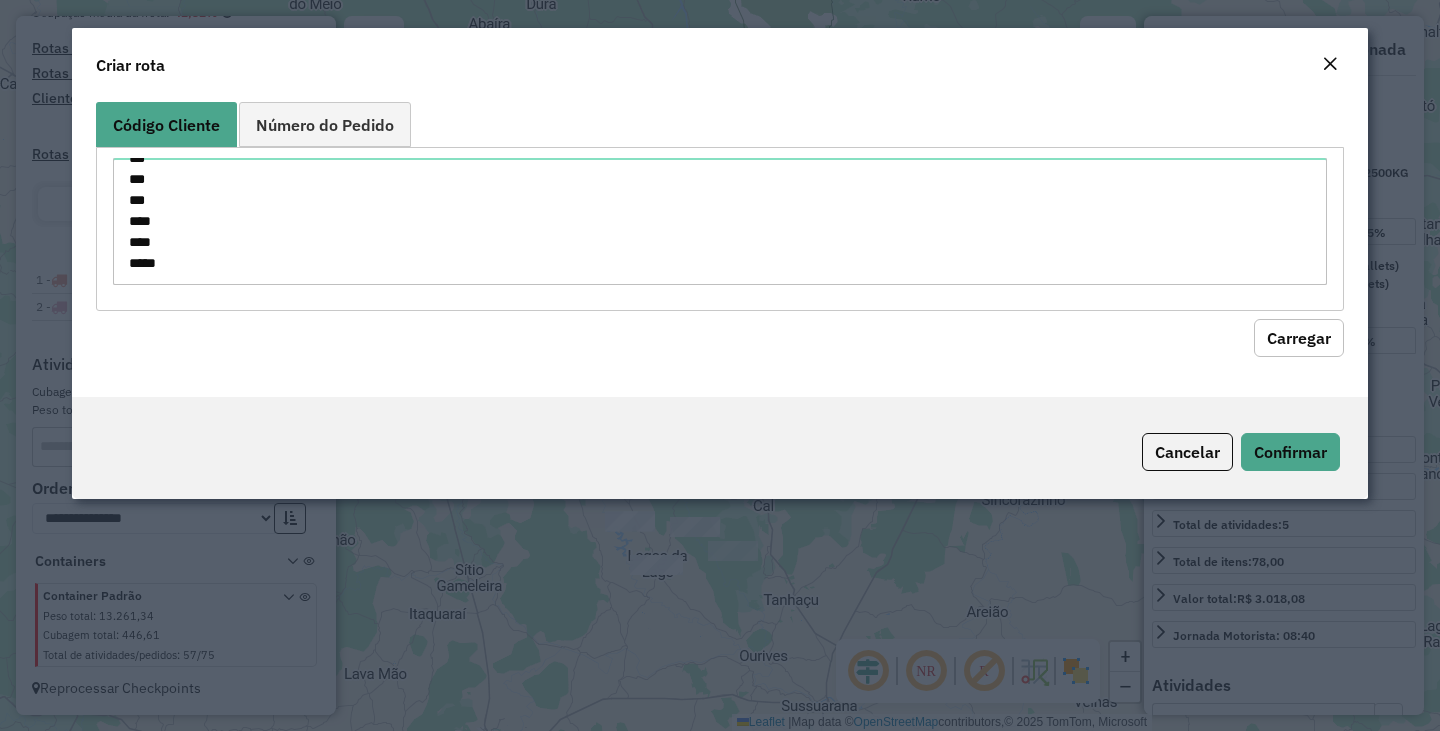 click on "Carregar" 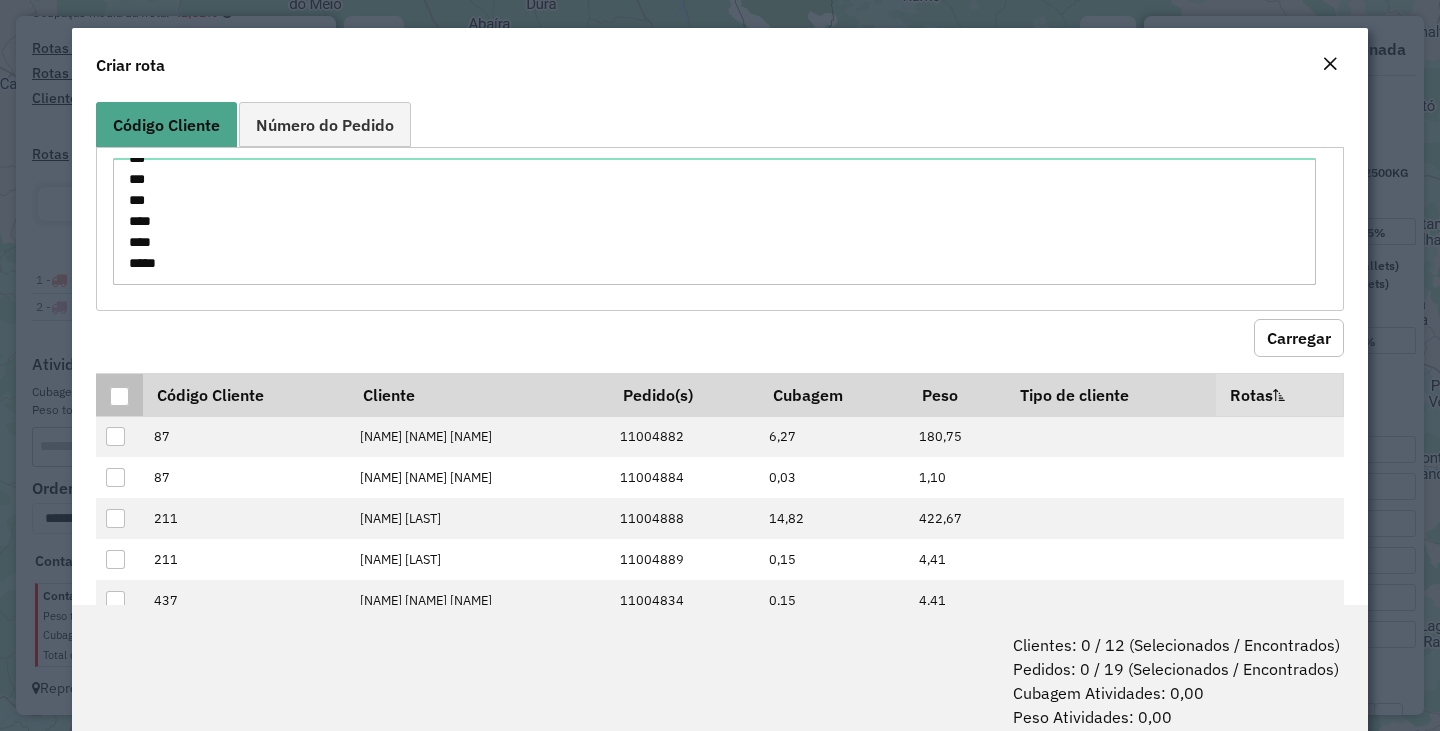 click at bounding box center (119, 396) 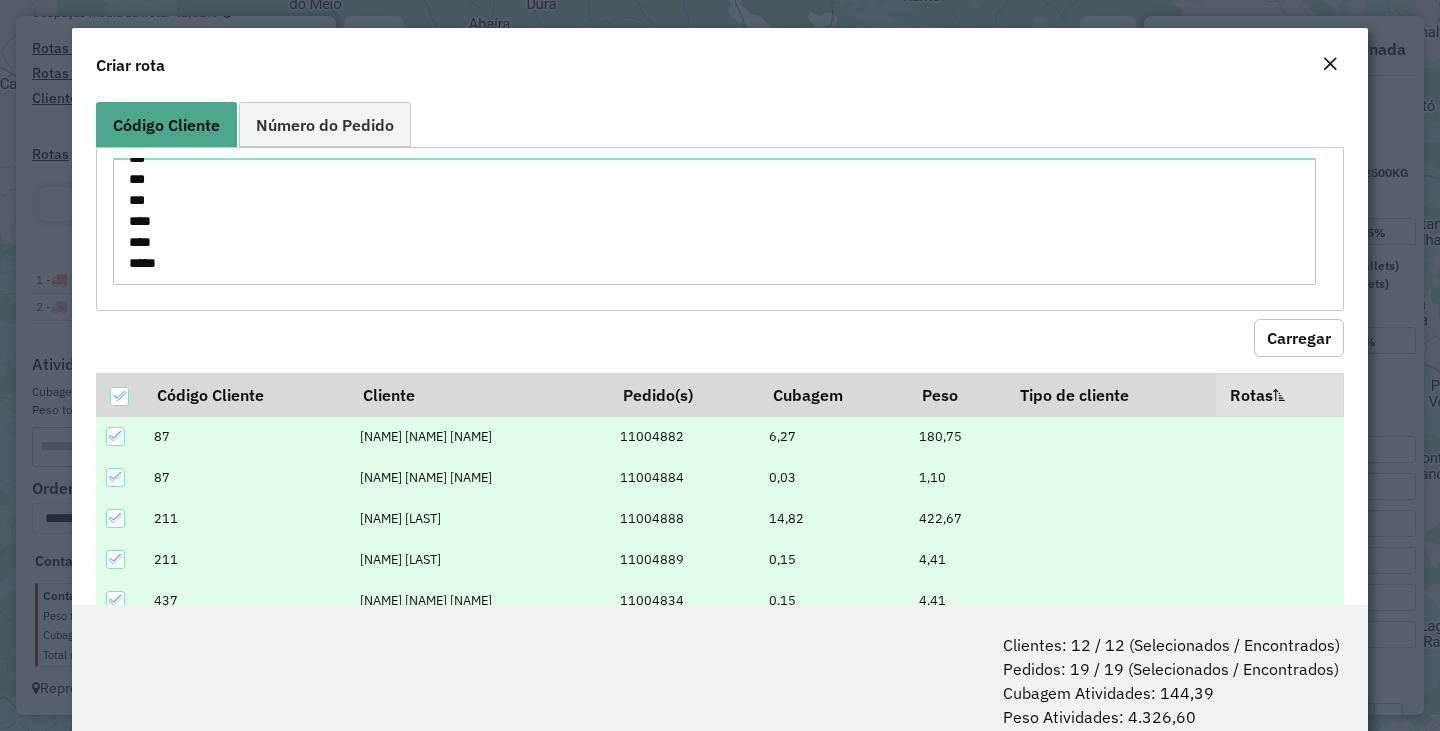 scroll, scrollTop: 315, scrollLeft: 0, axis: vertical 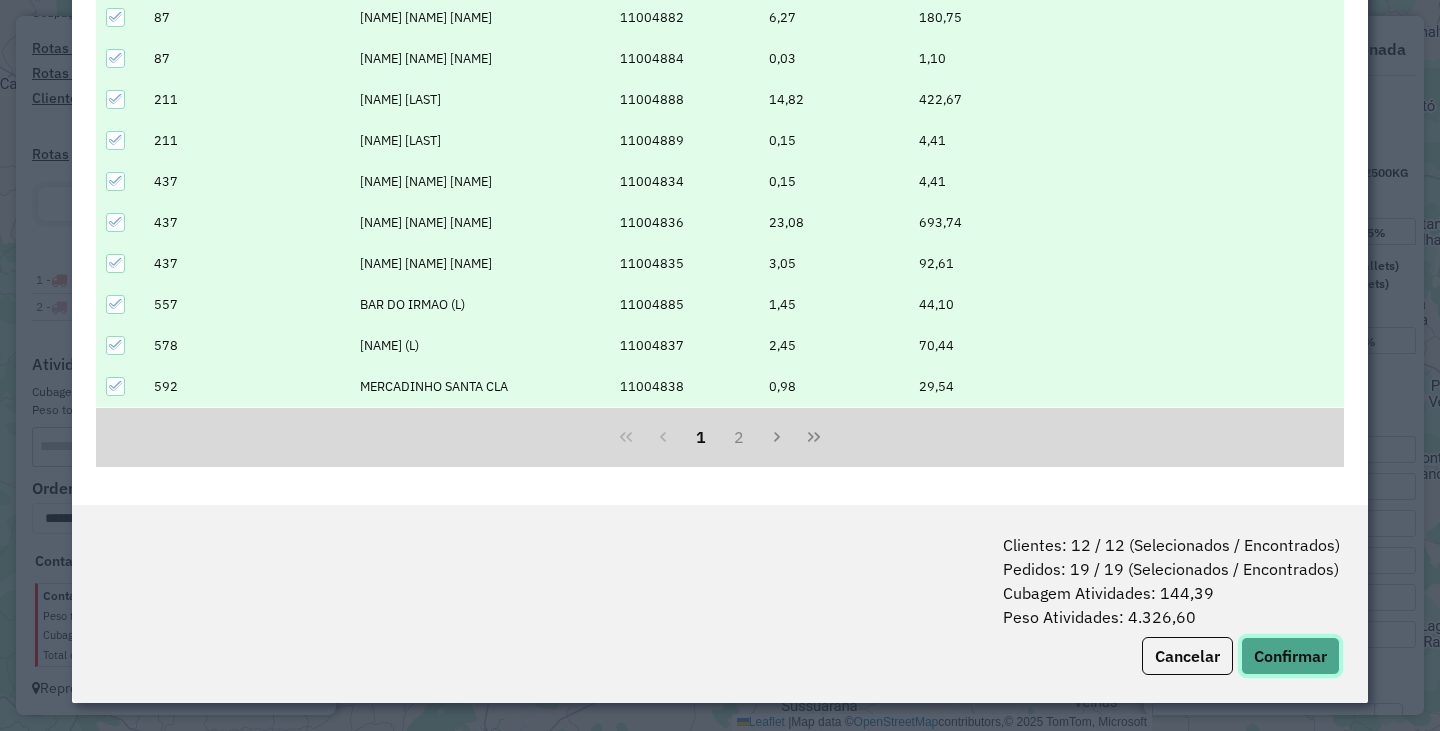 click on "Confirmar" 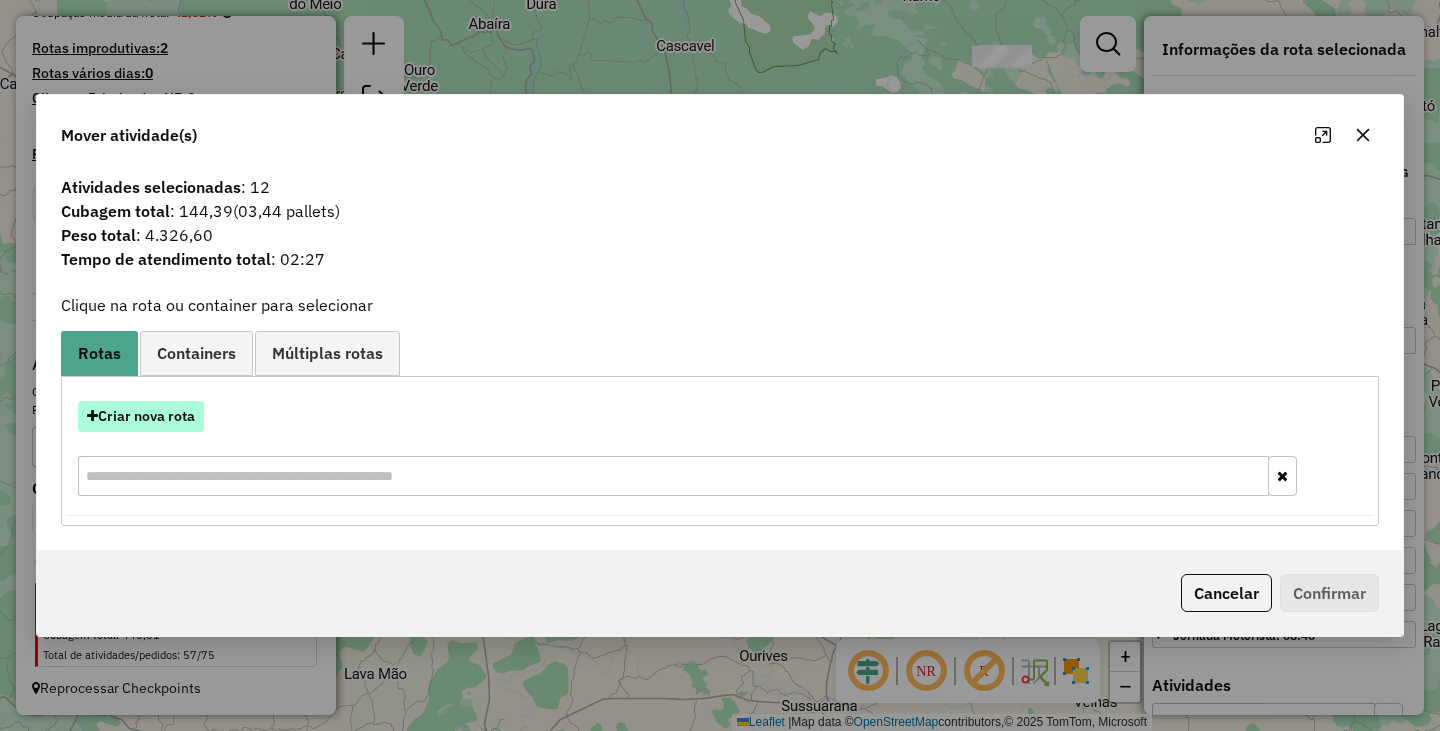 click on "Criar nova rota" at bounding box center [141, 416] 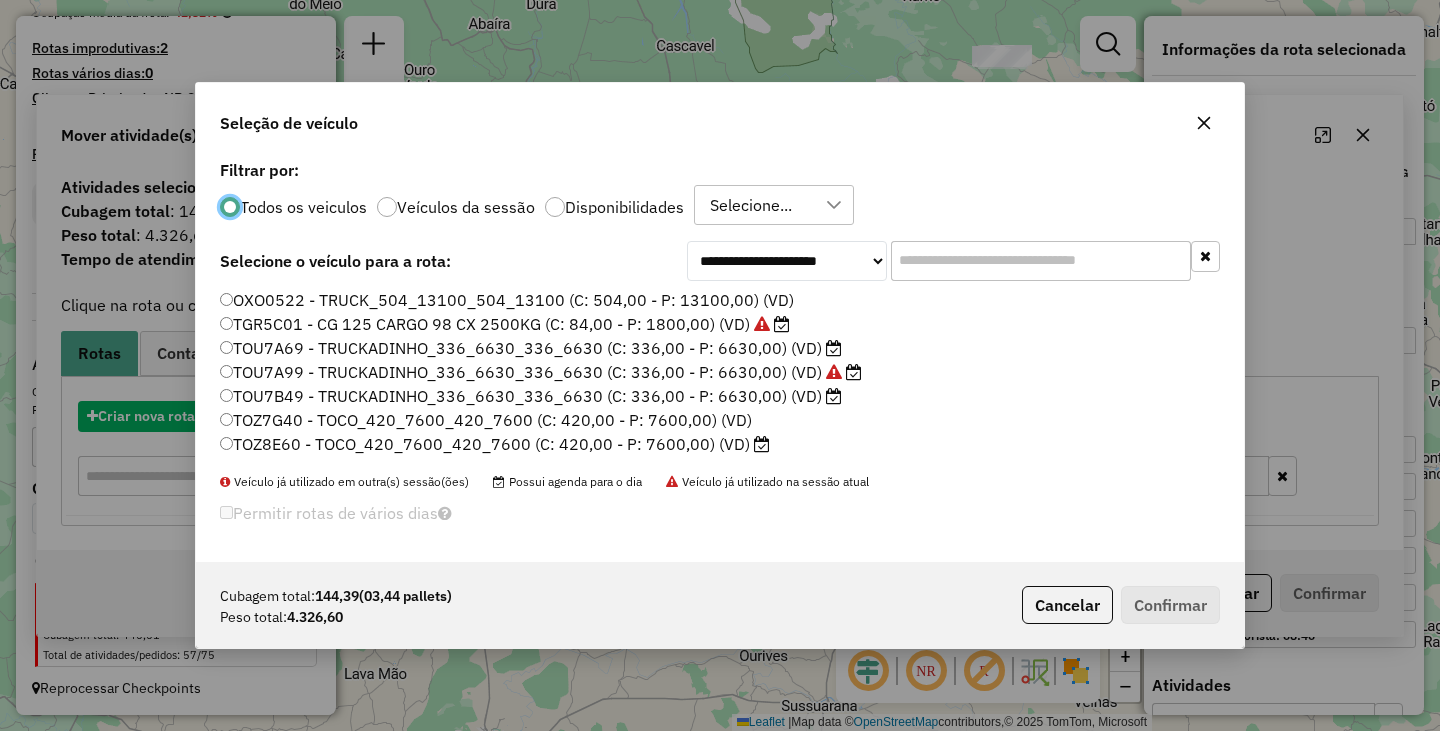 scroll, scrollTop: 12, scrollLeft: 6, axis: both 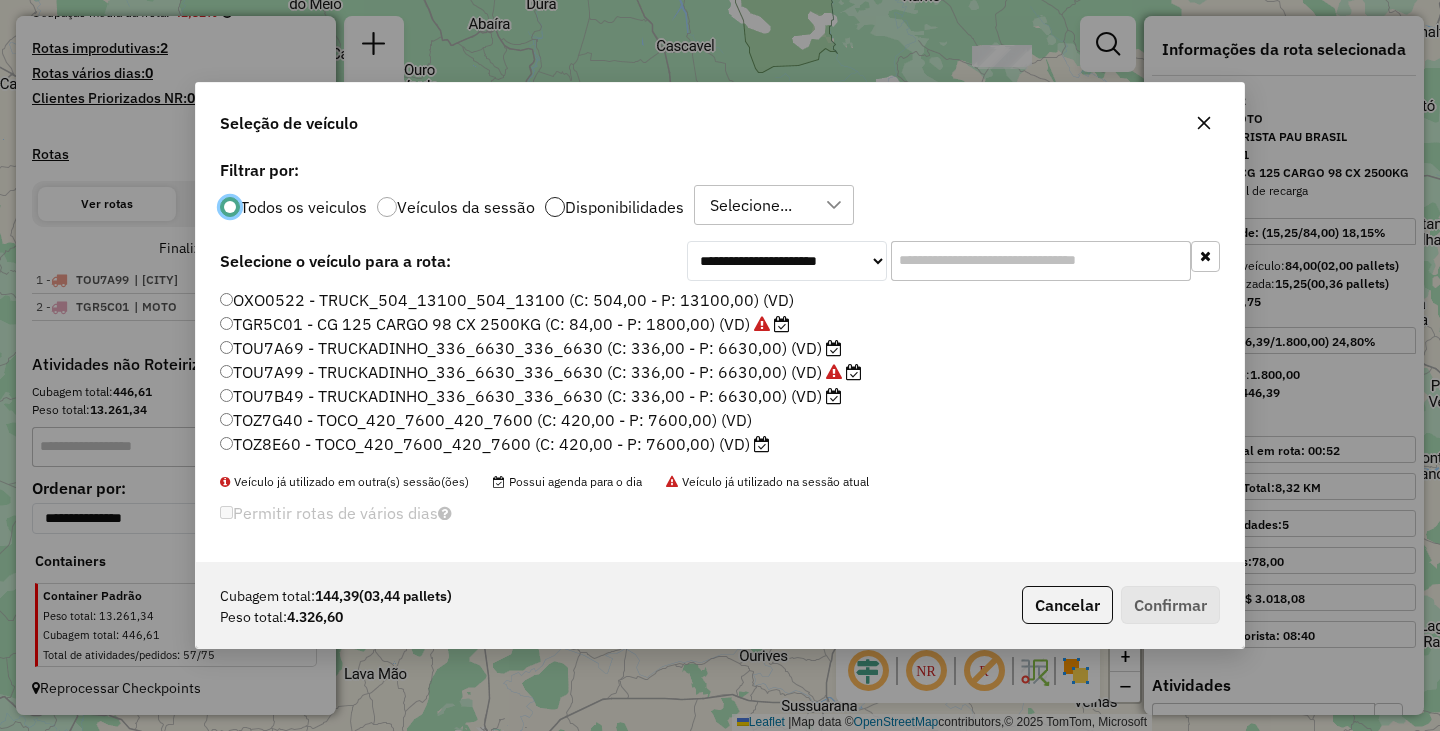 click 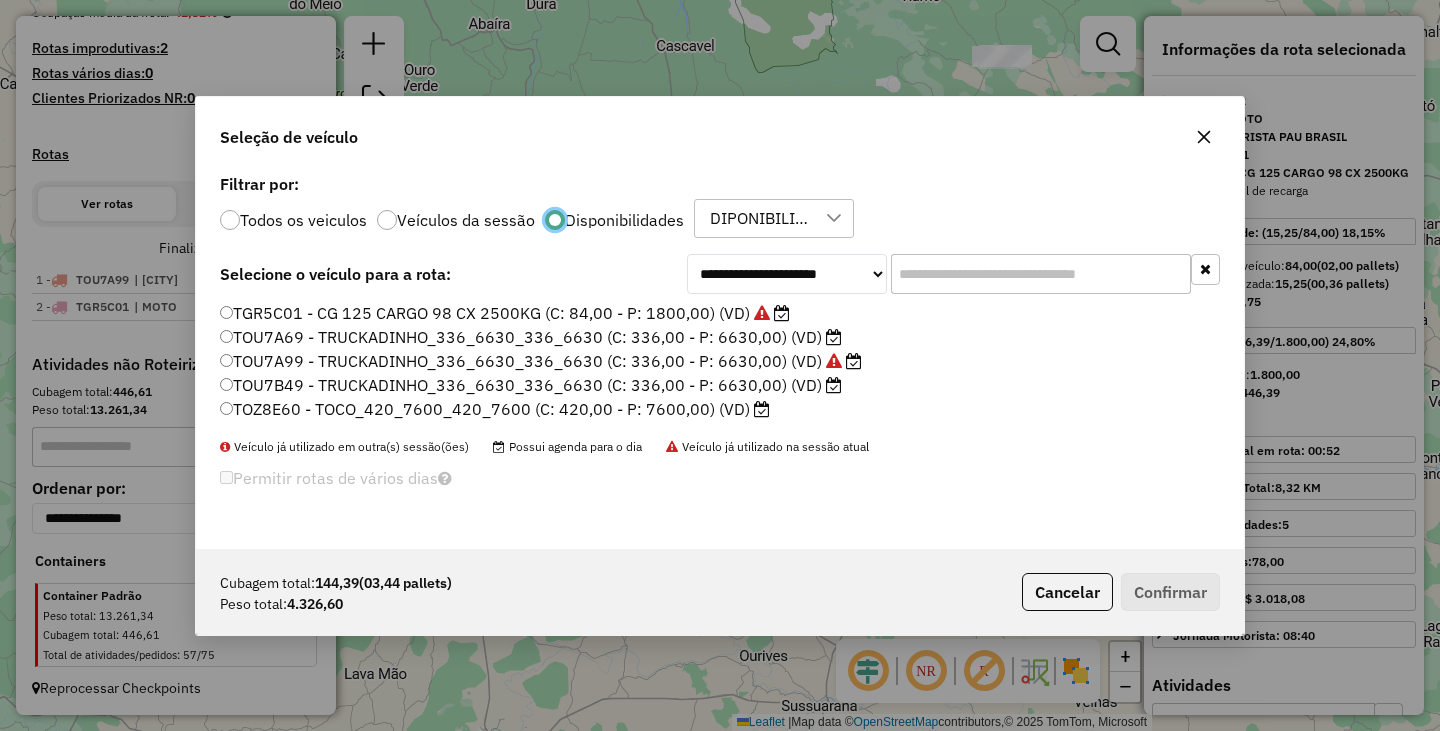 scroll, scrollTop: 12, scrollLeft: 7, axis: both 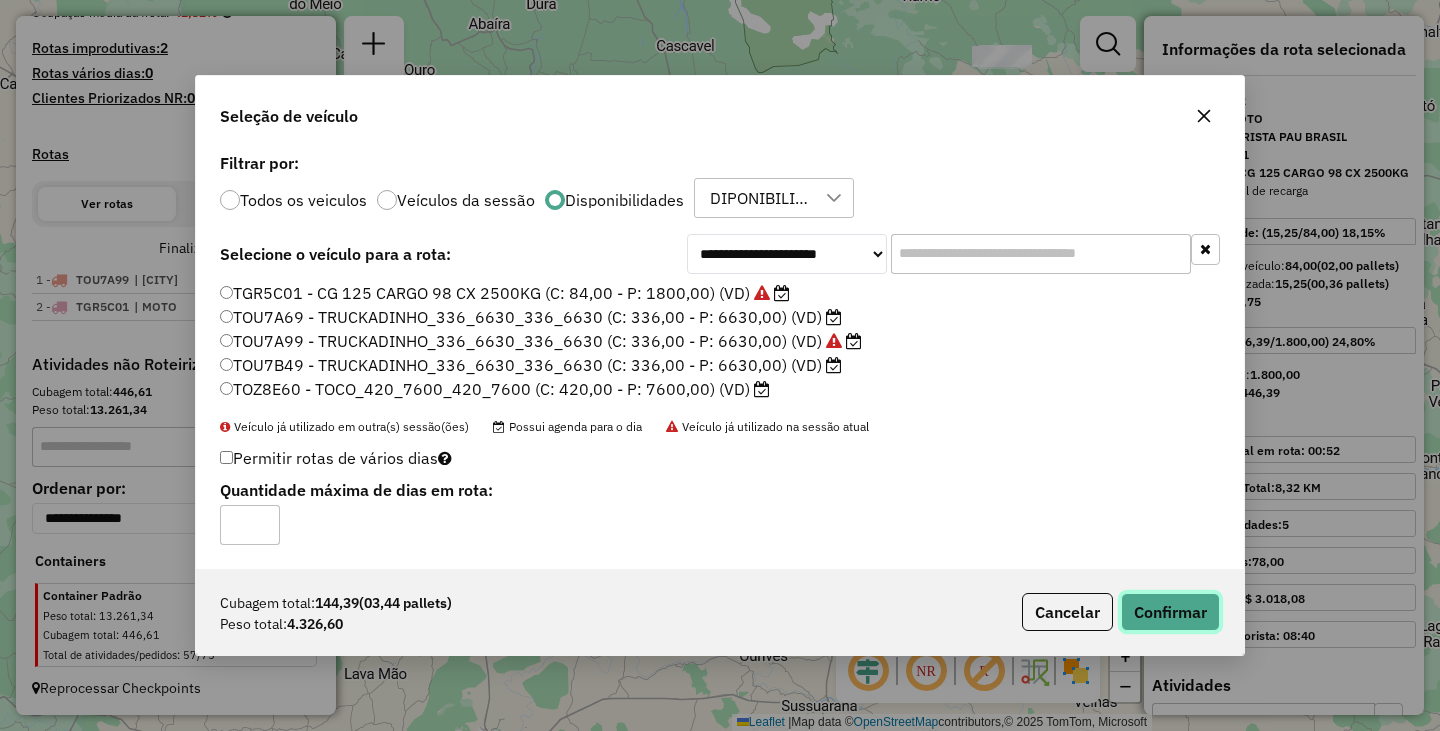 click on "Confirmar" 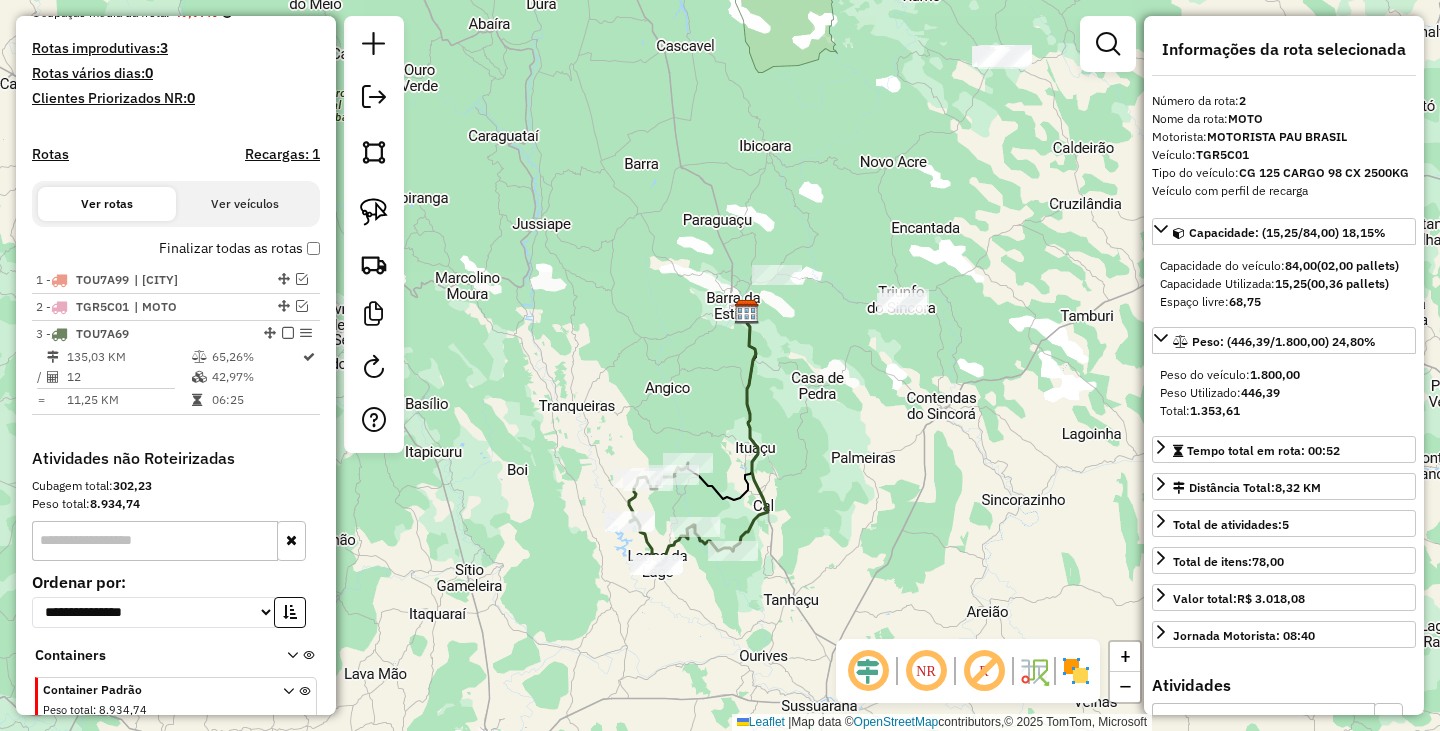 scroll, scrollTop: 617, scrollLeft: 0, axis: vertical 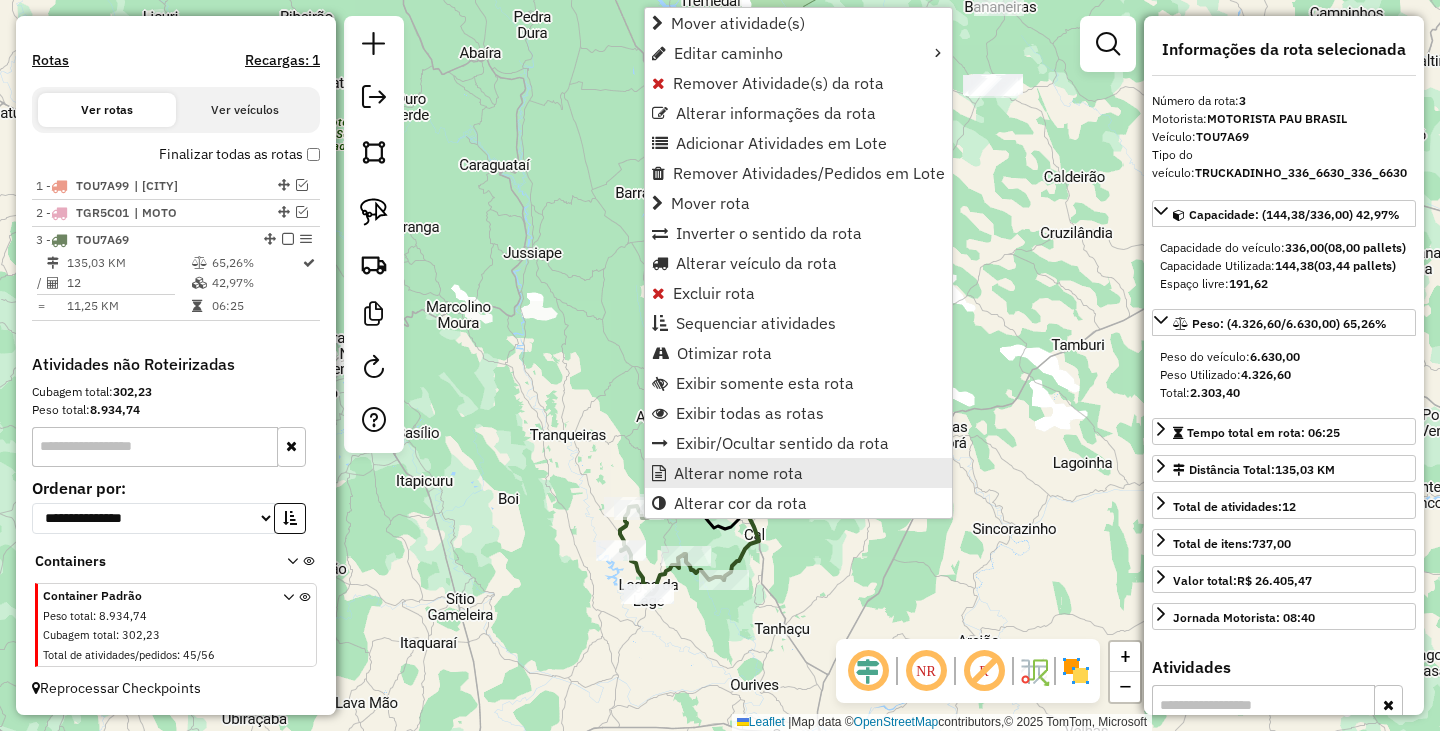 click on "Alterar nome rota" at bounding box center [798, 473] 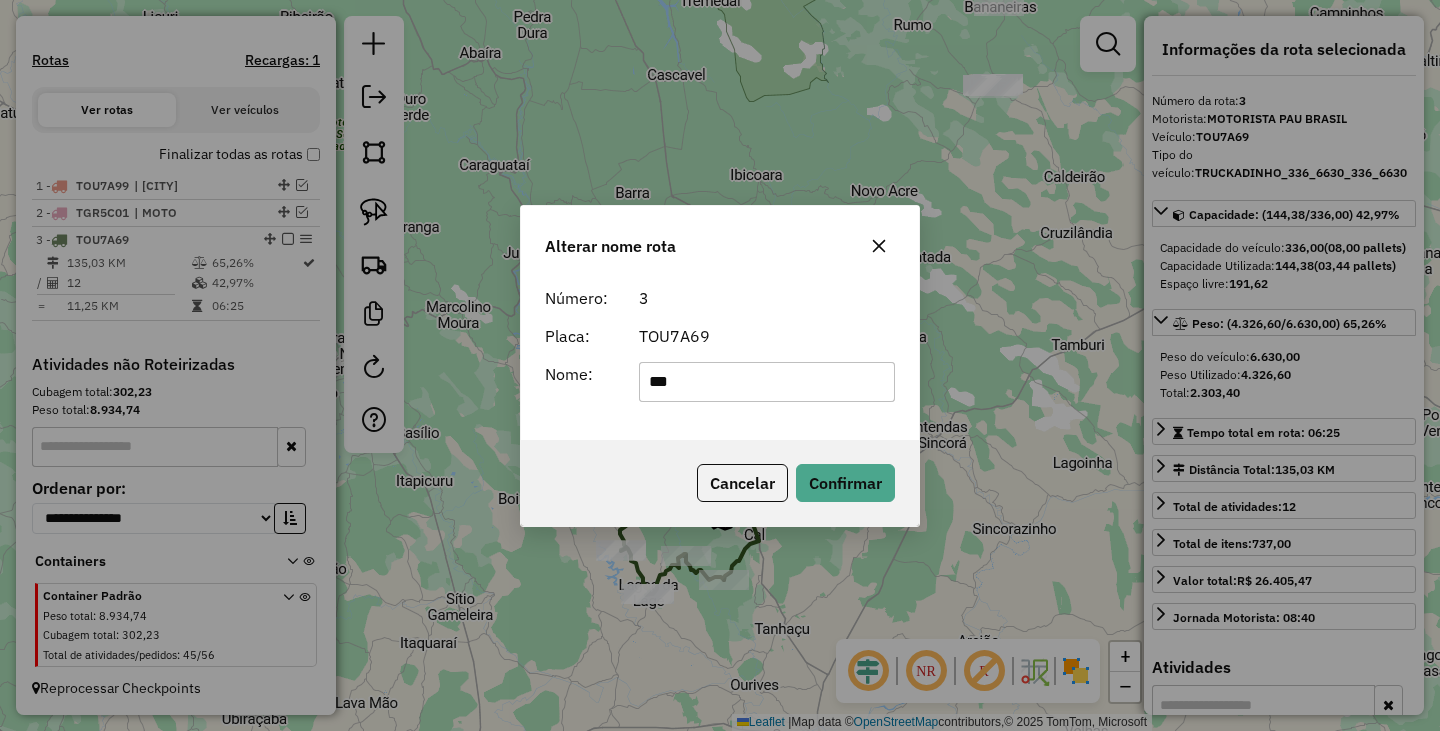 type on "******" 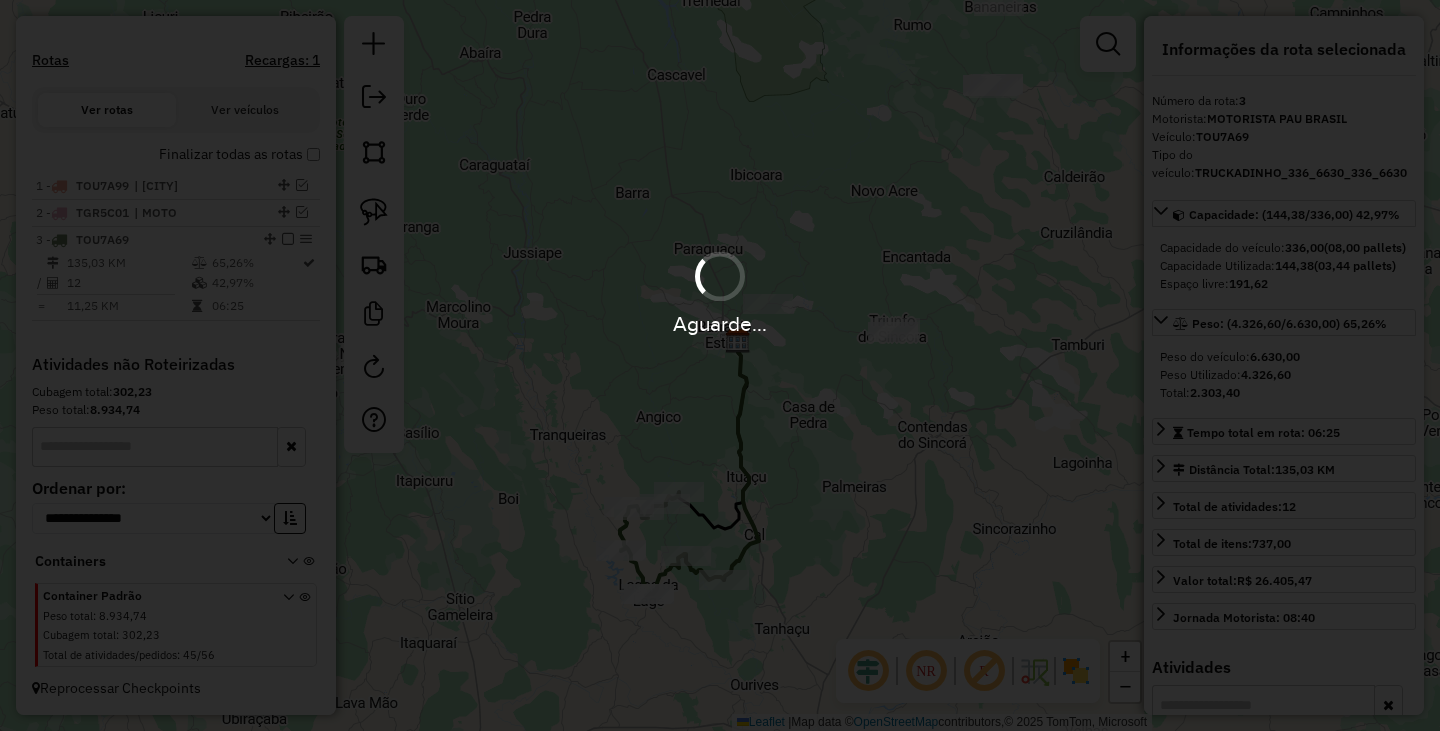 type 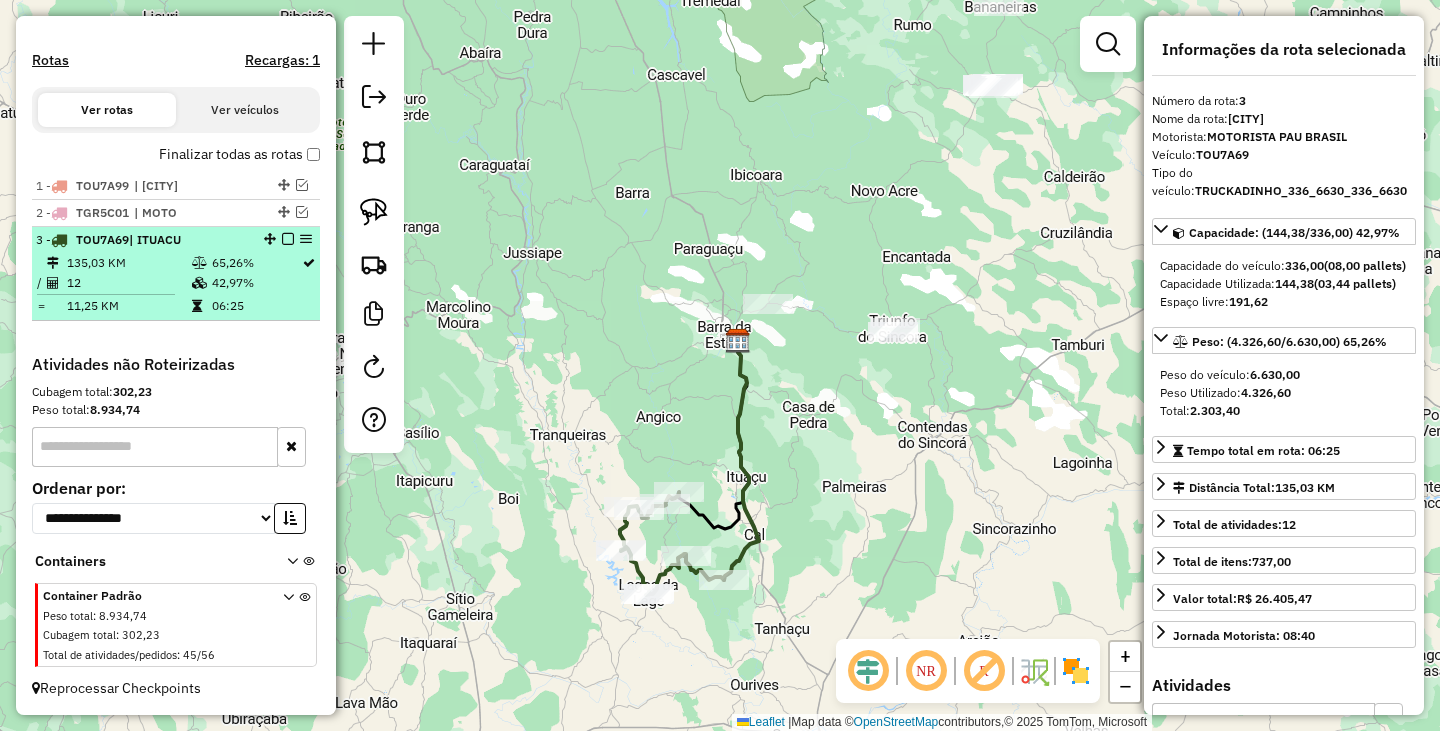 click at bounding box center [288, 239] 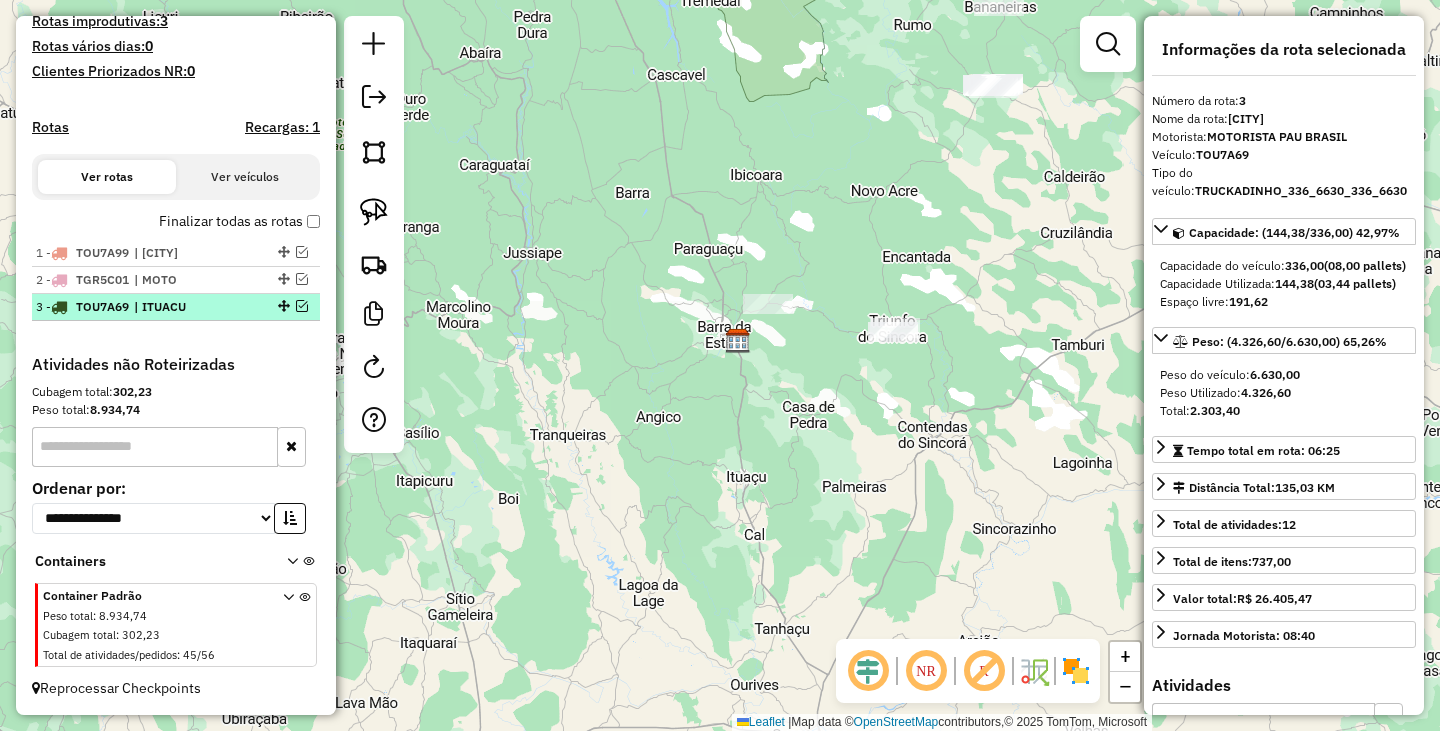 scroll, scrollTop: 550, scrollLeft: 0, axis: vertical 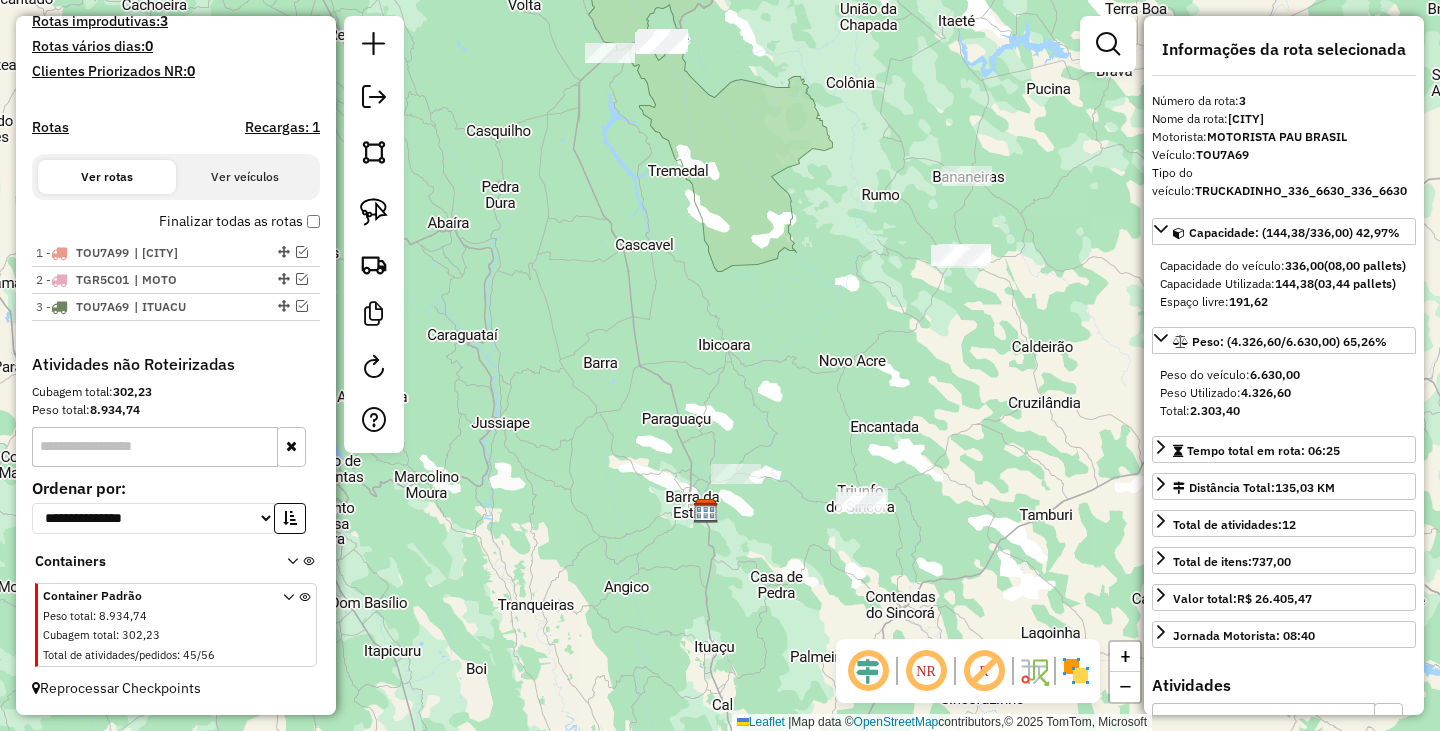 drag, startPoint x: 936, startPoint y: 219, endPoint x: 904, endPoint y: 389, distance: 172.98555 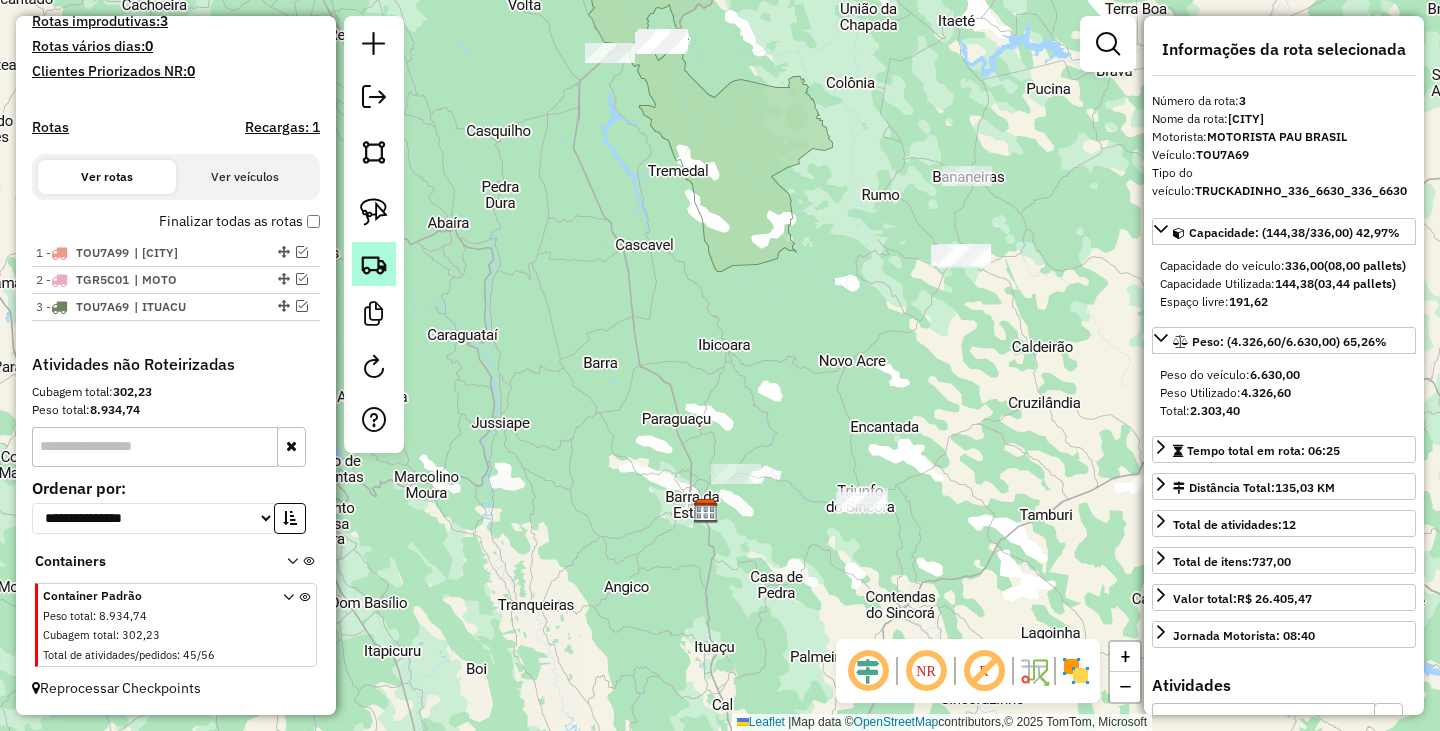 click 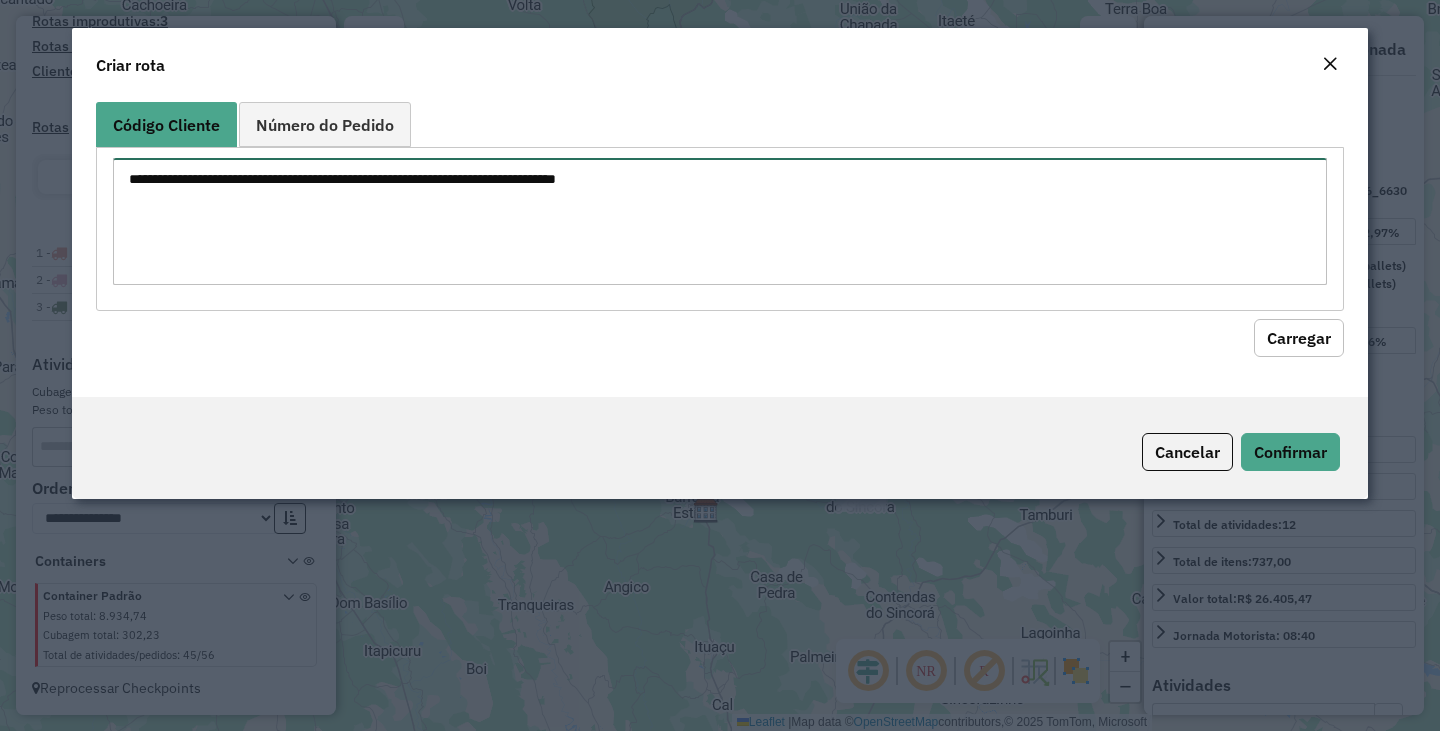 click at bounding box center [720, 221] 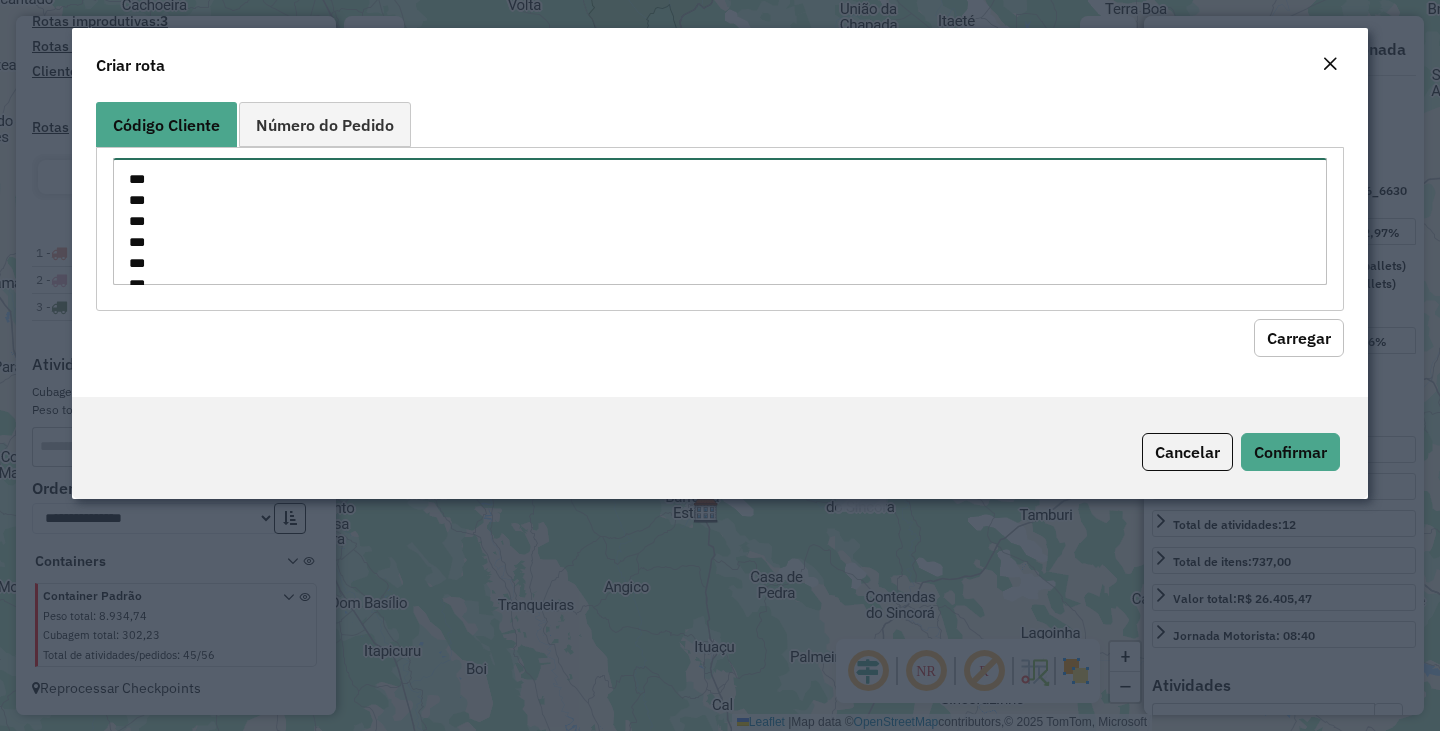 scroll, scrollTop: 995, scrollLeft: 0, axis: vertical 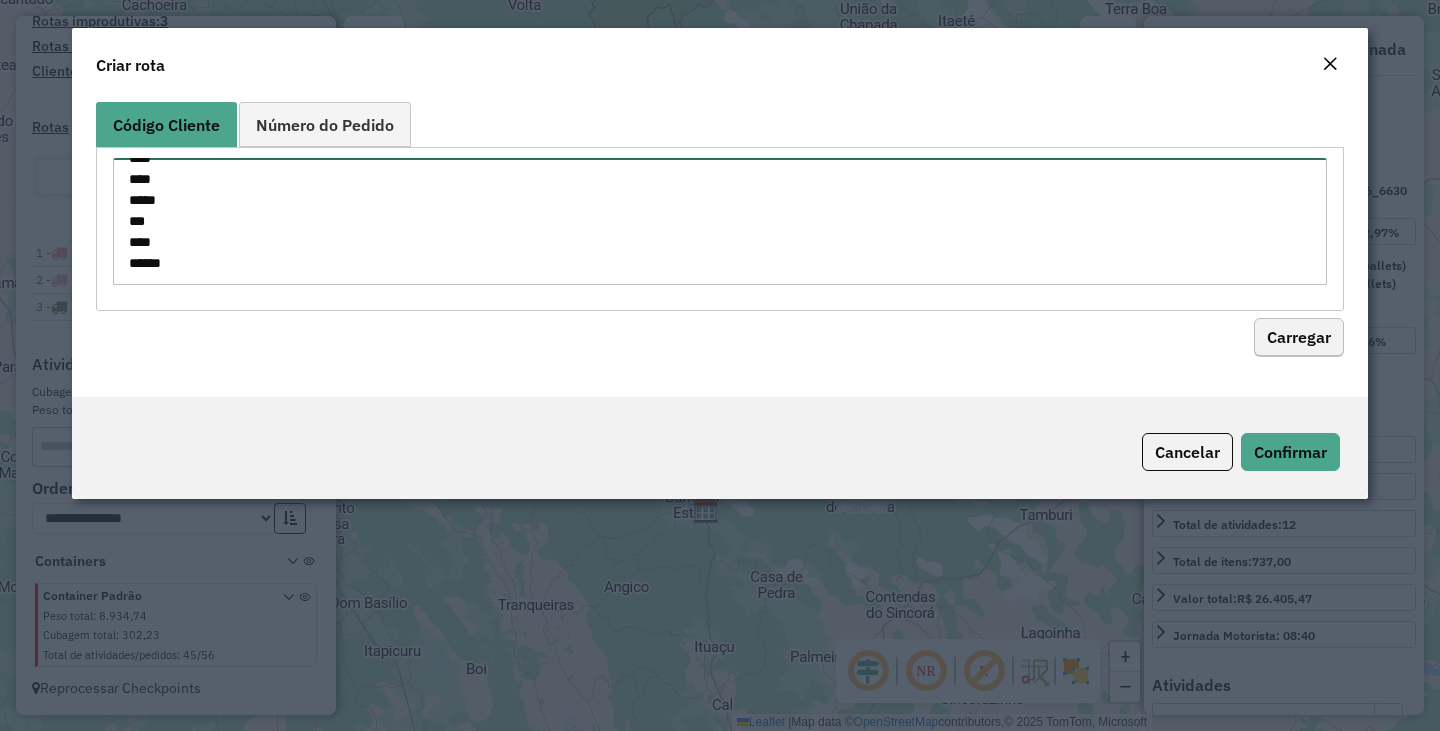type on "***
***
***
***
***
***
***
***
***
****
****
****
**
**
**
***
***
***
***
***
***
***
***
***
***
***
***
***
***
***
***
***
**
***
***
***
***
***
***
***
***
***
****
****
****
****
****
****
*****
***
****
*****" 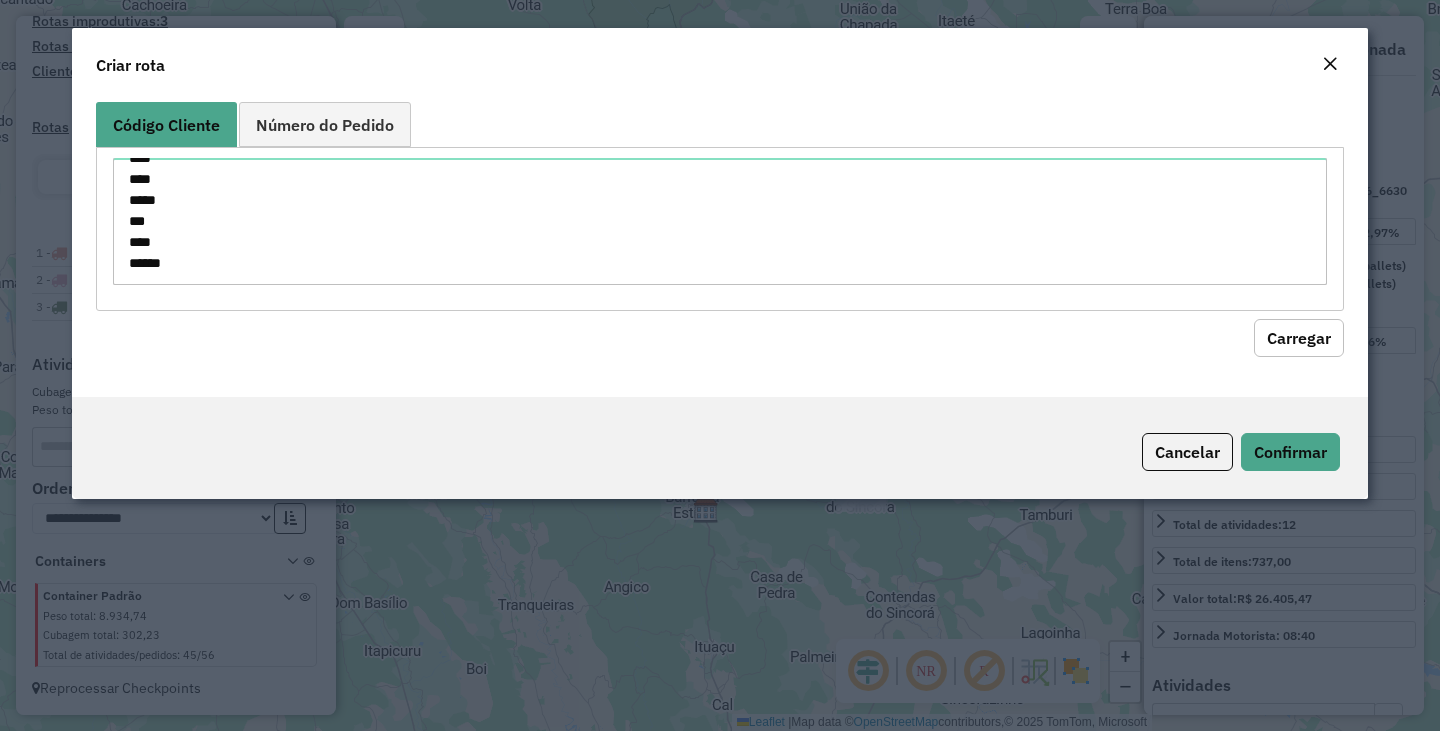 click on "Carregar" 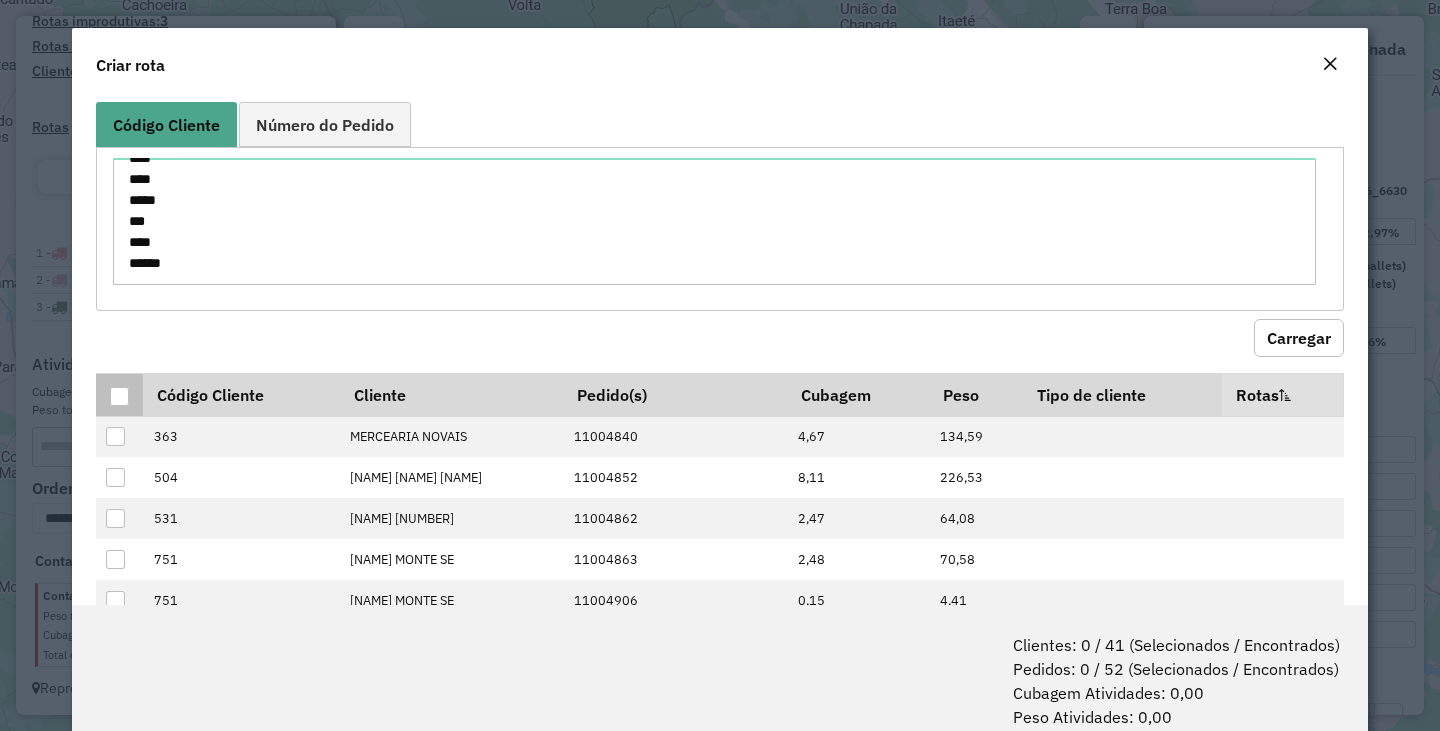 click at bounding box center [119, 396] 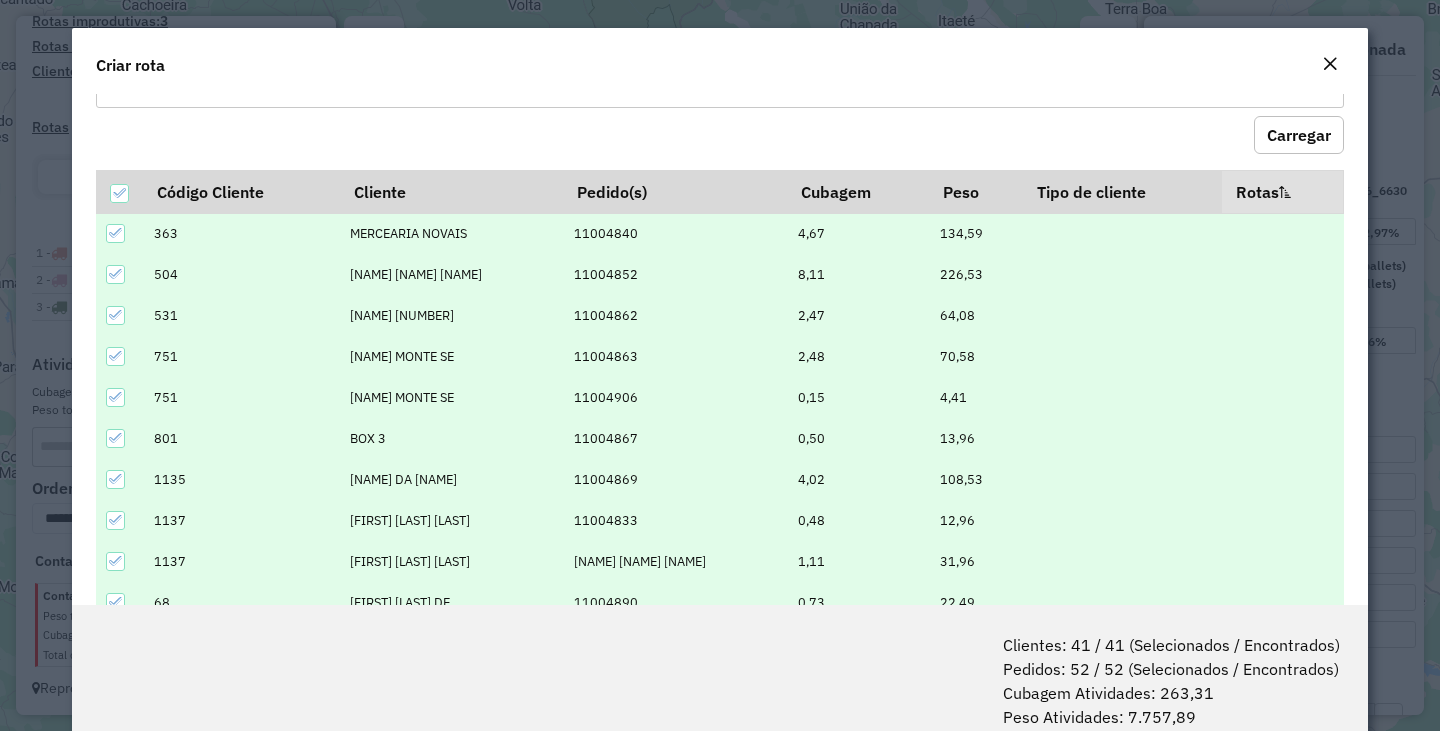 scroll, scrollTop: 319, scrollLeft: 0, axis: vertical 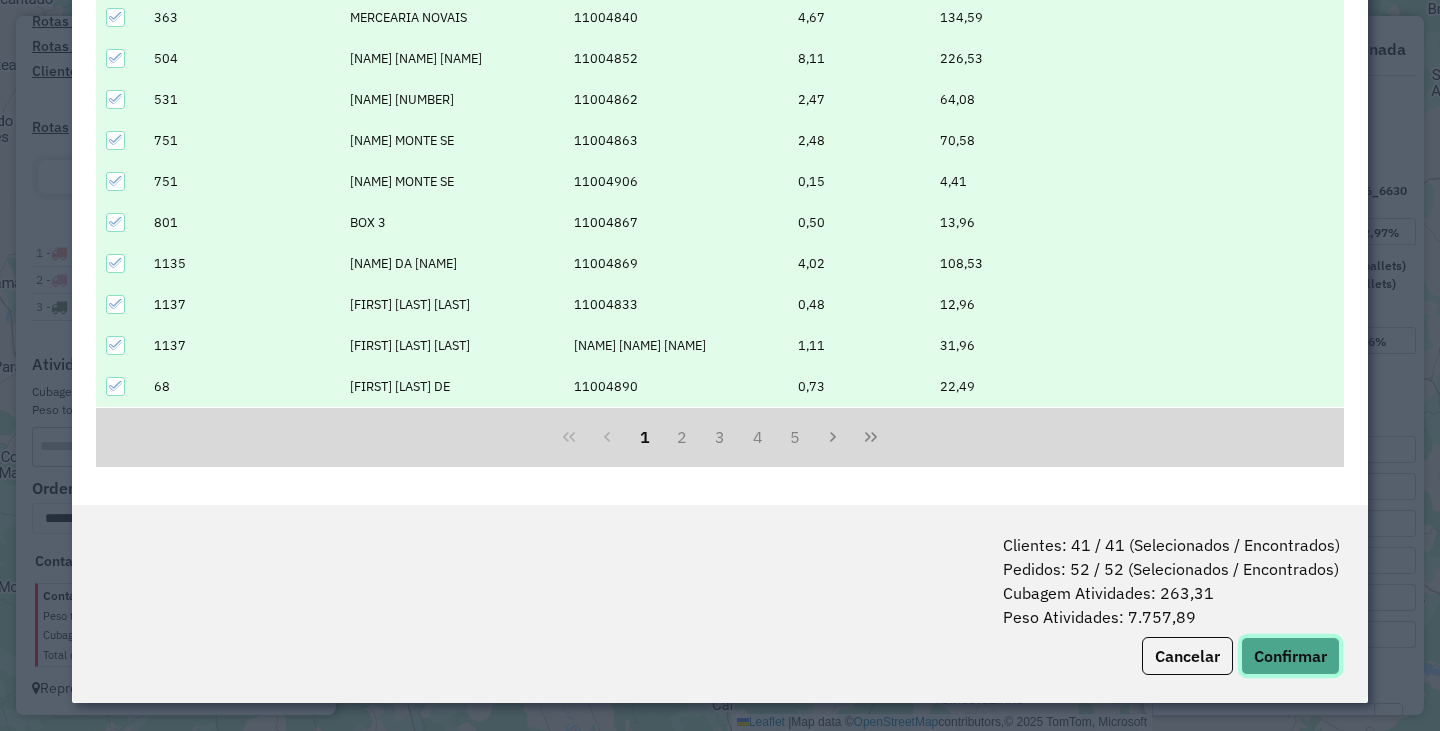 click on "Confirmar" 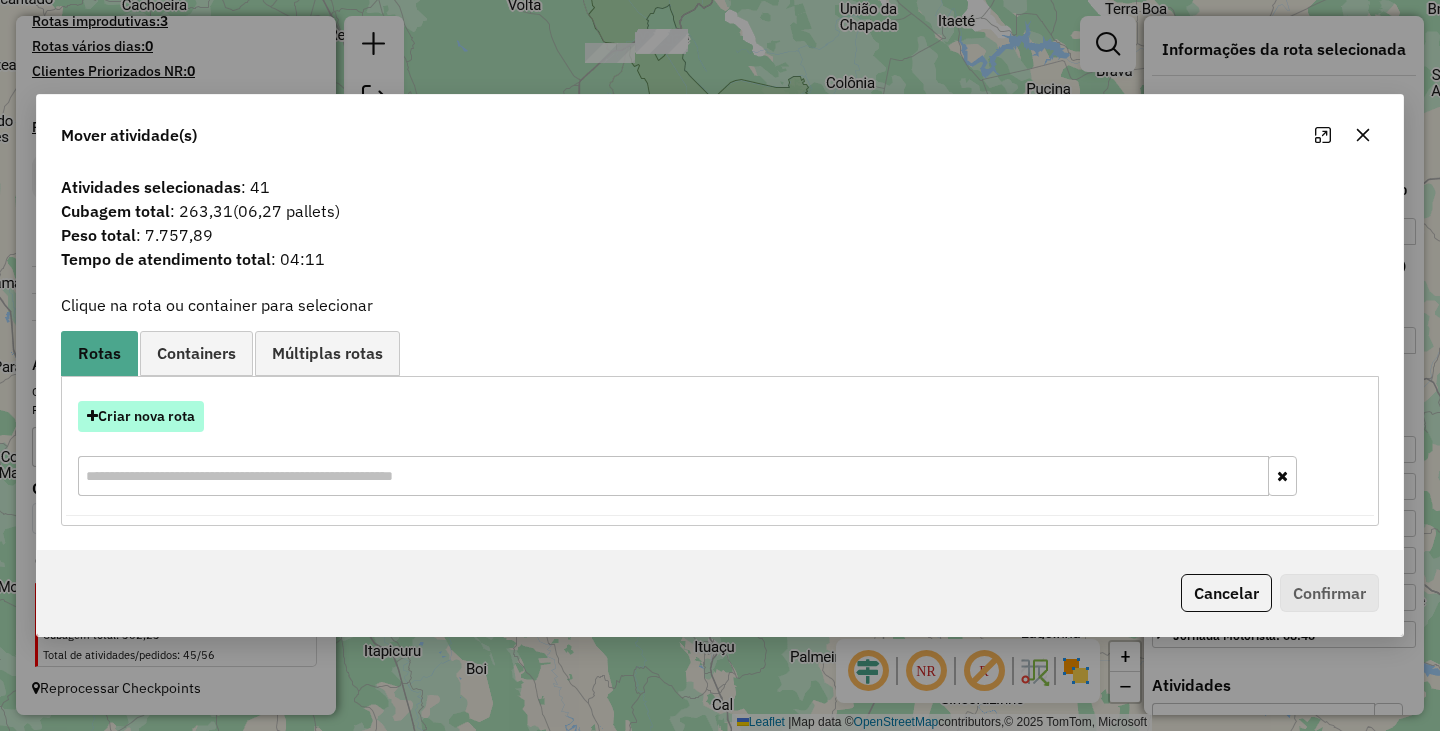 click on "Criar nova rota" at bounding box center [141, 416] 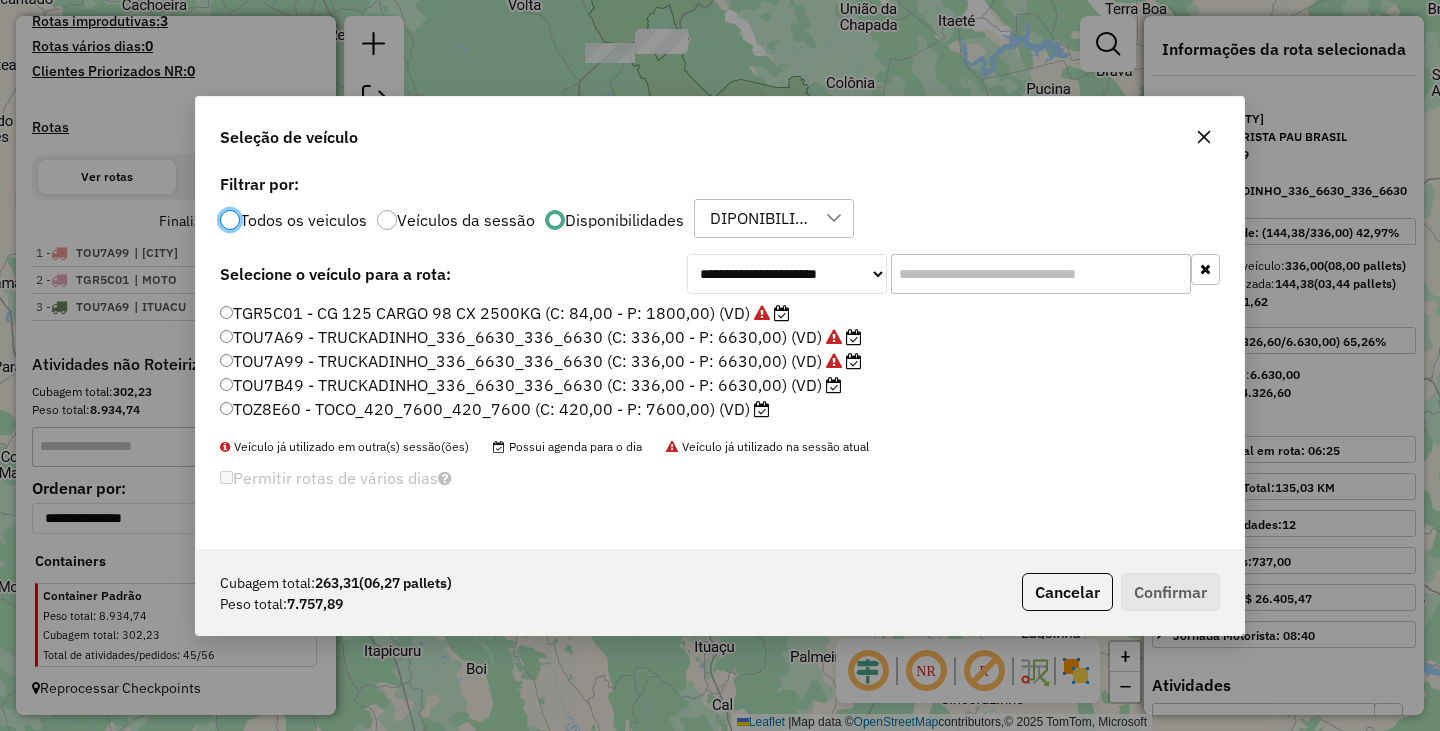 scroll, scrollTop: 11, scrollLeft: 6, axis: both 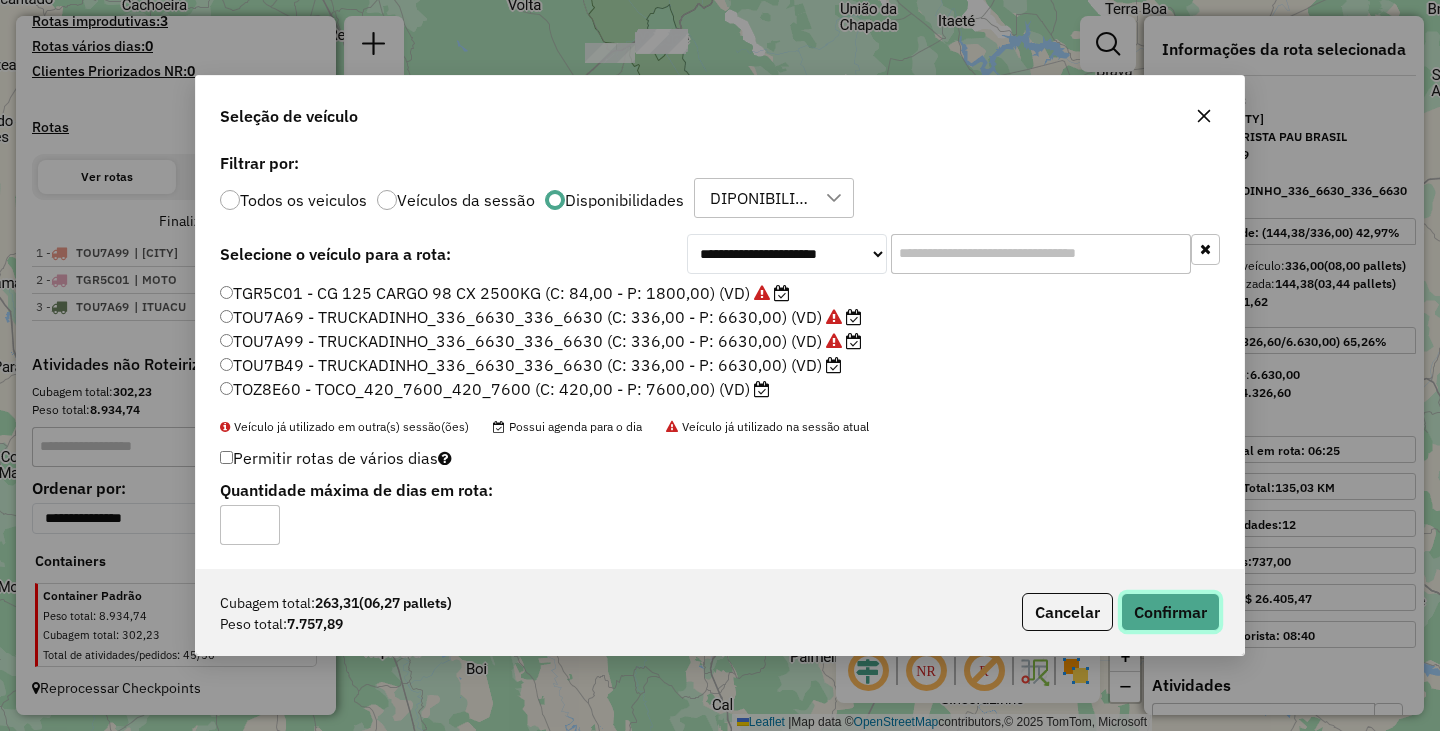 click on "Confirmar" 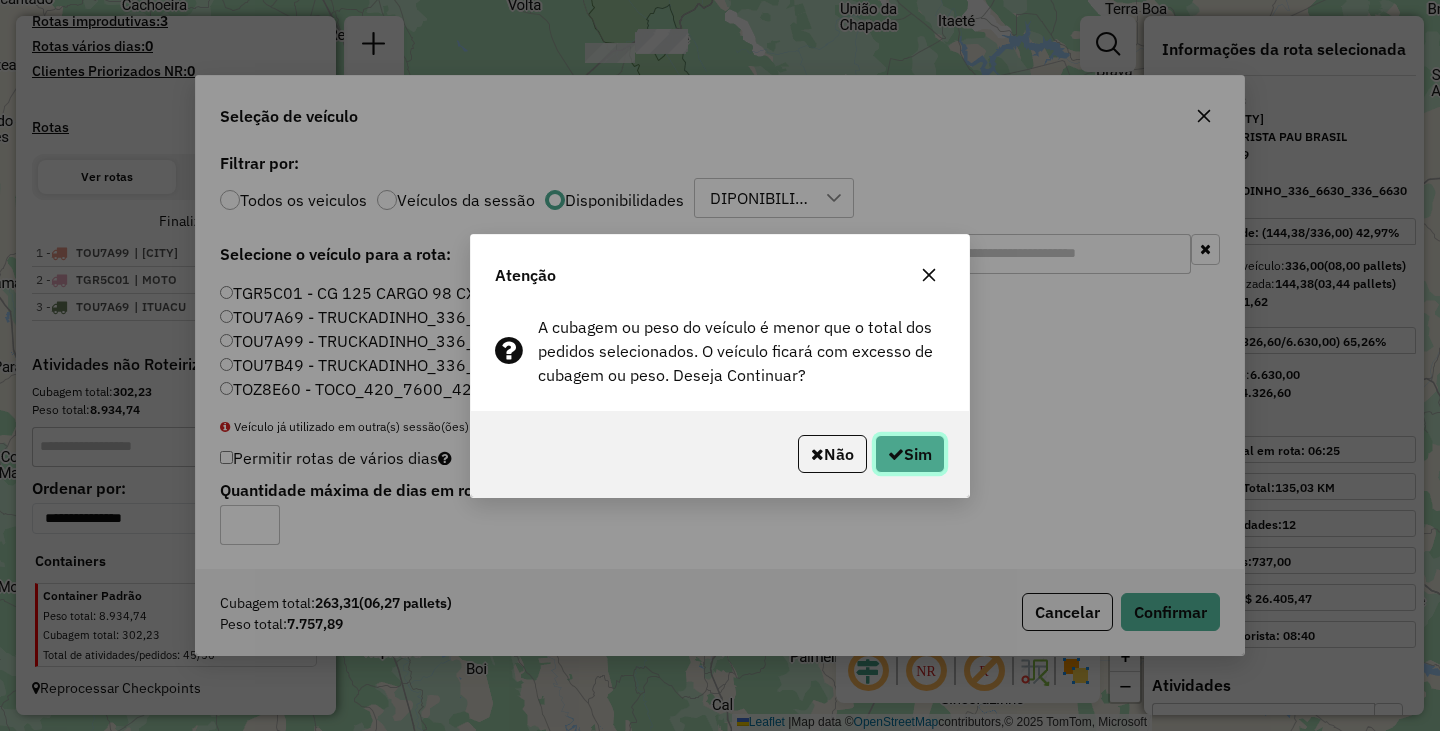click on "Sim" 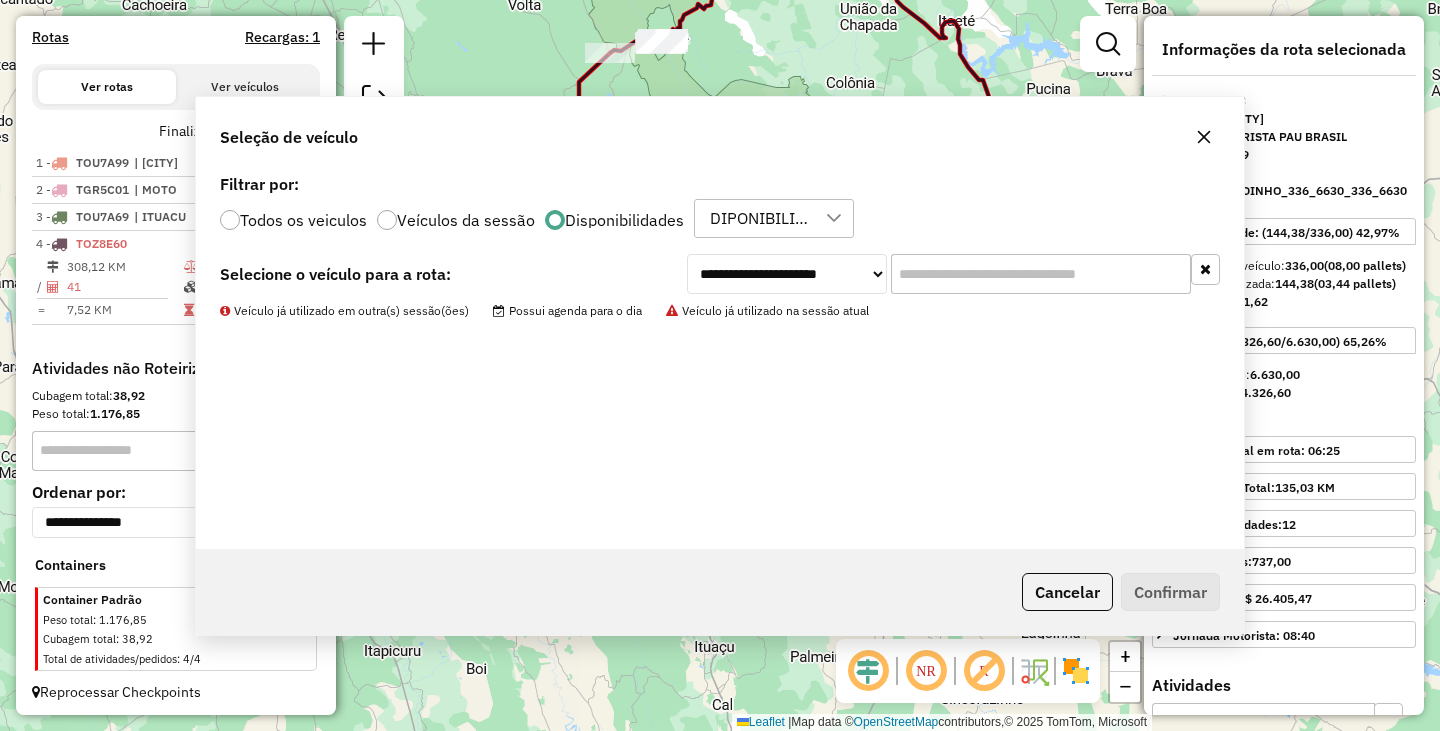 scroll, scrollTop: 644, scrollLeft: 0, axis: vertical 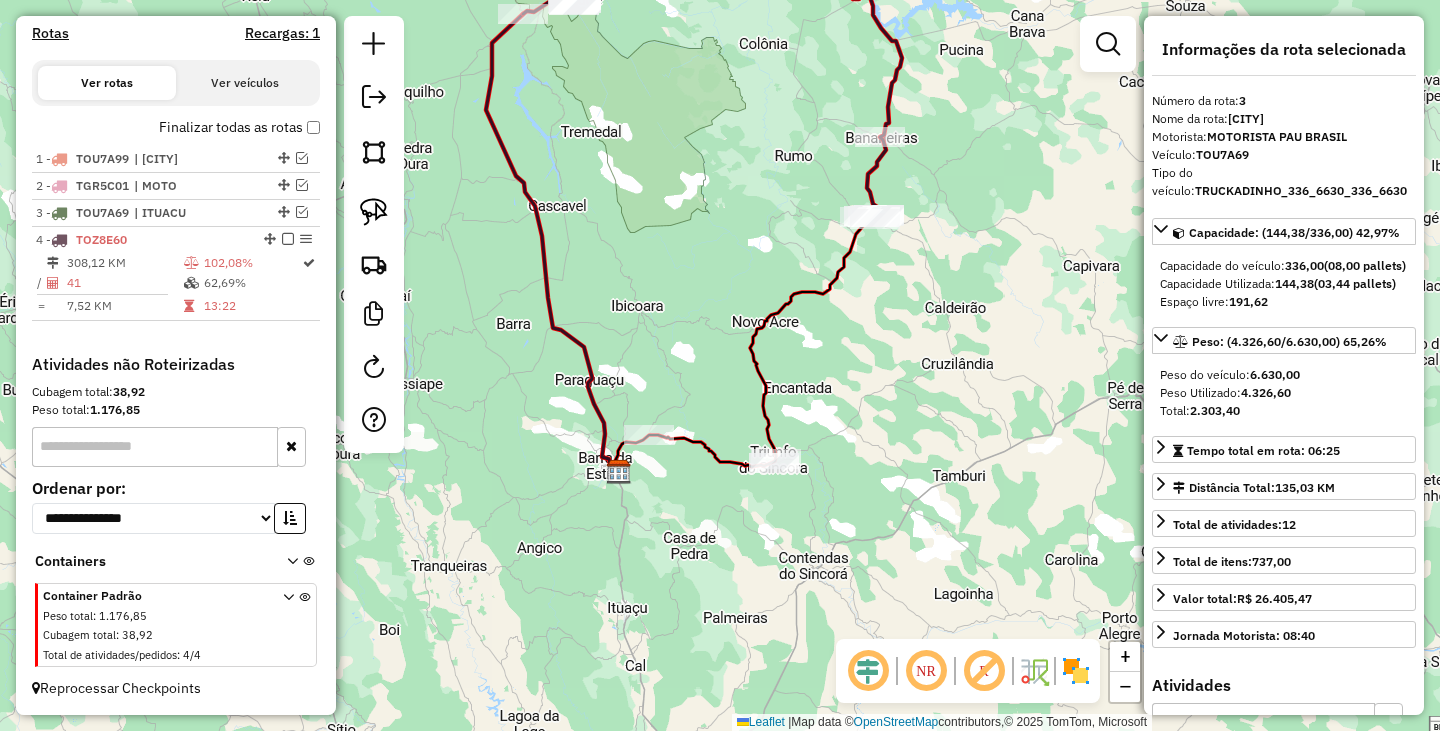drag, startPoint x: 803, startPoint y: 275, endPoint x: 716, endPoint y: 236, distance: 95.34149 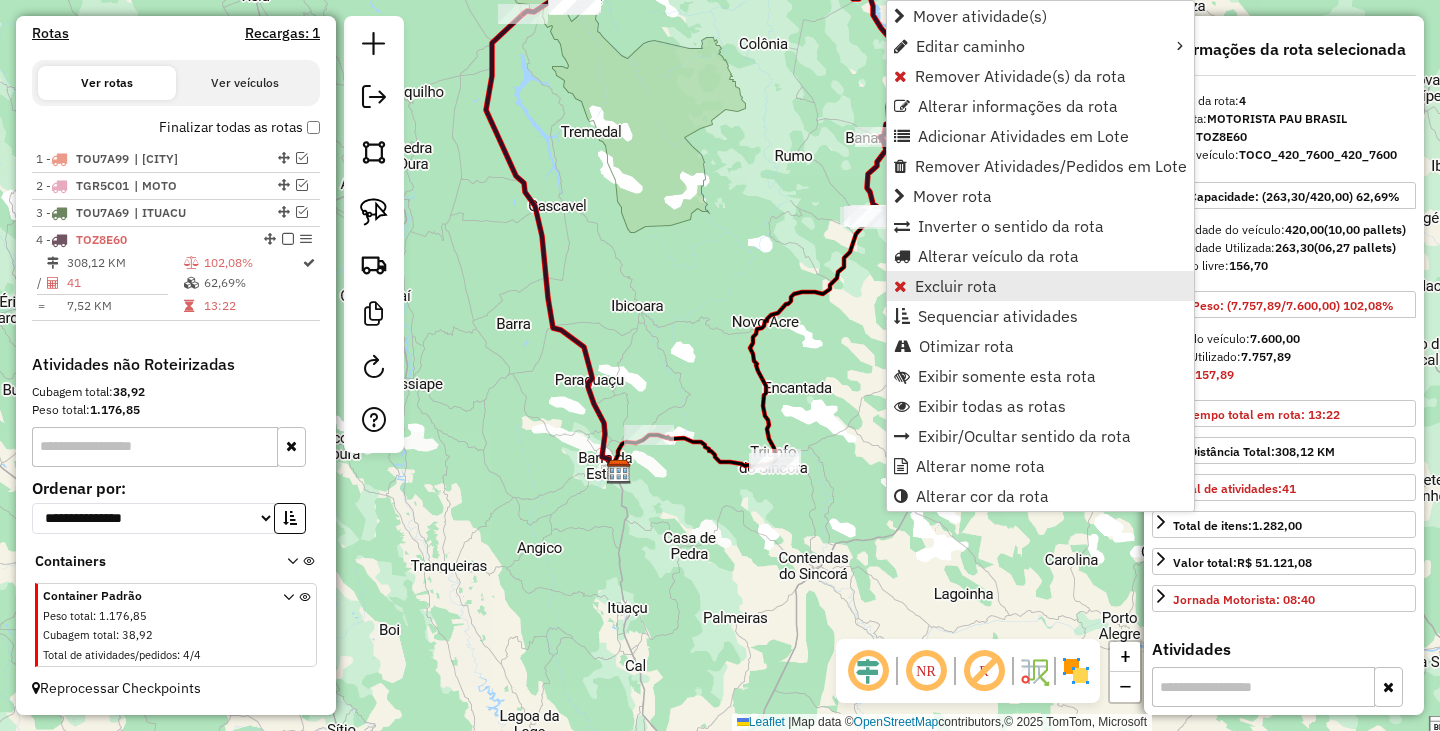 click on "Excluir rota" at bounding box center [956, 286] 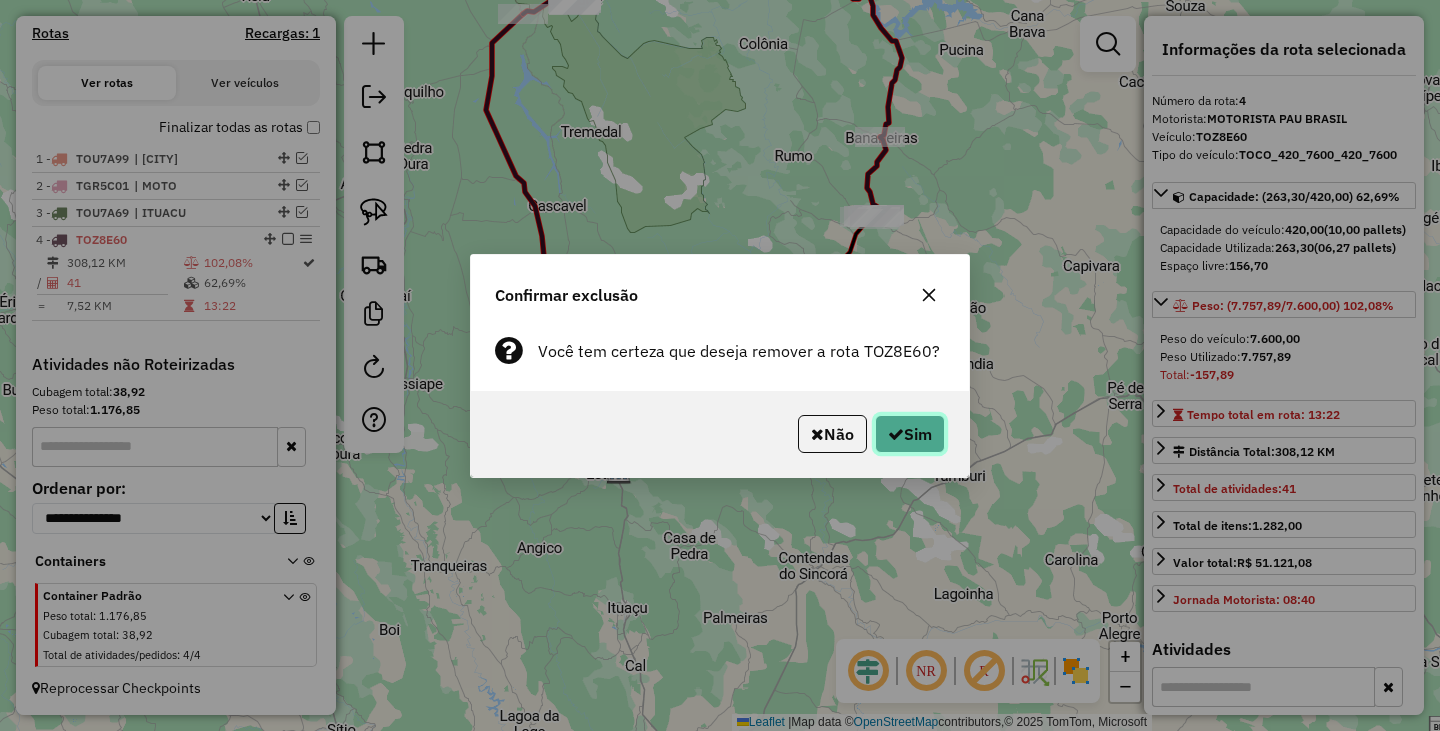 click on "Sim" 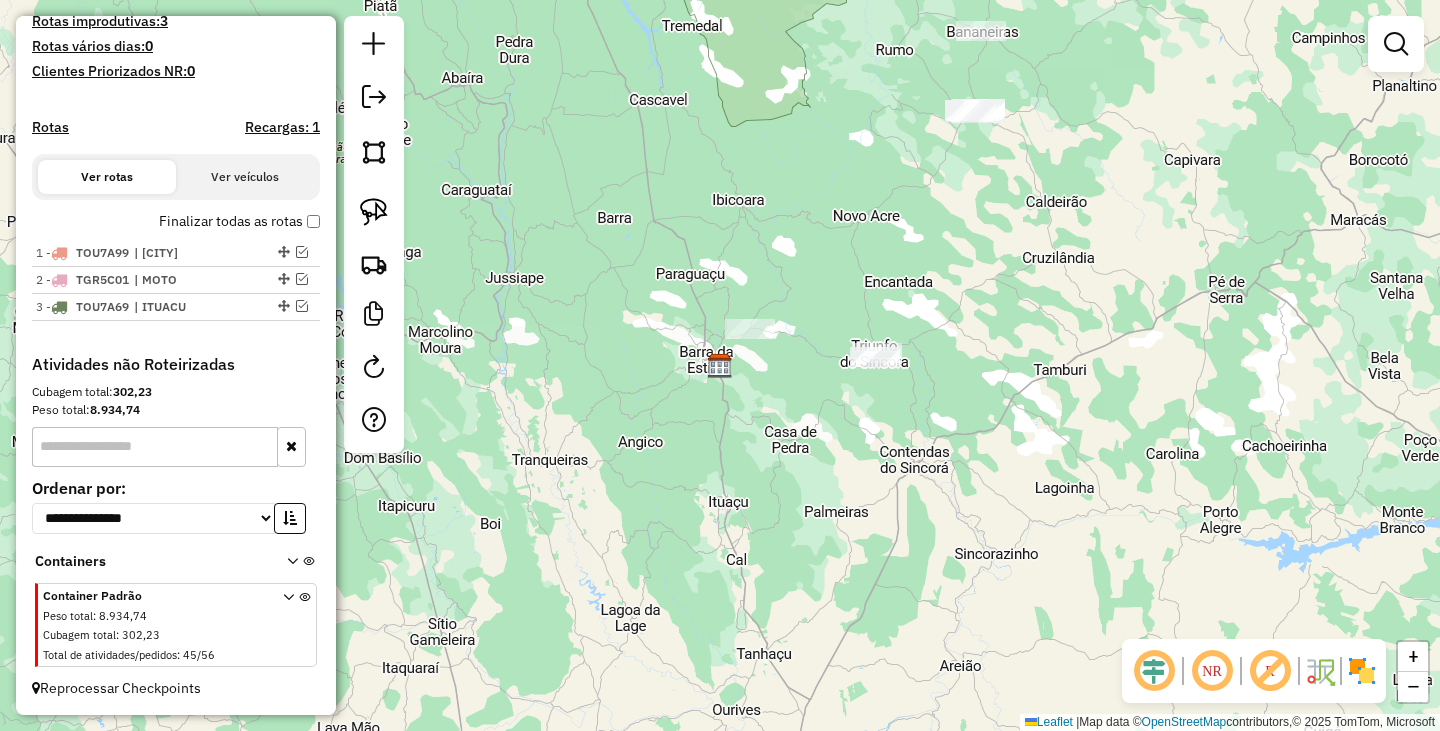 scroll, scrollTop: 550, scrollLeft: 0, axis: vertical 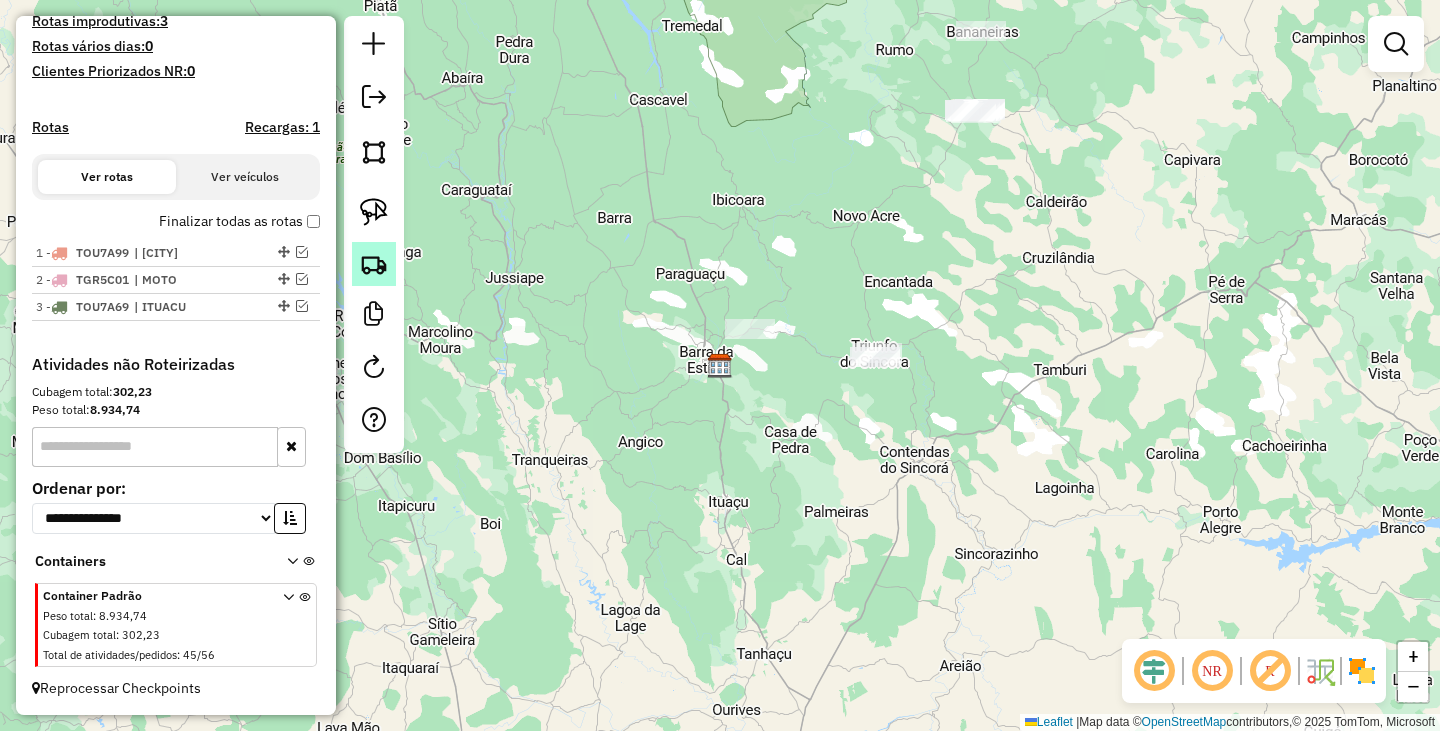 click 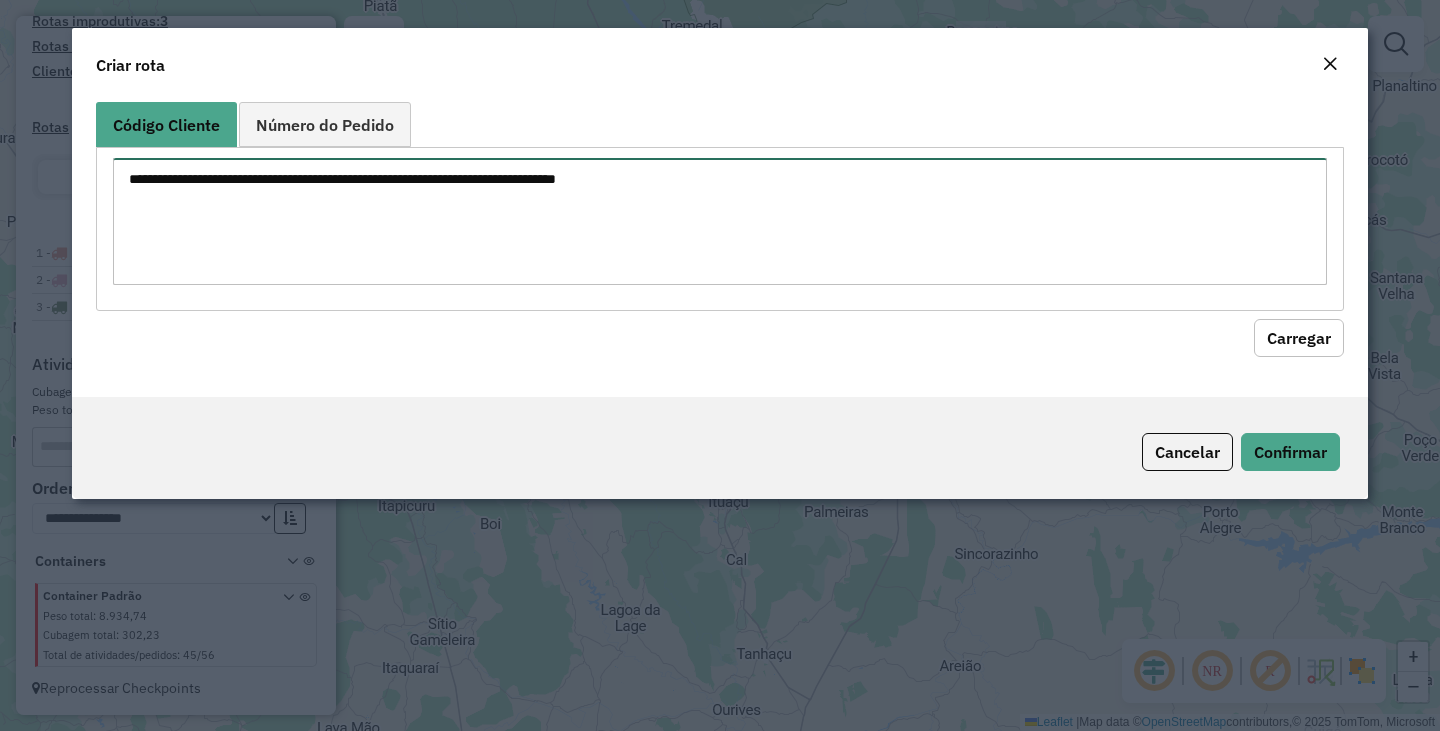 click at bounding box center (720, 221) 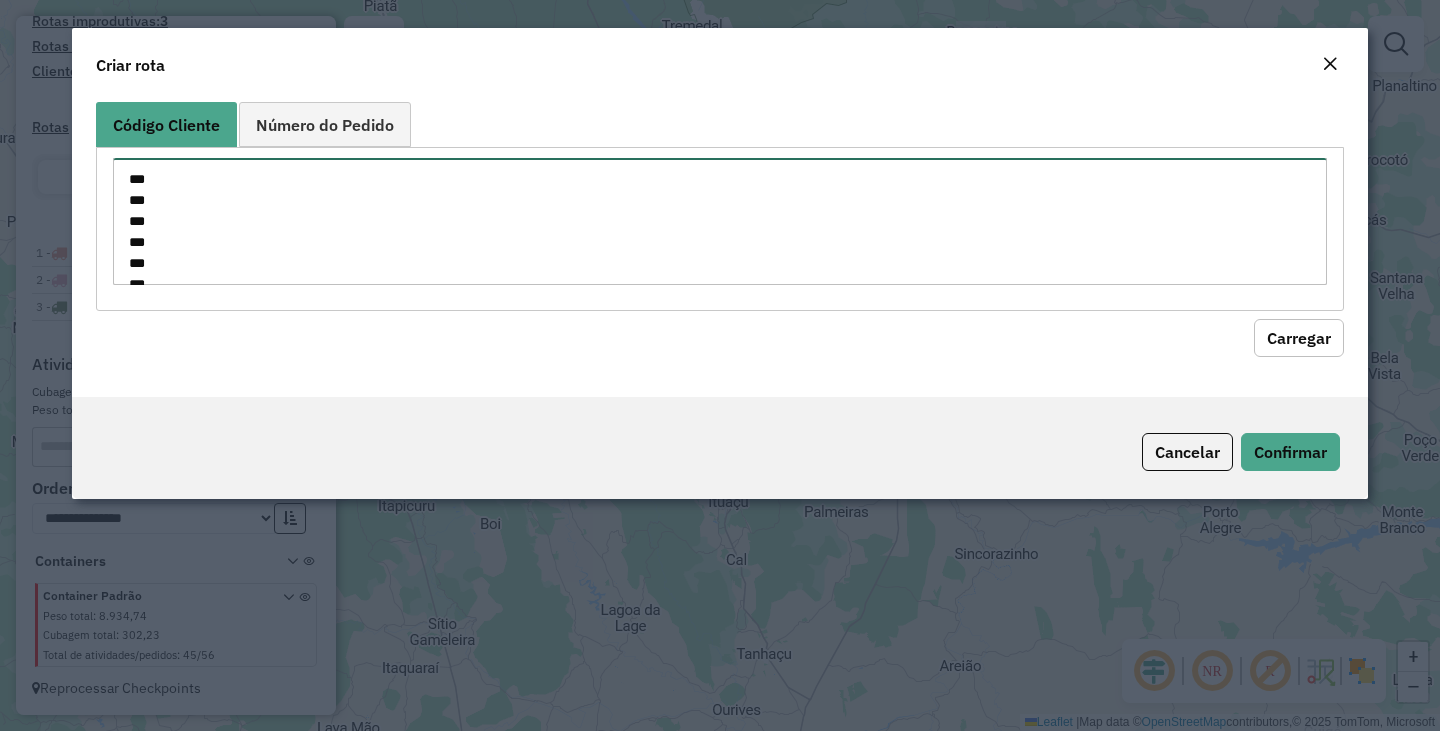 scroll, scrollTop: 890, scrollLeft: 0, axis: vertical 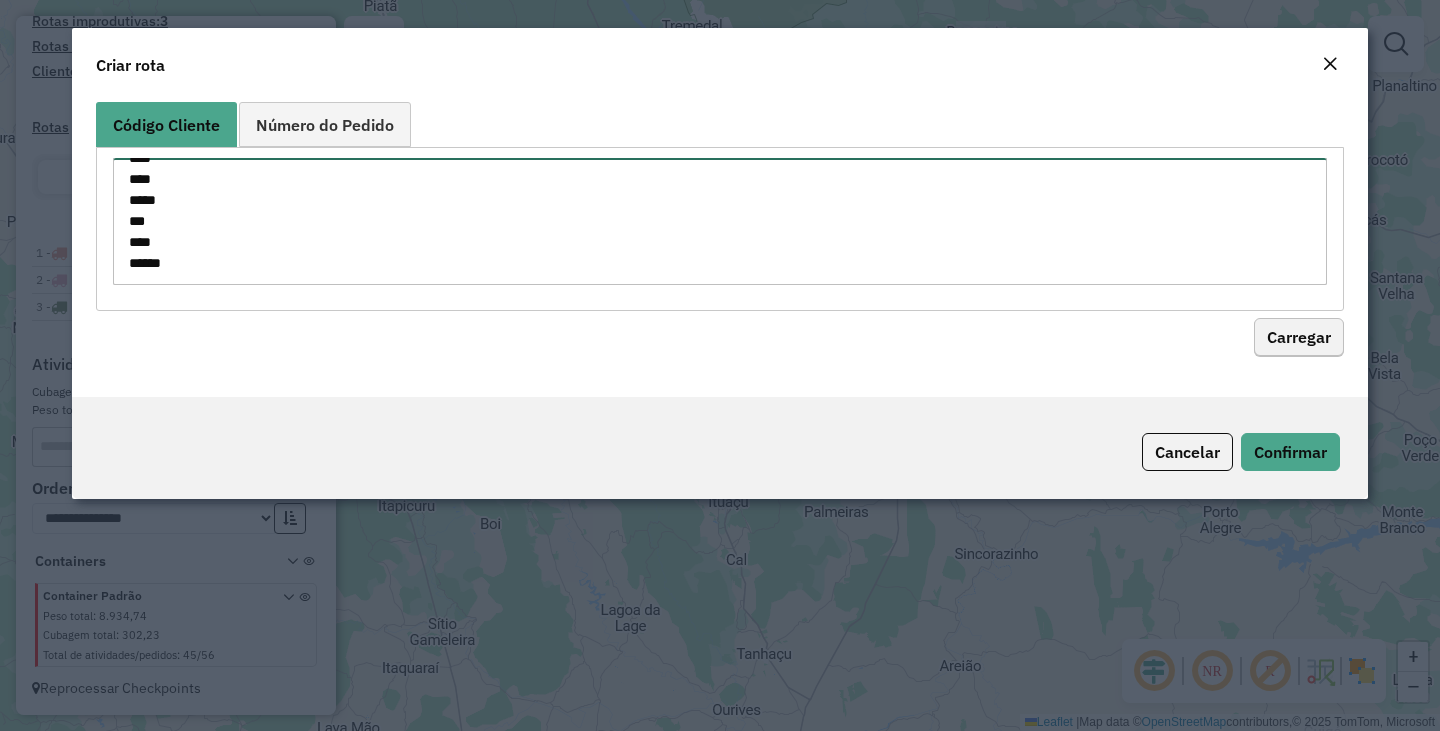 type on "***
***
***
***
***
***
***
***
***
****
****
****
**
**
**
***
***
***
***
***
***
***
***
***
***
***
***
***
***
***
***
***
***
***
***
***
***
***
***
****
****
****
****
*****
***
****
*****" 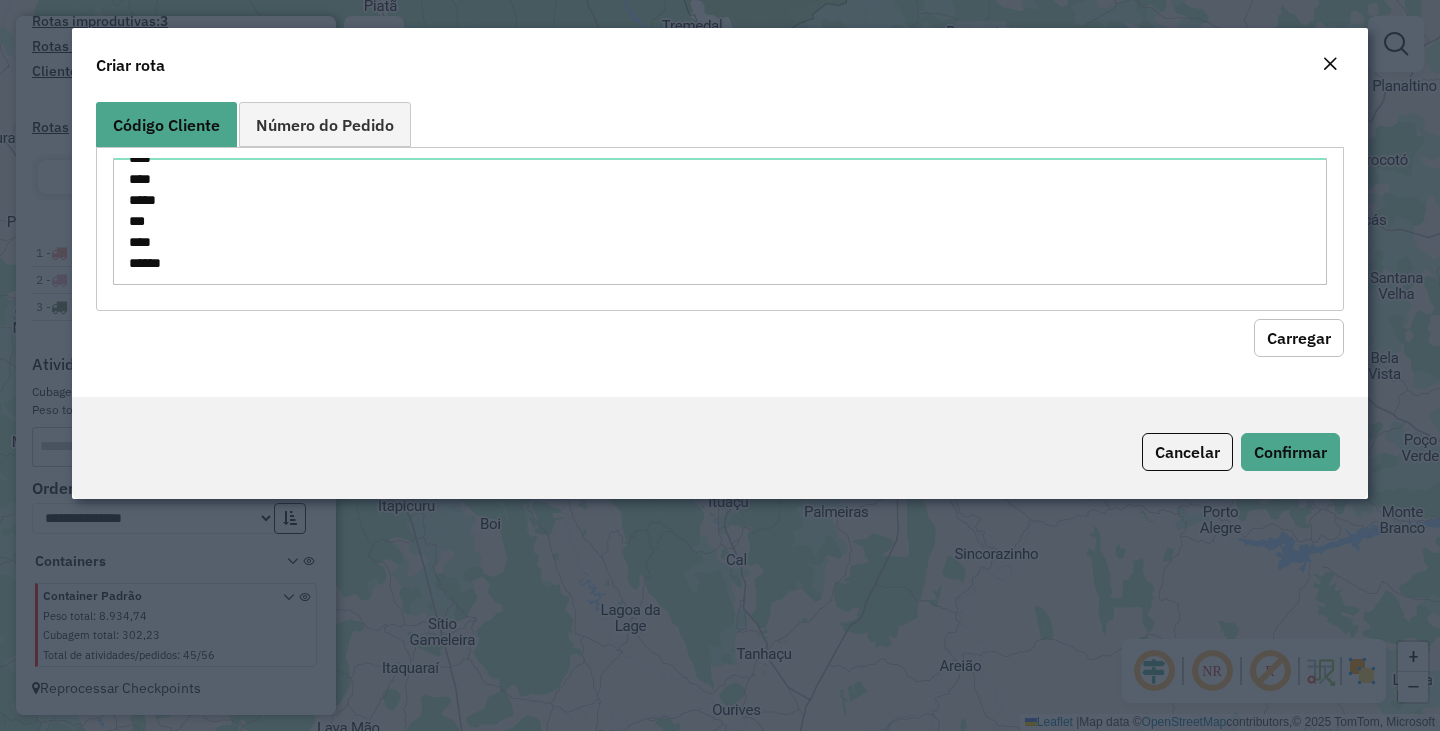 click on "Carregar" 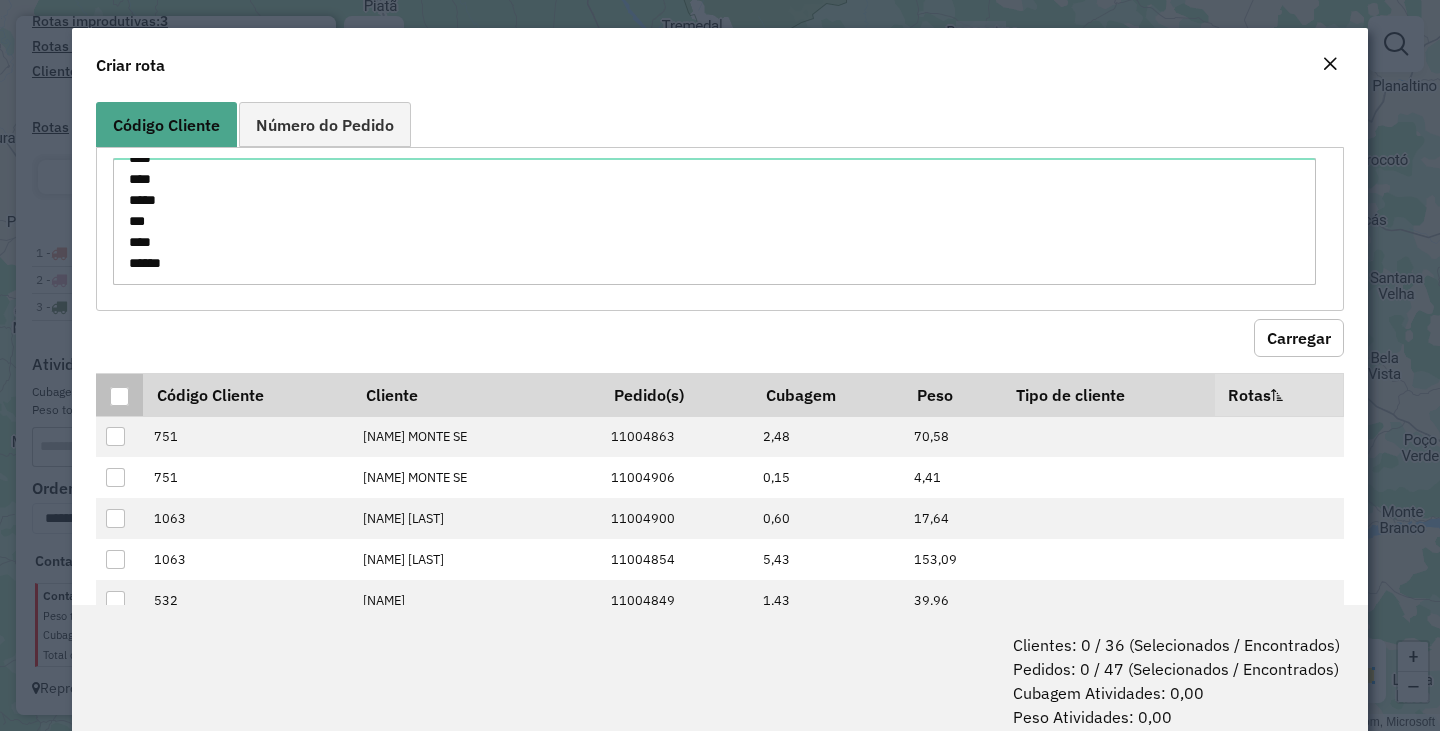 click at bounding box center [119, 396] 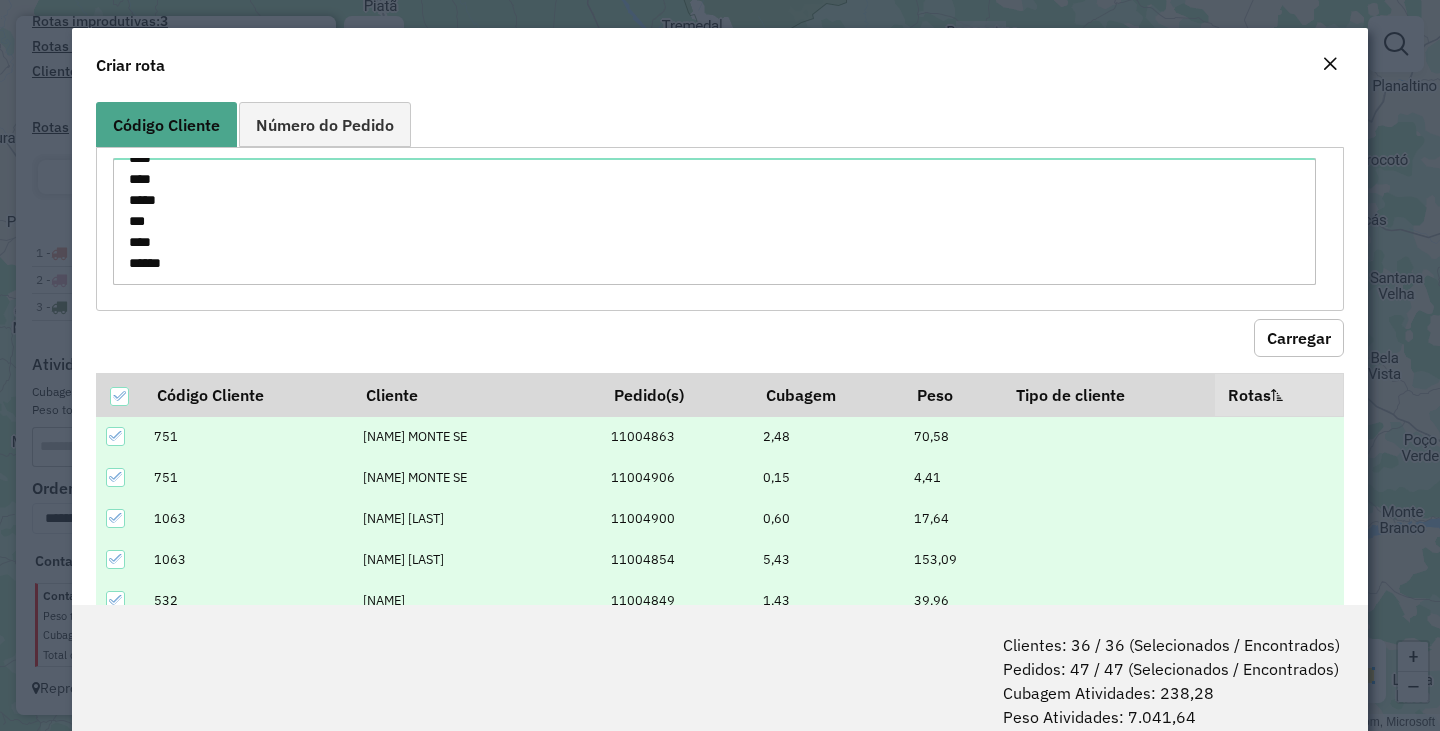 scroll, scrollTop: 903, scrollLeft: 0, axis: vertical 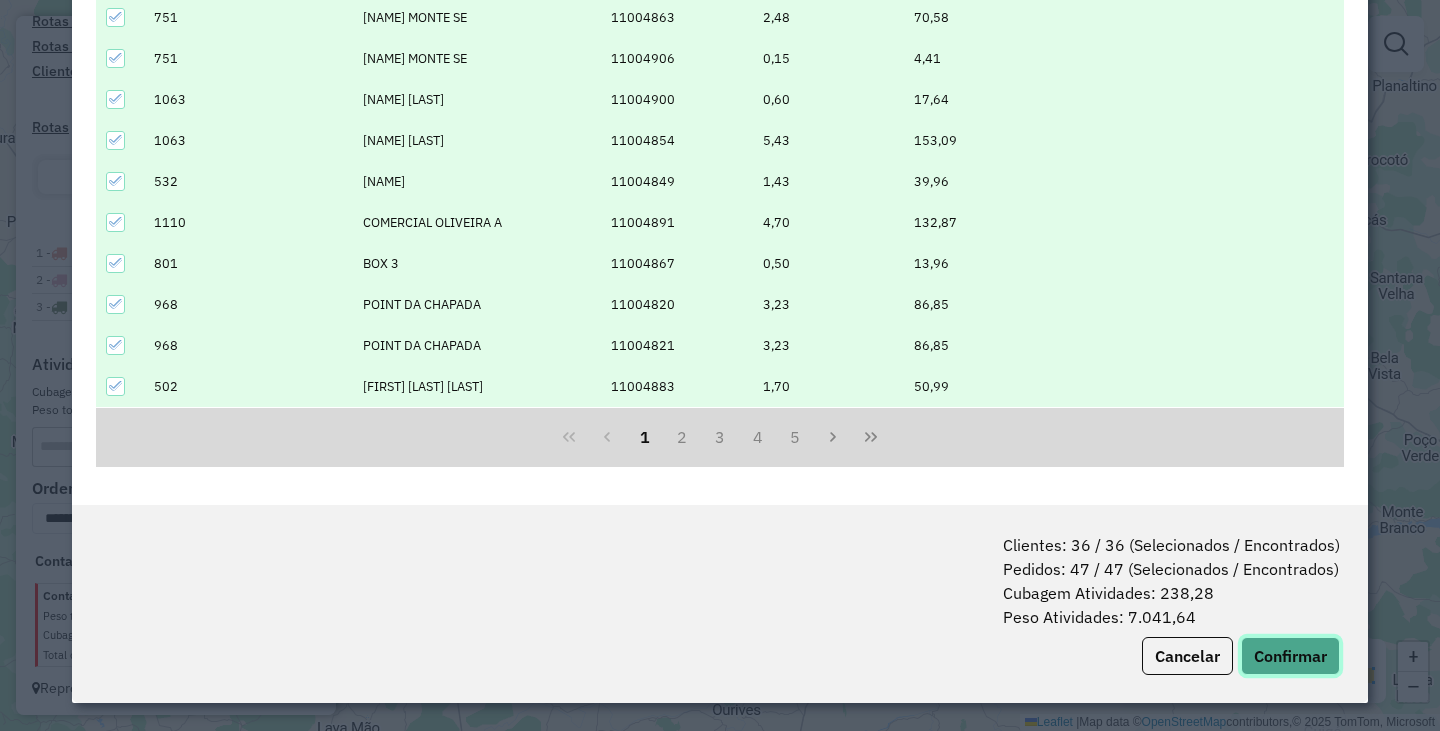 click on "Confirmar" 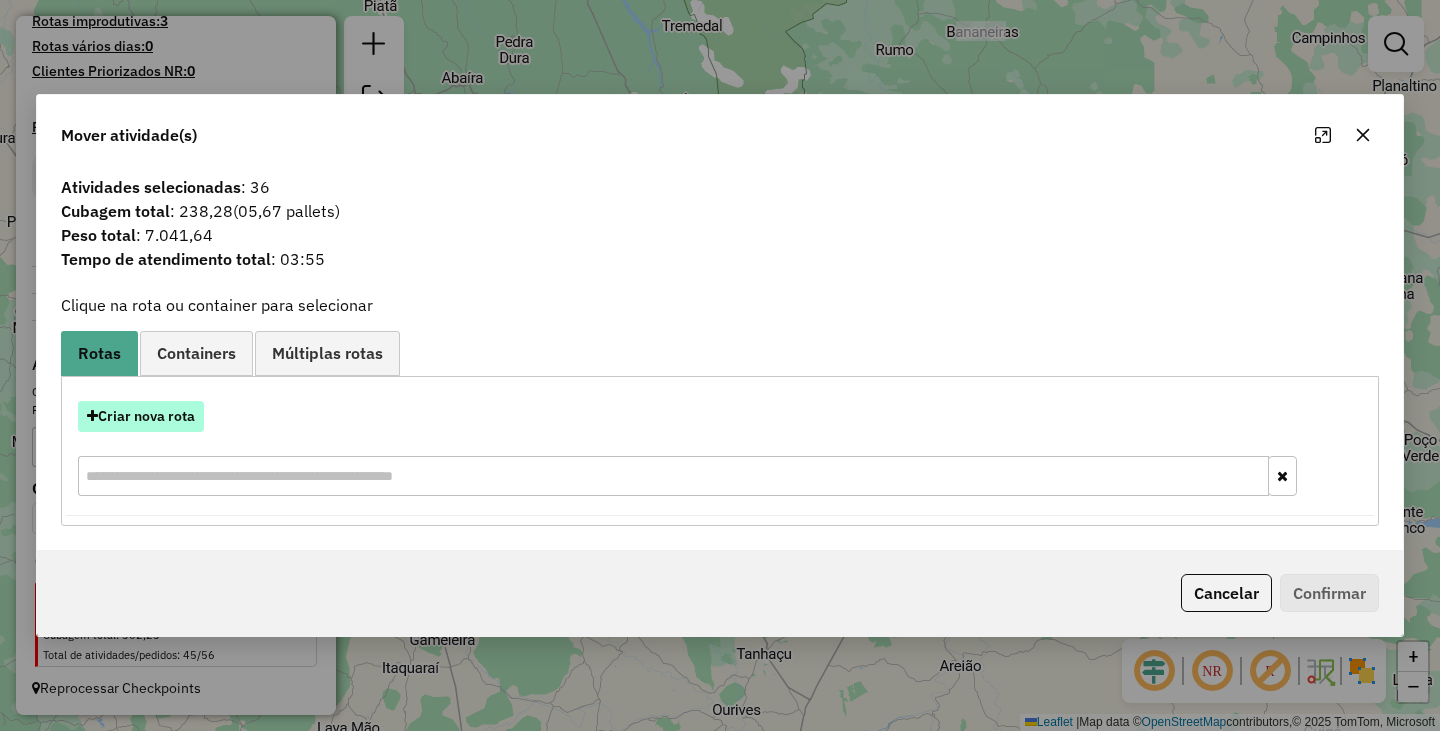 click on "Criar nova rota" at bounding box center (141, 416) 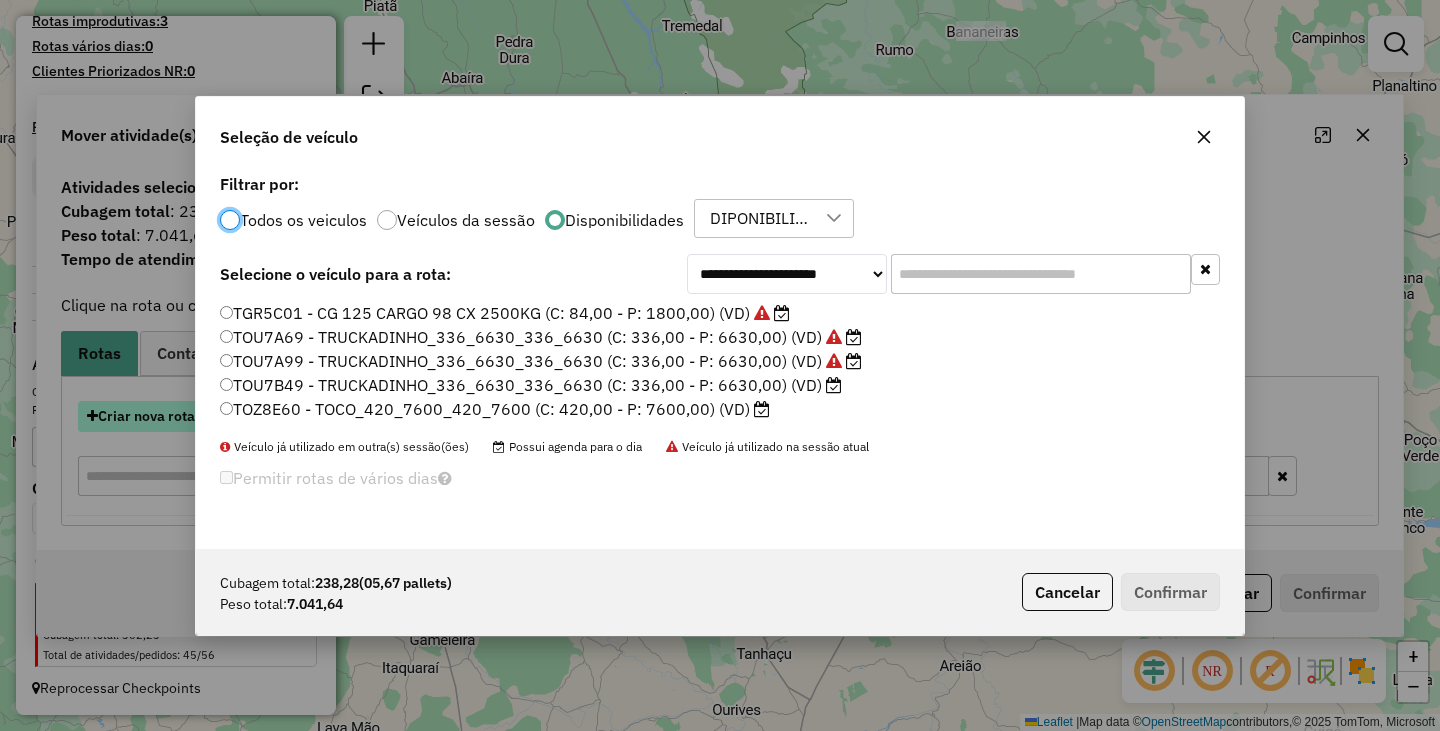 scroll, scrollTop: 11, scrollLeft: 6, axis: both 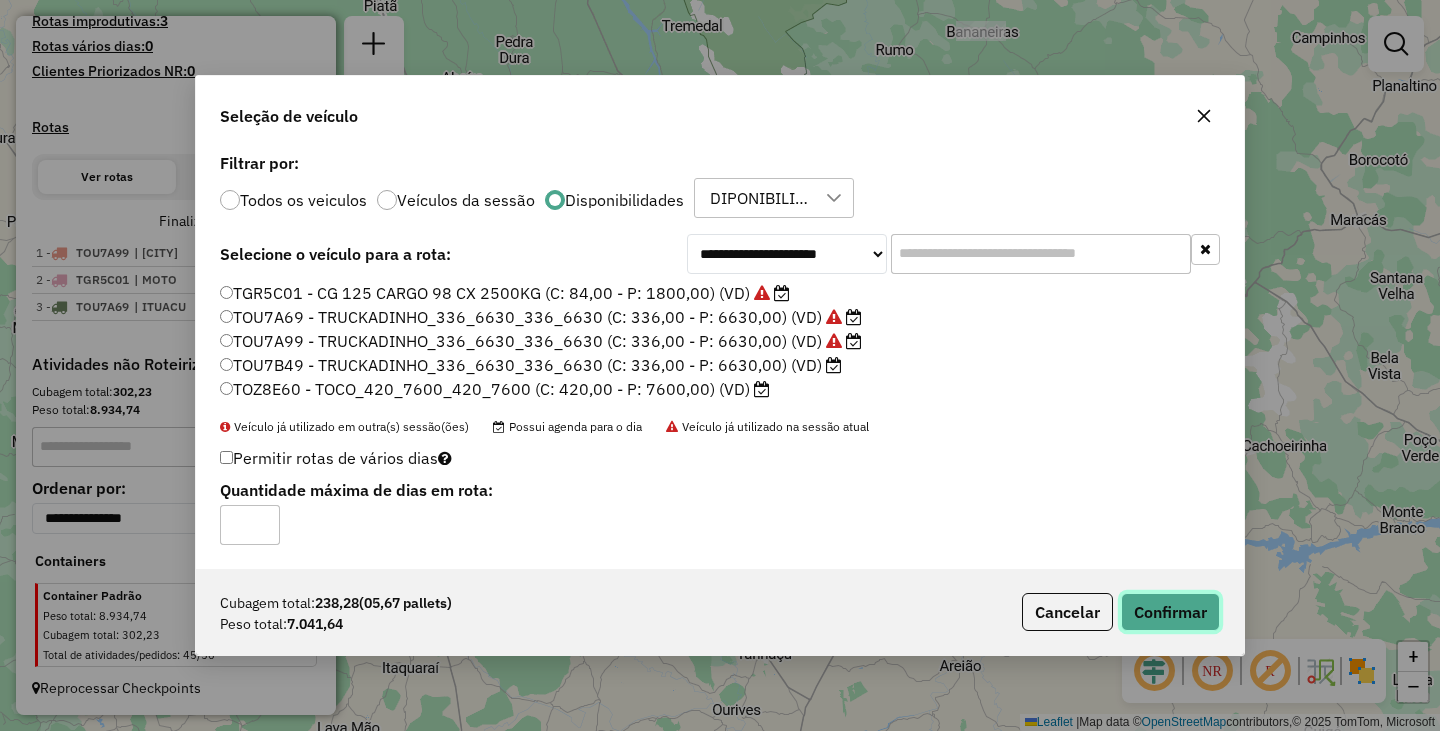 click on "Confirmar" 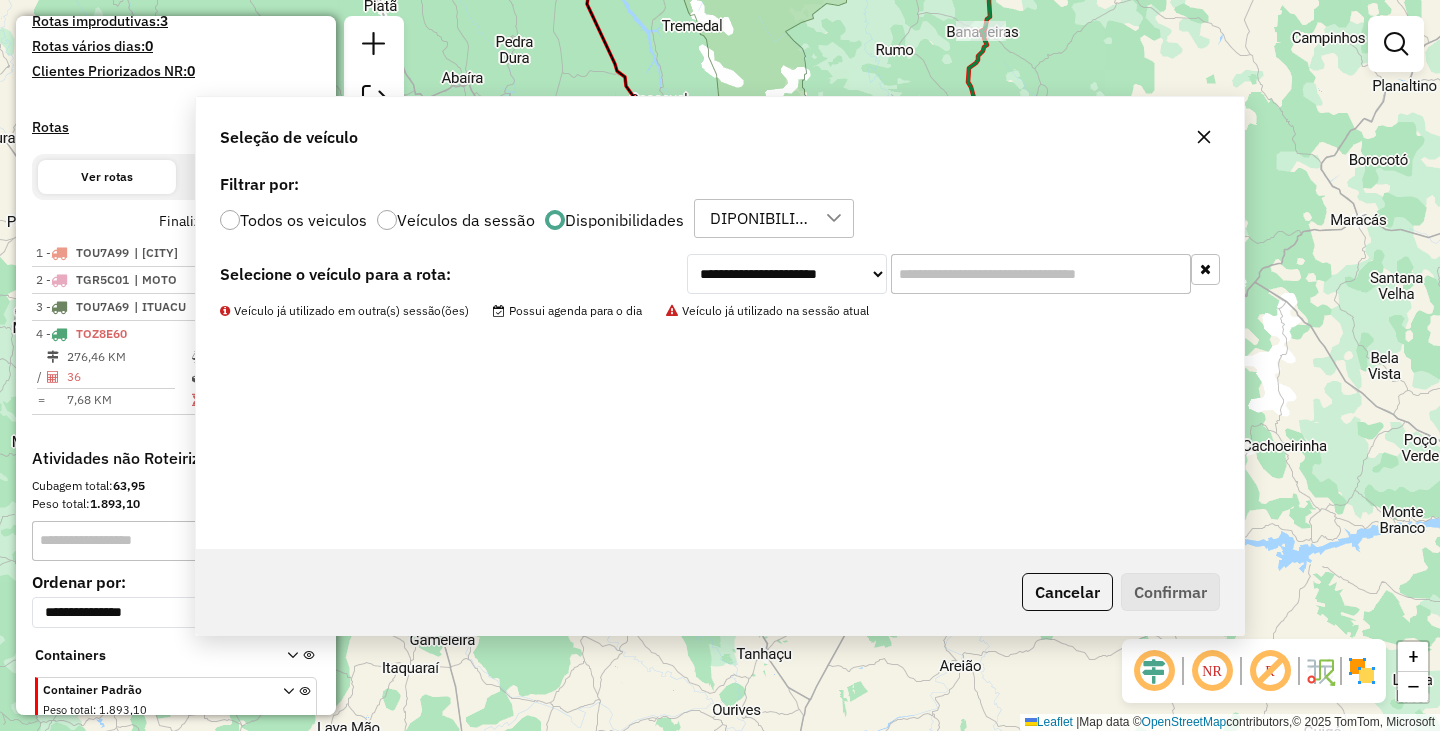scroll, scrollTop: 644, scrollLeft: 0, axis: vertical 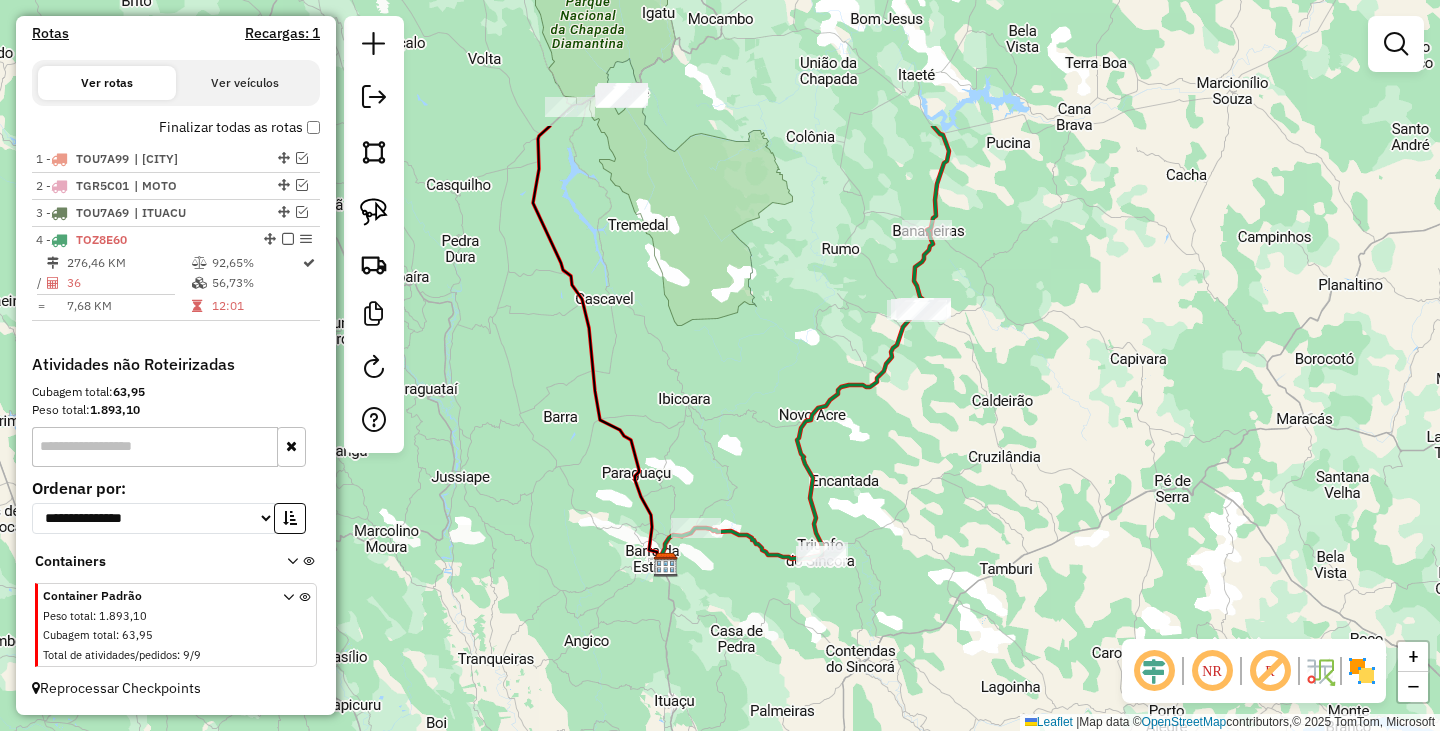 drag, startPoint x: 826, startPoint y: 338, endPoint x: 772, endPoint y: 541, distance: 210.05951 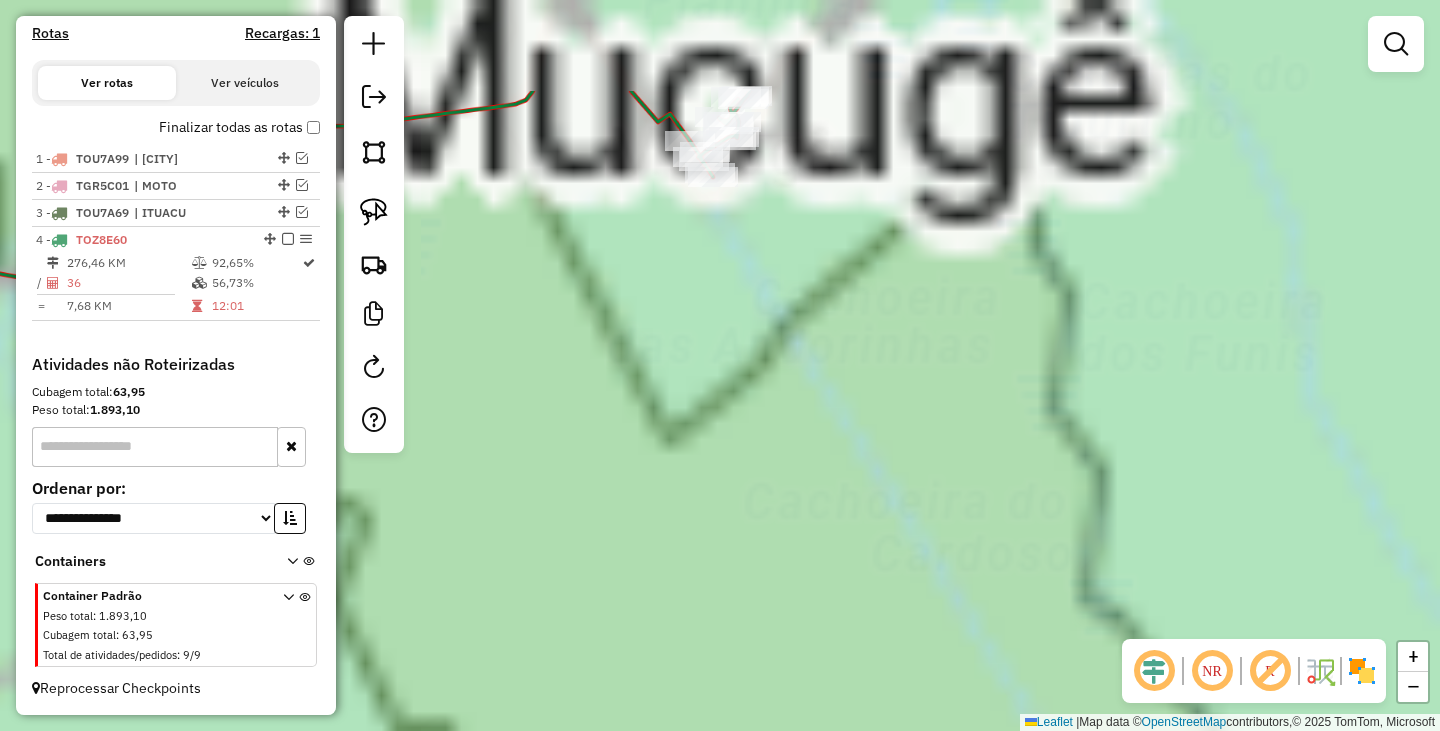 drag, startPoint x: 655, startPoint y: 286, endPoint x: 656, endPoint y: 470, distance: 184.00272 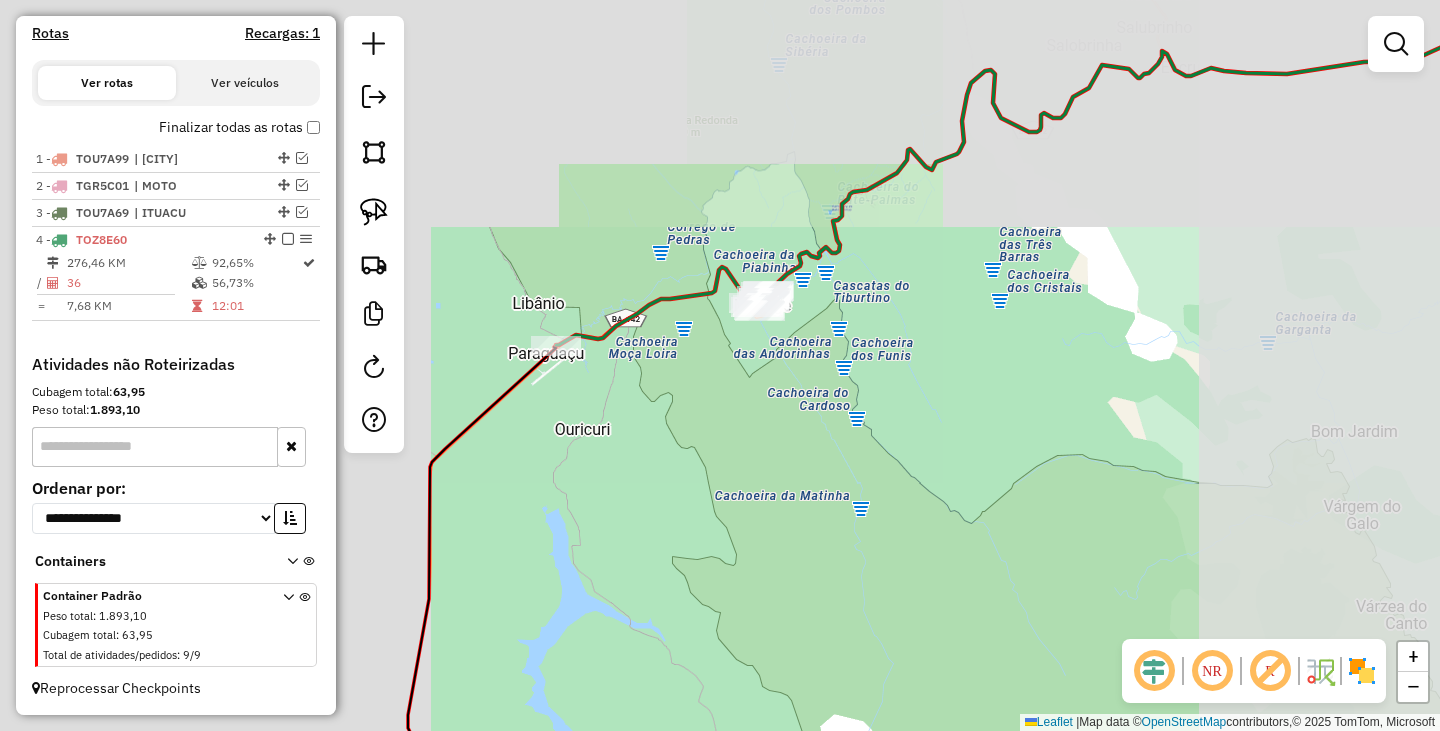 drag, startPoint x: 900, startPoint y: 504, endPoint x: 975, endPoint y: 208, distance: 305.35388 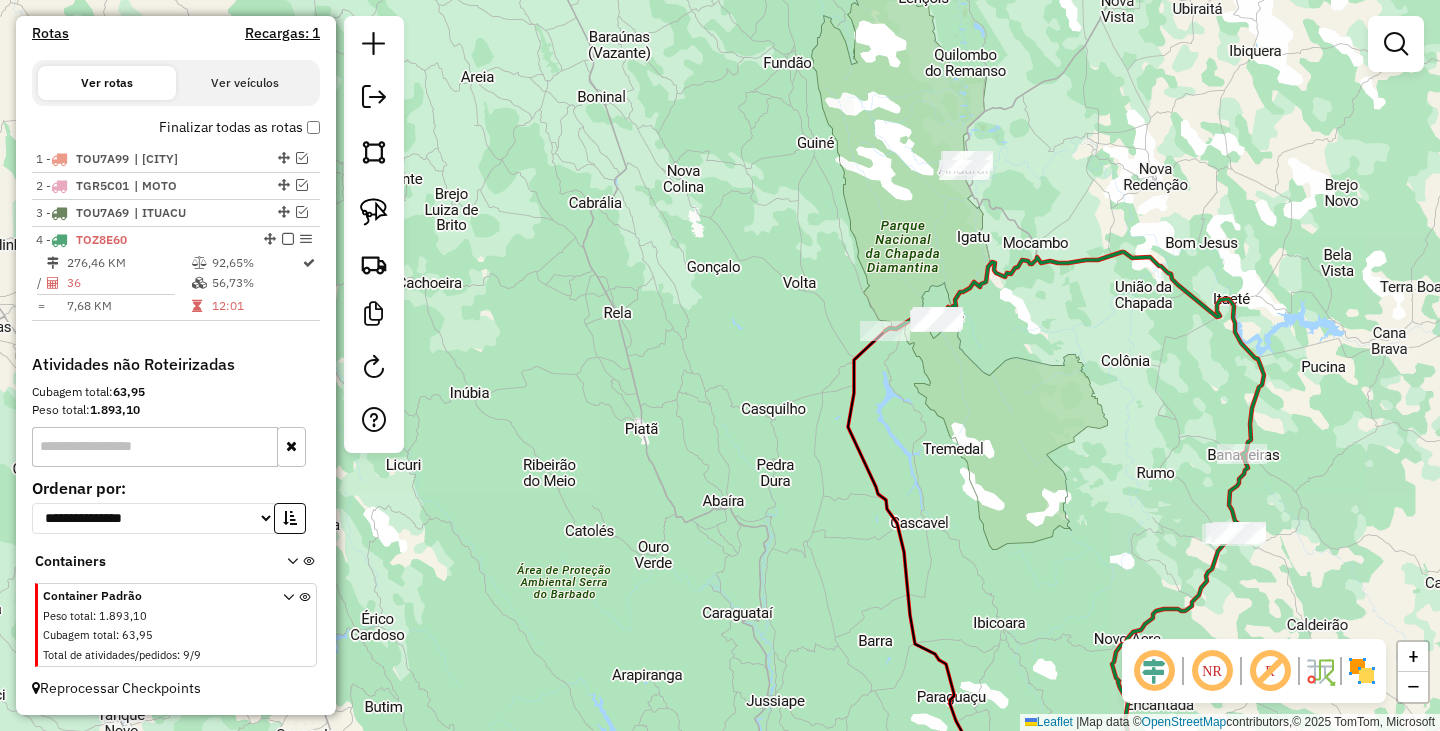 drag, startPoint x: 1037, startPoint y: 512, endPoint x: 777, endPoint y: 138, distance: 455.49533 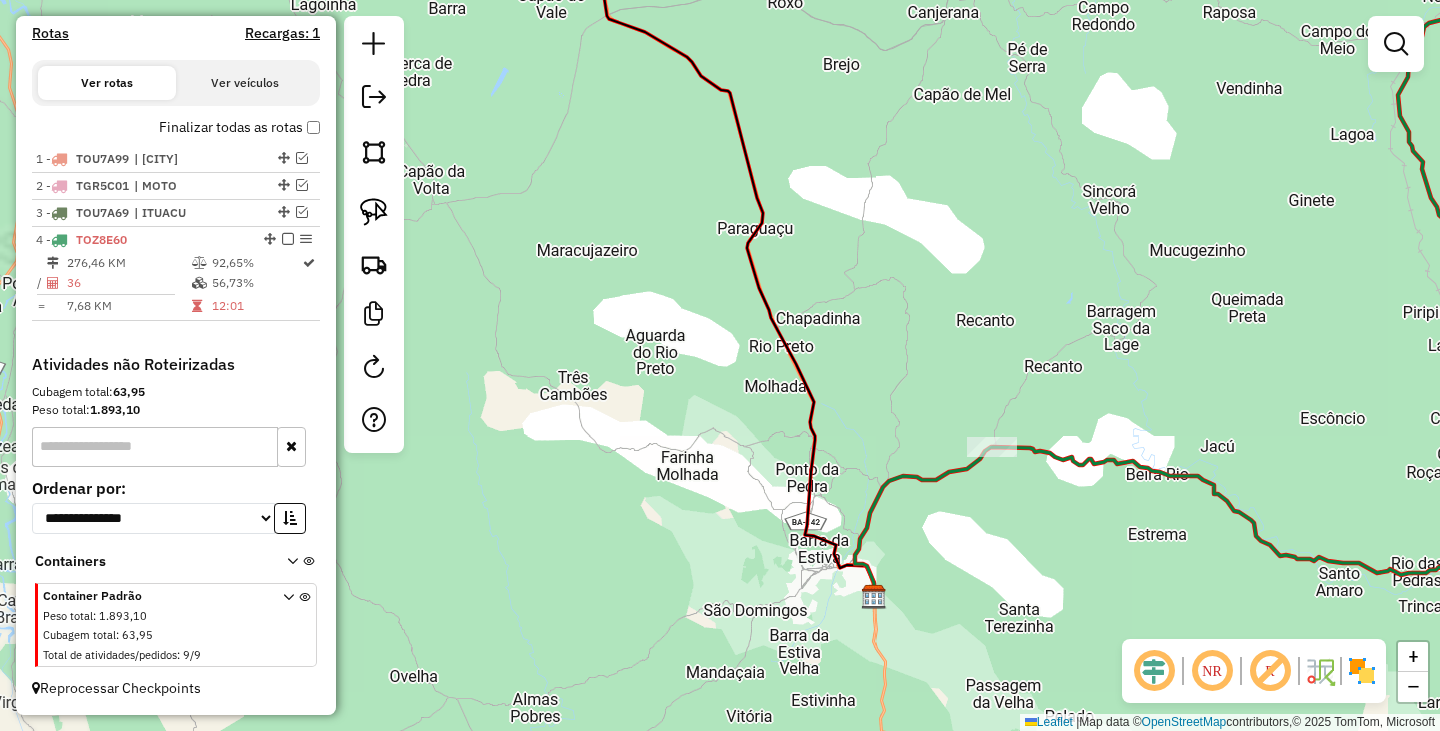drag, startPoint x: 940, startPoint y: 420, endPoint x: 794, endPoint y: 198, distance: 265.7066 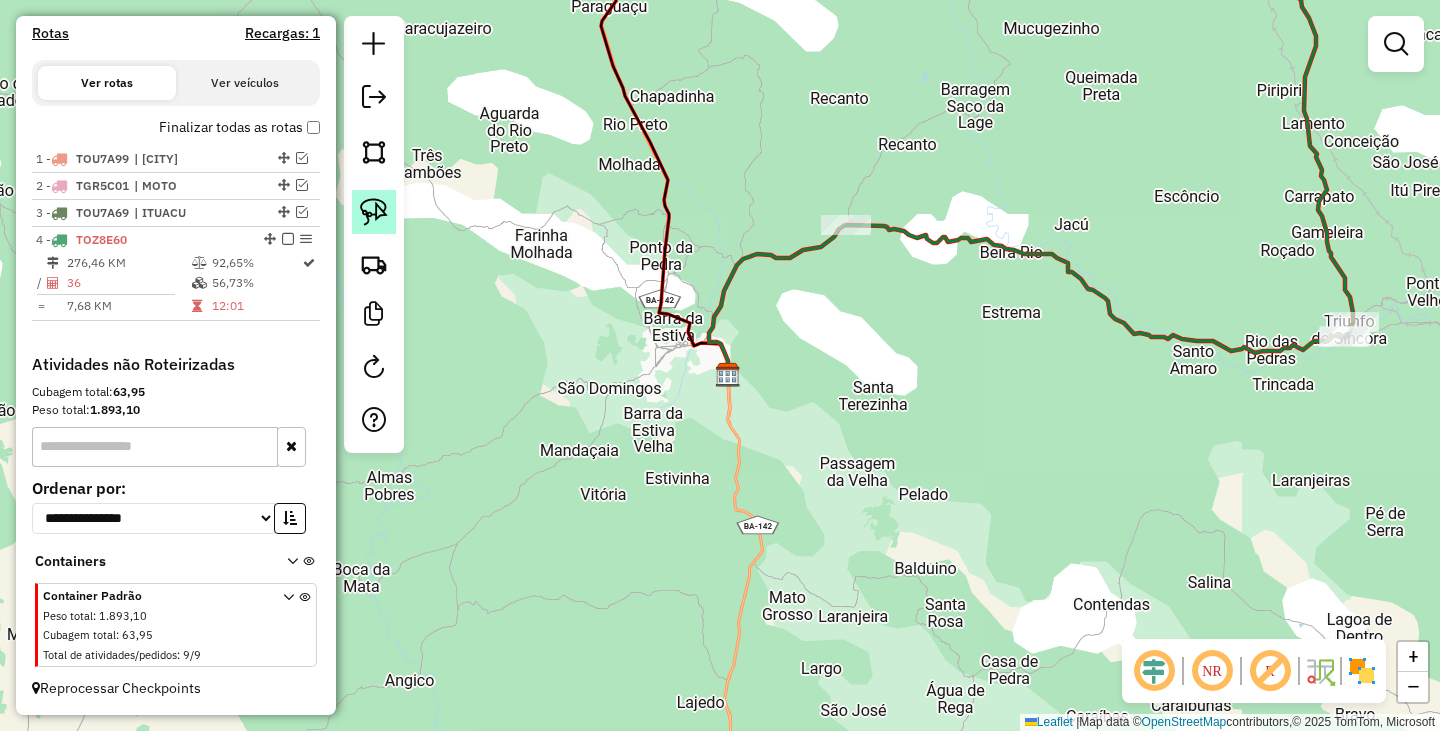 click 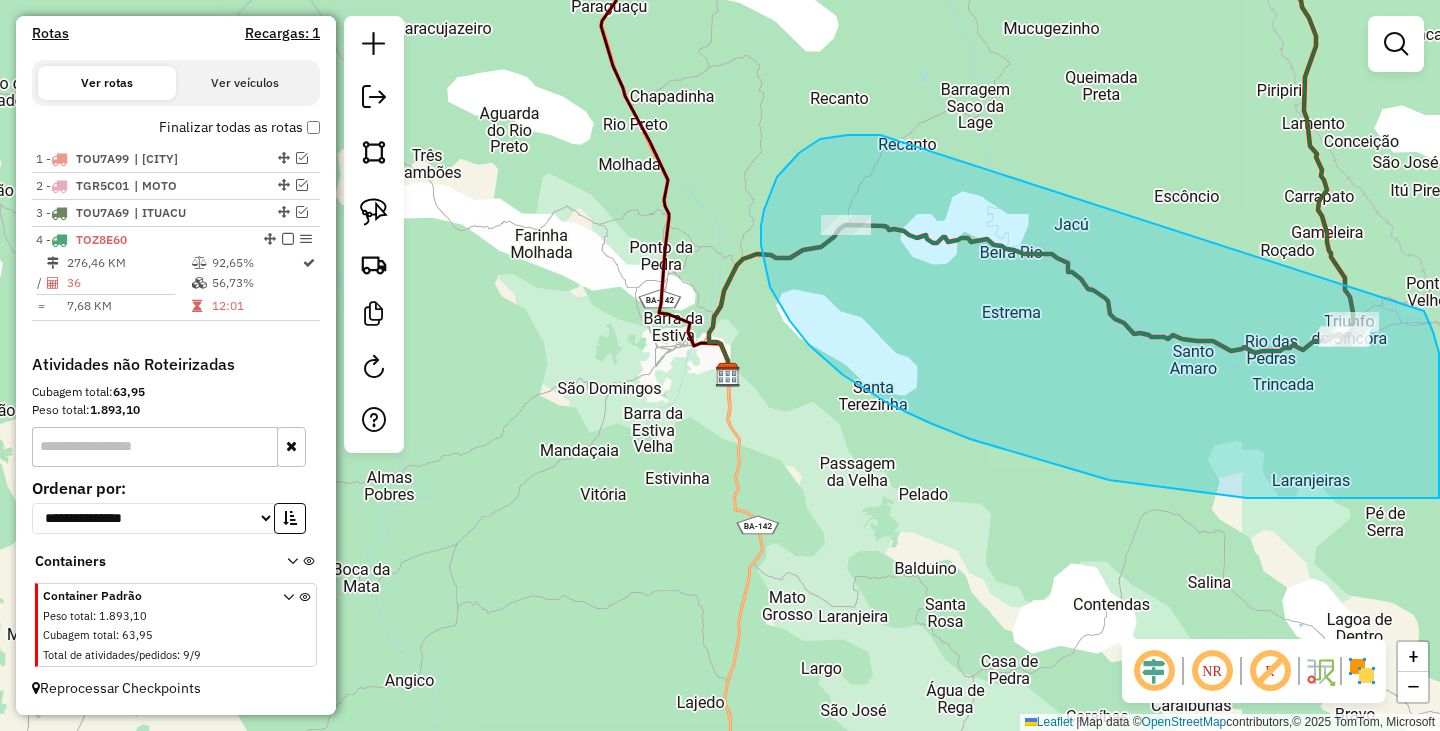 drag, startPoint x: 869, startPoint y: 135, endPoint x: 1390, endPoint y: 269, distance: 537.9563 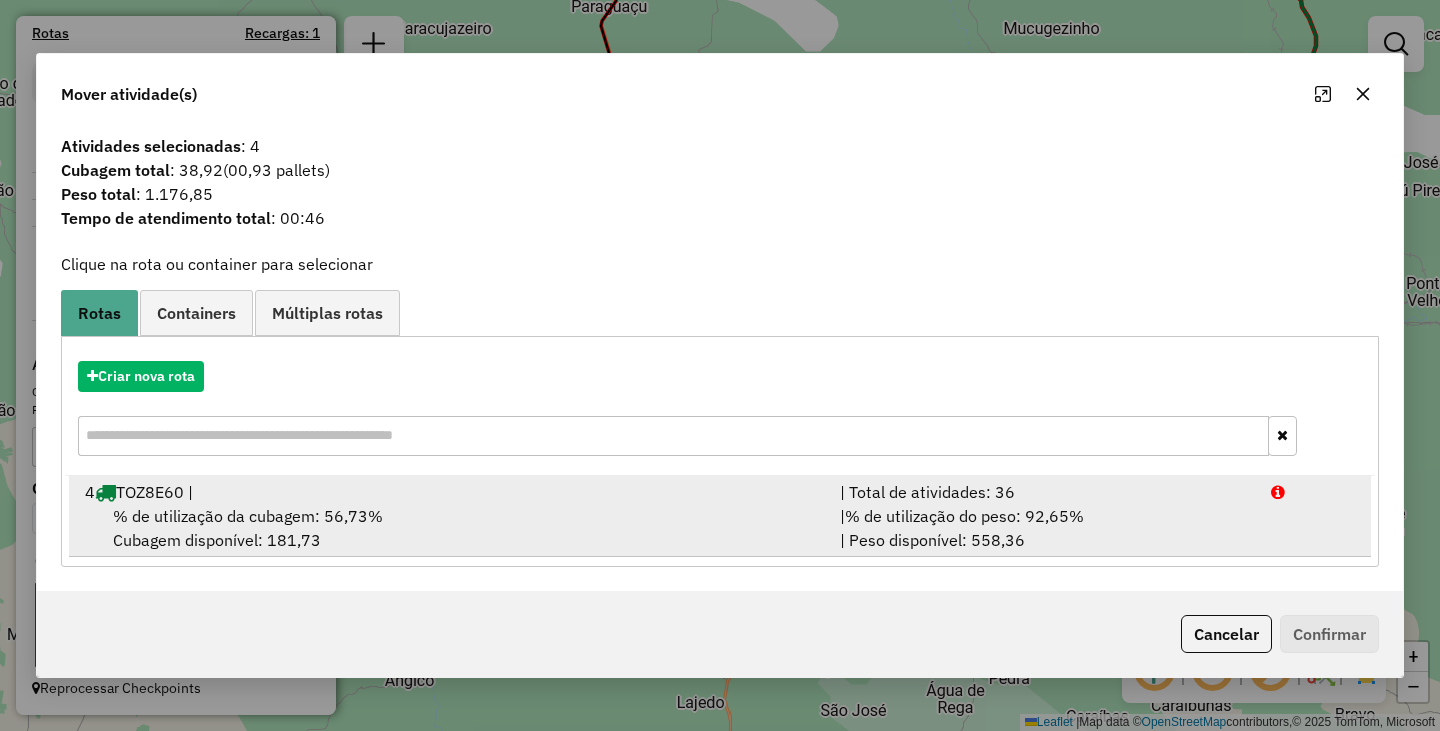 click on "4  TOZ8E60 |" at bounding box center [450, 492] 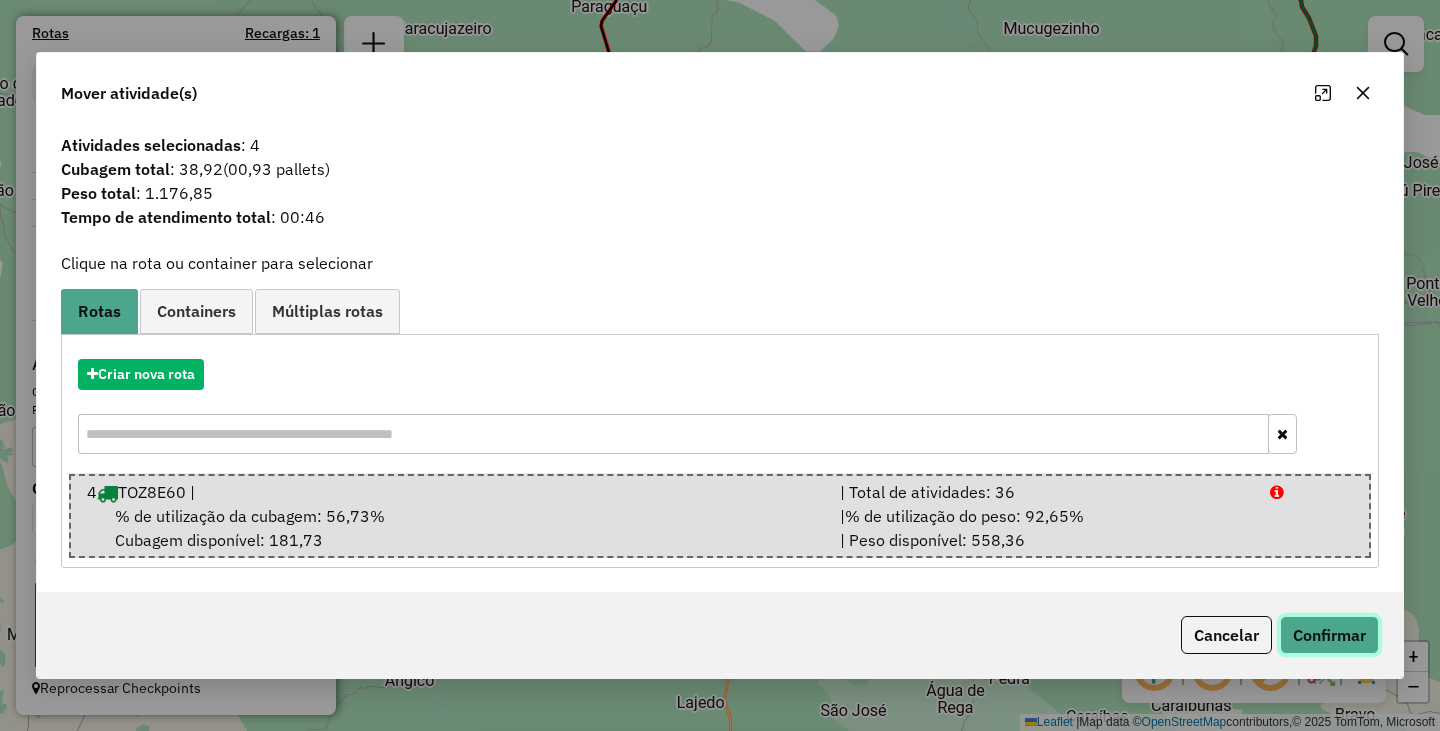 click on "Confirmar" 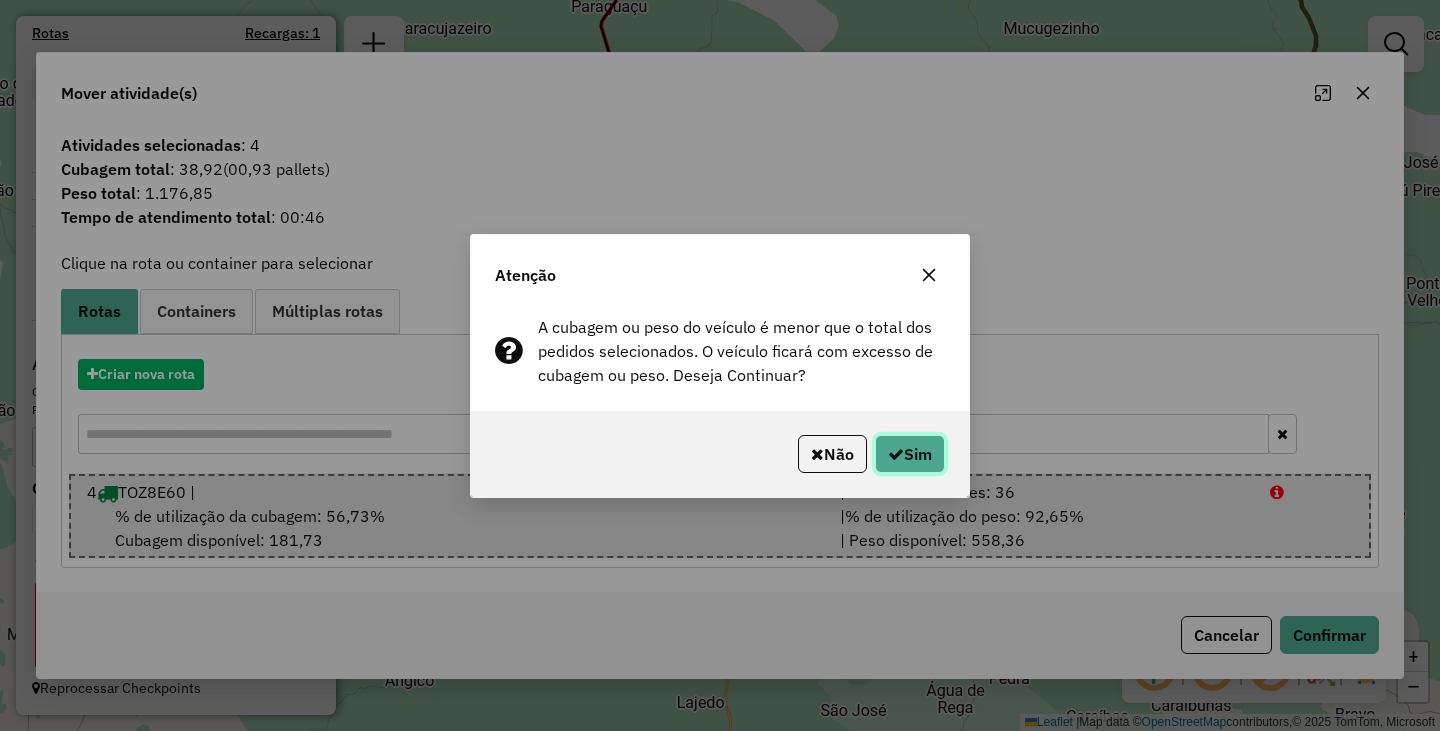 click on "Sim" 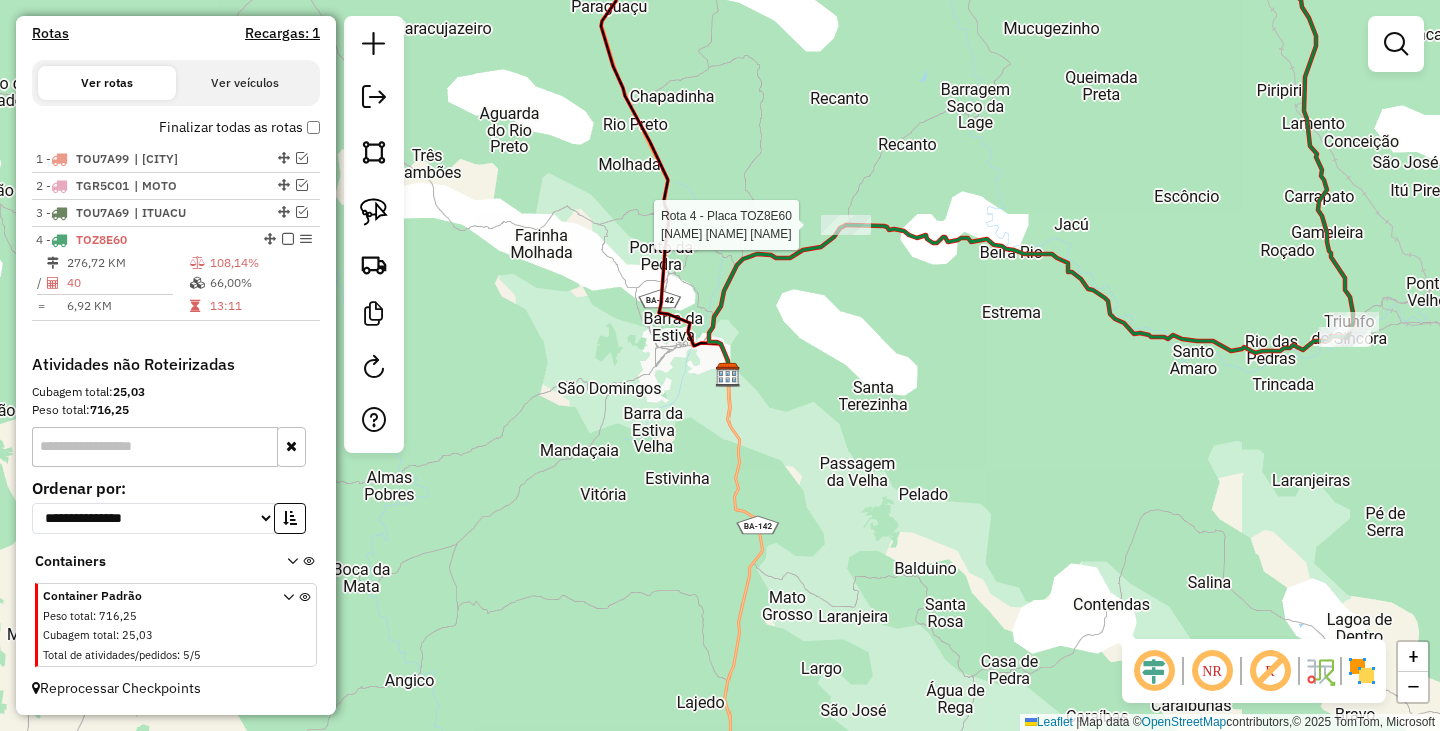 select on "**********" 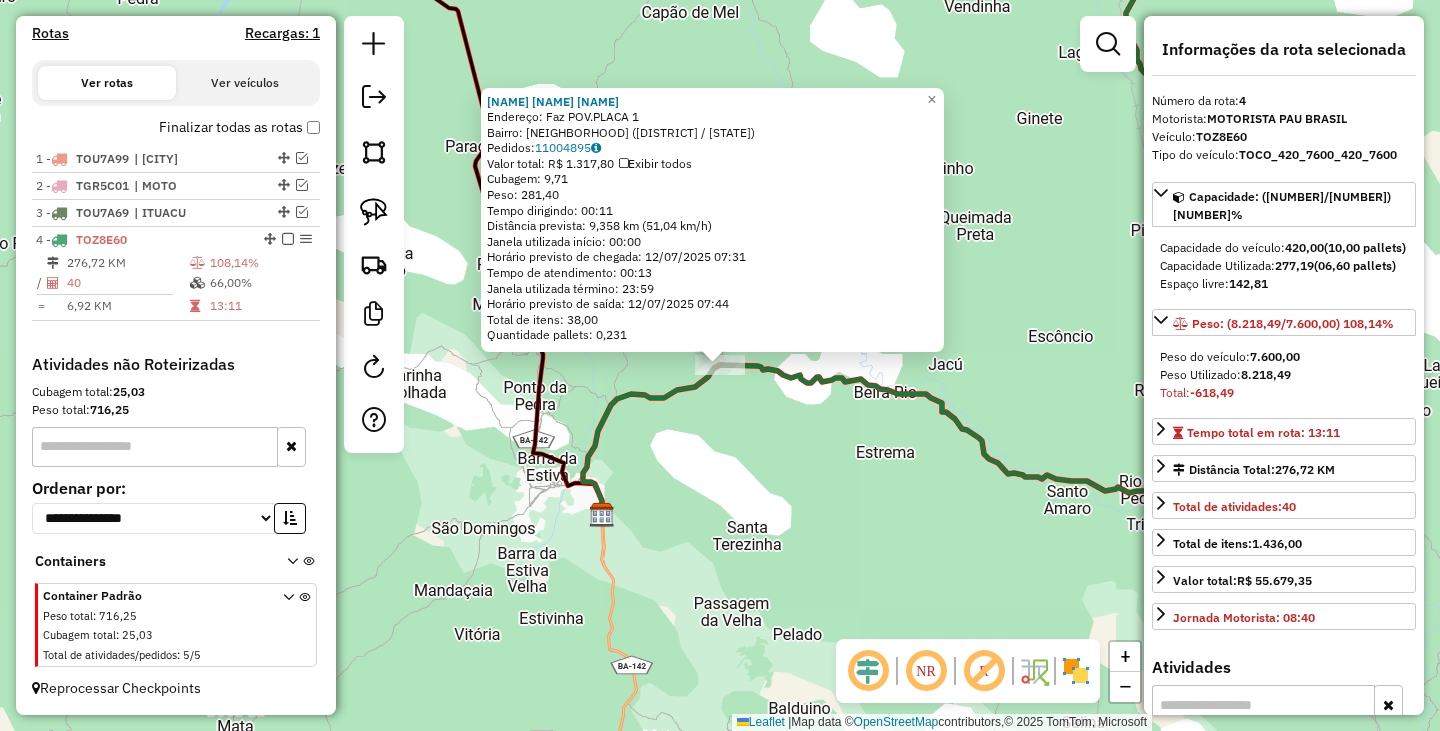 click on "436 - THAYLLANA ANJOS FREI  Endereço: Faz POV.PLACA                     1   Bairro: Zona Rural (BARRA DA ESTIVA / BA)   Pedidos:  11004895   Valor total: R$ 1.317,80   Exibir todos   Cubagem: 9,71  Peso: 281,40  Tempo dirigindo: 00:11   Distância prevista: 9,358 km (51,04 km/h)   Janela utilizada início: 00:00   Horário previsto de chegada: 12/07/2025 07:31   Tempo de atendimento: 00:13   Janela utilizada término: 23:59   Horário previsto de saída: 12/07/2025 07:44   Total de itens: 38,00   Quantidade pallets: 0,231  × Janela de atendimento Grade de atendimento Capacidade Transportadoras Veículos Cliente Pedidos  Rotas Selecione os dias de semana para filtrar as janelas de atendimento  Seg   Ter   Qua   Qui   Sex   Sáb   Dom  Informe o período da janela de atendimento: De: Até:  Filtrar exatamente a janela do cliente  Considerar janela de atendimento padrão  Selecione os dias de semana para filtrar as grades de atendimento  Seg   Ter   Qua   Qui   Sex   Sáb   Dom   Peso mínimo:   Peso máximo:" 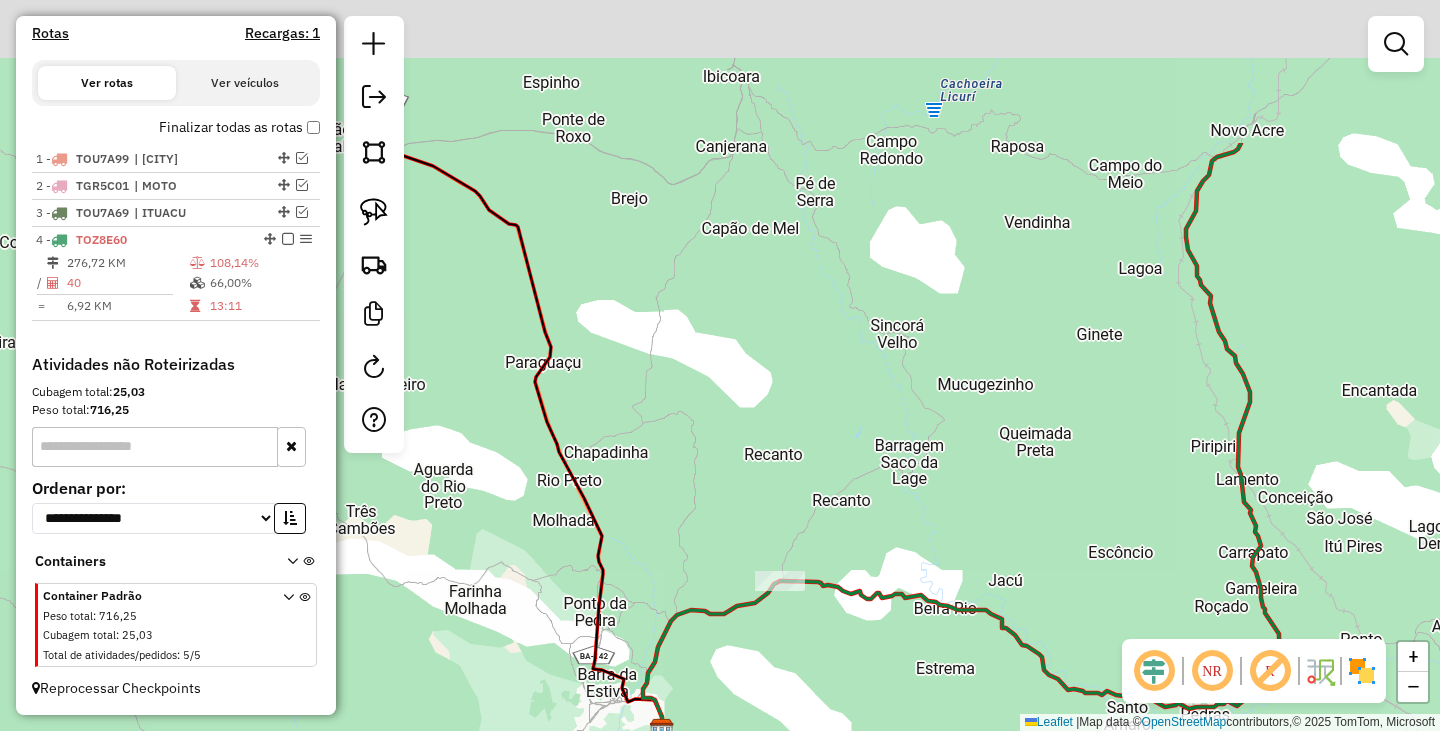 drag, startPoint x: 922, startPoint y: 259, endPoint x: 961, endPoint y: 509, distance: 253.02371 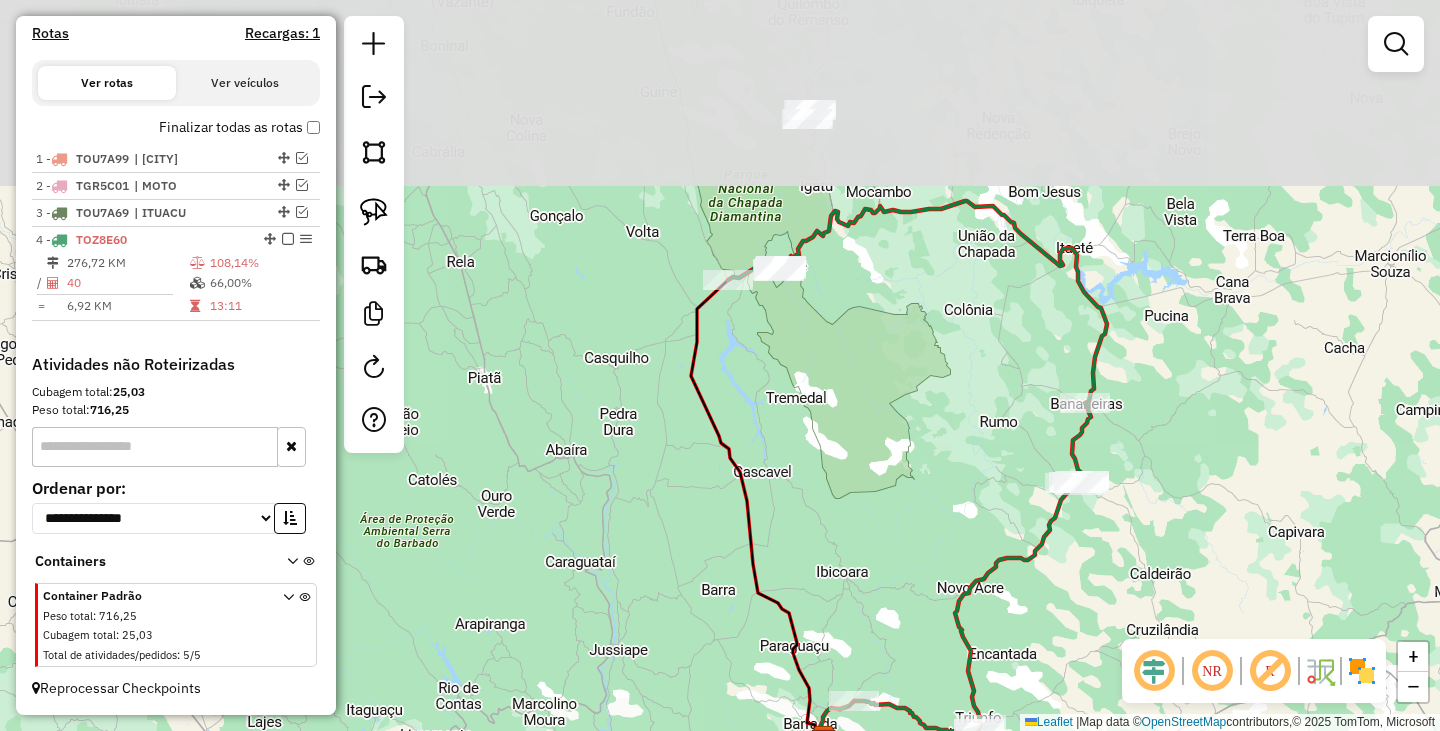 drag, startPoint x: 1037, startPoint y: 272, endPoint x: 960, endPoint y: 544, distance: 282.68887 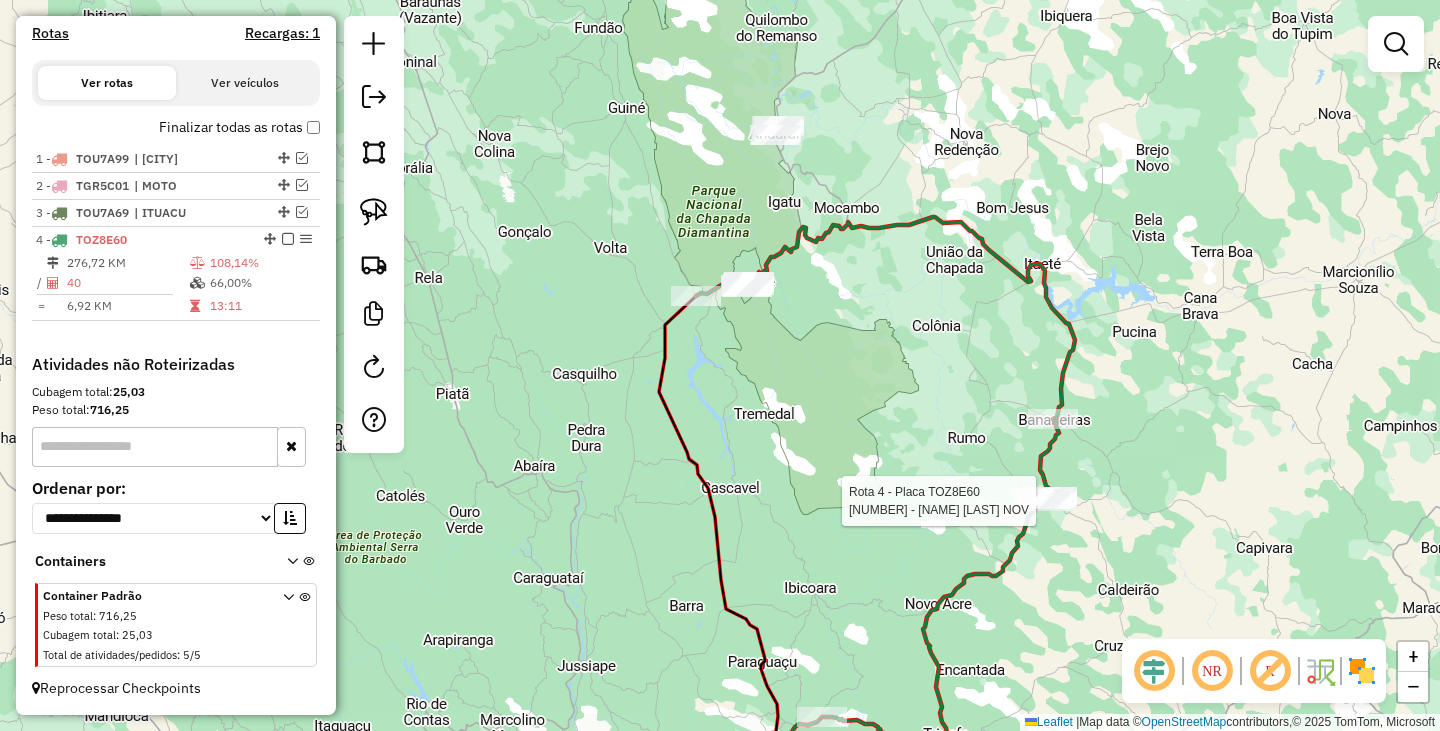 select on "**********" 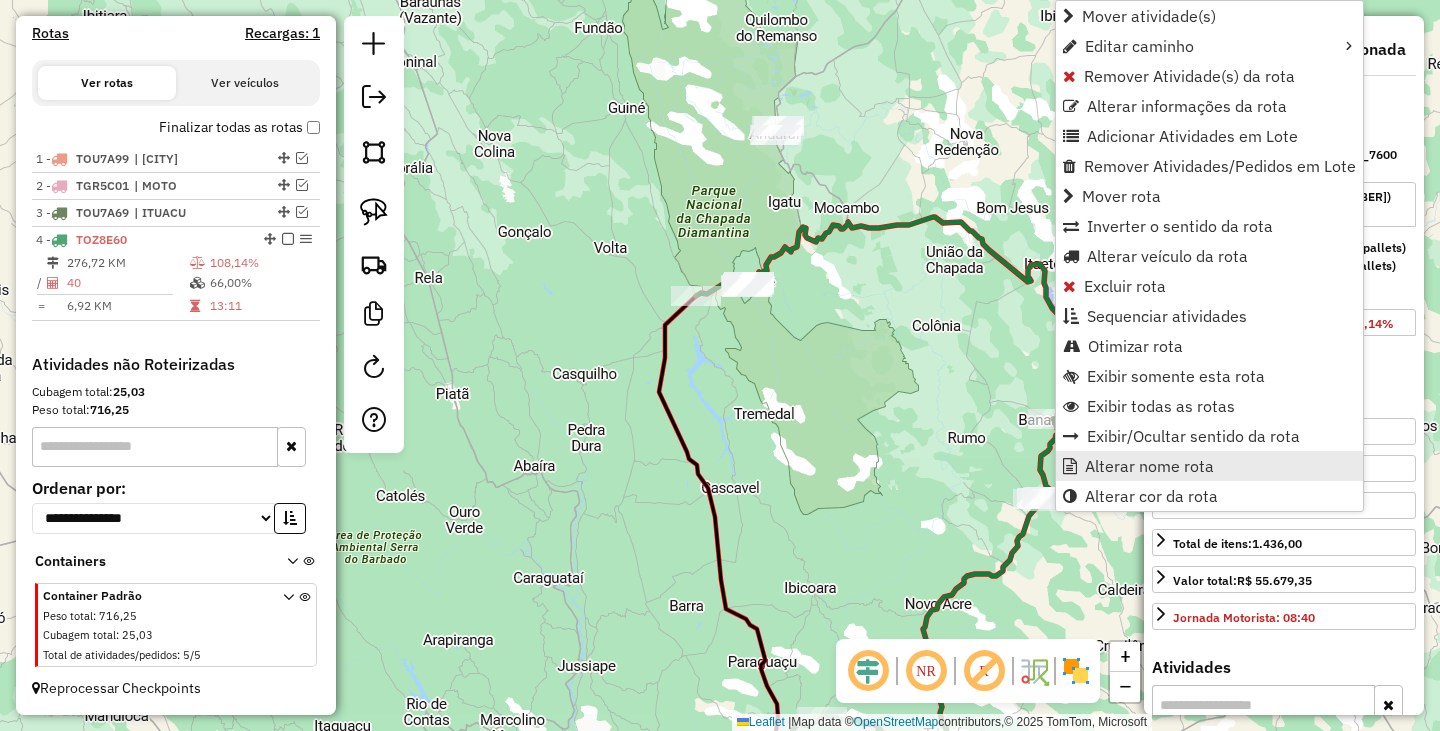 click on "Alterar nome rota" at bounding box center (1149, 466) 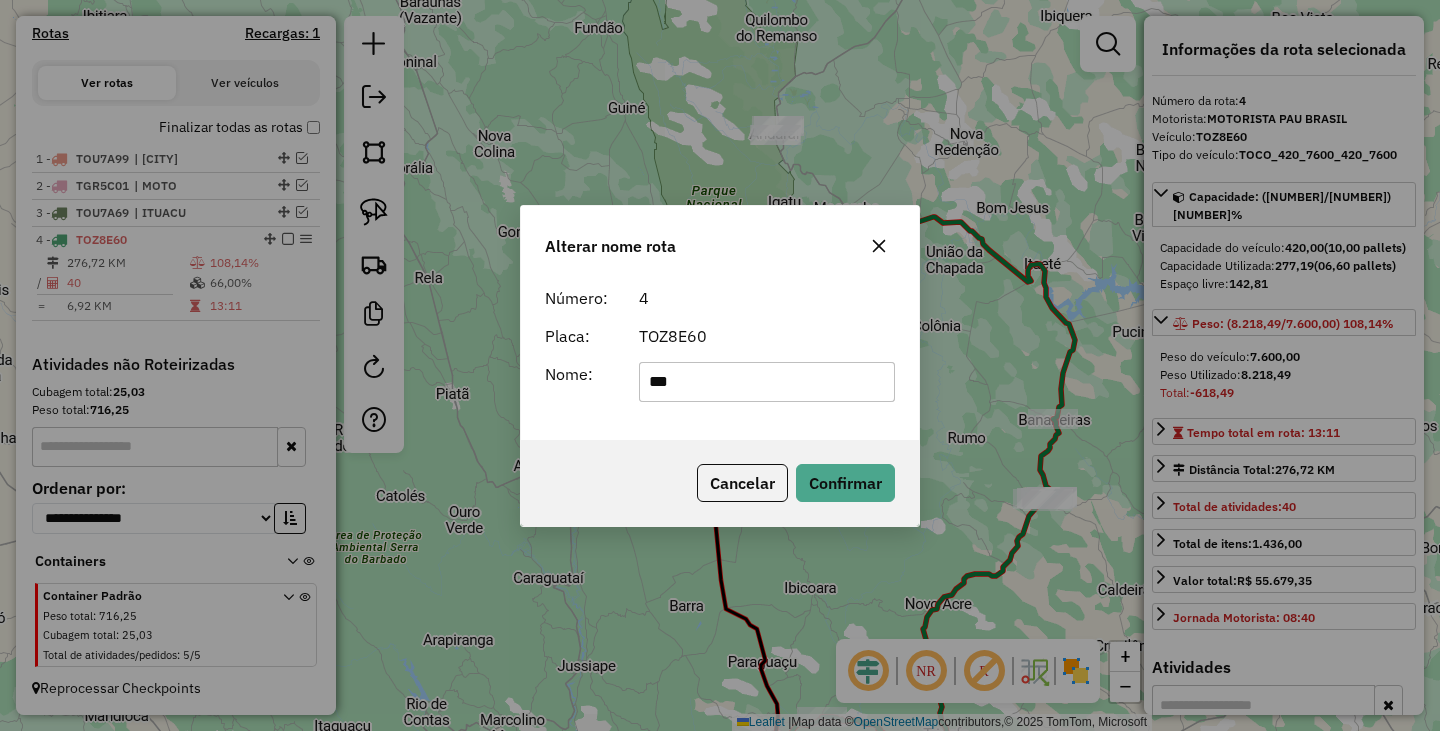 type on "**********" 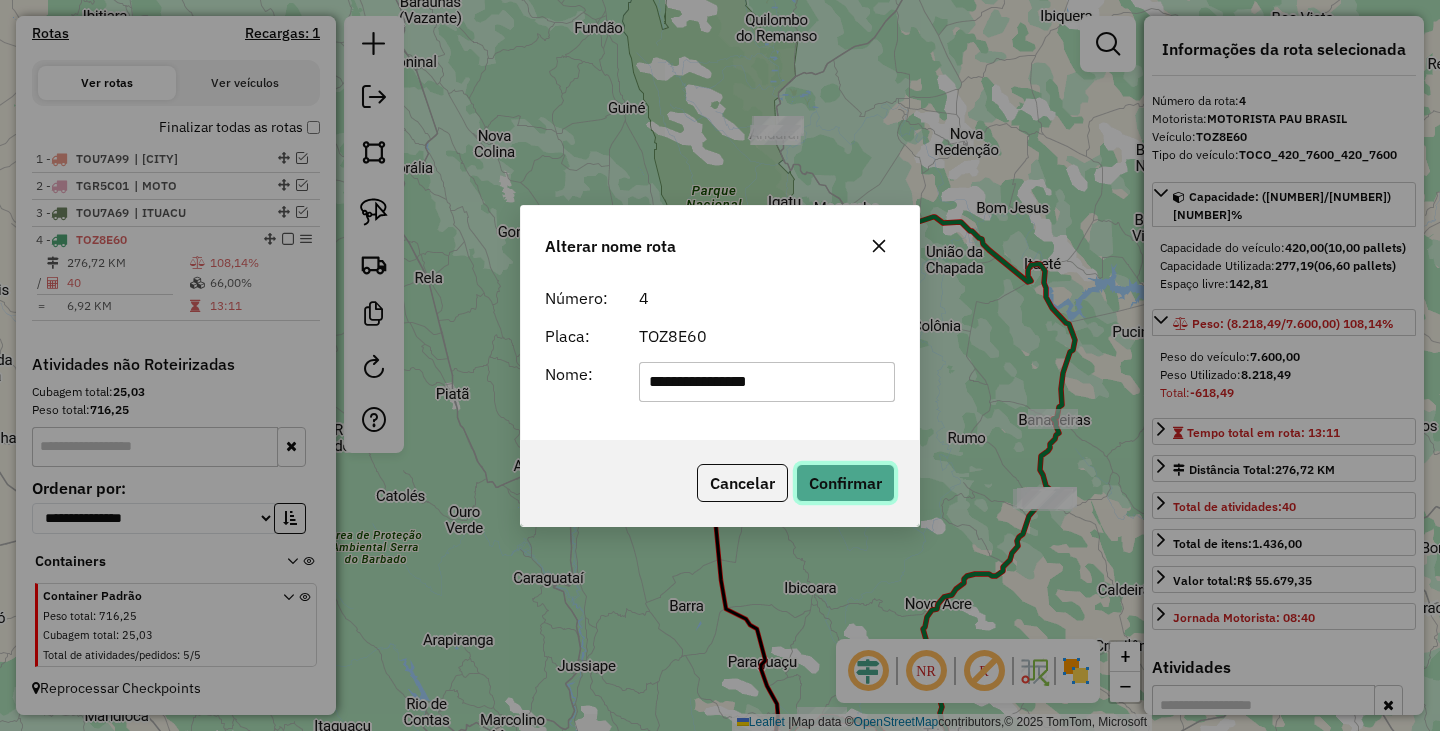 click on "Confirmar" 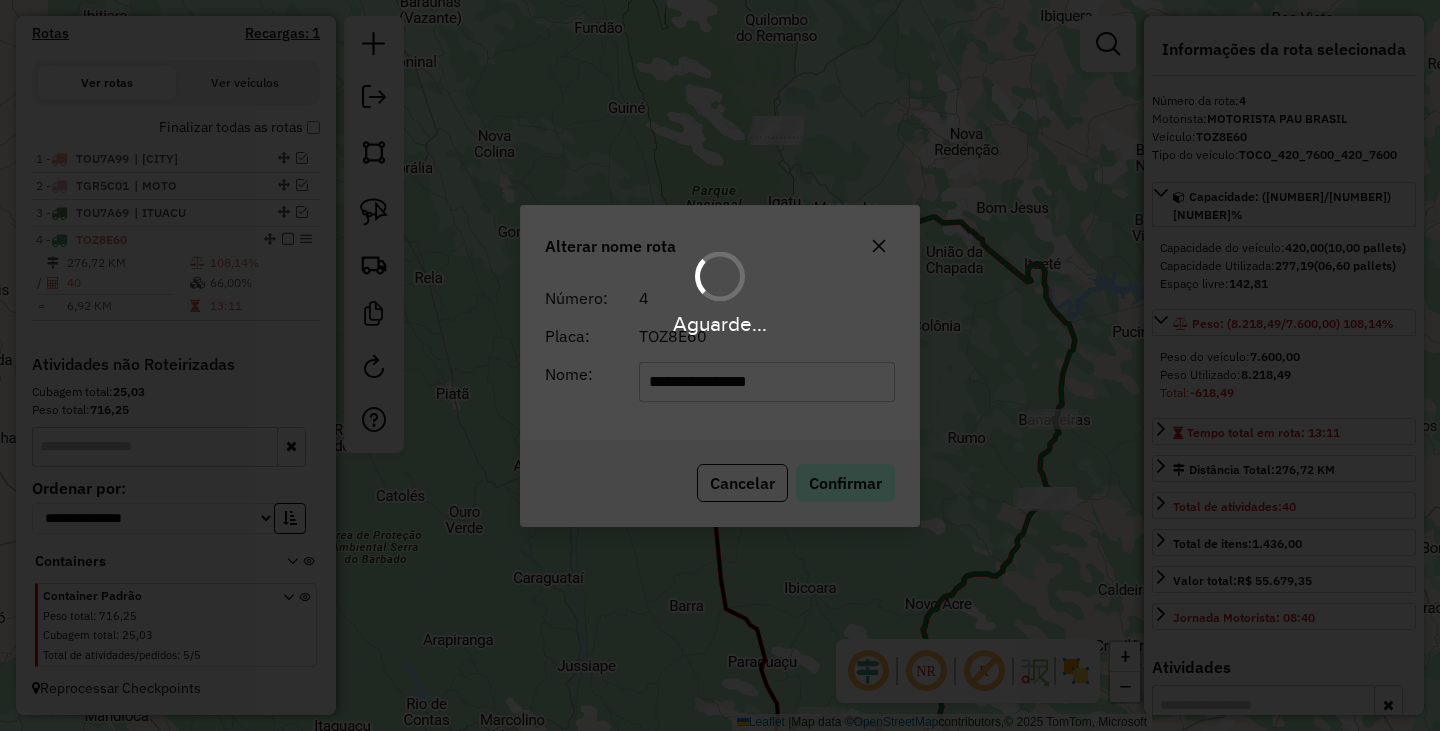 type 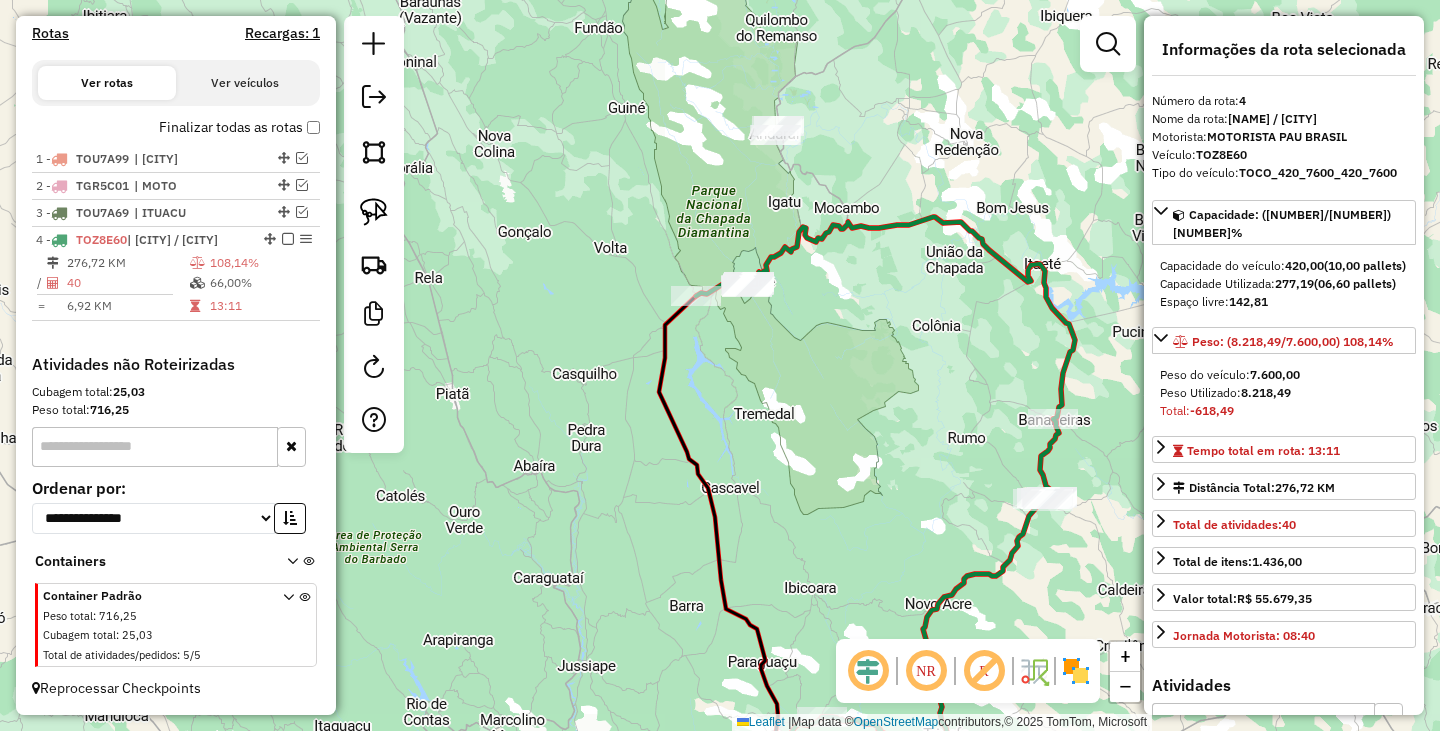 click on "Janela de atendimento Grade de atendimento Capacidade Transportadoras Veículos Cliente Pedidos  Rotas Selecione os dias de semana para filtrar as janelas de atendimento  Seg   Ter   Qua   Qui   Sex   Sáb   Dom  Informe o período da janela de atendimento: De: Até:  Filtrar exatamente a janela do cliente  Considerar janela de atendimento padrão  Selecione os dias de semana para filtrar as grades de atendimento  Seg   Ter   Qua   Qui   Sex   Sáb   Dom   Considerar clientes sem dia de atendimento cadastrado  Clientes fora do dia de atendimento selecionado Filtrar as atividades entre os valores definidos abaixo:  Peso mínimo:   Peso máximo:   Cubagem mínima:   Cubagem máxima:   De:   Até:  Filtrar as atividades entre o tempo de atendimento definido abaixo:  De:   Até:   Considerar capacidade total dos clientes não roteirizados Transportadora: Selecione um ou mais itens Tipo de veículo: Selecione um ou mais itens Veículo: Selecione um ou mais itens Motorista: Selecione um ou mais itens Nome: Rótulo:" 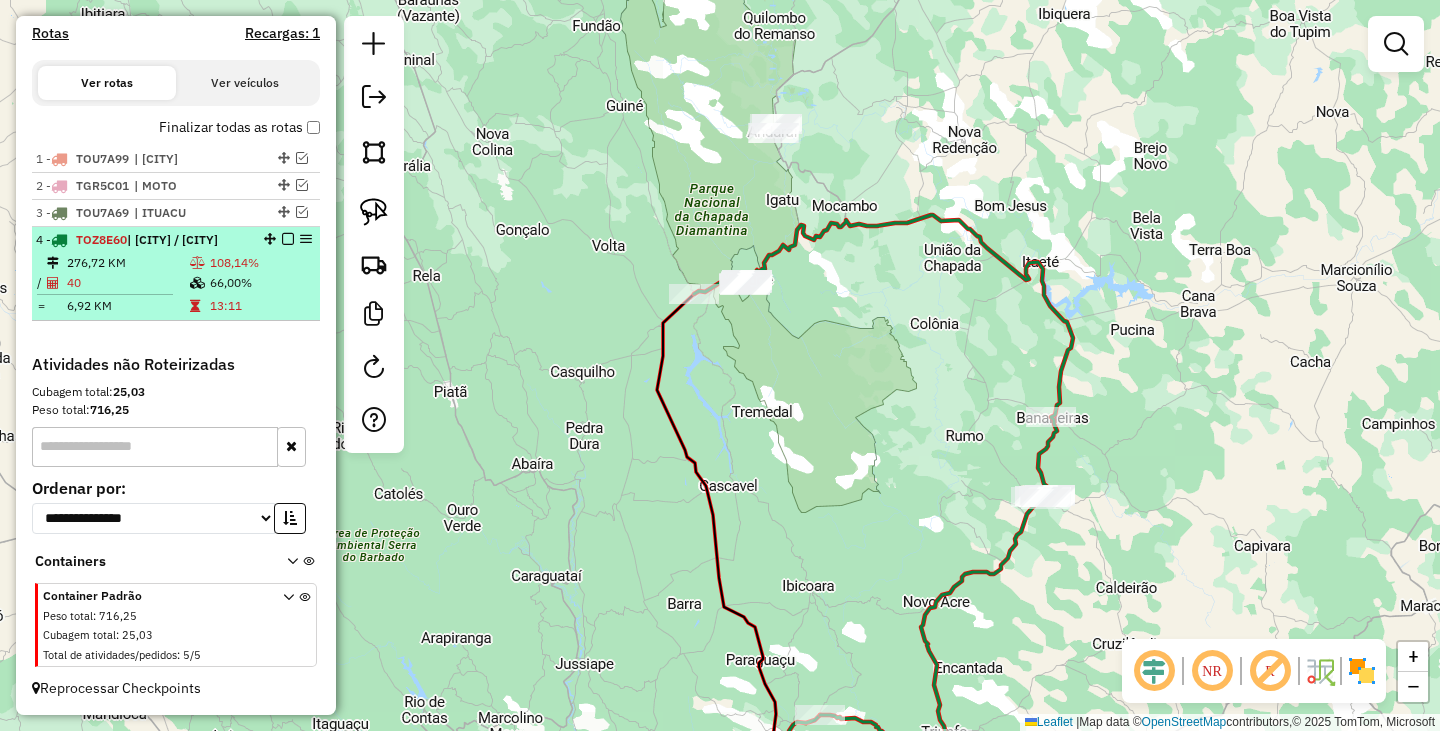 click at bounding box center [282, 239] 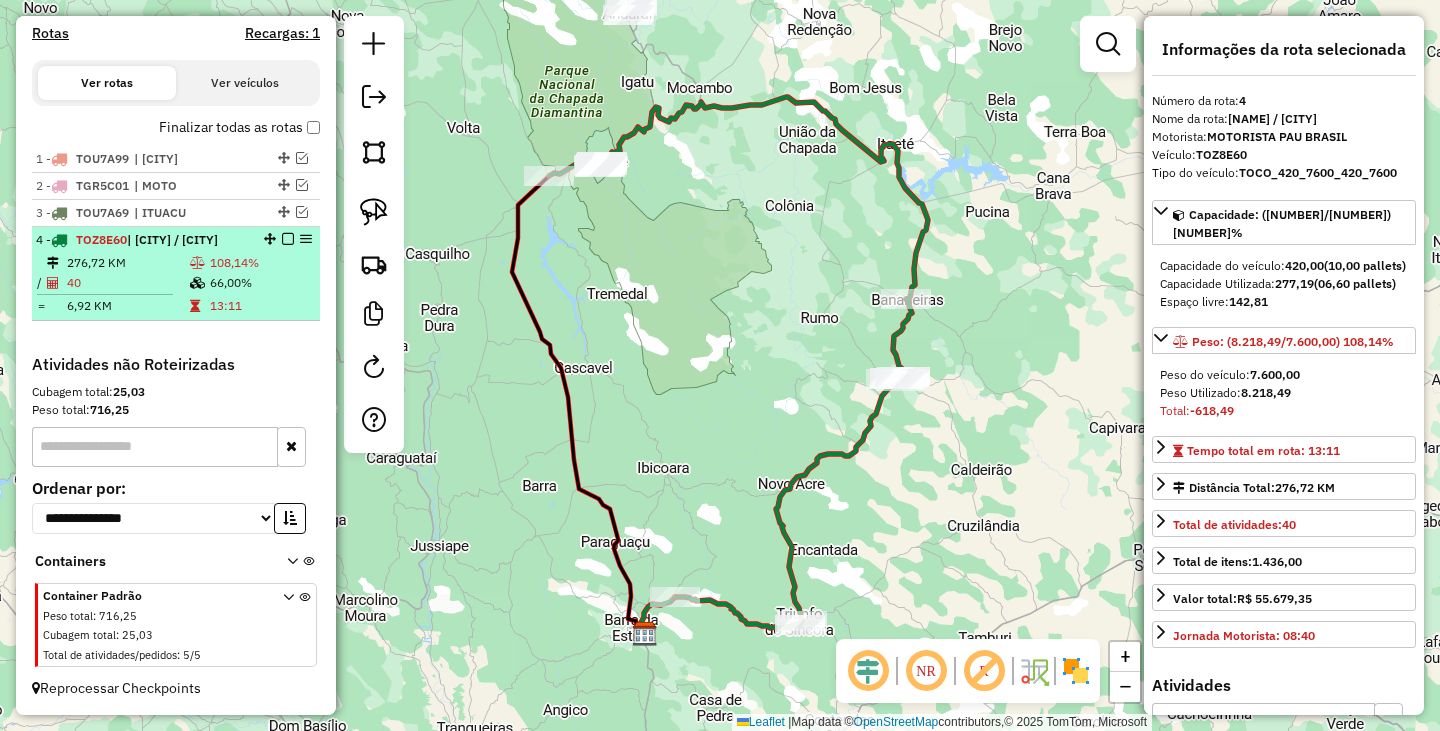 click at bounding box center (288, 239) 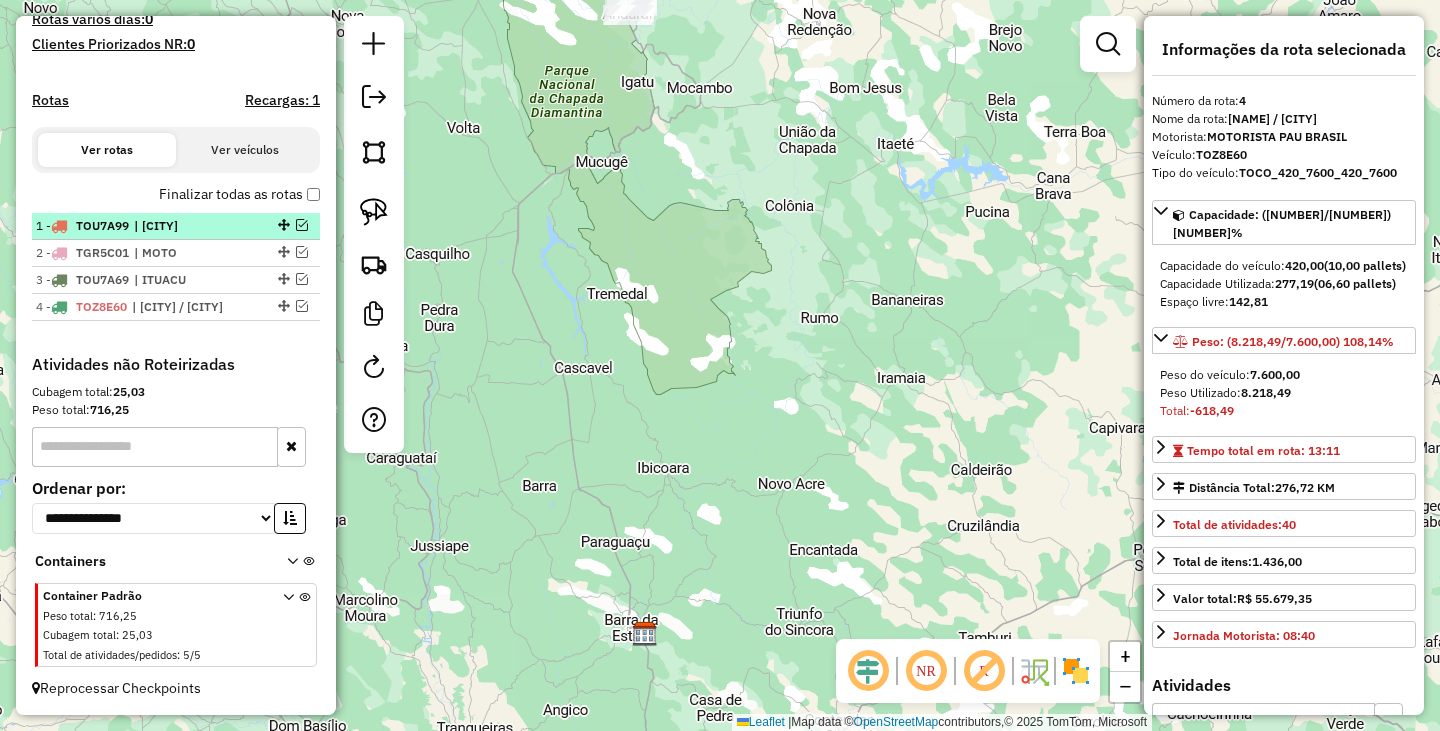 scroll, scrollTop: 577, scrollLeft: 0, axis: vertical 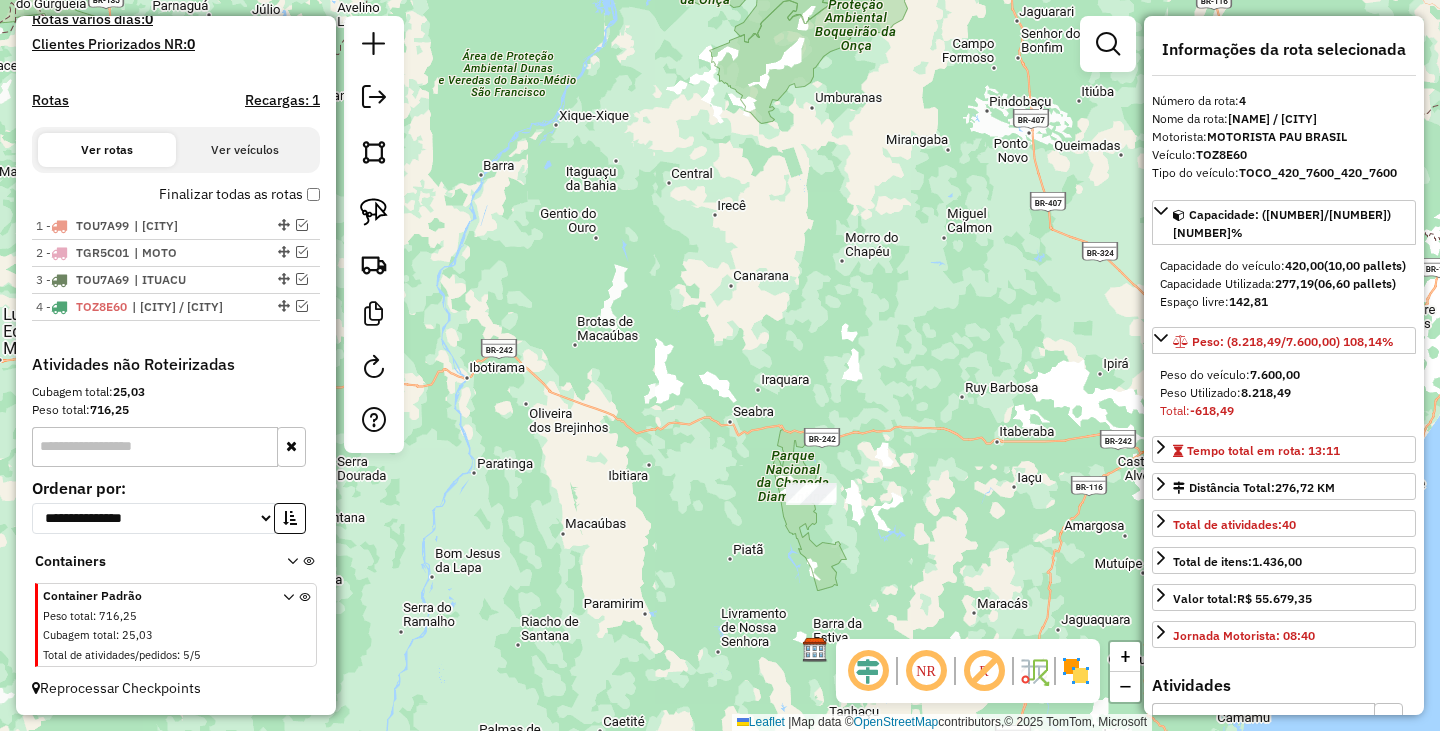 drag, startPoint x: 893, startPoint y: 387, endPoint x: 816, endPoint y: 445, distance: 96.40021 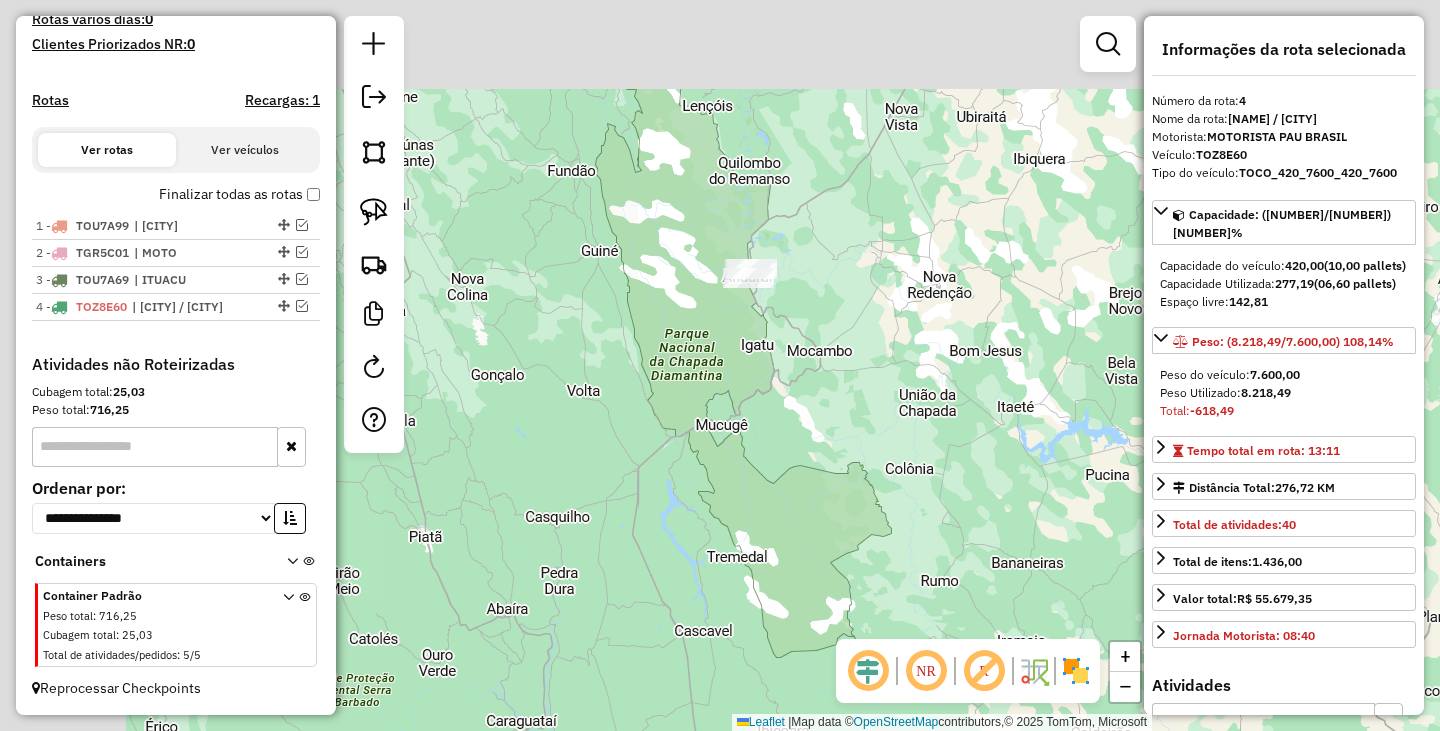 click on "Janela de atendimento Grade de atendimento Capacidade Transportadoras Veículos Cliente Pedidos  Rotas Selecione os dias de semana para filtrar as janelas de atendimento  Seg   Ter   Qua   Qui   Sex   Sáb   Dom  Informe o período da janela de atendimento: De: Até:  Filtrar exatamente a janela do cliente  Considerar janela de atendimento padrão  Selecione os dias de semana para filtrar as grades de atendimento  Seg   Ter   Qua   Qui   Sex   Sáb   Dom   Considerar clientes sem dia de atendimento cadastrado  Clientes fora do dia de atendimento selecionado Filtrar as atividades entre os valores definidos abaixo:  Peso mínimo:   Peso máximo:   Cubagem mínima:   Cubagem máxima:   De:   Até:  Filtrar as atividades entre o tempo de atendimento definido abaixo:  De:   Até:   Considerar capacidade total dos clientes não roteirizados Transportadora: Selecione um ou mais itens Tipo de veículo: Selecione um ou mais itens Veículo: Selecione um ou mais itens Motorista: Selecione um ou mais itens Nome: Rótulo:" 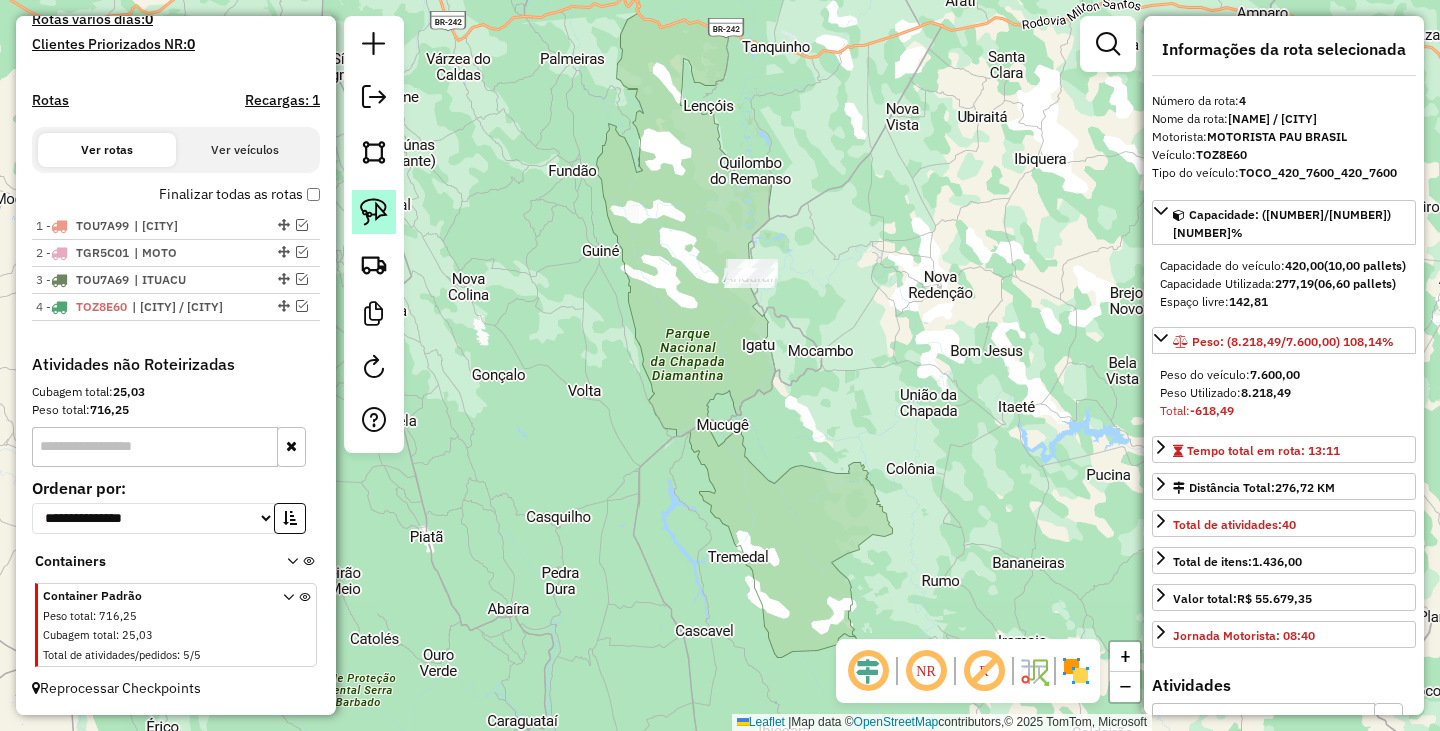 click 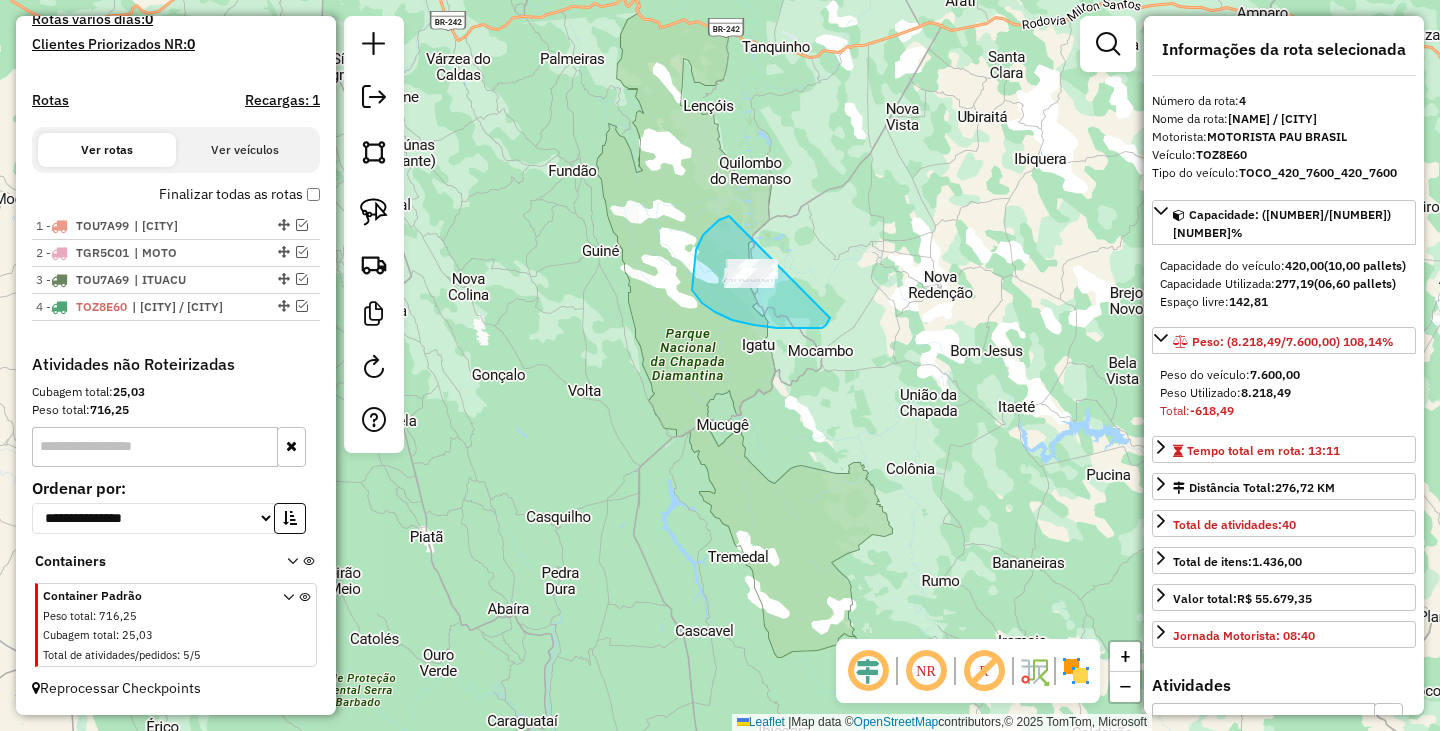 drag, startPoint x: 729, startPoint y: 216, endPoint x: 832, endPoint y: 289, distance: 126.24579 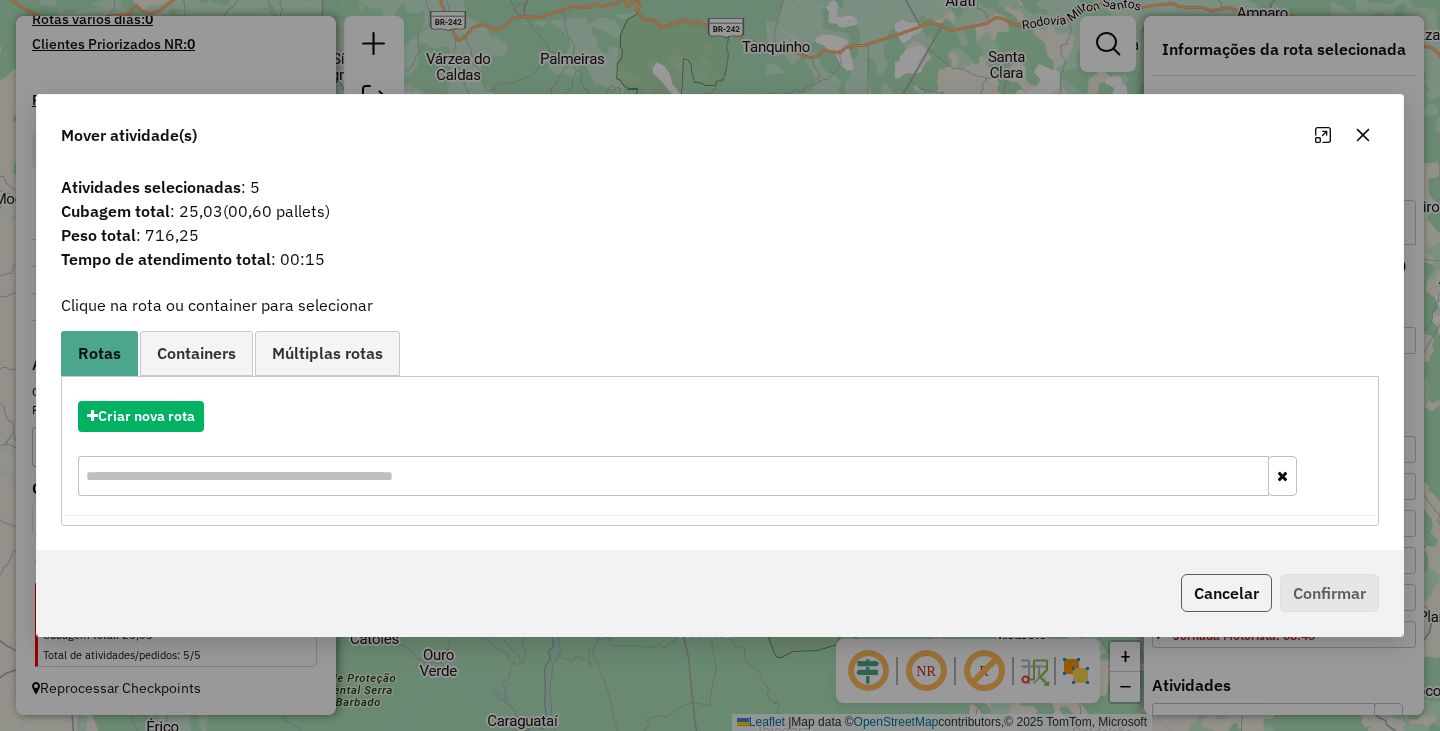 click on "Cancelar" 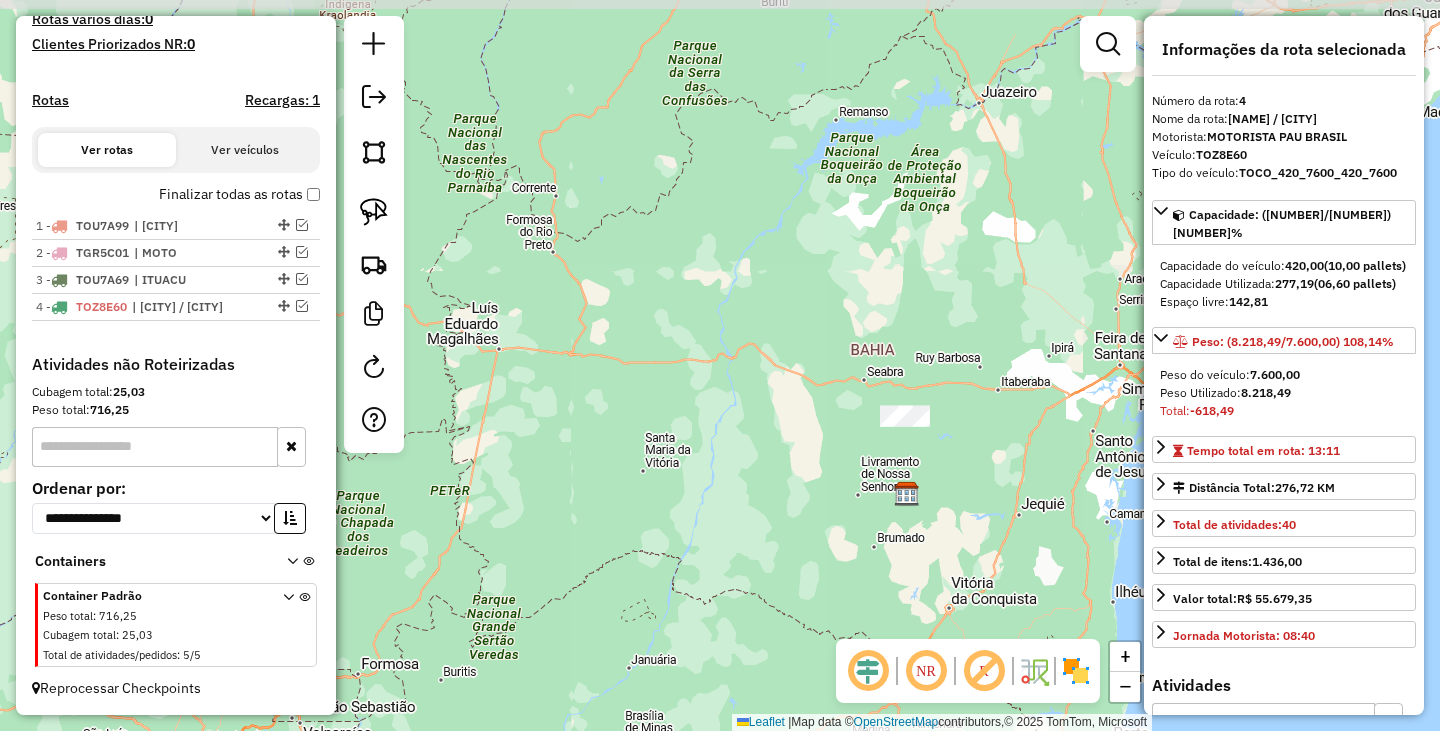 drag, startPoint x: 534, startPoint y: 414, endPoint x: 872, endPoint y: 494, distance: 347.33844 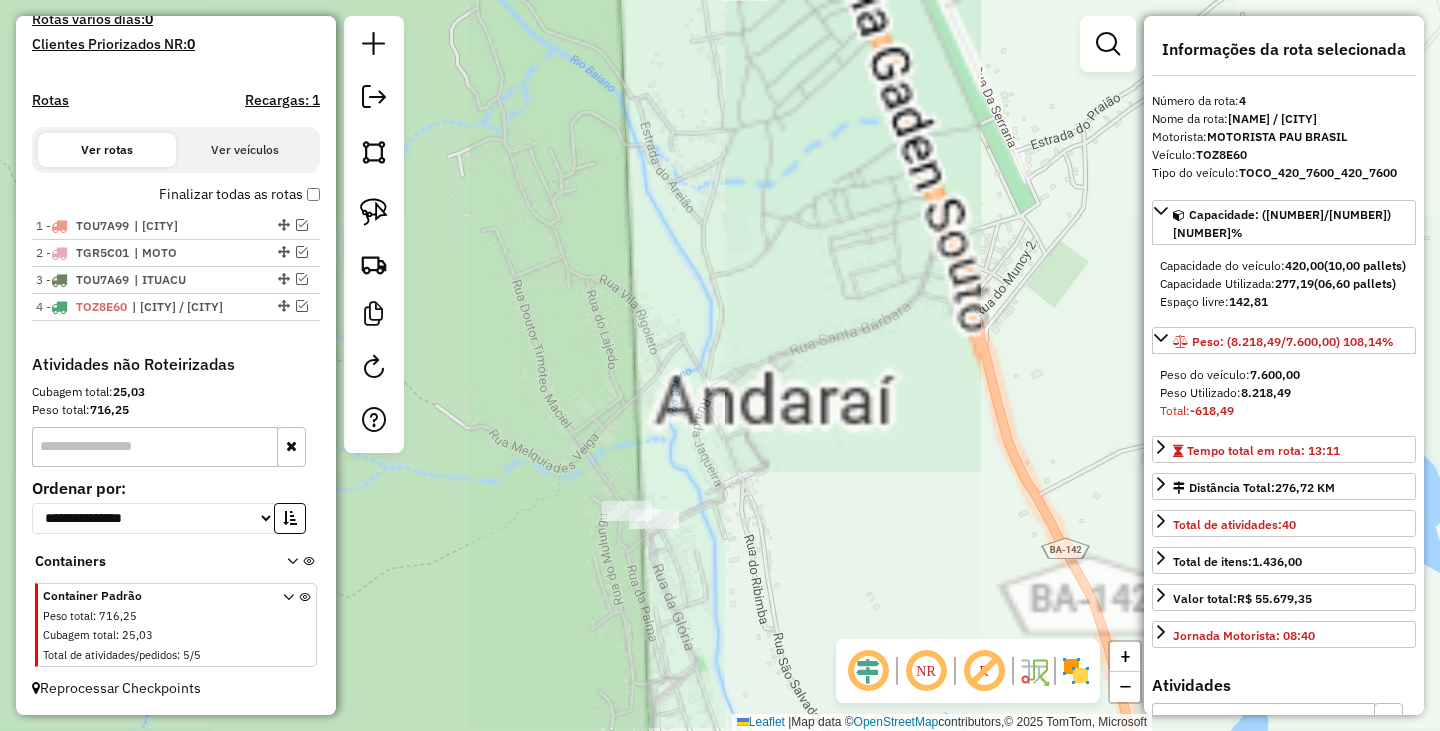drag, startPoint x: 946, startPoint y: 250, endPoint x: 877, endPoint y: 458, distance: 219.14607 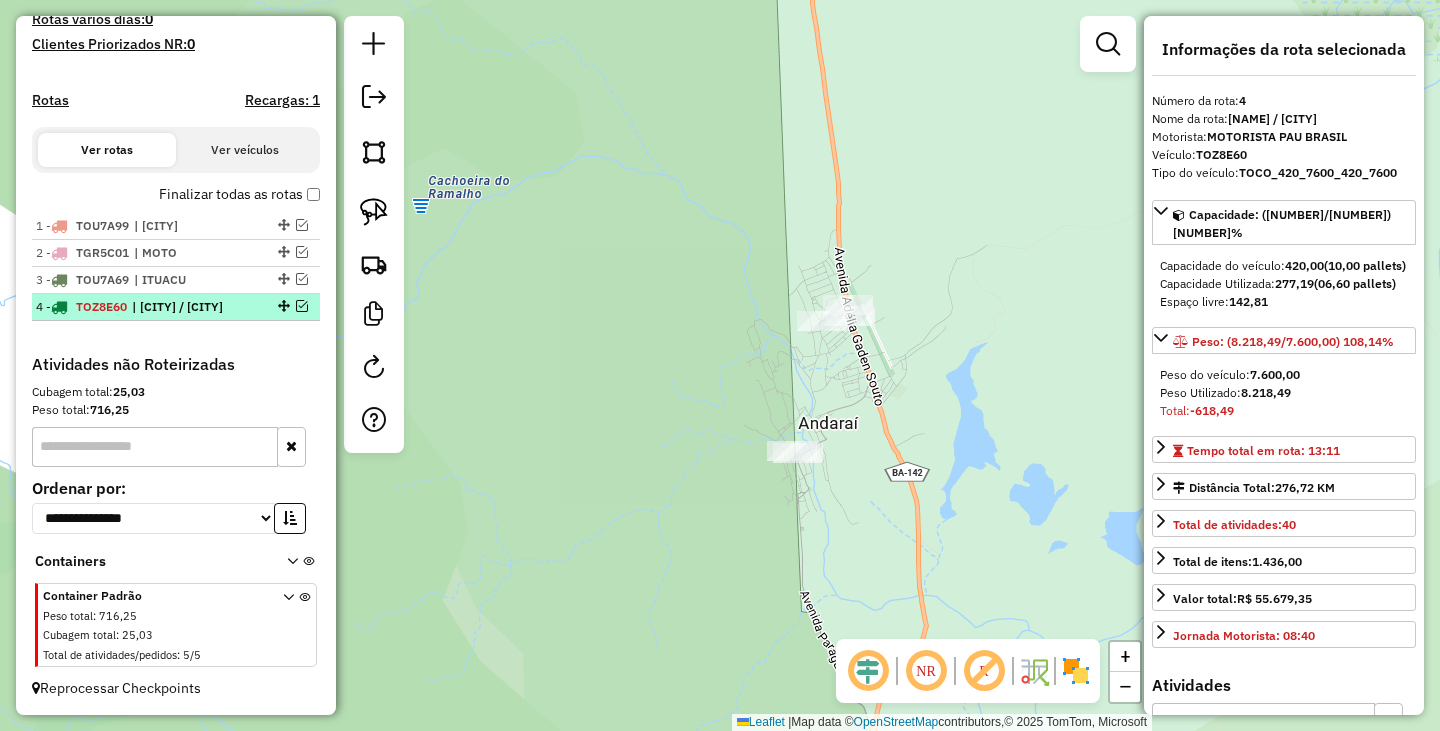 click at bounding box center (302, 306) 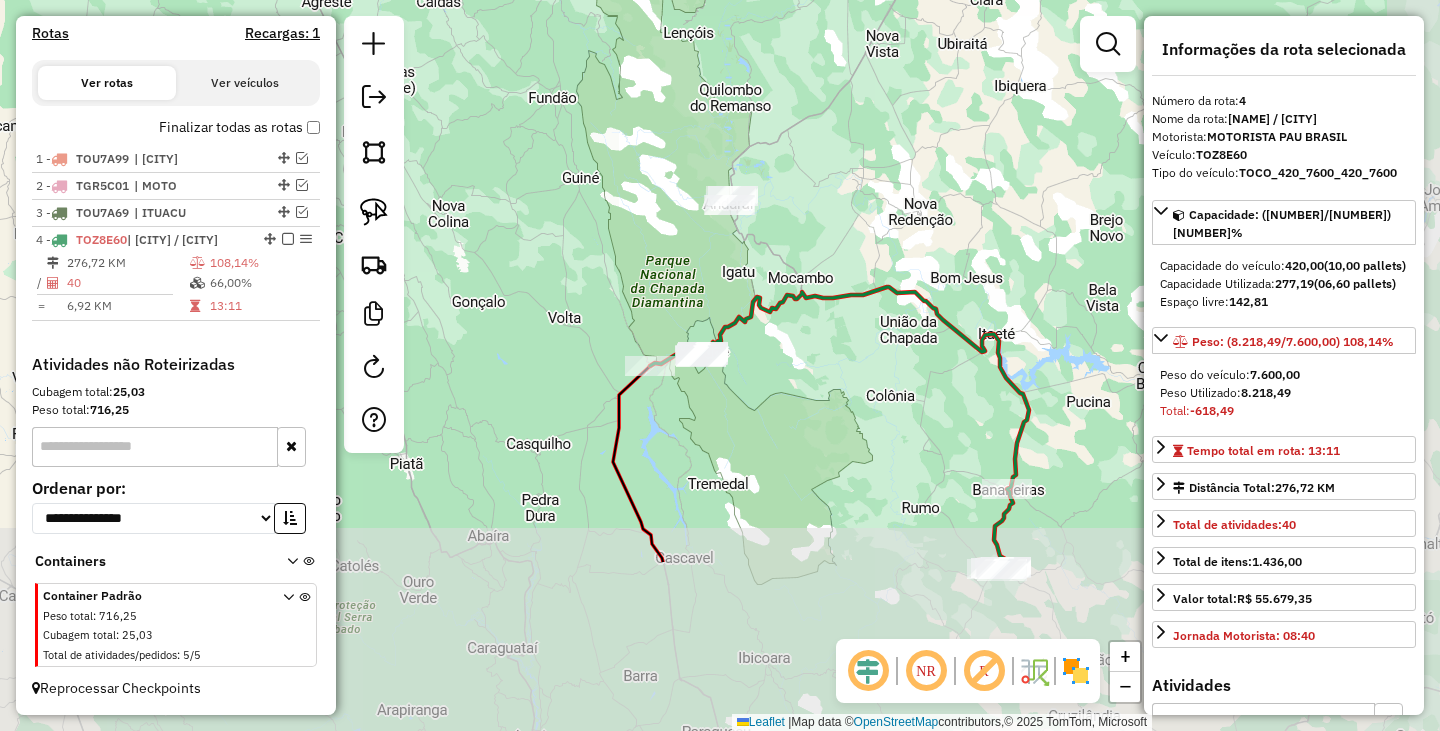 drag, startPoint x: 971, startPoint y: 497, endPoint x: 847, endPoint y: 256, distance: 271.0295 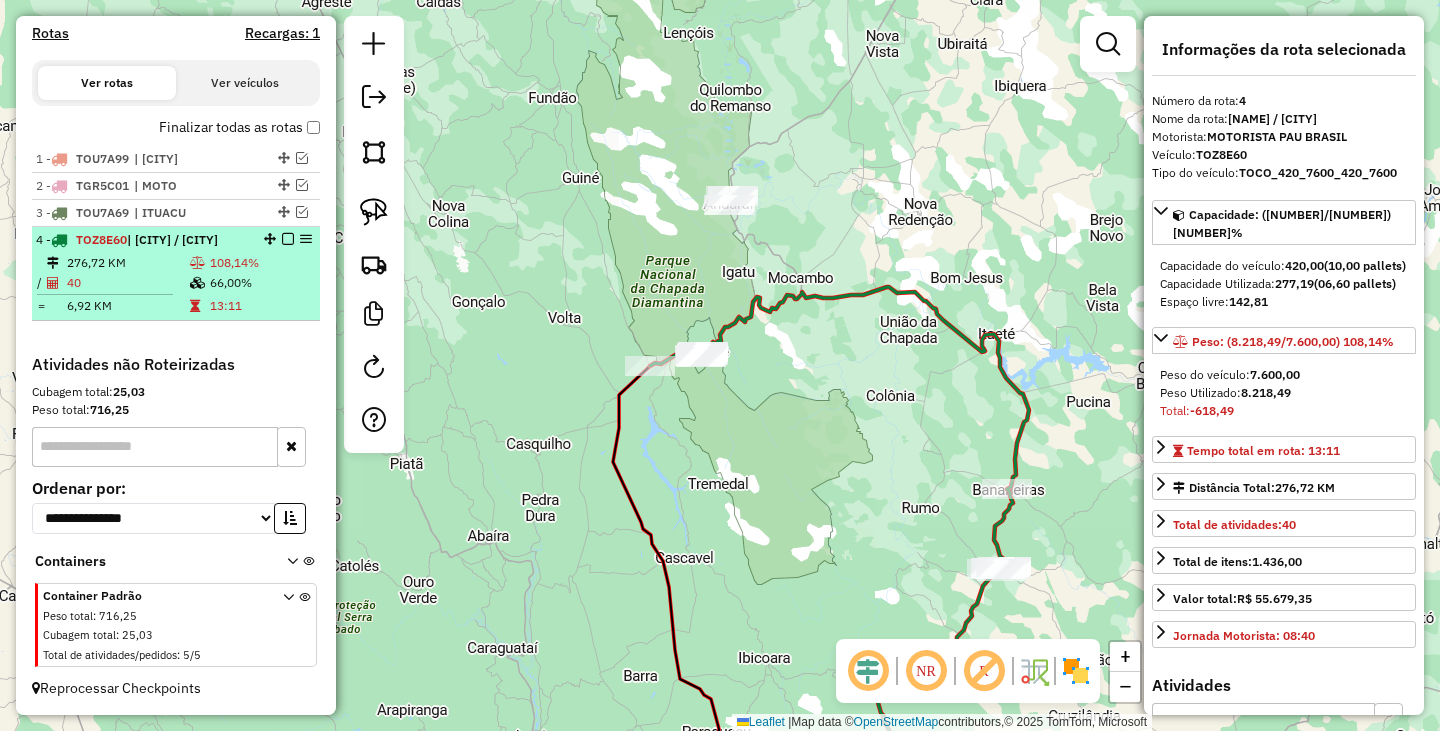 click at bounding box center [288, 239] 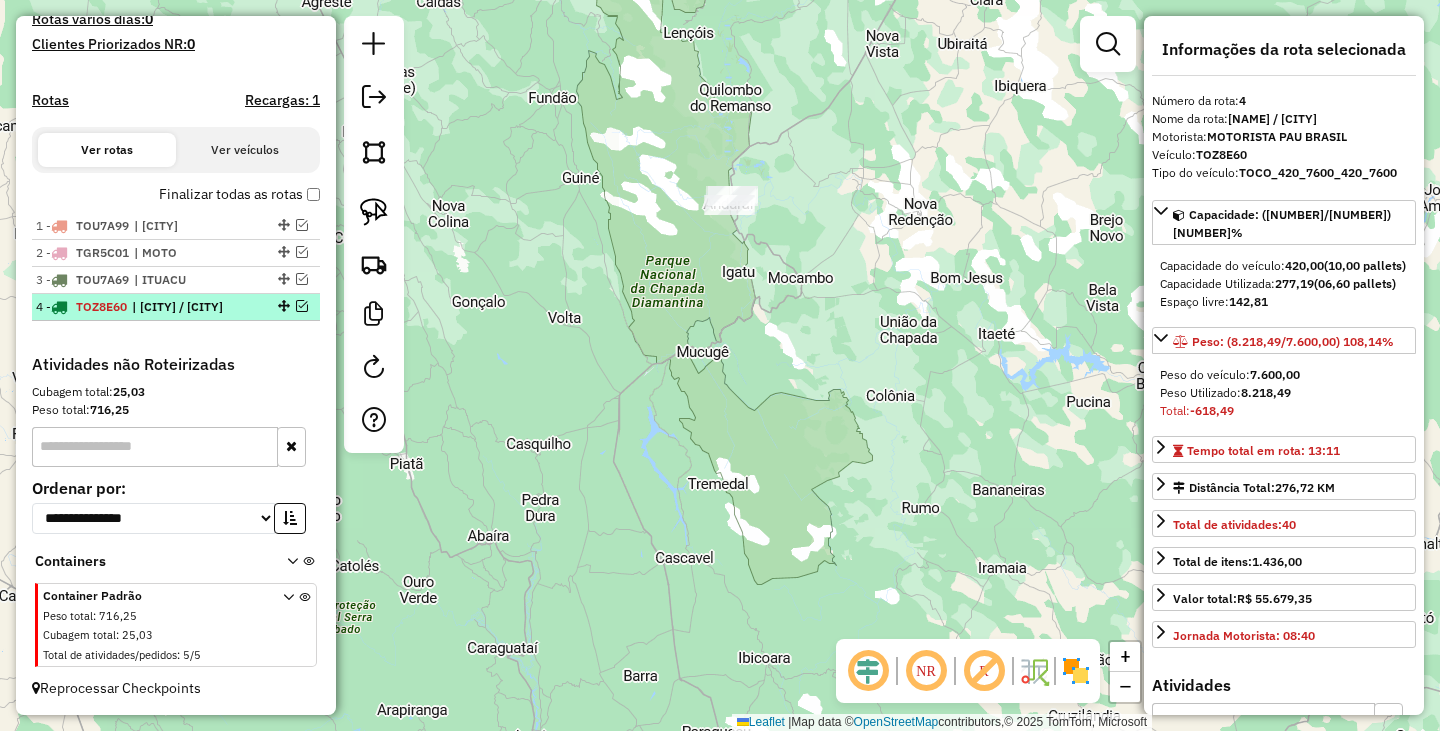 scroll, scrollTop: 577, scrollLeft: 0, axis: vertical 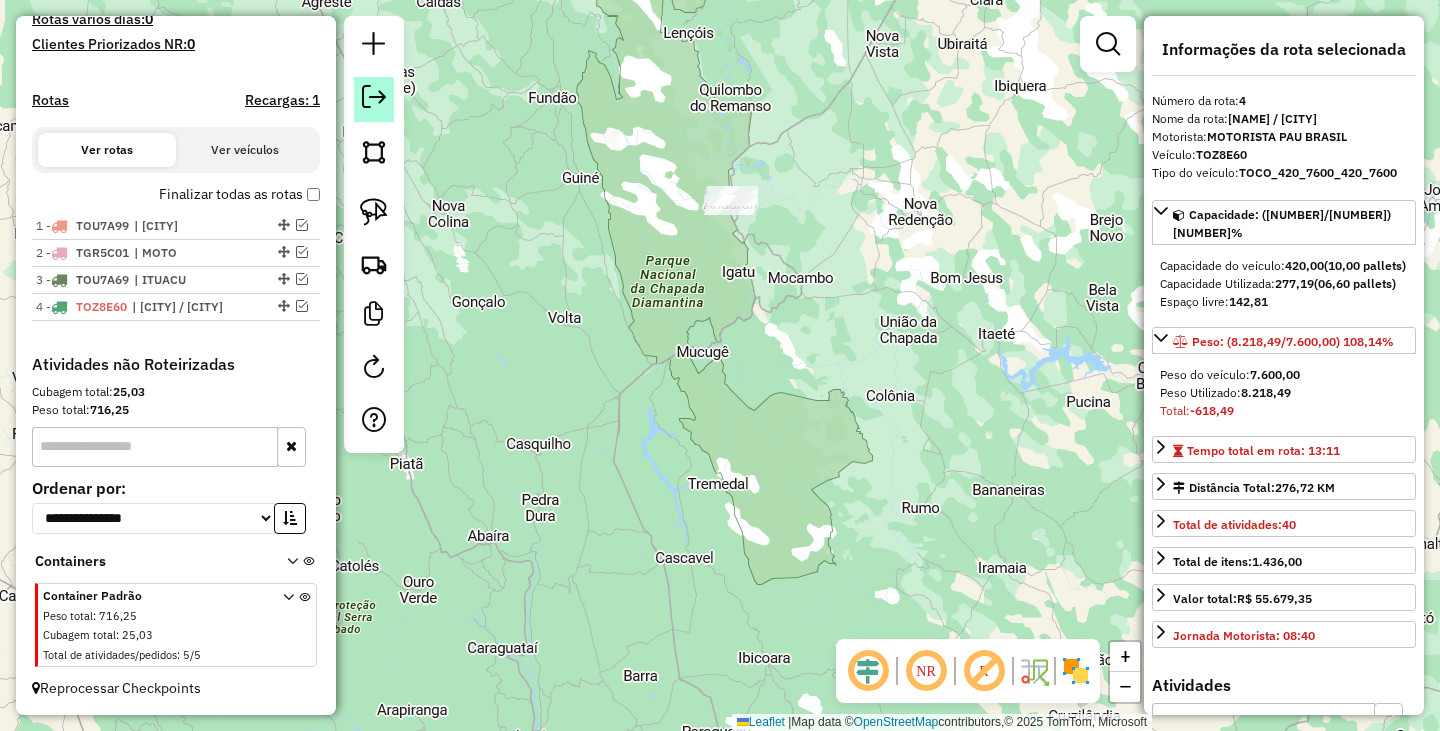 click 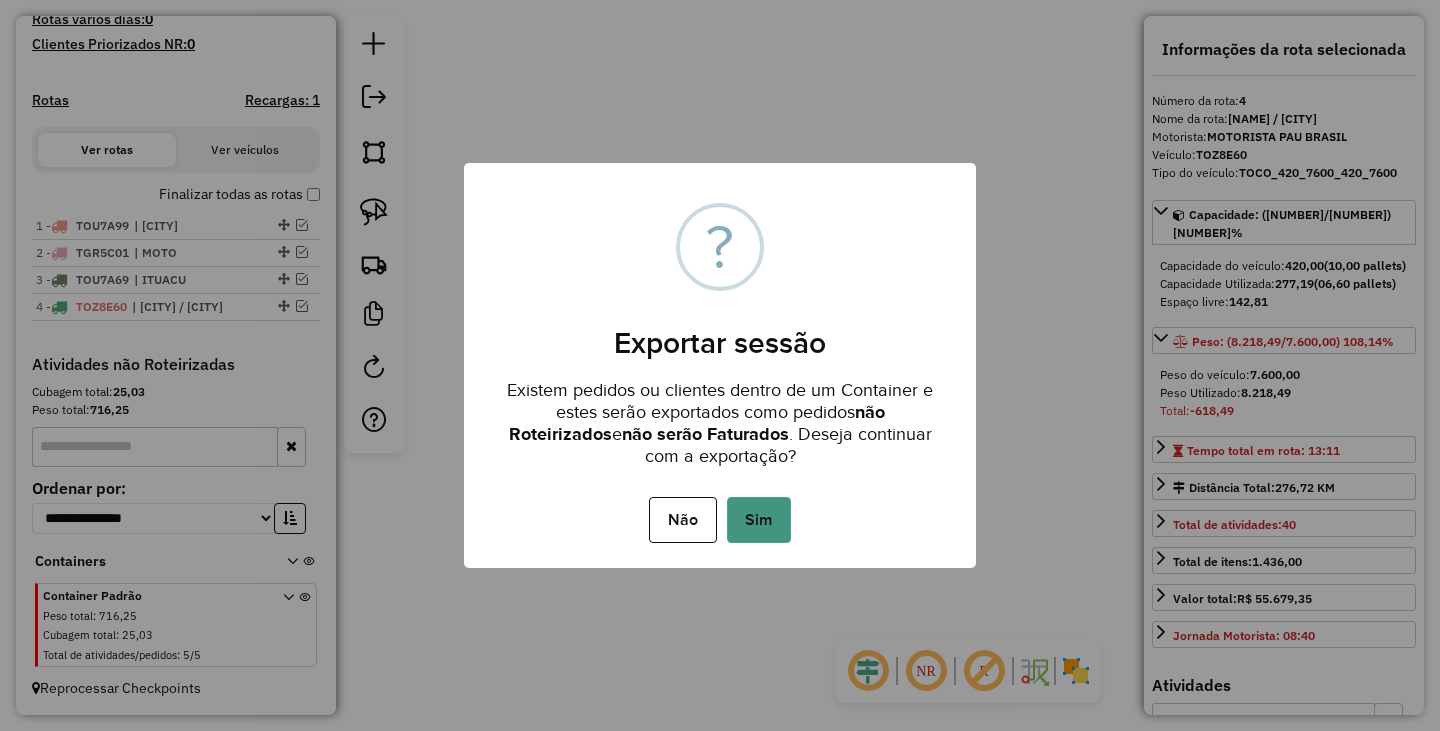 click on "Sim" at bounding box center (759, 520) 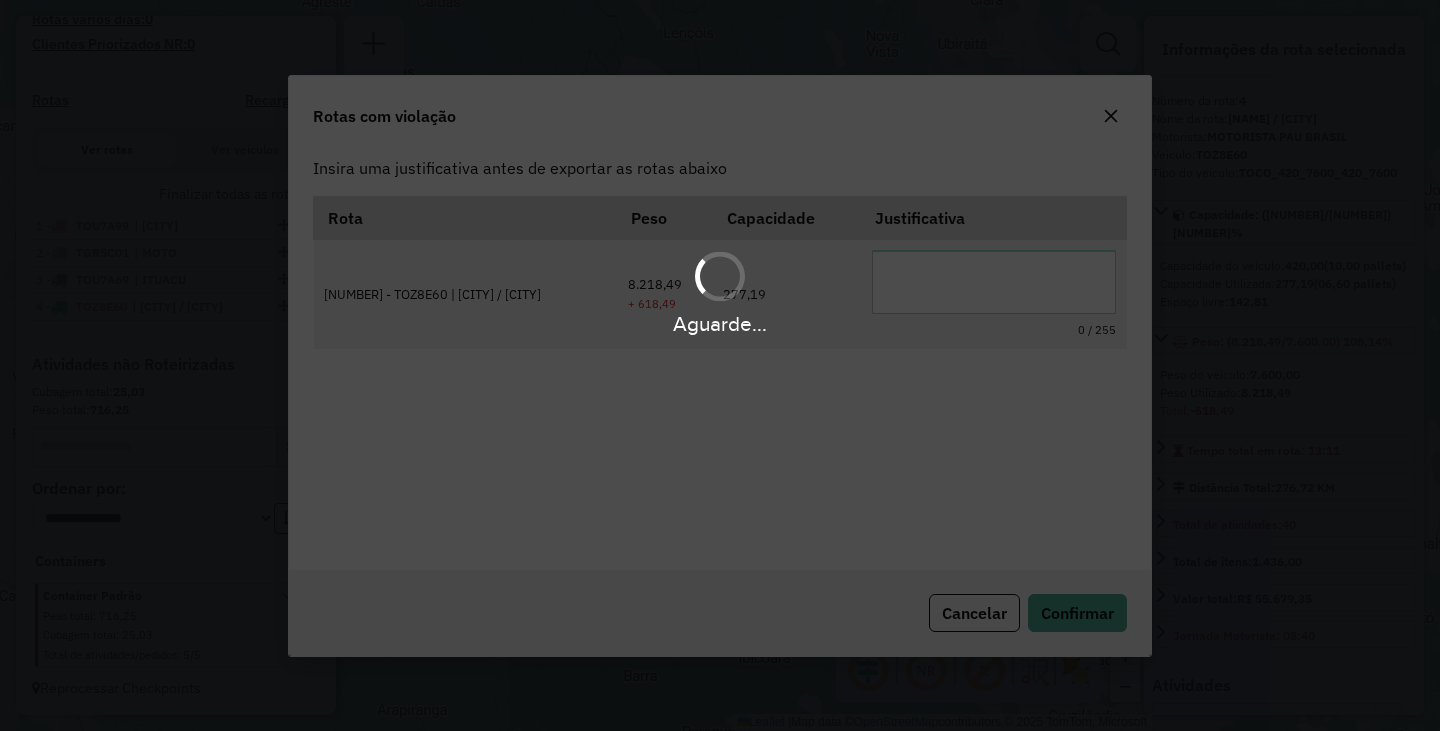 scroll, scrollTop: 0, scrollLeft: 0, axis: both 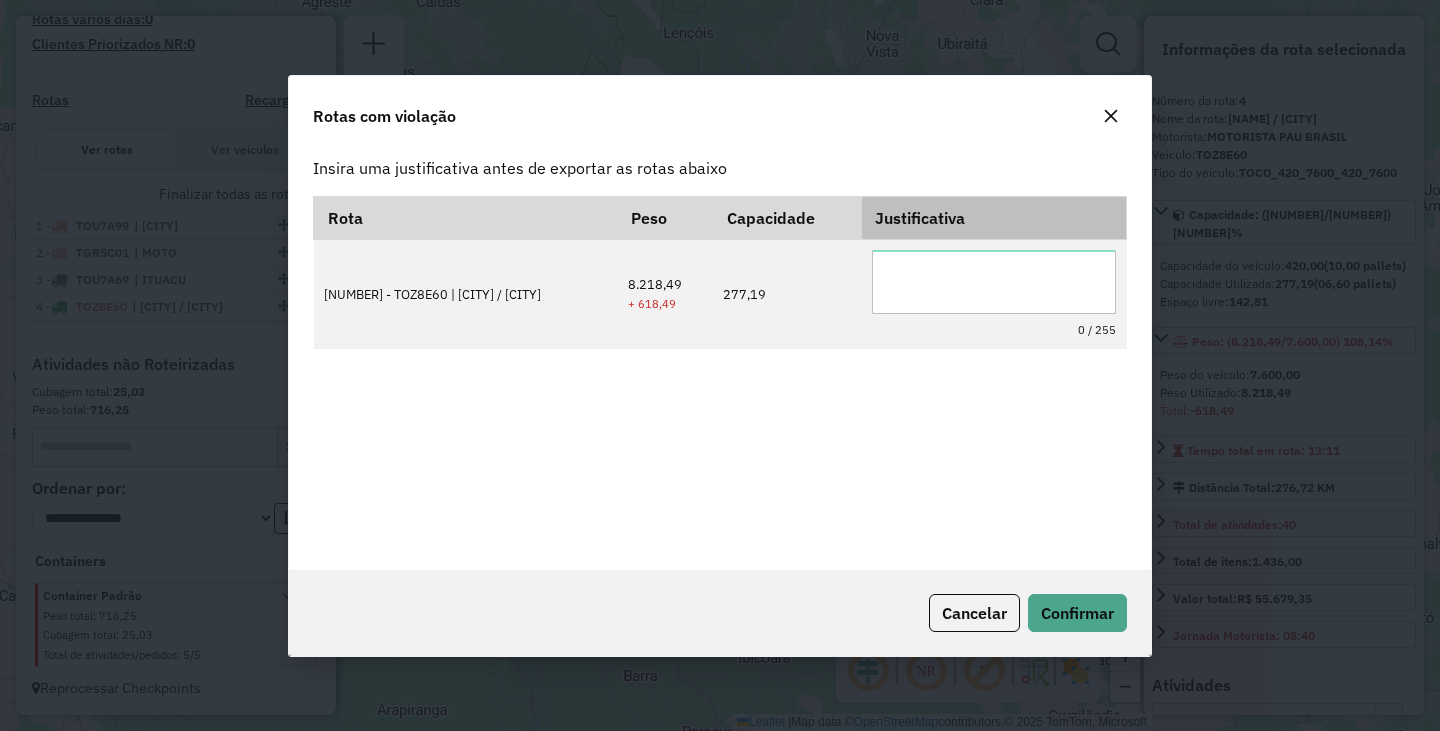 click on "Justificativa" at bounding box center (993, 217) 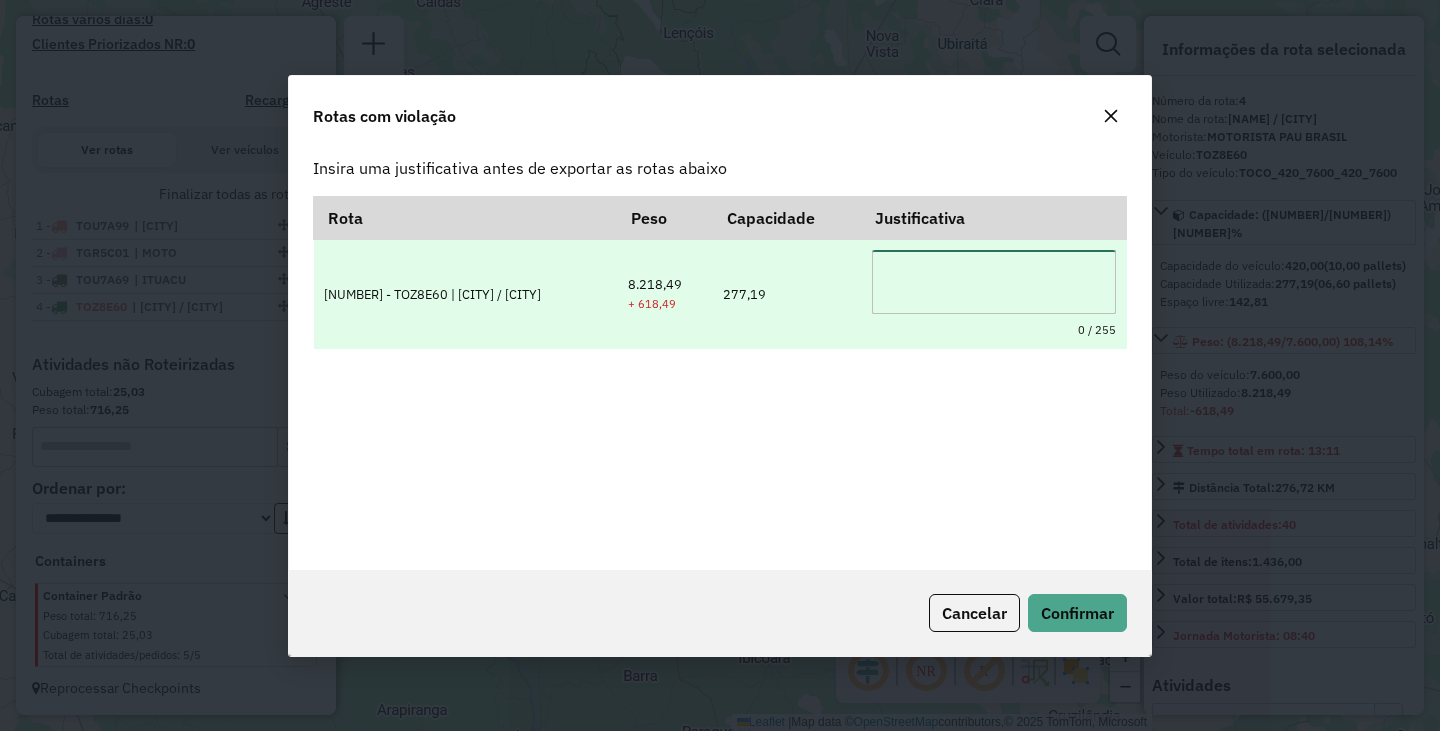 click at bounding box center (994, 282) 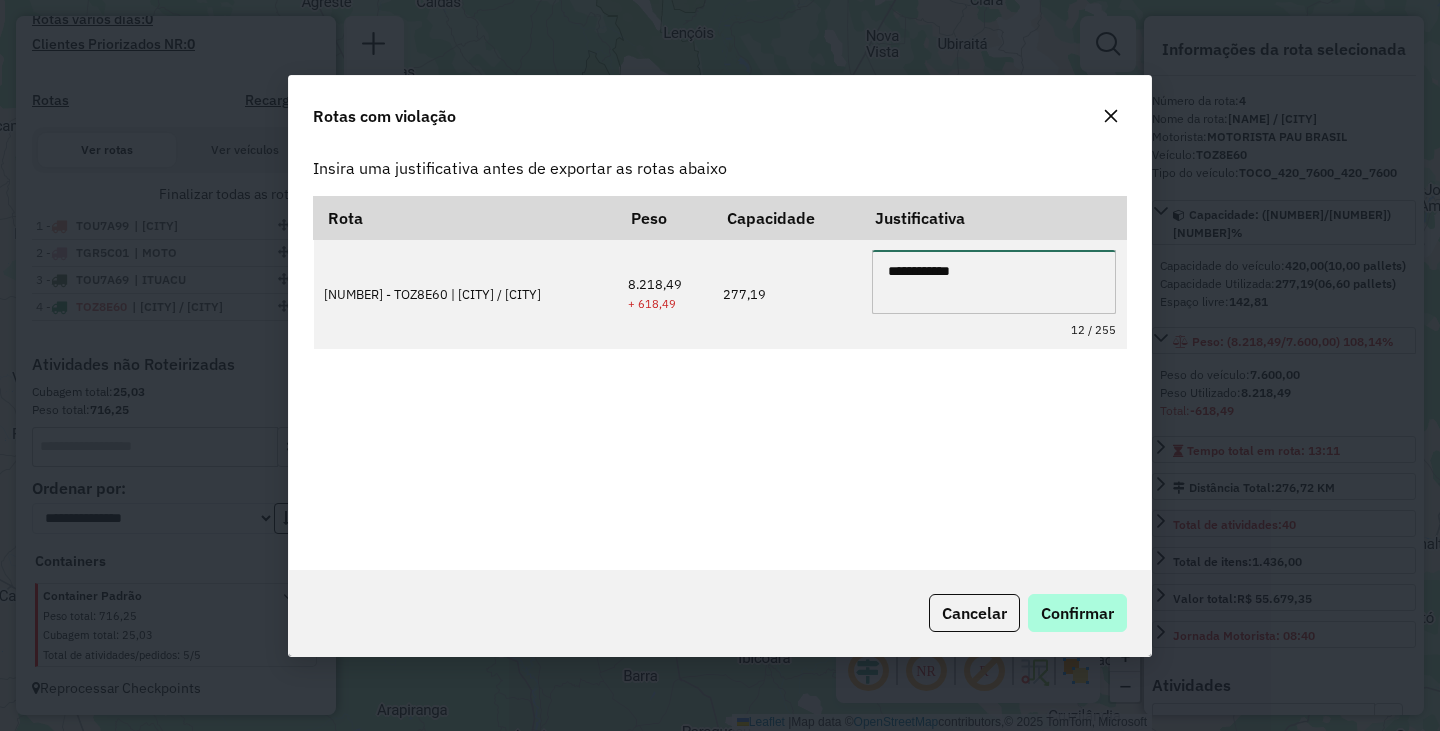 type on "**********" 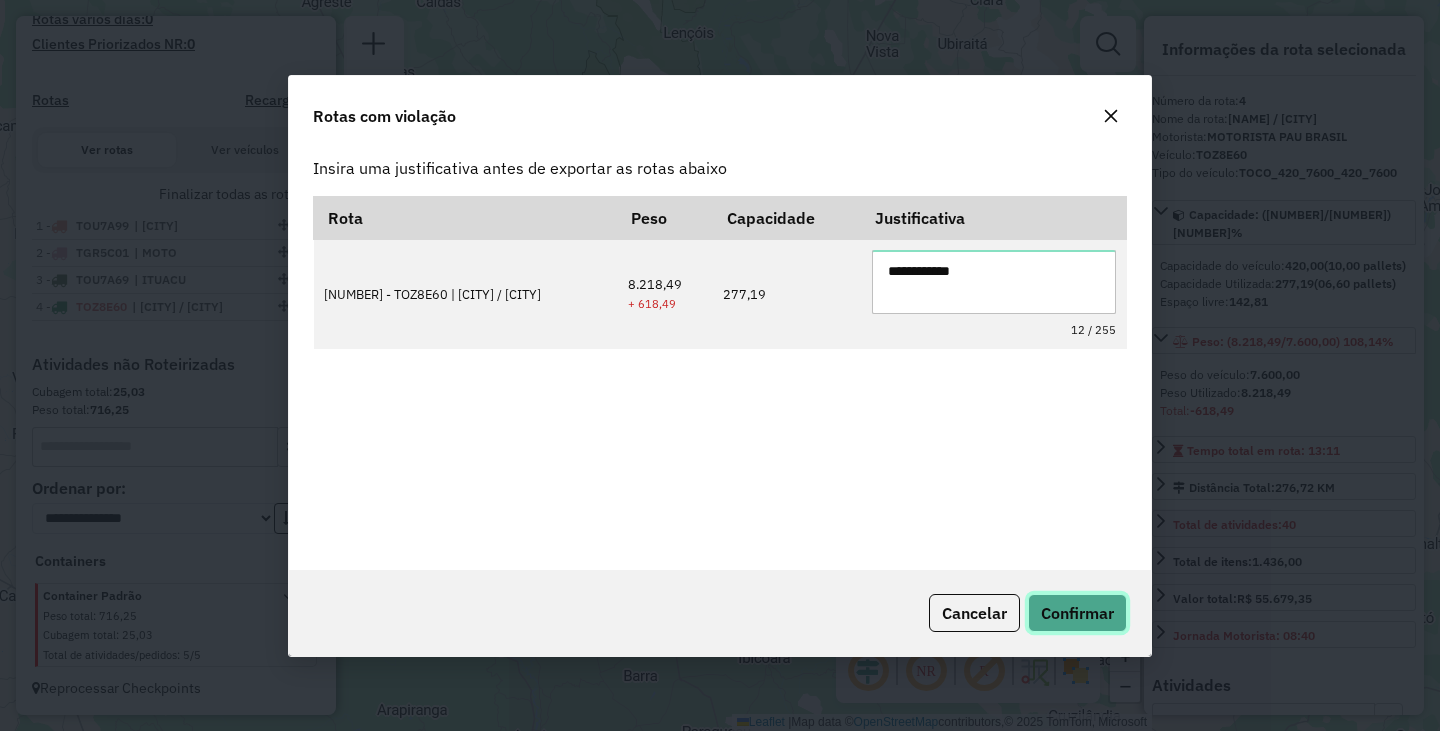 click on "Confirmar" 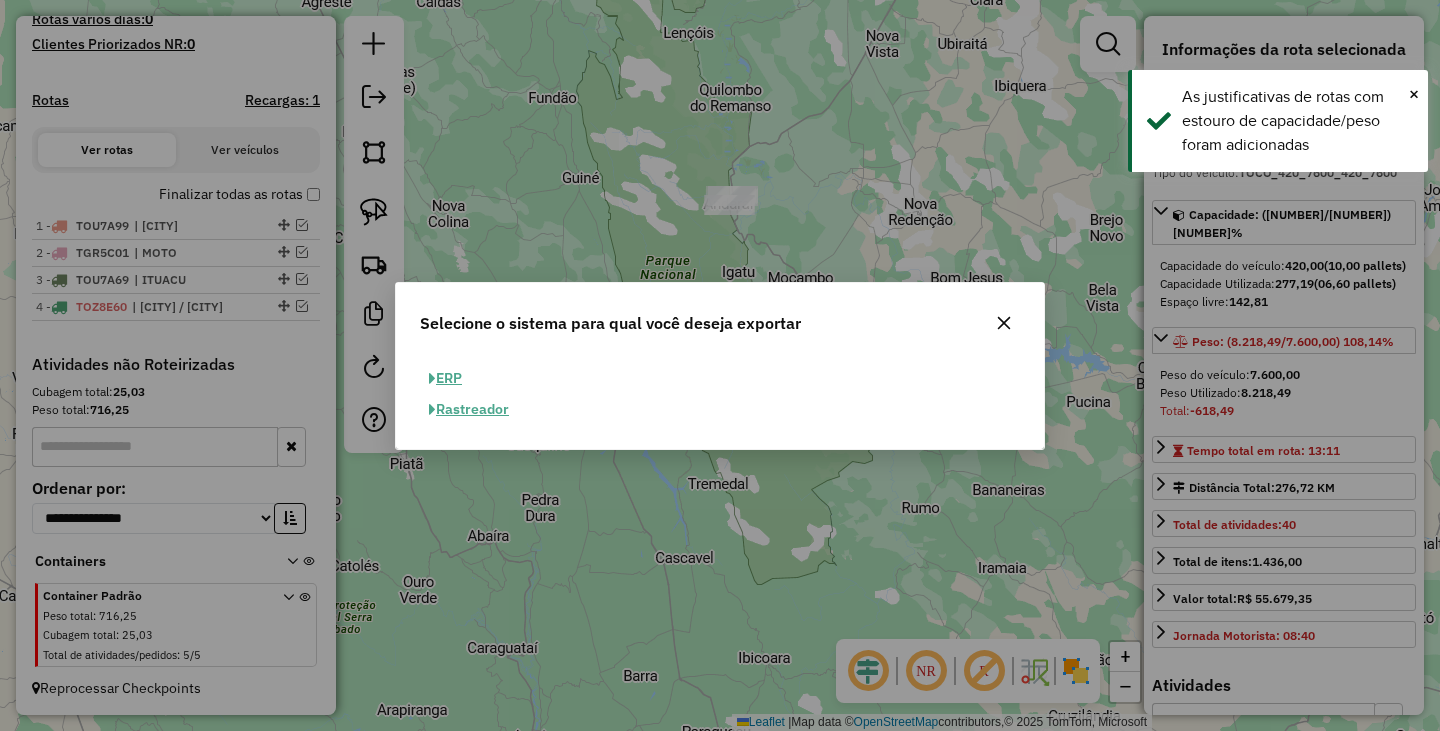 click on "ERP" 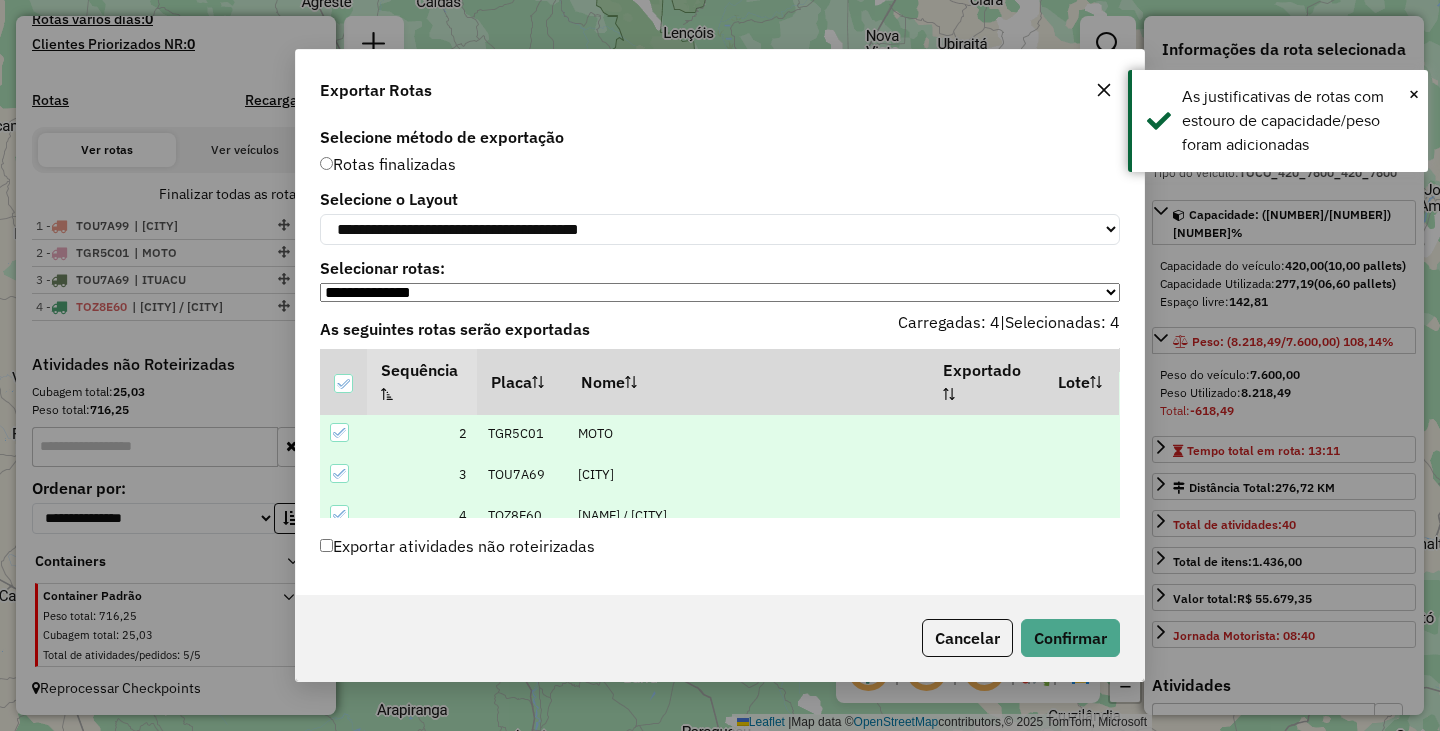 scroll, scrollTop: 62, scrollLeft: 0, axis: vertical 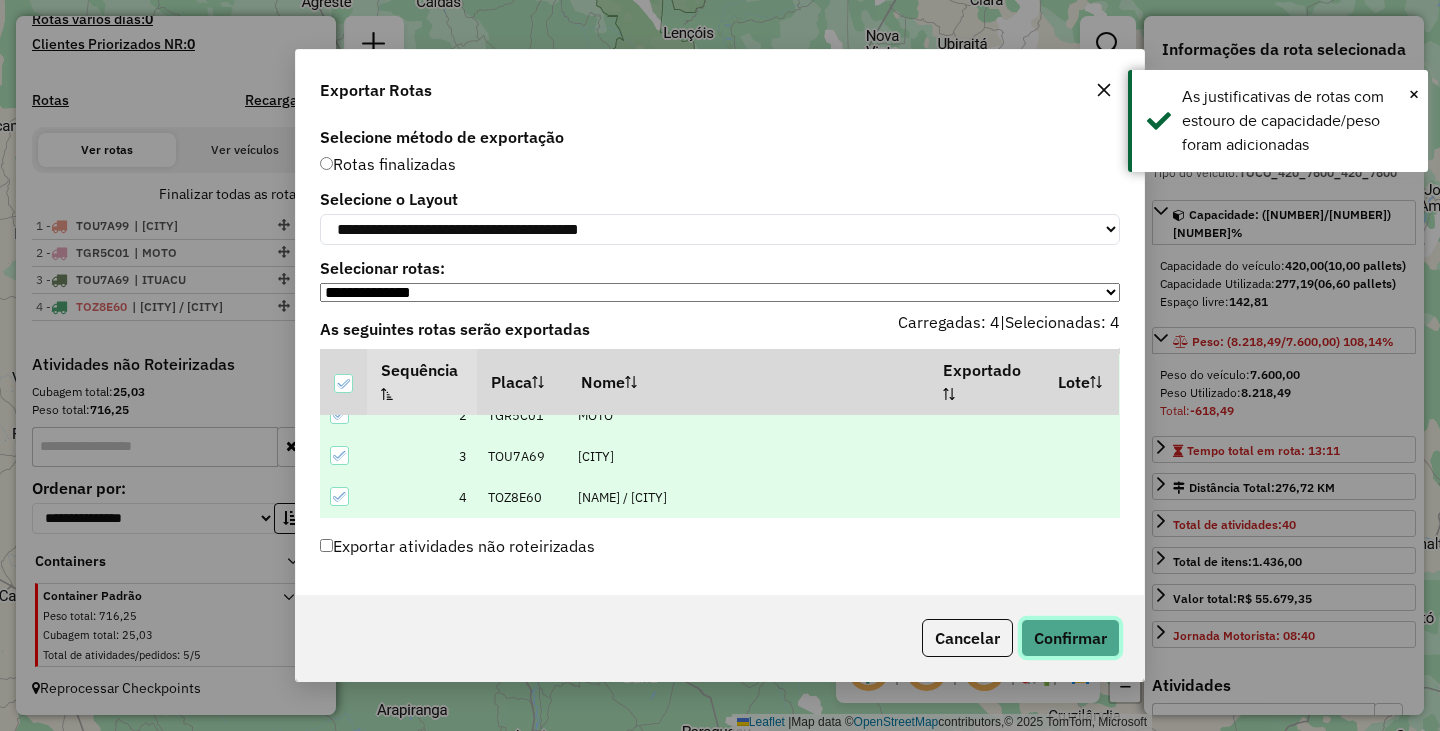 click on "Confirmar" 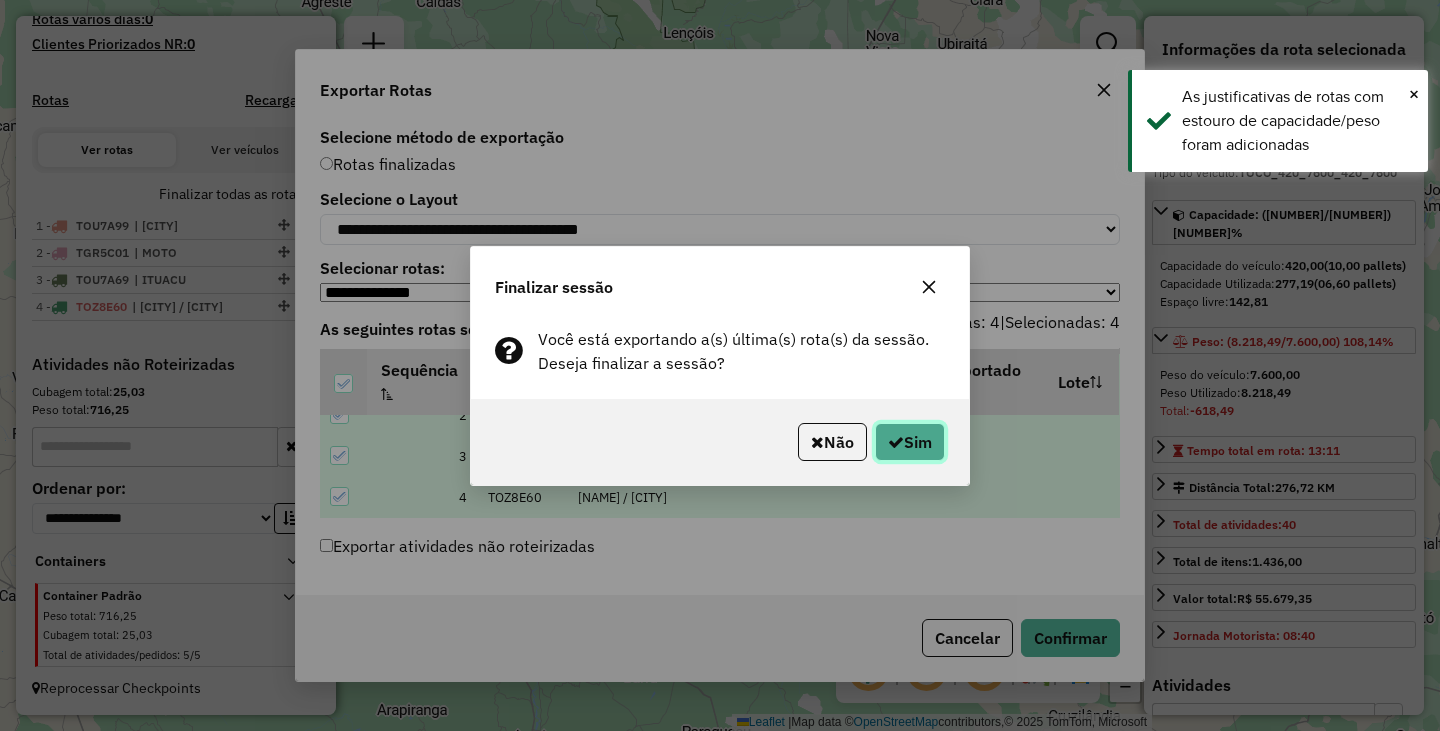 click on "Sim" 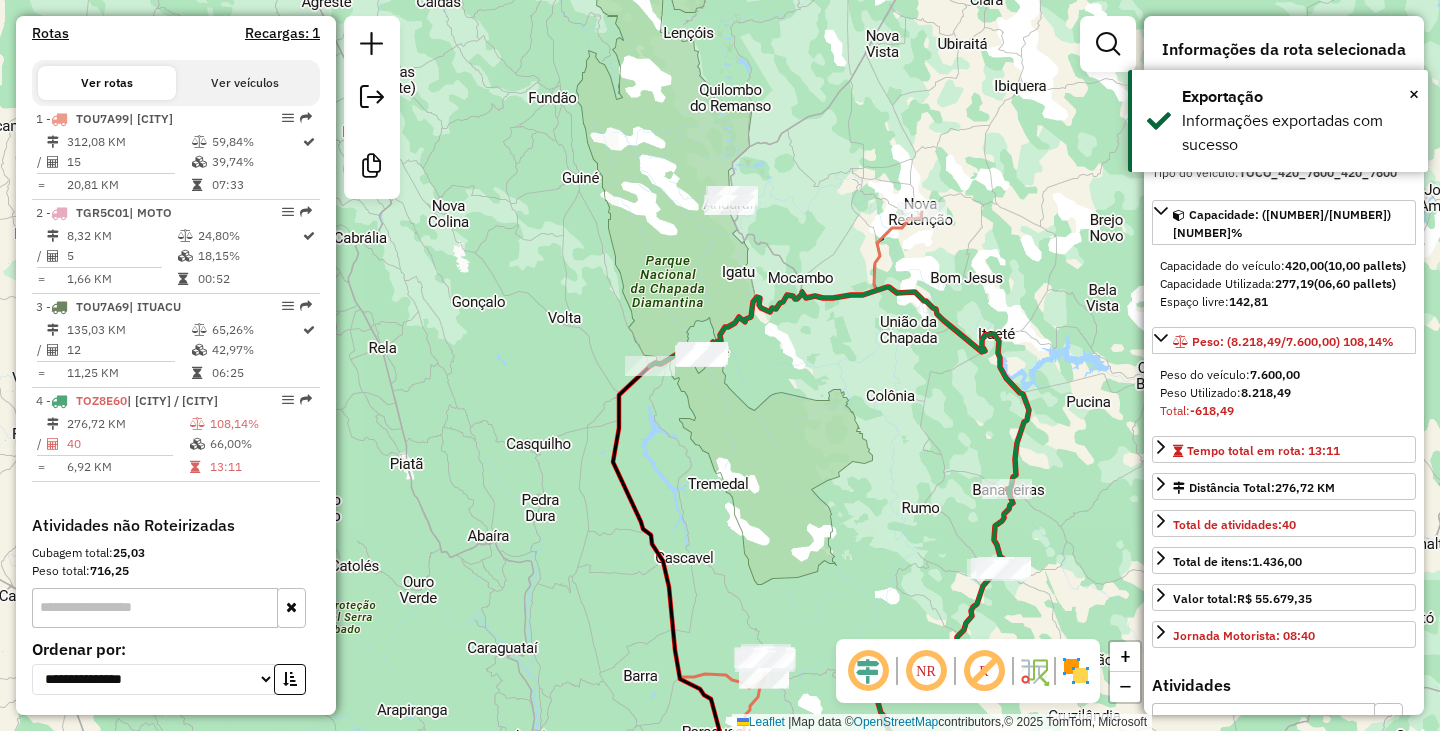 scroll, scrollTop: 832, scrollLeft: 0, axis: vertical 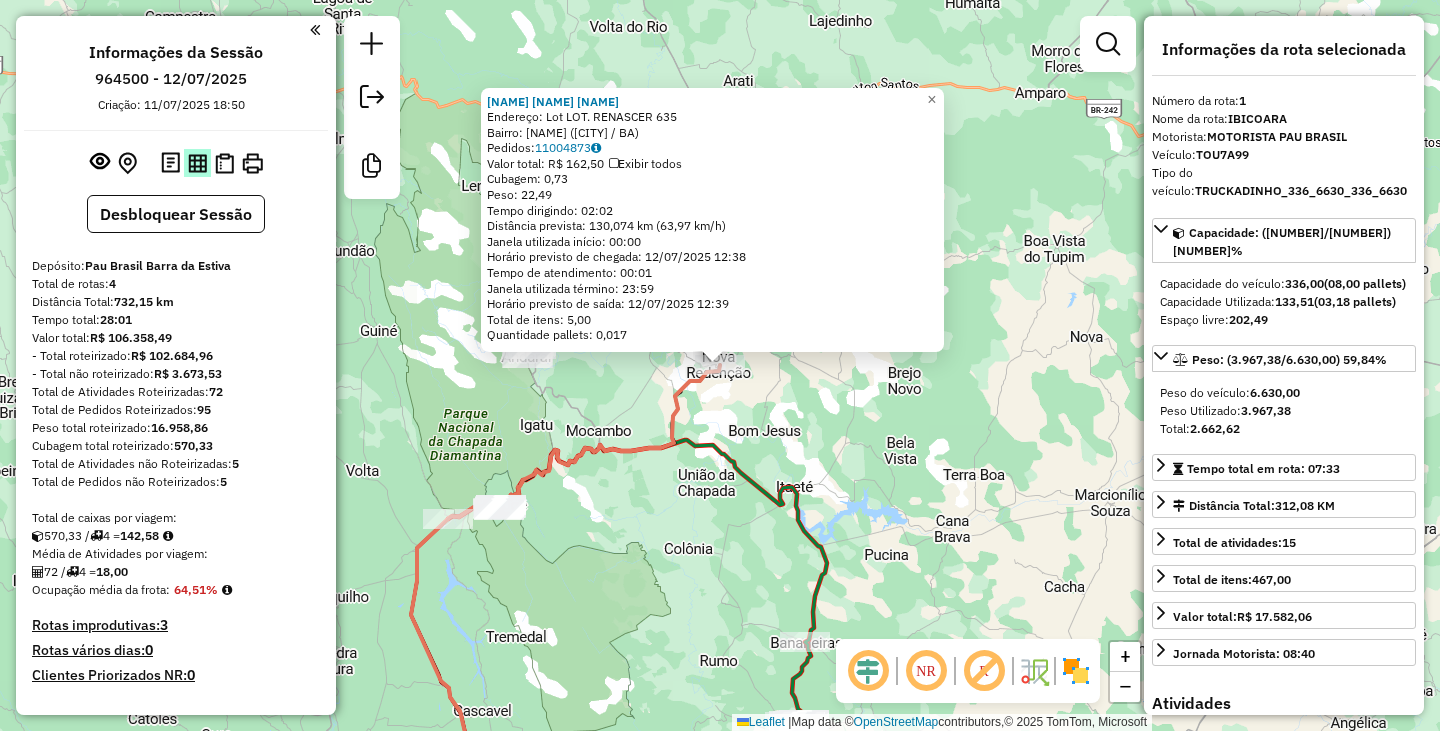 click at bounding box center [197, 162] 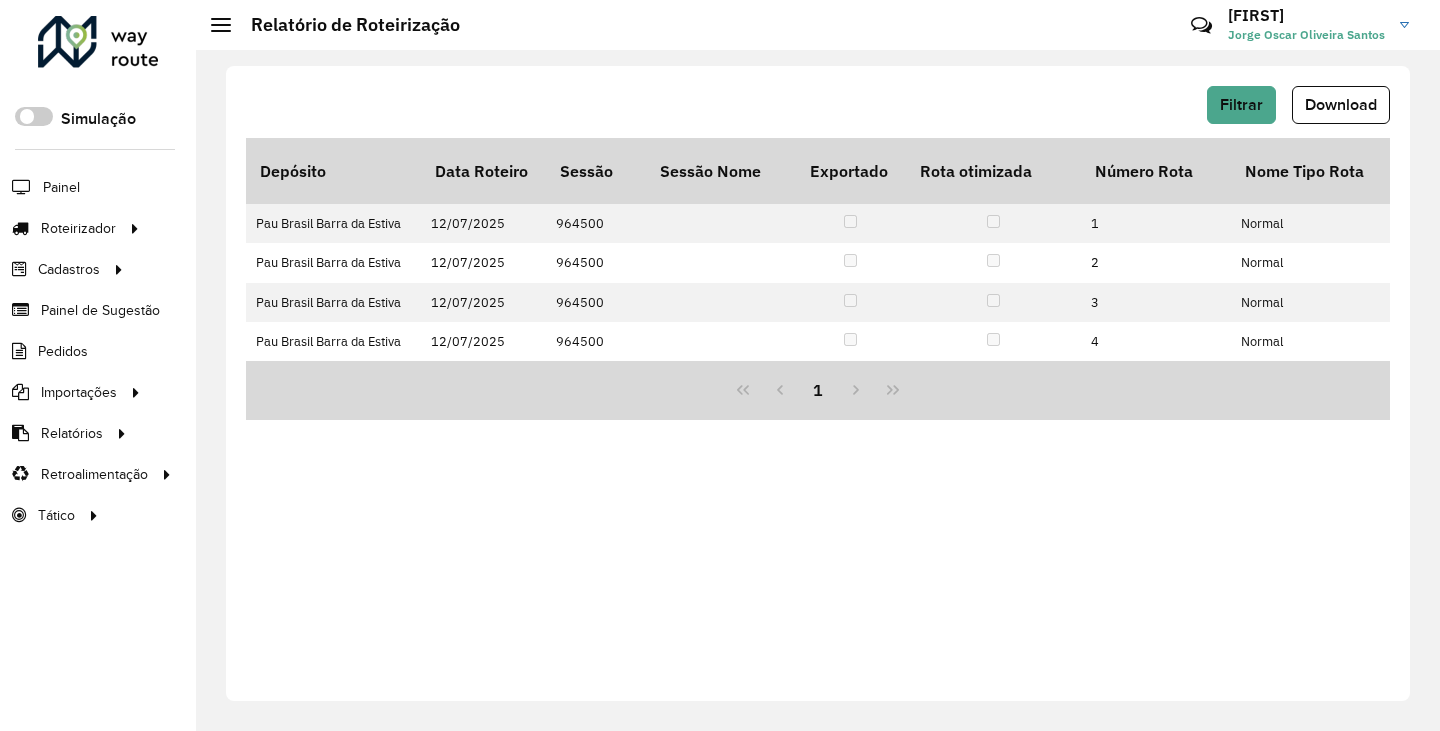 scroll, scrollTop: 0, scrollLeft: 0, axis: both 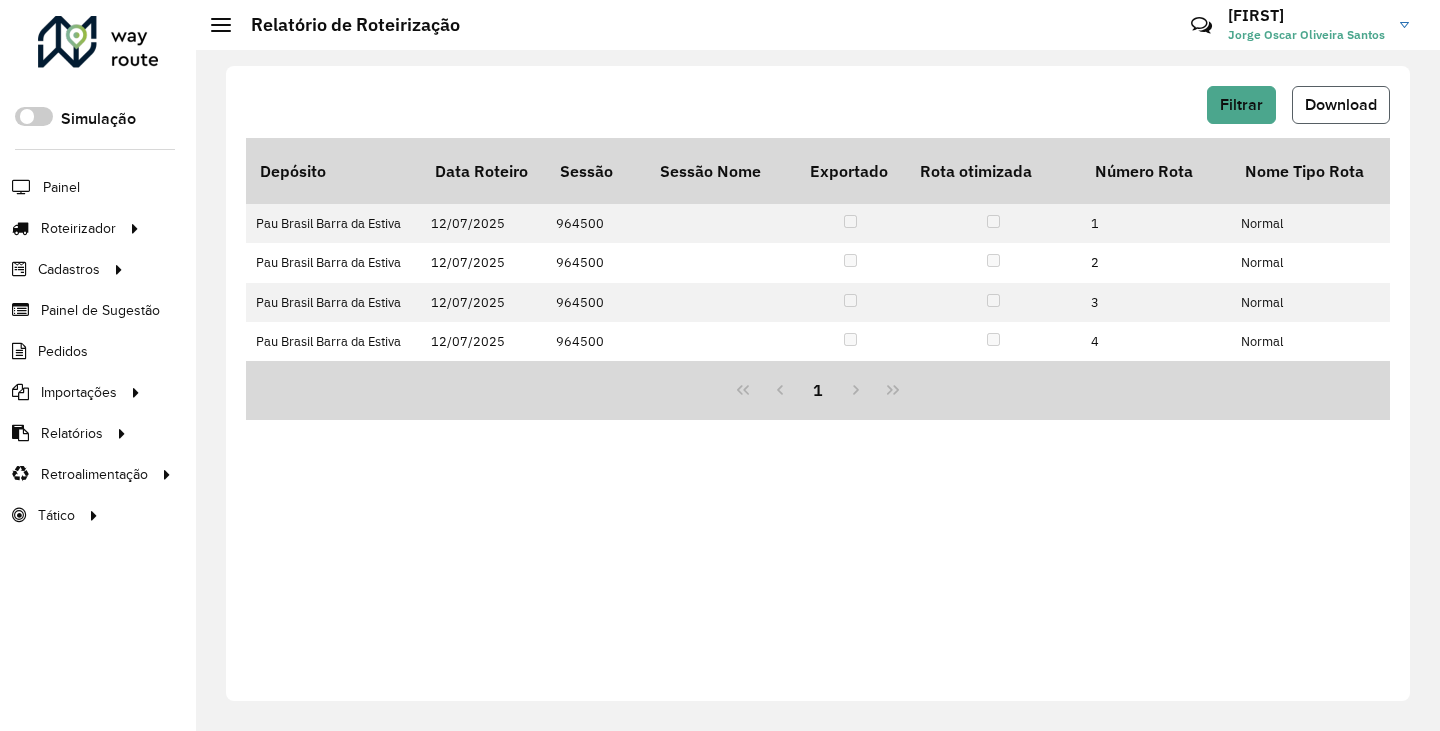 click on "Download" 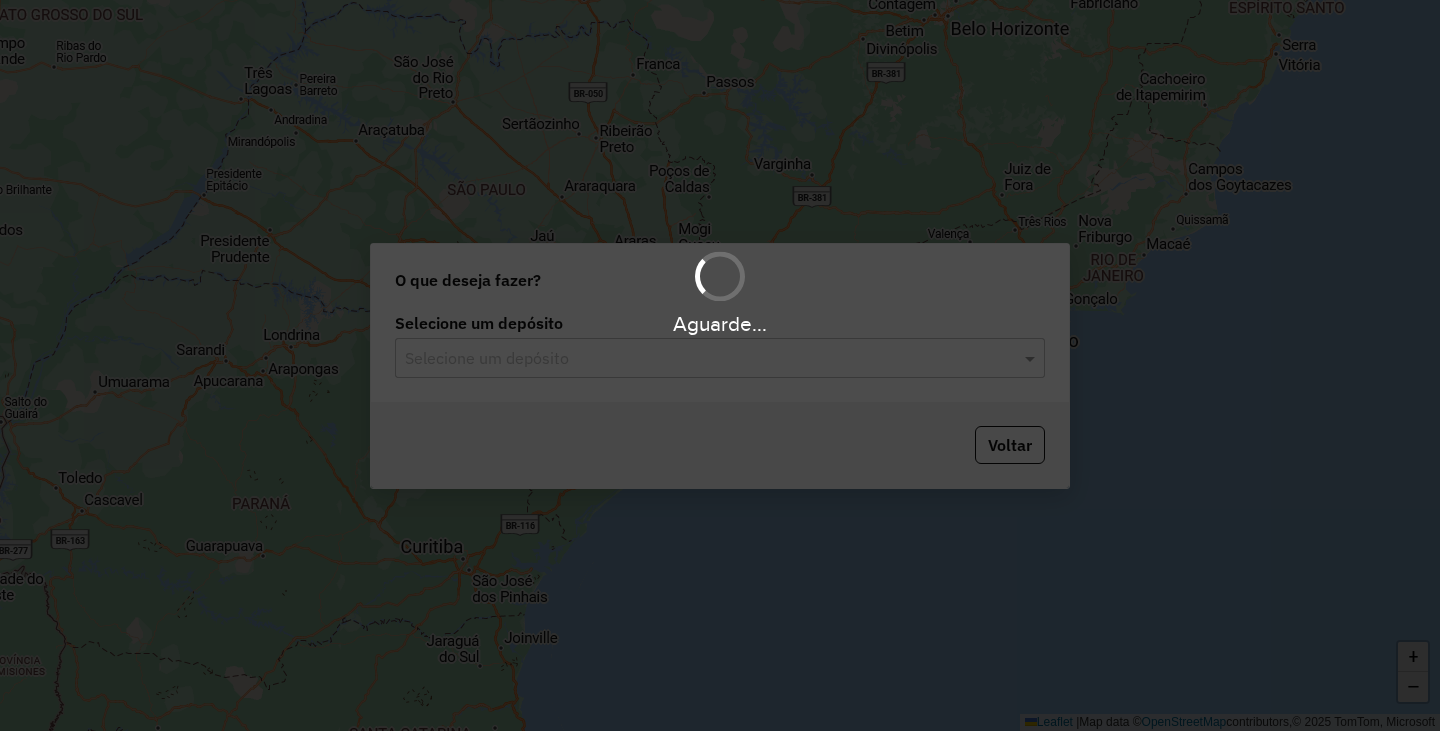 scroll, scrollTop: 0, scrollLeft: 0, axis: both 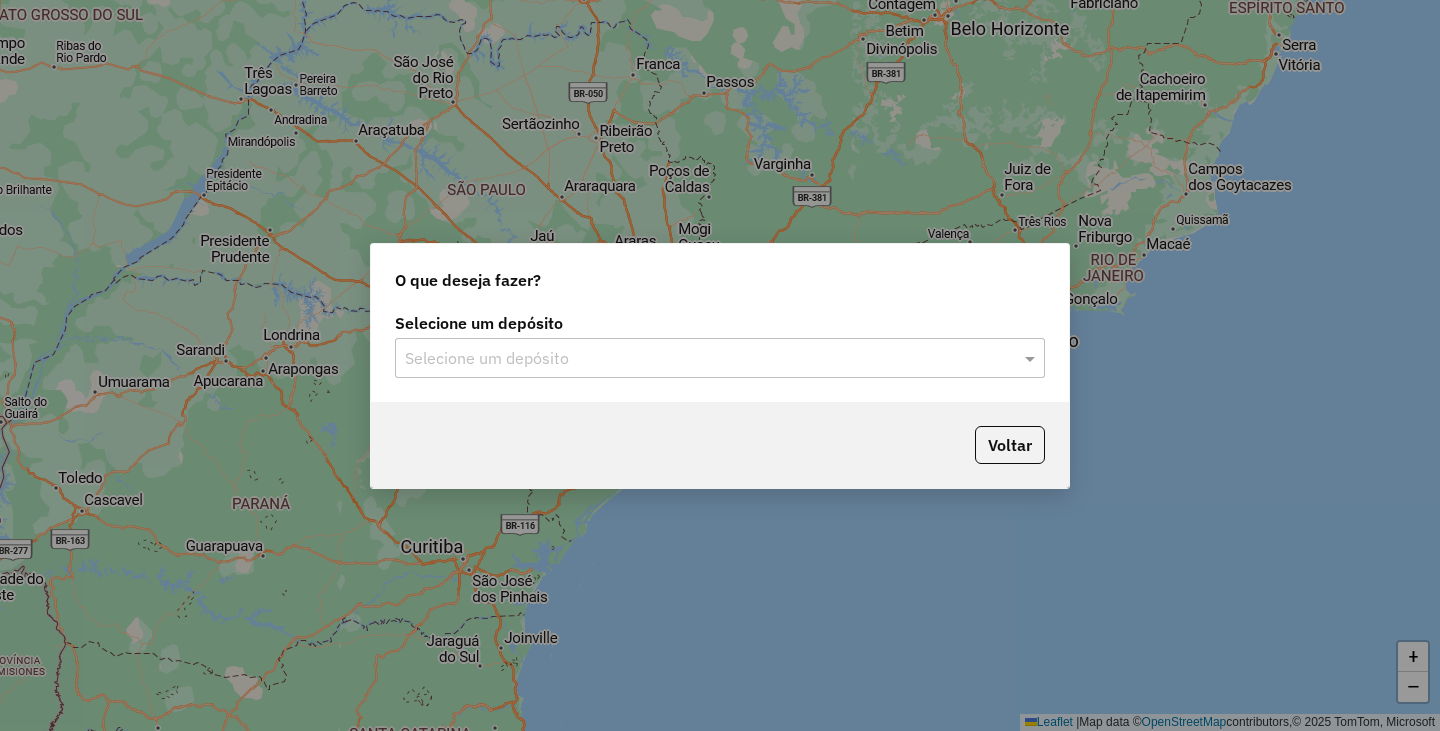 click on "Selecione um depósito" 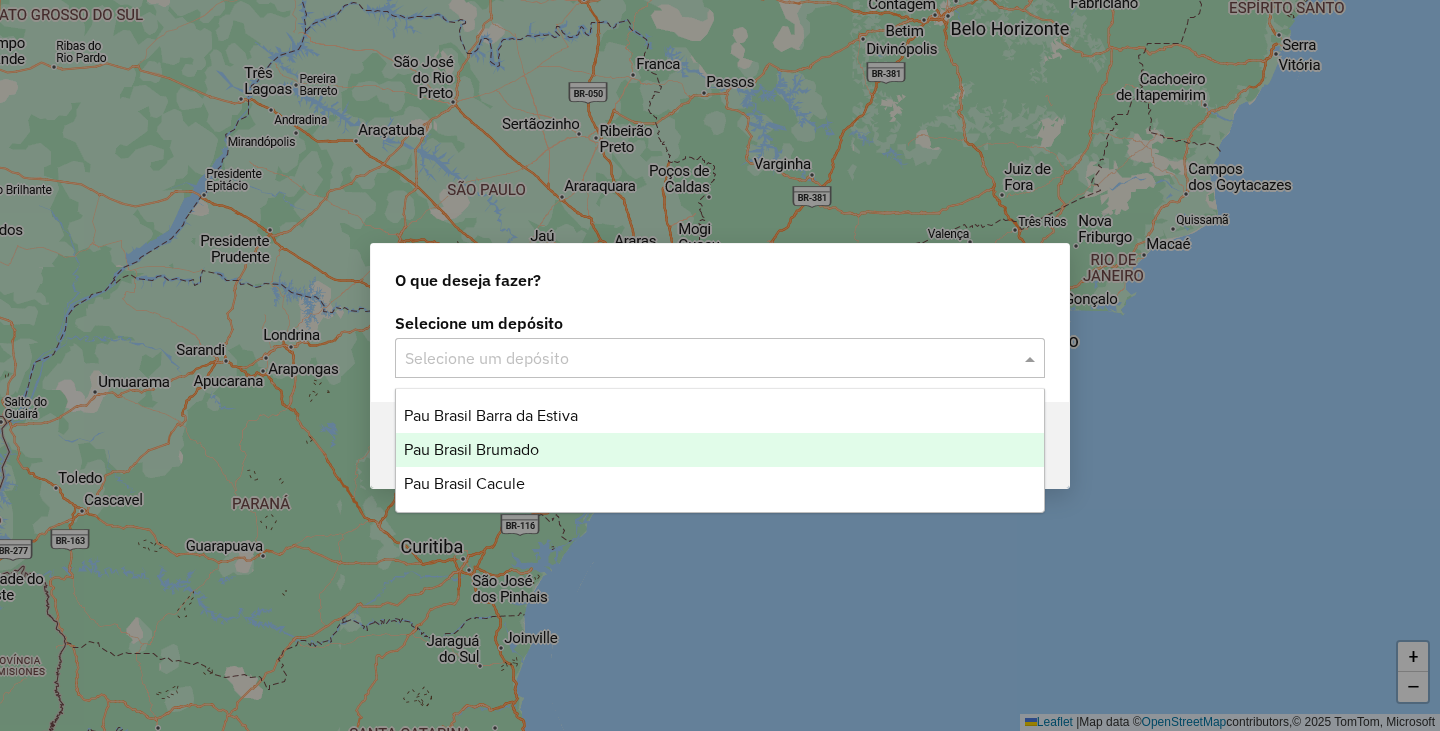 click on "Pau Brasil Brumado" at bounding box center (720, 450) 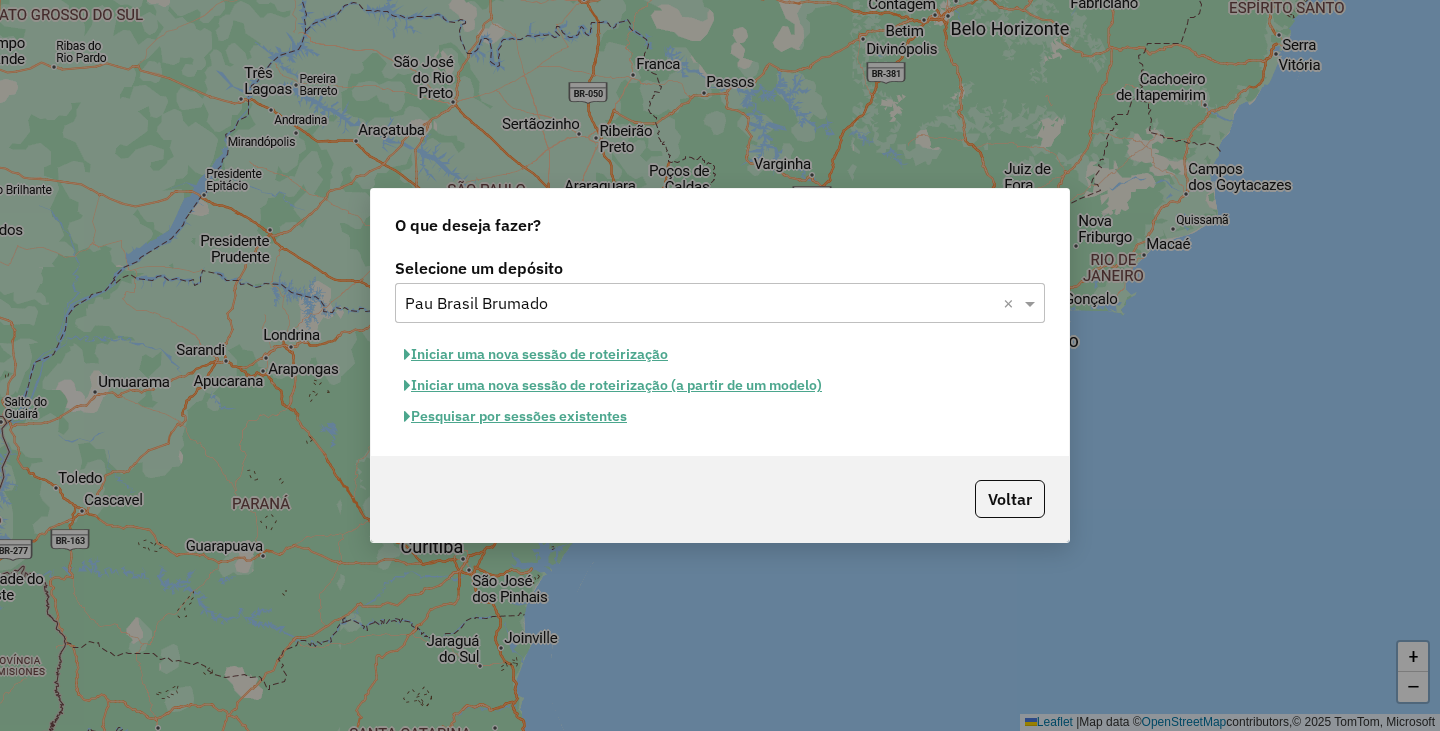 click on "Iniciar uma nova sessão de roteirização" 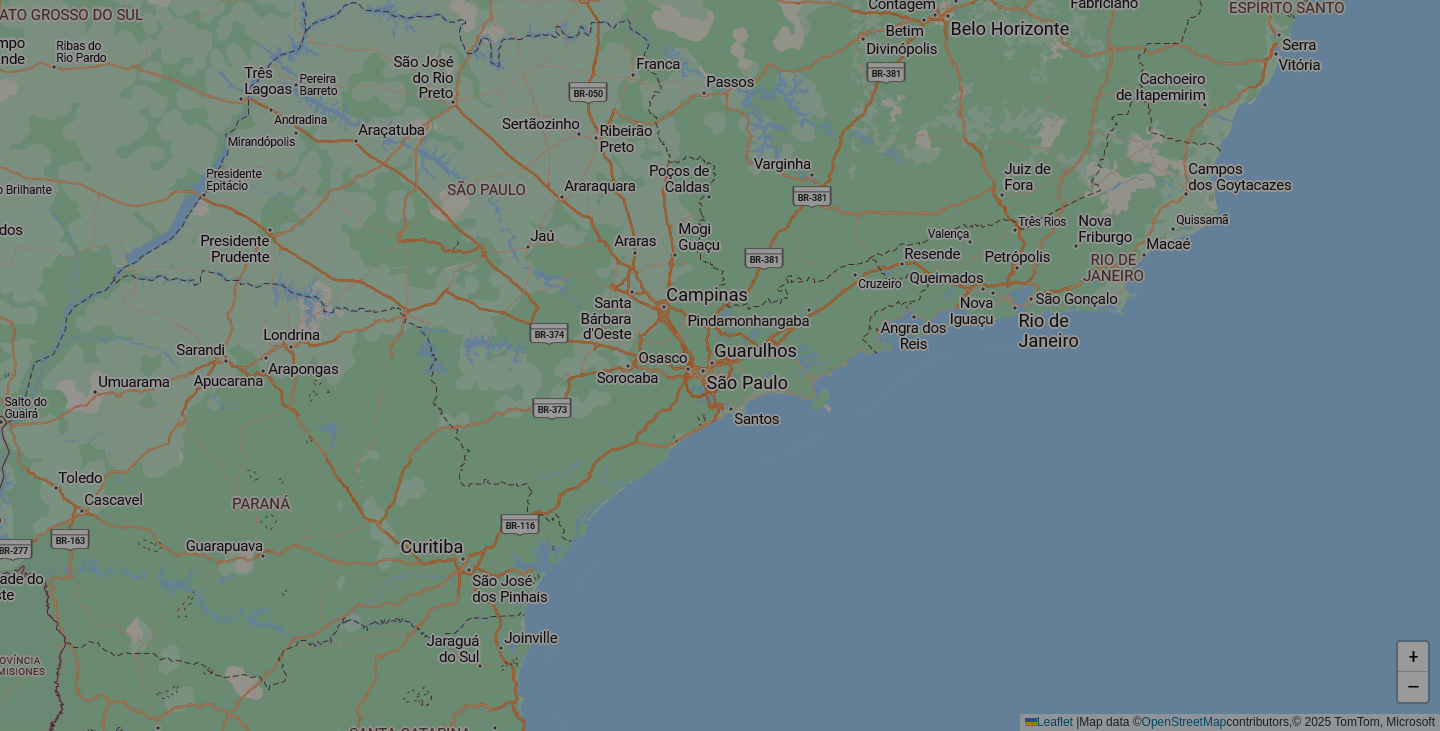 select on "*" 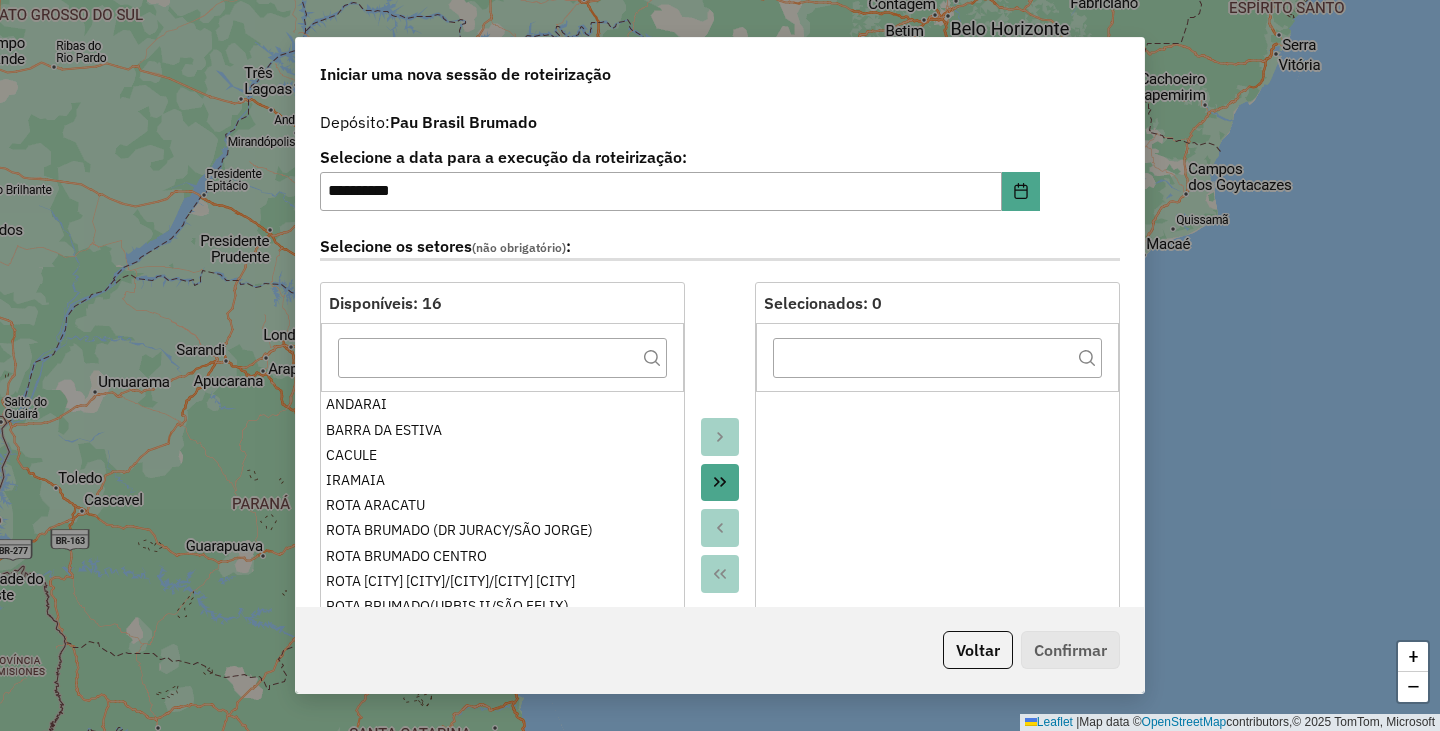 click 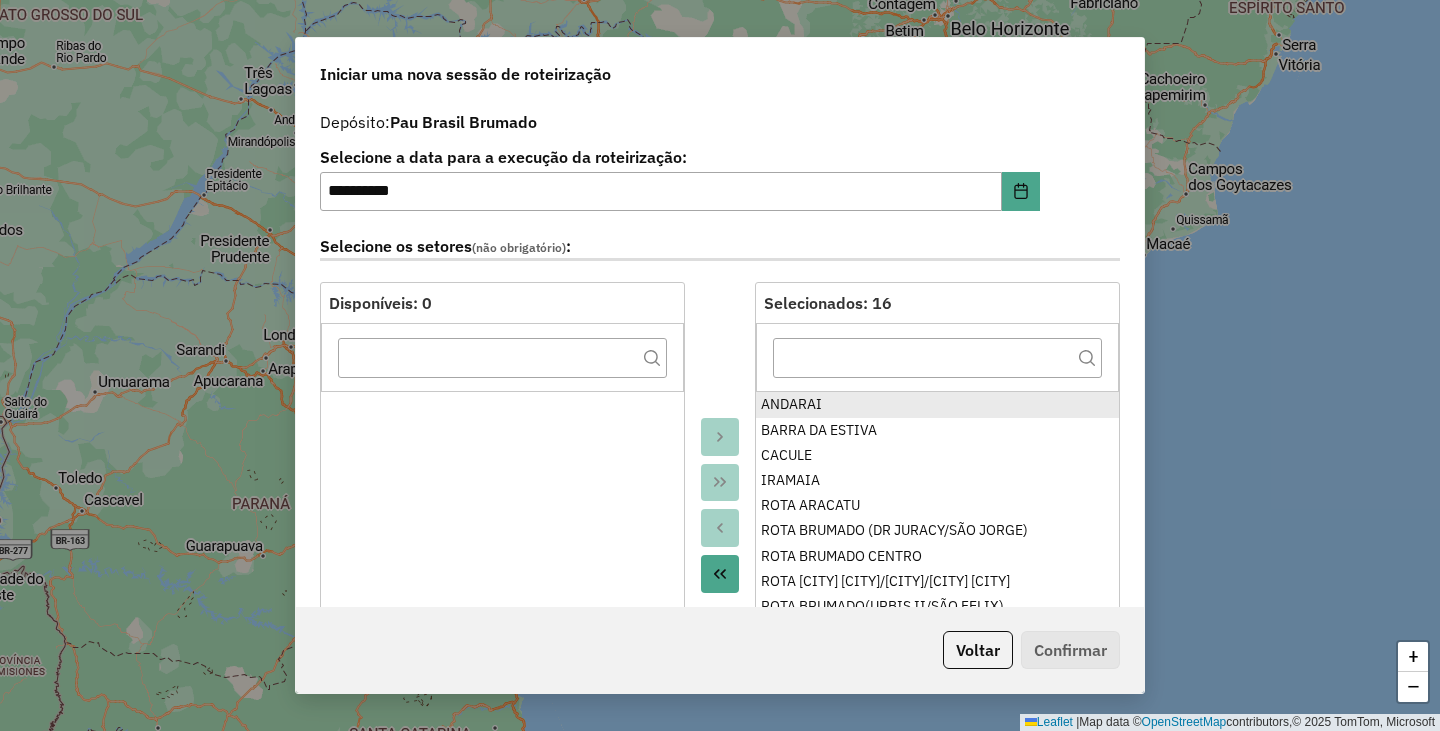 scroll, scrollTop: 700, scrollLeft: 0, axis: vertical 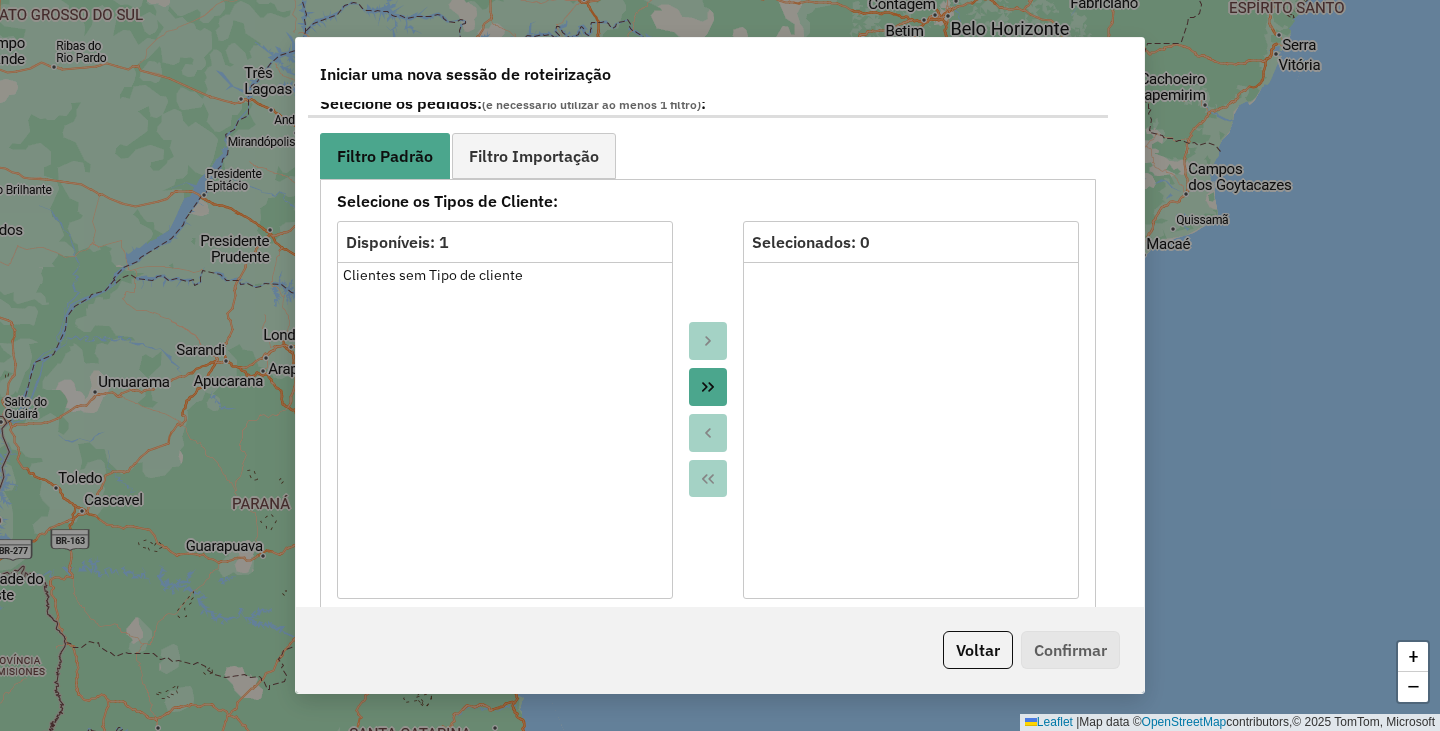 click at bounding box center [708, 387] 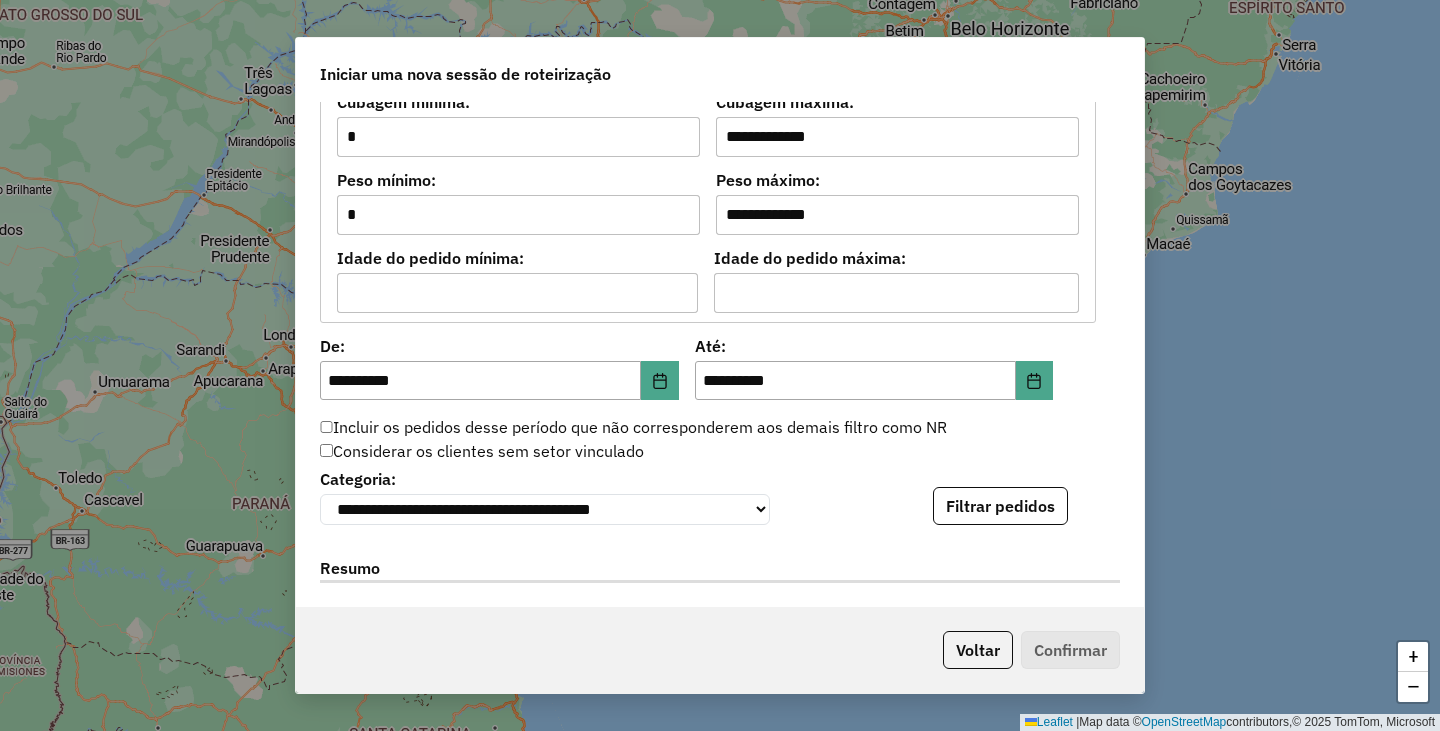 scroll, scrollTop: 1700, scrollLeft: 0, axis: vertical 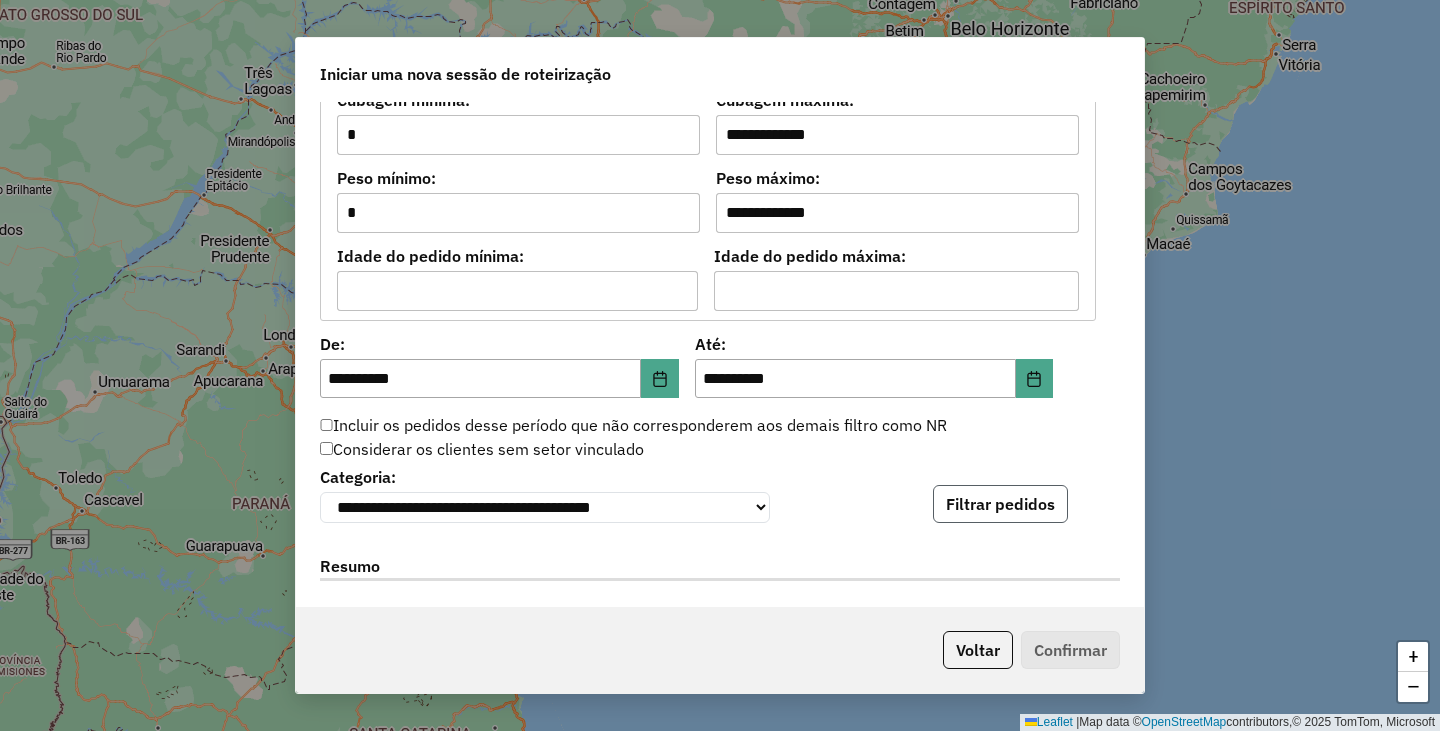 click on "Filtrar pedidos" 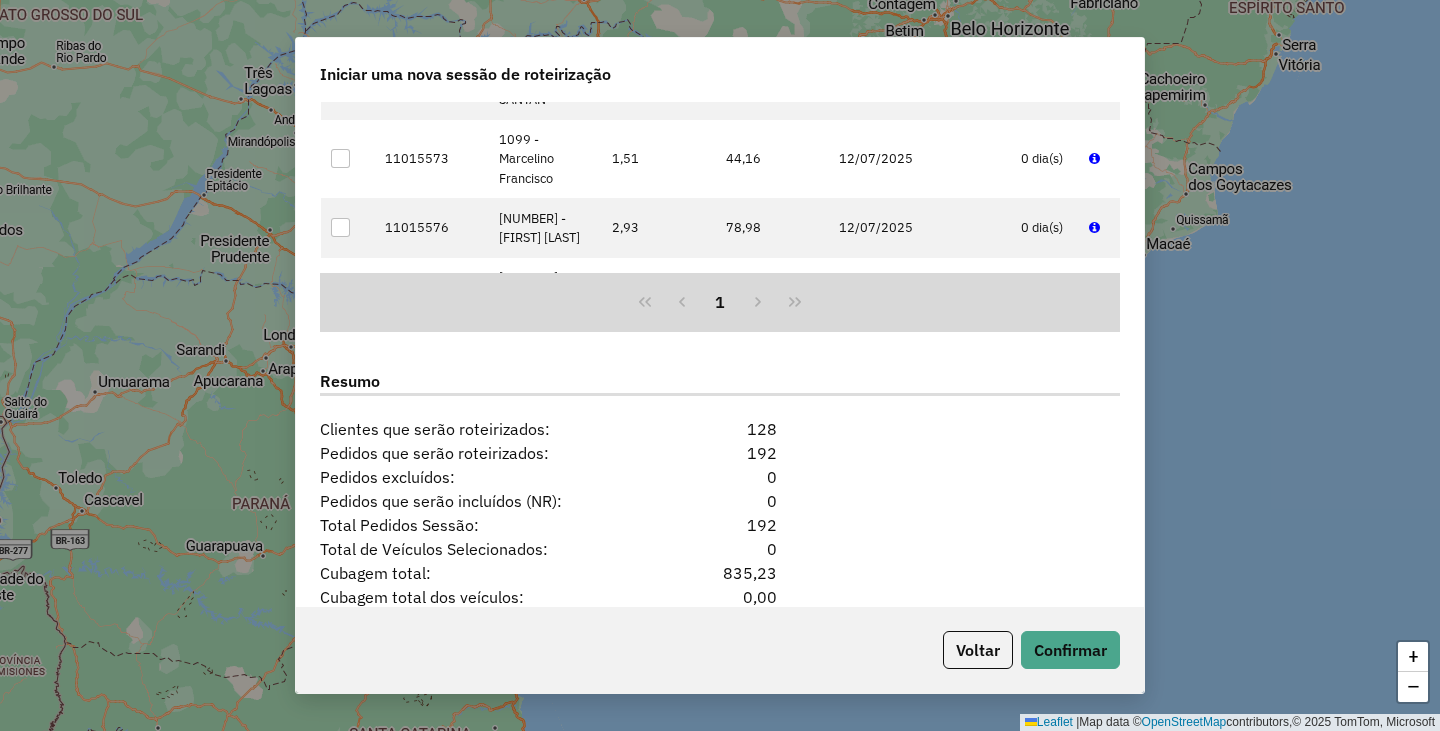 scroll, scrollTop: 2443, scrollLeft: 0, axis: vertical 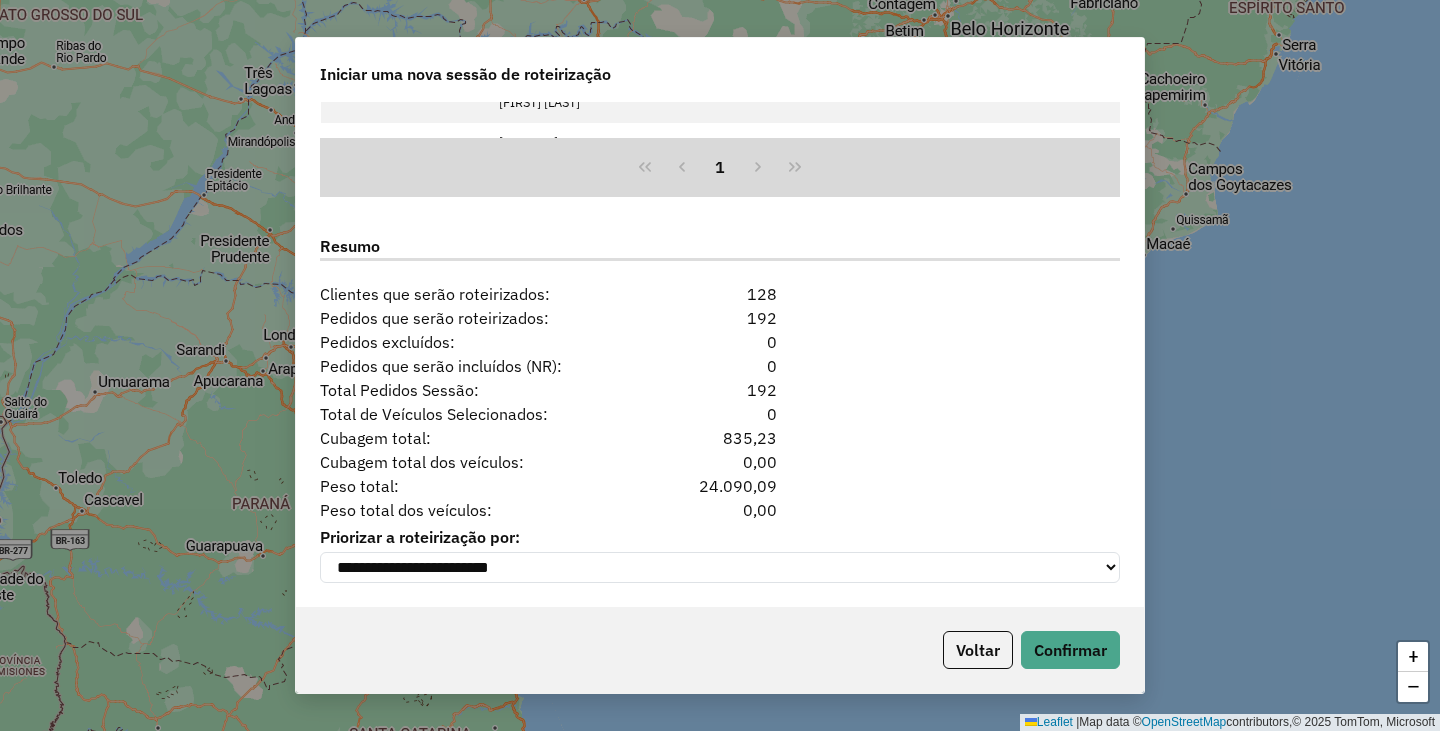 click on "Voltar   Confirmar" 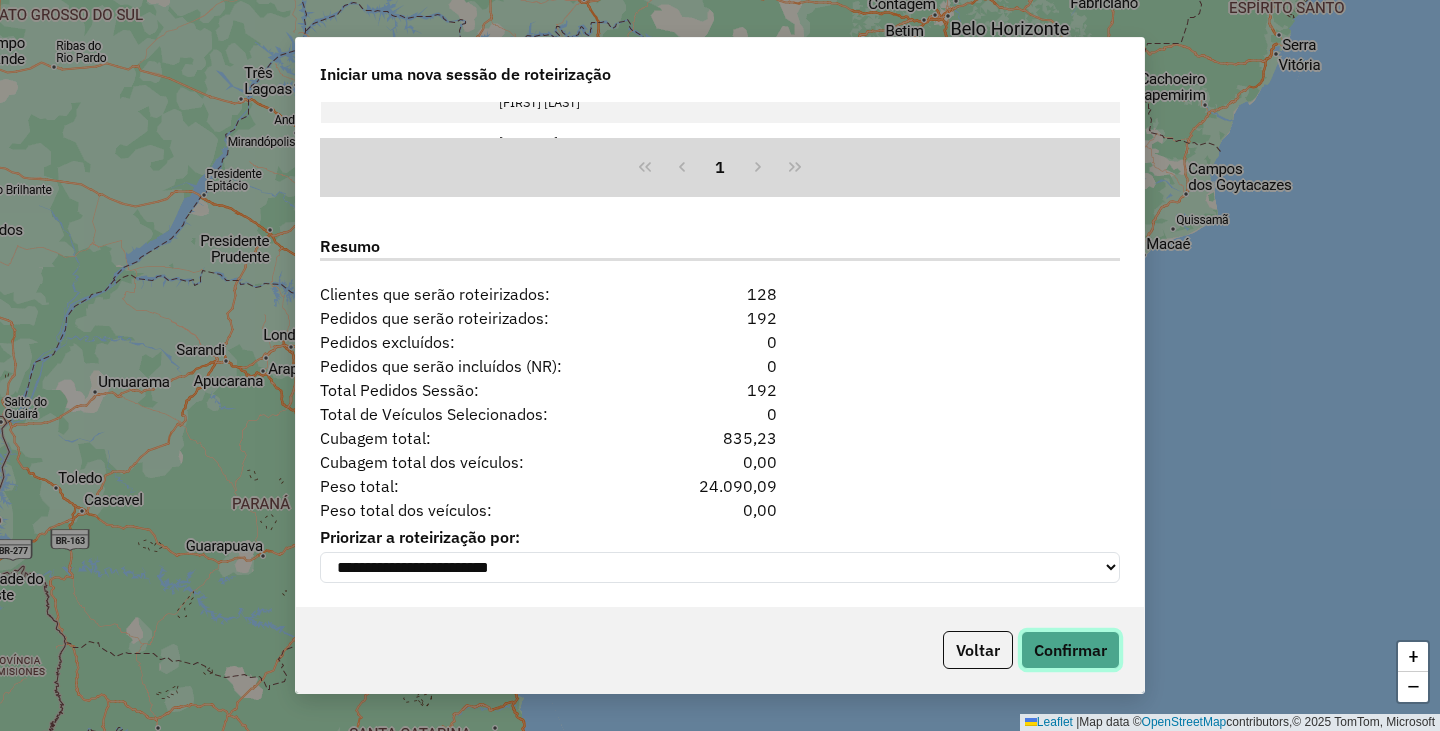 click on "Confirmar" 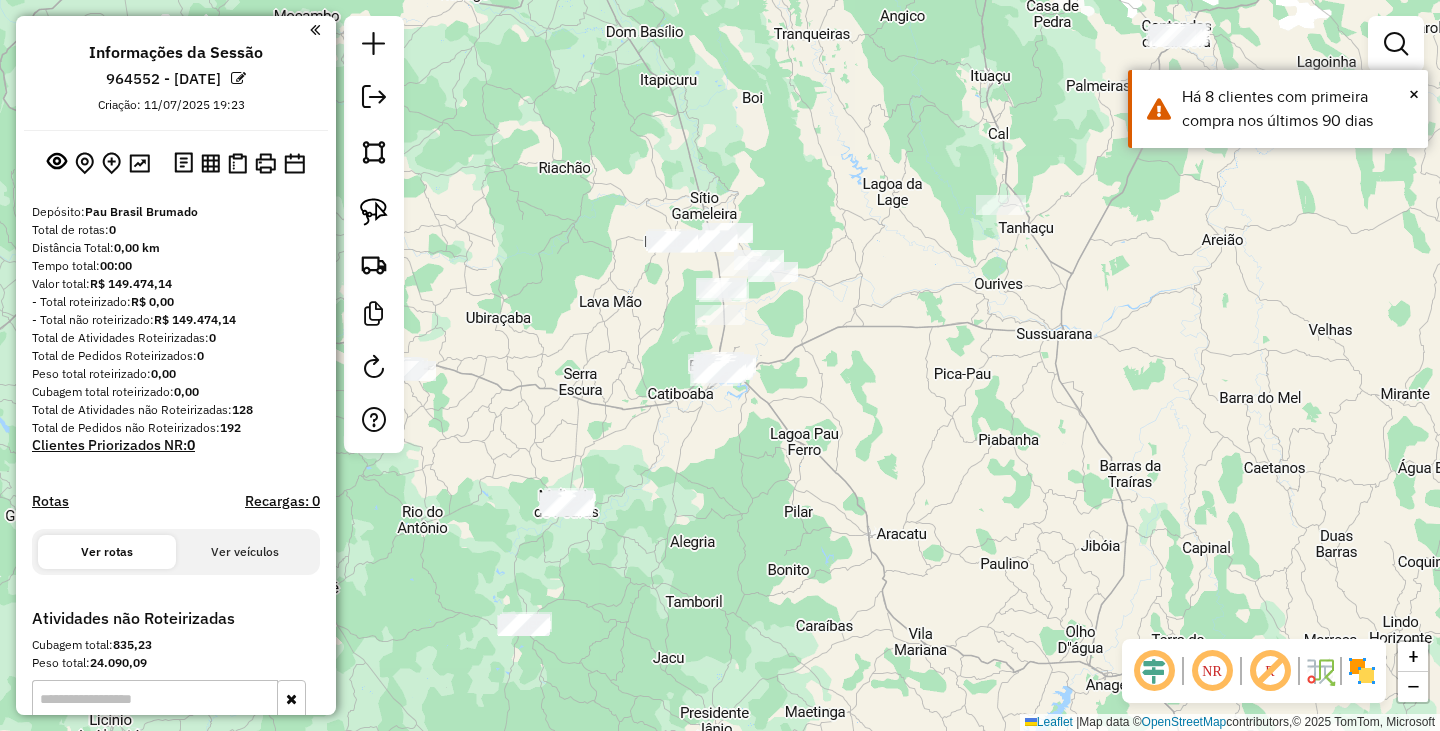 click on "Janela de atendimento Grade de atendimento Capacidade Transportadoras Veículos Cliente Pedidos  Rotas Selecione os dias de semana para filtrar as janelas de atendimento  Seg   Ter   Qua   Qui   Sex   Sáb   Dom  Informe o período da janela de atendimento: De: Até:  Filtrar exatamente a janela do cliente  Considerar janela de atendimento padrão  Selecione os dias de semana para filtrar as grades de atendimento  Seg   Ter   Qua   Qui   Sex   Sáb   Dom   Considerar clientes sem dia de atendimento cadastrado  Clientes fora do dia de atendimento selecionado Filtrar as atividades entre os valores definidos abaixo:  Peso mínimo:   Peso máximo:   Cubagem mínima:   Cubagem máxima:   De:   Até:  Filtrar as atividades entre o tempo de atendimento definido abaixo:  De:   Até:   Considerar capacidade total dos clientes não roteirizados Transportadora: Selecione um ou mais itens Tipo de veículo: Selecione um ou mais itens Veículo: Selecione um ou mais itens Motorista: Selecione um ou mais itens Nome: Rótulo:" 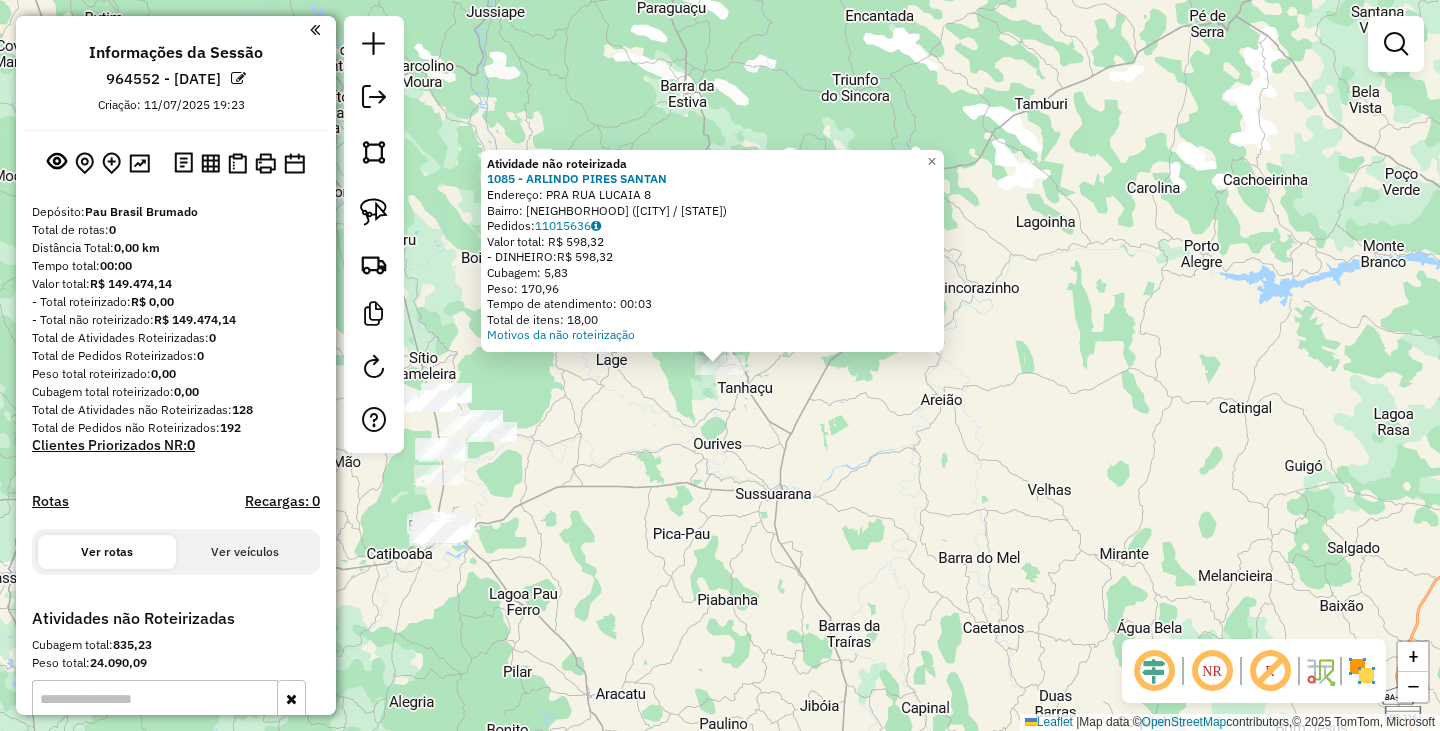 click on "Atividade não roteirizada 1085 - ARLINDO PIRES SANTAN  Endereço: PRA RUA LUCAIA                    8   Bairro: LUCAIA (TANHACU / BA)   Pedidos:  11015636   Valor total: R$ 598,32   - DINHEIRO:  R$ 598,32   Cubagem: 5,83   Peso: 170,96   Tempo de atendimento: 00:03   Total de itens: 18,00  Motivos da não roteirização × Janela de atendimento Grade de atendimento Capacidade Transportadoras Veículos Cliente Pedidos  Rotas Selecione os dias de semana para filtrar as janelas de atendimento  Seg   Ter   Qua   Qui   Sex   Sáb   Dom  Informe o período da janela de atendimento: De: Até:  Filtrar exatamente a janela do cliente  Considerar janela de atendimento padrão  Selecione os dias de semana para filtrar as grades de atendimento  Seg   Ter   Qua   Qui   Sex   Sáb   Dom   Considerar clientes sem dia de atendimento cadastrado  Clientes fora do dia de atendimento selecionado Filtrar as atividades entre os valores definidos abaixo:  Peso mínimo:   Peso máximo:   Cubagem mínima:   Cubagem máxima:   De:  +" 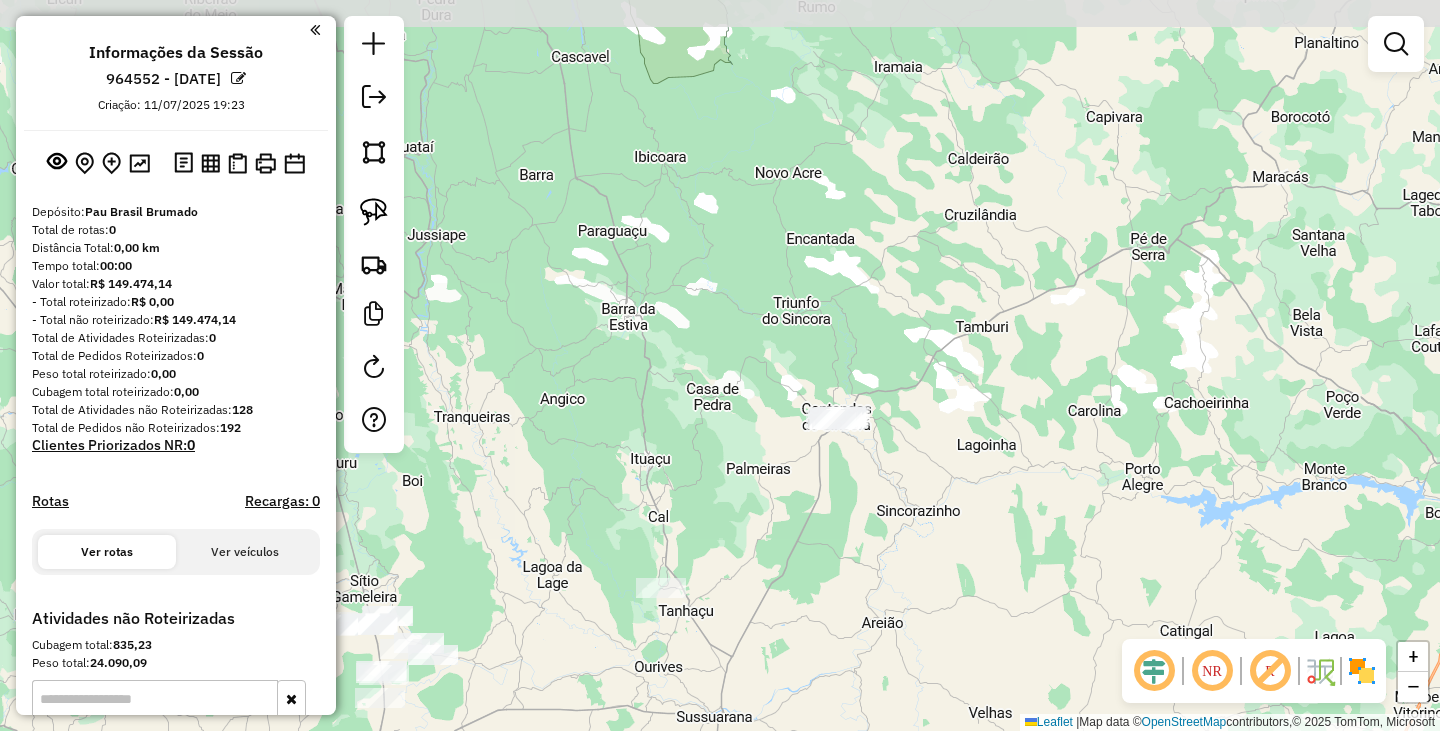 drag, startPoint x: 1120, startPoint y: 158, endPoint x: 1061, endPoint y: 381, distance: 230.67293 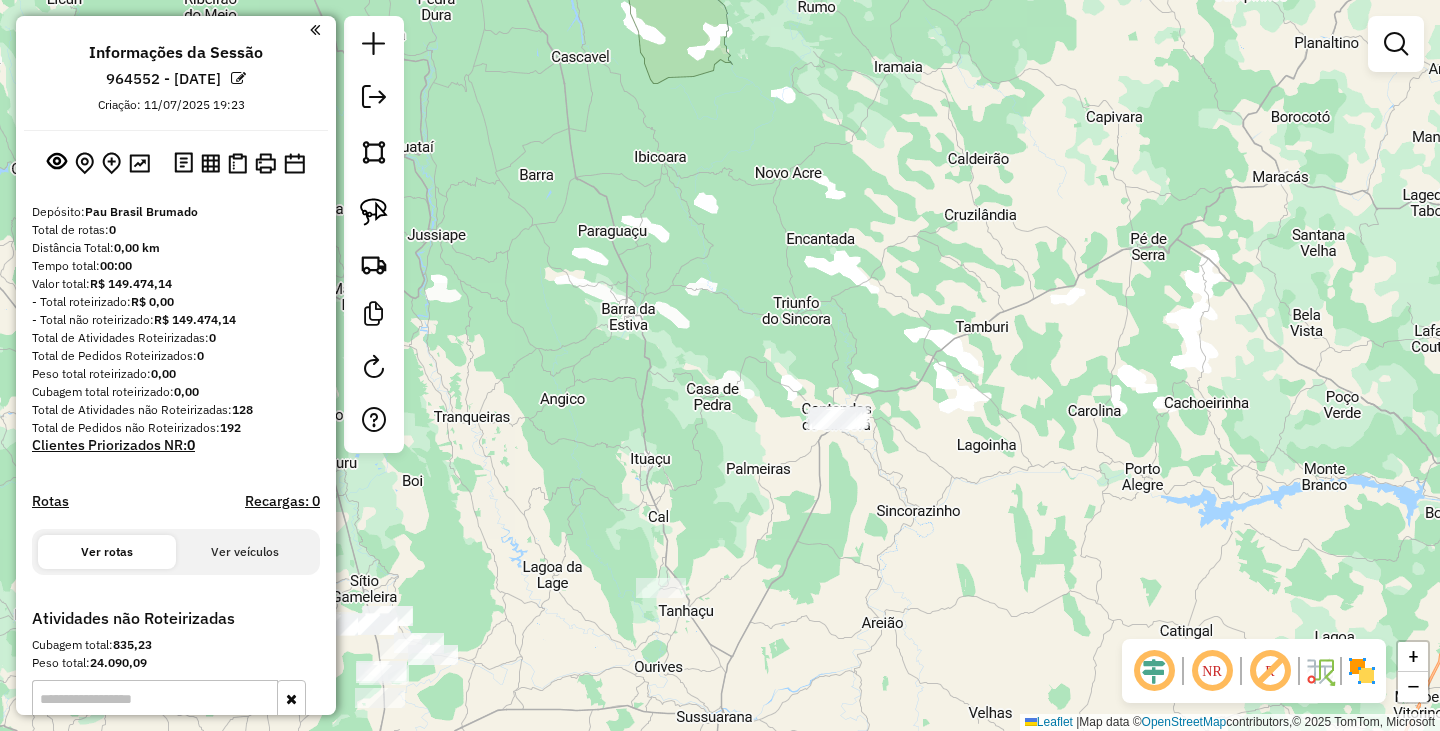 click 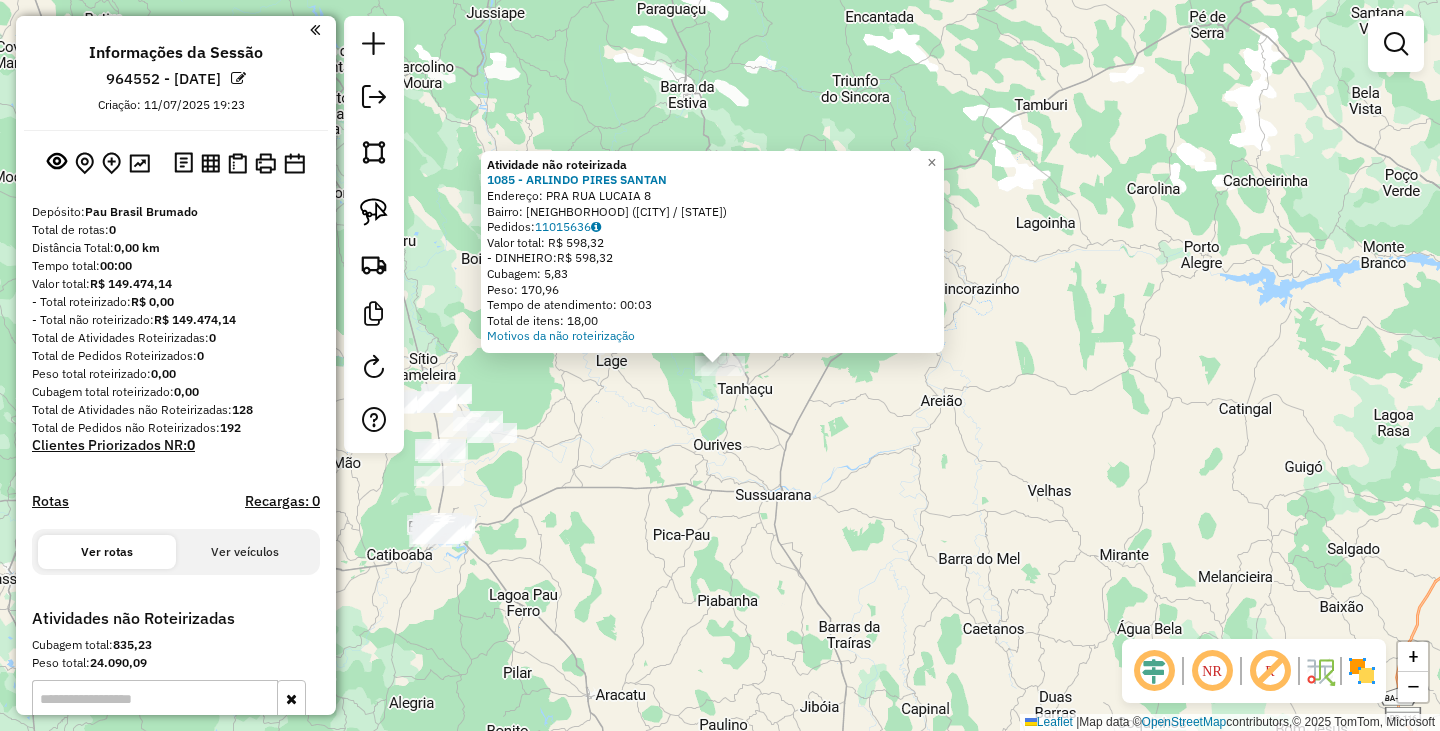 click on "Atividade não roteirizada 1085 - ARLINDO PIRES SANTAN  Endereço: PRA RUA LUCAIA                    8   Bairro: LUCAIA (TANHACU / BA)   Pedidos:  11015636   Valor total: R$ 598,32   - DINHEIRO:  R$ 598,32   Cubagem: 5,83   Peso: 170,96   Tempo de atendimento: 00:03   Total de itens: 18,00  Motivos da não roteirização × Janela de atendimento Grade de atendimento Capacidade Transportadoras Veículos Cliente Pedidos  Rotas Selecione os dias de semana para filtrar as janelas de atendimento  Seg   Ter   Qua   Qui   Sex   Sáb   Dom  Informe o período da janela de atendimento: De: Até:  Filtrar exatamente a janela do cliente  Considerar janela de atendimento padrão  Selecione os dias de semana para filtrar as grades de atendimento  Seg   Ter   Qua   Qui   Sex   Sáb   Dom   Considerar clientes sem dia de atendimento cadastrado  Clientes fora do dia de atendimento selecionado Filtrar as atividades entre os valores definidos abaixo:  Peso mínimo:   Peso máximo:   Cubagem mínima:   Cubagem máxima:   De:  +" 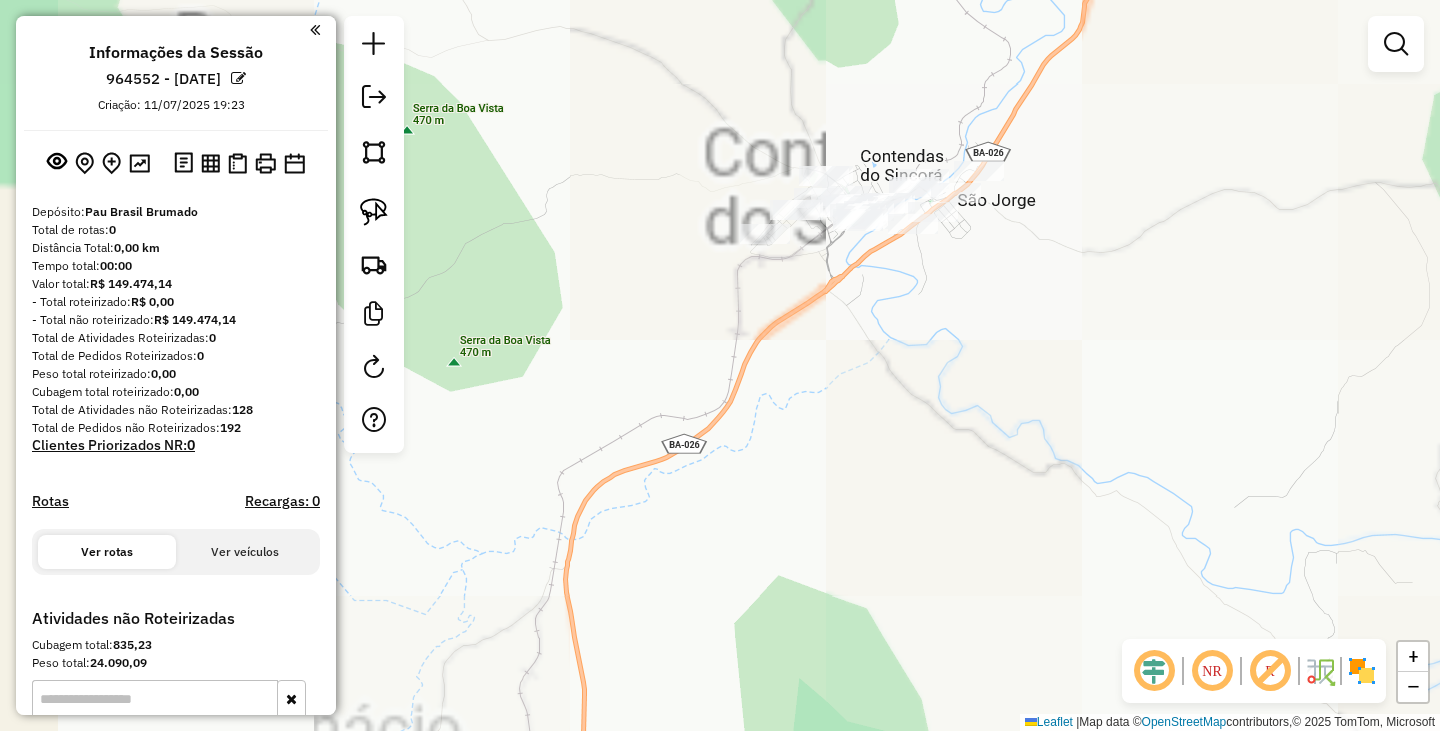 drag, startPoint x: 919, startPoint y: 207, endPoint x: 983, endPoint y: 299, distance: 112.0714 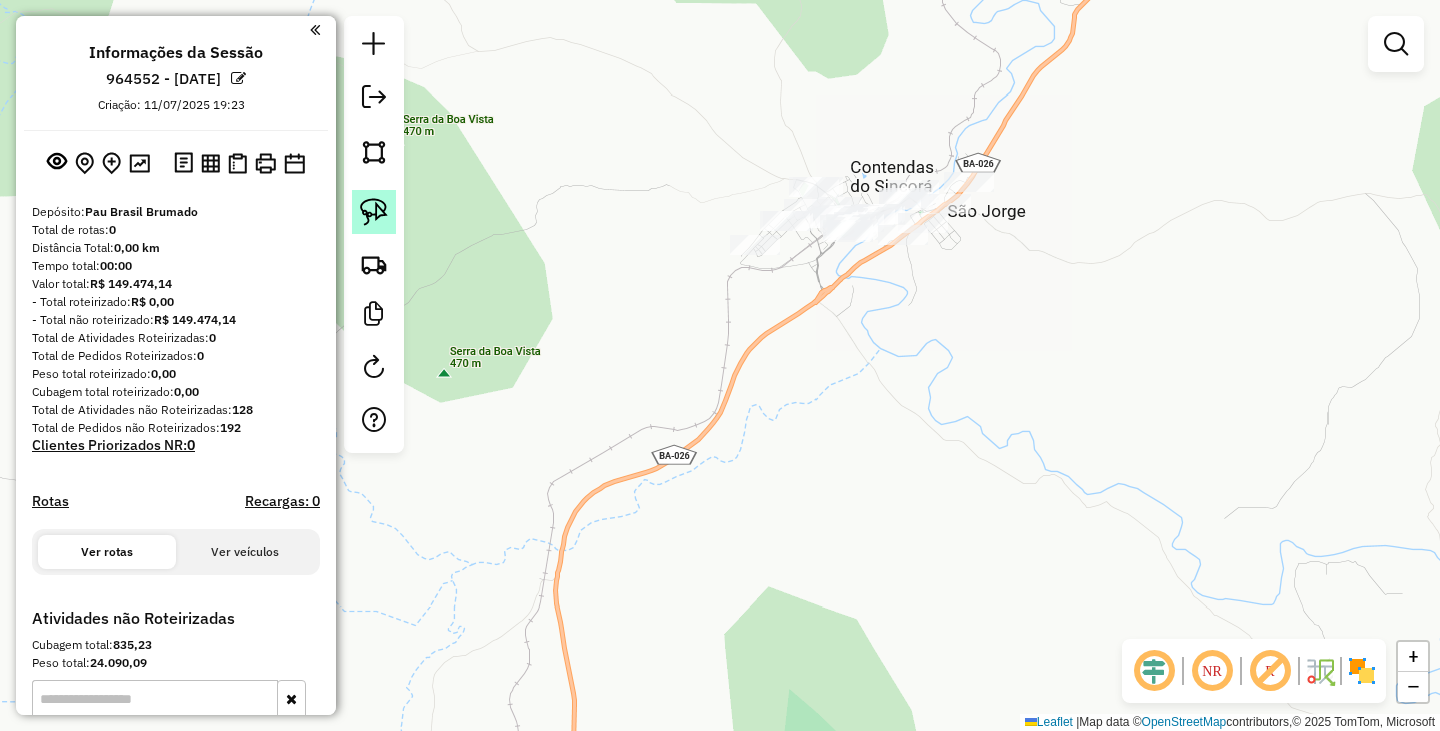click 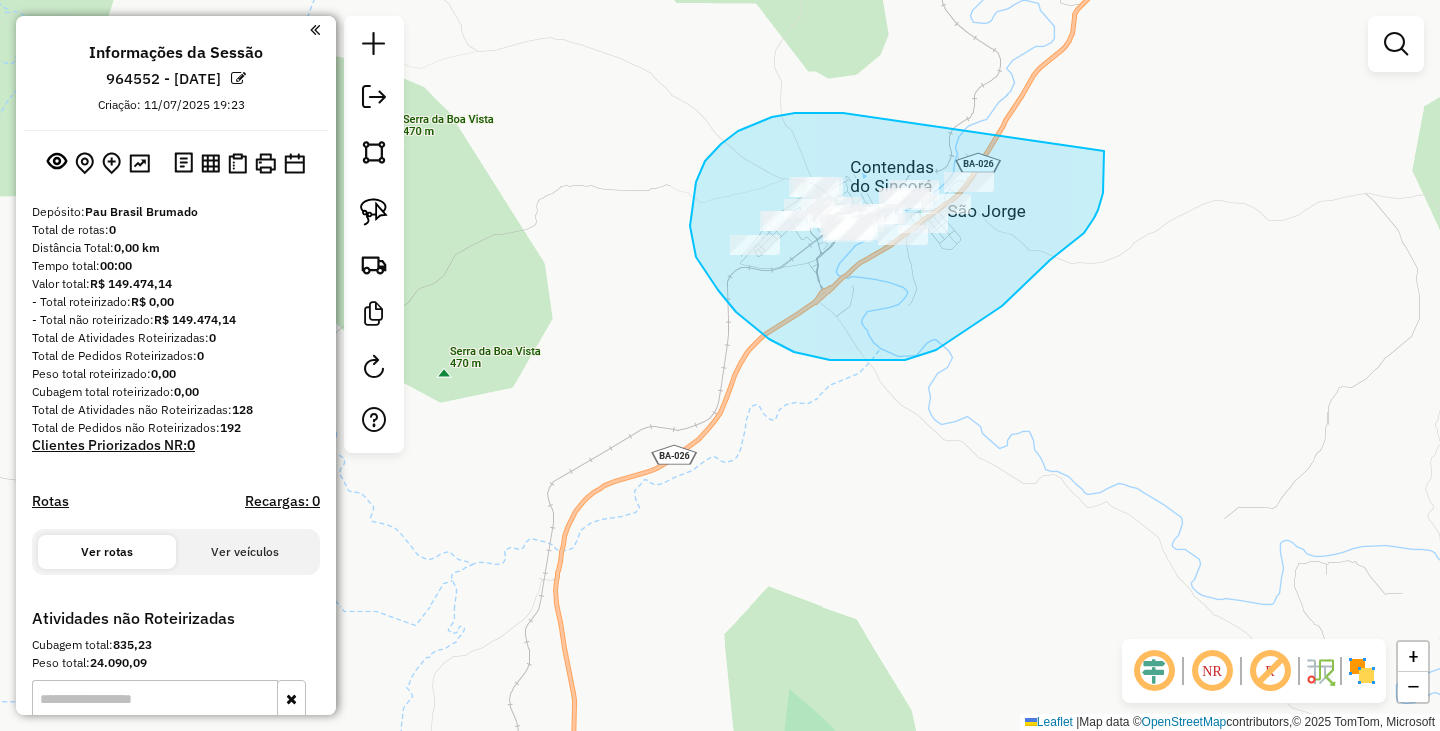 drag, startPoint x: 760, startPoint y: 121, endPoint x: 1104, endPoint y: 144, distance: 344.76804 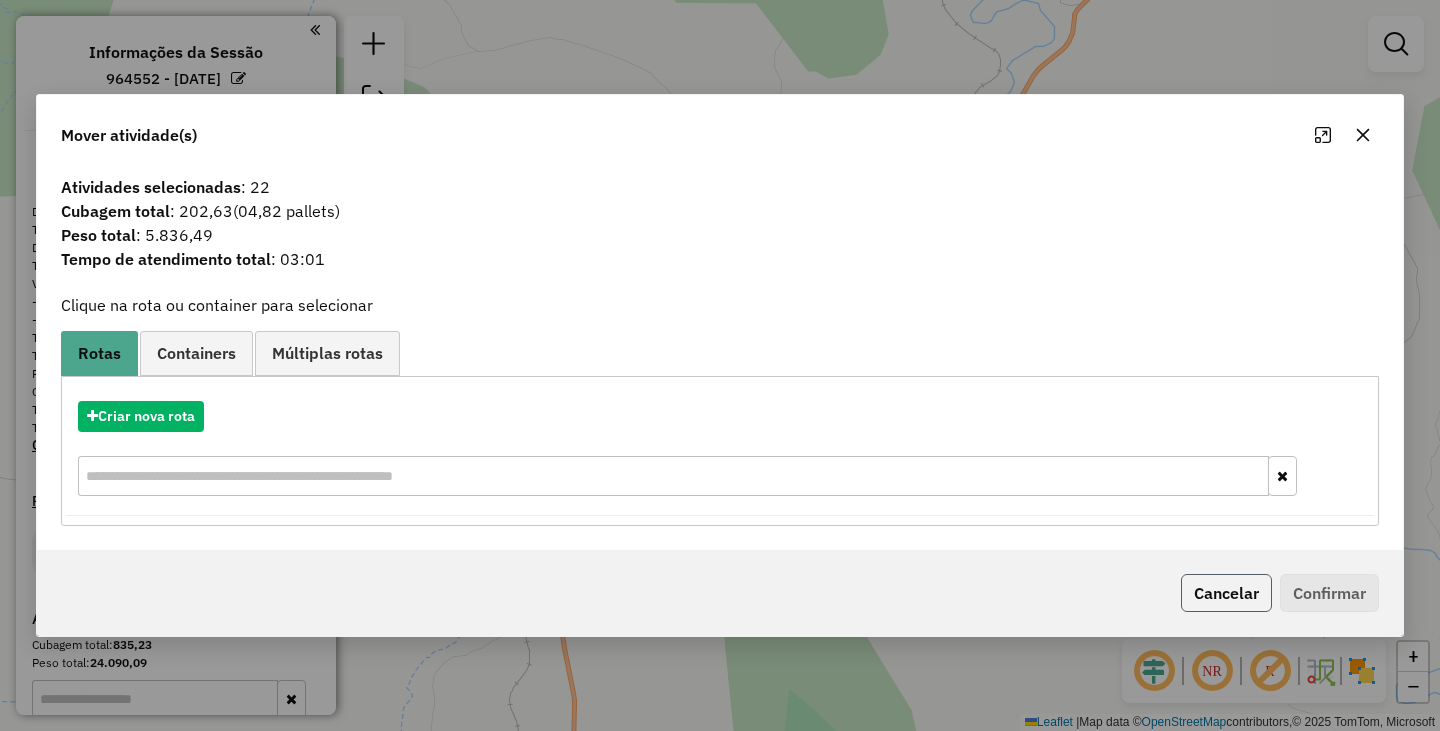 click on "Cancelar" 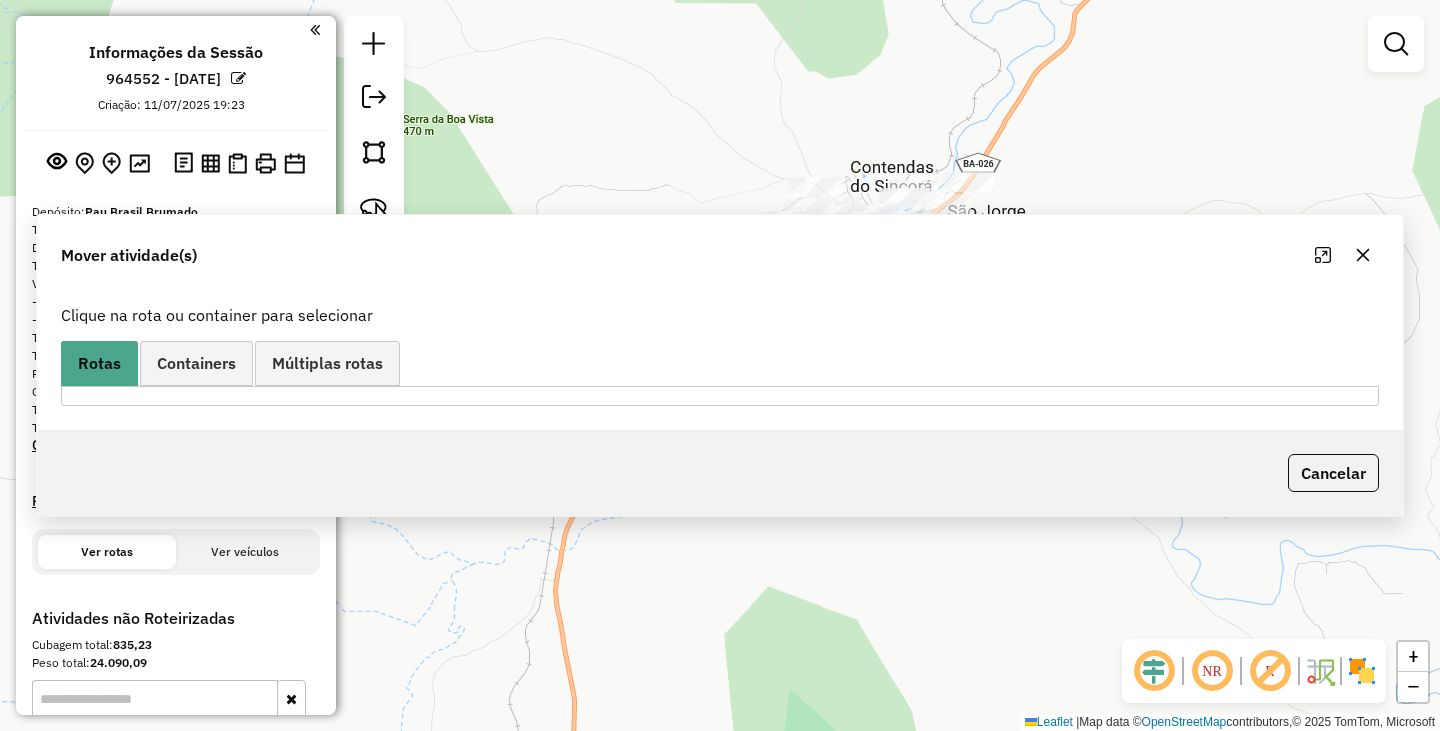 click on "Janela de atendimento Grade de atendimento Capacidade Transportadoras Veículos Cliente Pedidos  Rotas Selecione os dias de semana para filtrar as janelas de atendimento  Seg   Ter   Qua   Qui   Sex   Sáb   Dom  Informe o período da janela de atendimento: De: Até:  Filtrar exatamente a janela do cliente  Considerar janela de atendimento padrão  Selecione os dias de semana para filtrar as grades de atendimento  Seg   Ter   Qua   Qui   Sex   Sáb   Dom   Considerar clientes sem dia de atendimento cadastrado  Clientes fora do dia de atendimento selecionado Filtrar as atividades entre os valores definidos abaixo:  Peso mínimo:   Peso máximo:   Cubagem mínima:   Cubagem máxima:   De:   Até:  Filtrar as atividades entre o tempo de atendimento definido abaixo:  De:   Até:   Considerar capacidade total dos clientes não roteirizados Transportadora: Selecione um ou mais itens Tipo de veículo: Selecione um ou mais itens Veículo: Selecione um ou mais itens Motorista: Selecione um ou mais itens Nome: Rótulo:" 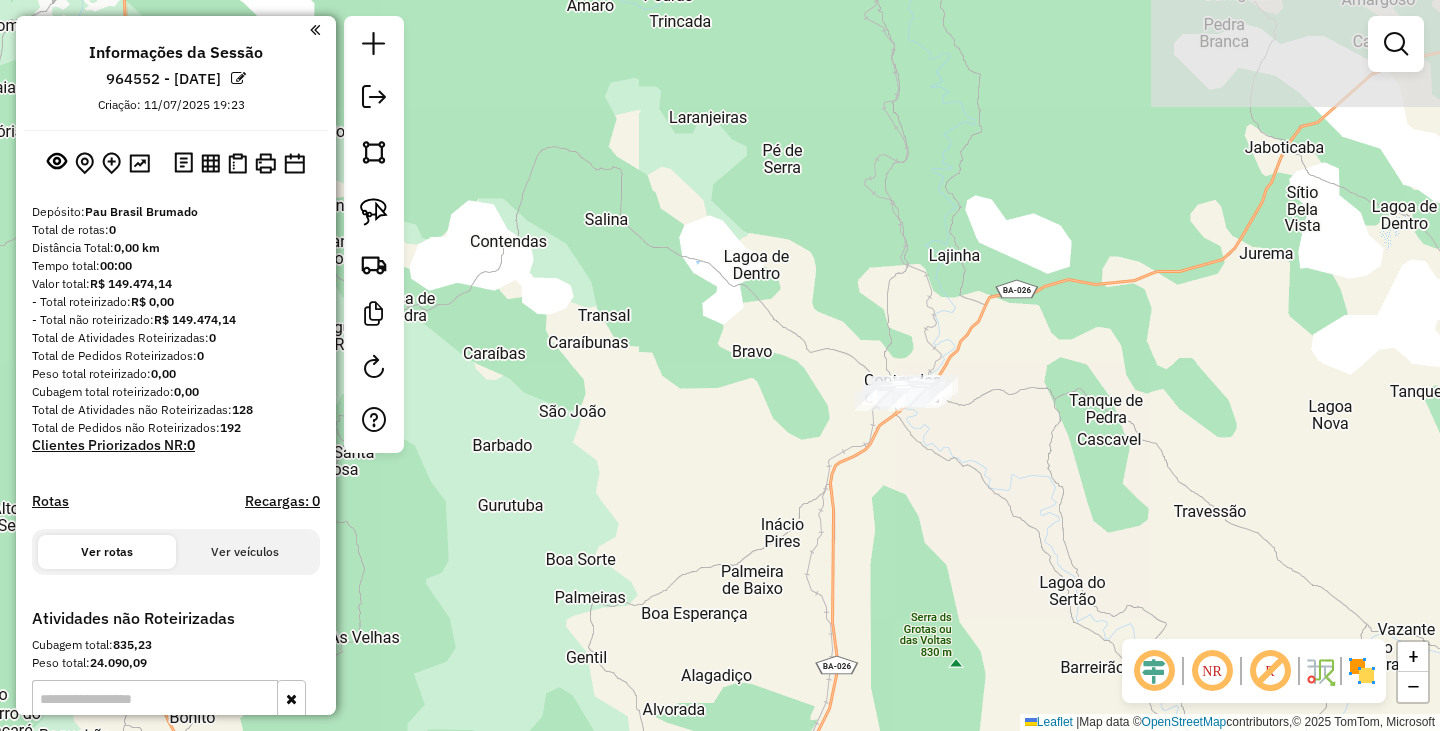 drag, startPoint x: 853, startPoint y: 486, endPoint x: 1104, endPoint y: 278, distance: 325.98312 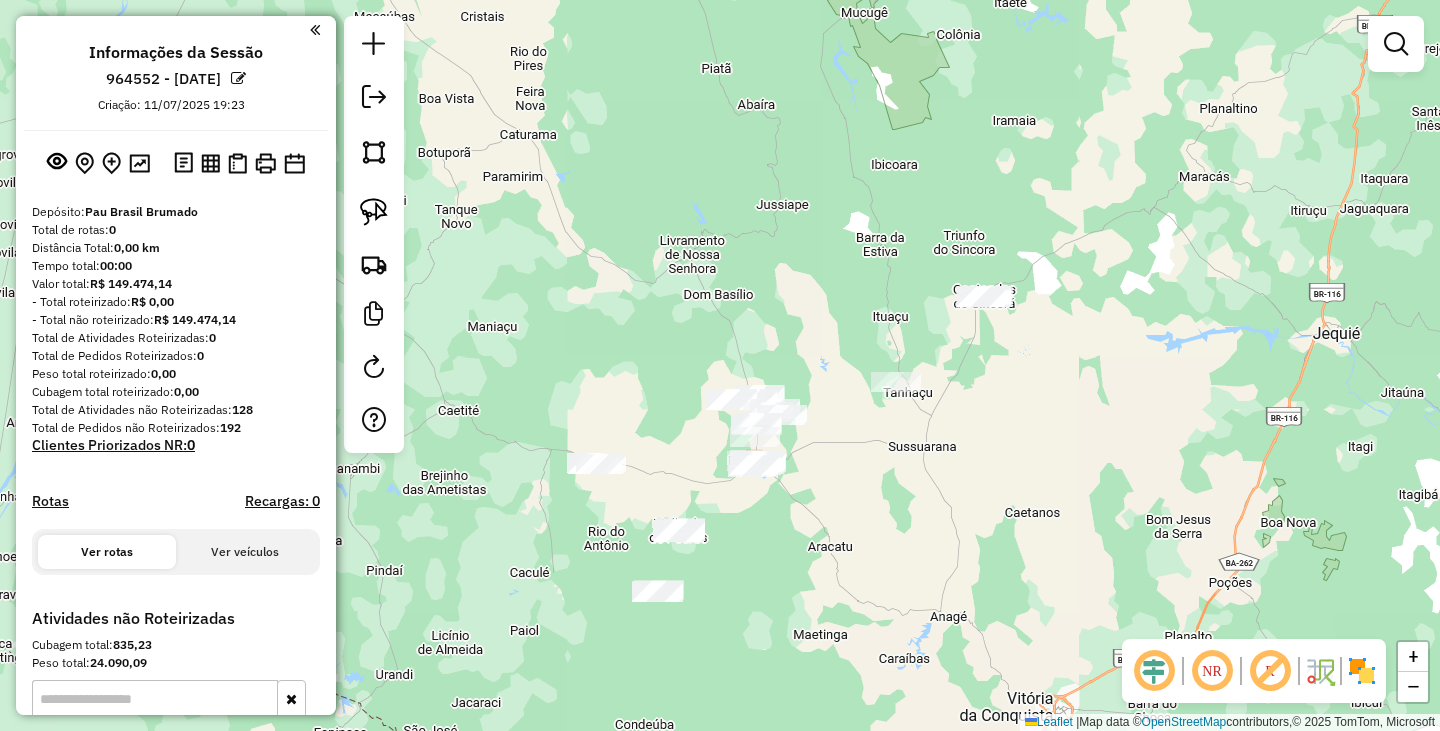 drag, startPoint x: 1111, startPoint y: 453, endPoint x: 933, endPoint y: 251, distance: 269.23596 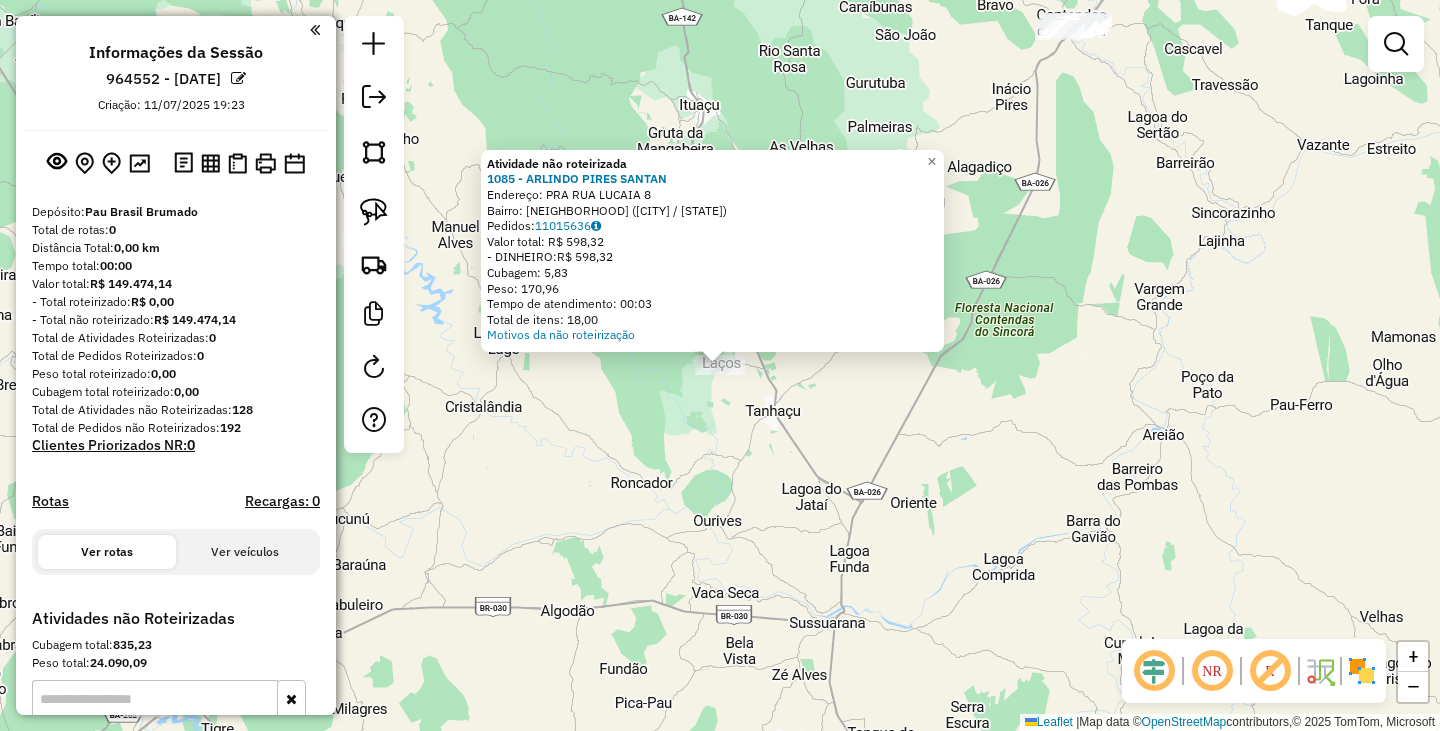 click on "Atividade não roteirizada 1085 - ARLINDO PIRES SANTAN  Endereço: PRA RUA LUCAIA                    8   Bairro: LUCAIA (TANHACU / BA)   Pedidos:  11015636   Valor total: R$ 598,32   - DINHEIRO:  R$ 598,32   Cubagem: 5,83   Peso: 170,96   Tempo de atendimento: 00:03   Total de itens: 18,00  Motivos da não roteirização × Janela de atendimento Grade de atendimento Capacidade Transportadoras Veículos Cliente Pedidos  Rotas Selecione os dias de semana para filtrar as janelas de atendimento  Seg   Ter   Qua   Qui   Sex   Sáb   Dom  Informe o período da janela de atendimento: De: Até:  Filtrar exatamente a janela do cliente  Considerar janela de atendimento padrão  Selecione os dias de semana para filtrar as grades de atendimento  Seg   Ter   Qua   Qui   Sex   Sáb   Dom   Considerar clientes sem dia de atendimento cadastrado  Clientes fora do dia de atendimento selecionado Filtrar as atividades entre os valores definidos abaixo:  Peso mínimo:   Peso máximo:   Cubagem mínima:   Cubagem máxima:   De:  +" 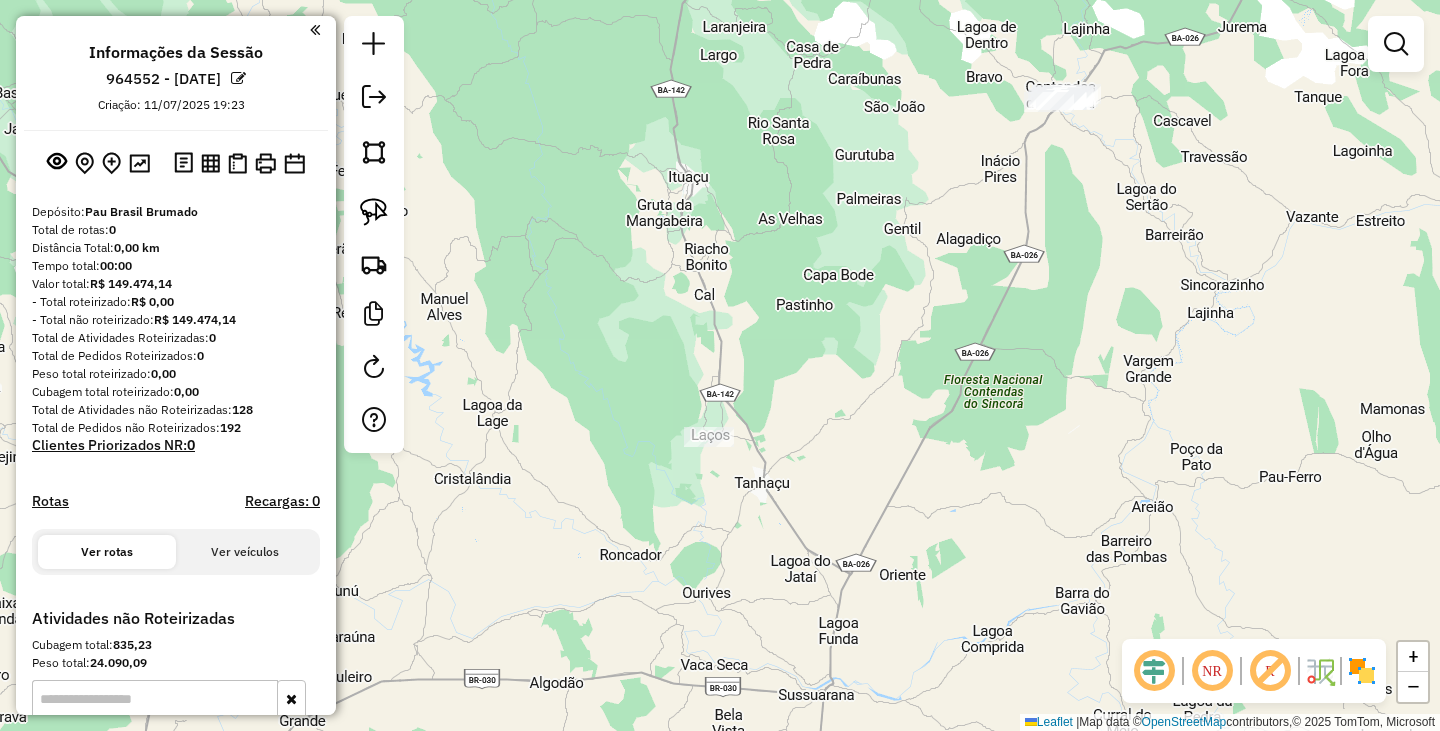 drag, startPoint x: 1010, startPoint y: 260, endPoint x: 983, endPoint y: 360, distance: 103.58089 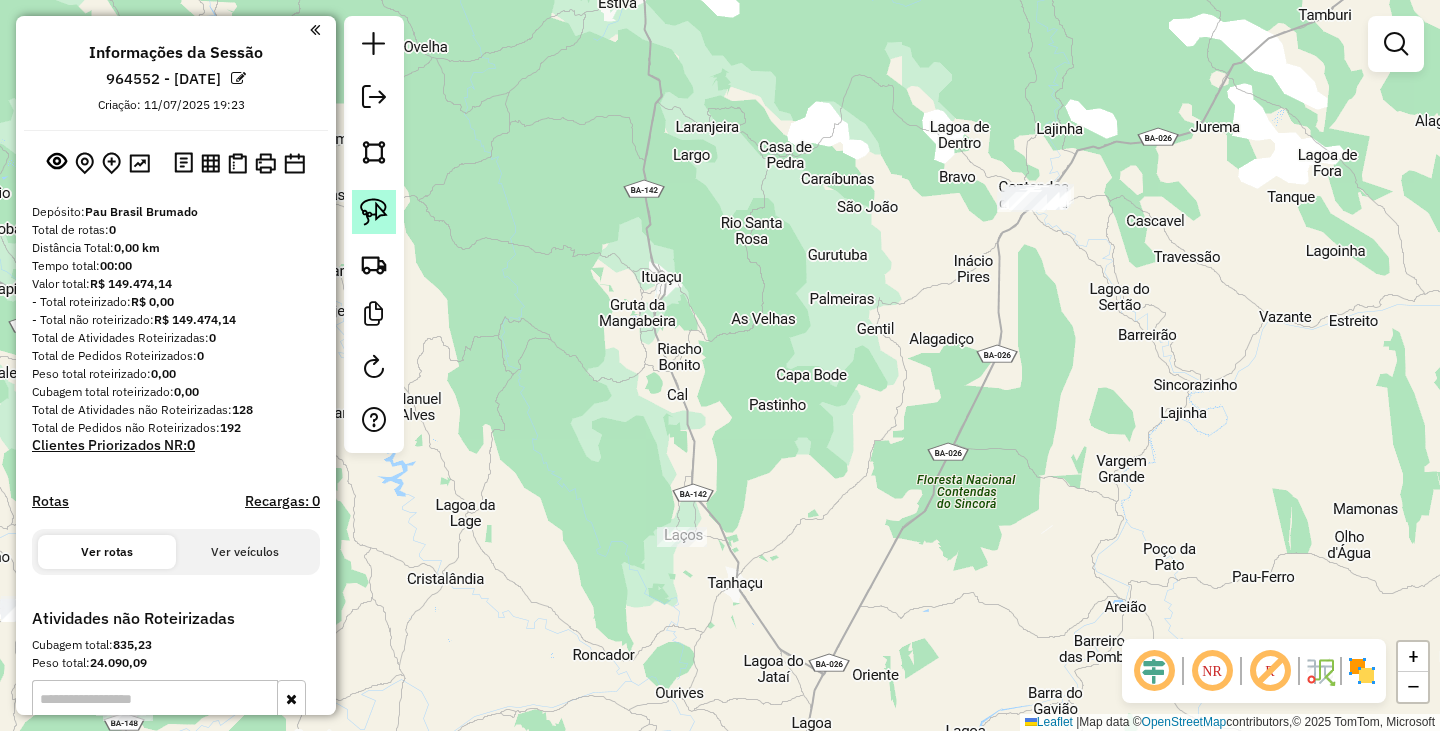 click 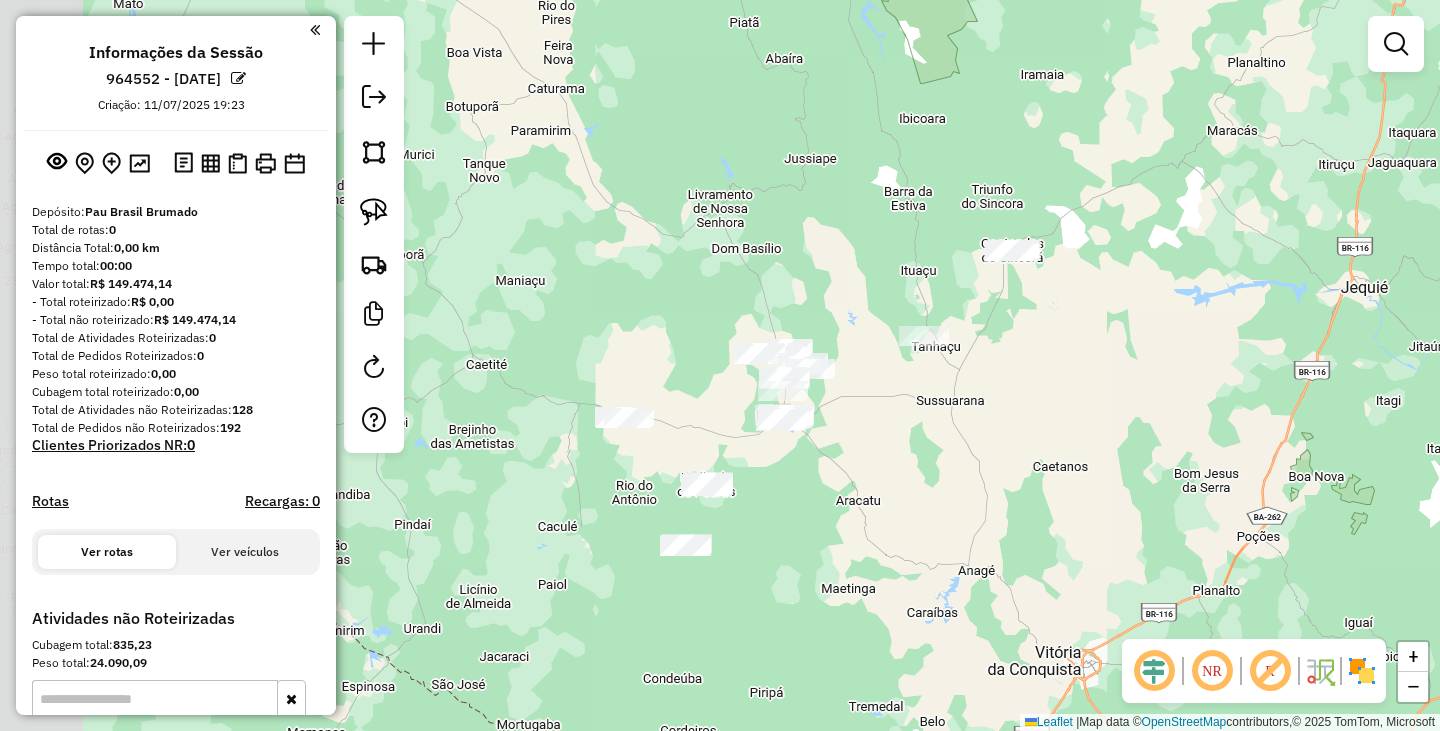 drag, startPoint x: 676, startPoint y: 447, endPoint x: 908, endPoint y: 372, distance: 243.82166 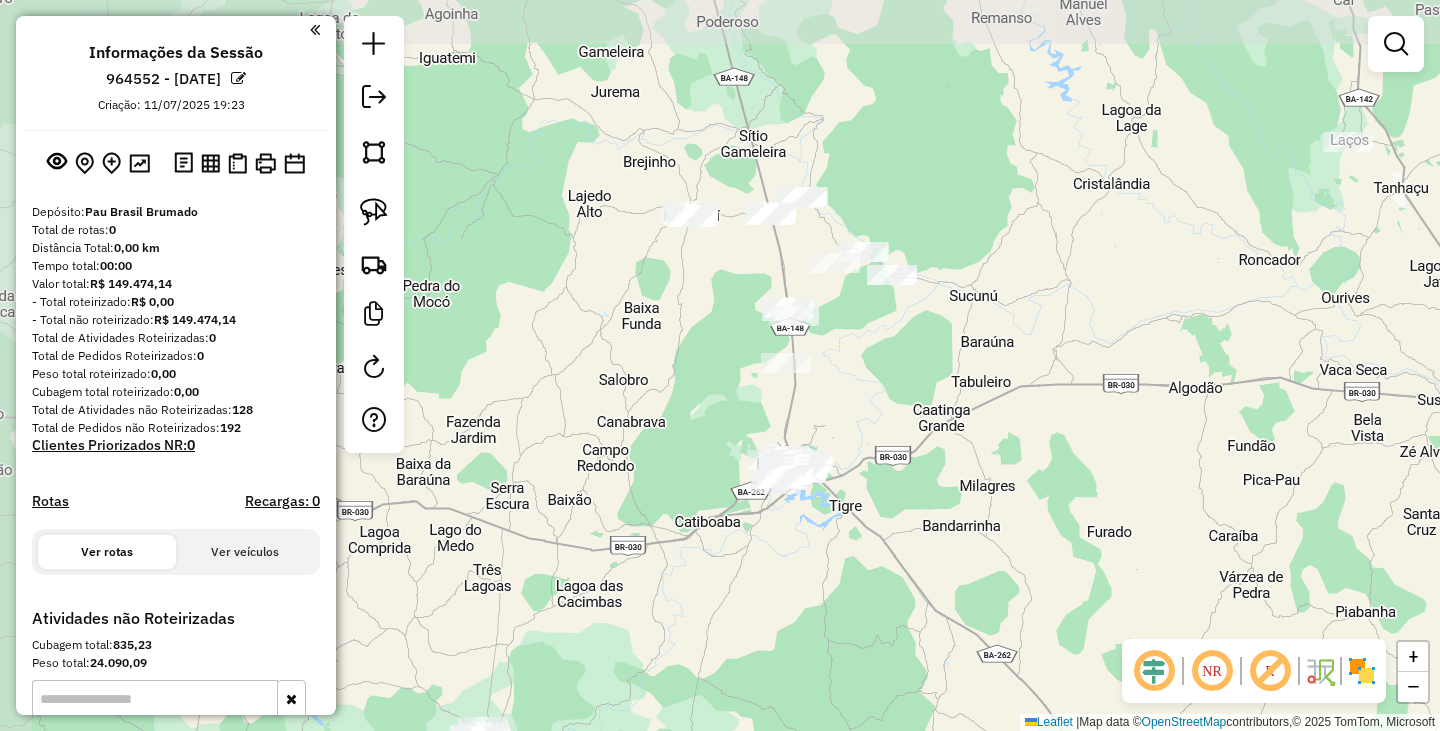 drag, startPoint x: 795, startPoint y: 264, endPoint x: 889, endPoint y: 418, distance: 180.42172 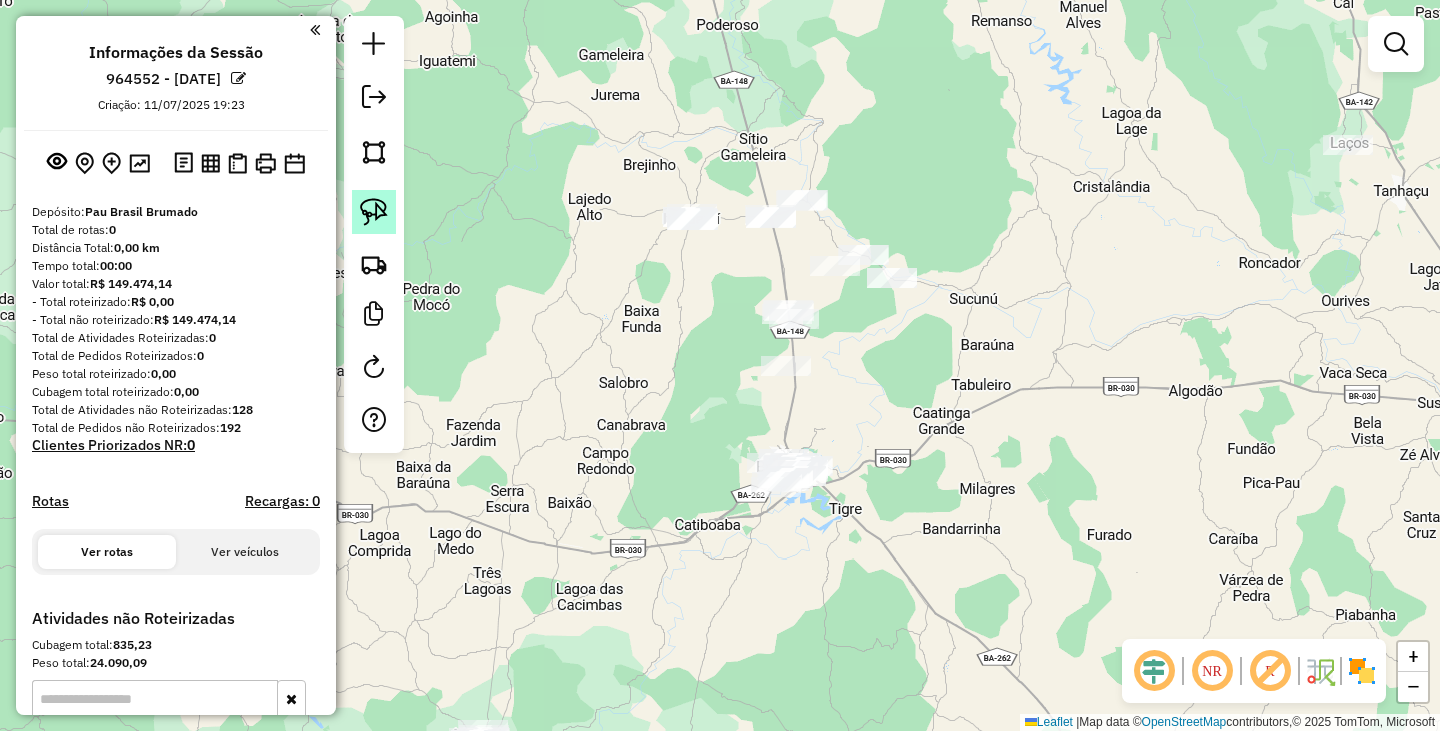 click 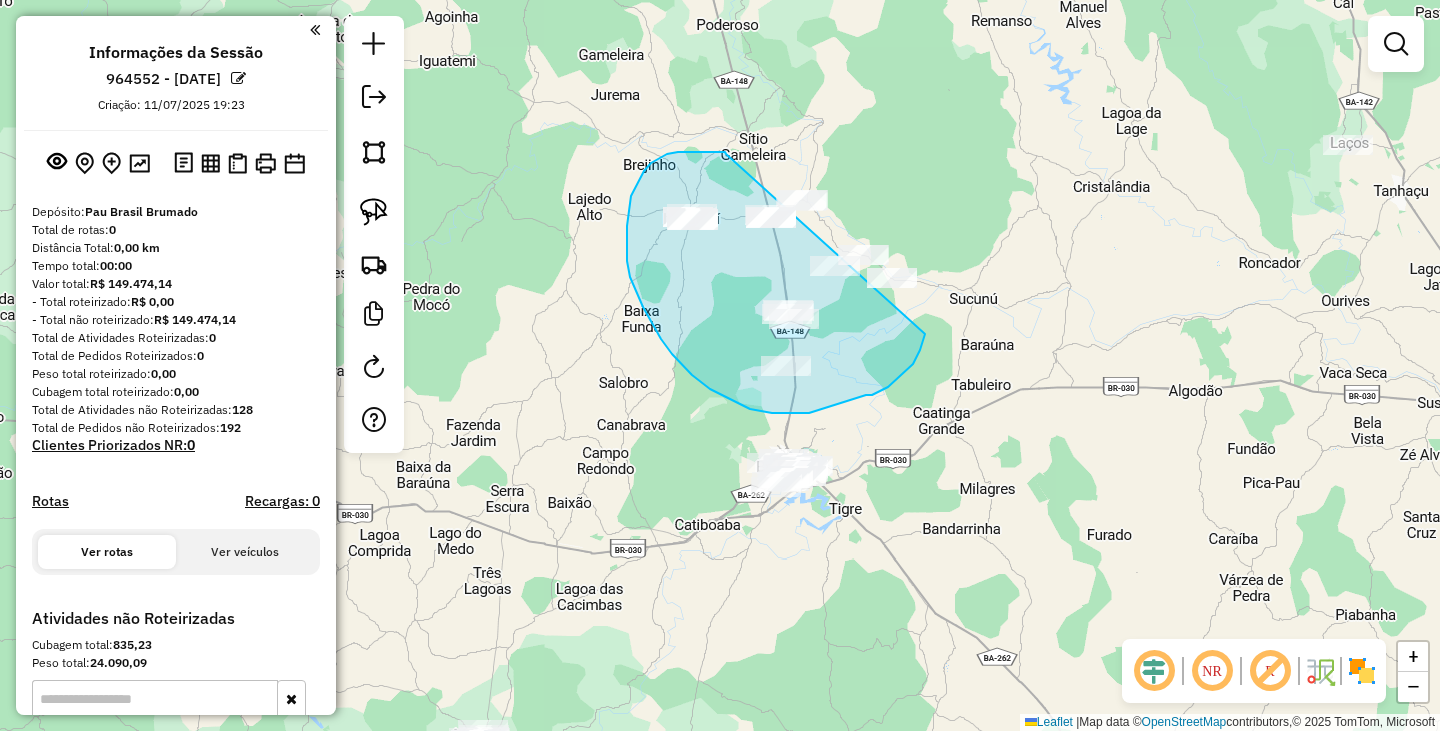 drag, startPoint x: 726, startPoint y: 154, endPoint x: 906, endPoint y: 215, distance: 190.05525 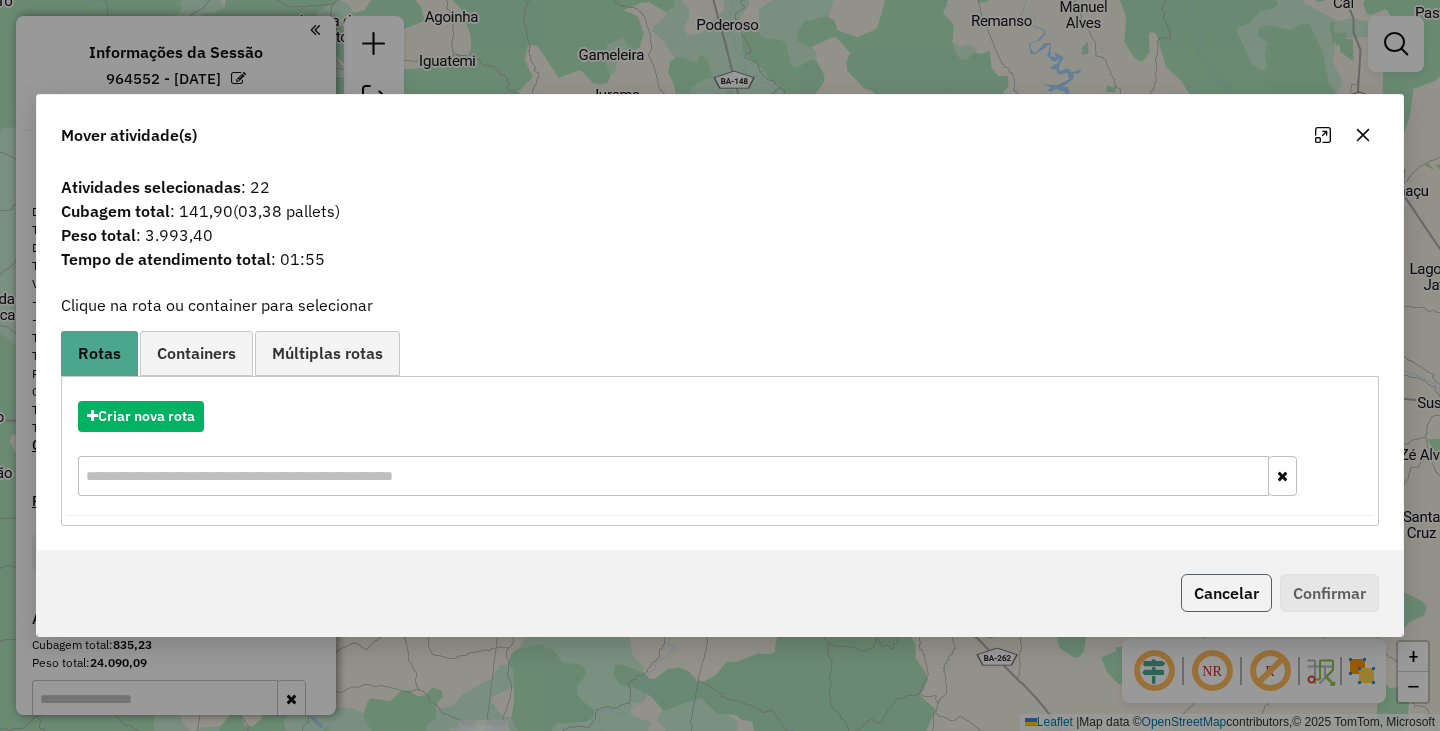 click on "Cancelar" 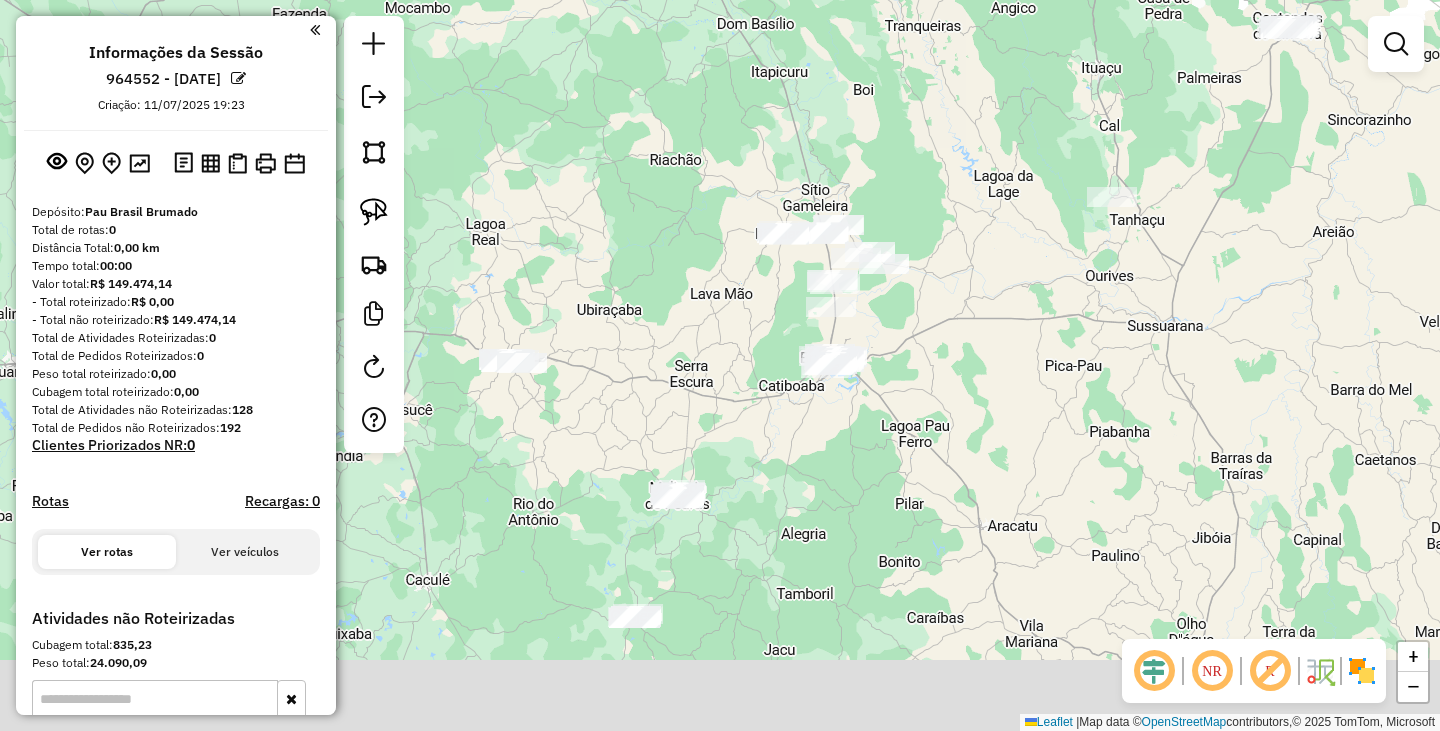 drag, startPoint x: 777, startPoint y: 573, endPoint x: 870, endPoint y: 293, distance: 295.04068 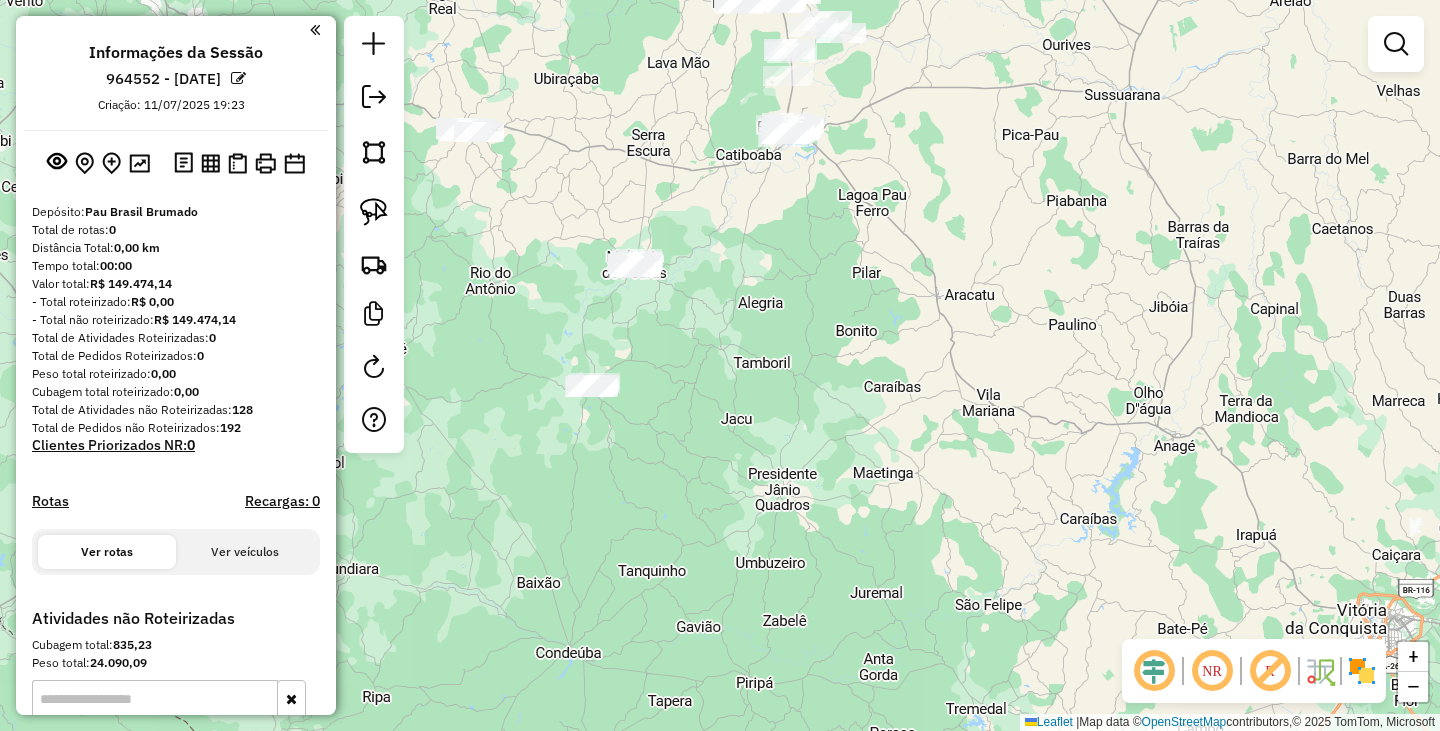 click on "Janela de atendimento Grade de atendimento Capacidade Transportadoras Veículos Cliente Pedidos  Rotas Selecione os dias de semana para filtrar as janelas de atendimento  Seg   Ter   Qua   Qui   Sex   Sáb   Dom  Informe o período da janela de atendimento: De: Até:  Filtrar exatamente a janela do cliente  Considerar janela de atendimento padrão  Selecione os dias de semana para filtrar as grades de atendimento  Seg   Ter   Qua   Qui   Sex   Sáb   Dom   Considerar clientes sem dia de atendimento cadastrado  Clientes fora do dia de atendimento selecionado Filtrar as atividades entre os valores definidos abaixo:  Peso mínimo:   Peso máximo:   Cubagem mínima:   Cubagem máxima:   De:   Até:  Filtrar as atividades entre o tempo de atendimento definido abaixo:  De:   Até:   Considerar capacidade total dos clientes não roteirizados Transportadora: Selecione um ou mais itens Tipo de veículo: Selecione um ou mais itens Veículo: Selecione um ou mais itens Motorista: Selecione um ou mais itens Nome: Rótulo:" 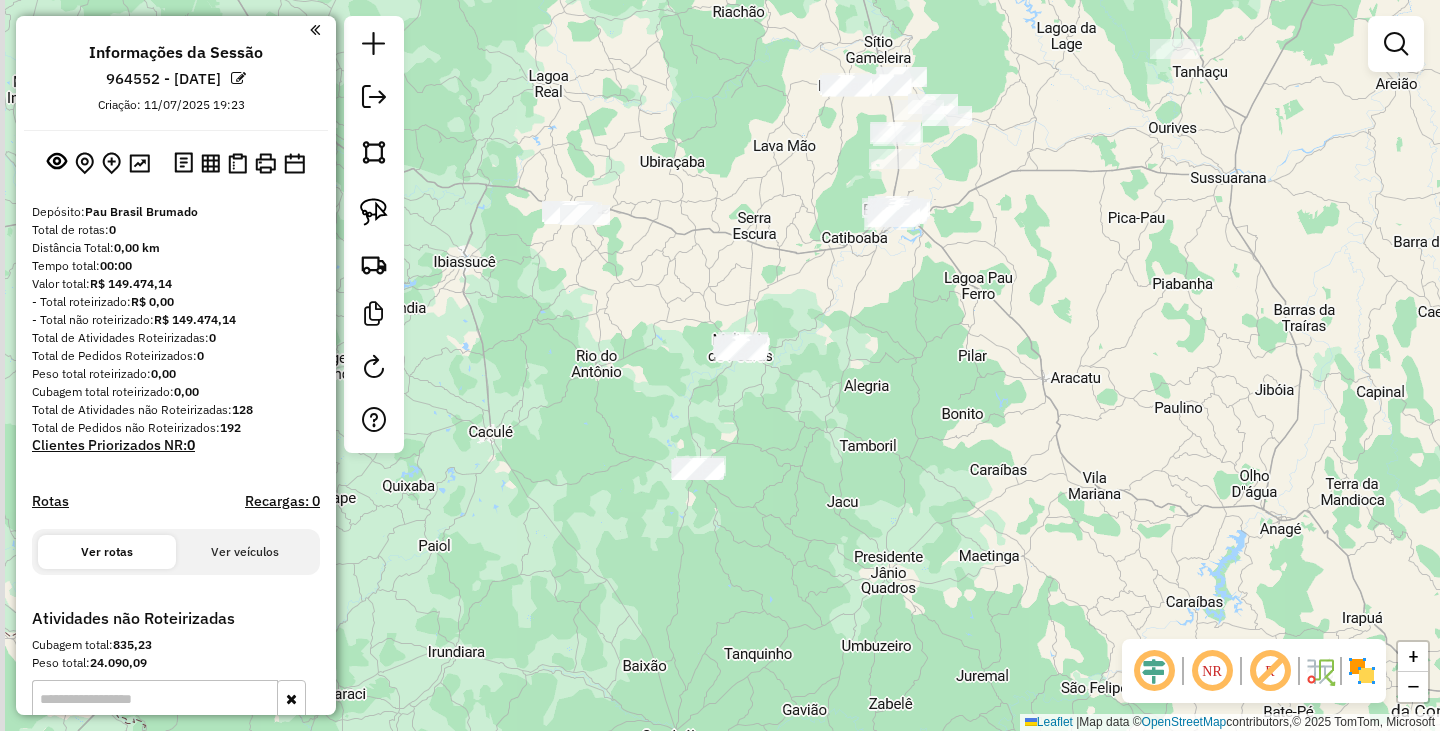 drag, startPoint x: 504, startPoint y: 260, endPoint x: 676, endPoint y: 389, distance: 215 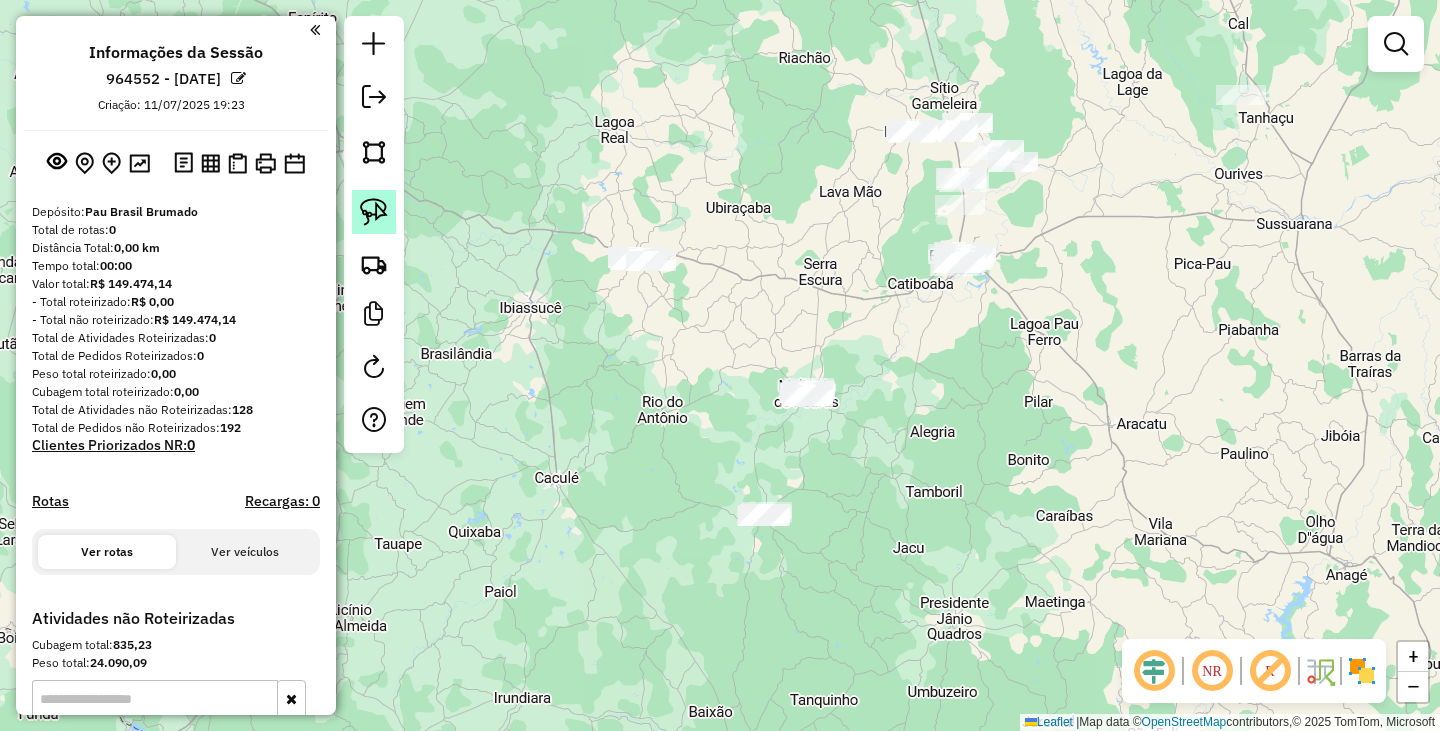 click 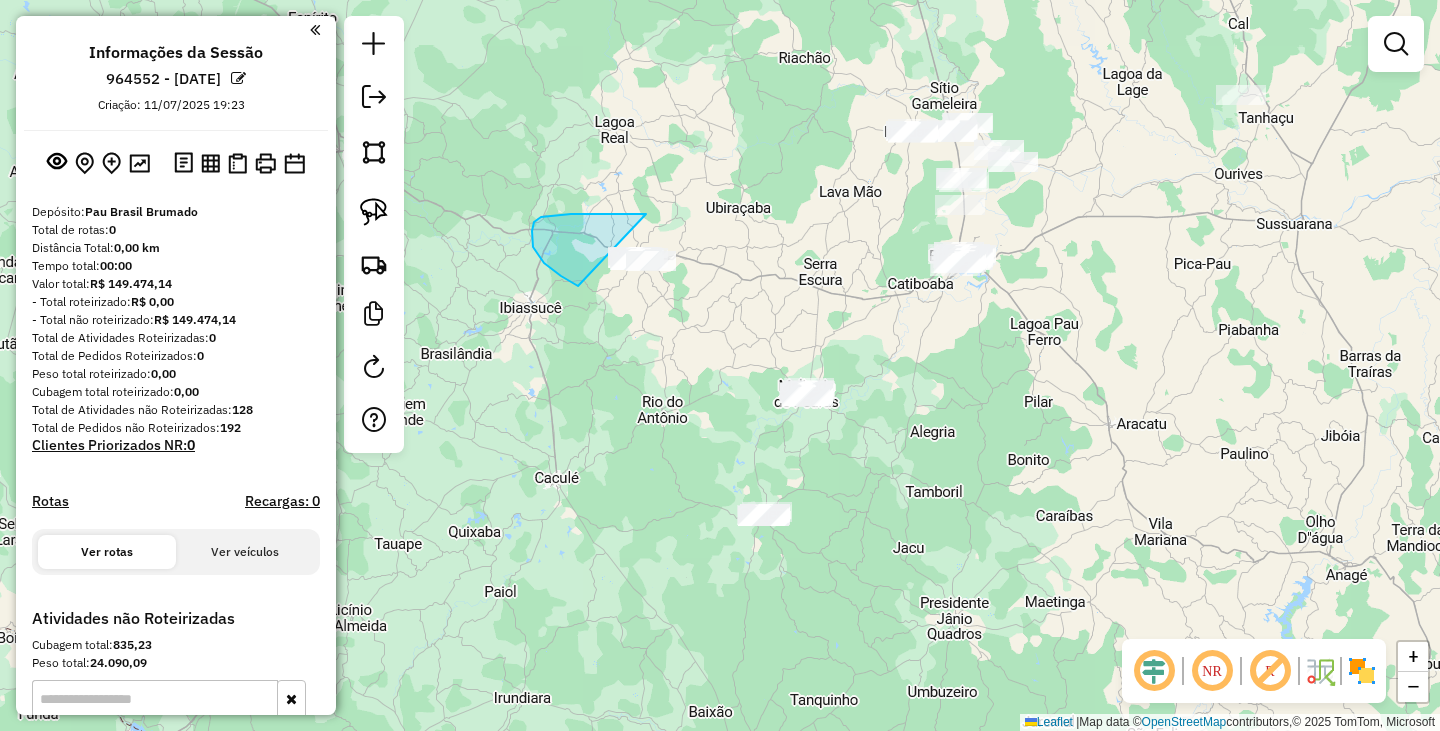 drag, startPoint x: 646, startPoint y: 214, endPoint x: 704, endPoint y: 271, distance: 81.32035 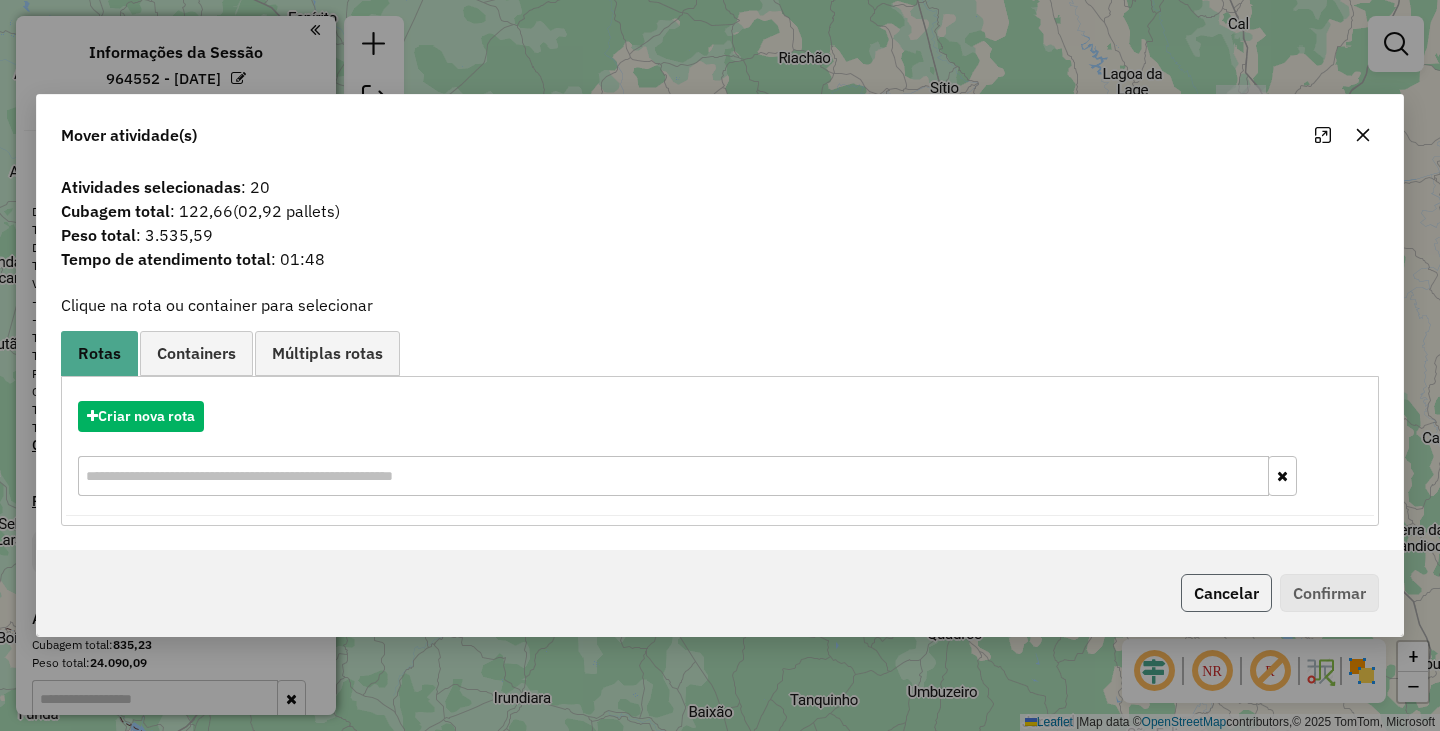 click on "Cancelar" 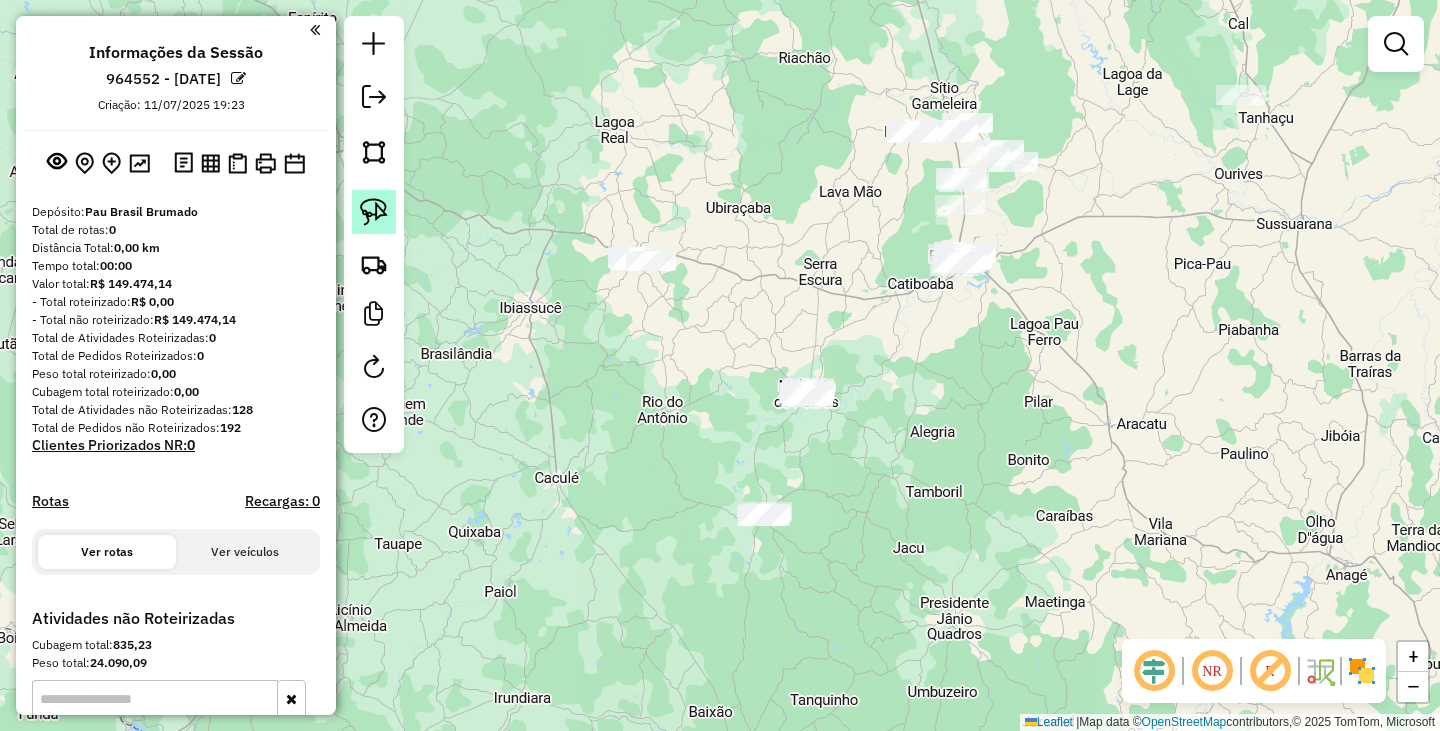 click 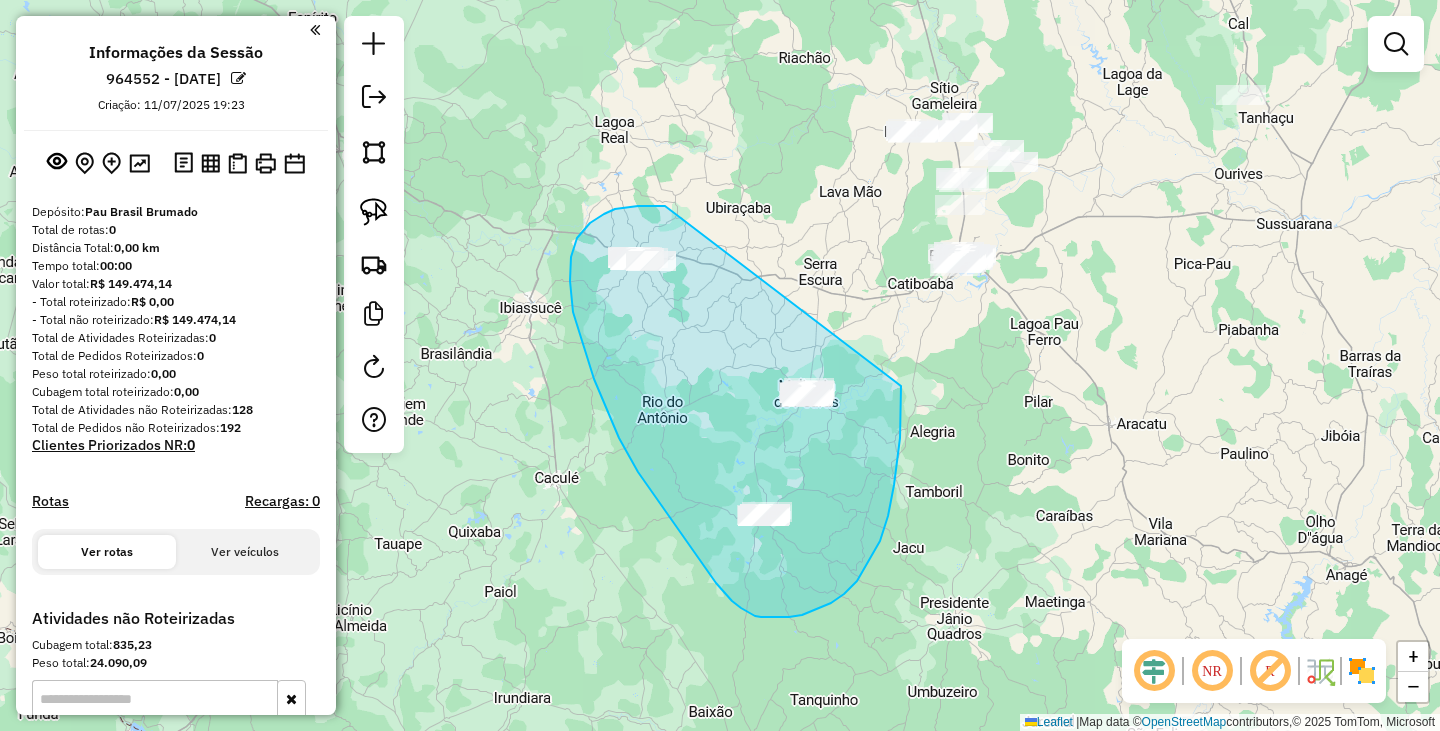 drag, startPoint x: 665, startPoint y: 206, endPoint x: 901, endPoint y: 383, distance: 295 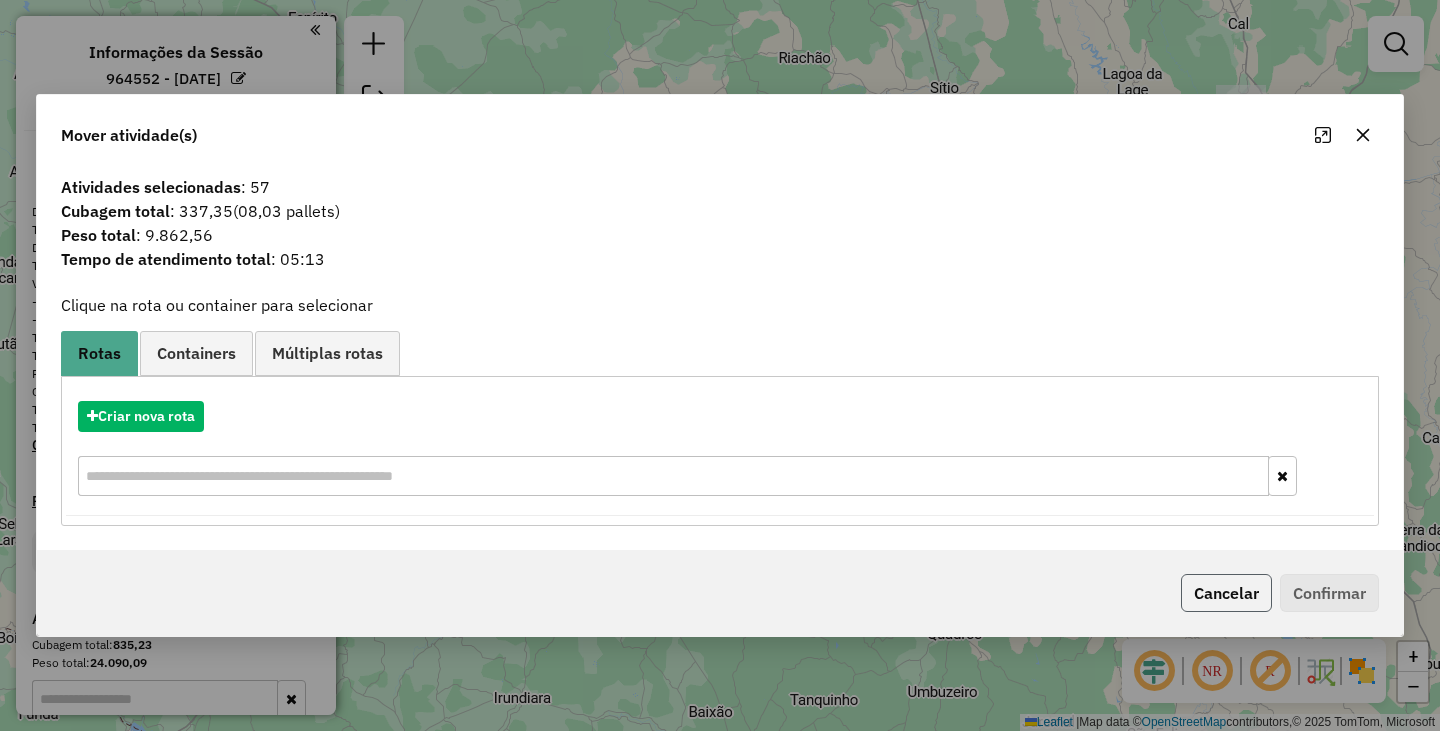 click on "Cancelar" 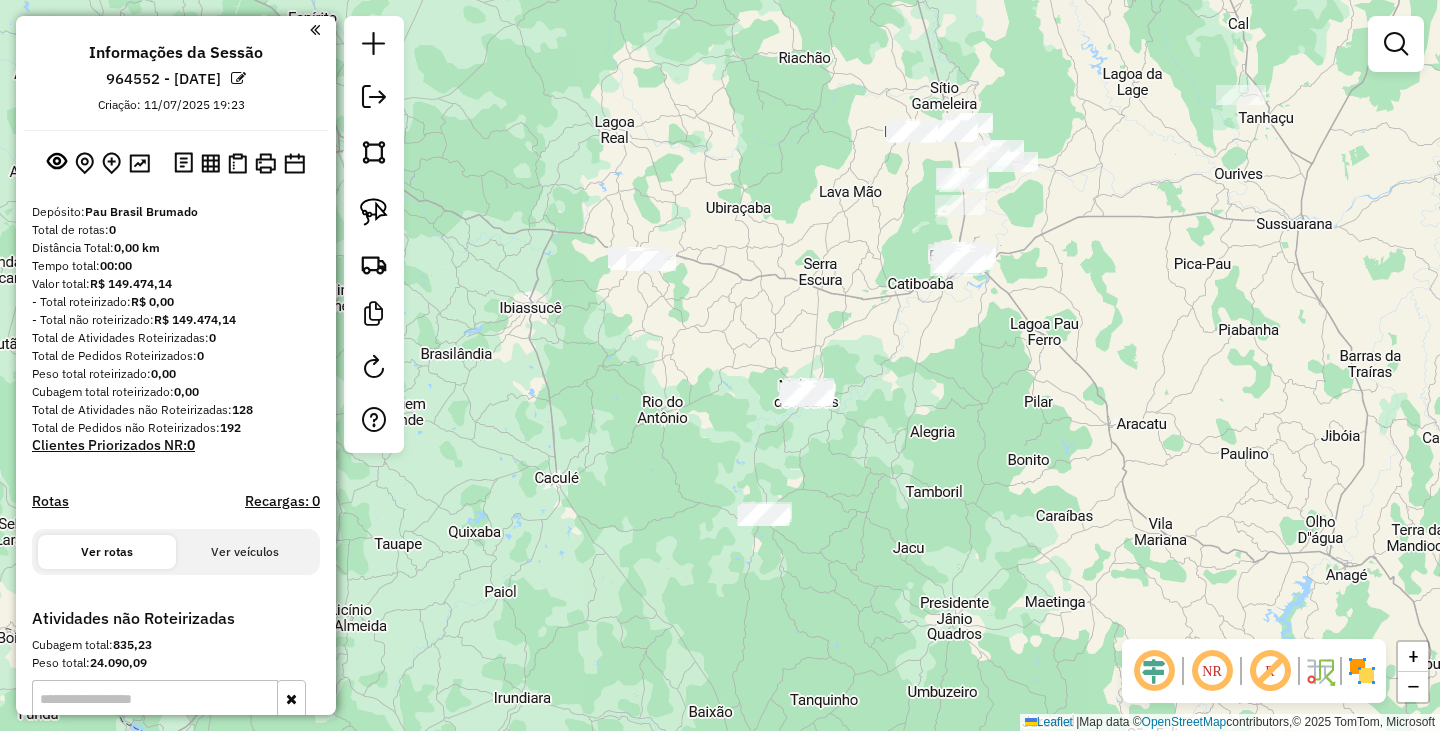 click at bounding box center (1396, 44) 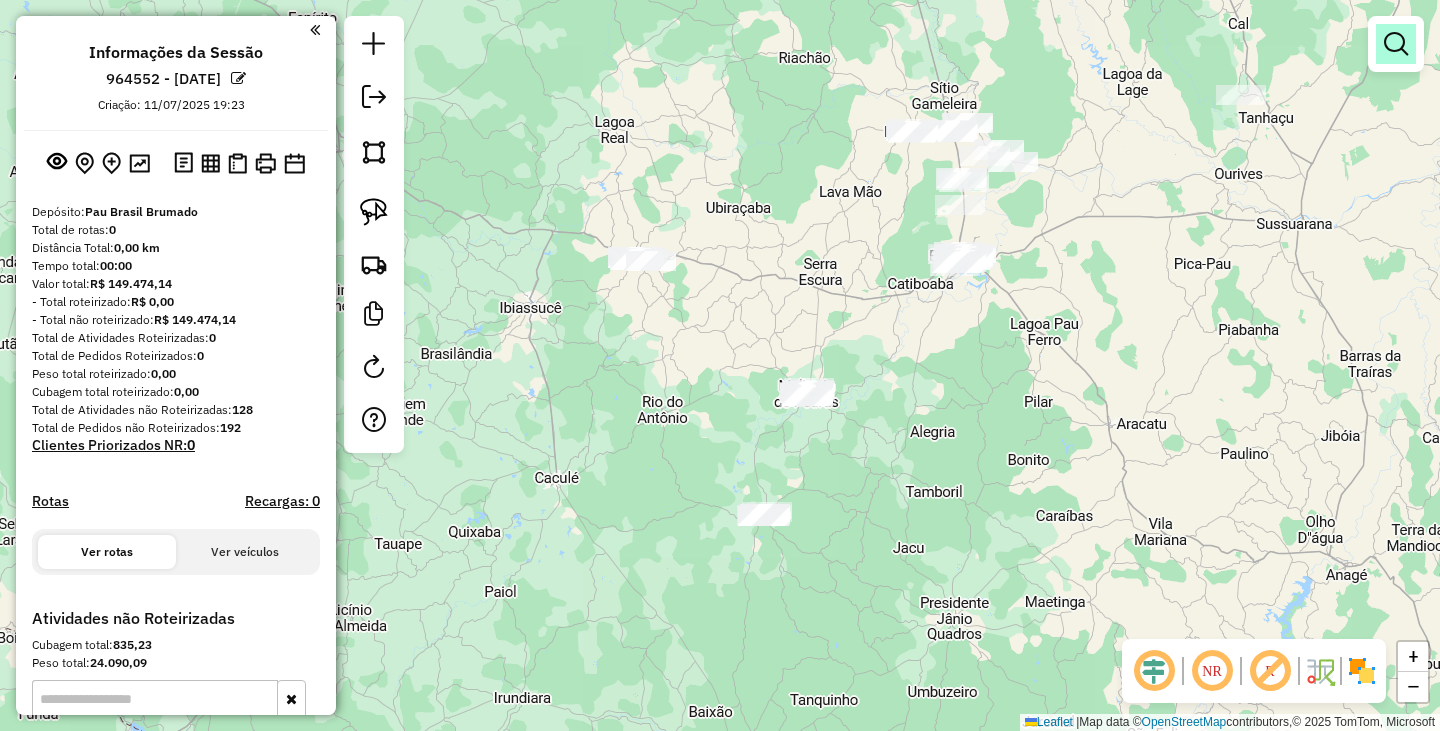 click at bounding box center (1396, 44) 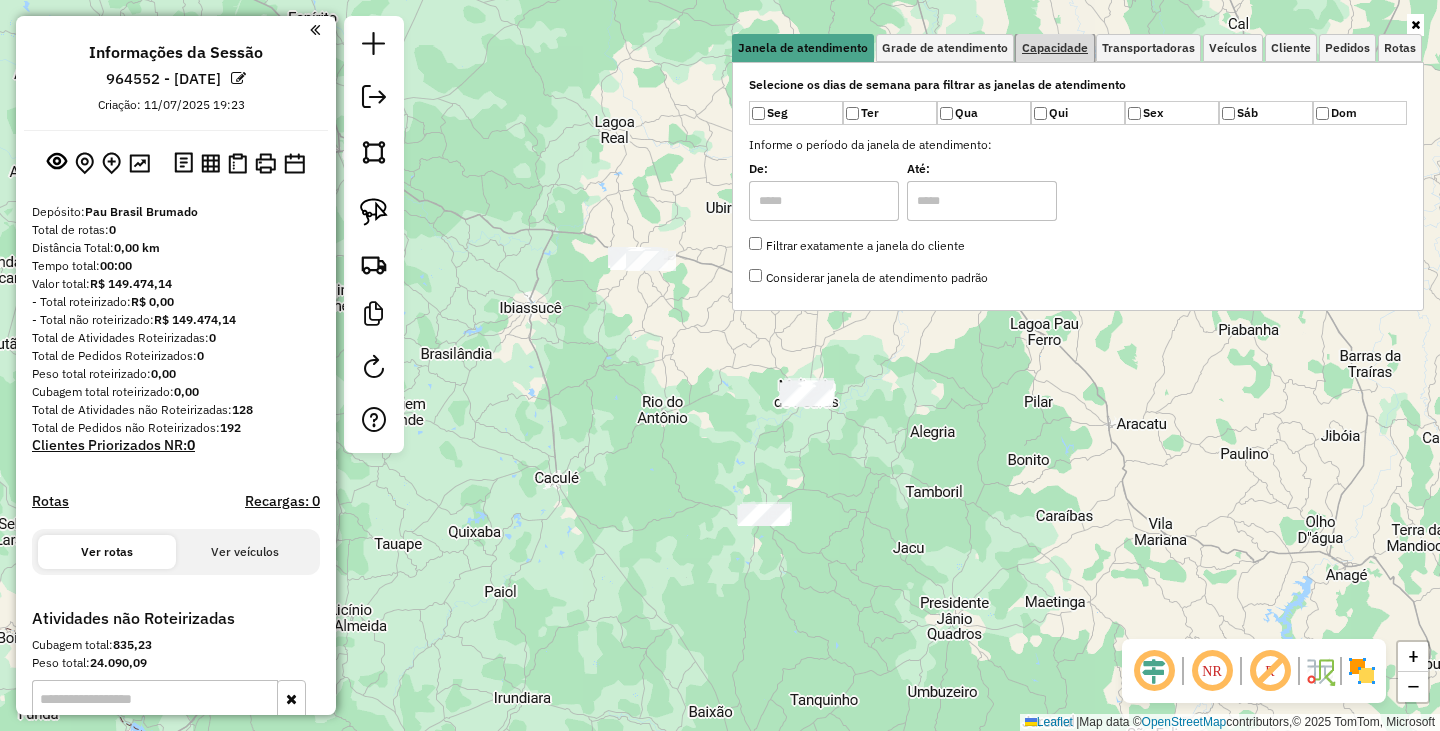 click on "Capacidade" at bounding box center [1055, 48] 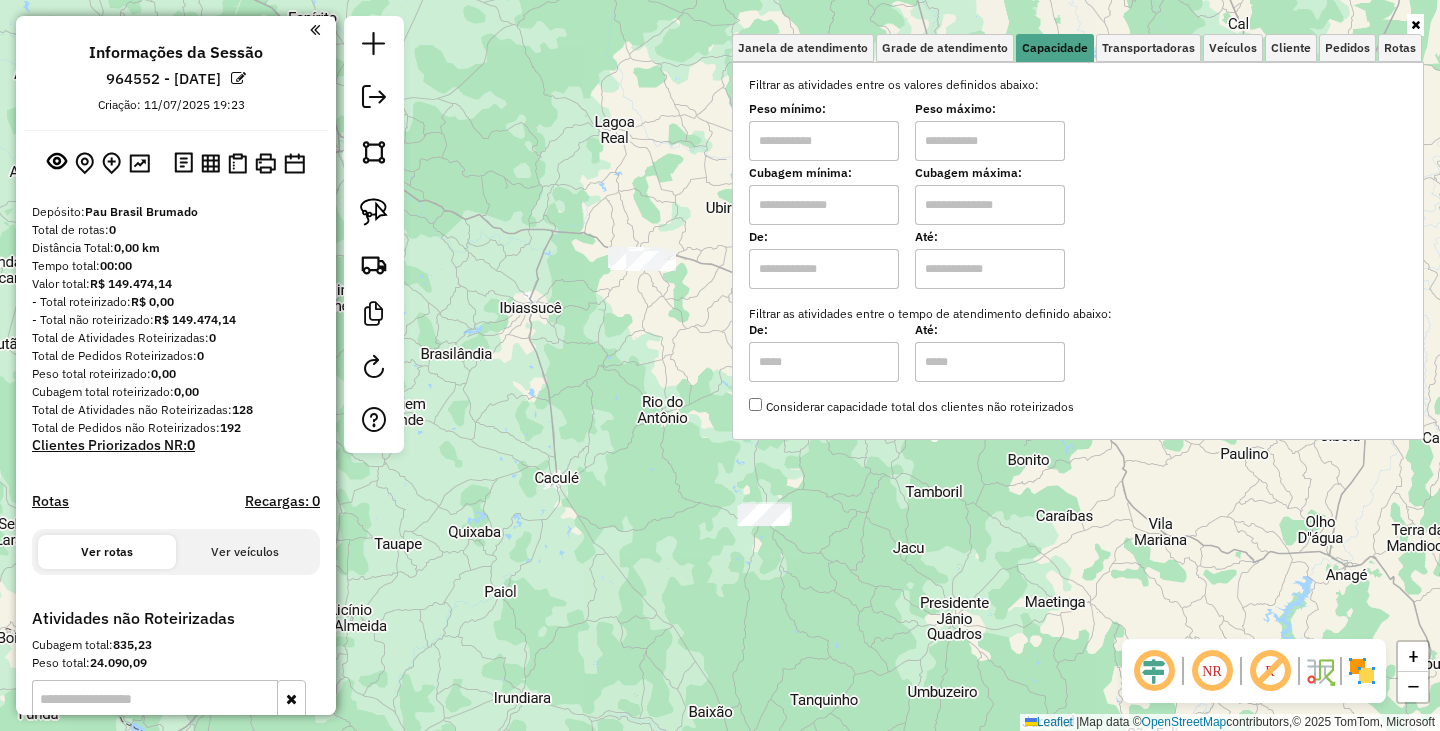 drag, startPoint x: 846, startPoint y: 138, endPoint x: 862, endPoint y: 146, distance: 17.888544 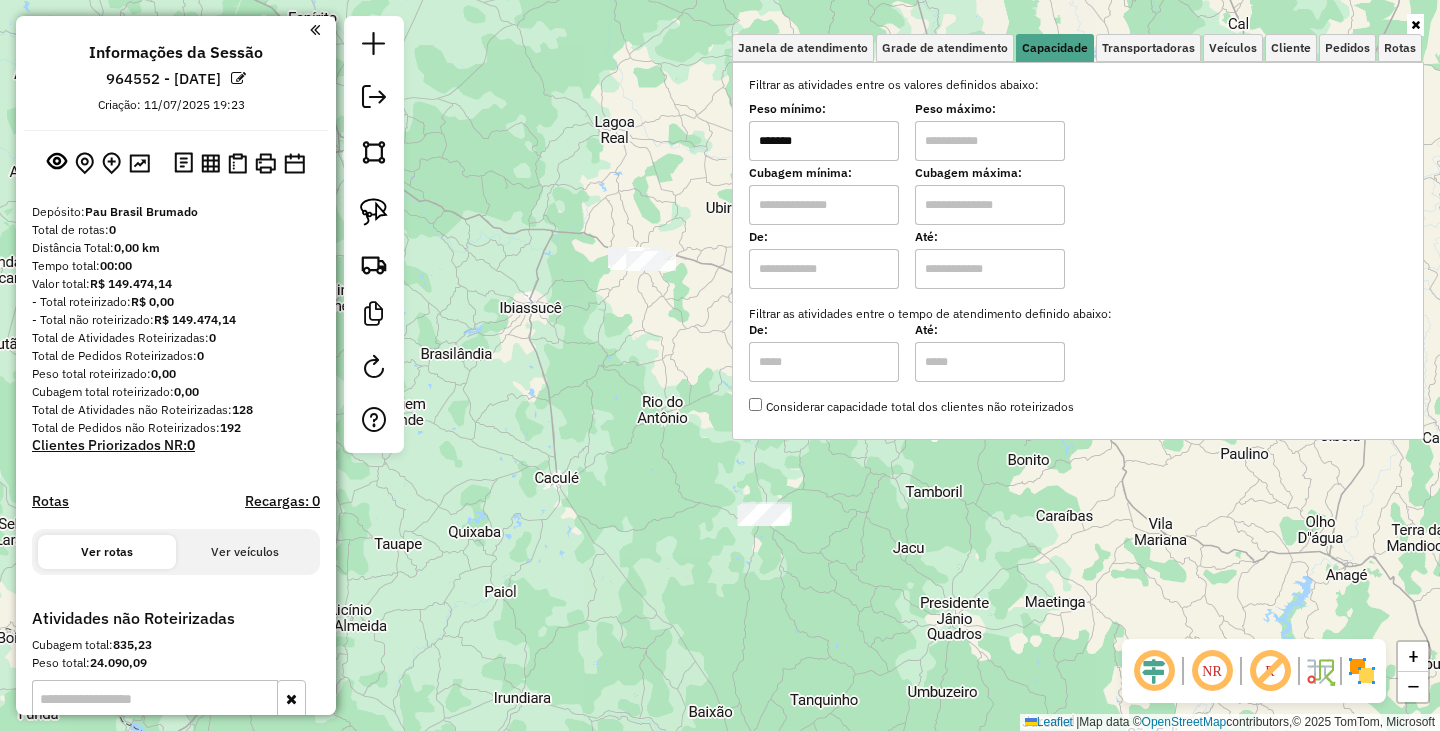 click at bounding box center (990, 141) 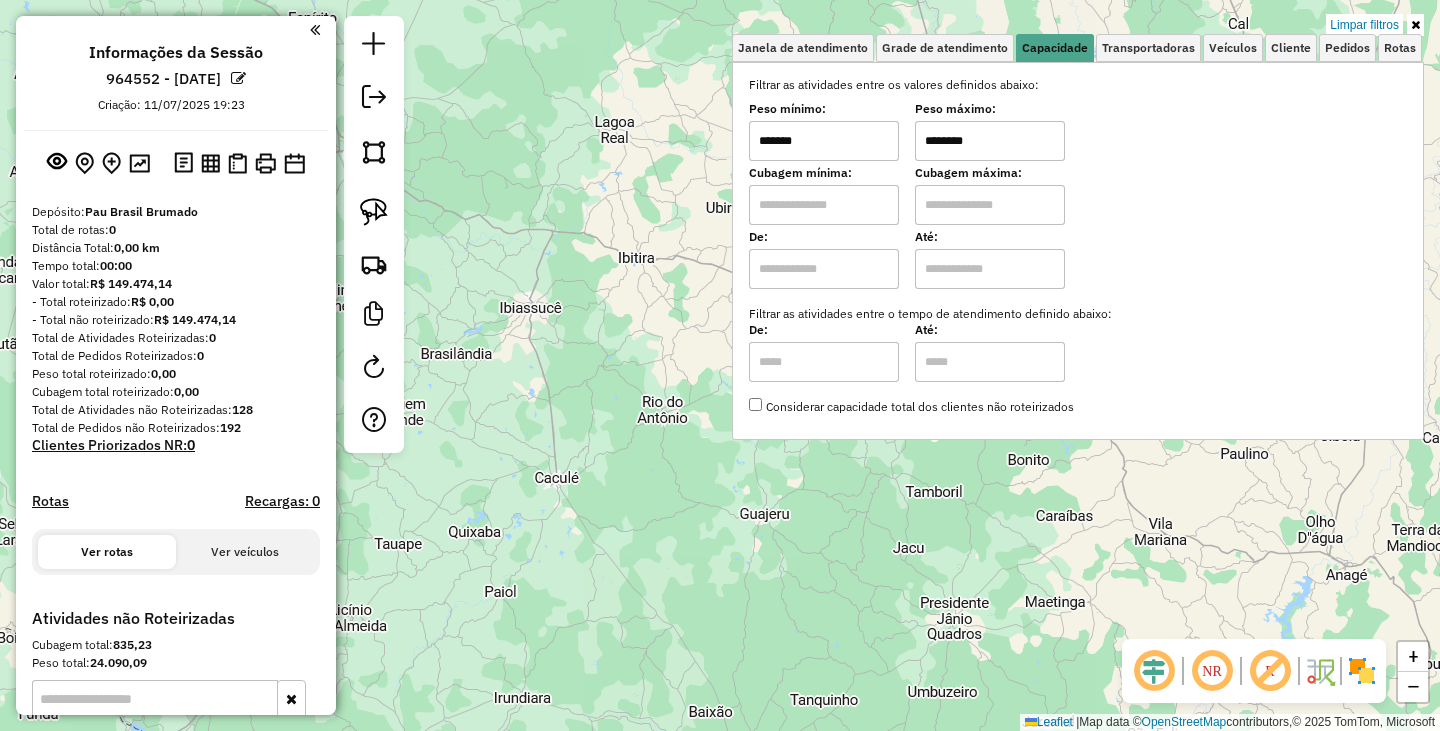 click on "Limpar filtros Janela de atendimento Grade de atendimento Capacidade Transportadoras Veículos Cliente Pedidos  Rotas Selecione os dias de semana para filtrar as janelas de atendimento  Seg   Ter   Qua   Qui   Sex   Sáb   Dom  Informe o período da janela de atendimento: De: Até:  Filtrar exatamente a janela do cliente  Considerar janela de atendimento padrão  Selecione os dias de semana para filtrar as grades de atendimento  Seg   Ter   Qua   Qui   Sex   Sáb   Dom   Considerar clientes sem dia de atendimento cadastrado  Clientes fora do dia de atendimento selecionado Filtrar as atividades entre os valores definidos abaixo:  Peso mínimo:  *******  Peso máximo:  ********  Cubagem mínima:   Cubagem máxima:   De:   Até:  Filtrar as atividades entre o tempo de atendimento definido abaixo:  De:   Até:   Considerar capacidade total dos clientes não roteirizados Transportadora: Selecione um ou mais itens Tipo de veículo: Selecione um ou mais itens Veículo: Selecione um ou mais itens Motorista: Nome: De:" 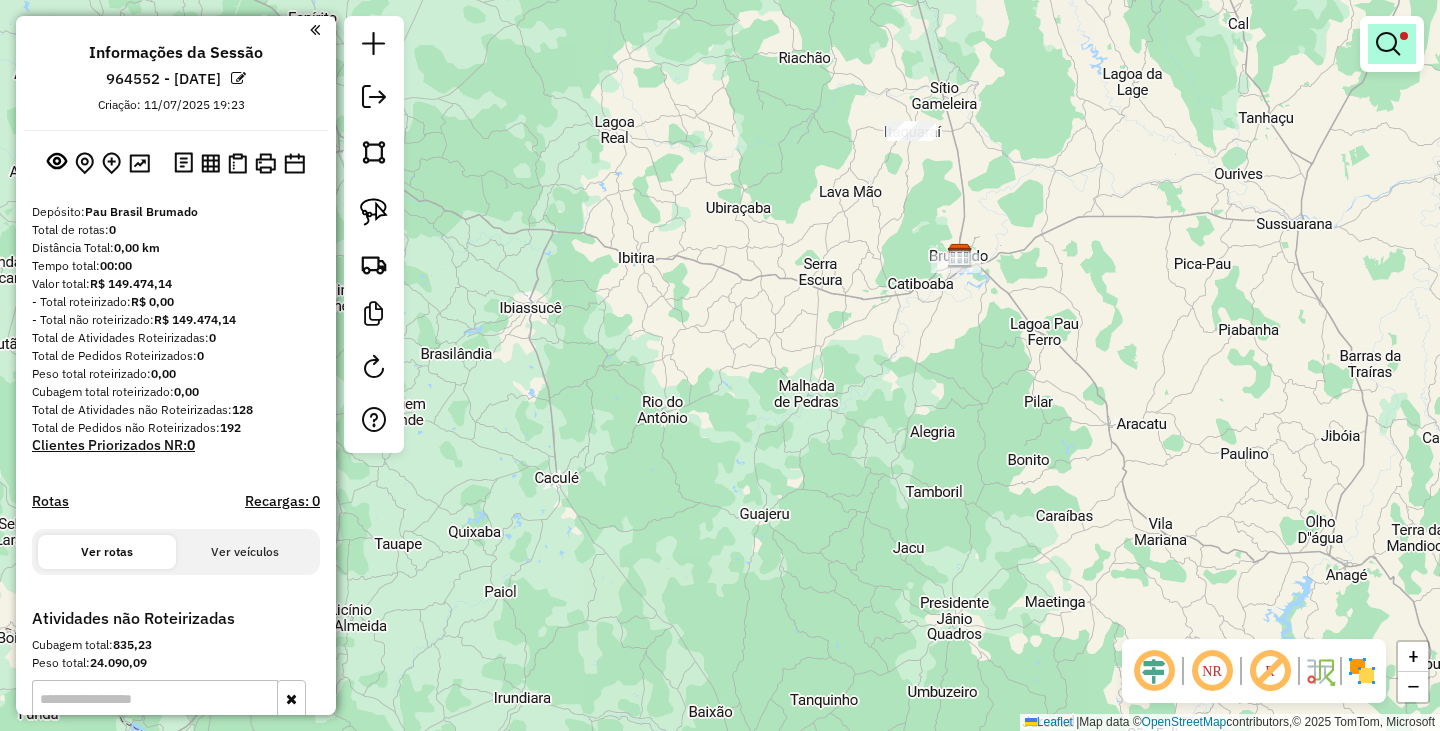 click at bounding box center (1388, 44) 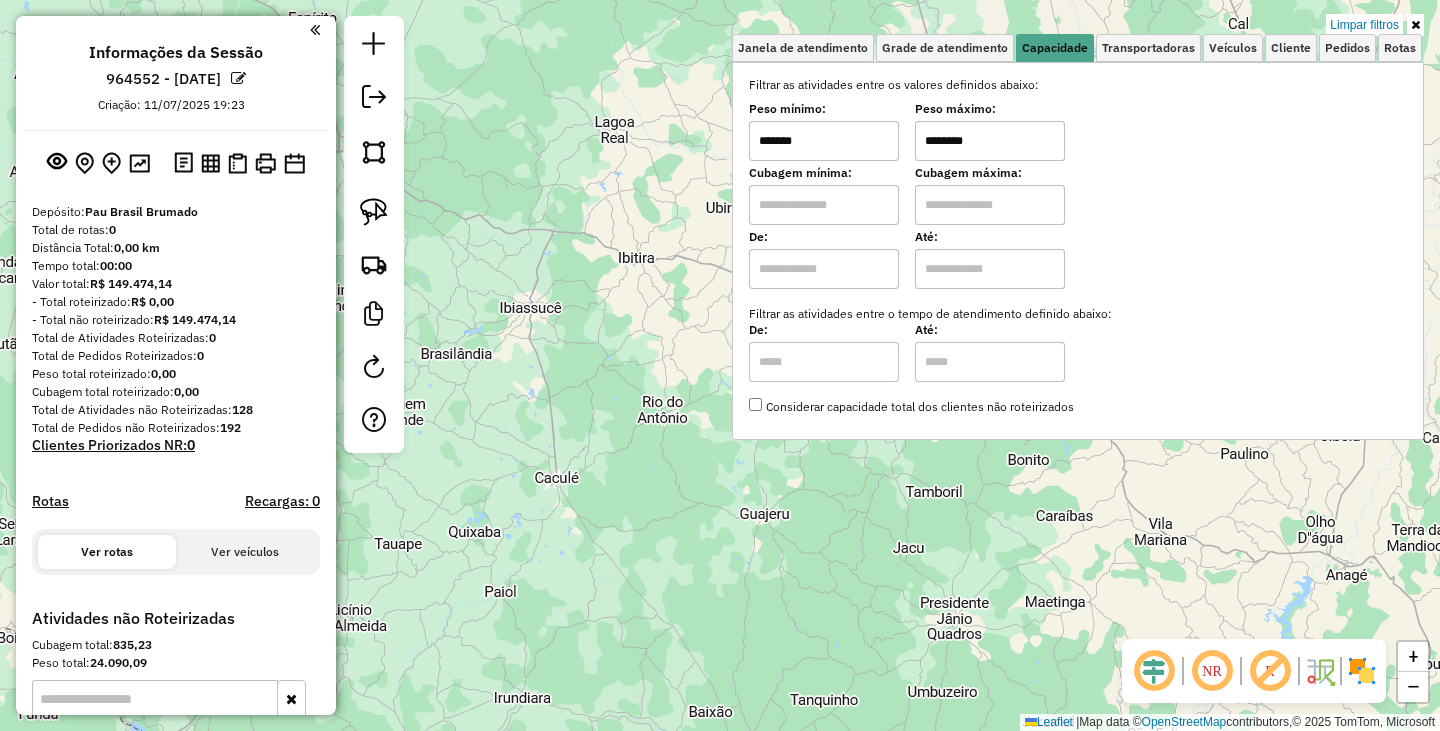 drag, startPoint x: 845, startPoint y: 139, endPoint x: 699, endPoint y: 136, distance: 146.03082 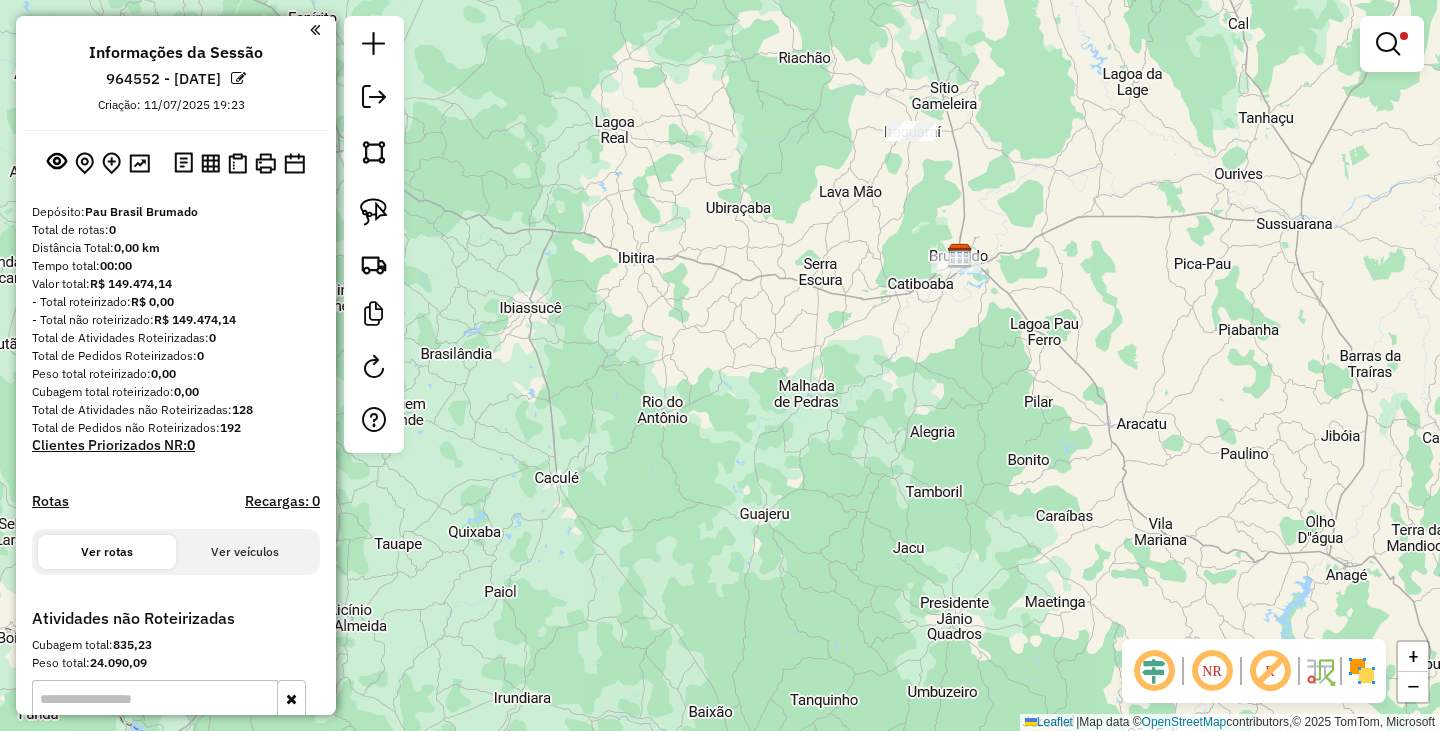 click on "Limpar filtros Janela de atendimento Grade de atendimento Capacidade Transportadoras Veículos Cliente Pedidos  Rotas Selecione os dias de semana para filtrar as janelas de atendimento  Seg   Ter   Qua   Qui   Sex   Sáb   Dom  Informe o período da janela de atendimento: De: Até:  Filtrar exatamente a janela do cliente  Considerar janela de atendimento padrão  Selecione os dias de semana para filtrar as grades de atendimento  Seg   Ter   Qua   Qui   Sex   Sáb   Dom   Considerar clientes sem dia de atendimento cadastrado  Clientes fora do dia de atendimento selecionado Filtrar as atividades entre os valores definidos abaixo:  Peso mínimo:  *******  Peso máximo:  ********  Cubagem mínima:   Cubagem máxima:   De:   Até:  Filtrar as atividades entre o tempo de atendimento definido abaixo:  De:   Até:   Considerar capacidade total dos clientes não roteirizados Transportadora: Selecione um ou mais itens Tipo de veículo: Selecione um ou mais itens Veículo: Selecione um ou mais itens Motorista: Nome: De:" 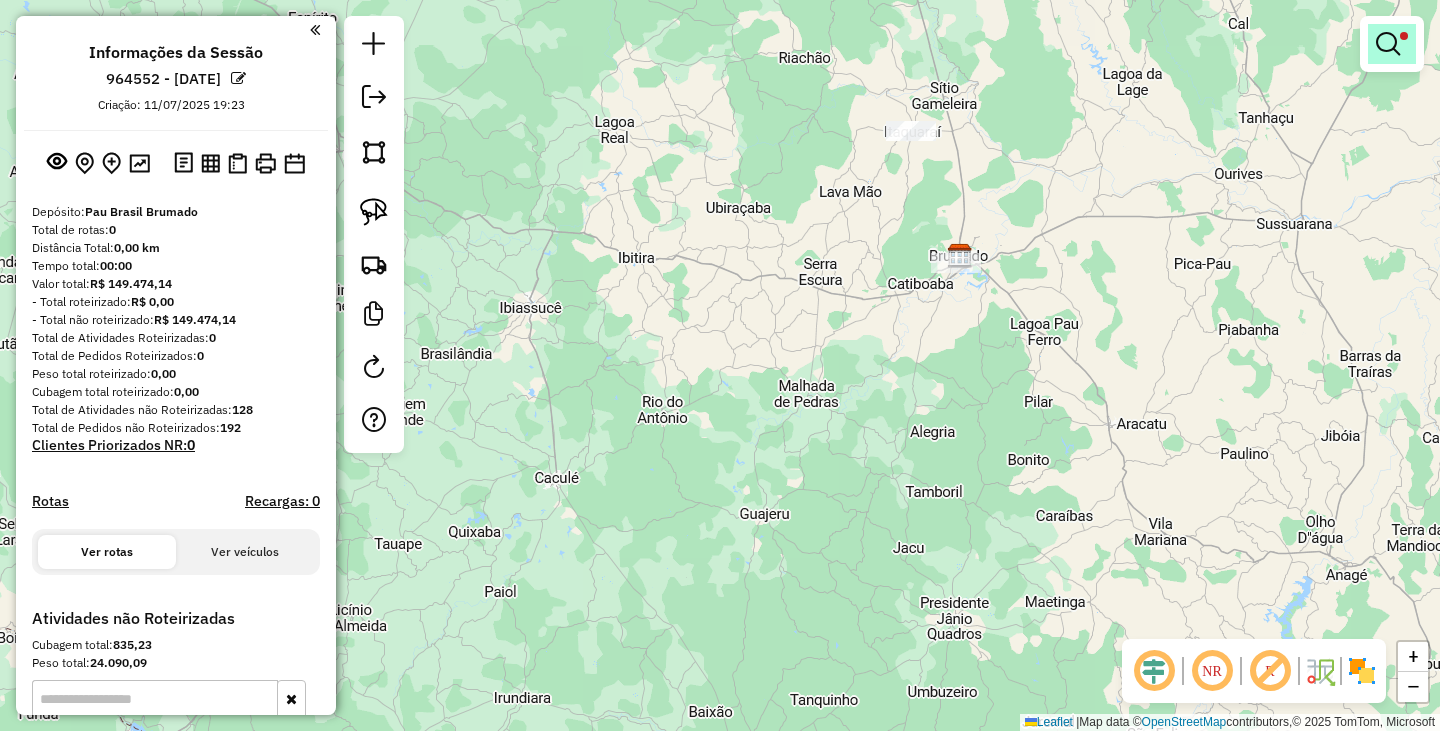 click at bounding box center [1392, 44] 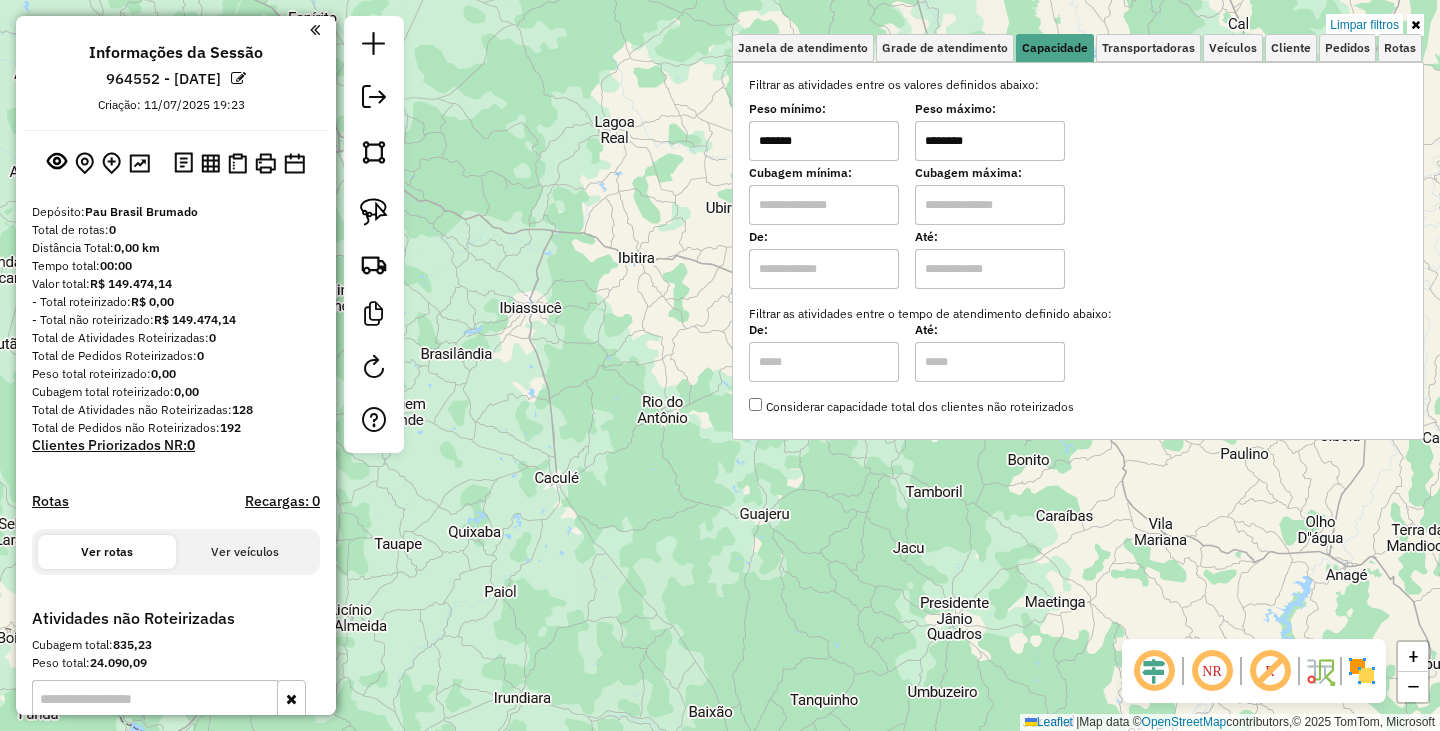 drag, startPoint x: 860, startPoint y: 120, endPoint x: 847, endPoint y: 123, distance: 13.341664 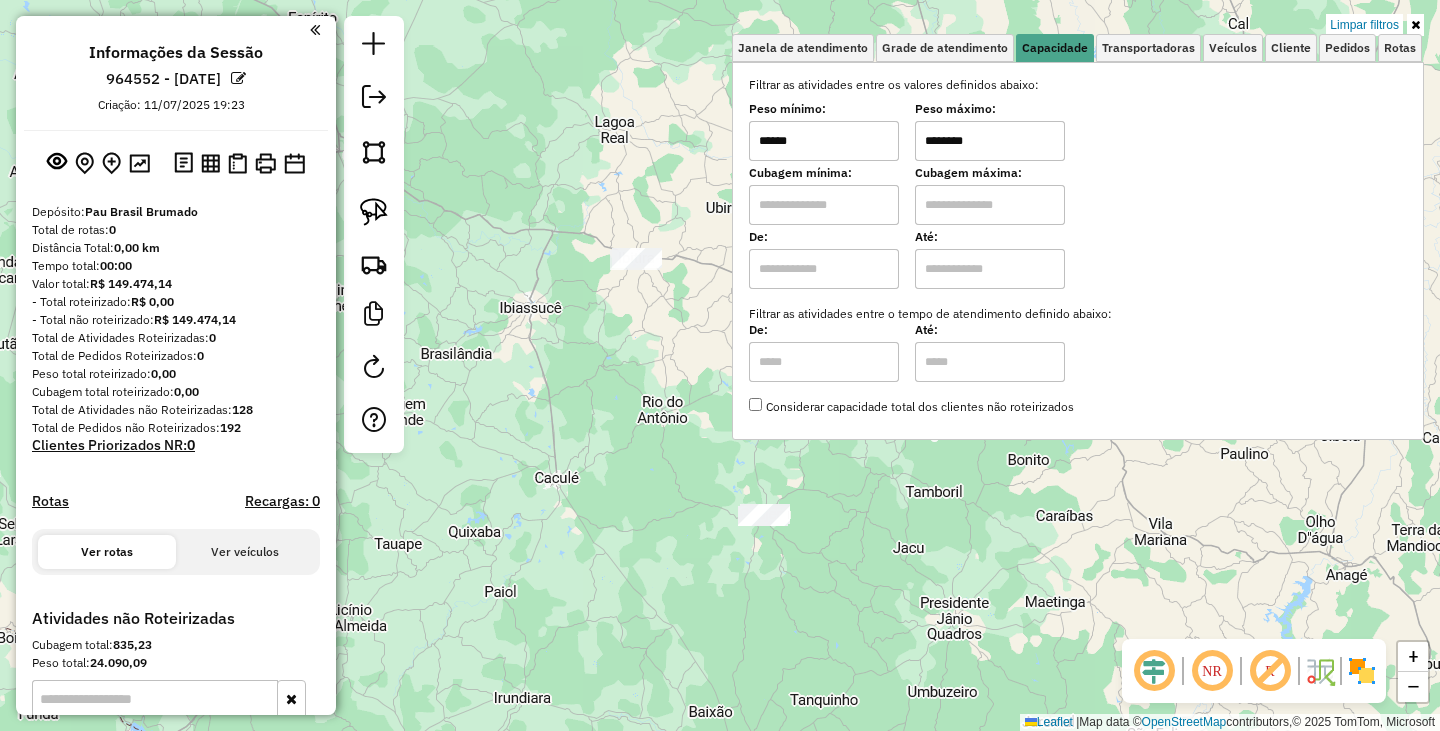type on "******" 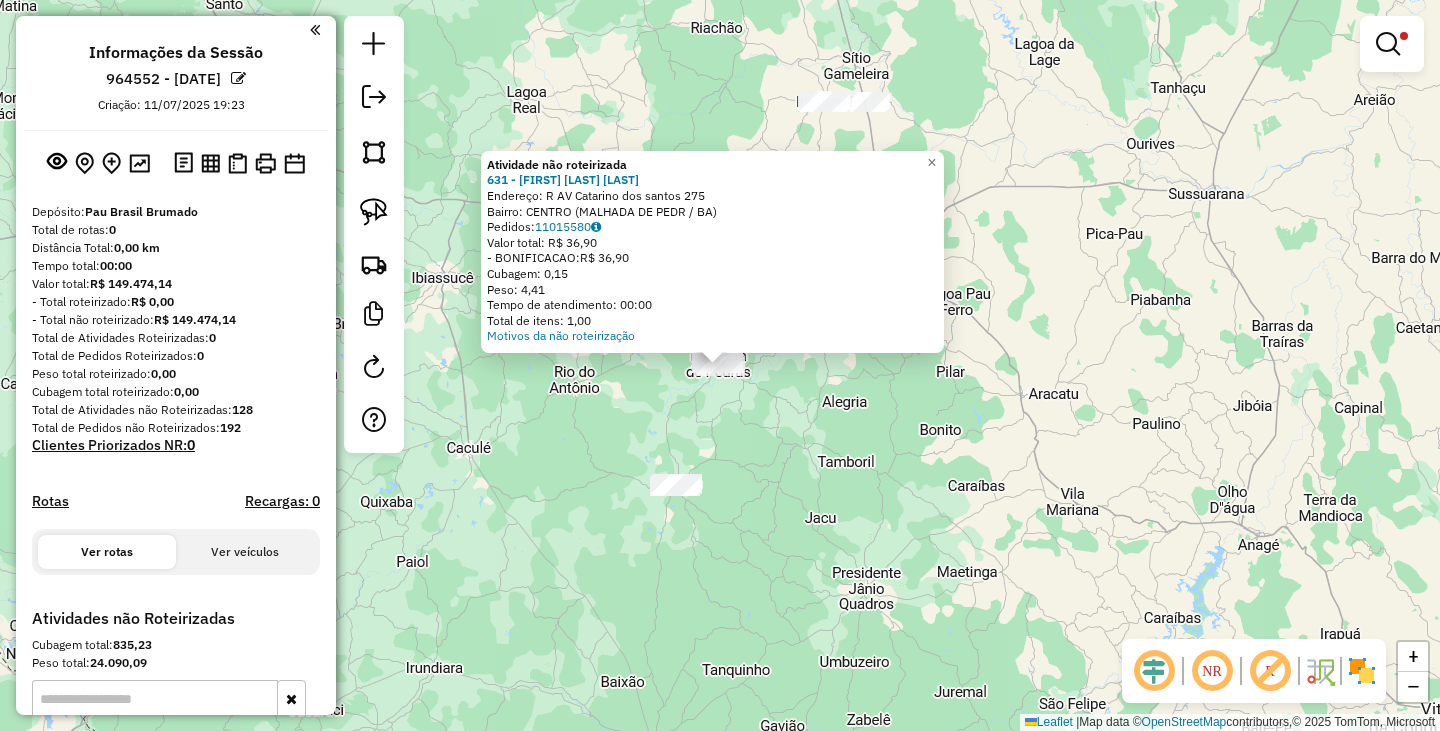 click on "Atividade não roteirizada 631 - MAIK REBOUCAS FERREI  Endereço: R   AV Catarino dos santos        275   Bairro: CENTRO (MALHADA DE PEDR / BA)   Pedidos:  11015580   Valor total: R$ 36,90   - BONIFICACAO:  R$ 36,90   Cubagem: 0,15   Peso: 4,41   Tempo de atendimento: 00:00   Total de itens: 1,00  Motivos da não roteirização × Limpar filtros Janela de atendimento Grade de atendimento Capacidade Transportadoras Veículos Cliente Pedidos  Rotas Selecione os dias de semana para filtrar as janelas de atendimento  Seg   Ter   Qua   Qui   Sex   Sáb   Dom  Informe o período da janela de atendimento: De: Até:  Filtrar exatamente a janela do cliente  Considerar janela de atendimento padrão  Selecione os dias de semana para filtrar as grades de atendimento  Seg   Ter   Qua   Qui   Sex   Sáb   Dom   Considerar clientes sem dia de atendimento cadastrado  Clientes fora do dia de atendimento selecionado Filtrar as atividades entre os valores definidos abaixo:  Peso mínimo:  ******  Peso máximo:  ********  De:  +" 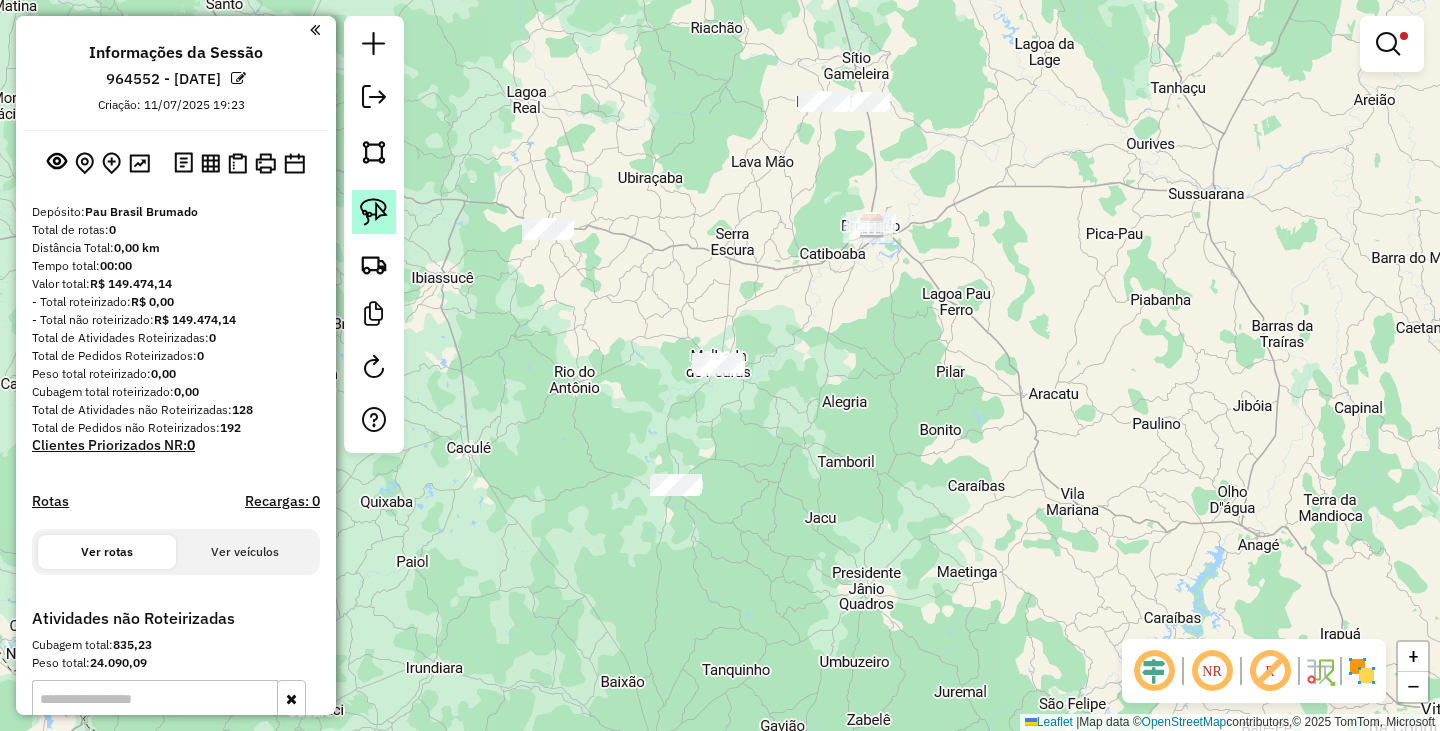 click 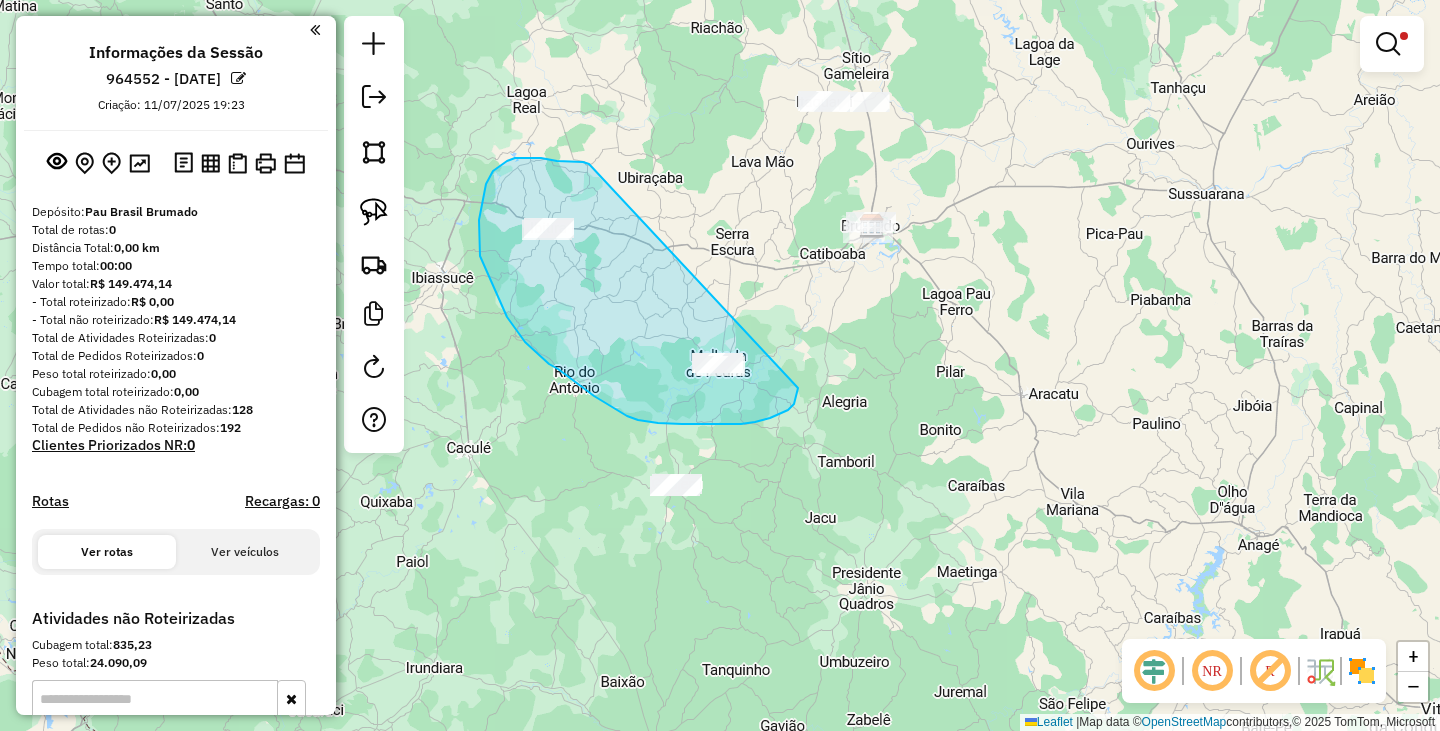 drag, startPoint x: 550, startPoint y: 159, endPoint x: 798, endPoint y: 368, distance: 324.32236 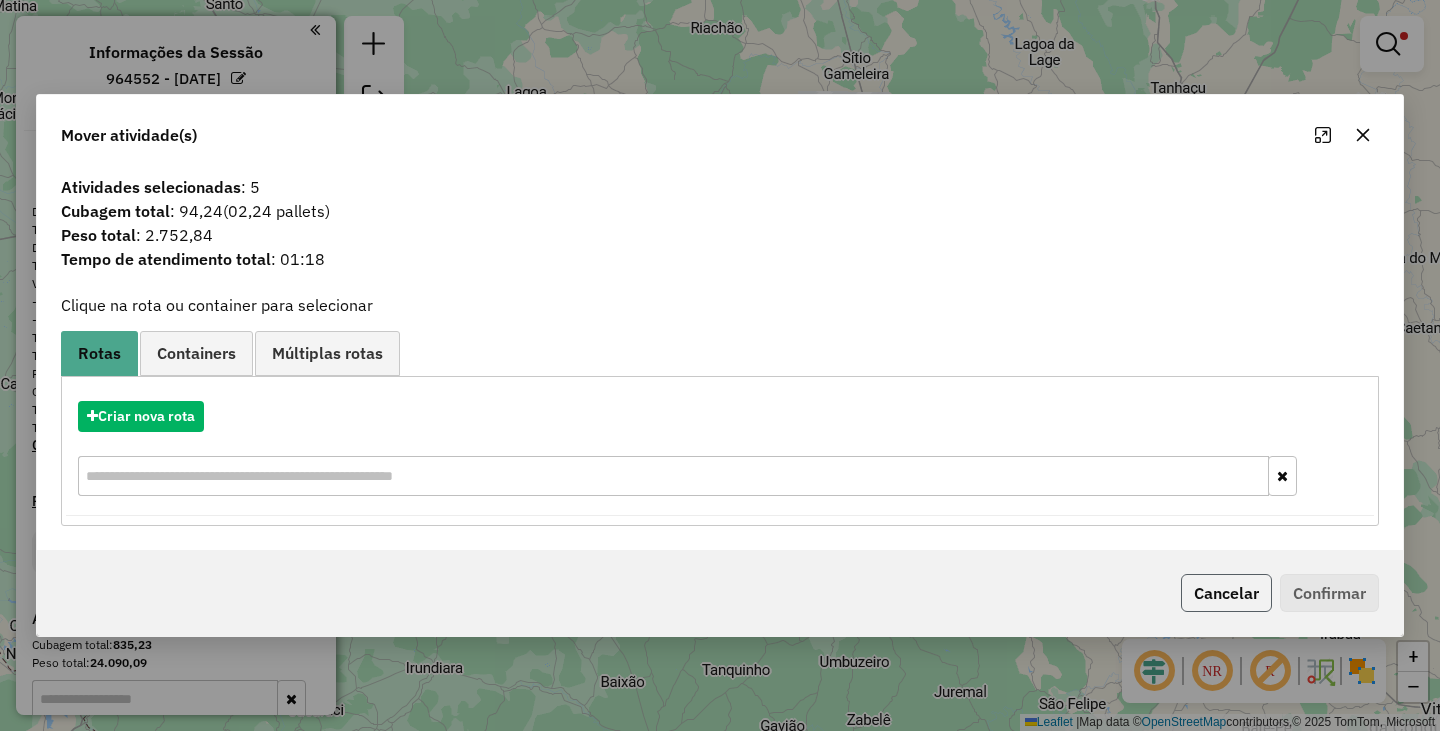 click on "Cancelar" 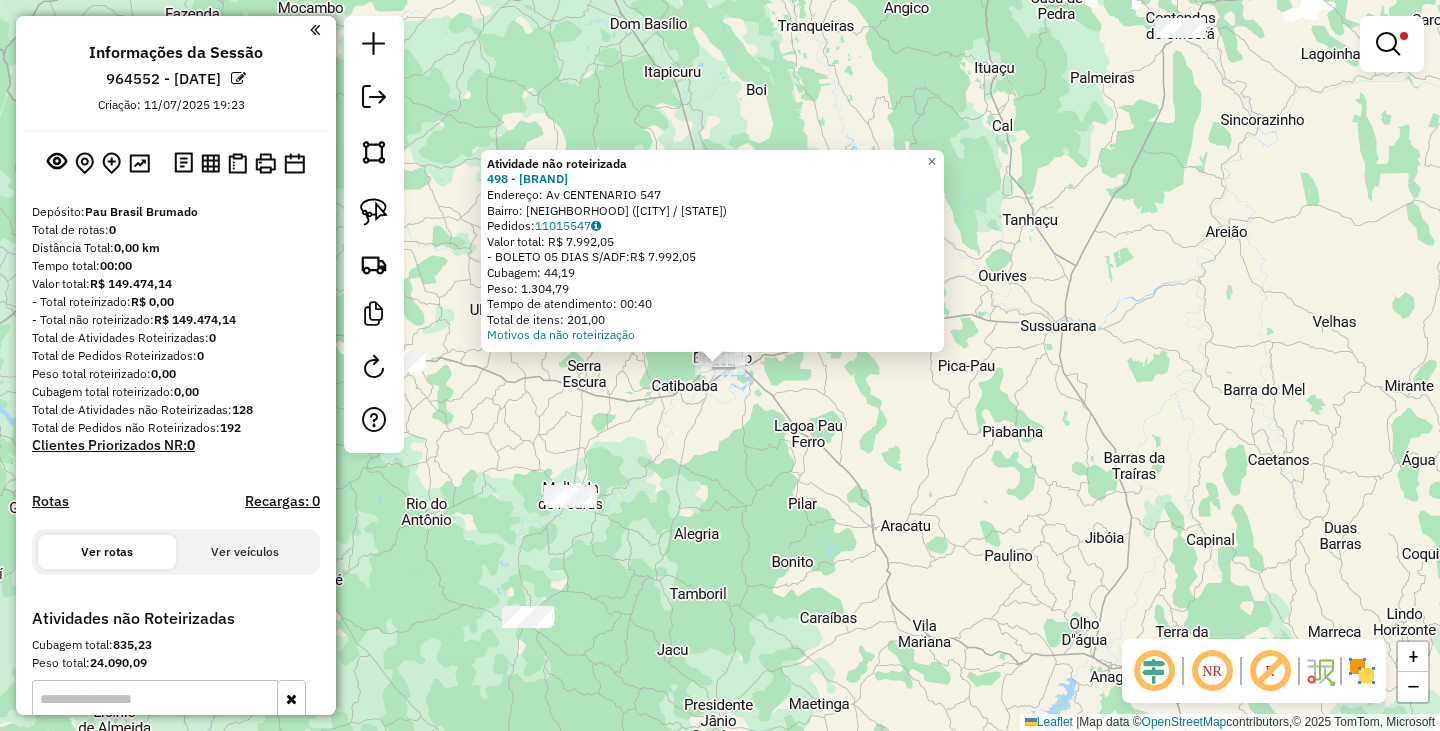 click on "Atividade não roteirizada 498 - TO DE BOA RESTAURANT  Endereço: Av  CENTENARIO                    547   Bairro: NOVO BRUMADO (BRUMADO / BA)   Pedidos:  11015547   Valor total: R$ 7.992,05   - BOLETO 05 DIAS S/ADF:  R$ 7.992,05   Cubagem: 44,19   Peso: 1.304,79   Tempo de atendimento: 00:40   Total de itens: 201,00  Motivos da não roteirização × Limpar filtros Janela de atendimento Grade de atendimento Capacidade Transportadoras Veículos Cliente Pedidos  Rotas Selecione os dias de semana para filtrar as janelas de atendimento  Seg   Ter   Qua   Qui   Sex   Sáb   Dom  Informe o período da janela de atendimento: De: Até:  Filtrar exatamente a janela do cliente  Considerar janela de atendimento padrão  Selecione os dias de semana para filtrar as grades de atendimento  Seg   Ter   Qua   Qui   Sex   Sáb   Dom   Considerar clientes sem dia de atendimento cadastrado  Clientes fora do dia de atendimento selecionado Filtrar as atividades entre os valores definidos abaixo:  Peso mínimo:  ****** ******** De:" 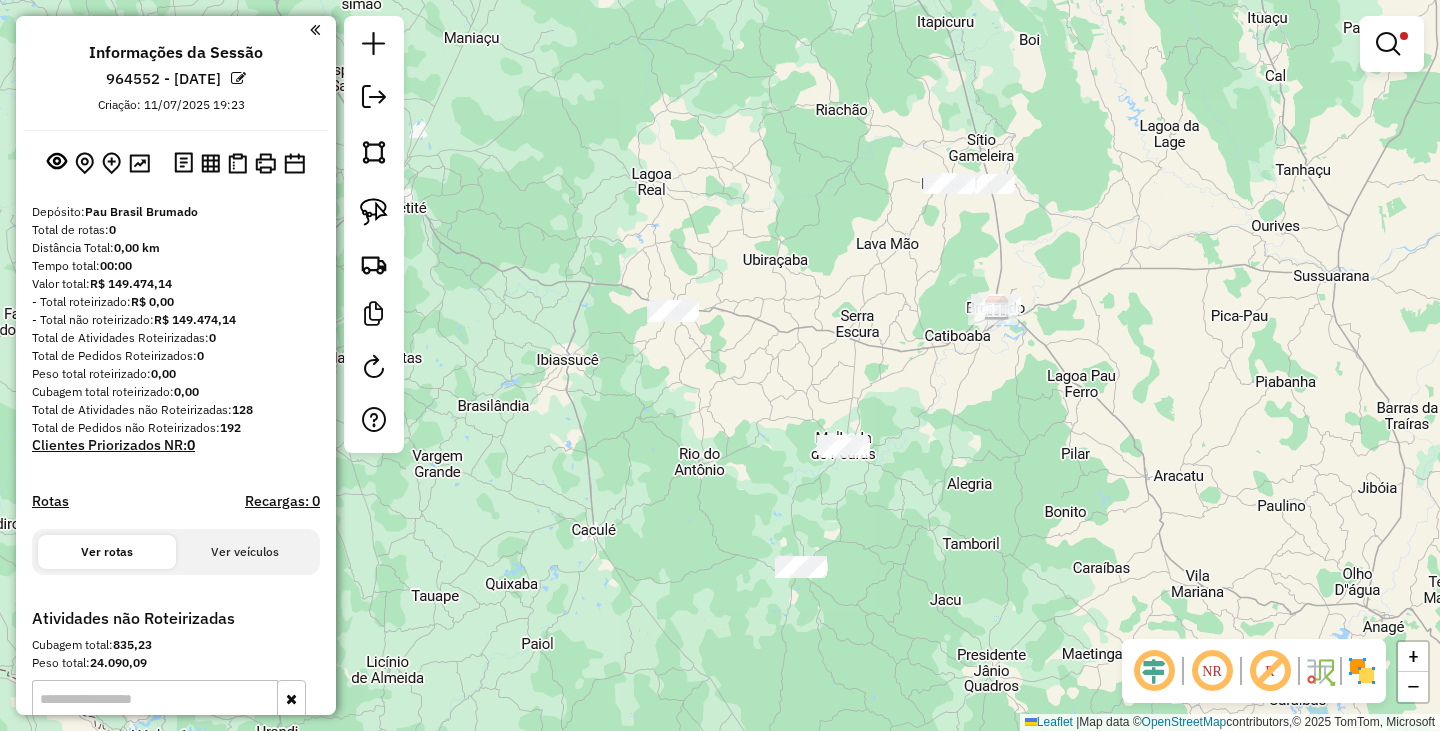 drag, startPoint x: 704, startPoint y: 468, endPoint x: 984, endPoint y: 416, distance: 284.78763 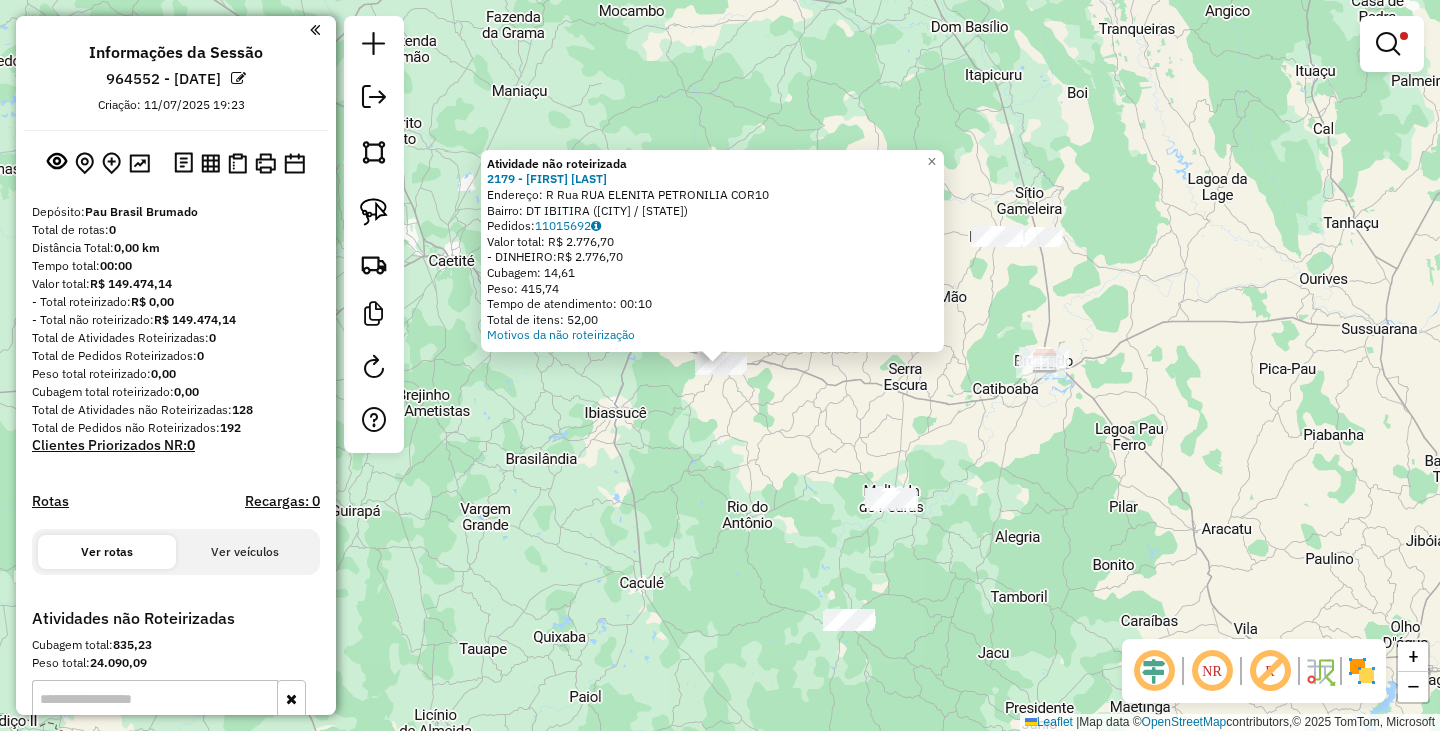 click on "Atividade não roteirizada 2179 - MIRLANE CORREIA CARL  Endereço: R   Rua RUA ELENITA PETRONILIA COR10   Bairro: DT IBITIRA (RIO DO ANTONIO / BA)   Pedidos:  11015692   Valor total: R$ 2.776,70   - DINHEIRO:  R$ 2.776,70   Cubagem: 14,61   Peso: 415,74   Tempo de atendimento: 00:10   Total de itens: 52,00  Motivos da não roteirização × Limpar filtros Janela de atendimento Grade de atendimento Capacidade Transportadoras Veículos Cliente Pedidos  Rotas Selecione os dias de semana para filtrar as janelas de atendimento  Seg   Ter   Qua   Qui   Sex   Sáb   Dom  Informe o período da janela de atendimento: De: Até:  Filtrar exatamente a janela do cliente  Considerar janela de atendimento padrão  Selecione os dias de semana para filtrar as grades de atendimento  Seg   Ter   Qua   Qui   Sex   Sáb   Dom   Considerar clientes sem dia de atendimento cadastrado  Clientes fora do dia de atendimento selecionado Filtrar as atividades entre os valores definidos abaixo:  Peso mínimo:  ******  Peso máximo:   De:" 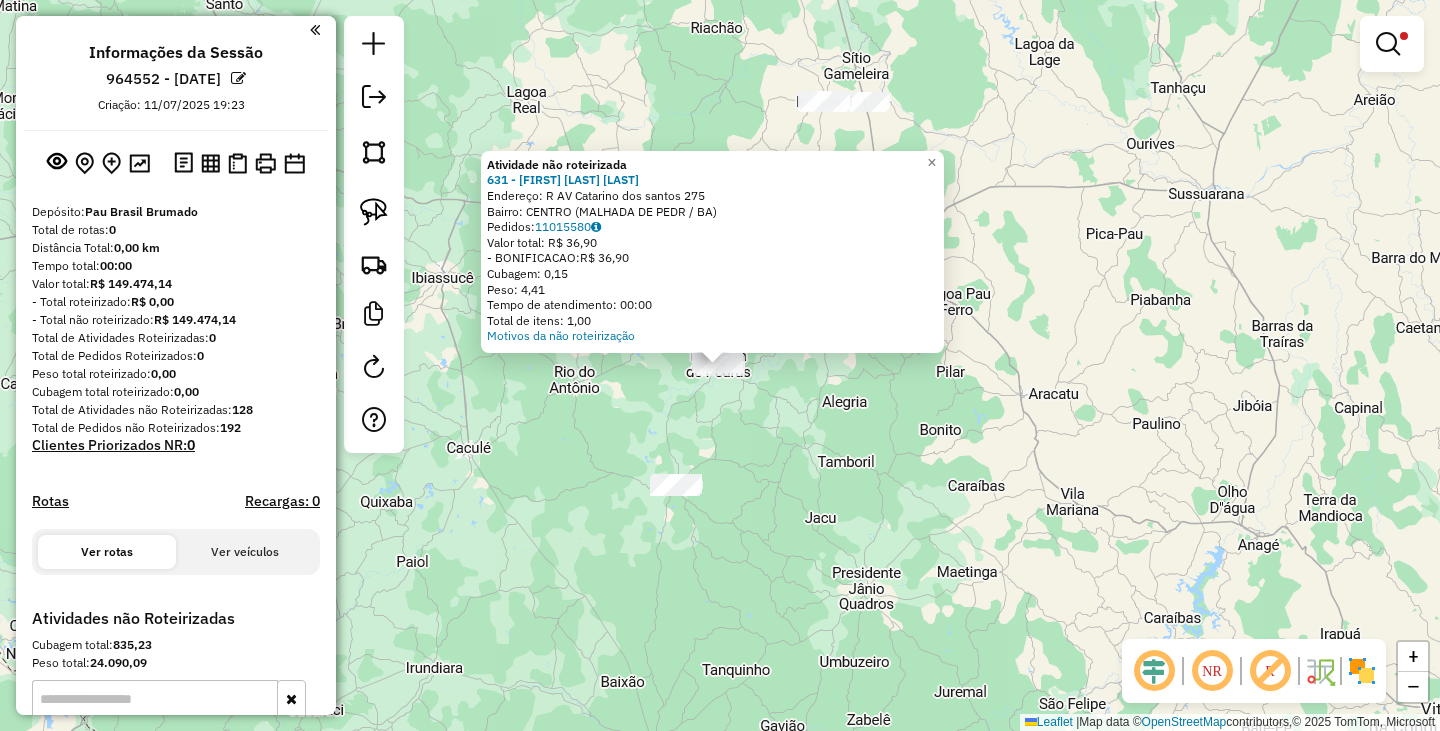 click on "Atividade não roteirizada 631 - MAIK REBOUCAS FERREI  Endereço: R   AV Catarino dos santos        275   Bairro: CENTRO (MALHADA DE PEDR / BA)   Pedidos:  11015580   Valor total: R$ 36,90   - BONIFICACAO:  R$ 36,90   Cubagem: 0,15   Peso: 4,41   Tempo de atendimento: 00:00   Total de itens: 1,00  Motivos da não roteirização × Limpar filtros Janela de atendimento Grade de atendimento Capacidade Transportadoras Veículos Cliente Pedidos  Rotas Selecione os dias de semana para filtrar as janelas de atendimento  Seg   Ter   Qua   Qui   Sex   Sáb   Dom  Informe o período da janela de atendimento: De: Até:  Filtrar exatamente a janela do cliente  Considerar janela de atendimento padrão  Selecione os dias de semana para filtrar as grades de atendimento  Seg   Ter   Qua   Qui   Sex   Sáb   Dom   Considerar clientes sem dia de atendimento cadastrado  Clientes fora do dia de atendimento selecionado Filtrar as atividades entre os valores definidos abaixo:  Peso mínimo:  ******  Peso máximo:  ********  De:  +" 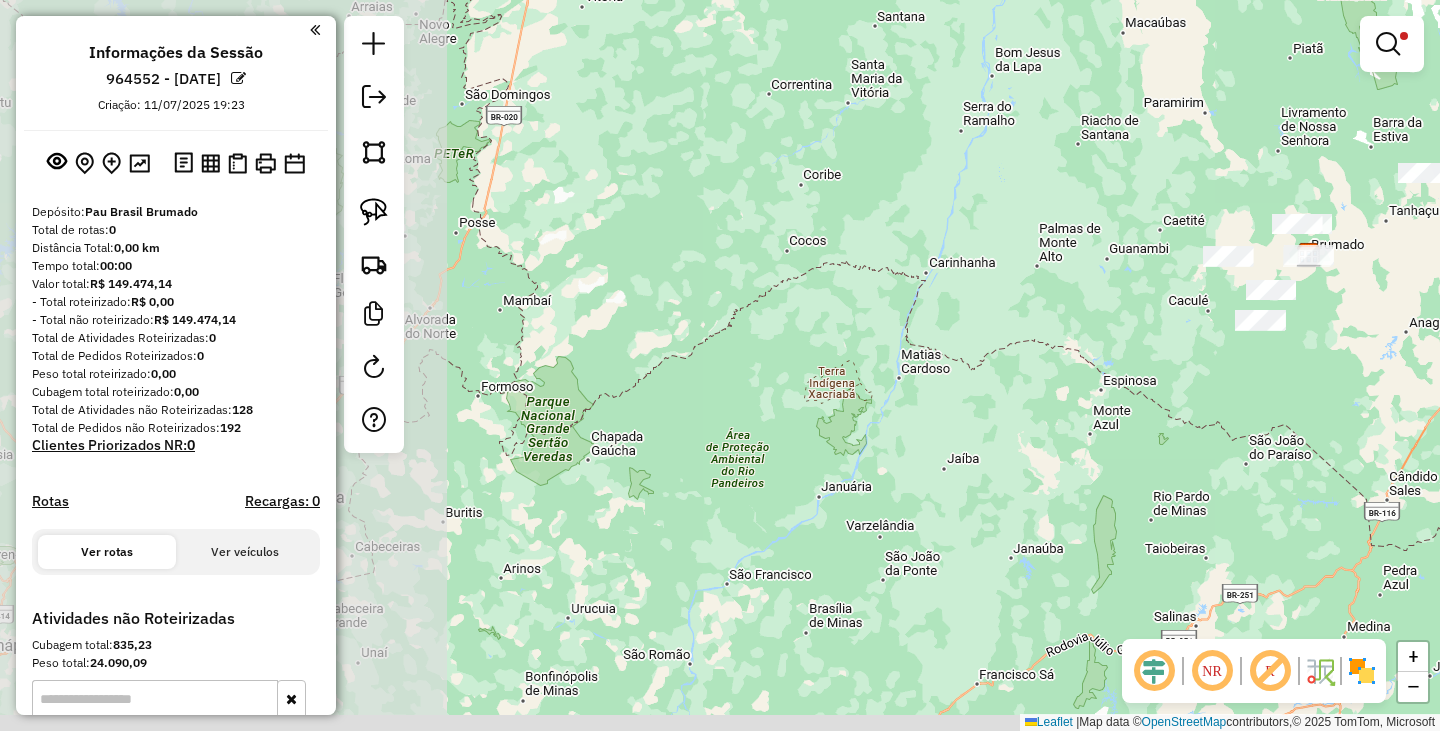 drag, startPoint x: 684, startPoint y: 522, endPoint x: 1201, endPoint y: 364, distance: 540.6043 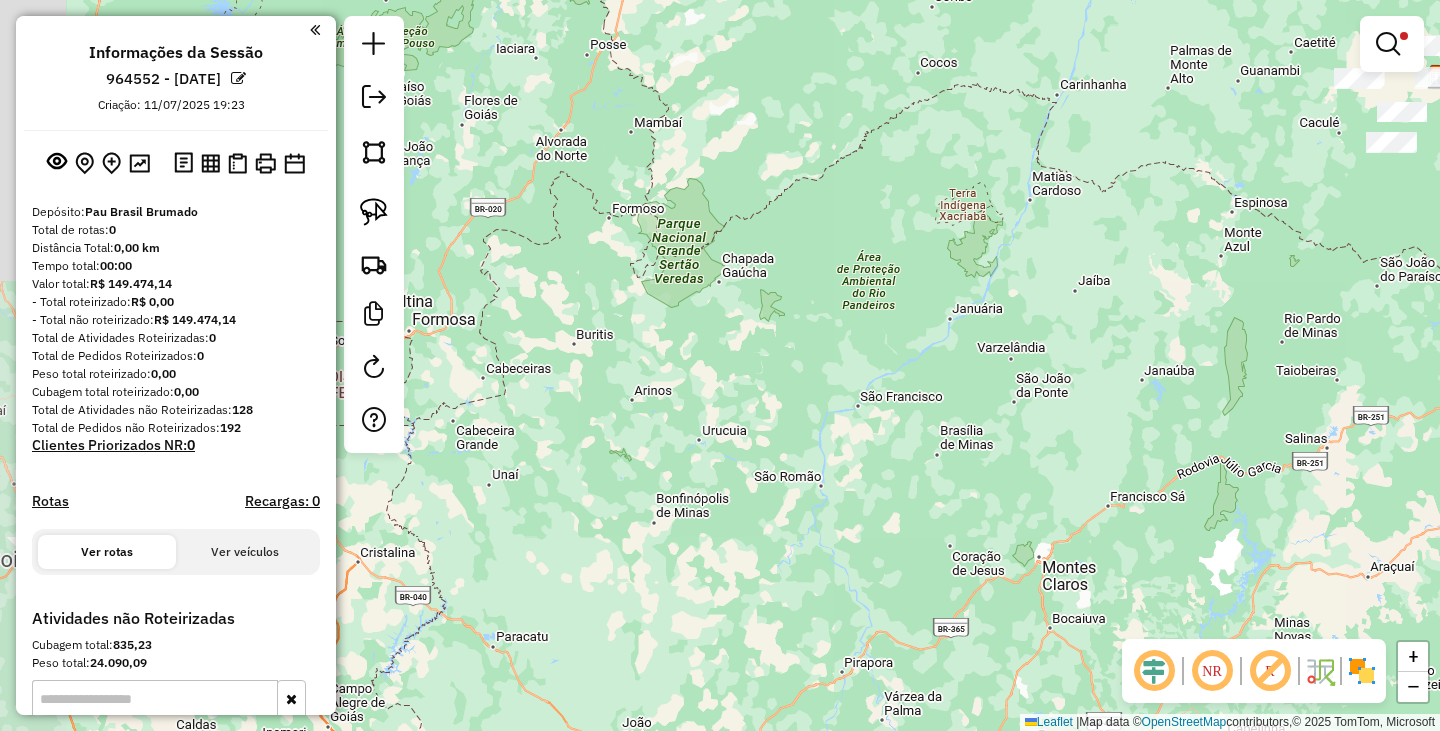 drag, startPoint x: 1043, startPoint y: 434, endPoint x: 659, endPoint y: 378, distance: 388.06186 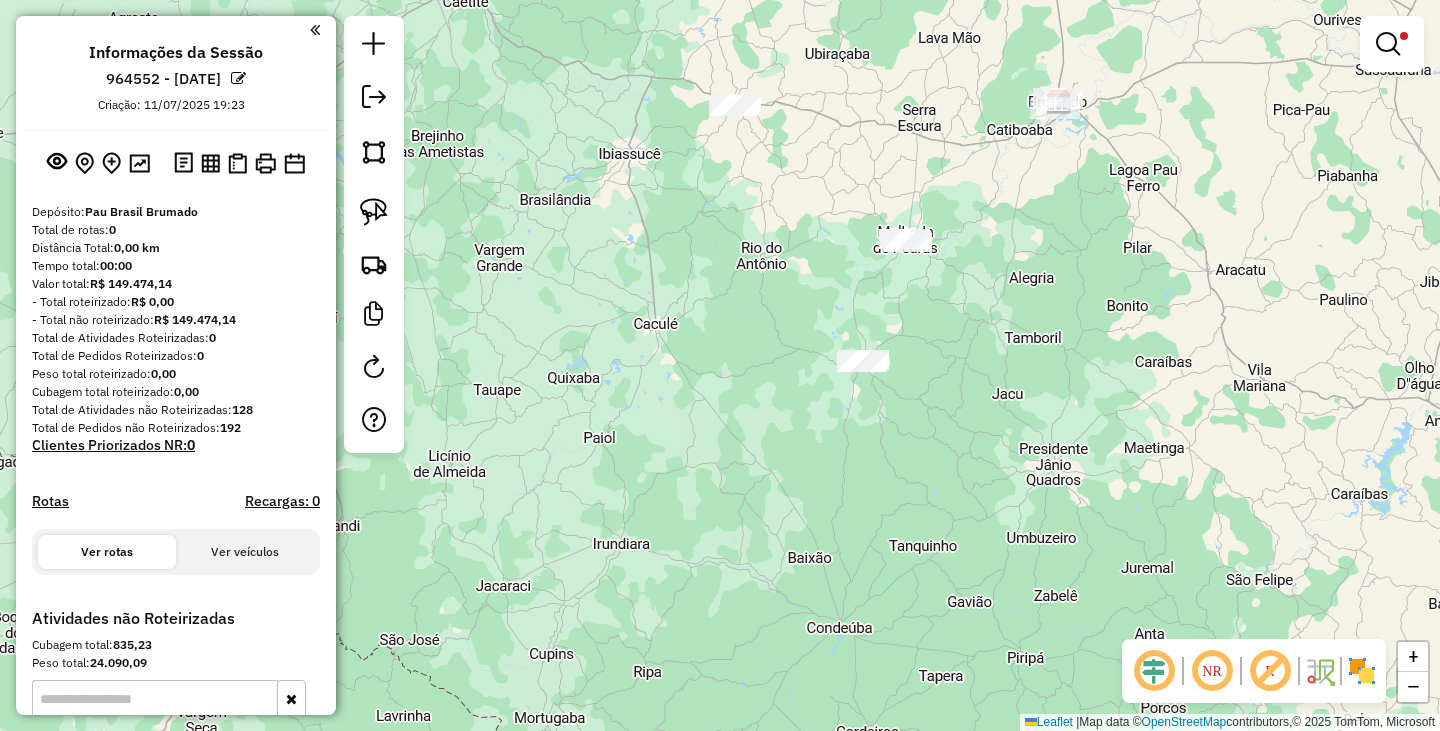 drag, startPoint x: 938, startPoint y: 314, endPoint x: 887, endPoint y: 397, distance: 97.41663 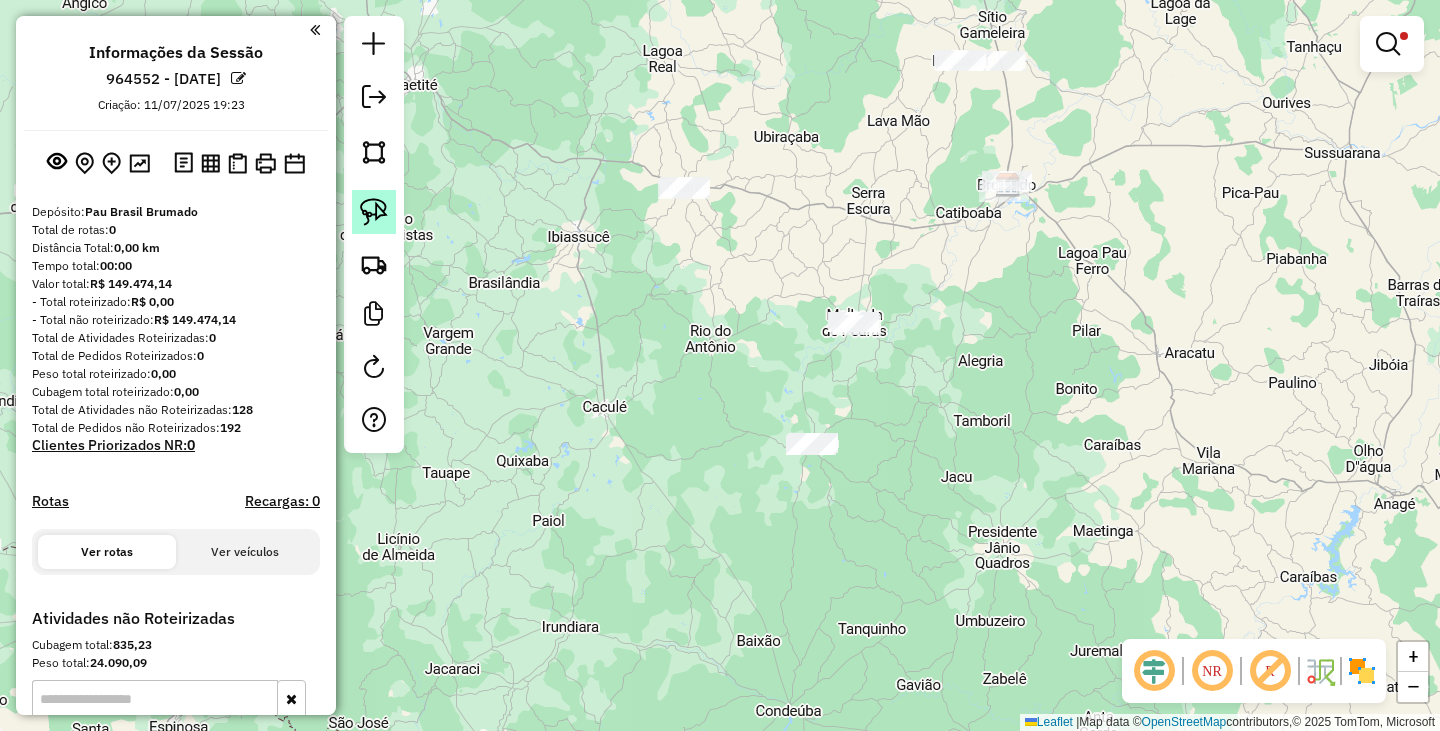 click 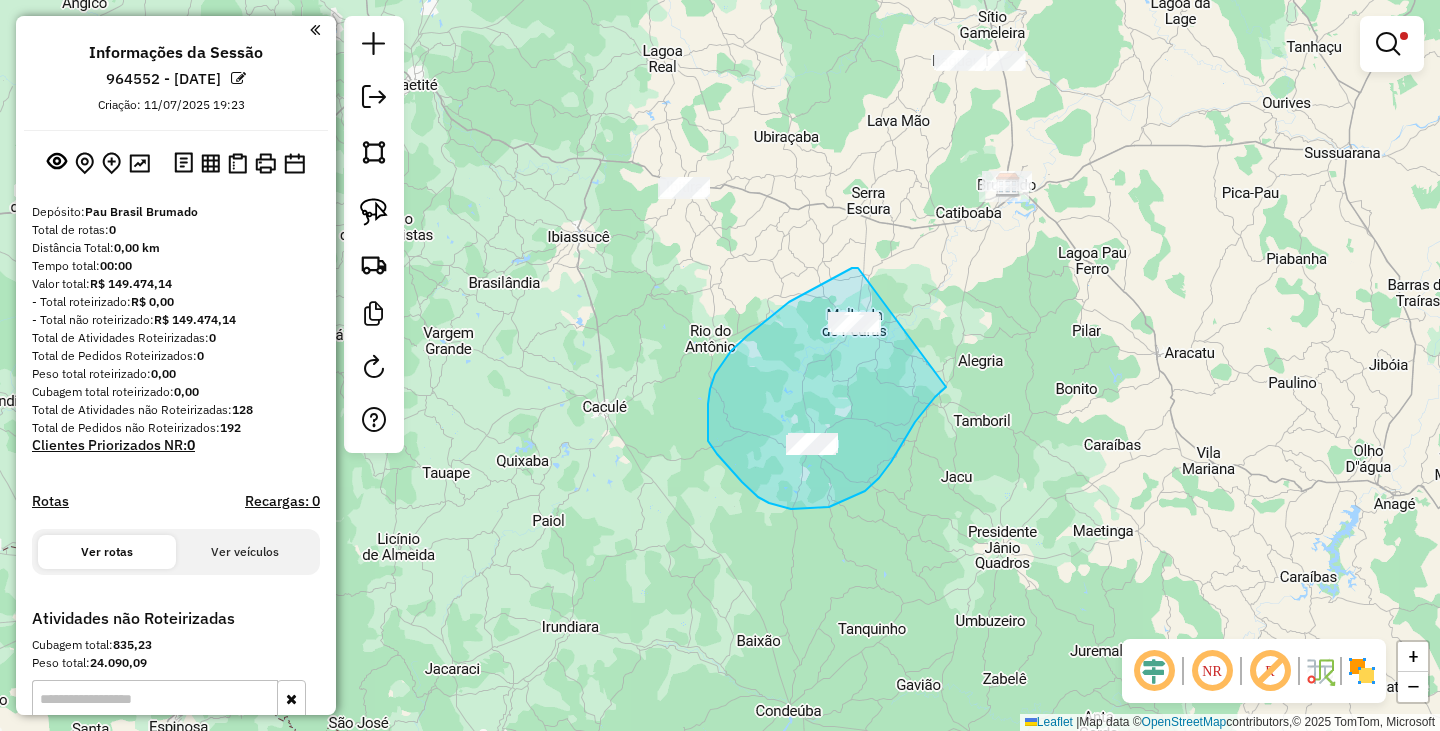 drag, startPoint x: 858, startPoint y: 268, endPoint x: 948, endPoint y: 384, distance: 146.81961 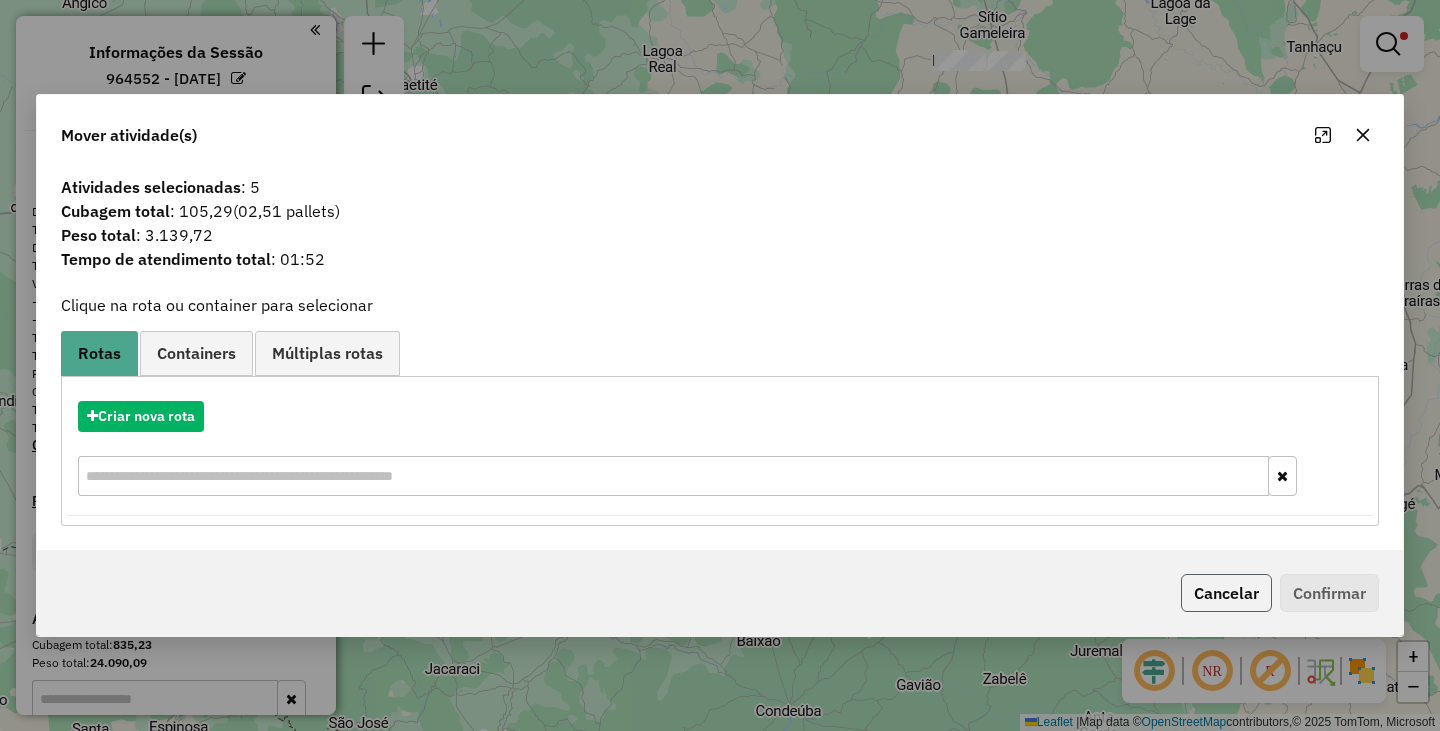 click on "Cancelar" 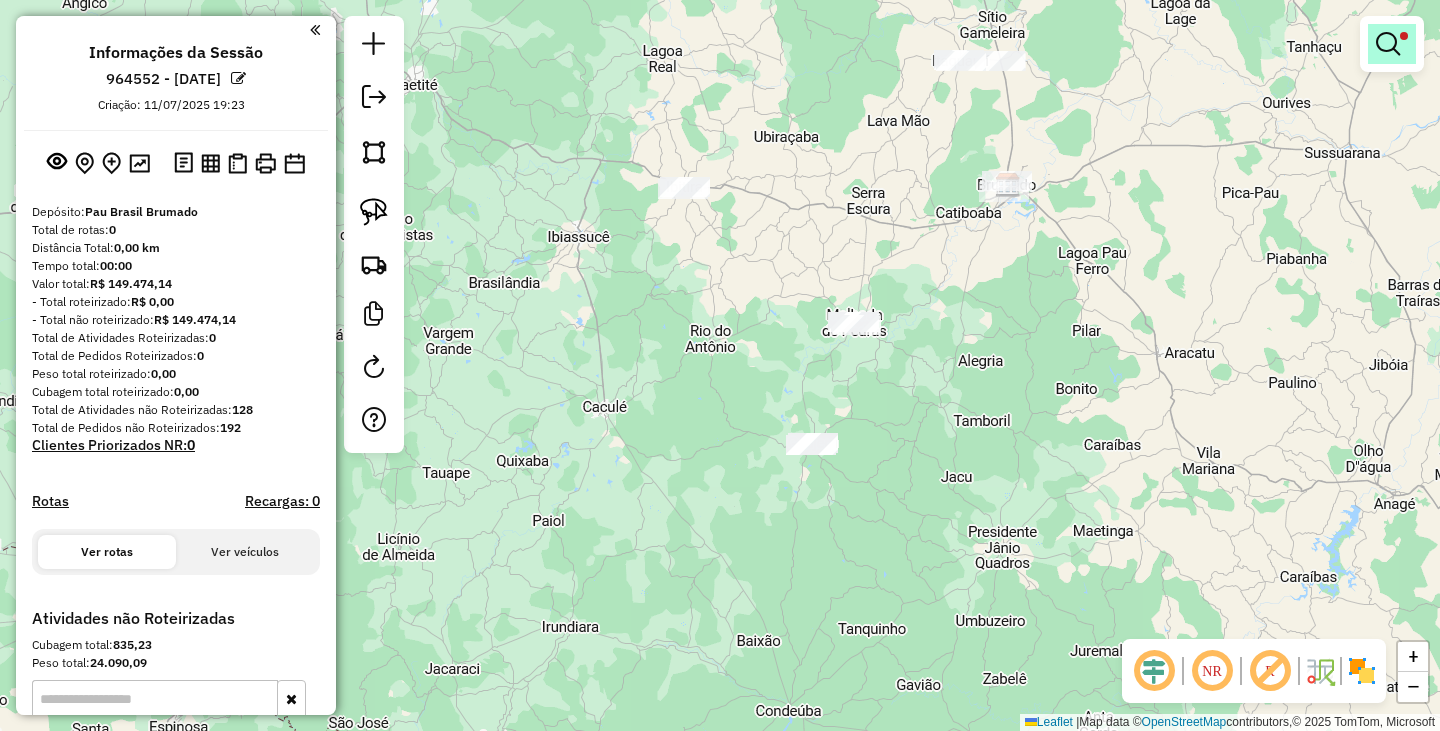 click at bounding box center [1388, 44] 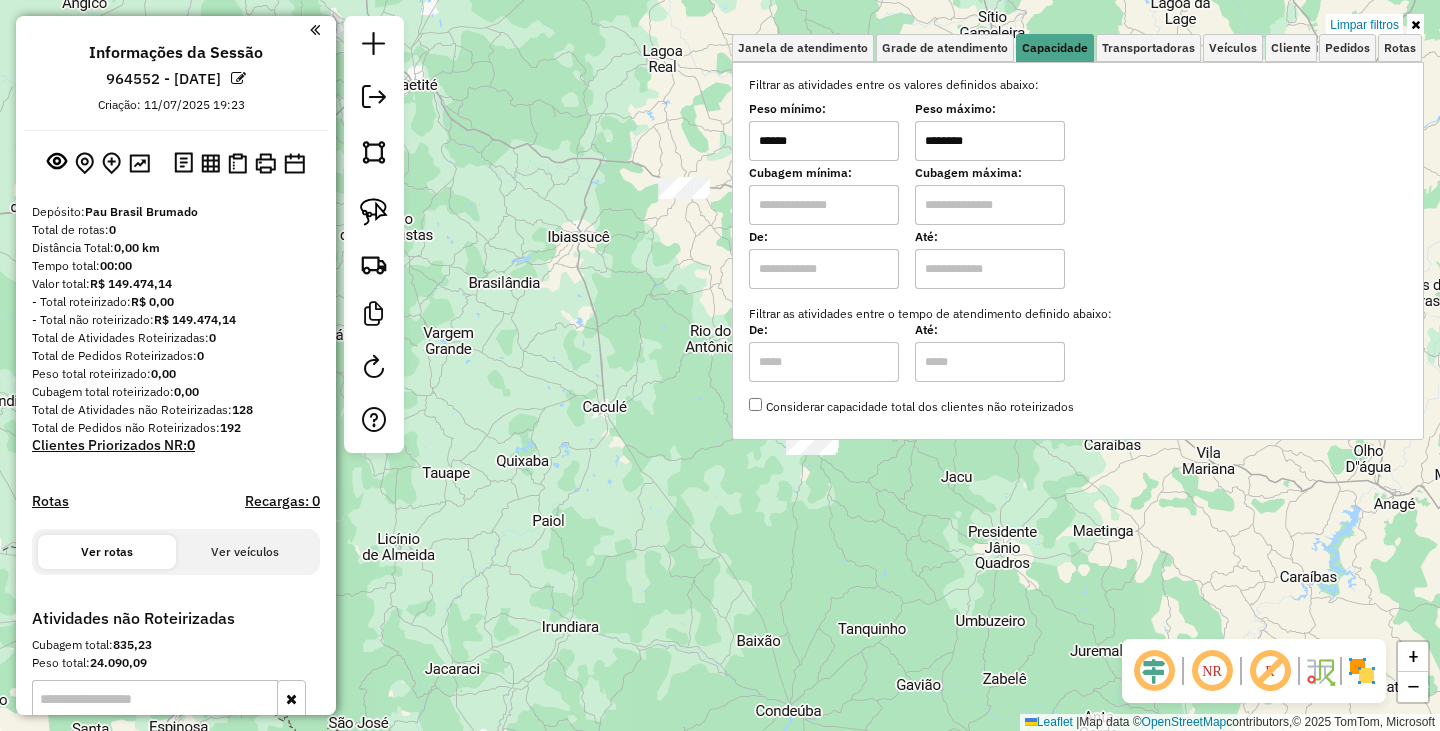 click on "Limpar filtros Janela de atendimento Grade de atendimento Capacidade Transportadoras Veículos Cliente Pedidos  Rotas Selecione os dias de semana para filtrar as janelas de atendimento  Seg   Ter   Qua   Qui   Sex   Sáb   Dom  Informe o período da janela de atendimento: De: Até:  Filtrar exatamente a janela do cliente  Considerar janela de atendimento padrão  Selecione os dias de semana para filtrar as grades de atendimento  Seg   Ter   Qua   Qui   Sex   Sáb   Dom   Considerar clientes sem dia de atendimento cadastrado  Clientes fora do dia de atendimento selecionado Filtrar as atividades entre os valores definidos abaixo:  Peso mínimo:  ******  Peso máximo:  ********  Cubagem mínima:   Cubagem máxima:   De:   Até:  Filtrar as atividades entre o tempo de atendimento definido abaixo:  De:   Até:   Considerar capacidade total dos clientes não roteirizados Transportadora: Selecione um ou mais itens Tipo de veículo: Selecione um ou mais itens Veículo: Selecione um ou mais itens Motorista: Nome: De:" 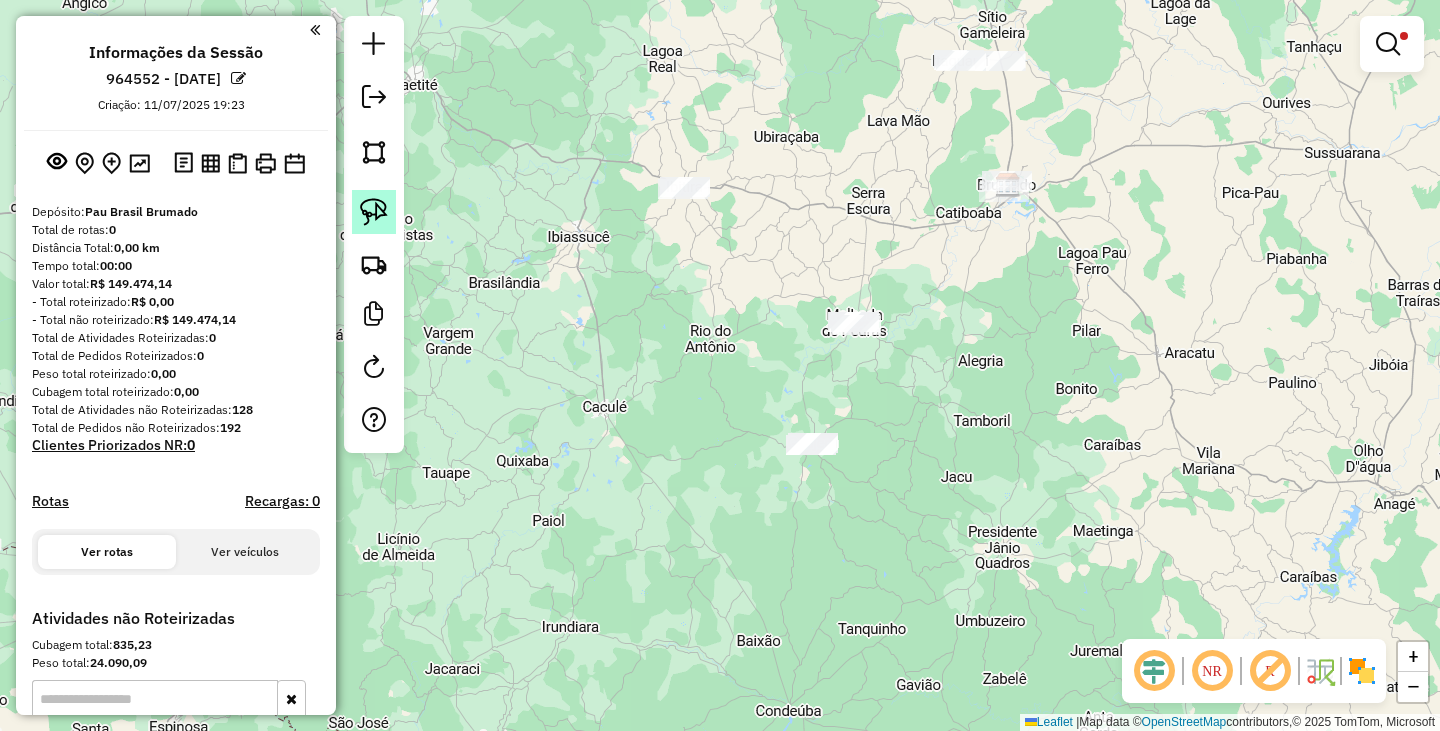 click 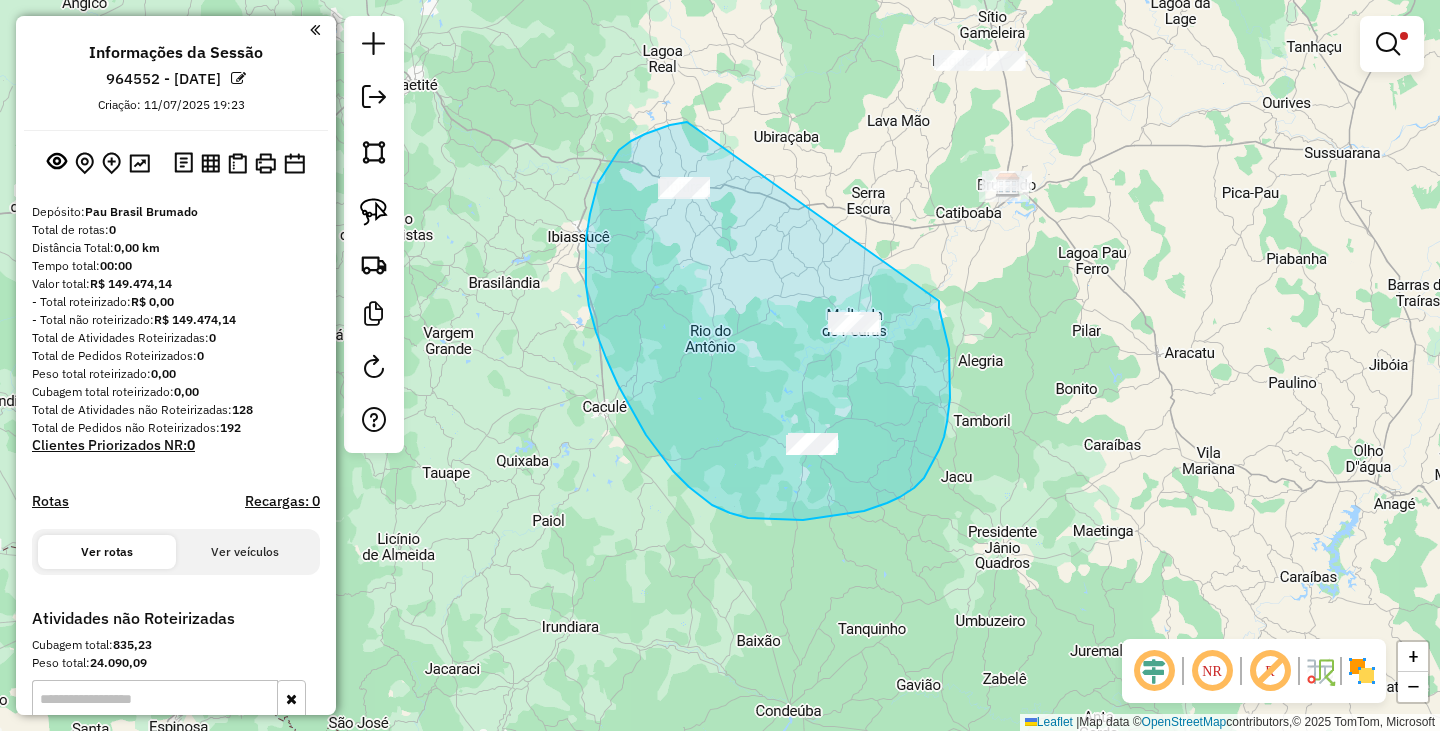 drag, startPoint x: 687, startPoint y: 122, endPoint x: 939, endPoint y: 300, distance: 308.5255 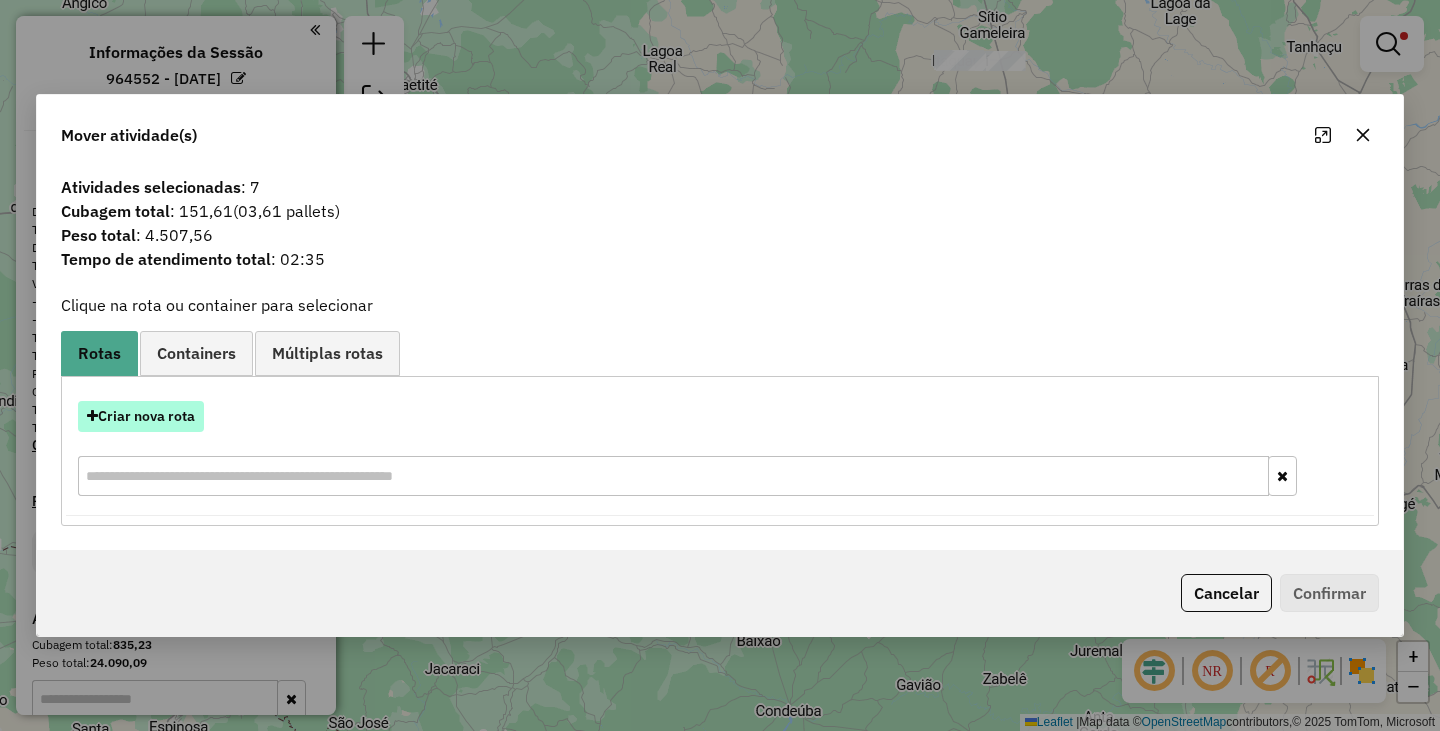 click on "Criar nova rota" at bounding box center (141, 416) 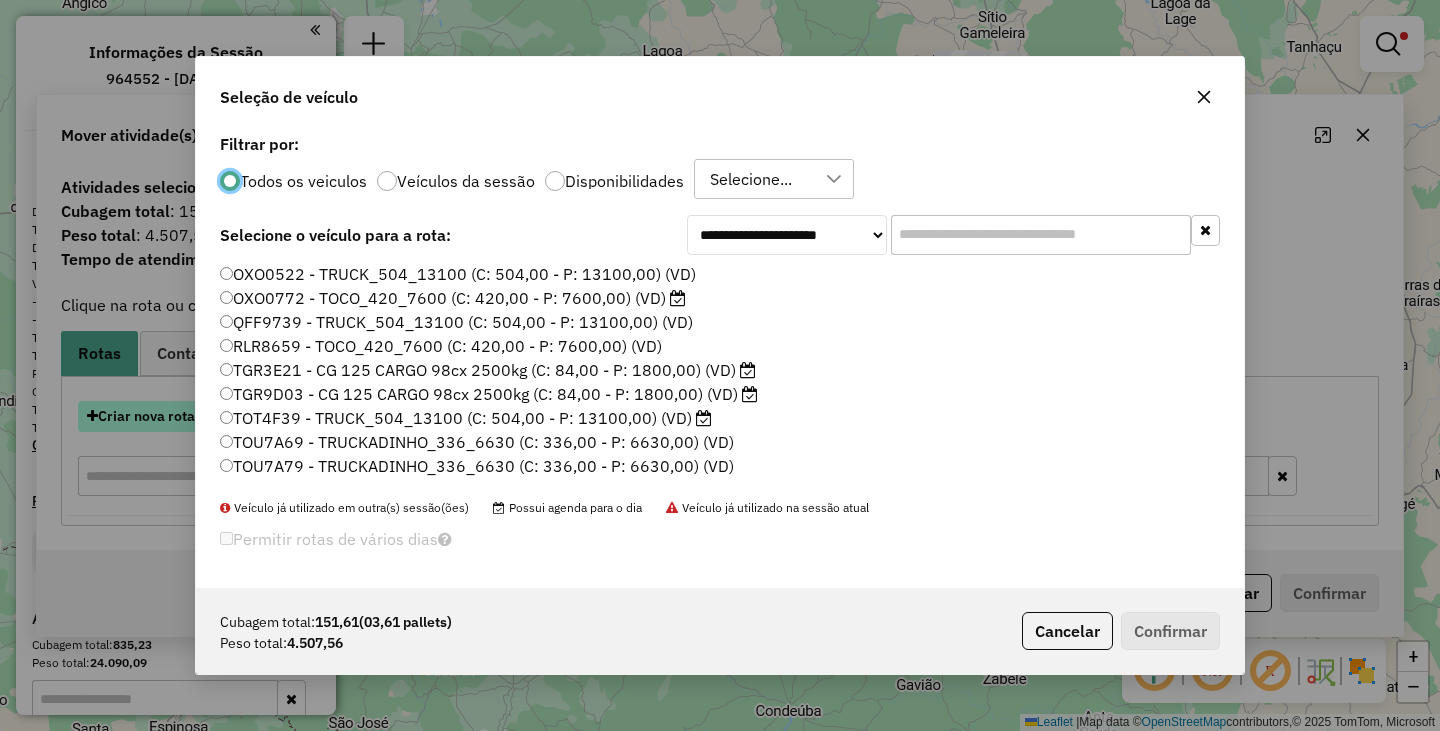 scroll, scrollTop: 11, scrollLeft: 6, axis: both 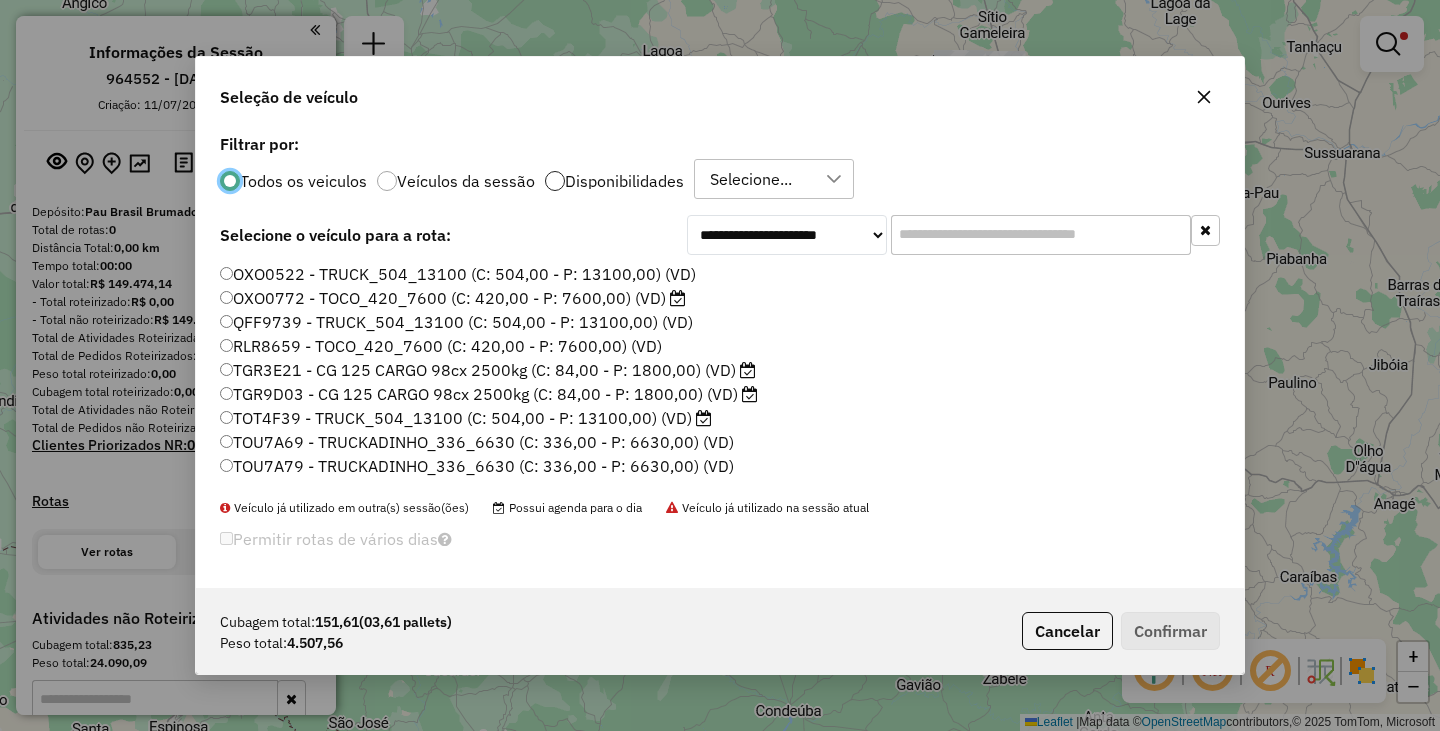 click 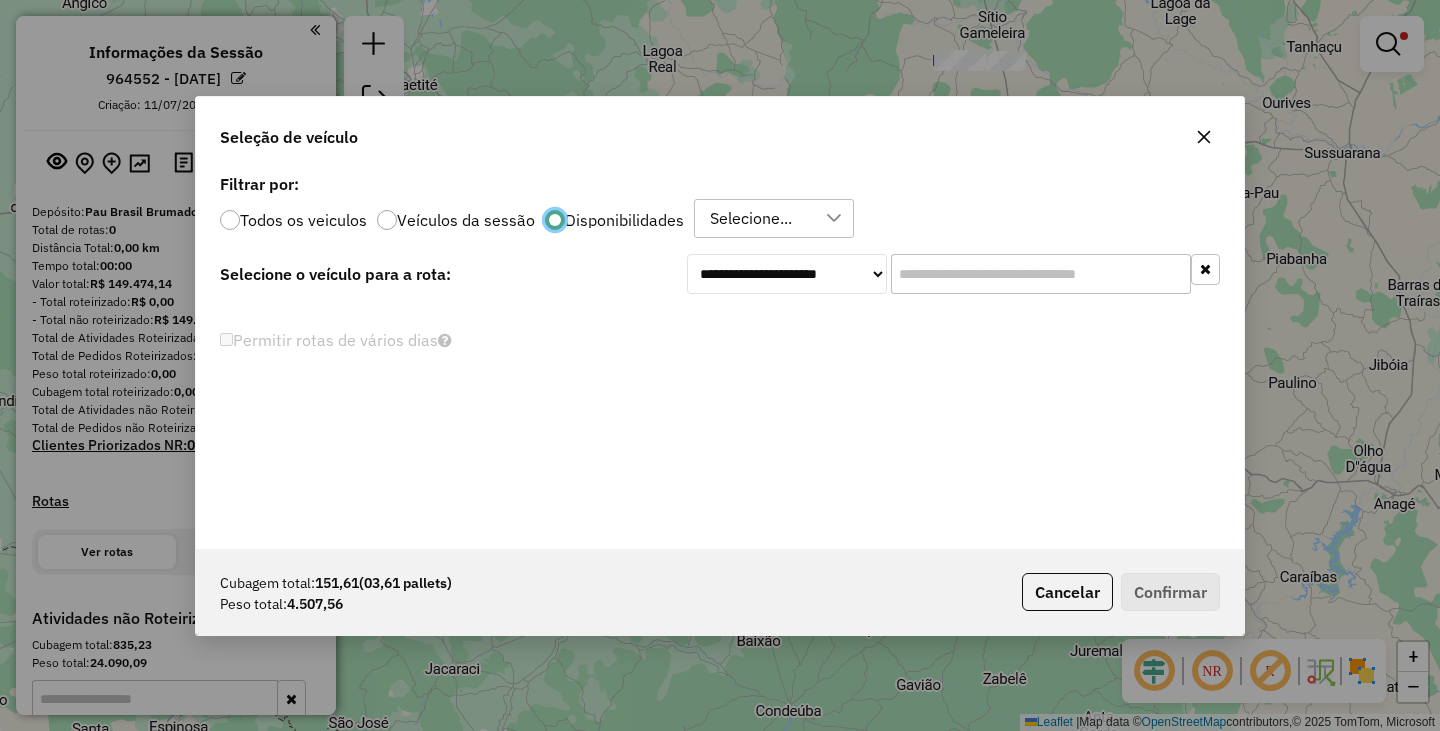 click on "Selecione..." at bounding box center [759, 219] 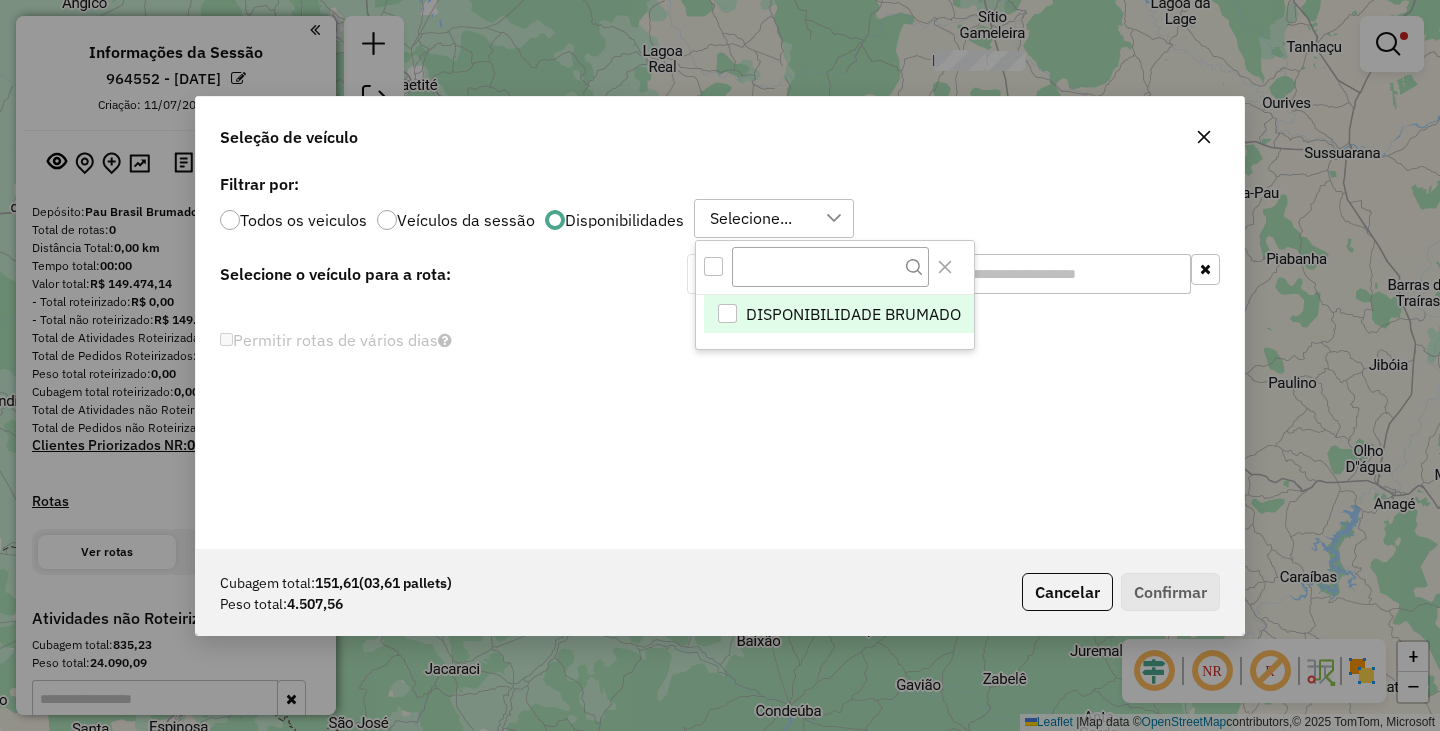 scroll, scrollTop: 15, scrollLeft: 91, axis: both 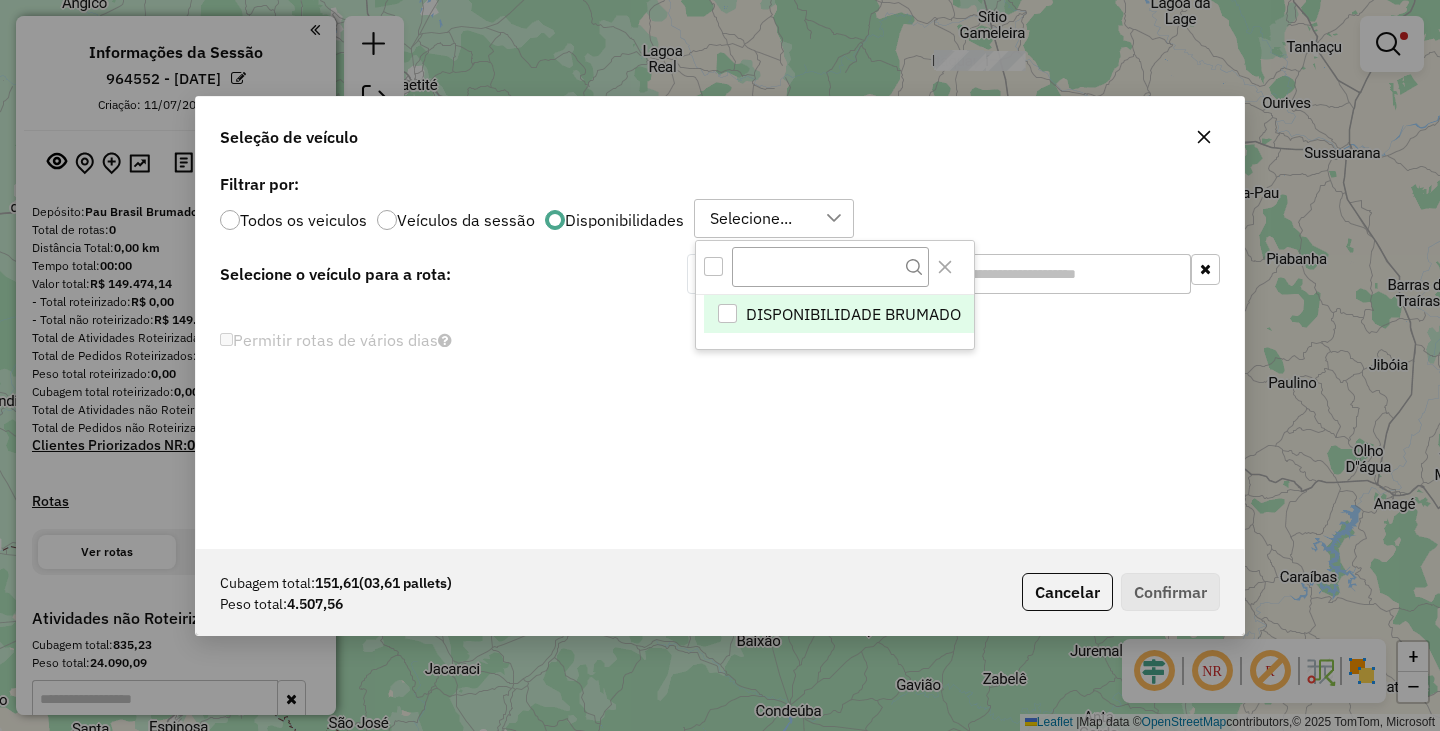 click at bounding box center (713, 266) 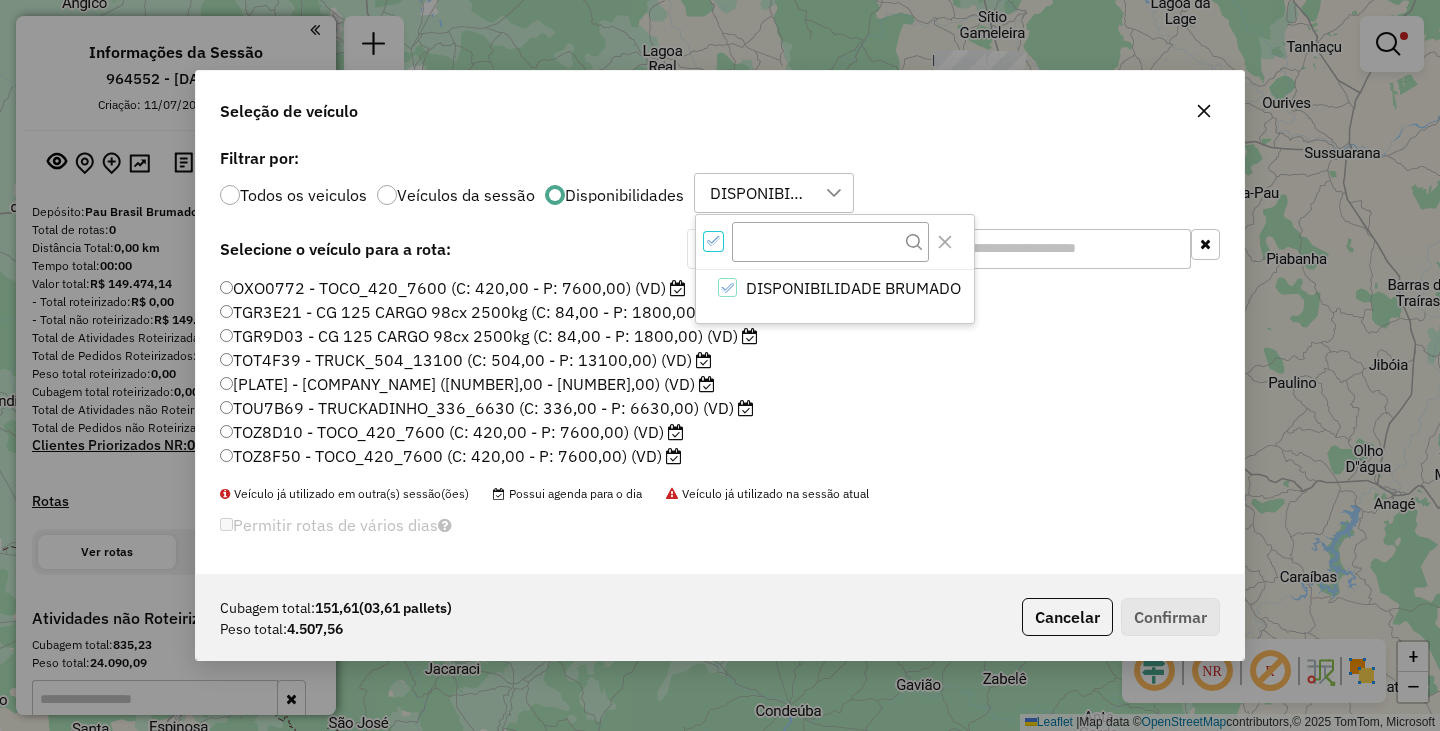 scroll, scrollTop: 12, scrollLeft: 7, axis: both 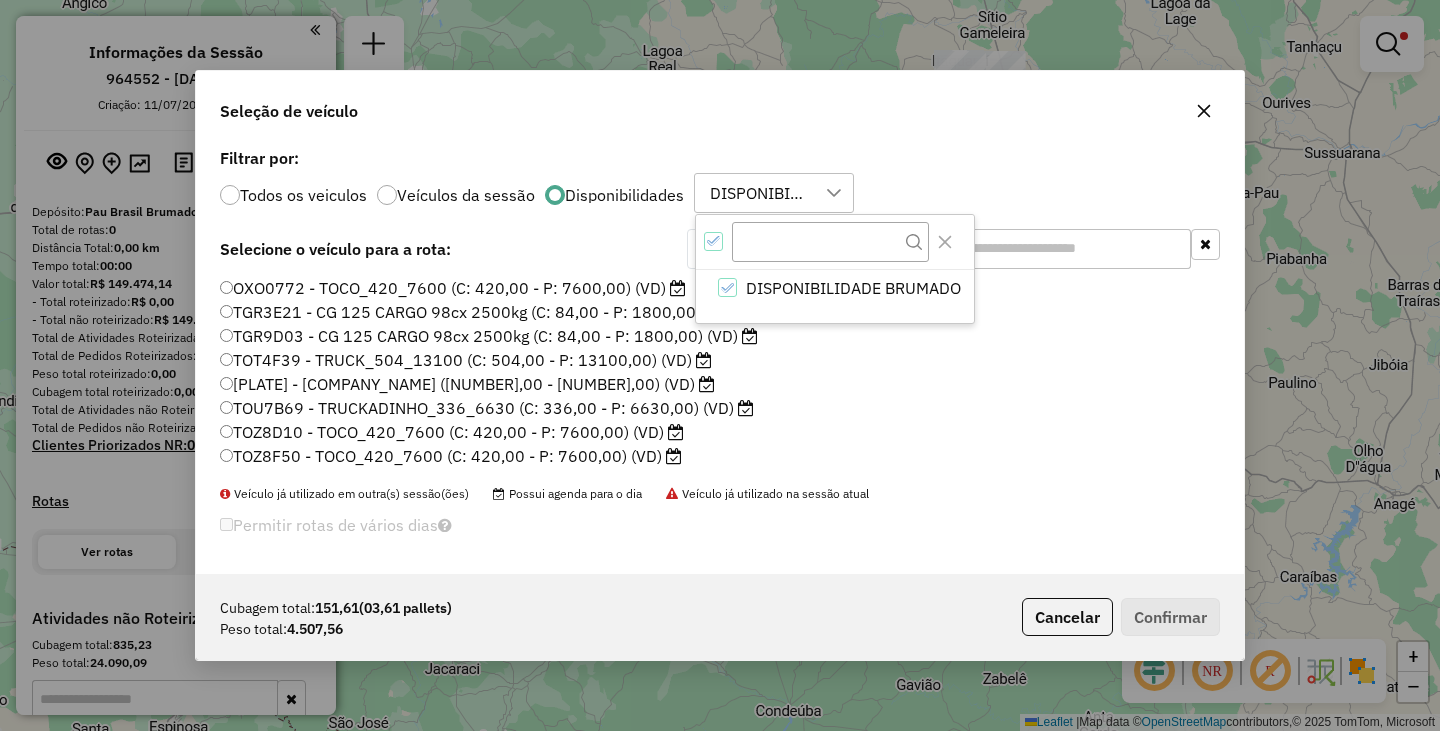 click on "TOU7B69 - TRUCKADINHO_336_6630 (C: 336,00 - P: 6630,00) (VD)" 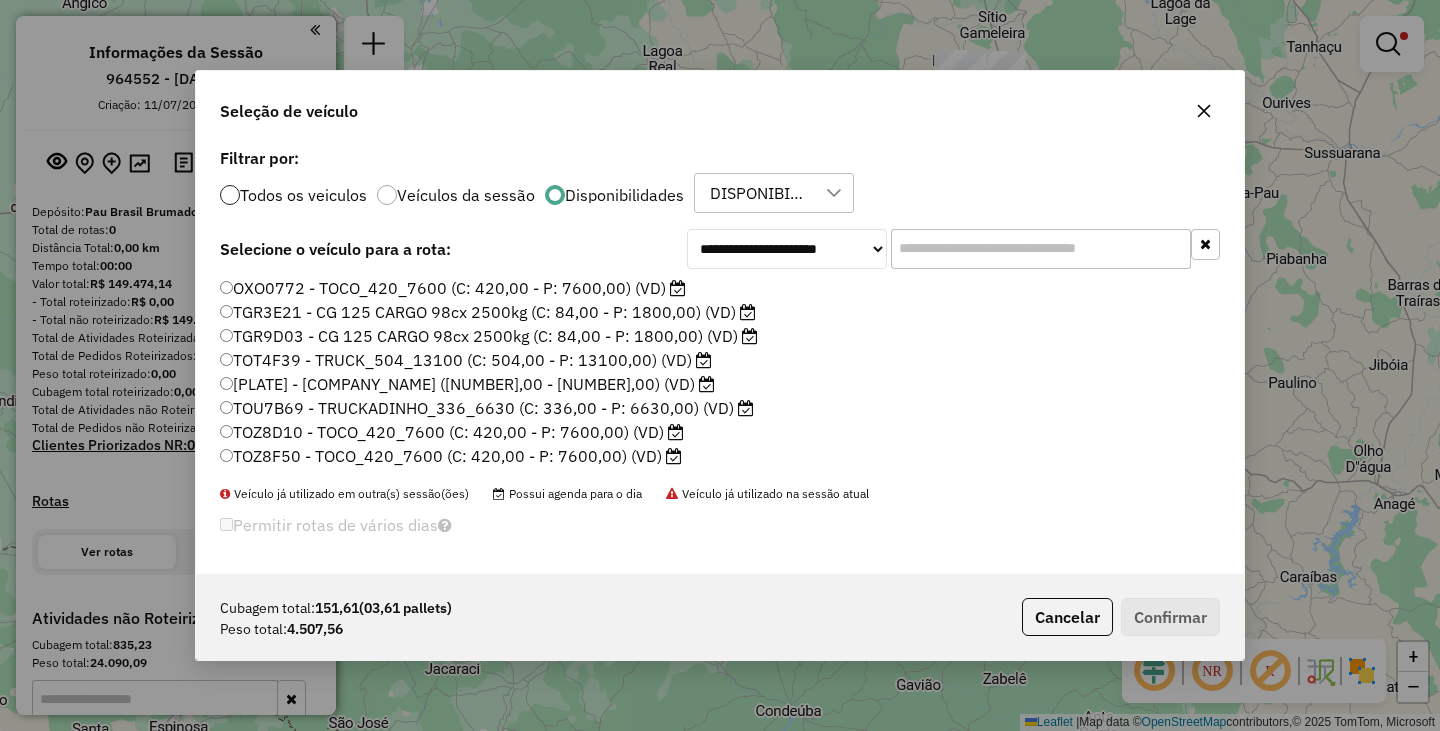 click 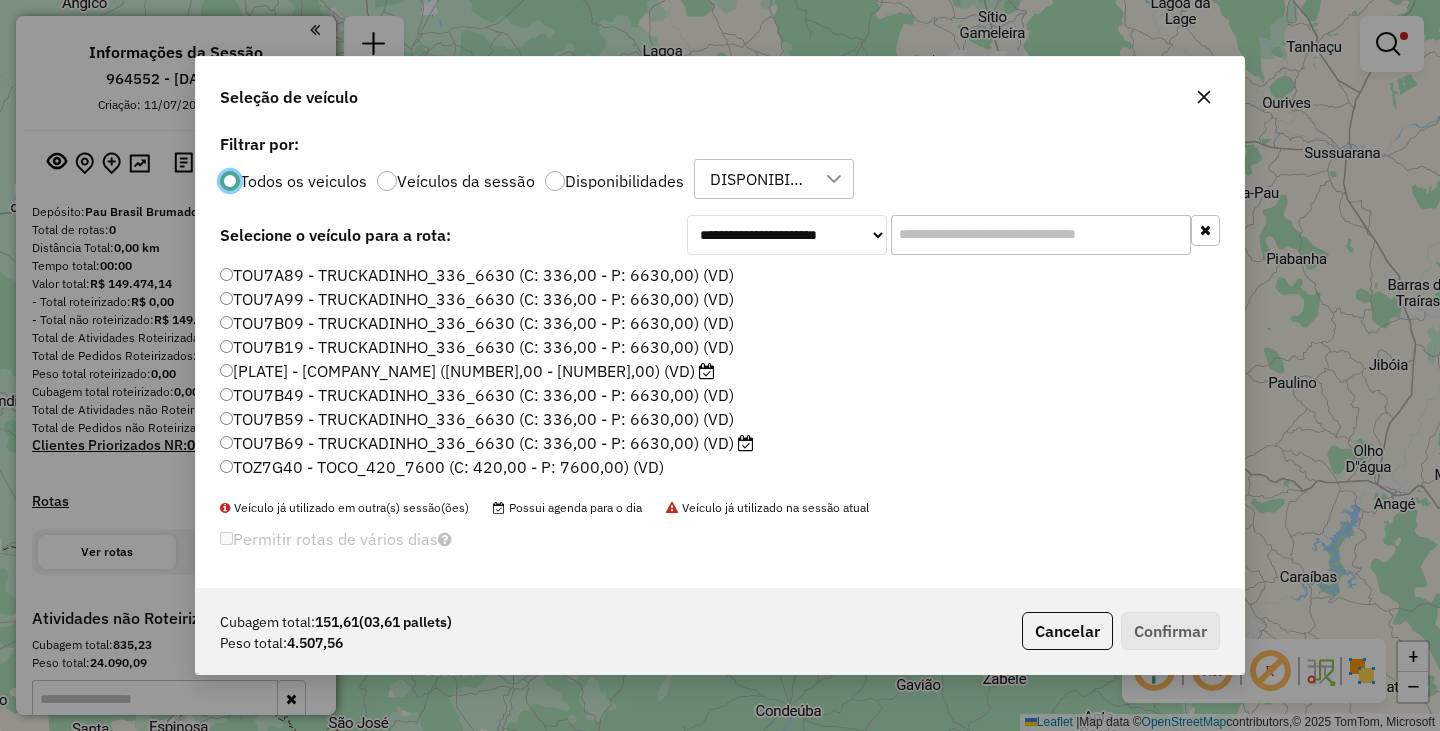 scroll, scrollTop: 184, scrollLeft: 0, axis: vertical 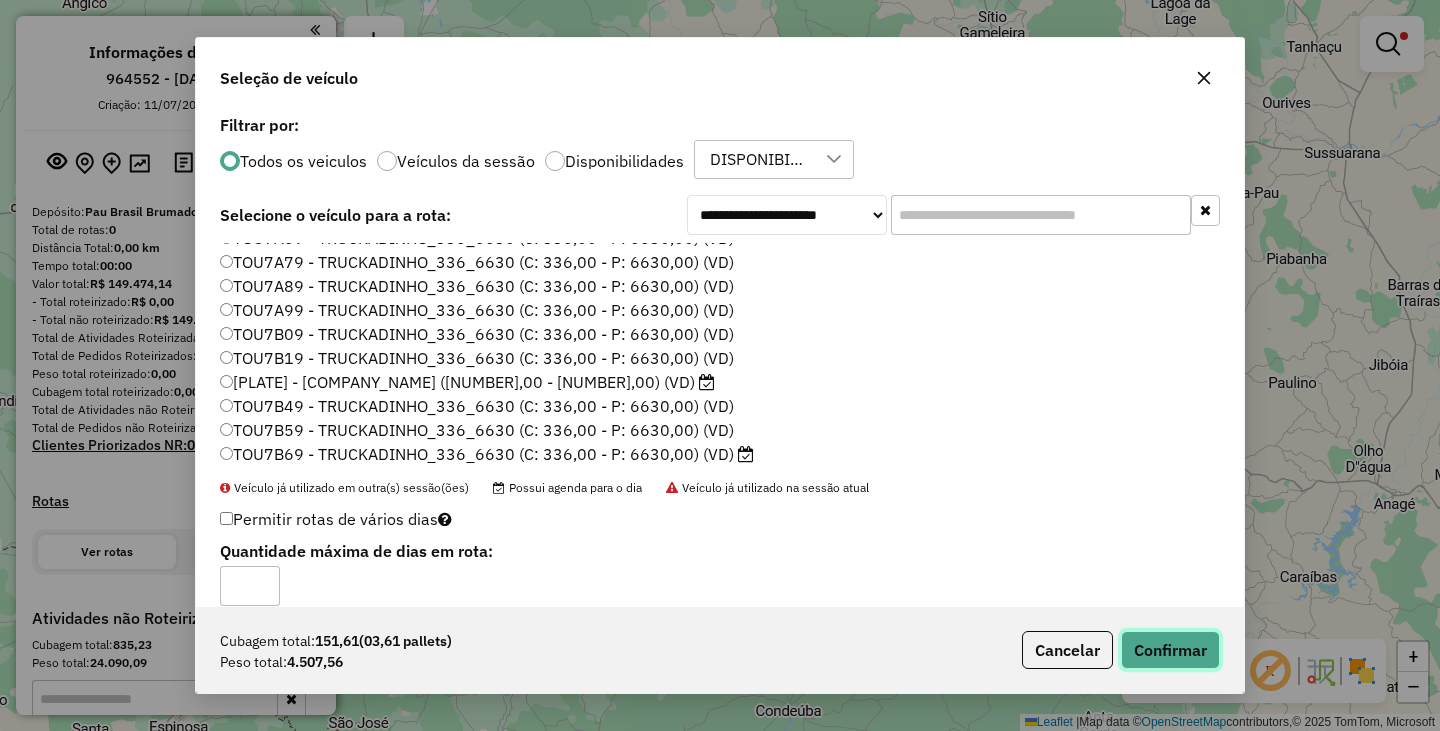 click on "Confirmar" 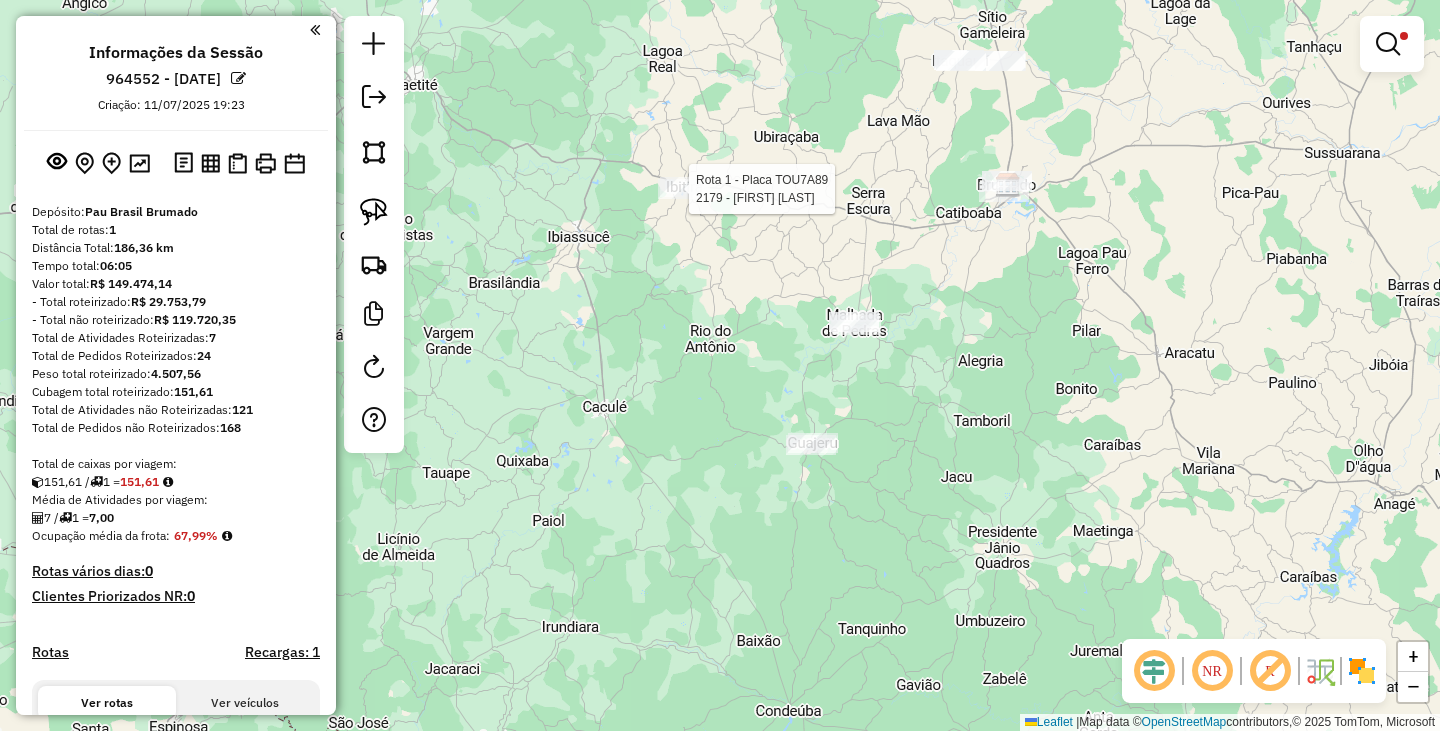 select on "**********" 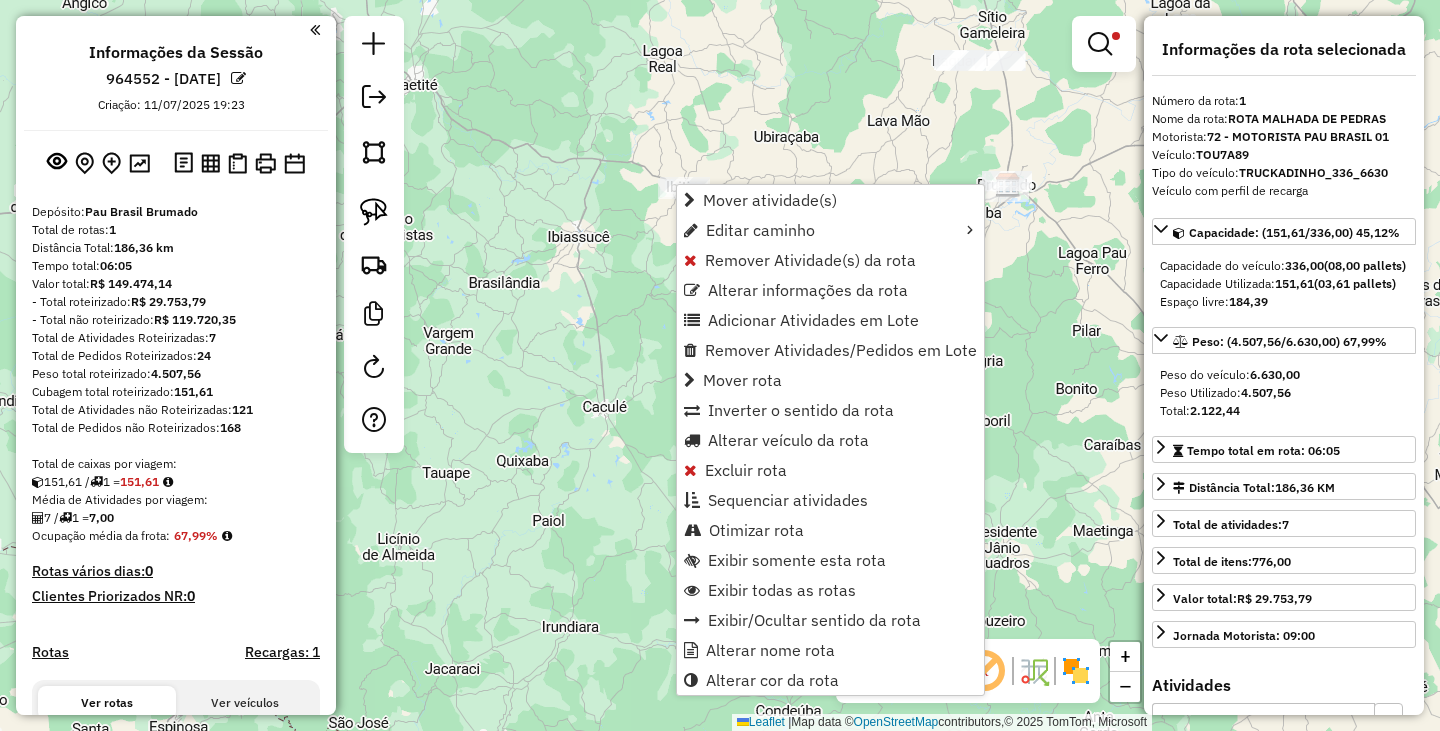 scroll, scrollTop: 516, scrollLeft: 0, axis: vertical 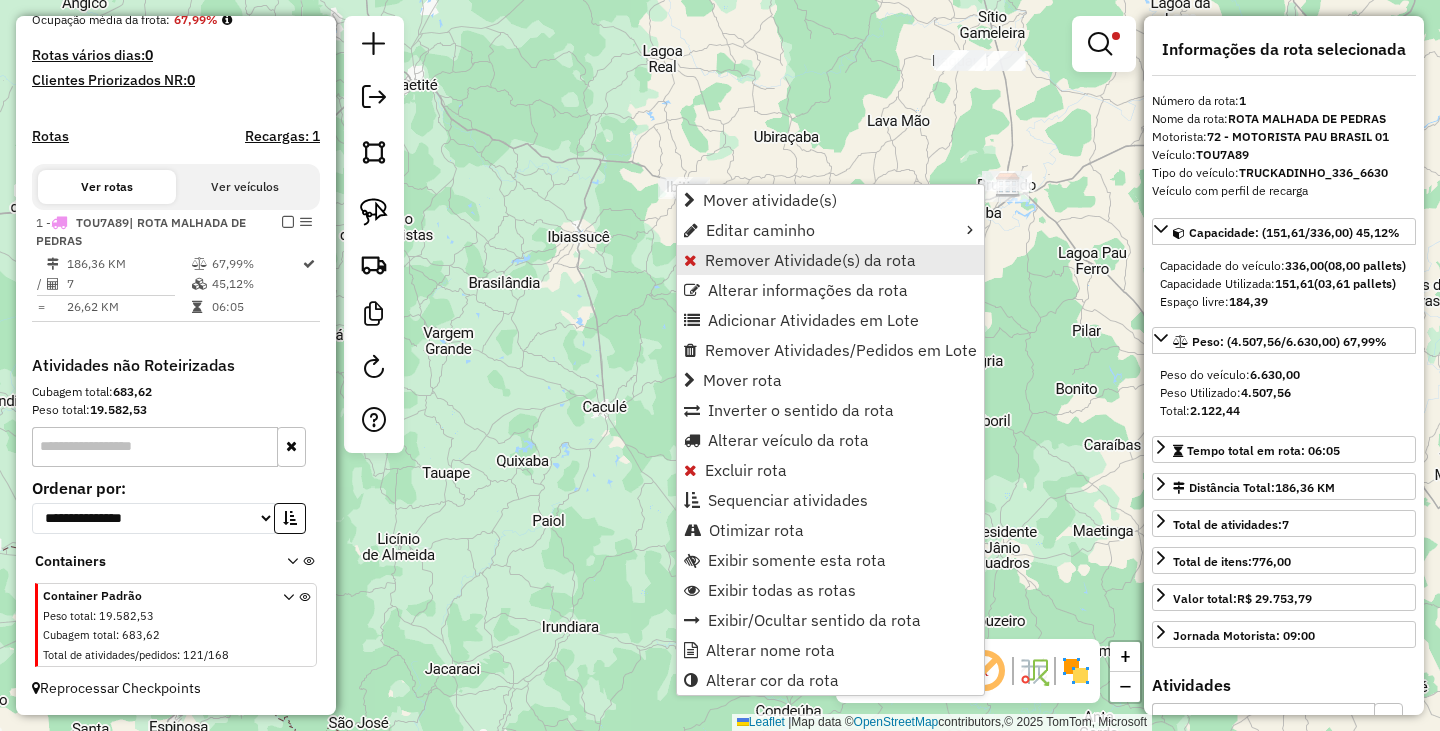 click on "Remover Atividade(s) da rota" at bounding box center [810, 260] 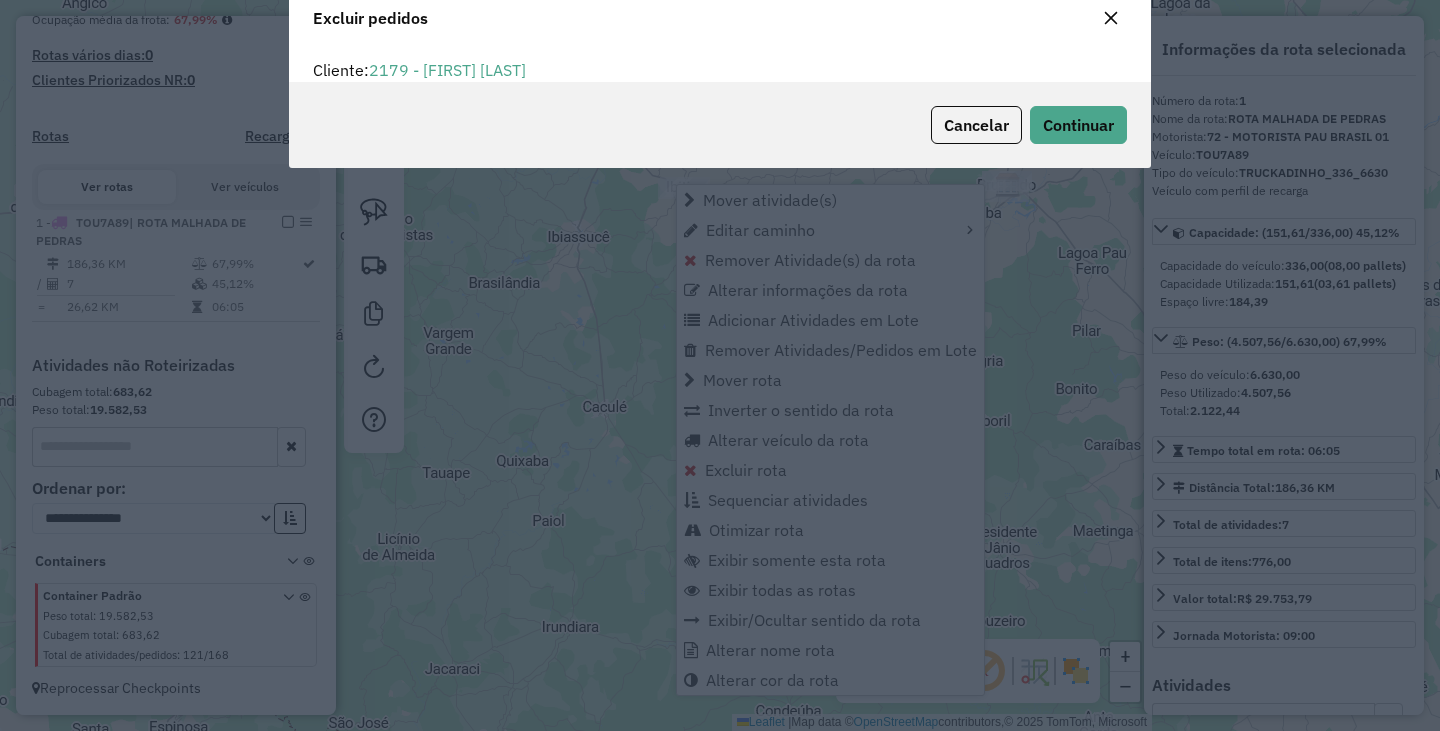scroll, scrollTop: 82, scrollLeft: 0, axis: vertical 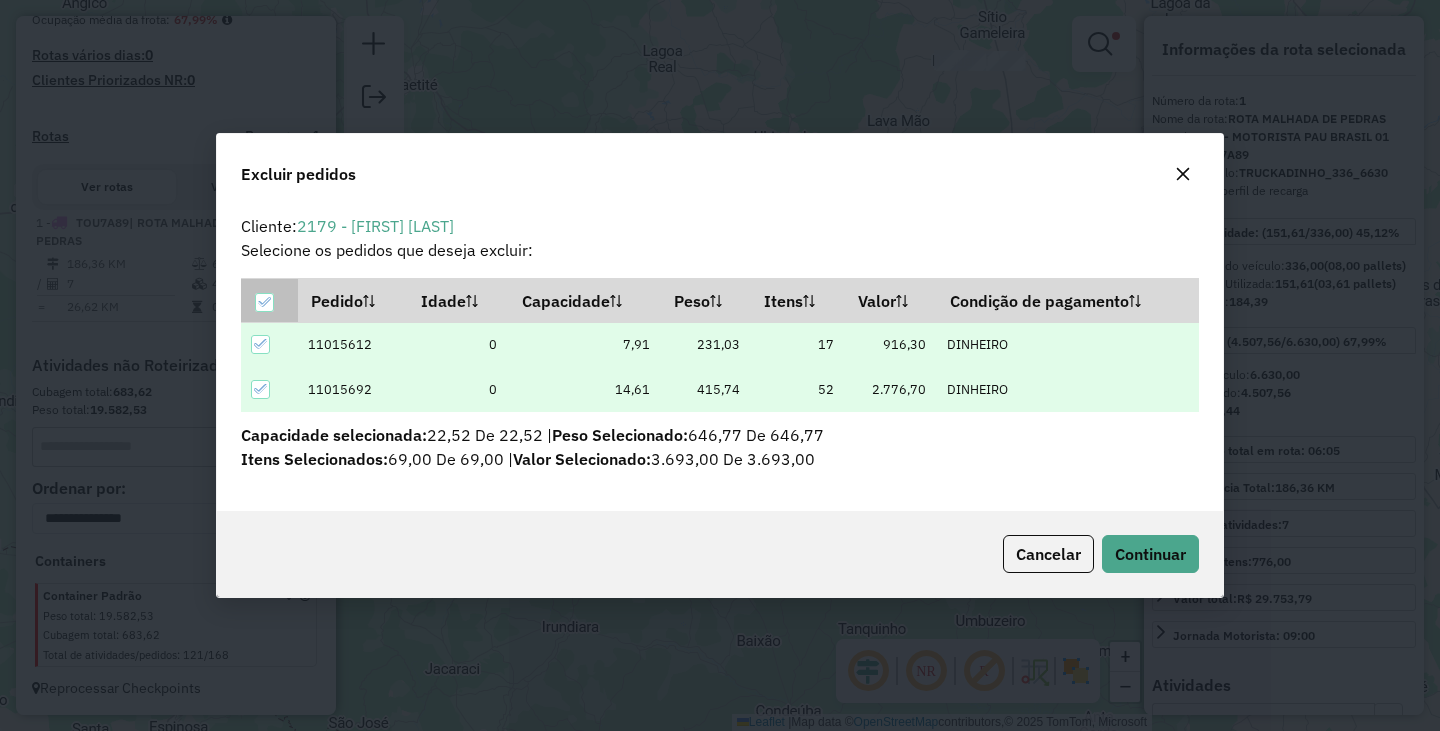 click 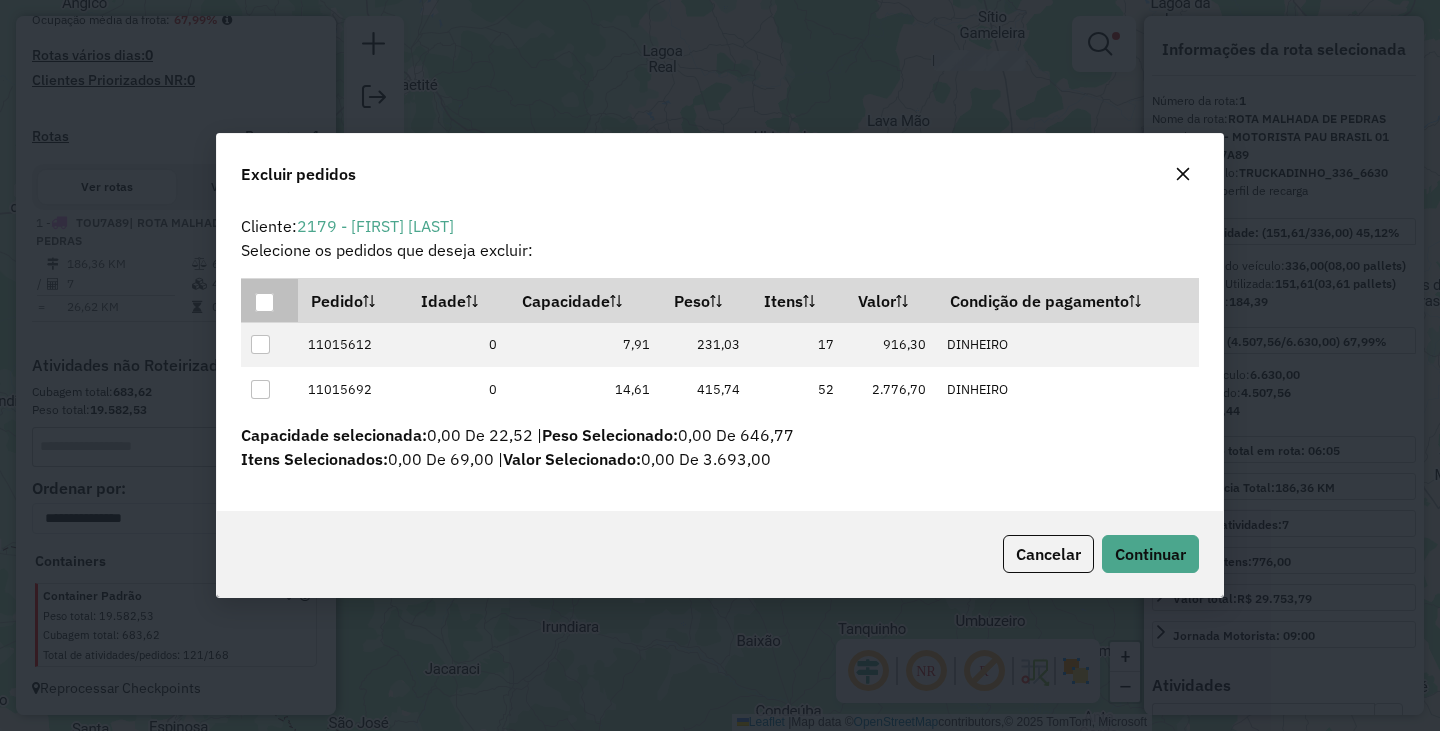 click at bounding box center [264, 302] 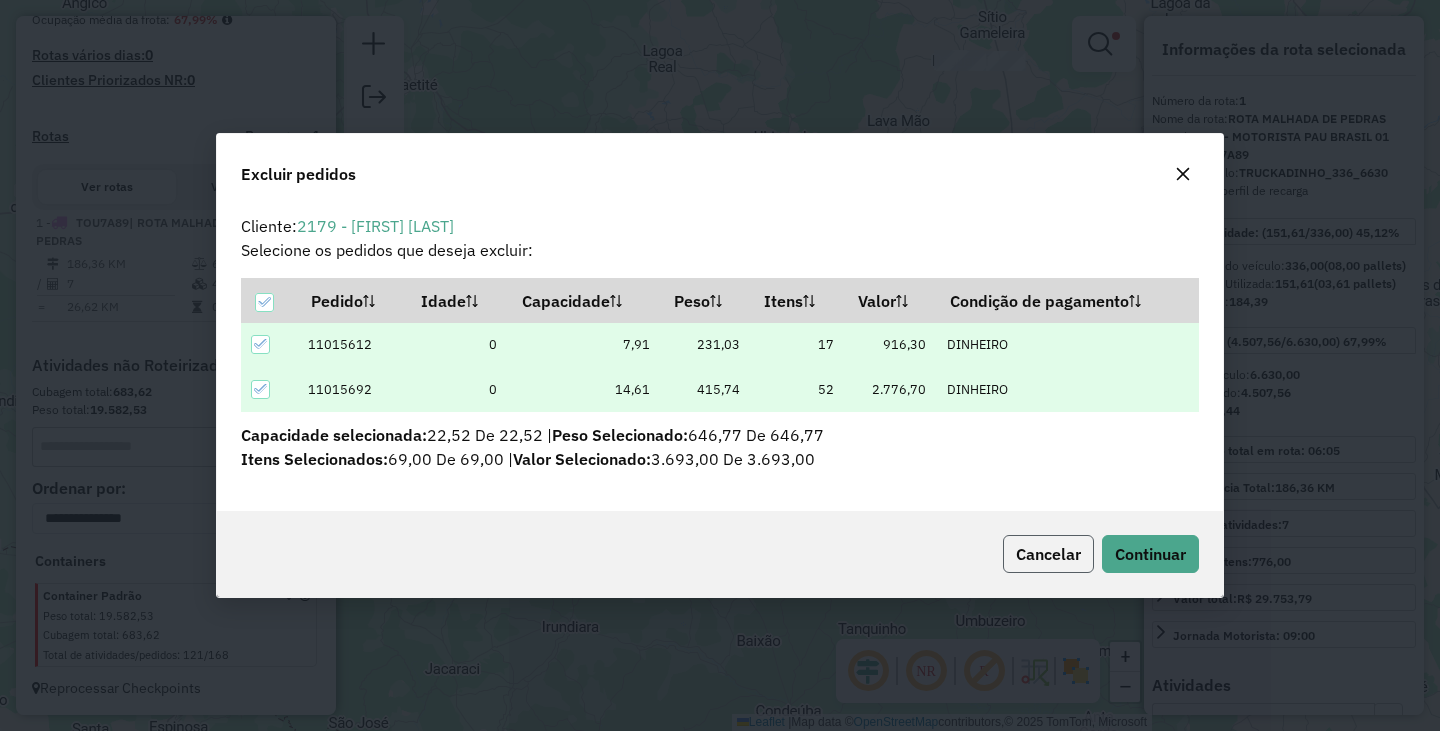 click on "Cancelar" 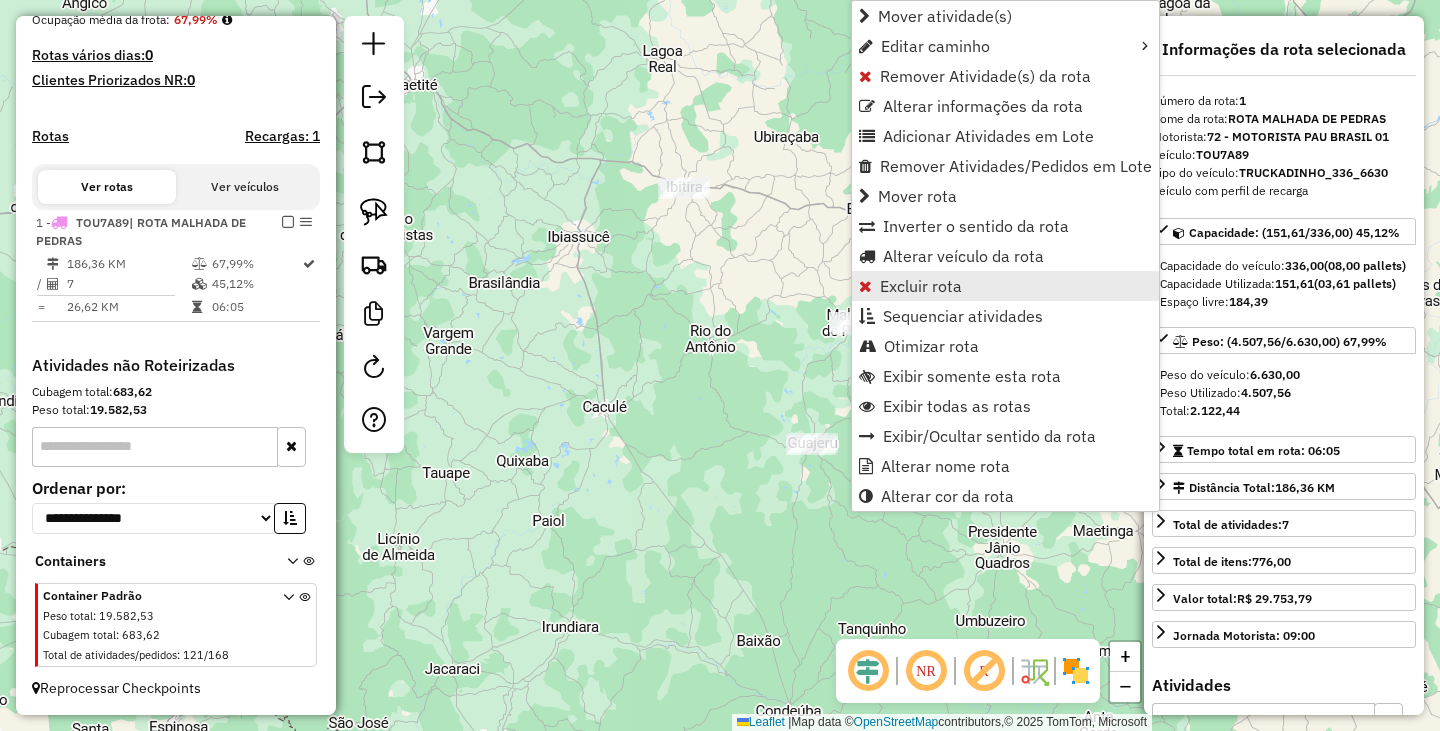click on "Excluir rota" at bounding box center (921, 286) 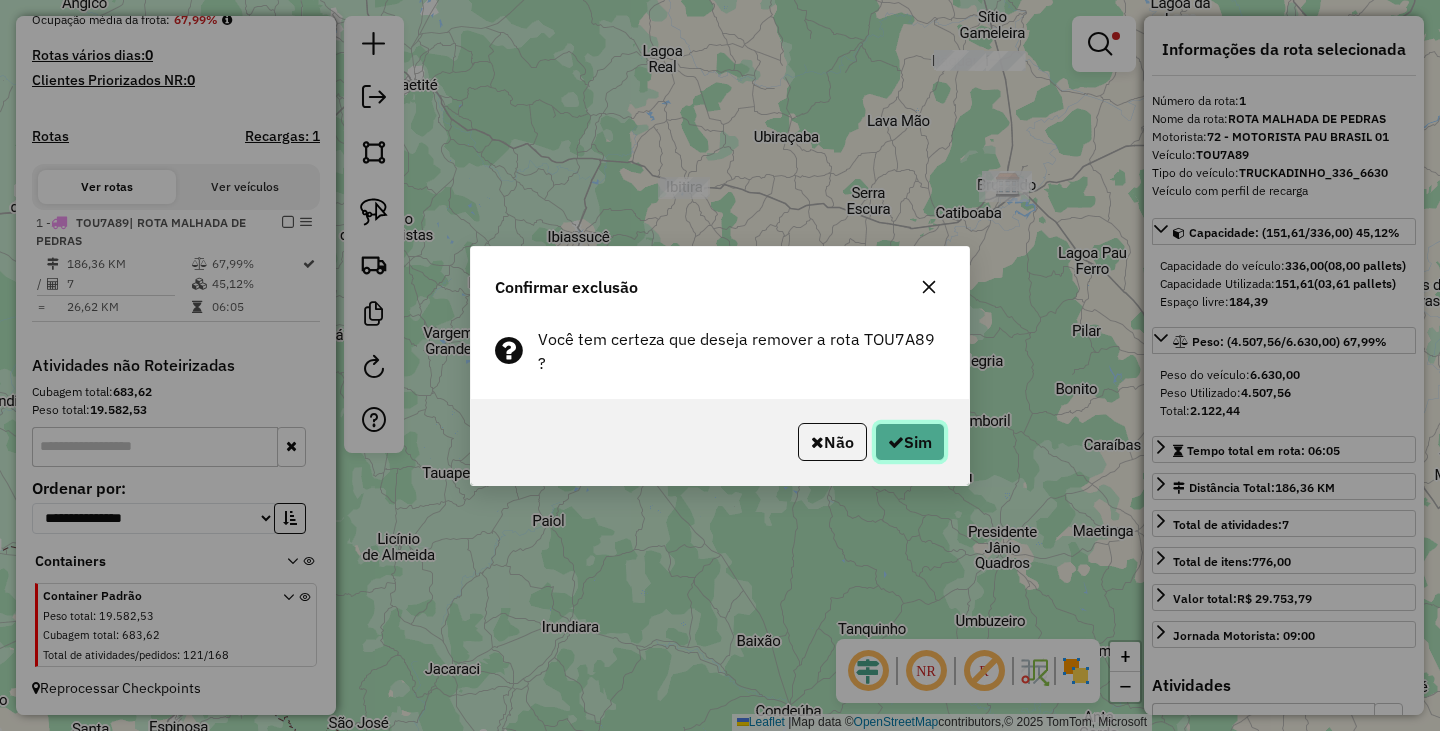 click on "Sim" 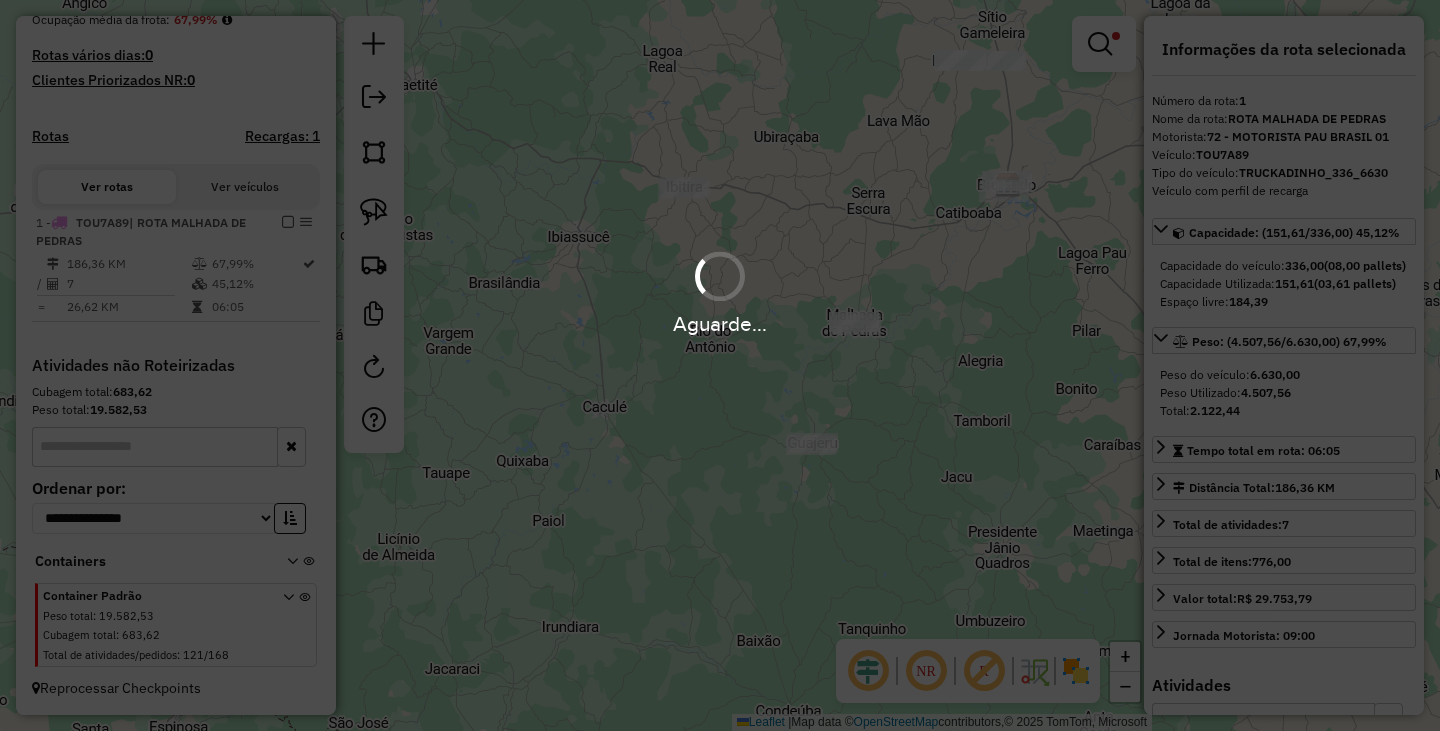scroll, scrollTop: 253, scrollLeft: 0, axis: vertical 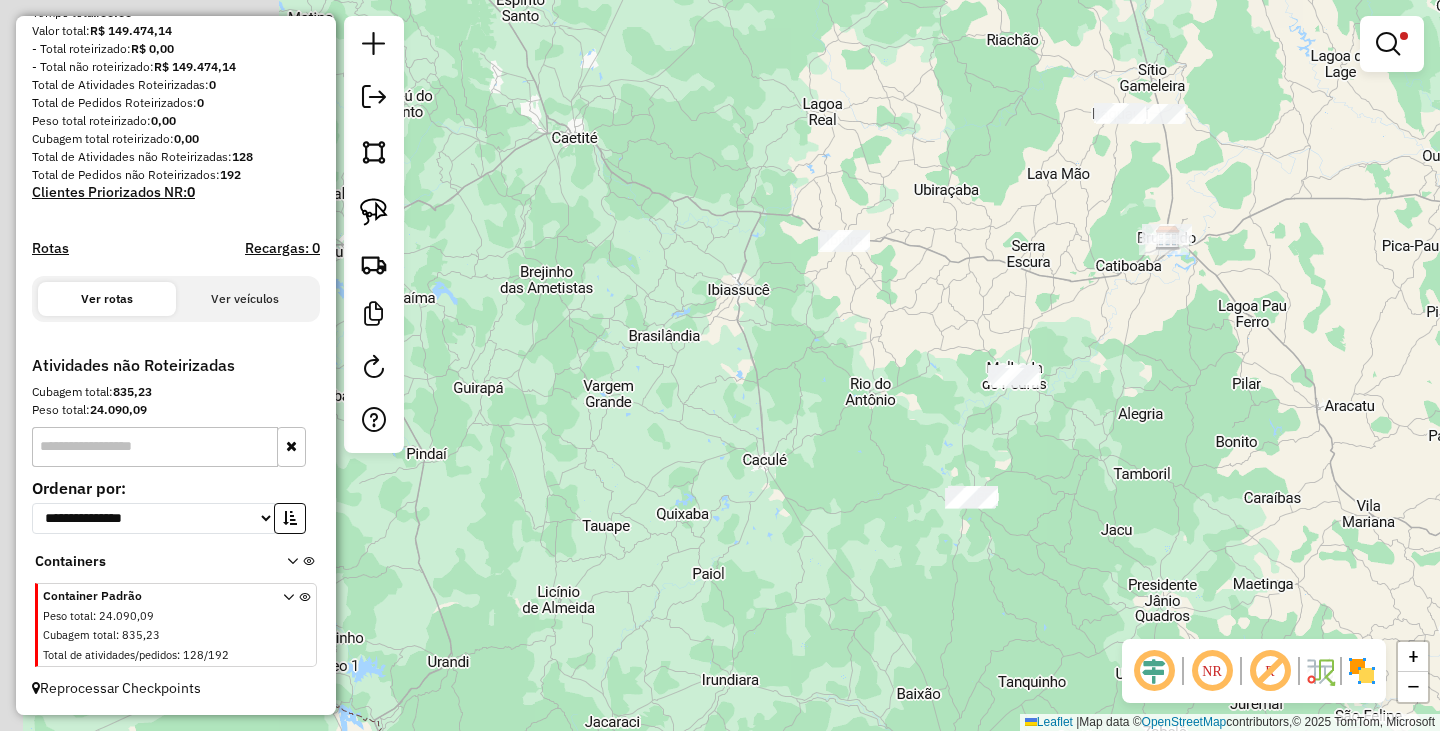 drag, startPoint x: 692, startPoint y: 476, endPoint x: 1146, endPoint y: 348, distance: 471.69907 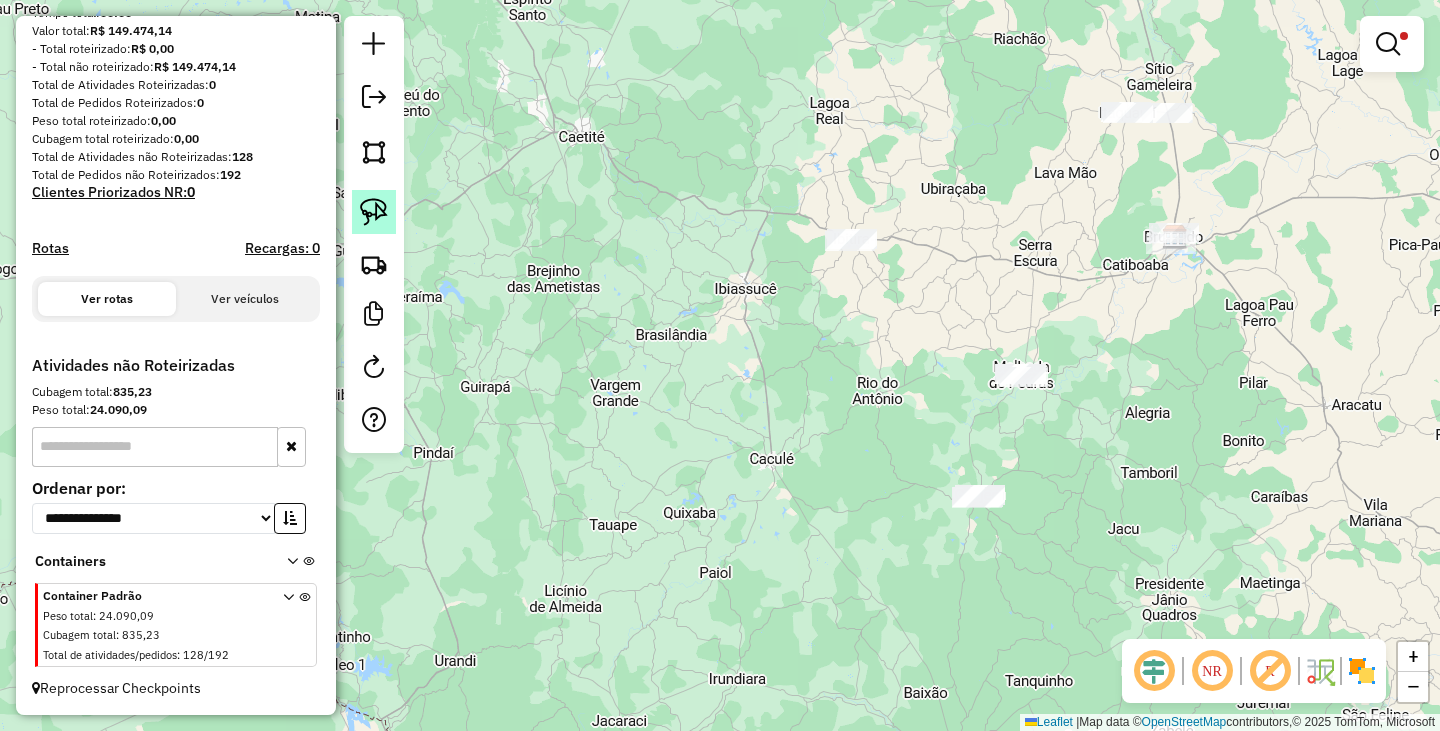click 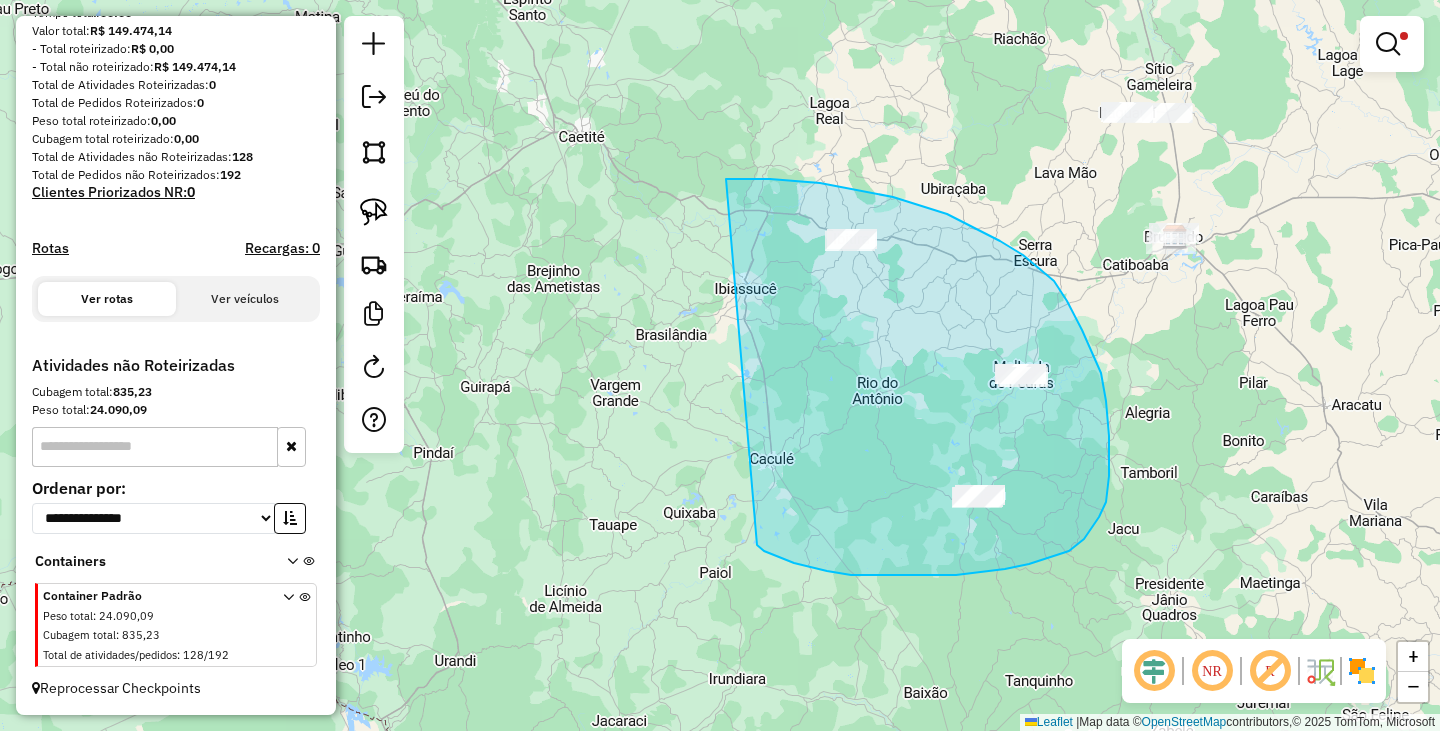 drag, startPoint x: 770, startPoint y: 179, endPoint x: 749, endPoint y: 540, distance: 361.6103 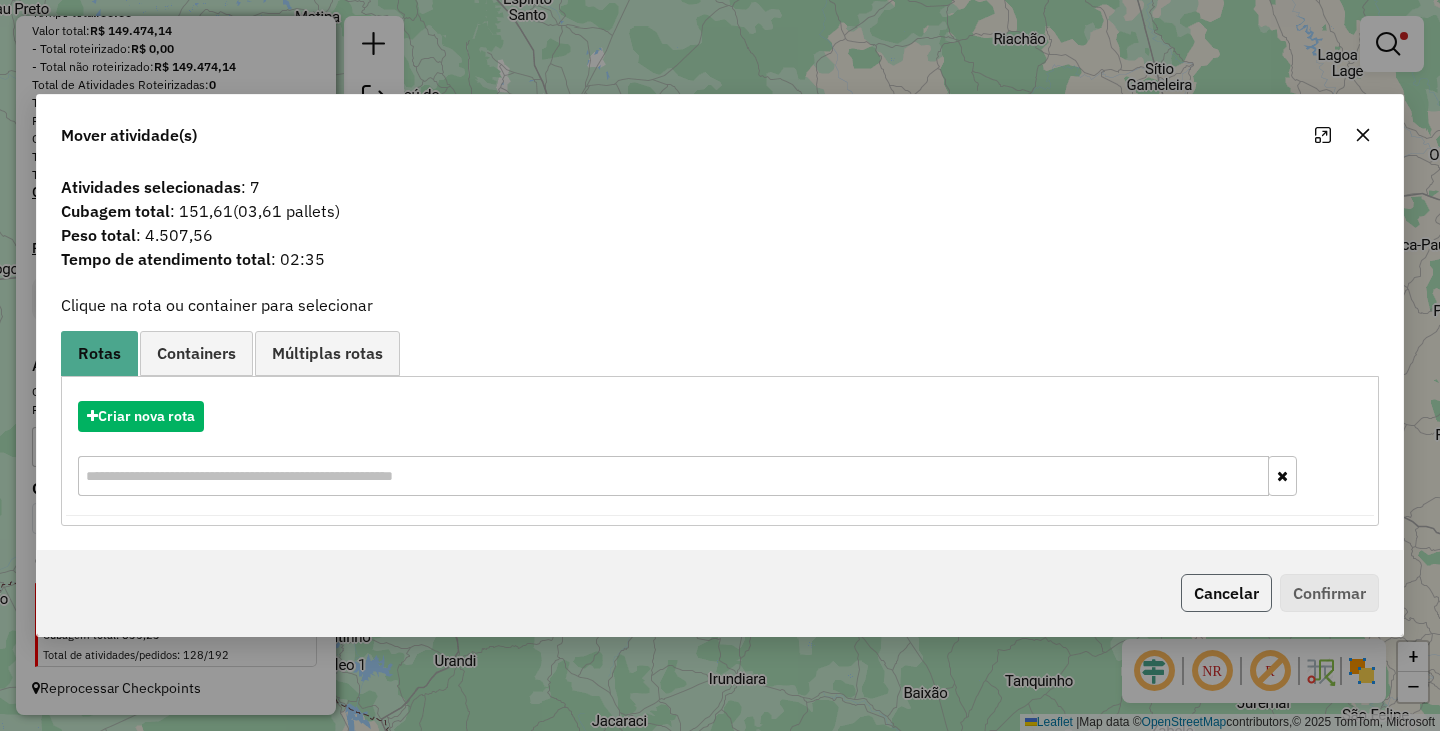 click on "Cancelar" 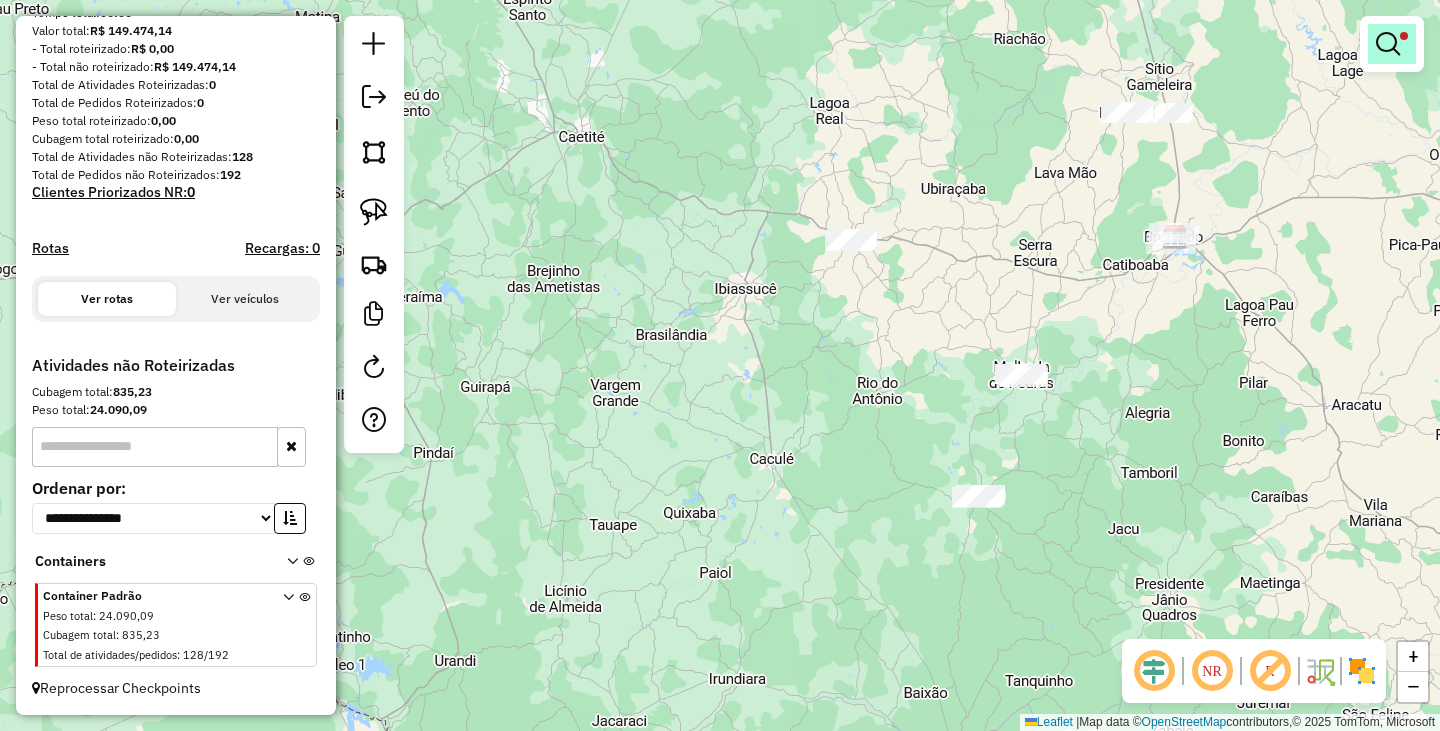 click at bounding box center [1388, 44] 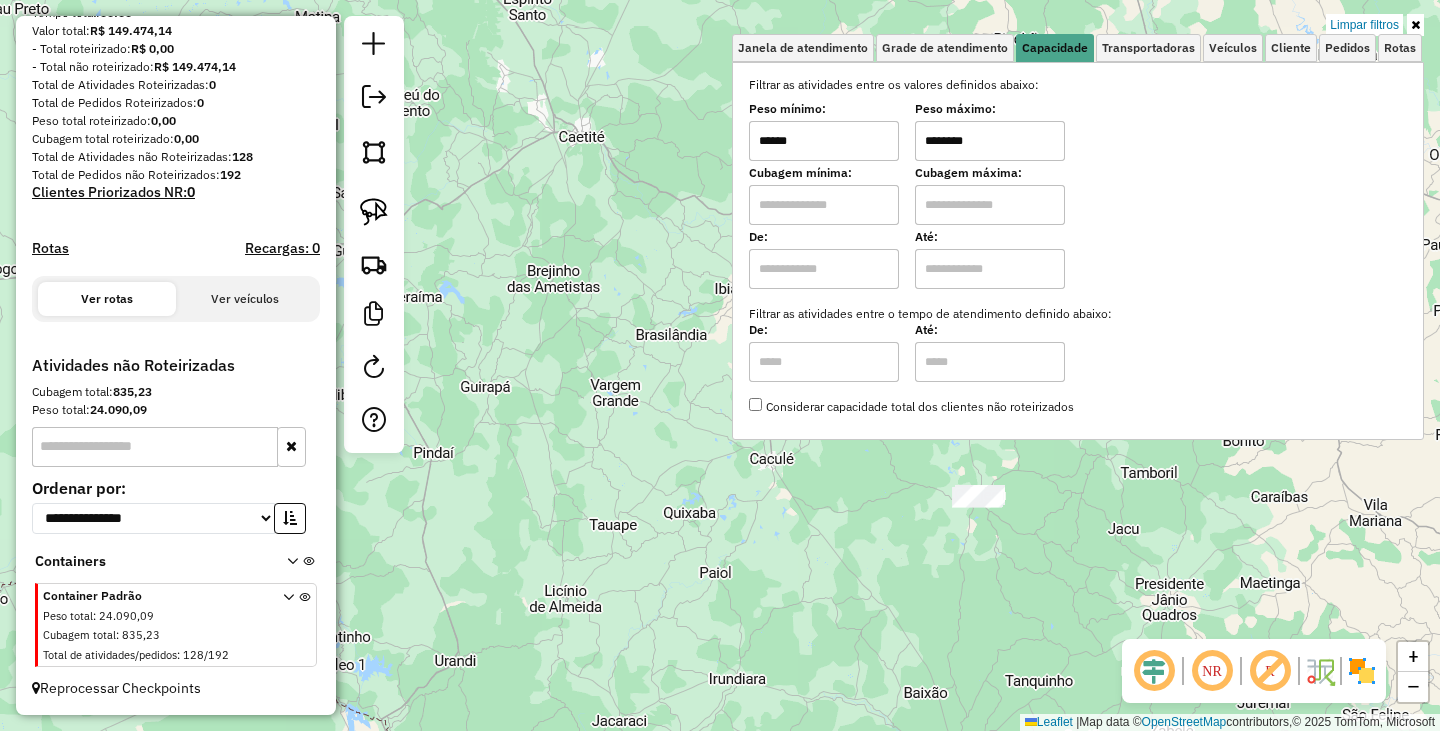 click on "Limpar filtros" at bounding box center (1364, 25) 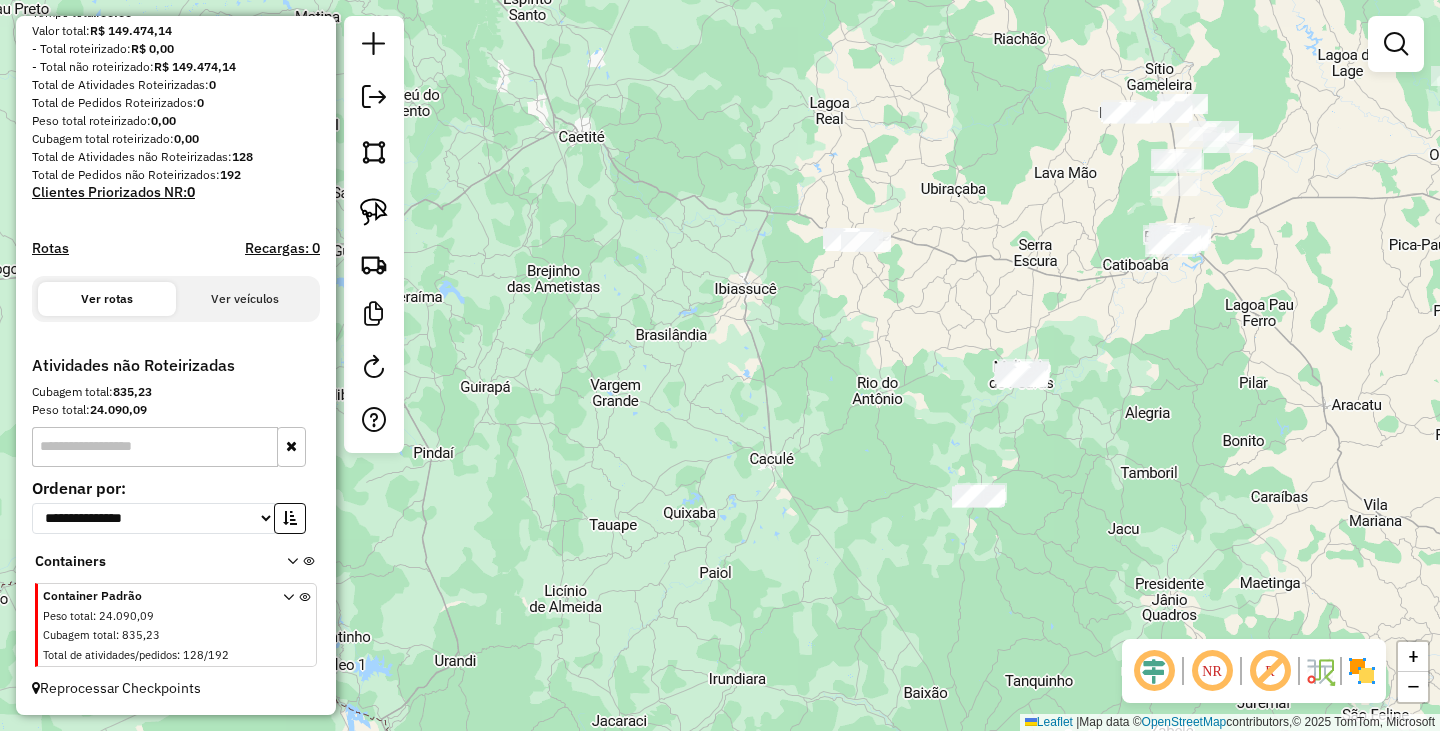 click on "Janela de atendimento Grade de atendimento Capacidade Transportadoras Veículos Cliente Pedidos  Rotas Selecione os dias de semana para filtrar as janelas de atendimento  Seg   Ter   Qua   Qui   Sex   Sáb   Dom  Informe o período da janela de atendimento: De: Até:  Filtrar exatamente a janela do cliente  Considerar janela de atendimento padrão  Selecione os dias de semana para filtrar as grades de atendimento  Seg   Ter   Qua   Qui   Sex   Sáb   Dom   Considerar clientes sem dia de atendimento cadastrado  Clientes fora do dia de atendimento selecionado Filtrar as atividades entre os valores definidos abaixo:  Peso mínimo:   Peso máximo:   Cubagem mínima:   Cubagem máxima:   De:   Até:  Filtrar as atividades entre o tempo de atendimento definido abaixo:  De:   Até:   Considerar capacidade total dos clientes não roteirizados Transportadora: Selecione um ou mais itens Tipo de veículo: Selecione um ou mais itens Veículo: Selecione um ou mais itens Motorista: Selecione um ou mais itens Nome: Rótulo:" 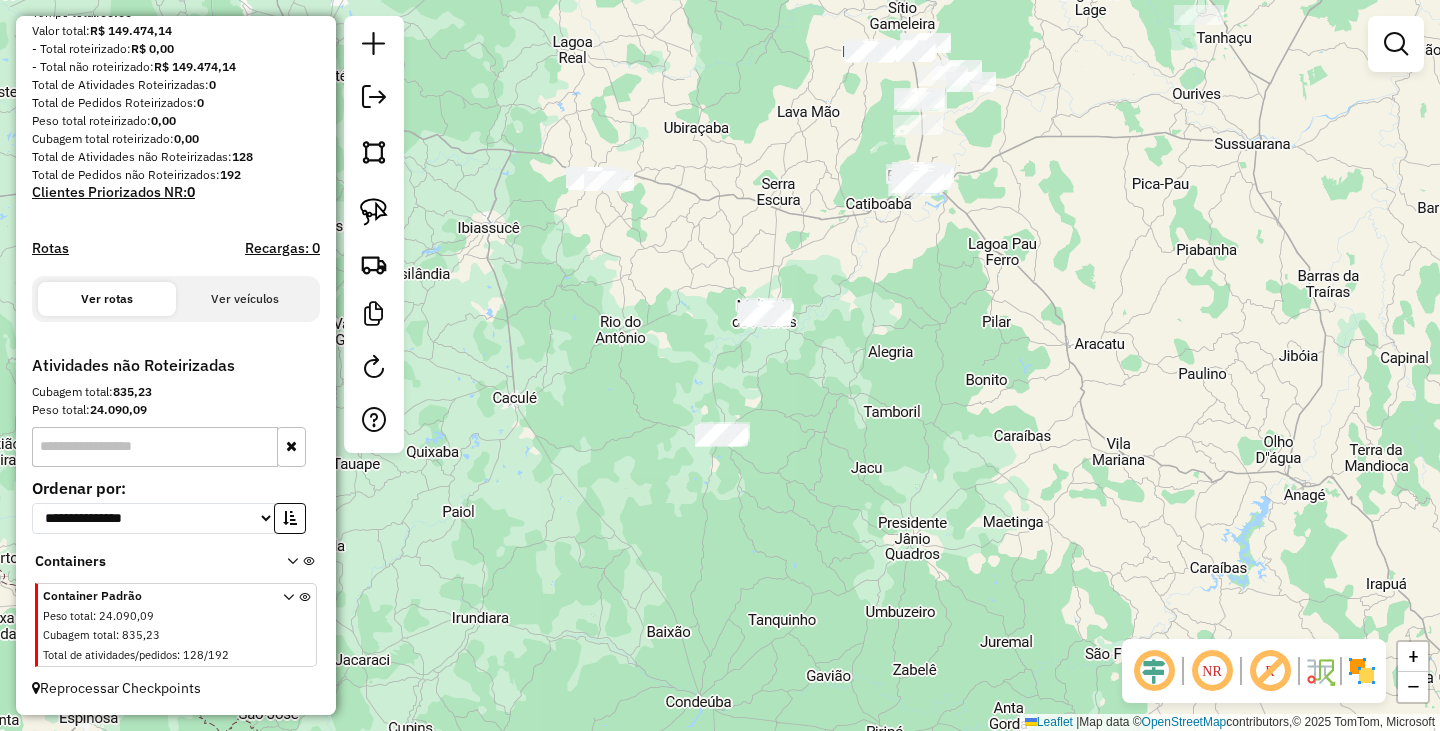 drag, startPoint x: 1078, startPoint y: 453, endPoint x: 821, endPoint y: 392, distance: 264.1401 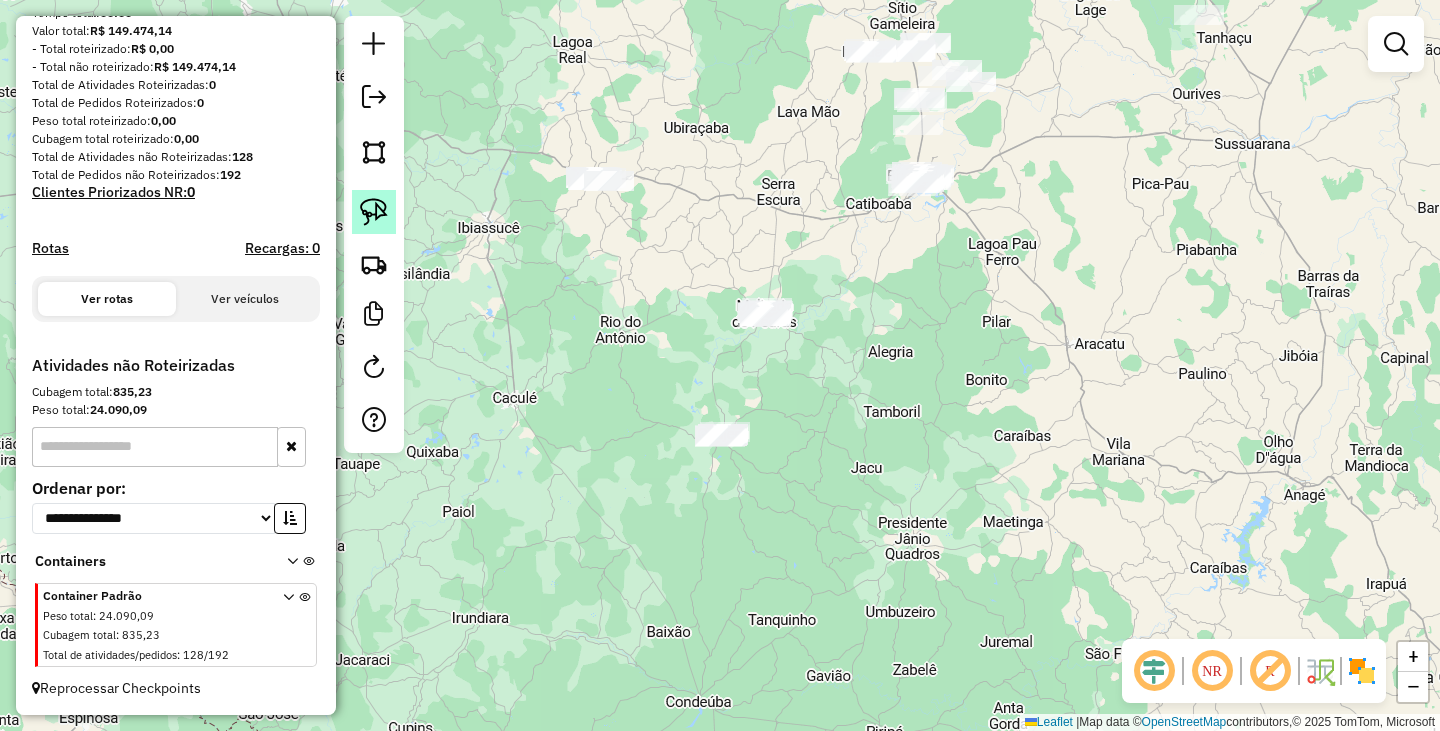 click 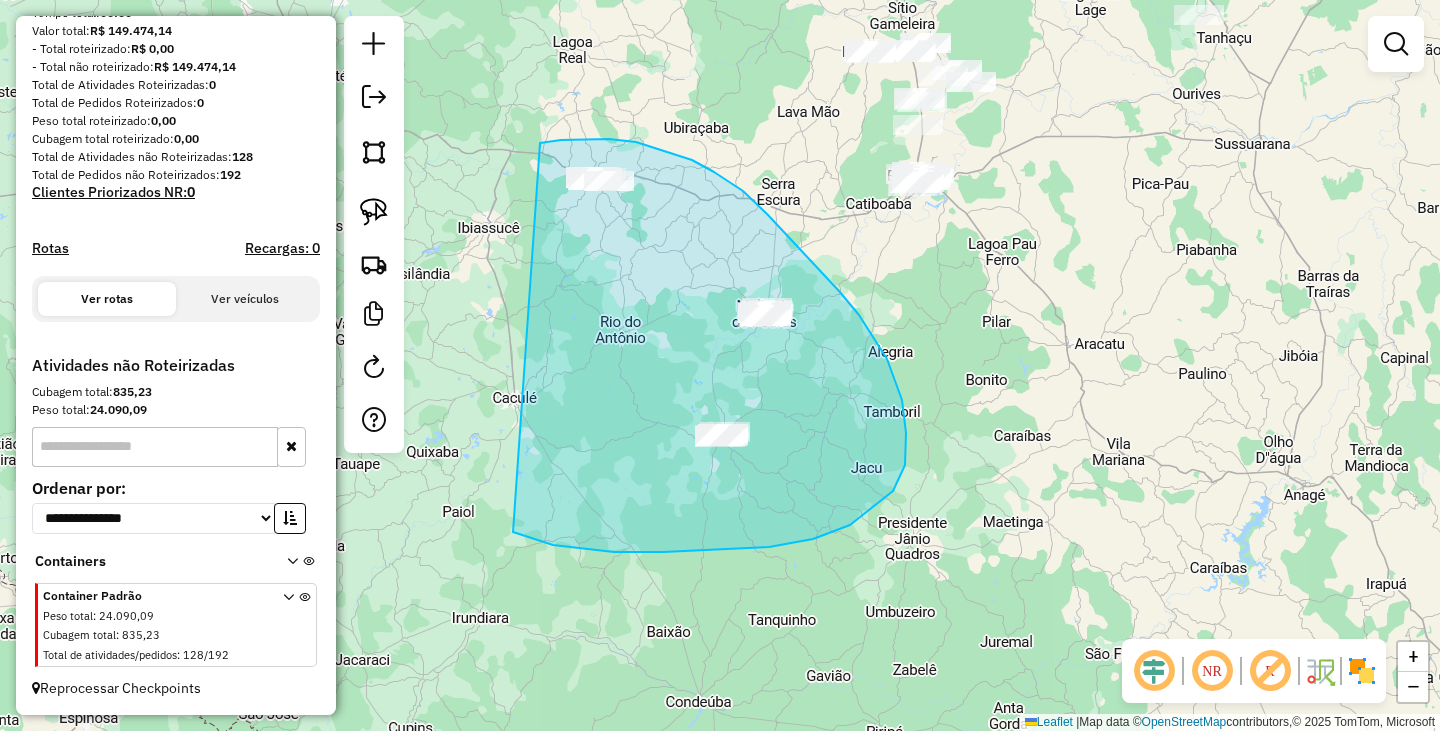 drag, startPoint x: 561, startPoint y: 140, endPoint x: 507, endPoint y: 526, distance: 389.7589 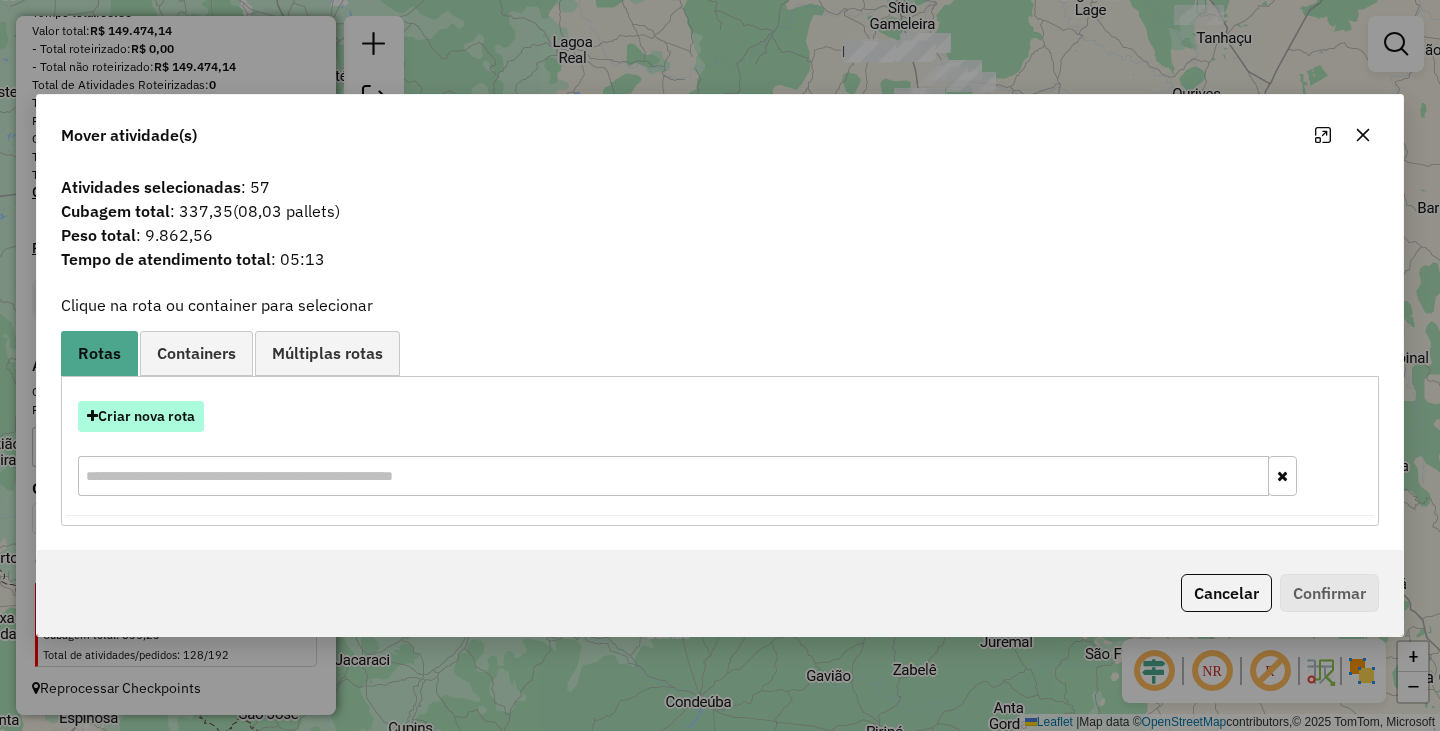 click on "Criar nova rota" at bounding box center [141, 416] 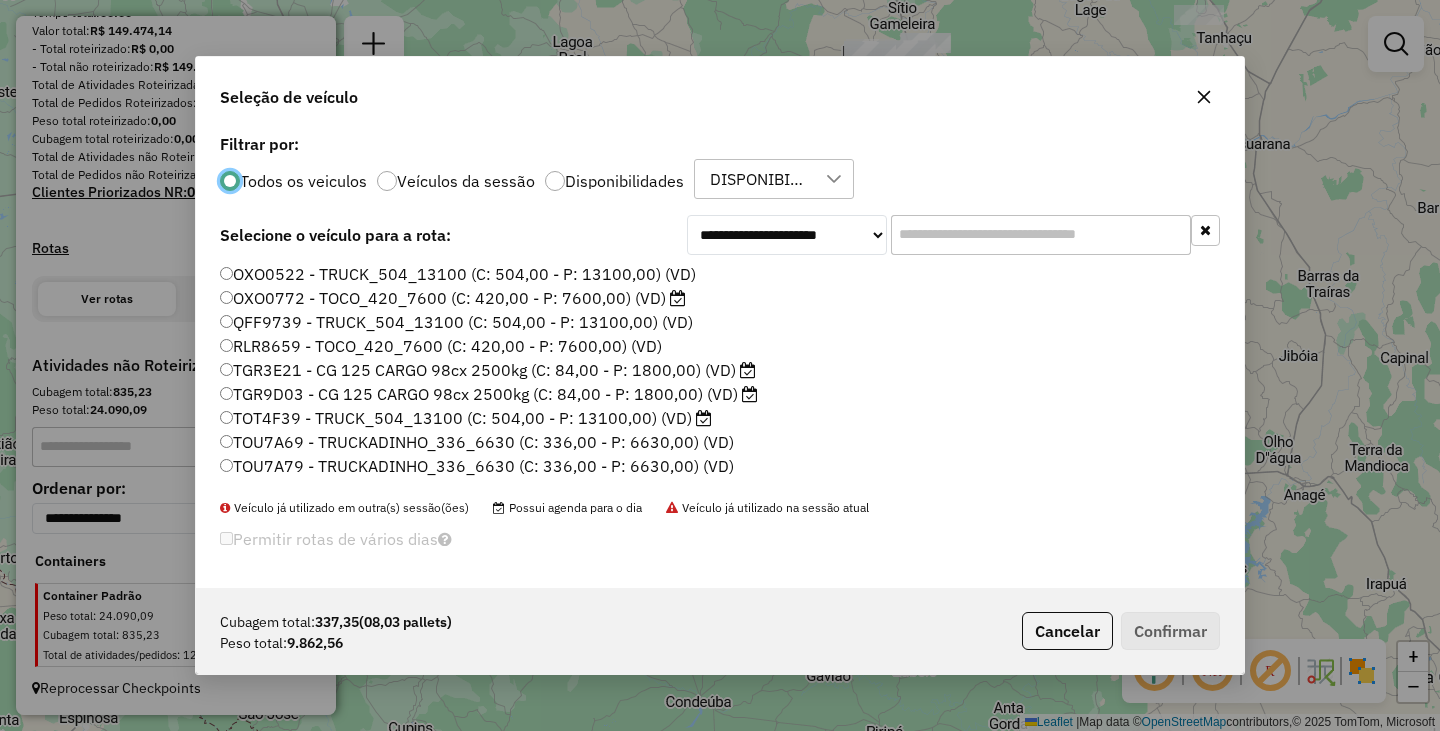 scroll, scrollTop: 11, scrollLeft: 6, axis: both 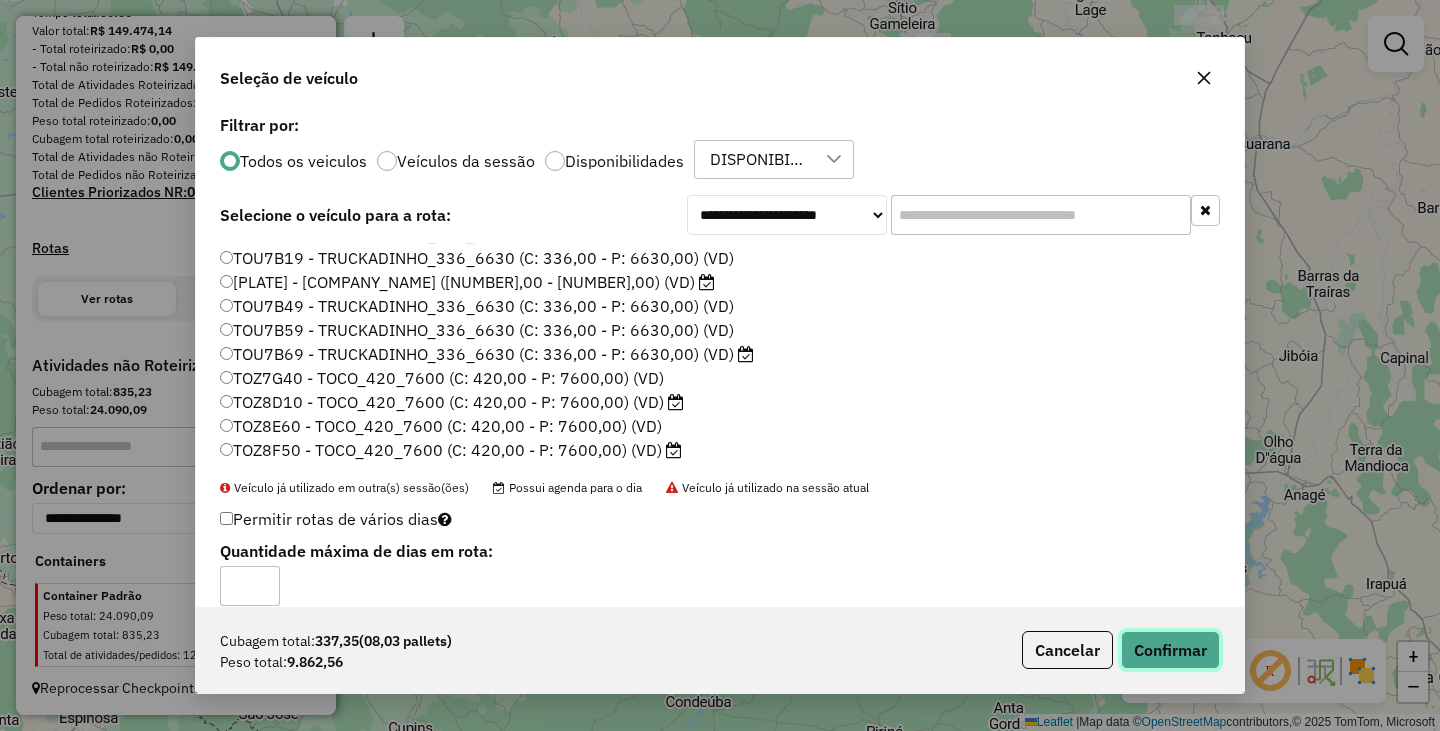 click on "Confirmar" 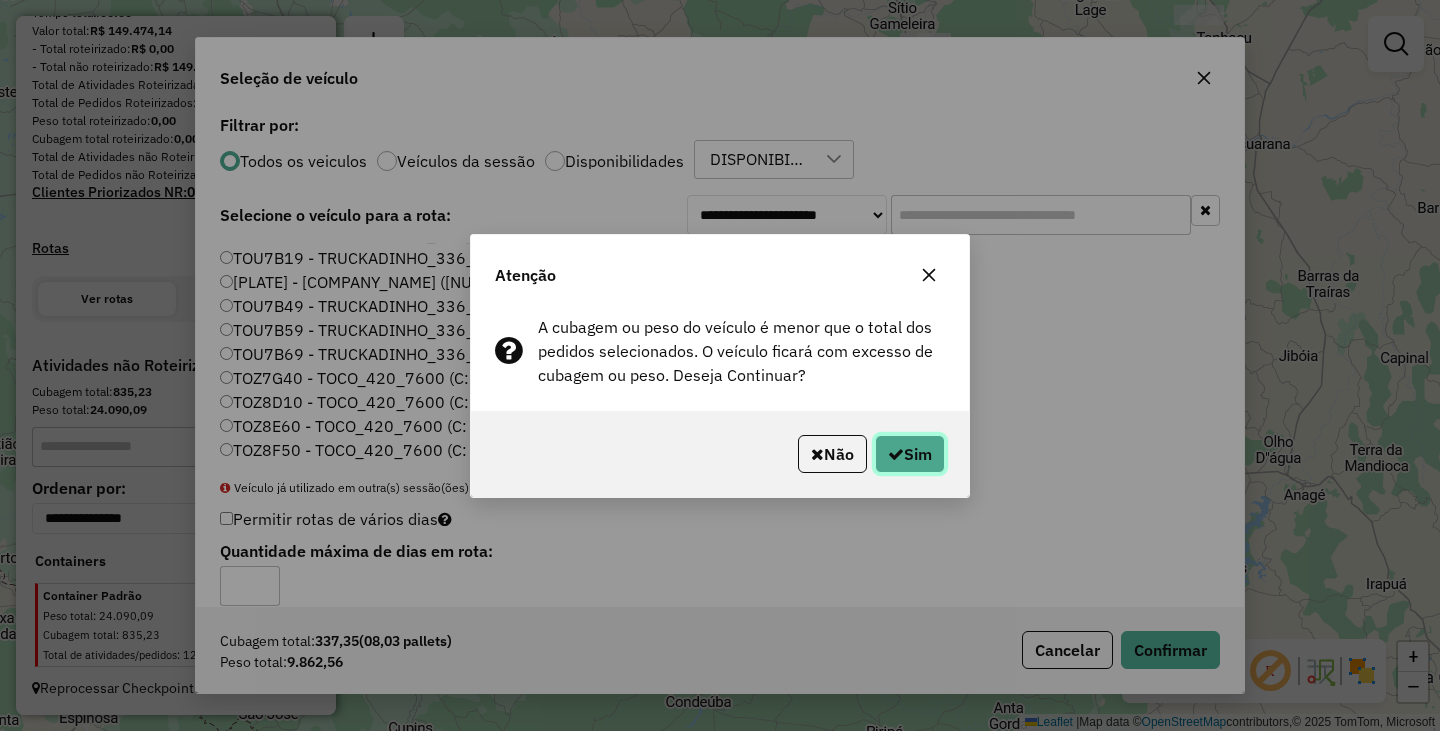 click on "Sim" 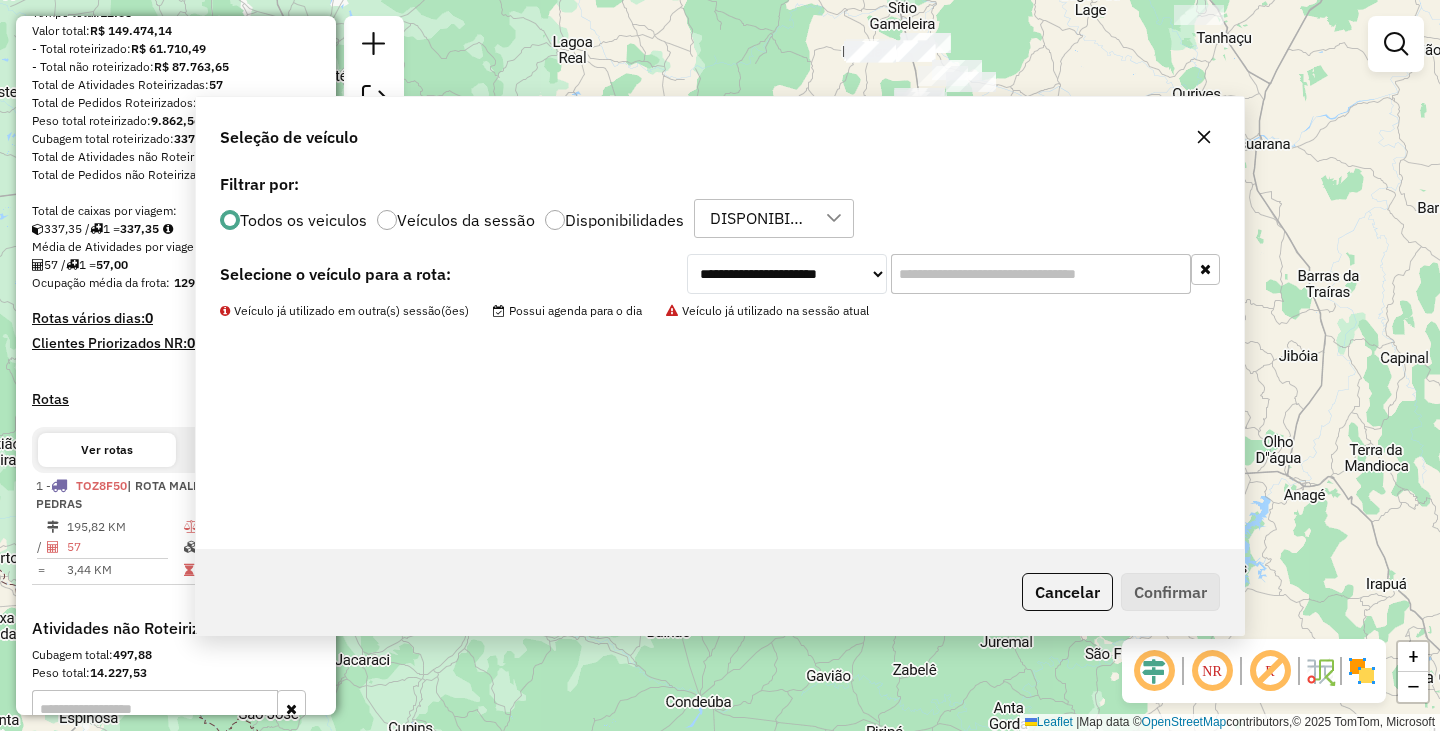 scroll, scrollTop: 516, scrollLeft: 0, axis: vertical 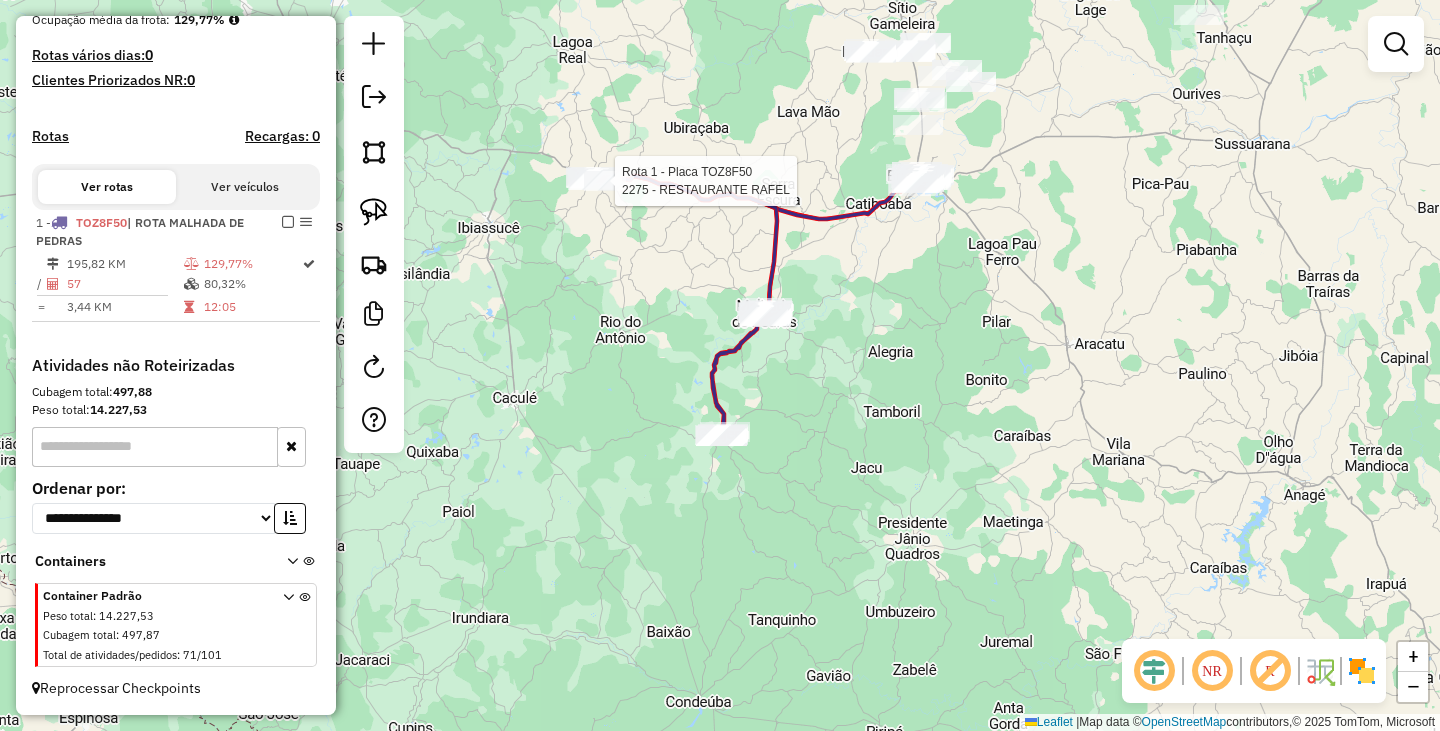 select on "**********" 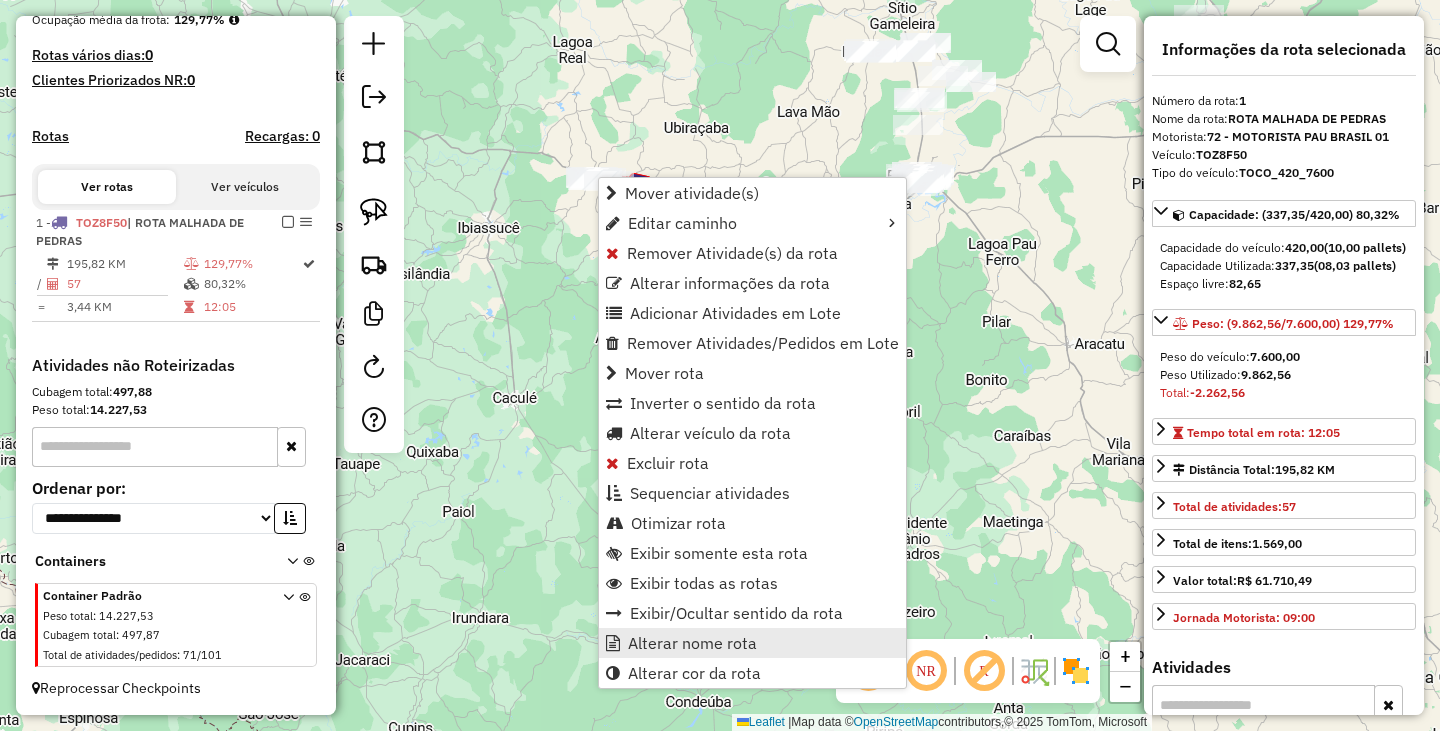 click on "Alterar nome rota" at bounding box center (692, 643) 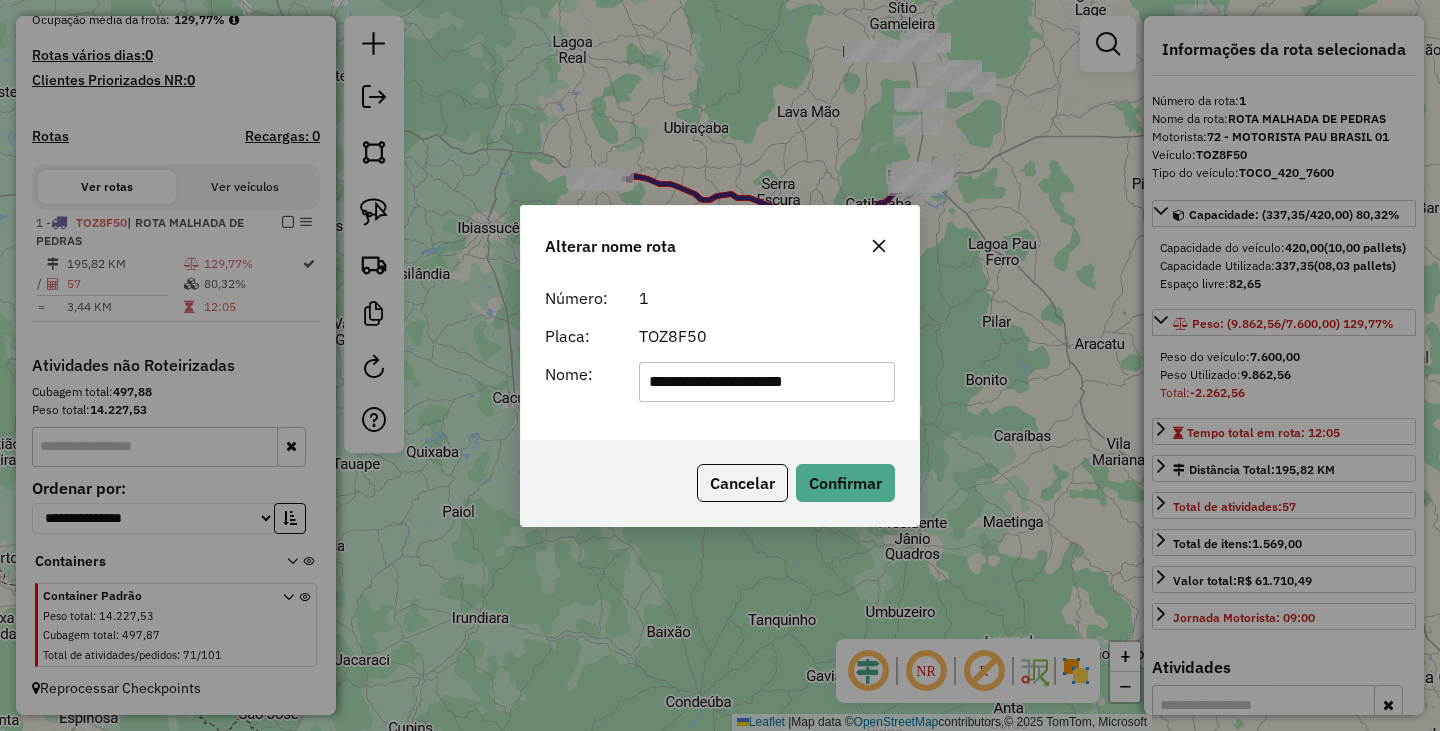 drag, startPoint x: 531, startPoint y: 335, endPoint x: 493, endPoint y: 320, distance: 40.853397 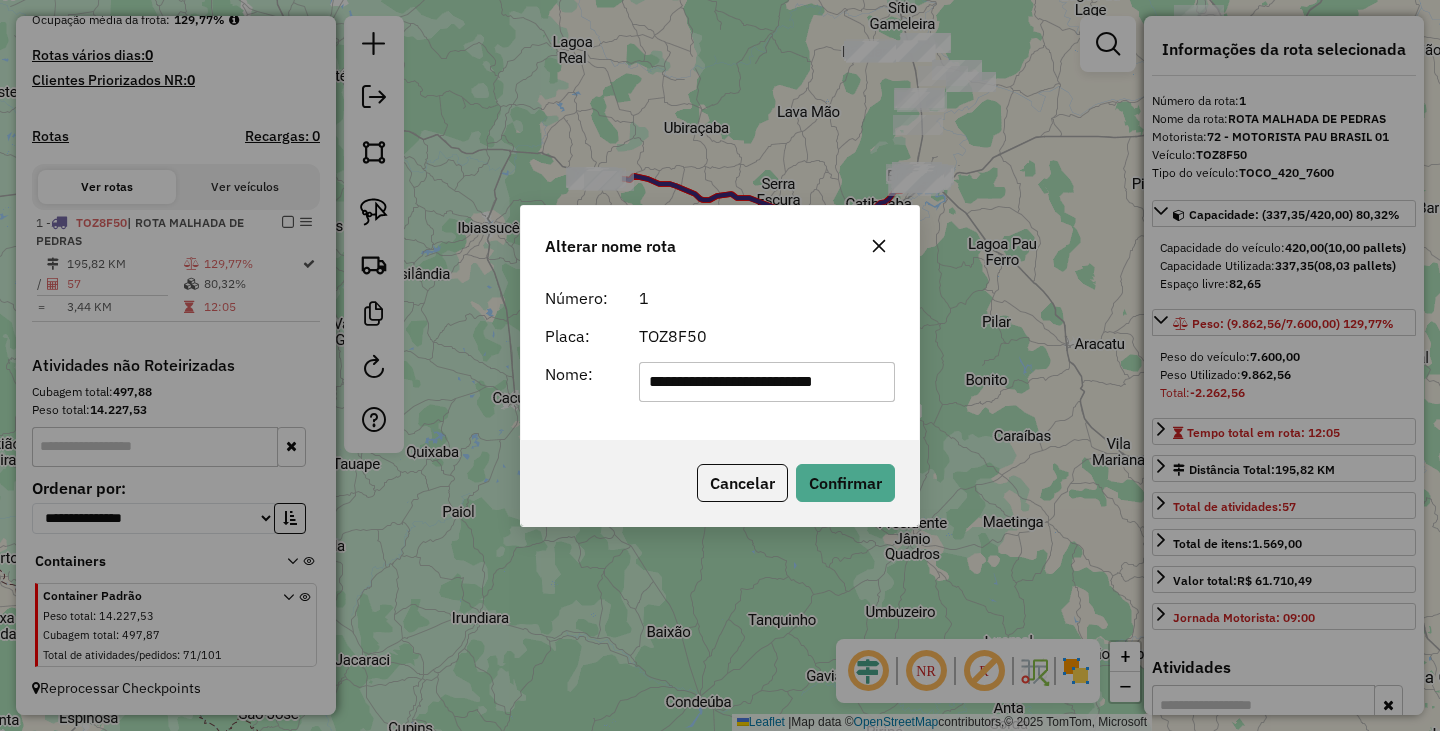 type on "**********" 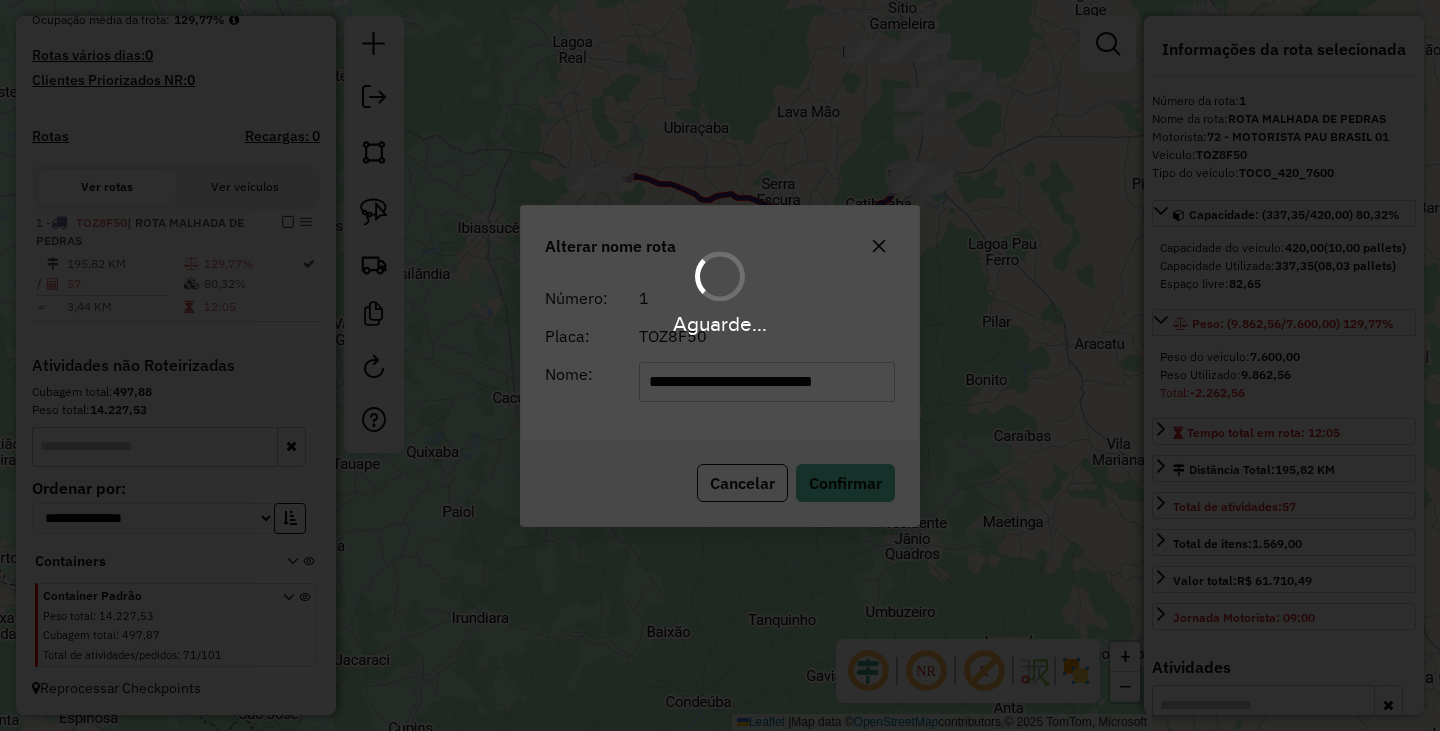 type 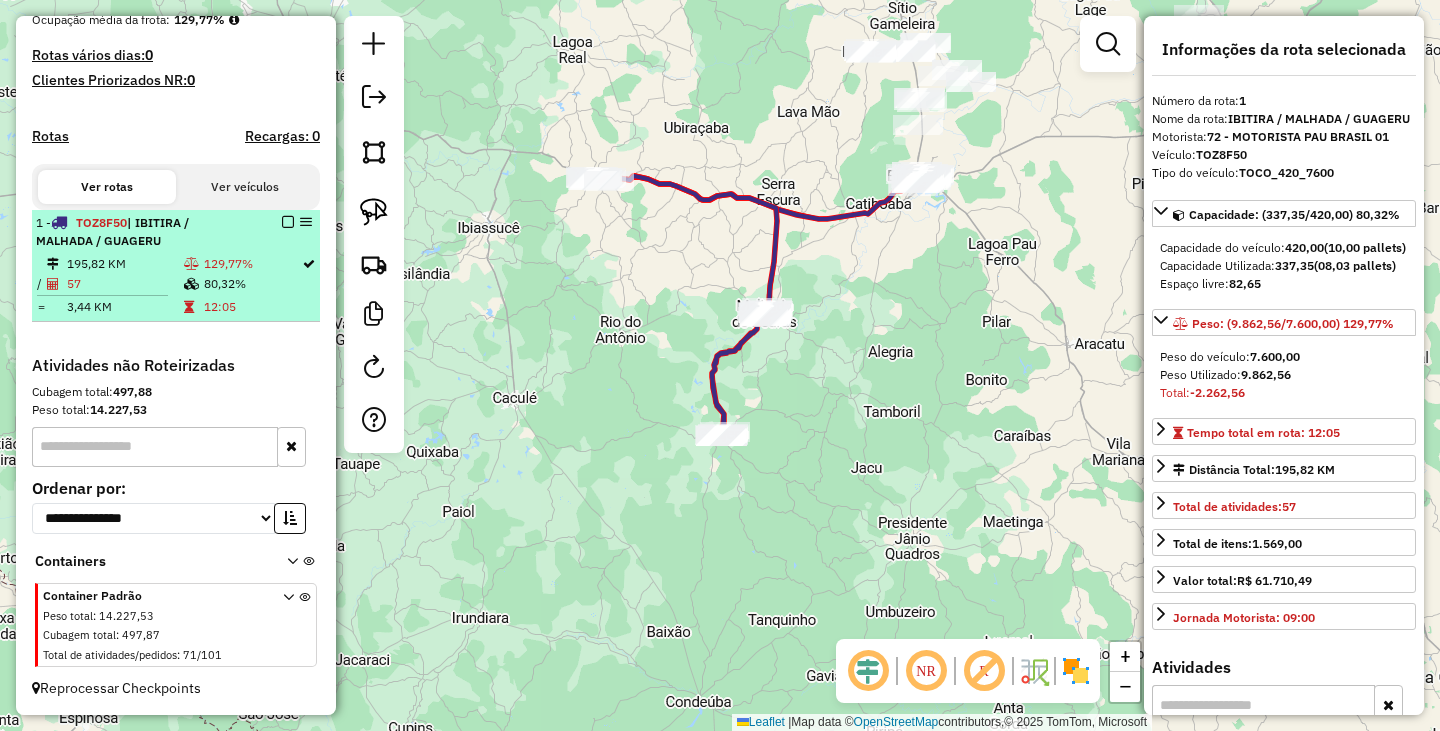 click at bounding box center (288, 222) 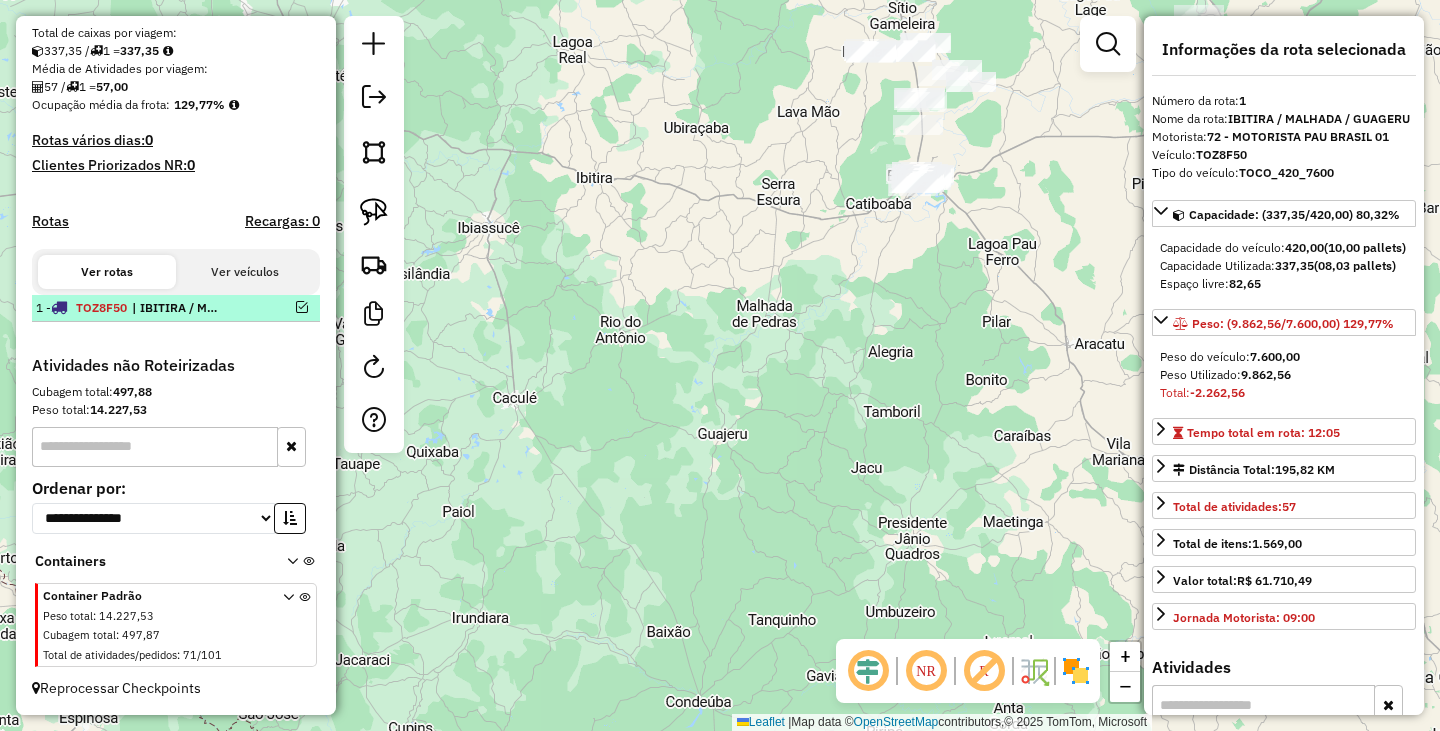 scroll, scrollTop: 431, scrollLeft: 0, axis: vertical 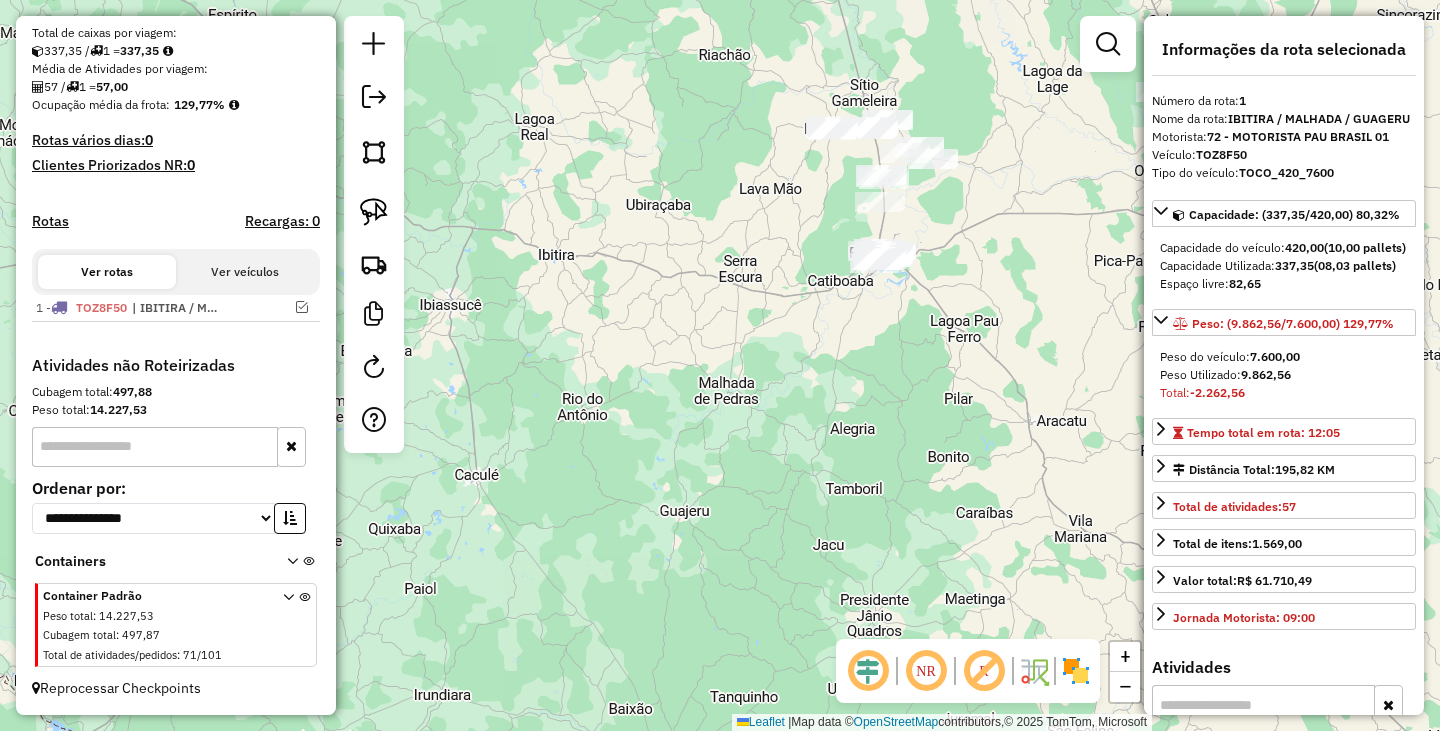 drag, startPoint x: 993, startPoint y: 182, endPoint x: 749, endPoint y: 485, distance: 389.03085 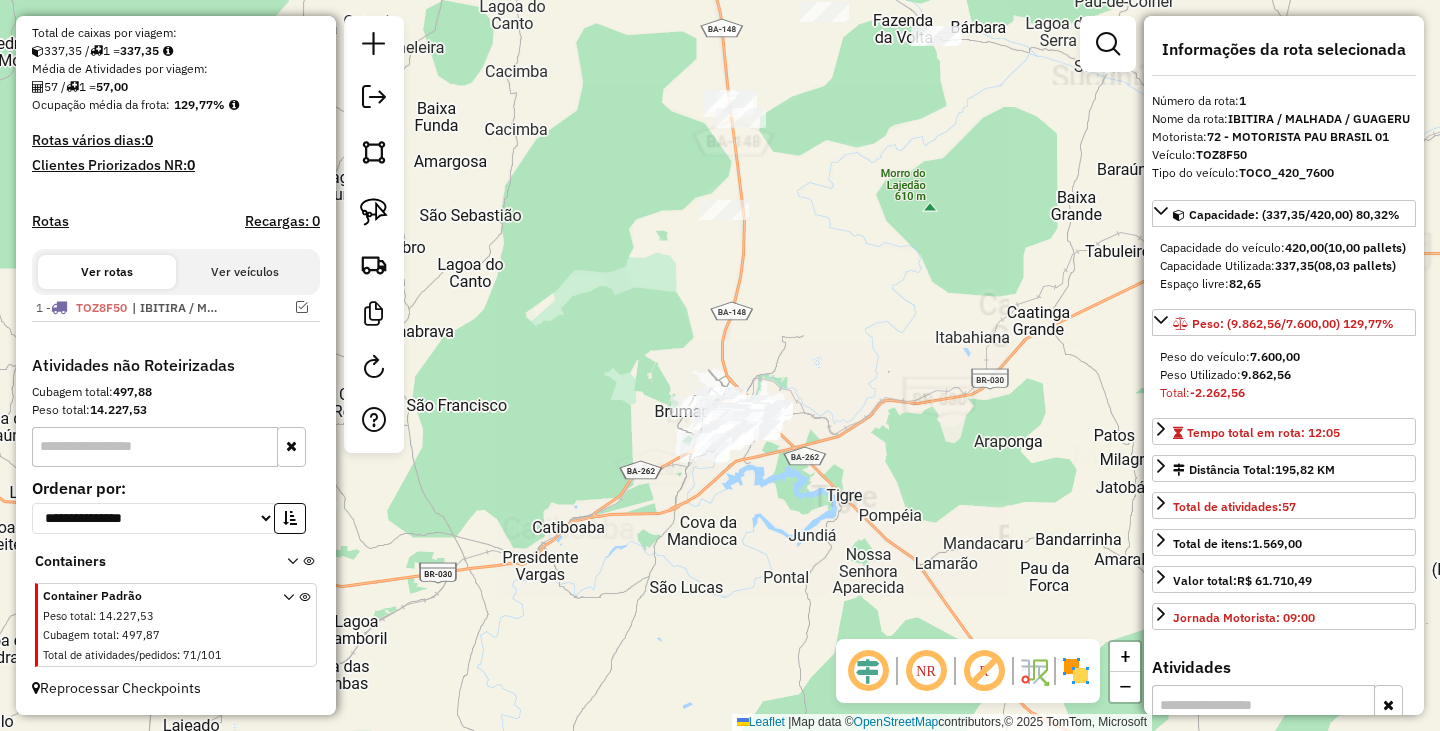 drag, startPoint x: 669, startPoint y: 462, endPoint x: 842, endPoint y: 366, distance: 197.85095 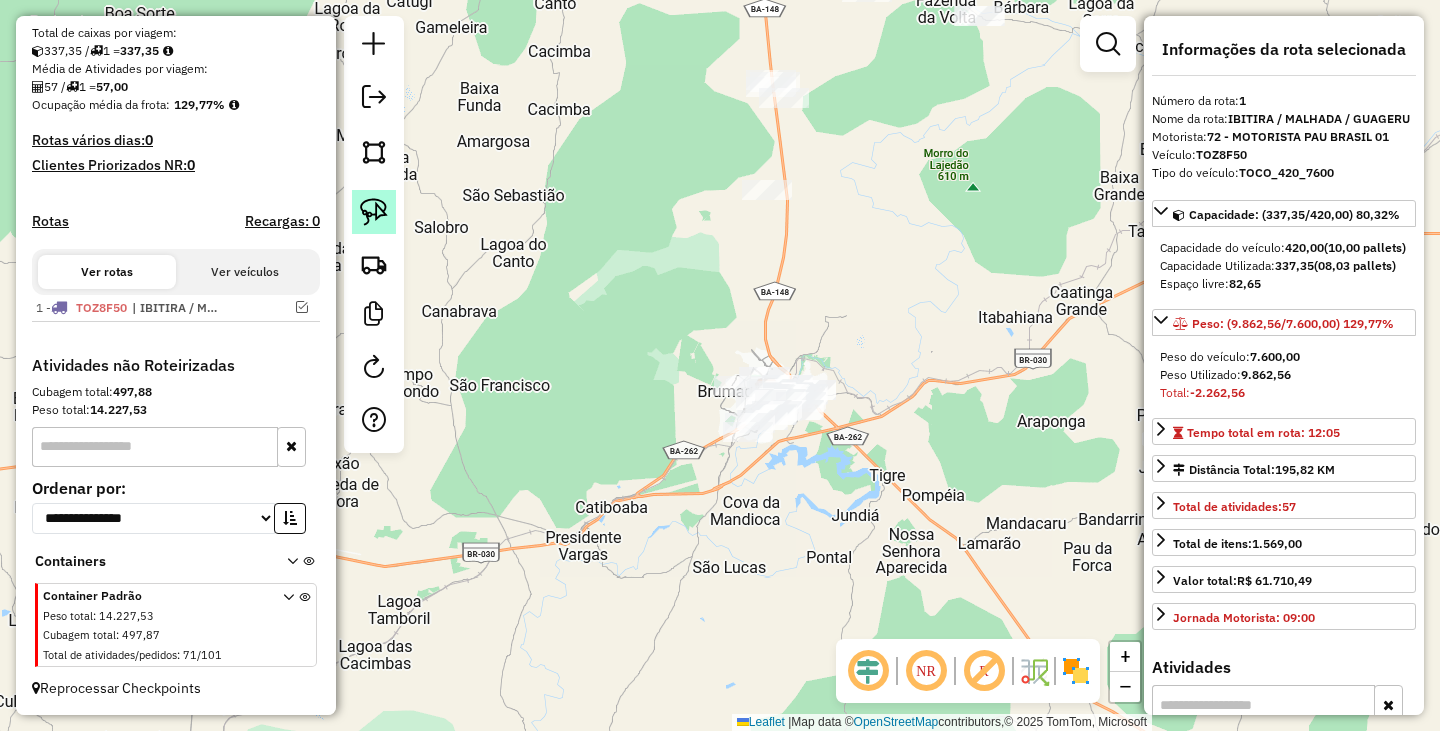 click 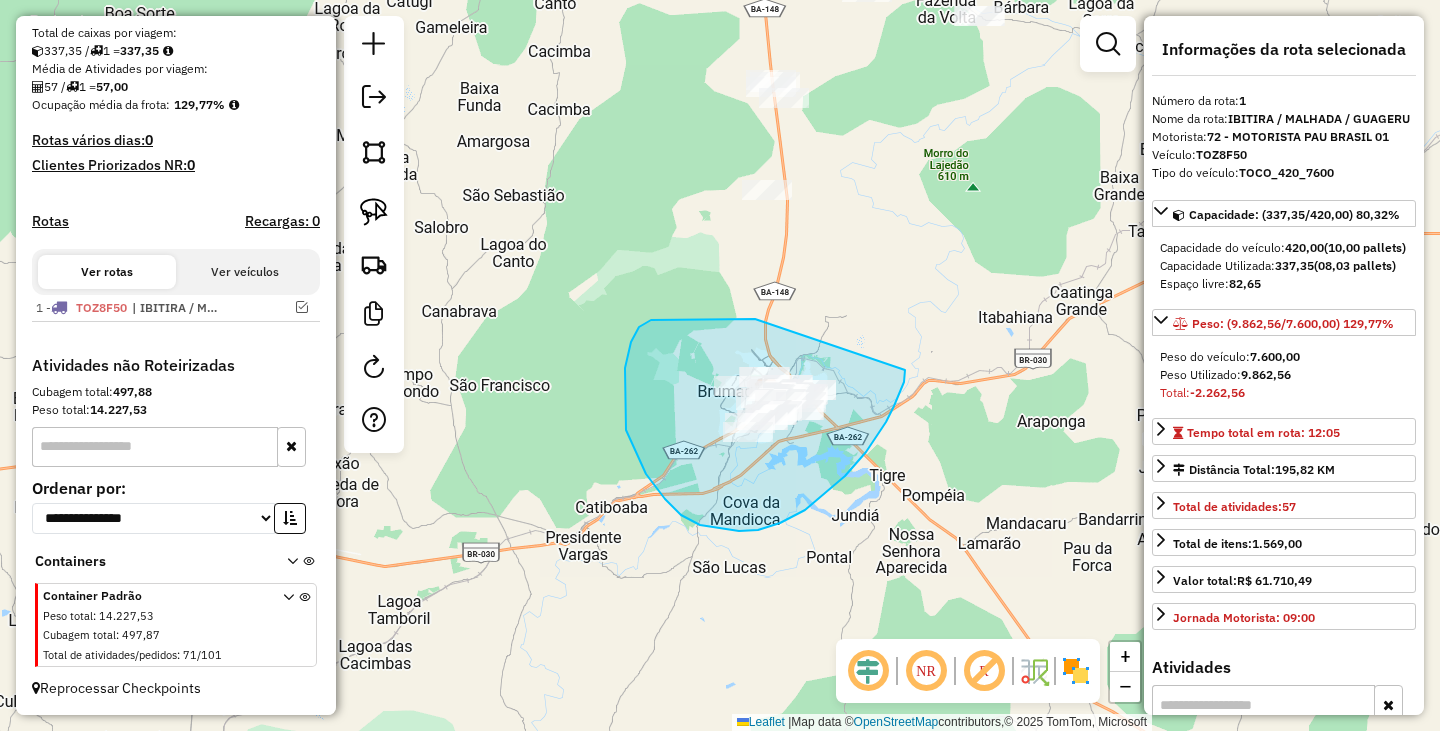 drag, startPoint x: 651, startPoint y: 320, endPoint x: 905, endPoint y: 363, distance: 257.61404 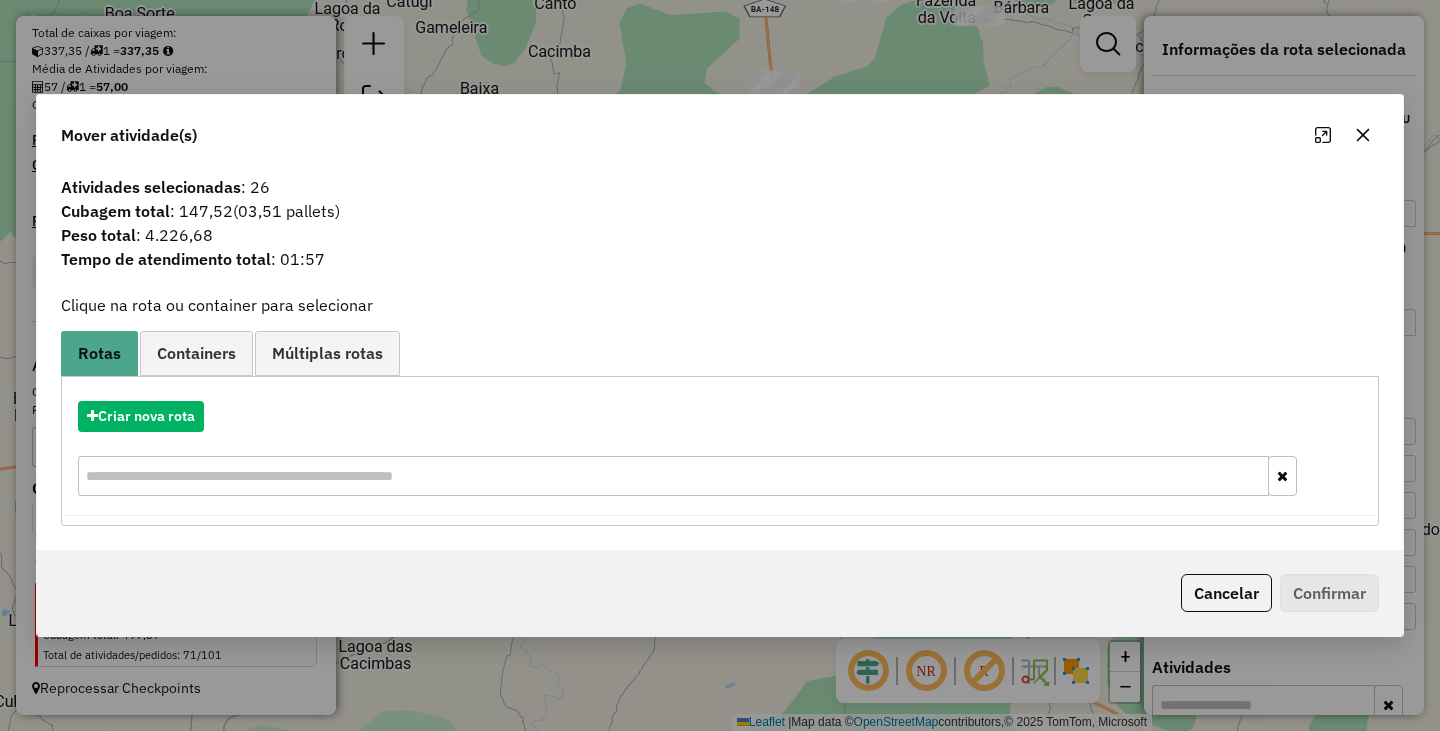 click on "Cancelar" 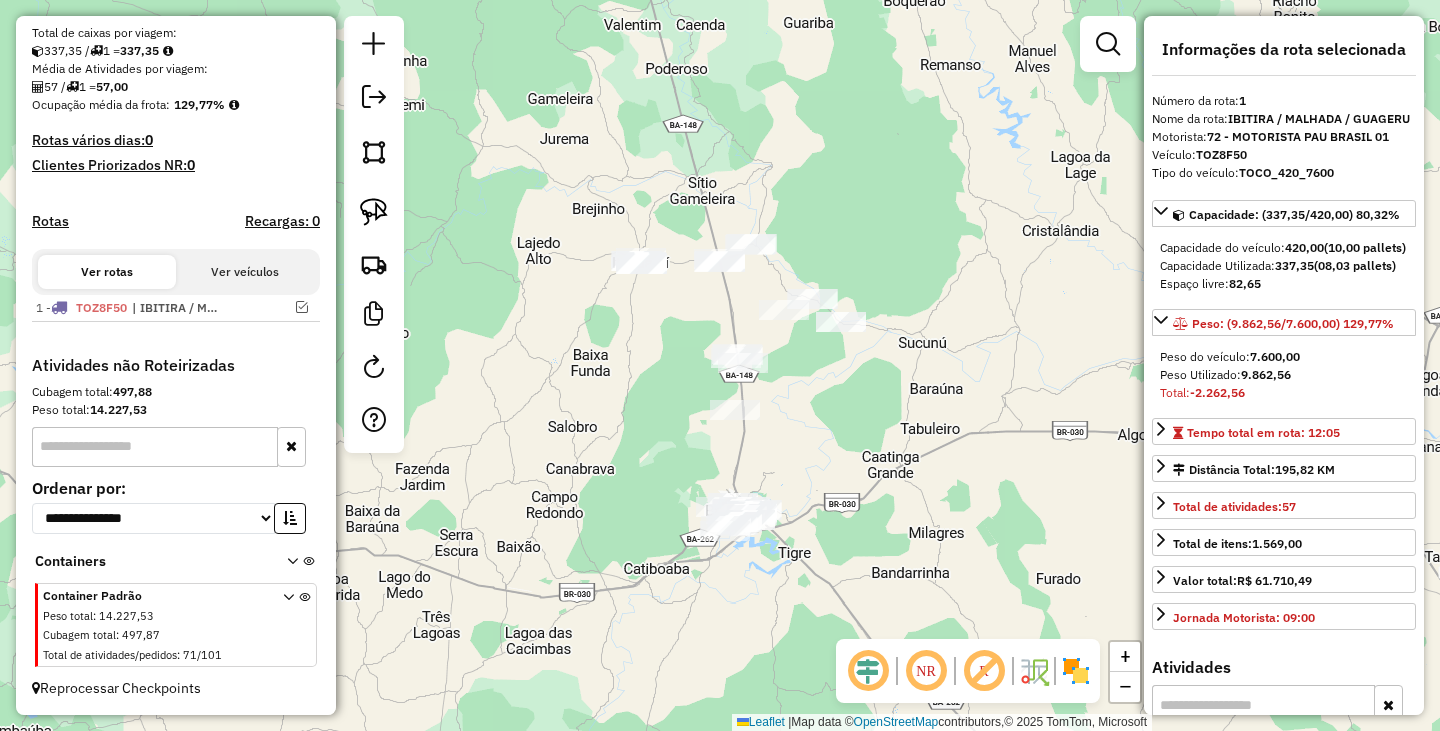 drag, startPoint x: 870, startPoint y: 179, endPoint x: 776, endPoint y: 392, distance: 232.81967 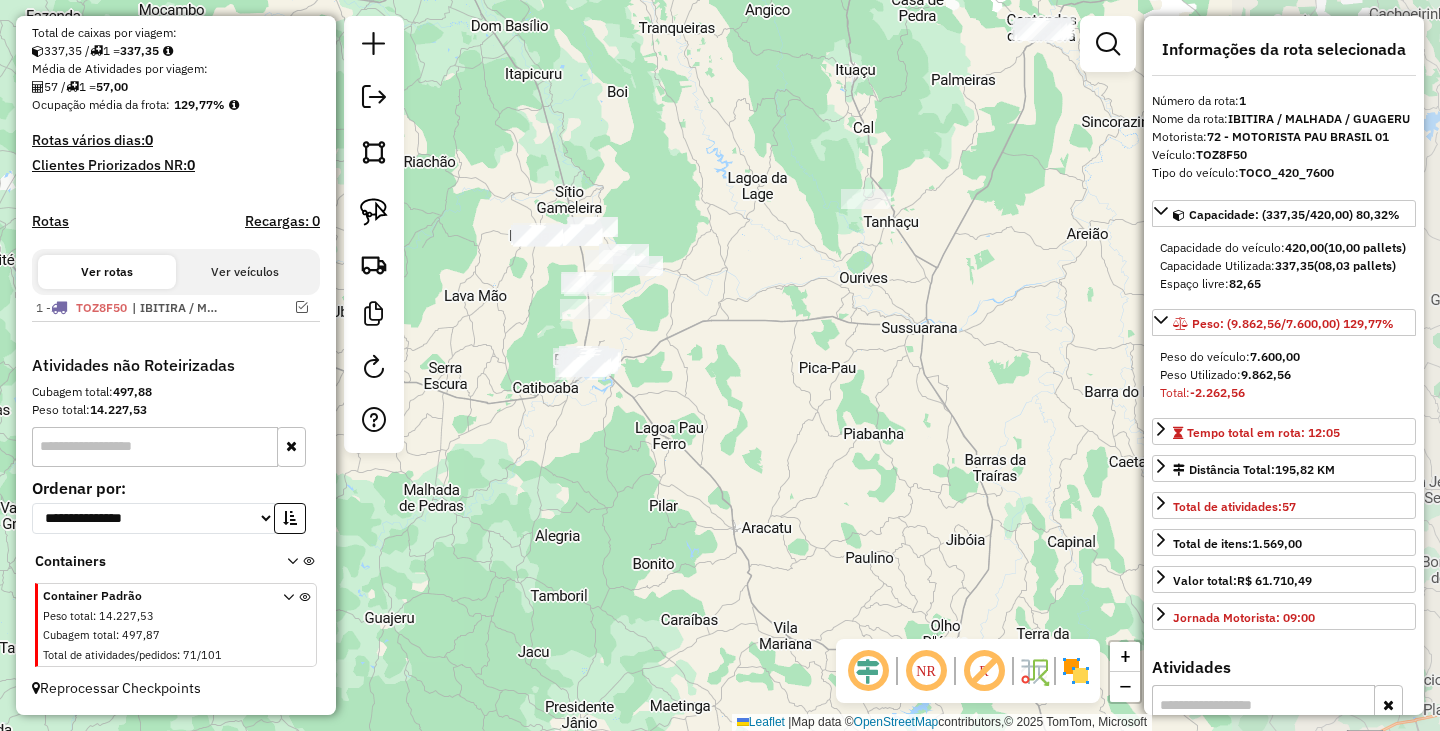 drag, startPoint x: 975, startPoint y: 342, endPoint x: 752, endPoint y: 289, distance: 229.21169 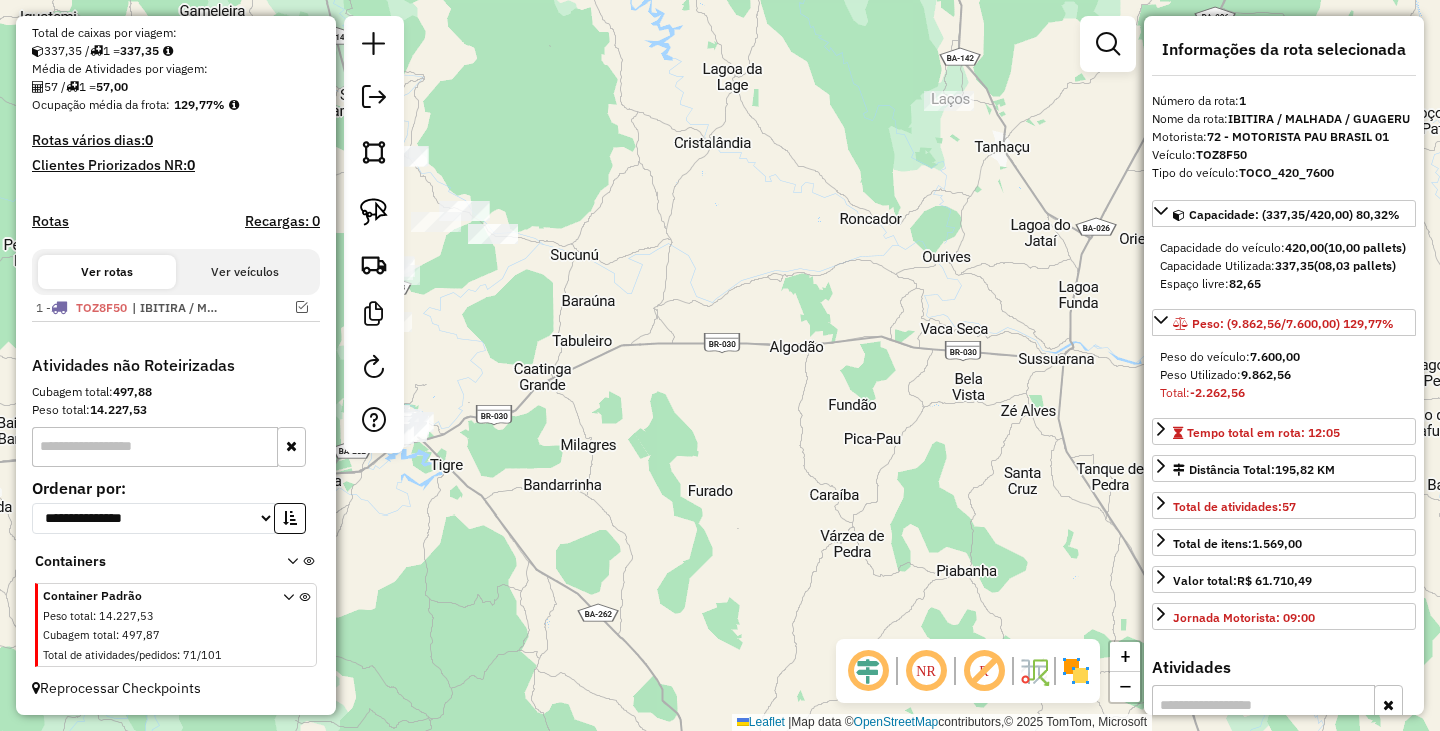 click on "Janela de atendimento Grade de atendimento Capacidade Transportadoras Veículos Cliente Pedidos  Rotas Selecione os dias de semana para filtrar as janelas de atendimento  Seg   Ter   Qua   Qui   Sex   Sáb   Dom  Informe o período da janela de atendimento: De: Até:  Filtrar exatamente a janela do cliente  Considerar janela de atendimento padrão  Selecione os dias de semana para filtrar as grades de atendimento  Seg   Ter   Qua   Qui   Sex   Sáb   Dom   Considerar clientes sem dia de atendimento cadastrado  Clientes fora do dia de atendimento selecionado Filtrar as atividades entre os valores definidos abaixo:  Peso mínimo:   Peso máximo:   Cubagem mínima:   Cubagem máxima:   De:   Até:  Filtrar as atividades entre o tempo de atendimento definido abaixo:  De:   Até:   Considerar capacidade total dos clientes não roteirizados Transportadora: Selecione um ou mais itens Tipo de veículo: Selecione um ou mais itens Veículo: Selecione um ou mais itens Motorista: Selecione um ou mais itens Nome: Rótulo:" 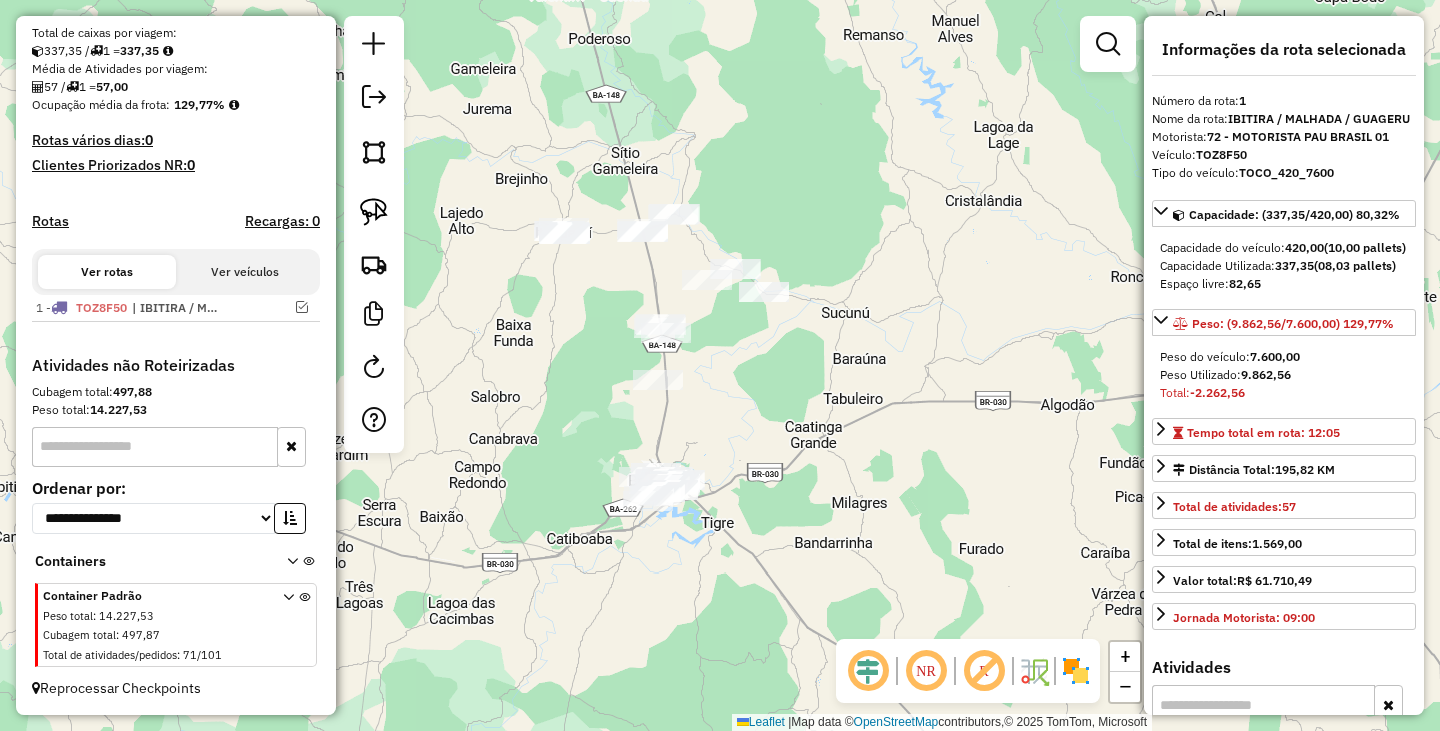 drag, startPoint x: 881, startPoint y: 388, endPoint x: 936, endPoint y: 366, distance: 59.236813 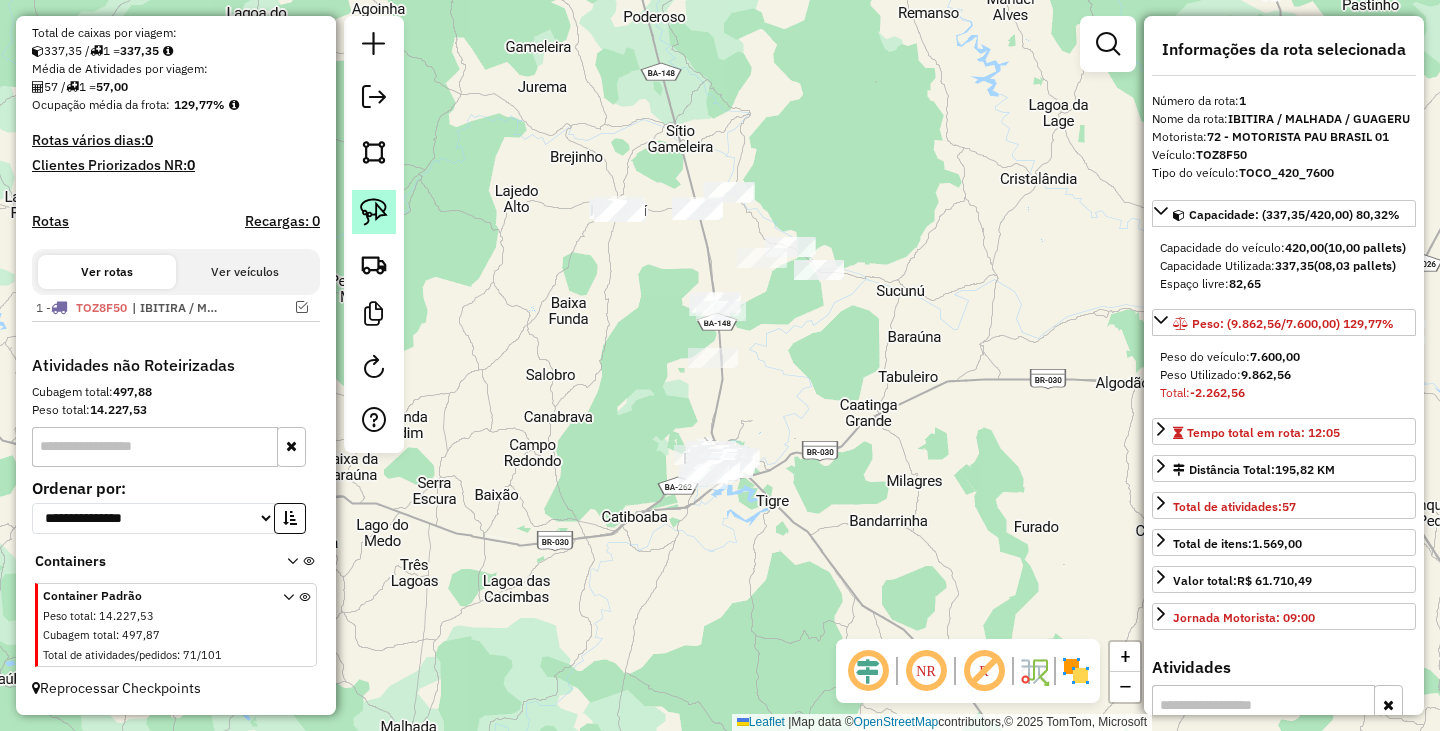 click 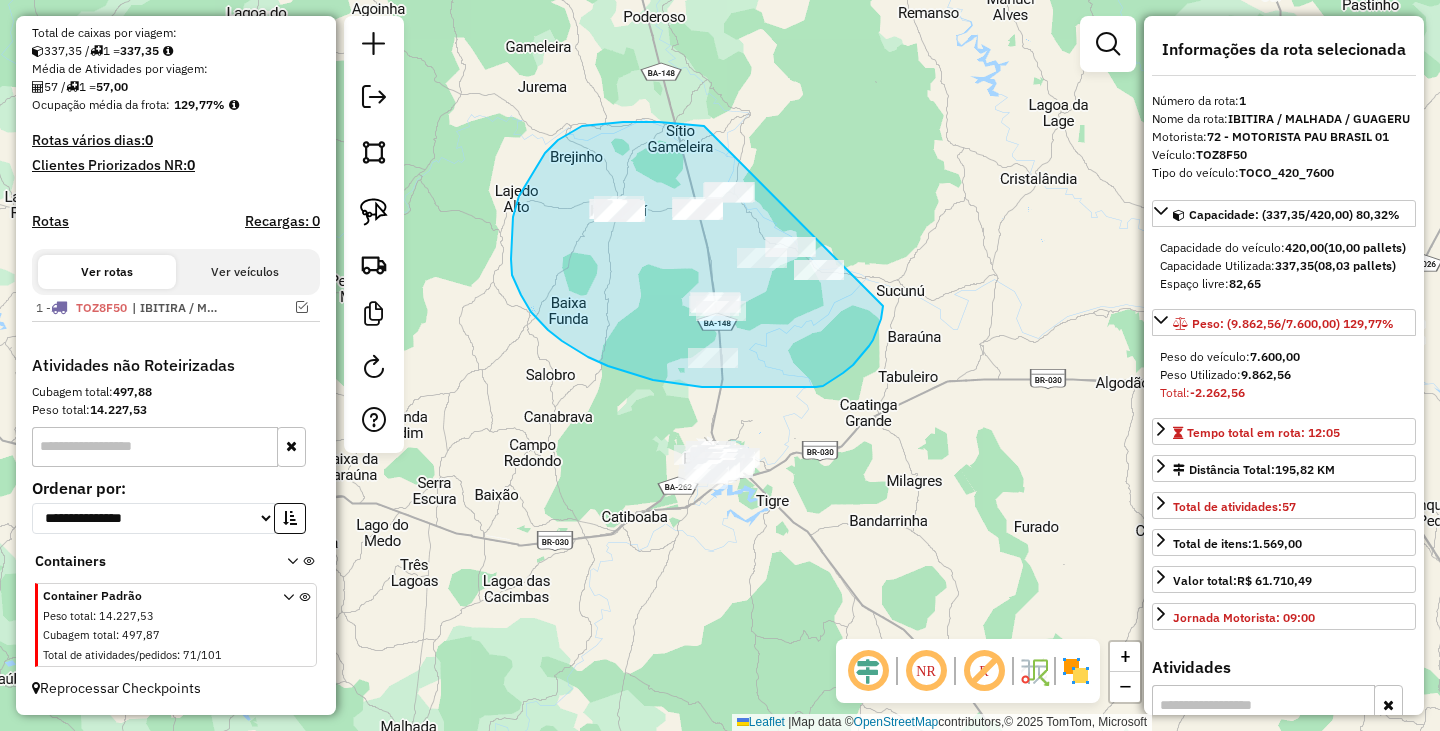 drag, startPoint x: 623, startPoint y: 122, endPoint x: 880, endPoint y: 259, distance: 291.2353 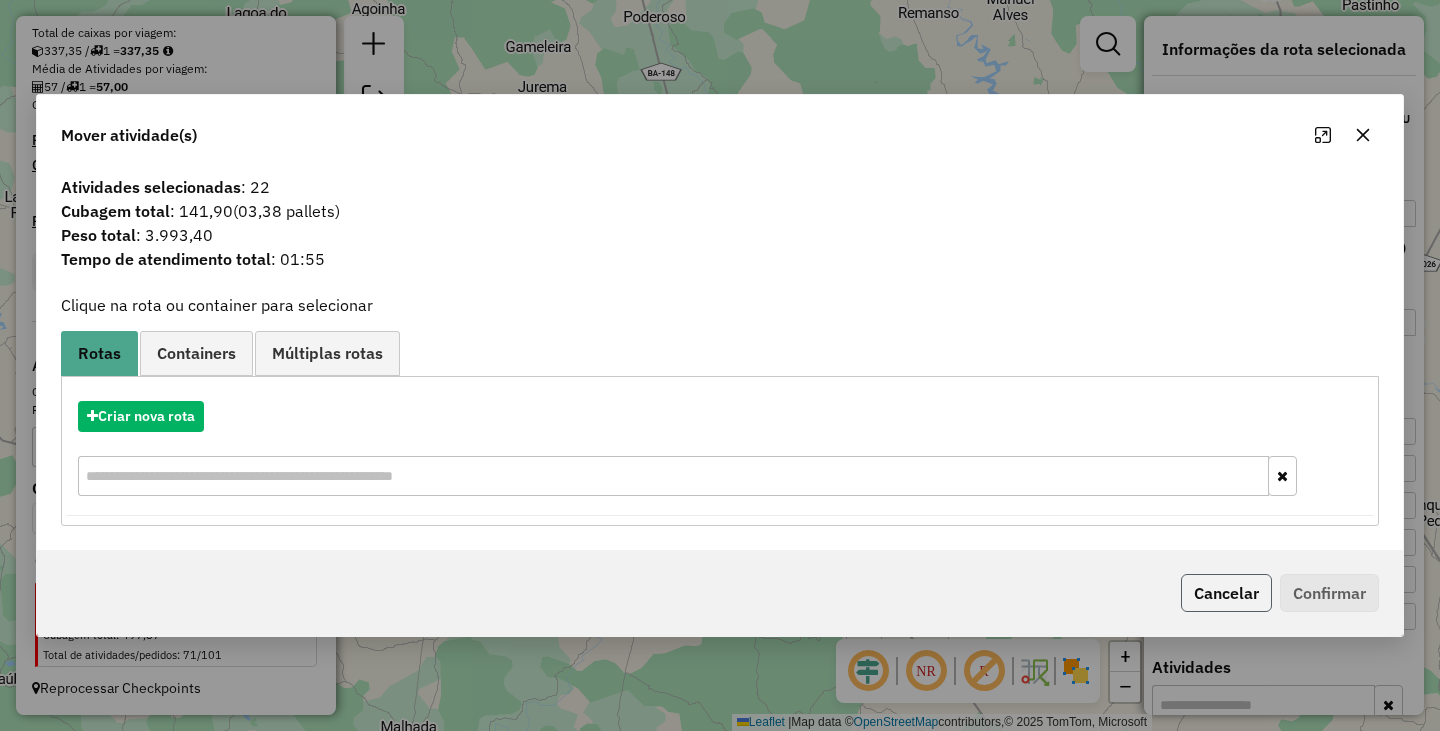 click on "Cancelar" 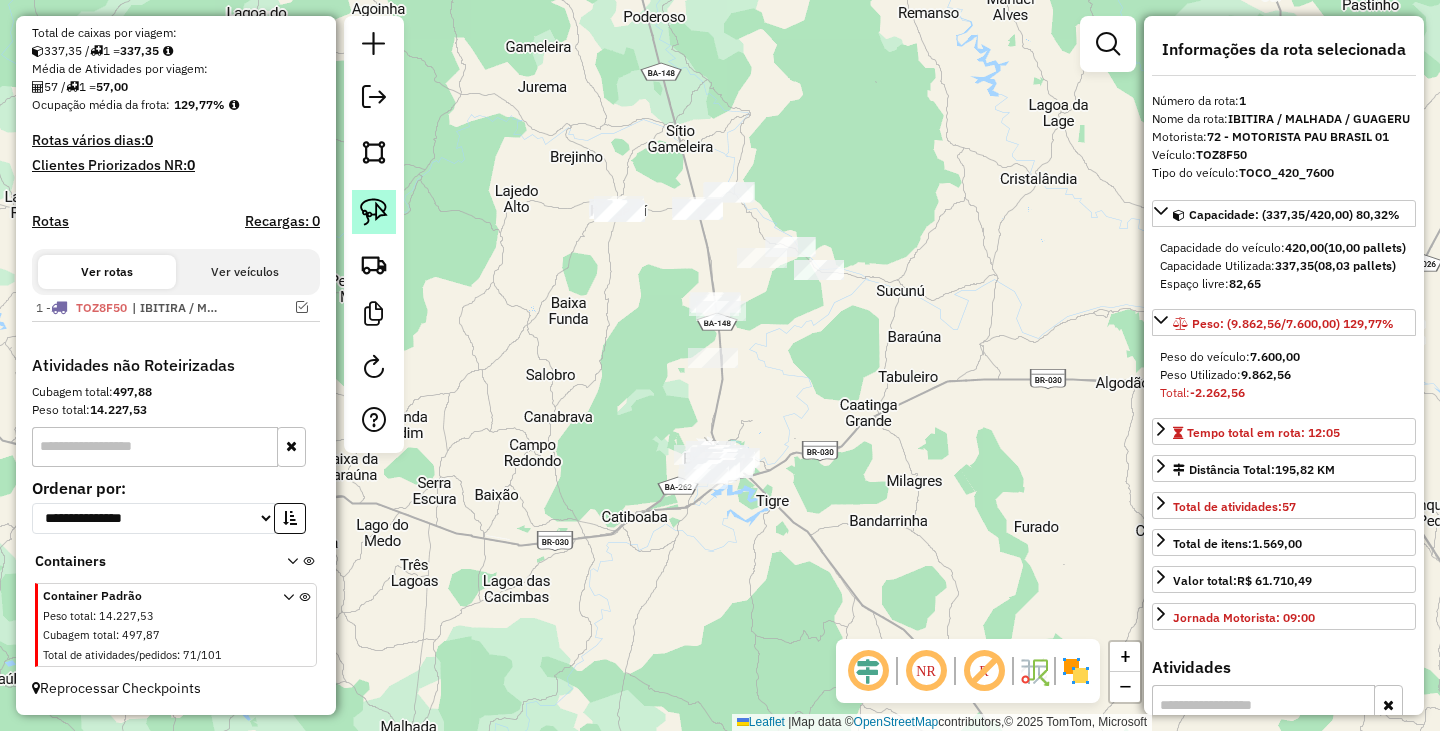 click 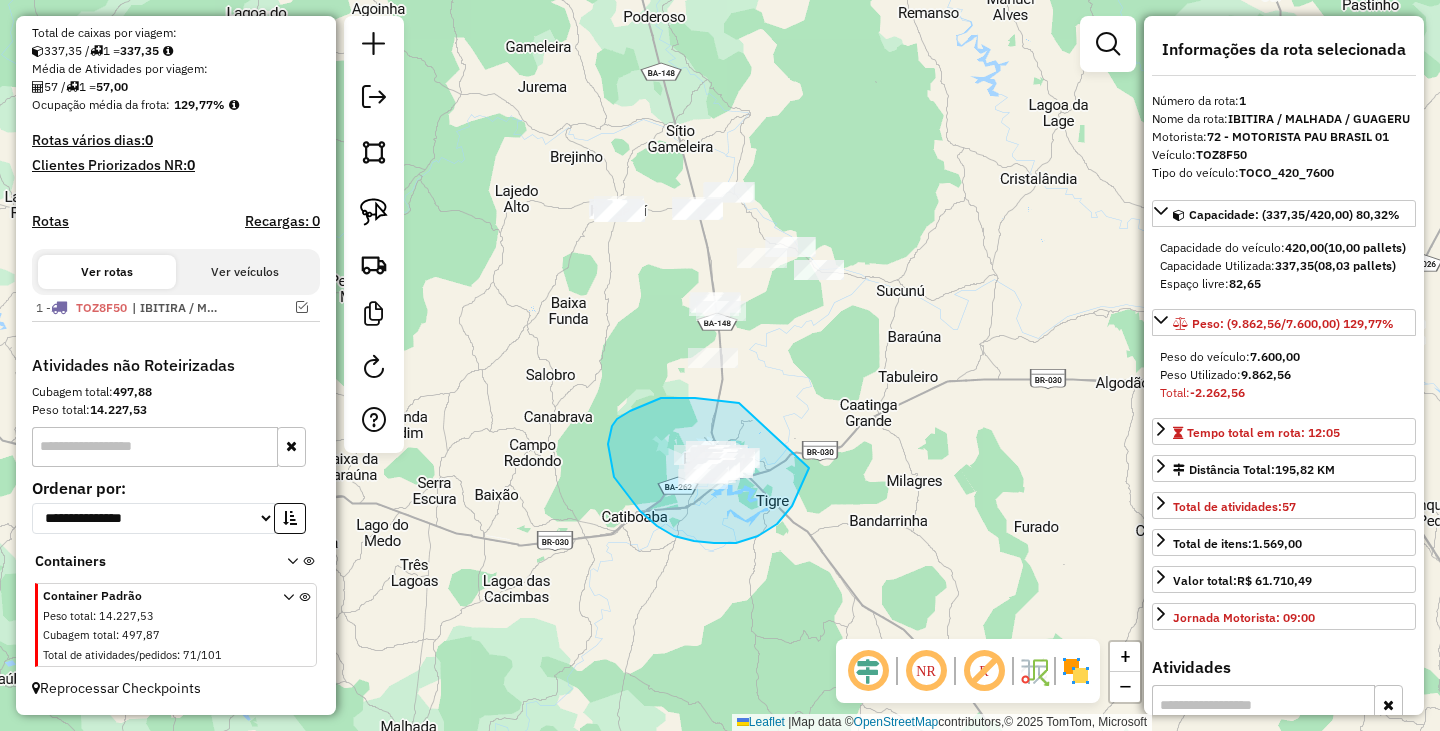 drag, startPoint x: 739, startPoint y: 403, endPoint x: 809, endPoint y: 424, distance: 73.082146 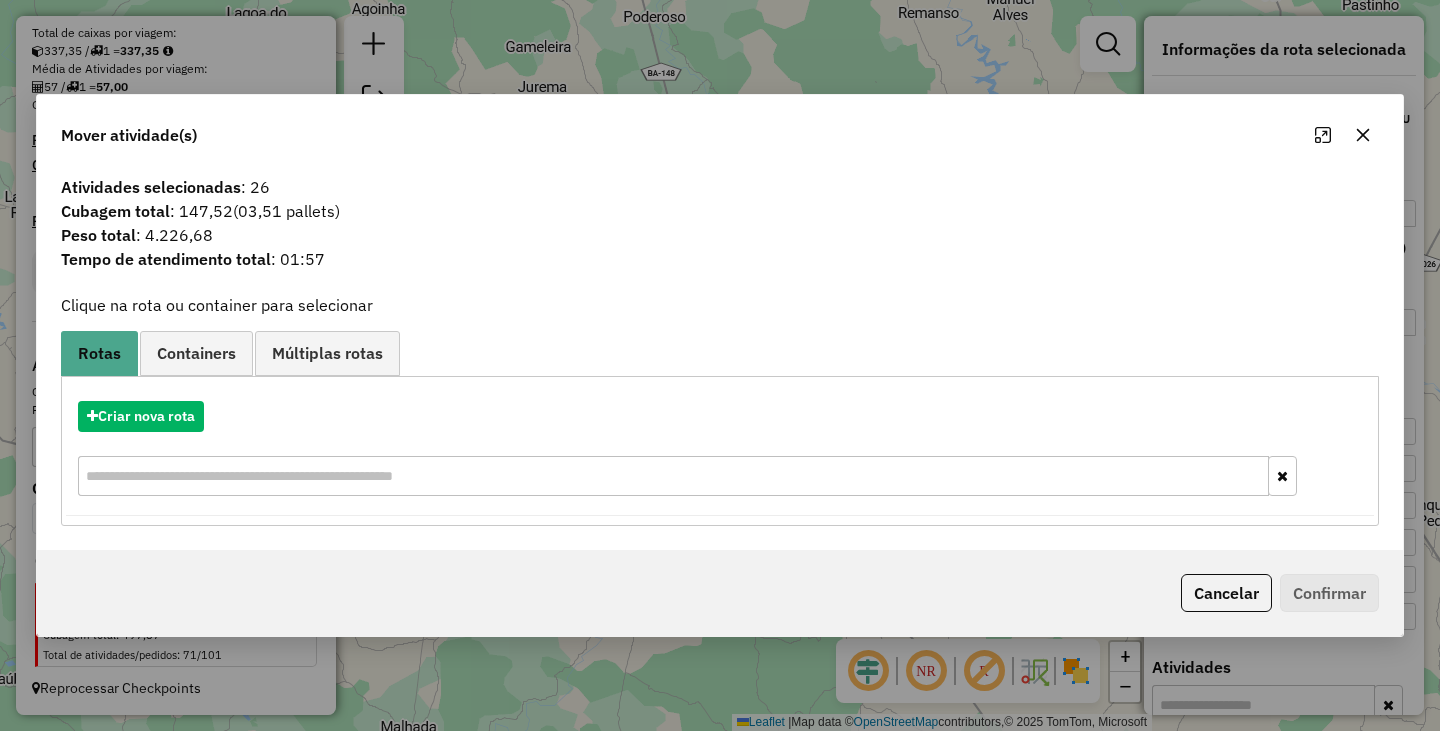 drag, startPoint x: 1219, startPoint y: 590, endPoint x: 1206, endPoint y: 591, distance: 13.038404 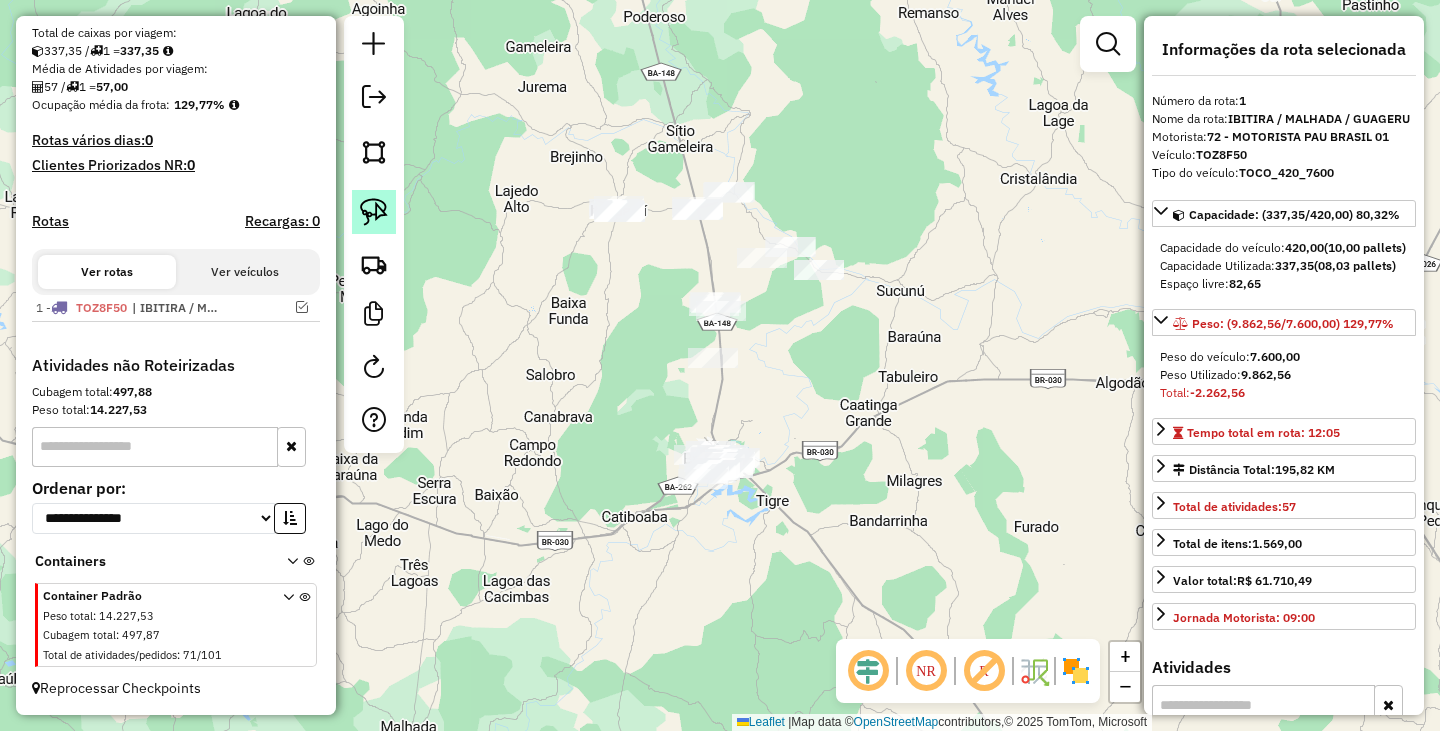 click 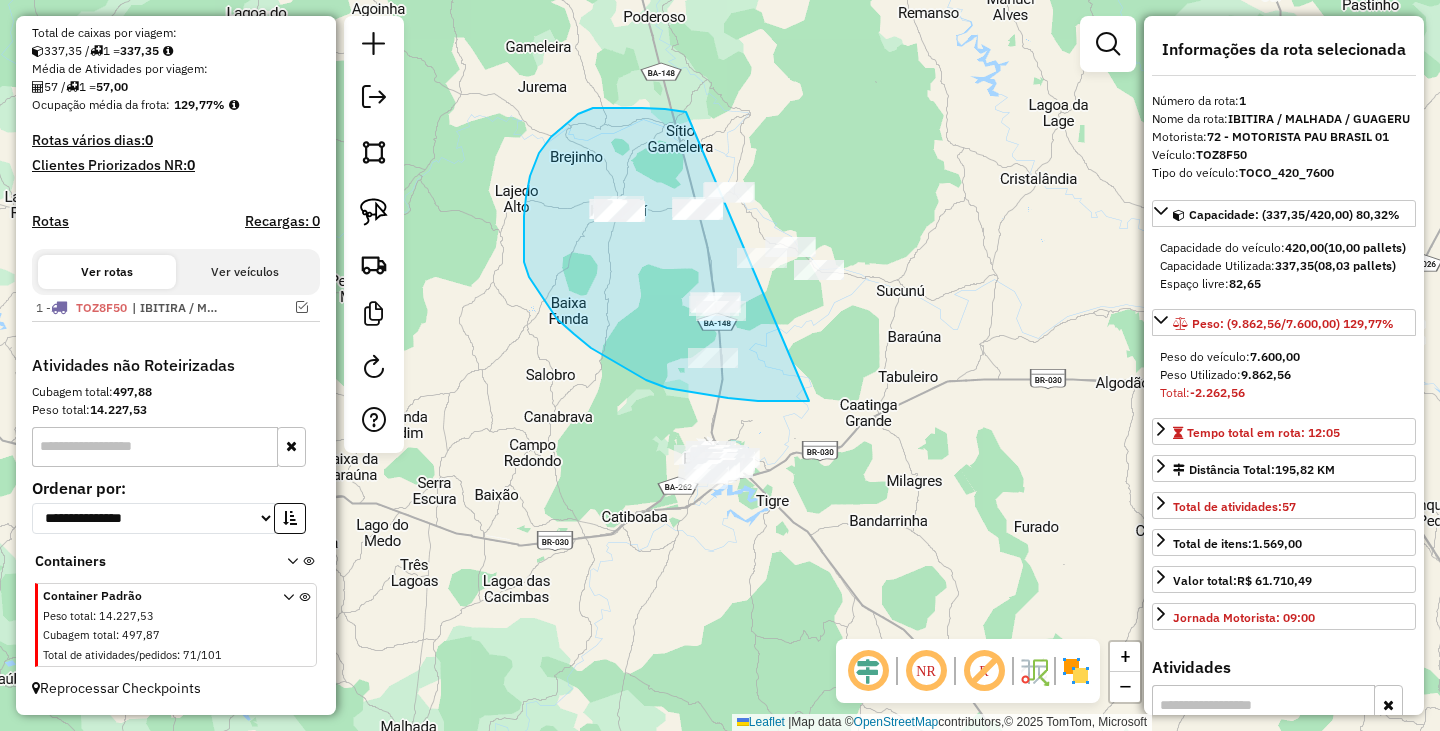 drag, startPoint x: 686, startPoint y: 112, endPoint x: 945, endPoint y: 172, distance: 265.85898 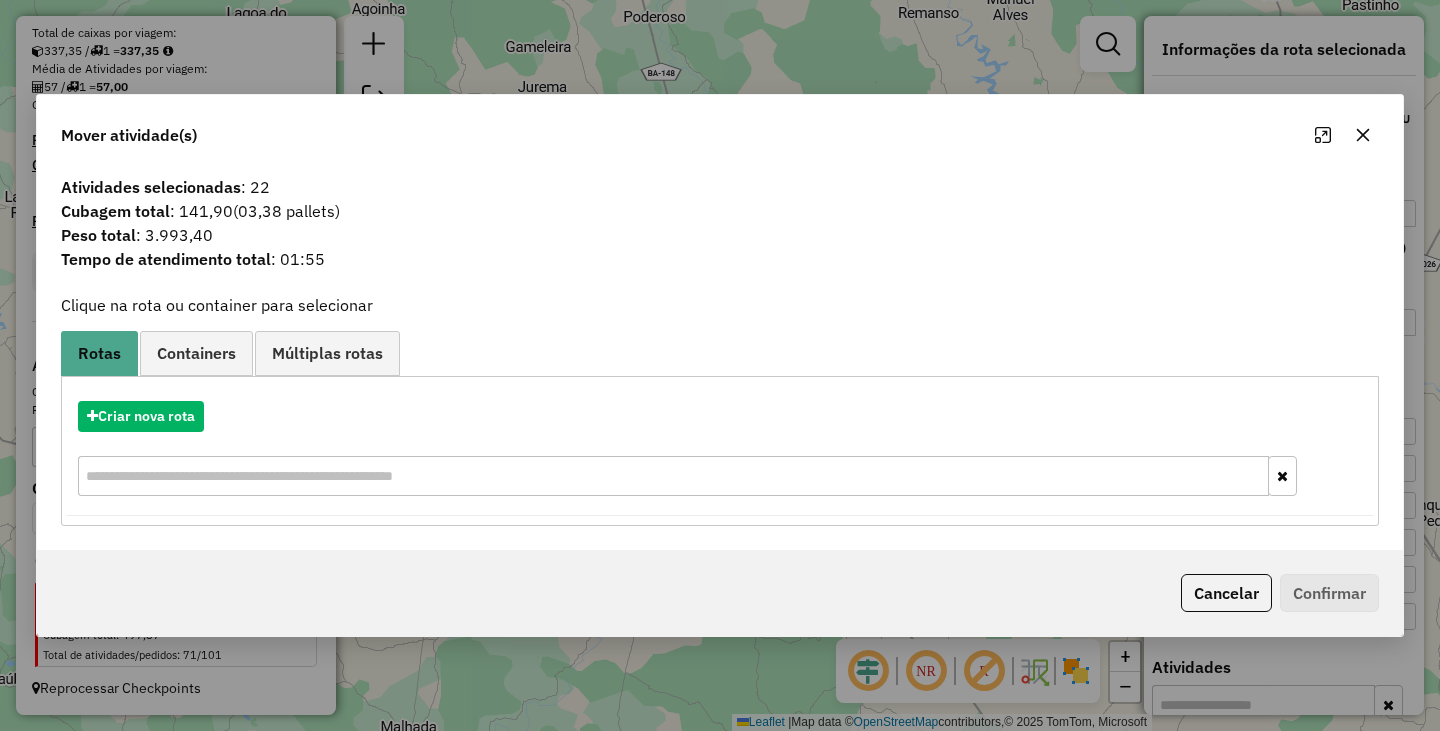 click on "Criar nova rota" at bounding box center (720, 451) 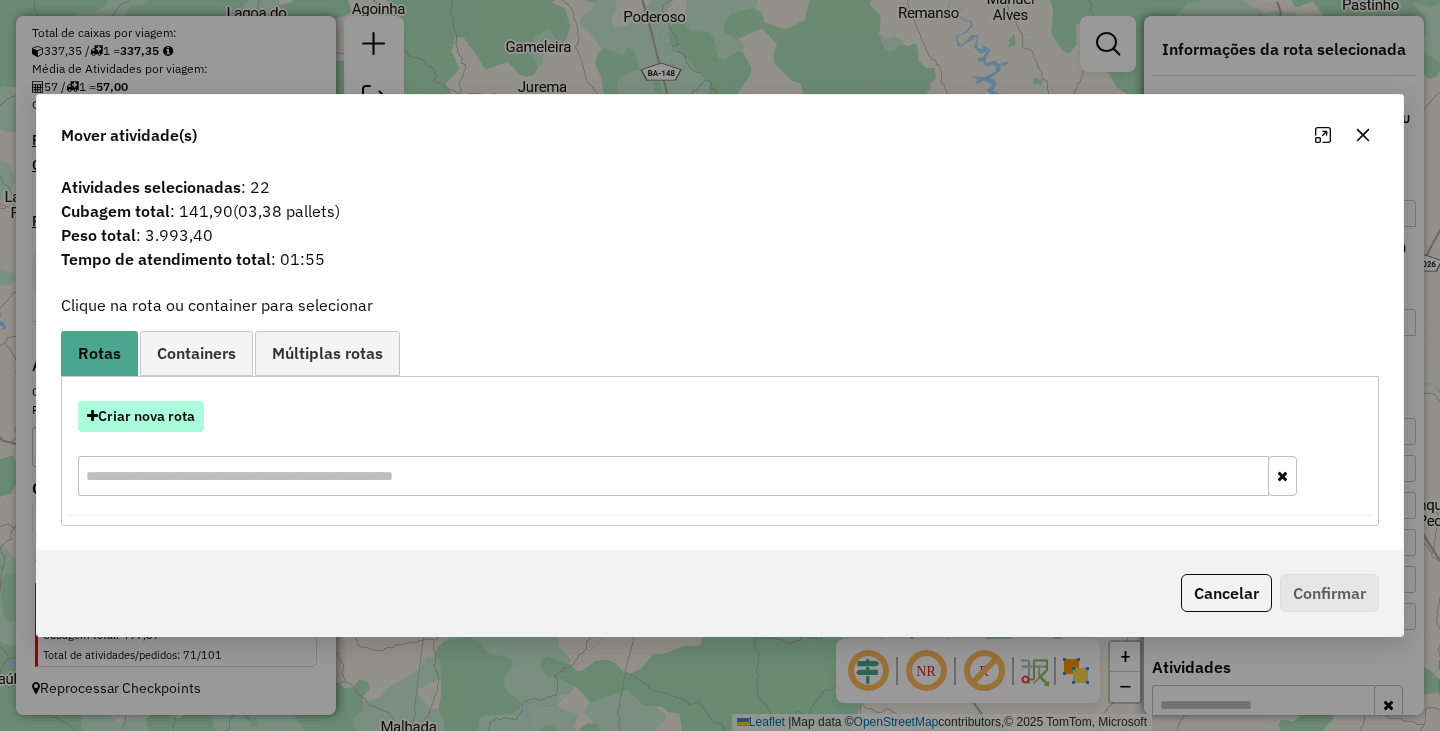 click on "Criar nova rota" at bounding box center [141, 416] 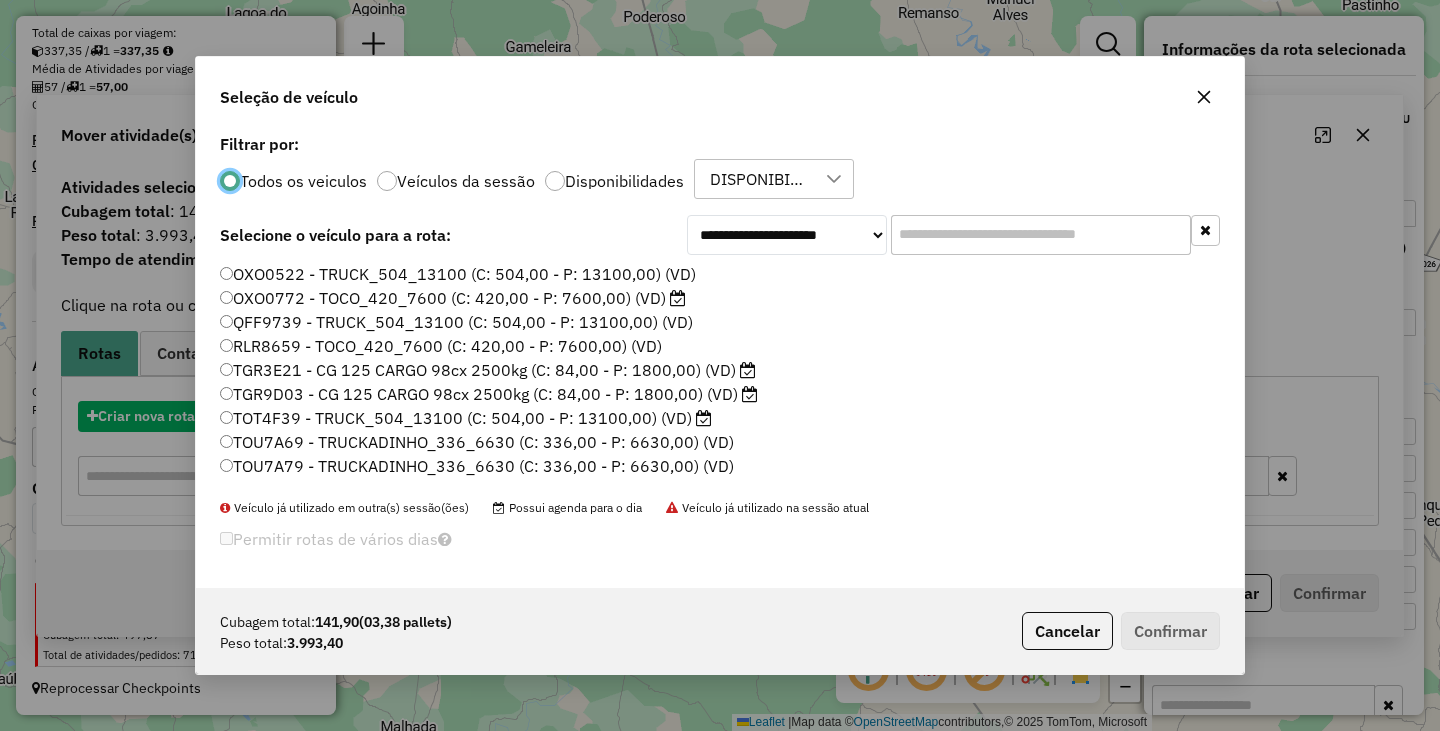 scroll, scrollTop: 11, scrollLeft: 6, axis: both 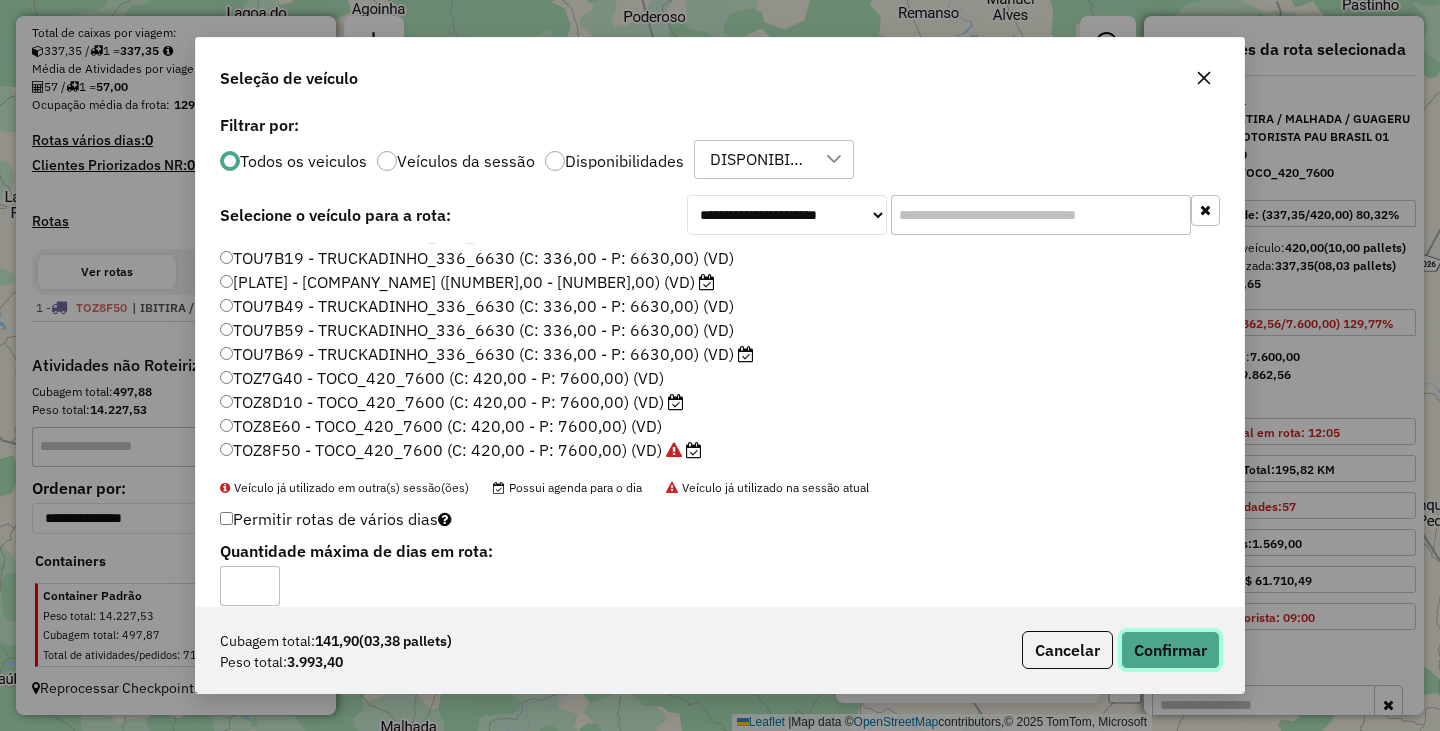 click on "Confirmar" 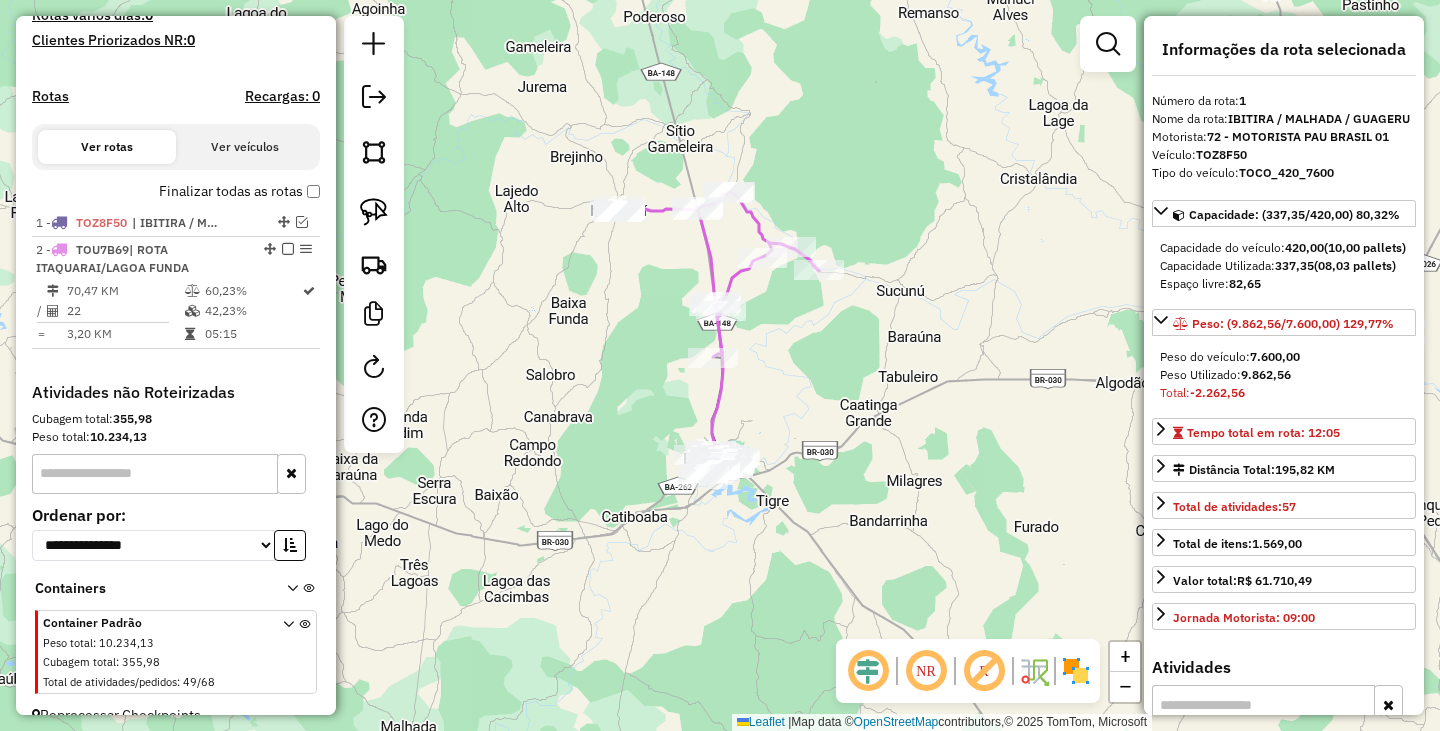 scroll, scrollTop: 583, scrollLeft: 0, axis: vertical 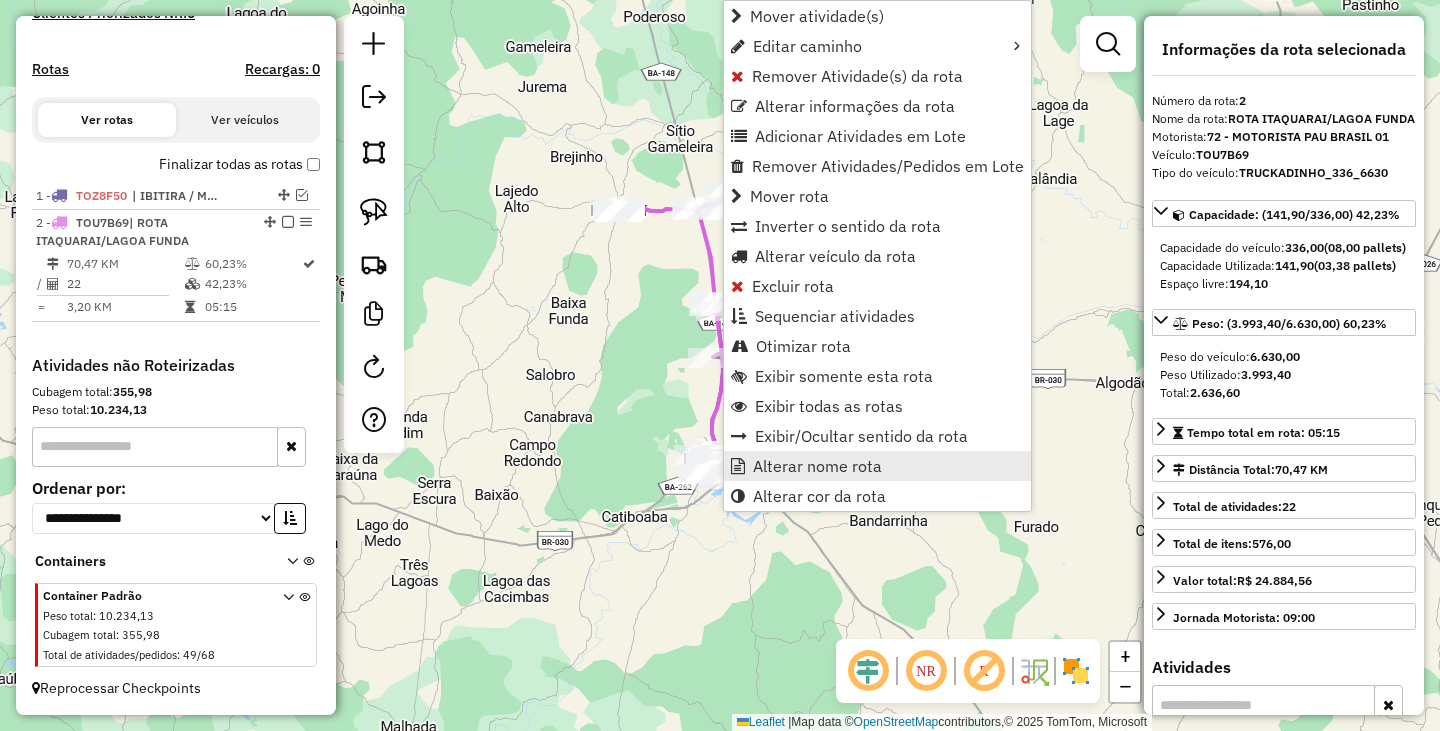 click on "Alterar nome rota" at bounding box center [817, 466] 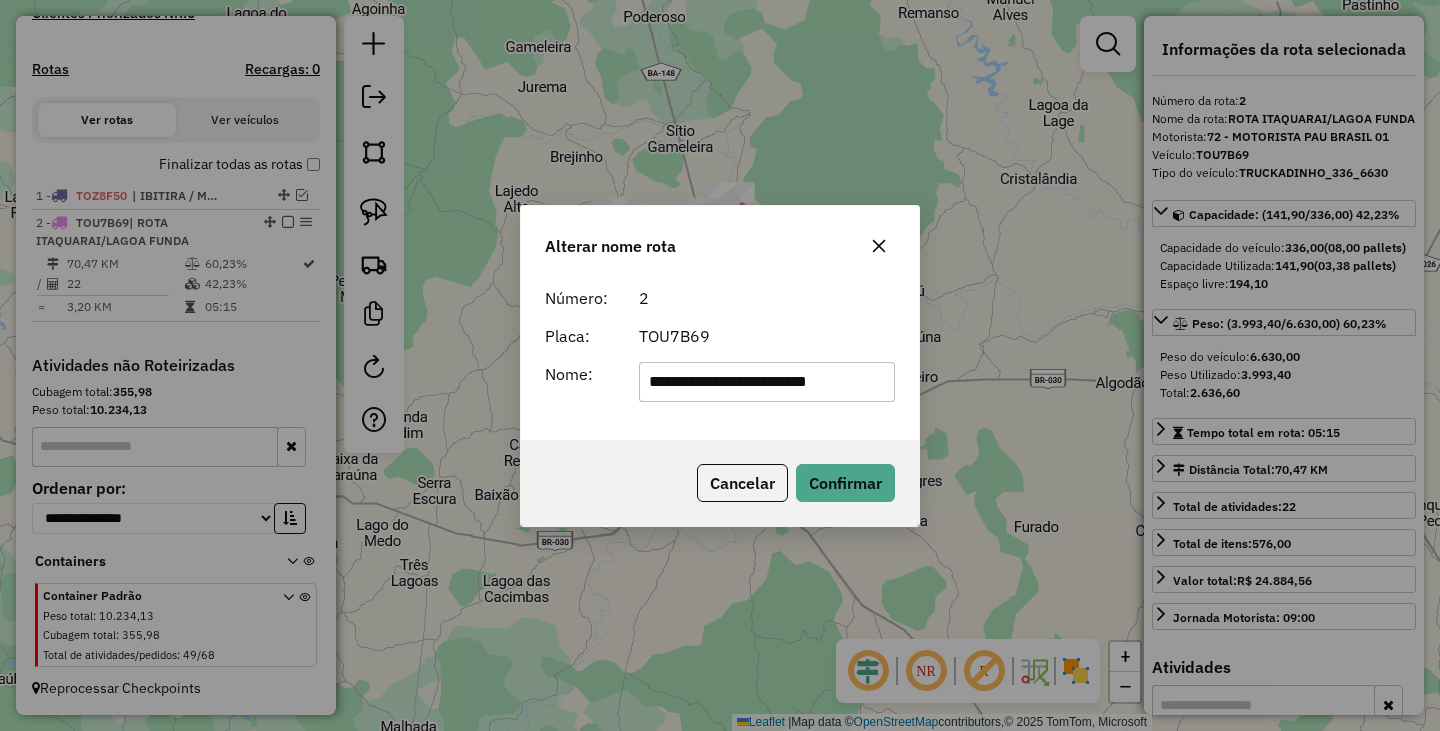 scroll, scrollTop: 0, scrollLeft: 0, axis: both 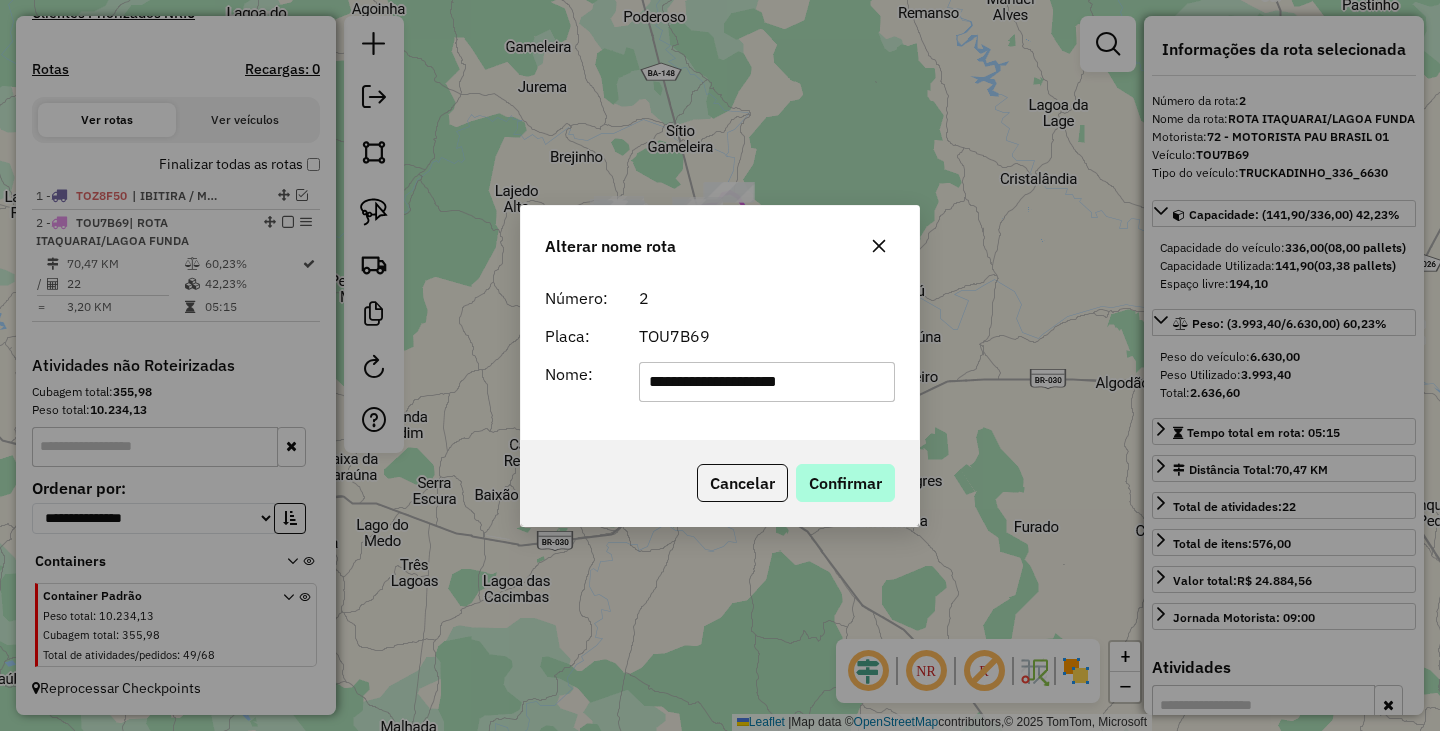 type on "**********" 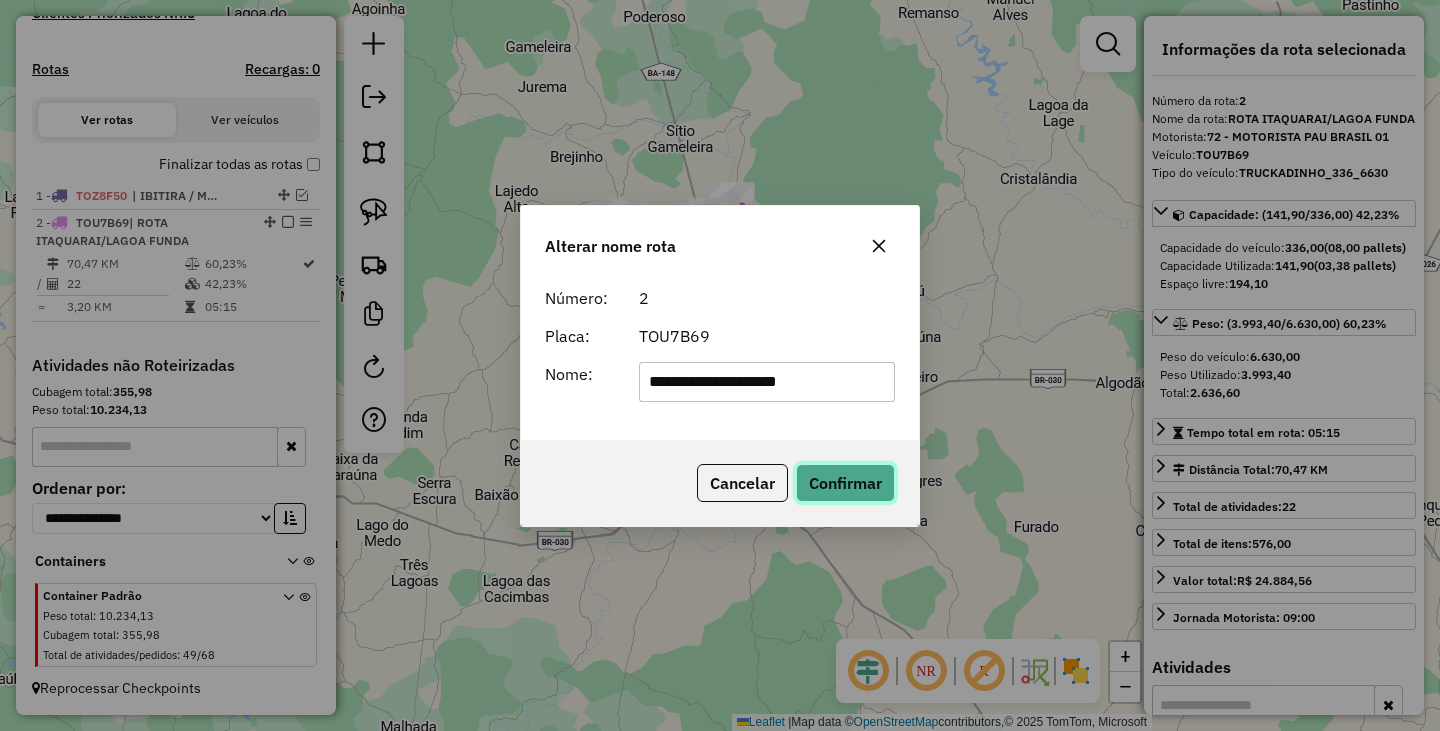 click on "Confirmar" 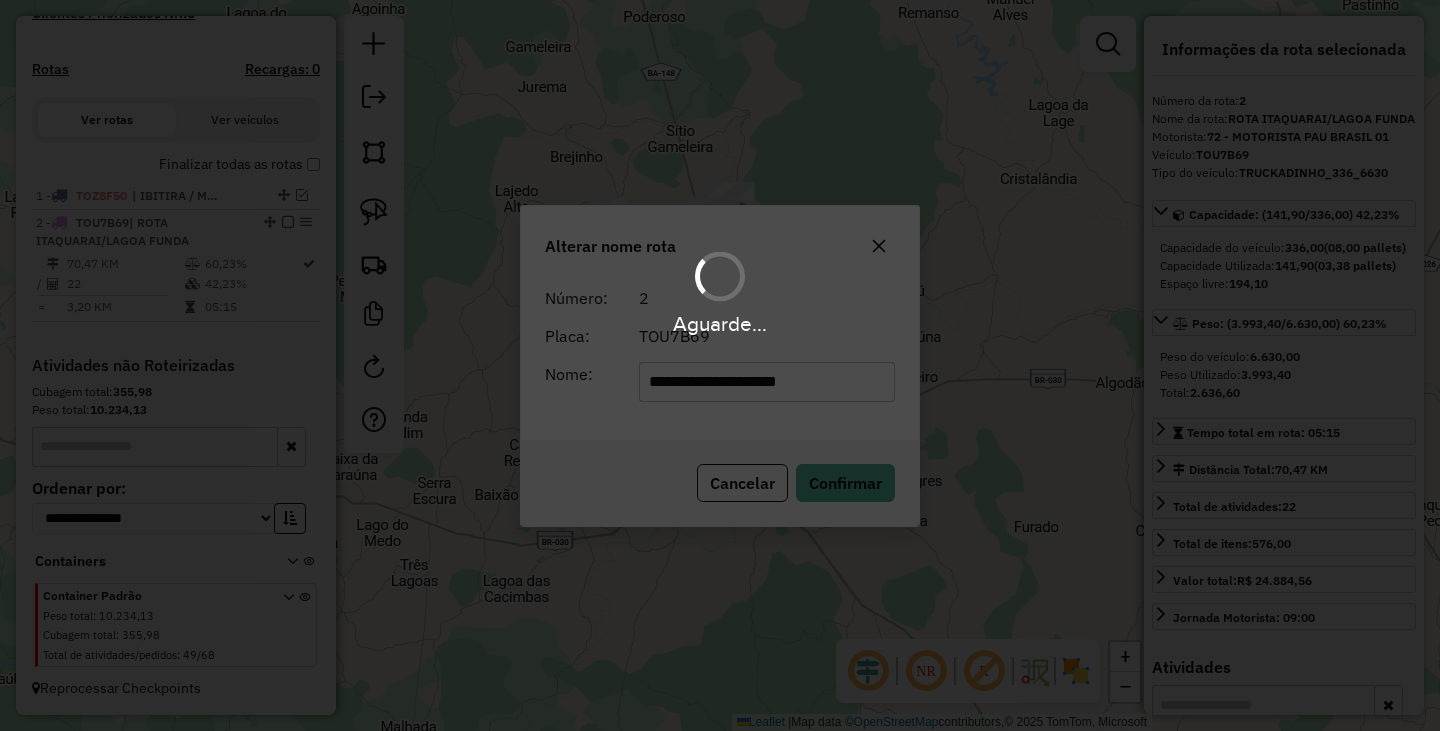 type 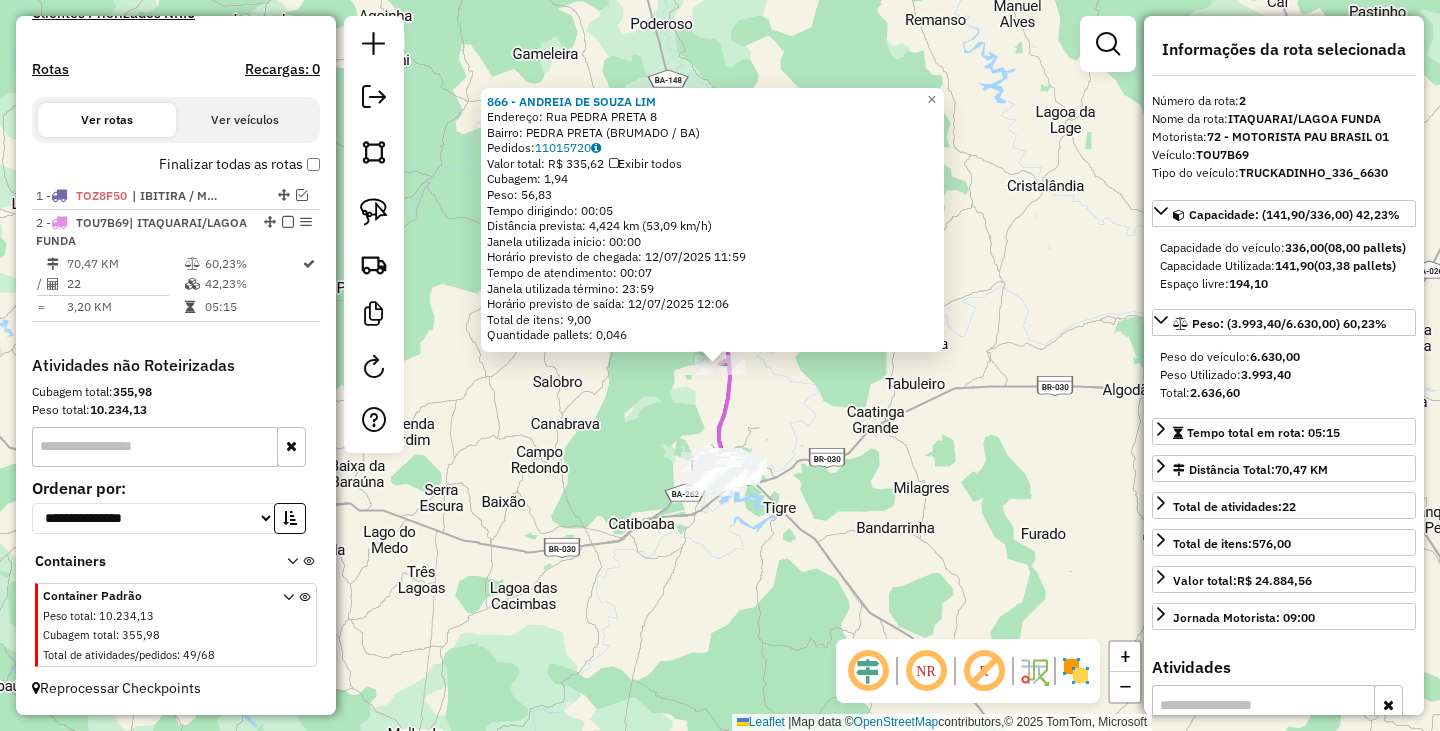click on "Rota 2 - Placa TOU7B69  866 - ANDREIA DE SOUZA LIM 866 - ANDREIA DE SOUZA LIM  Endereço: Rua PEDRA PRETA                   8   Bairro: PEDRA PRETA (BRUMADO / BA)   Pedidos:  11015720   Valor total: R$ 335,62   Exibir todos   Cubagem: 1,94  Peso: 56,83  Tempo dirigindo: 00:05   Distância prevista: 4,424 km (53,09 km/h)   Janela utilizada início: 00:00   Horário previsto de chegada: 12/07/2025 11:59   Tempo de atendimento: 00:07   Janela utilizada término: 23:59   Horário previsto de saída: 12/07/2025 12:06   Total de itens: 9,00   Quantidade pallets: 0,046  × Janela de atendimento Grade de atendimento Capacidade Transportadoras Veículos Cliente Pedidos  Rotas Selecione os dias de semana para filtrar as janelas de atendimento  Seg   Ter   Qua   Qui   Sex   Sáb   Dom  Informe o período da janela de atendimento: De: Até:  Filtrar exatamente a janela do cliente  Considerar janela de atendimento padrão  Selecione os dias de semana para filtrar as grades de atendimento  Seg   Ter   Qua   Qui   Sex  De:" 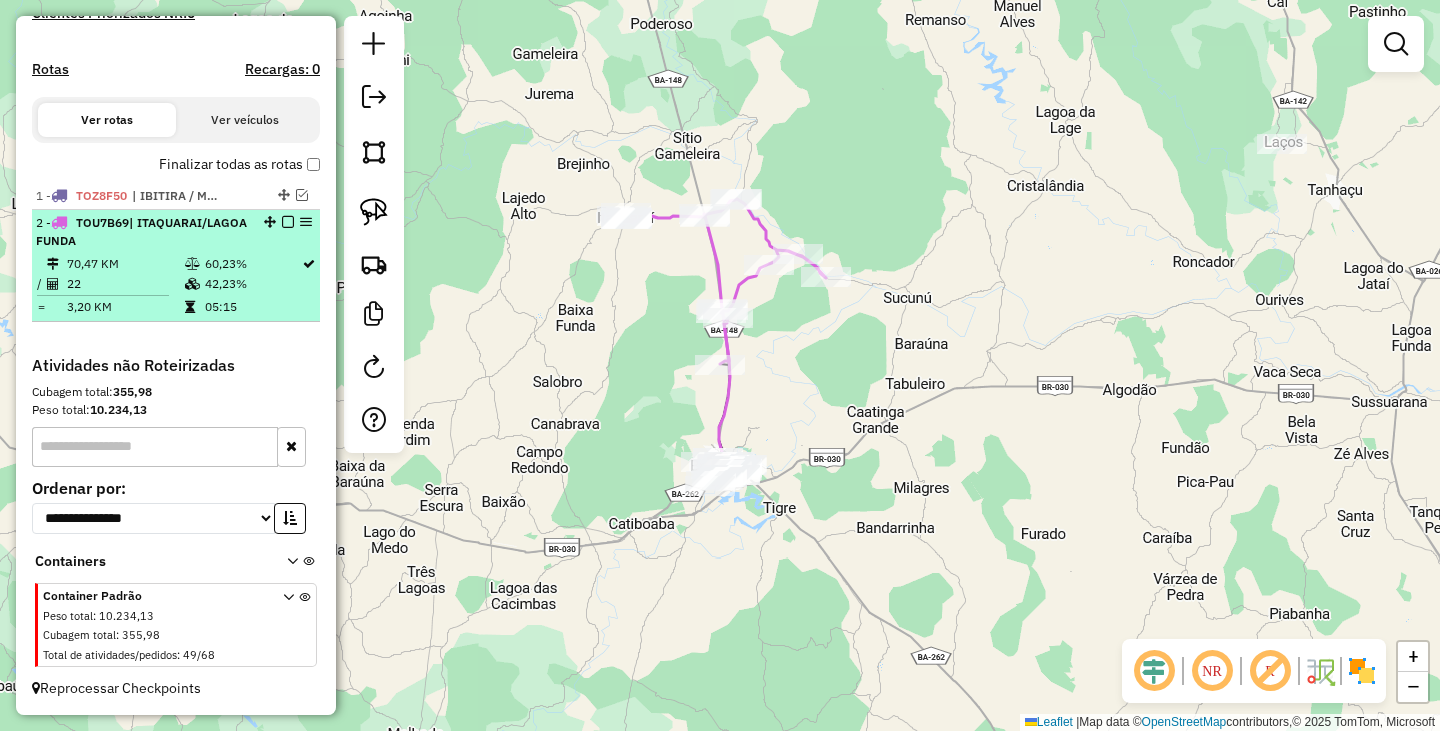 click at bounding box center (288, 222) 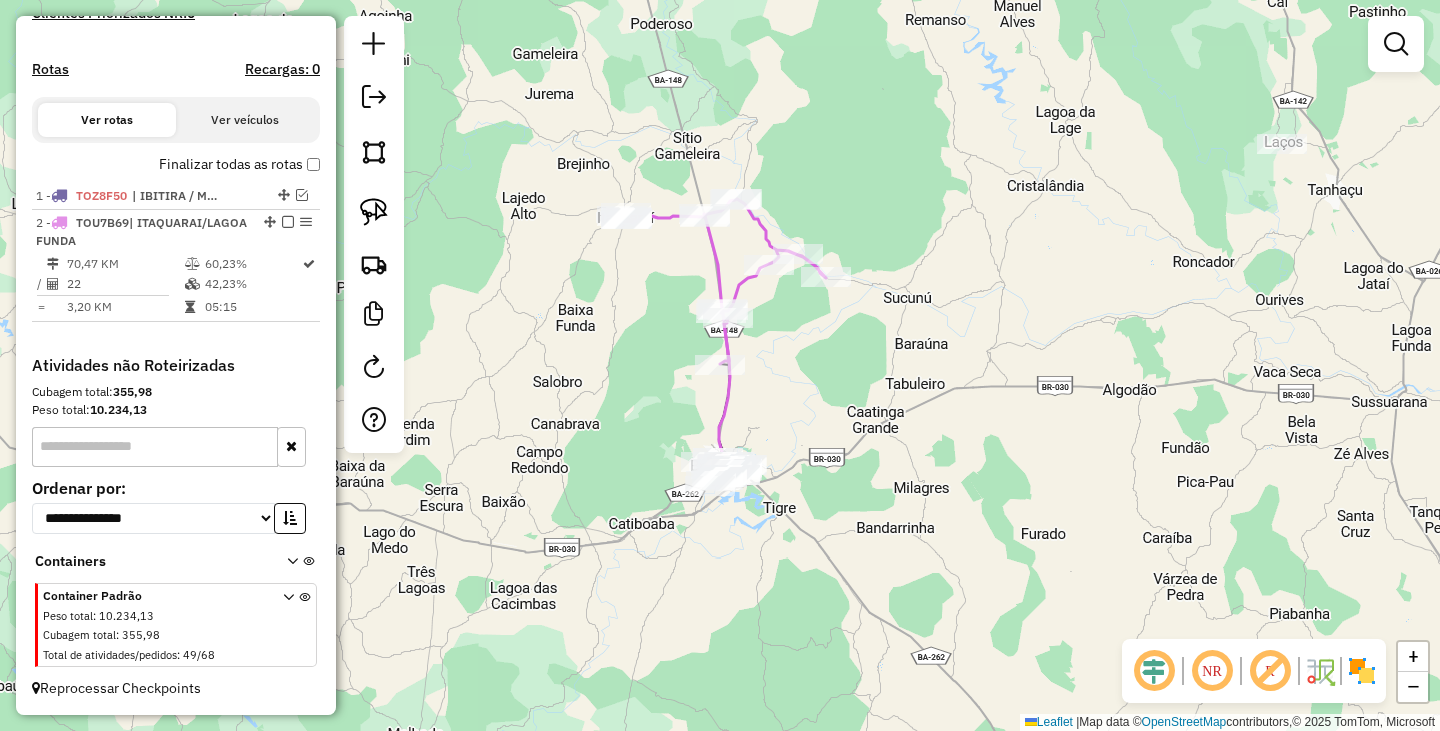scroll, scrollTop: 498, scrollLeft: 0, axis: vertical 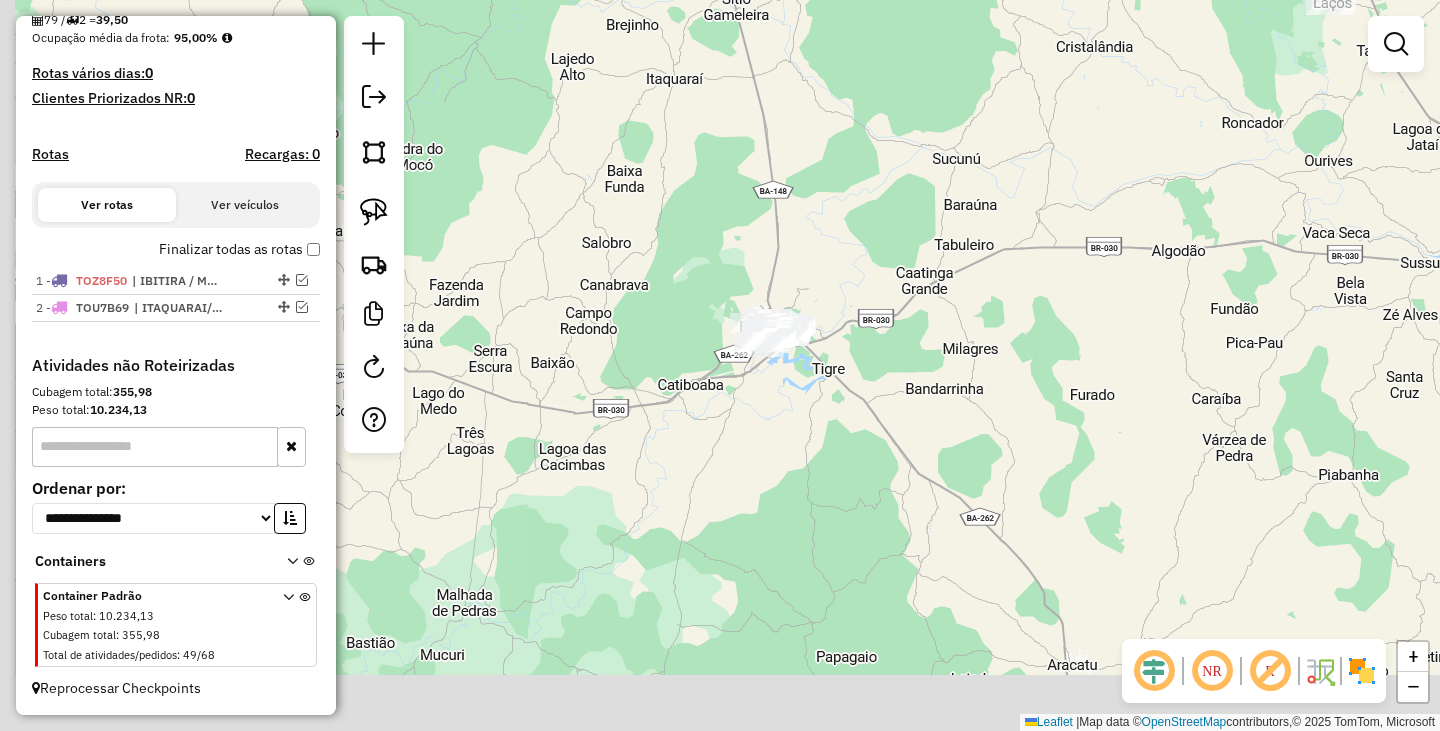 drag, startPoint x: 895, startPoint y: 437, endPoint x: 897, endPoint y: 346, distance: 91.02197 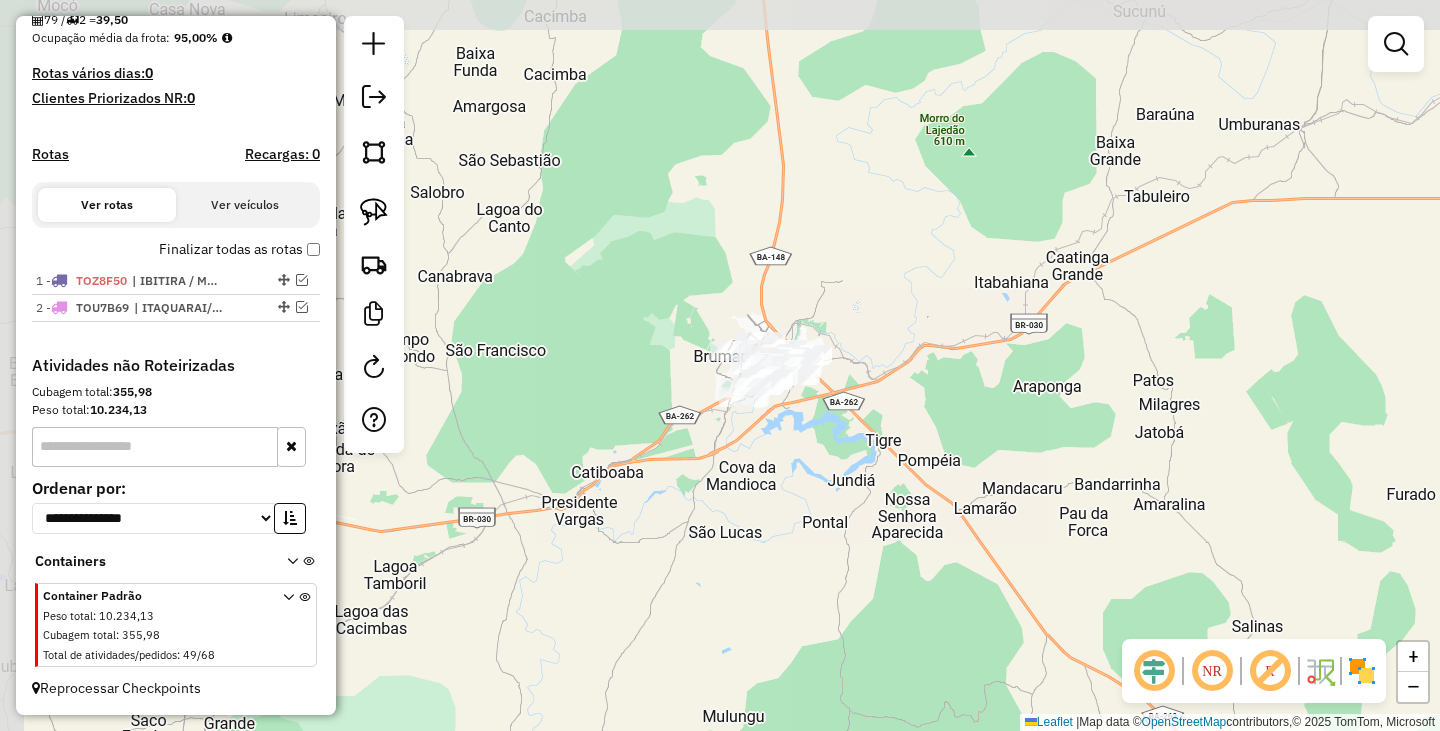 drag, startPoint x: 796, startPoint y: 265, endPoint x: 827, endPoint y: 377, distance: 116.21101 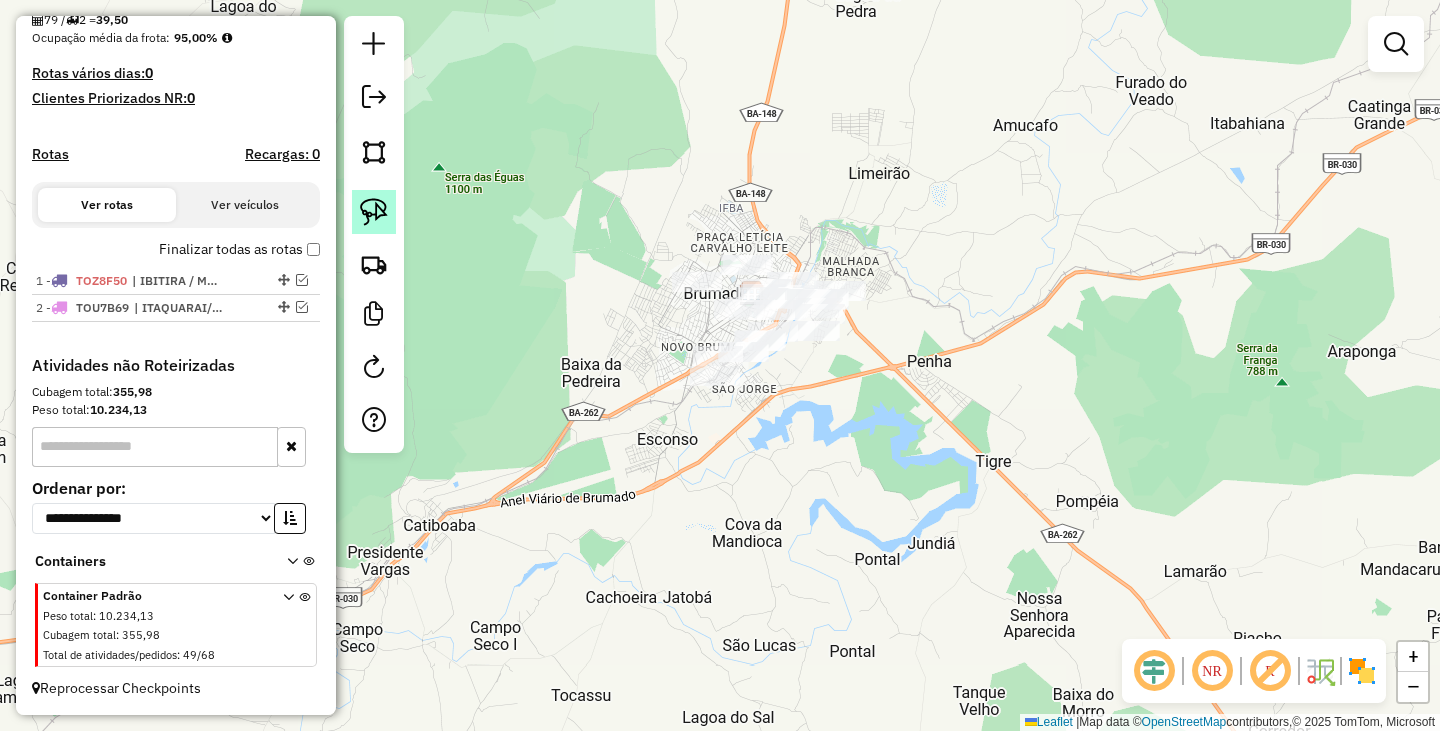 click 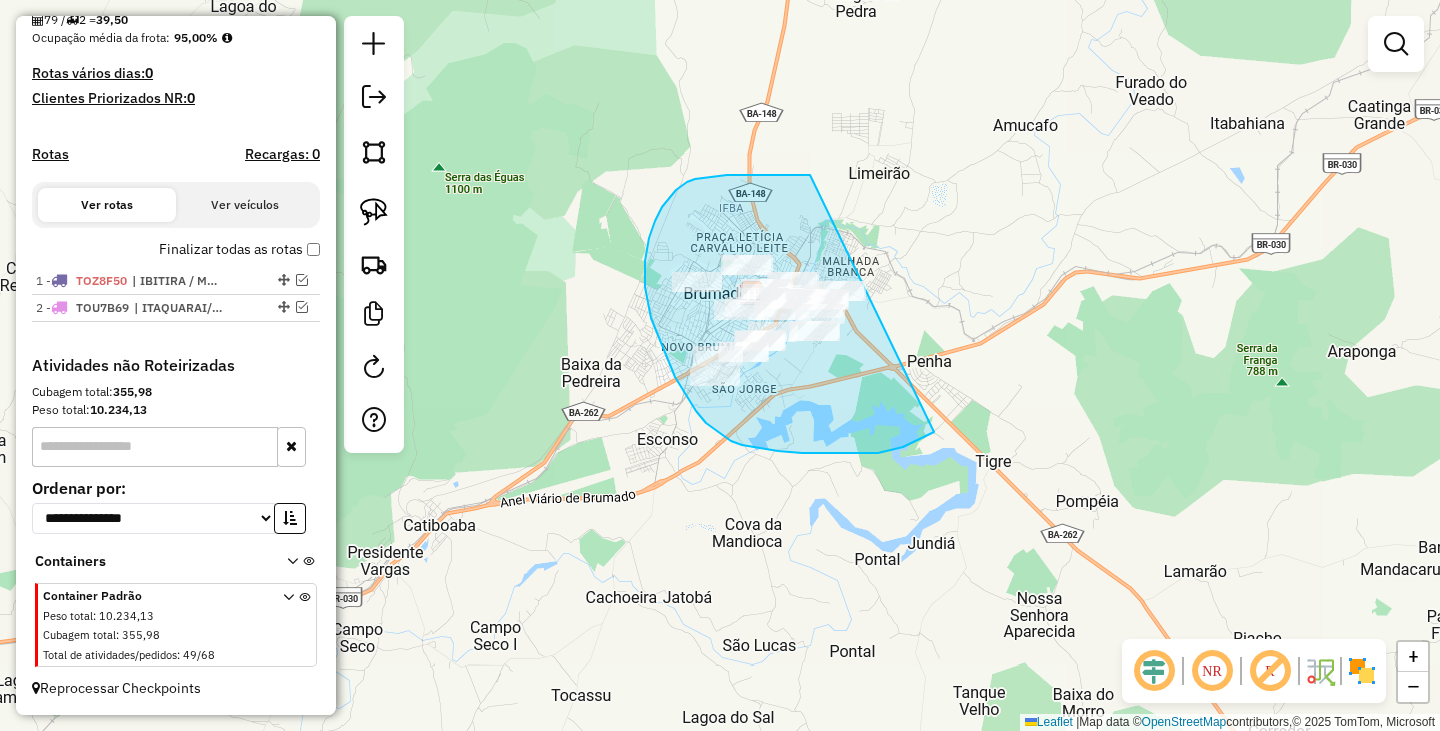 drag, startPoint x: 727, startPoint y: 175, endPoint x: 1003, endPoint y: 284, distance: 296.744 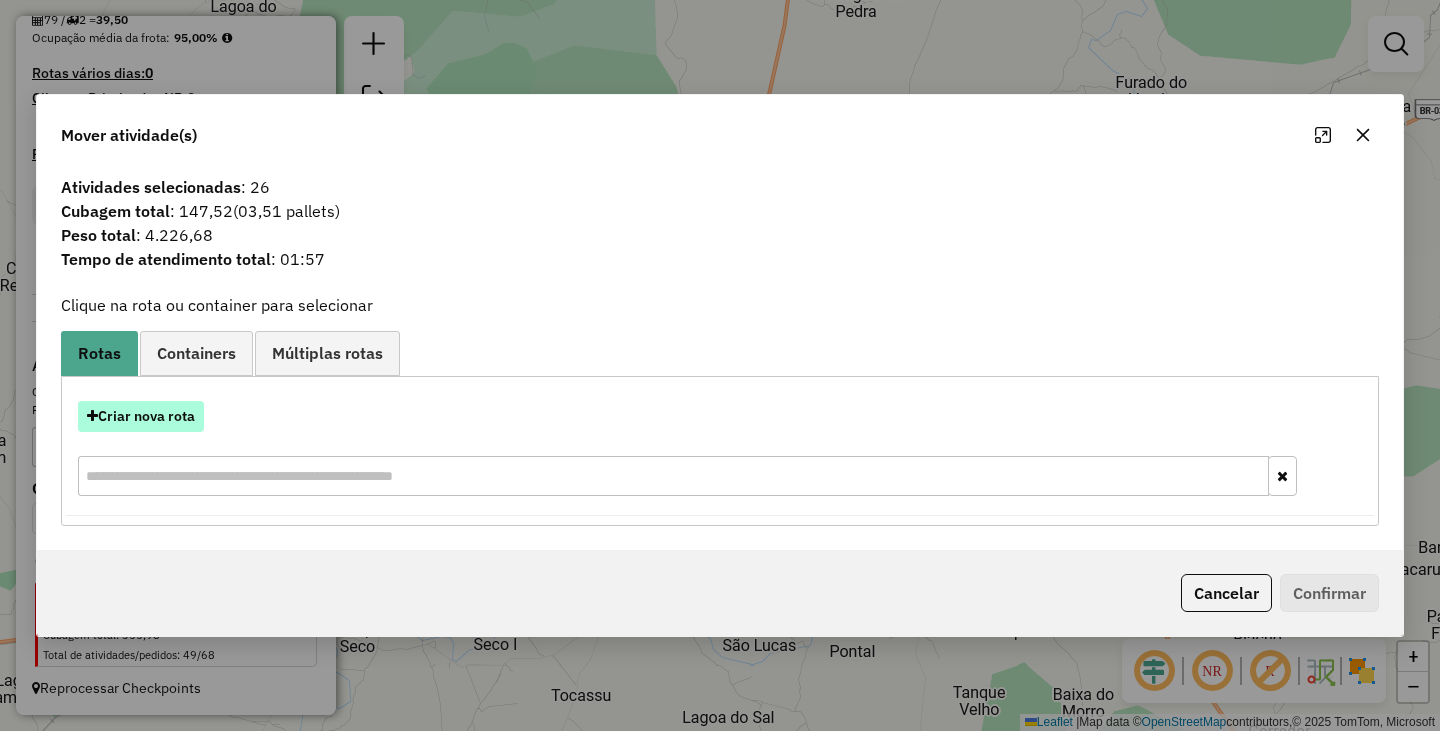 click on "Criar nova rota" at bounding box center (141, 416) 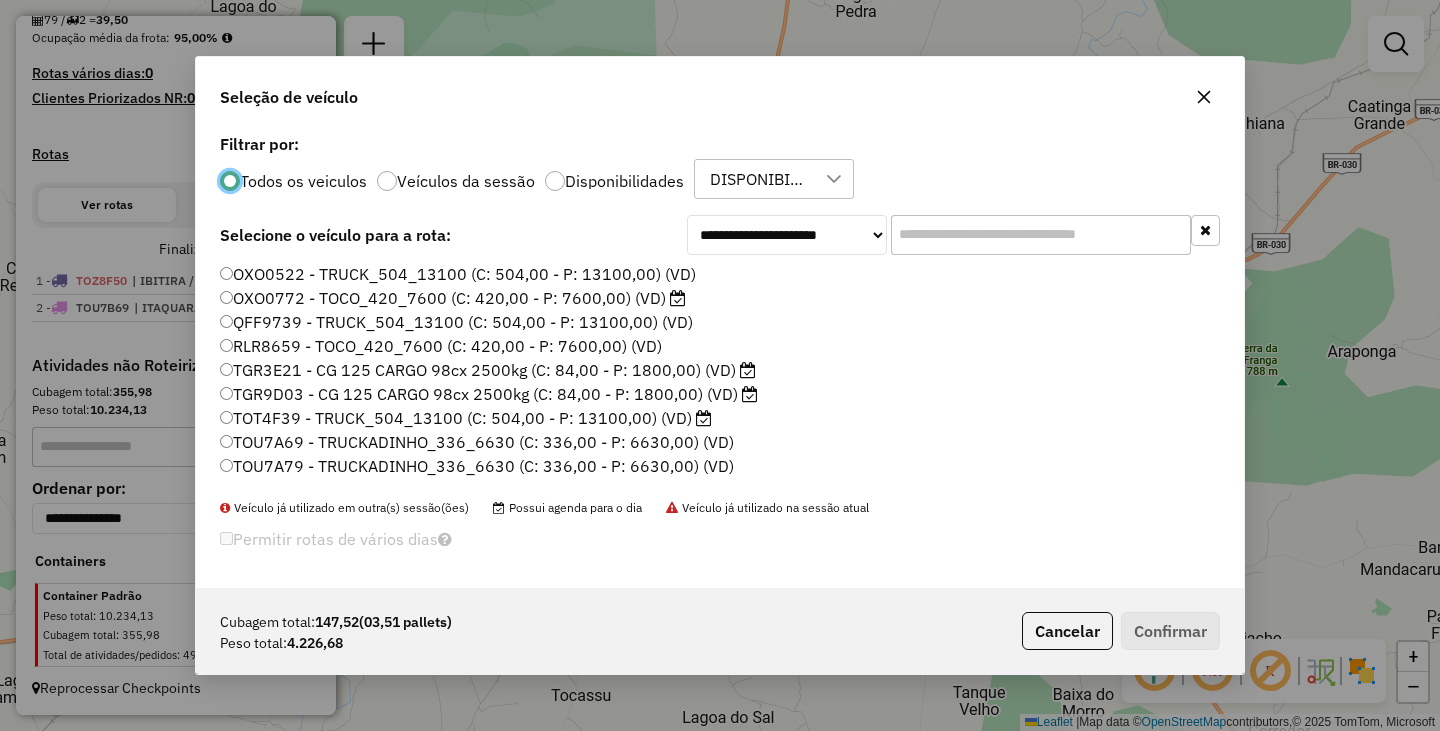 scroll, scrollTop: 11, scrollLeft: 6, axis: both 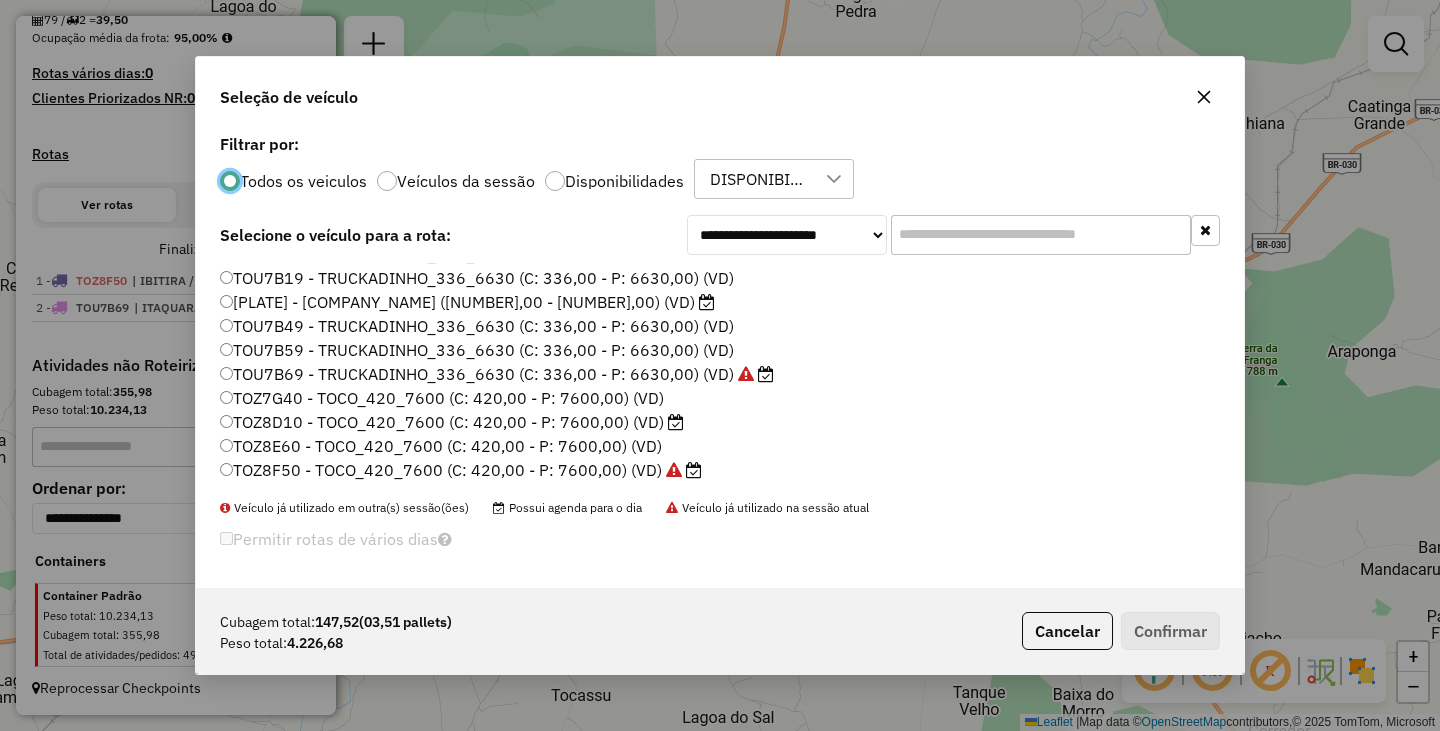 click on "TOU7B39  - TRUCKADINHO_336_6630 (C: 336,00 - P: 6630,00) (VD)" 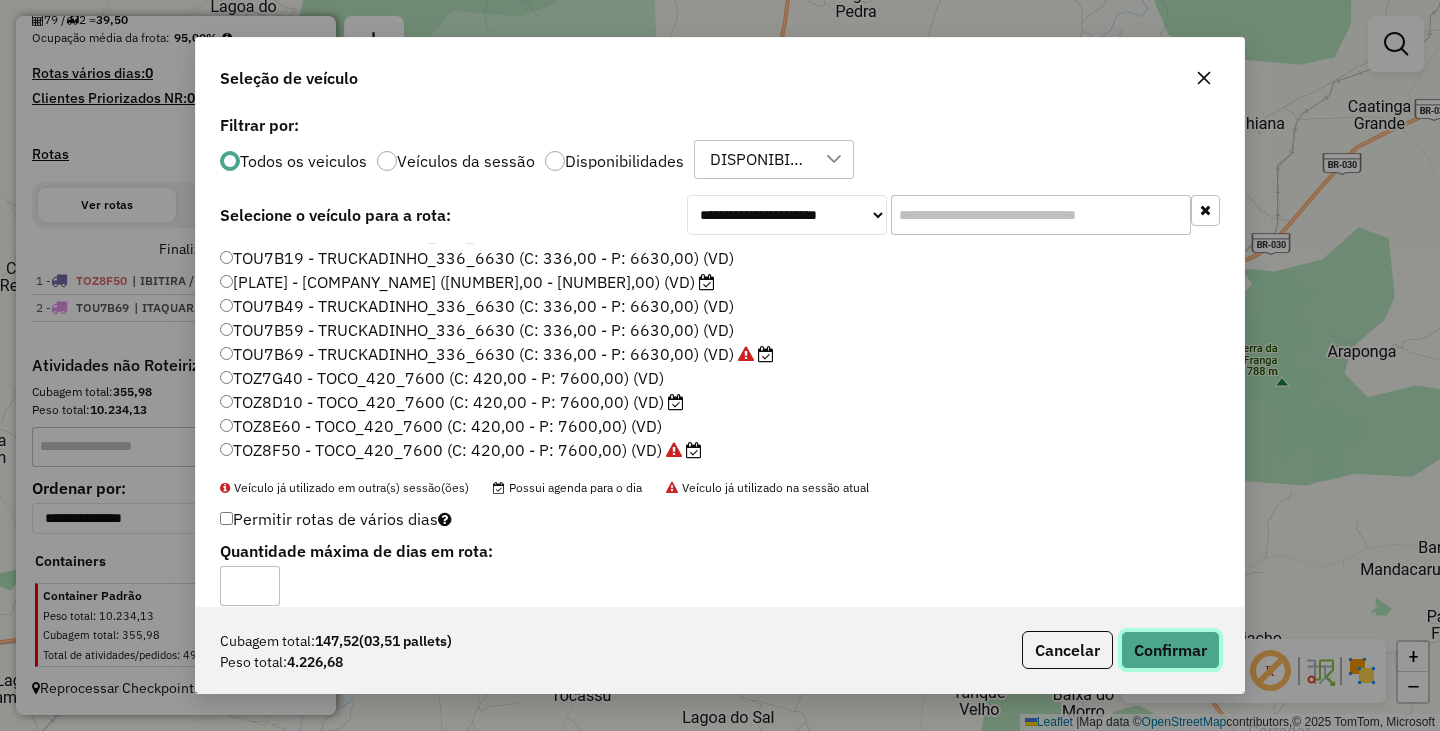 click on "Confirmar" 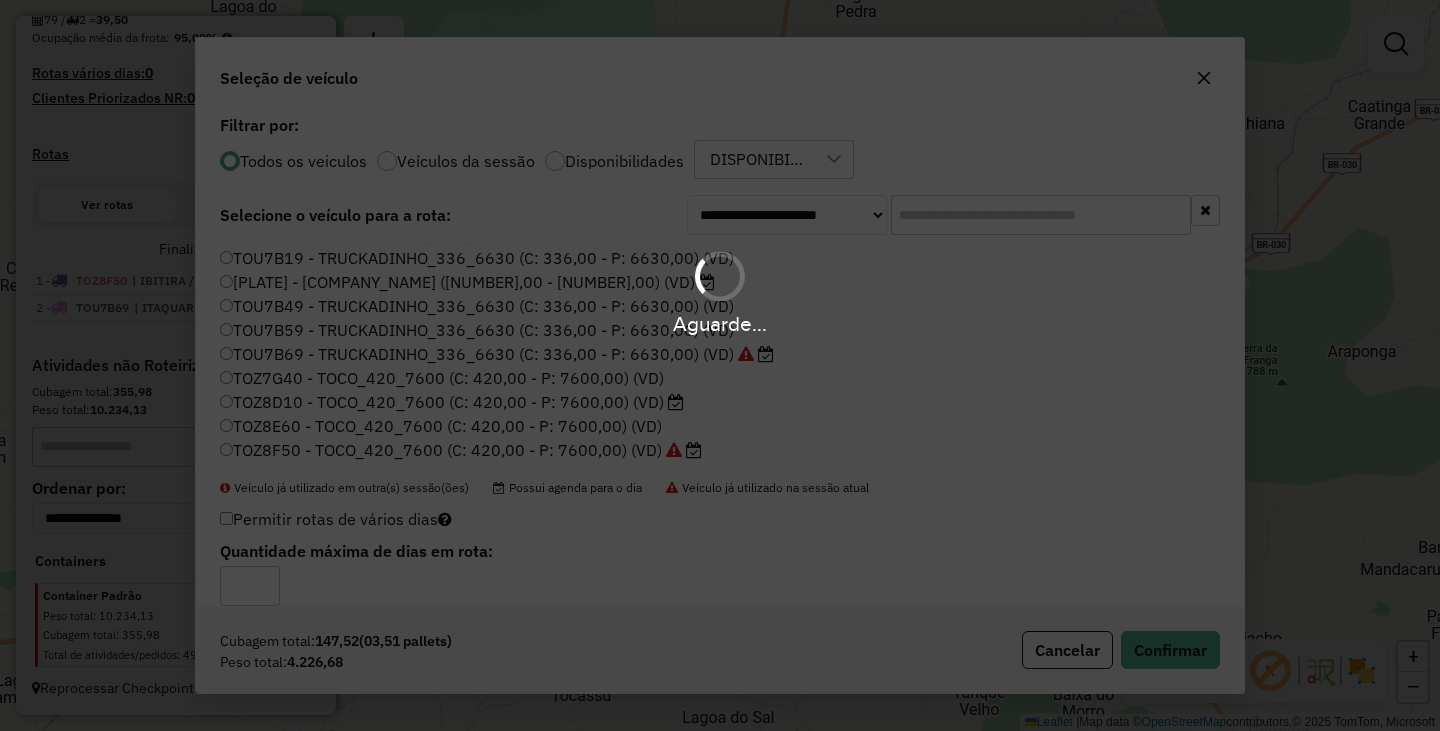 scroll, scrollTop: 583, scrollLeft: 0, axis: vertical 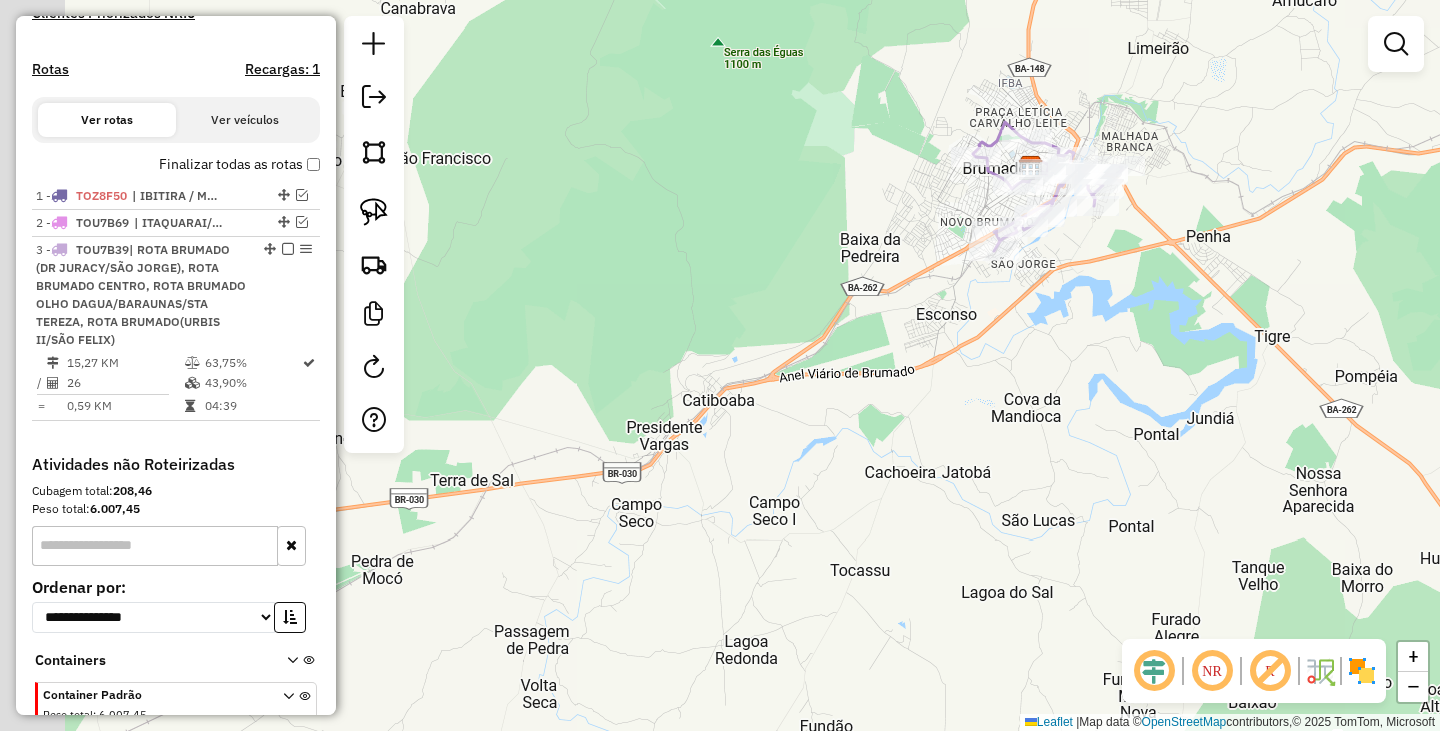 drag, startPoint x: 527, startPoint y: 538, endPoint x: 1095, endPoint y: 364, distance: 594.0539 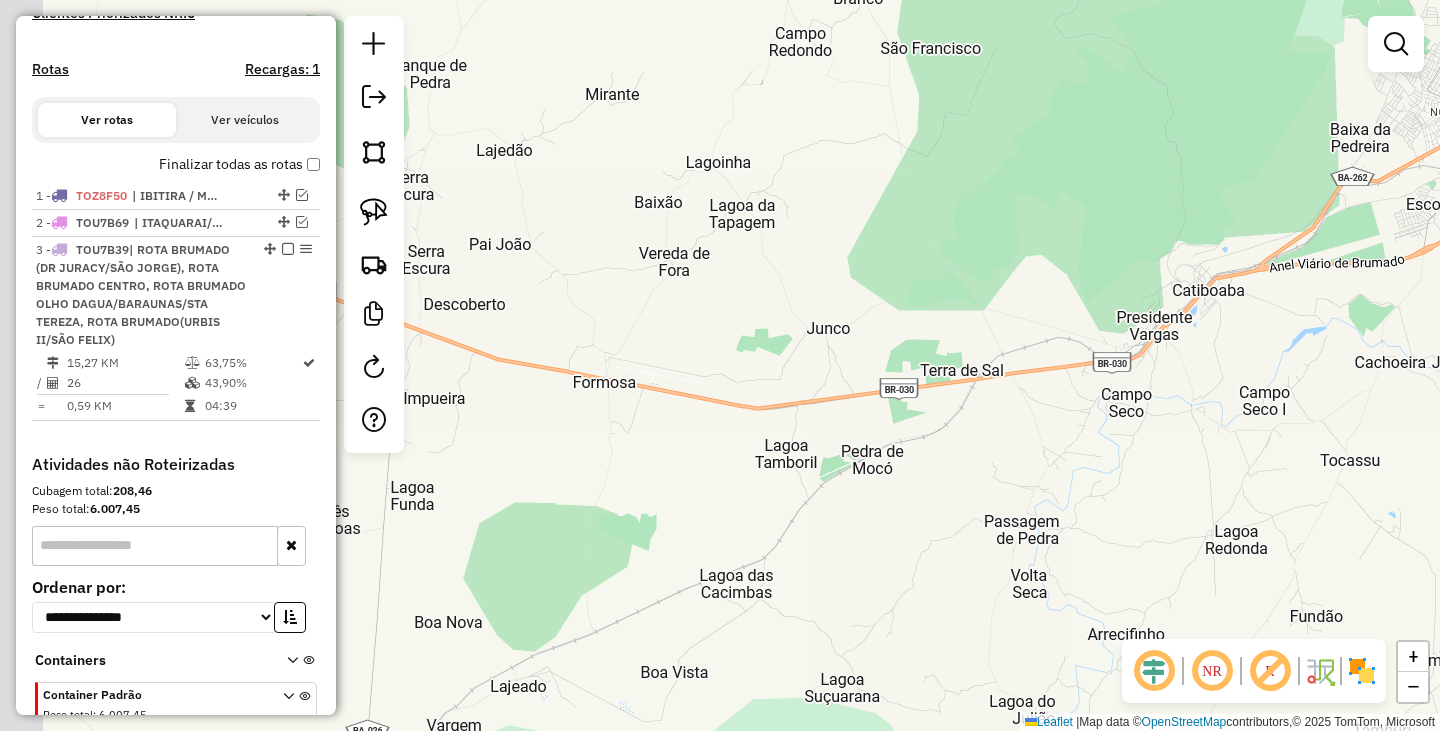 drag, startPoint x: 651, startPoint y: 368, endPoint x: 882, endPoint y: 330, distance: 234.10468 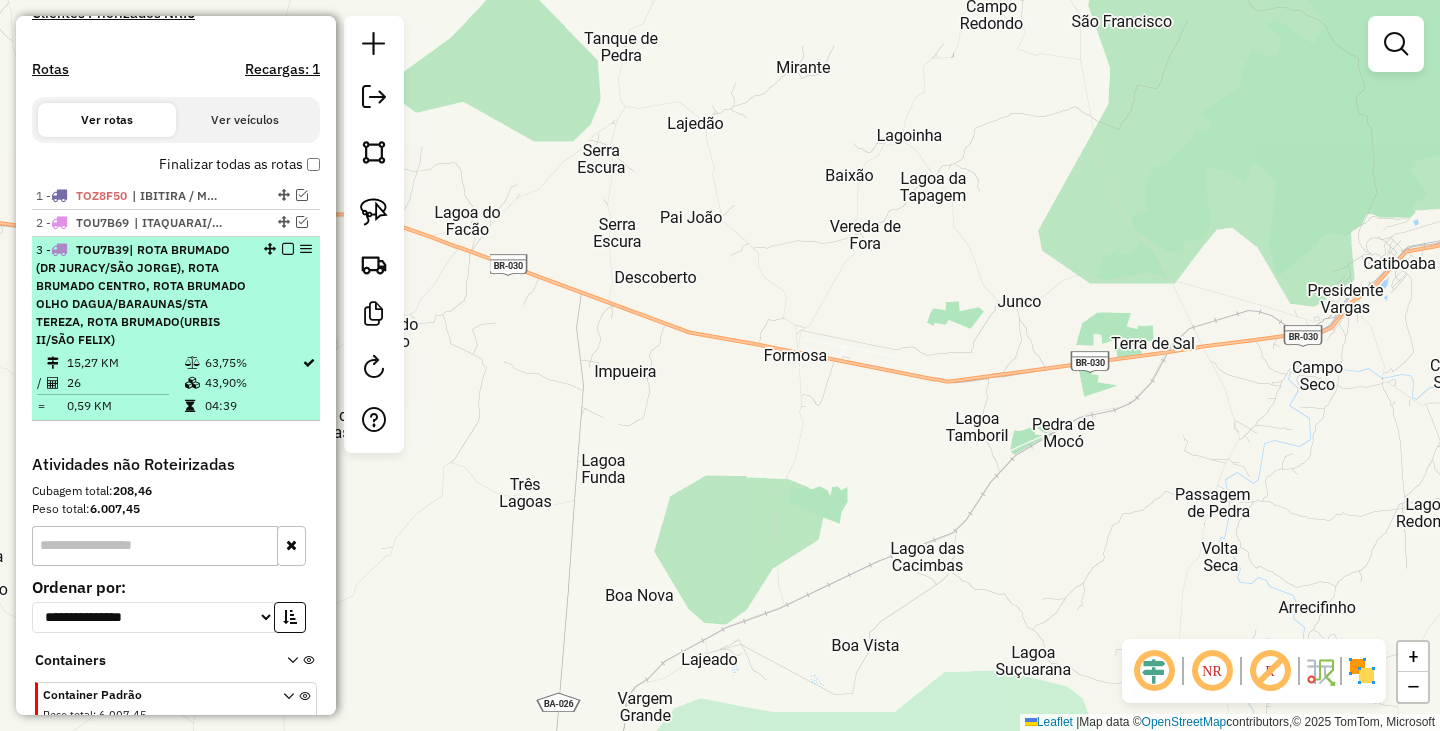 click at bounding box center [288, 249] 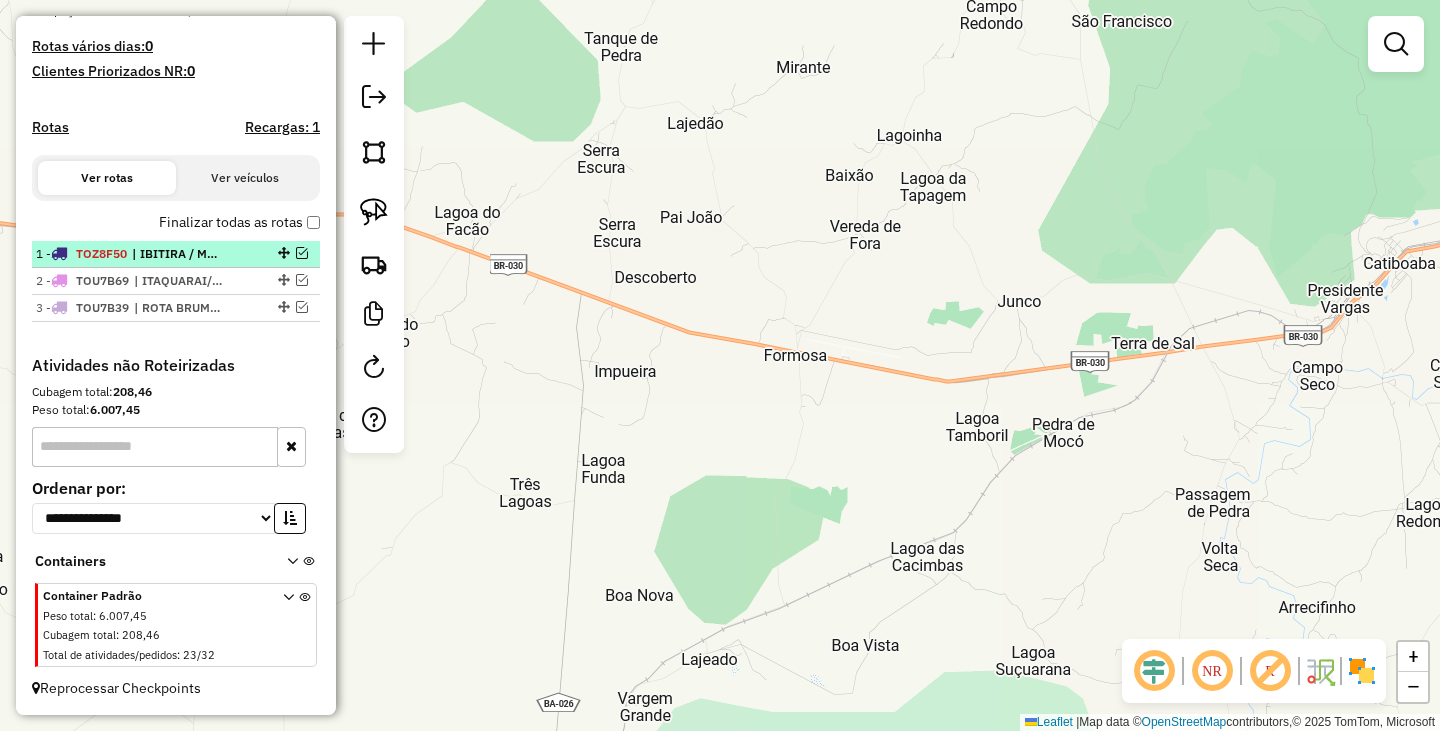 click at bounding box center [302, 253] 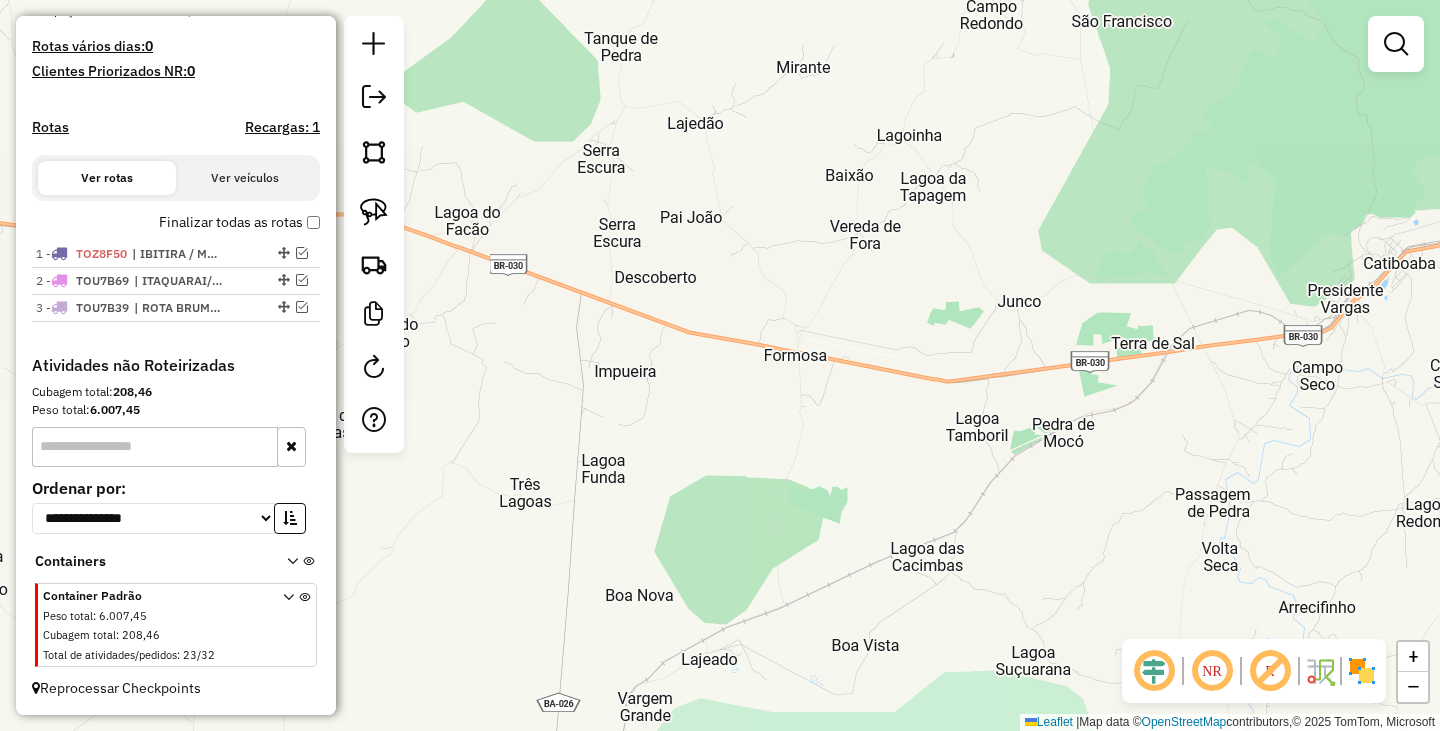 scroll, scrollTop: 583, scrollLeft: 0, axis: vertical 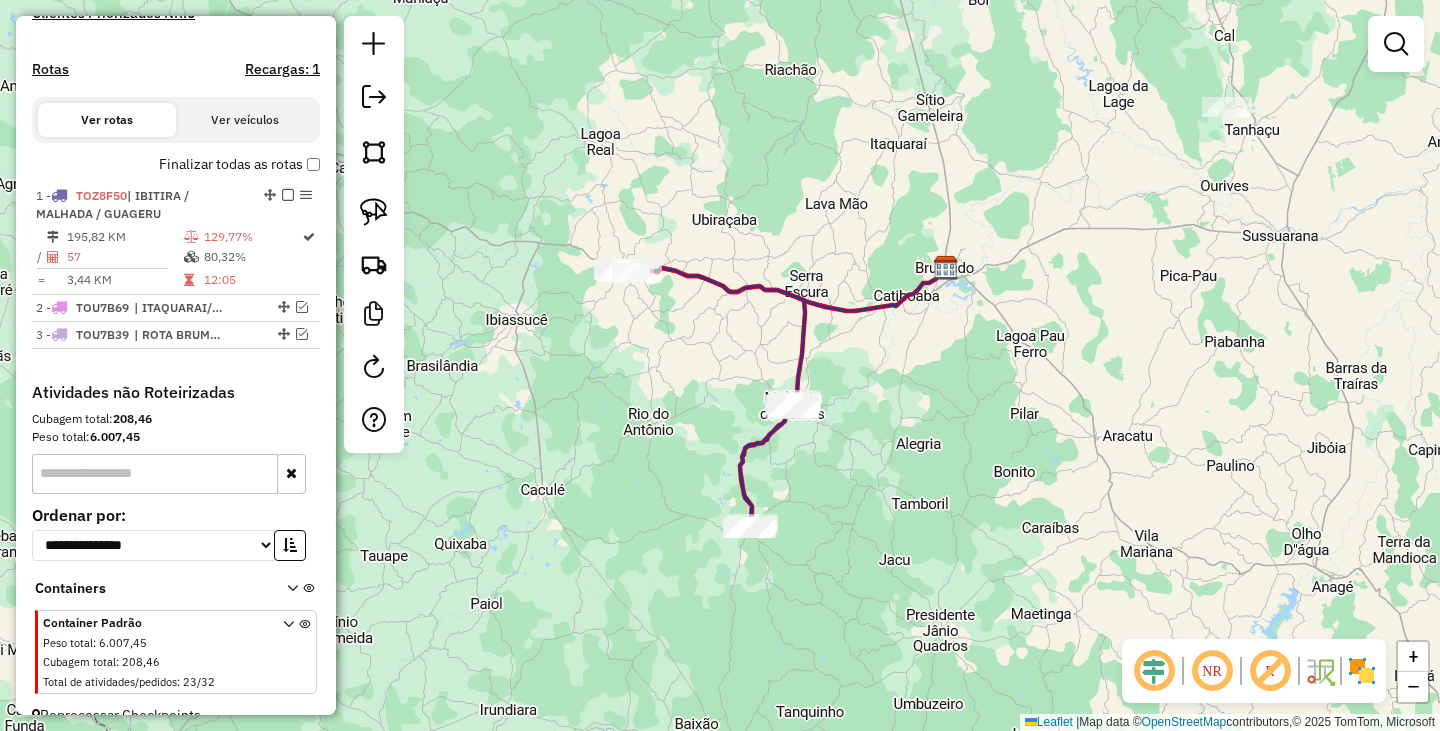 drag, startPoint x: 859, startPoint y: 432, endPoint x: 870, endPoint y: 385, distance: 48.270073 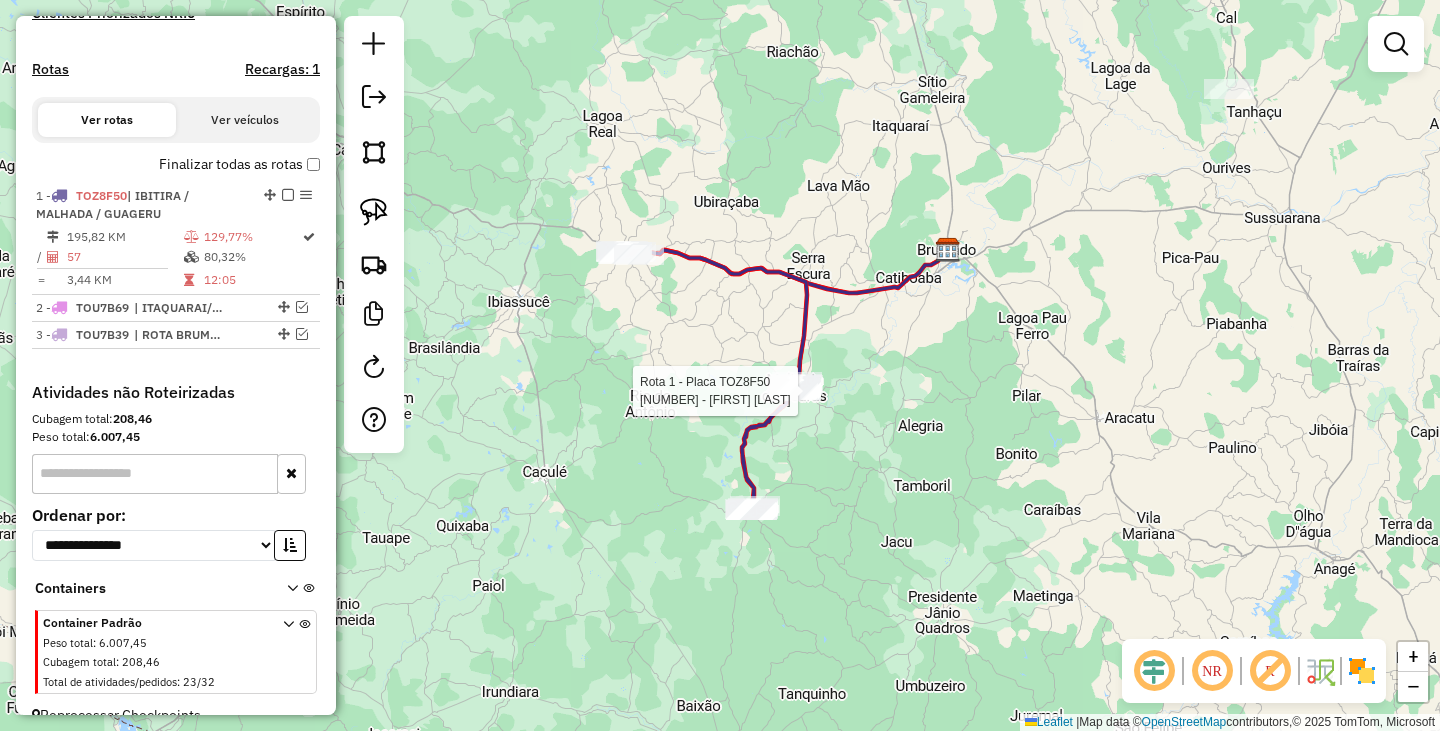 select on "**********" 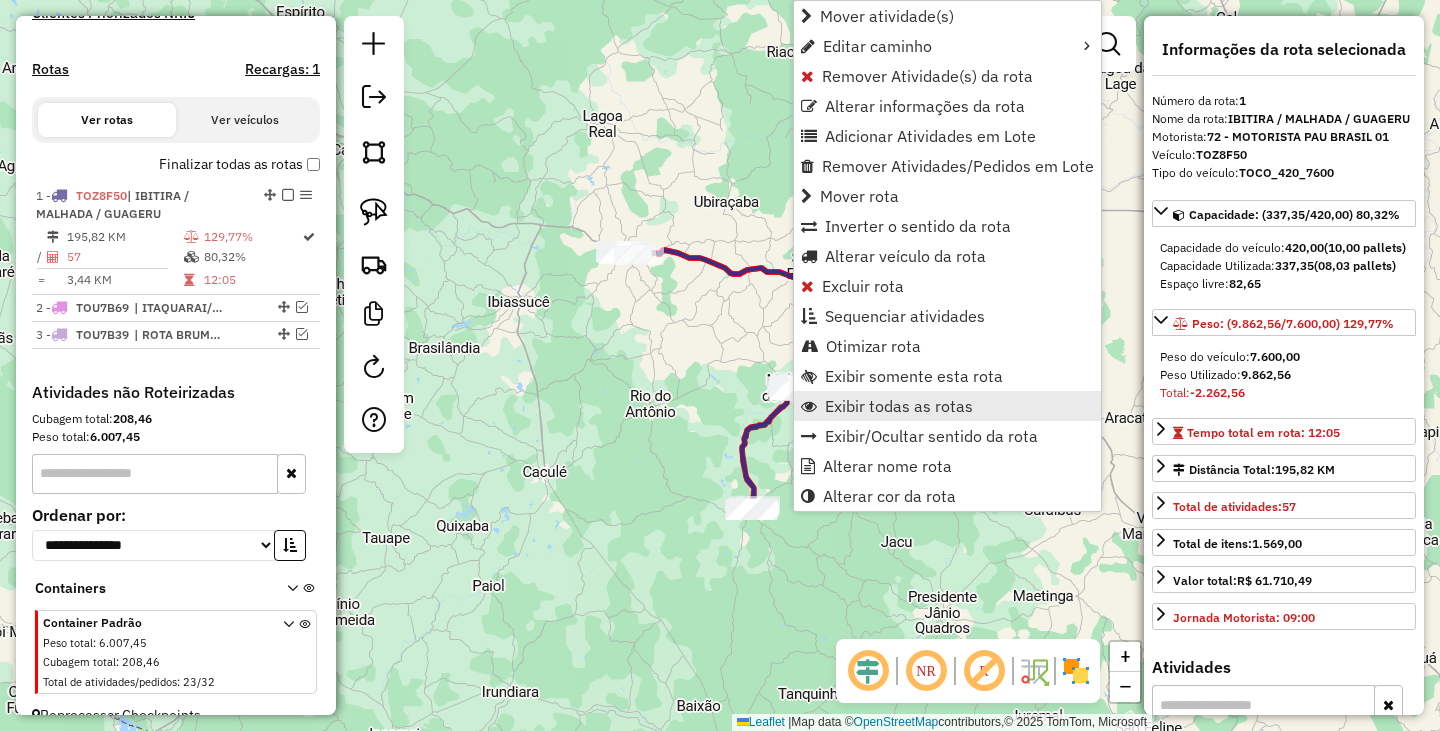 scroll, scrollTop: 610, scrollLeft: 0, axis: vertical 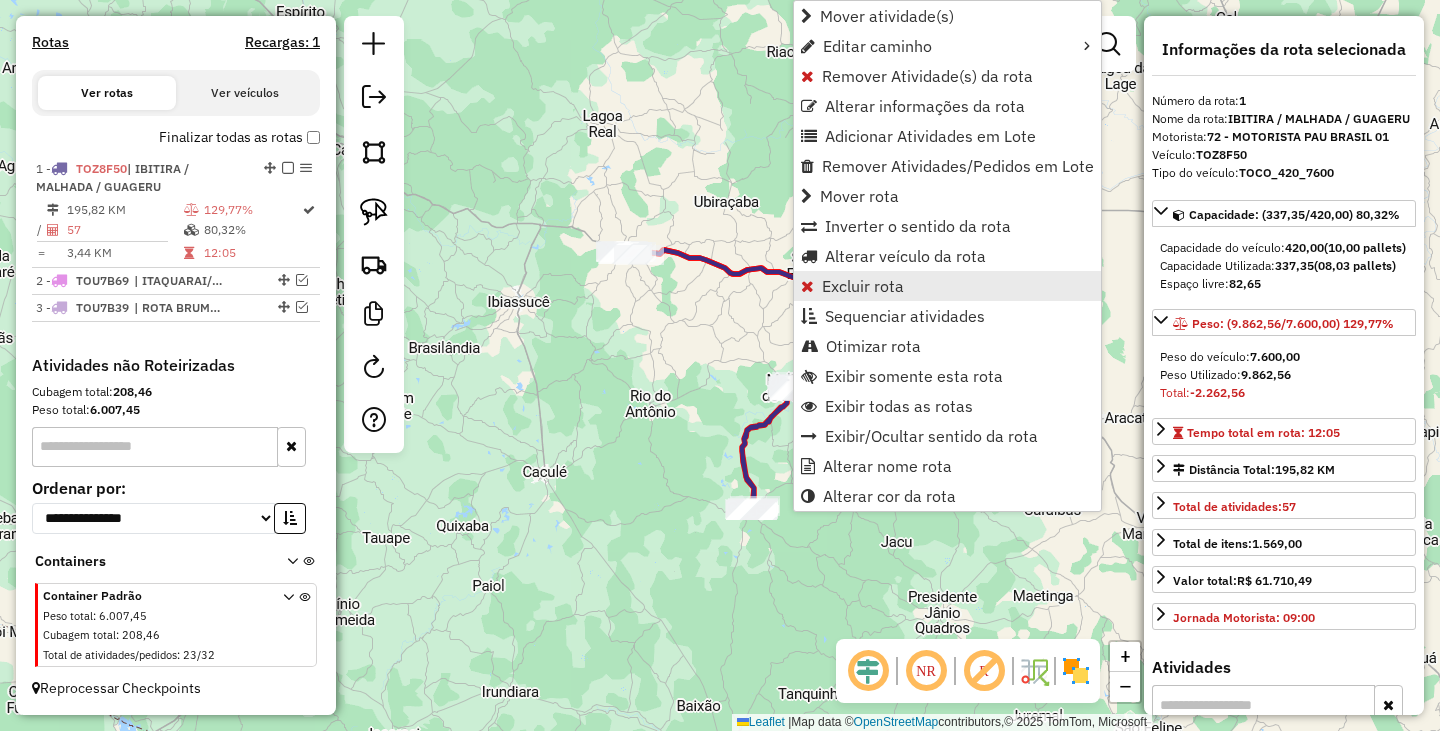 click on "Excluir rota" at bounding box center [863, 286] 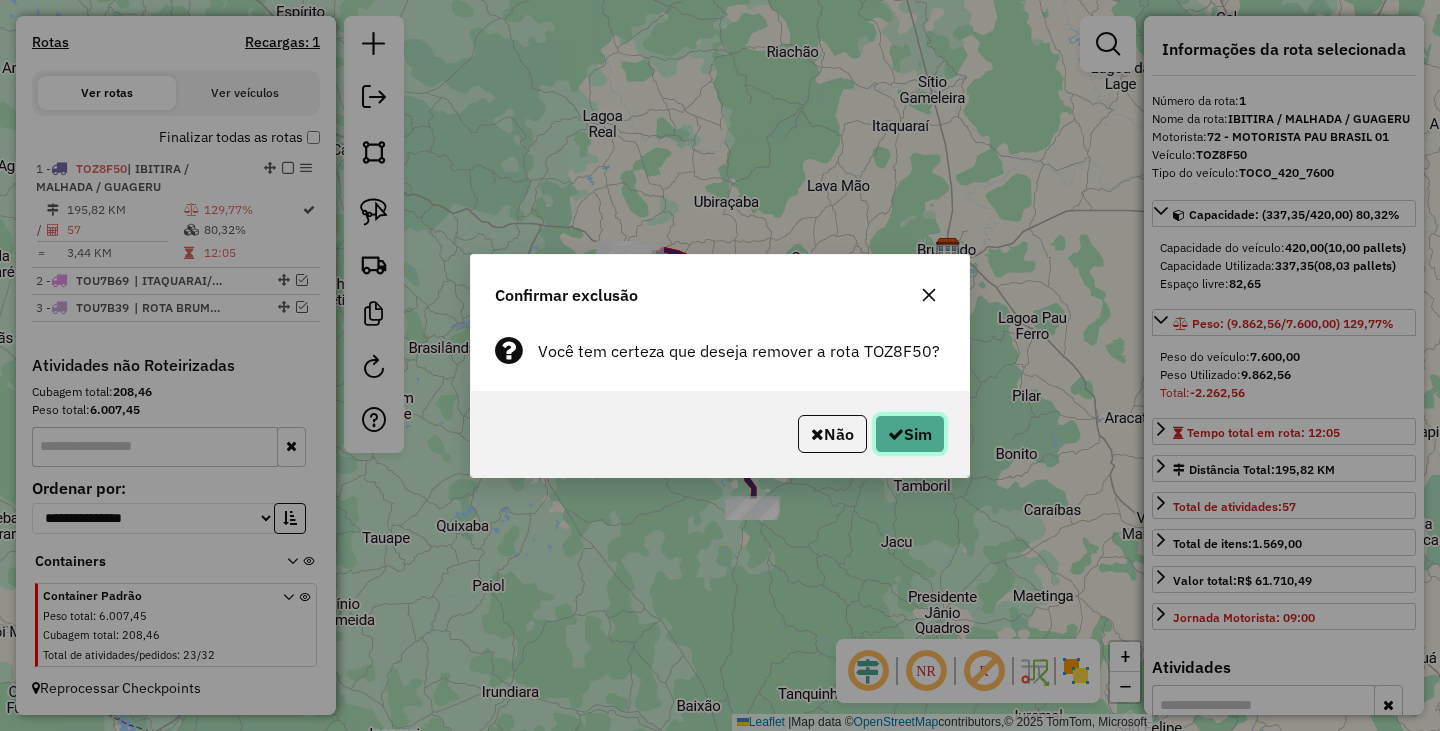 click on "Sim" 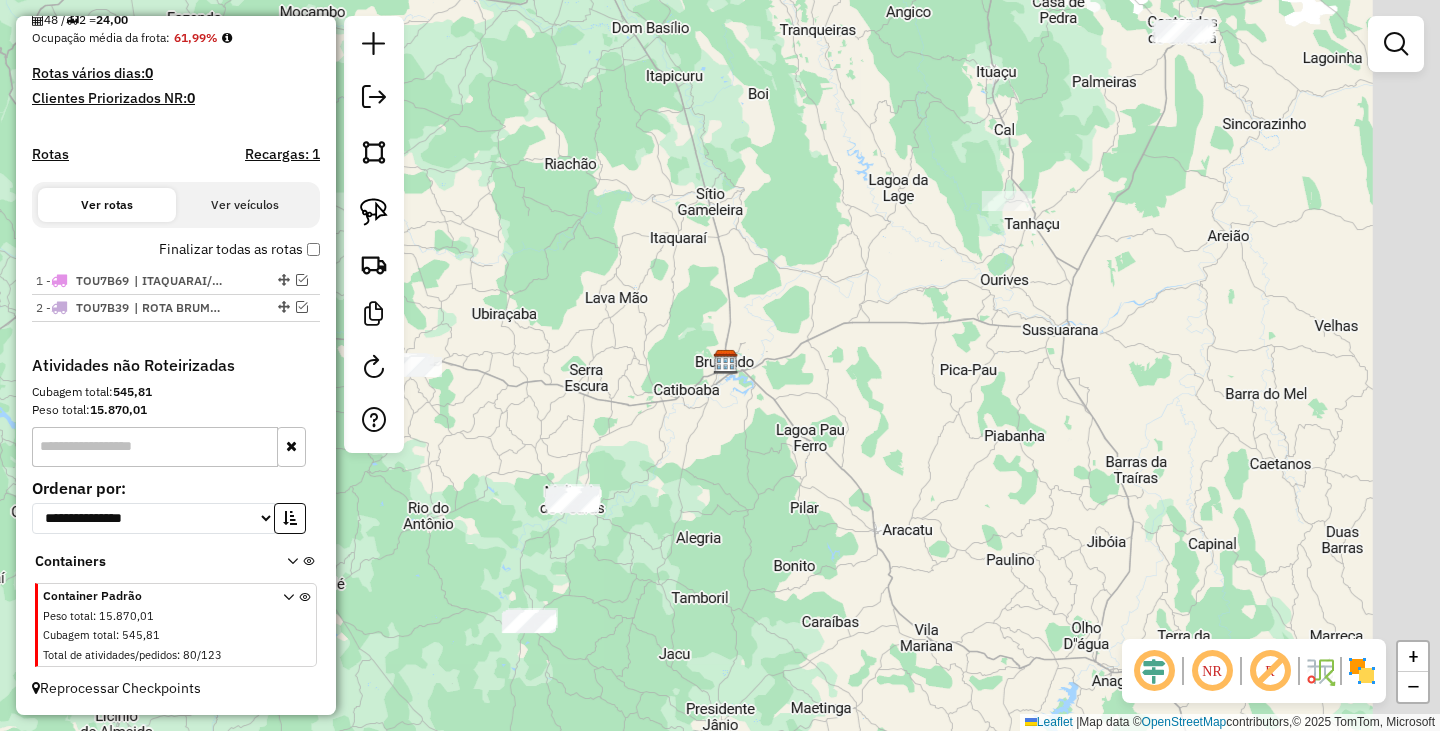 scroll, scrollTop: 498, scrollLeft: 0, axis: vertical 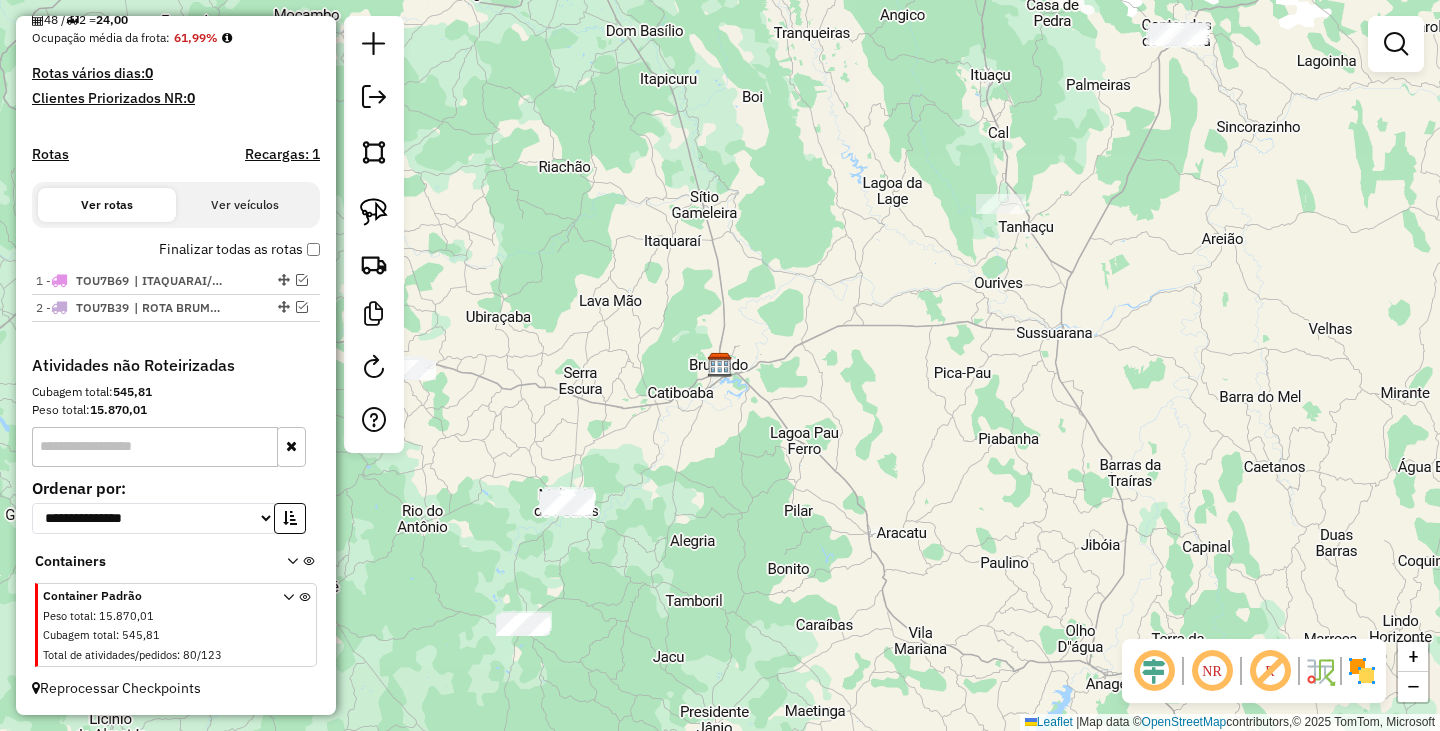 drag, startPoint x: 784, startPoint y: 521, endPoint x: 1115, endPoint y: 370, distance: 363.8159 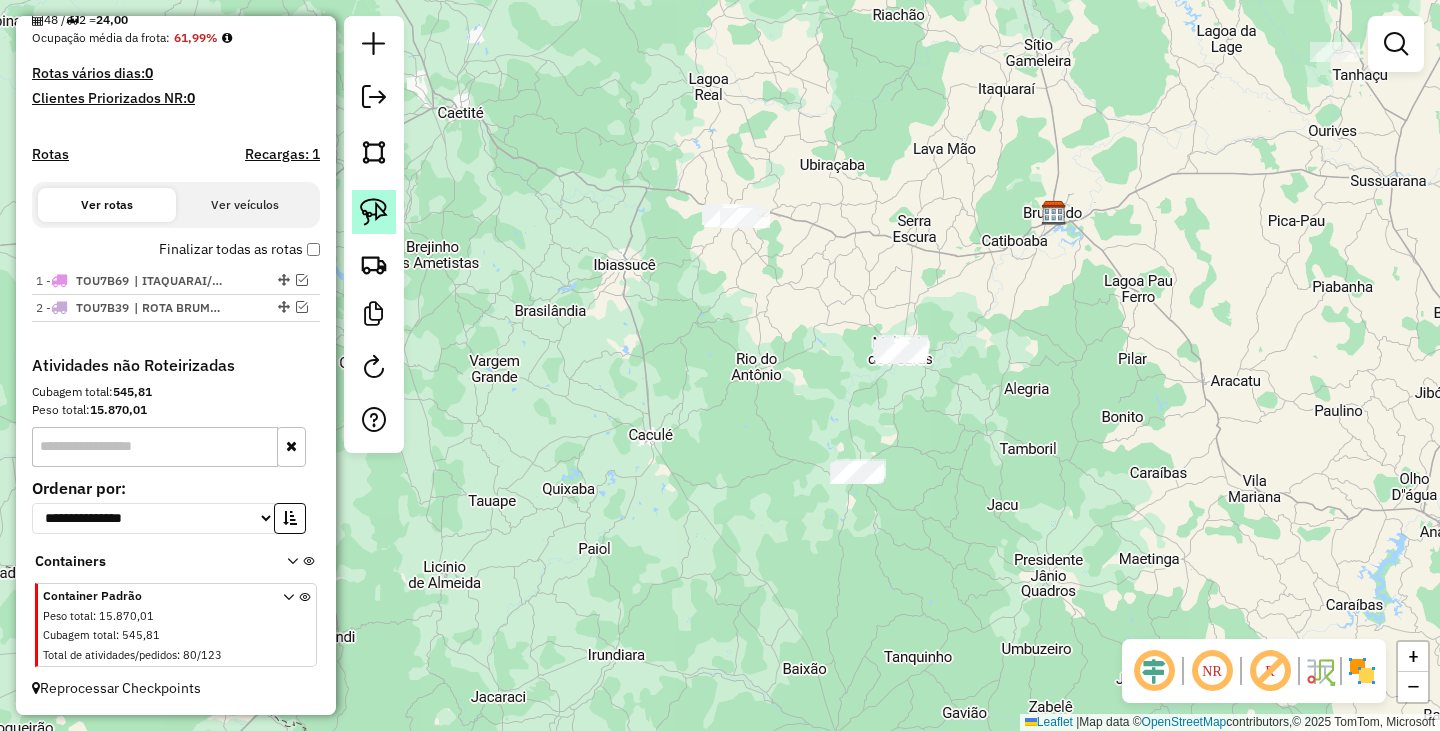 click 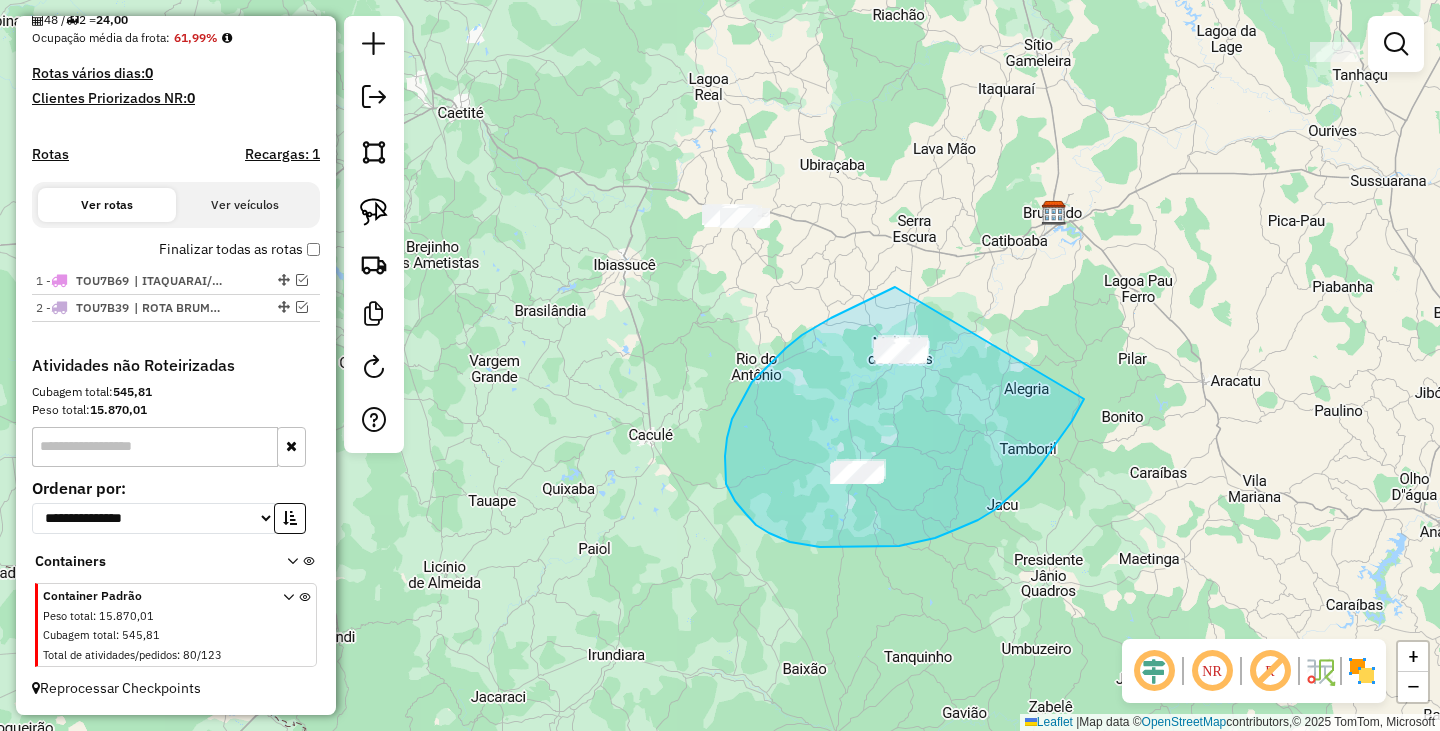 drag, startPoint x: 845, startPoint y: 311, endPoint x: 1086, endPoint y: 390, distance: 253.61783 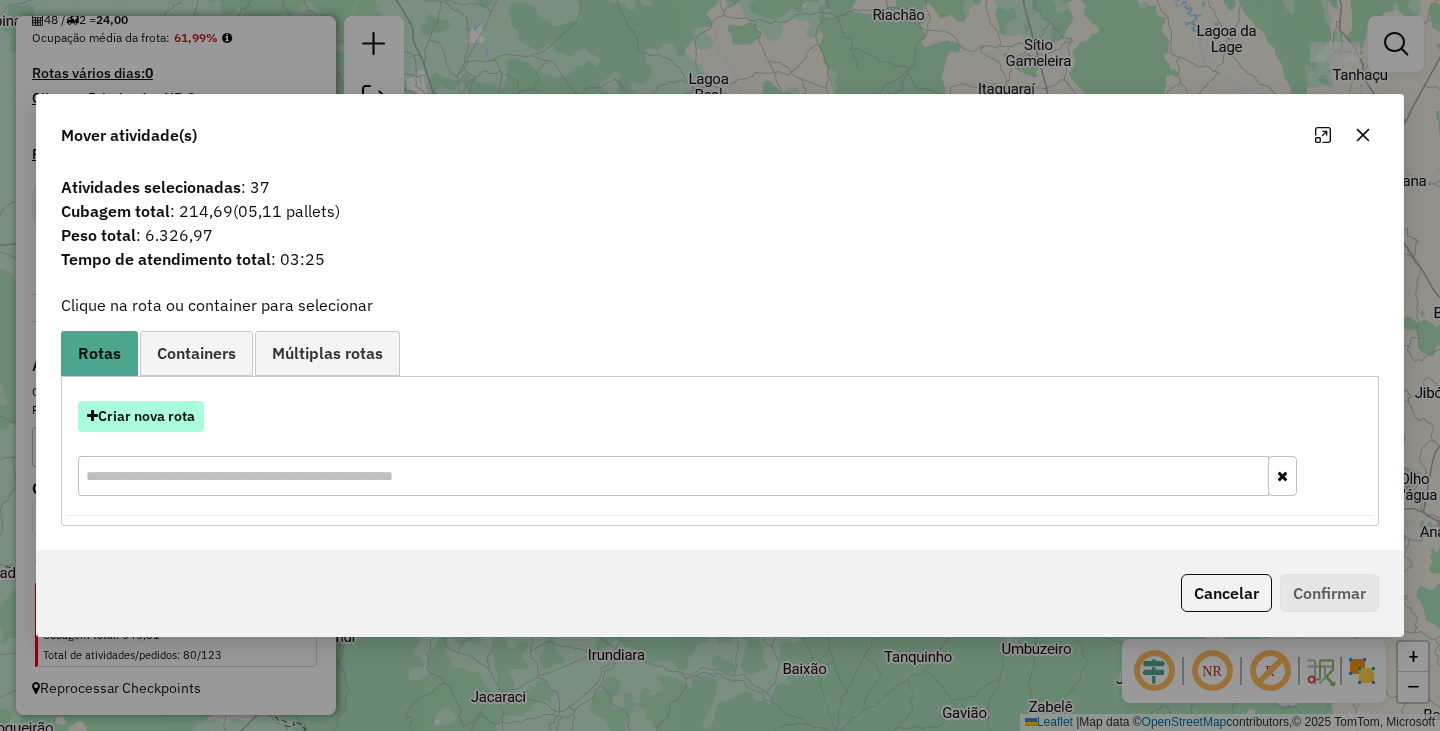 click on "Criar nova rota" at bounding box center [141, 416] 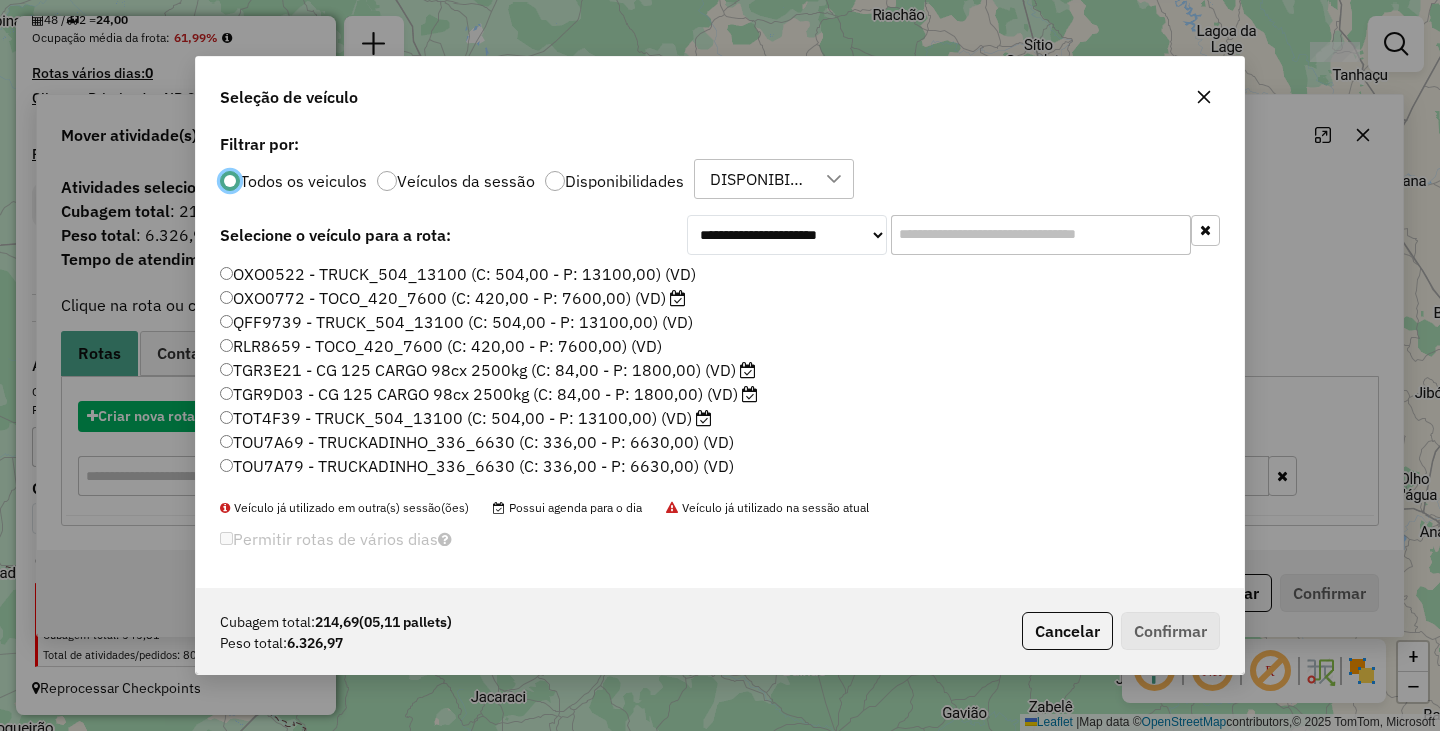 scroll, scrollTop: 11, scrollLeft: 6, axis: both 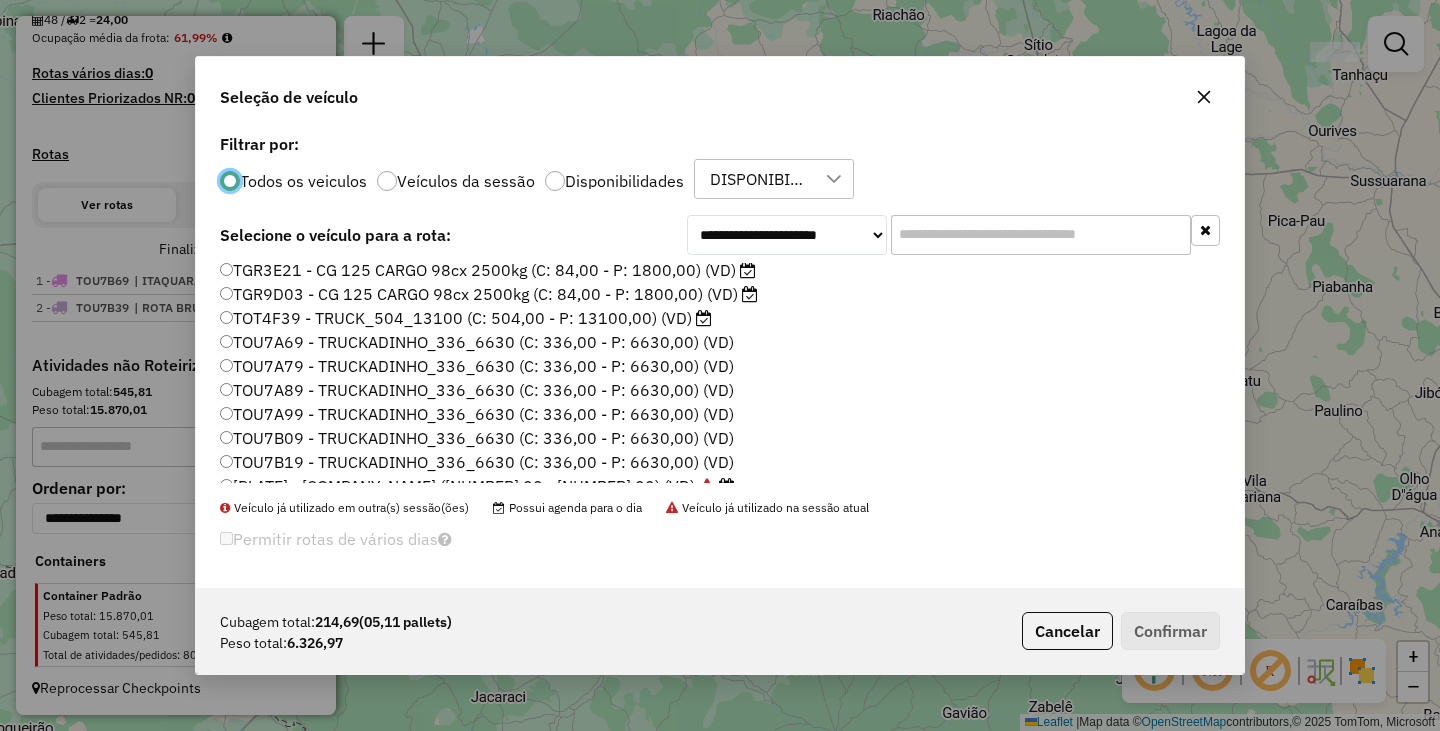 click on "OXO0522 - TRUCK_504_13100 (C: 504,00 - P: 13100,00) (VD)   OXO0772 - TOCO_420_7600 (C: 420,00 - P: 7600,00) (VD)   QFF9739 - TRUCK_504_13100 (C: 504,00 - P: 13100,00) (VD)   RLR8659 - TOCO_420_7600 (C: 420,00 - P: 7600,00) (VD)   TGR3E21 - CG 125 CARGO 98cx 2500kg (C: 84,00 - P: 1800,00) (VD)   TGR9D03 - CG 125 CARGO 98cx 2500kg (C: 84,00 - P: 1800,00) (VD)   TOT4F39 - TRUCK_504_13100 (C: 504,00 - P: 13100,00) (VD)   TOU7A69  - TRUCKADINHO_336_6630 (C: 336,00 - P: 6630,00) (VD)   TOU7A79  - TRUCKADINHO_336_6630 (C: 336,00 - P: 6630,00) (VD)   TOU7A89  - TRUCKADINHO_336_6630 (C: 336,00 - P: 6630,00) (VD)   TOU7A99  - TRUCKADINHO_336_6630 (C: 336,00 - P: 6630,00) (VD)   TOU7B09 - TRUCKADINHO_336_6630 (C: 336,00 - P: 6630,00) (VD)   TOU7B19 - TRUCKADINHO_336_6630 (C: 336,00 - P: 6630,00) (VD)   TOU7B39  - TRUCKADINHO_336_6630 (C: 336,00 - P: 6630,00) (VD)   TOU7B49 - TRUCKADINHO_336_6630 (C: 336,00 - P: 6630,00) (VD)   TOU7B59 - TRUCKADINHO_336_6630 (C: 336,00 - P: 6630,00) (VD)" 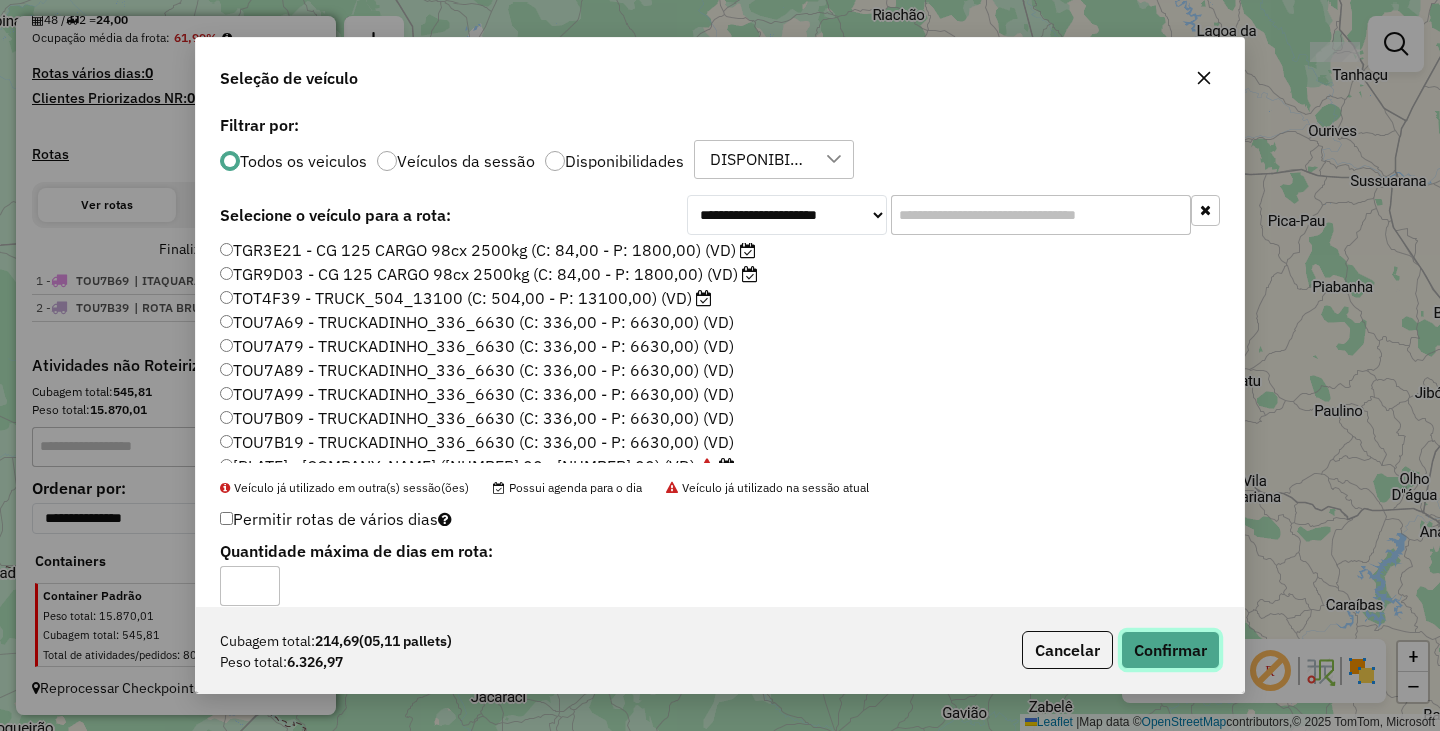 click on "Confirmar" 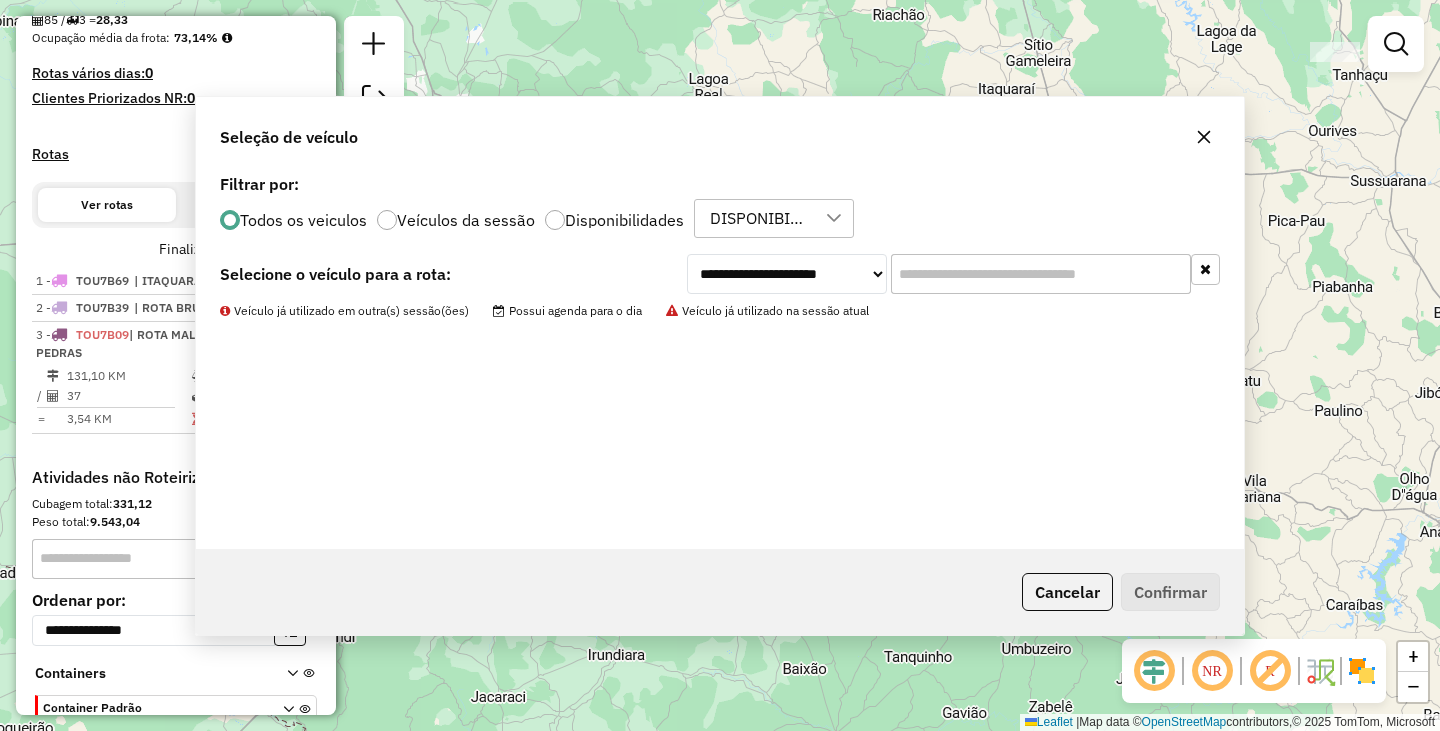 scroll, scrollTop: 610, scrollLeft: 0, axis: vertical 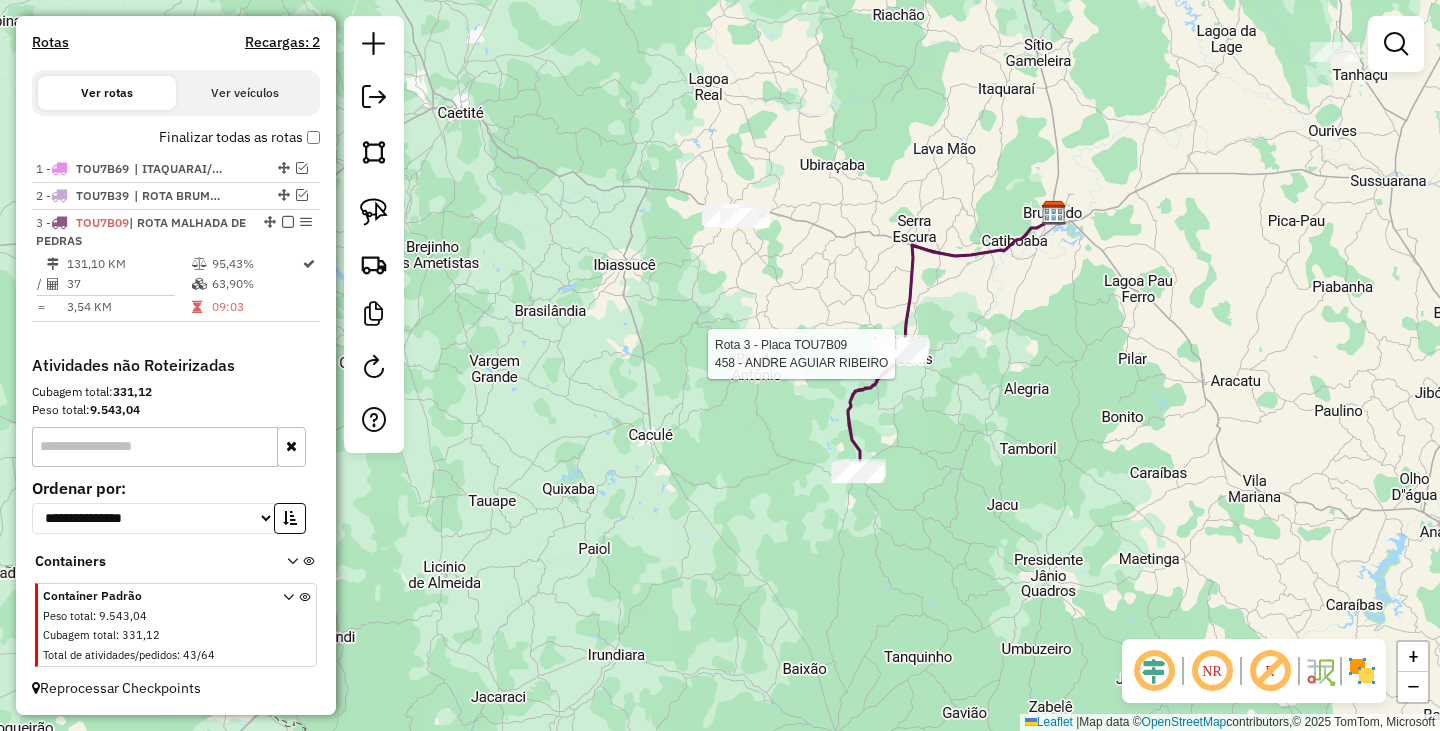 select on "**********" 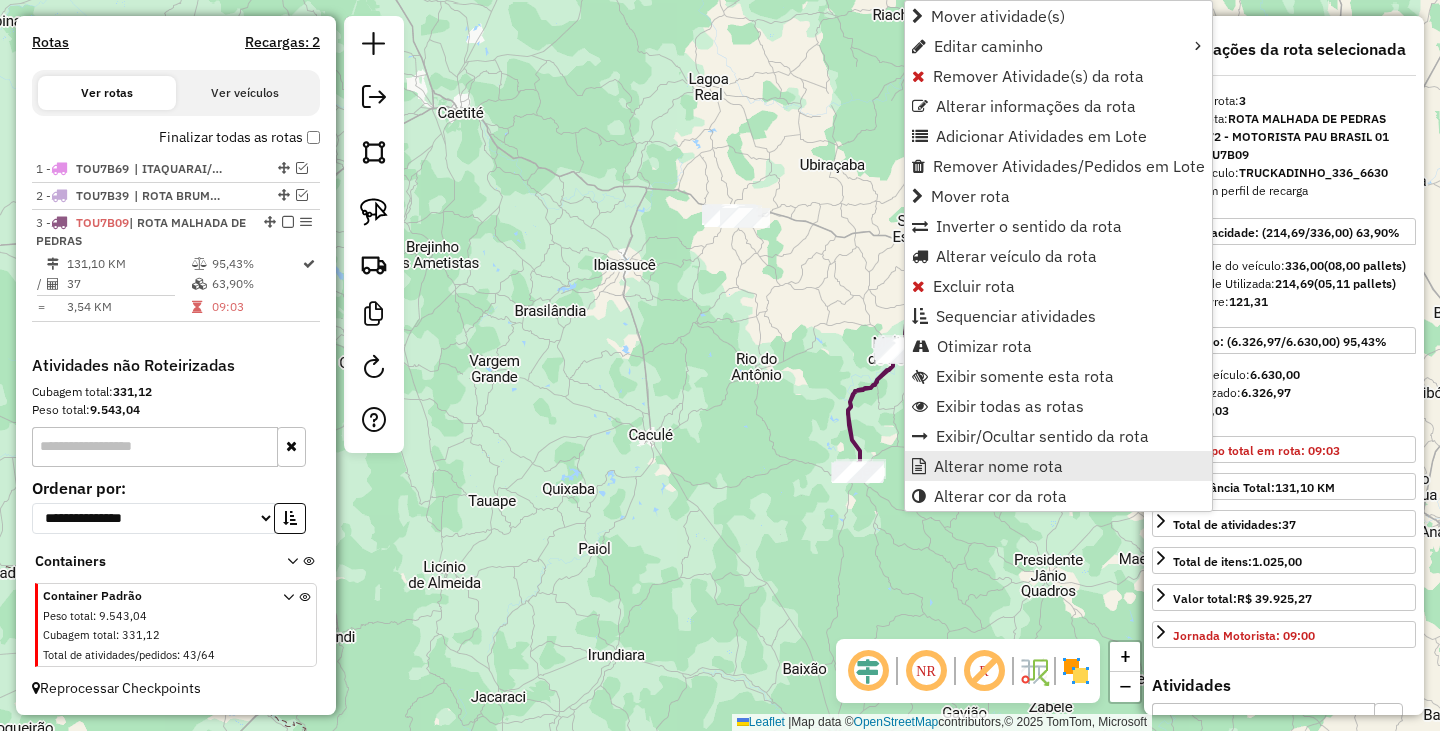 click on "Alterar nome rota" at bounding box center [998, 466] 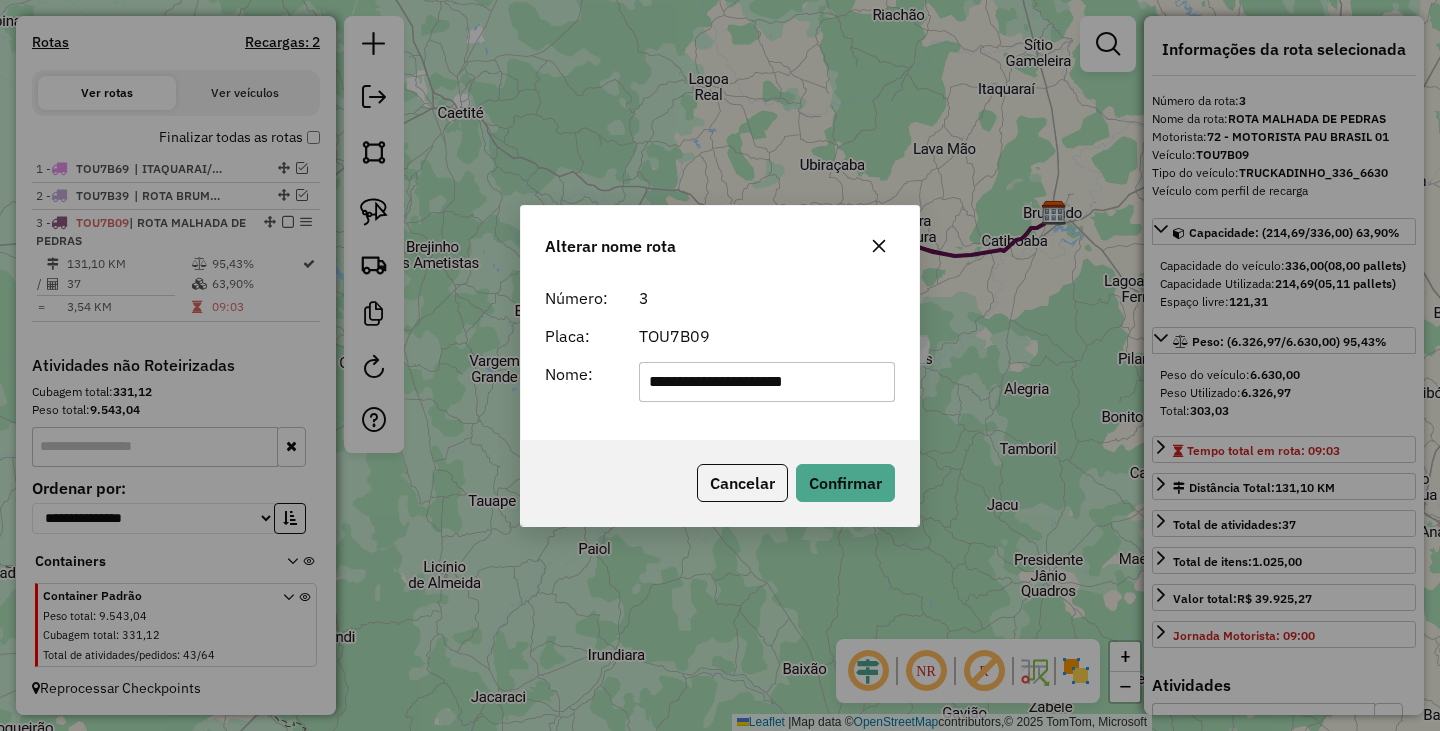 drag, startPoint x: 696, startPoint y: 376, endPoint x: 542, endPoint y: 375, distance: 154.00325 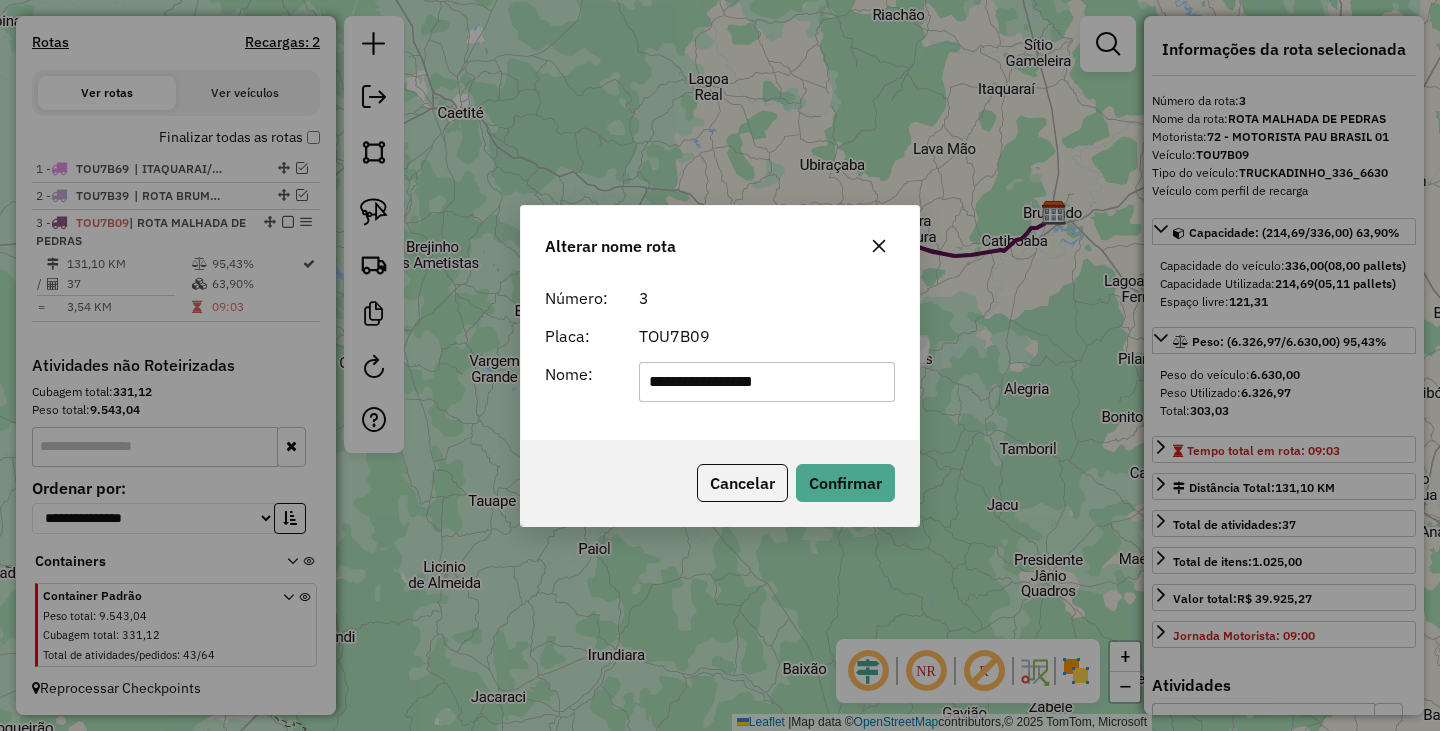 click on "**********" 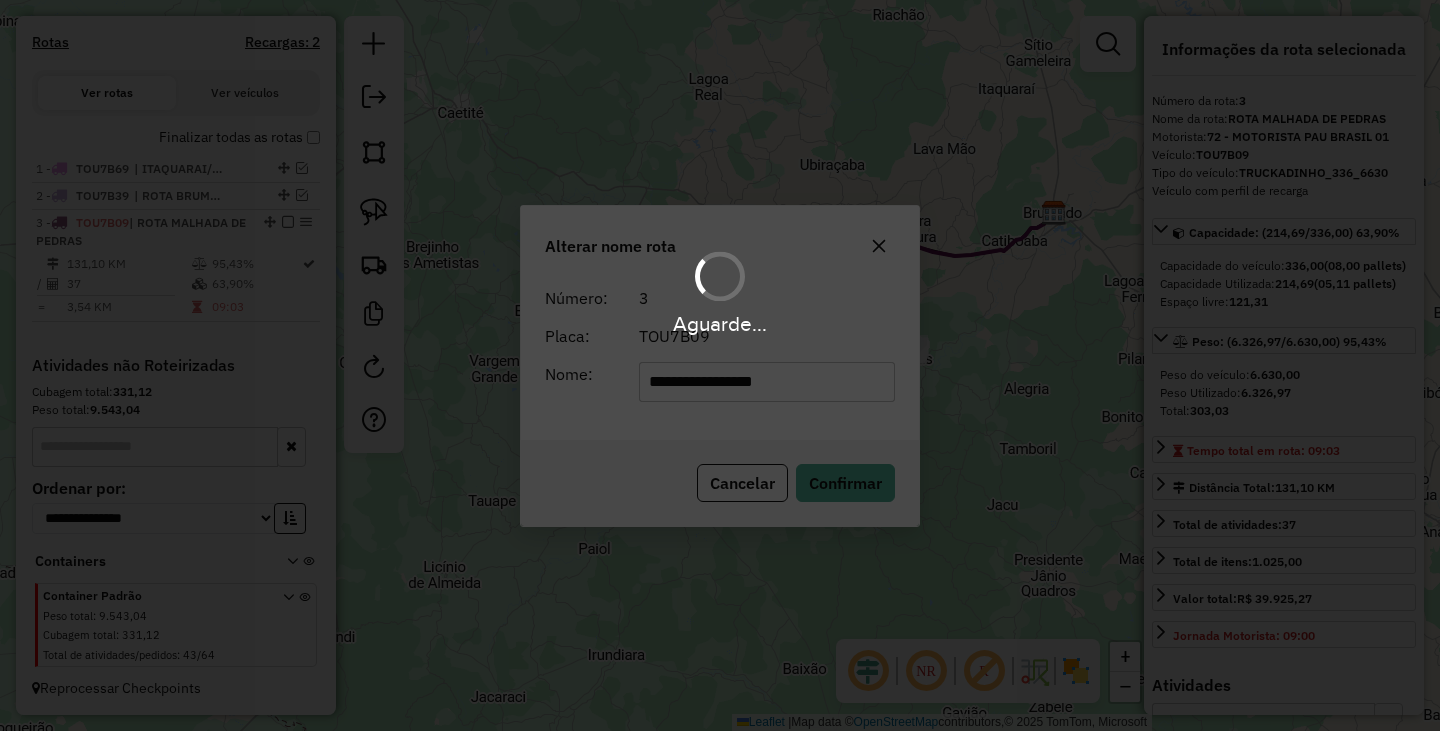 type 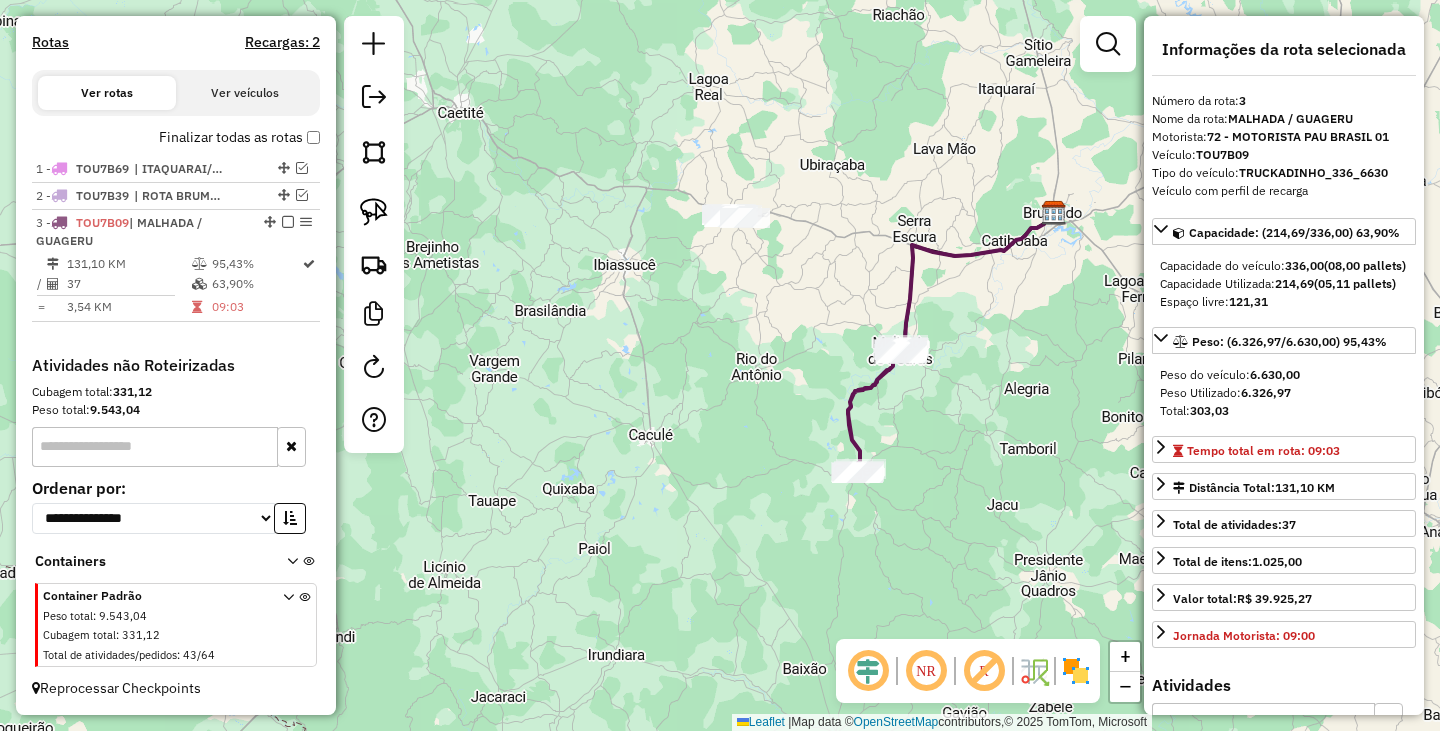 click on "Janela de atendimento Grade de atendimento Capacidade Transportadoras Veículos Cliente Pedidos  Rotas Selecione os dias de semana para filtrar as janelas de atendimento  Seg   Ter   Qua   Qui   Sex   Sáb   Dom  Informe o período da janela de atendimento: De: Até:  Filtrar exatamente a janela do cliente  Considerar janela de atendimento padrão  Selecione os dias de semana para filtrar as grades de atendimento  Seg   Ter   Qua   Qui   Sex   Sáb   Dom   Considerar clientes sem dia de atendimento cadastrado  Clientes fora do dia de atendimento selecionado Filtrar as atividades entre os valores definidos abaixo:  Peso mínimo:   Peso máximo:   Cubagem mínima:   Cubagem máxima:   De:   Até:  Filtrar as atividades entre o tempo de atendimento definido abaixo:  De:   Até:   Considerar capacidade total dos clientes não roteirizados Transportadora: Selecione um ou mais itens Tipo de veículo: Selecione um ou mais itens Veículo: Selecione um ou mais itens Motorista: Selecione um ou mais itens Nome: Rótulo:" 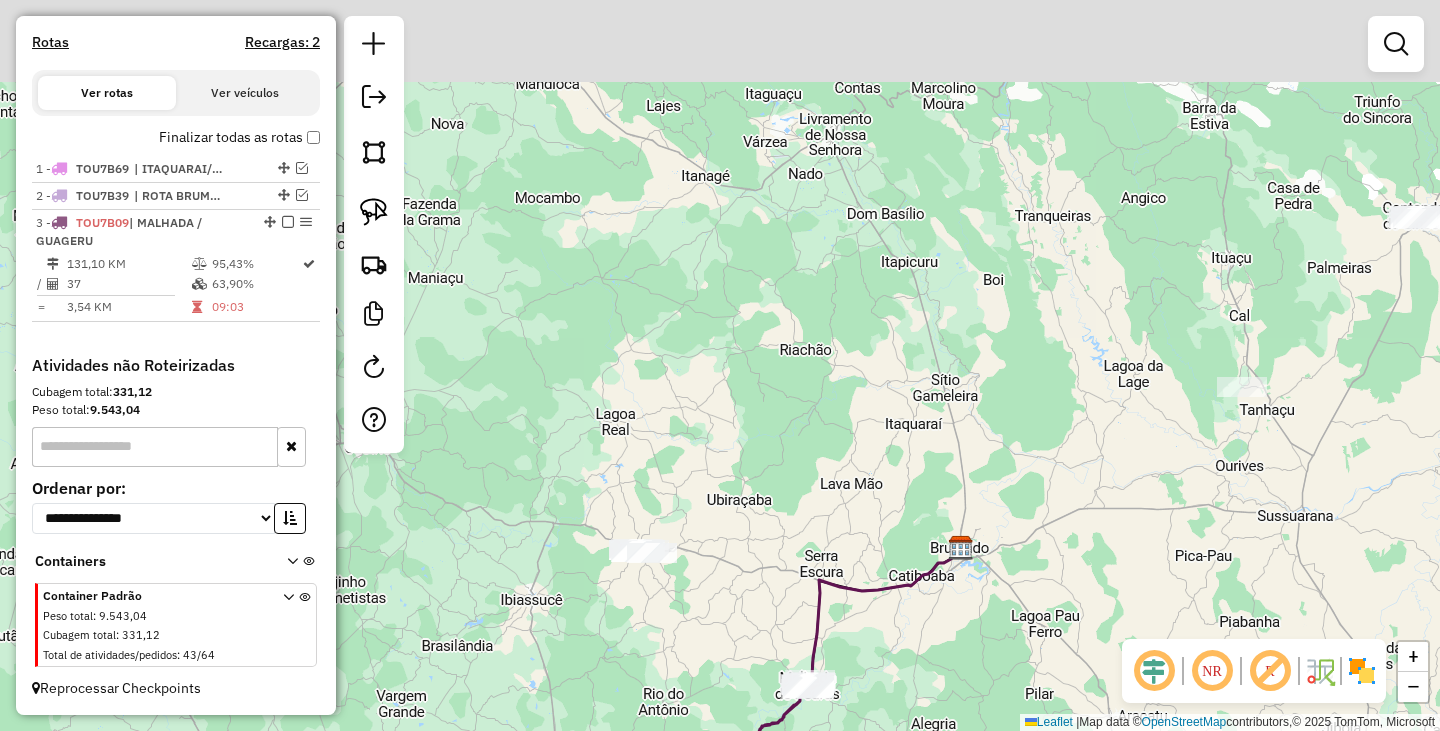 drag, startPoint x: 1156, startPoint y: 351, endPoint x: 1027, endPoint y: 461, distance: 169.53171 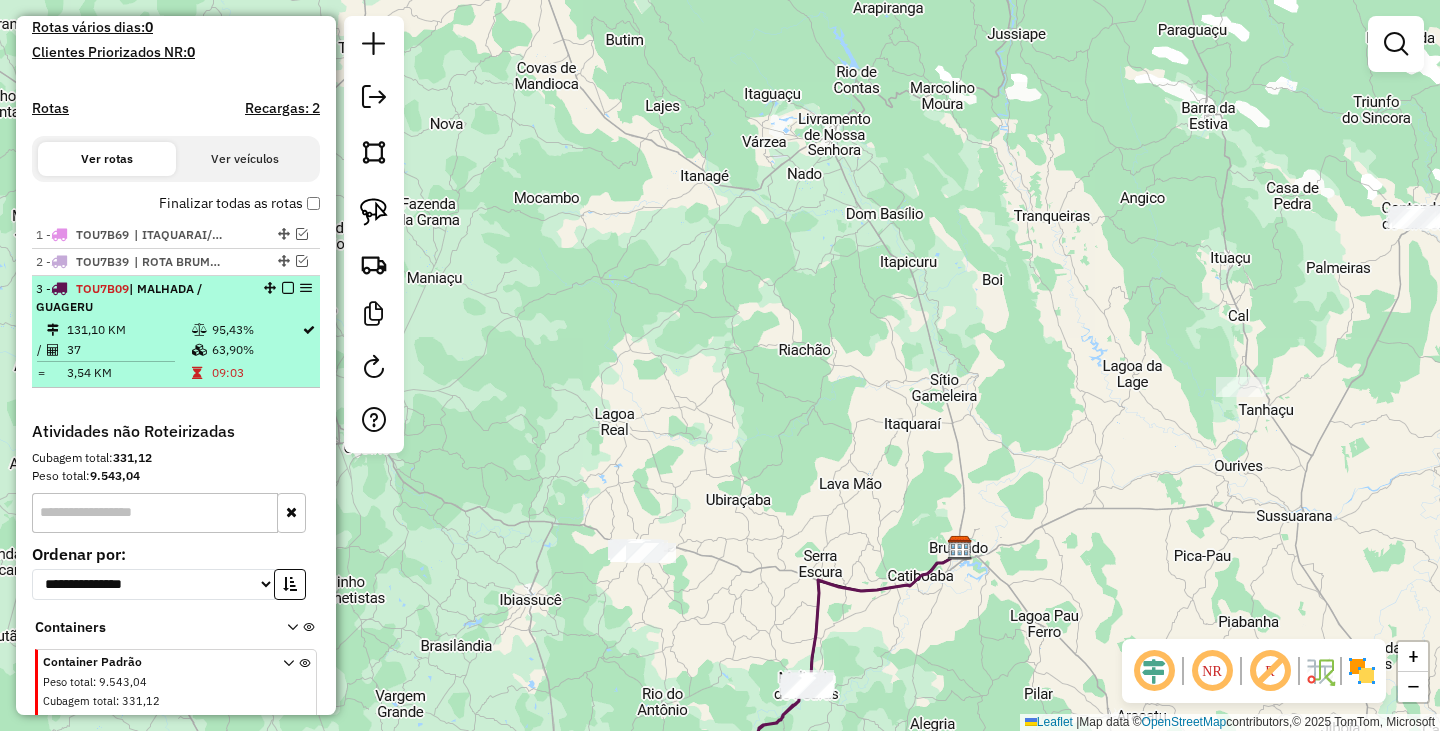 scroll, scrollTop: 510, scrollLeft: 0, axis: vertical 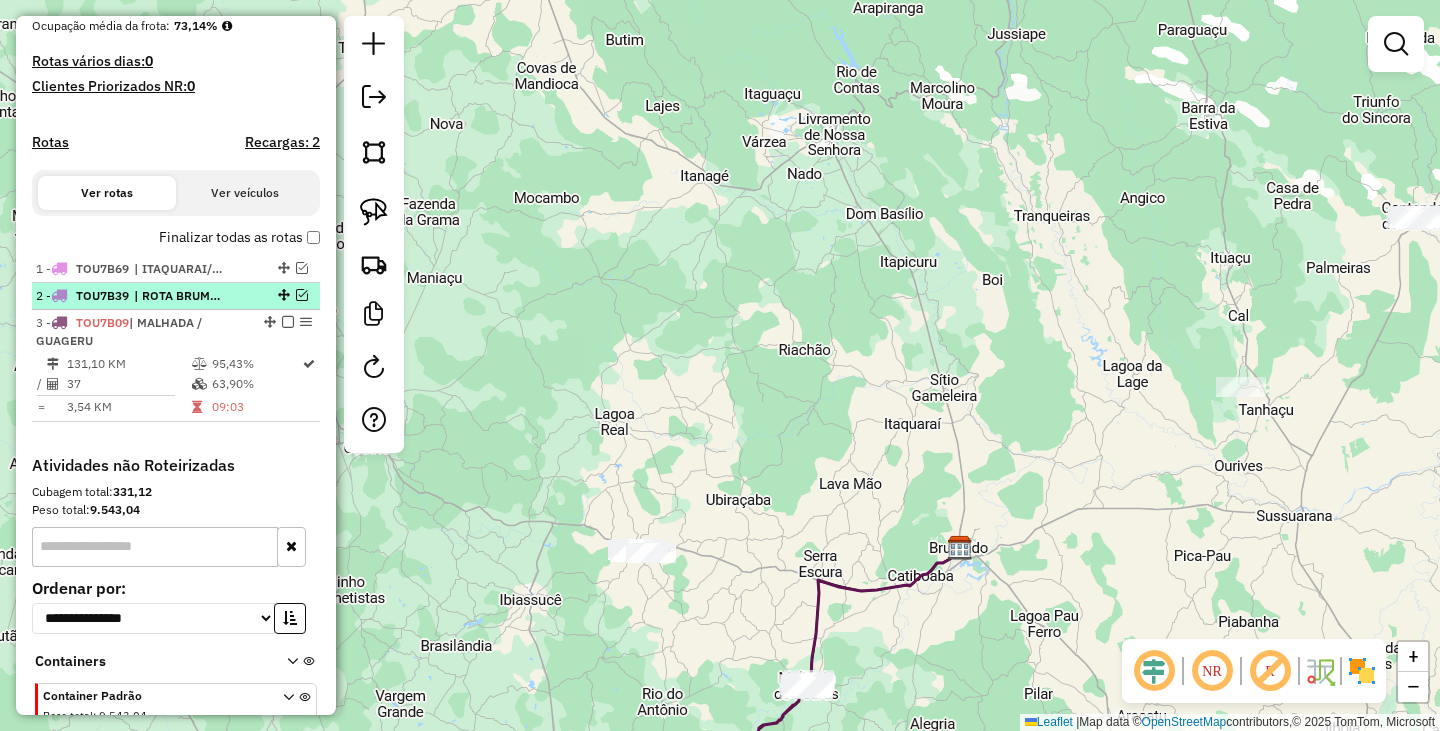 click at bounding box center [302, 295] 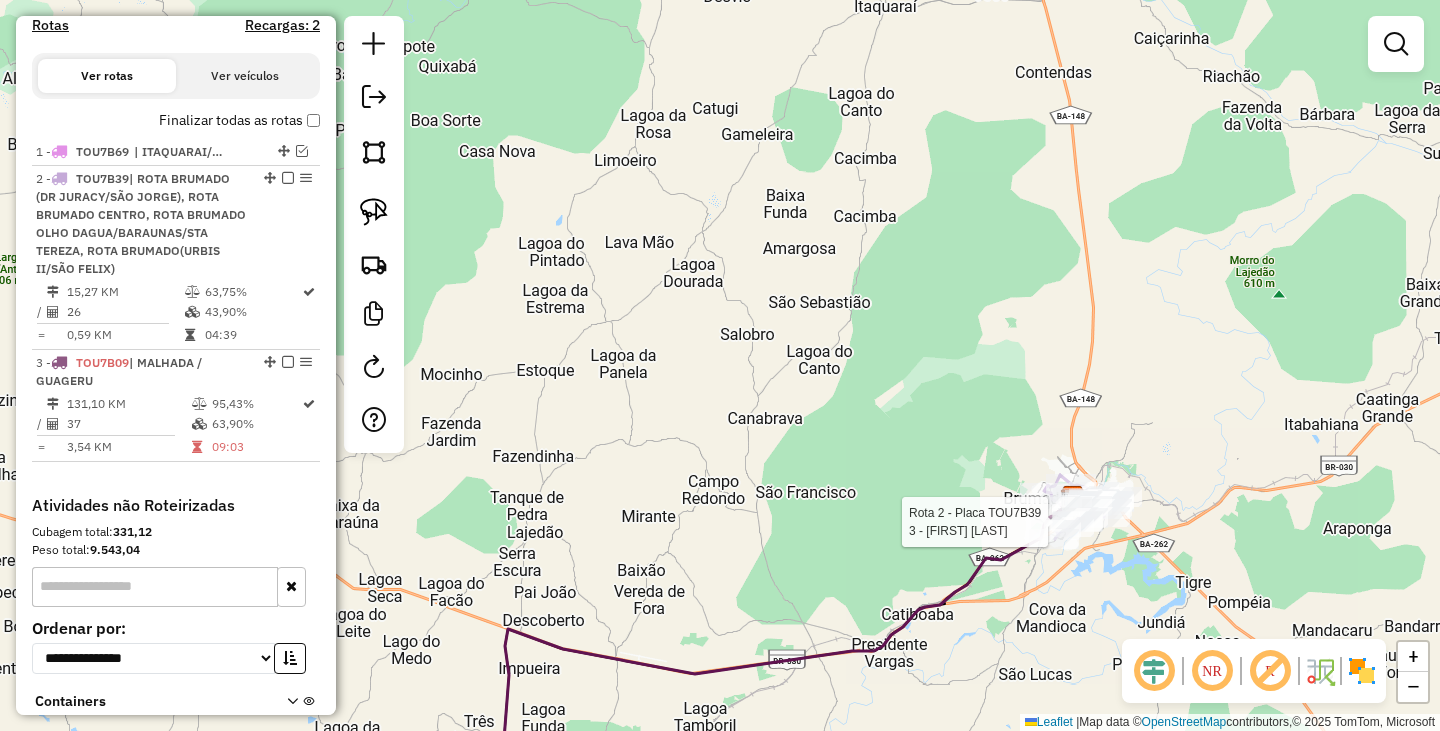 select on "**********" 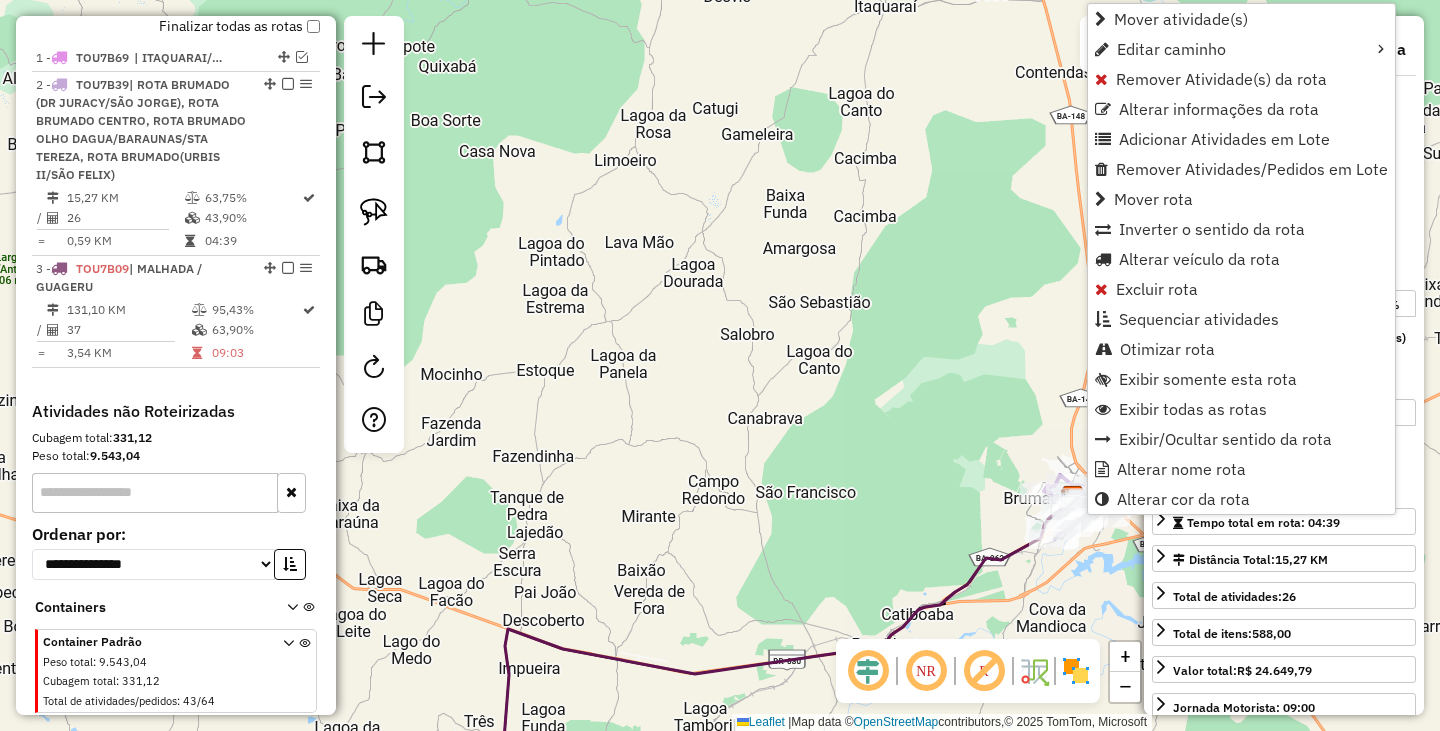 scroll, scrollTop: 777, scrollLeft: 0, axis: vertical 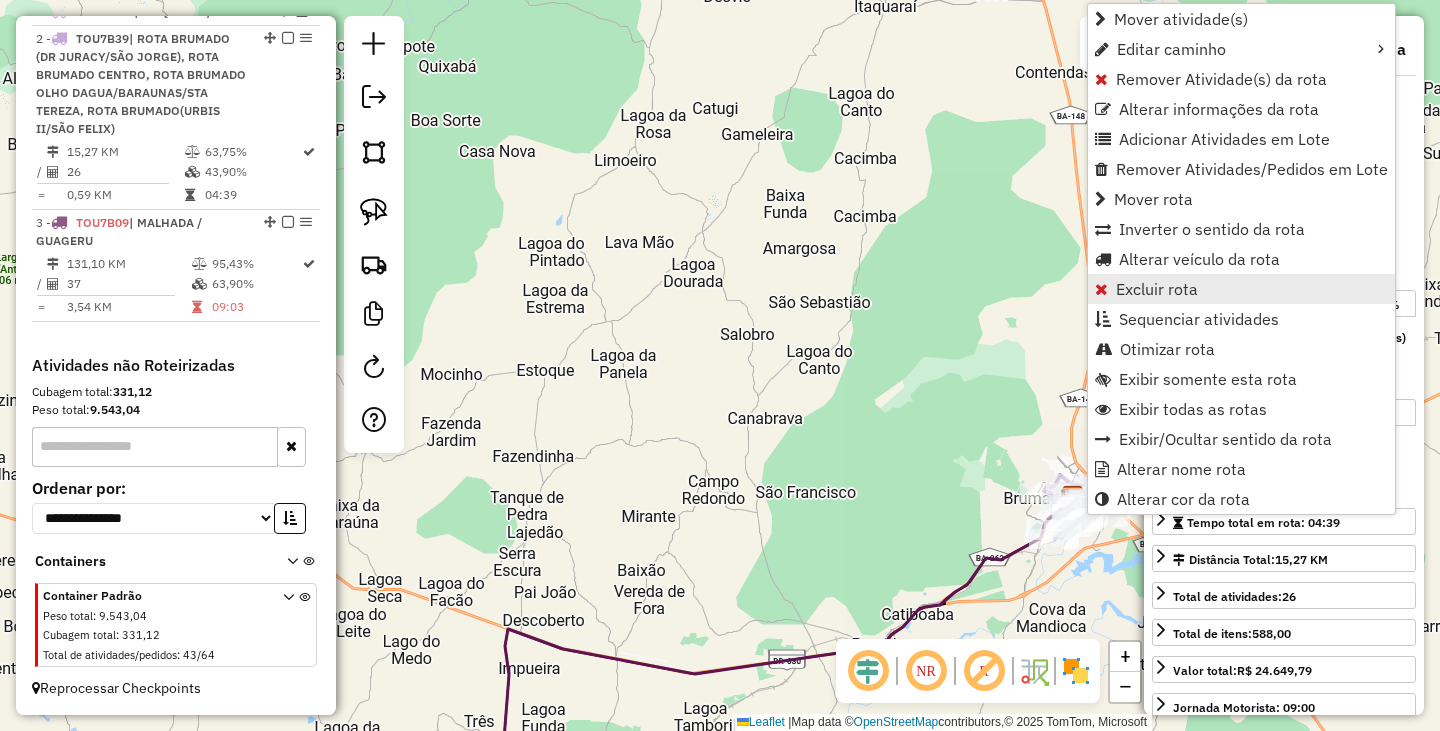click on "Excluir rota" at bounding box center [1241, 289] 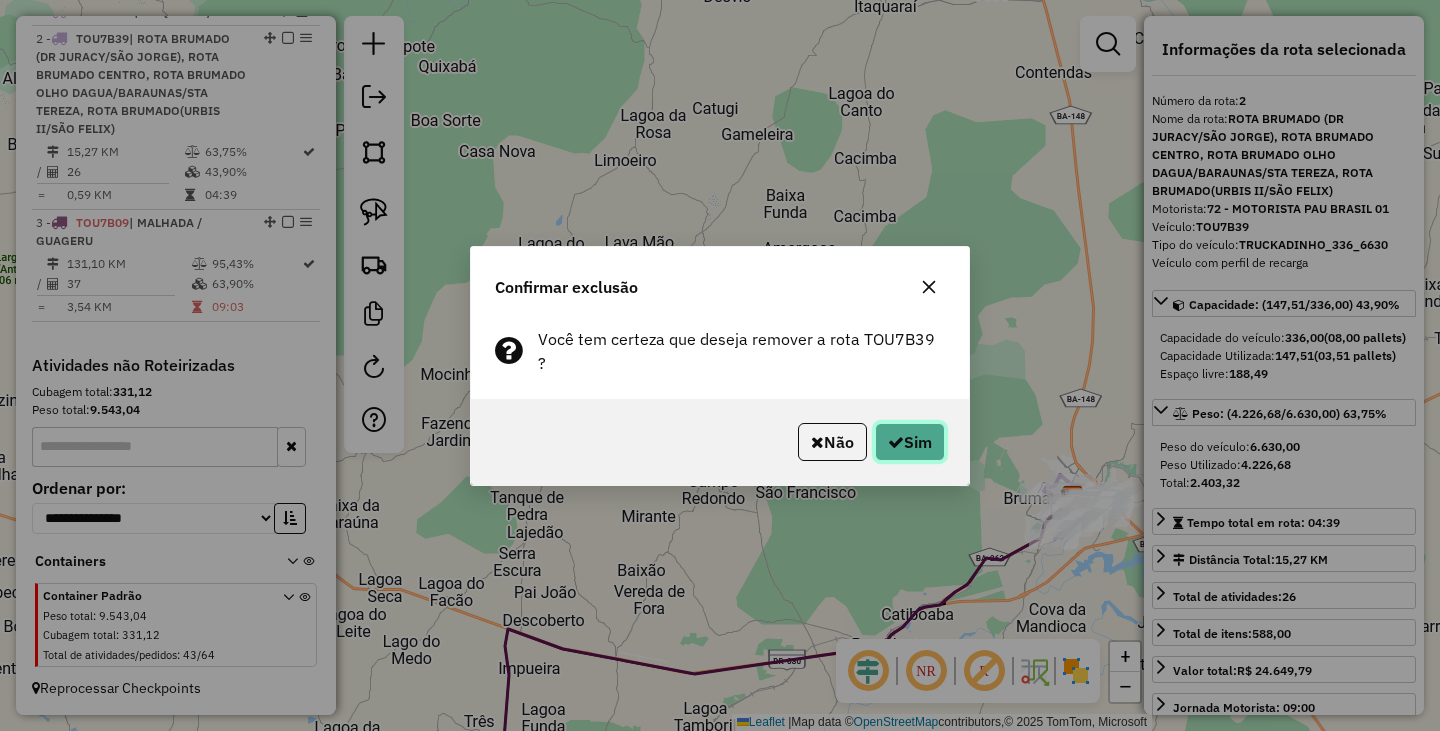 click on "Sim" 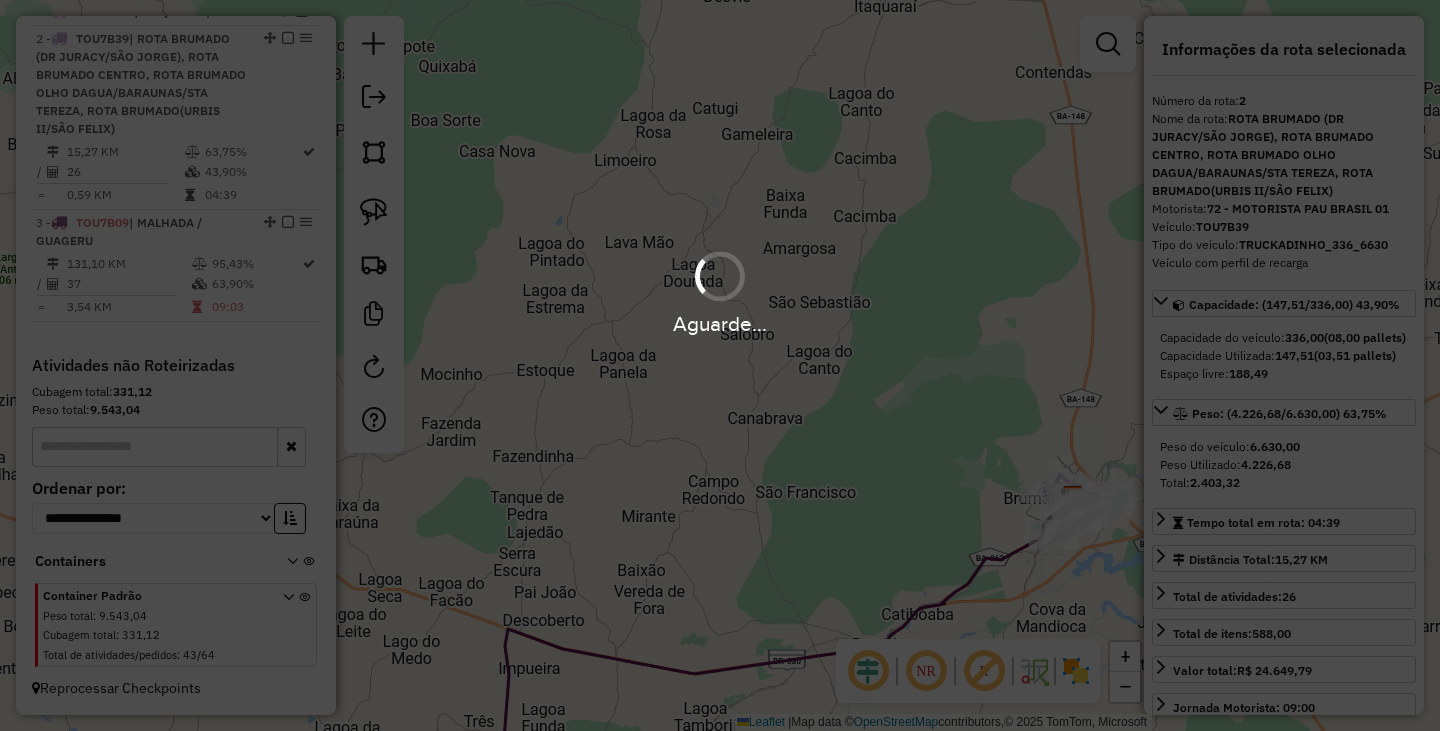 scroll, scrollTop: 575, scrollLeft: 0, axis: vertical 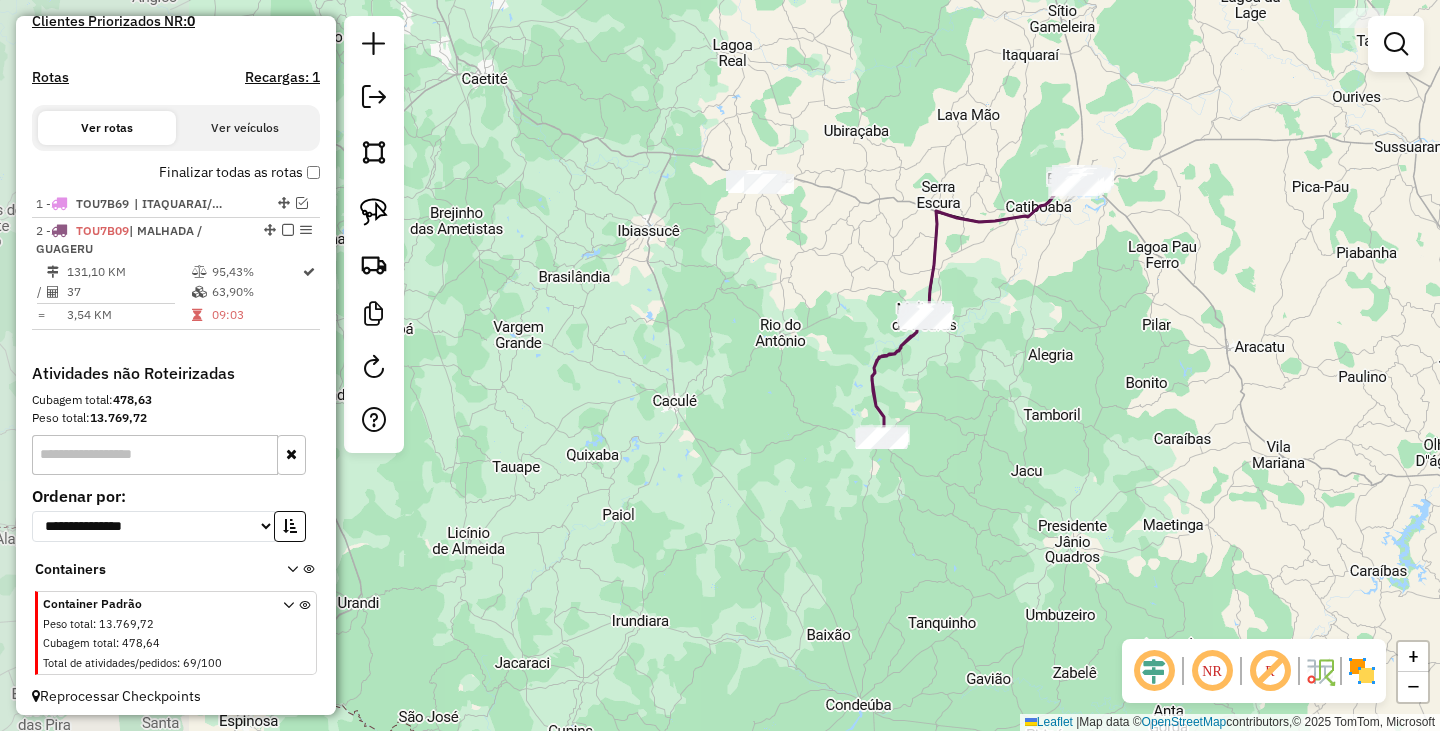 drag, startPoint x: 992, startPoint y: 425, endPoint x: 1162, endPoint y: 343, distance: 188.74321 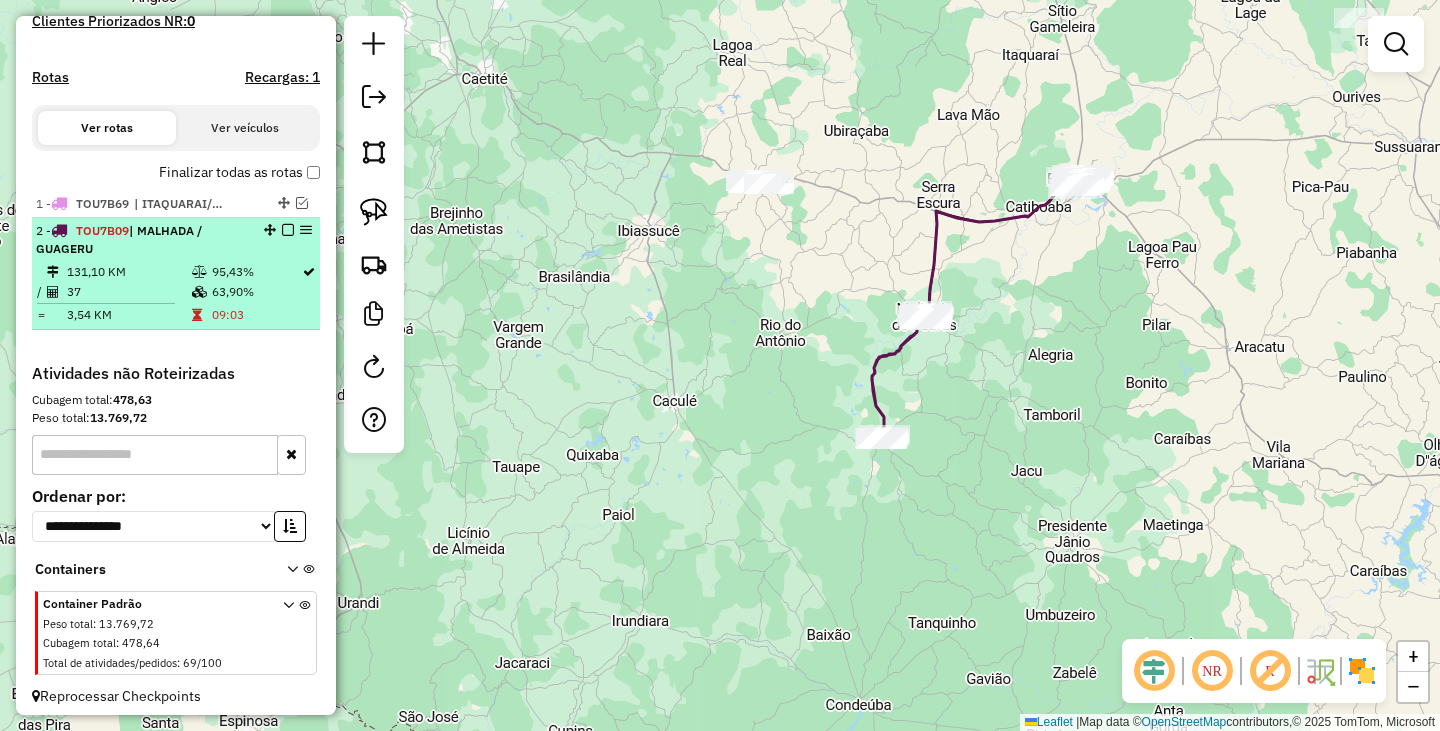 click at bounding box center (288, 230) 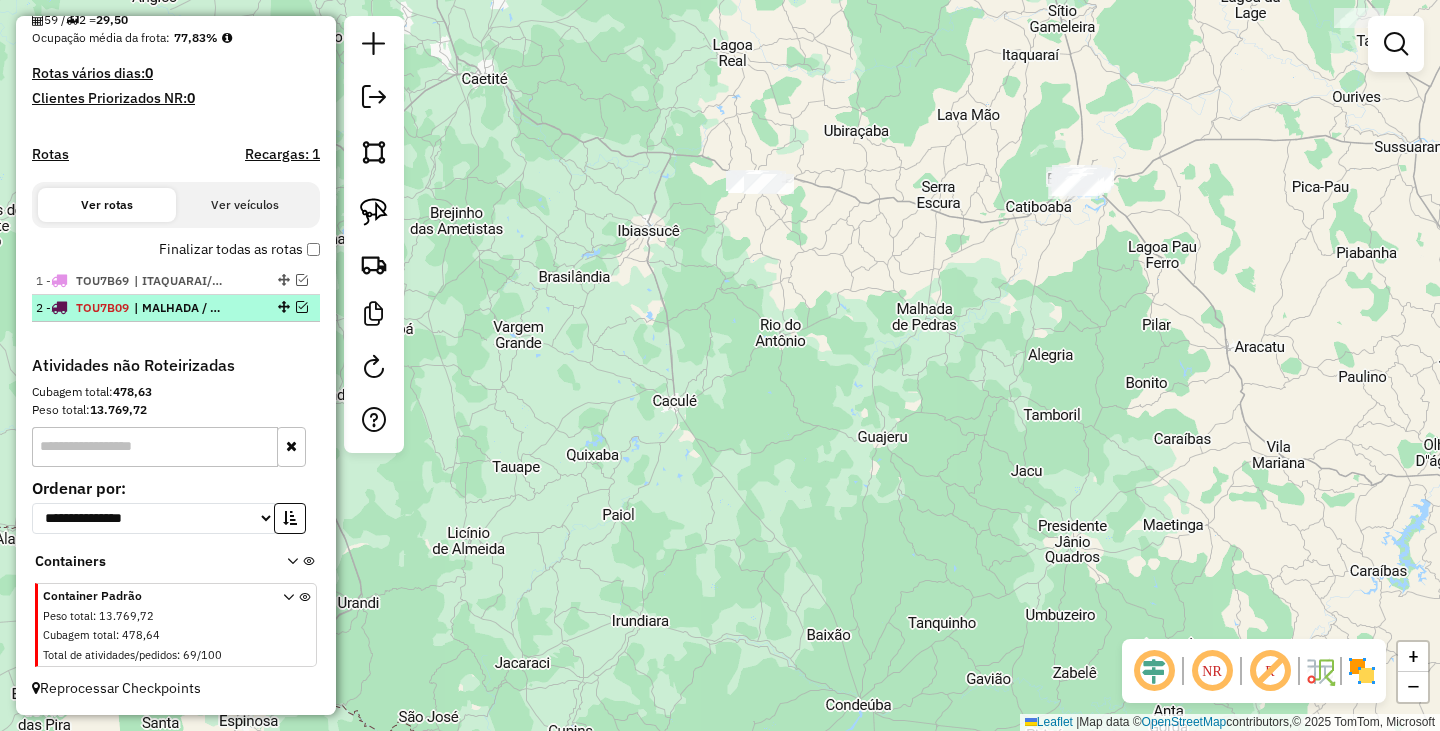 scroll, scrollTop: 498, scrollLeft: 0, axis: vertical 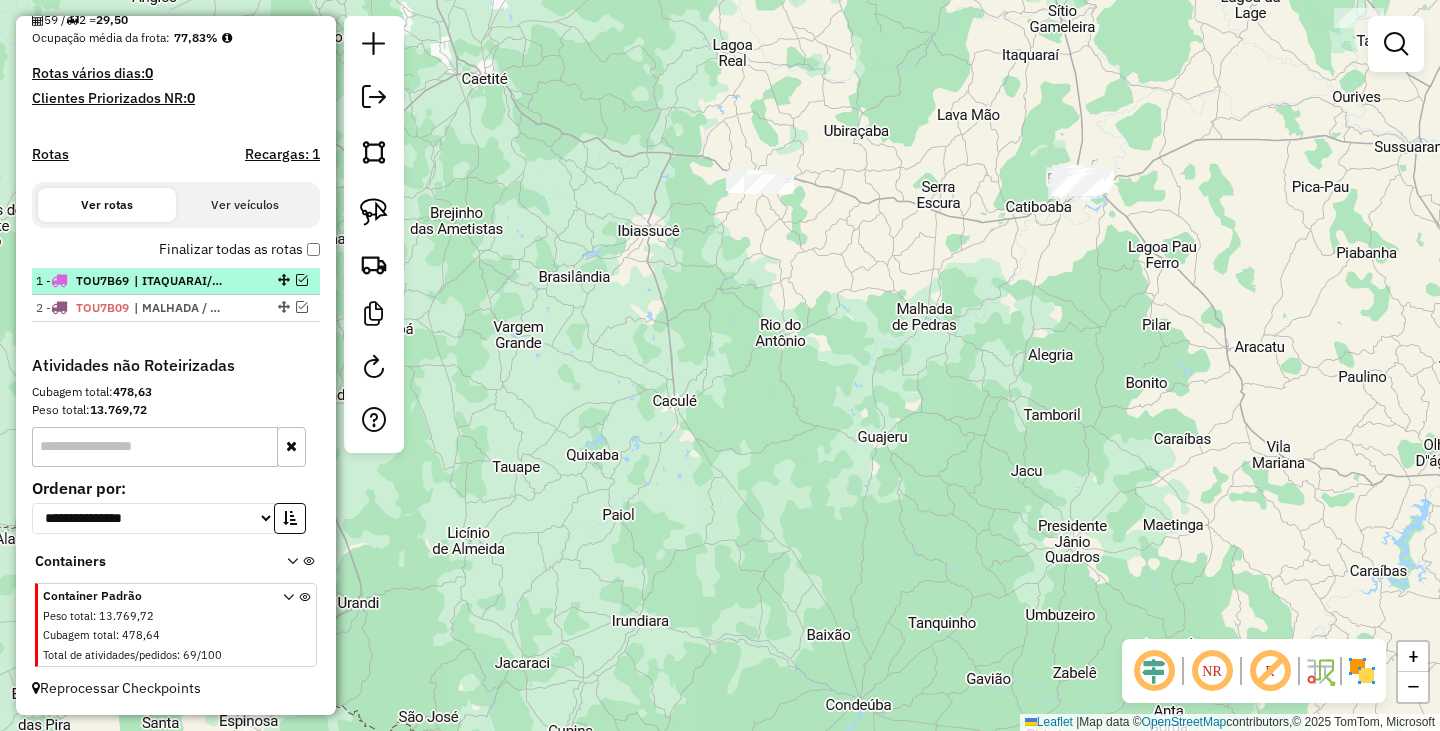 click on "| ITAQUARAI/LAGOA FUNDA" at bounding box center (180, 281) 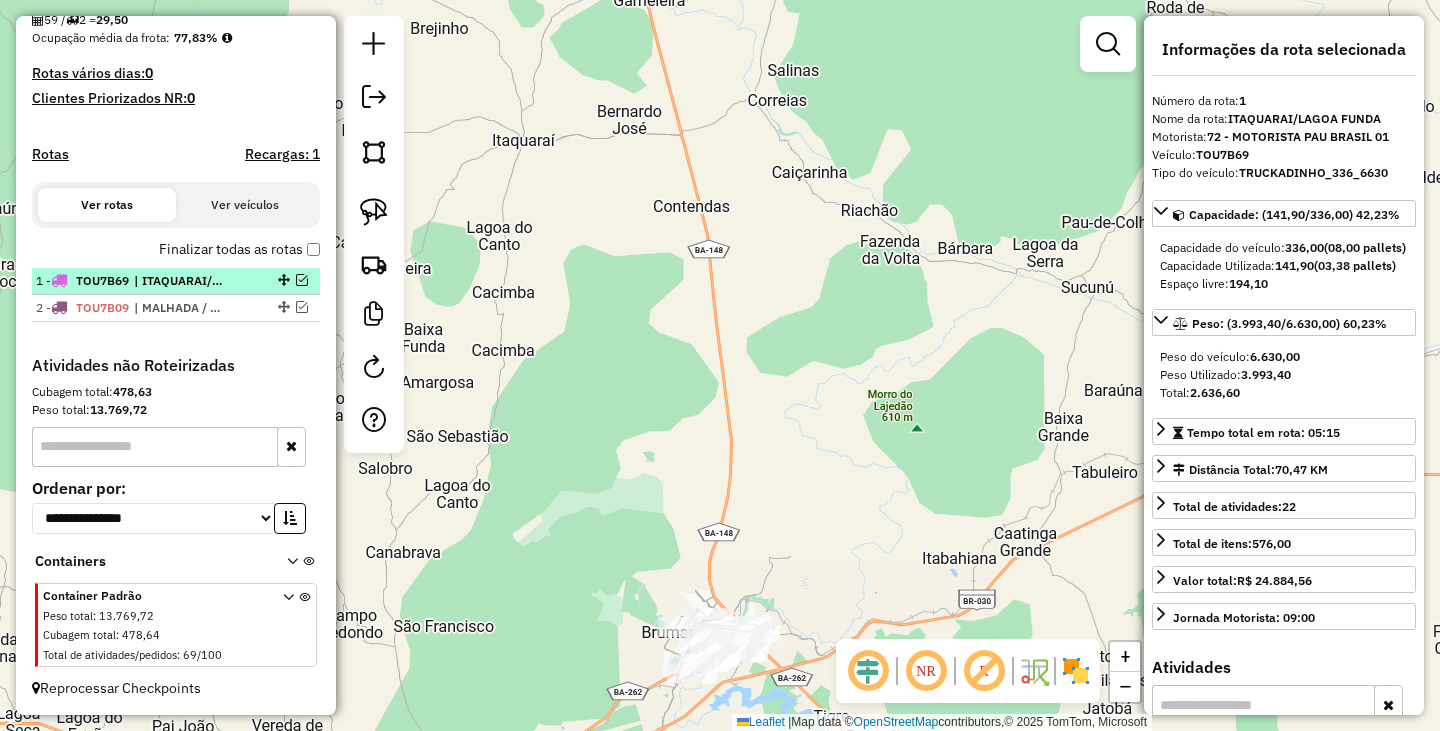 click at bounding box center [302, 280] 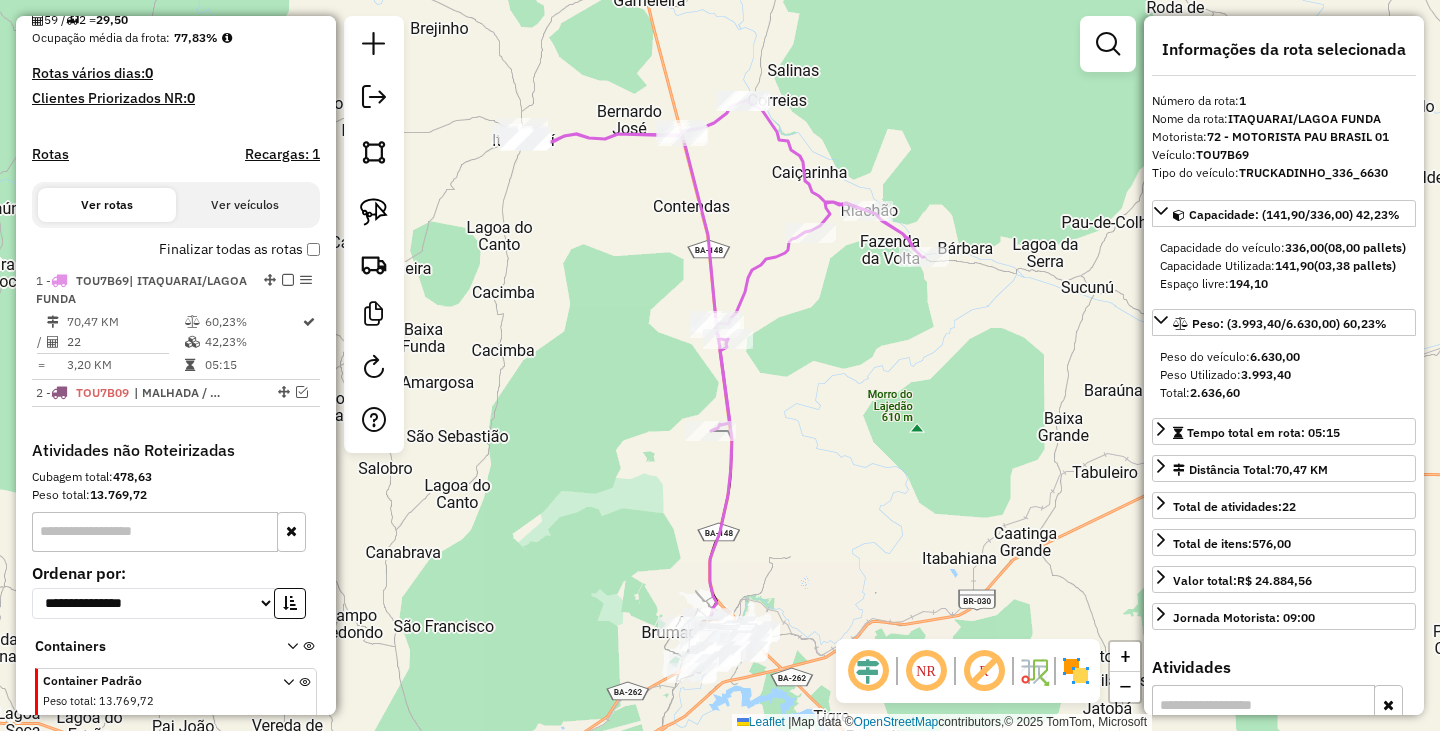 scroll, scrollTop: 583, scrollLeft: 0, axis: vertical 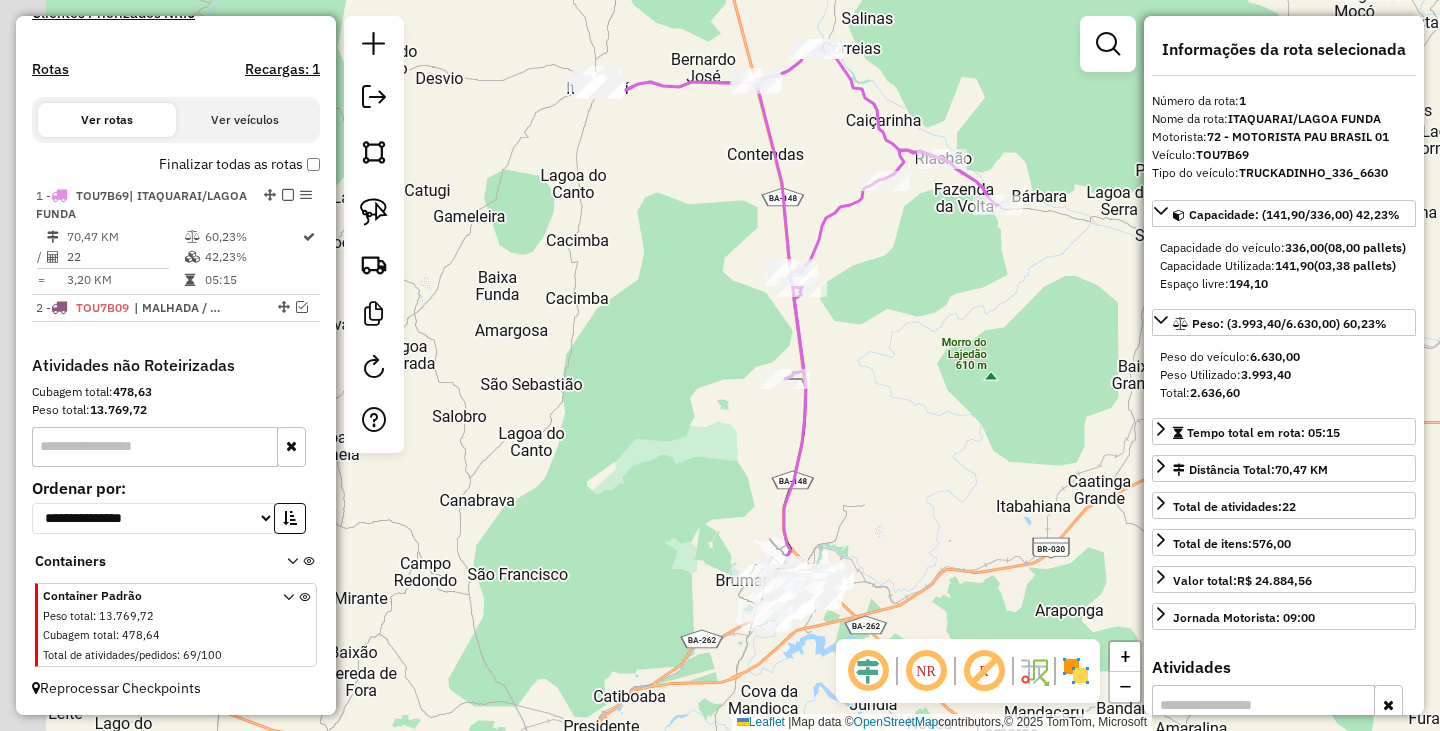 drag, startPoint x: 980, startPoint y: 325, endPoint x: 1046, endPoint y: 190, distance: 150.26976 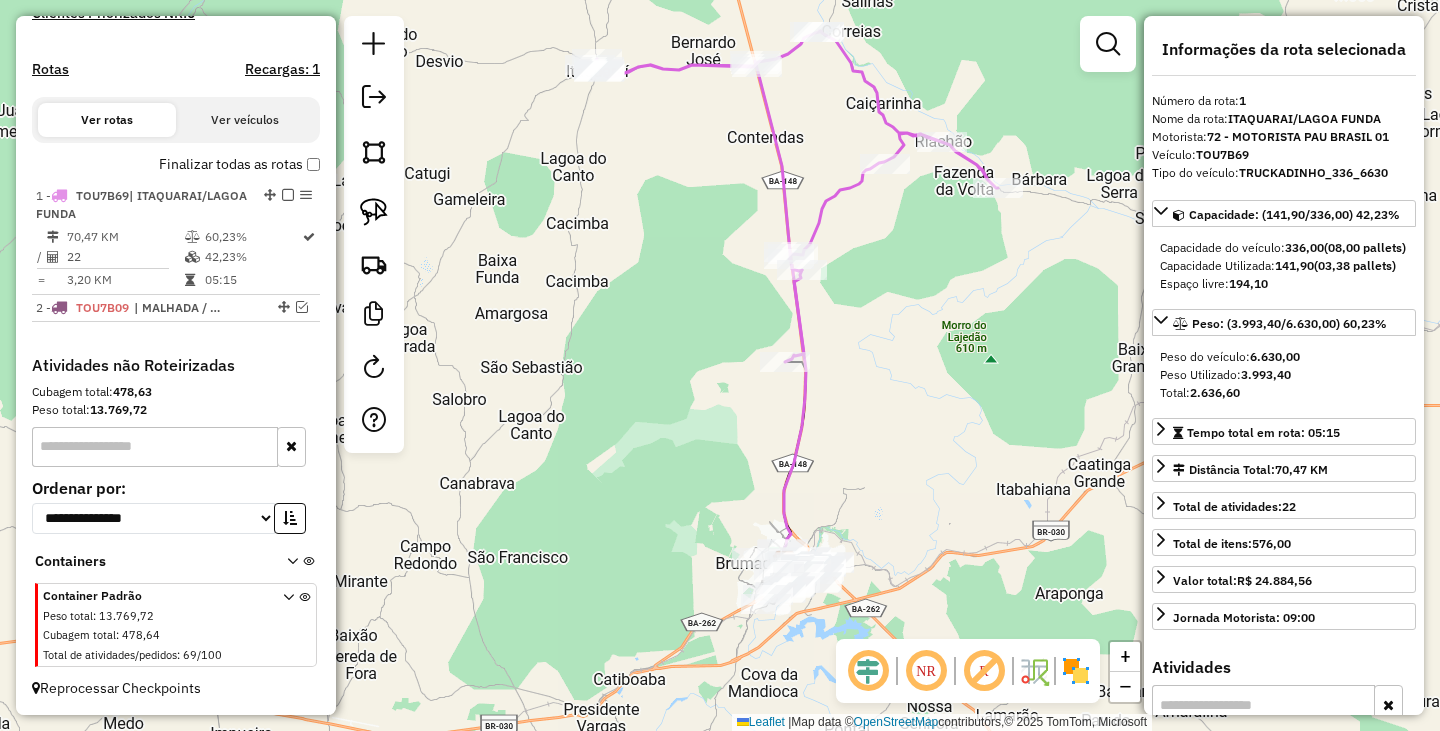 drag, startPoint x: 600, startPoint y: 478, endPoint x: 619, endPoint y: 468, distance: 21.470911 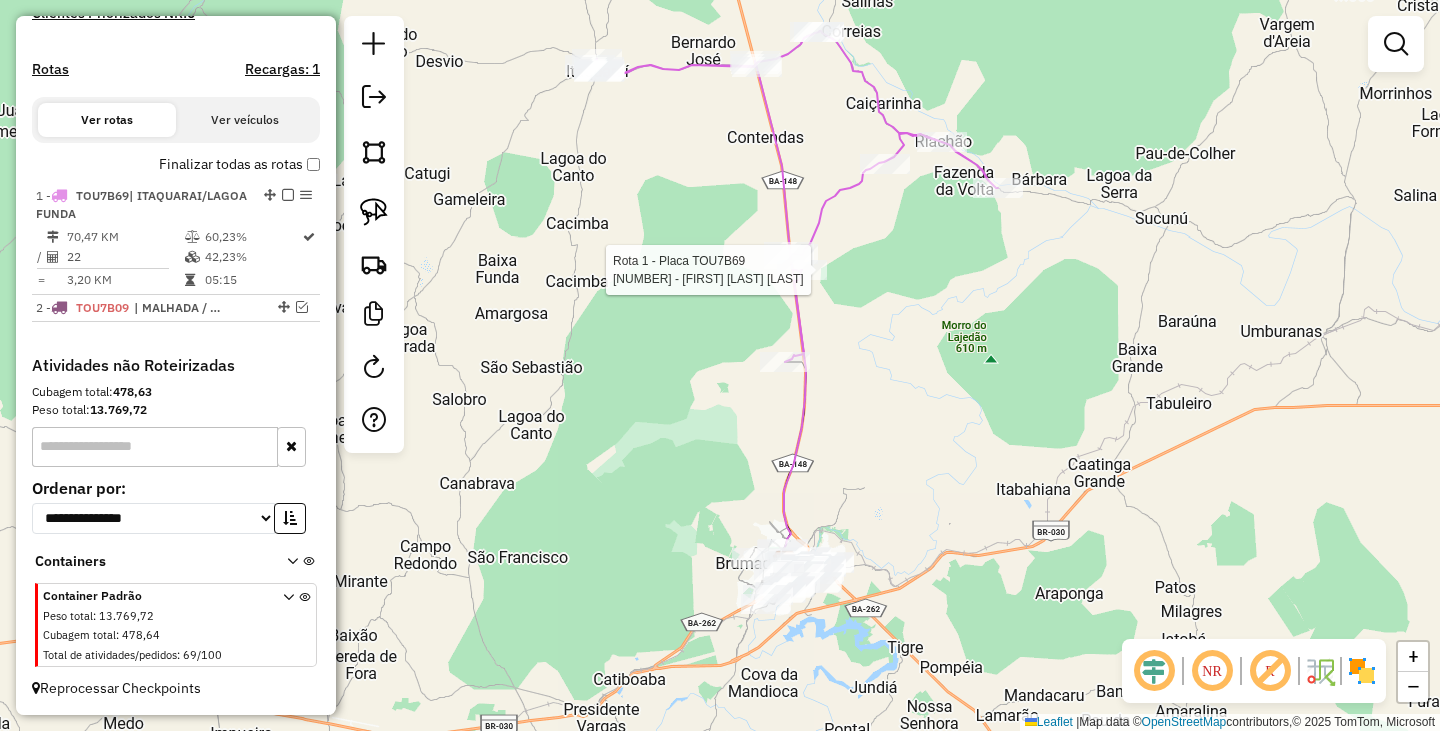 select on "**********" 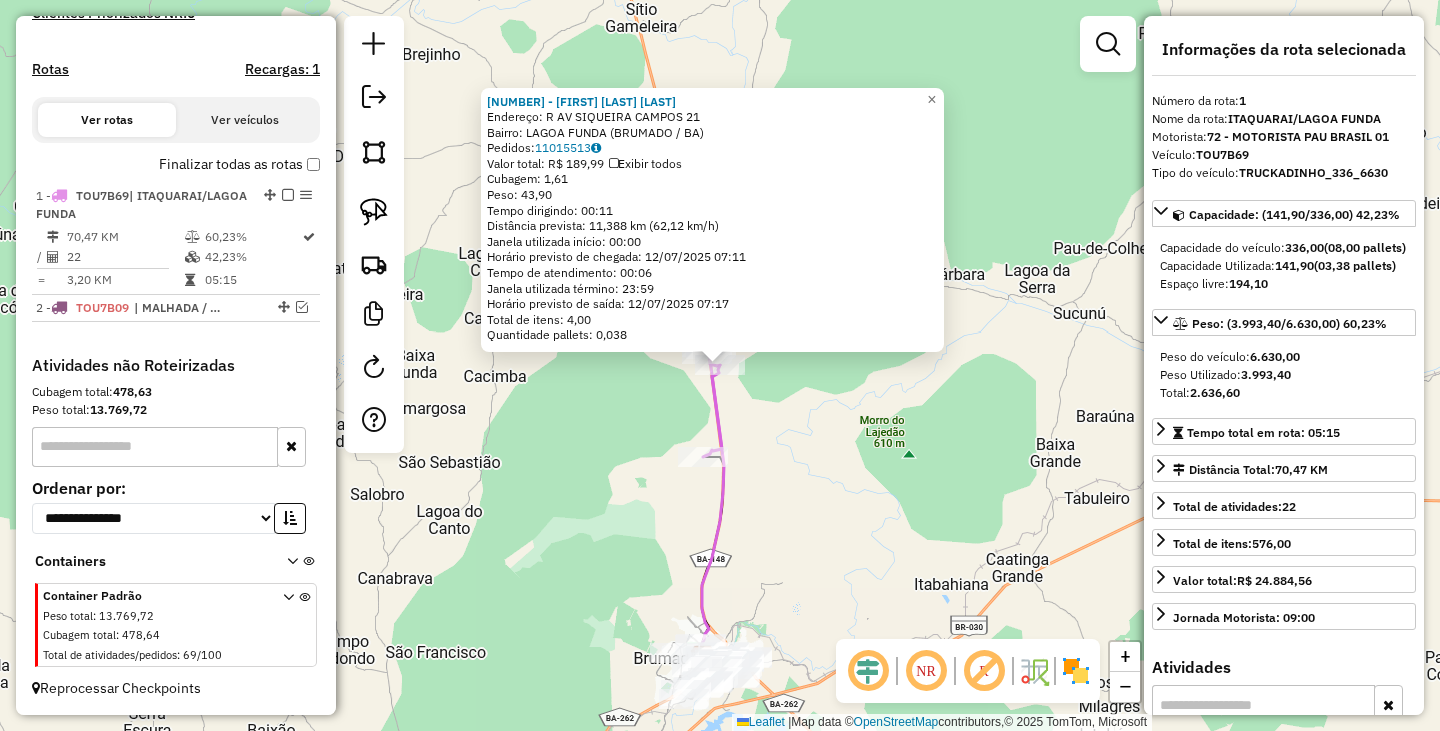 click on "233 - EDISON JOSE DE SOUZA  Endereço: R   AV SIQUEIRA CAMPOS            21   Bairro: LAGOA FUNDA (BRUMADO / BA)   Pedidos:  11015513   Valor total: R$ 189,99   Exibir todos   Cubagem: 1,61  Peso: 43,90  Tempo dirigindo: 00:11   Distância prevista: 11,388 km (62,12 km/h)   Janela utilizada início: 00:00   Horário previsto de chegada: 12/07/2025 07:11   Tempo de atendimento: 00:06   Janela utilizada término: 23:59   Horário previsto de saída: 12/07/2025 07:17   Total de itens: 4,00   Quantidade pallets: 0,038  × Janela de atendimento Grade de atendimento Capacidade Transportadoras Veículos Cliente Pedidos  Rotas Selecione os dias de semana para filtrar as janelas de atendimento  Seg   Ter   Qua   Qui   Sex   Sáb   Dom  Informe o período da janela de atendimento: De: Até:  Filtrar exatamente a janela do cliente  Considerar janela de atendimento padrão  Selecione os dias de semana para filtrar as grades de atendimento  Seg   Ter   Qua   Qui   Sex   Sáb   Dom   Peso mínimo:   Peso máximo:   De:  +" 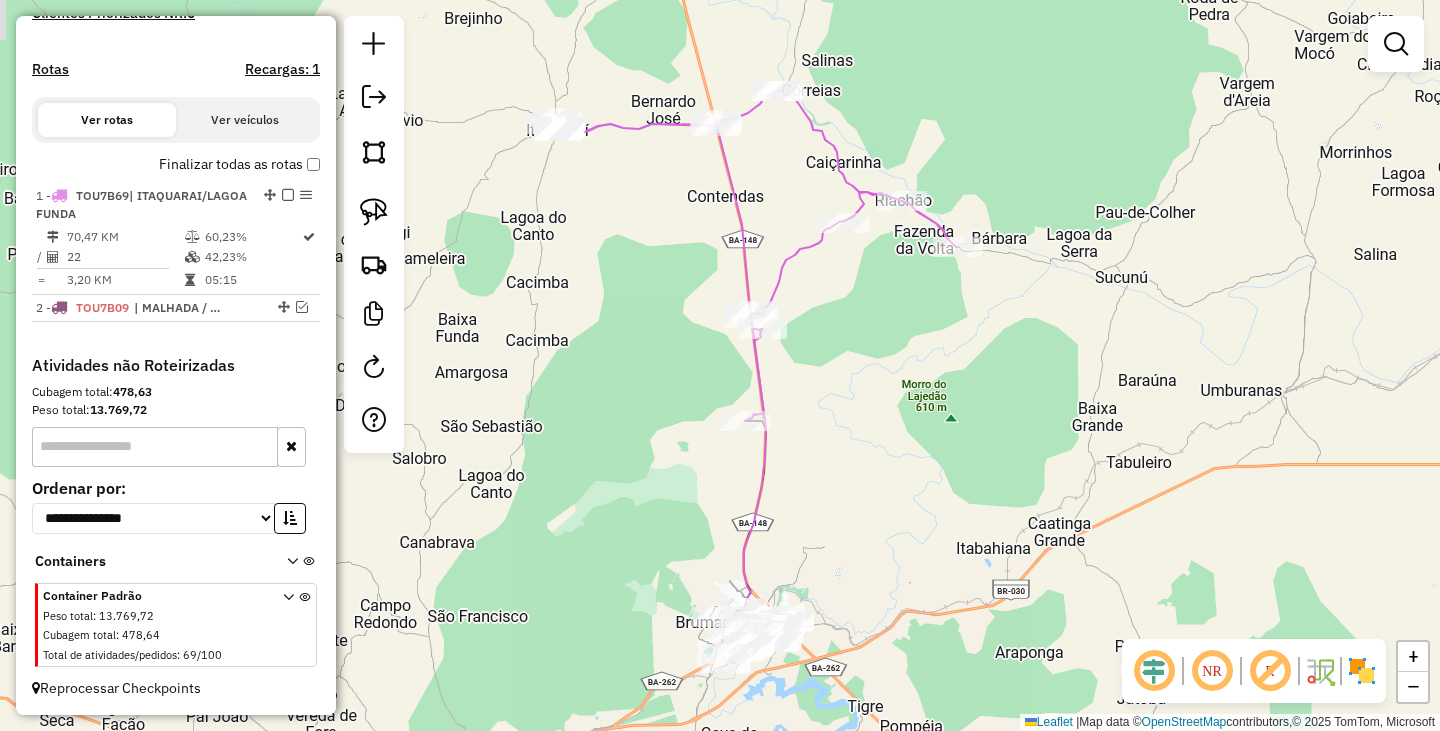 drag, startPoint x: 808, startPoint y: 591, endPoint x: 930, endPoint y: 367, distance: 255.06862 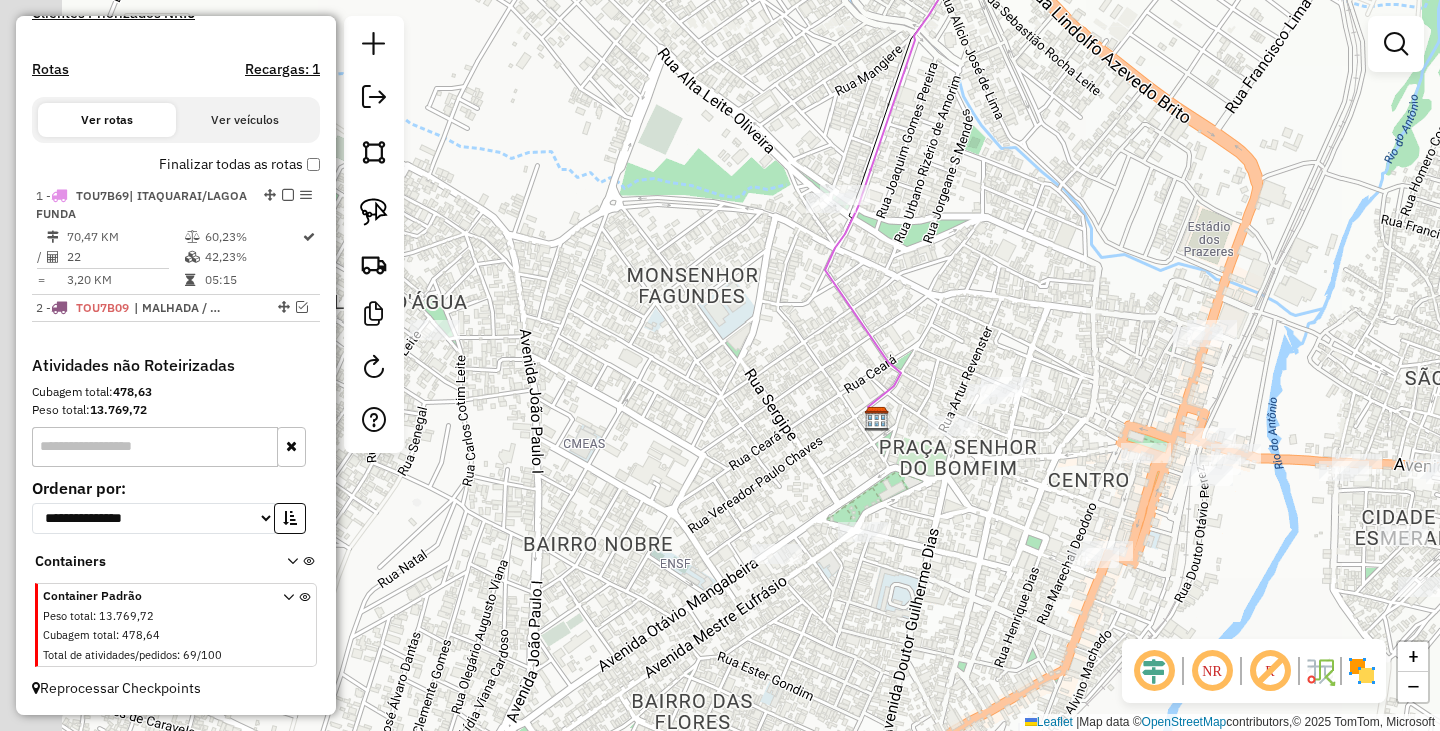 drag, startPoint x: 777, startPoint y: 363, endPoint x: 960, endPoint y: 268, distance: 206.18924 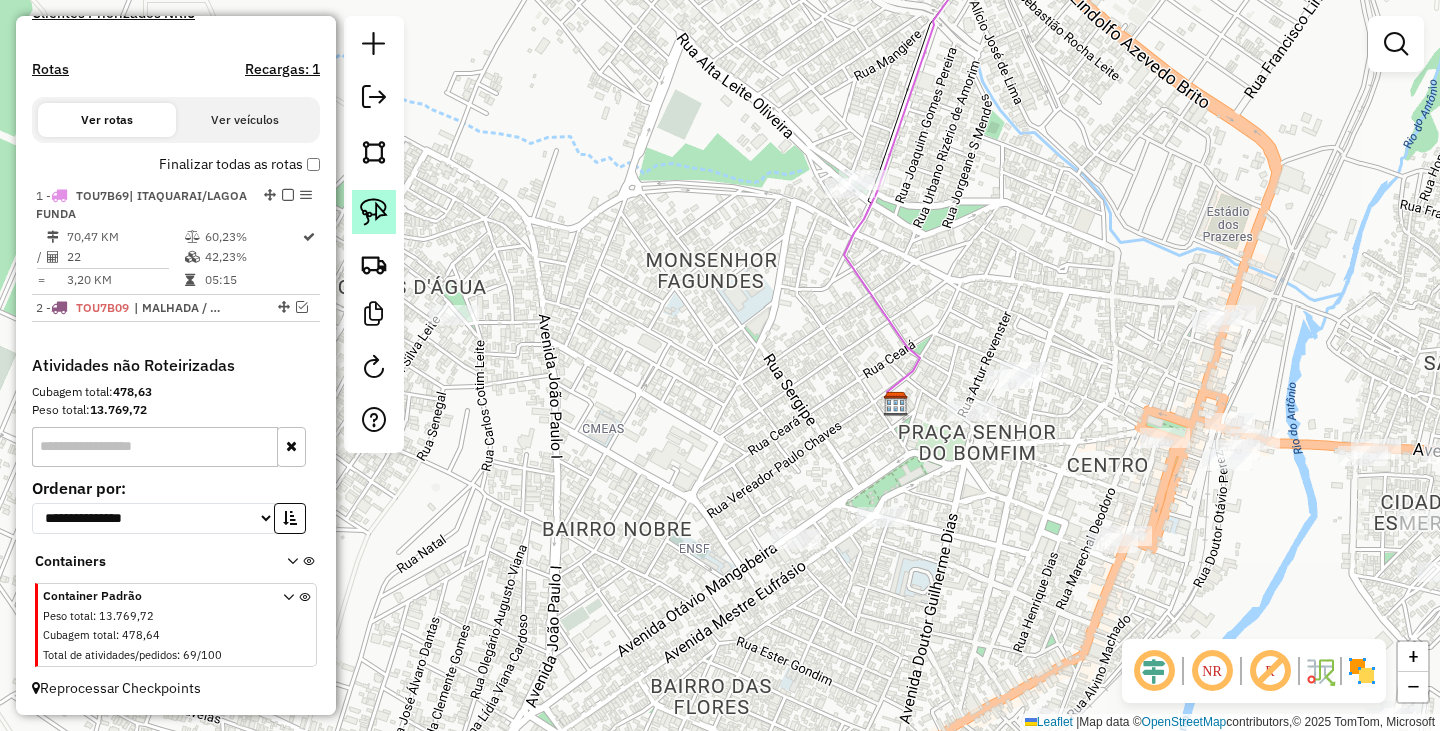 click 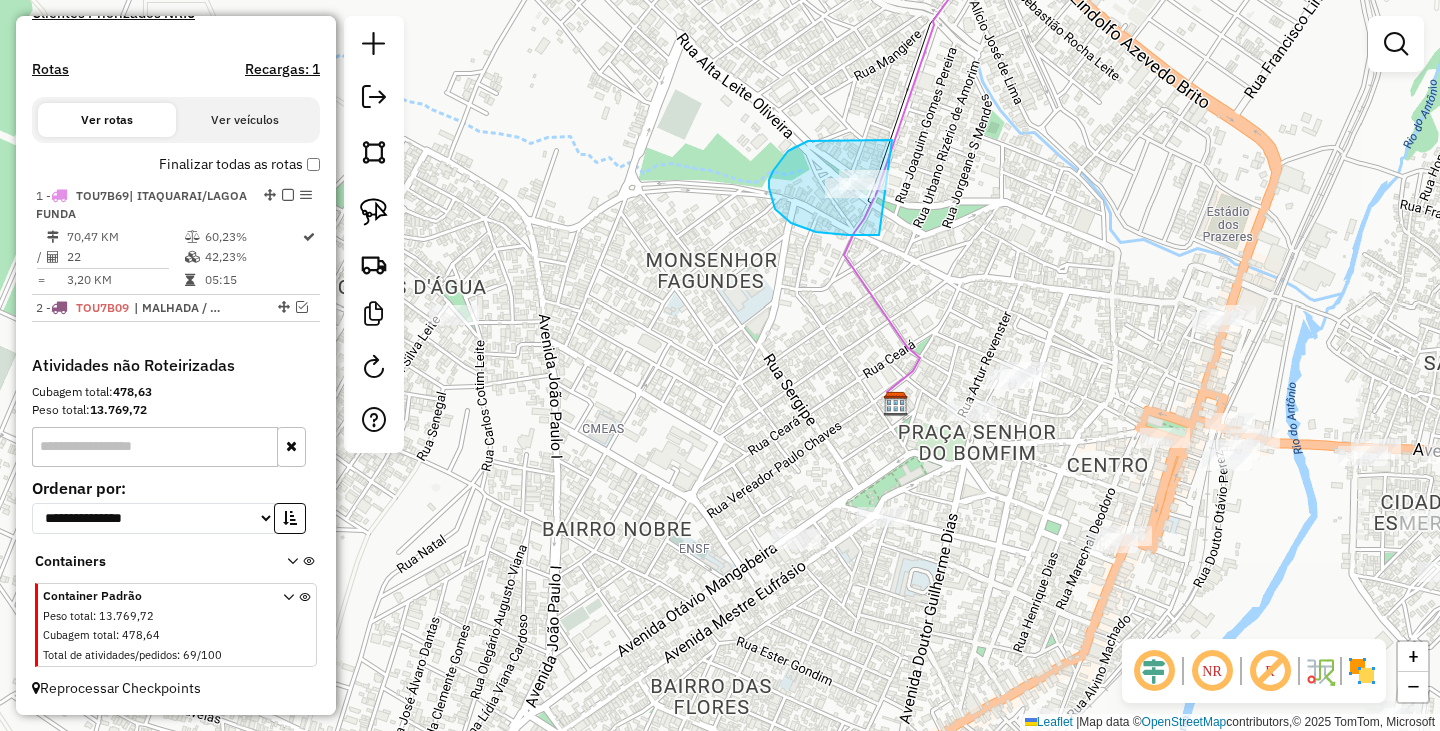 drag, startPoint x: 855, startPoint y: 140, endPoint x: 946, endPoint y: 202, distance: 110.11358 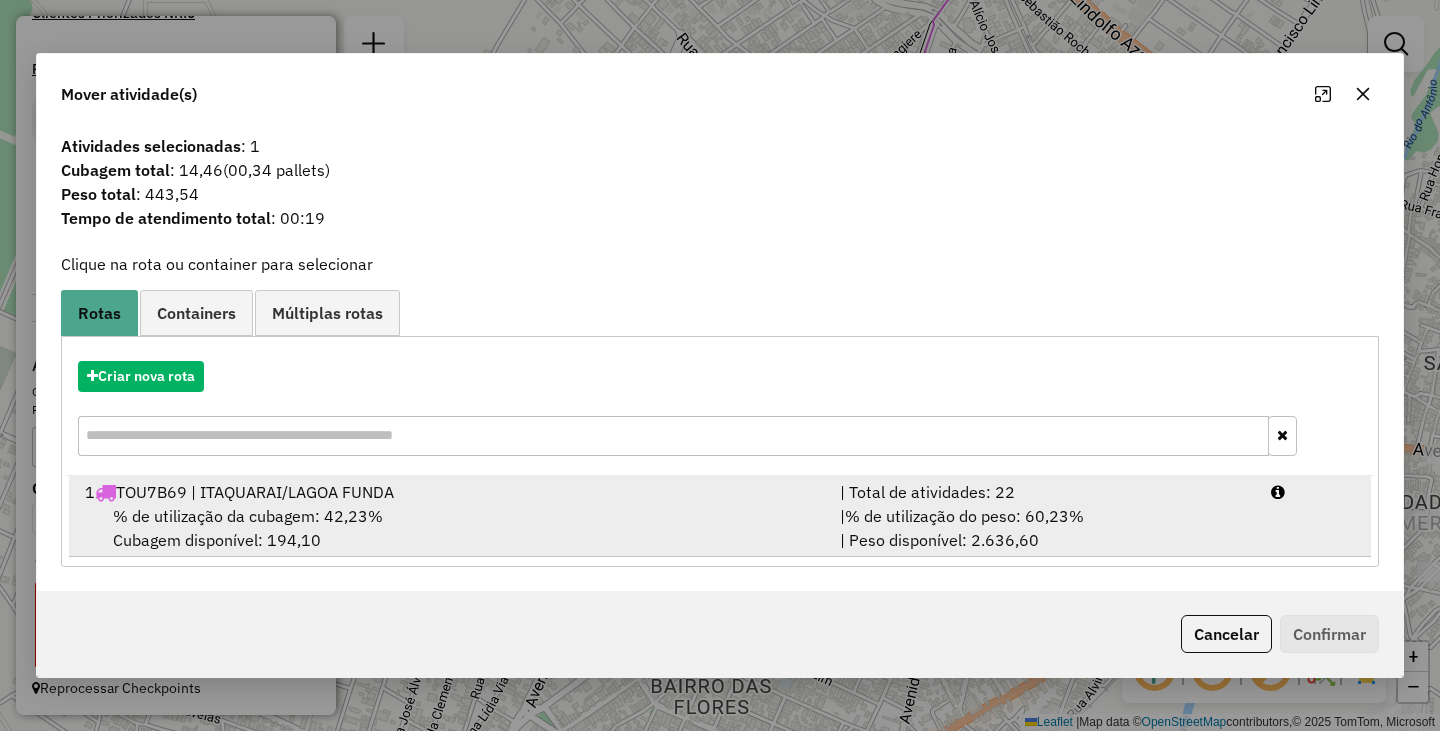 click on "% de utilização da cubagem: 42,23%  Cubagem disponível: 194,10" at bounding box center (450, 528) 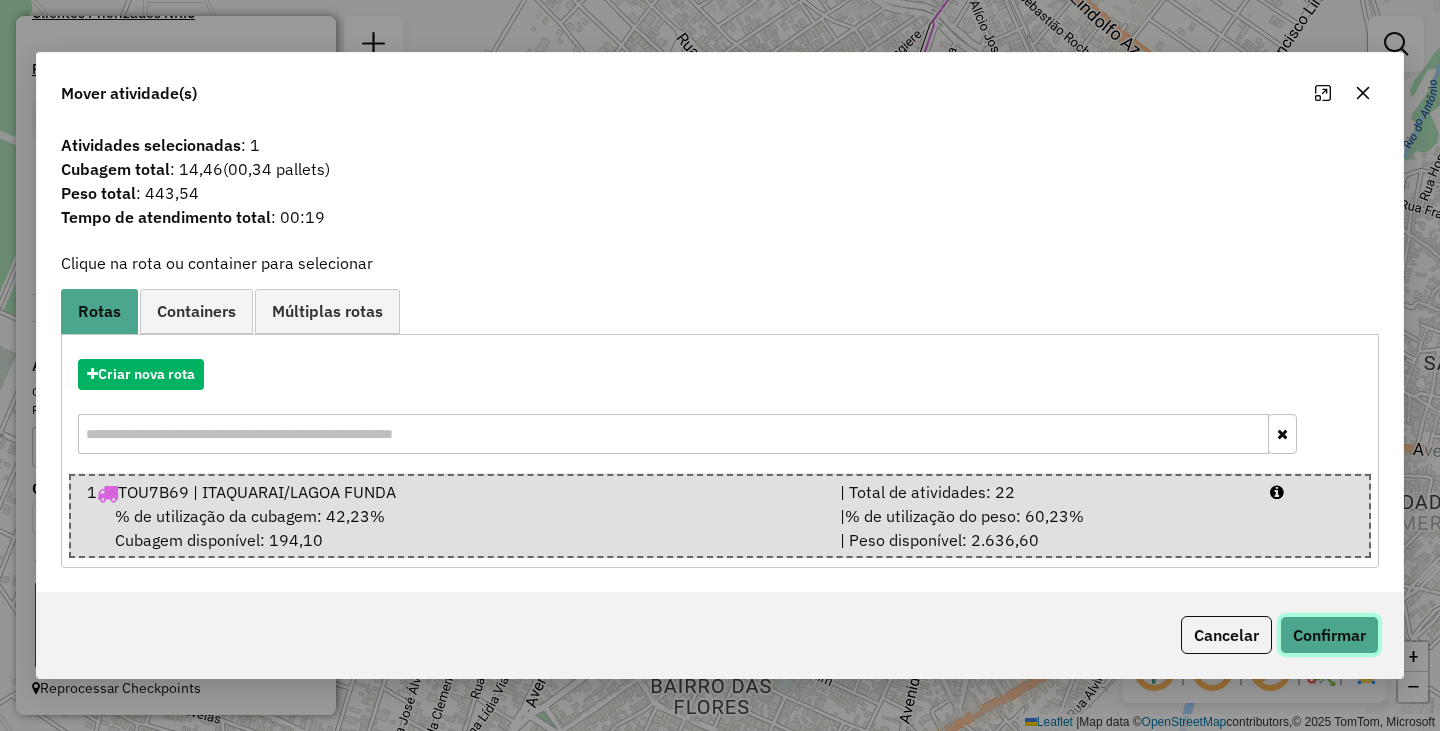 click on "Confirmar" 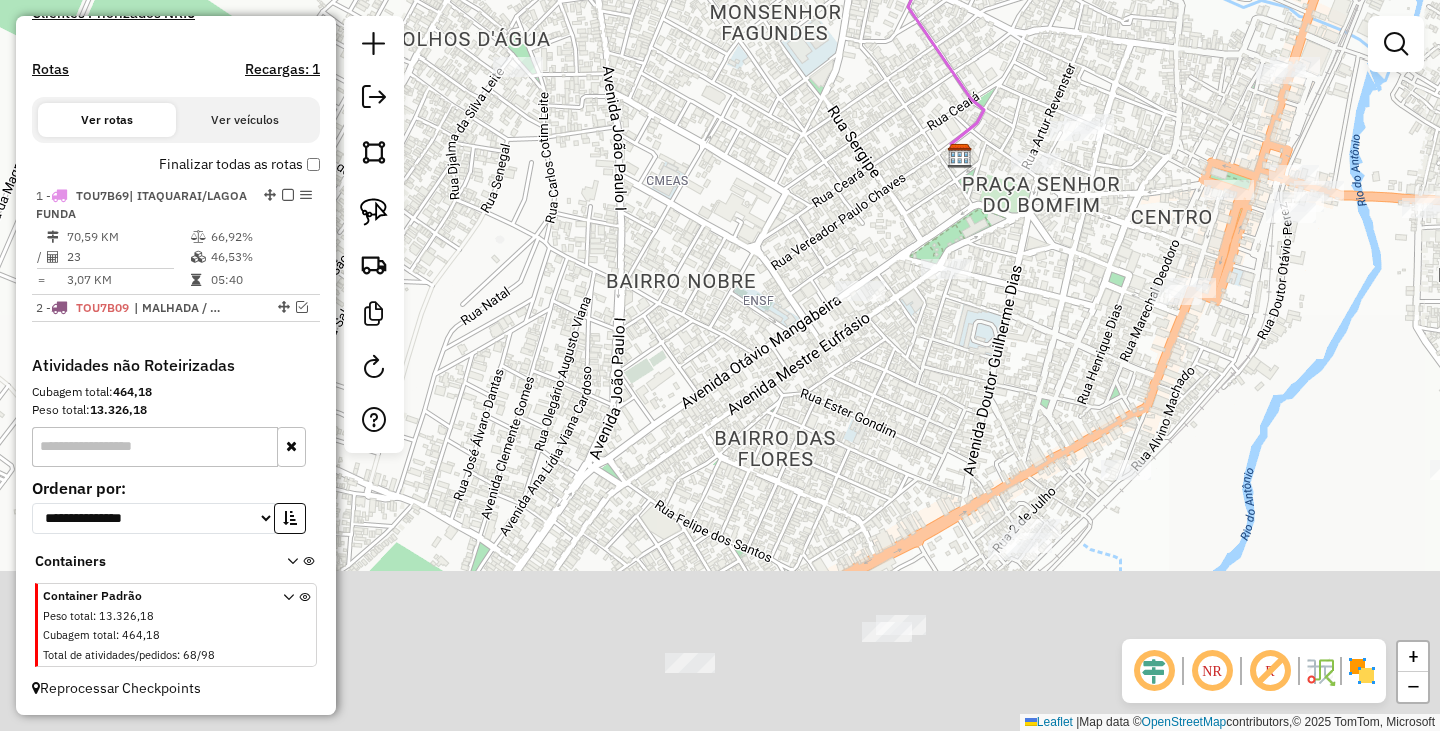 drag, startPoint x: 896, startPoint y: 467, endPoint x: 960, endPoint y: 219, distance: 256.12497 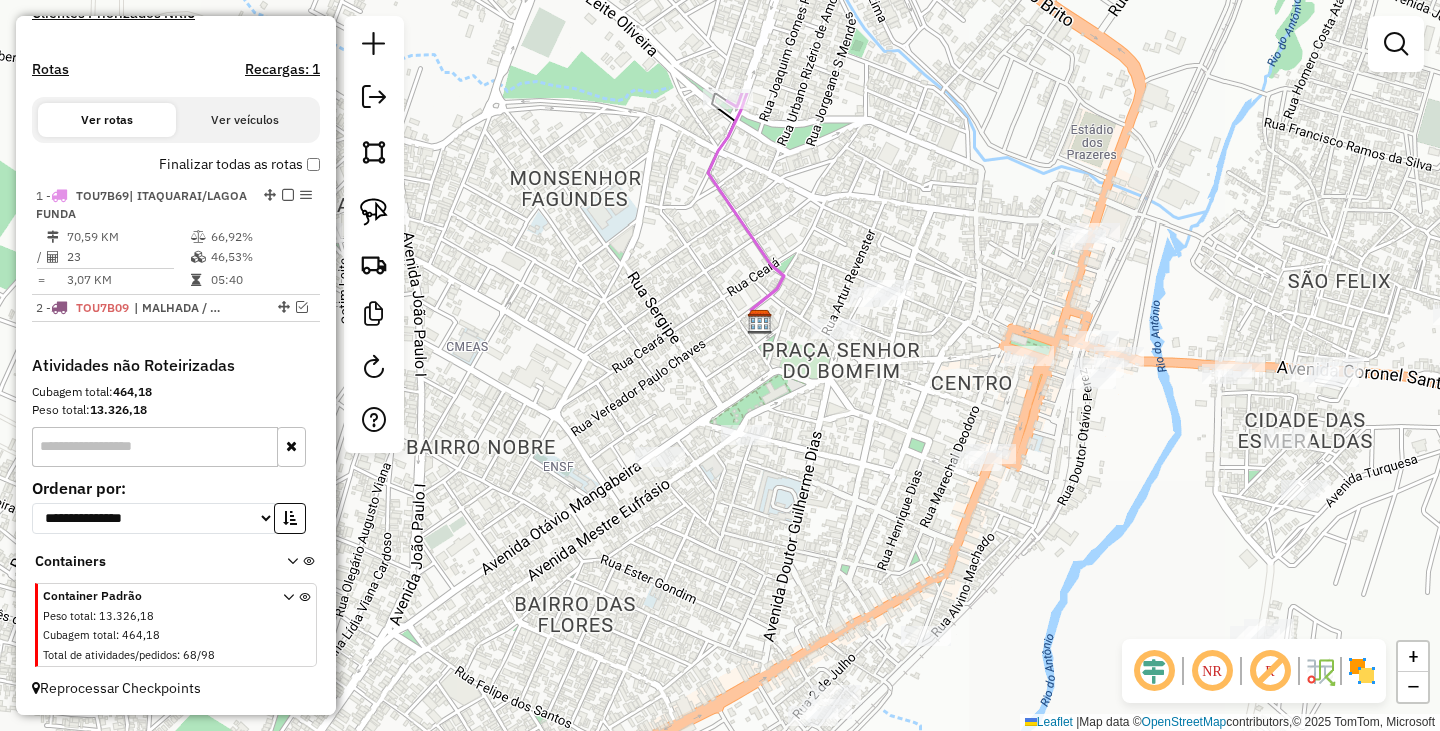 drag, startPoint x: 1007, startPoint y: 293, endPoint x: 715, endPoint y: 336, distance: 295.1491 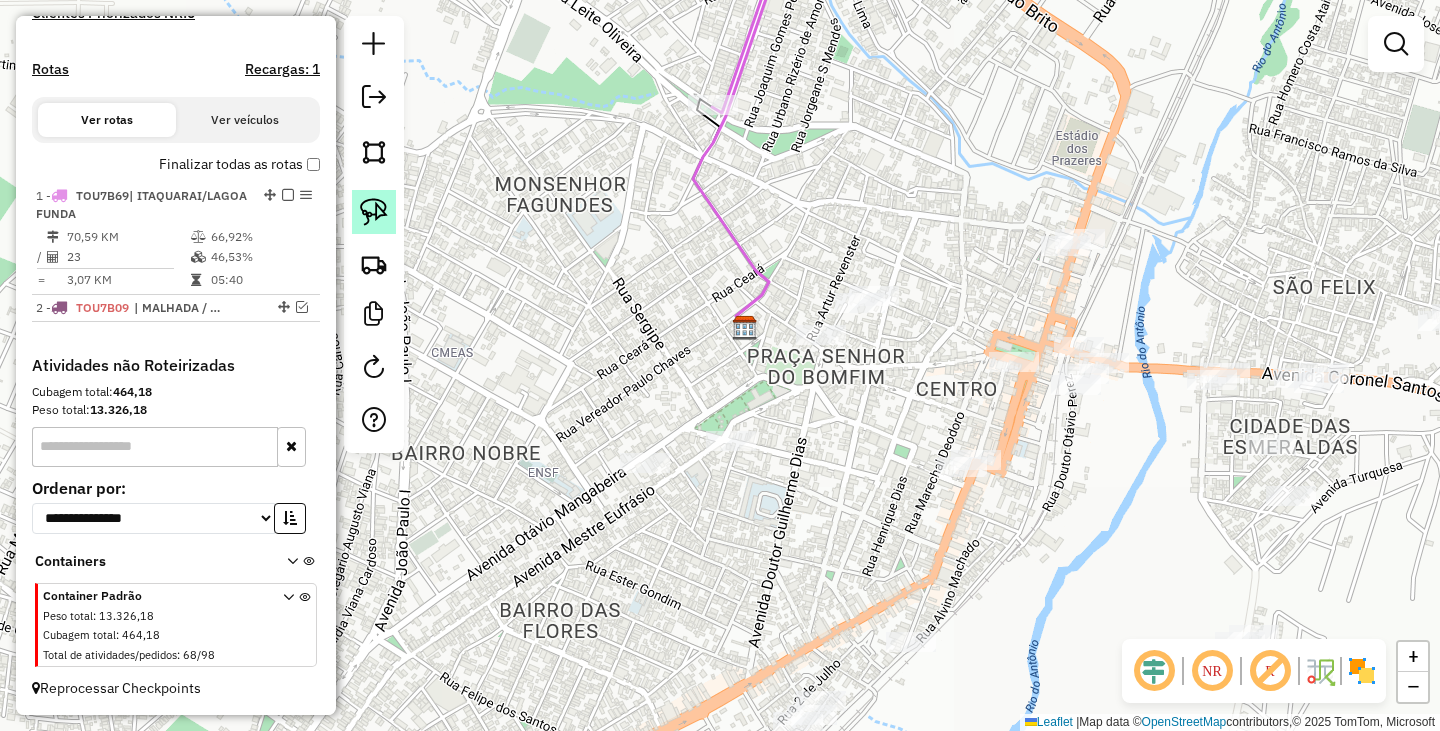 click 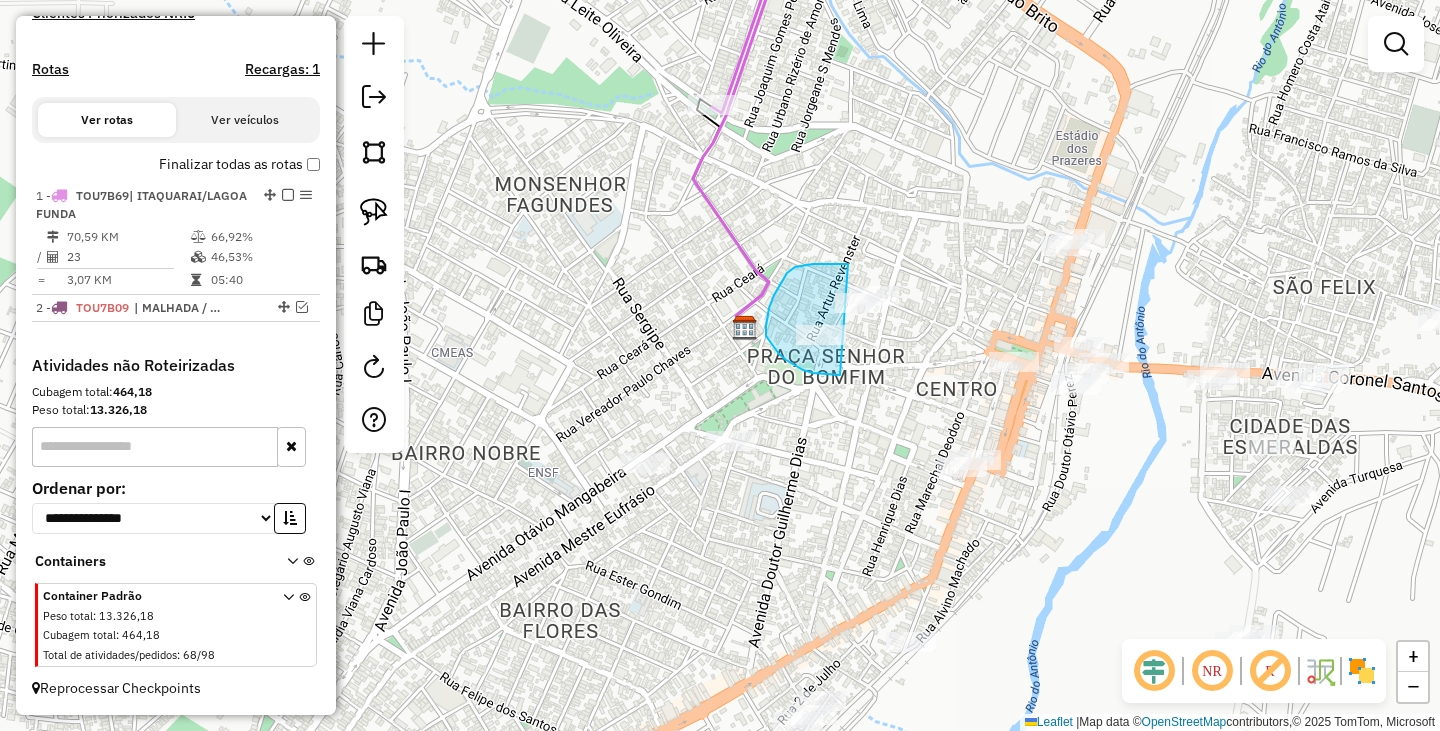 drag, startPoint x: 813, startPoint y: 264, endPoint x: 951, endPoint y: 262, distance: 138.0145 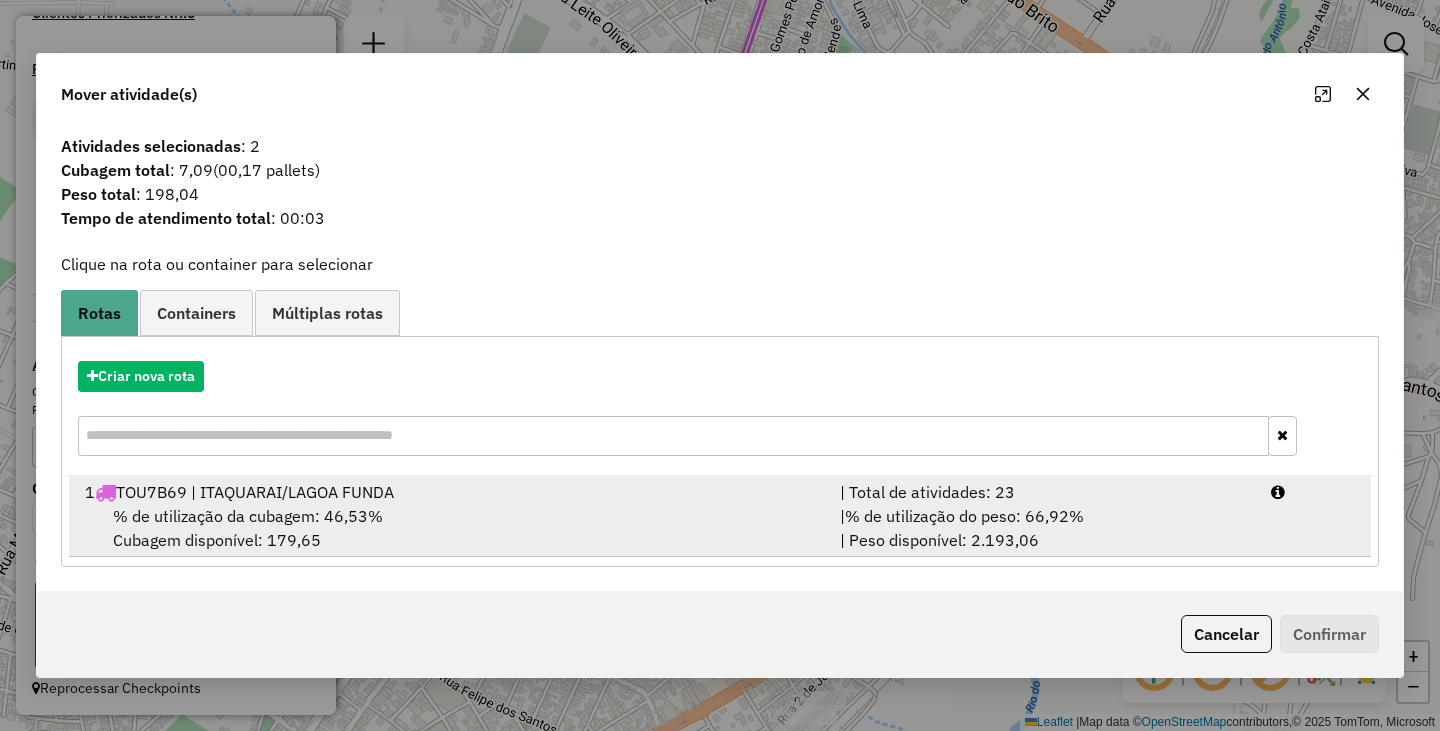 click on "1  TOU7B69 | ITAQUARAI/LAGOA FUNDA" at bounding box center (450, 492) 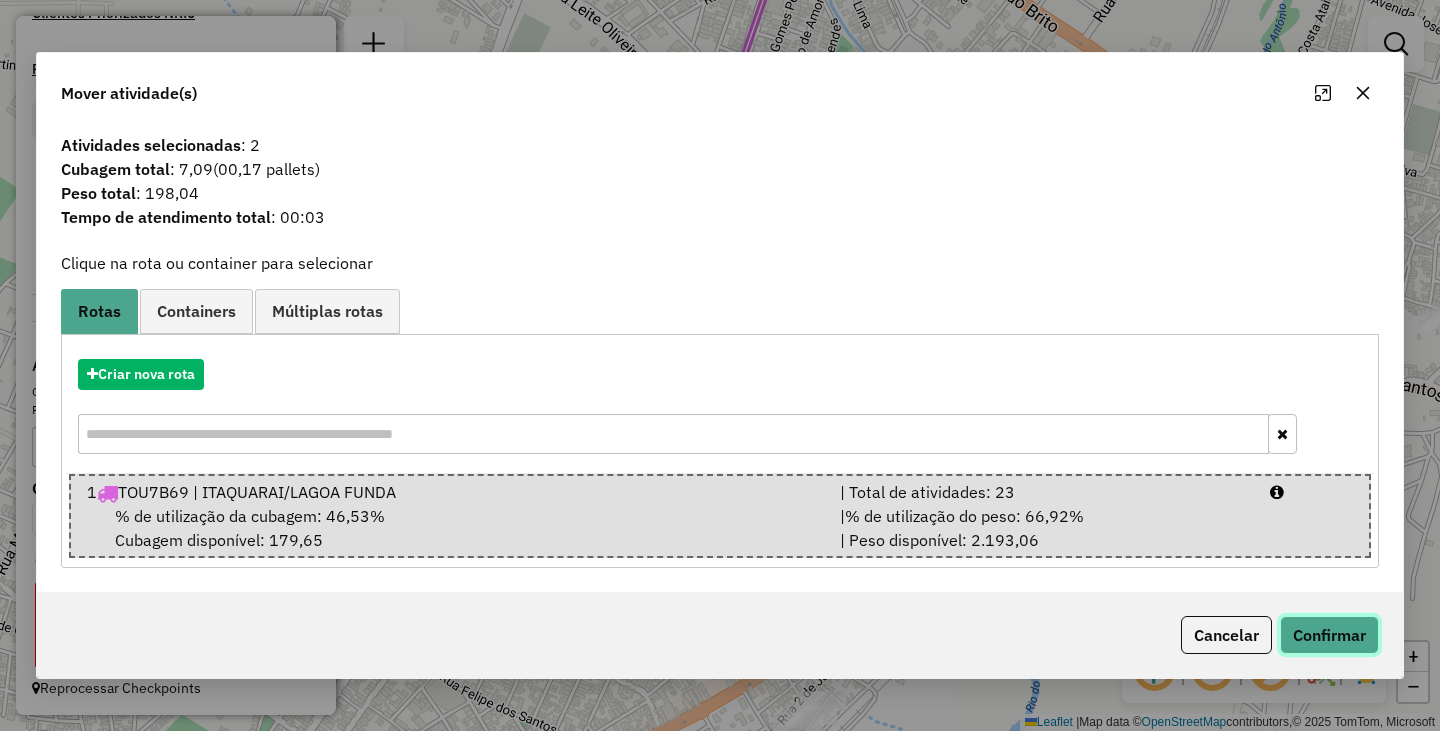 click on "Confirmar" 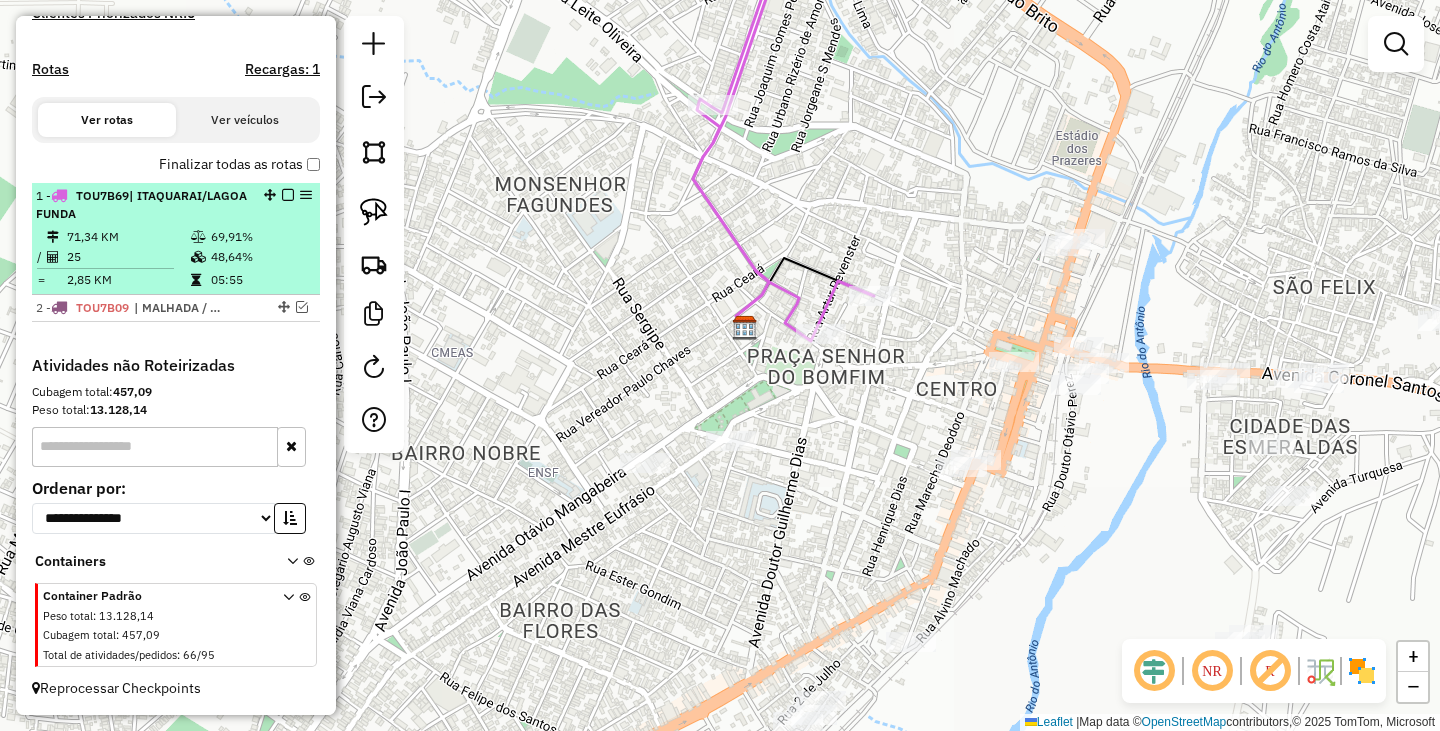 click at bounding box center [288, 195] 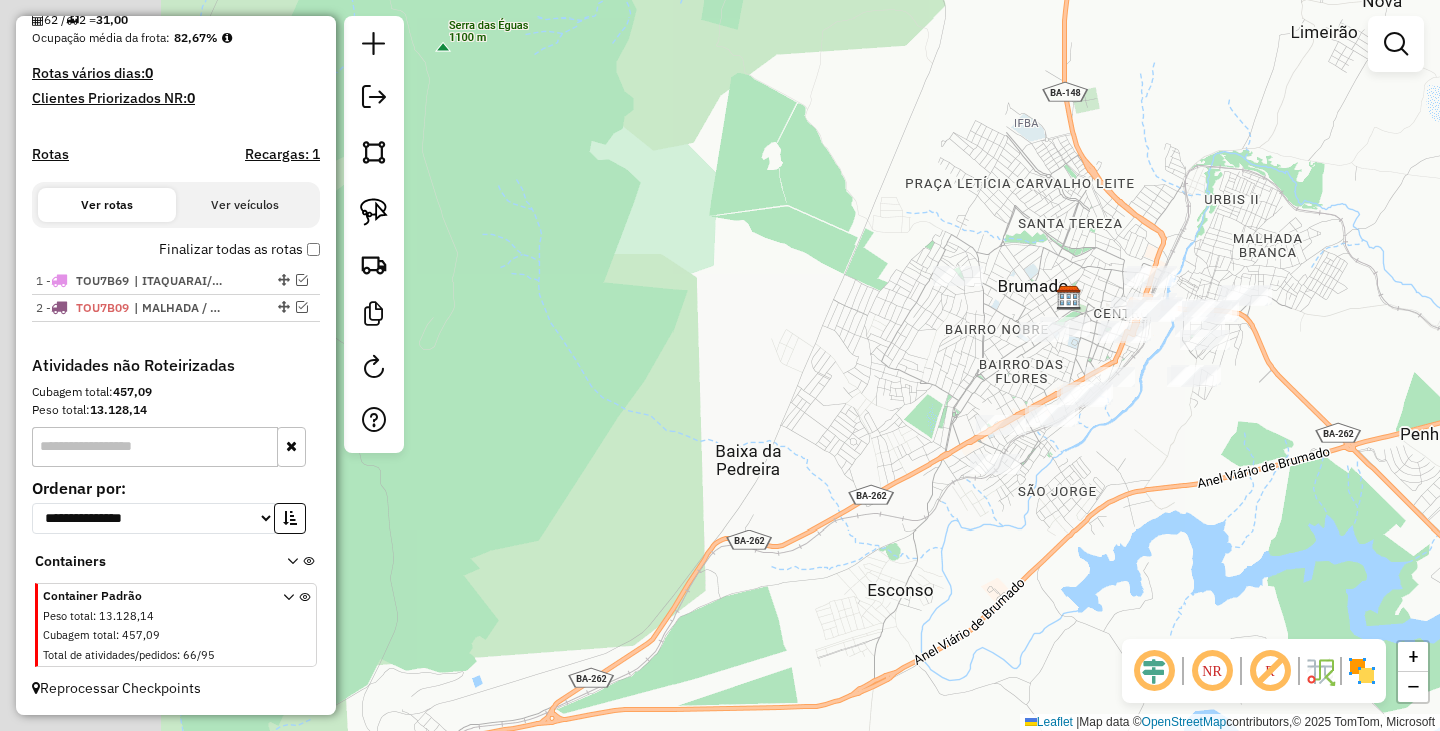 drag, startPoint x: 837, startPoint y: 520, endPoint x: 1173, endPoint y: 412, distance: 352.9306 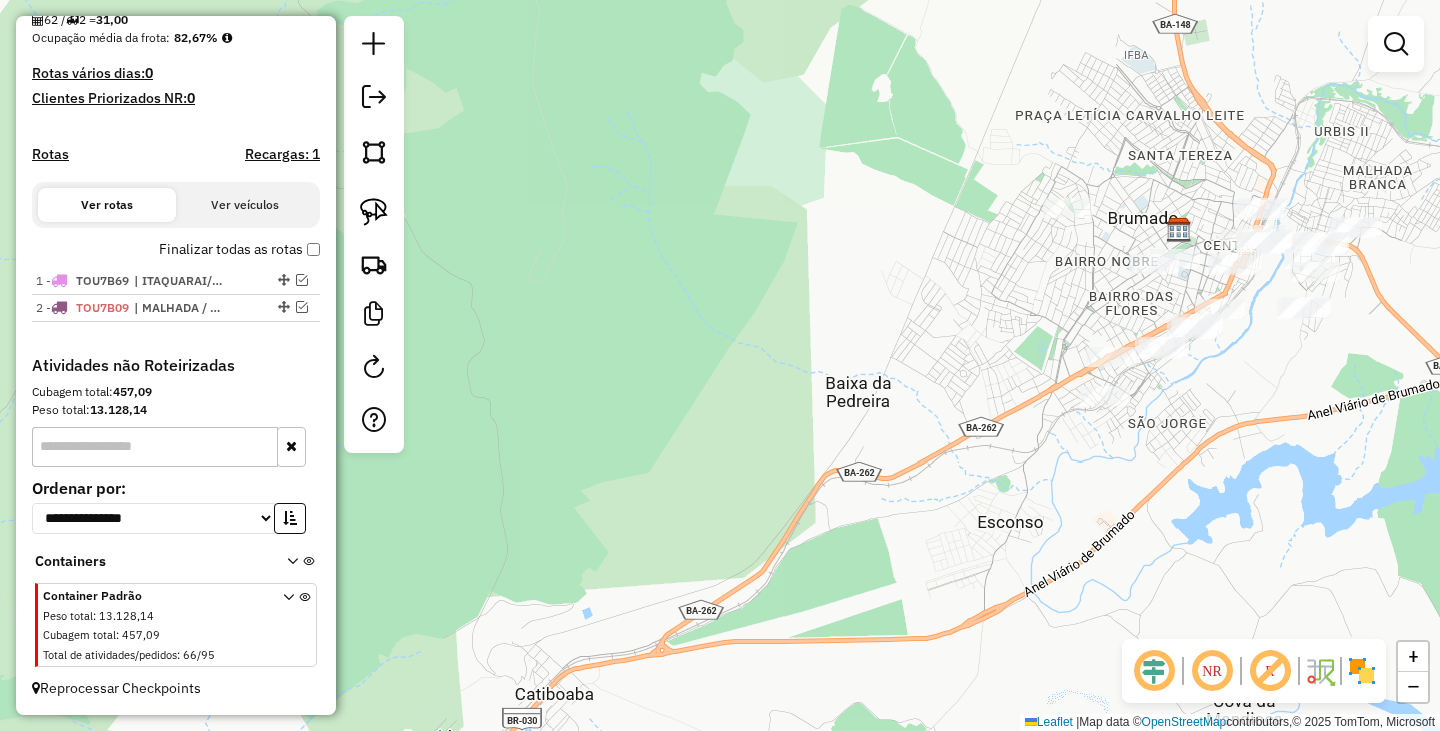 drag, startPoint x: 834, startPoint y: 457, endPoint x: 941, endPoint y: 186, distance: 291.3589 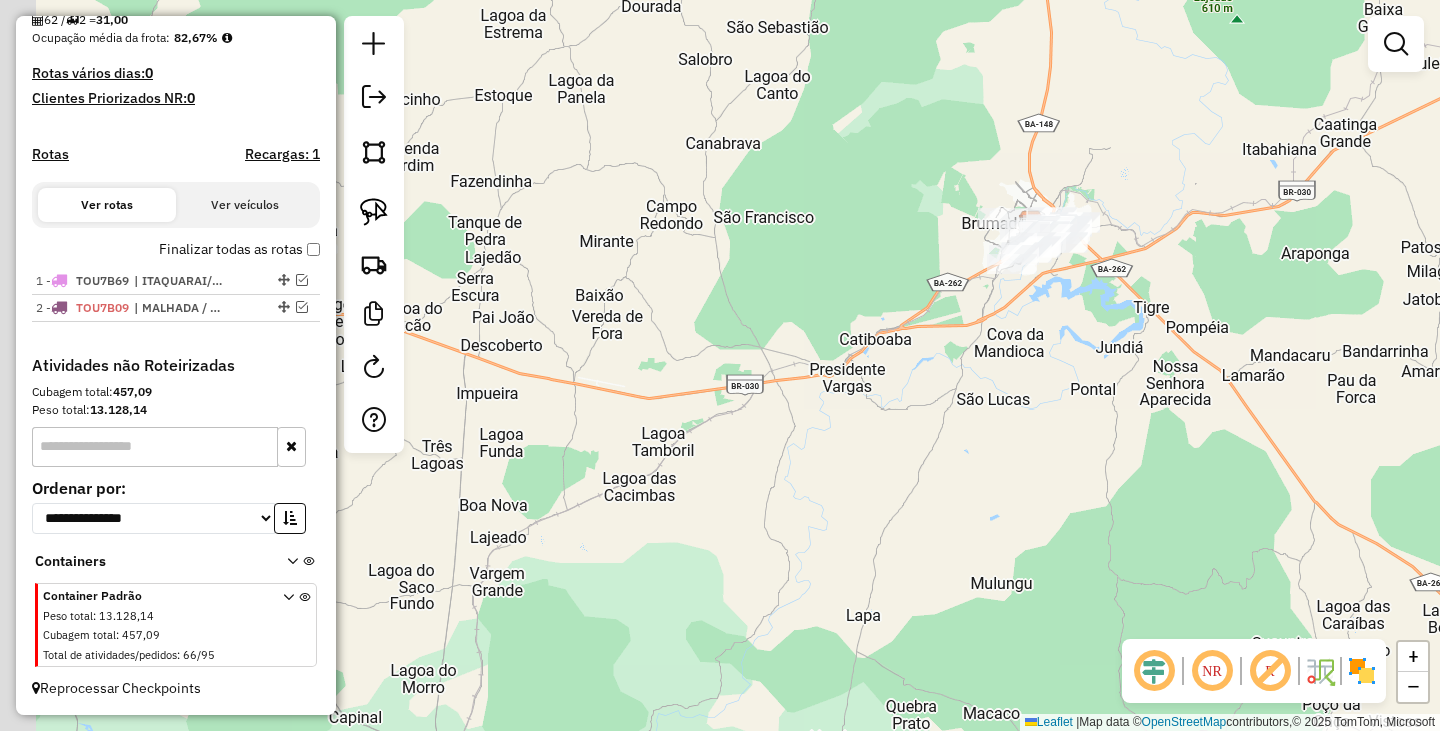 drag, startPoint x: 660, startPoint y: 408, endPoint x: 1009, endPoint y: 425, distance: 349.4138 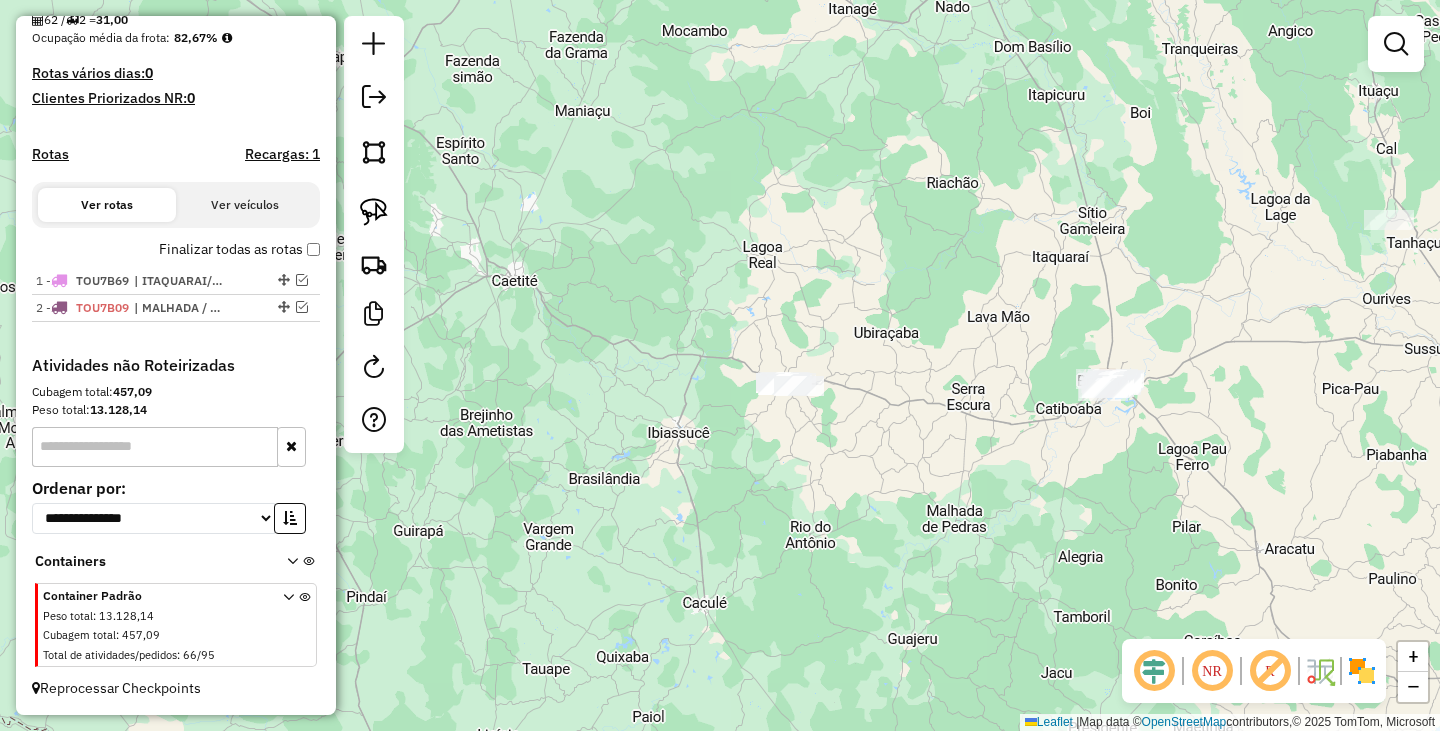 drag, startPoint x: 925, startPoint y: 395, endPoint x: 842, endPoint y: 415, distance: 85.37564 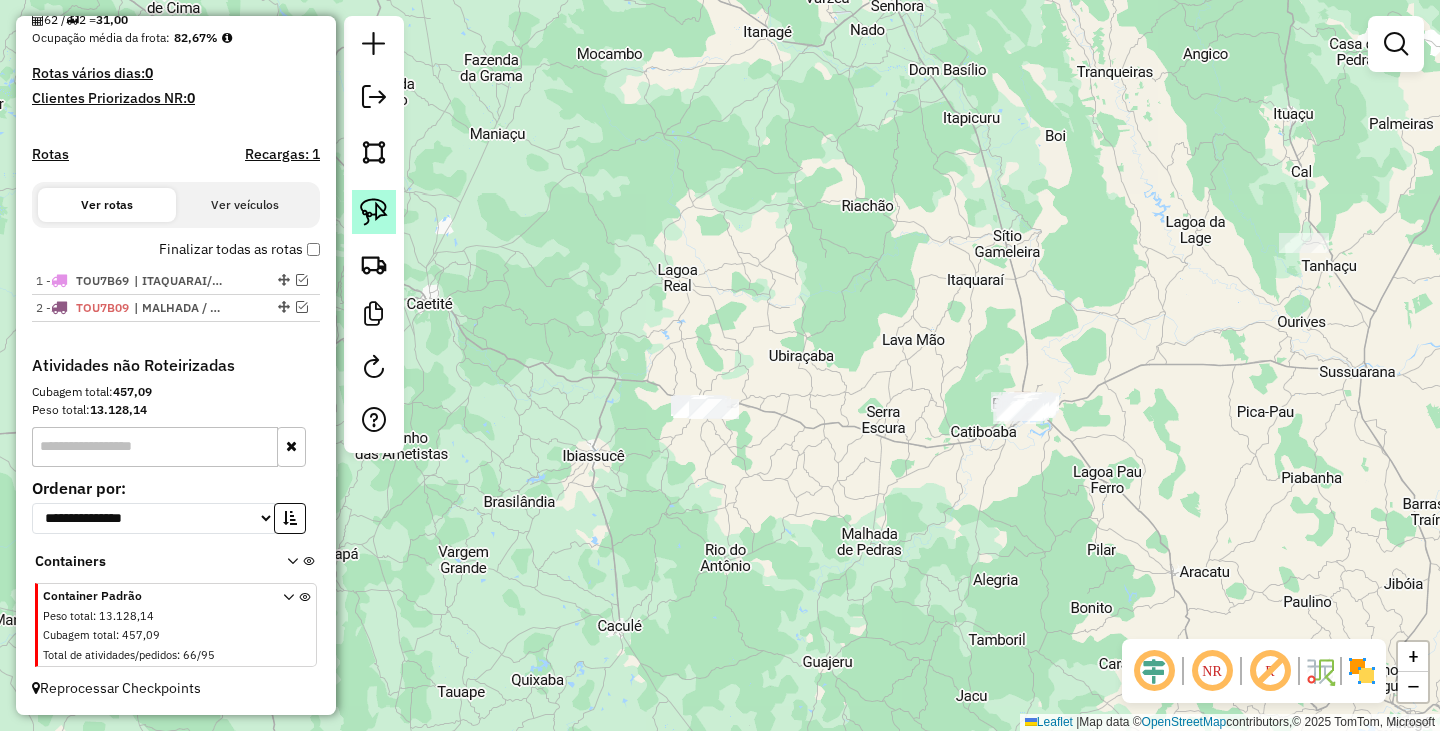 click 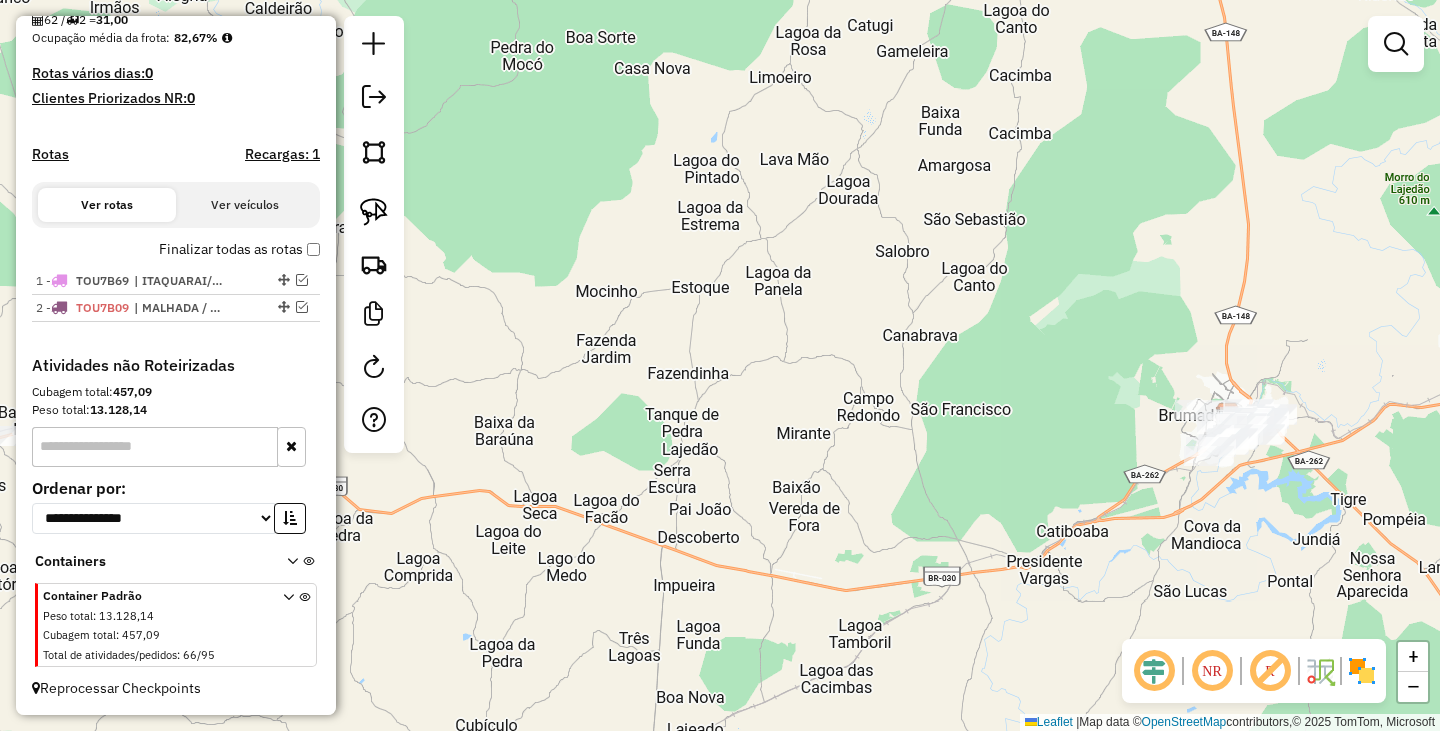 drag, startPoint x: 1038, startPoint y: 466, endPoint x: 1076, endPoint y: 322, distance: 148.92952 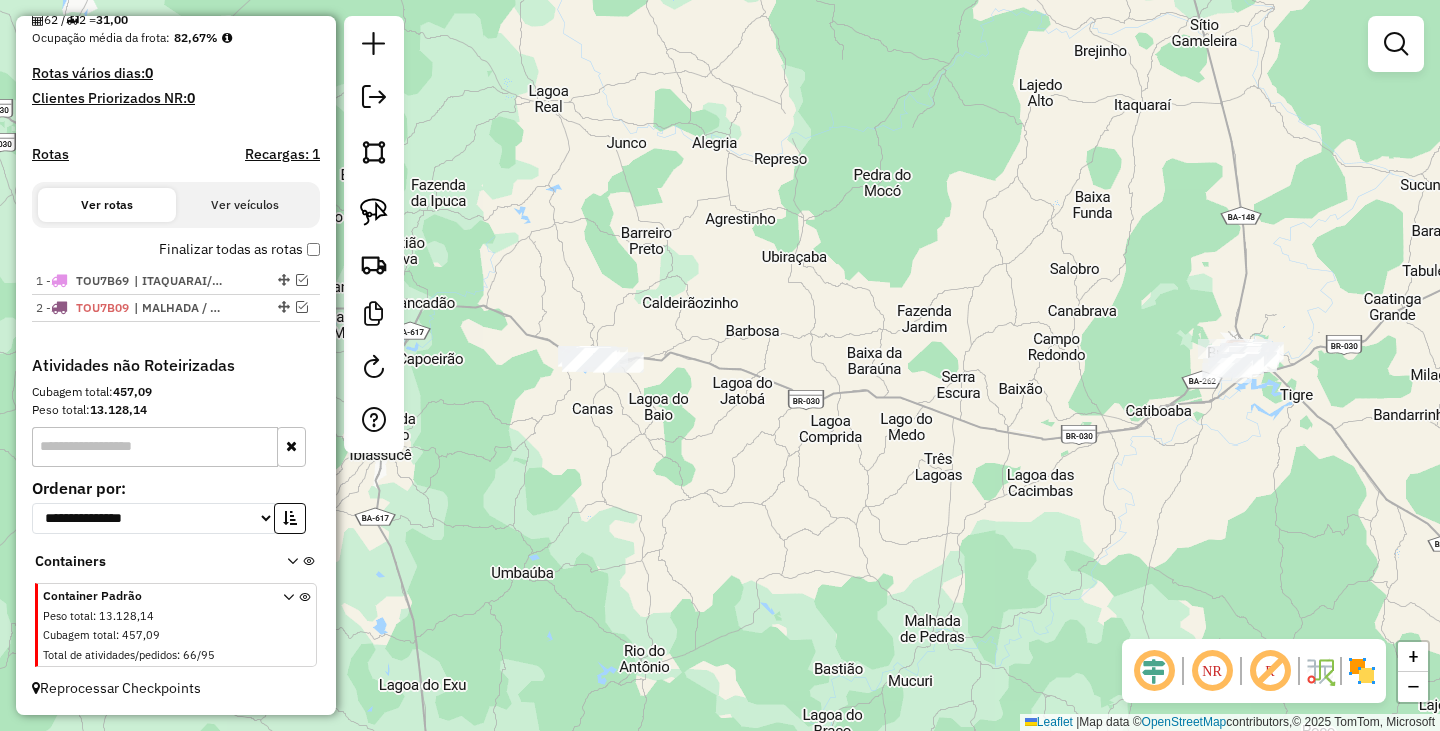 drag, startPoint x: 1051, startPoint y: 373, endPoint x: 1129, endPoint y: 385, distance: 78.91768 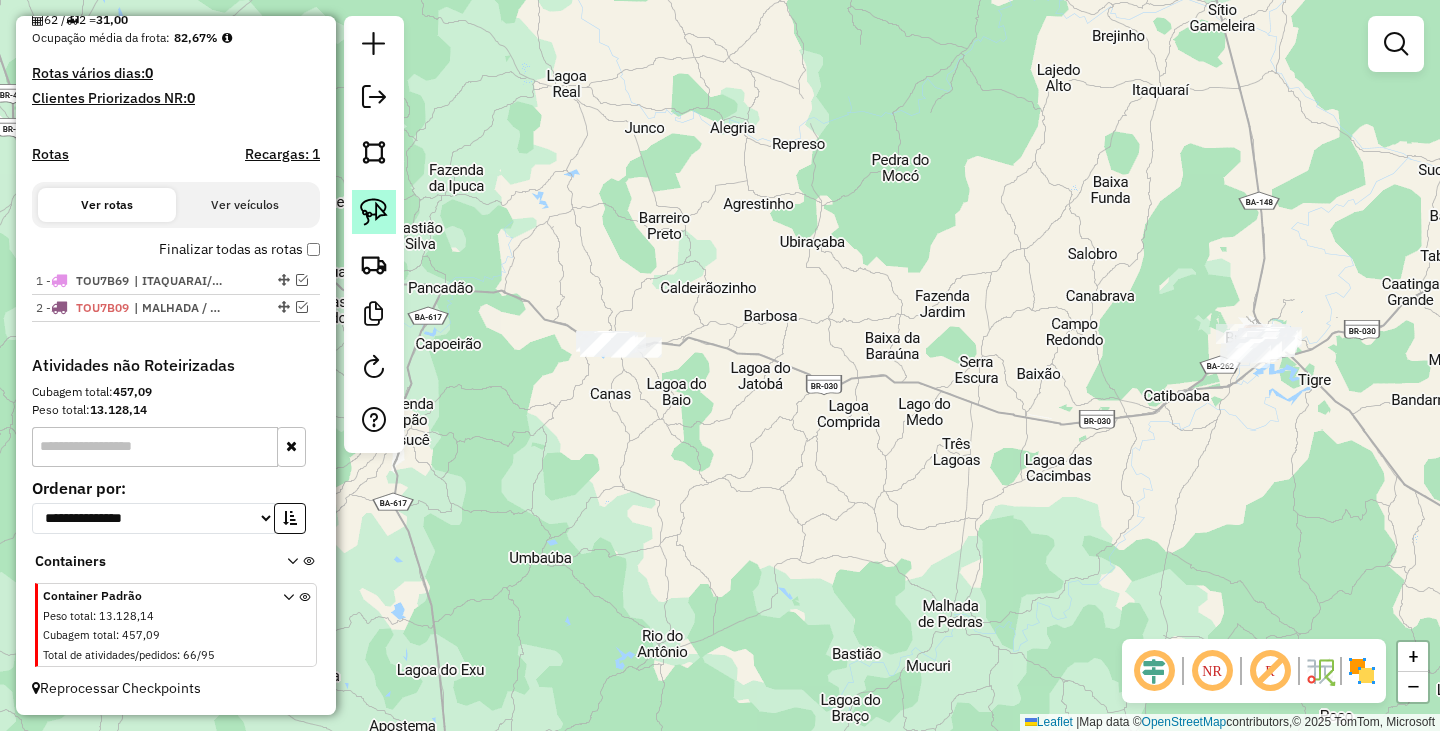 click 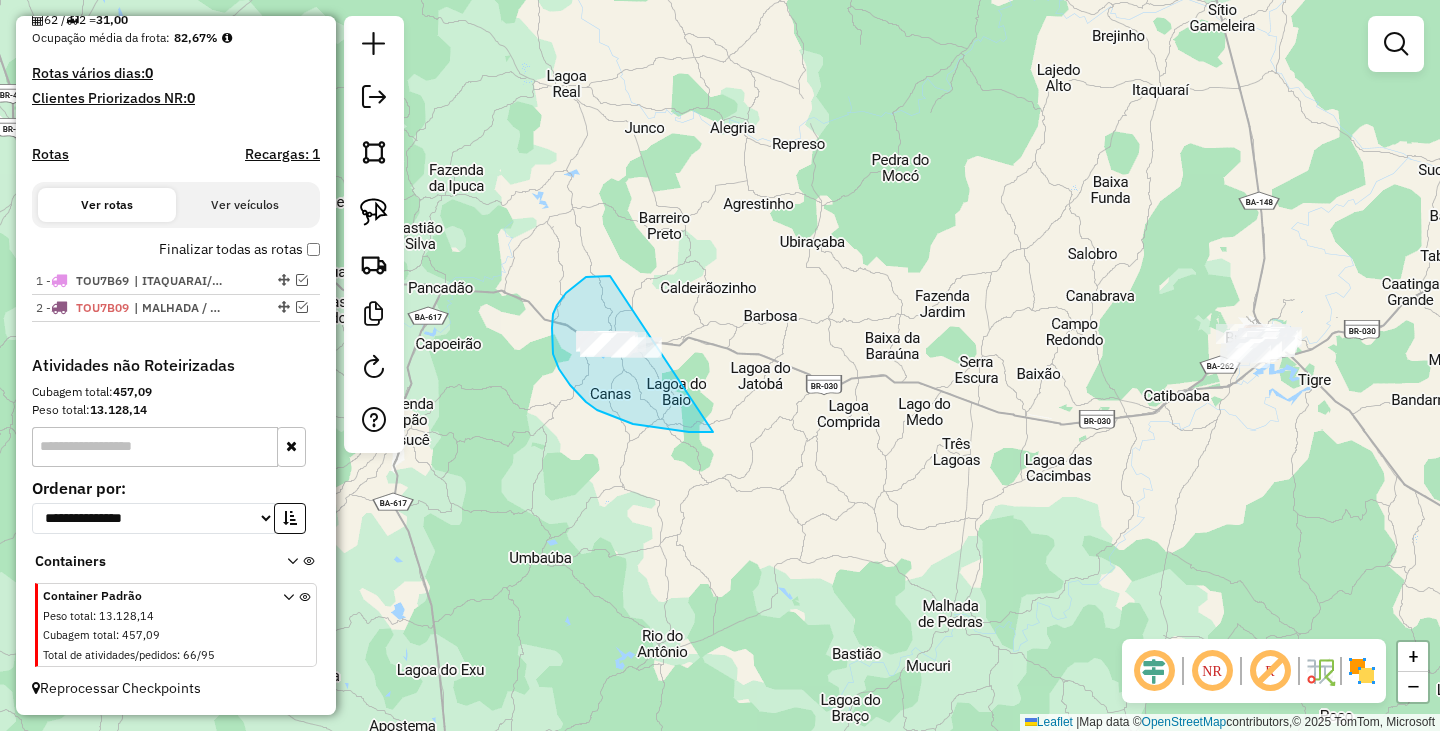 drag, startPoint x: 576, startPoint y: 284, endPoint x: 773, endPoint y: 368, distance: 214.16115 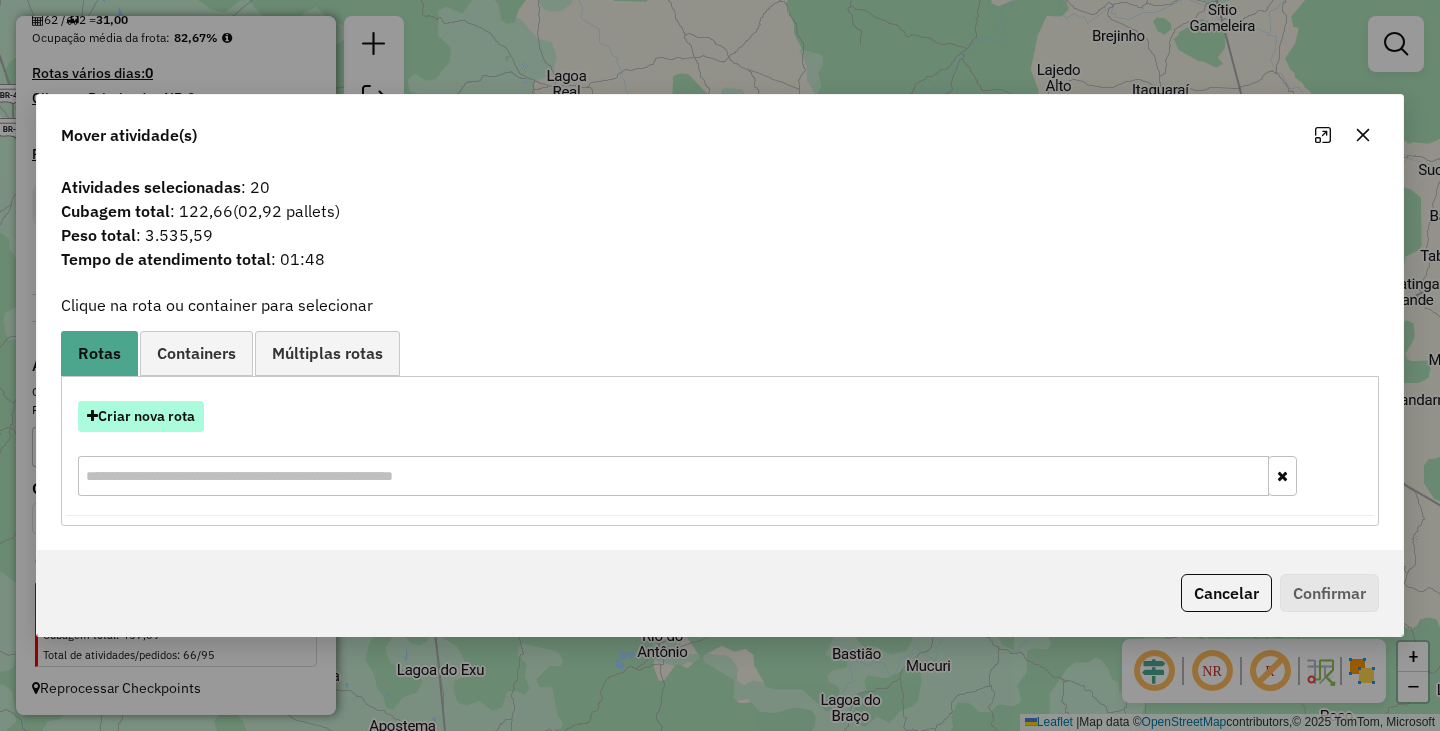 click on "Criar nova rota" at bounding box center (141, 416) 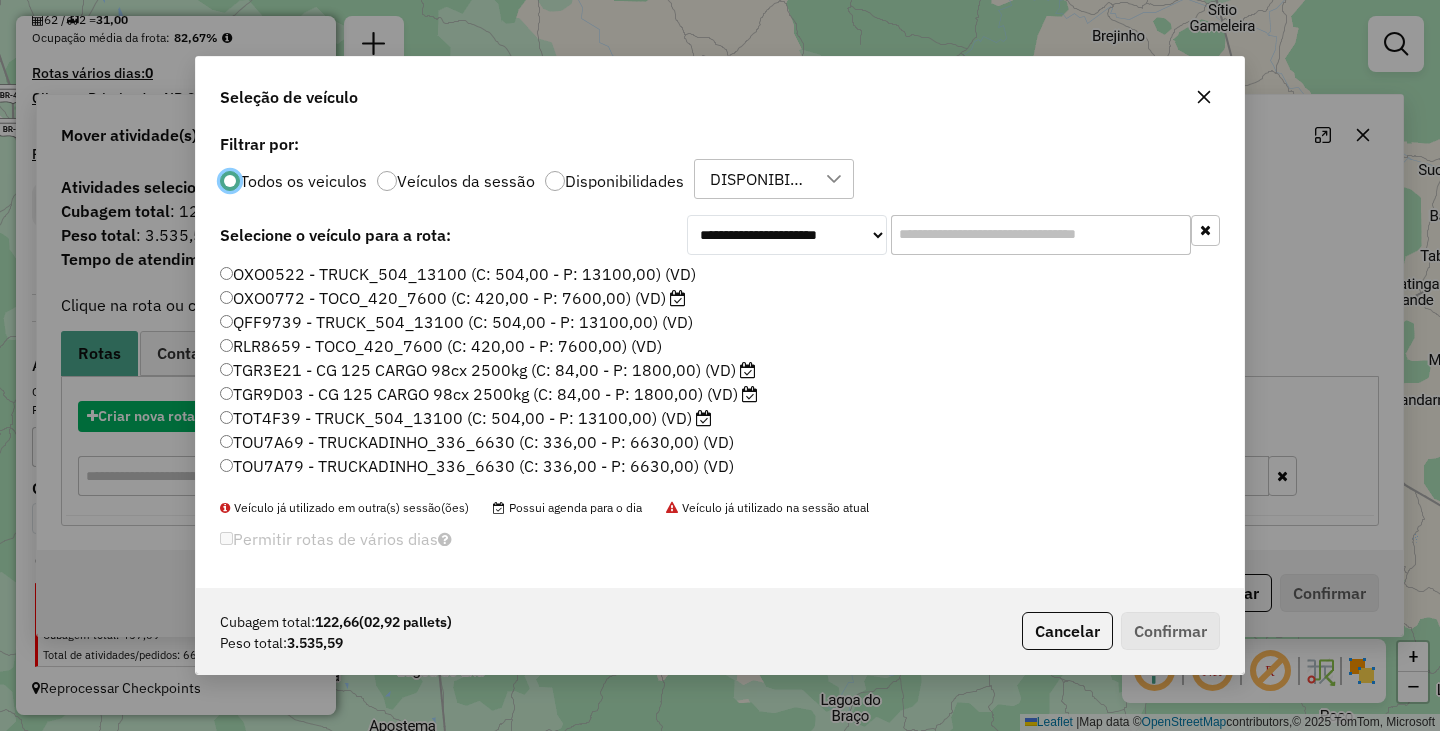 scroll, scrollTop: 11, scrollLeft: 6, axis: both 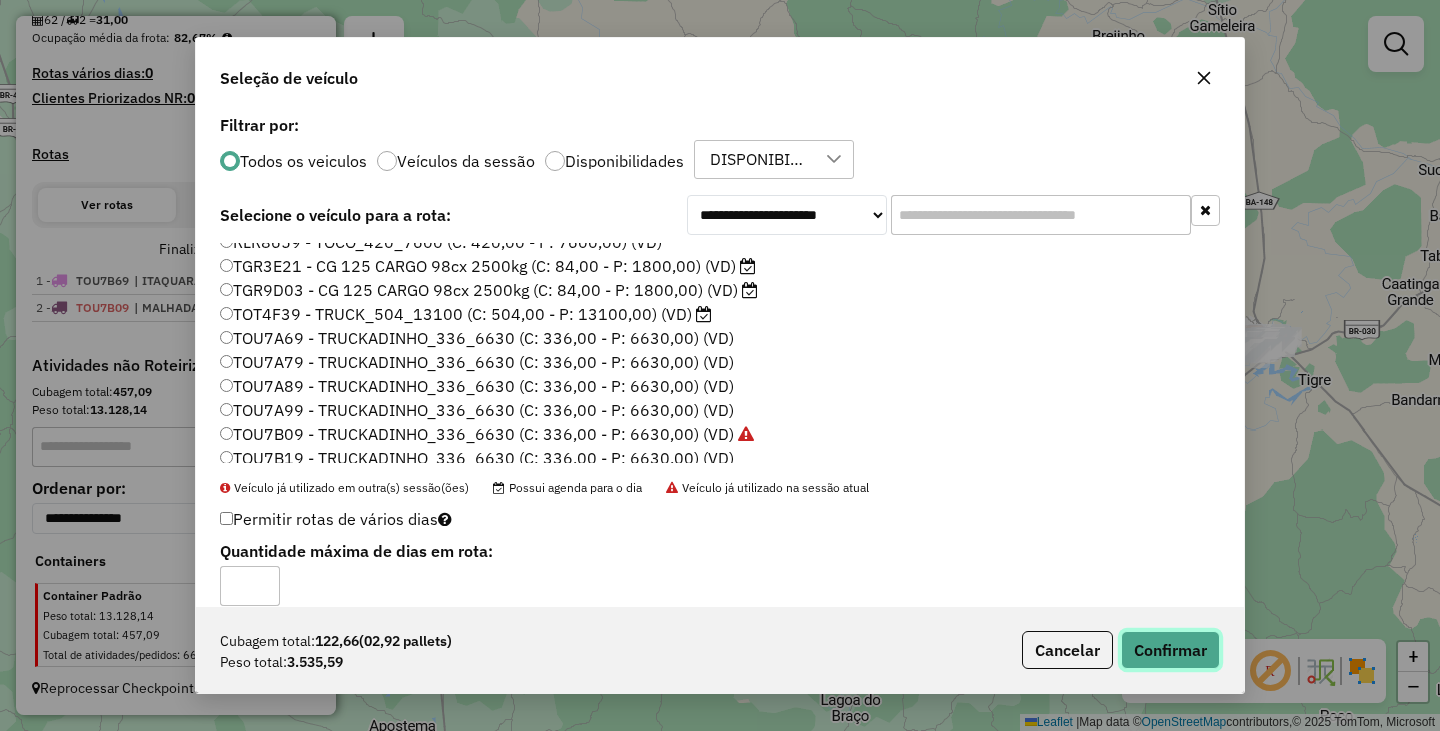 click on "Confirmar" 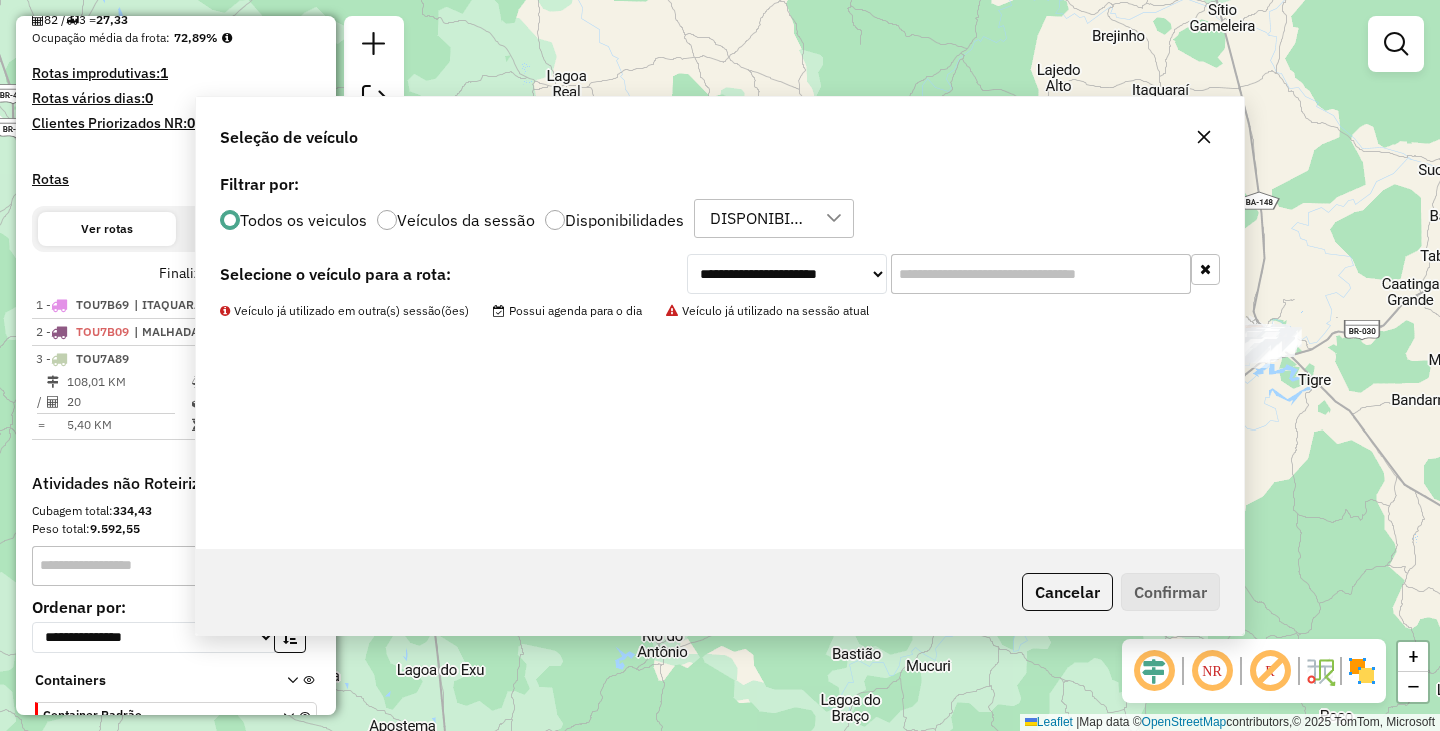 scroll, scrollTop: 599, scrollLeft: 0, axis: vertical 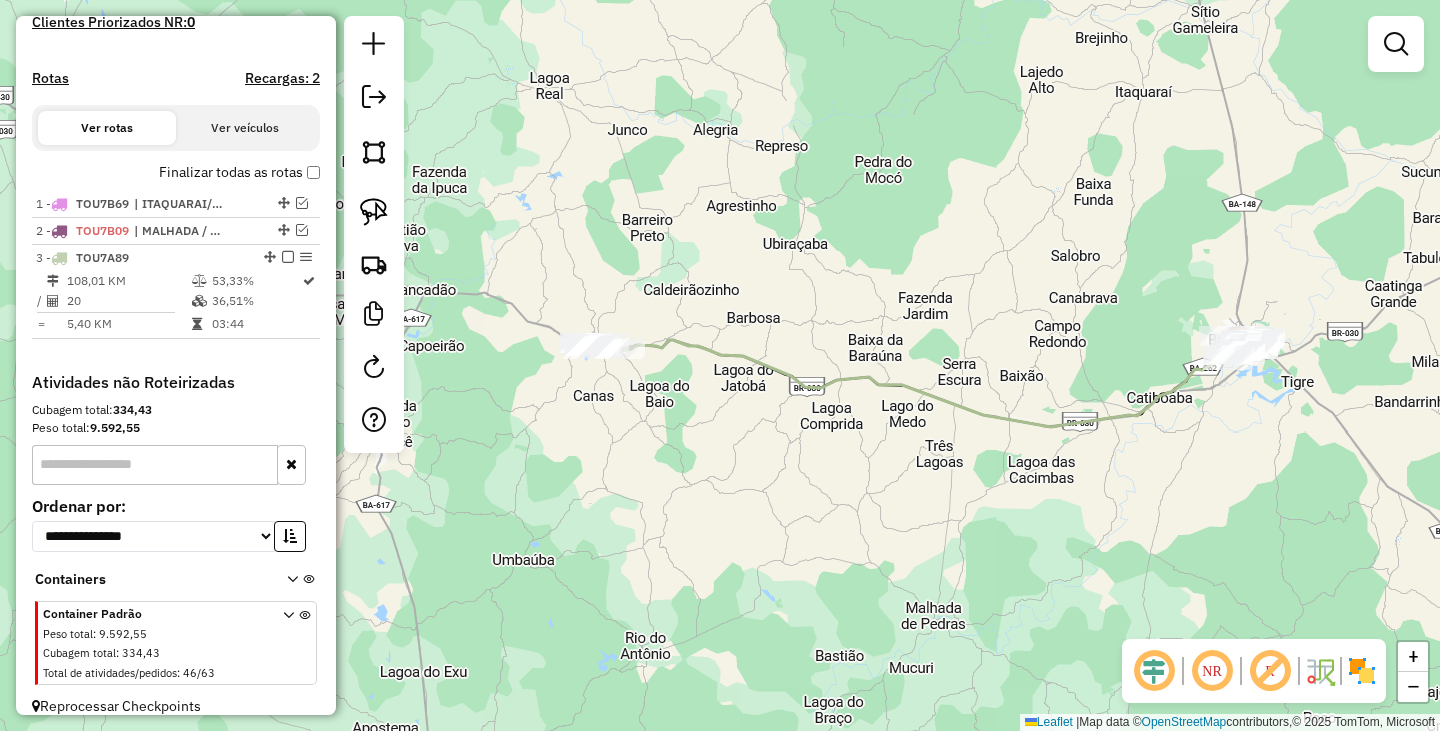 drag, startPoint x: 1231, startPoint y: 401, endPoint x: 1109, endPoint y: 410, distance: 122.33152 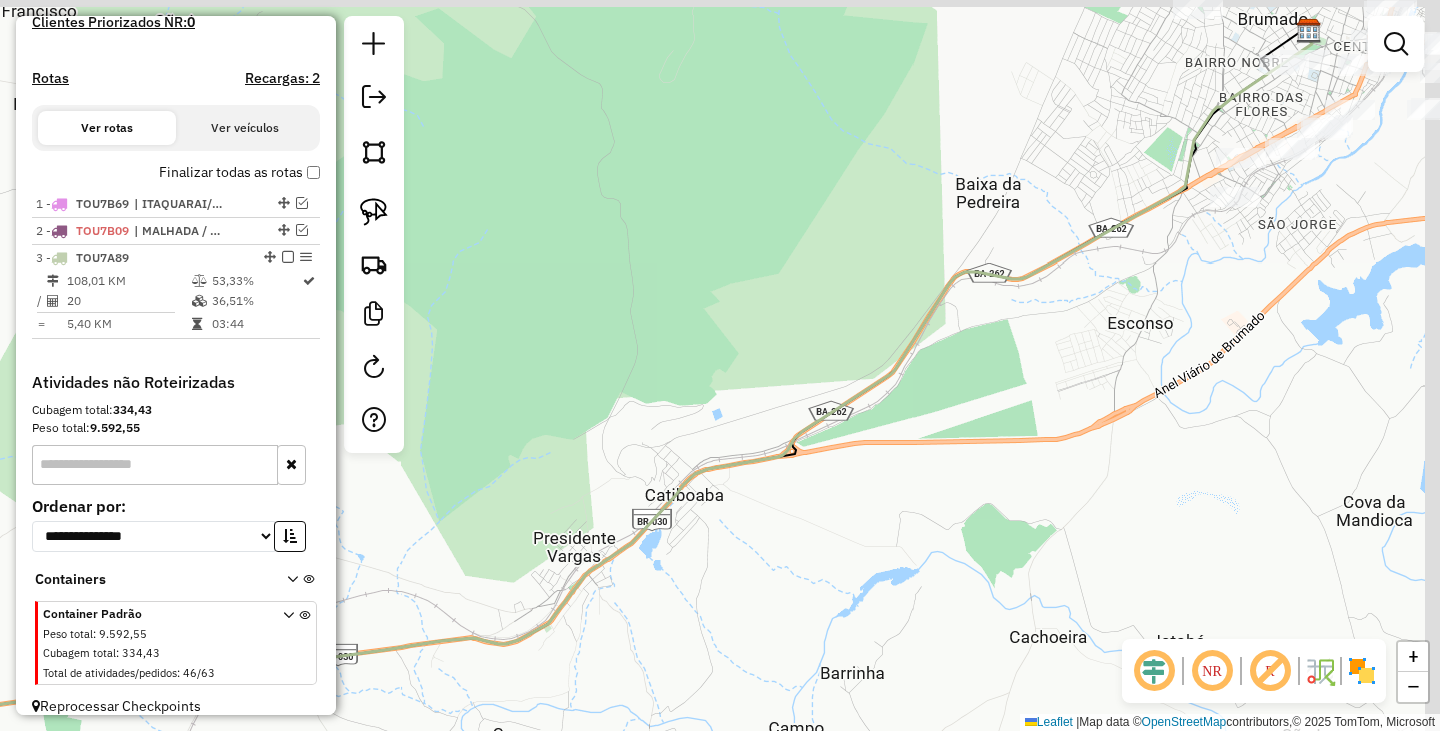 drag, startPoint x: 1195, startPoint y: 270, endPoint x: 884, endPoint y: 381, distance: 330.2151 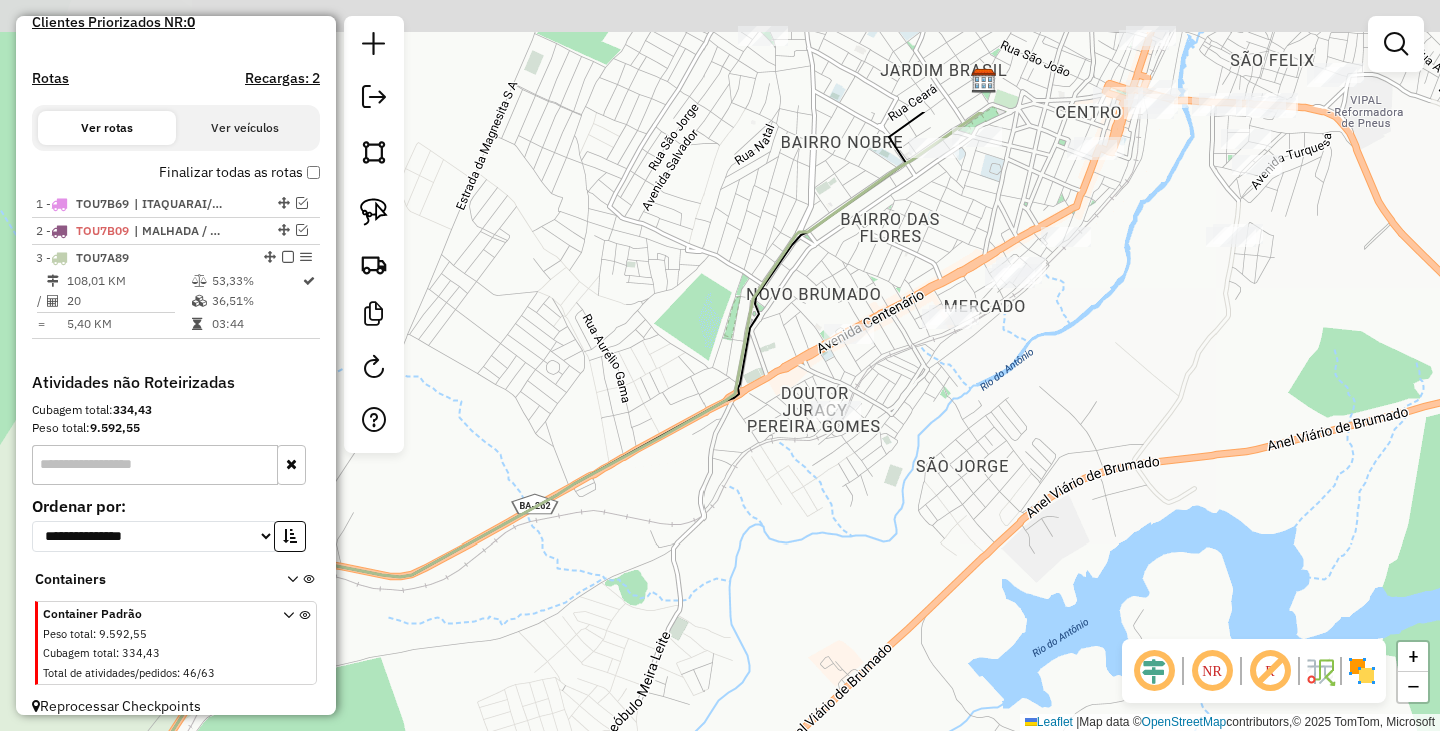 drag, startPoint x: 1080, startPoint y: 264, endPoint x: 962, endPoint y: 449, distance: 219.4288 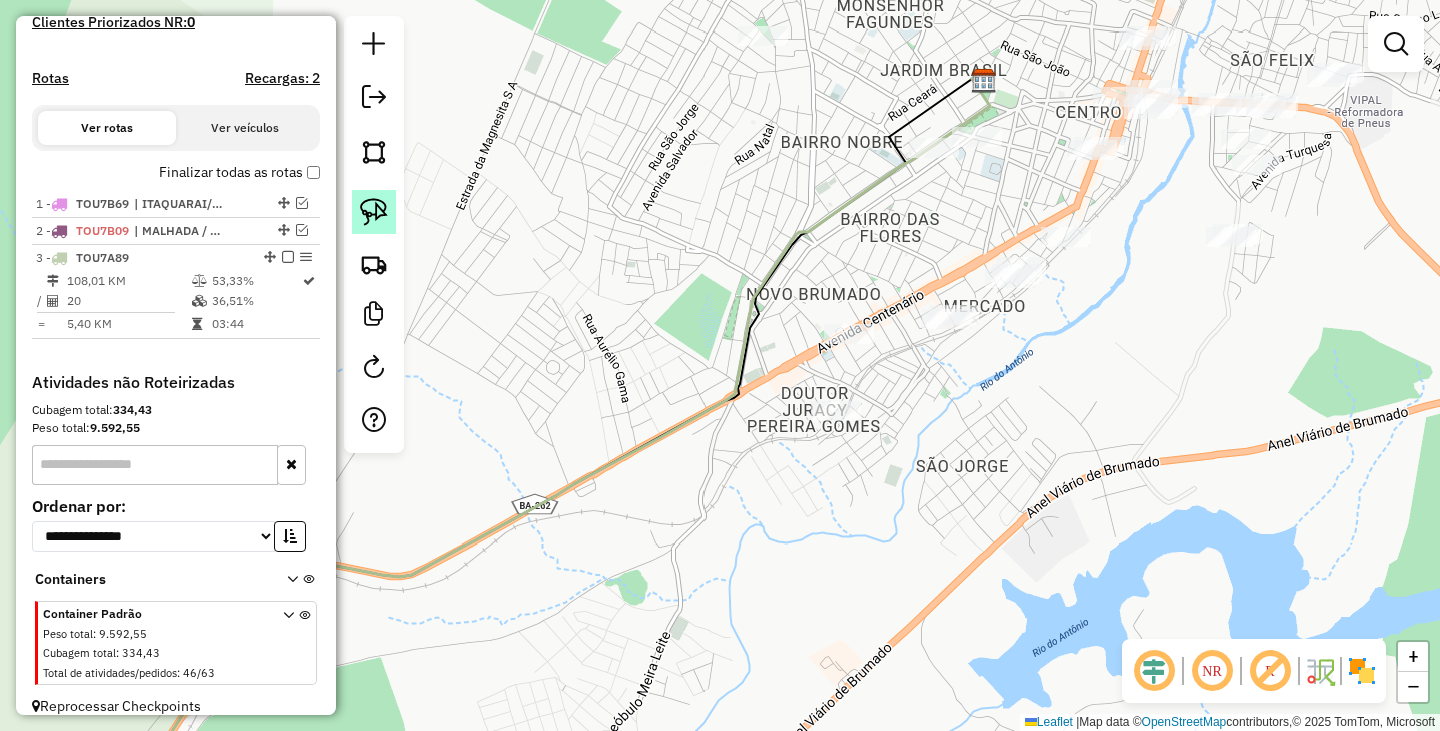 click 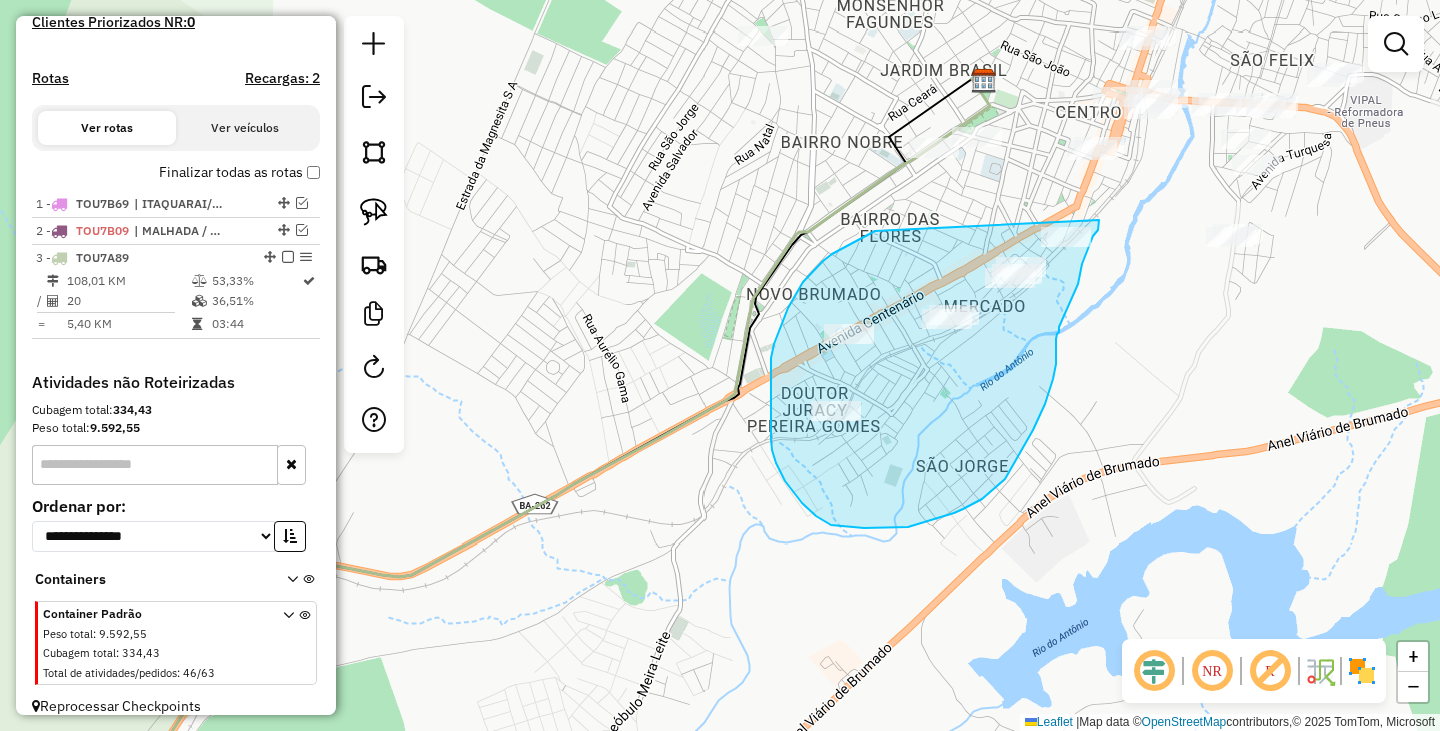 drag, startPoint x: 875, startPoint y: 231, endPoint x: 1099, endPoint y: 218, distance: 224.37692 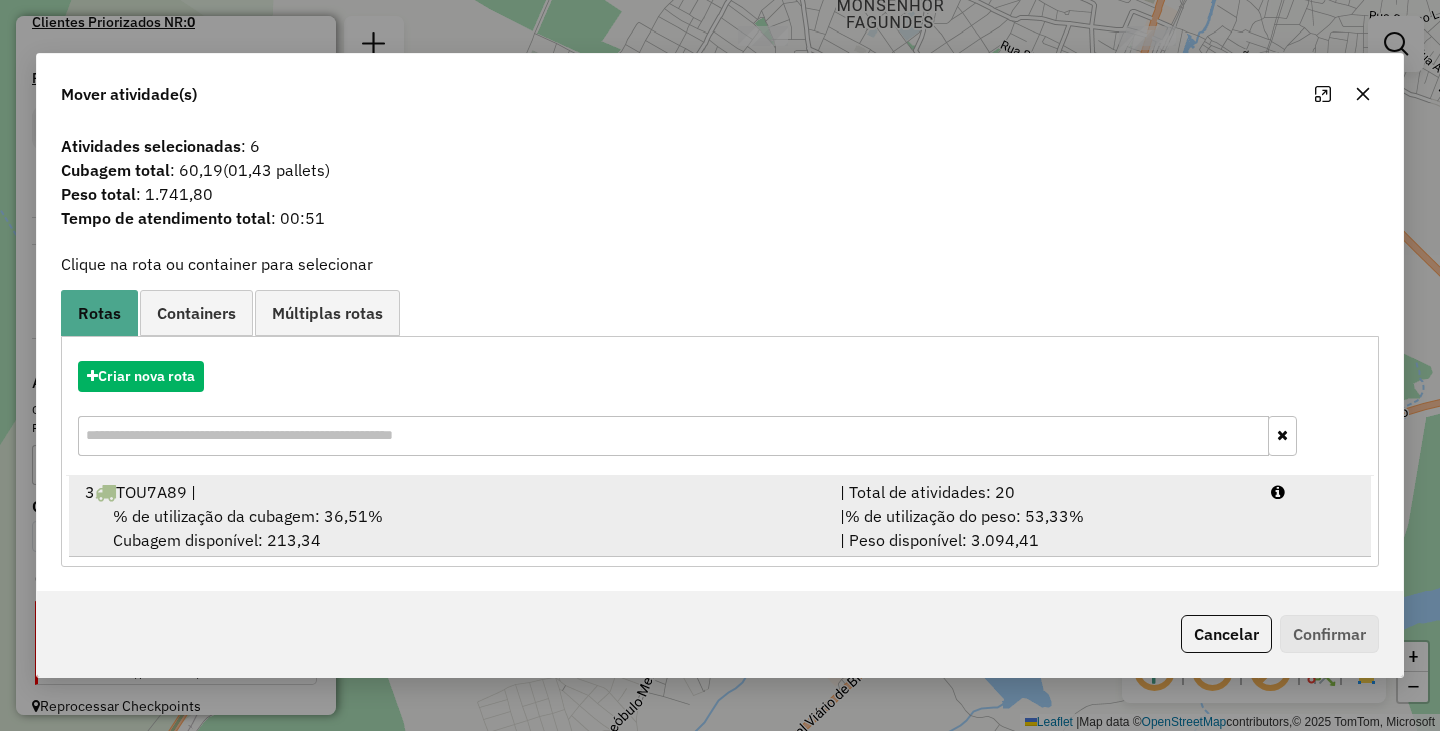 click on "% de utilização da cubagem: 36,51%  Cubagem disponível: 213,34" at bounding box center (450, 528) 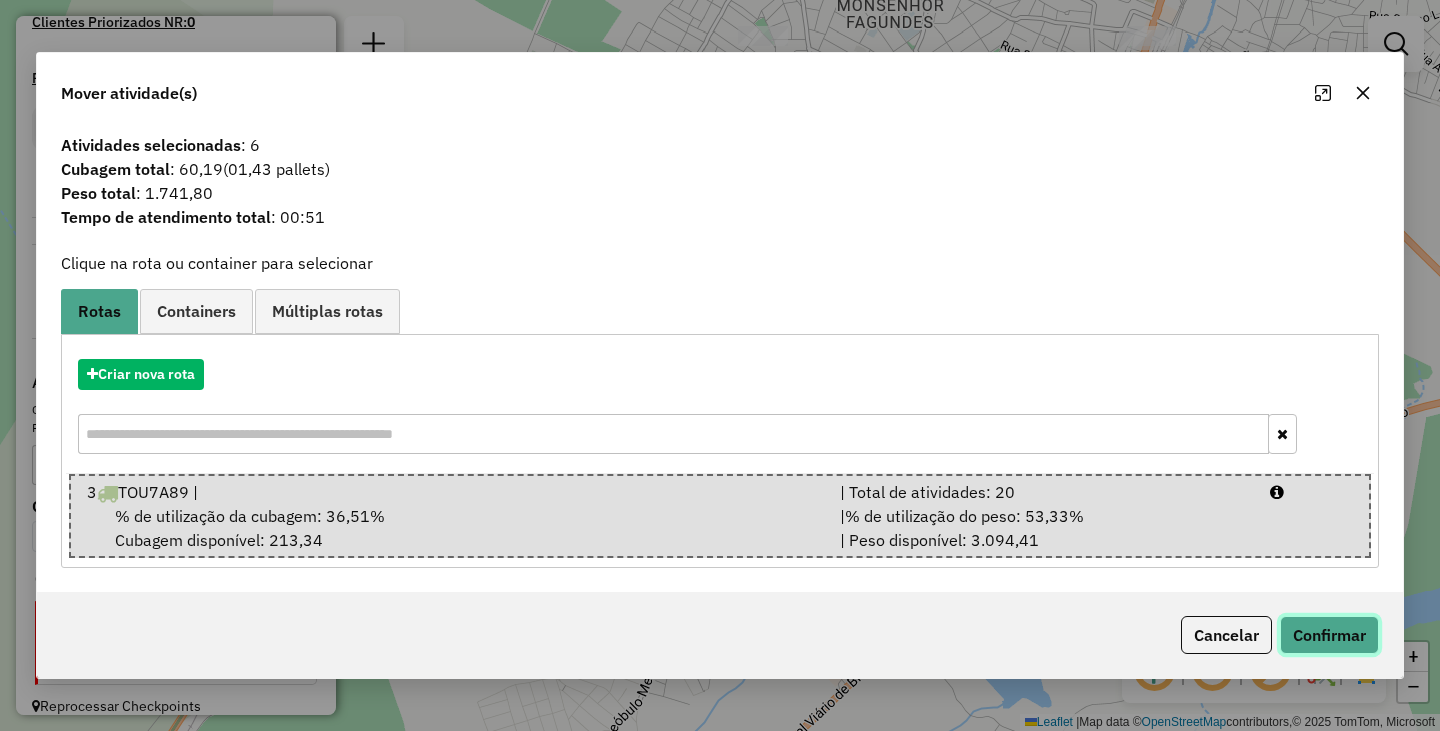 click on "Confirmar" 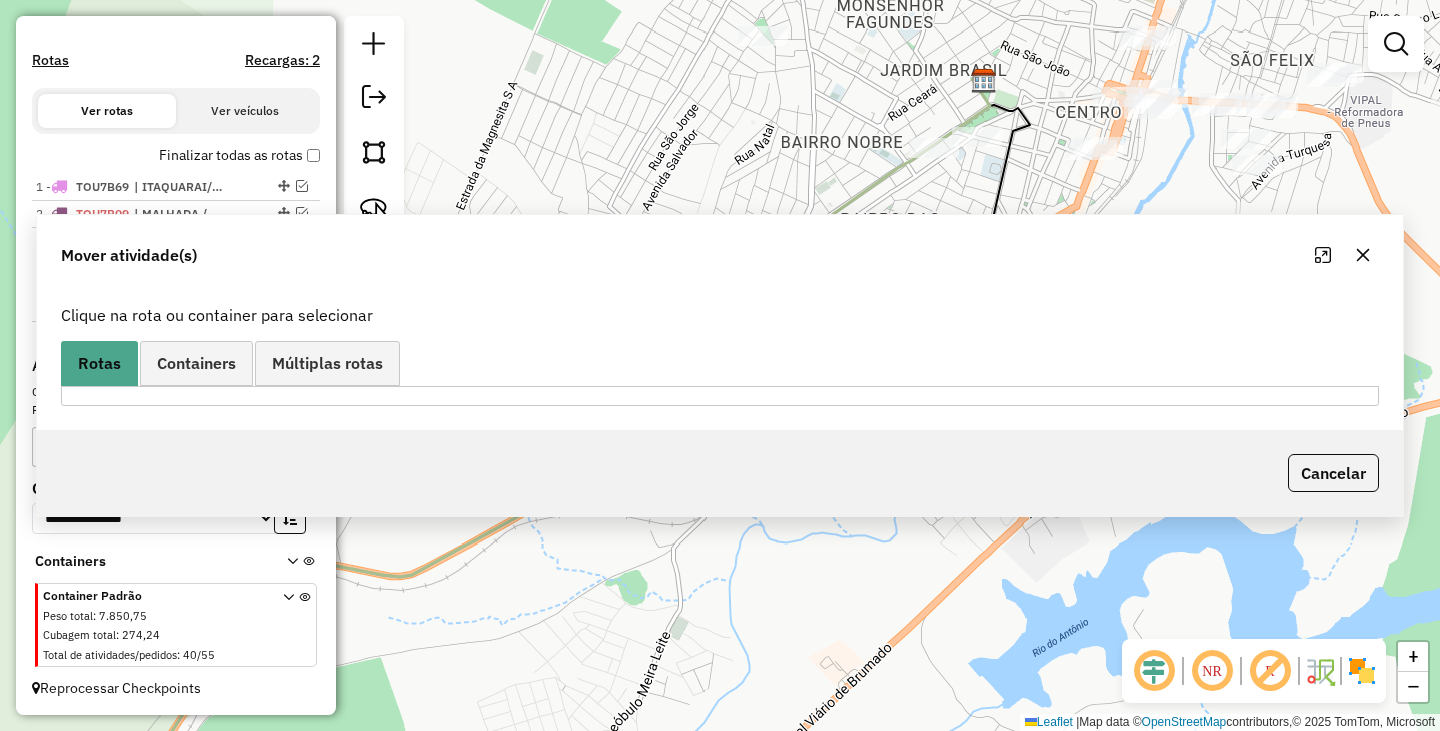 scroll, scrollTop: 575, scrollLeft: 0, axis: vertical 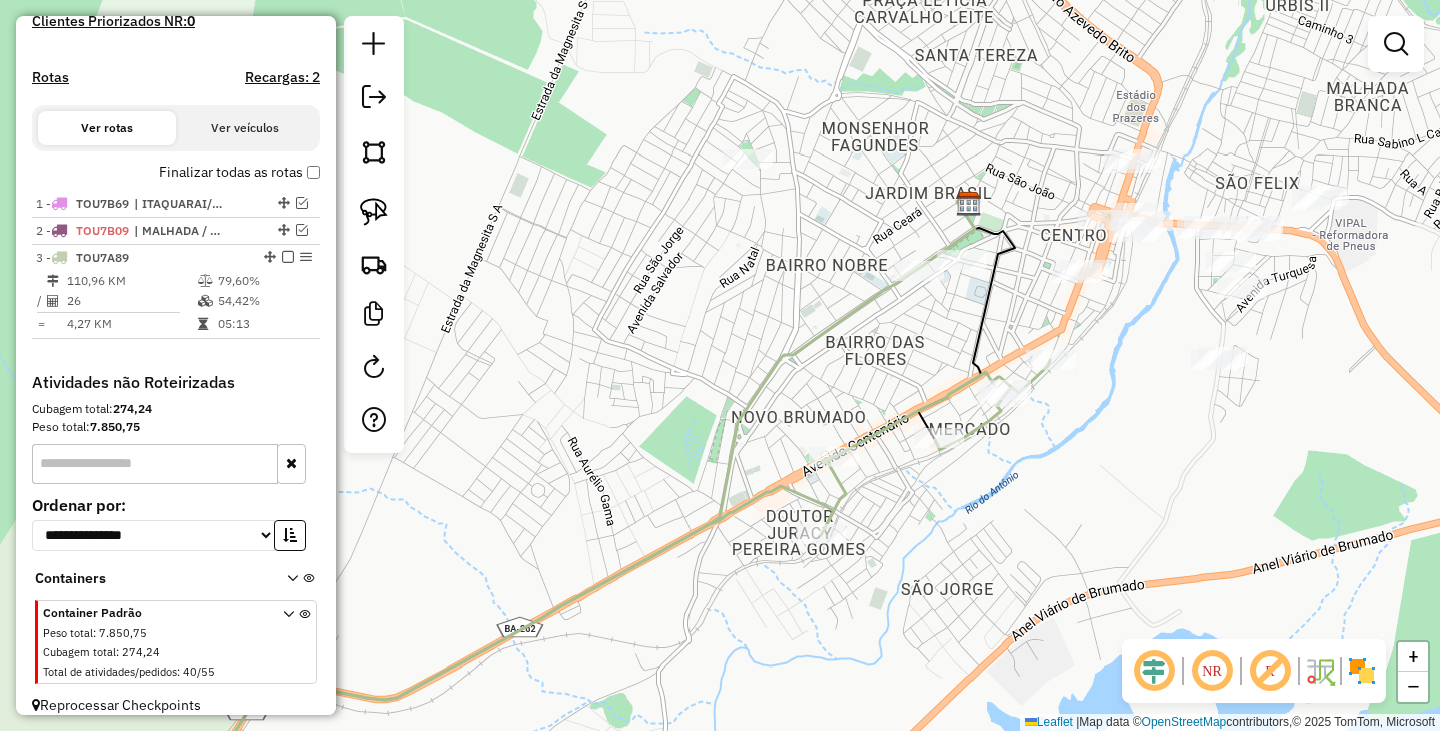 drag, startPoint x: 947, startPoint y: 202, endPoint x: 932, endPoint y: 325, distance: 123.911255 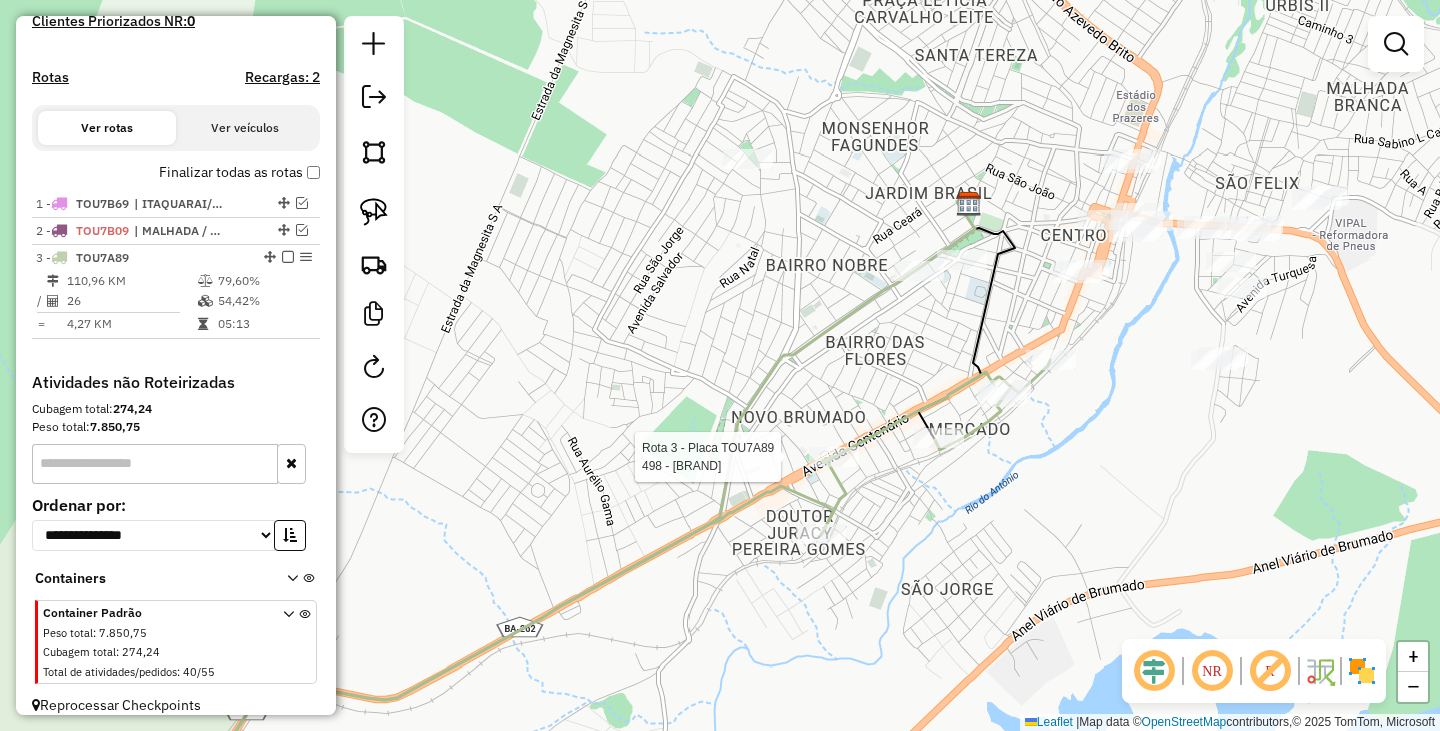 scroll, scrollTop: 592, scrollLeft: 0, axis: vertical 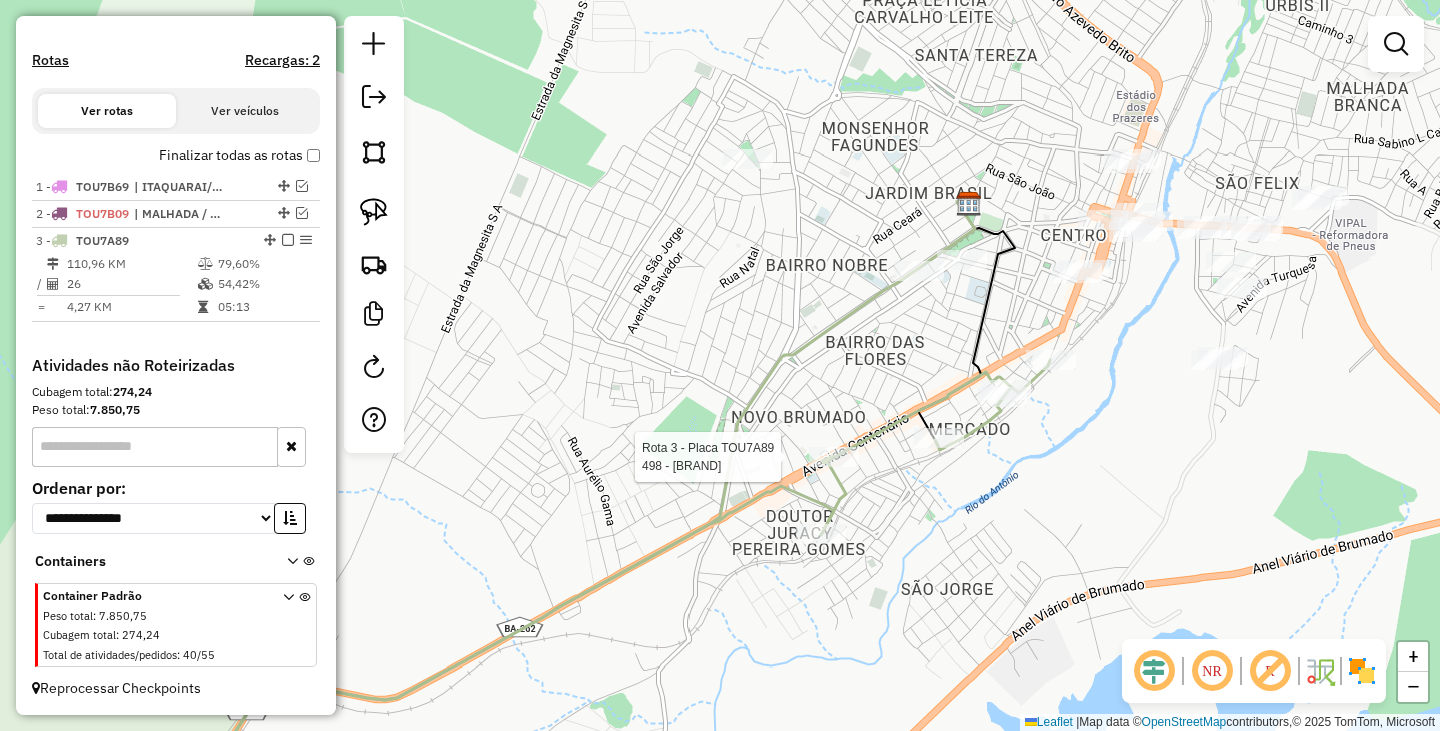 select on "**********" 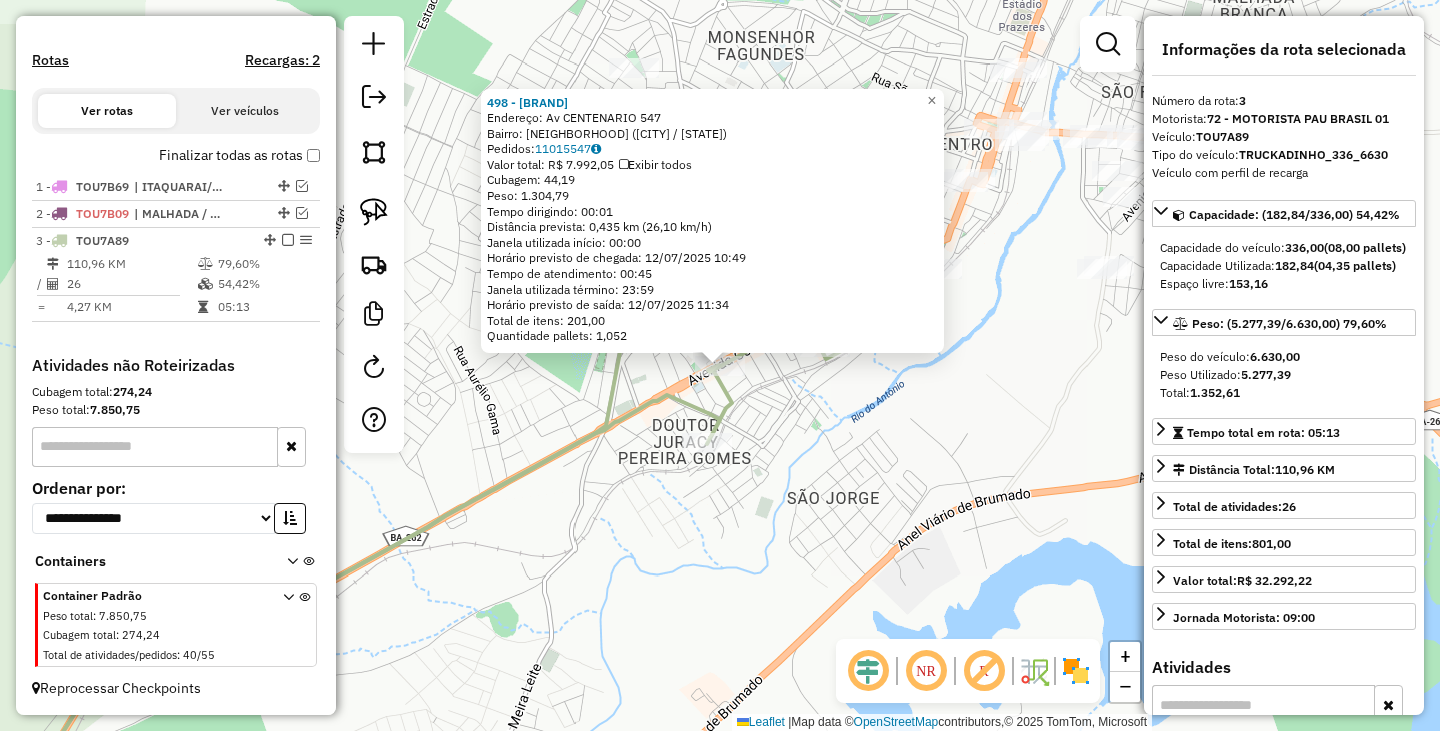 click on "498 - TO DE BOA RESTAURANT  Endereço: Av  CENTENARIO                    547   Bairro: NOVO BRUMADO (BRUMADO / BA)   Pedidos:  11015547   Valor total: R$ 7.992,05   Exibir todos   Cubagem: 44,19  Peso: 1.304,79  Tempo dirigindo: 00:01   Distância prevista: 0,435 km (26,10 km/h)   Janela utilizada início: 00:00   Horário previsto de chegada: 12/07/2025 10:49   Tempo de atendimento: 00:45   Janela utilizada término: 23:59   Horário previsto de saída: 12/07/2025 11:34   Total de itens: 201,00   Quantidade pallets: 1,052  × Janela de atendimento Grade de atendimento Capacidade Transportadoras Veículos Cliente Pedidos  Rotas Selecione os dias de semana para filtrar as janelas de atendimento  Seg   Ter   Qua   Qui   Sex   Sáb   Dom  Informe o período da janela de atendimento: De: Até:  Filtrar exatamente a janela do cliente  Considerar janela de atendimento padrão  Selecione os dias de semana para filtrar as grades de atendimento  Seg   Ter   Qua   Qui   Sex   Sáb   Dom   Peso mínimo:   Peso máximo:" 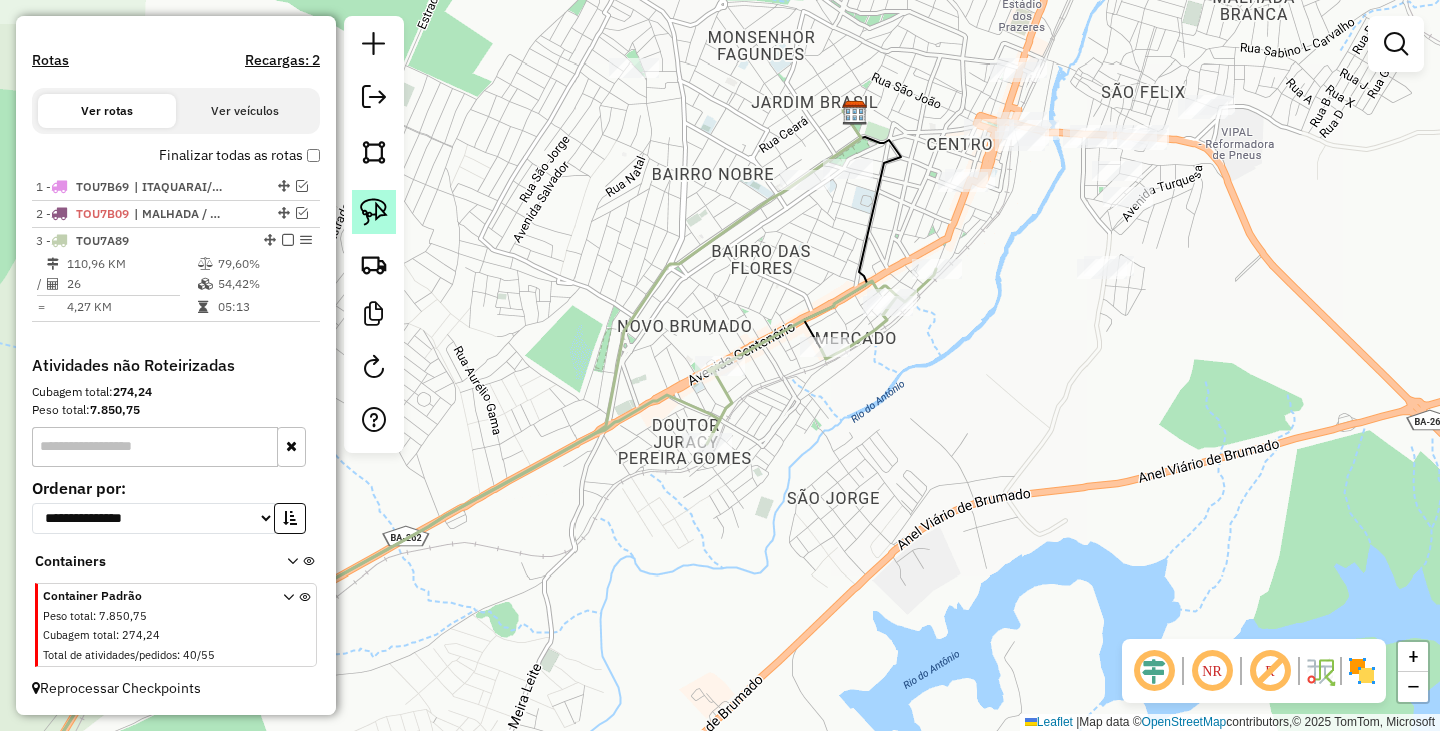 click 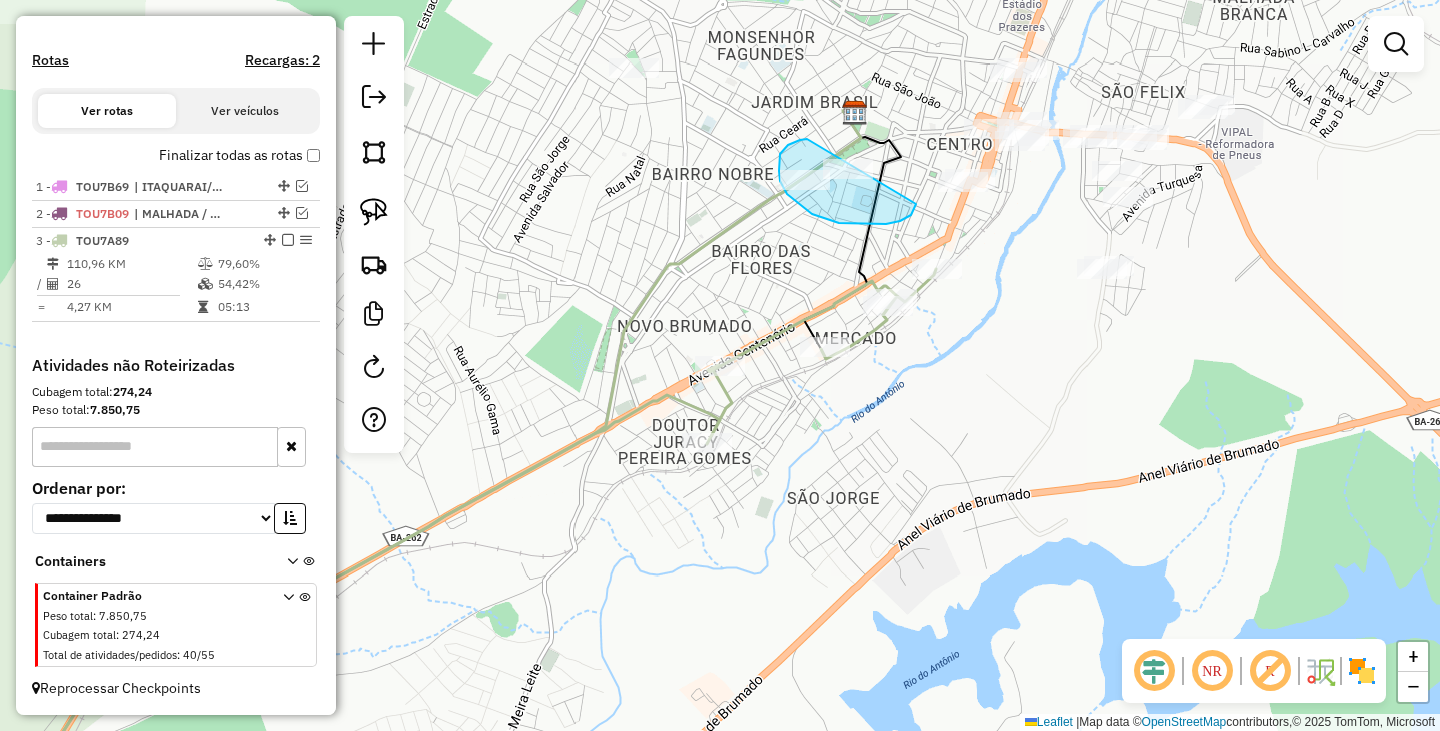 drag, startPoint x: 788, startPoint y: 145, endPoint x: 878, endPoint y: 158, distance: 90.934044 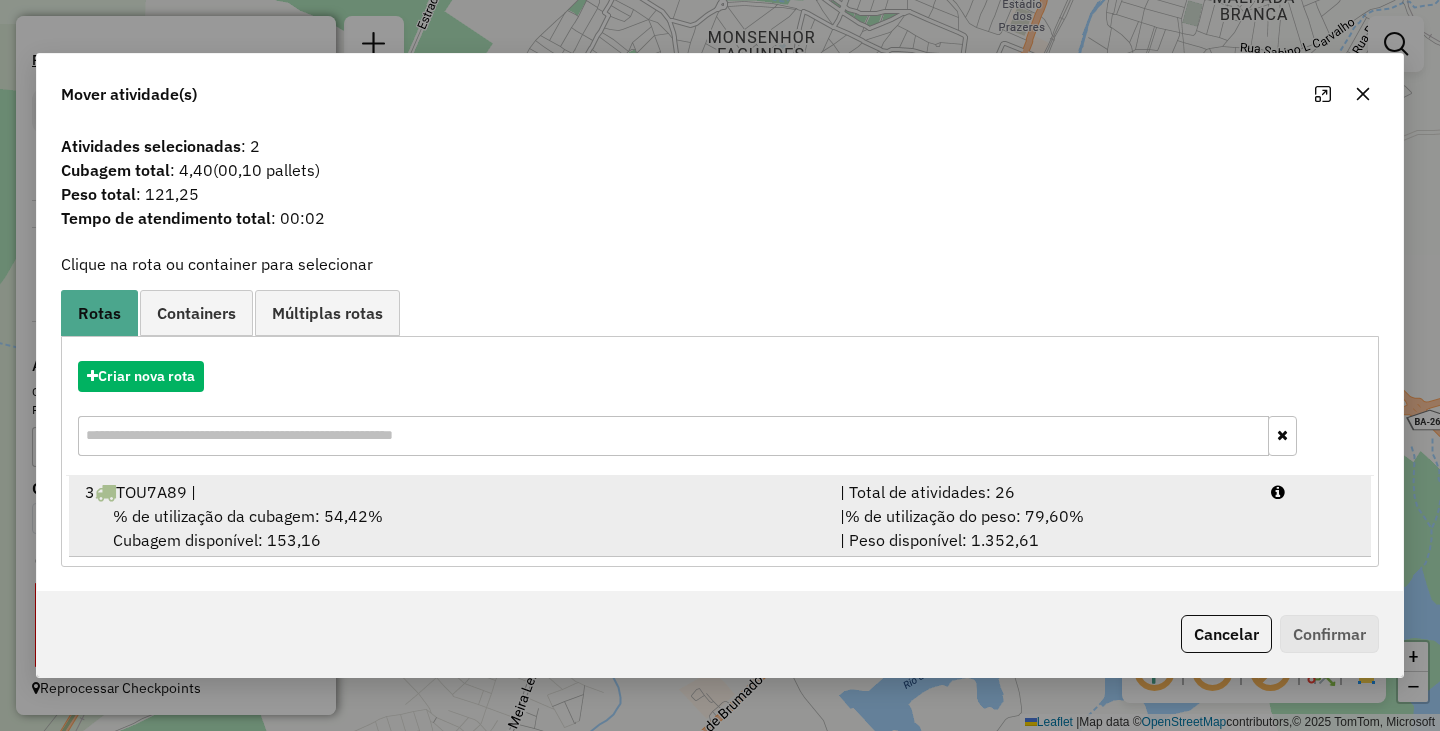 click on "3  TOU7A89  |" at bounding box center [450, 492] 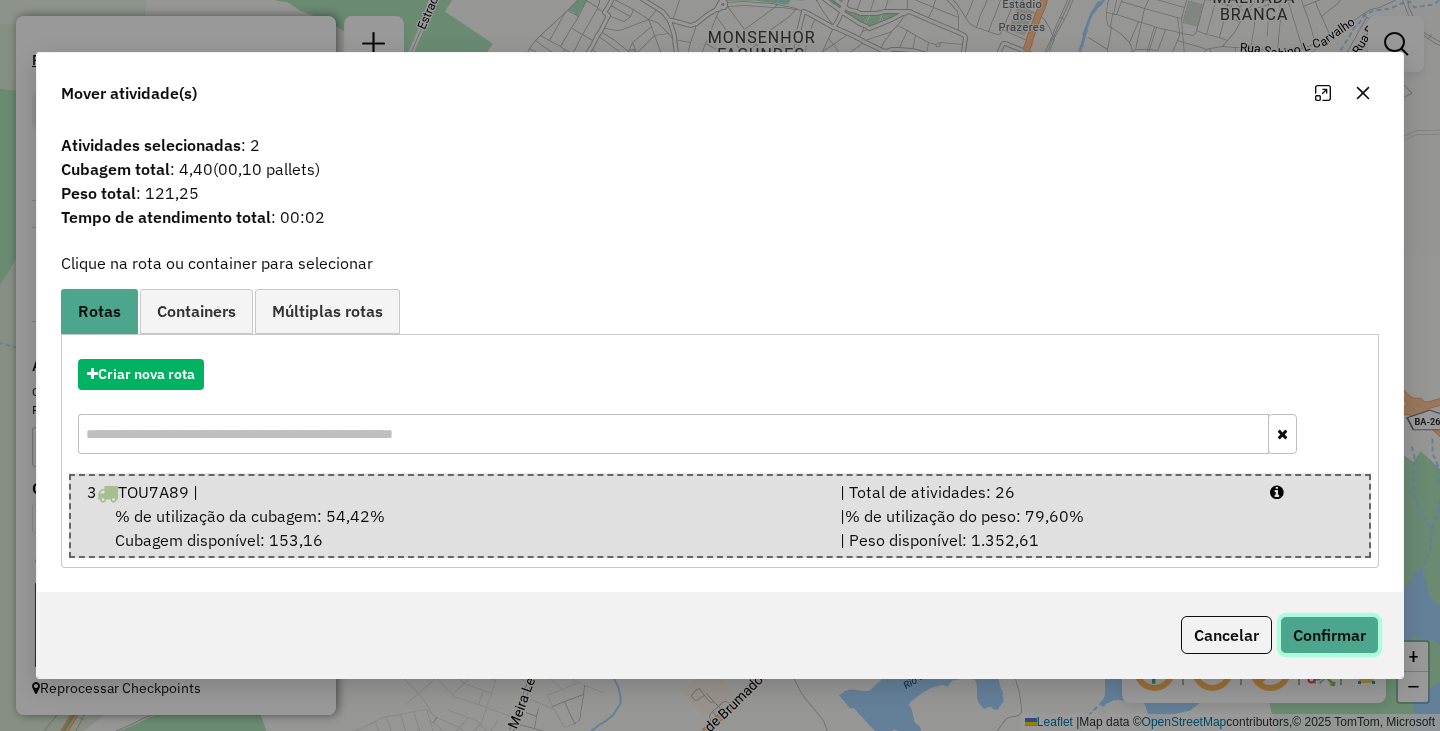 click on "Confirmar" 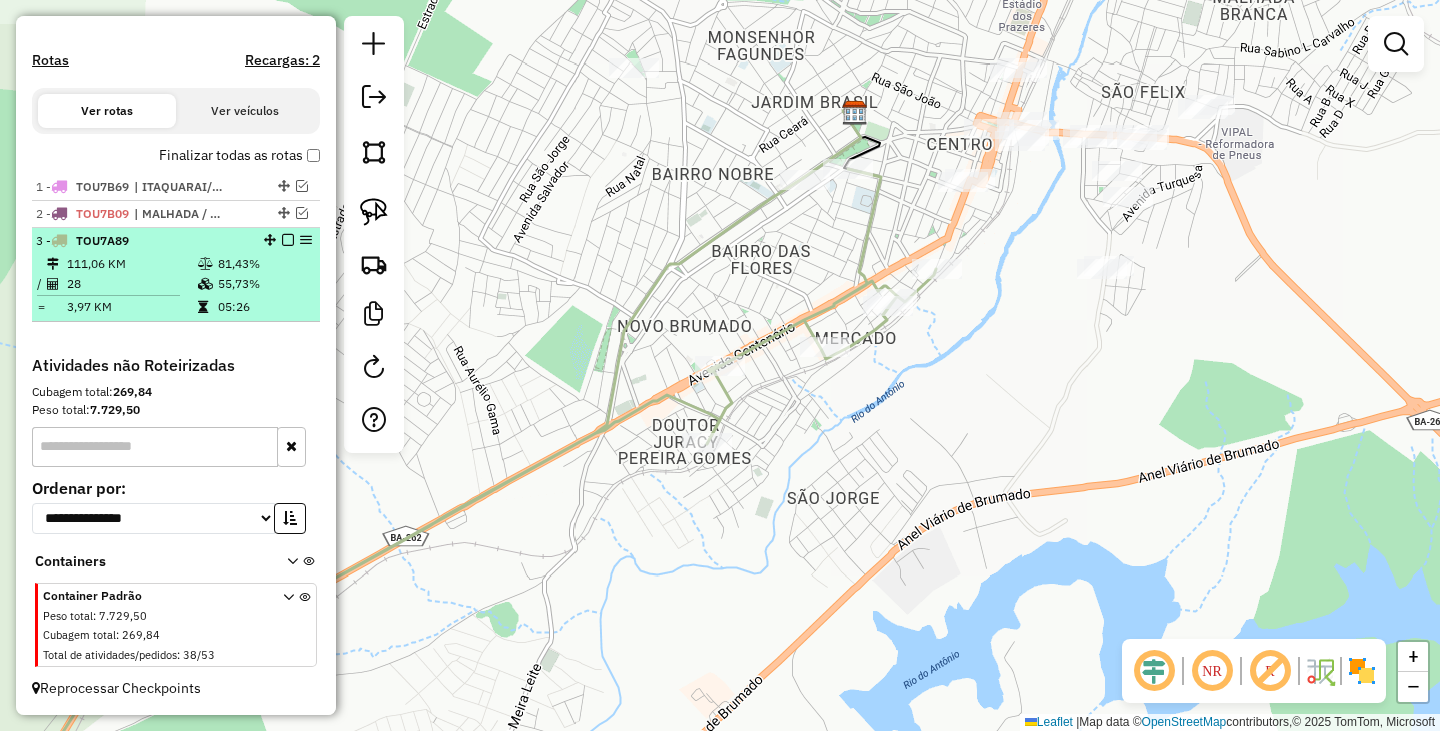 click at bounding box center (288, 240) 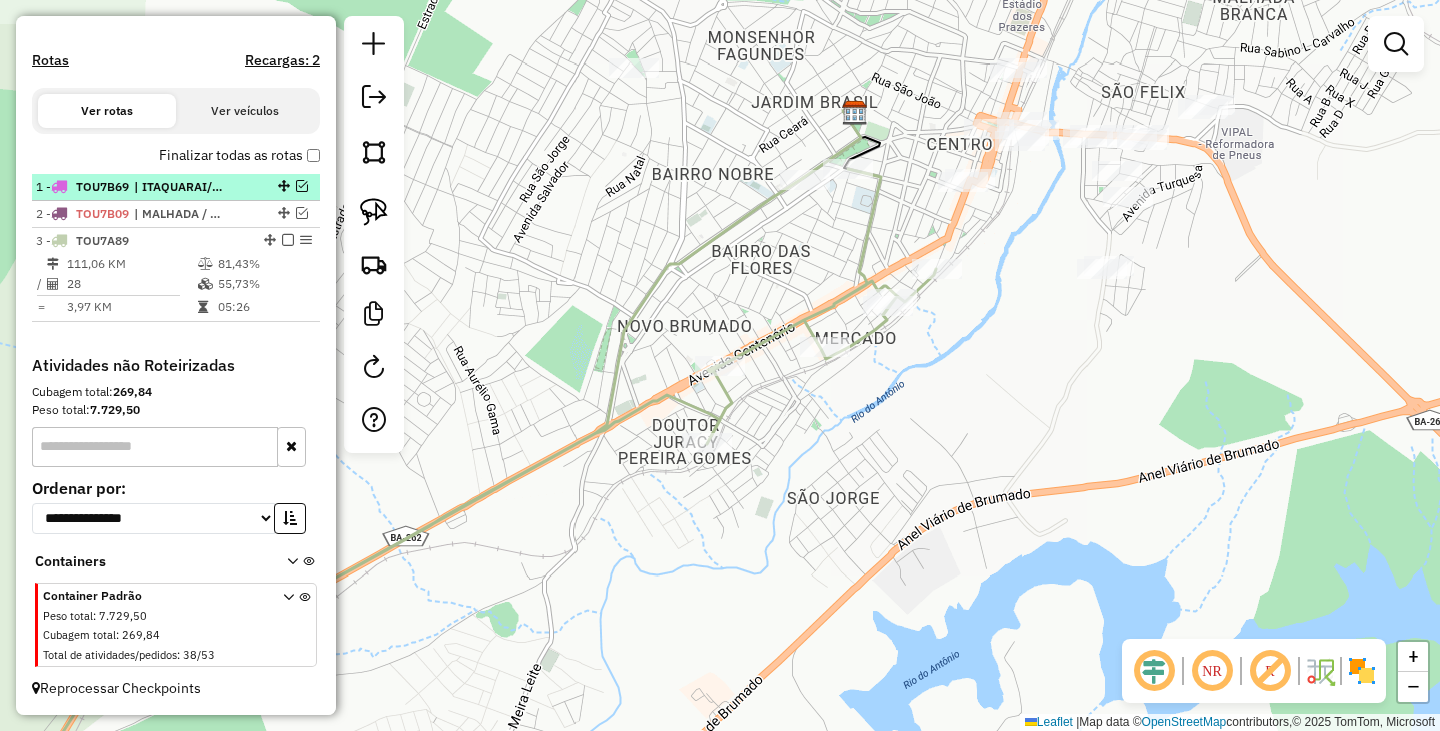 scroll, scrollTop: 525, scrollLeft: 0, axis: vertical 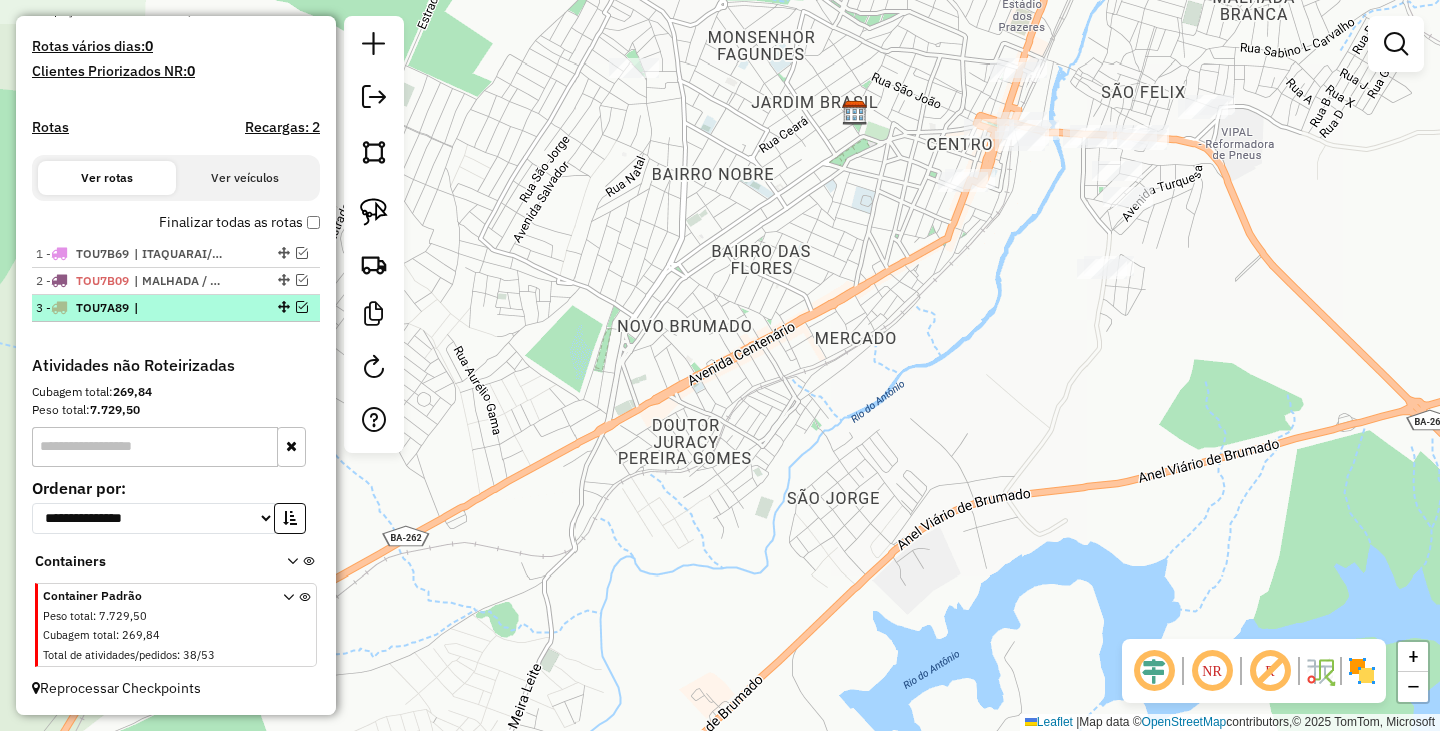 click at bounding box center (302, 307) 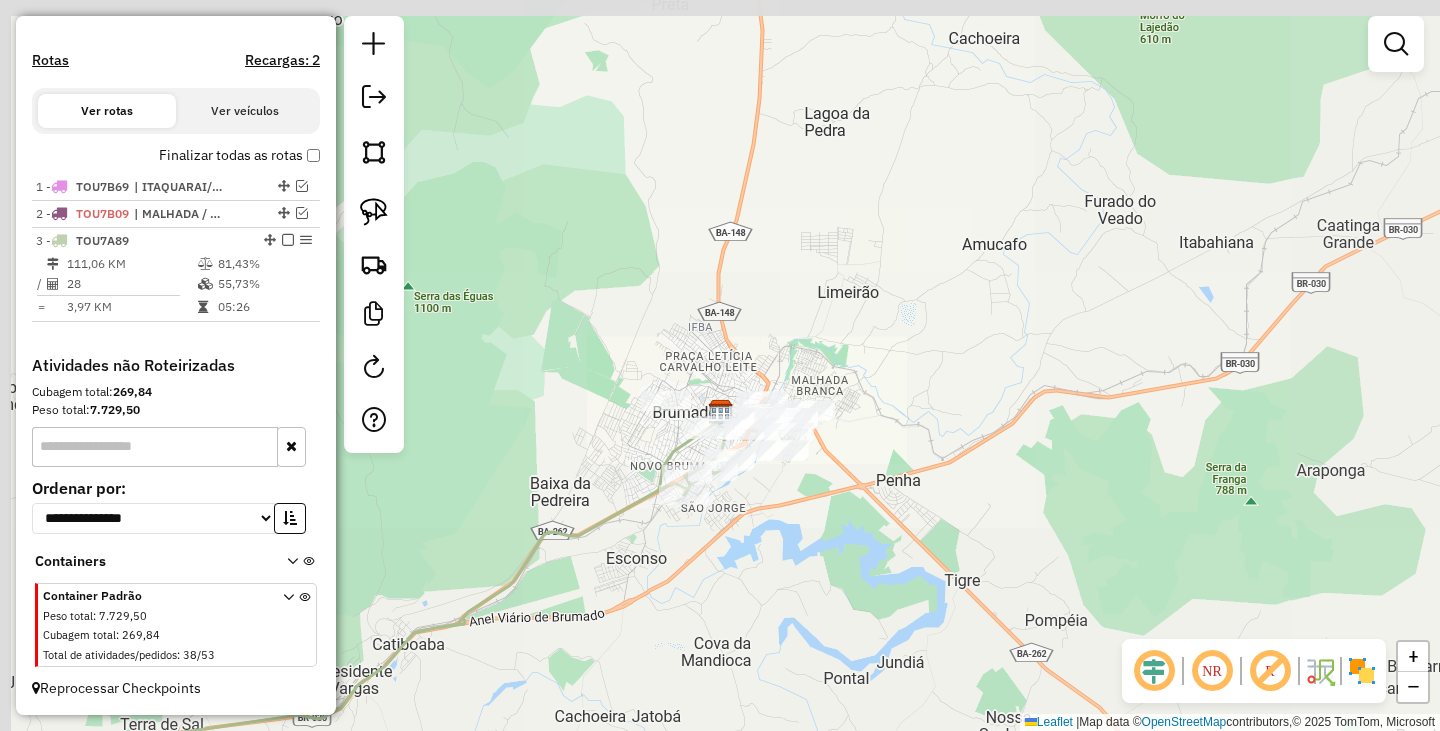 drag, startPoint x: 542, startPoint y: 556, endPoint x: 1328, endPoint y: 387, distance: 803.9633 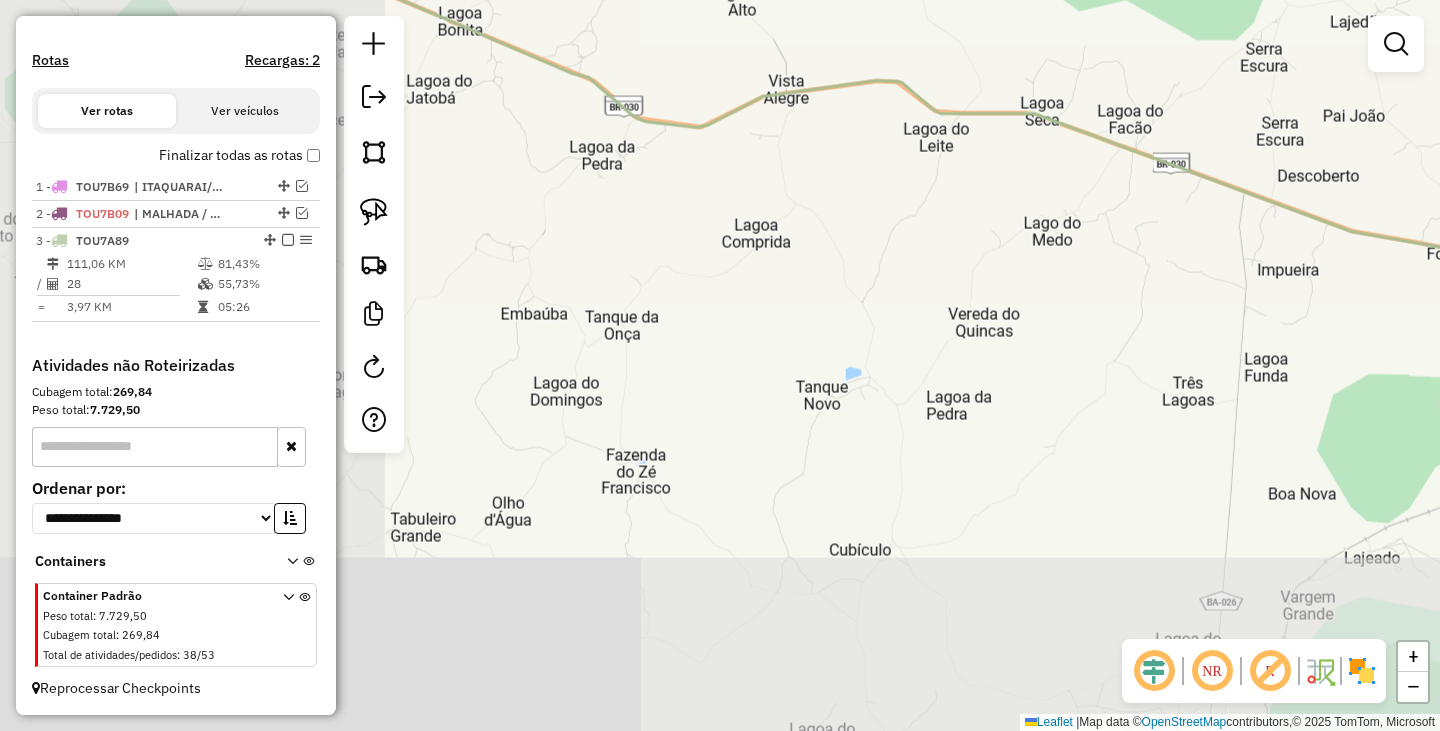 drag, startPoint x: 875, startPoint y: 518, endPoint x: 1002, endPoint y: 333, distance: 224.39697 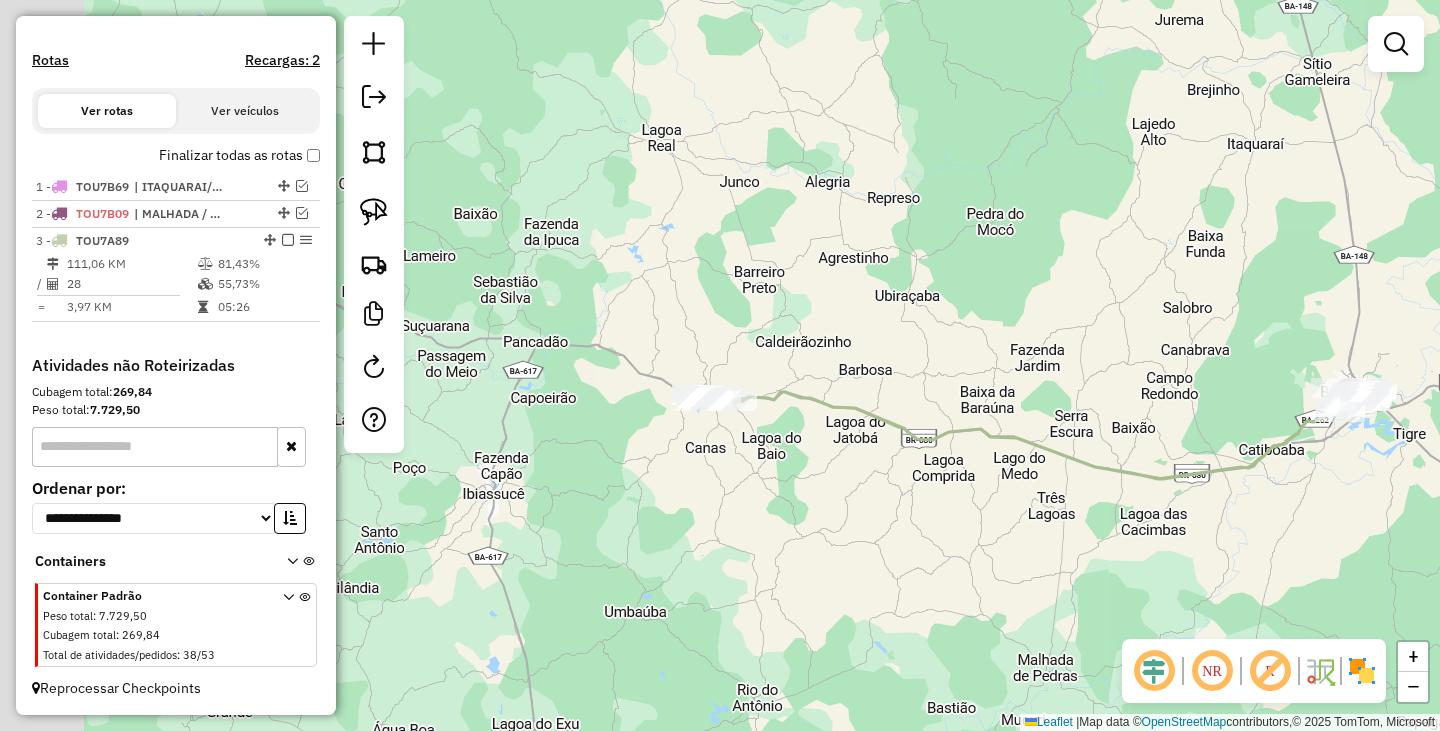 drag, startPoint x: 835, startPoint y: 362, endPoint x: 951, endPoint y: 463, distance: 153.80832 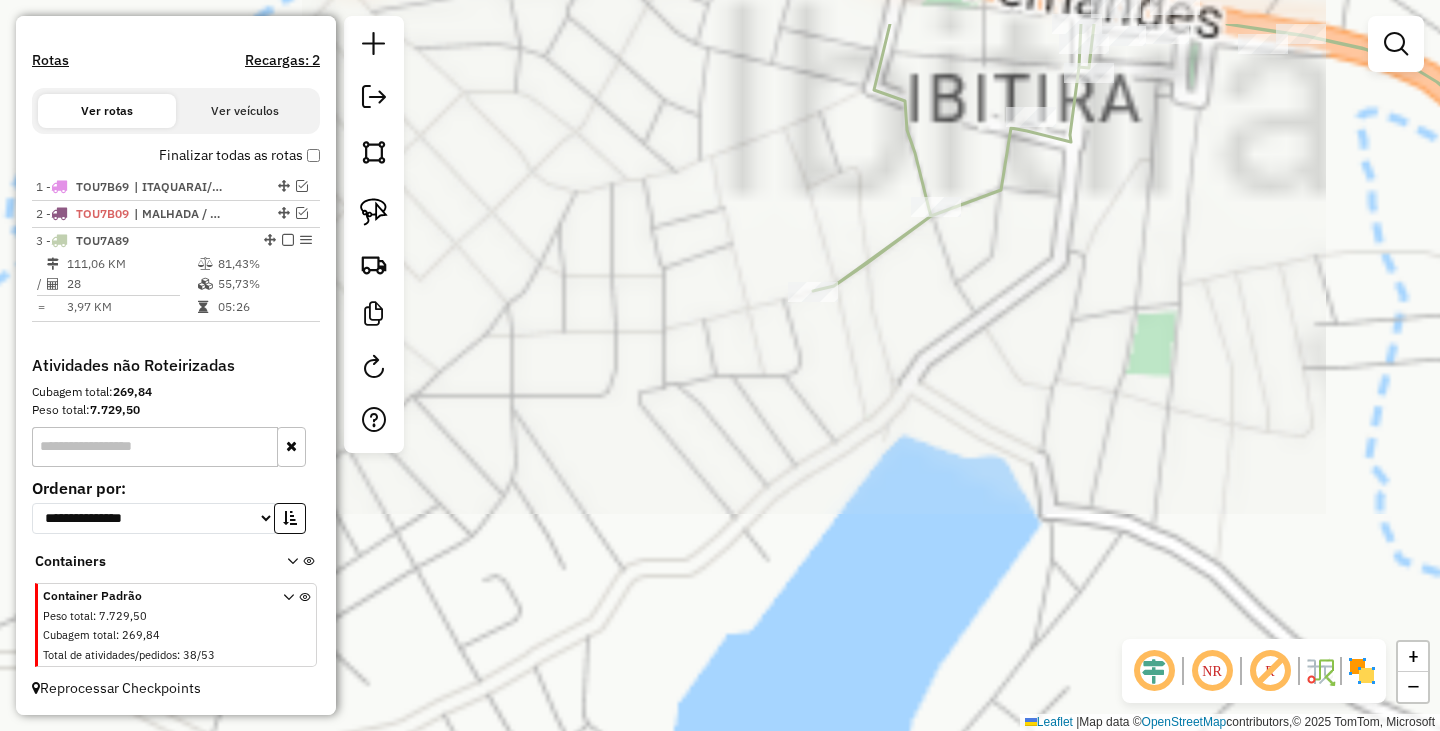 drag, startPoint x: 604, startPoint y: 244, endPoint x: 642, endPoint y: 573, distance: 331.18726 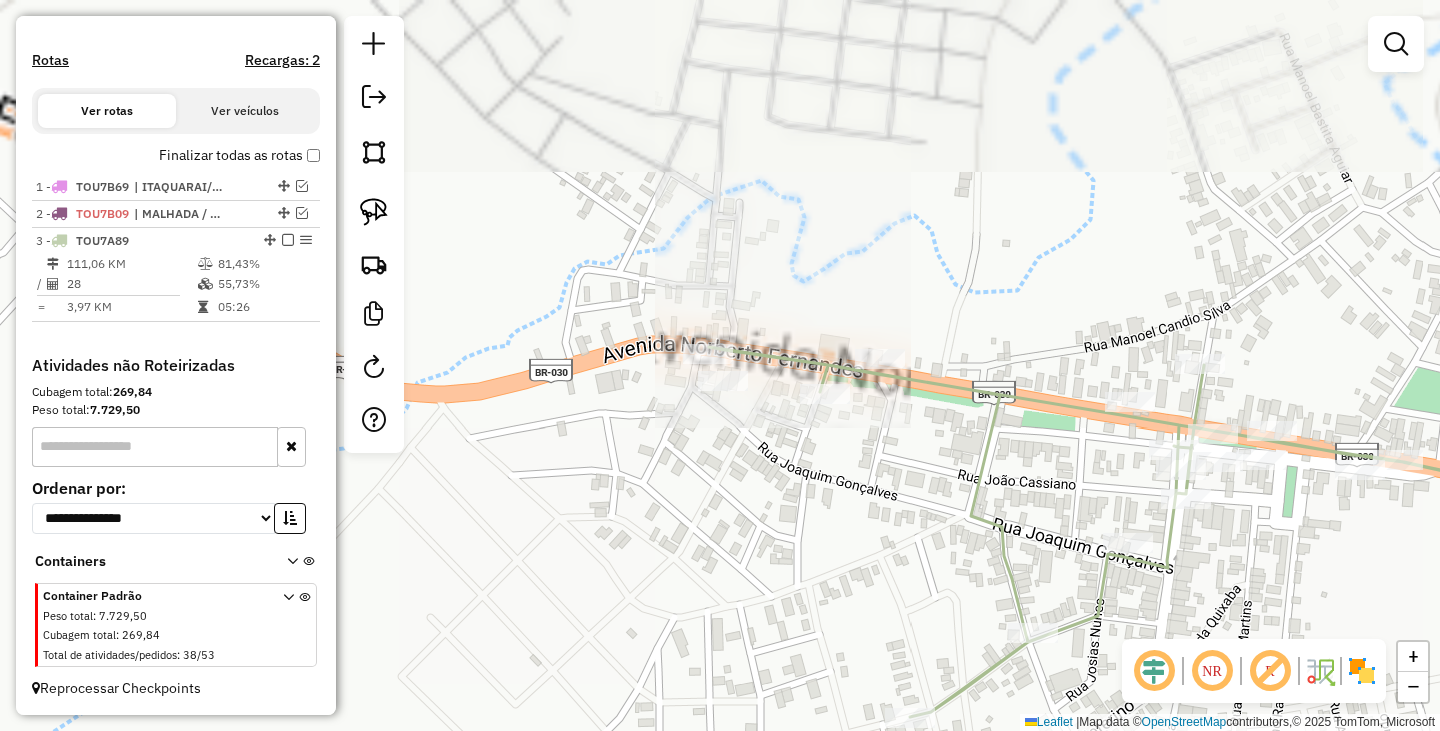 drag, startPoint x: 683, startPoint y: 542, endPoint x: 699, endPoint y: 558, distance: 22.627417 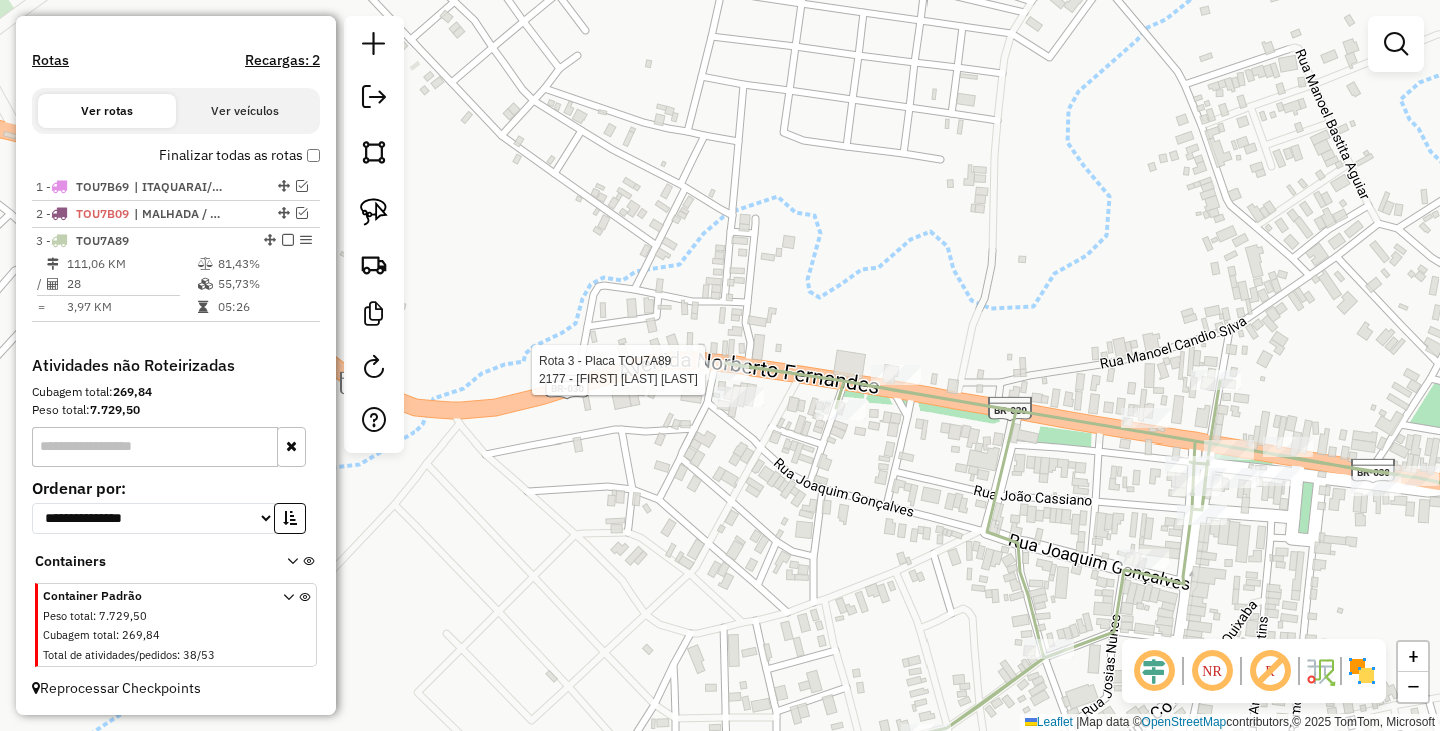 select on "**********" 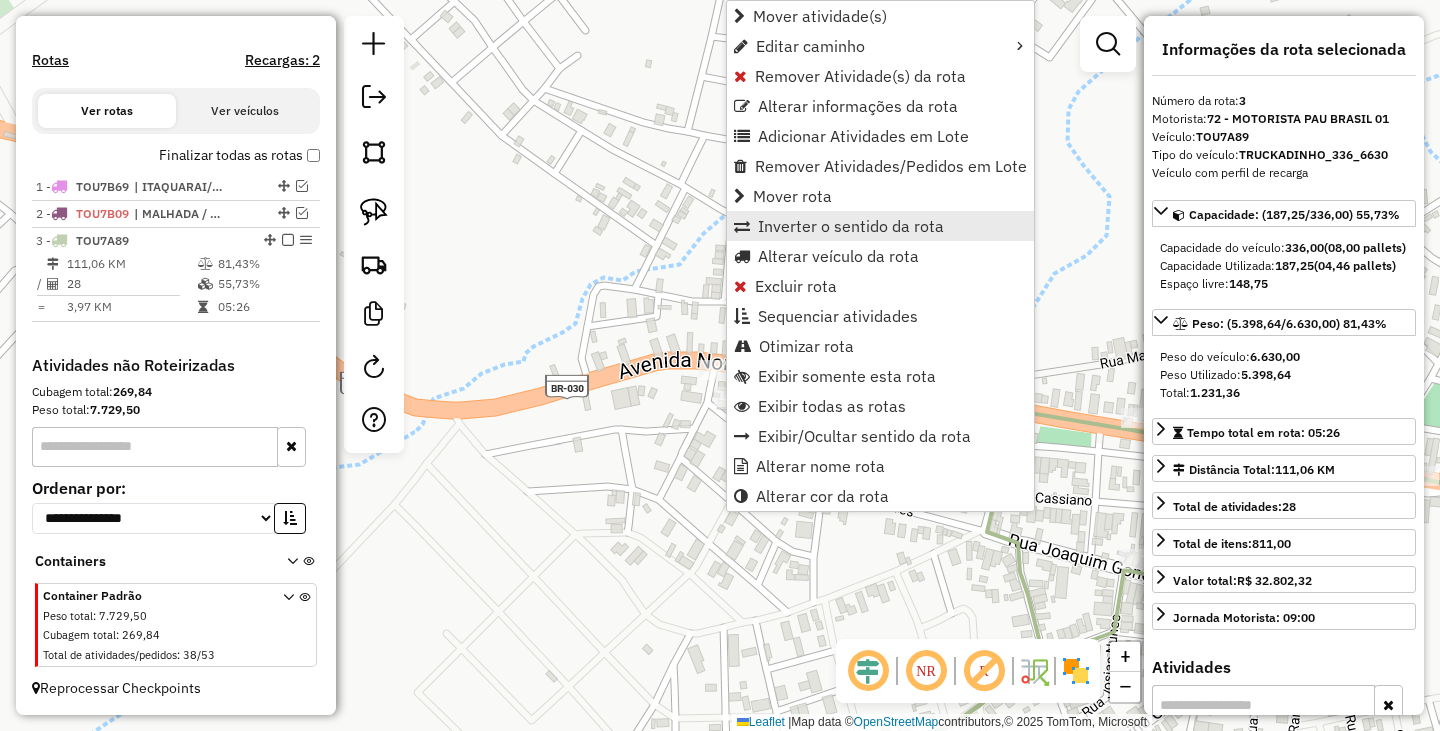 click on "Inverter o sentido da rota" at bounding box center [851, 226] 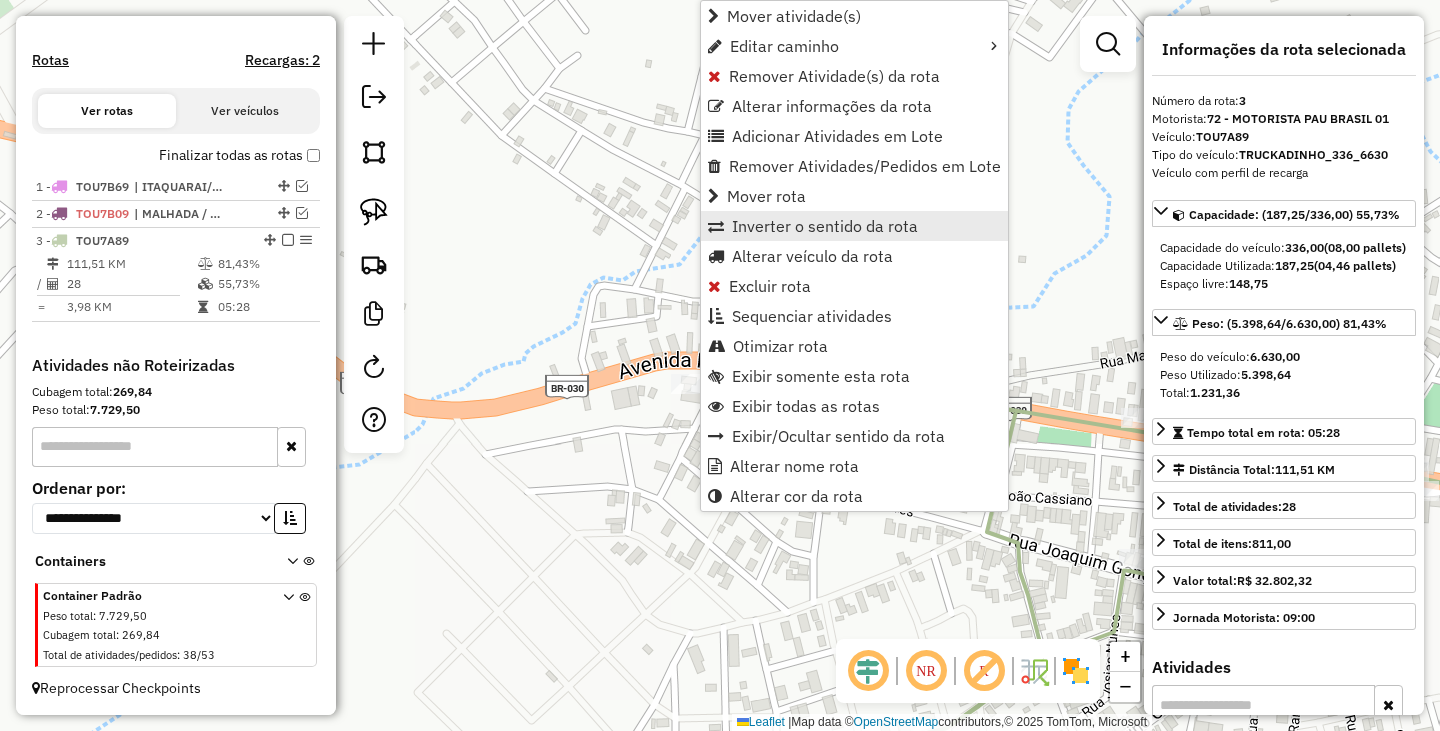 click on "Inverter o sentido da rota" at bounding box center (825, 226) 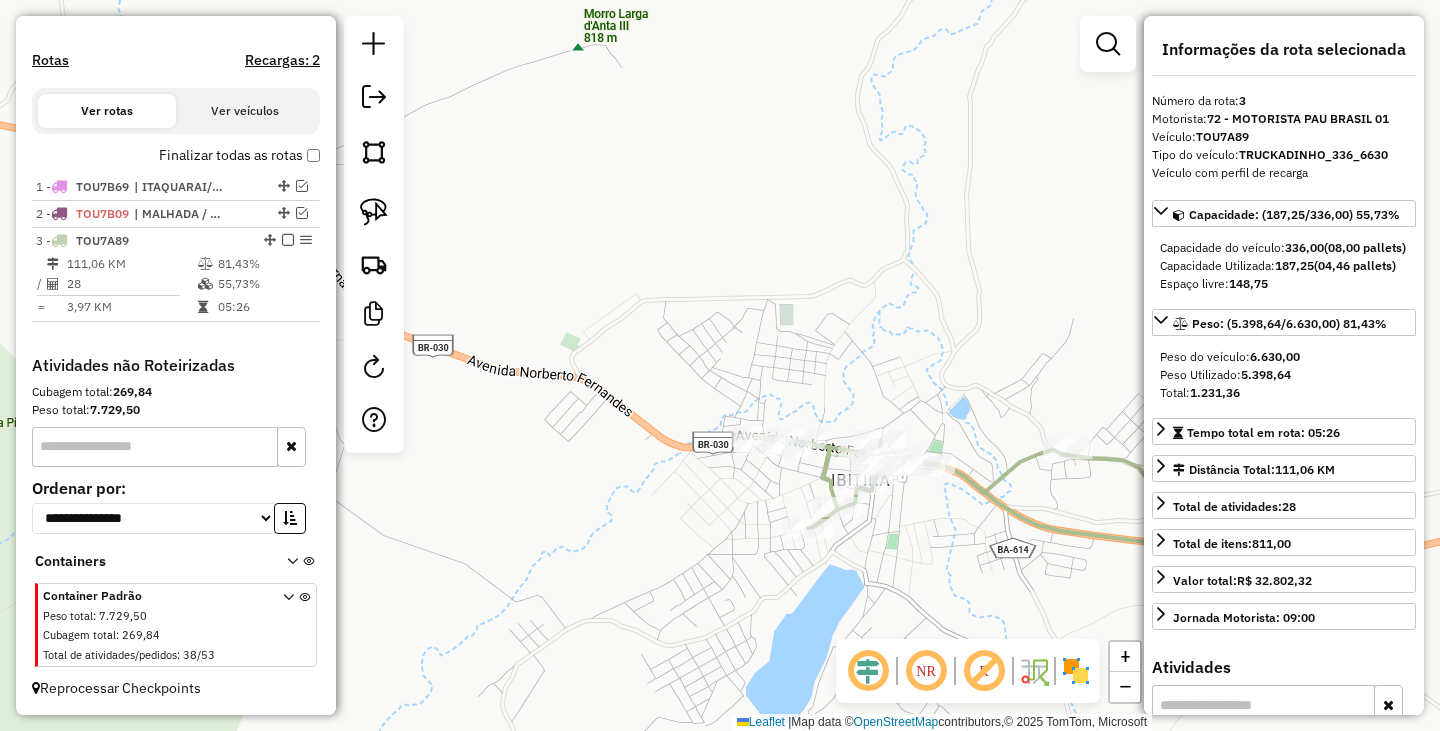 drag, startPoint x: 1017, startPoint y: 505, endPoint x: 727, endPoint y: 459, distance: 293.6256 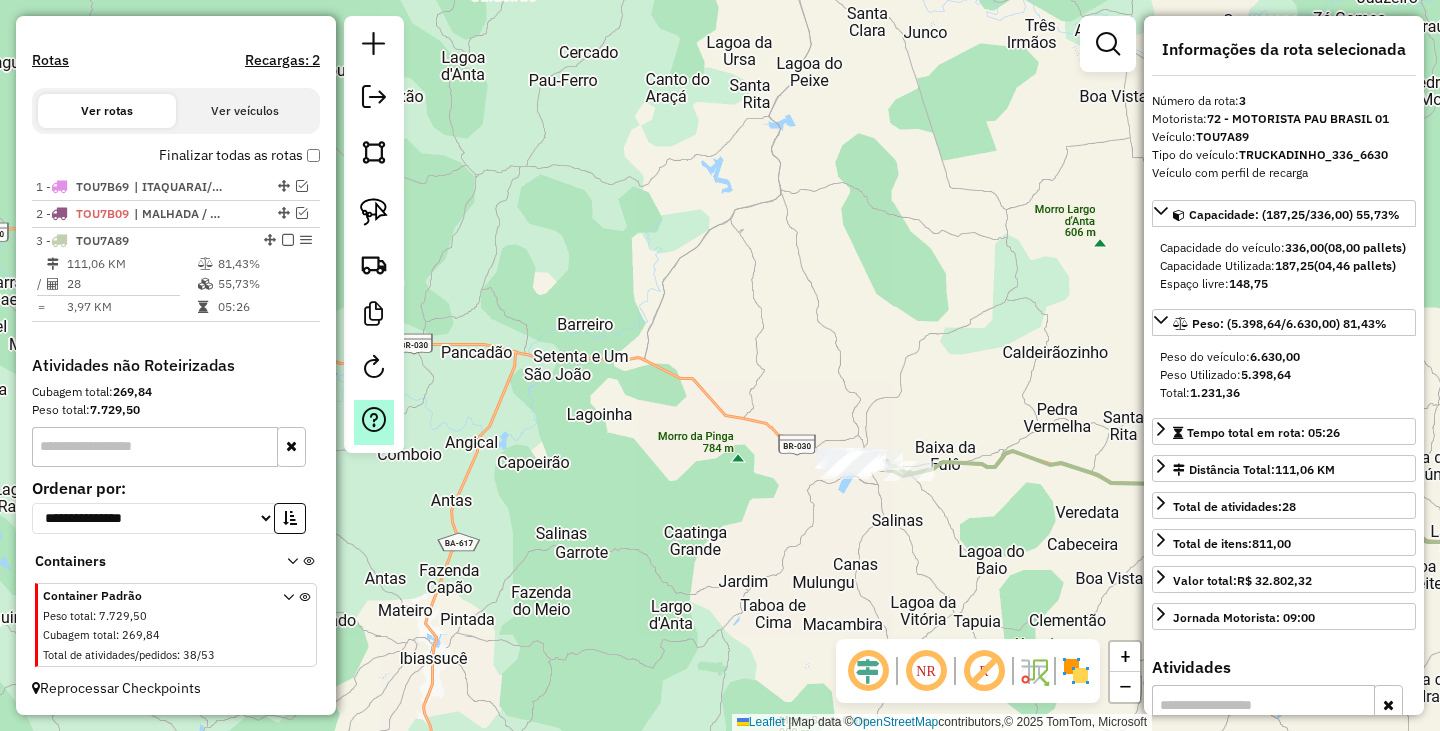 drag, startPoint x: 843, startPoint y: 441, endPoint x: 377, endPoint y: 444, distance: 466.00964 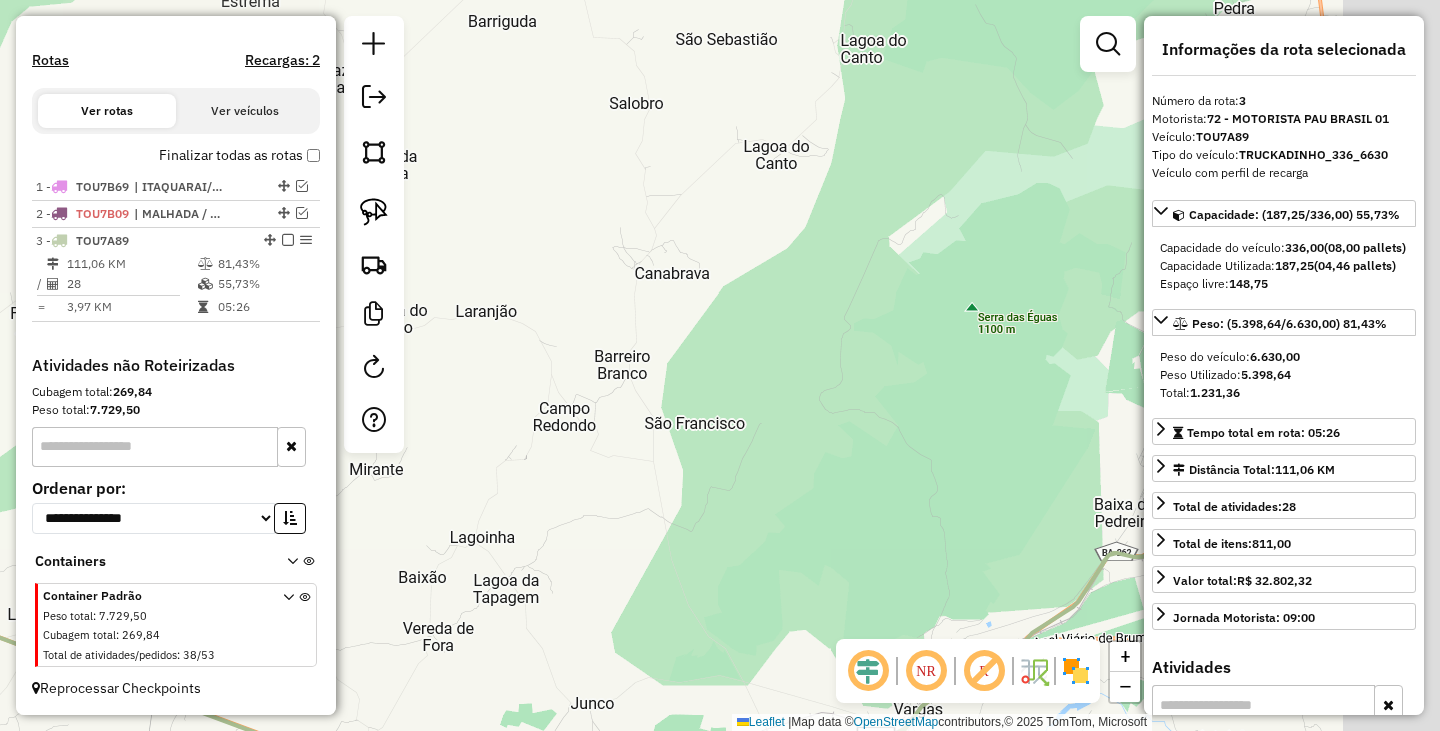 drag, startPoint x: 895, startPoint y: 453, endPoint x: 488, endPoint y: 402, distance: 410.1829 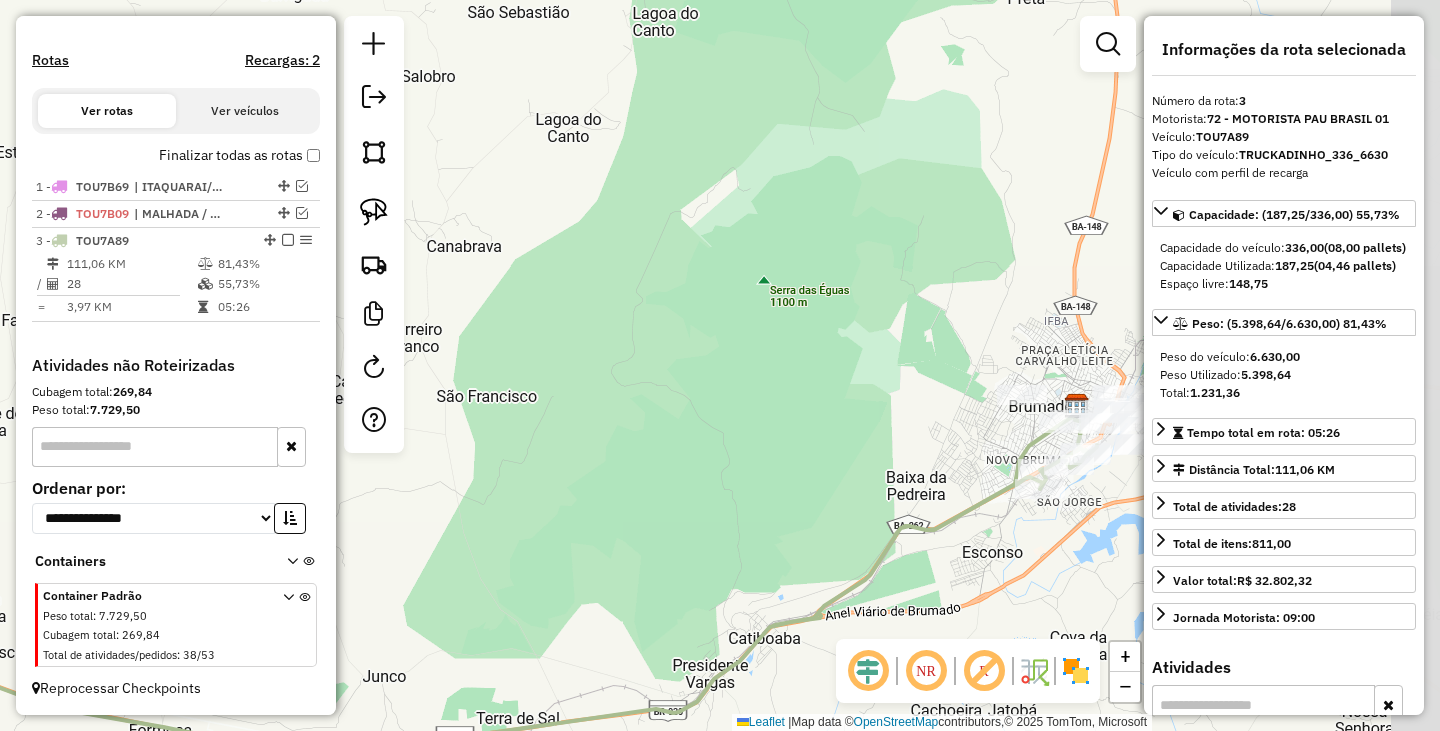 drag, startPoint x: 771, startPoint y: 441, endPoint x: 566, endPoint y: 437, distance: 205.03902 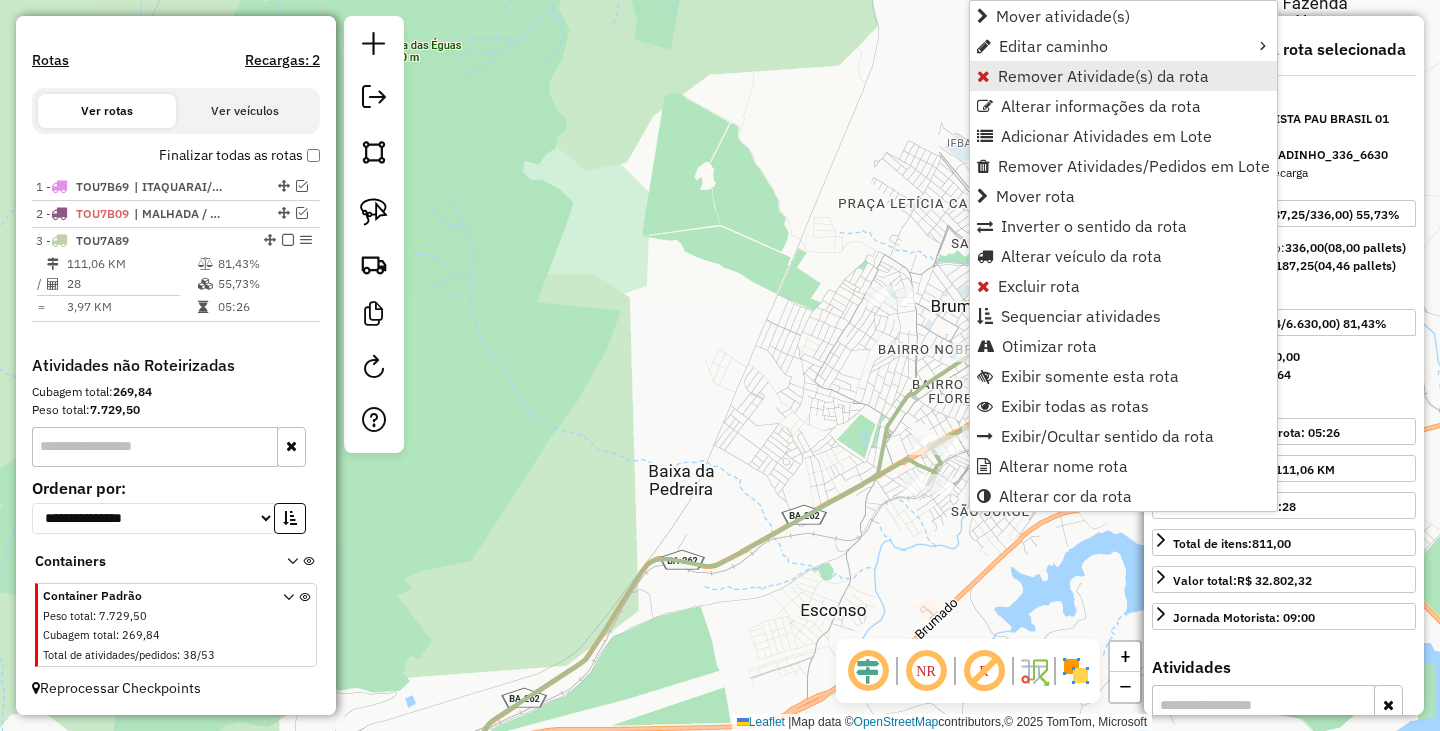 click on "Remover Atividade(s) da rota" at bounding box center (1103, 76) 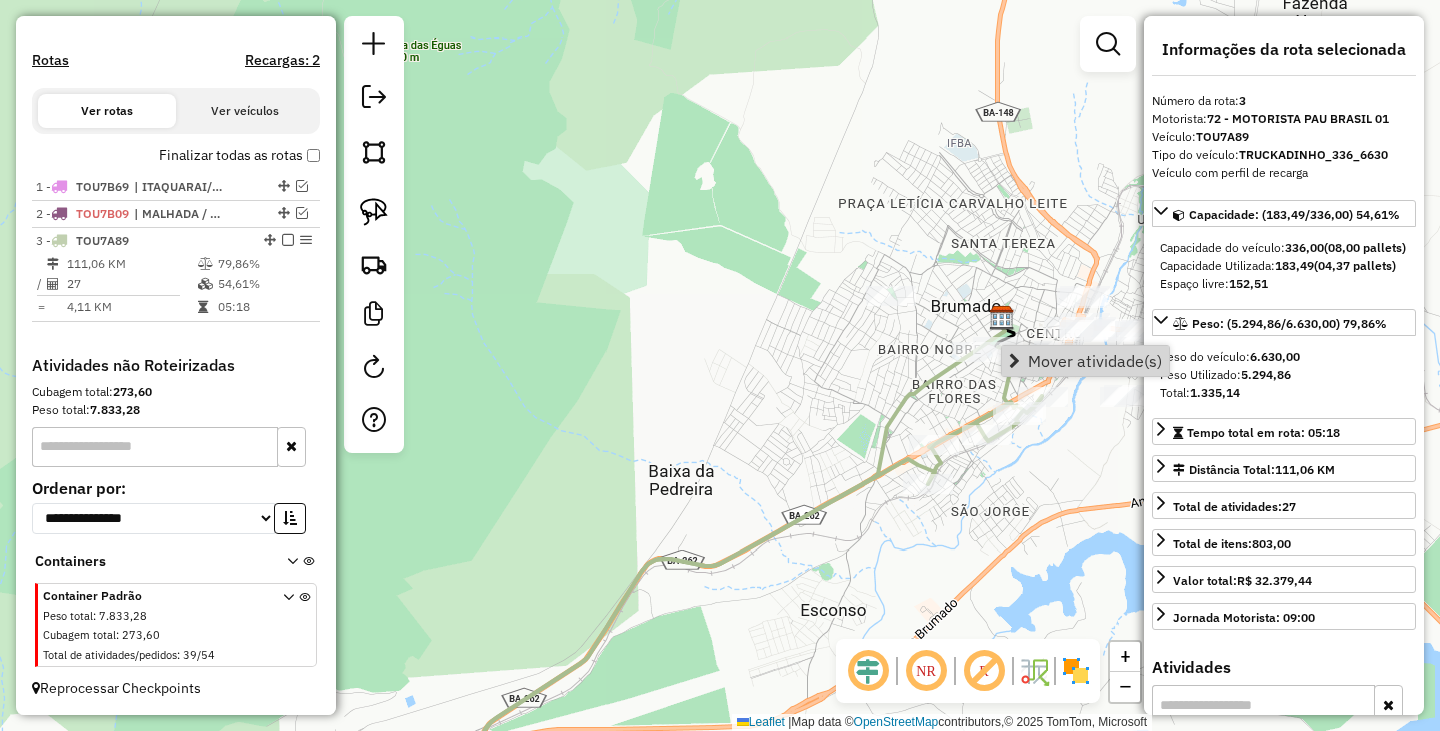 click 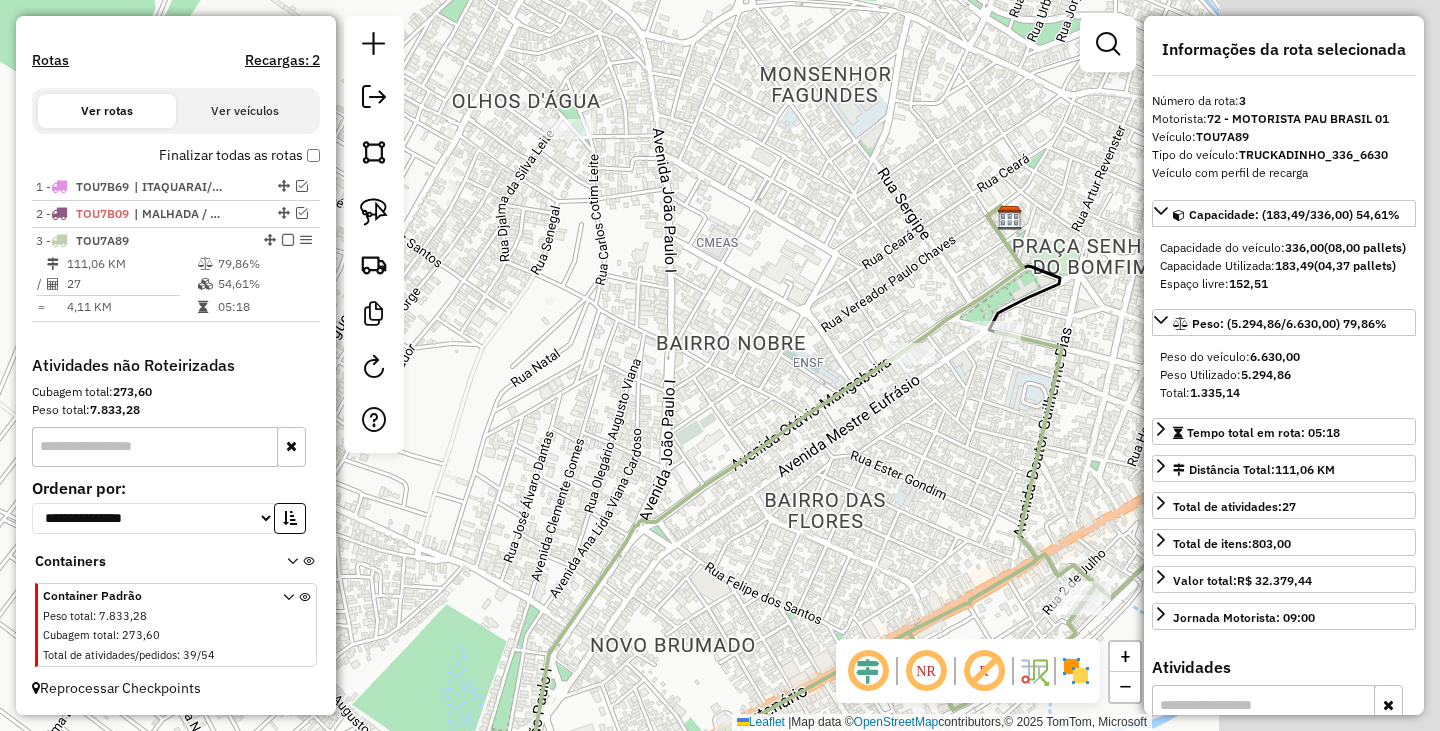 drag, startPoint x: 1018, startPoint y: 355, endPoint x: 664, endPoint y: 453, distance: 367.31458 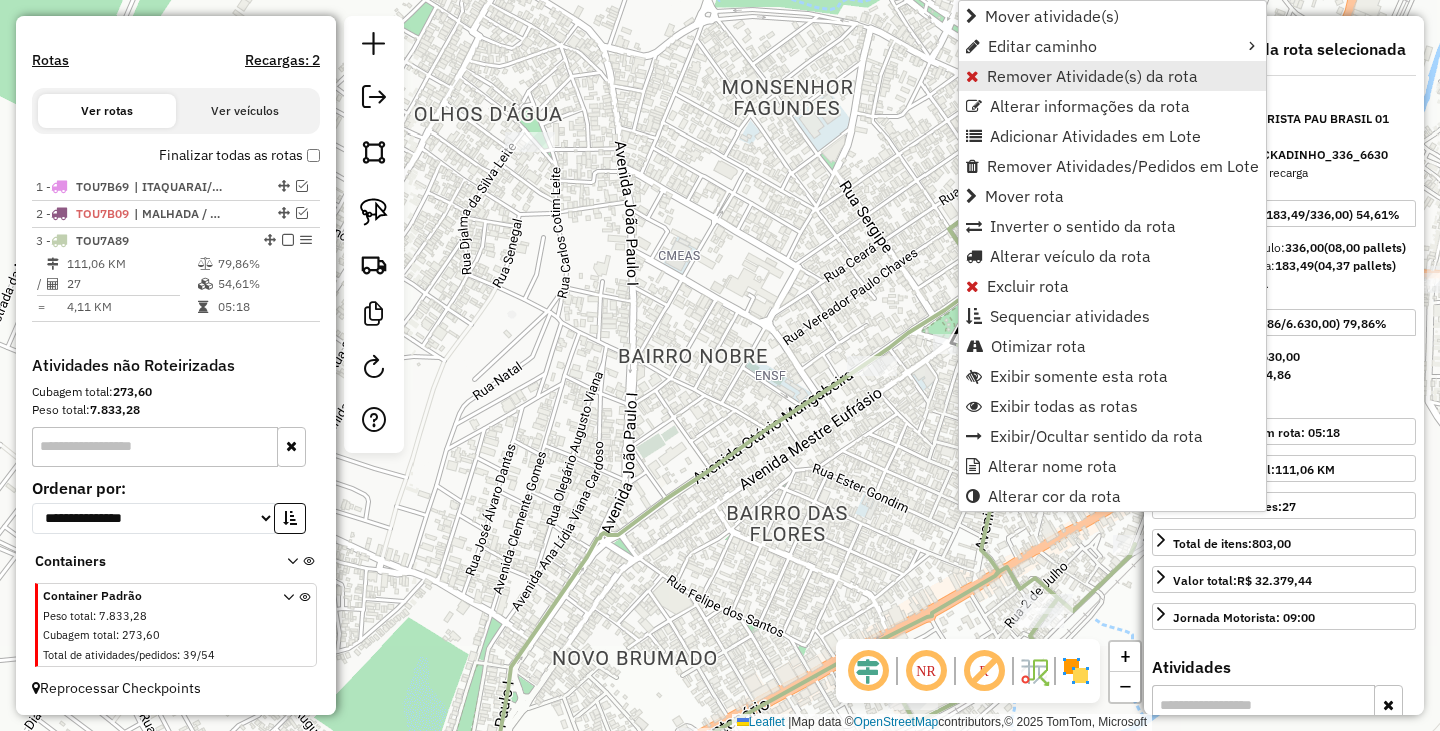 click on "Remover Atividade(s) da rota" at bounding box center [1092, 76] 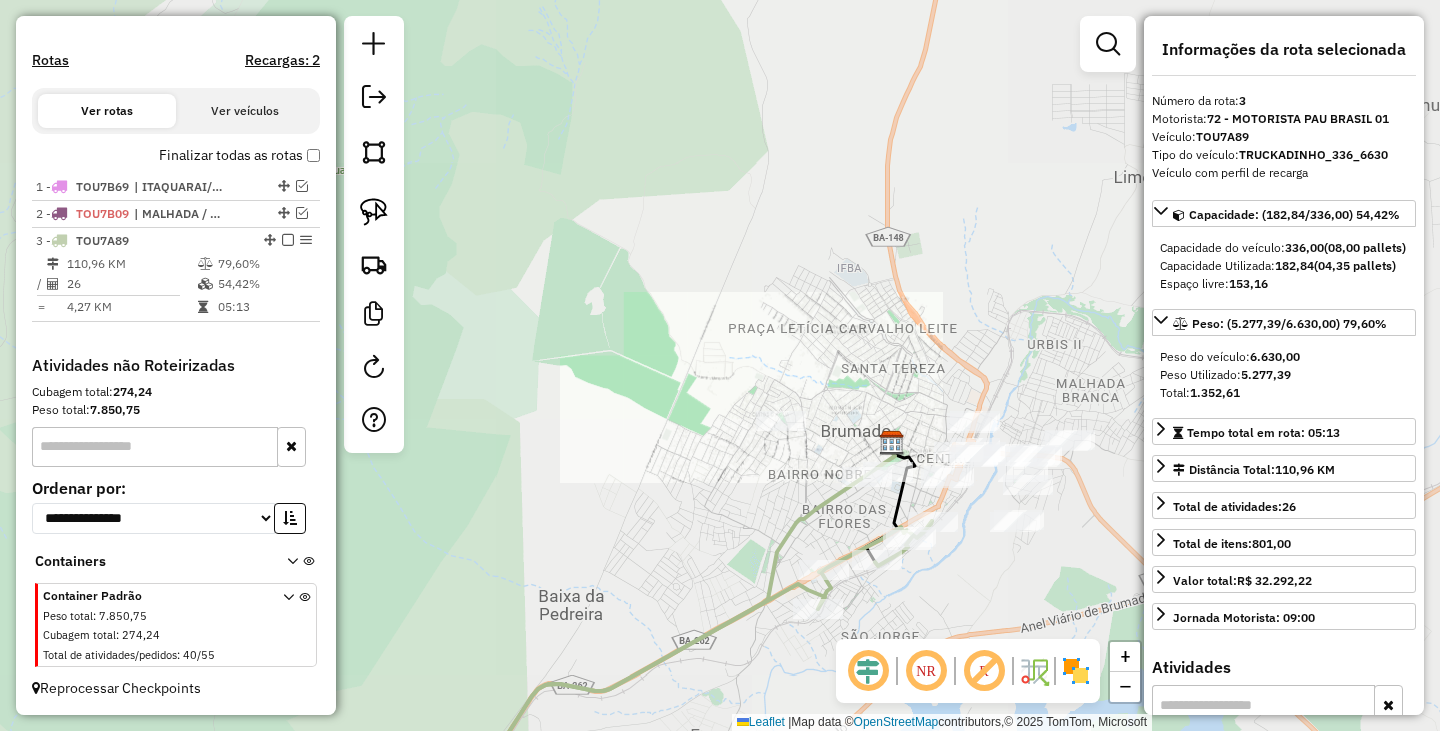 drag, startPoint x: 756, startPoint y: 598, endPoint x: 902, endPoint y: 260, distance: 368.18472 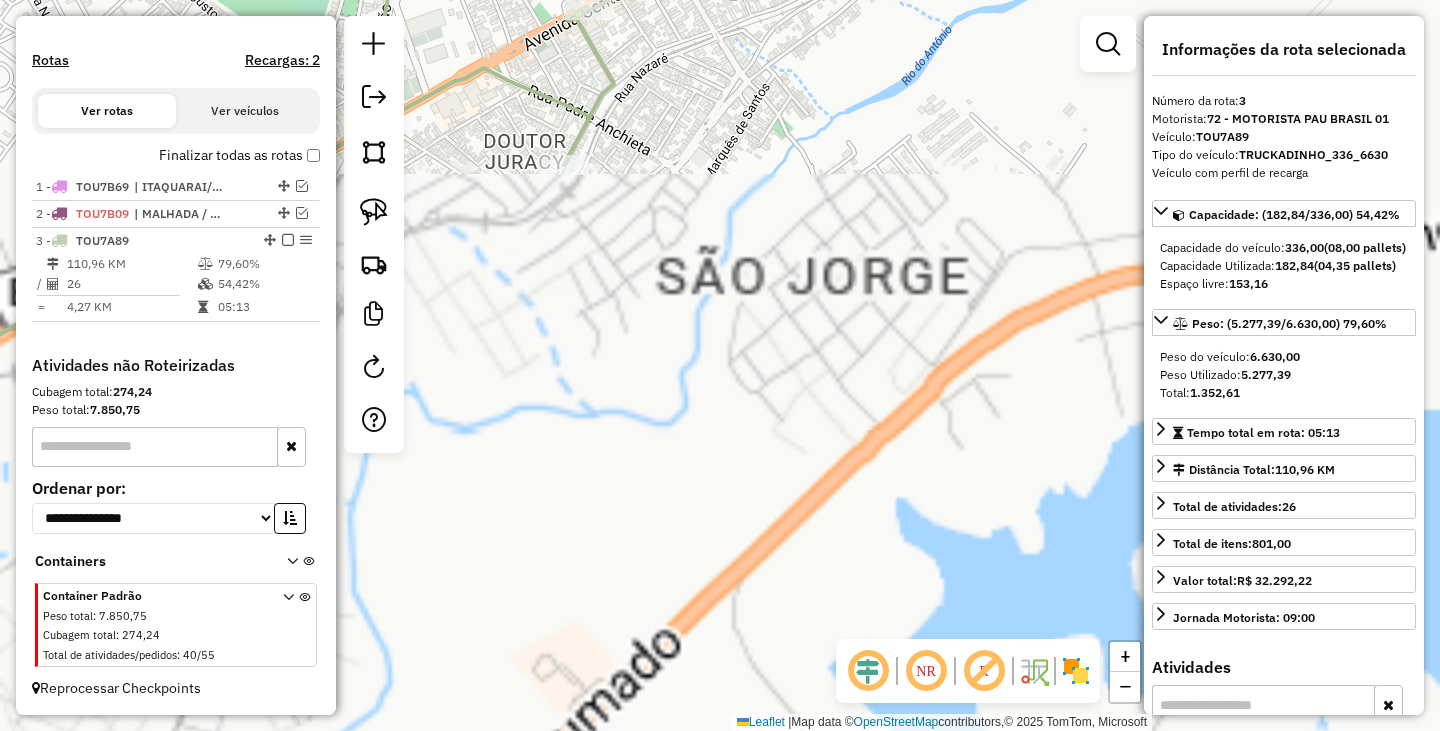 drag, startPoint x: 1006, startPoint y: 232, endPoint x: 927, endPoint y: 684, distance: 458.85184 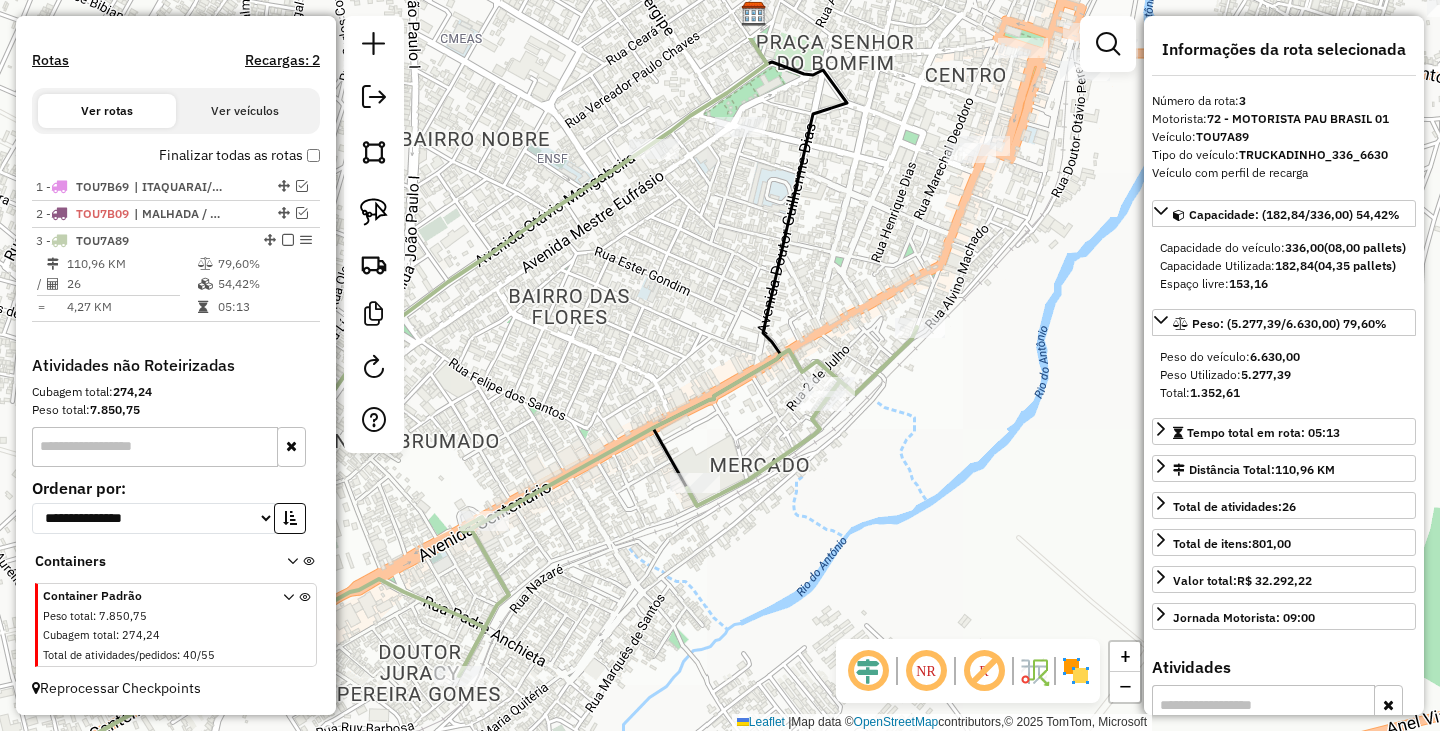 drag, startPoint x: 855, startPoint y: 371, endPoint x: 813, endPoint y: 482, distance: 118.680244 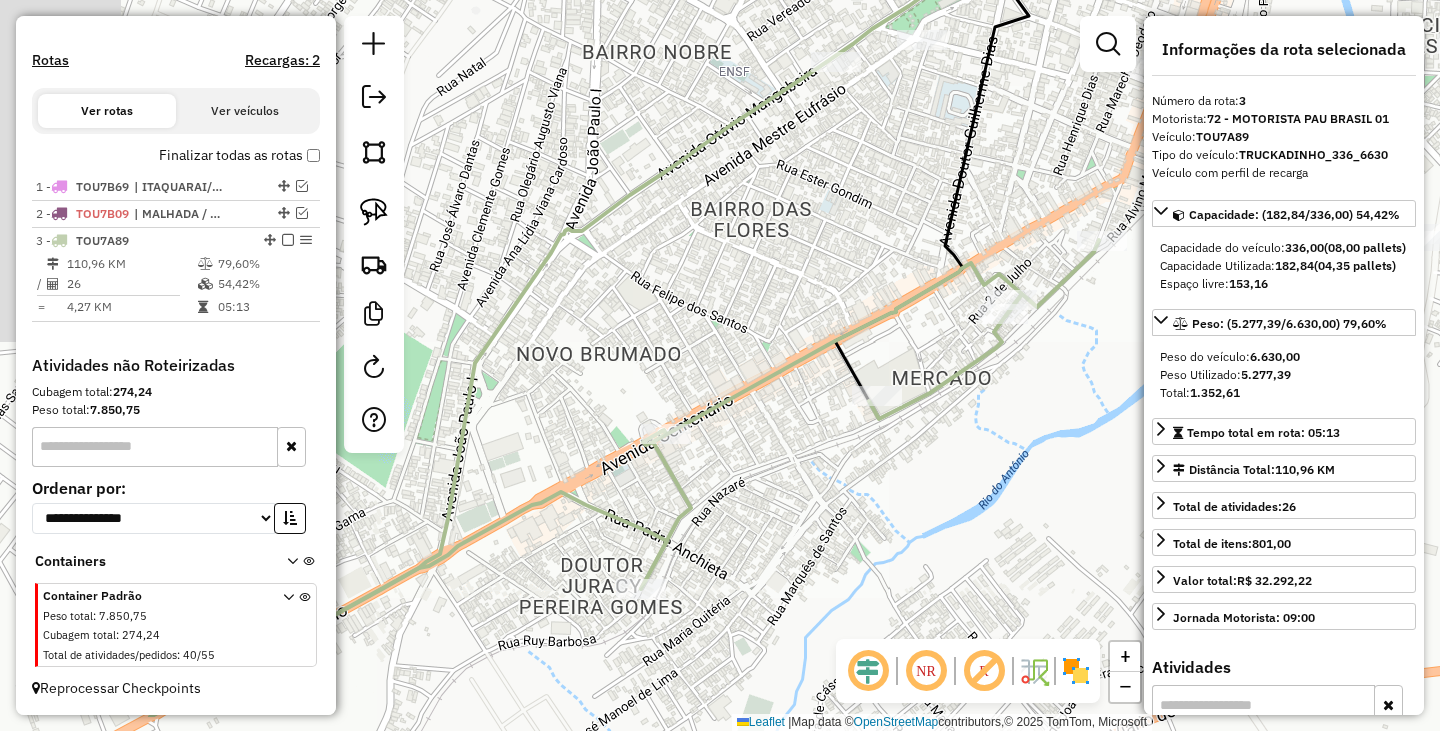 drag, startPoint x: 959, startPoint y: 389, endPoint x: 976, endPoint y: 371, distance: 24.758837 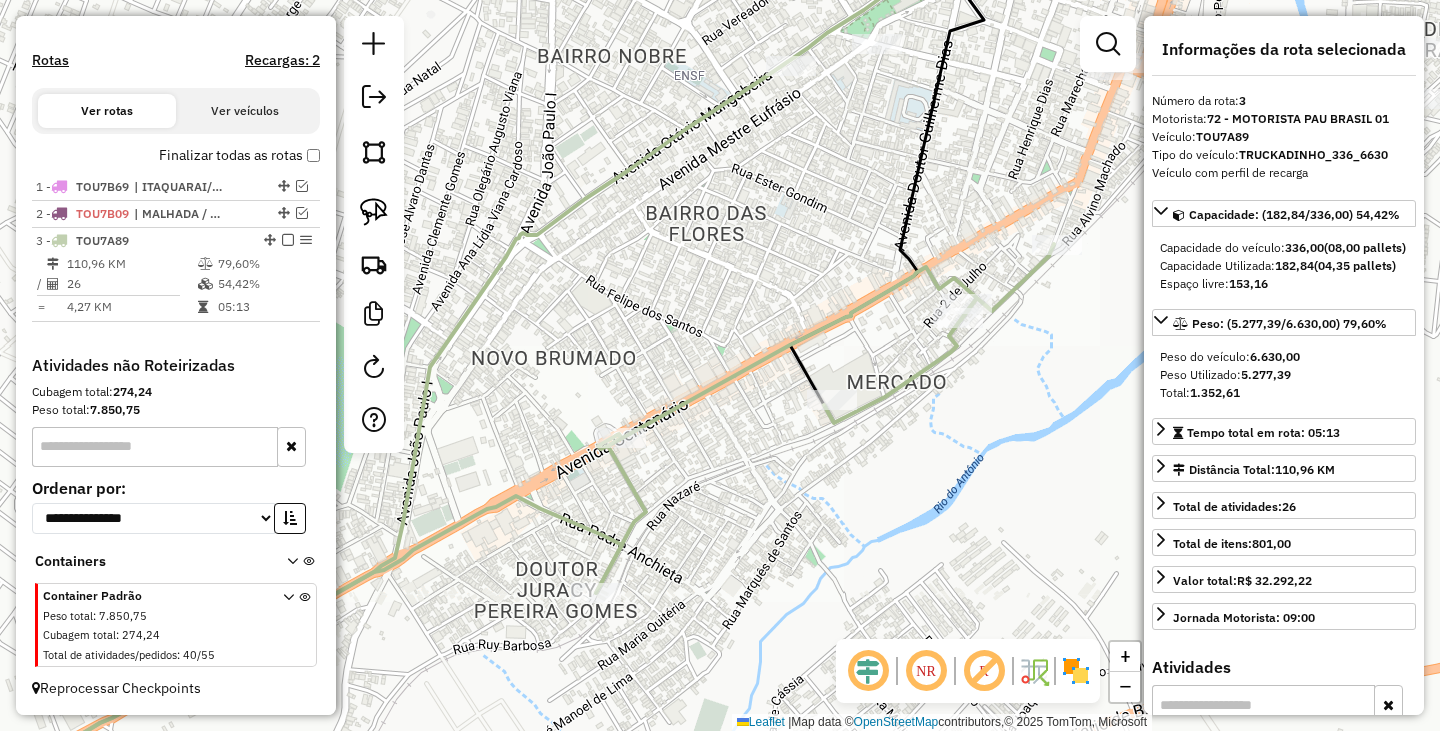 drag, startPoint x: 944, startPoint y: 401, endPoint x: 840, endPoint y: 434, distance: 109.11004 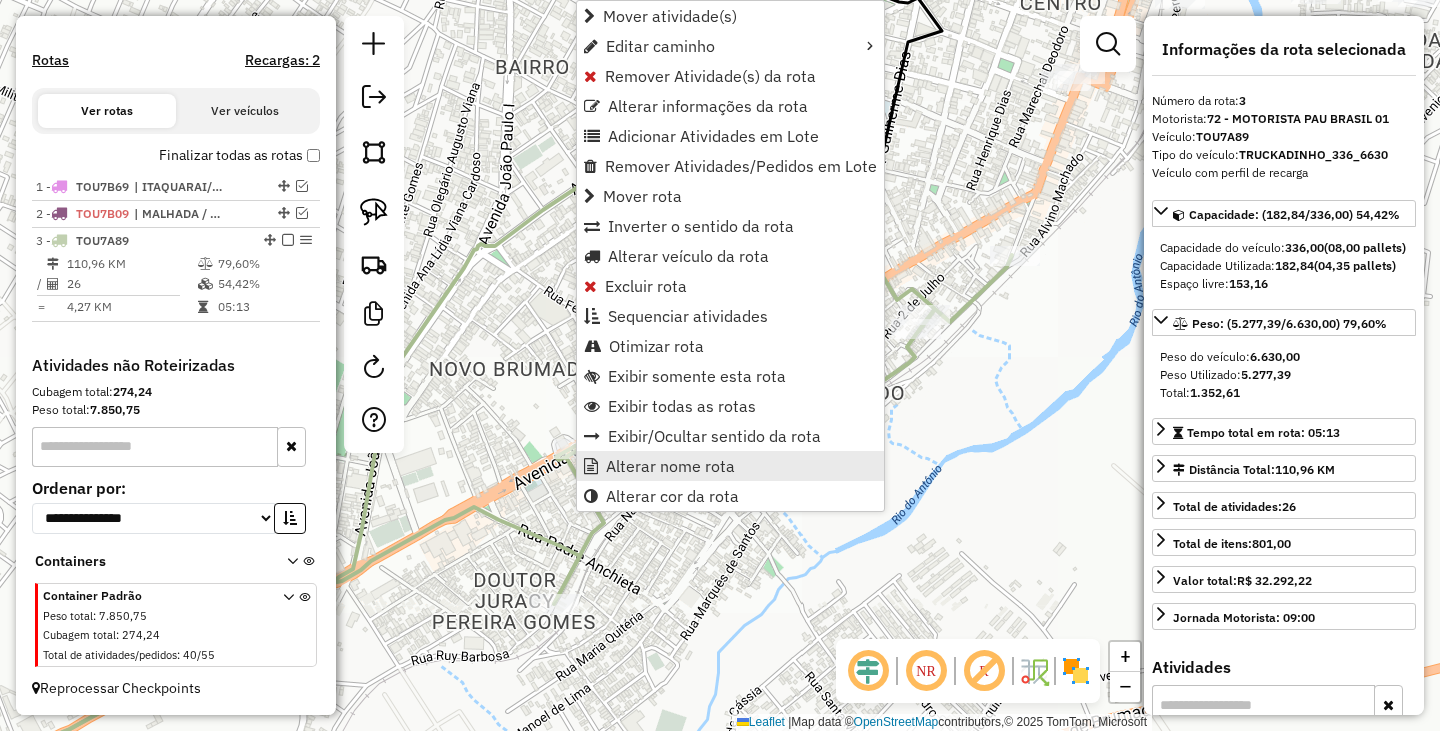 click on "Alterar nome rota" at bounding box center [670, 466] 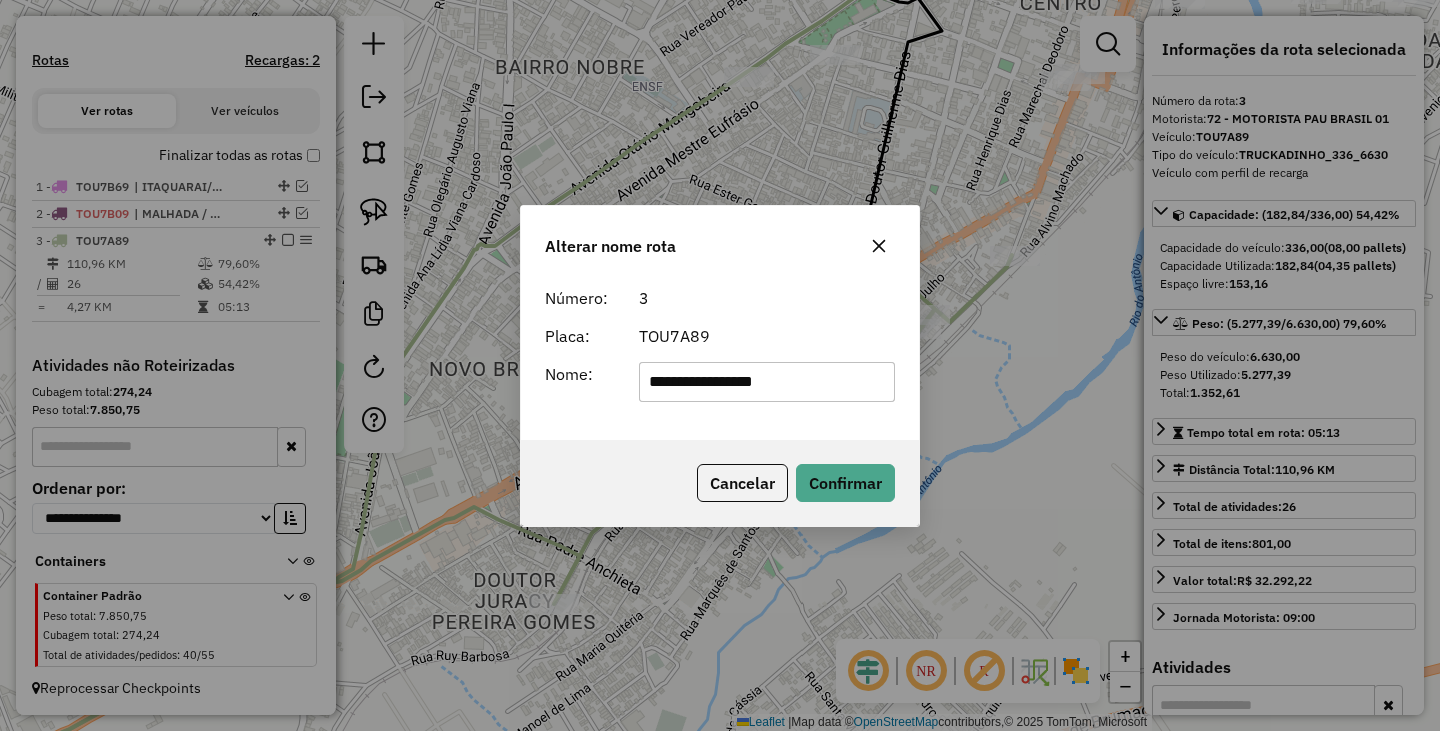 type on "**********" 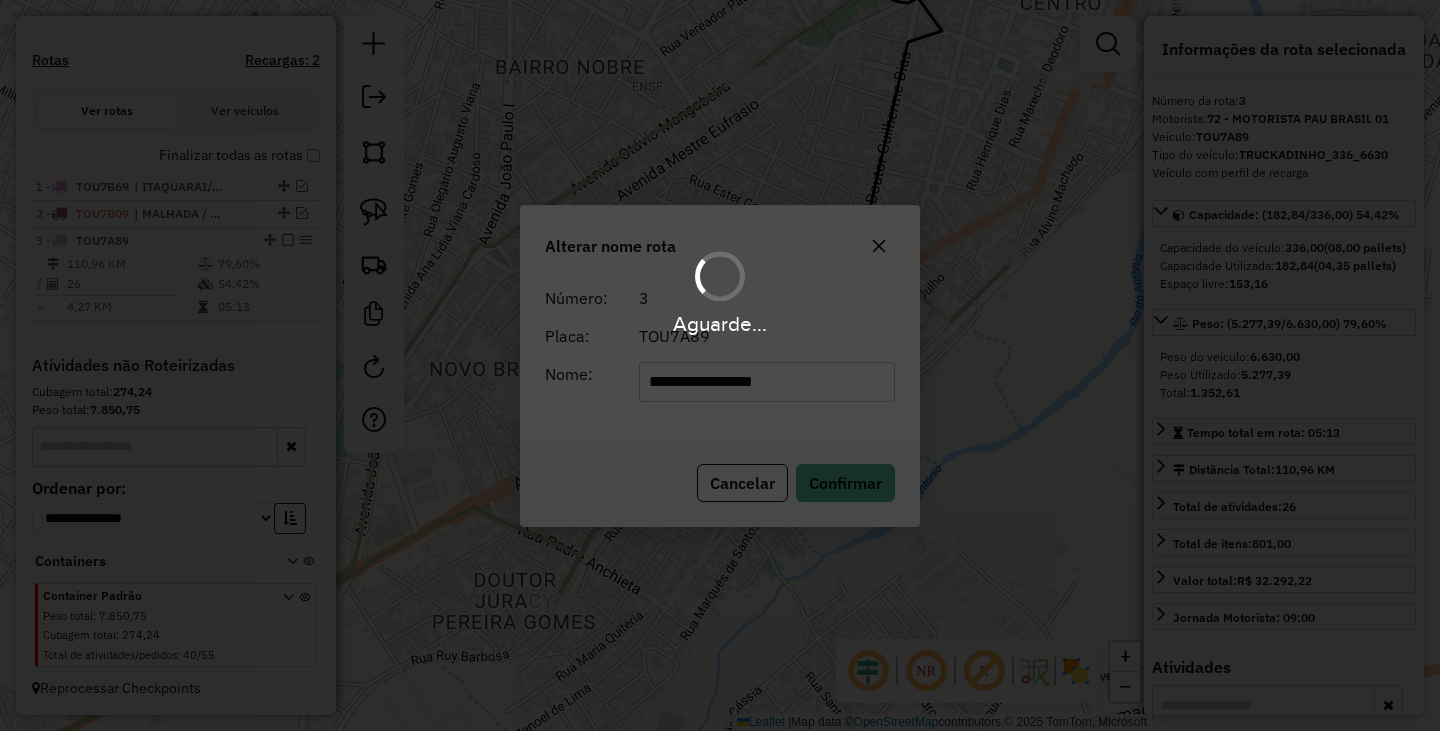 type 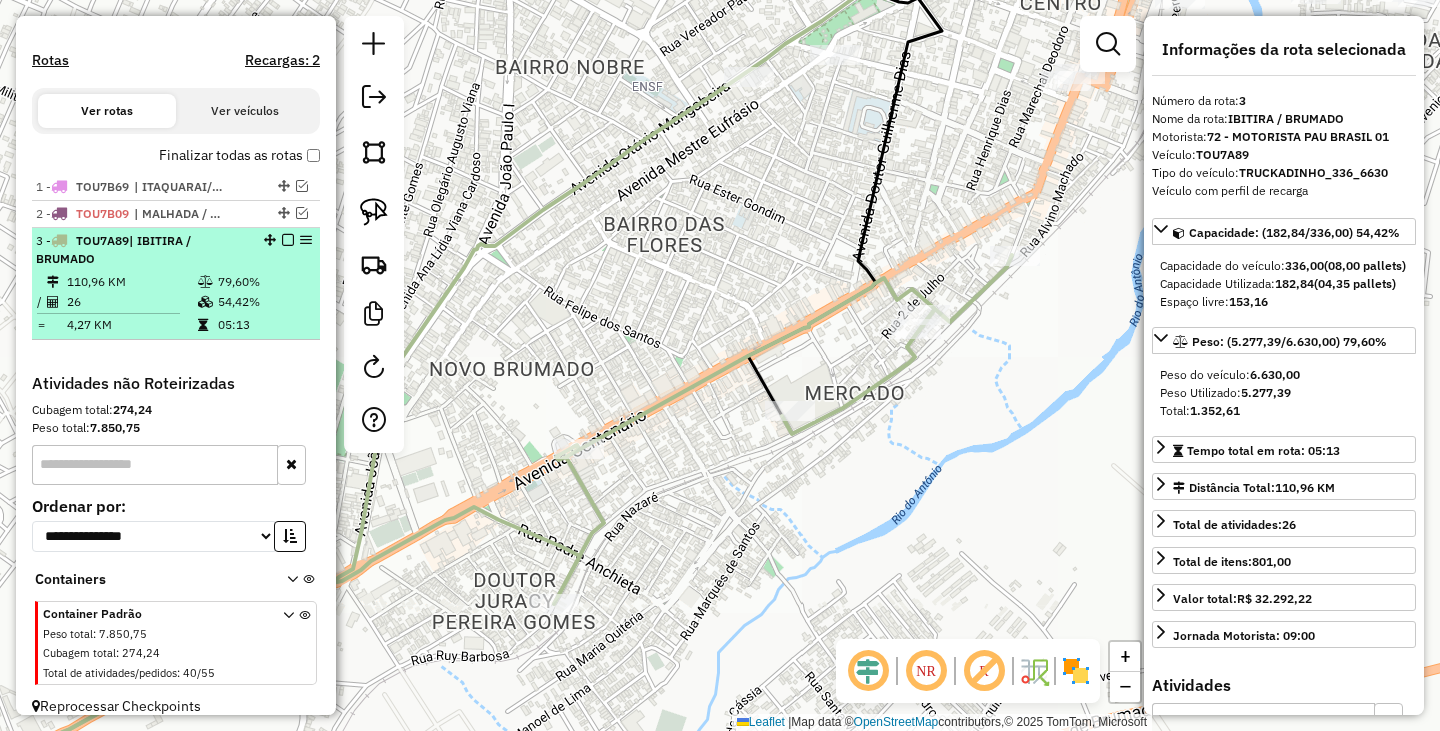 click at bounding box center (288, 240) 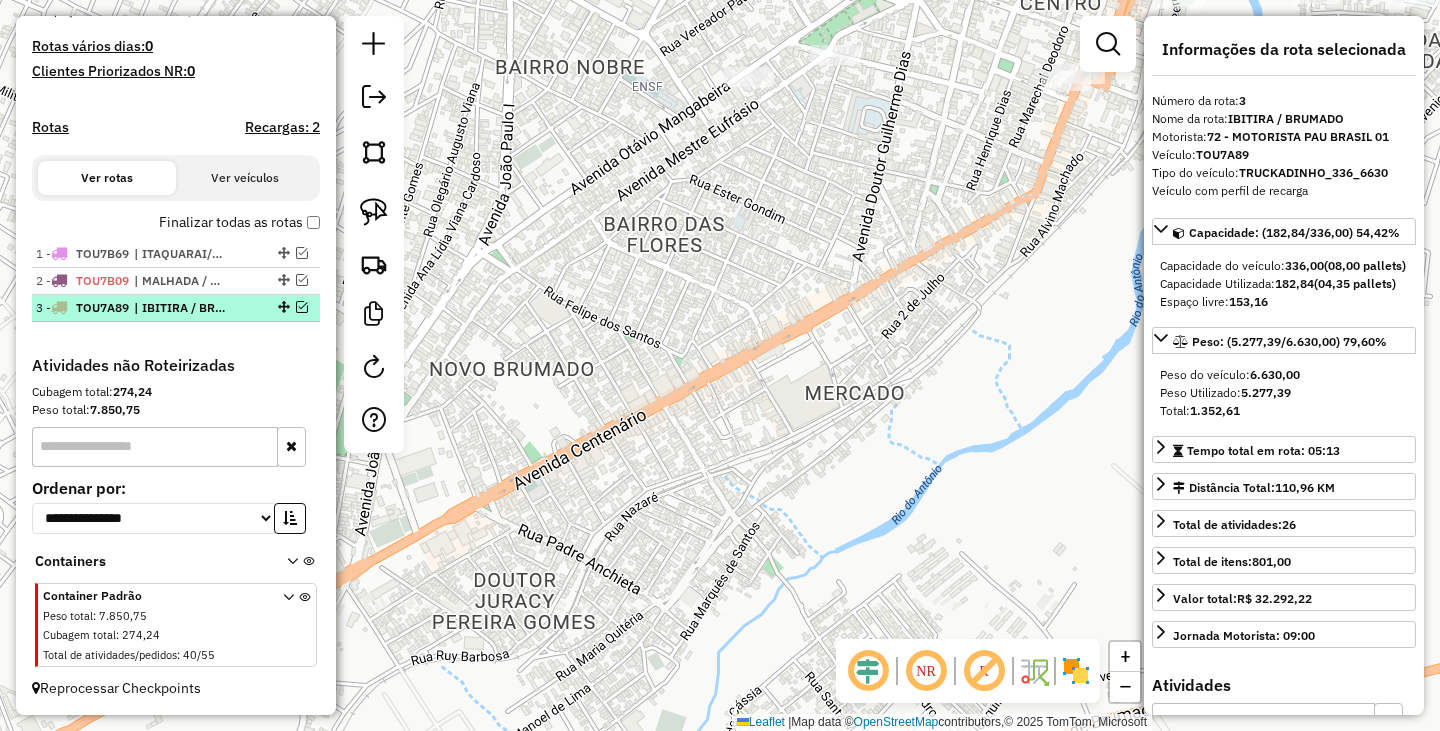 scroll, scrollTop: 525, scrollLeft: 0, axis: vertical 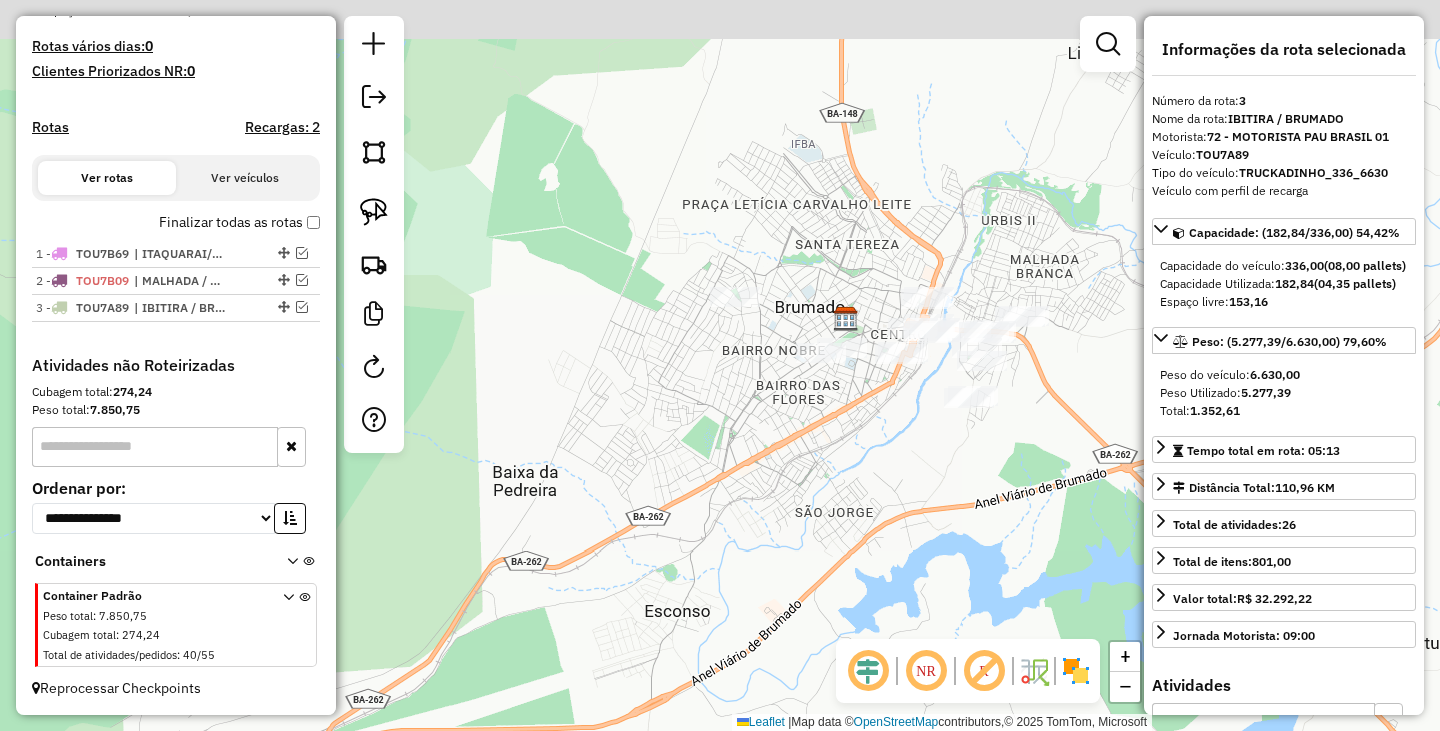 drag, startPoint x: 1000, startPoint y: 242, endPoint x: 802, endPoint y: 500, distance: 325.21994 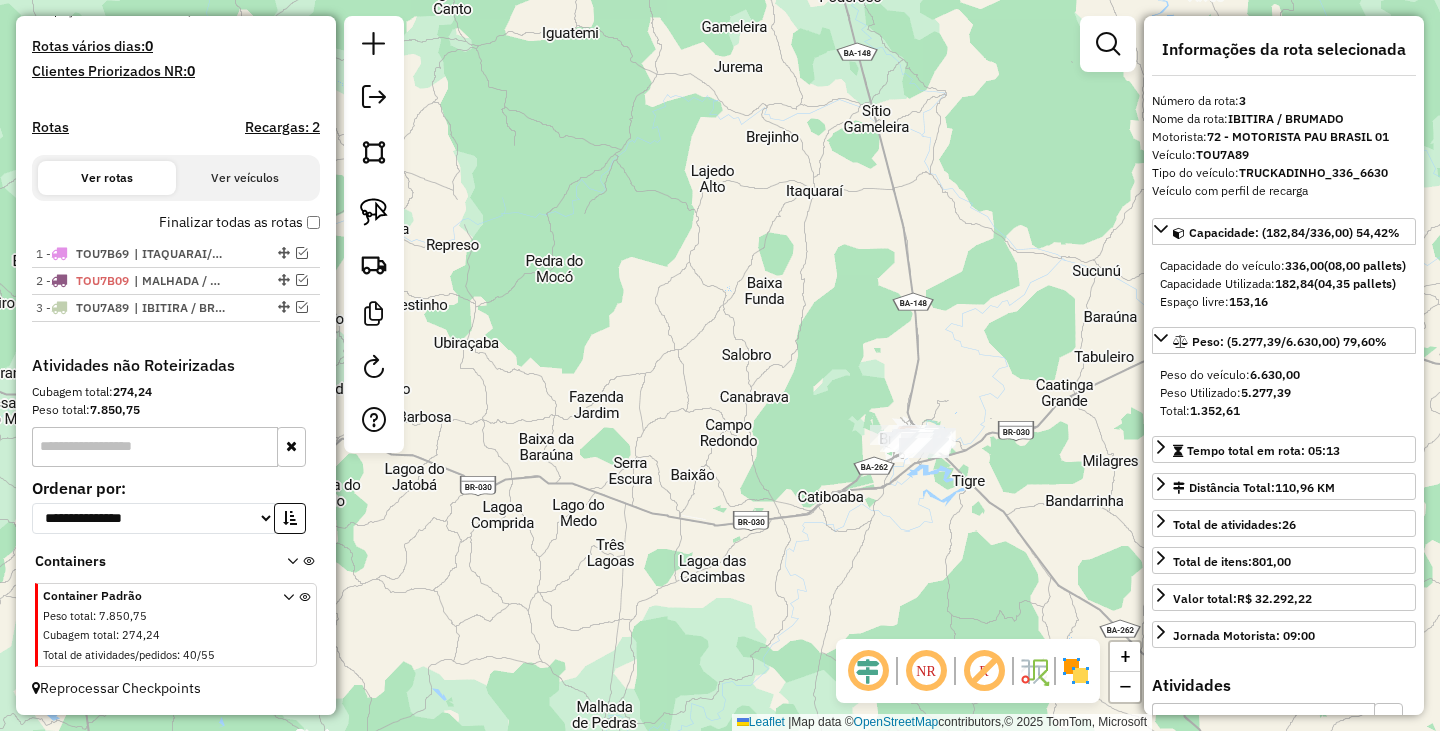 drag, startPoint x: 1010, startPoint y: 420, endPoint x: 640, endPoint y: 503, distance: 379.1952 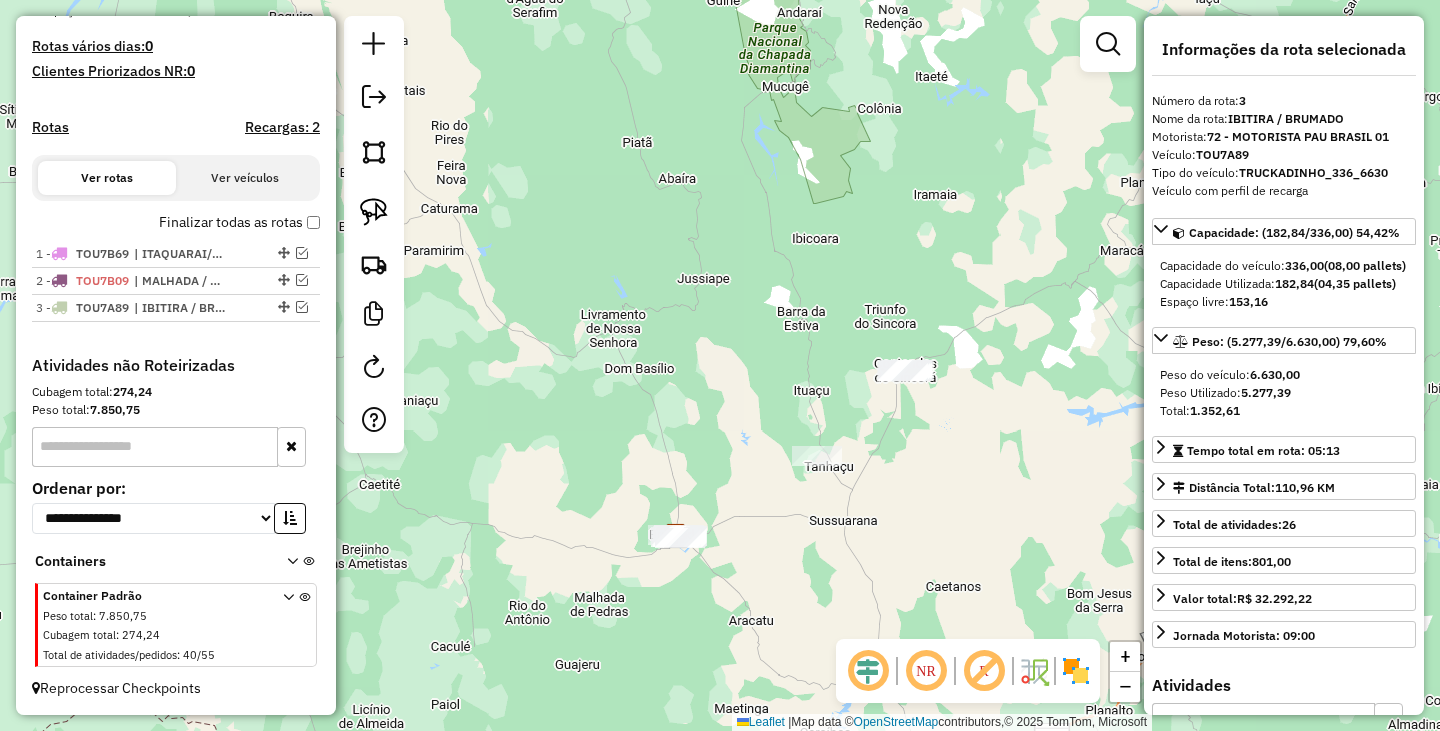 drag, startPoint x: 891, startPoint y: 413, endPoint x: 932, endPoint y: 471, distance: 71.02816 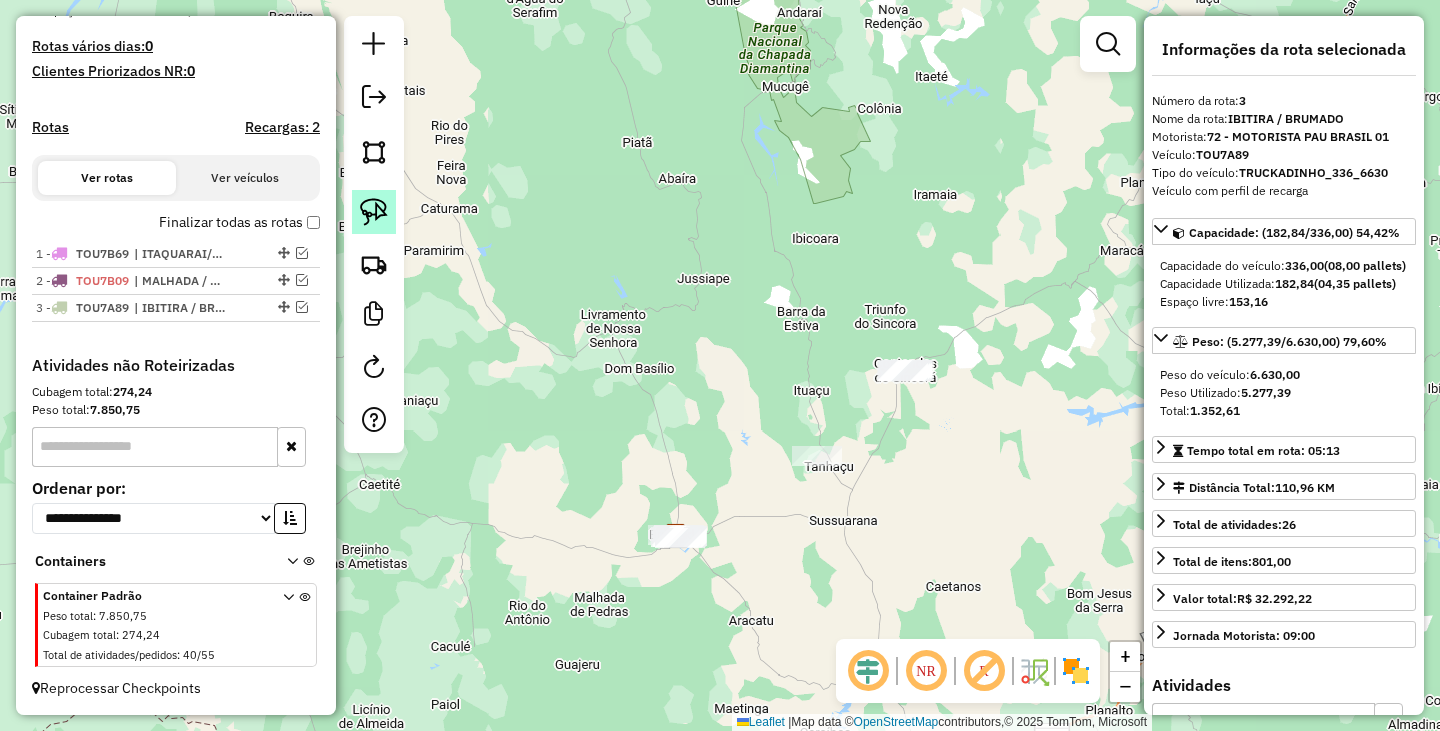 click 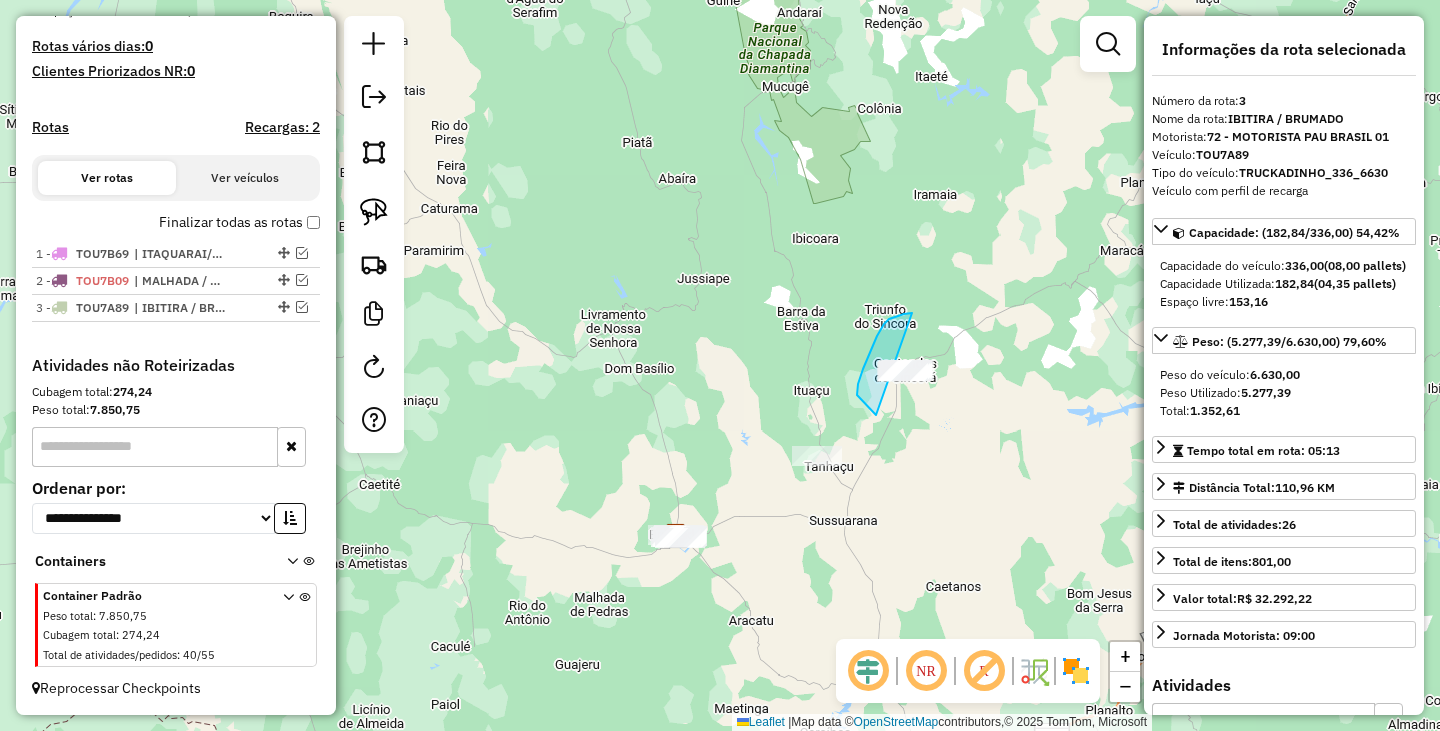 drag, startPoint x: 908, startPoint y: 313, endPoint x: 965, endPoint y: 407, distance: 109.9318 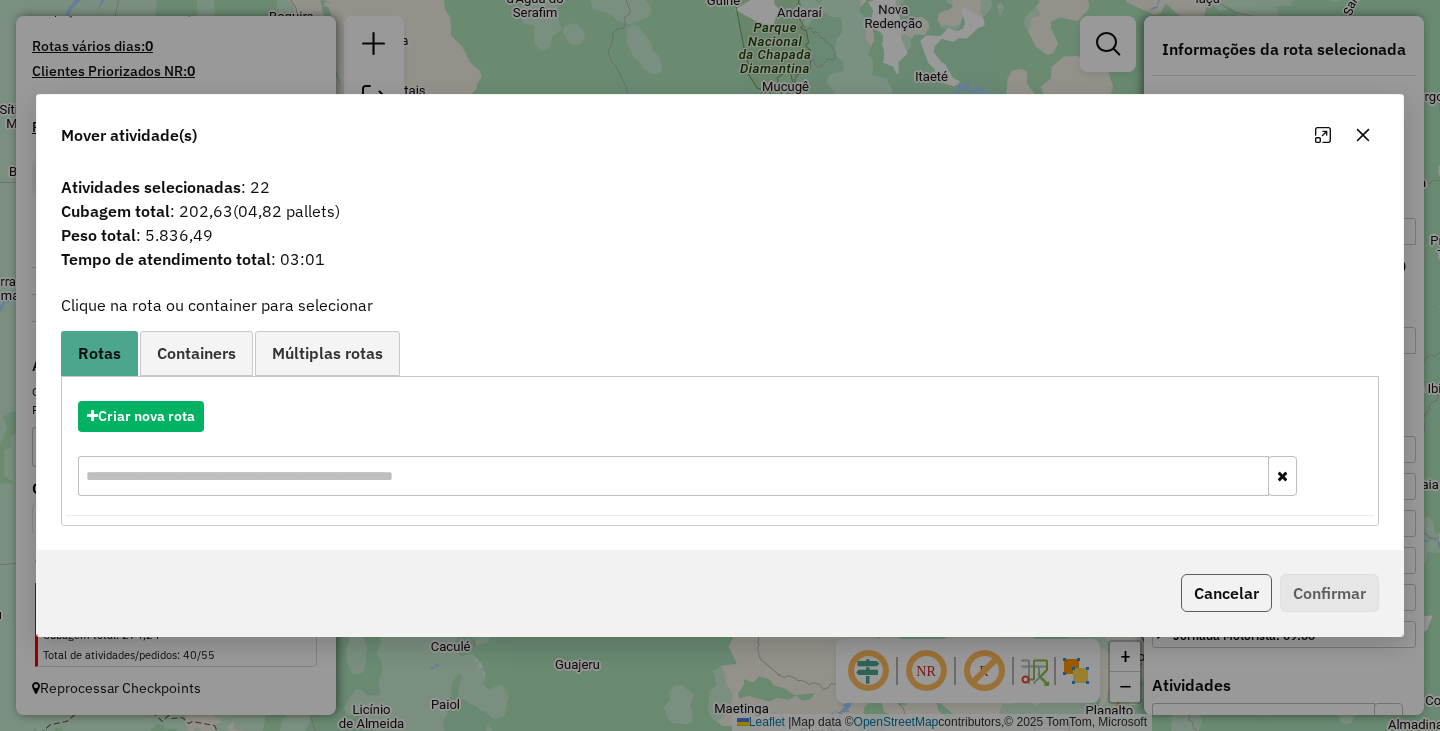 click on "Cancelar" 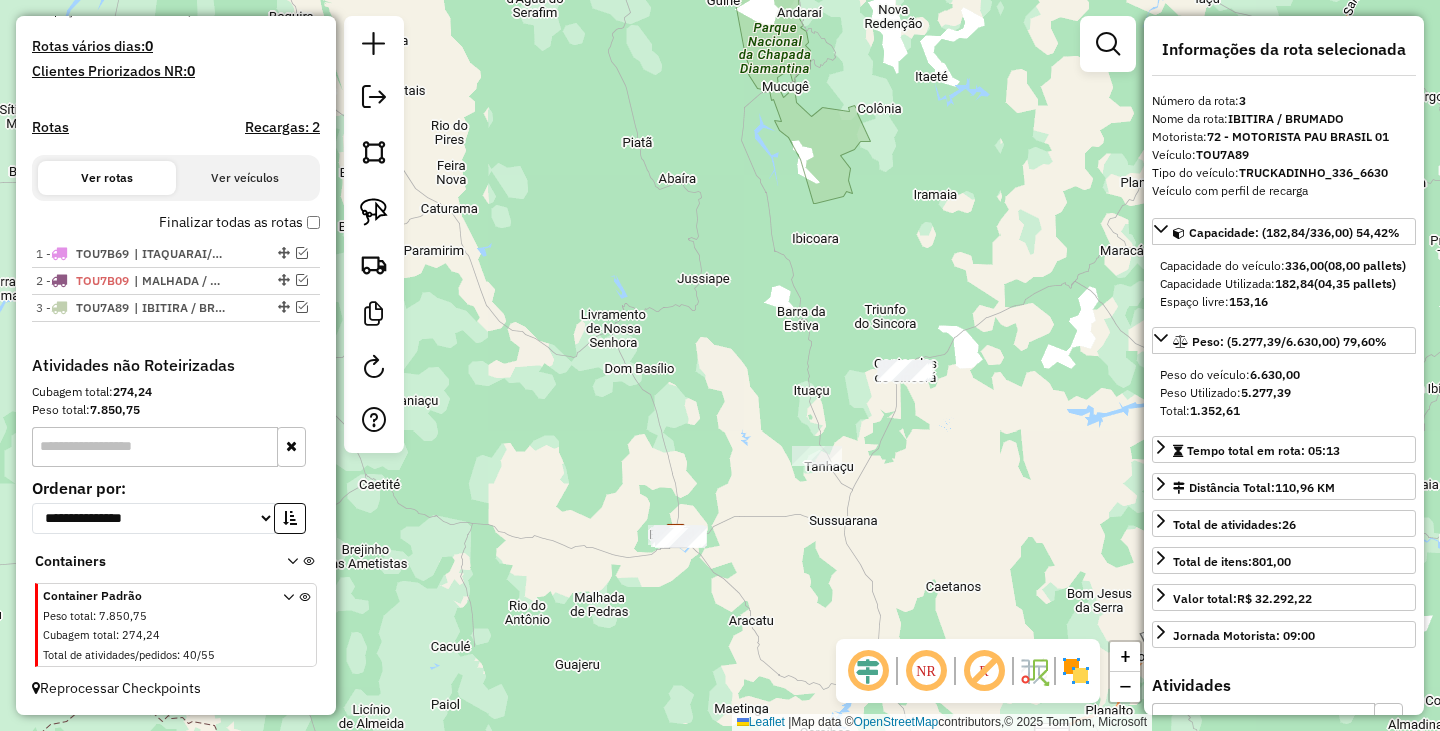 click on "Janela de atendimento Grade de atendimento Capacidade Transportadoras Veículos Cliente Pedidos  Rotas Selecione os dias de semana para filtrar as janelas de atendimento  Seg   Ter   Qua   Qui   Sex   Sáb   Dom  Informe o período da janela de atendimento: De: Até:  Filtrar exatamente a janela do cliente  Considerar janela de atendimento padrão  Selecione os dias de semana para filtrar as grades de atendimento  Seg   Ter   Qua   Qui   Sex   Sáb   Dom   Considerar clientes sem dia de atendimento cadastrado  Clientes fora do dia de atendimento selecionado Filtrar as atividades entre os valores definidos abaixo:  Peso mínimo:   Peso máximo:   Cubagem mínima:   Cubagem máxima:   De:   Até:  Filtrar as atividades entre o tempo de atendimento definido abaixo:  De:   Até:   Considerar capacidade total dos clientes não roteirizados Transportadora: Selecione um ou mais itens Tipo de veículo: Selecione um ou mais itens Veículo: Selecione um ou mais itens Motorista: Selecione um ou mais itens Nome: Rótulo:" 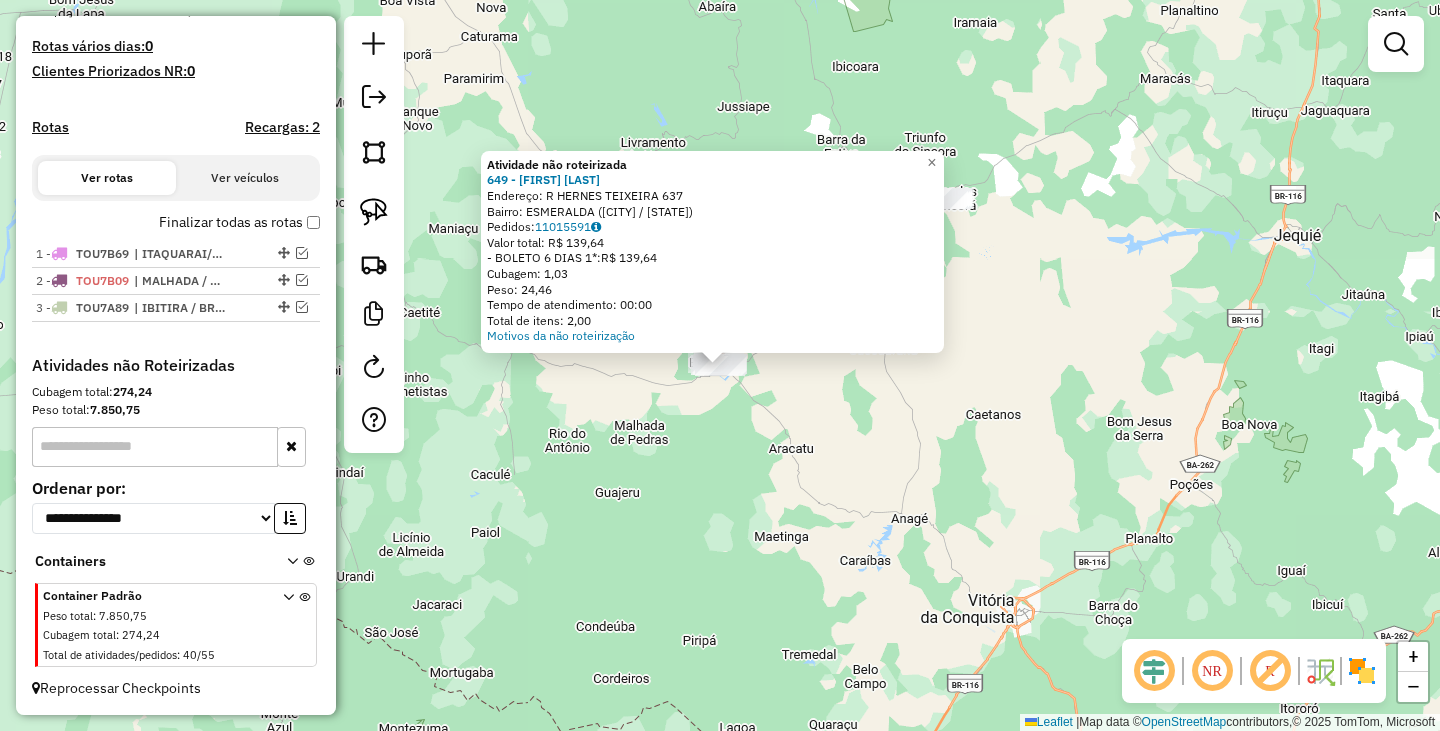 click on "Atividade não roteirizada 649 - MARLI DANTAS PORTO  Endereço: R   HERNES TEIXEIRA               637   Bairro: ESMERALDA (BRUMADO / BA)   Pedidos:  11015591   Valor total: R$ 139,64   - BOLETO 6 DIAS 1*:  R$ 139,64   Cubagem: 1,03   Peso: 24,46   Tempo de atendimento: 00:00   Total de itens: 2,00  Motivos da não roteirização × Janela de atendimento Grade de atendimento Capacidade Transportadoras Veículos Cliente Pedidos  Rotas Selecione os dias de semana para filtrar as janelas de atendimento  Seg   Ter   Qua   Qui   Sex   Sáb   Dom  Informe o período da janela de atendimento: De: Até:  Filtrar exatamente a janela do cliente  Considerar janela de atendimento padrão  Selecione os dias de semana para filtrar as grades de atendimento  Seg   Ter   Qua   Qui   Sex   Sáb   Dom   Considerar clientes sem dia de atendimento cadastrado  Clientes fora do dia de atendimento selecionado Filtrar as atividades entre os valores definidos abaixo:  Peso mínimo:   Peso máximo:   Cubagem mínima:   Cubagem máxima:" 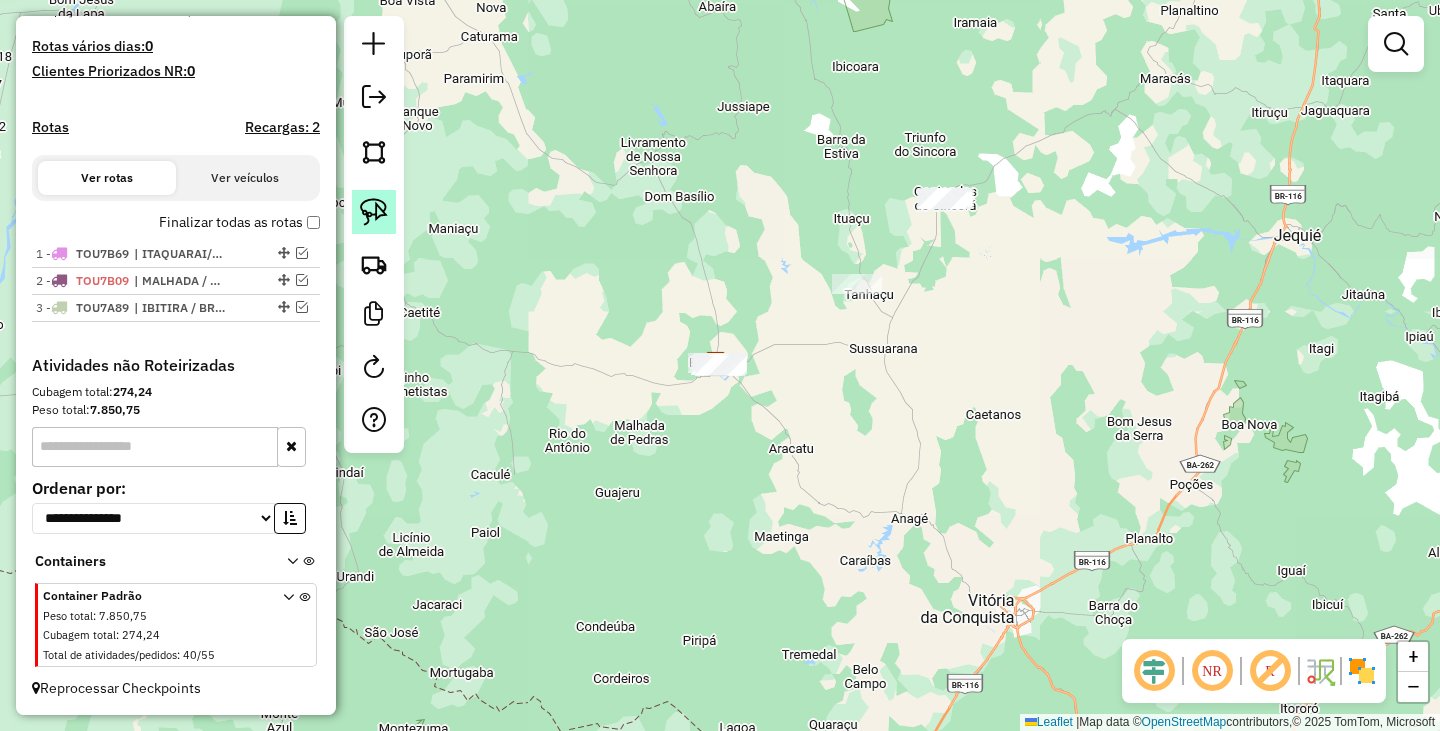 click 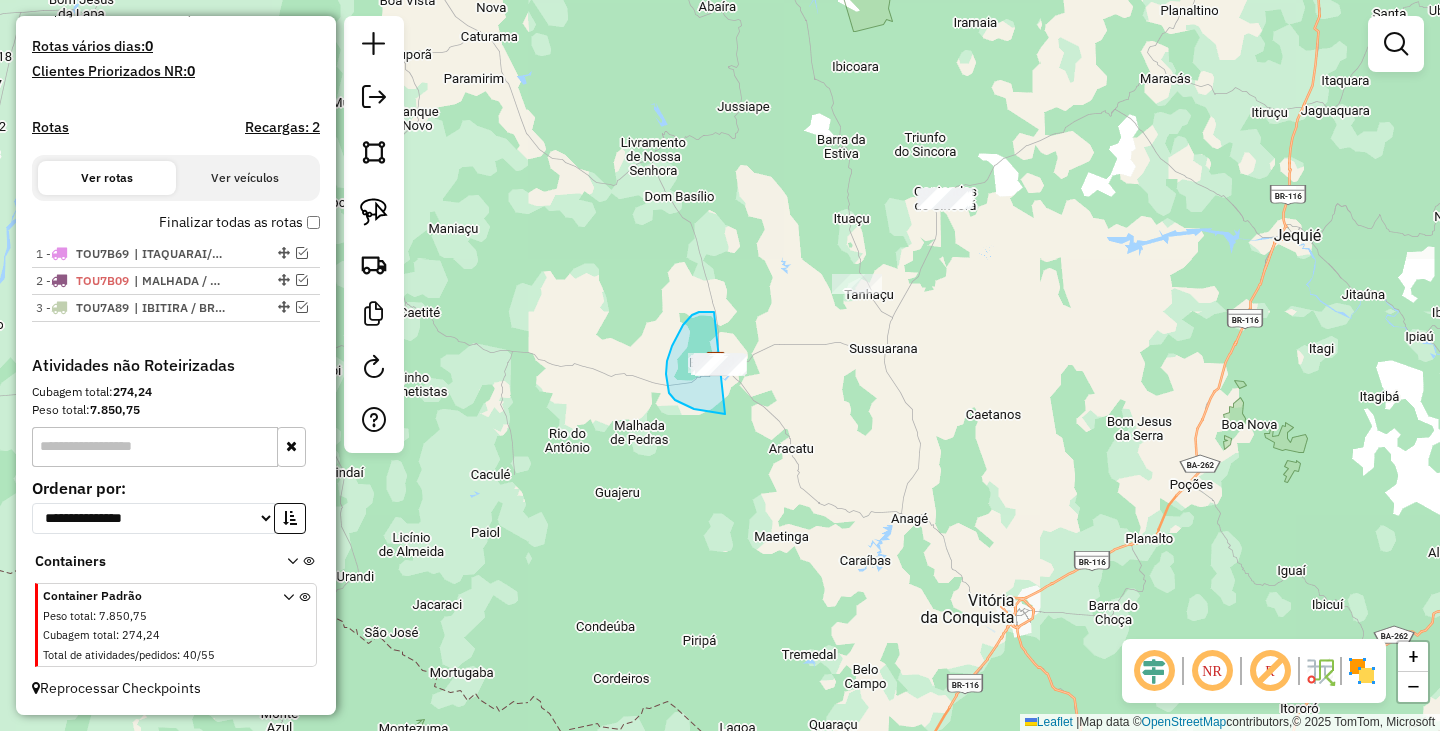 drag, startPoint x: 714, startPoint y: 312, endPoint x: 811, endPoint y: 389, distance: 123.84668 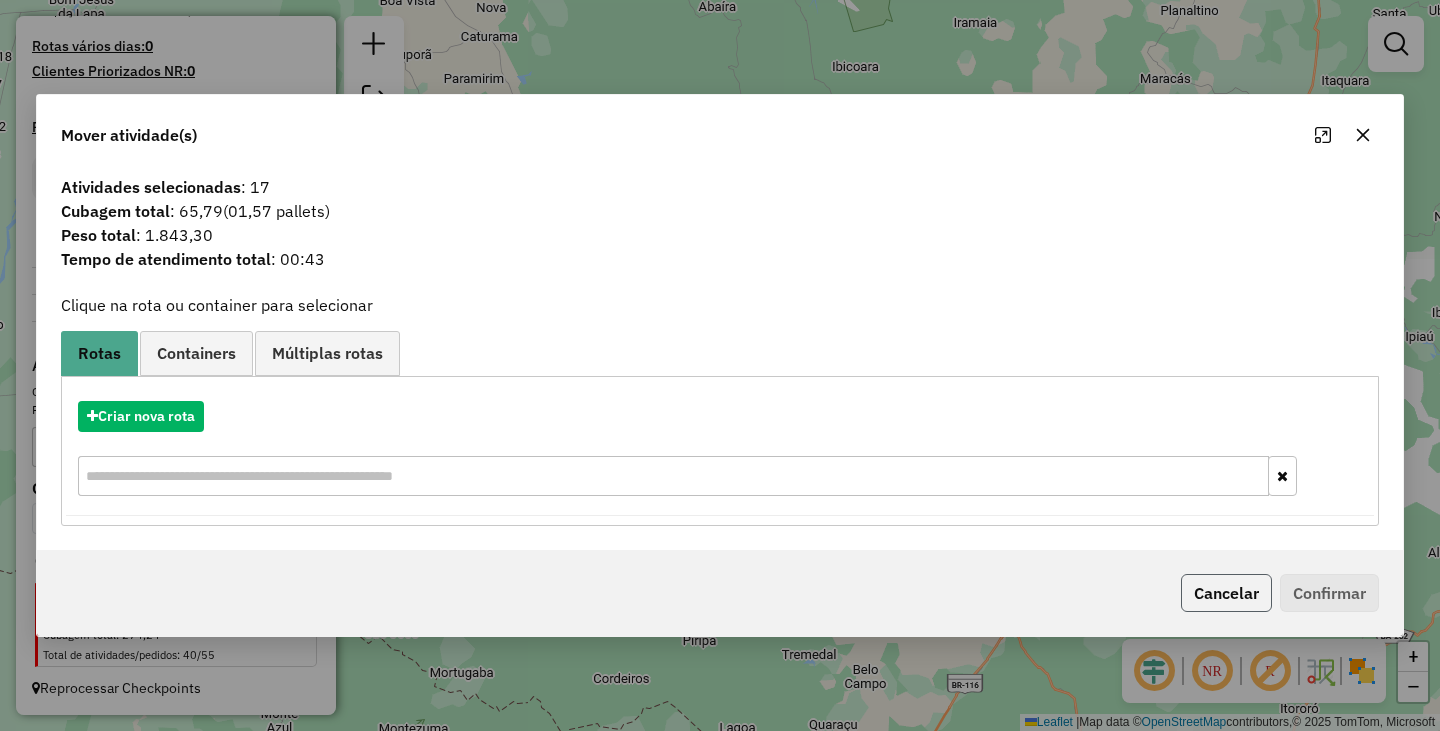 click on "Cancelar" 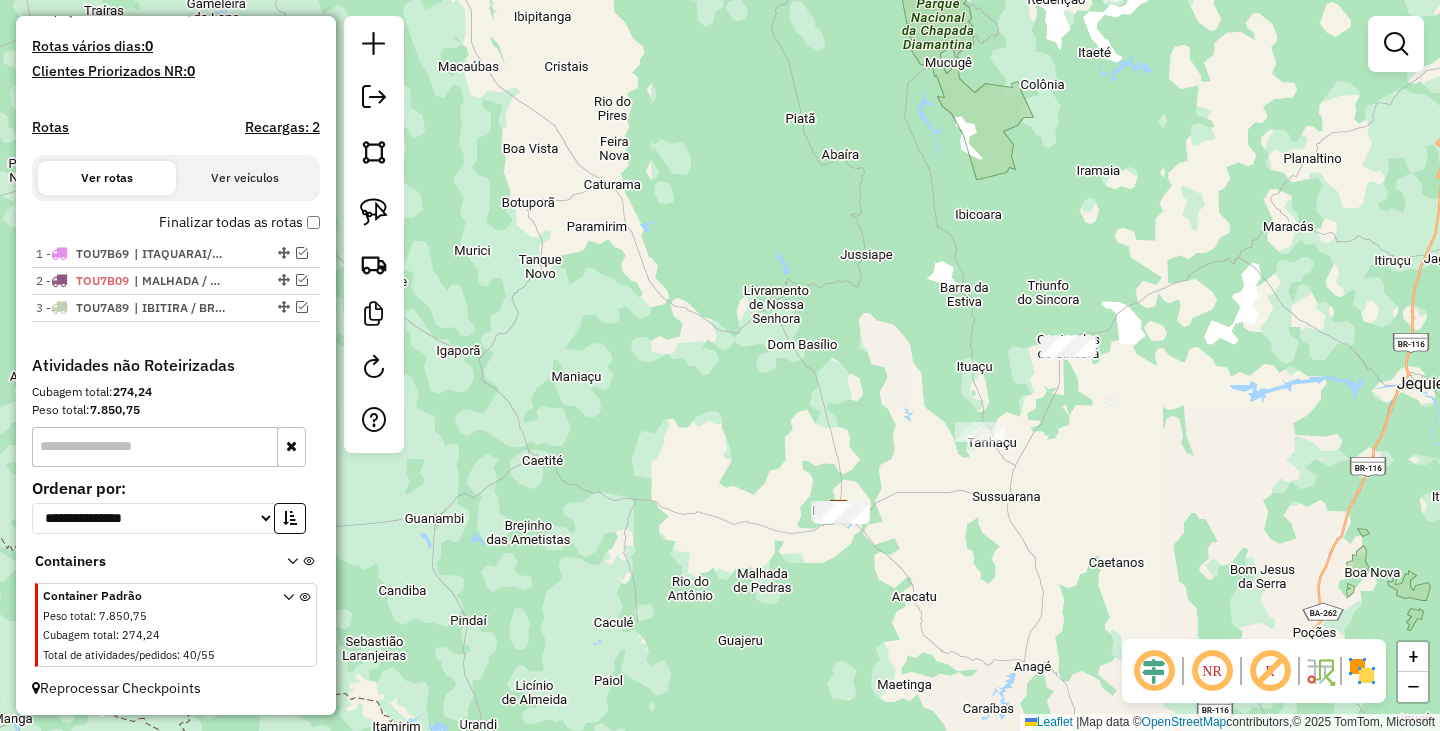 drag, startPoint x: 983, startPoint y: 300, endPoint x: 1128, endPoint y: 476, distance: 228.03728 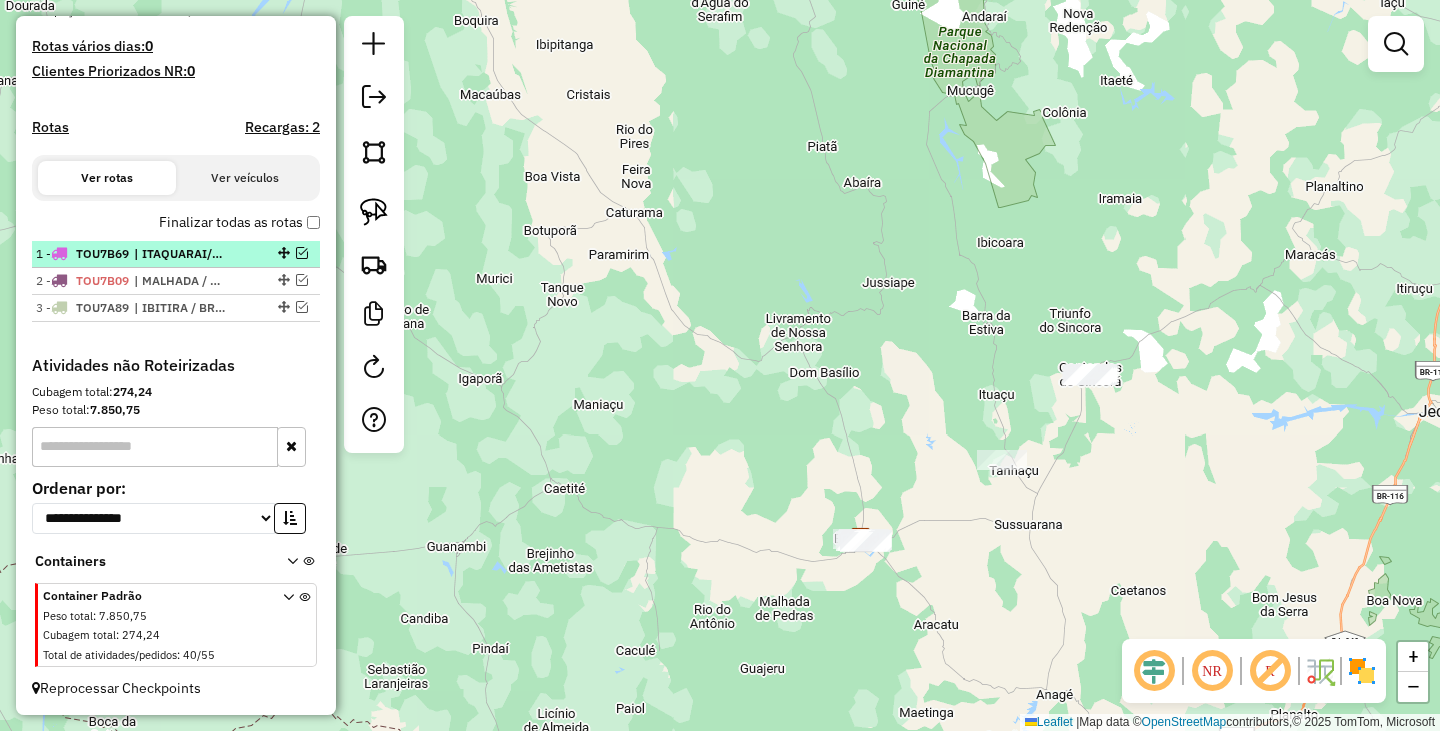 click at bounding box center [302, 253] 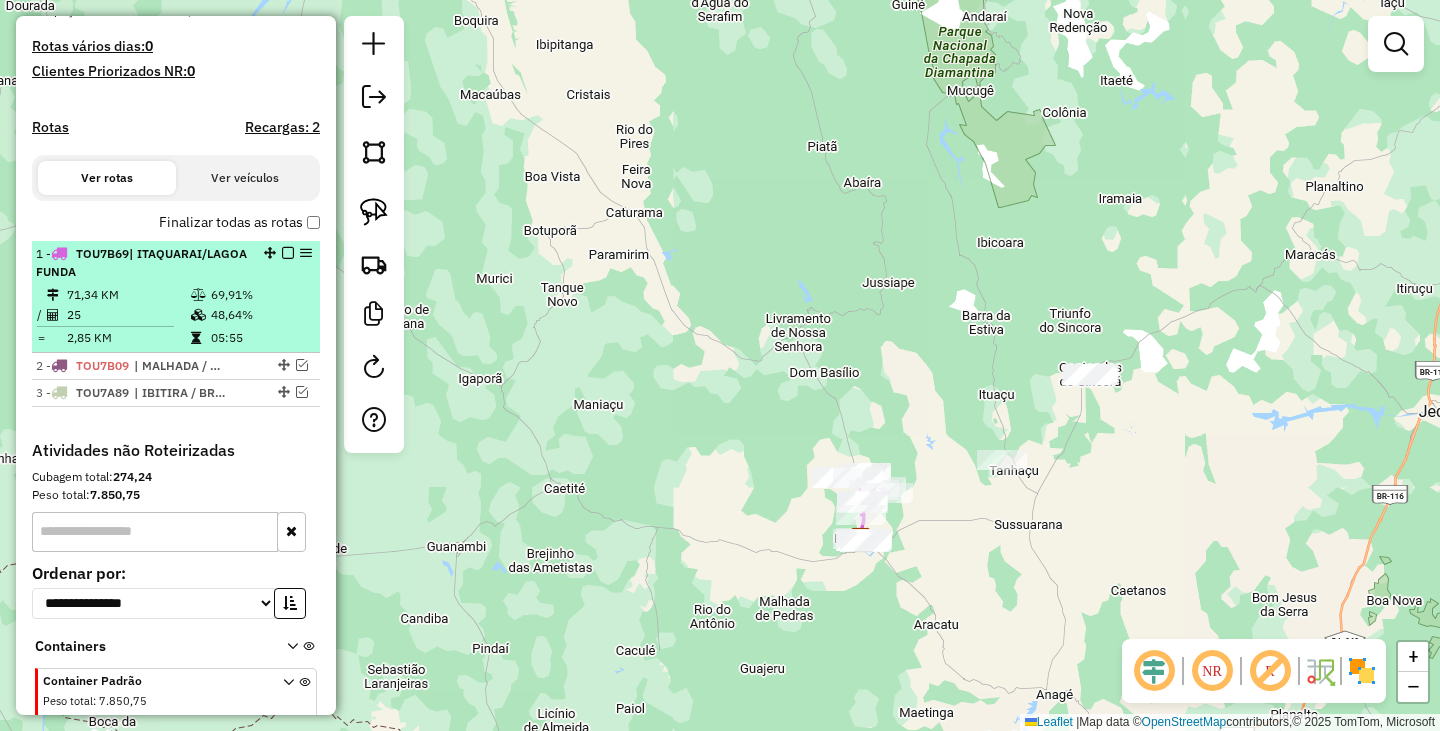 scroll, scrollTop: 592, scrollLeft: 0, axis: vertical 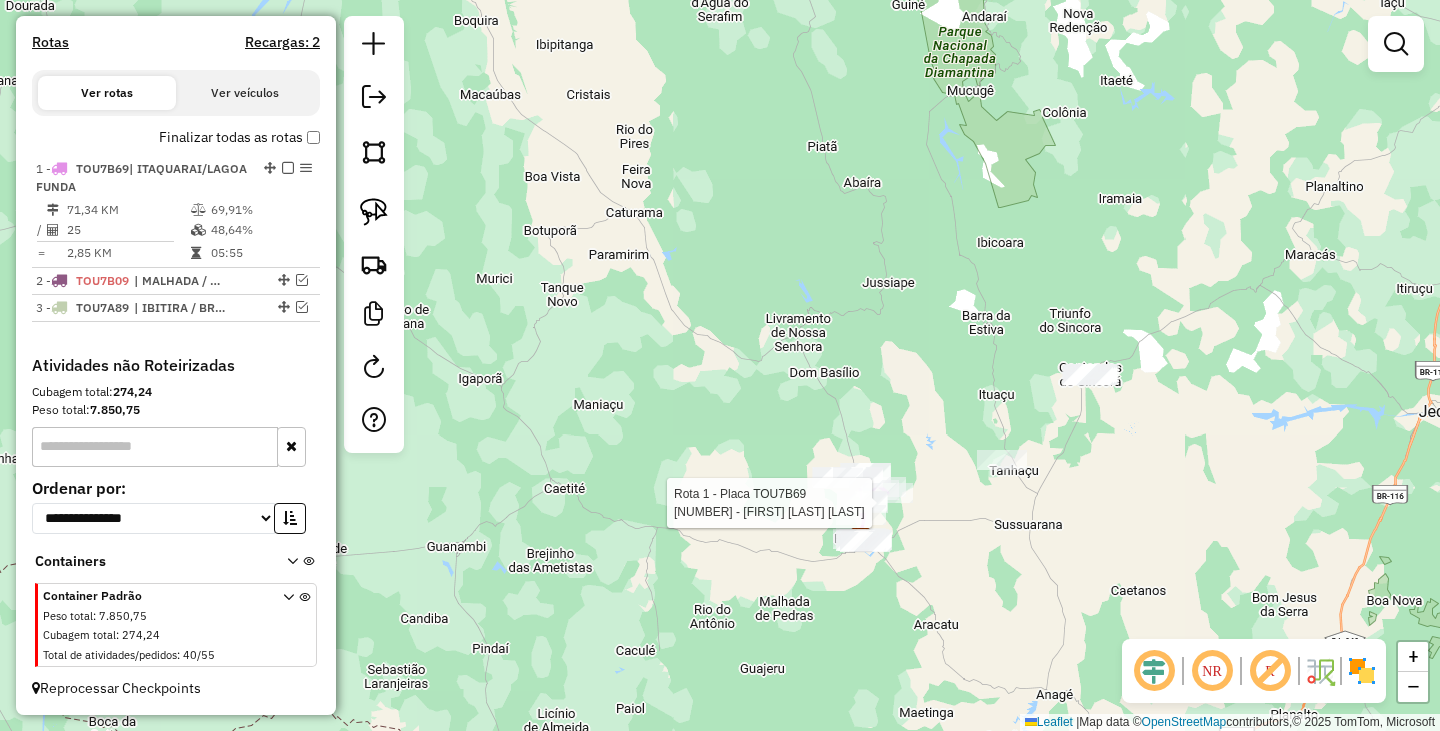 select on "**********" 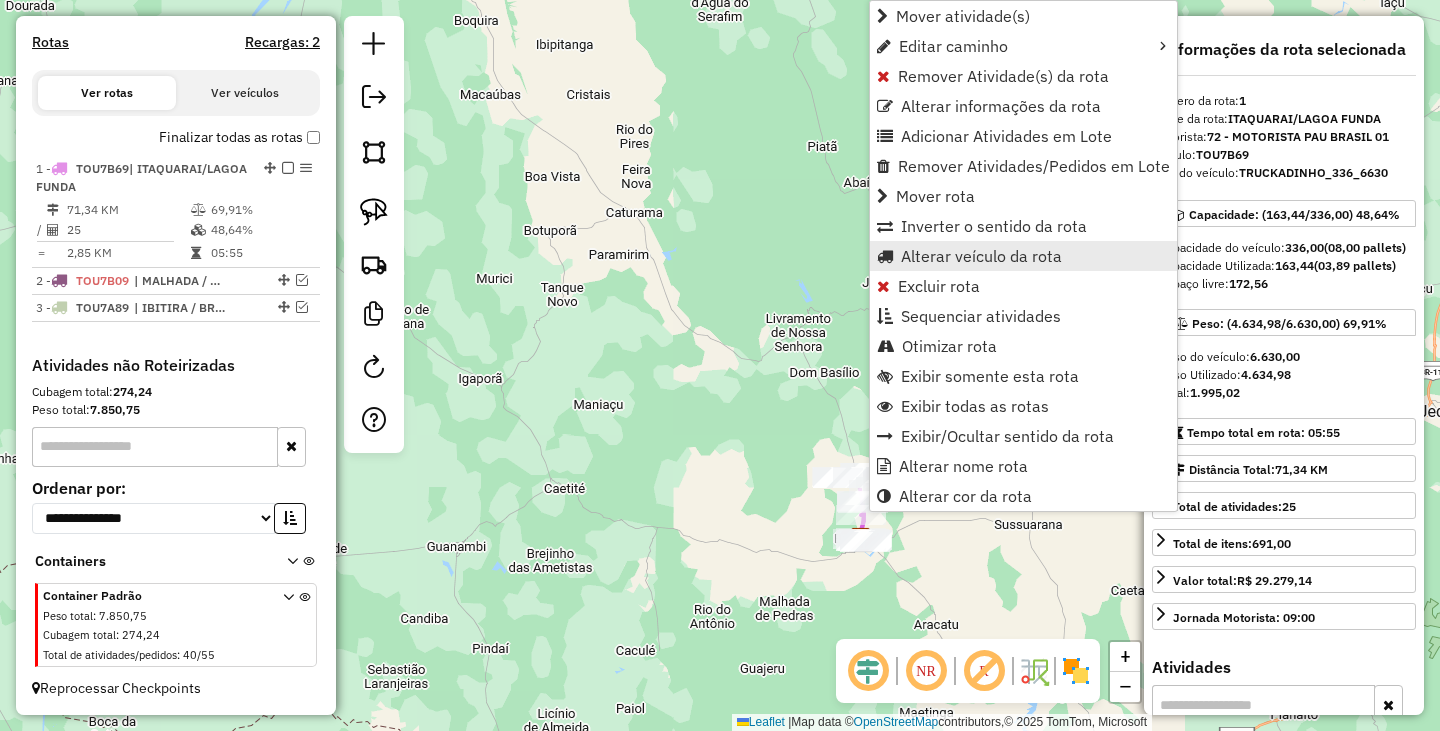 click on "Alterar veículo da rota" at bounding box center [981, 256] 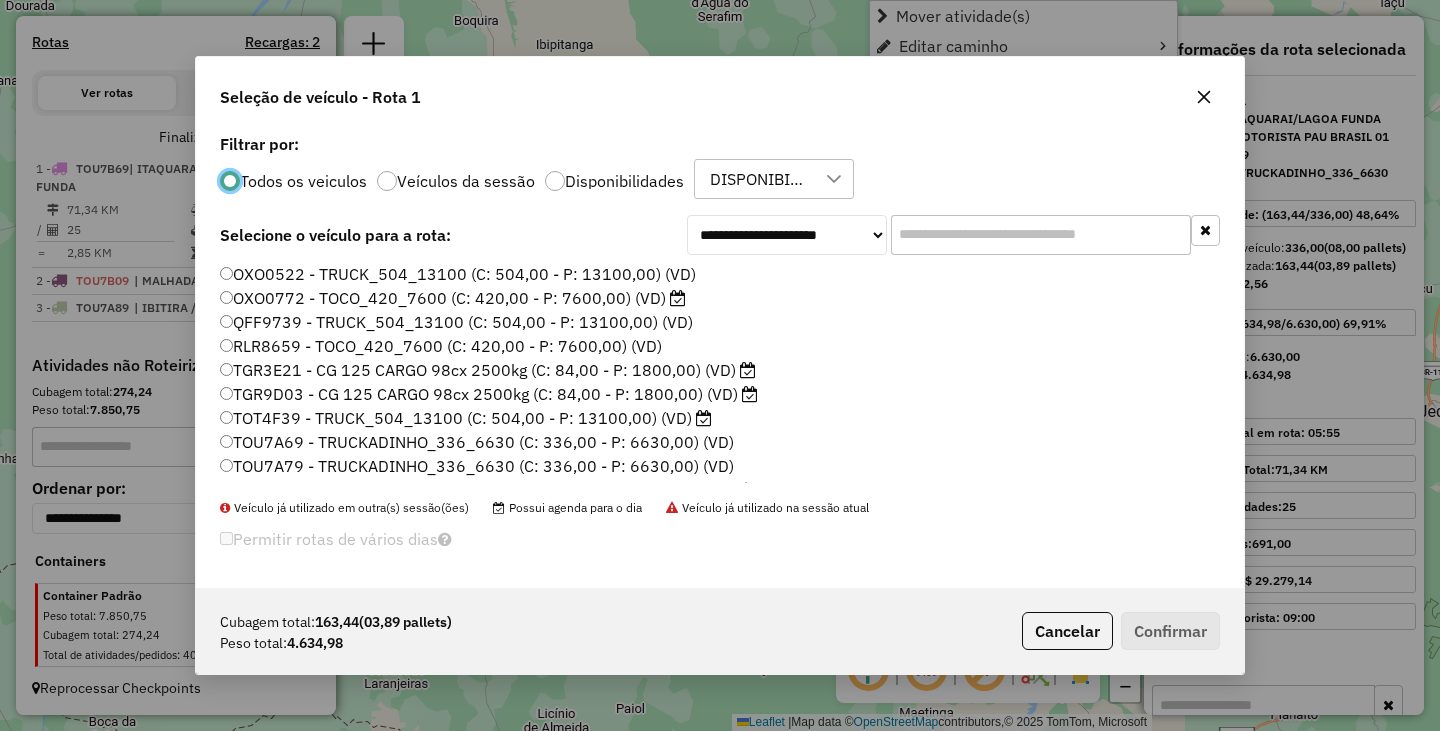 scroll, scrollTop: 11, scrollLeft: 6, axis: both 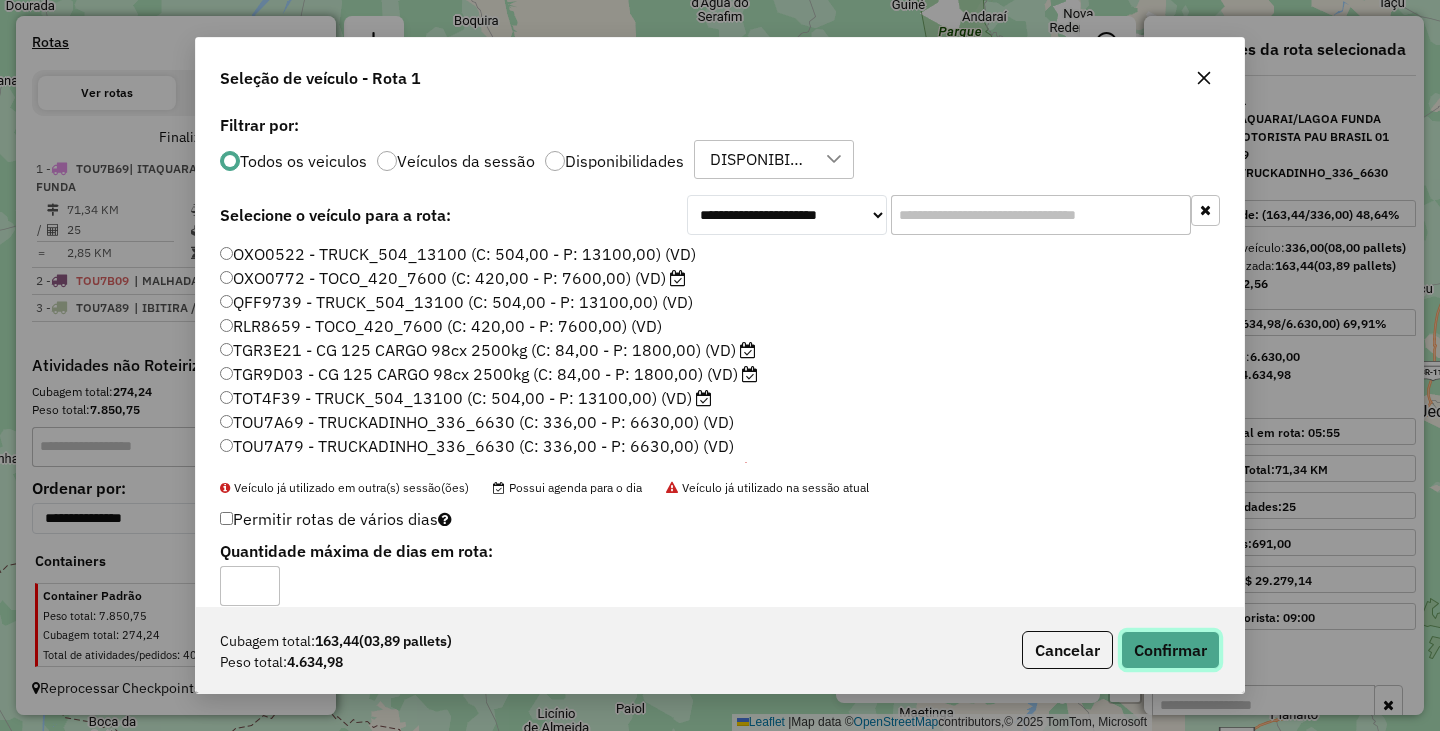 click on "Confirmar" 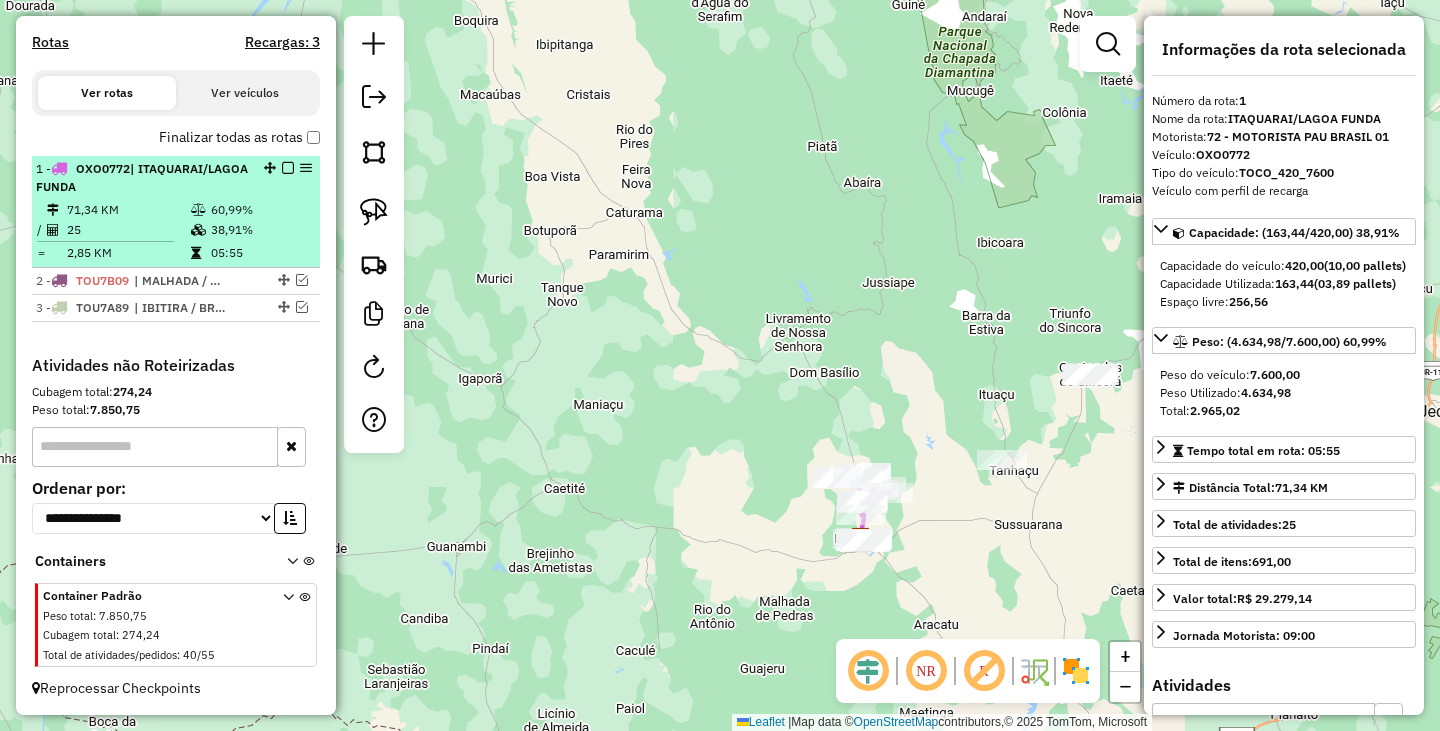 click at bounding box center [288, 168] 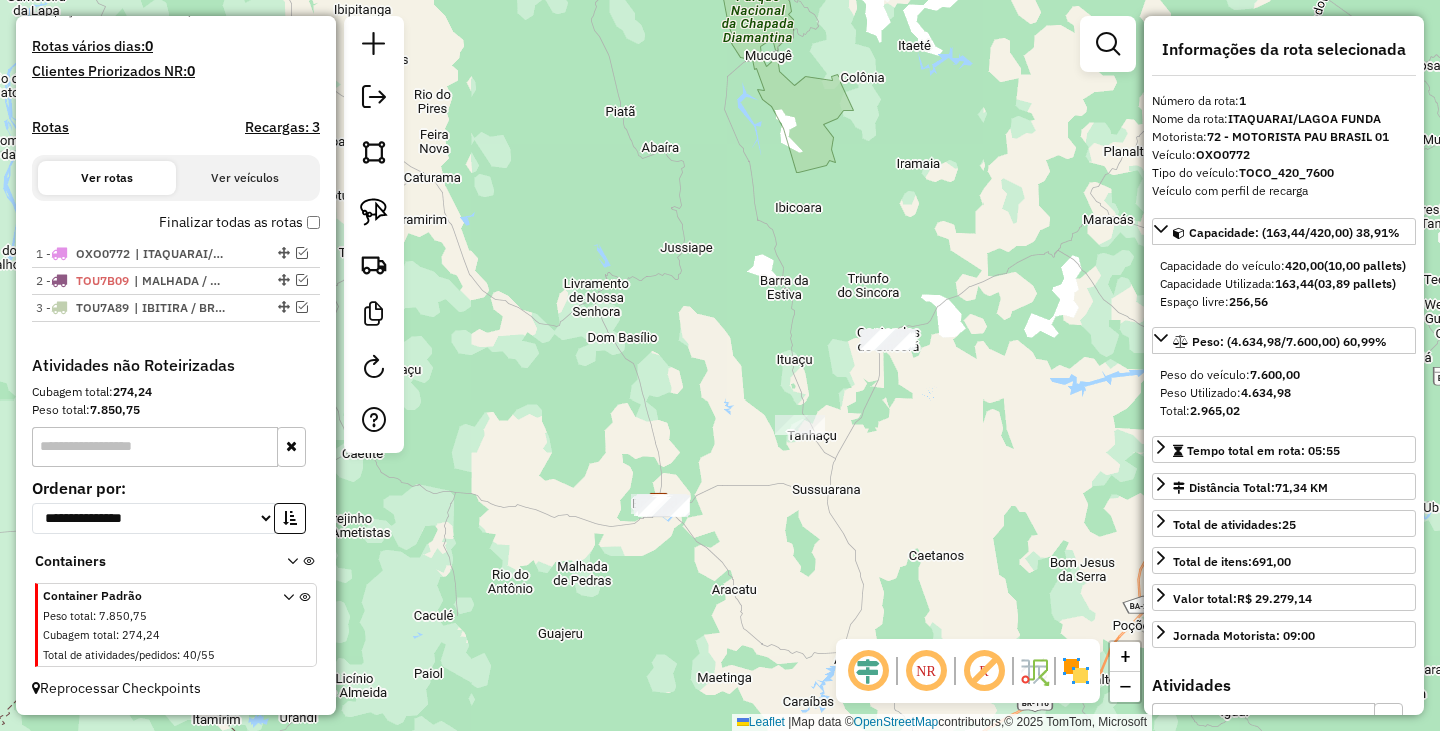 drag, startPoint x: 1024, startPoint y: 427, endPoint x: 737, endPoint y: 384, distance: 290.20337 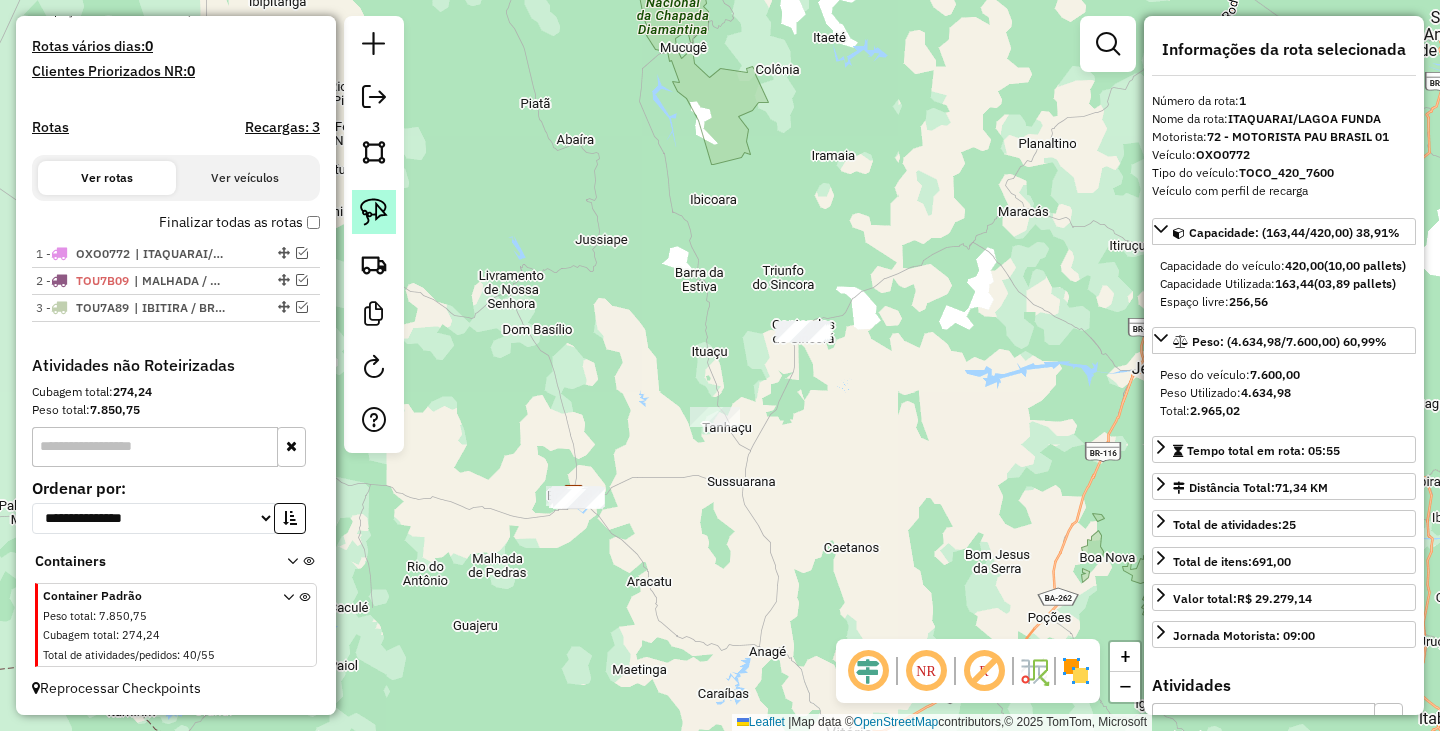 click 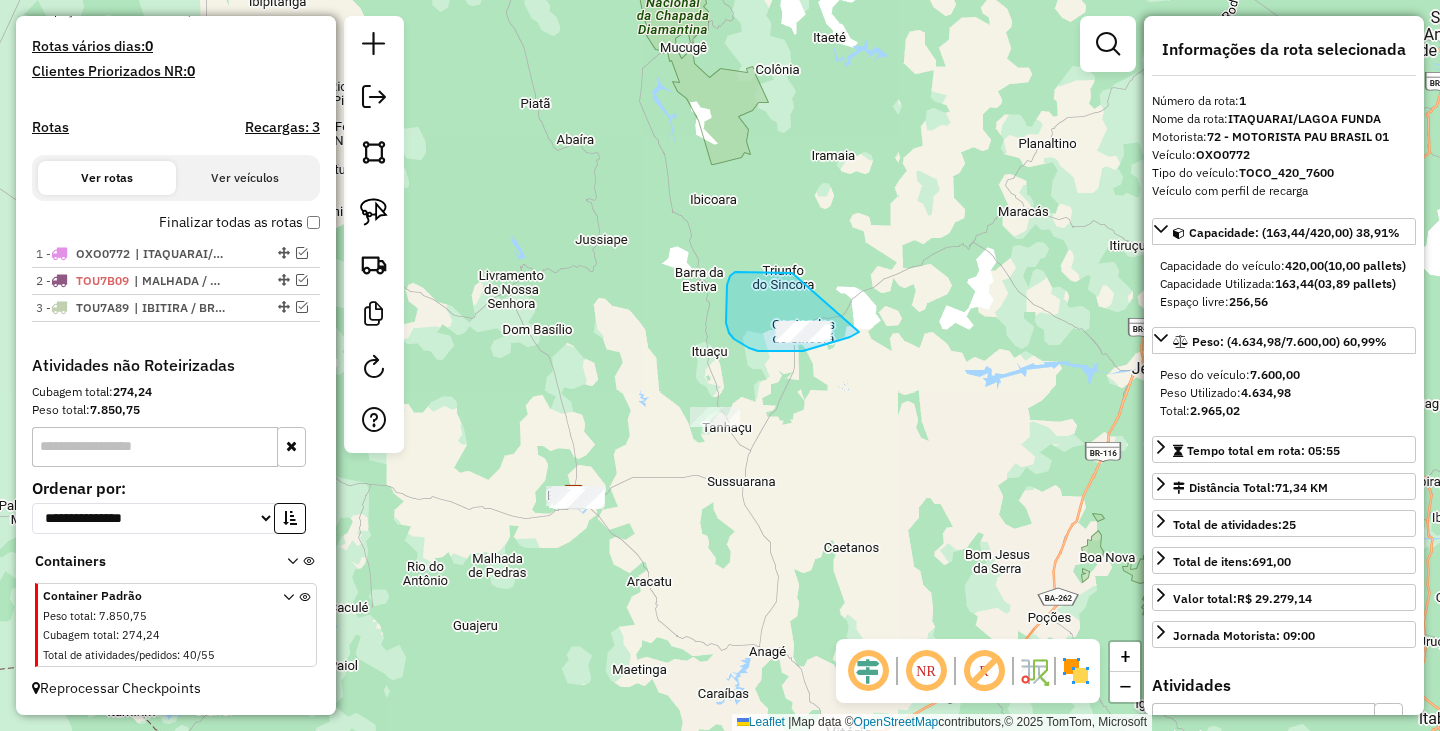 drag, startPoint x: 727, startPoint y: 285, endPoint x: 870, endPoint y: 324, distance: 148.22281 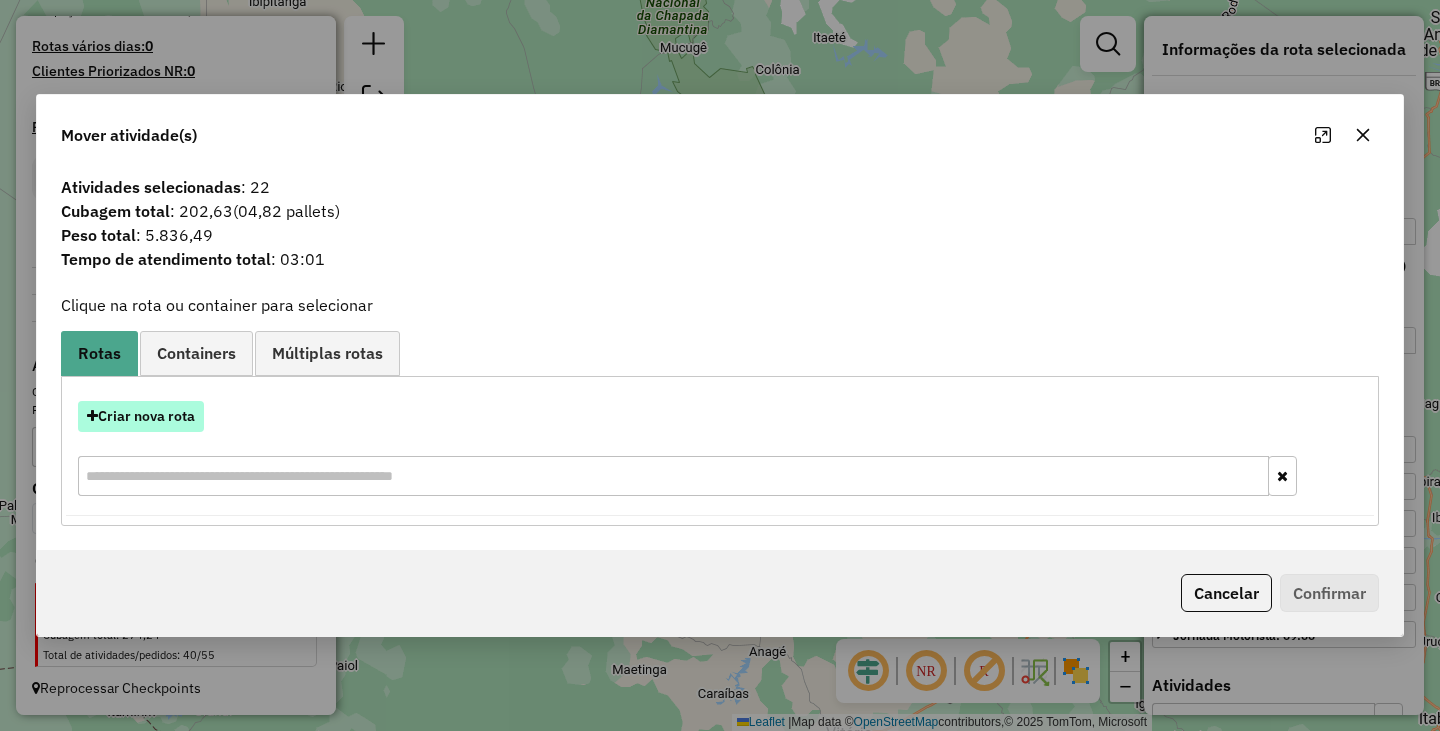 click on "Criar nova rota" at bounding box center (141, 416) 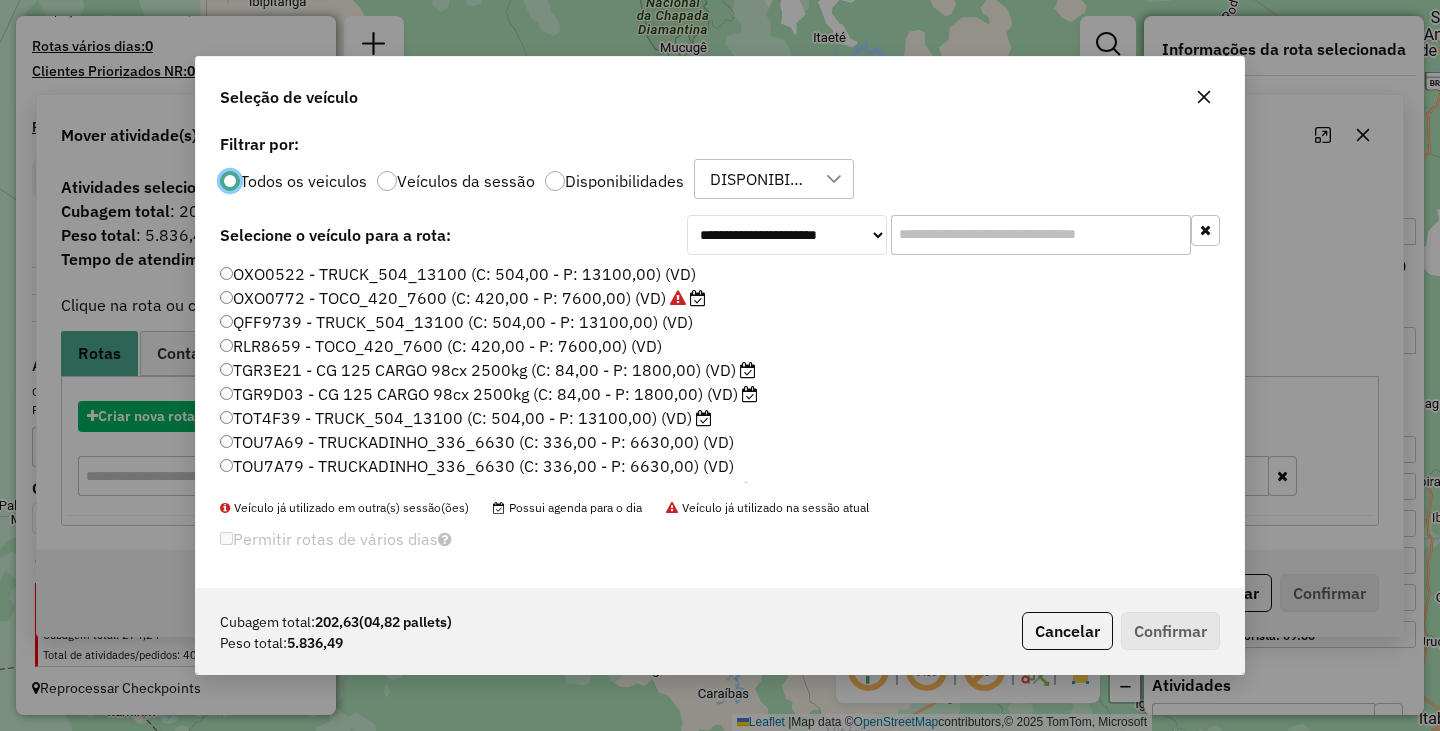 scroll, scrollTop: 11, scrollLeft: 6, axis: both 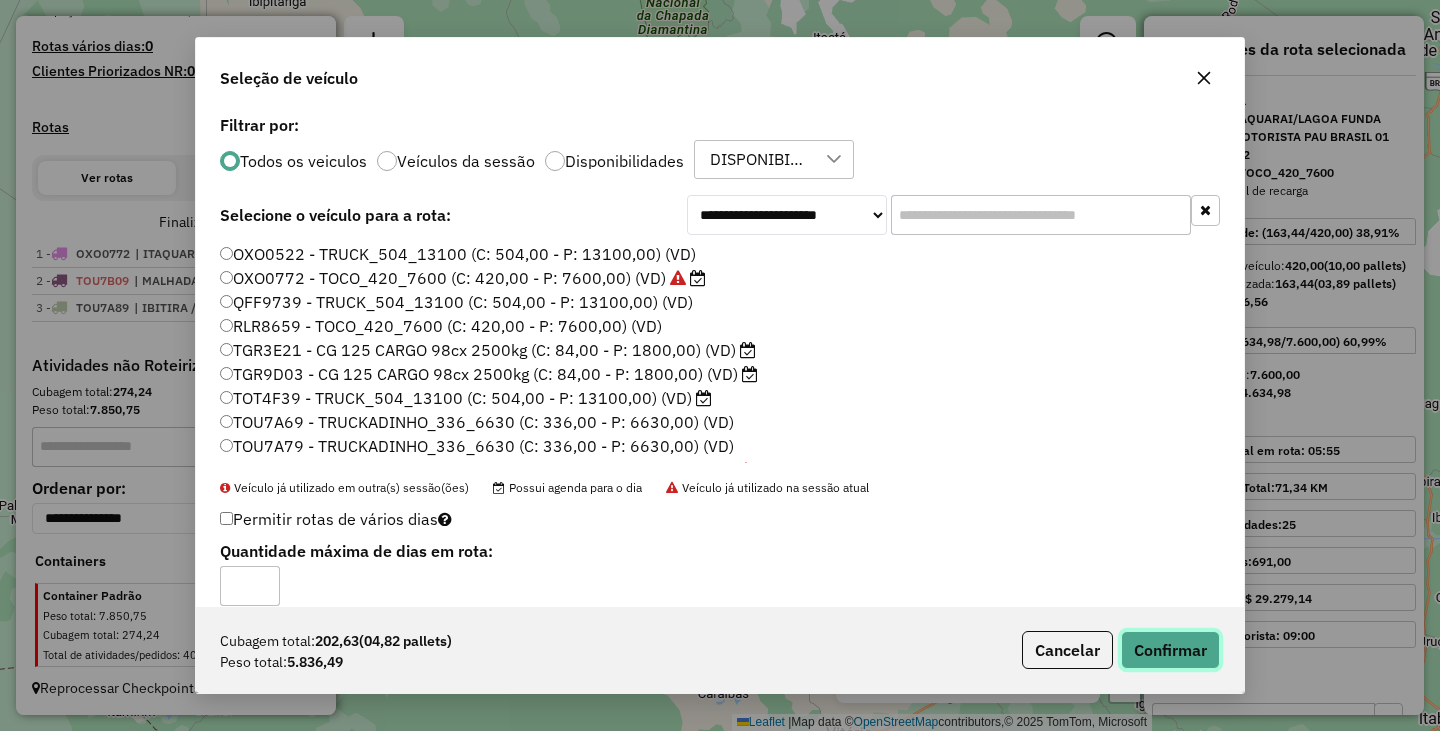 click on "Confirmar" 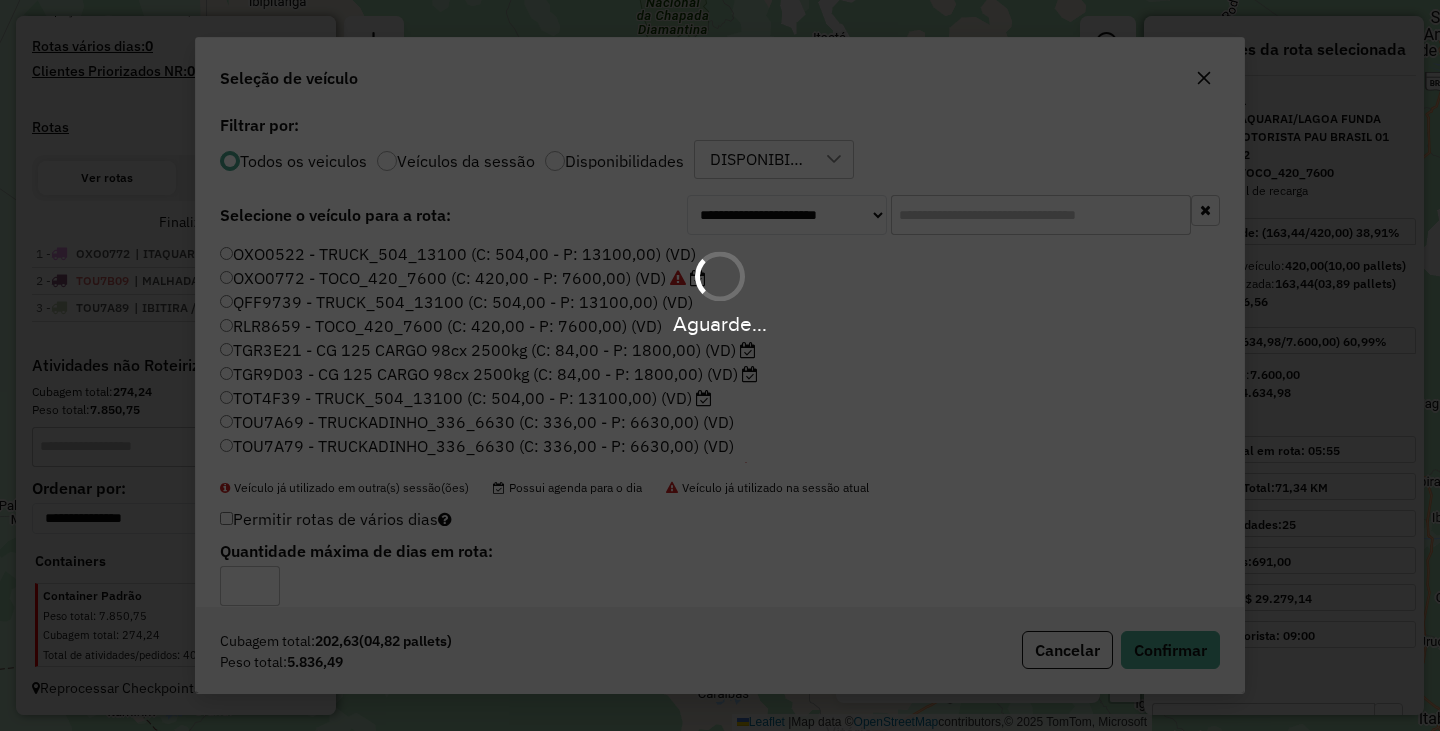 scroll, scrollTop: 637, scrollLeft: 0, axis: vertical 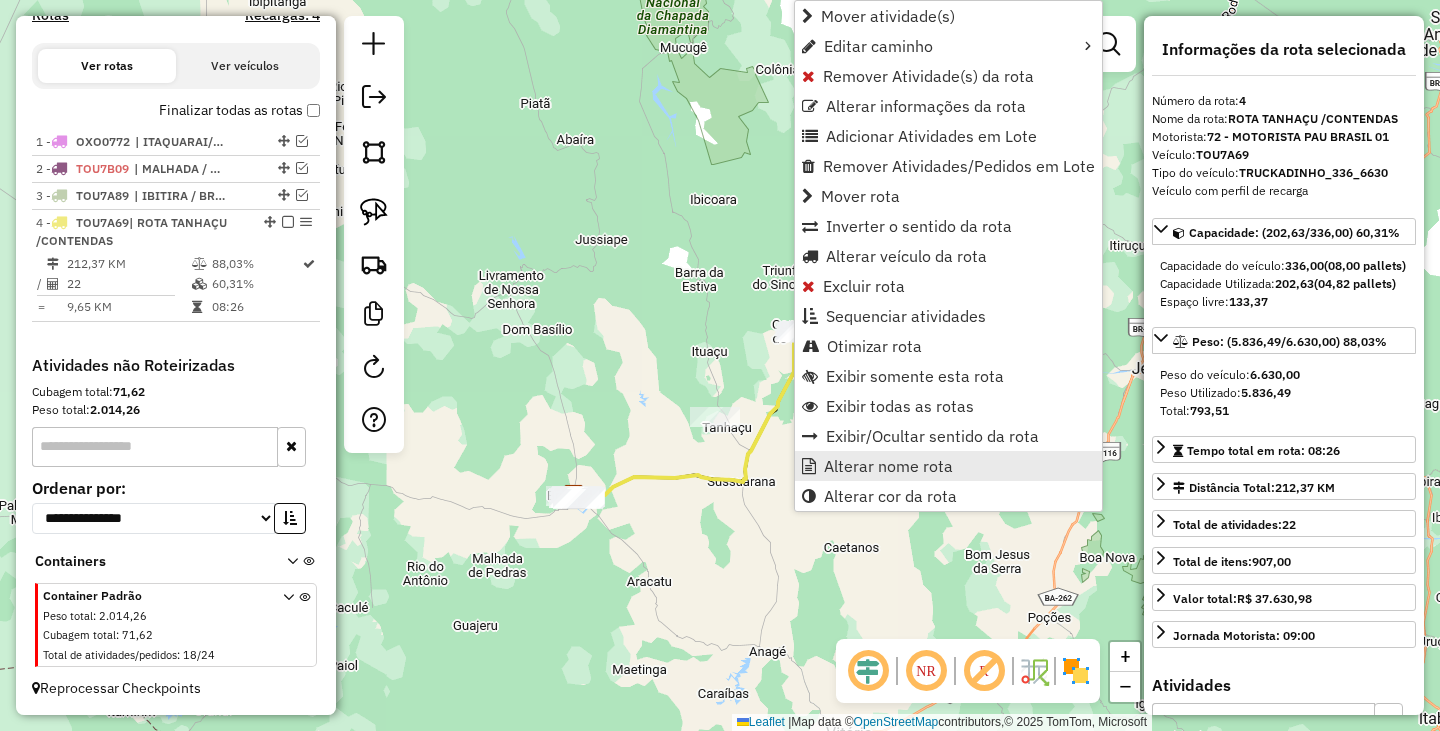 click on "Alterar nome rota" at bounding box center (888, 466) 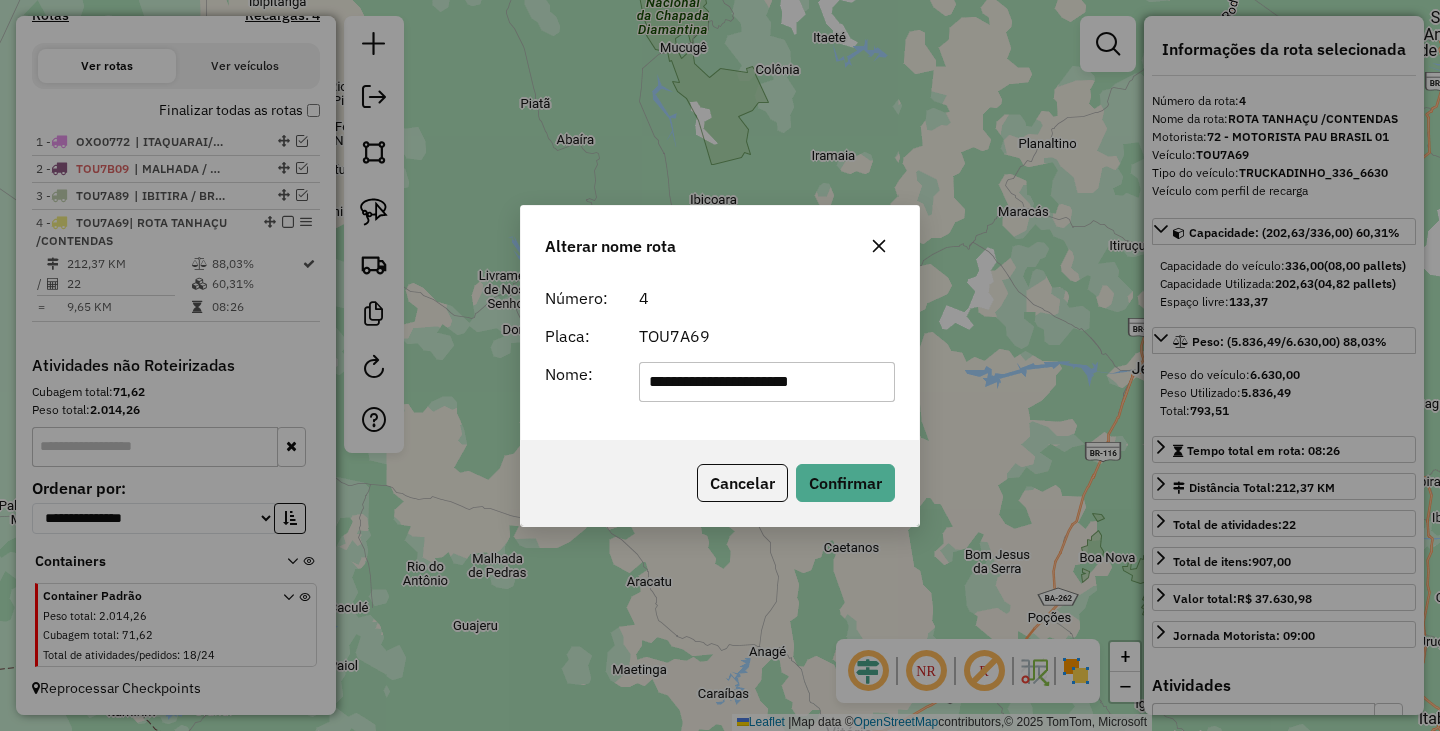 drag, startPoint x: 767, startPoint y: 384, endPoint x: 417, endPoint y: 383, distance: 350.00143 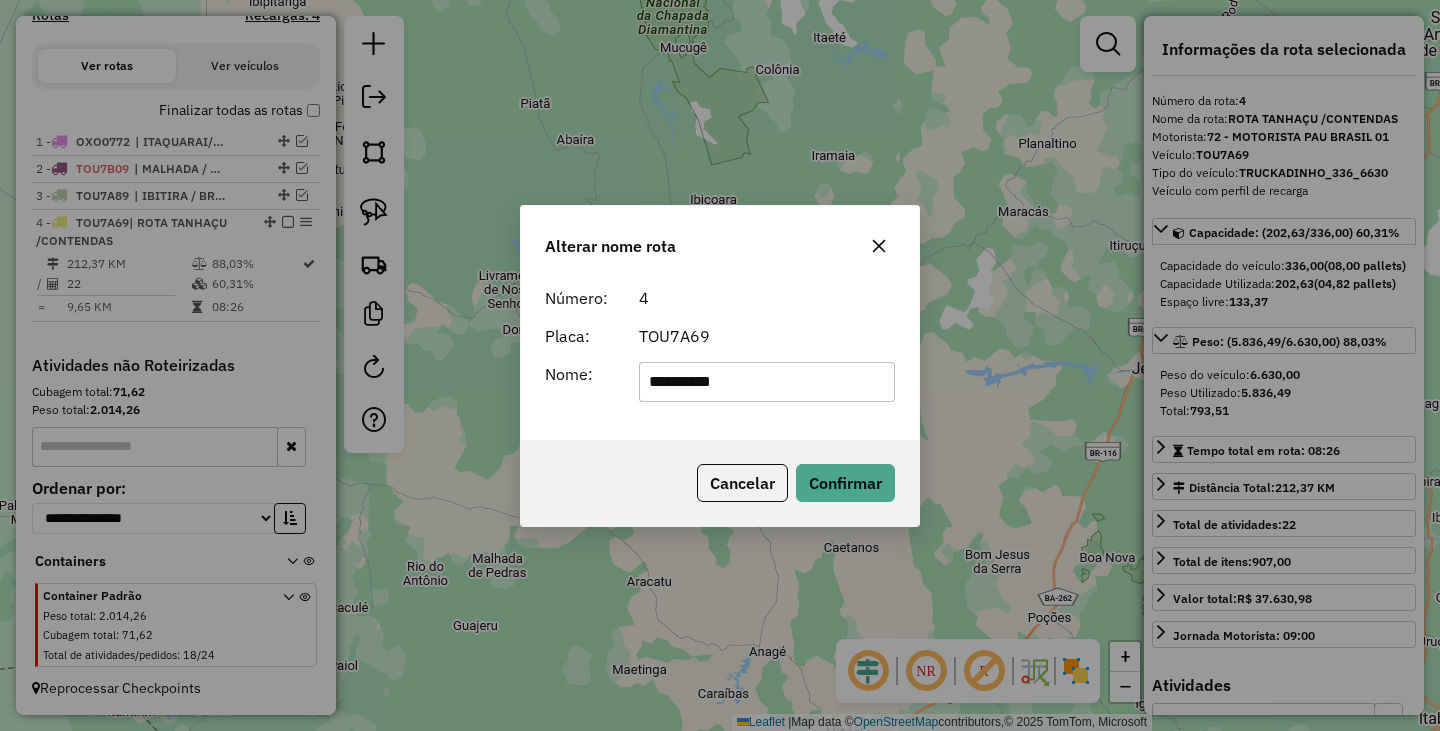 click on "**********" 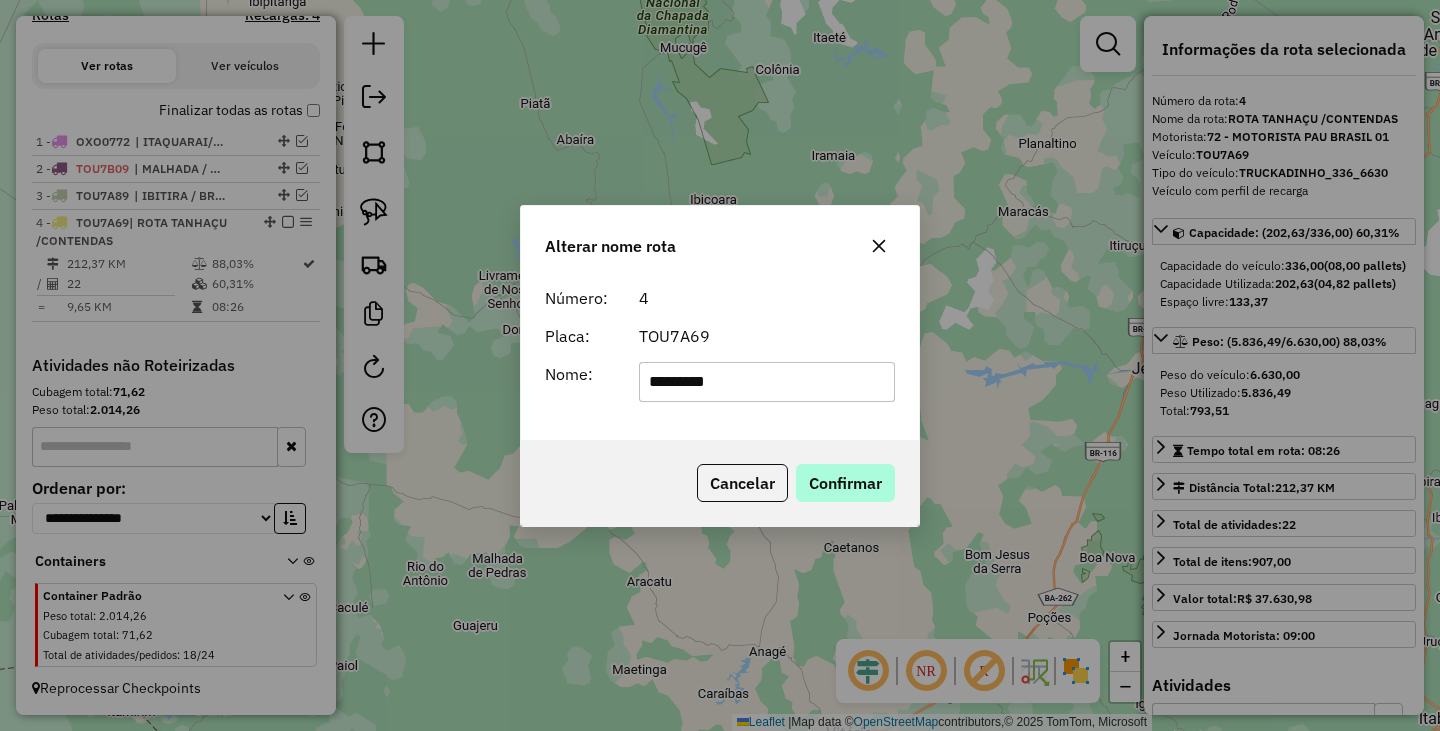 type on "*********" 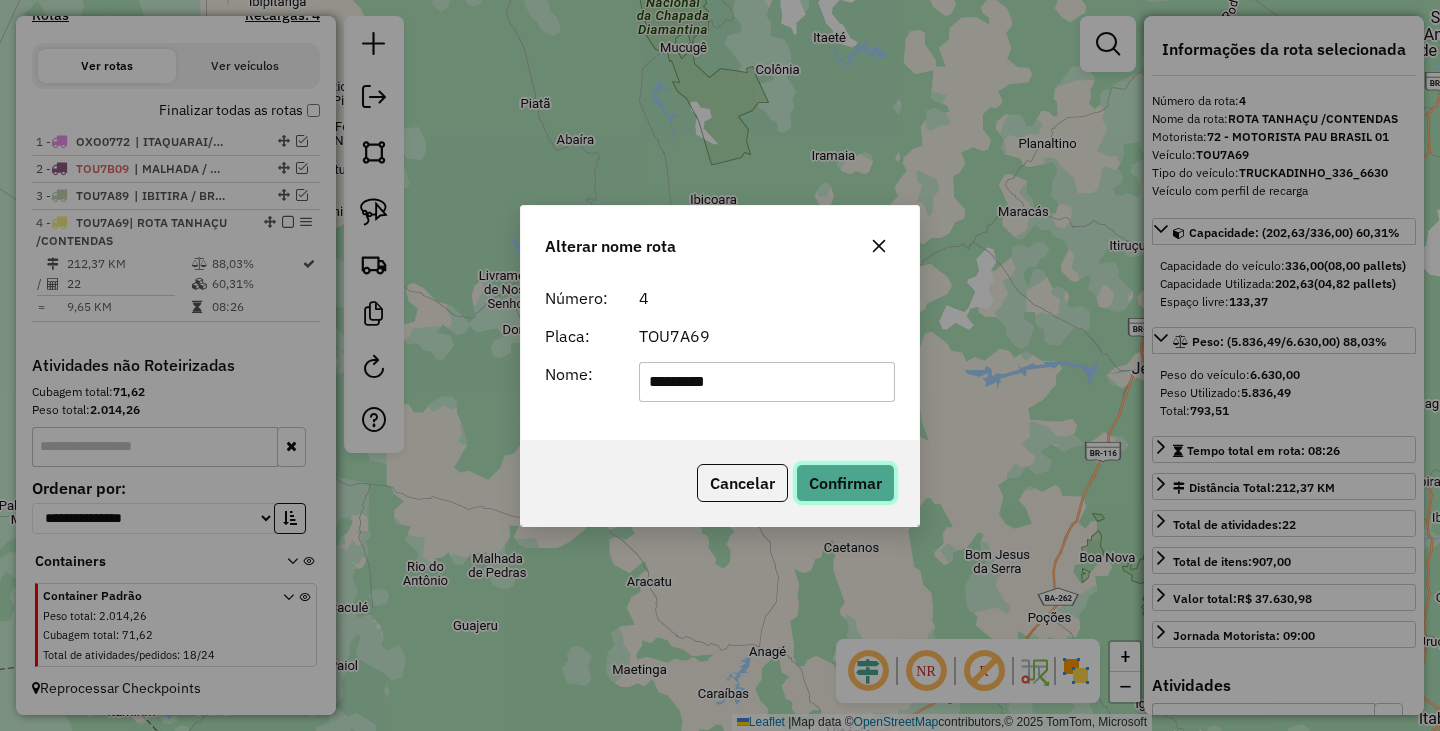 click on "Confirmar" 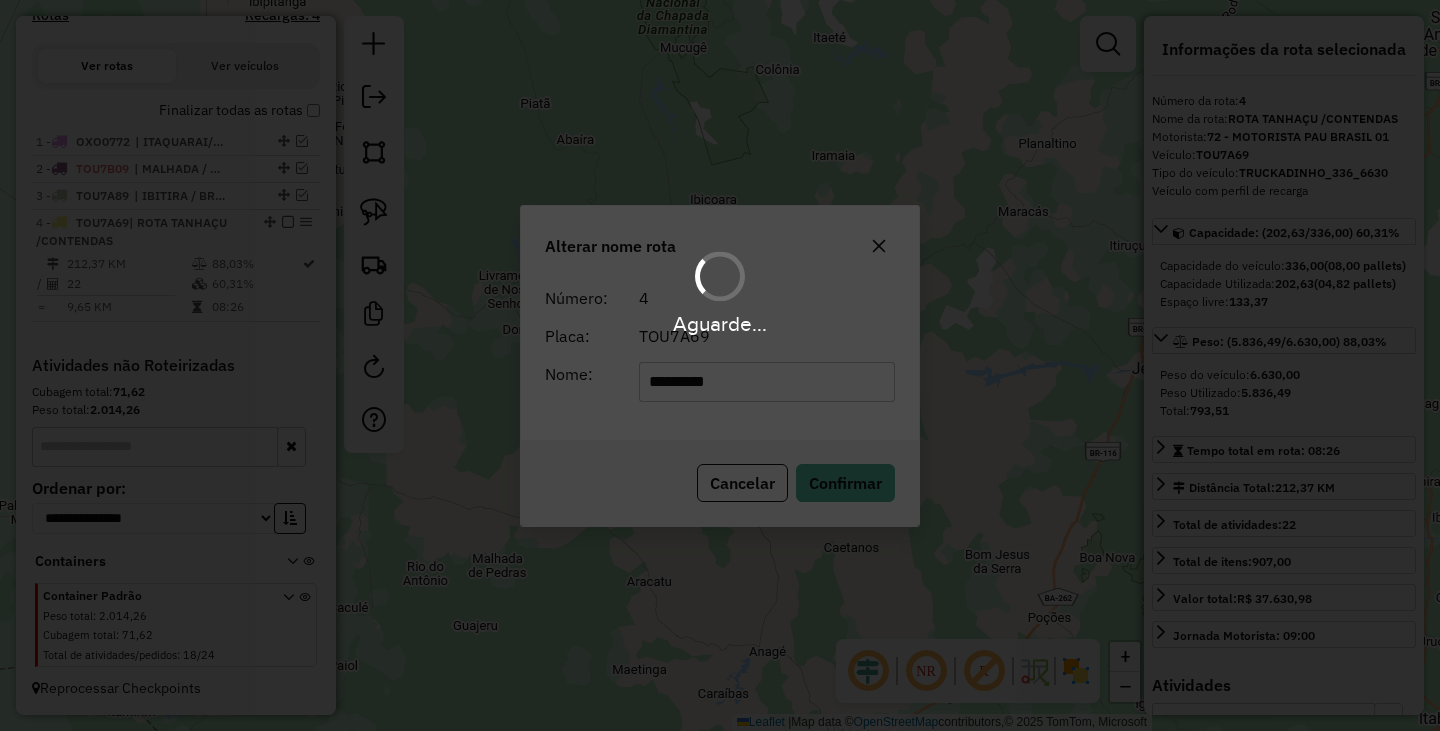 type 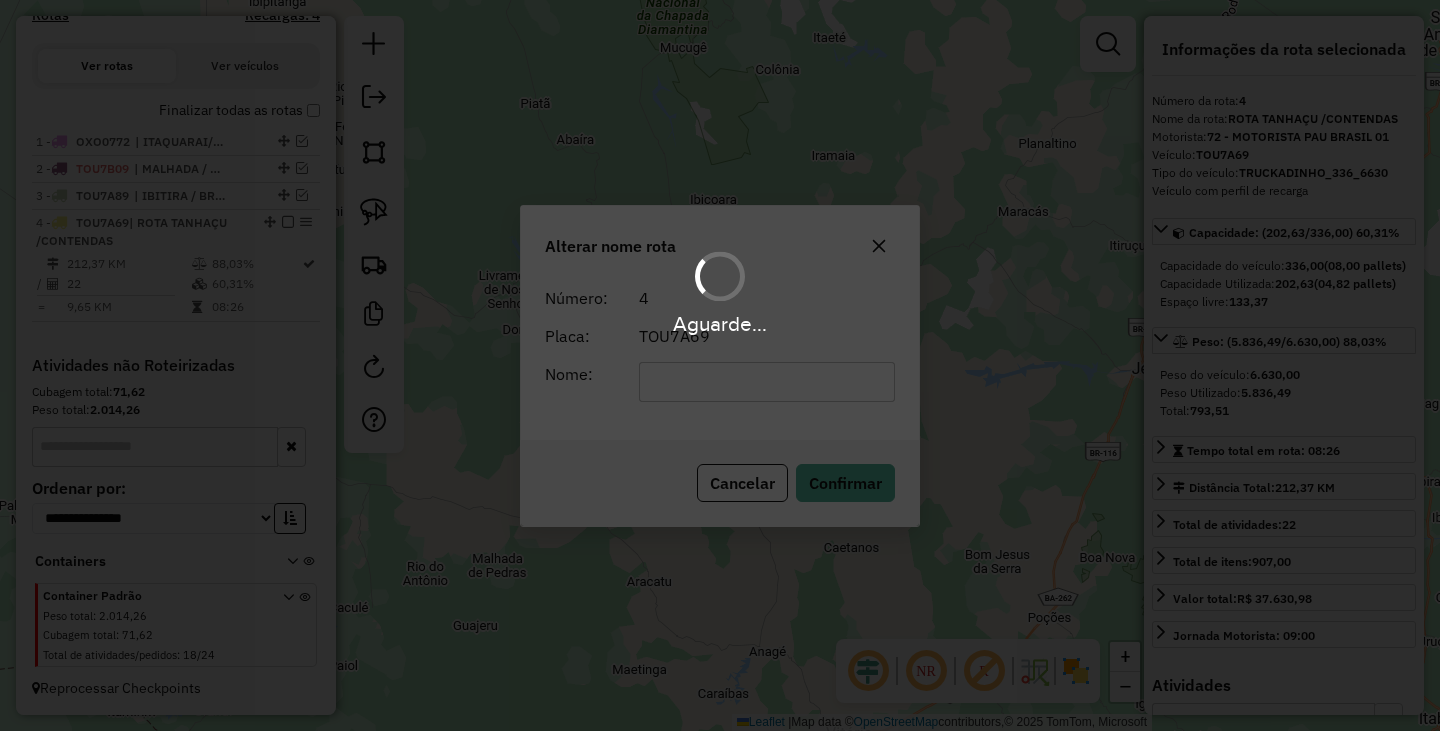 scroll, scrollTop: 619, scrollLeft: 0, axis: vertical 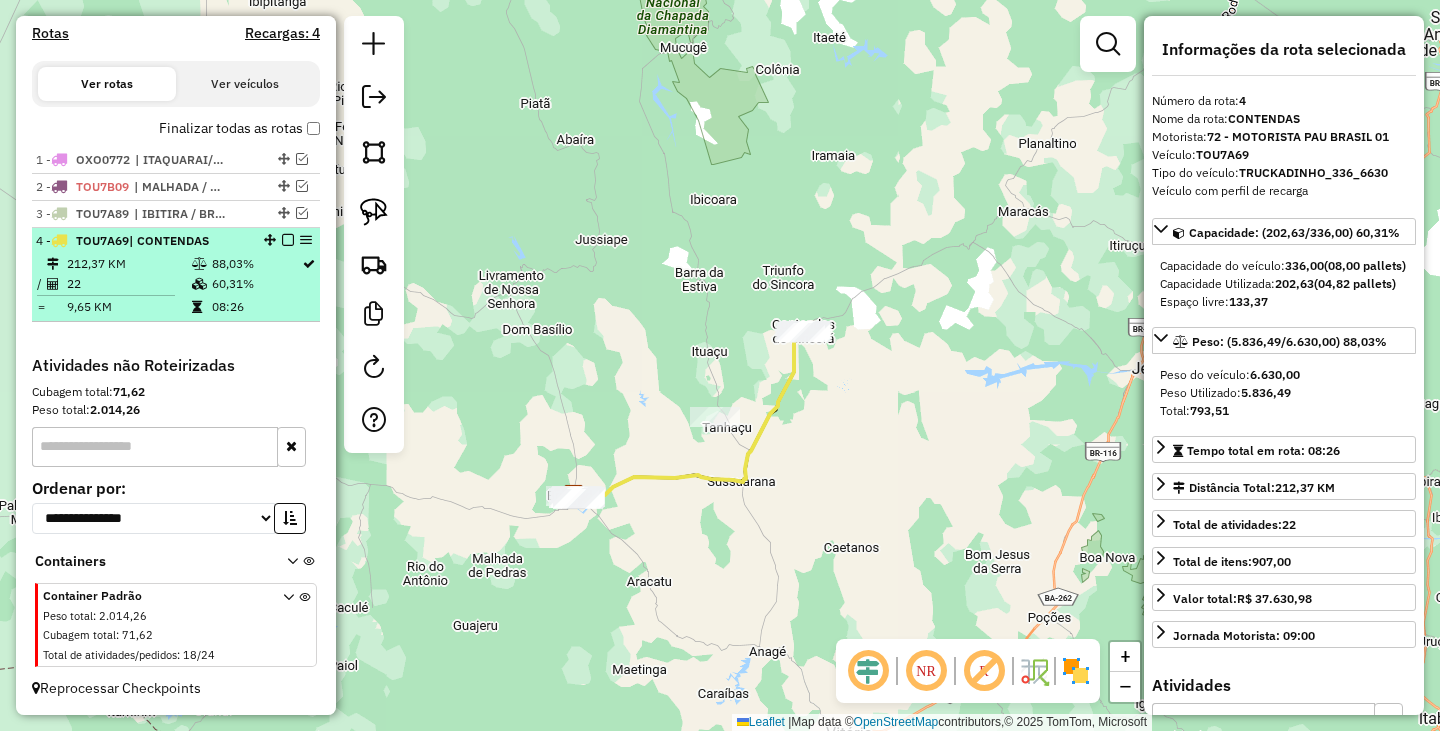 click at bounding box center (288, 240) 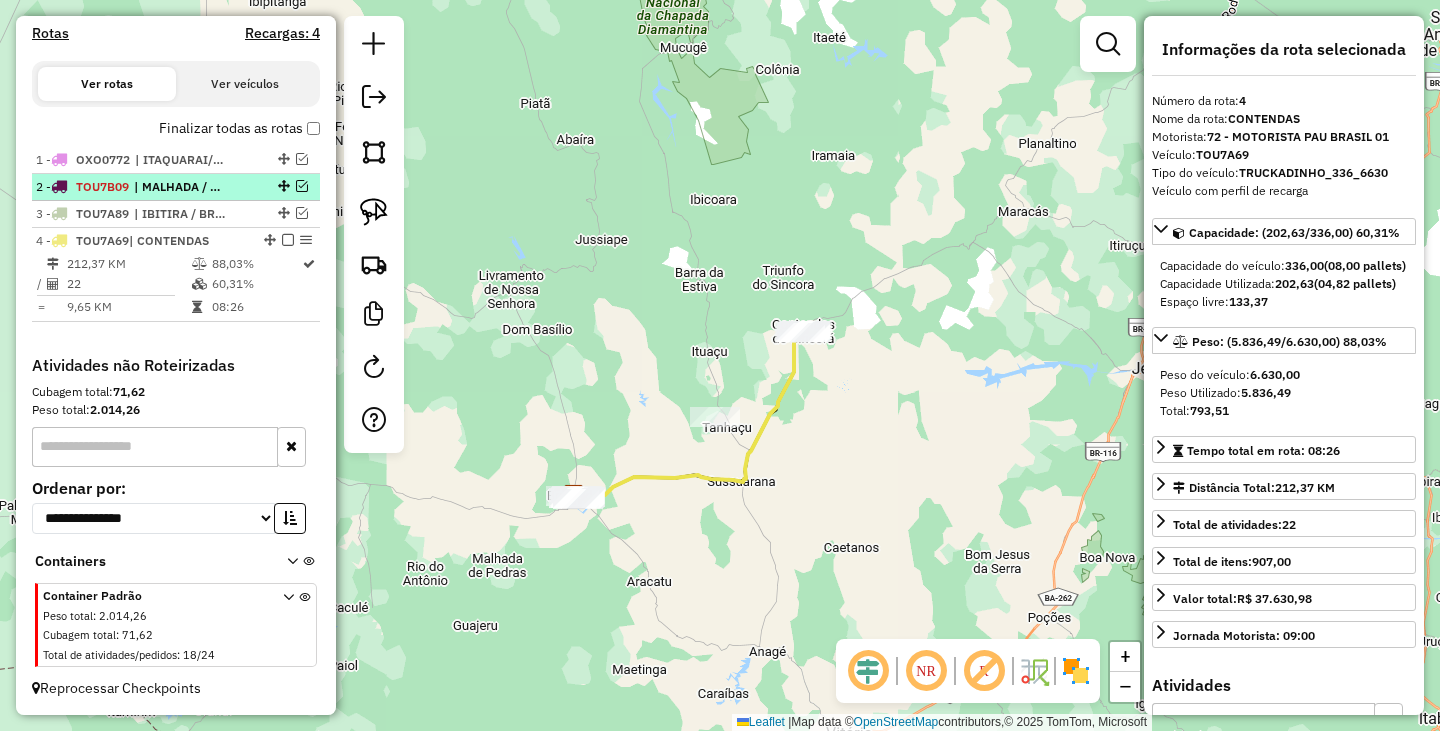 scroll, scrollTop: 552, scrollLeft: 0, axis: vertical 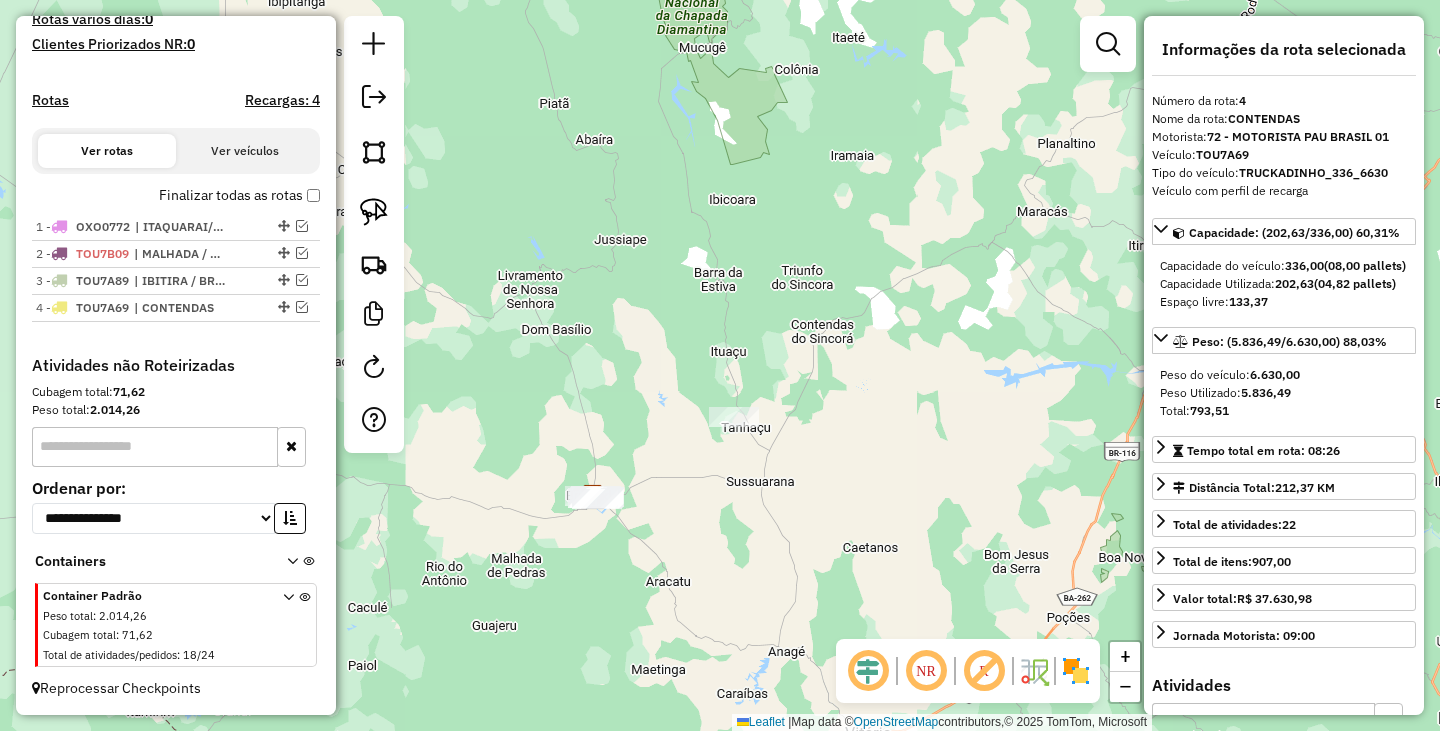 drag, startPoint x: 664, startPoint y: 443, endPoint x: 790, endPoint y: 448, distance: 126.09917 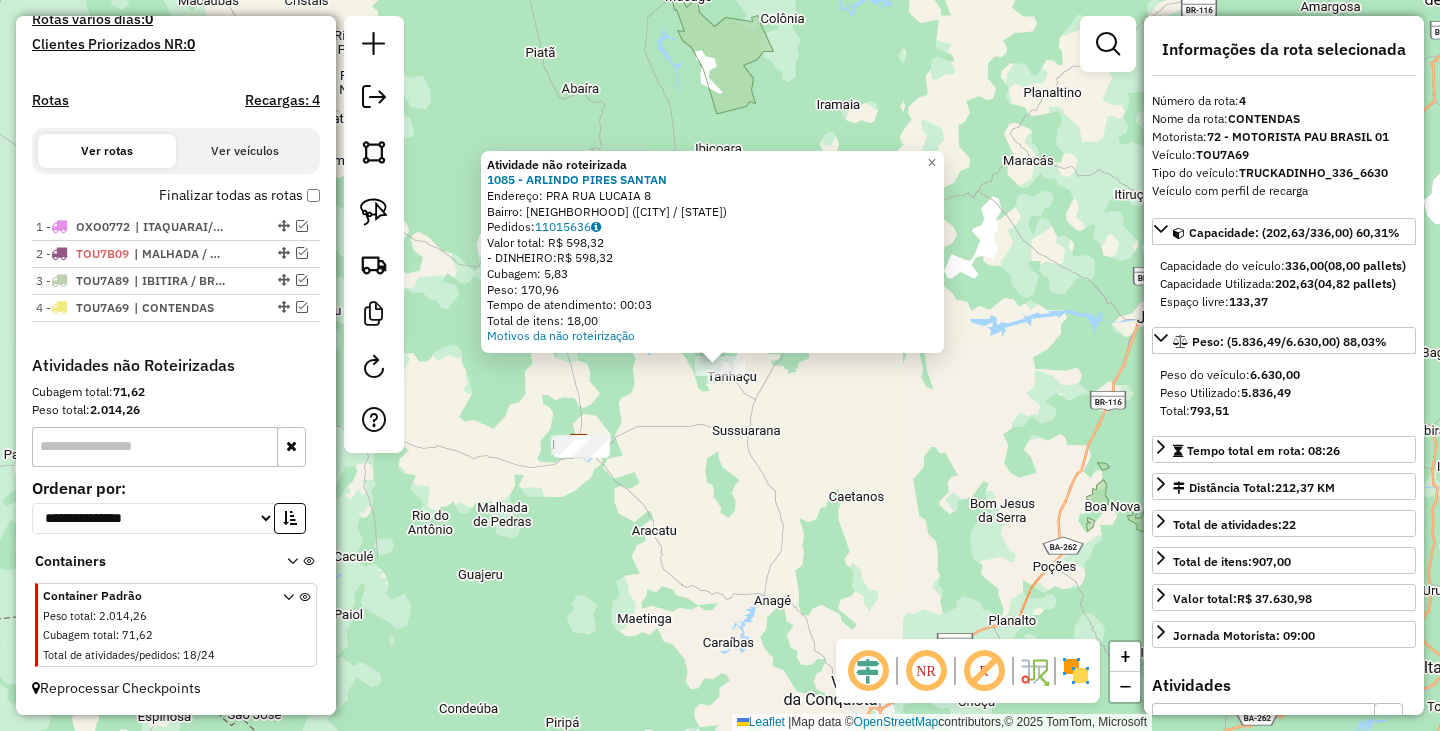 click on "Atividade não roteirizada 1085 - ARLINDO PIRES SANTAN  Endereço: PRA RUA LUCAIA                    8   Bairro: LUCAIA (TANHACU / BA)   Pedidos:  11015636   Valor total: R$ 598,32   - DINHEIRO:  R$ 598,32   Cubagem: 5,83   Peso: 170,96   Tempo de atendimento: 00:03   Total de itens: 18,00  Motivos da não roteirização × Janela de atendimento Grade de atendimento Capacidade Transportadoras Veículos Cliente Pedidos  Rotas Selecione os dias de semana para filtrar as janelas de atendimento  Seg   Ter   Qua   Qui   Sex   Sáb   Dom  Informe o período da janela de atendimento: De: Até:  Filtrar exatamente a janela do cliente  Considerar janela de atendimento padrão  Selecione os dias de semana para filtrar as grades de atendimento  Seg   Ter   Qua   Qui   Sex   Sáb   Dom   Considerar clientes sem dia de atendimento cadastrado  Clientes fora do dia de atendimento selecionado Filtrar as atividades entre os valores definidos abaixo:  Peso mínimo:   Peso máximo:   Cubagem mínima:   Cubagem máxima:   De:  +" 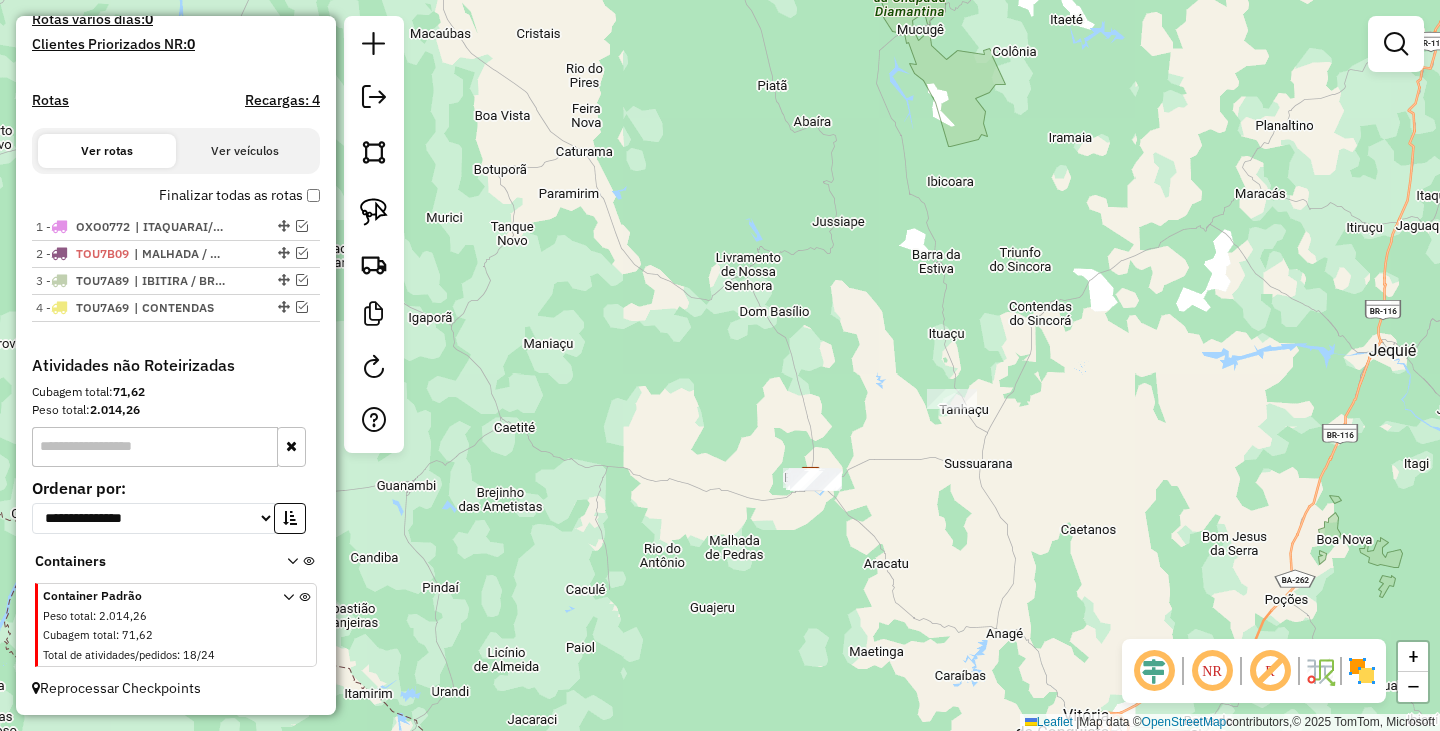 drag, startPoint x: 655, startPoint y: 460, endPoint x: 926, endPoint y: 496, distance: 273.38068 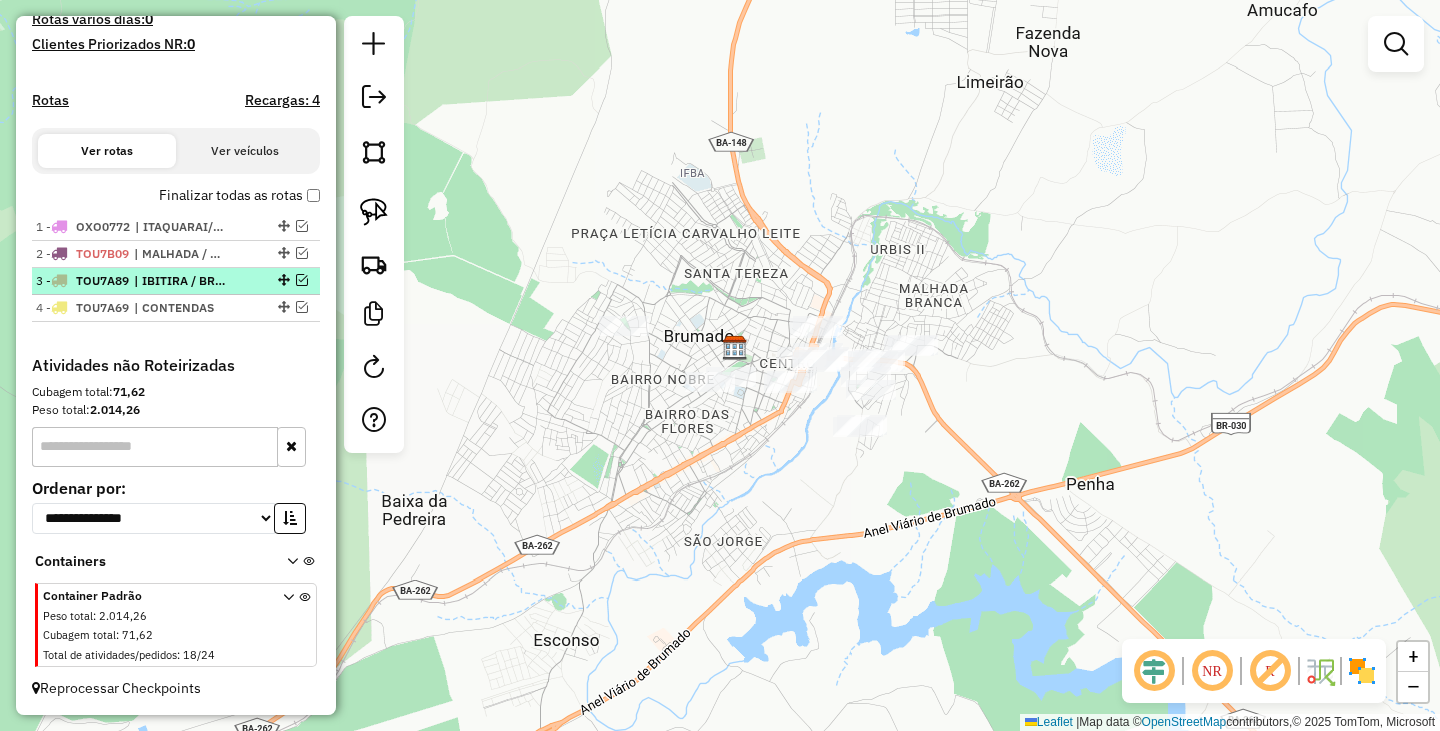 click at bounding box center (302, 280) 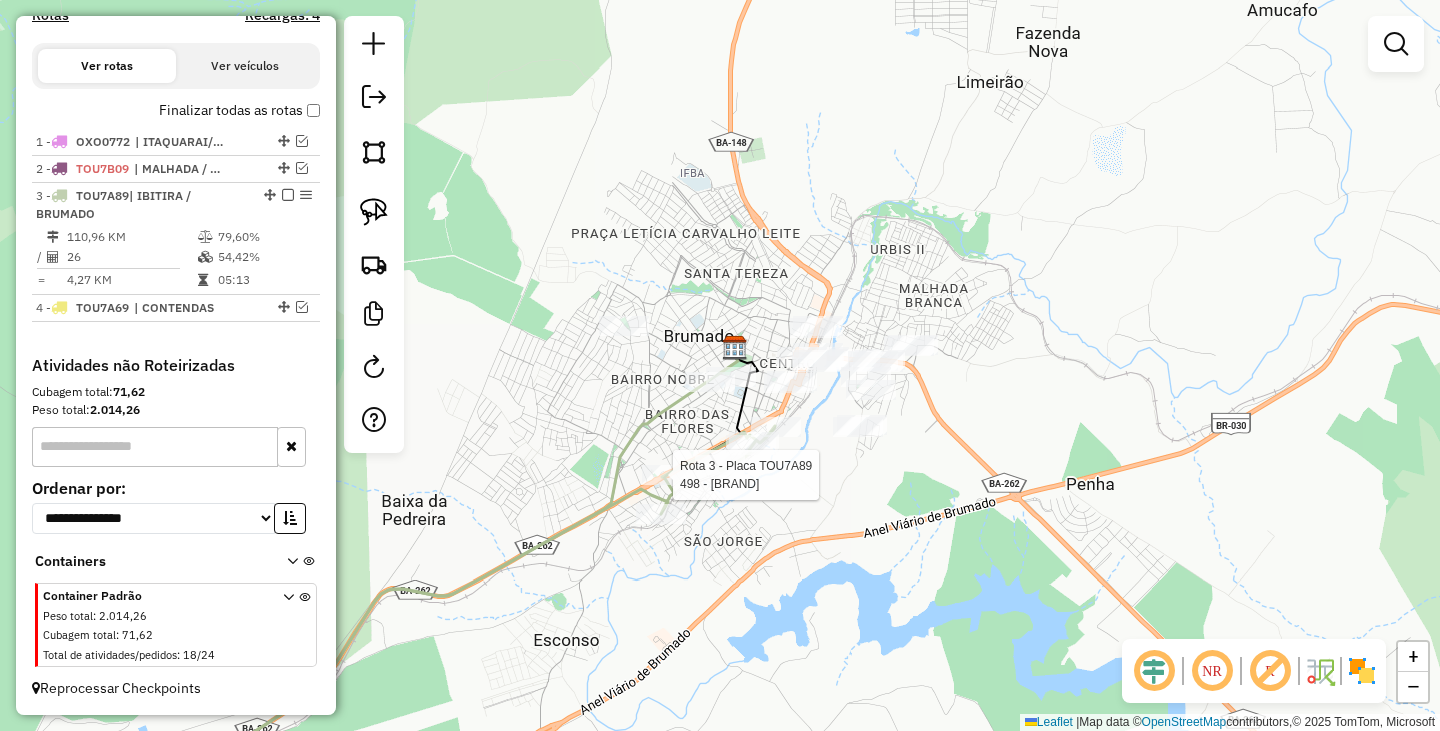select on "**********" 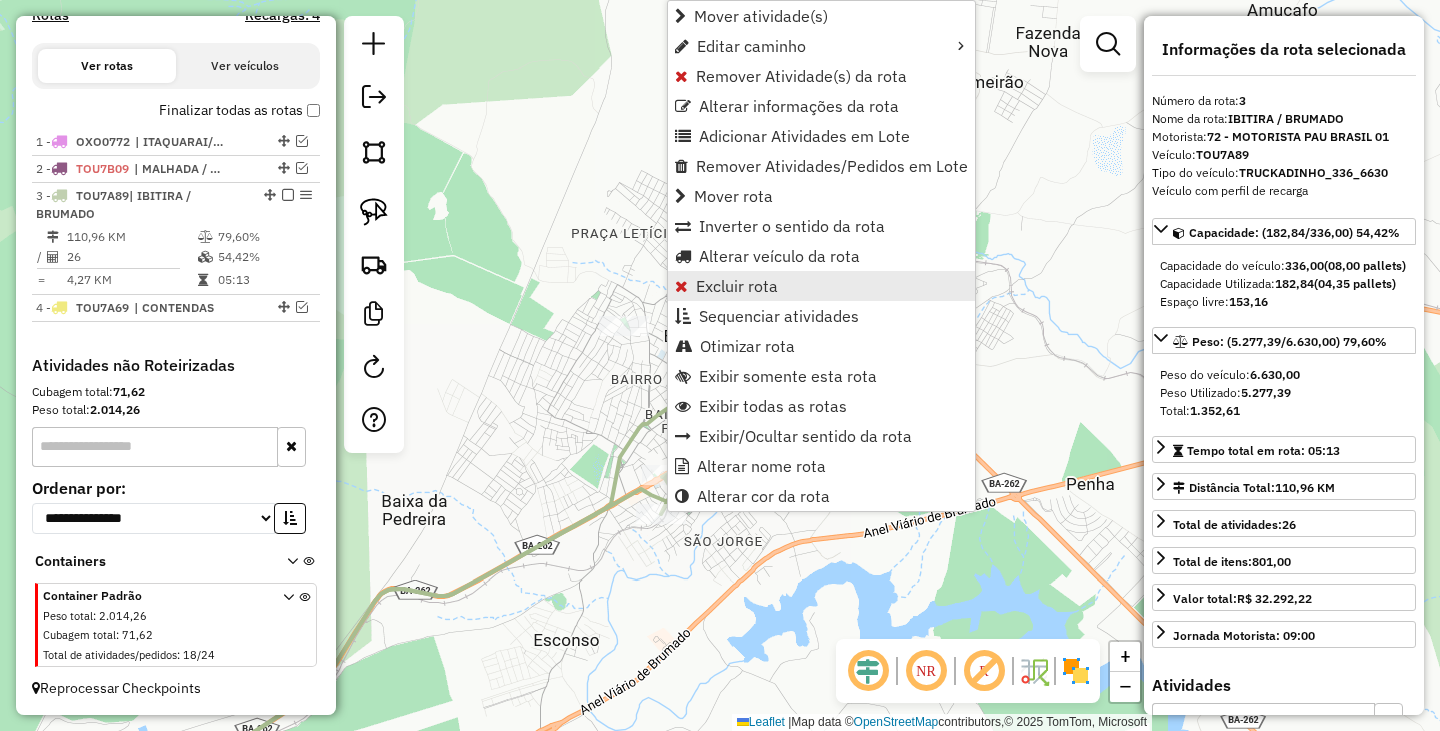 click on "Excluir rota" at bounding box center [821, 286] 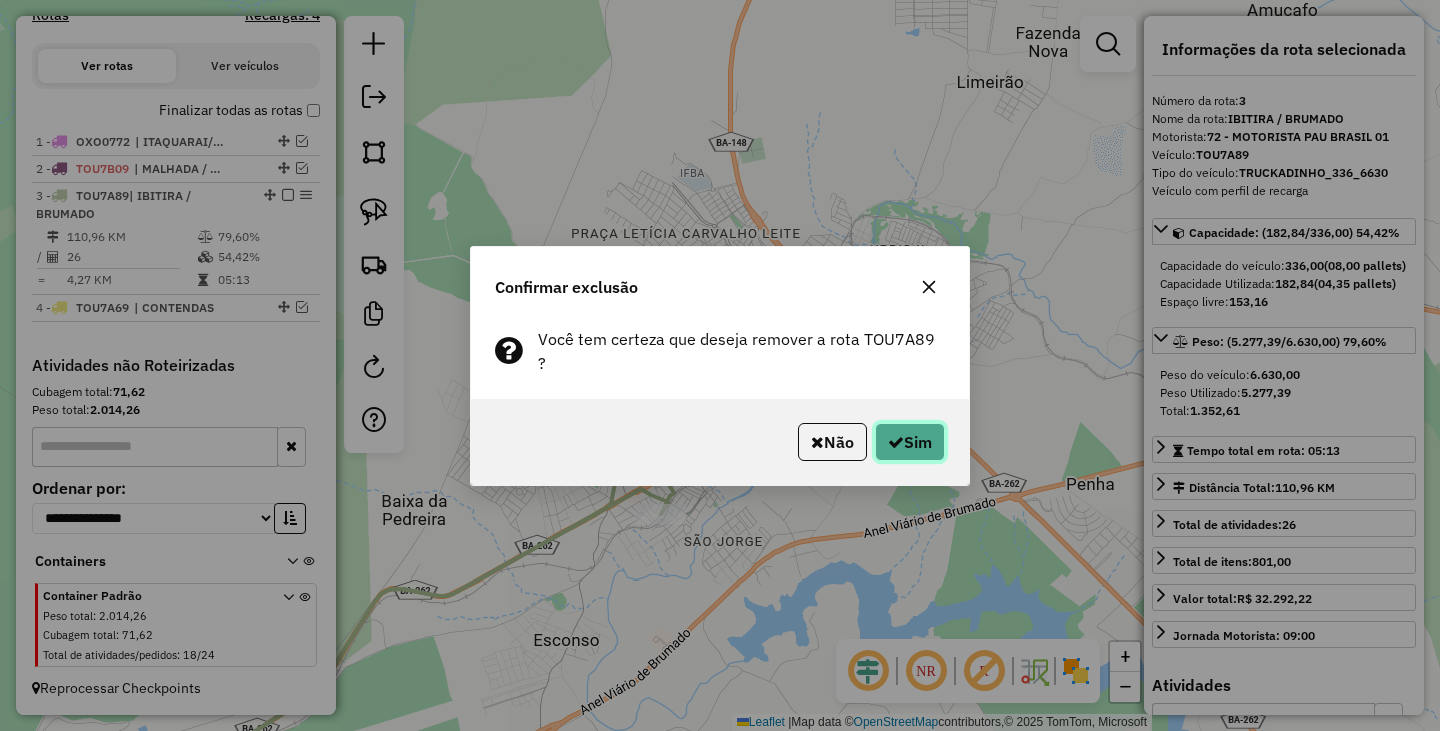 click on "Sim" 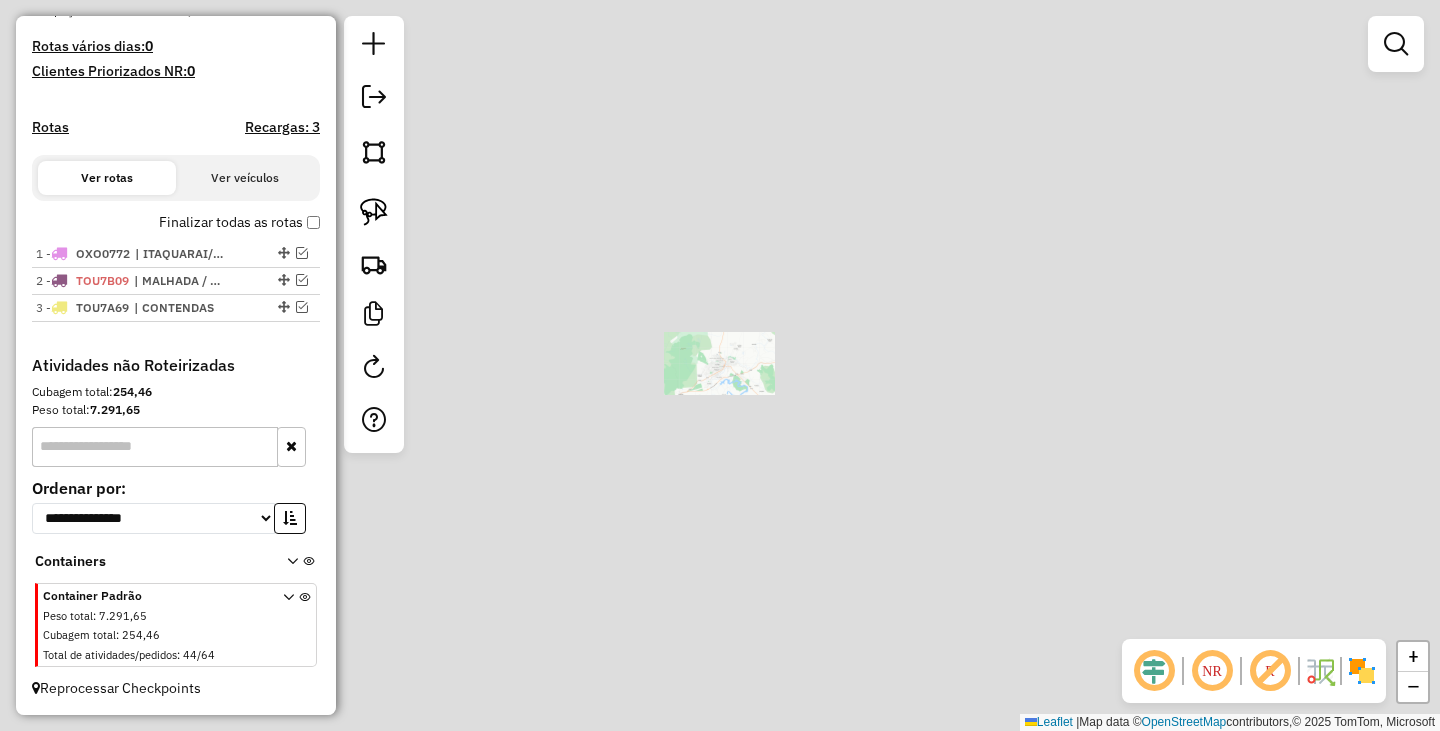 scroll, scrollTop: 525, scrollLeft: 0, axis: vertical 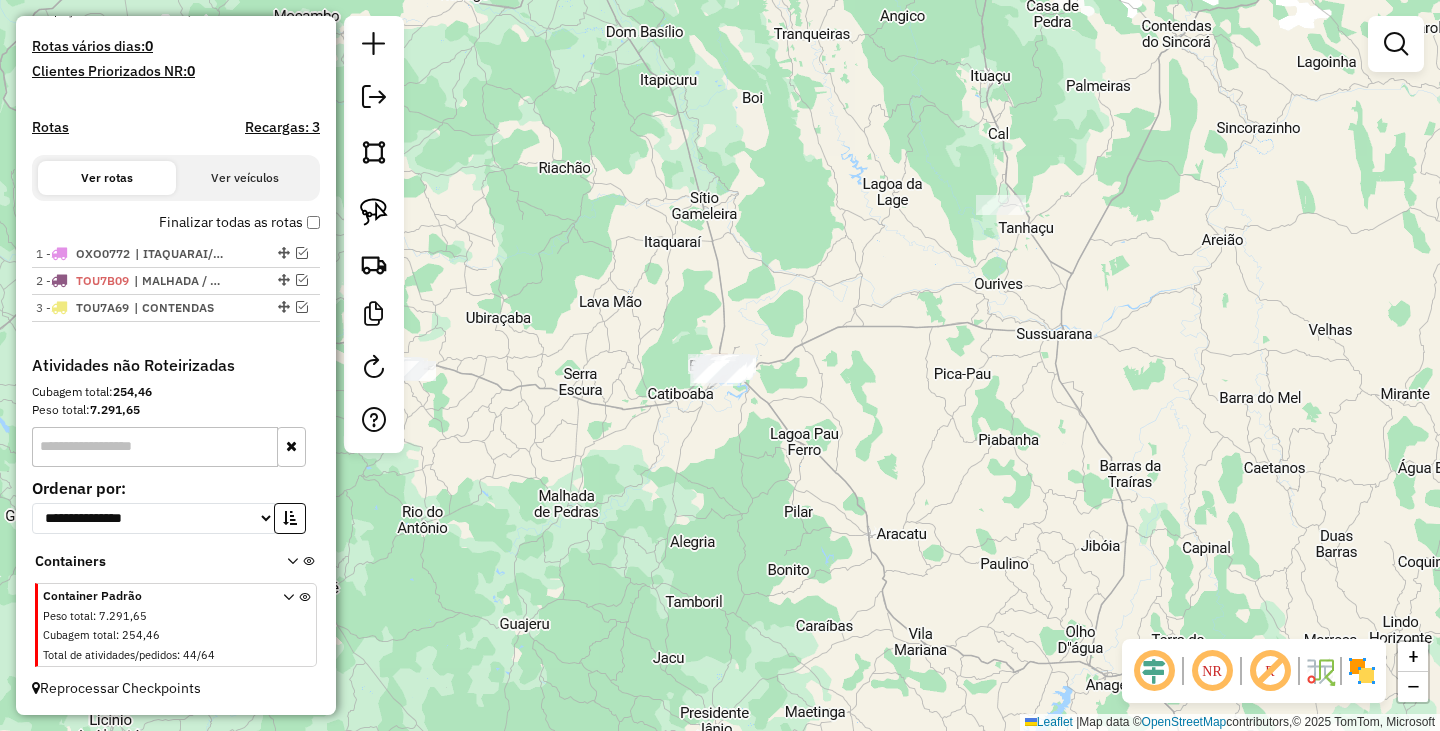drag, startPoint x: 535, startPoint y: 461, endPoint x: 923, endPoint y: 509, distance: 390.9578 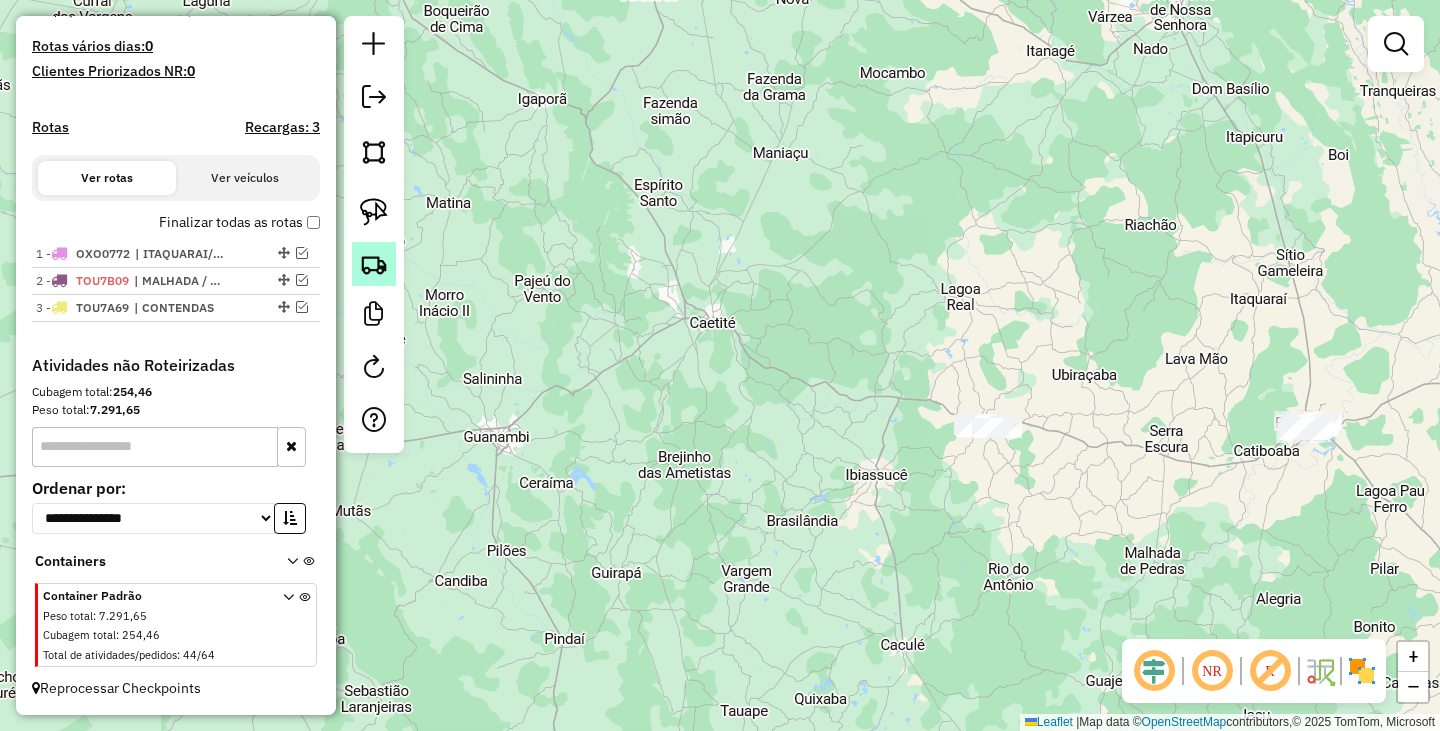 click 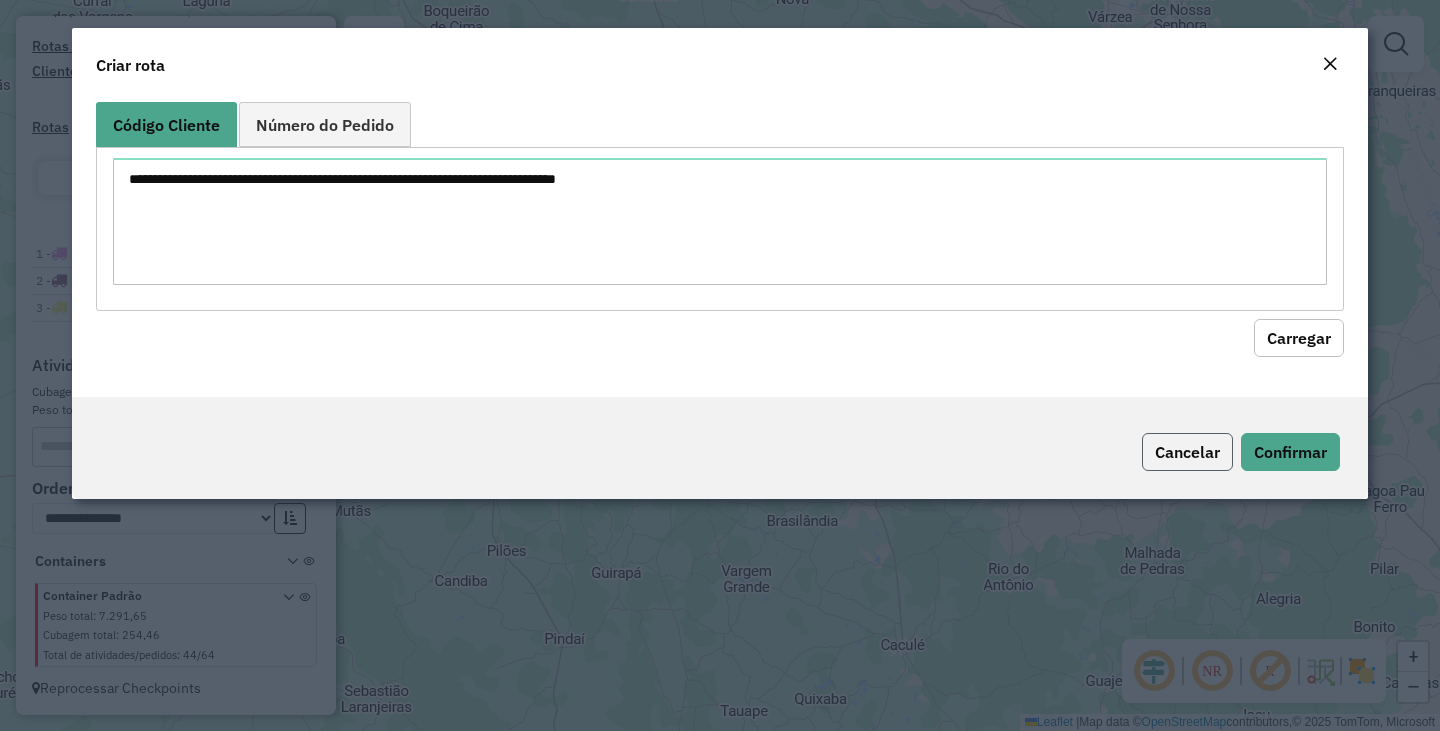 click on "Cancelar" 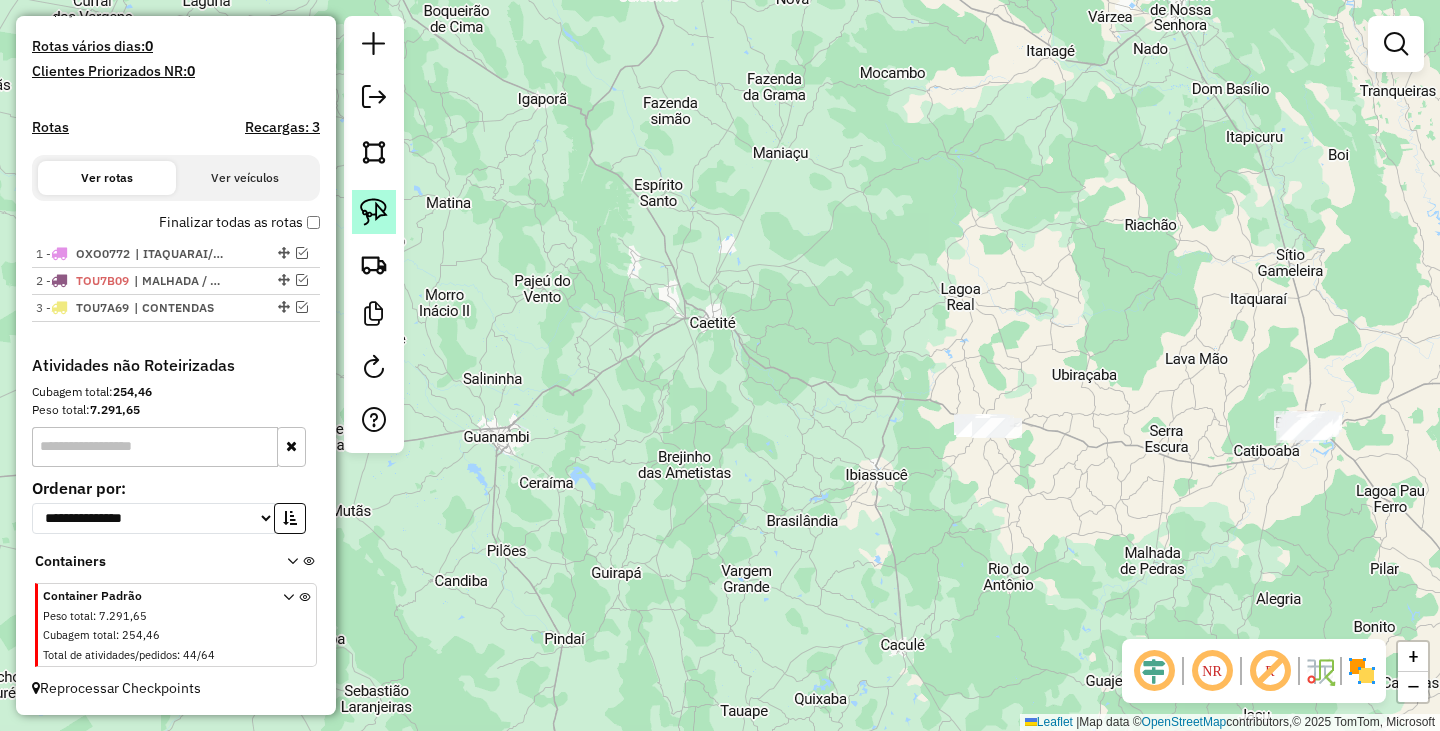 click 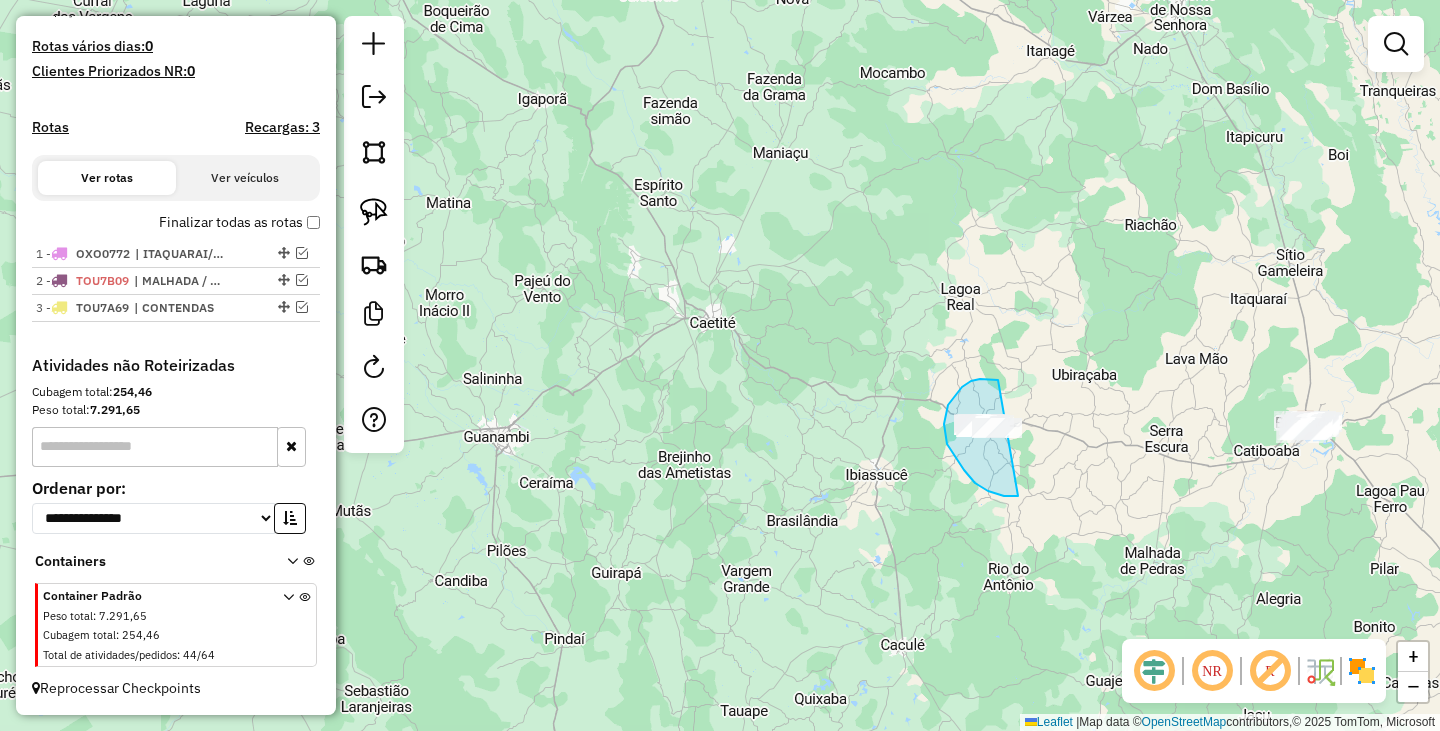 drag, startPoint x: 998, startPoint y: 380, endPoint x: 991, endPoint y: 401, distance: 22.135944 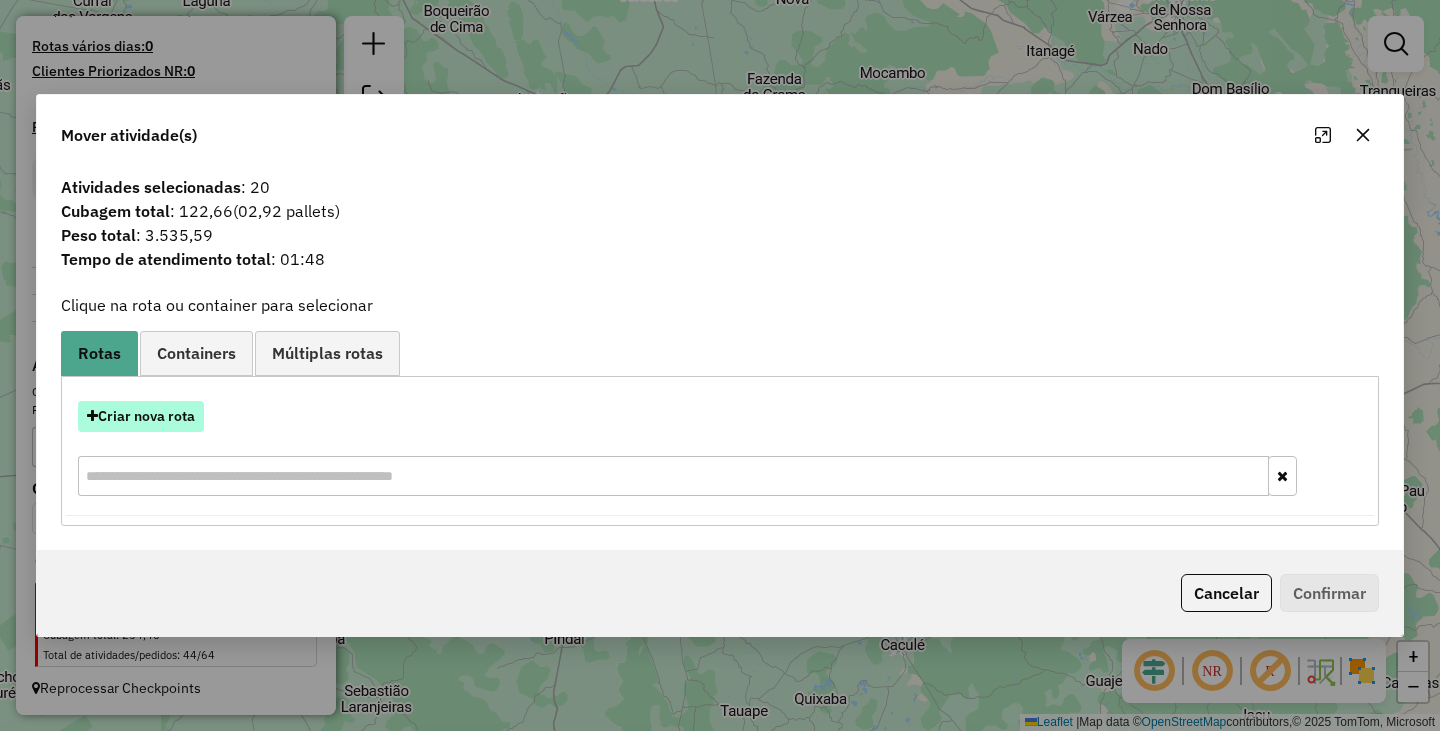 click on "Criar nova rota" at bounding box center [141, 416] 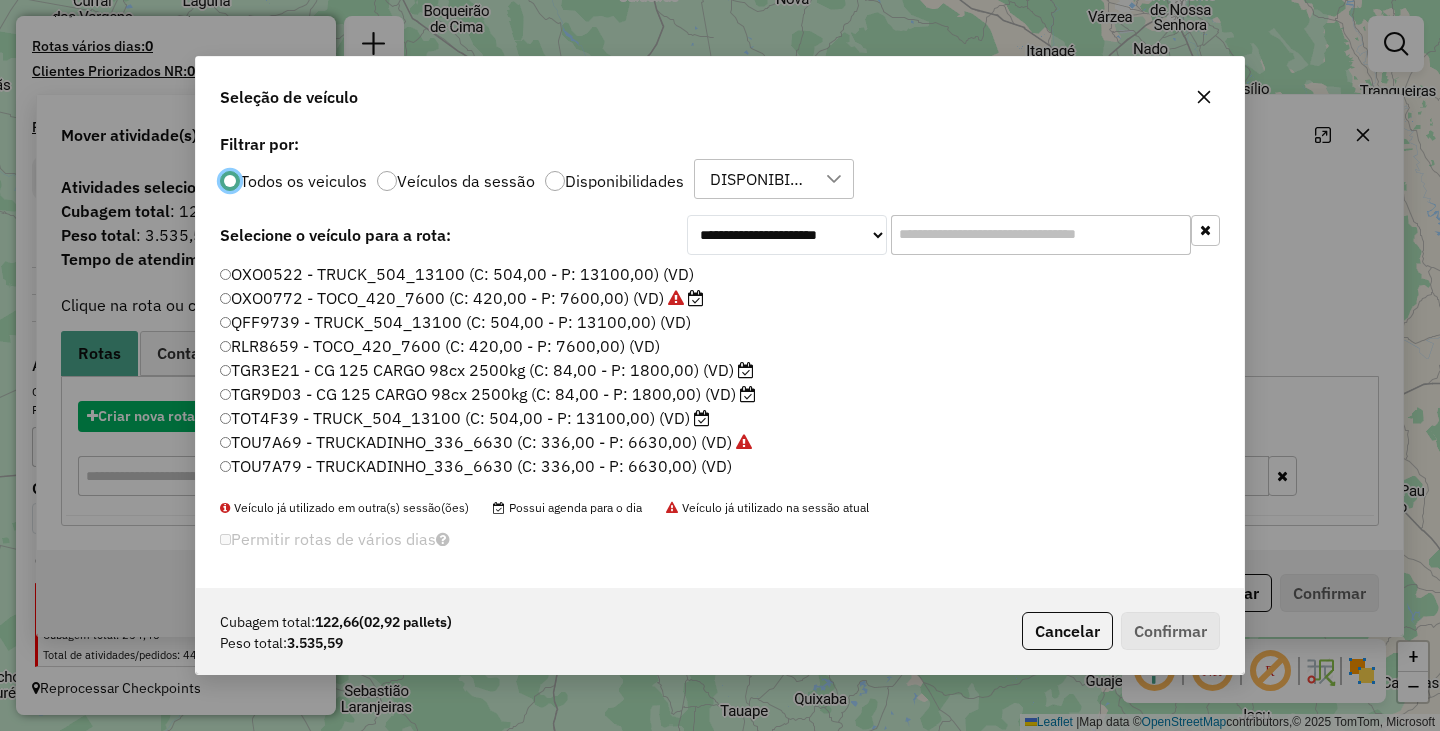 scroll, scrollTop: 11, scrollLeft: 6, axis: both 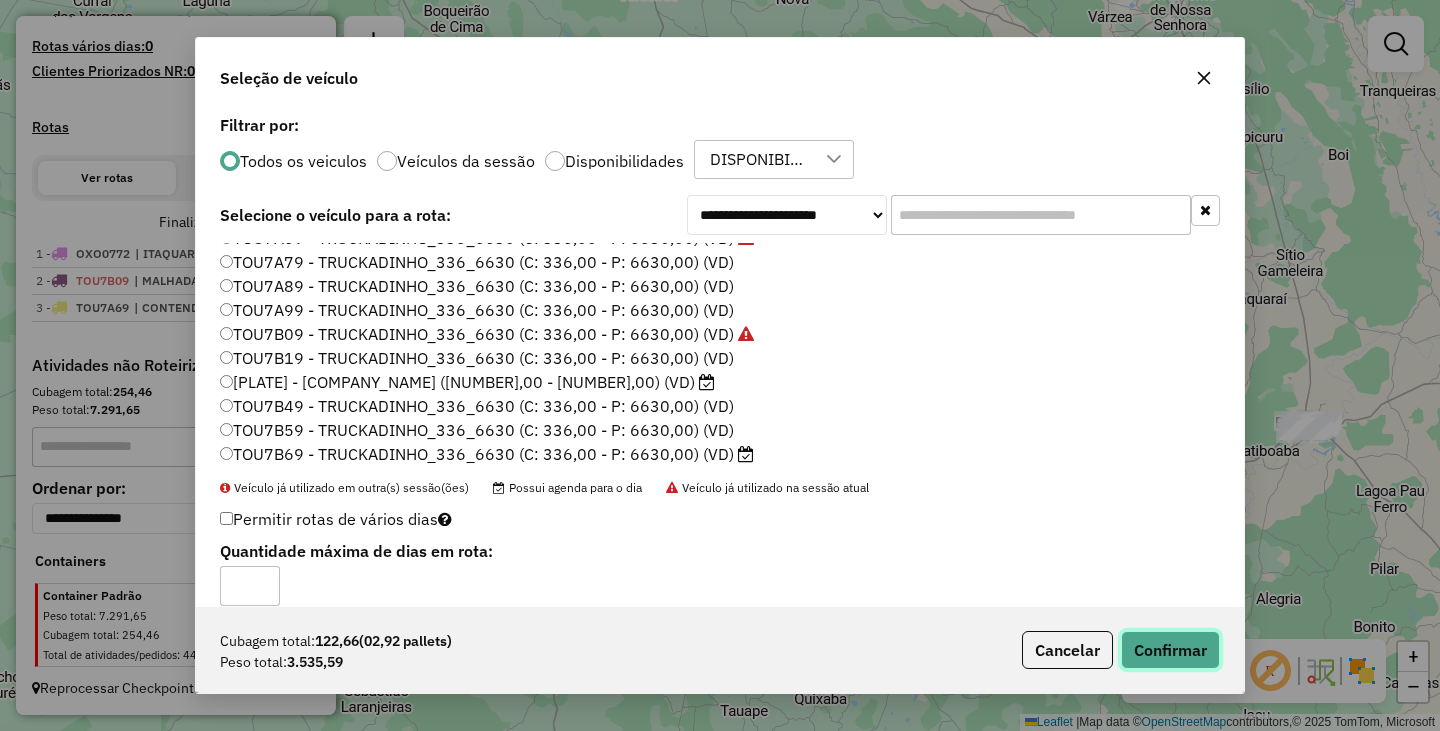 click on "Confirmar" 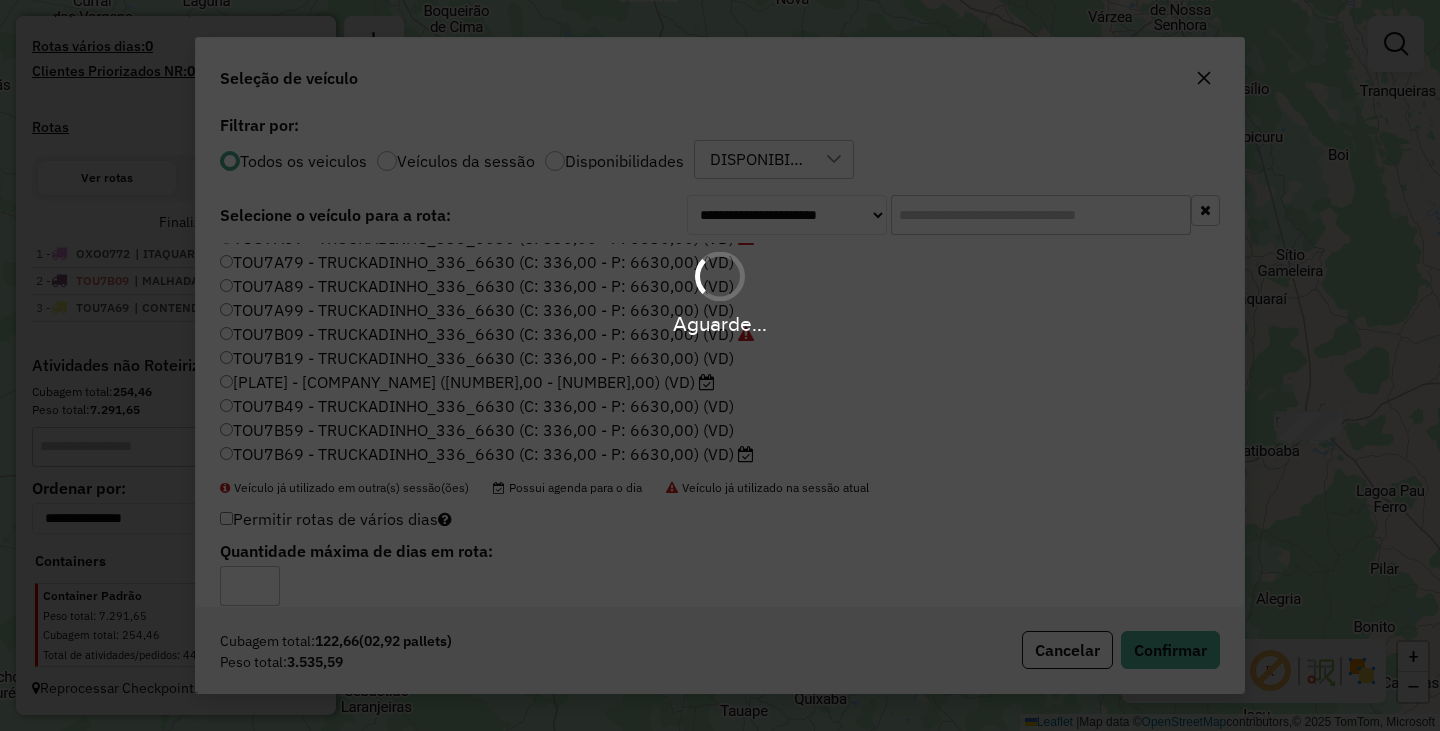 scroll, scrollTop: 644, scrollLeft: 0, axis: vertical 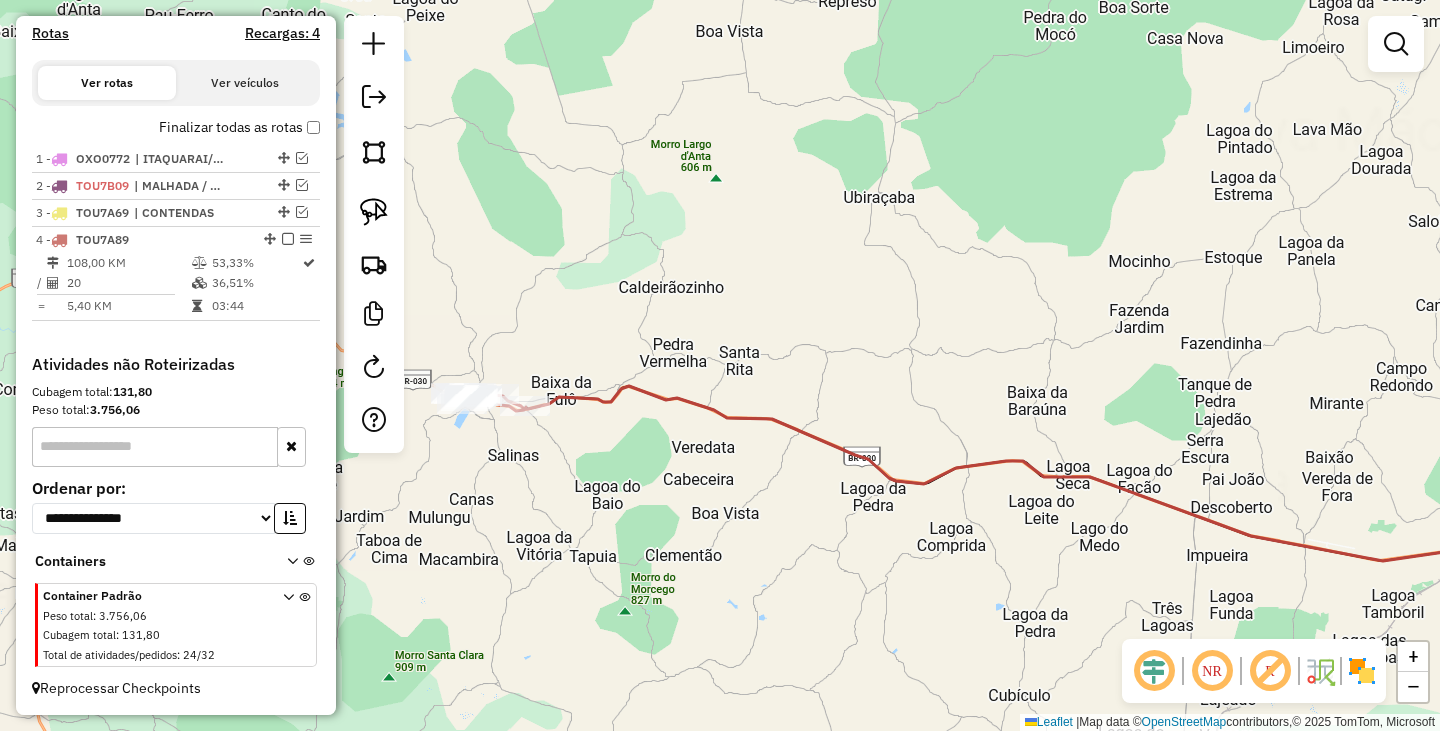 drag, startPoint x: 1228, startPoint y: 416, endPoint x: 542, endPoint y: 356, distance: 688.6189 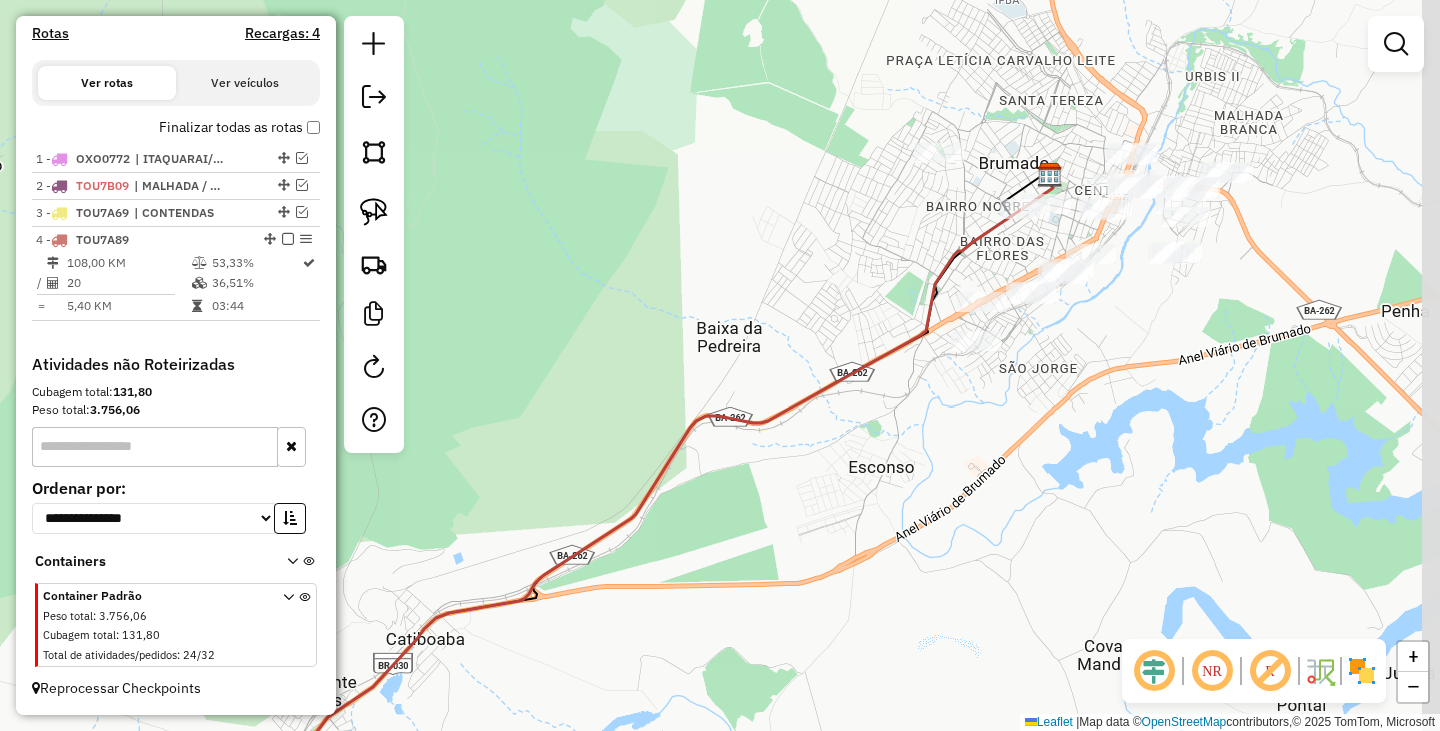 drag, startPoint x: 1121, startPoint y: 196, endPoint x: 911, endPoint y: 196, distance: 210 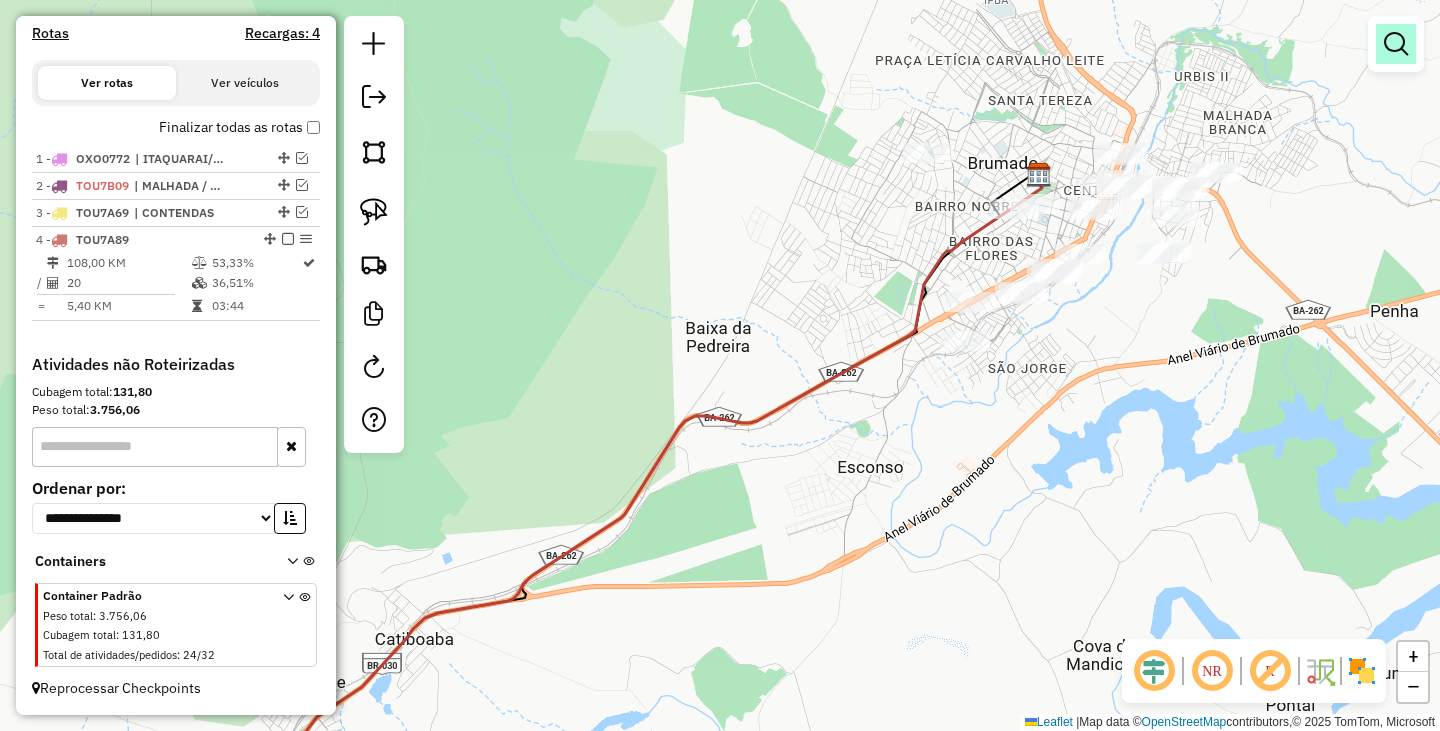 click at bounding box center (1396, 44) 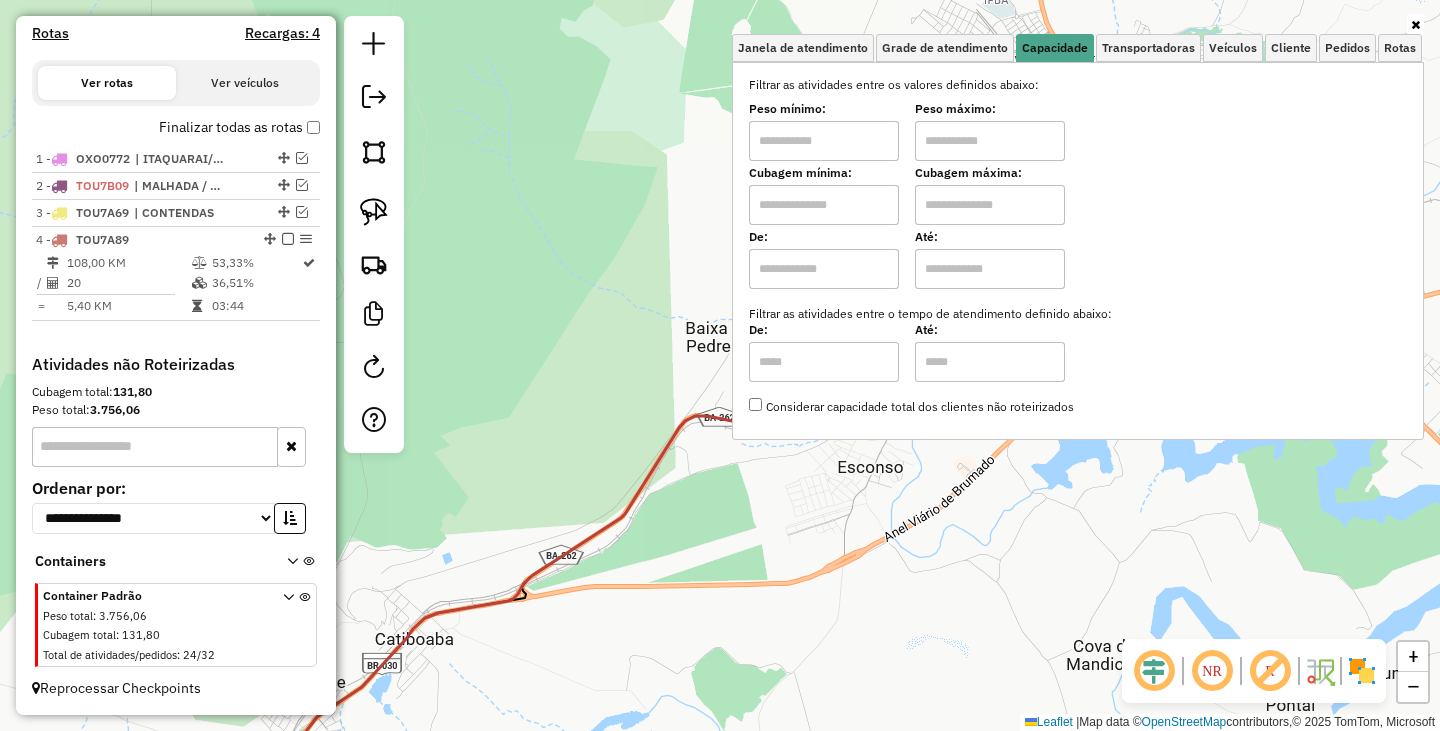 click at bounding box center [824, 141] 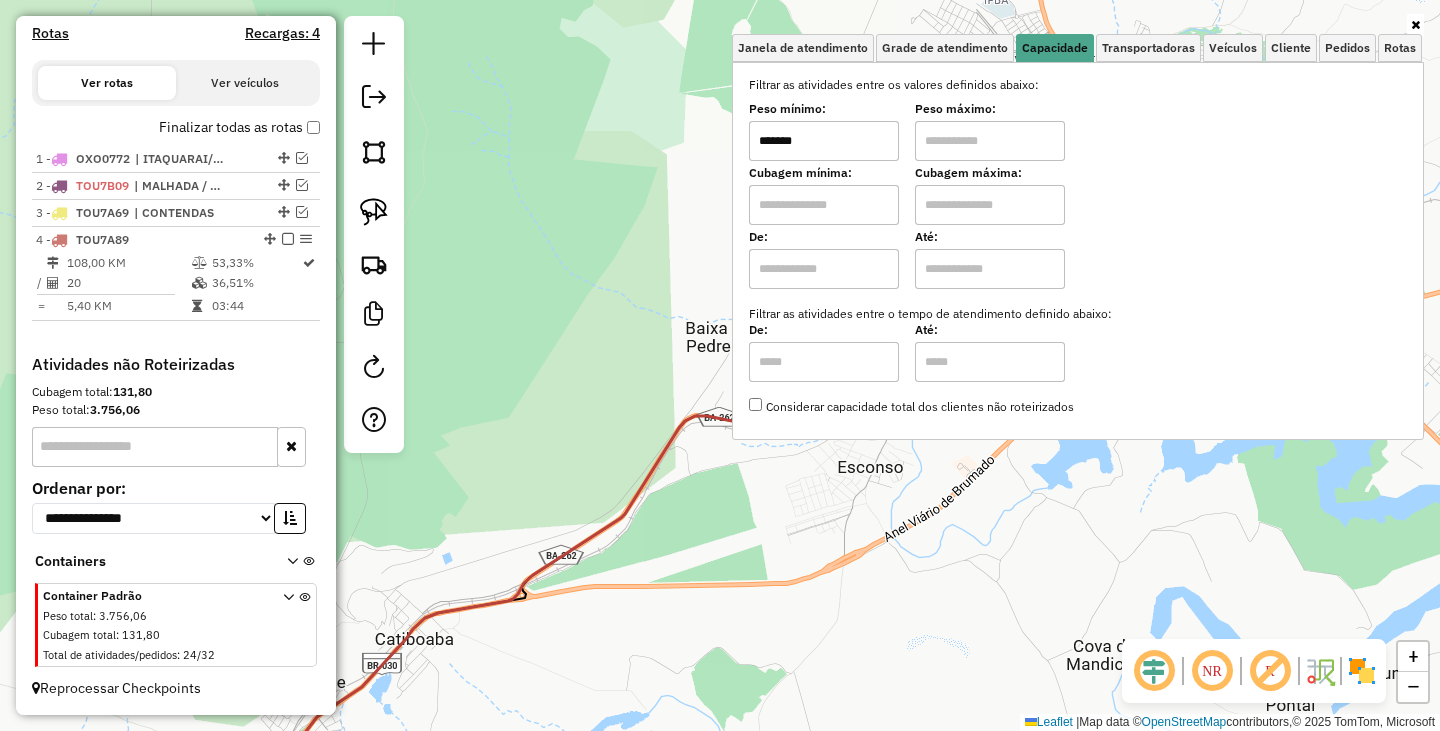 click at bounding box center [990, 141] 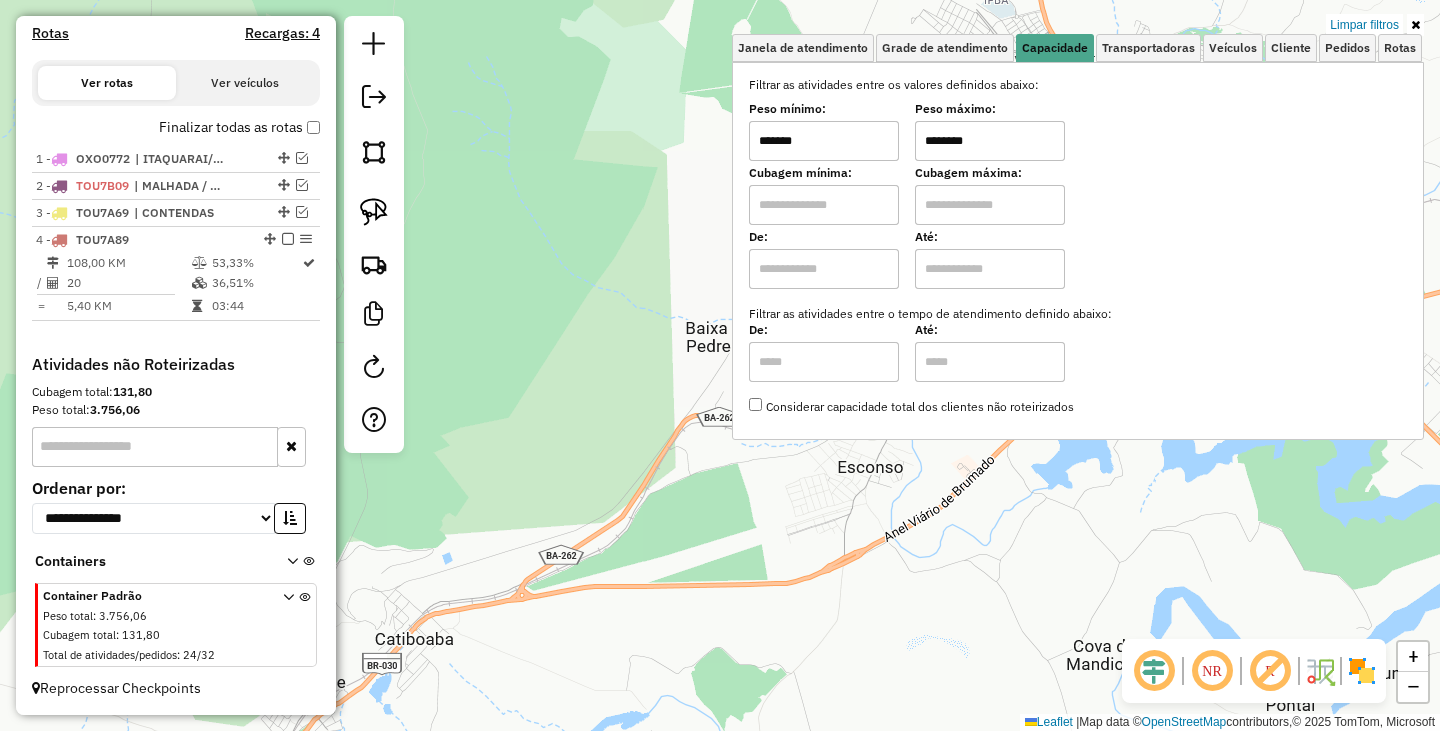 click on "Limpar filtros Janela de atendimento Grade de atendimento Capacidade Transportadoras Veículos Cliente Pedidos  Rotas Selecione os dias de semana para filtrar as janelas de atendimento  Seg   Ter   Qua   Qui   Sex   Sáb   Dom  Informe o período da janela de atendimento: De: Até:  Filtrar exatamente a janela do cliente  Considerar janela de atendimento padrão  Selecione os dias de semana para filtrar as grades de atendimento  Seg   Ter   Qua   Qui   Sex   Sáb   Dom   Considerar clientes sem dia de atendimento cadastrado  Clientes fora do dia de atendimento selecionado Filtrar as atividades entre os valores definidos abaixo:  Peso mínimo:  *******  Peso máximo:  ********  Cubagem mínima:   Cubagem máxima:   De:   Até:  Filtrar as atividades entre o tempo de atendimento definido abaixo:  De:   Até:   Considerar capacidade total dos clientes não roteirizados Transportadora: Selecione um ou mais itens Tipo de veículo: Selecione um ou mais itens Veículo: Selecione um ou mais itens Motorista: Nome: De:" 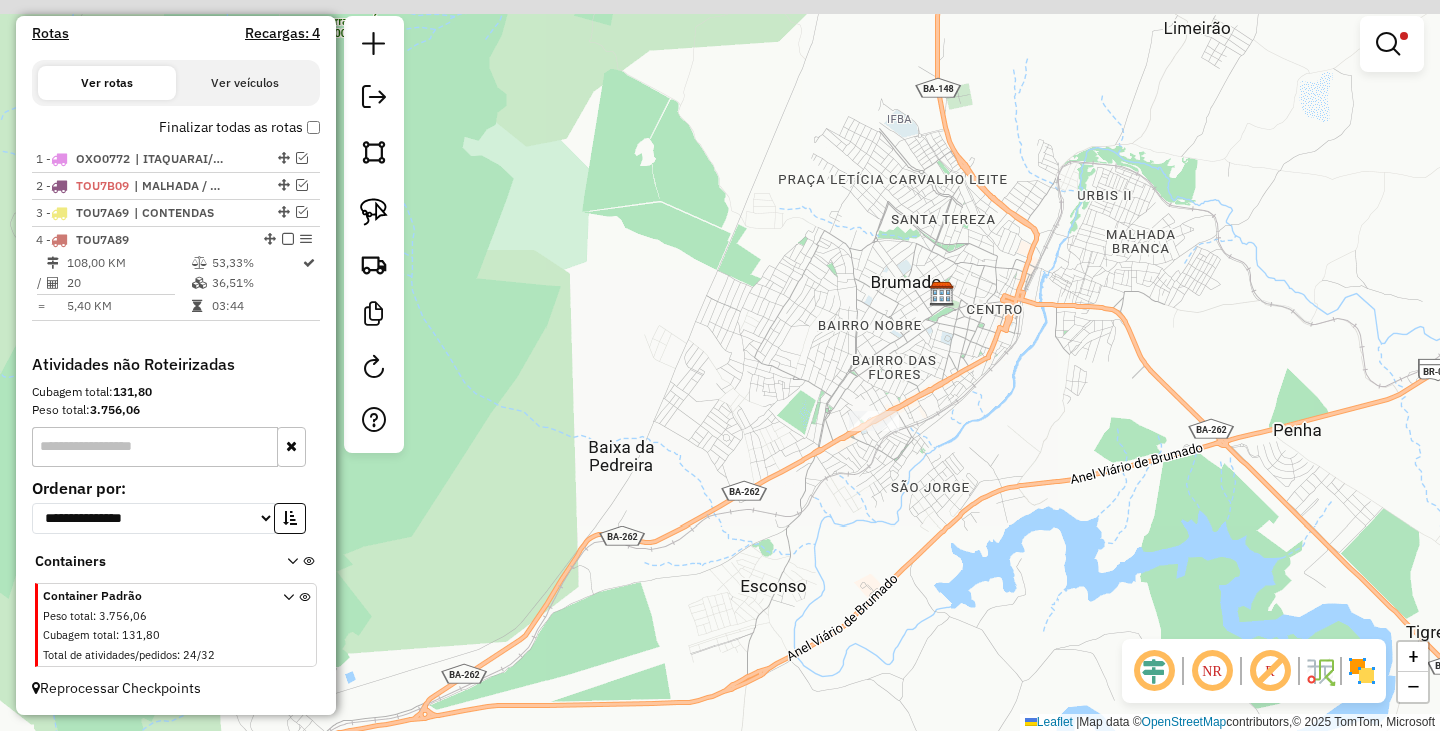 drag, startPoint x: 1013, startPoint y: 342, endPoint x: 910, endPoint y: 462, distance: 158.14233 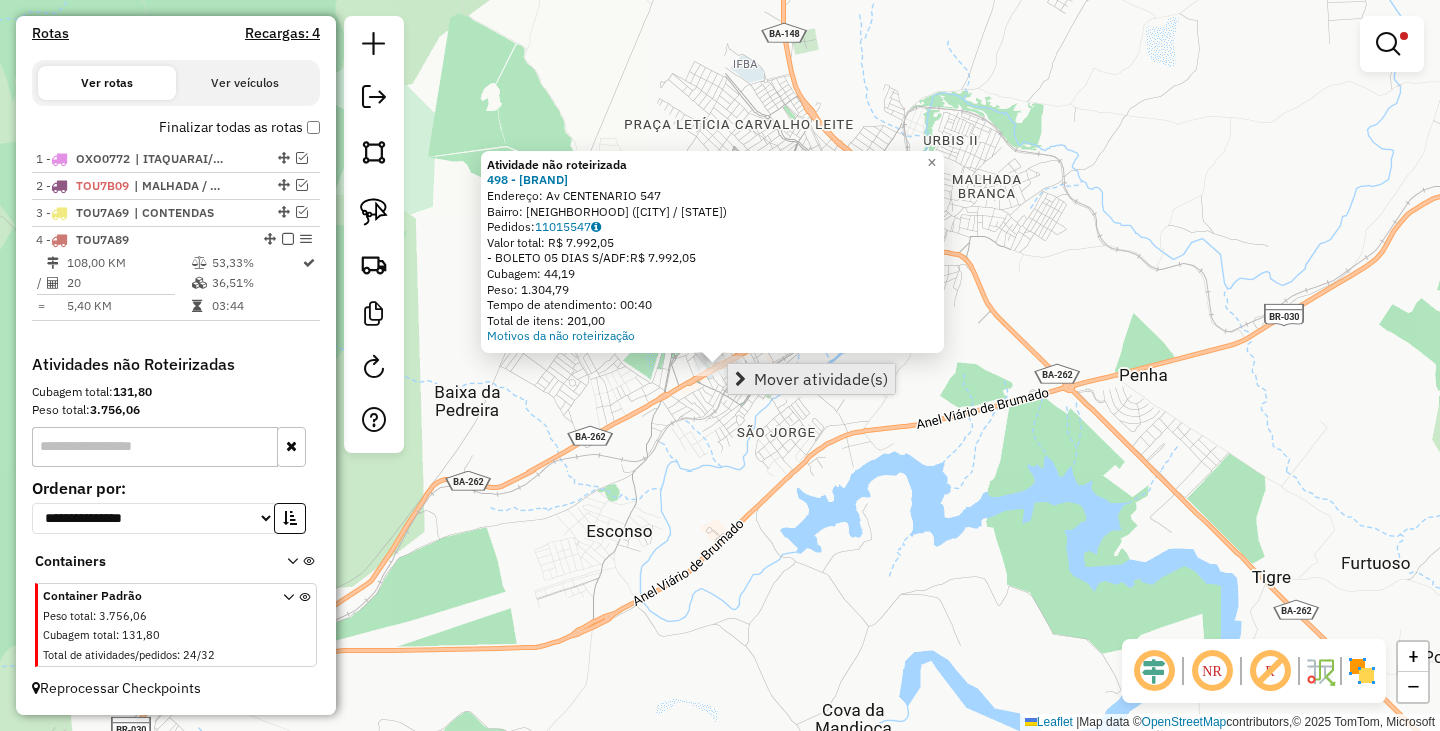 click on "Mover atividade(s)" at bounding box center [821, 379] 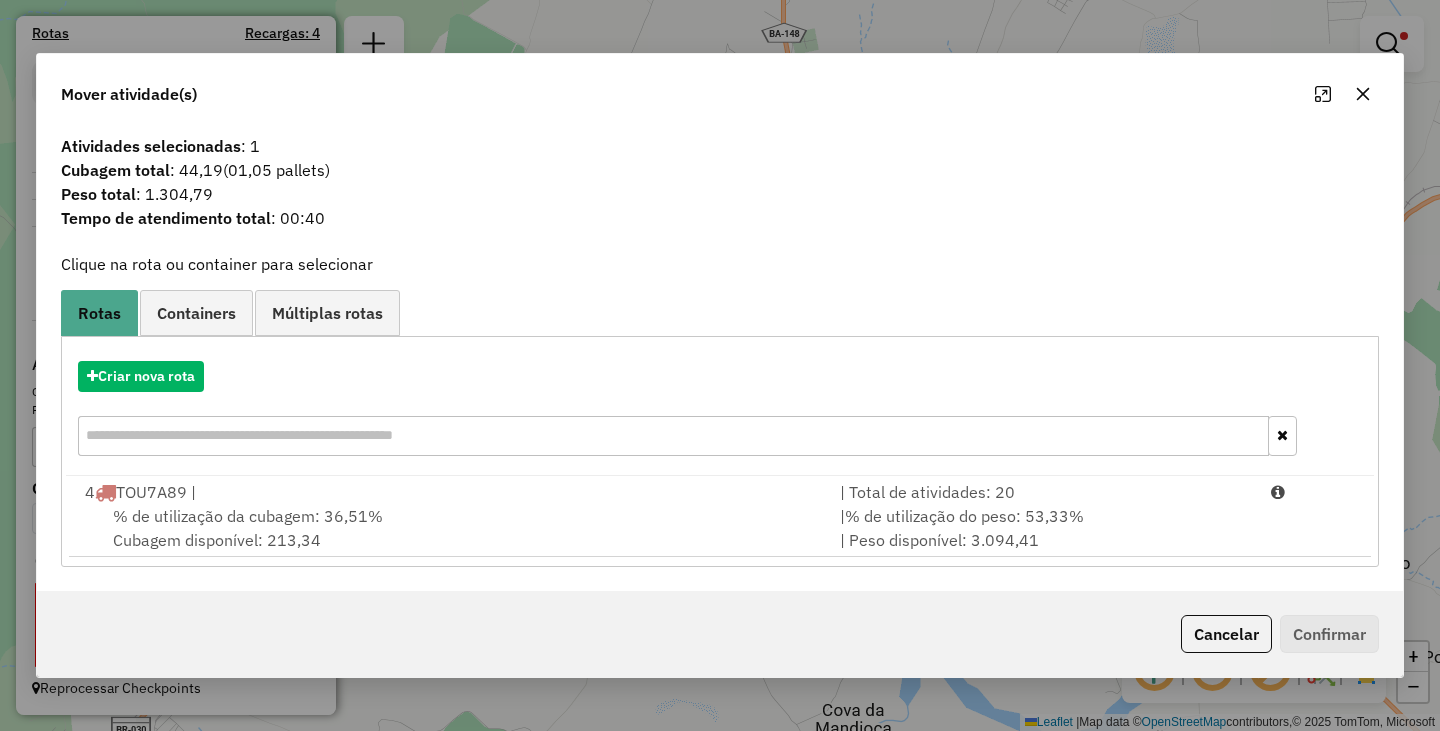 click on "% de utilização da cubagem: 36,51%  Cubagem disponível: 213,34" at bounding box center [450, 528] 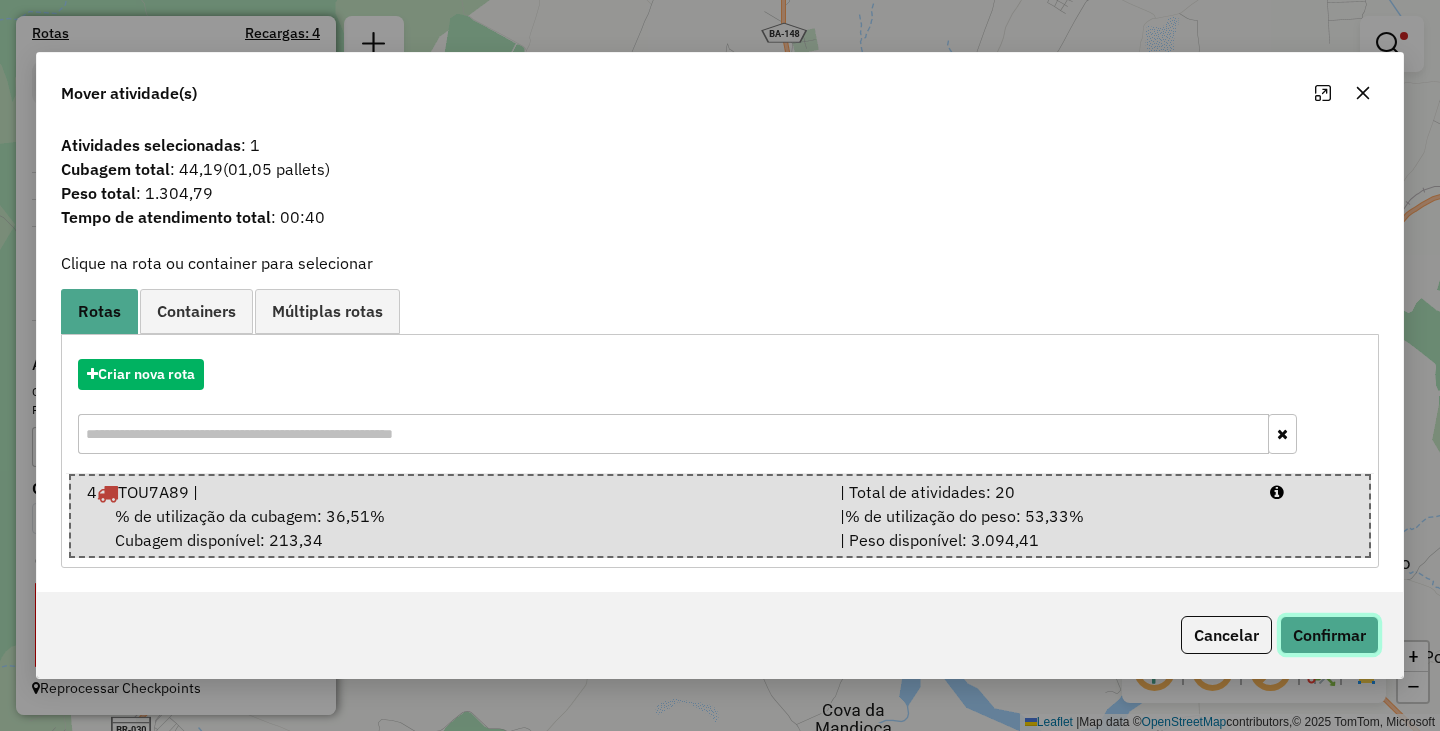 click on "Confirmar" 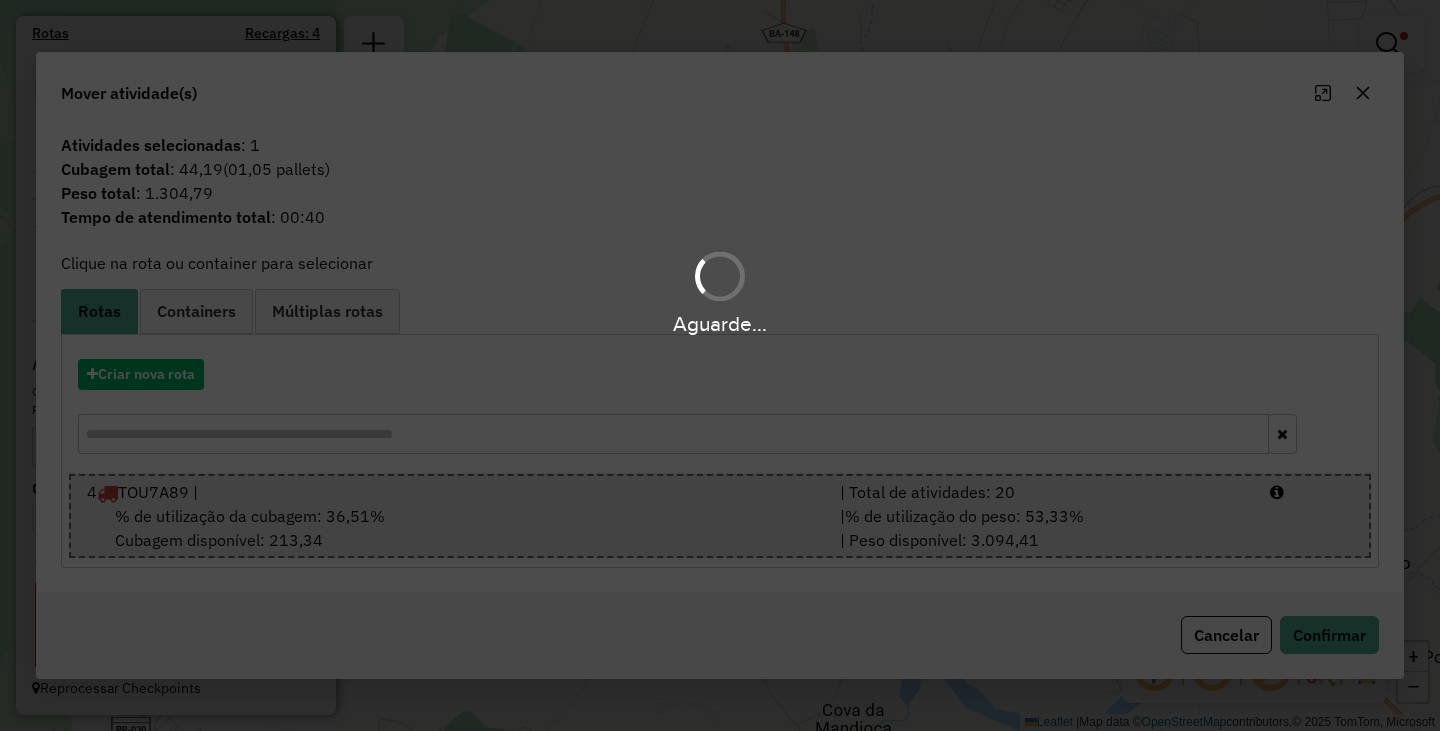 scroll, scrollTop: 619, scrollLeft: 0, axis: vertical 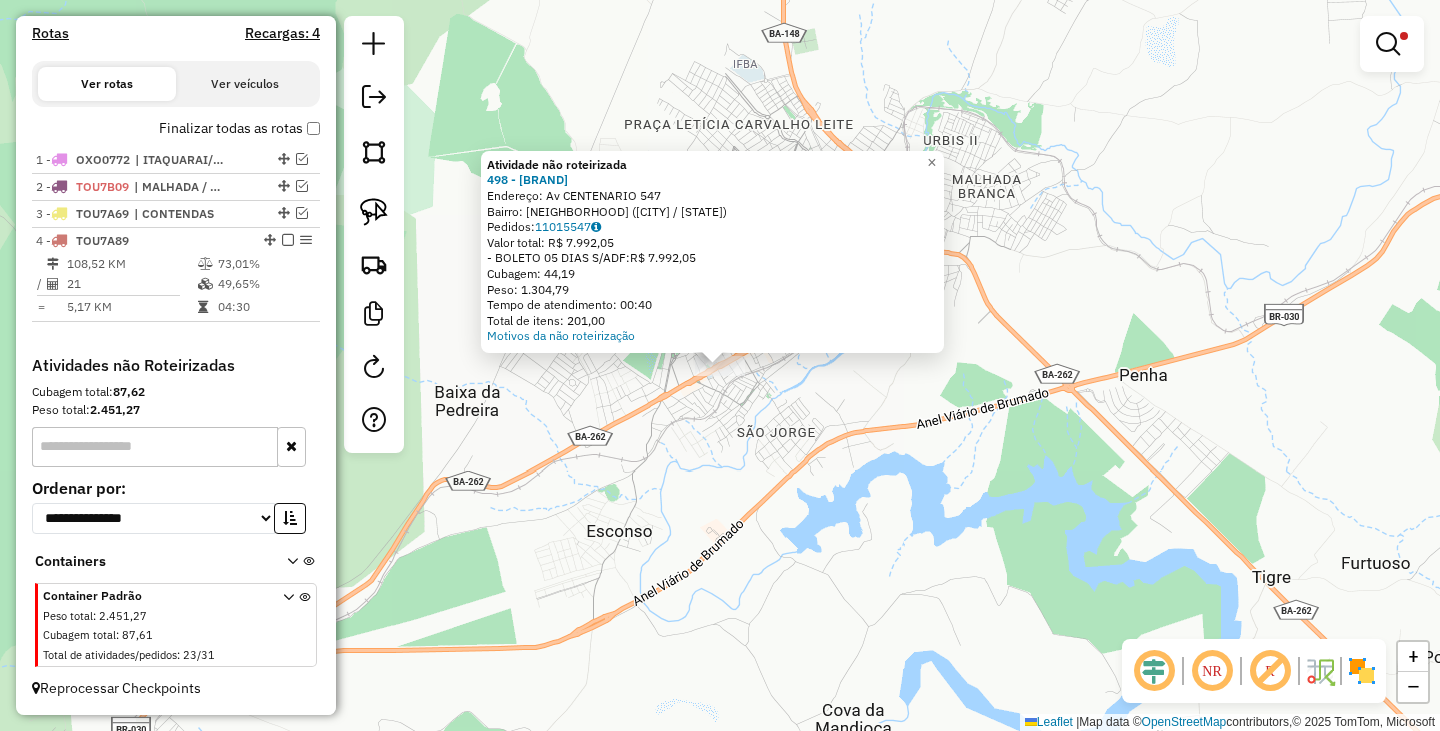 click on "Atividade não roteirizada 498 - TO DE BOA RESTAURANT  Endereço: Av  CENTENARIO                    547   Bairro: NOVO BRUMADO (BRUMADO / BA)   Pedidos:  11015547   Valor total: R$ 7.992,05   - BOLETO 05 DIAS S/ADF:  R$ 7.992,05   Cubagem: 44,19   Peso: 1.304,79   Tempo de atendimento: 00:40   Total de itens: 201,00  Motivos da não roteirização × Limpar filtros Janela de atendimento Grade de atendimento Capacidade Transportadoras Veículos Cliente Pedidos  Rotas Selecione os dias de semana para filtrar as janelas de atendimento  Seg   Ter   Qua   Qui   Sex   Sáb   Dom  Informe o período da janela de atendimento: De: Até:  Filtrar exatamente a janela do cliente  Considerar janela de atendimento padrão  Selecione os dias de semana para filtrar as grades de atendimento  Seg   Ter   Qua   Qui   Sex   Sáb   Dom   Considerar clientes sem dia de atendimento cadastrado  Clientes fora do dia de atendimento selecionado Filtrar as atividades entre os valores definidos abaixo:  Peso mínimo:  ******* ******** +" 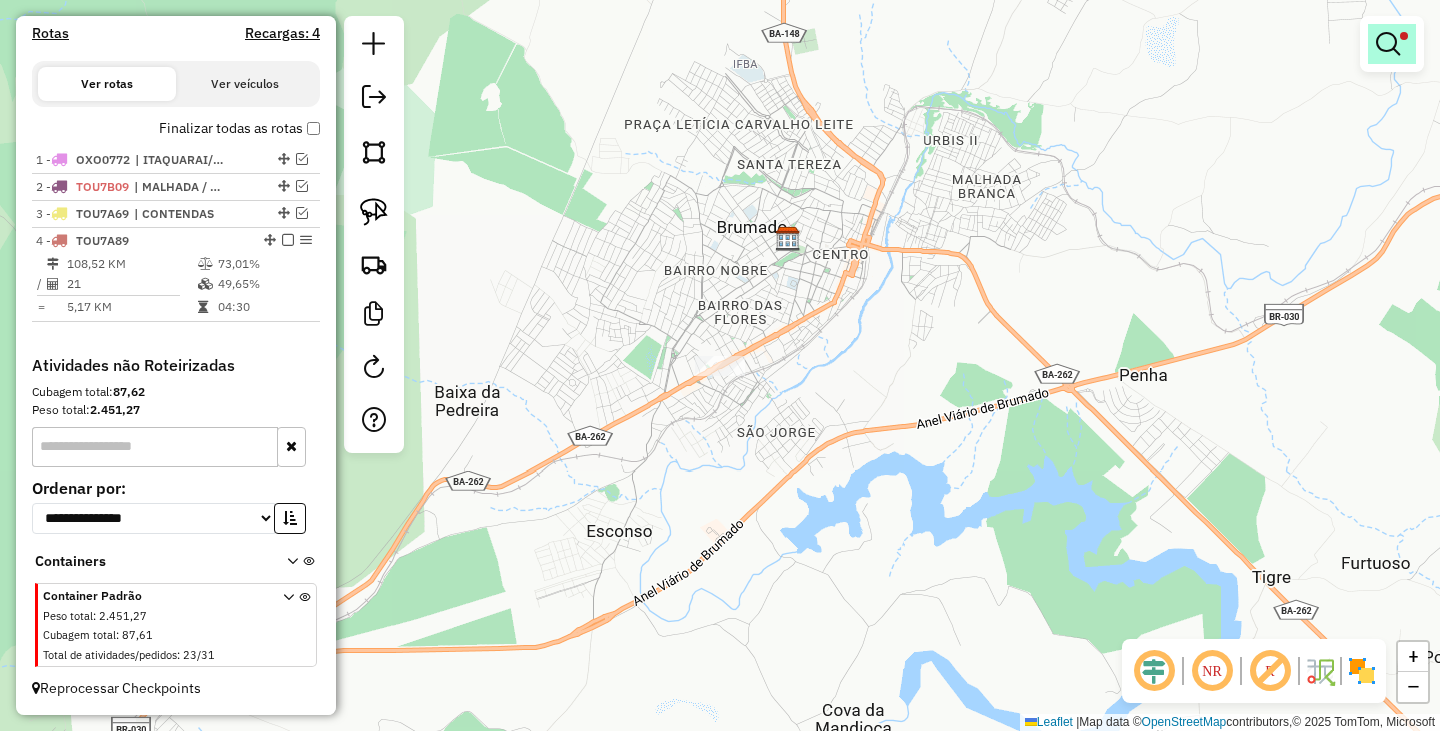 click at bounding box center [1388, 44] 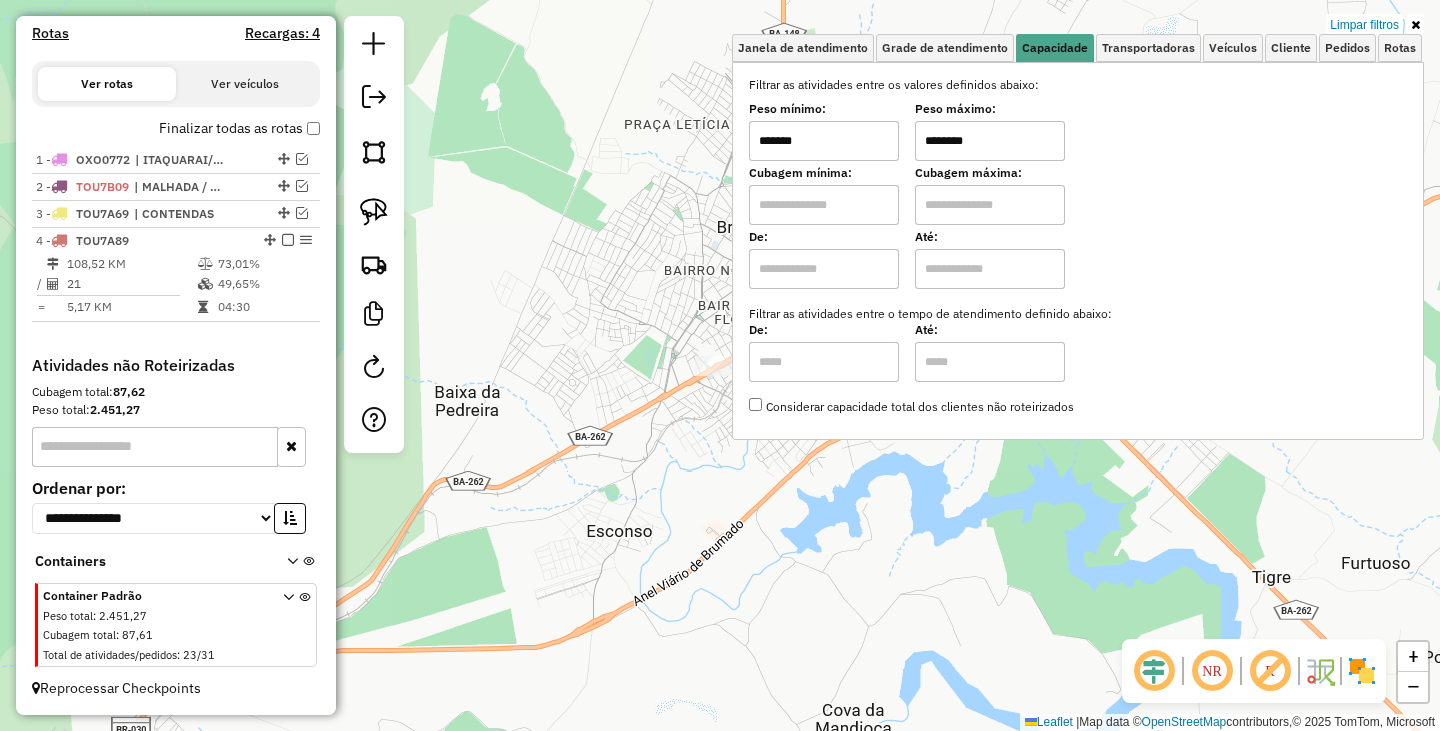 drag, startPoint x: 870, startPoint y: 146, endPoint x: 752, endPoint y: 135, distance: 118.511604 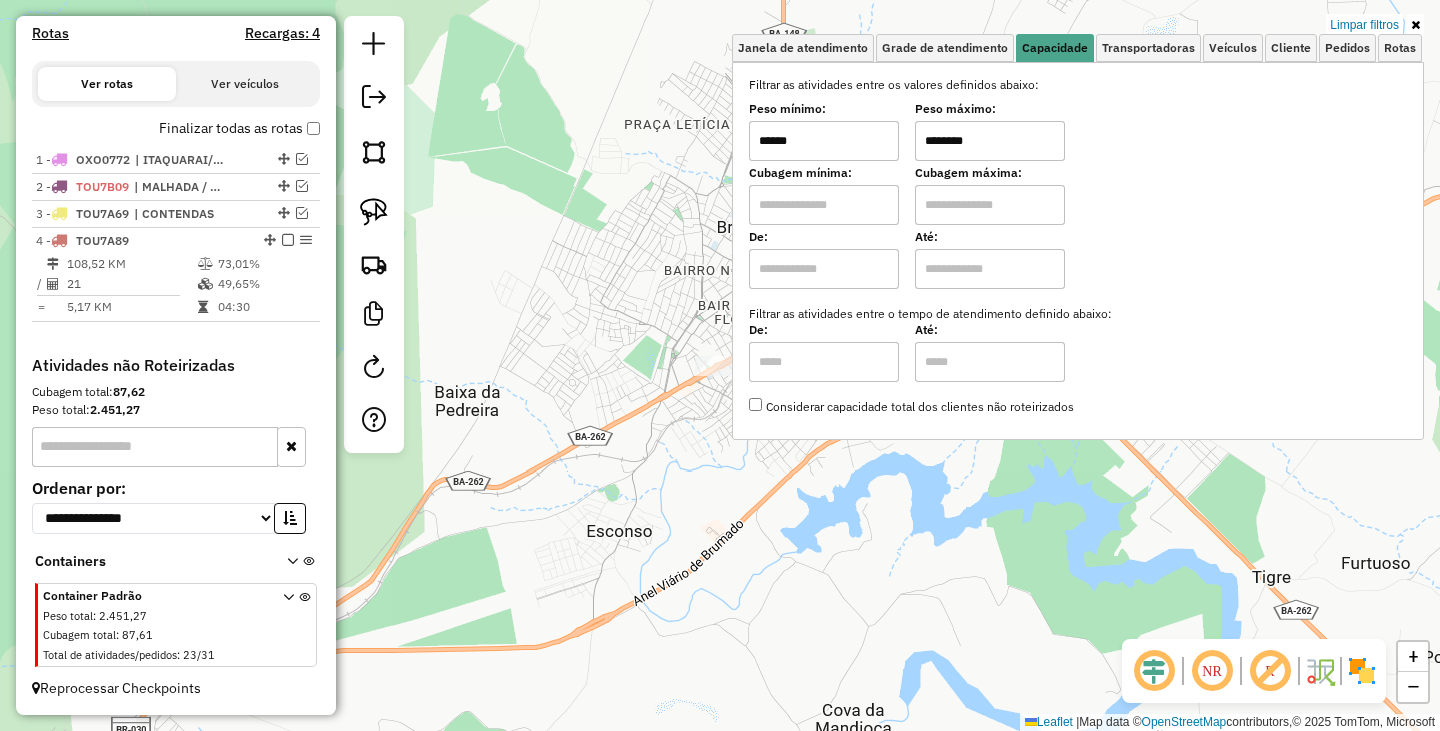 click on "Limpar filtros Janela de atendimento Grade de atendimento Capacidade Transportadoras Veículos Cliente Pedidos  Rotas Selecione os dias de semana para filtrar as janelas de atendimento  Seg   Ter   Qua   Qui   Sex   Sáb   Dom  Informe o período da janela de atendimento: De: Até:  Filtrar exatamente a janela do cliente  Considerar janela de atendimento padrão  Selecione os dias de semana para filtrar as grades de atendimento  Seg   Ter   Qua   Qui   Sex   Sáb   Dom   Considerar clientes sem dia de atendimento cadastrado  Clientes fora do dia de atendimento selecionado Filtrar as atividades entre os valores definidos abaixo:  Peso mínimo:  ******  Peso máximo:  ********  Cubagem mínima:   Cubagem máxima:   De:   Até:  Filtrar as atividades entre o tempo de atendimento definido abaixo:  De:   Até:   Considerar capacidade total dos clientes não roteirizados Transportadora: Selecione um ou mais itens Tipo de veículo: Selecione um ou mais itens Veículo: Selecione um ou mais itens Motorista: Nome: De:" 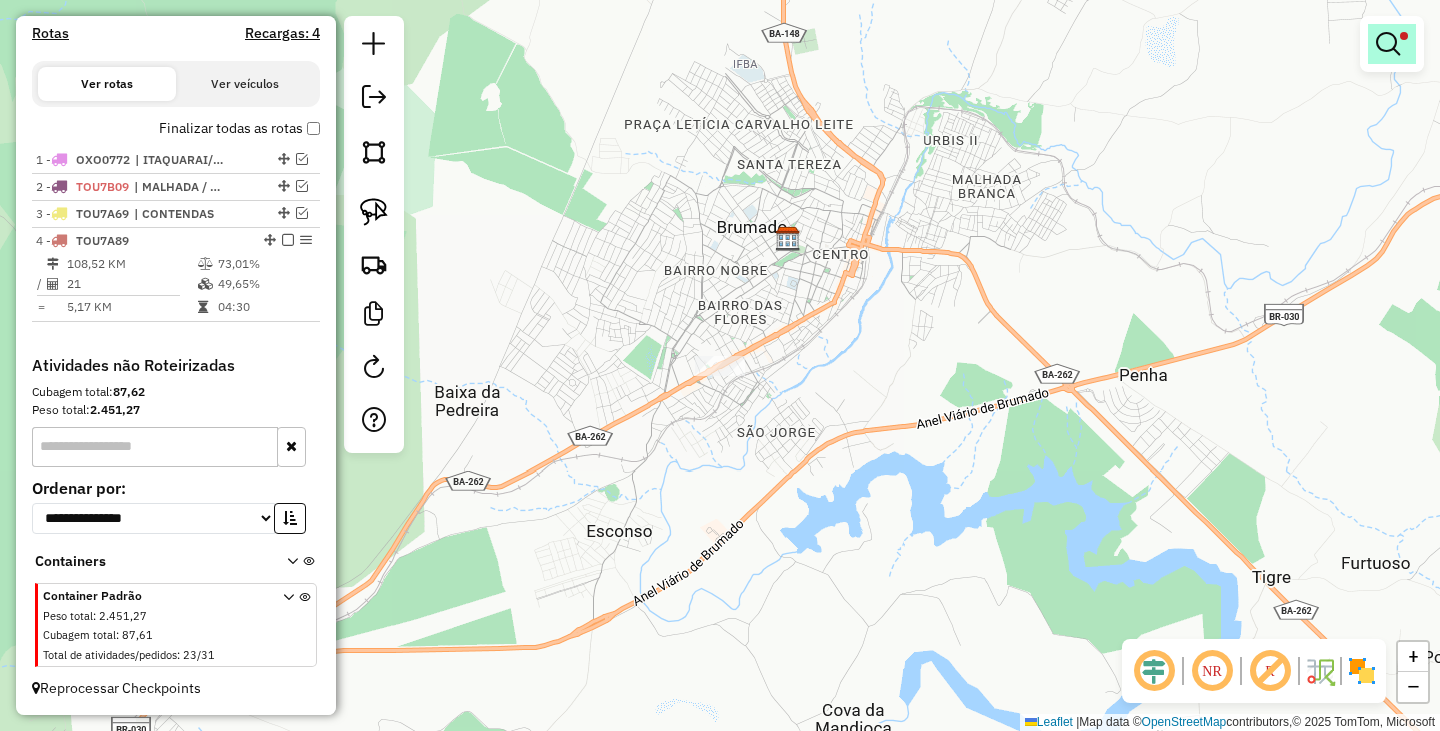 click at bounding box center (1388, 44) 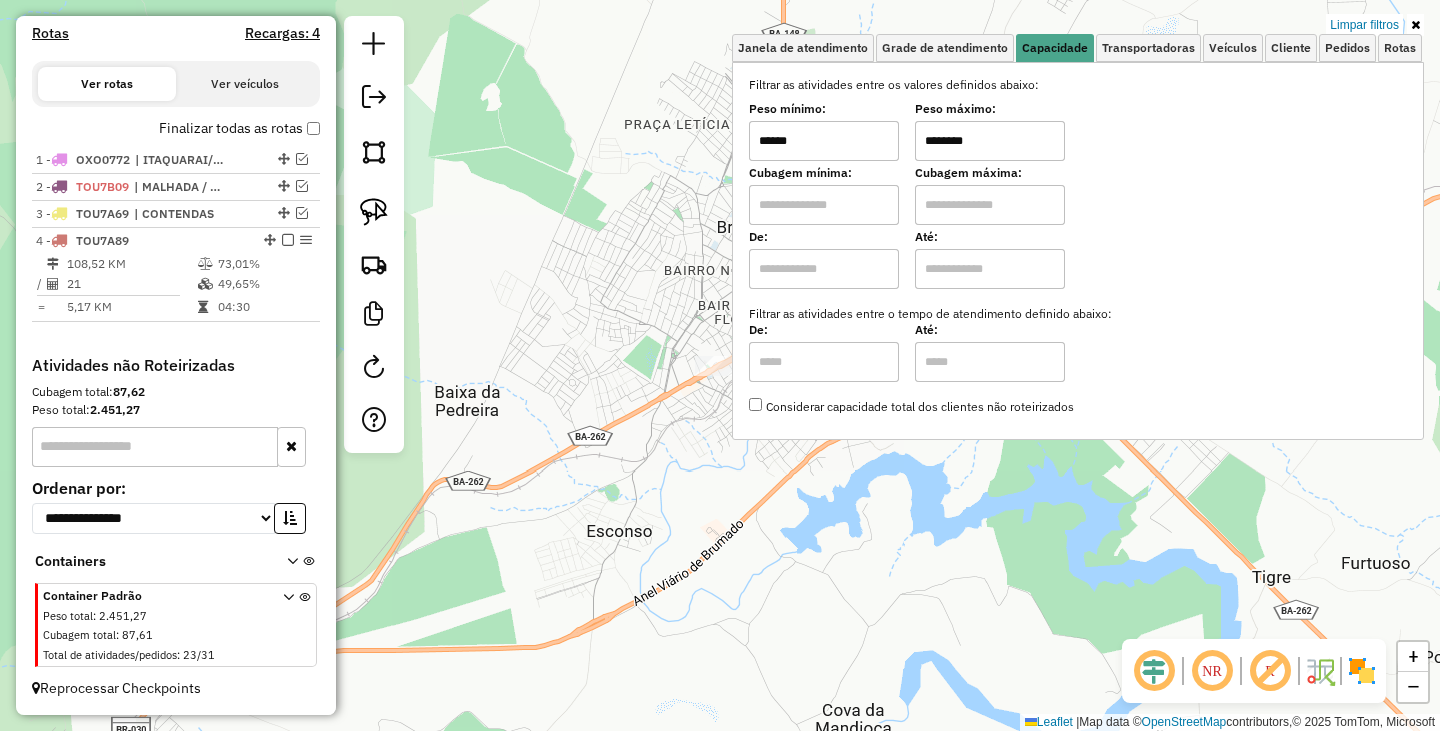 drag, startPoint x: 830, startPoint y: 148, endPoint x: 764, endPoint y: 144, distance: 66.1211 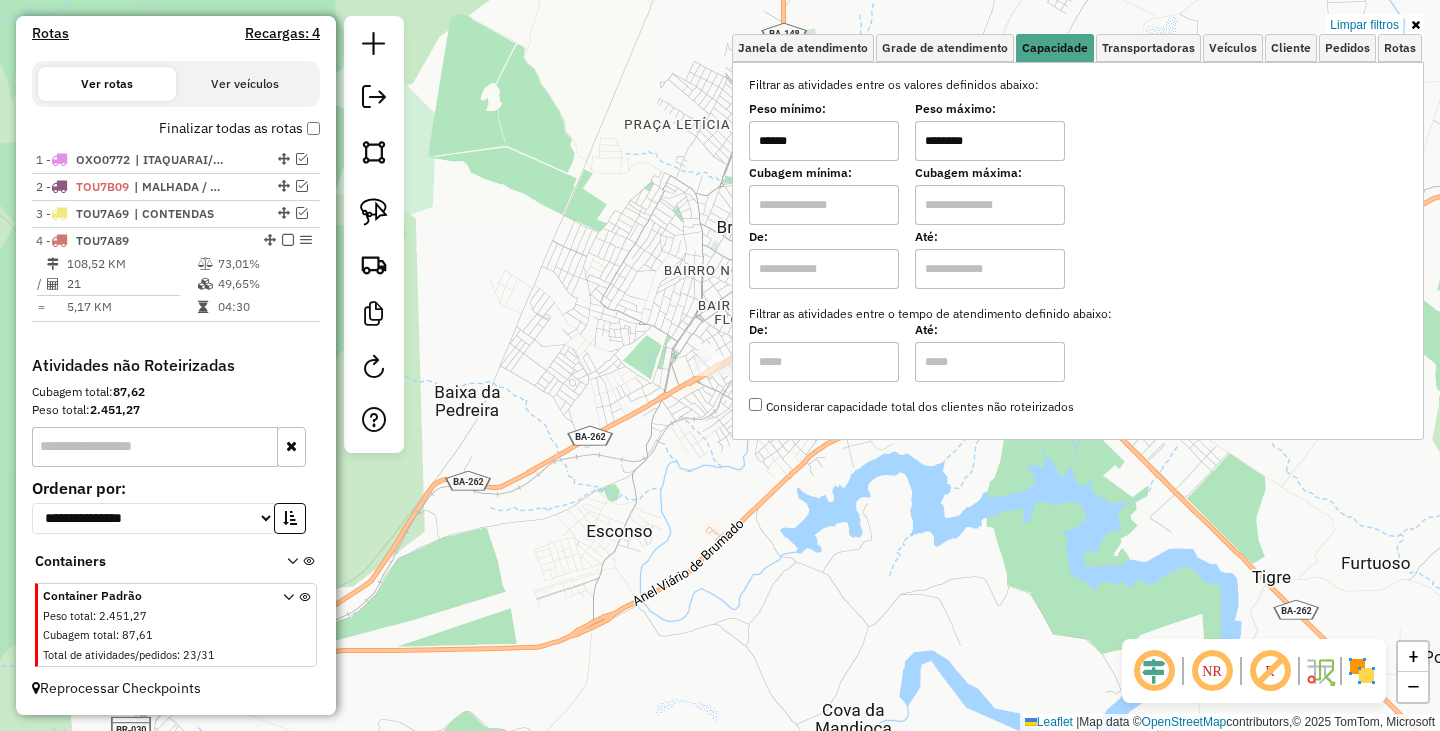 click 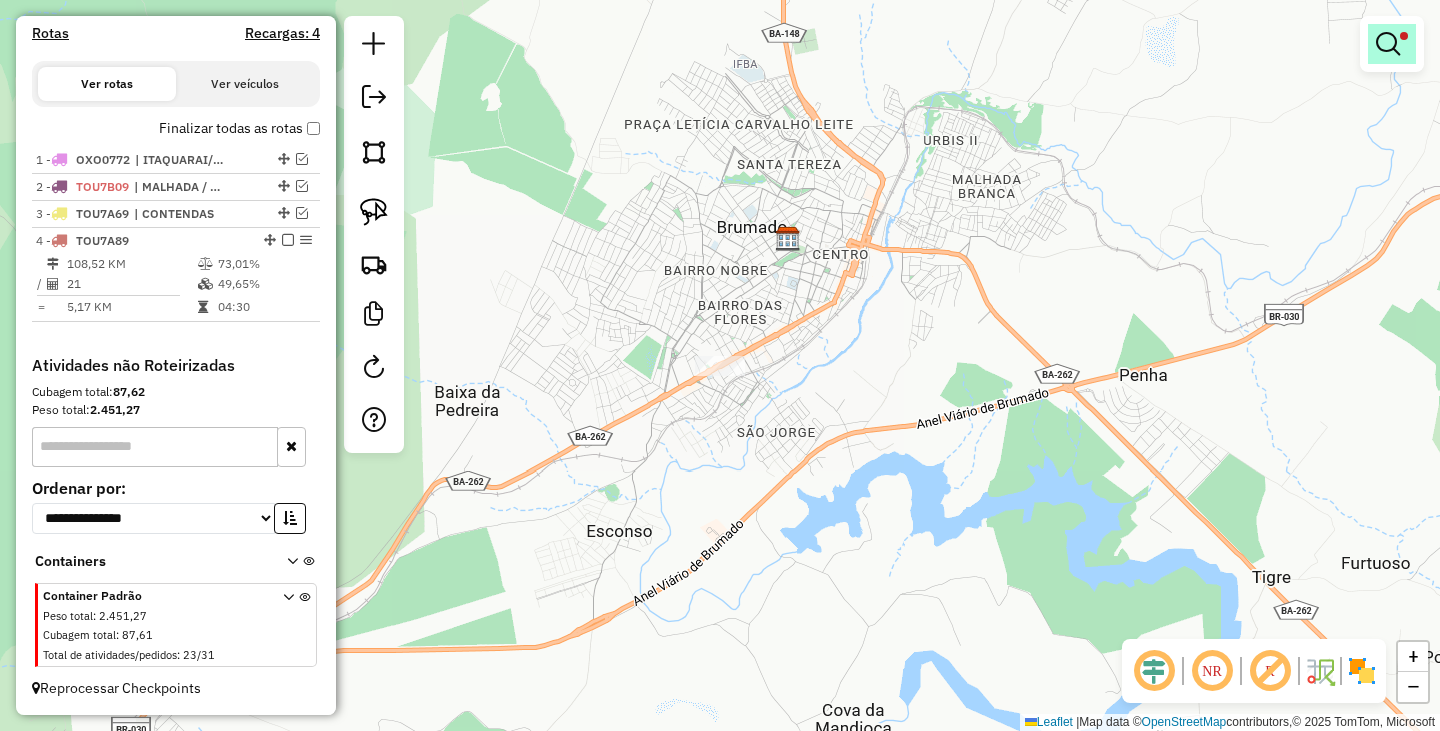 click at bounding box center (1392, 44) 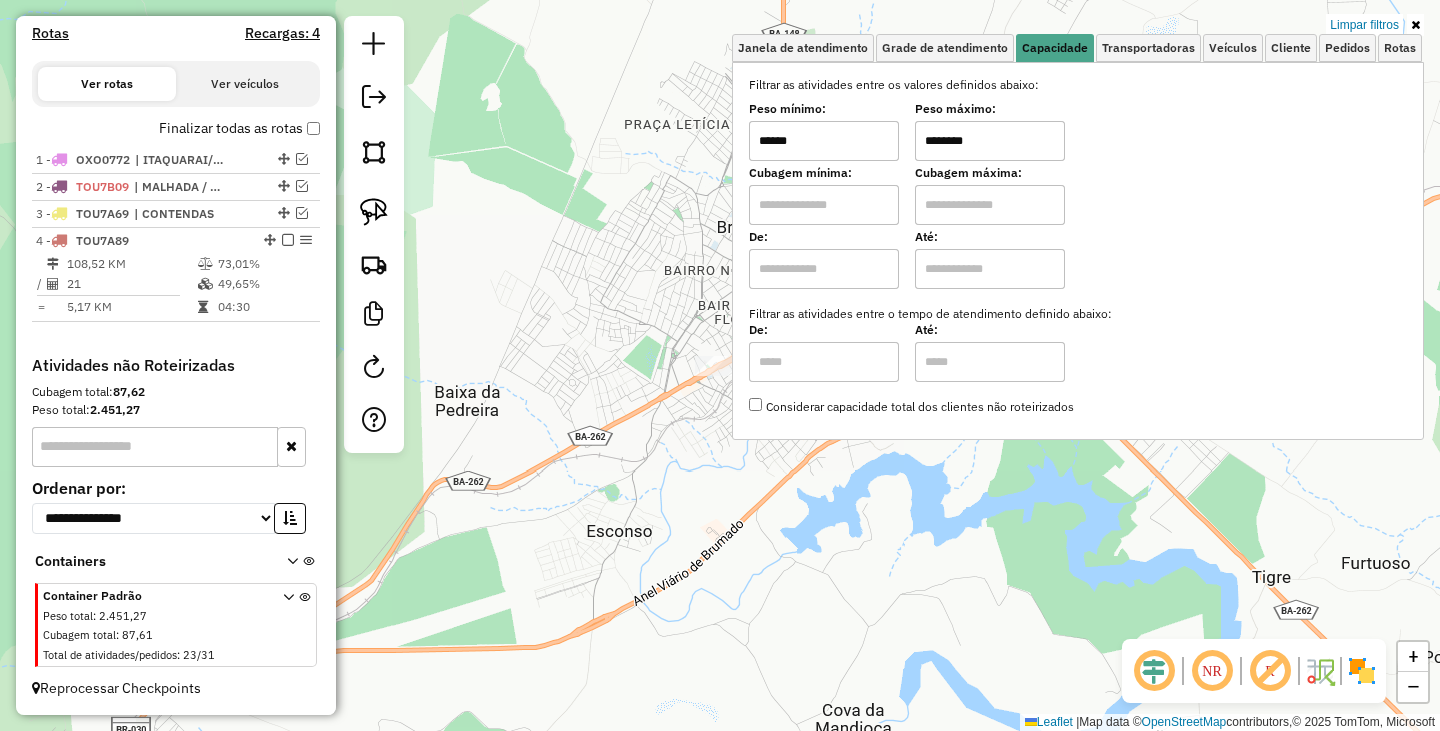 drag, startPoint x: 856, startPoint y: 133, endPoint x: 717, endPoint y: 128, distance: 139.0899 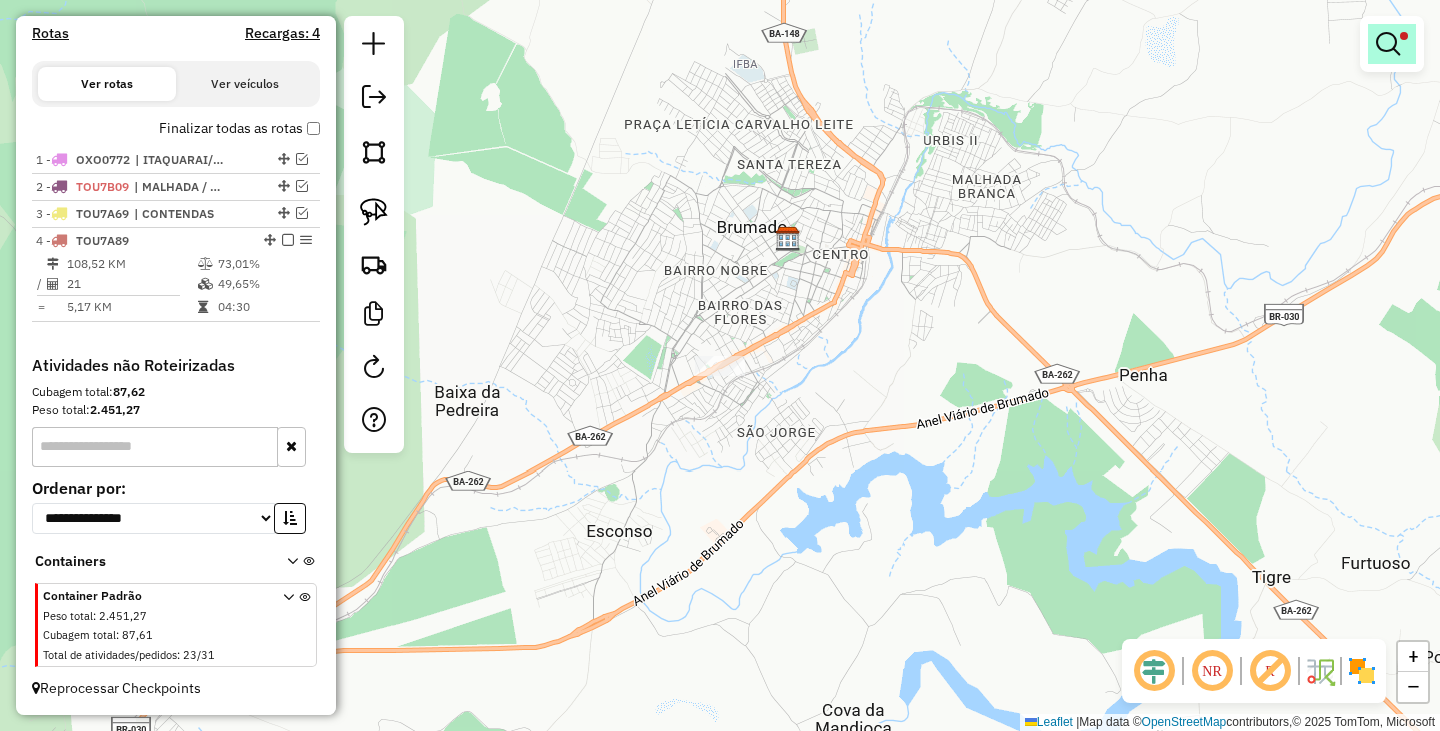 click at bounding box center (1388, 44) 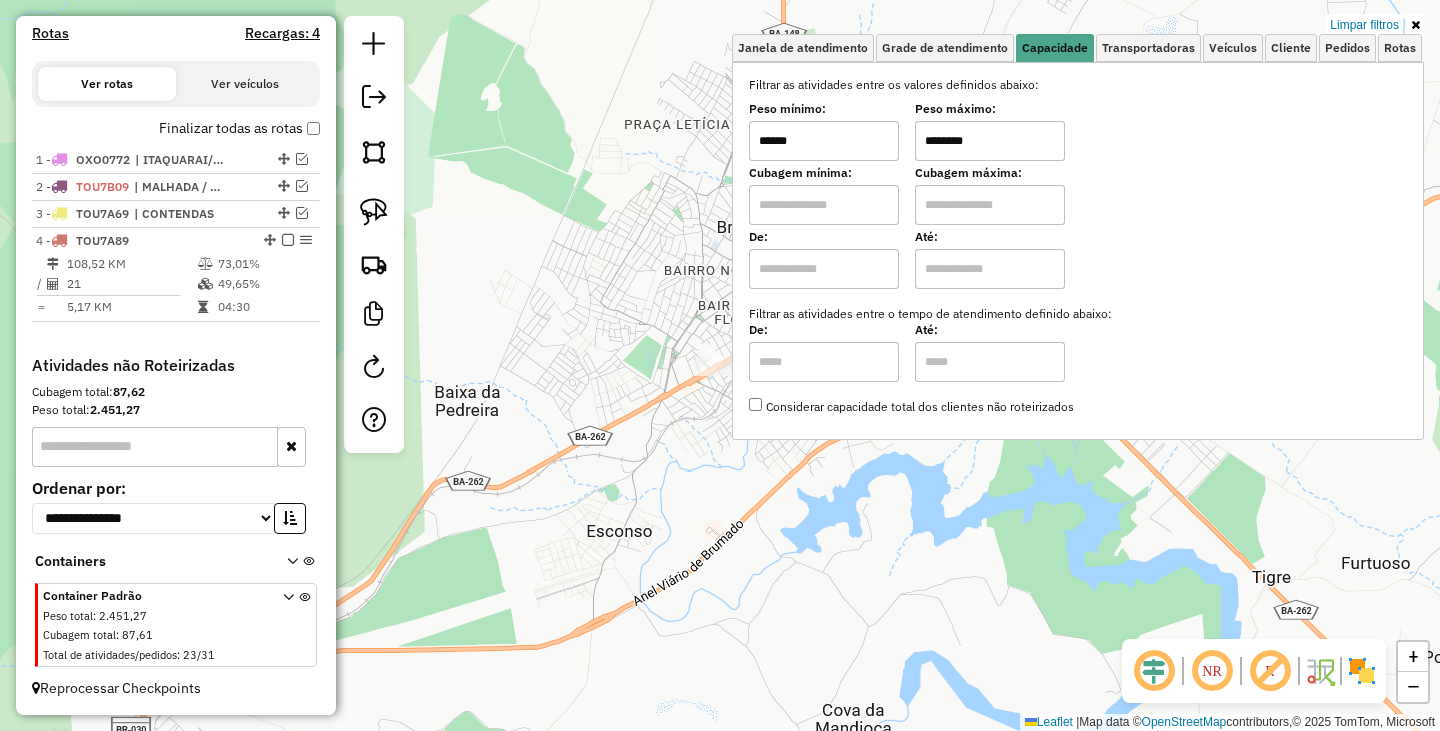 type on "******" 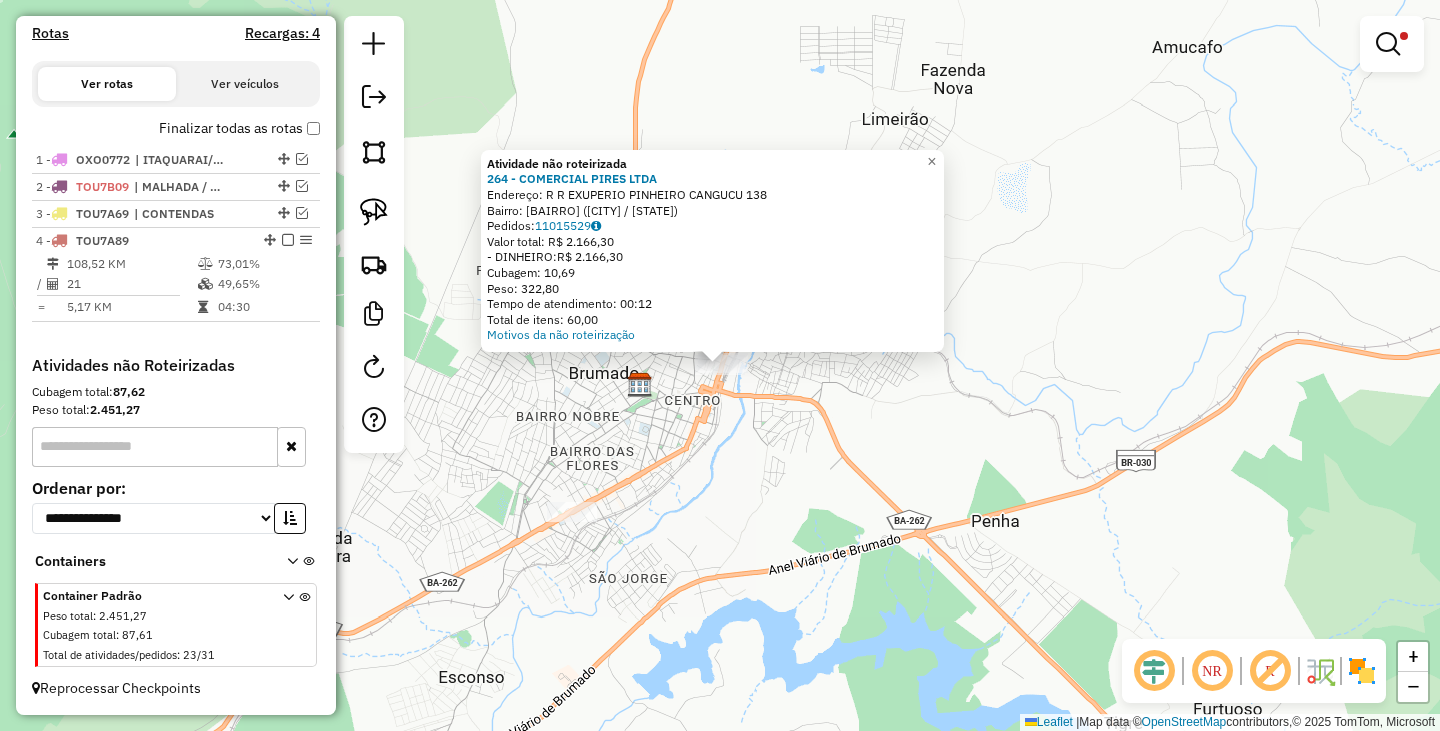 click on "Atividade não roteirizada 264 - COMERCIAL PIRES LTDA  Endereço: R   R EXUPERIO PINHEIRO CANGUCU   138   Bairro: CENTRO (BRUMADO / BA)   Pedidos:  11015529   Valor total: R$ 2.166,30   - DINHEIRO:  R$ 2.166,30   Cubagem: 10,69   Peso: 322,80   Tempo de atendimento: 00:12   Total de itens: 60,00  Motivos da não roteirização × Limpar filtros Janela de atendimento Grade de atendimento Capacidade Transportadoras Veículos Cliente Pedidos  Rotas Selecione os dias de semana para filtrar as janelas de atendimento  Seg   Ter   Qua   Qui   Sex   Sáb   Dom  Informe o período da janela de atendimento: De: Até:  Filtrar exatamente a janela do cliente  Considerar janela de atendimento padrão  Selecione os dias de semana para filtrar as grades de atendimento  Seg   Ter   Qua   Qui   Sex   Sáb   Dom   Considerar clientes sem dia de atendimento cadastrado  Clientes fora do dia de atendimento selecionado Filtrar as atividades entre os valores definidos abaixo:  Peso mínimo:  ******  Peso máximo:  ********  De:  +" 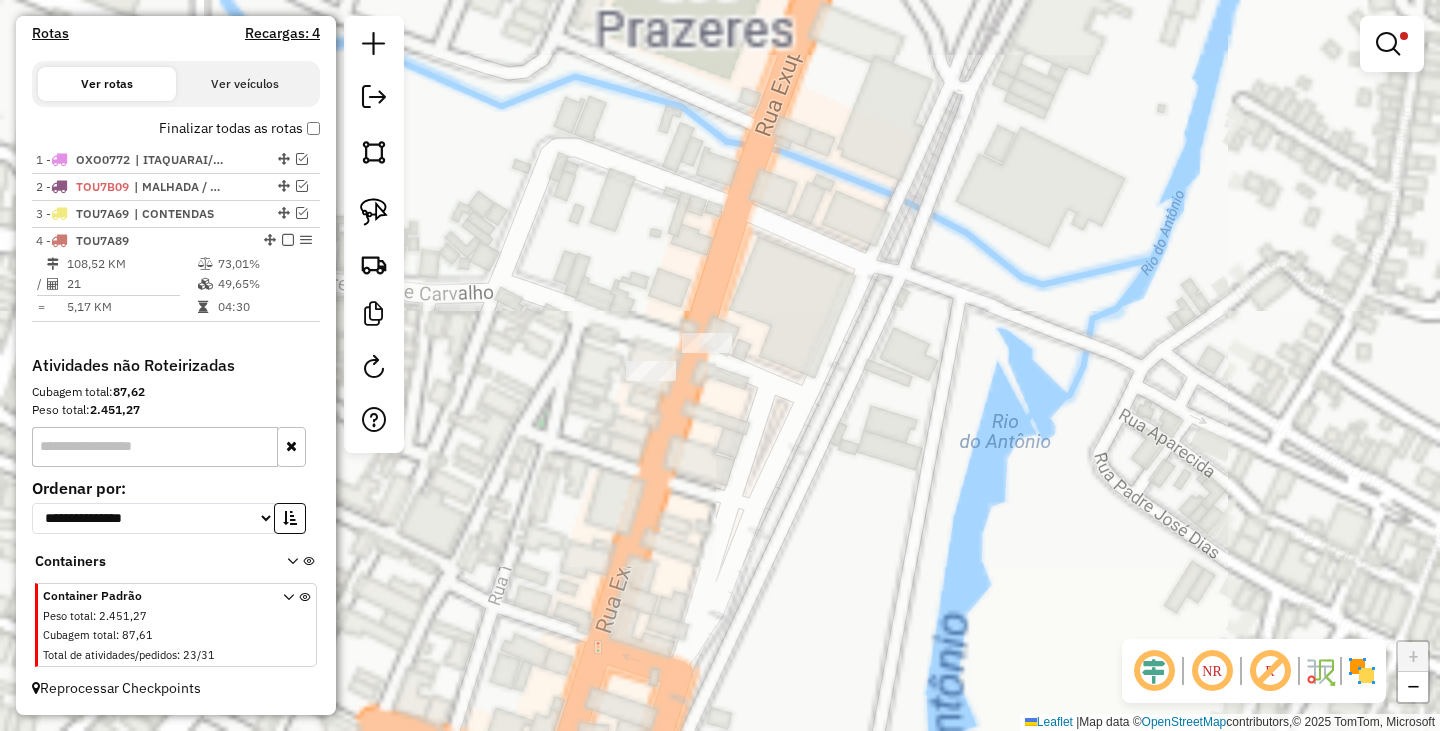 drag, startPoint x: 640, startPoint y: 356, endPoint x: 772, endPoint y: 436, distance: 154.35025 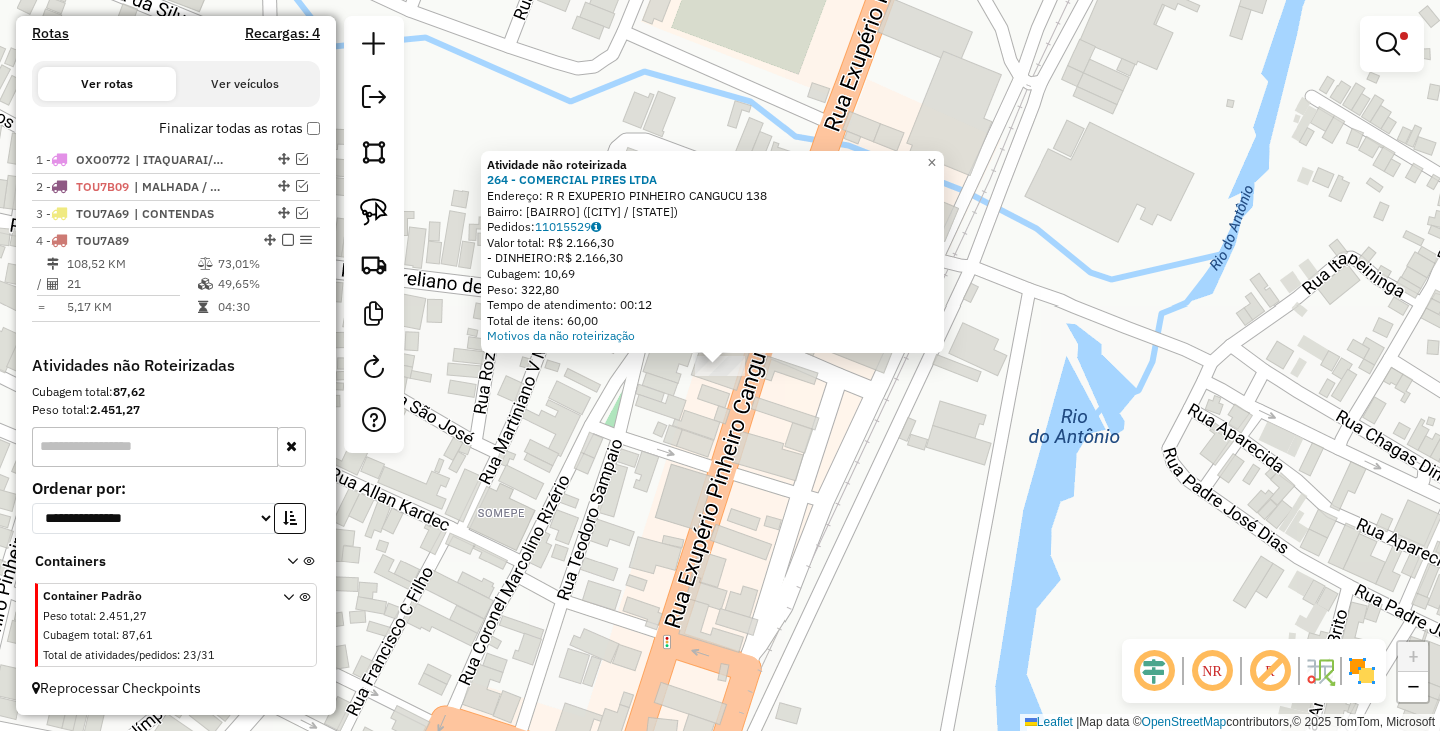 click on "Atividade não roteirizada 264 - COMERCIAL PIRES LTDA  Endereço: R   R EXUPERIO PINHEIRO CANGUCU   138   Bairro: CENTRO (BRUMADO / BA)   Pedidos:  11015529   Valor total: R$ 2.166,30   - DINHEIRO:  R$ 2.166,30   Cubagem: 10,69   Peso: 322,80   Tempo de atendimento: 00:12   Total de itens: 60,00  Motivos da não roteirização × Limpar filtros Janela de atendimento Grade de atendimento Capacidade Transportadoras Veículos Cliente Pedidos  Rotas Selecione os dias de semana para filtrar as janelas de atendimento  Seg   Ter   Qua   Qui   Sex   Sáb   Dom  Informe o período da janela de atendimento: De: Até:  Filtrar exatamente a janela do cliente  Considerar janela de atendimento padrão  Selecione os dias de semana para filtrar as grades de atendimento  Seg   Ter   Qua   Qui   Sex   Sáb   Dom   Considerar clientes sem dia de atendimento cadastrado  Clientes fora do dia de atendimento selecionado Filtrar as atividades entre os valores definidos abaixo:  Peso mínimo:  ******  Peso máximo:  ********  De:  +" 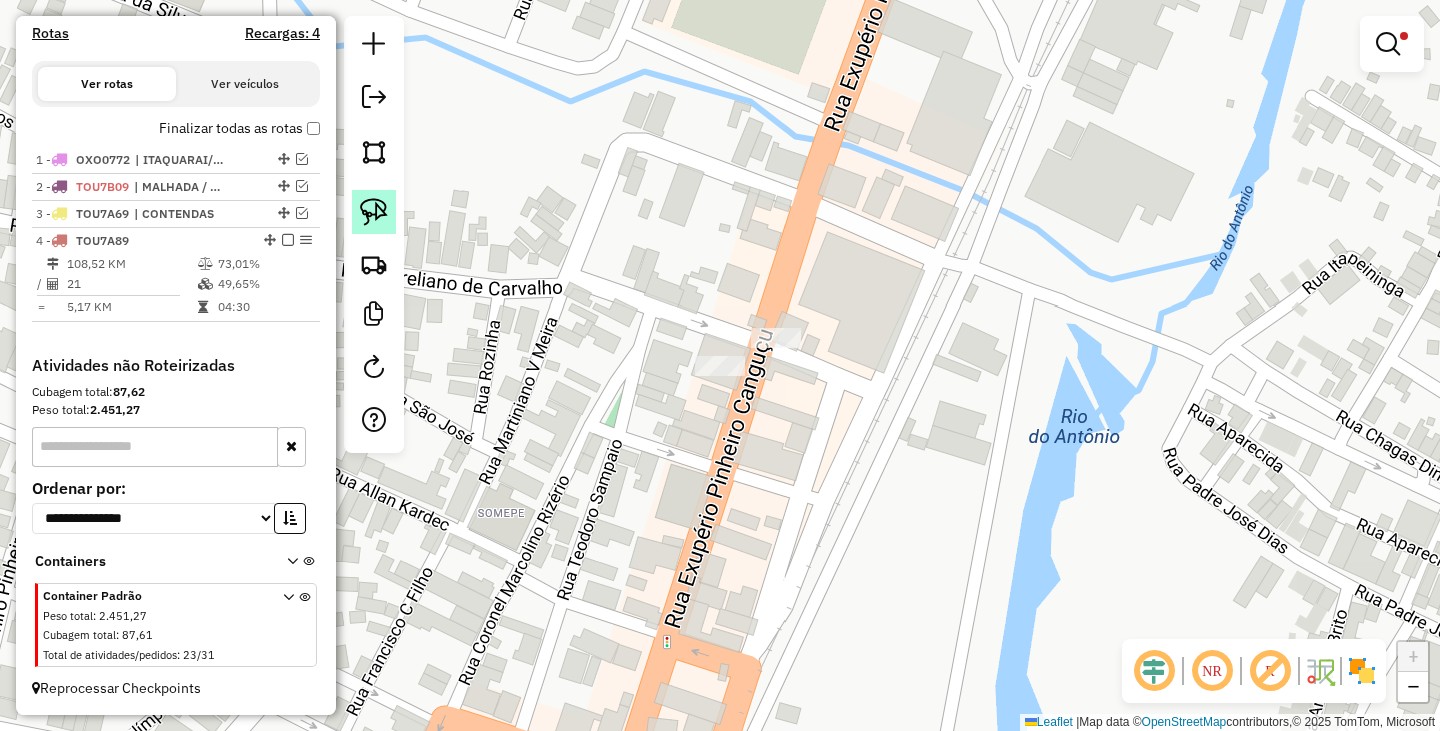 click 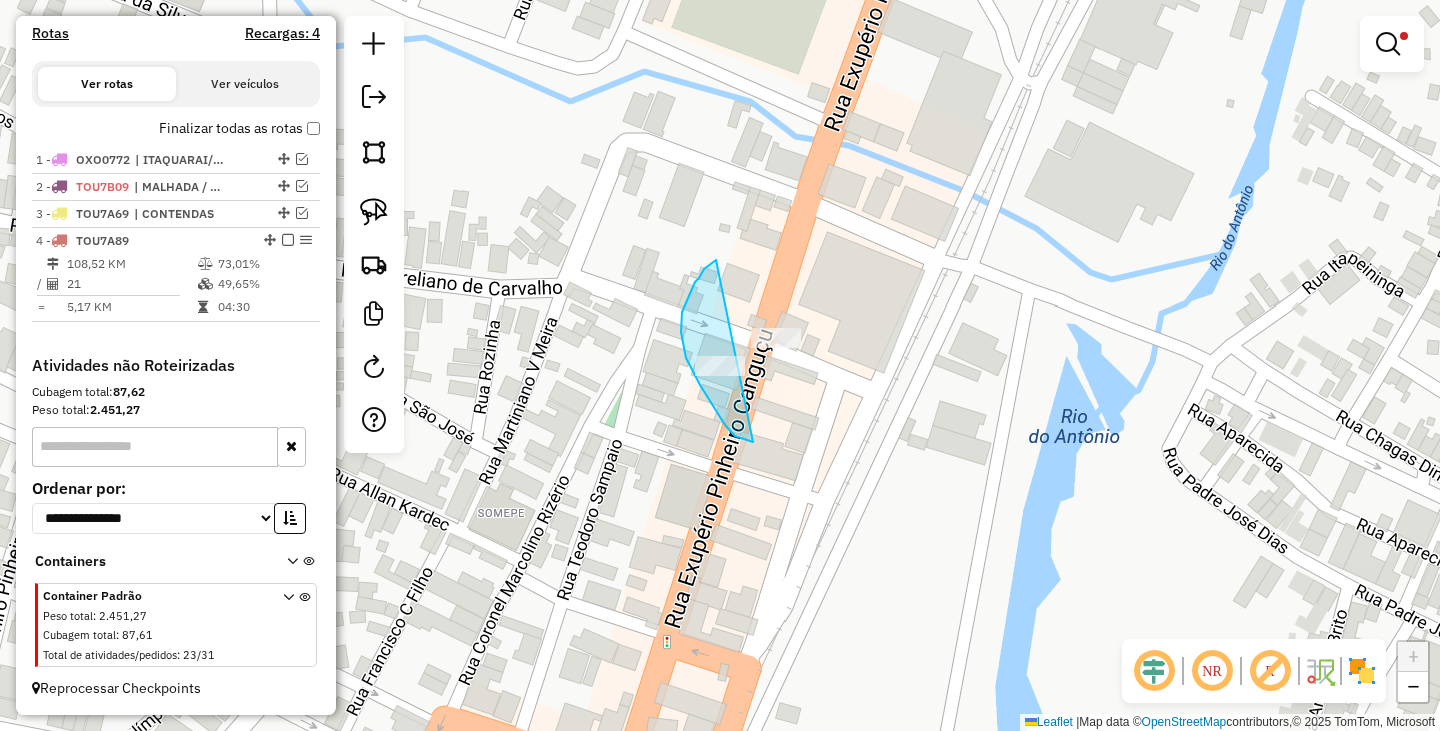 drag, startPoint x: 716, startPoint y: 260, endPoint x: 883, endPoint y: 320, distance: 177.4514 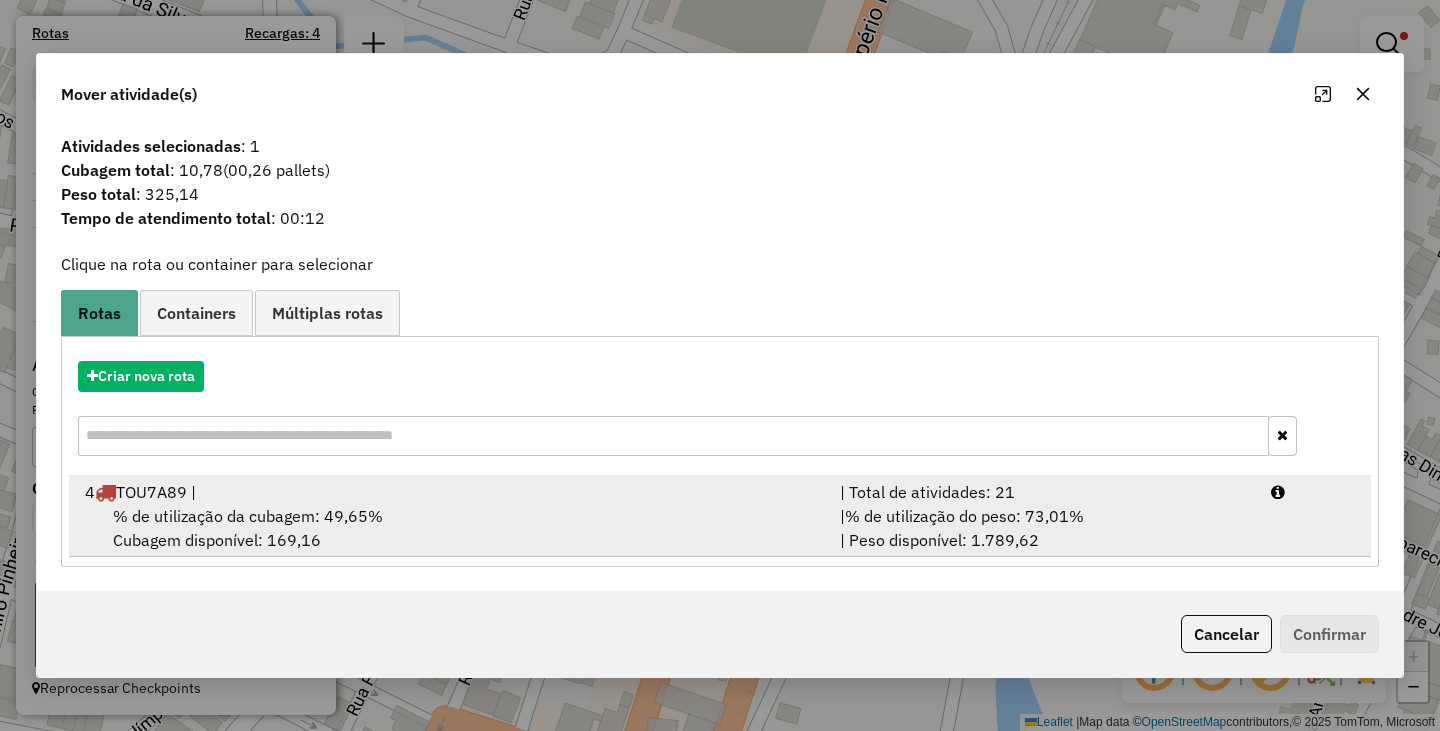 click on "% de utilização da cubagem: 49,65%  Cubagem disponível: 169,16" at bounding box center [450, 528] 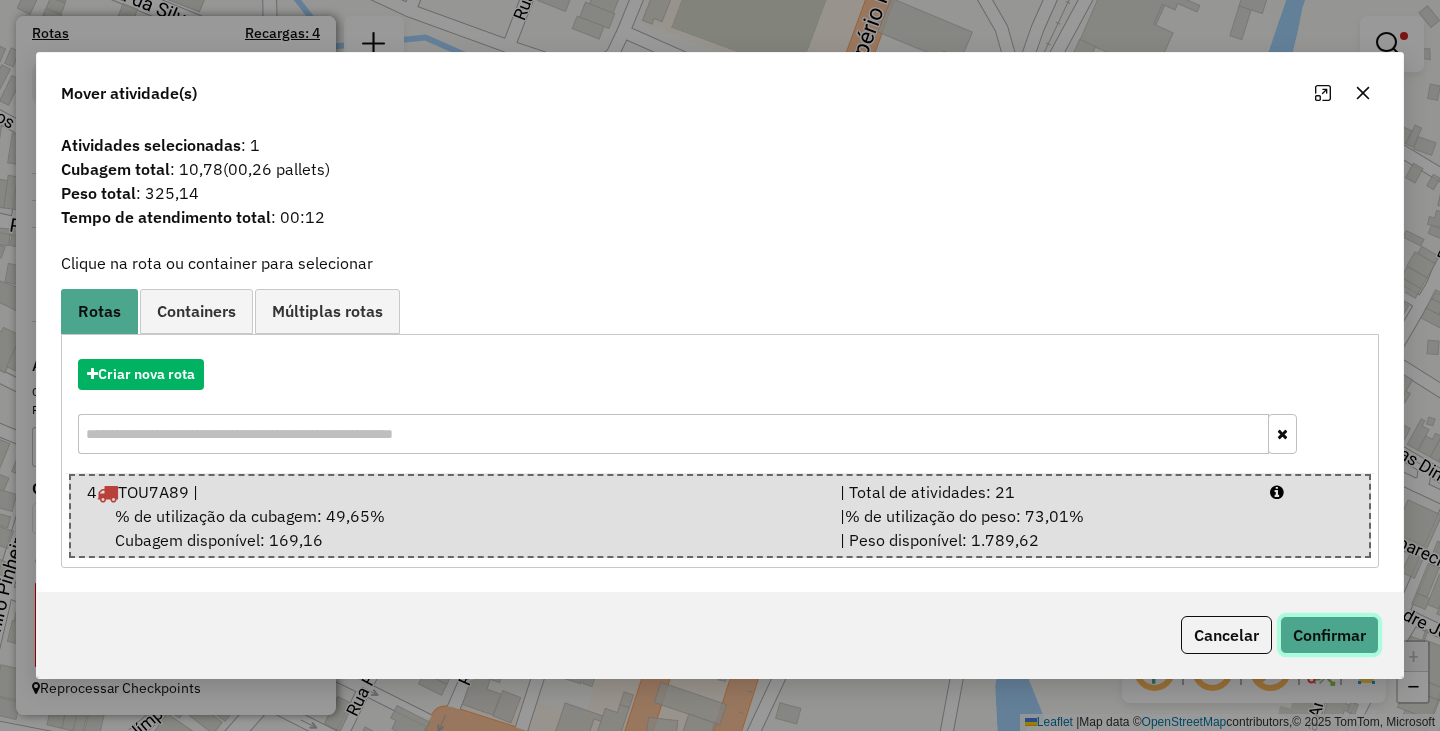click on "Confirmar" 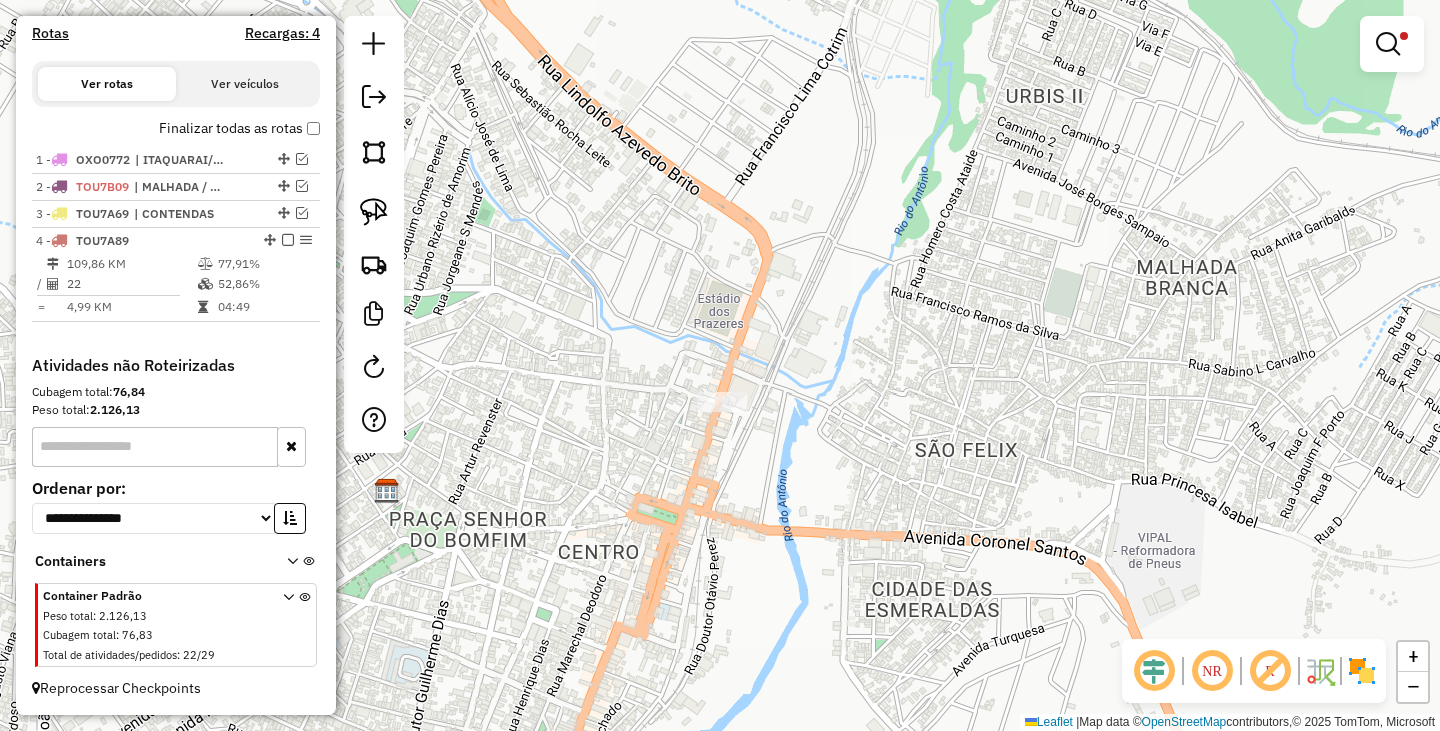 drag, startPoint x: 720, startPoint y: 556, endPoint x: 1210, endPoint y: 336, distance: 537.12195 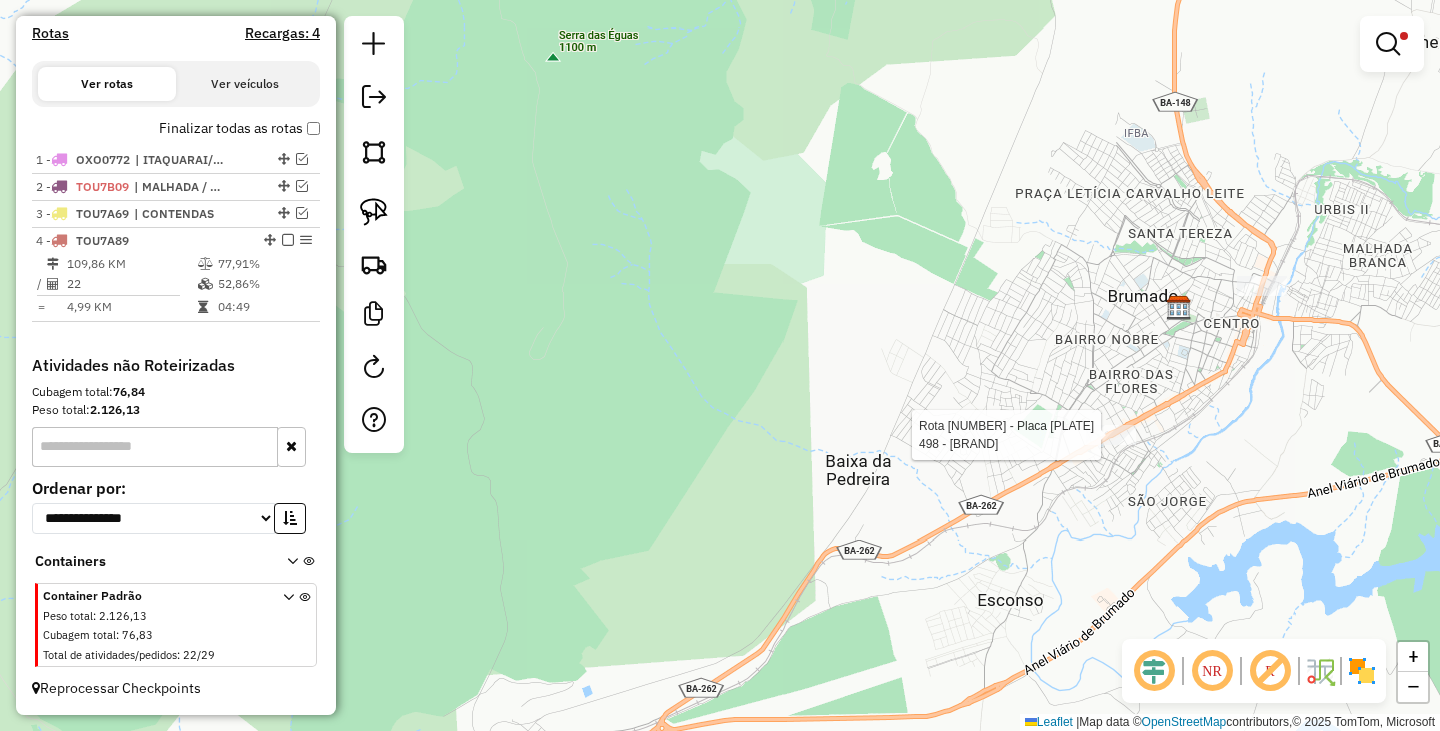 select on "**********" 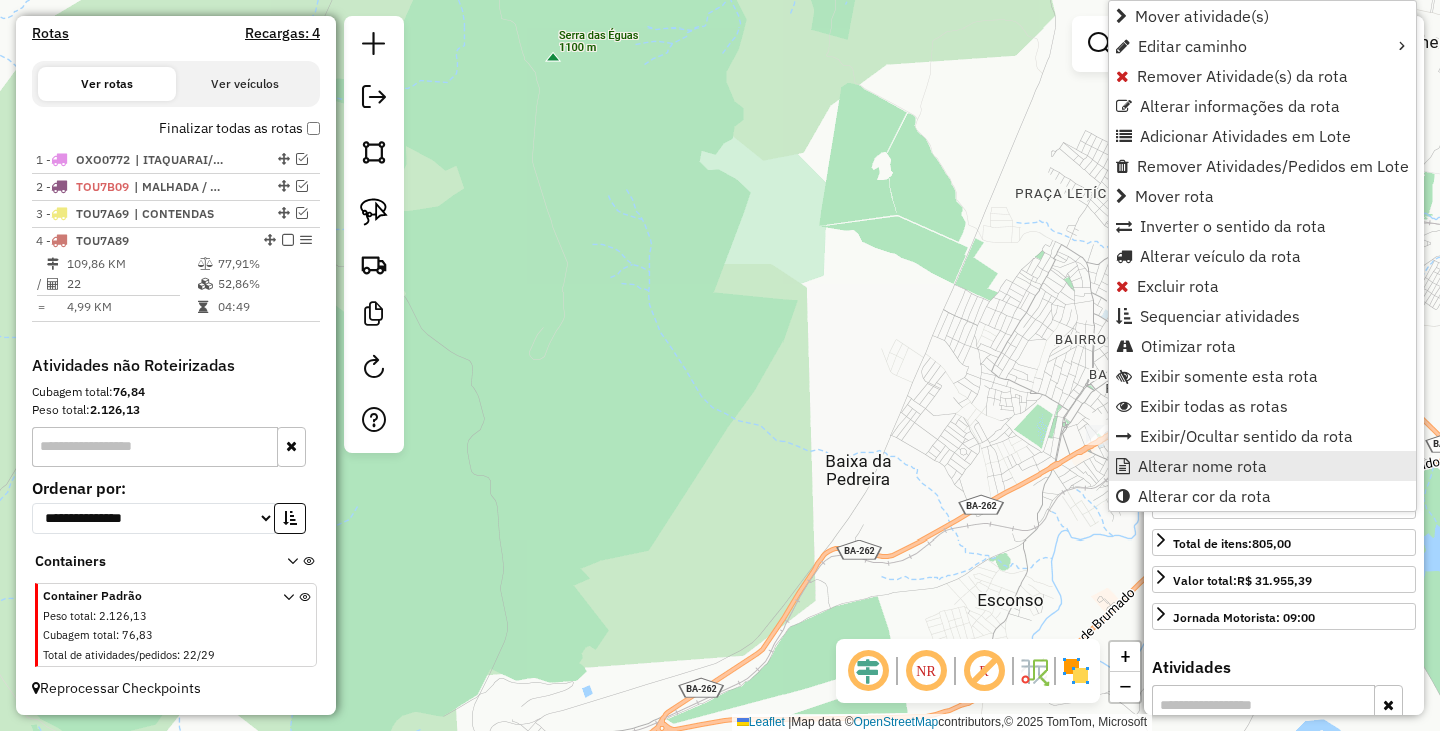 click on "Alterar nome rota" at bounding box center [1202, 466] 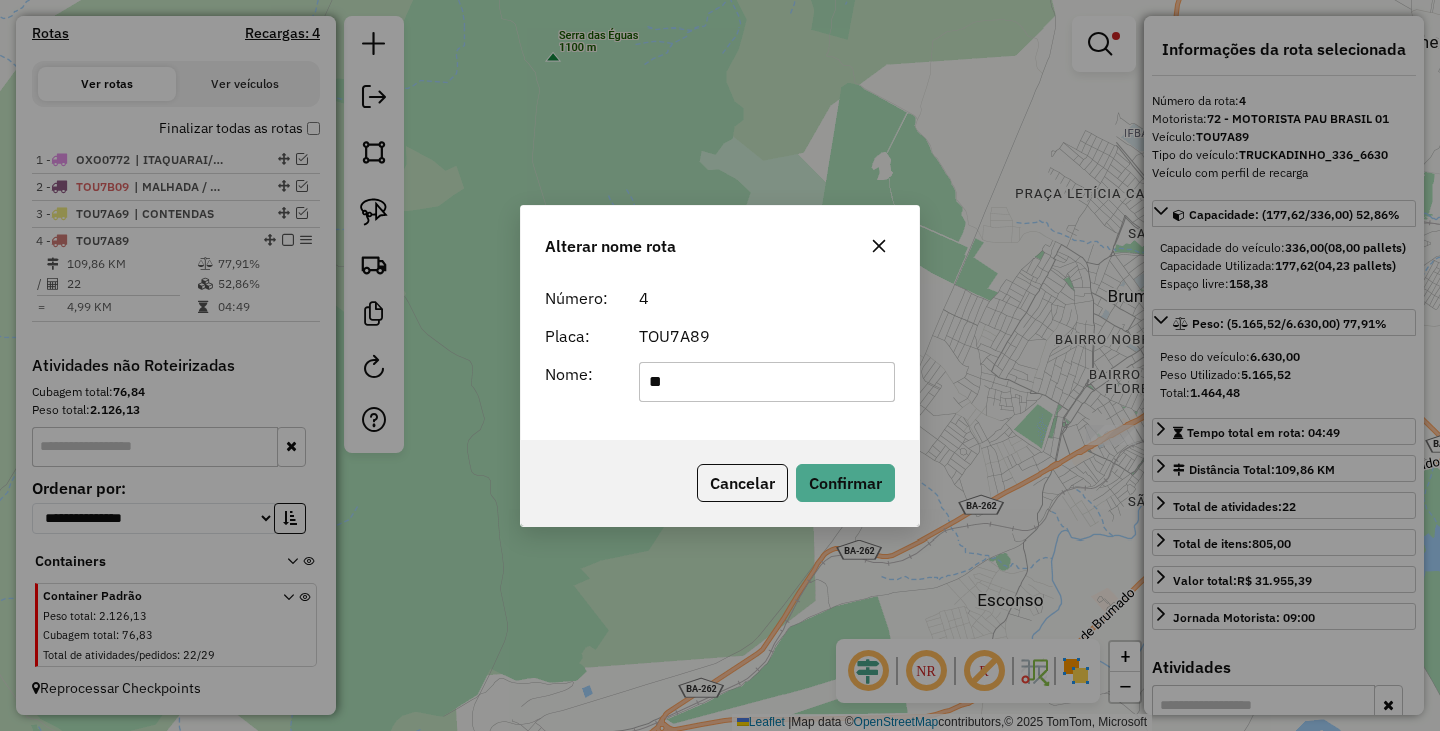 type on "**********" 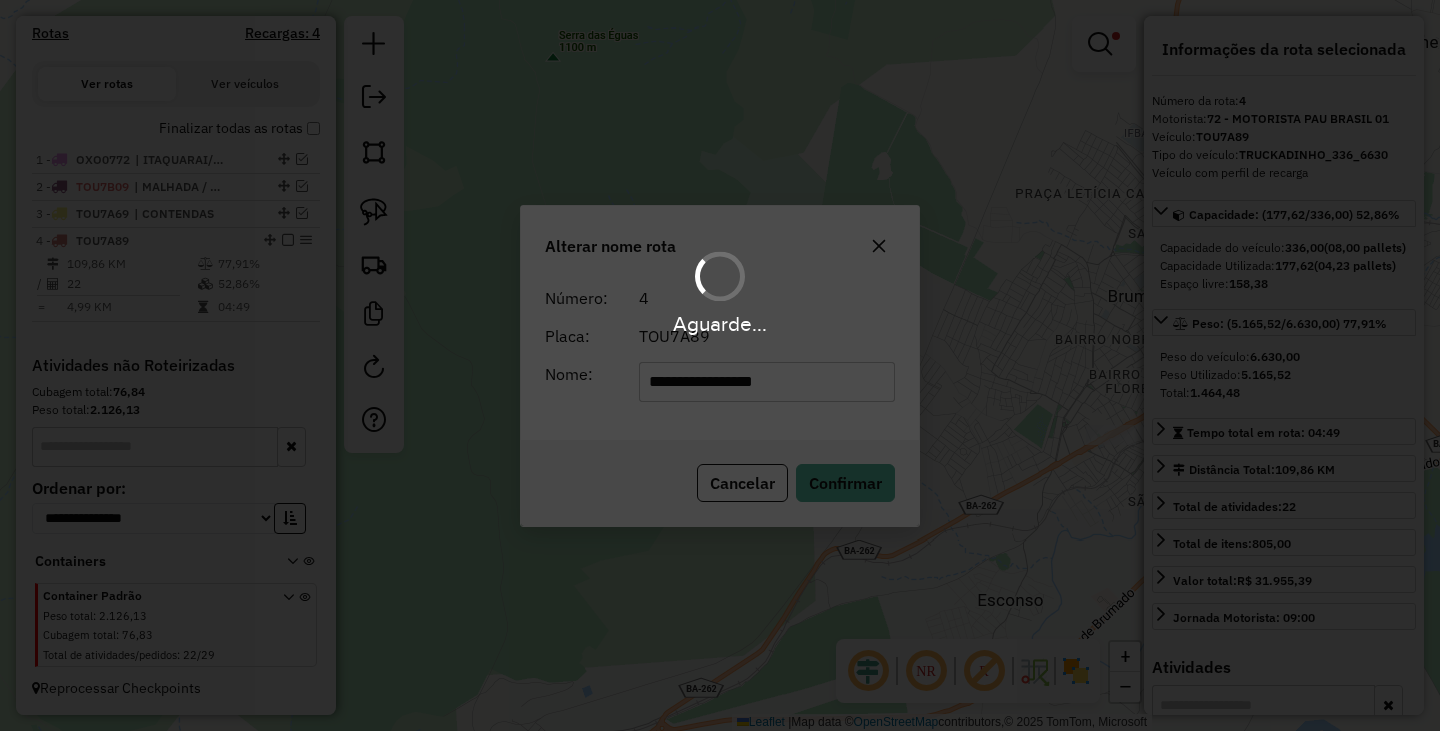 type 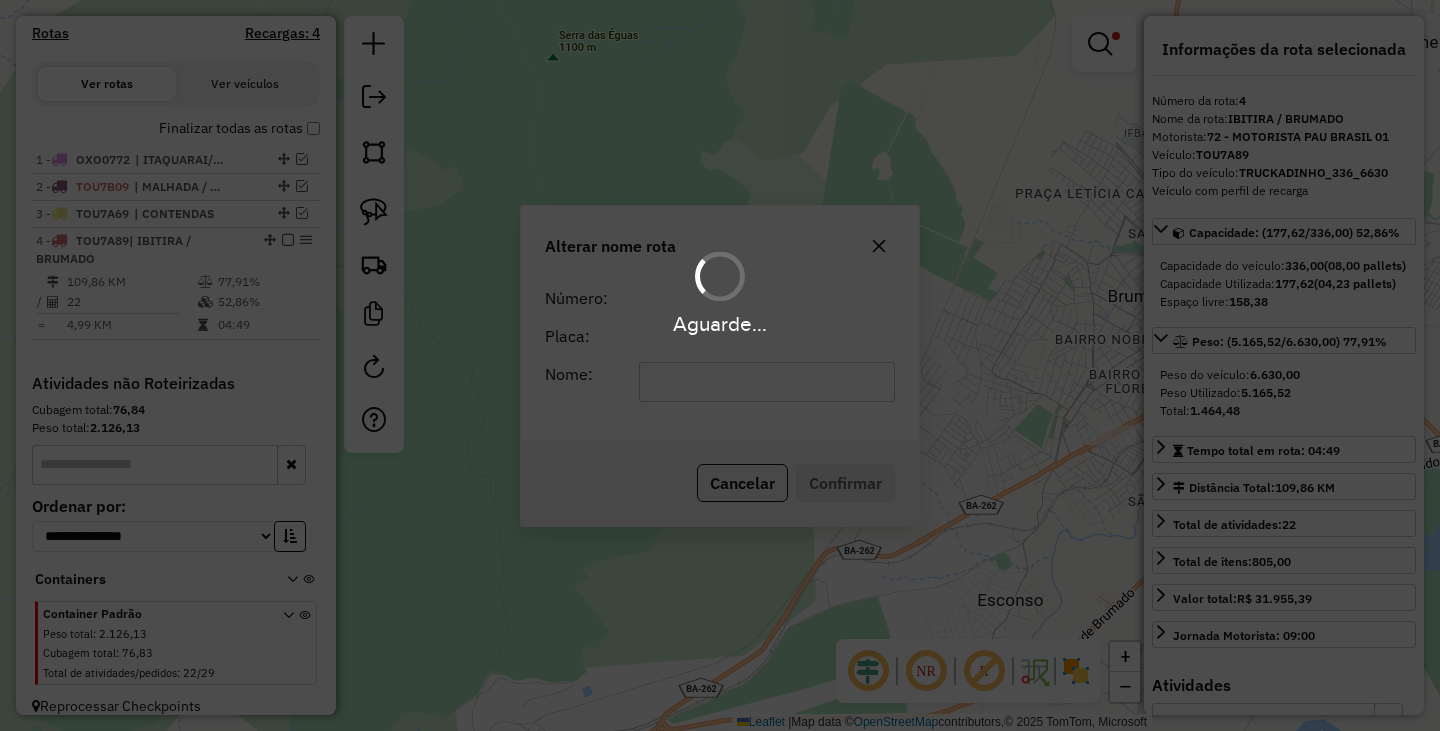 scroll, scrollTop: 637, scrollLeft: 0, axis: vertical 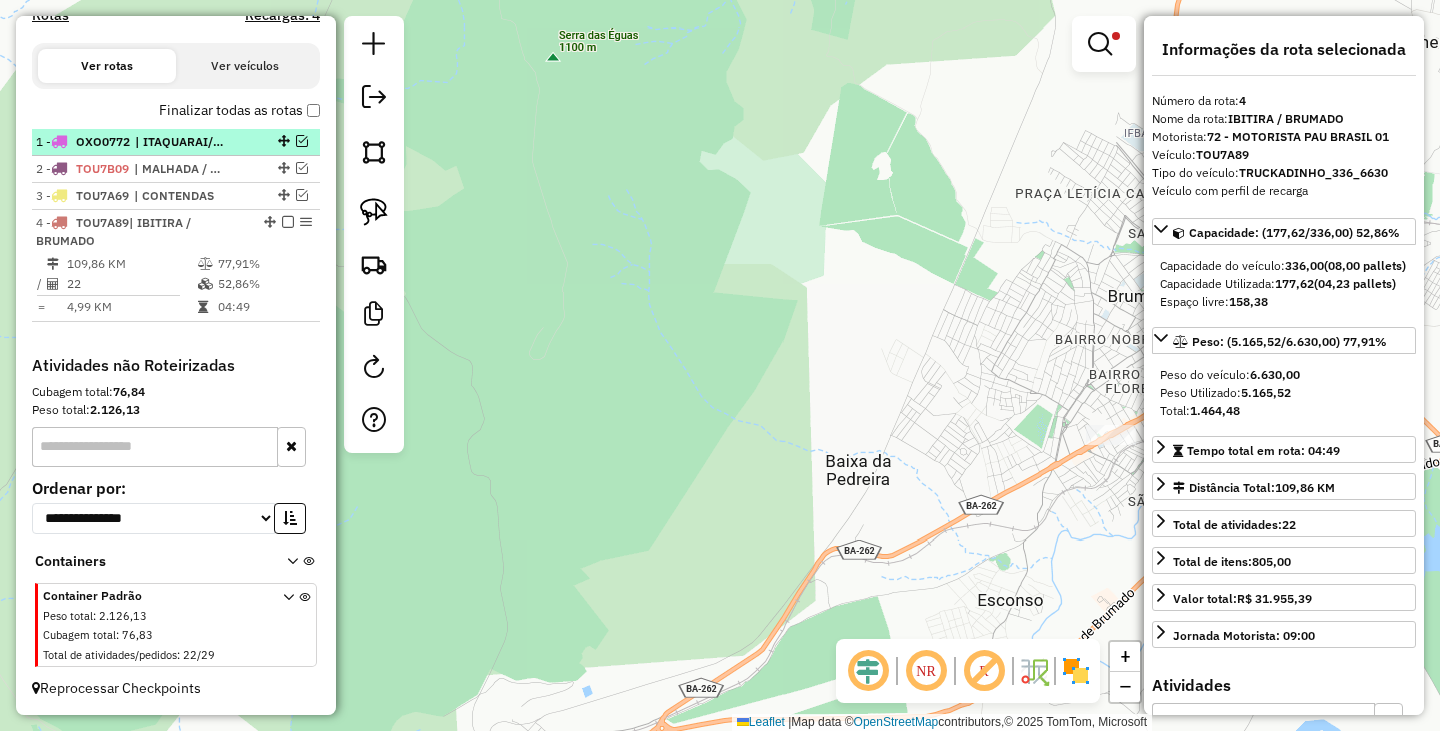 click at bounding box center [288, 222] 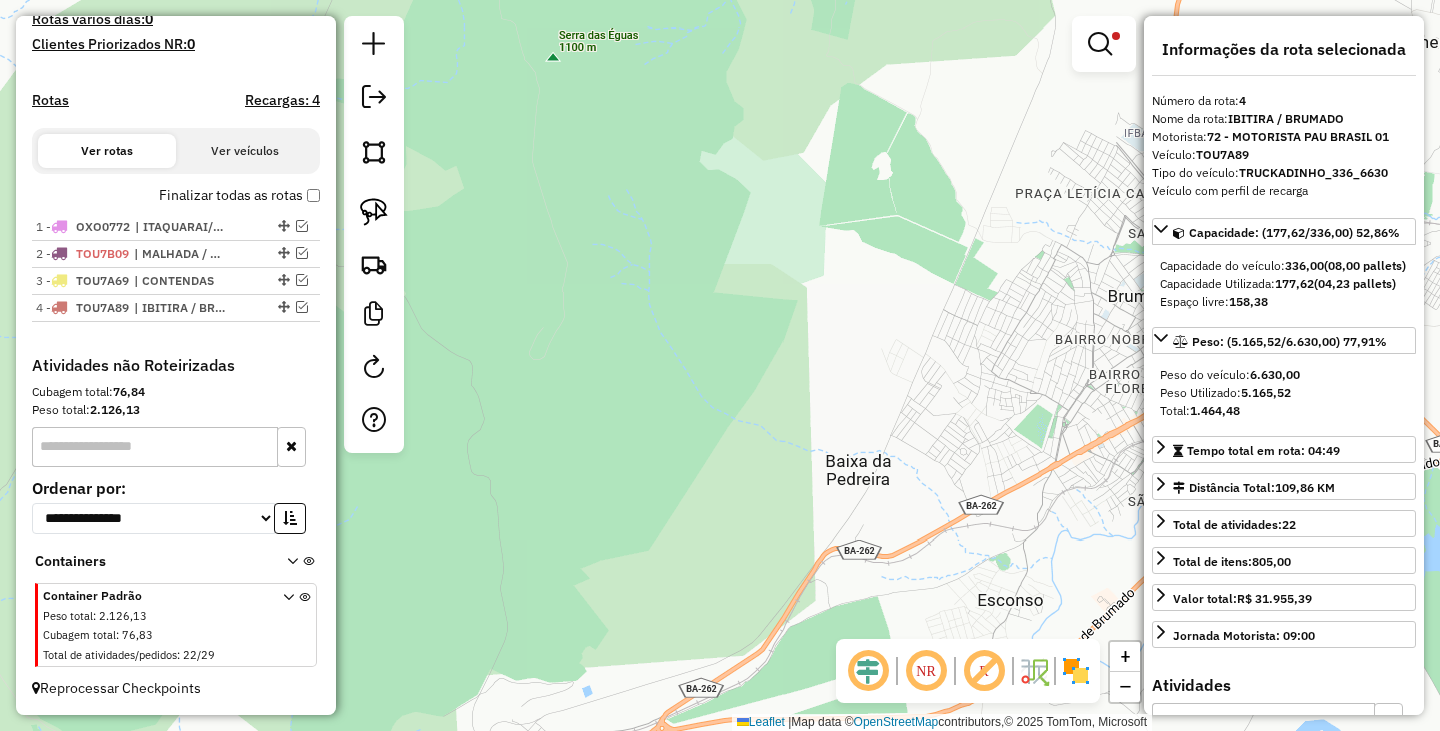 click on "Limpar filtros Janela de atendimento Grade de atendimento Capacidade Transportadoras Veículos Cliente Pedidos  Rotas Selecione os dias de semana para filtrar as janelas de atendimento  Seg   Ter   Qua   Qui   Sex   Sáb   Dom  Informe o período da janela de atendimento: De: Até:  Filtrar exatamente a janela do cliente  Considerar janela de atendimento padrão  Selecione os dias de semana para filtrar as grades de atendimento  Seg   Ter   Qua   Qui   Sex   Sáb   Dom   Considerar clientes sem dia de atendimento cadastrado  Clientes fora do dia de atendimento selecionado Filtrar as atividades entre os valores definidos abaixo:  Peso mínimo:  ******  Peso máximo:  ********  Cubagem mínima:   Cubagem máxima:   De:   Até:  Filtrar as atividades entre o tempo de atendimento definido abaixo:  De:   Até:   Considerar capacidade total dos clientes não roteirizados Transportadora: Selecione um ou mais itens Tipo de veículo: Selecione um ou mais itens Veículo: Selecione um ou mais itens Motorista: Nome: De:" 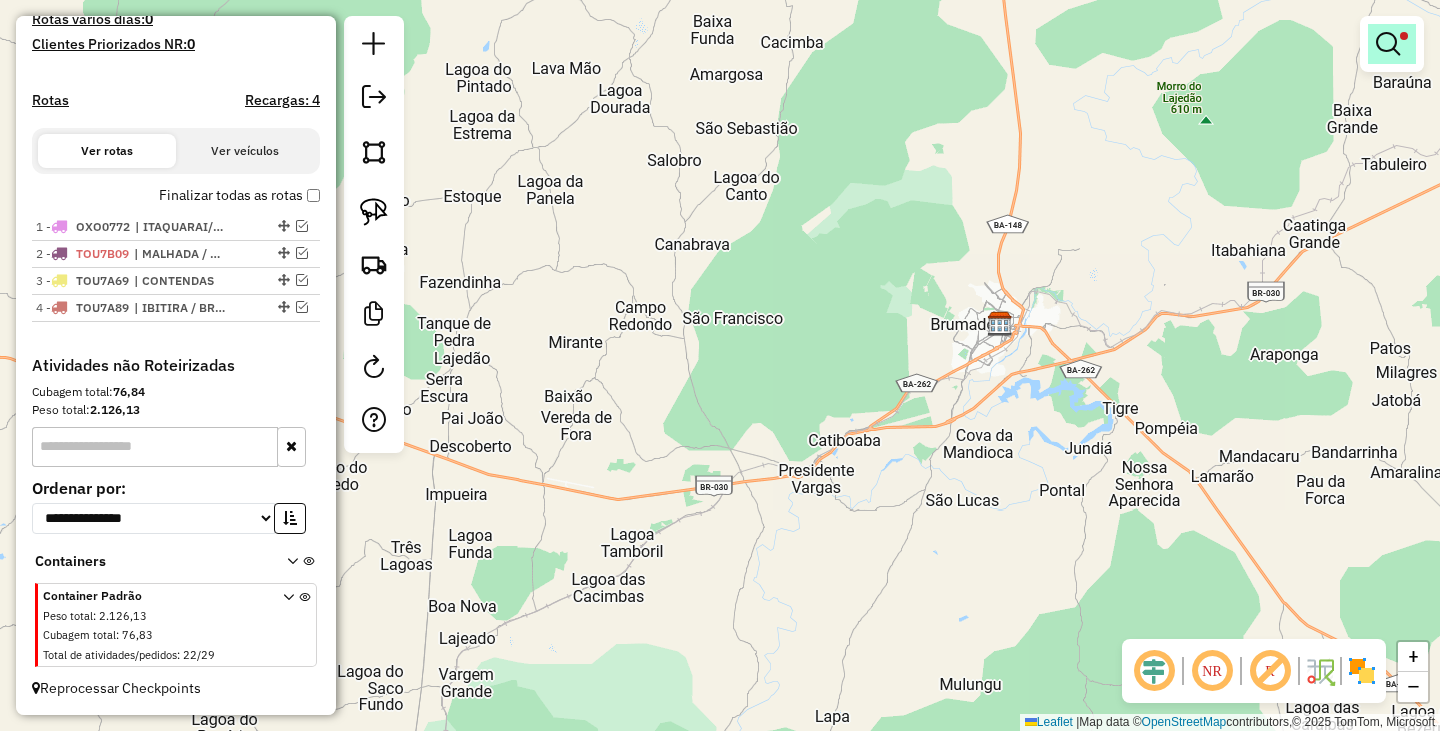 click at bounding box center (1392, 44) 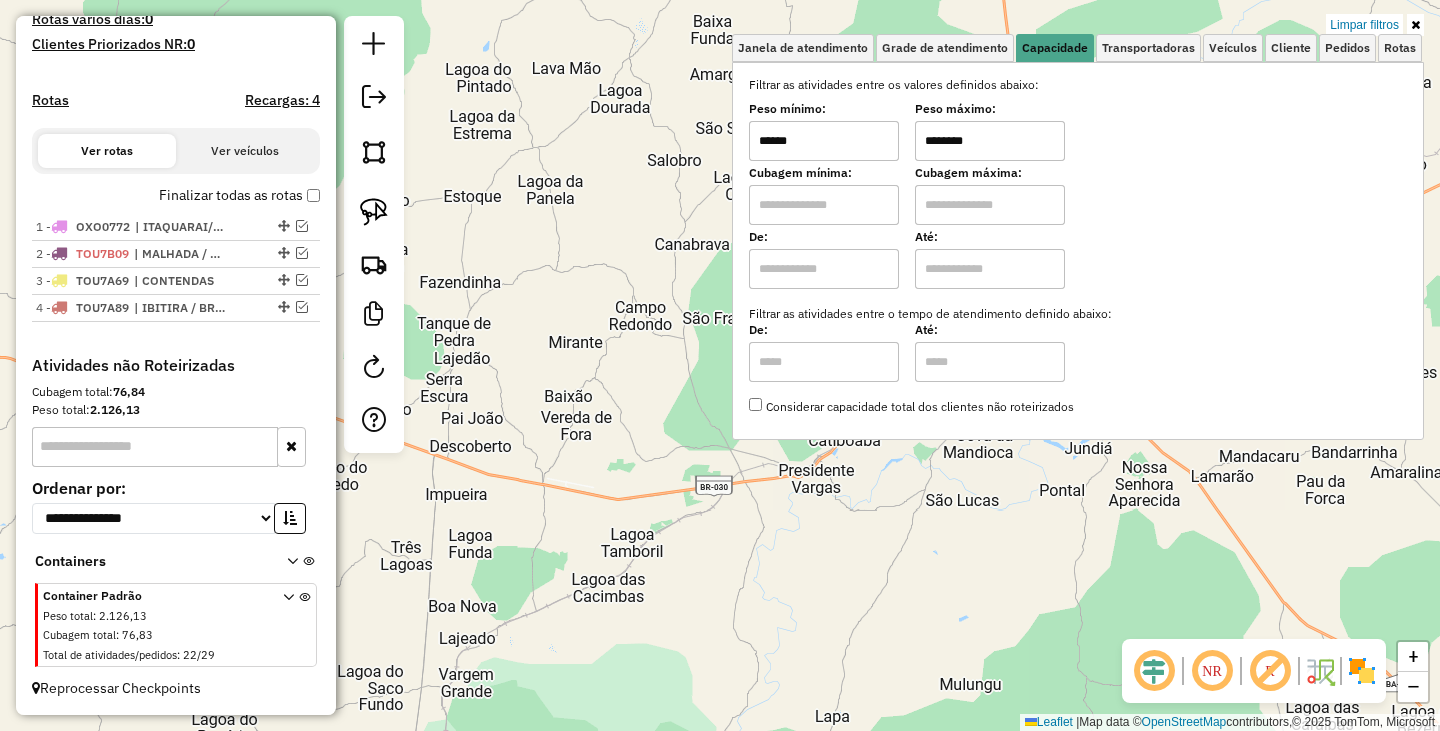 click on "Limpar filtros" at bounding box center (1364, 25) 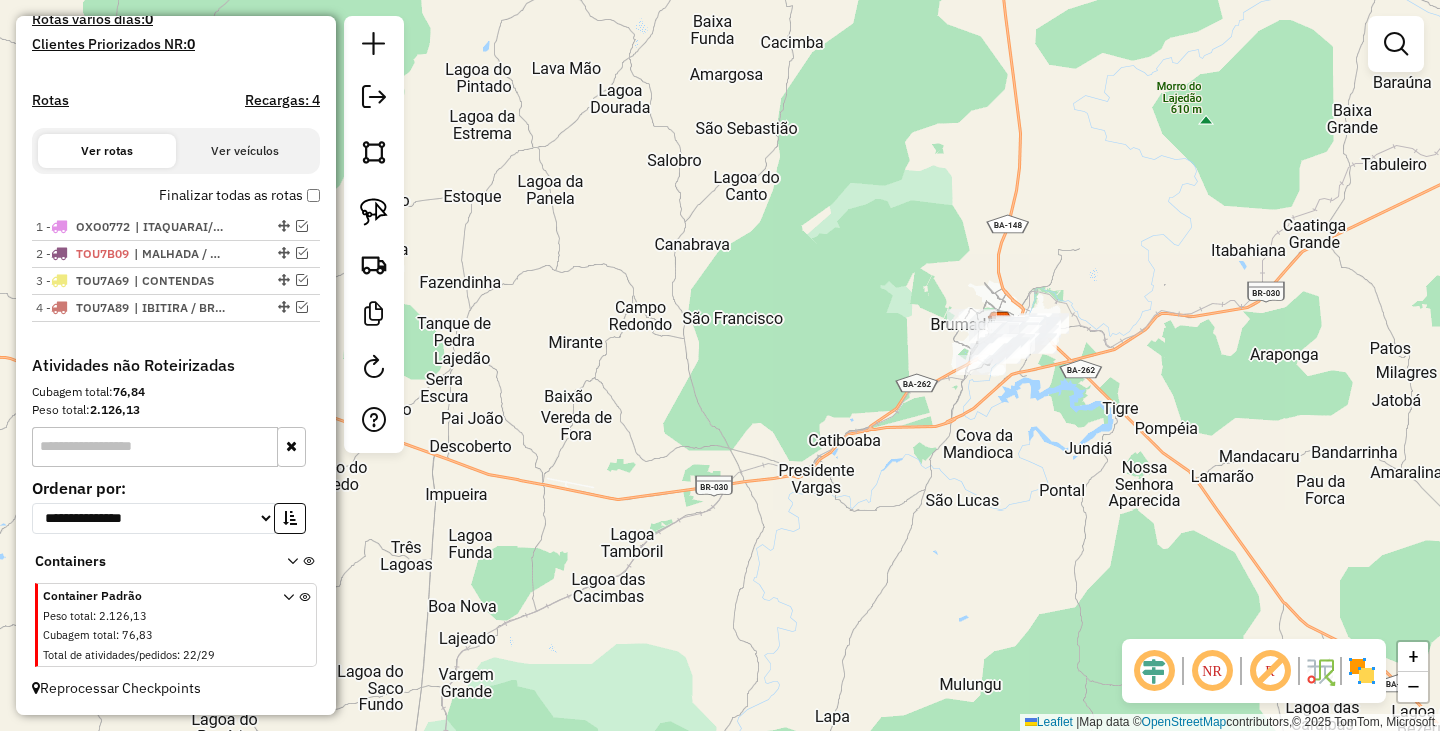 click on "Janela de atendimento Grade de atendimento Capacidade Transportadoras Veículos Cliente Pedidos  Rotas Selecione os dias de semana para filtrar as janelas de atendimento  Seg   Ter   Qua   Qui   Sex   Sáb   Dom  Informe o período da janela de atendimento: De: Até:  Filtrar exatamente a janela do cliente  Considerar janela de atendimento padrão  Selecione os dias de semana para filtrar as grades de atendimento  Seg   Ter   Qua   Qui   Sex   Sáb   Dom   Considerar clientes sem dia de atendimento cadastrado  Clientes fora do dia de atendimento selecionado Filtrar as atividades entre os valores definidos abaixo:  Peso mínimo:   Peso máximo:   Cubagem mínima:   Cubagem máxima:   De:   Até:  Filtrar as atividades entre o tempo de atendimento definido abaixo:  De:   Até:   Considerar capacidade total dos clientes não roteirizados Transportadora: Selecione um ou mais itens Tipo de veículo: Selecione um ou mais itens Veículo: Selecione um ou mais itens Motorista: Selecione um ou mais itens Nome: Rótulo:" 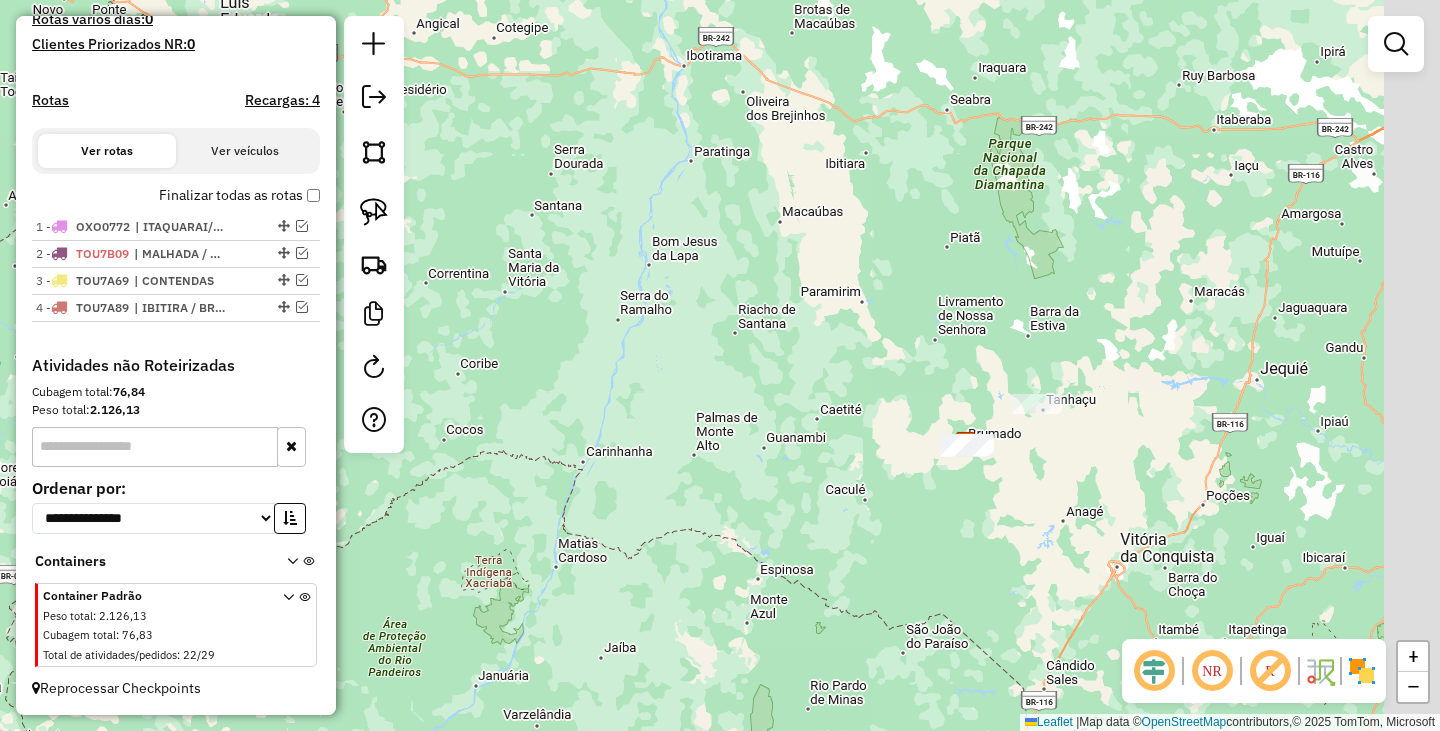 drag, startPoint x: 1291, startPoint y: 412, endPoint x: 900, endPoint y: 489, distance: 398.50974 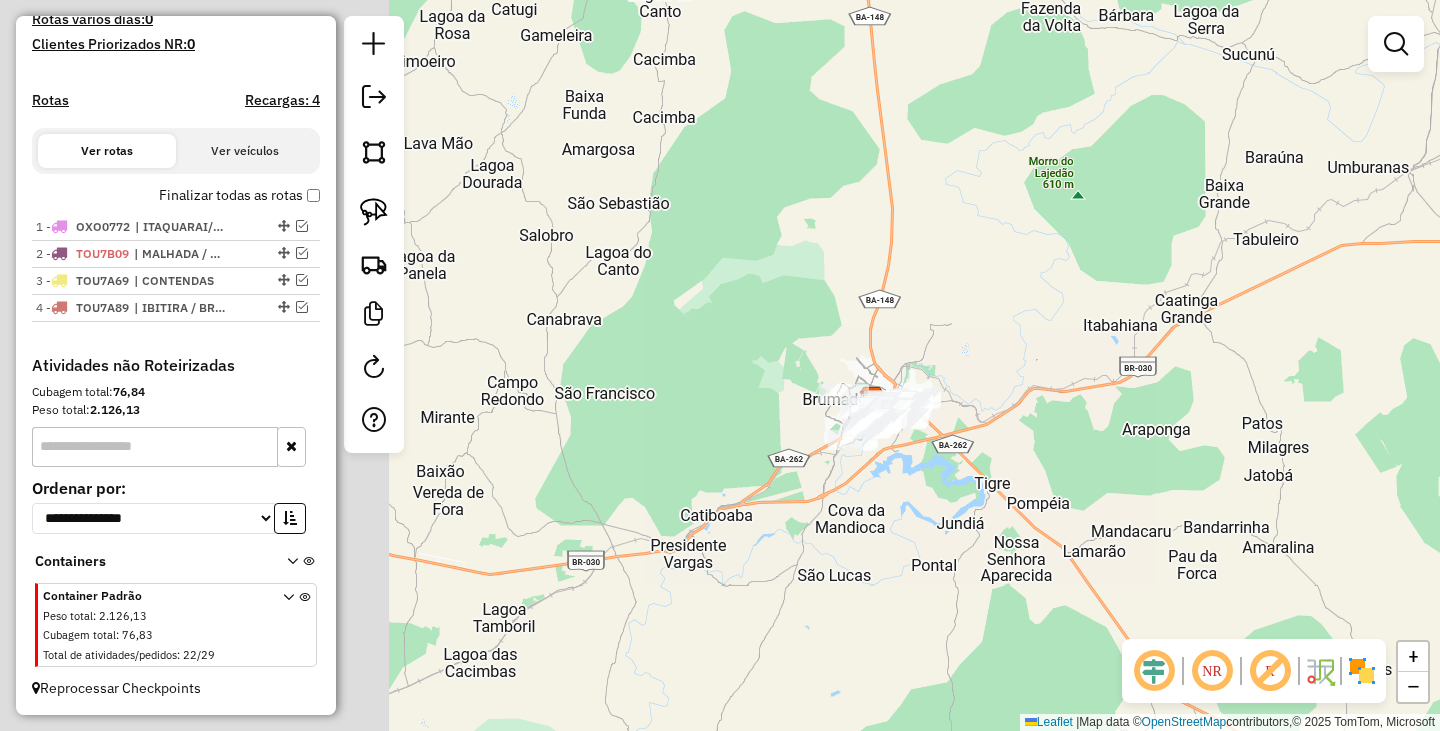 drag, startPoint x: 801, startPoint y: 416, endPoint x: 1129, endPoint y: 412, distance: 328.02438 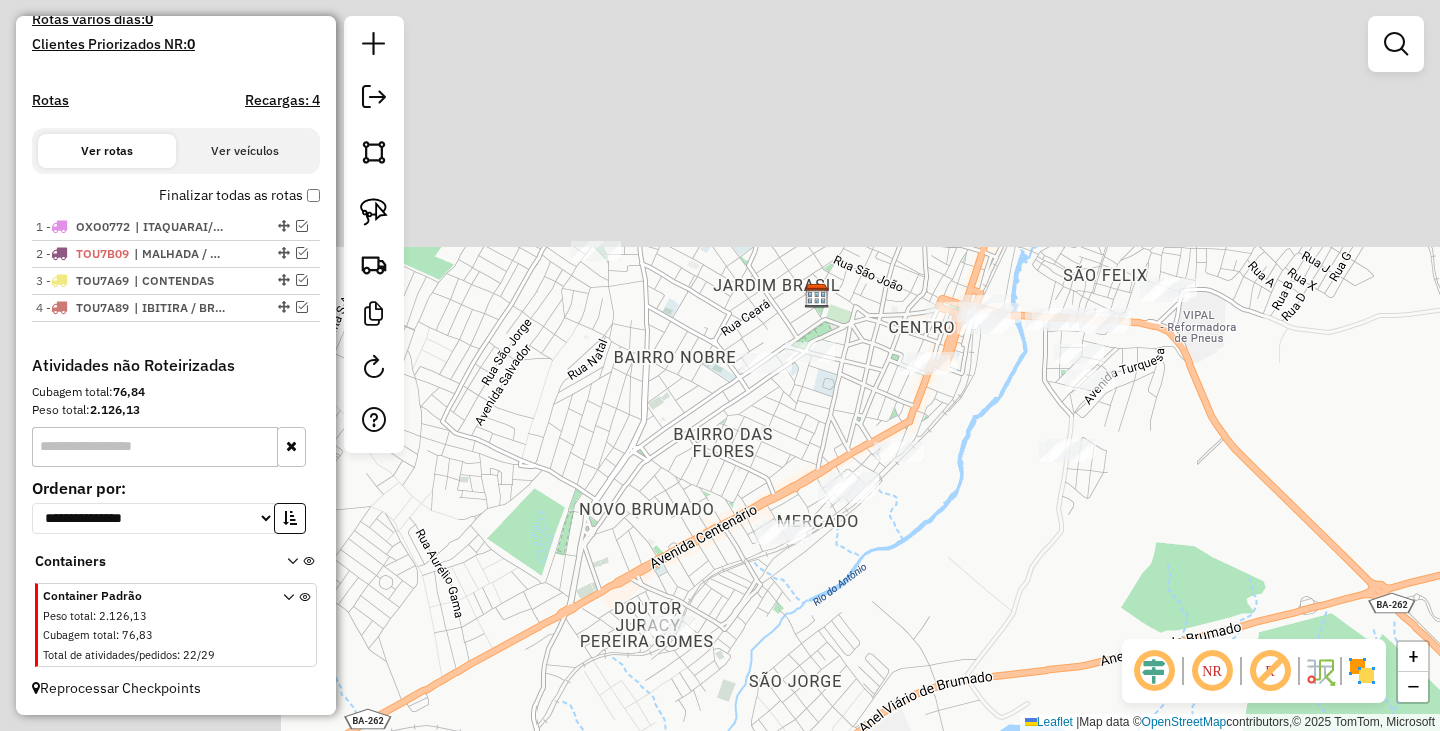 drag, startPoint x: 912, startPoint y: 295, endPoint x: 1354, endPoint y: 666, distance: 577.06586 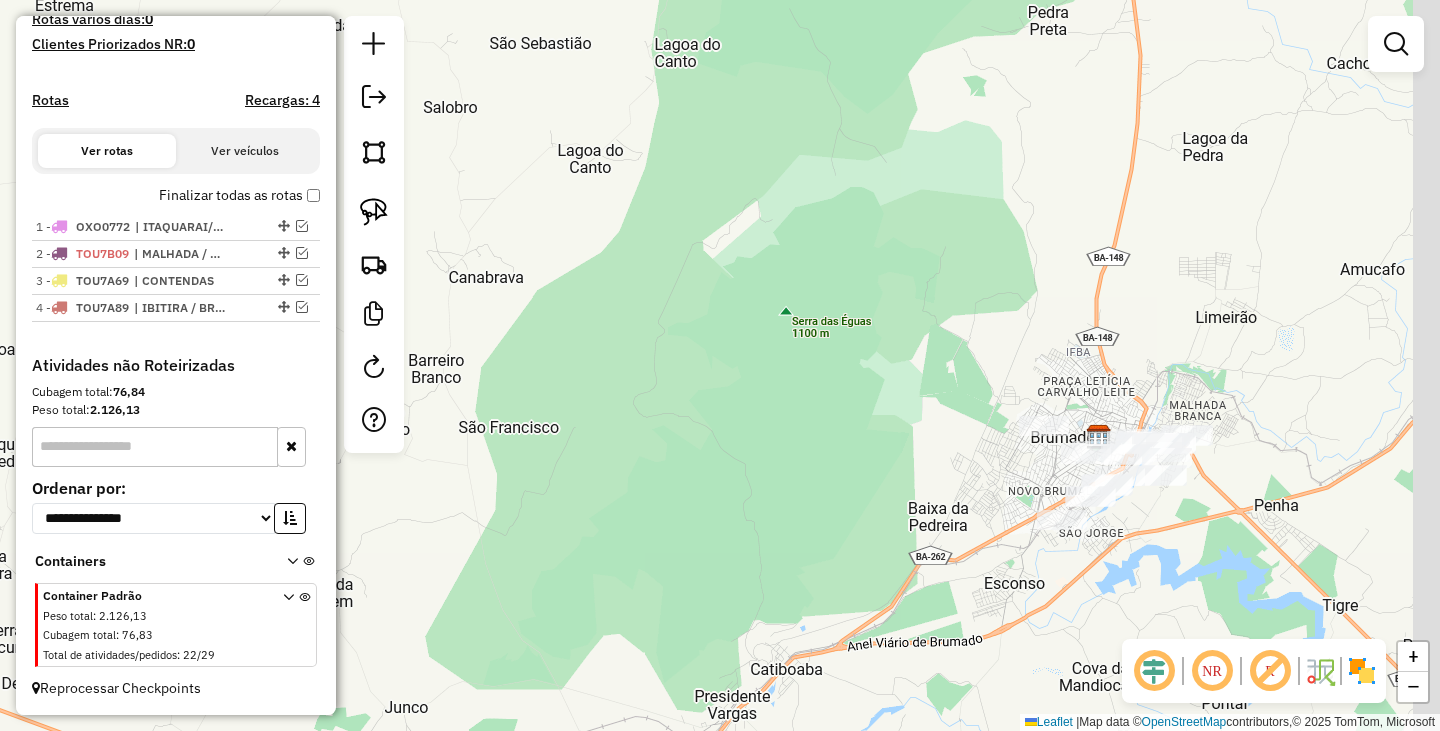 drag, startPoint x: 1244, startPoint y: 538, endPoint x: 1096, endPoint y: 469, distance: 163.29422 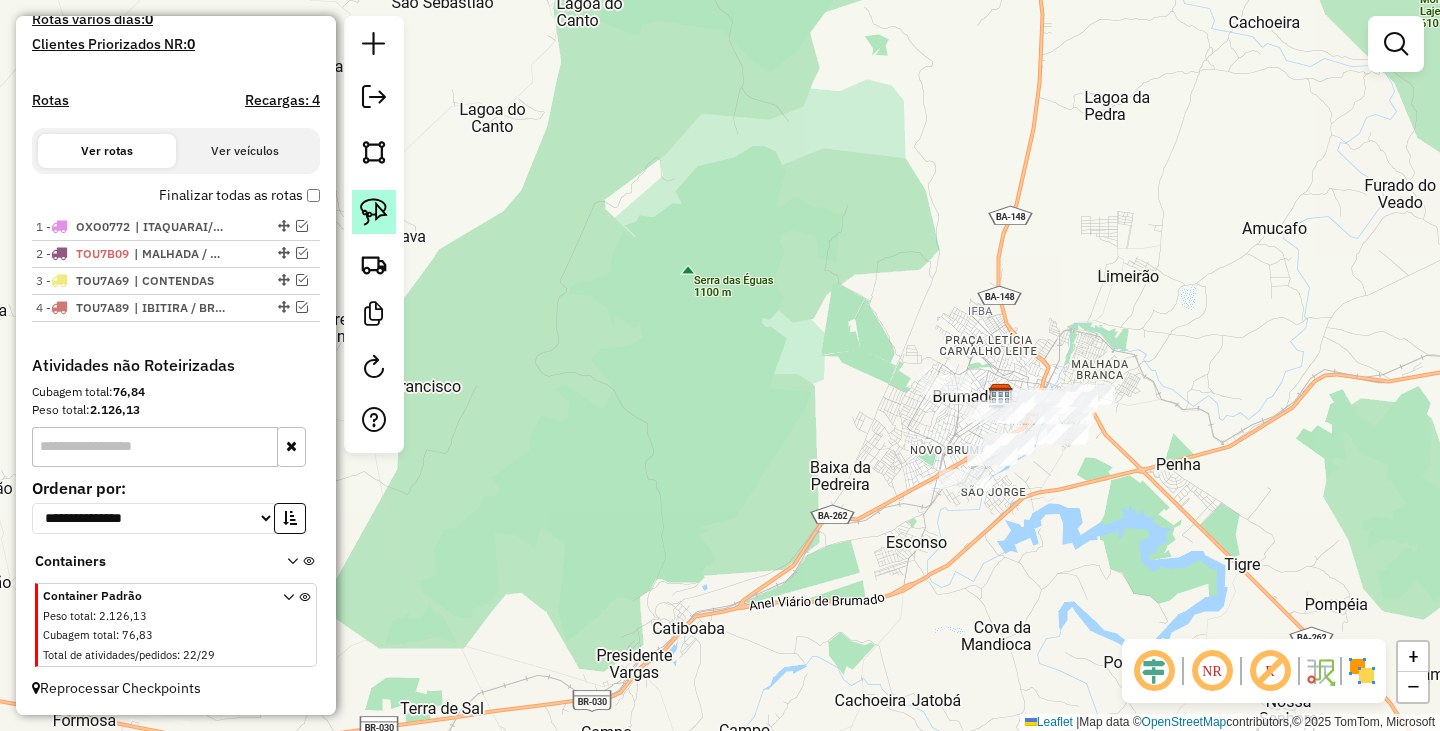 click 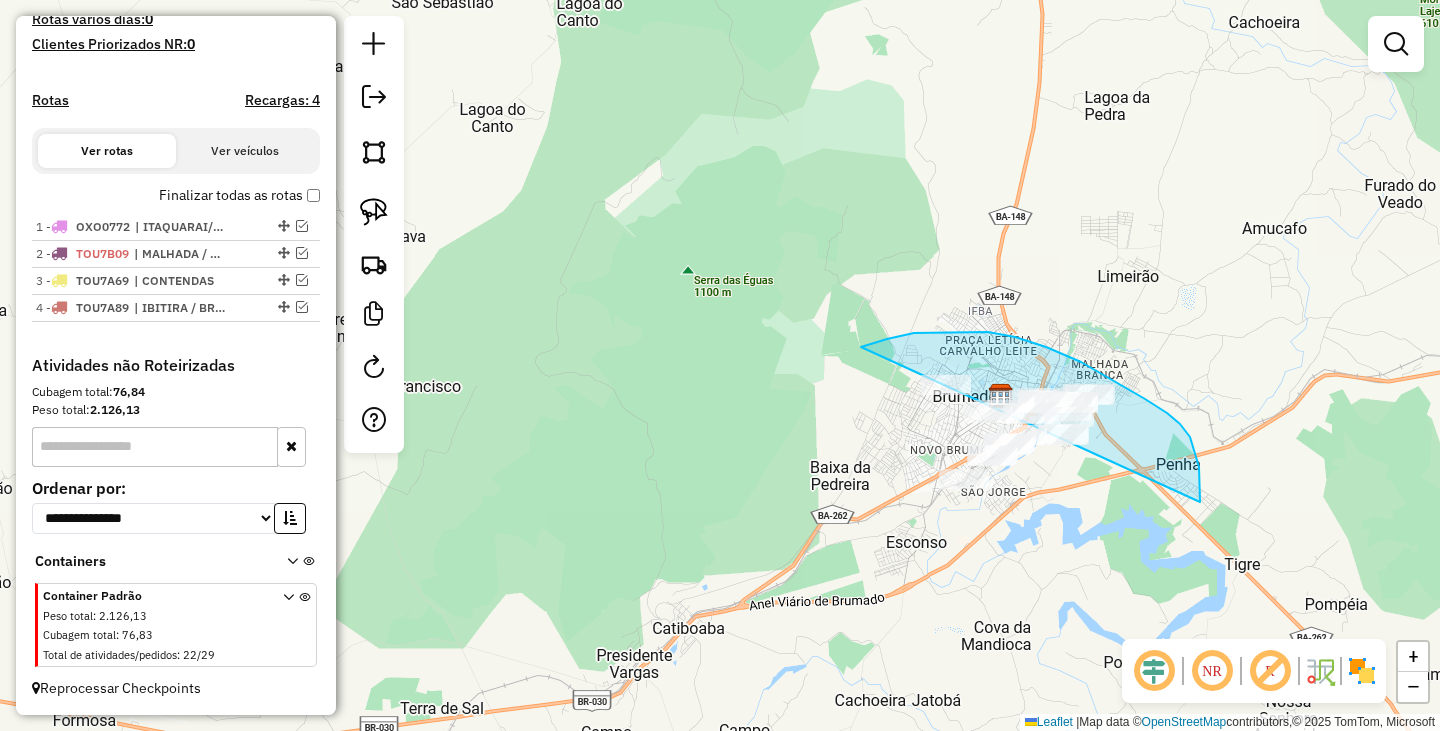 drag, startPoint x: 914, startPoint y: 333, endPoint x: 906, endPoint y: 506, distance: 173.18488 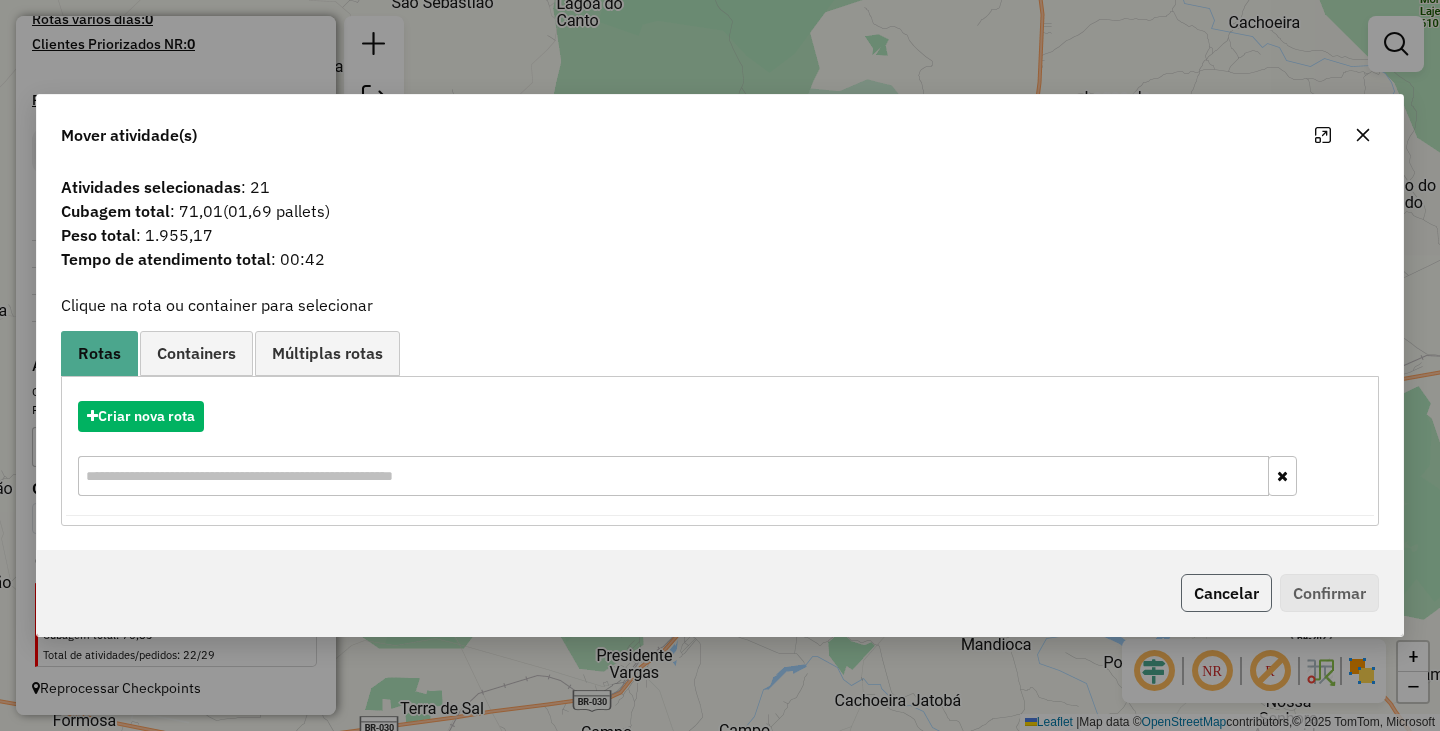click on "Cancelar" 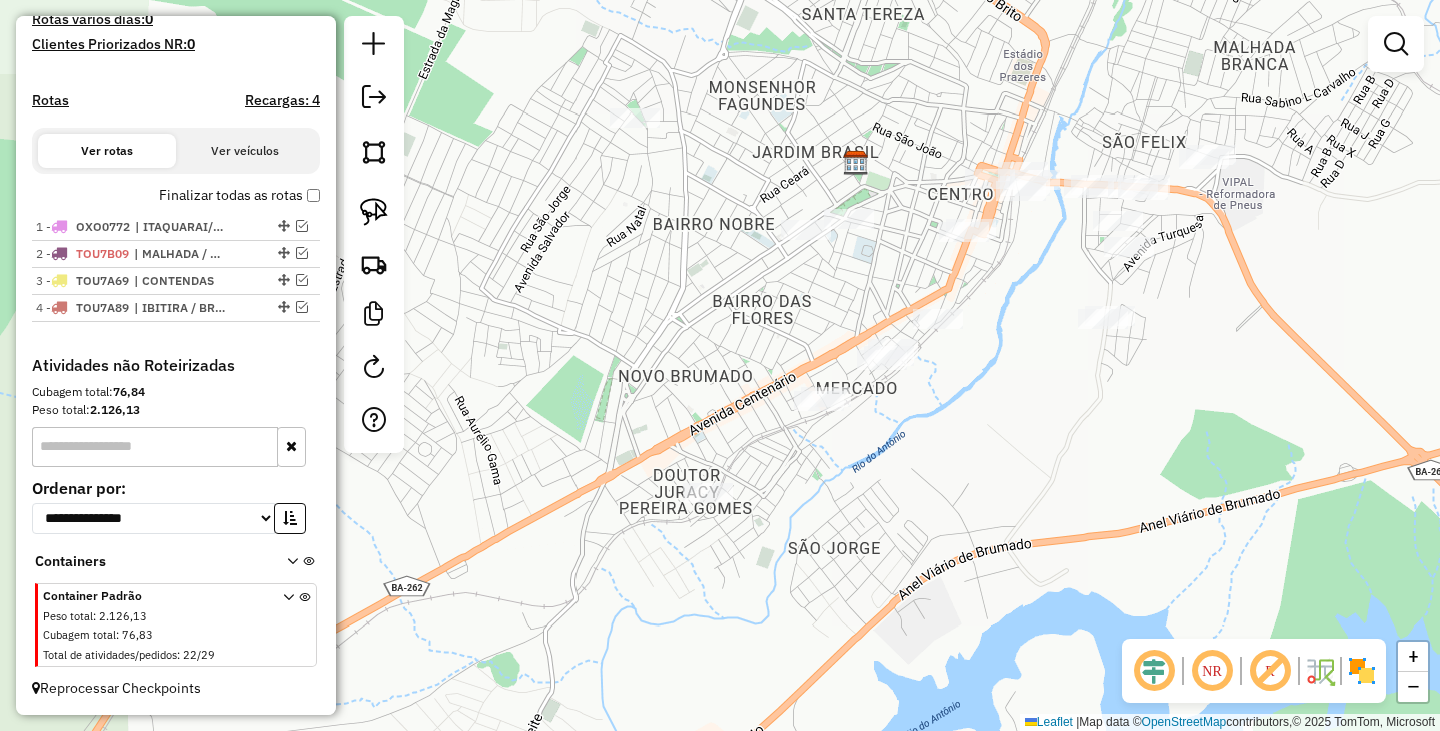 drag, startPoint x: 1004, startPoint y: 442, endPoint x: 1002, endPoint y: 274, distance: 168.0119 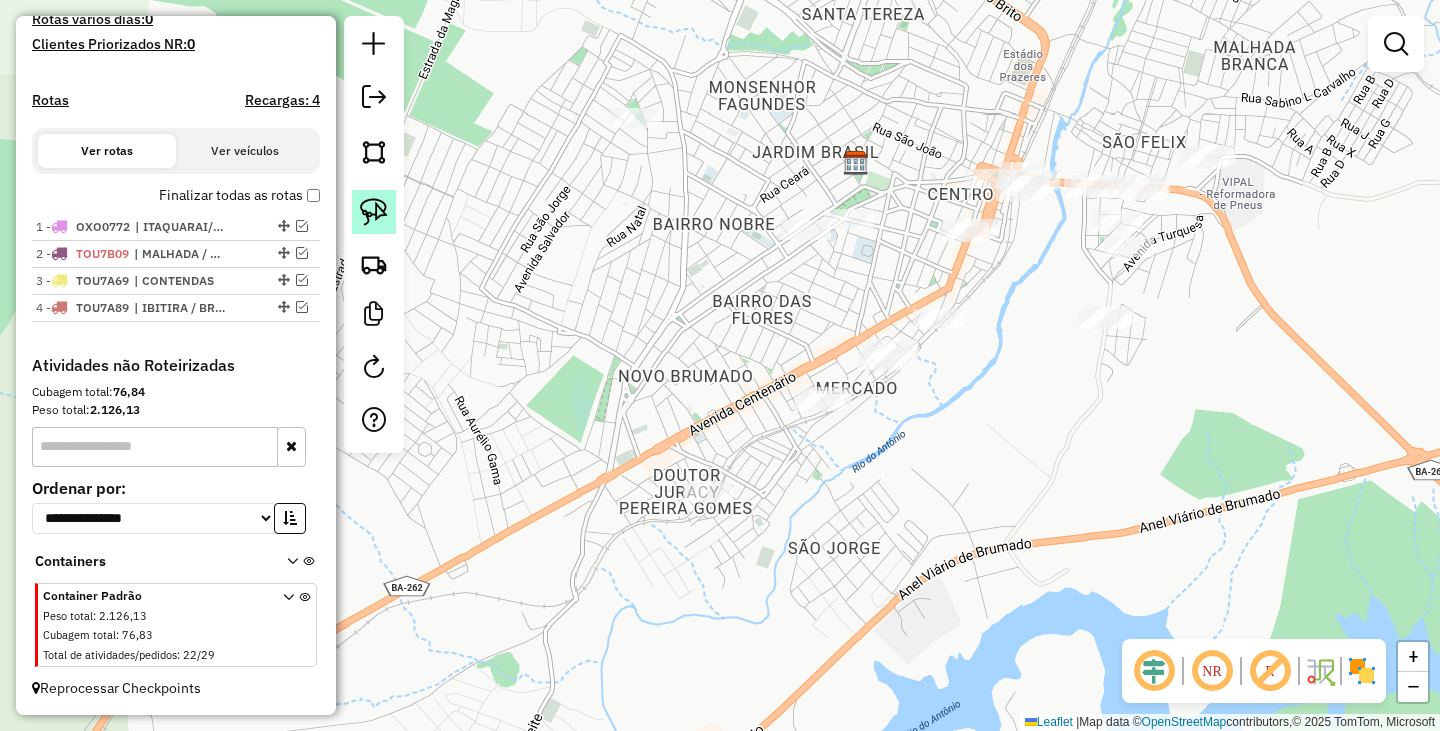 click 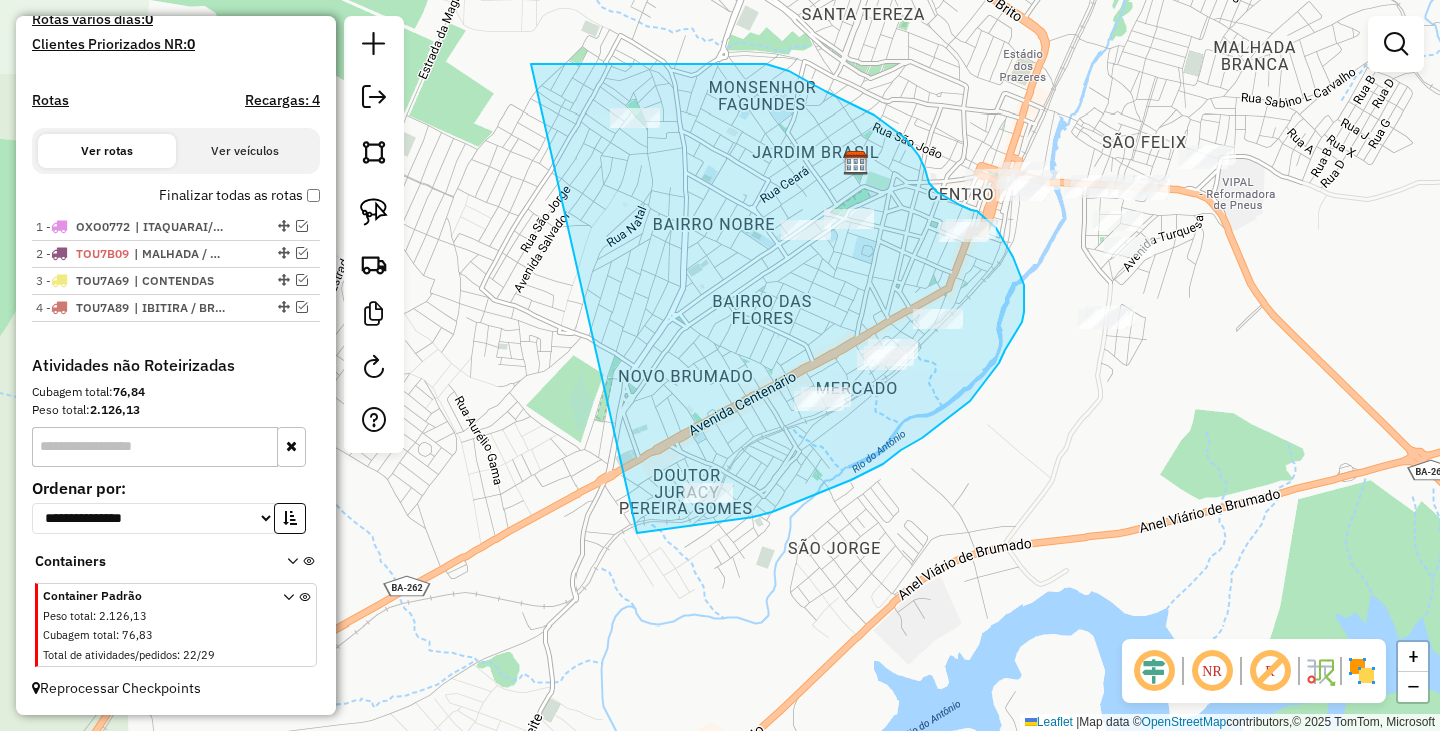 drag, startPoint x: 535, startPoint y: 64, endPoint x: 624, endPoint y: 533, distance: 477.36987 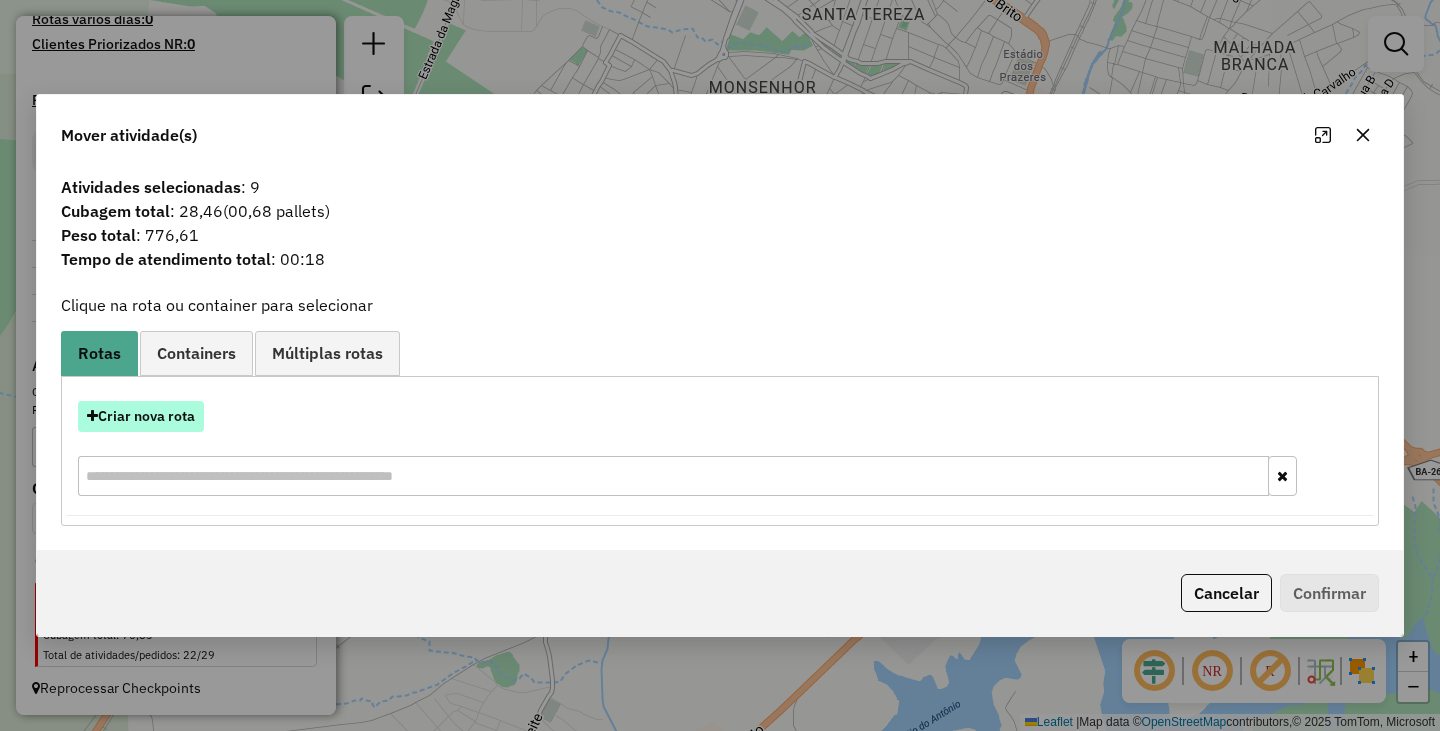 click on "Criar nova rota" at bounding box center (141, 416) 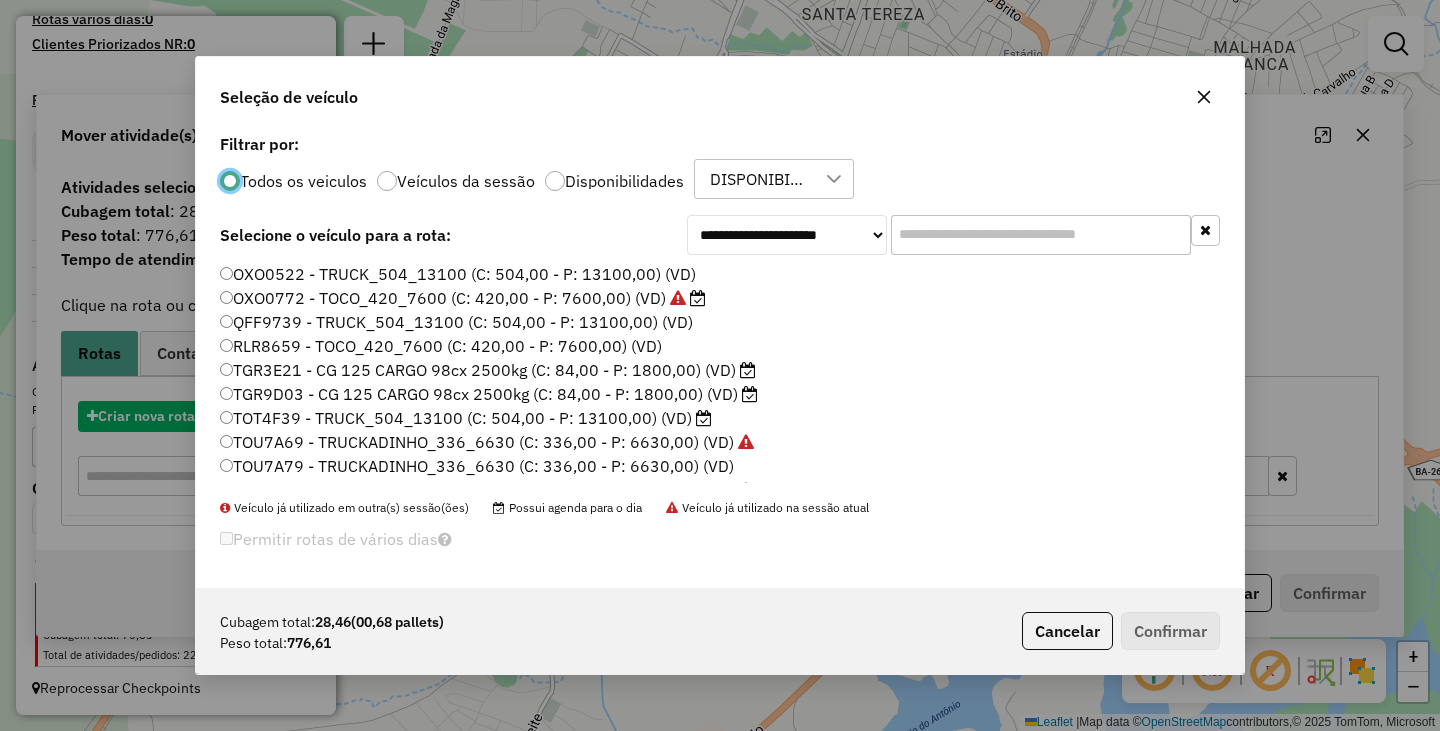 scroll, scrollTop: 11, scrollLeft: 6, axis: both 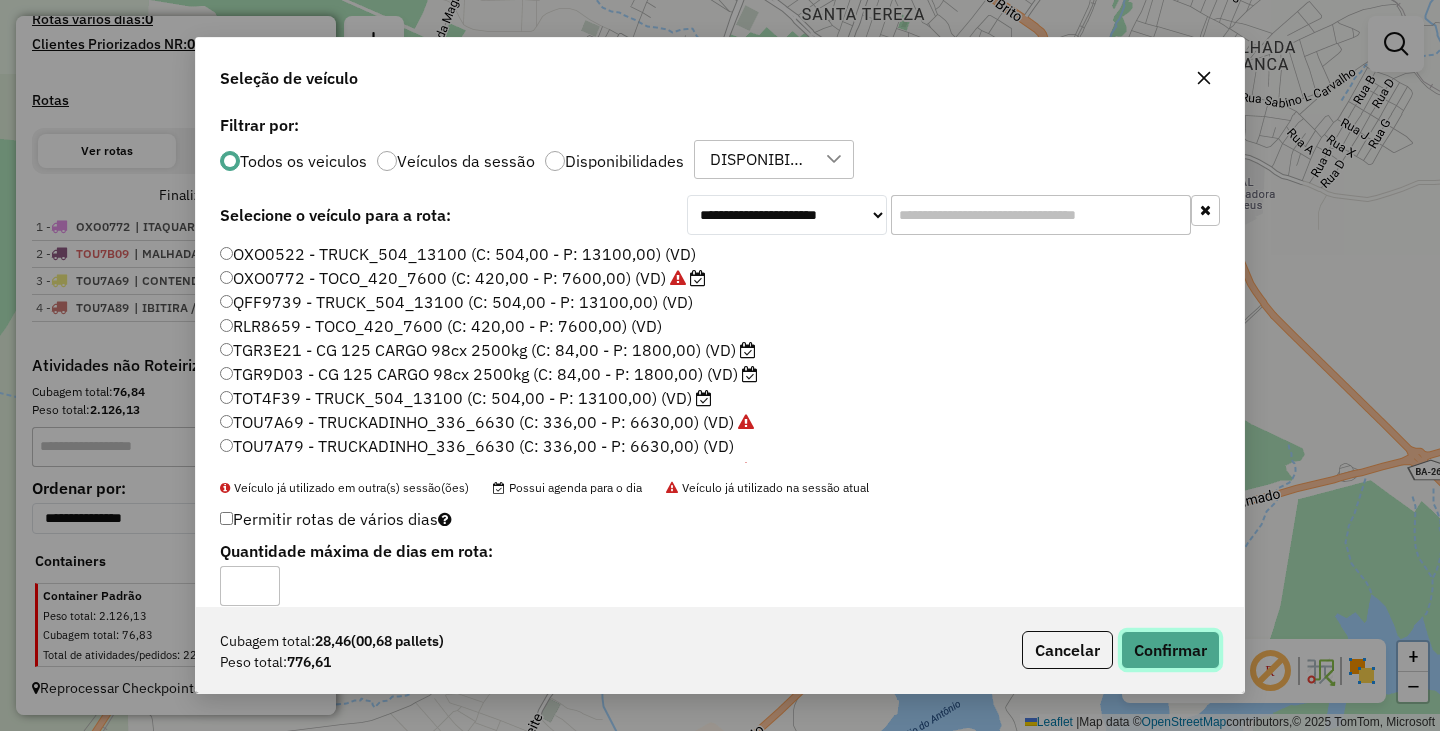 click on "Confirmar" 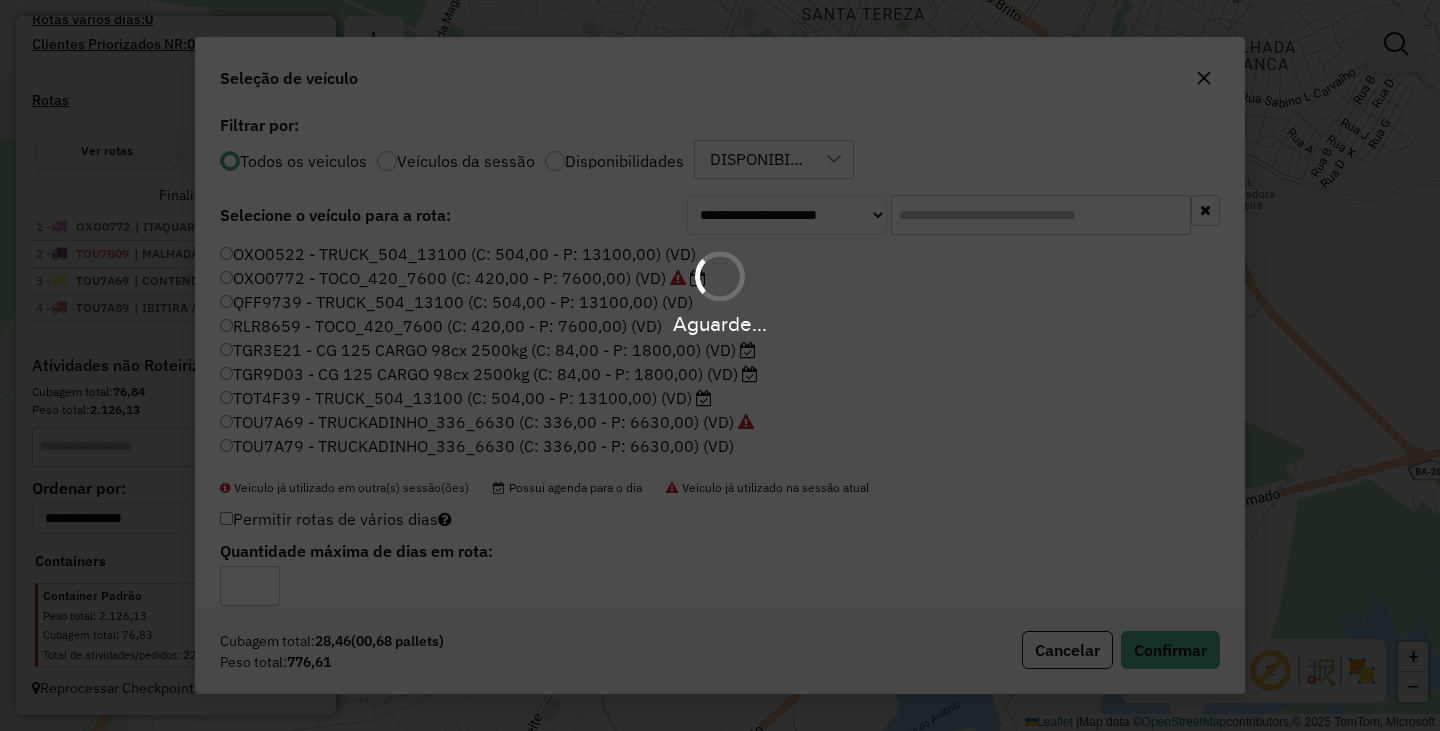 scroll, scrollTop: 662, scrollLeft: 0, axis: vertical 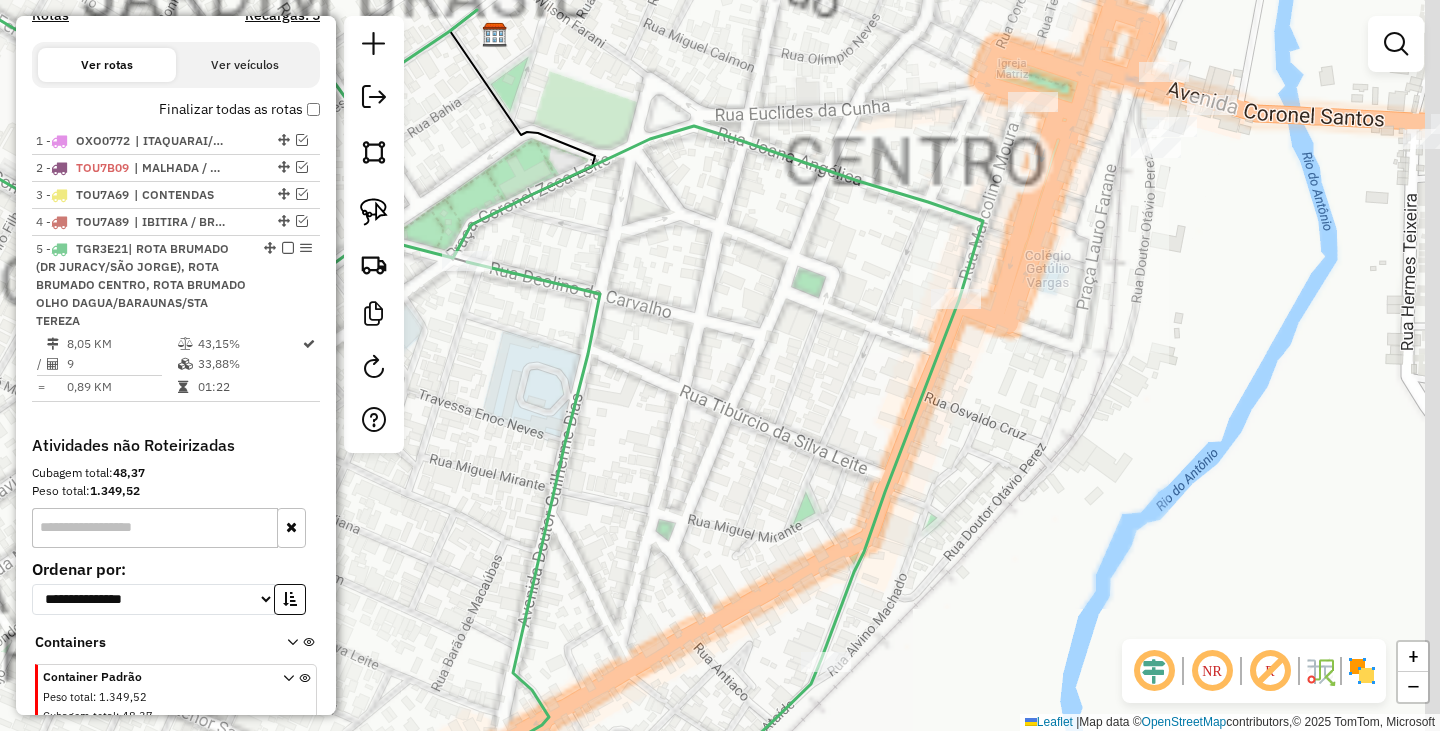 drag, startPoint x: 1031, startPoint y: 180, endPoint x: 981, endPoint y: 249, distance: 85.2115 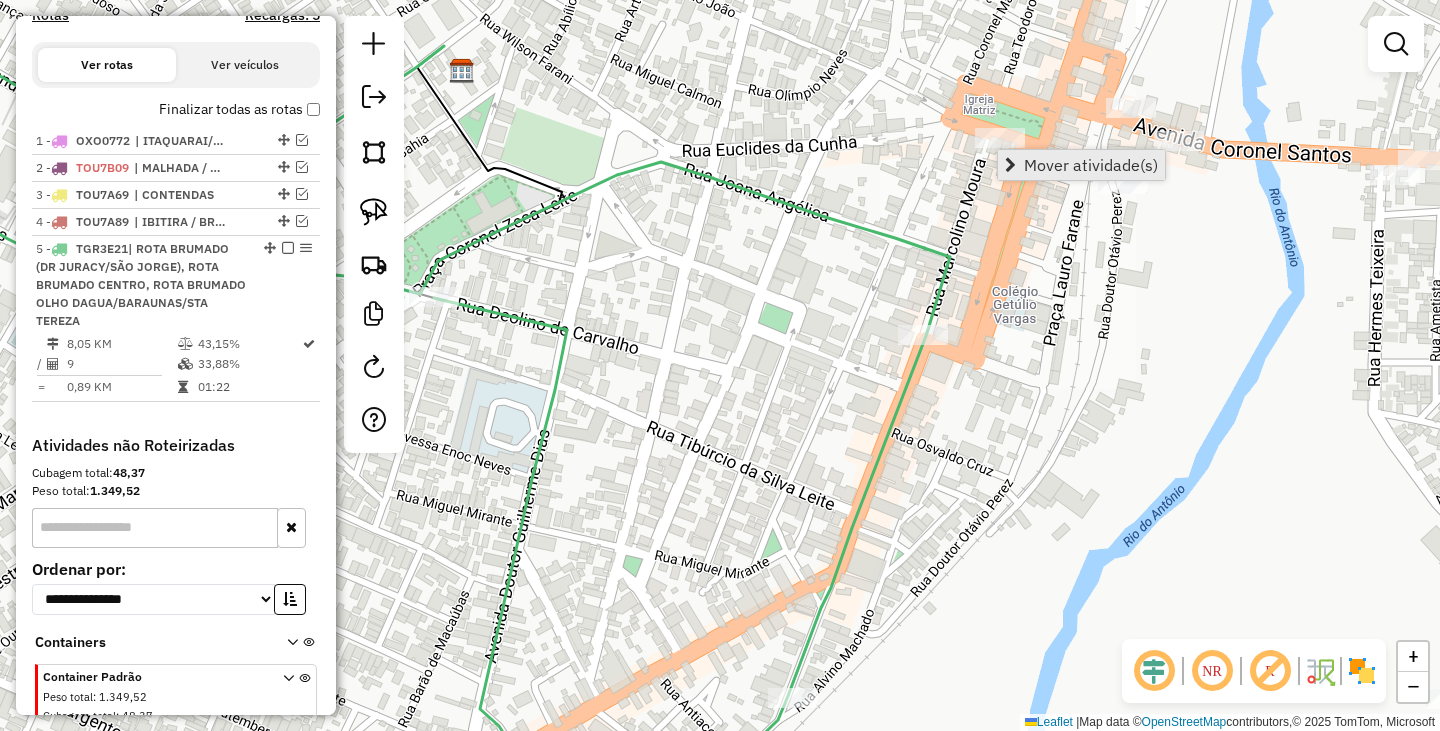 click on "Mover atividade(s)" at bounding box center [1091, 165] 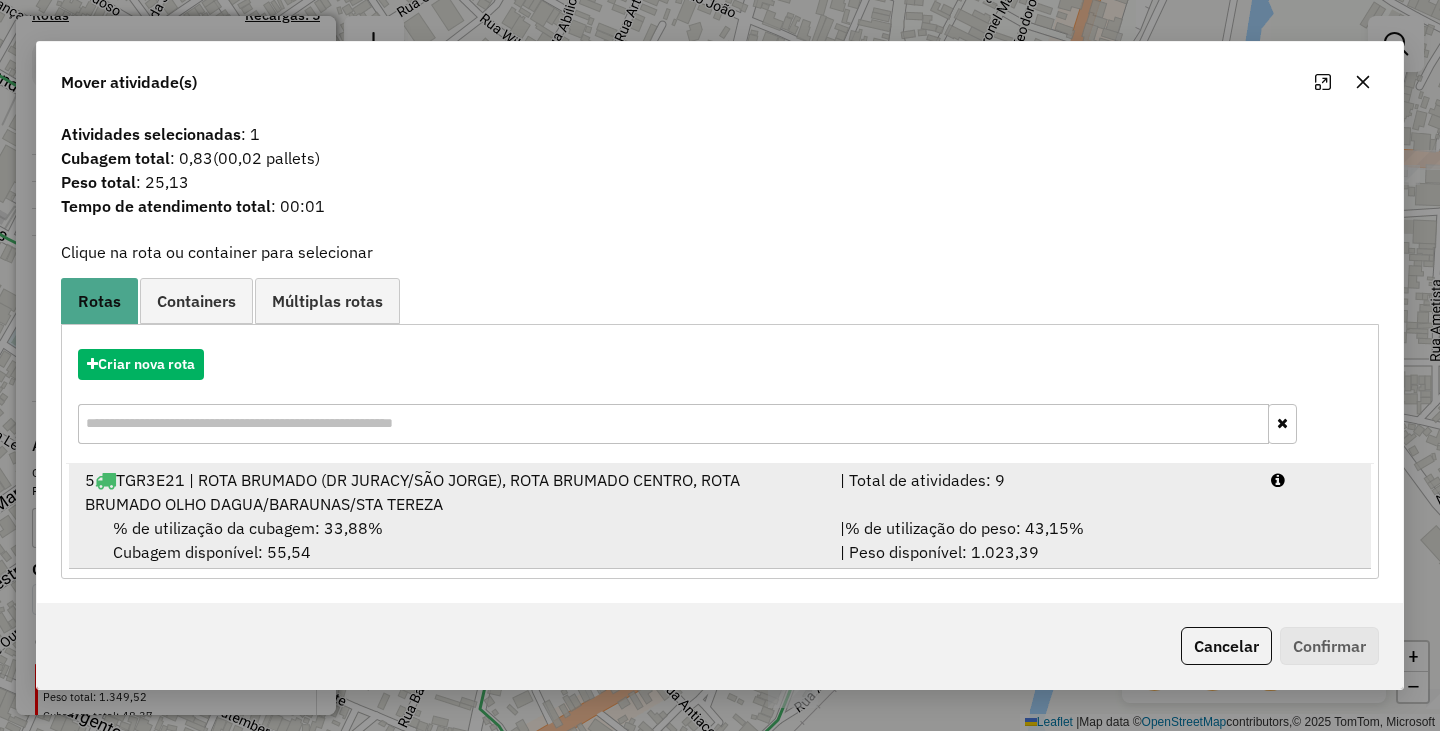 click on "5  TGR3E21 | ROTA BRUMADO (DR JURACY/SÃO JORGE), ROTA BRUMADO CENTRO, ROTA BRUMADO OLHO DAGUA/BARAUNAS/STA TEREZA" at bounding box center (450, 492) 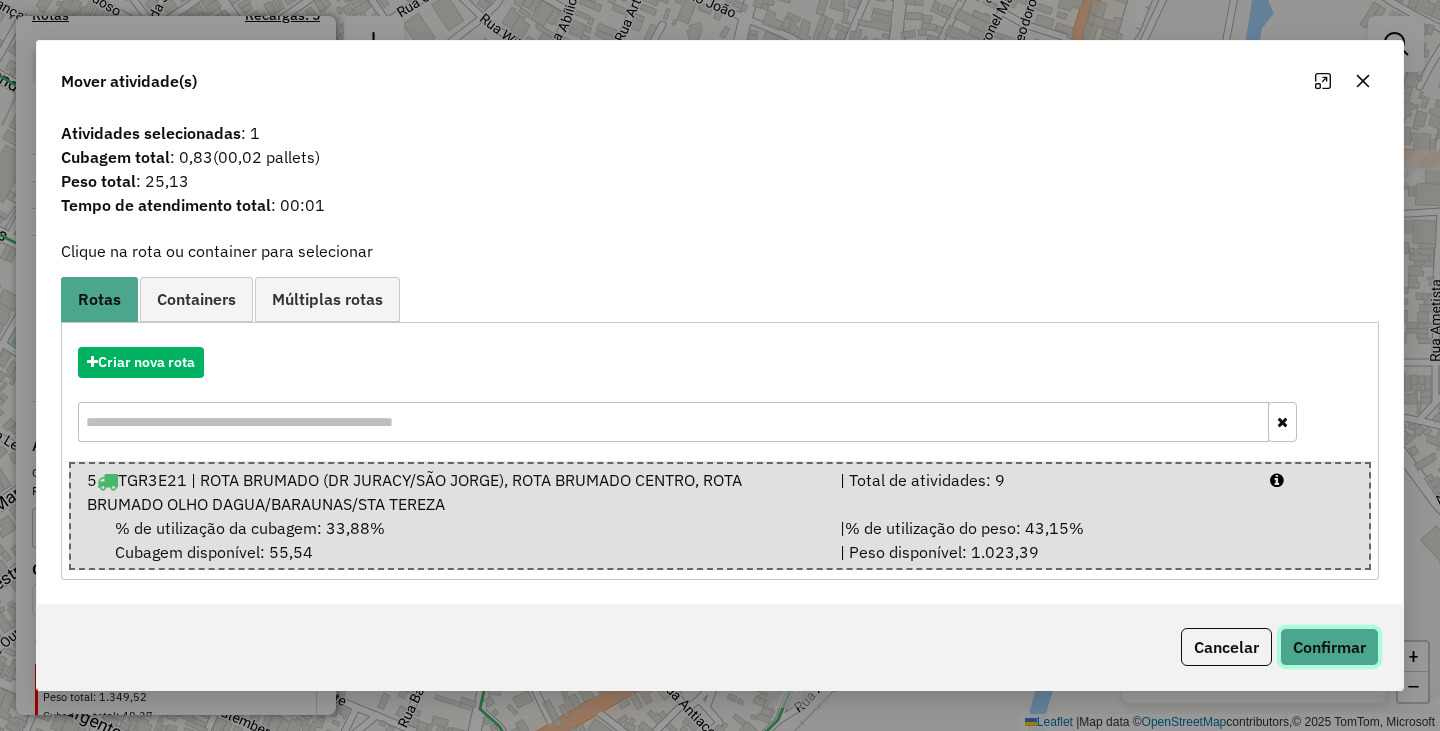 click on "Confirmar" 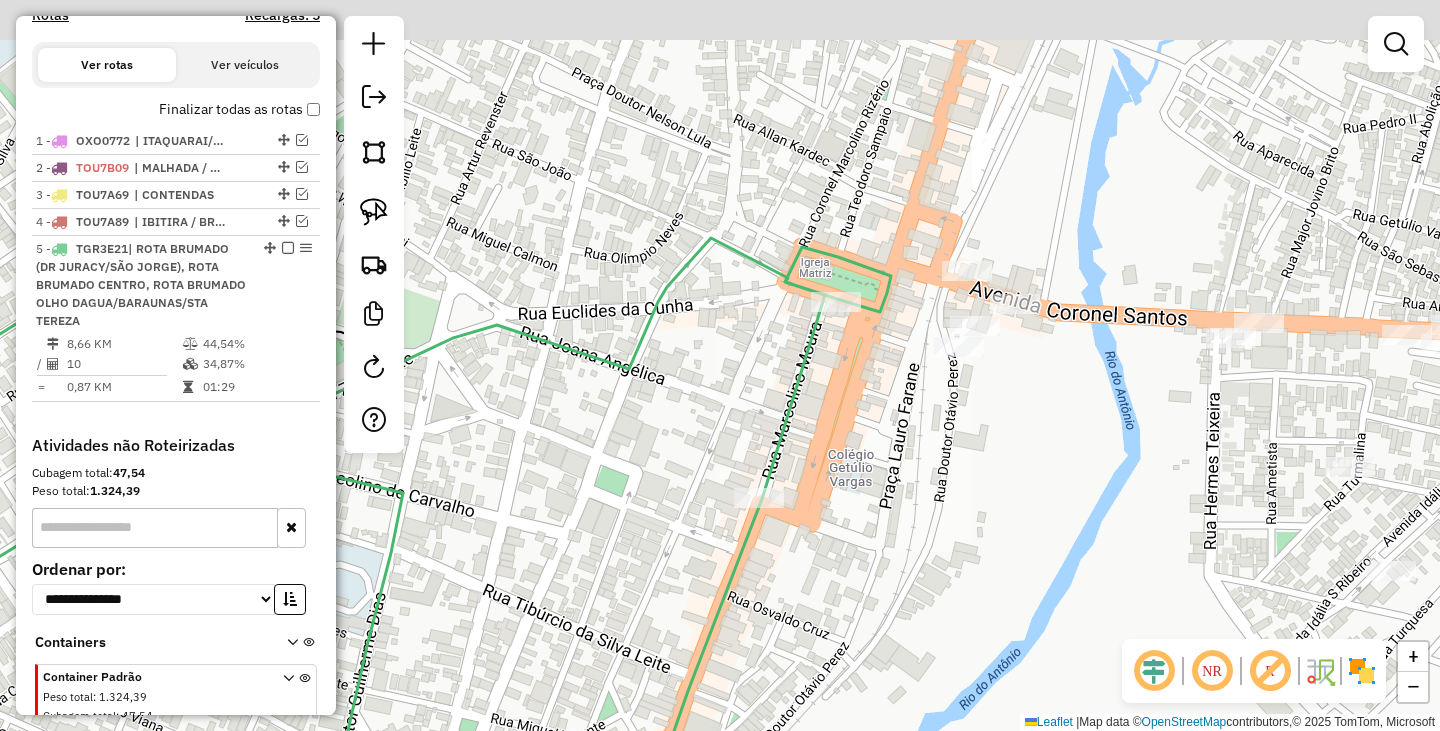 drag, startPoint x: 1054, startPoint y: 257, endPoint x: 892, endPoint y: 413, distance: 224.89998 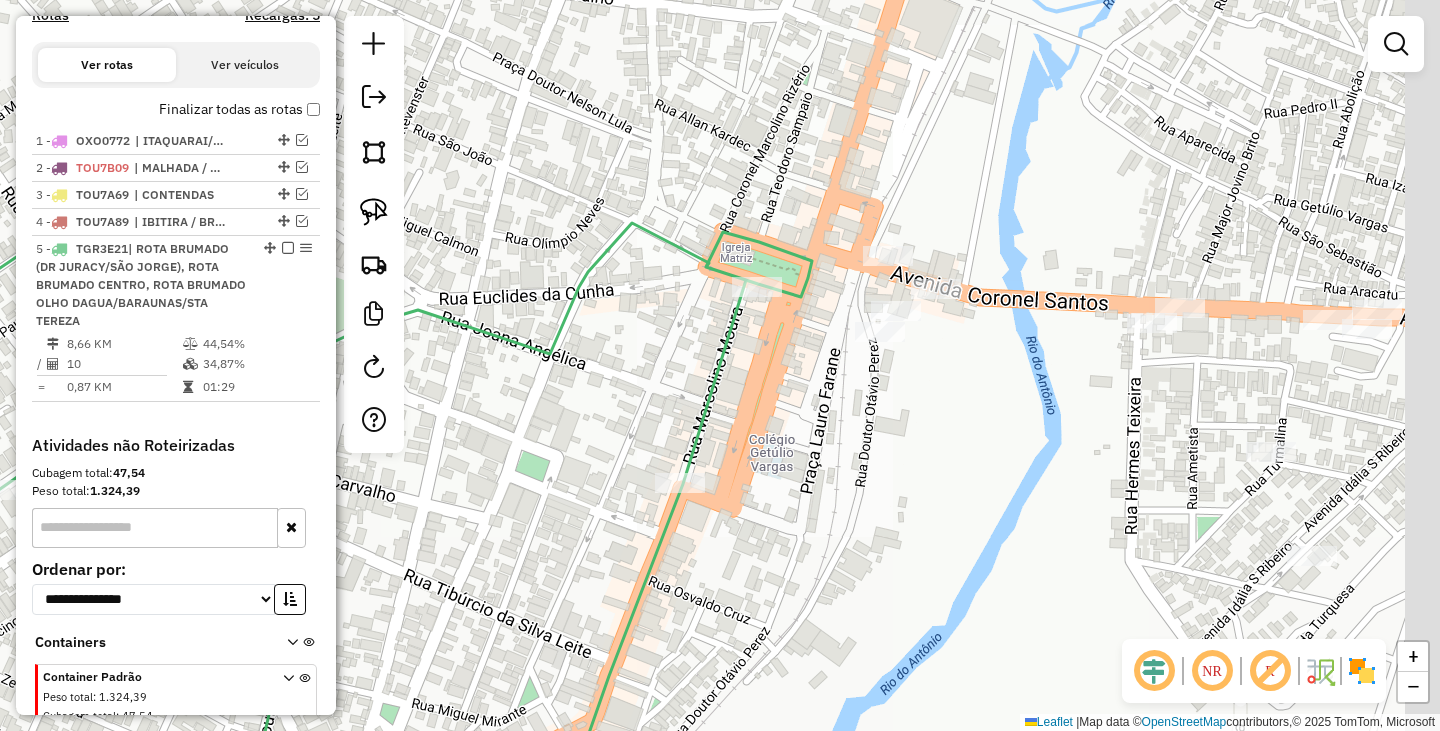 drag, startPoint x: 892, startPoint y: 409, endPoint x: 812, endPoint y: 391, distance: 82 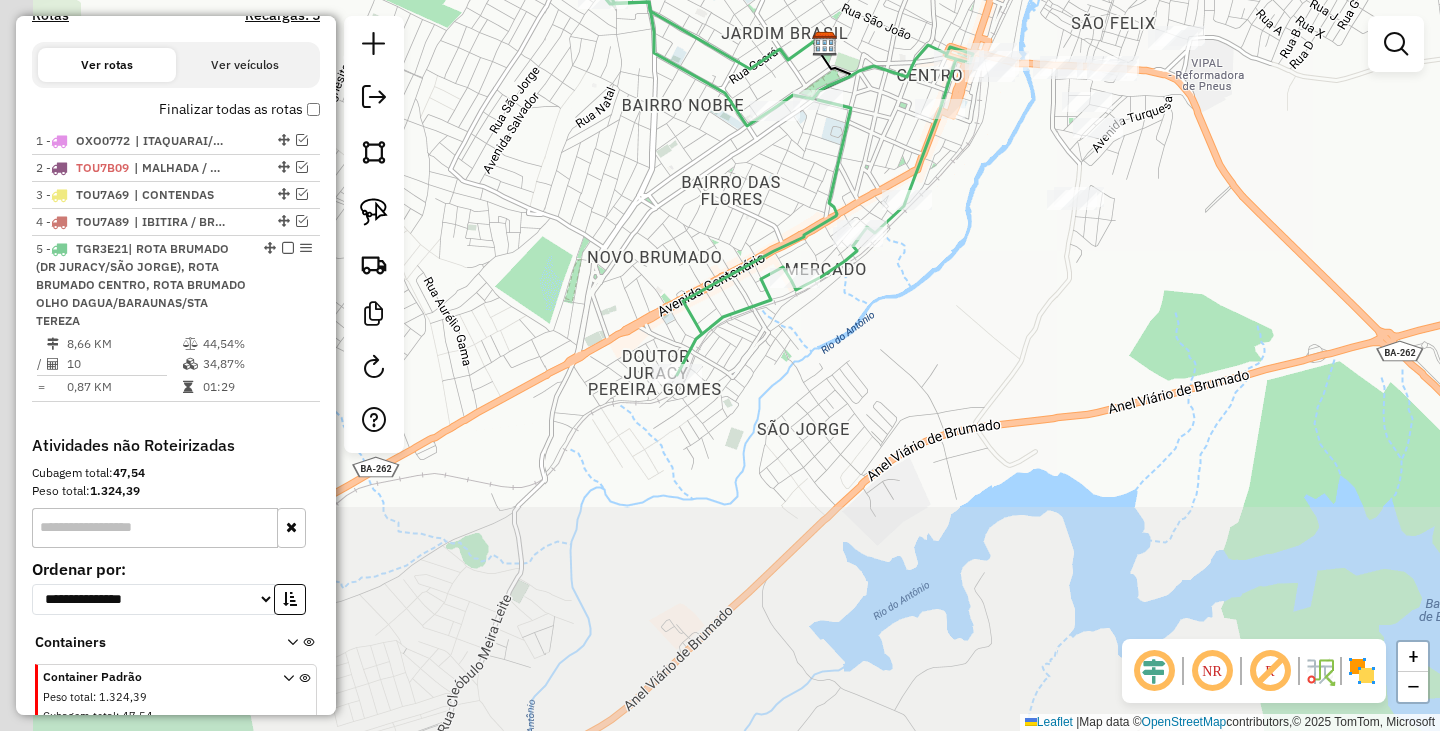 drag, startPoint x: 769, startPoint y: 479, endPoint x: 950, endPoint y: 181, distance: 348.6617 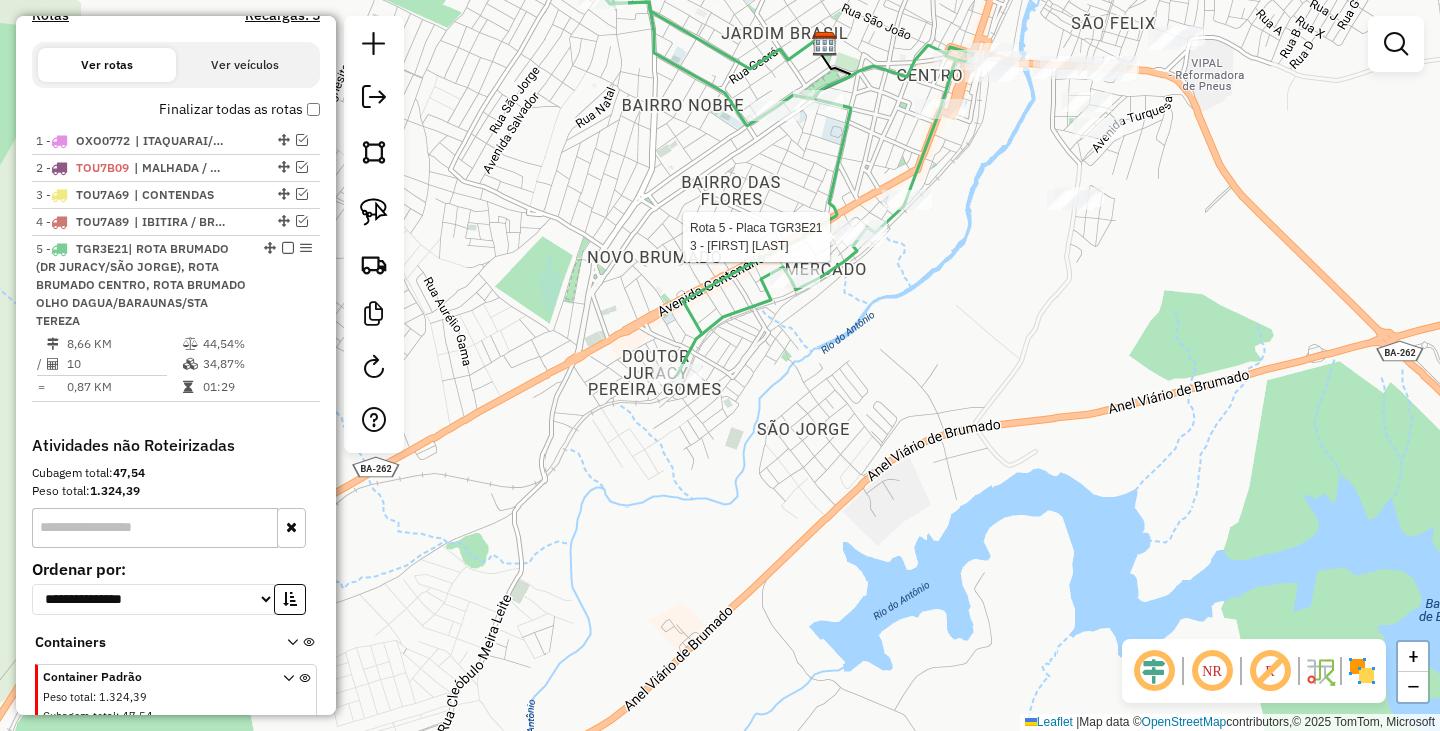 select on "**********" 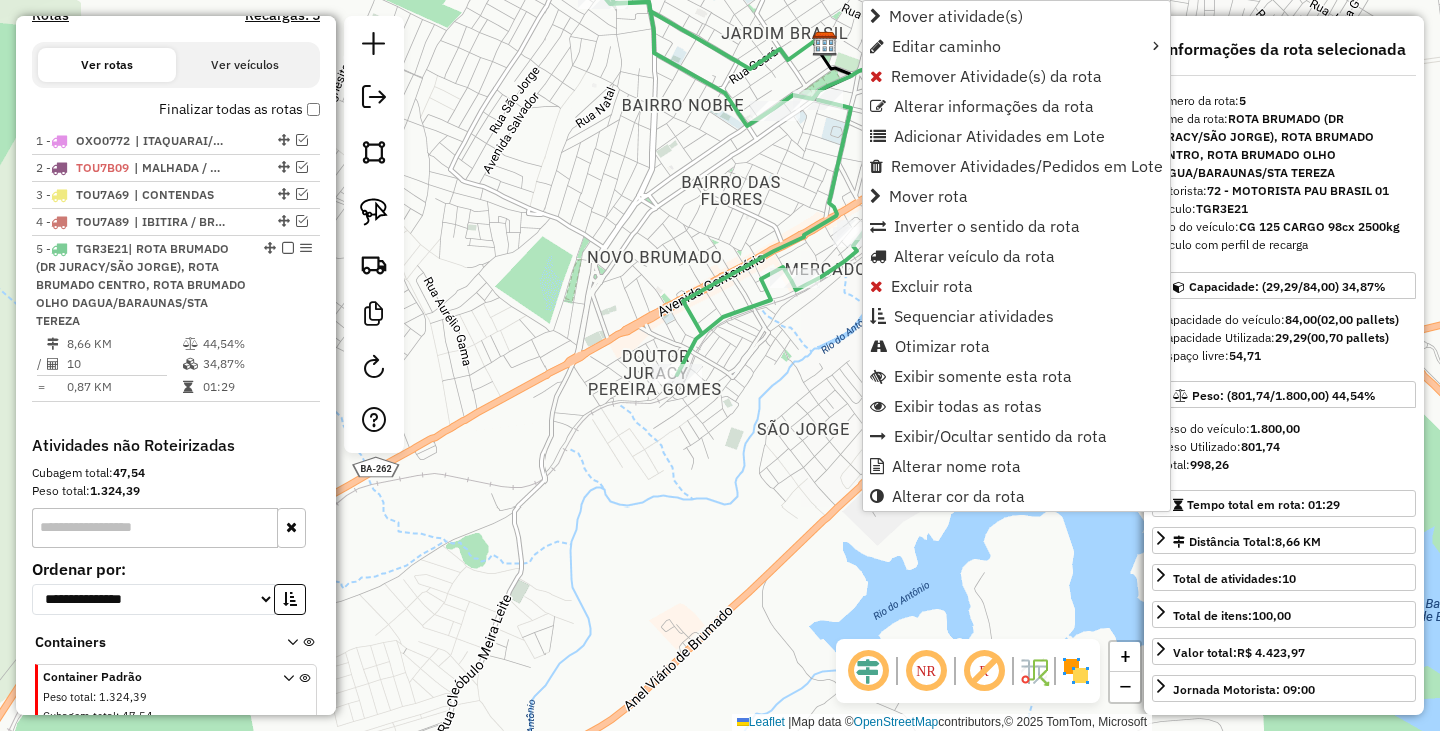 scroll, scrollTop: 743, scrollLeft: 0, axis: vertical 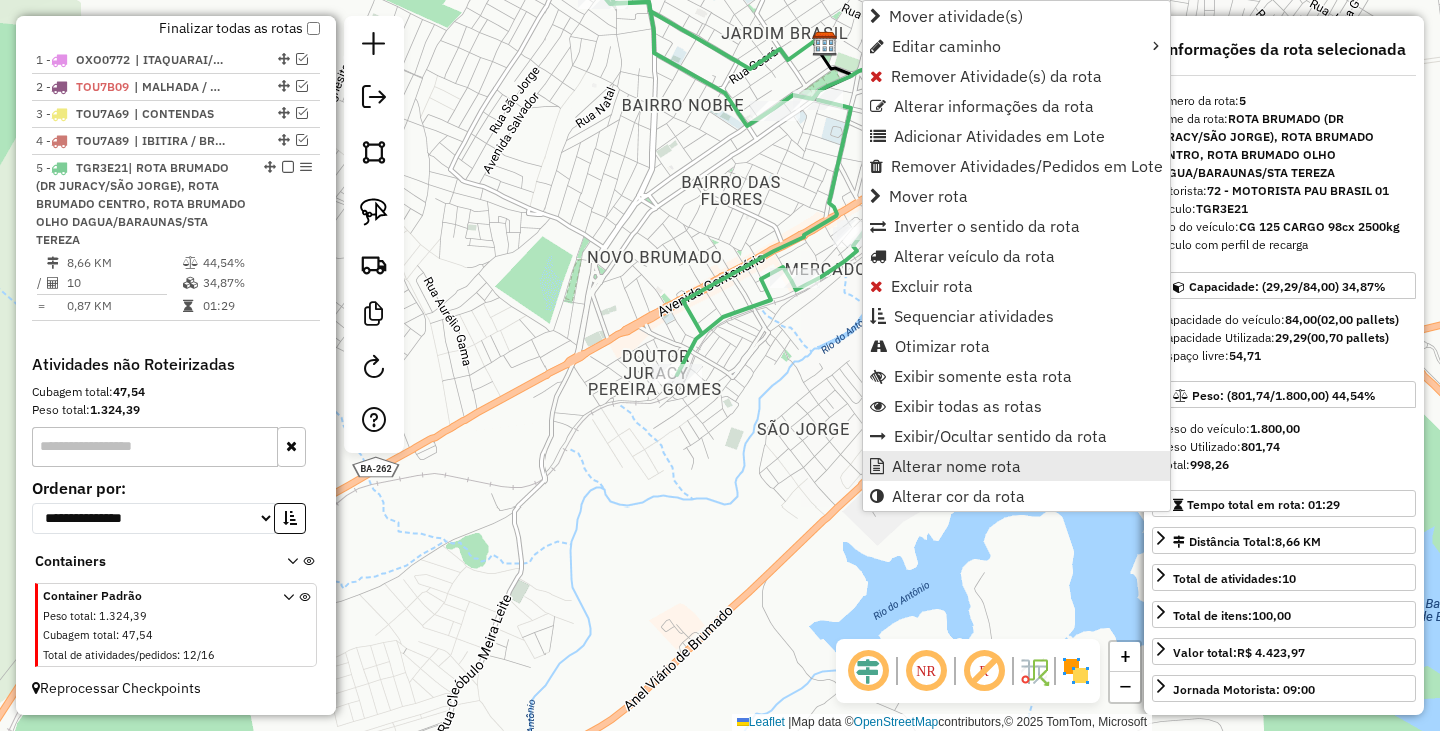 drag, startPoint x: 959, startPoint y: 453, endPoint x: 968, endPoint y: 462, distance: 12.727922 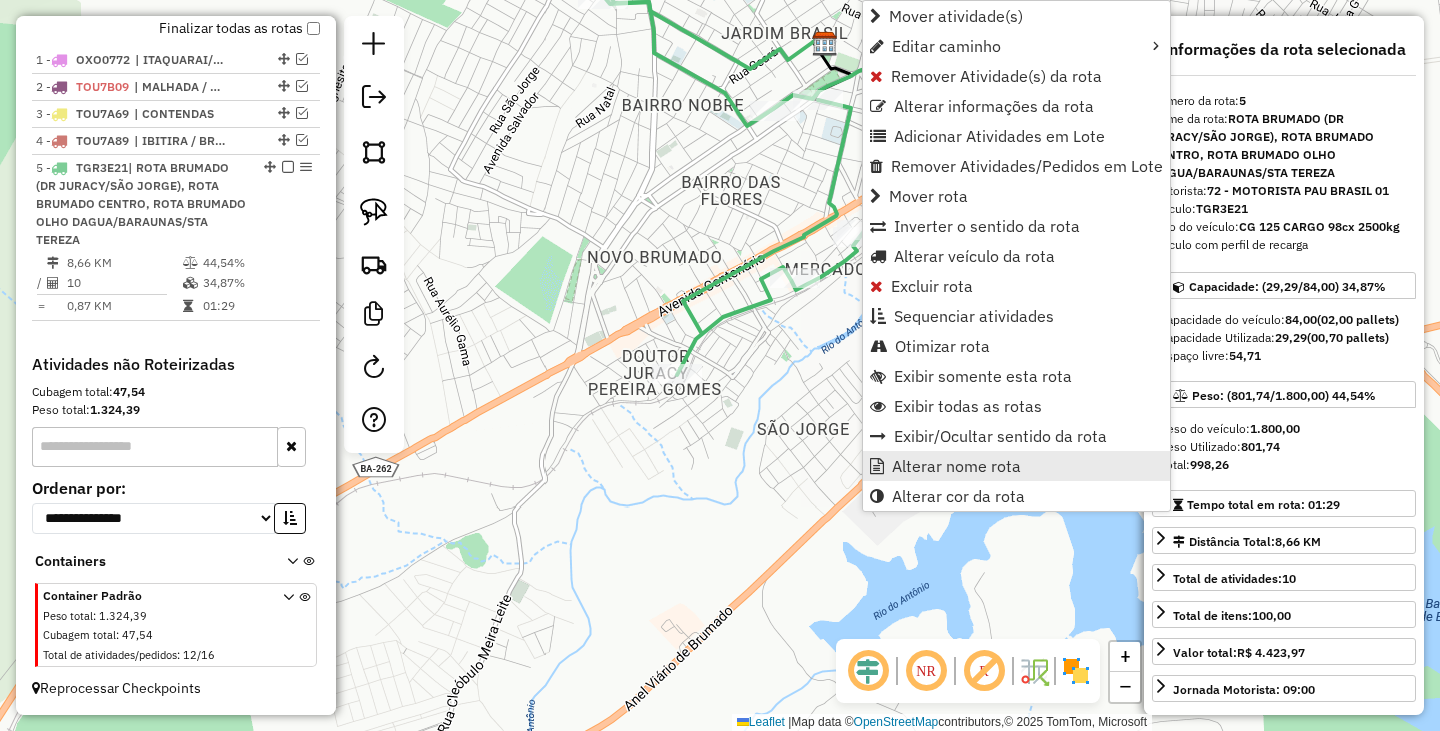 click on "Alterar nome rota" at bounding box center [956, 466] 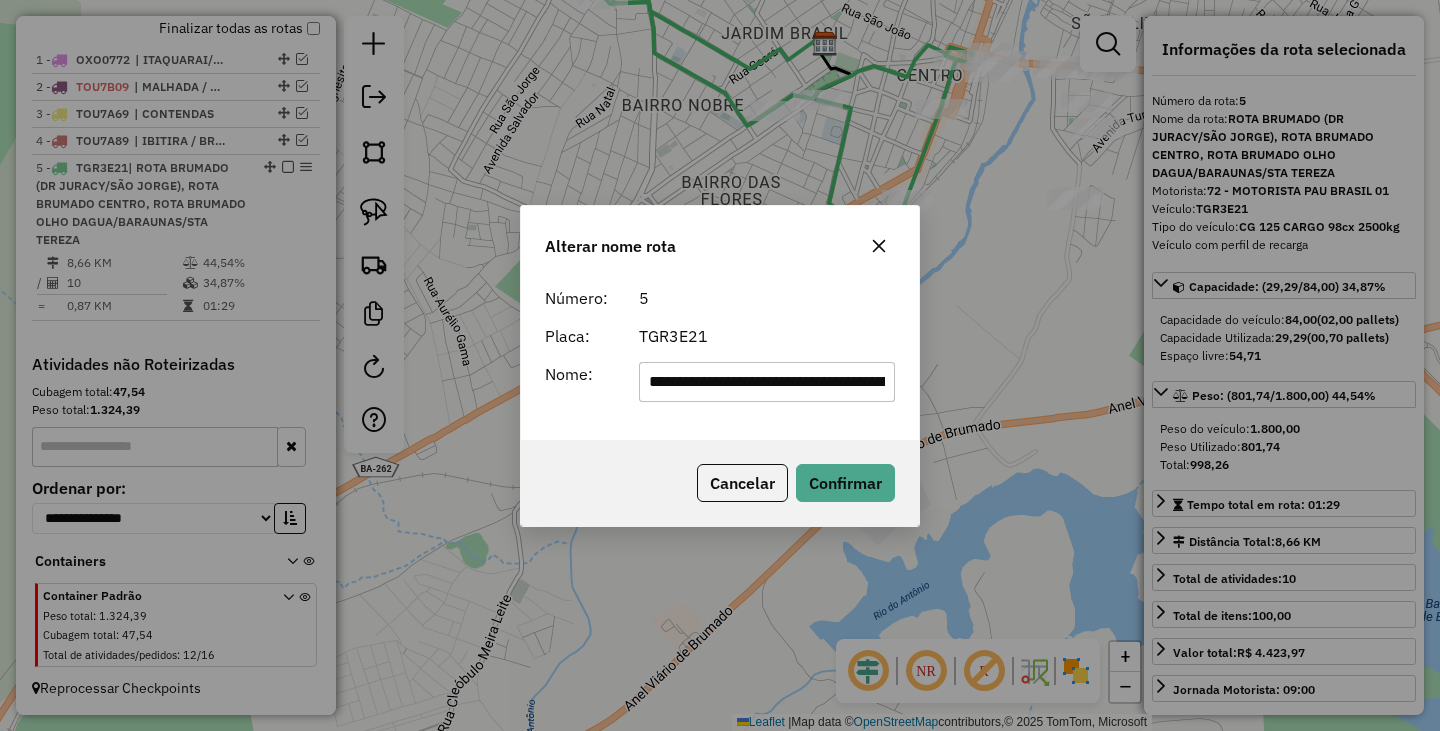 scroll, scrollTop: 0, scrollLeft: 676, axis: horizontal 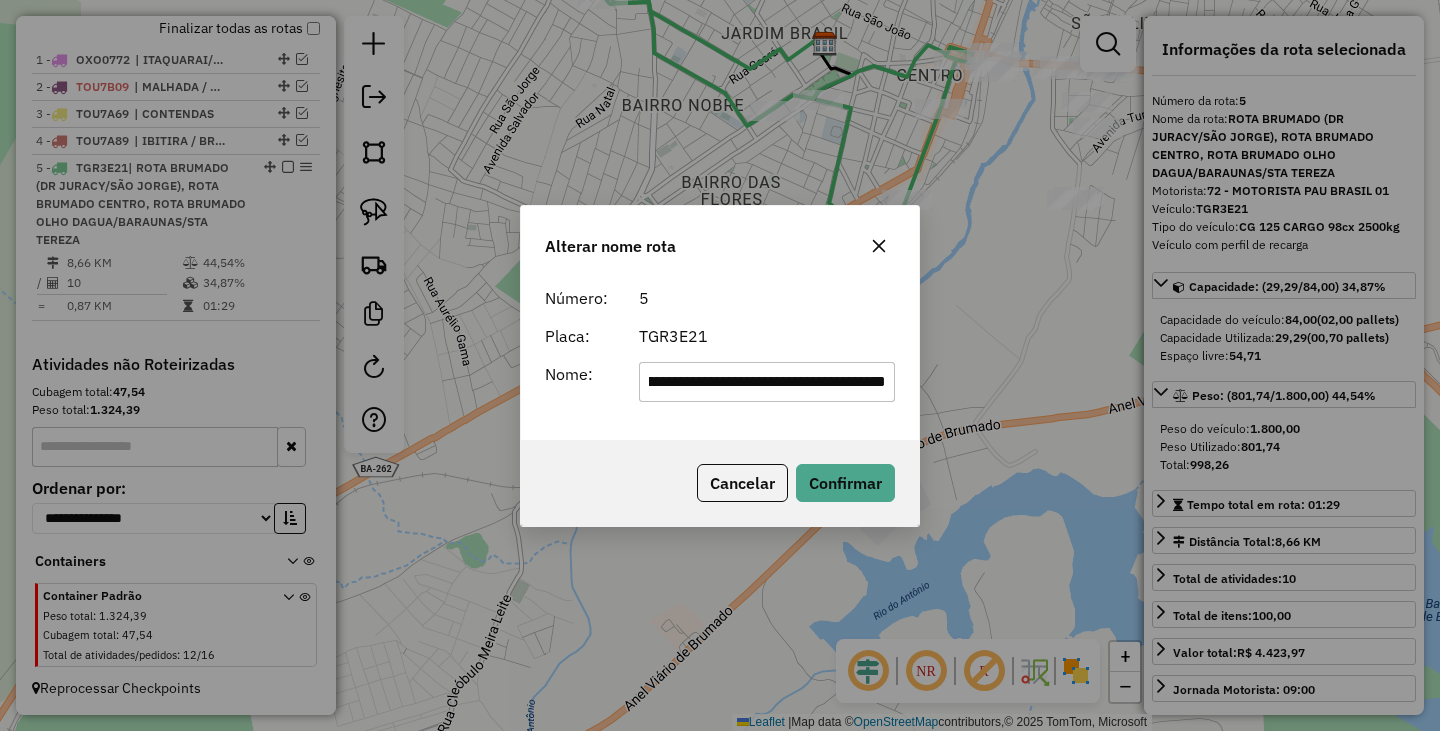 click on "**********" 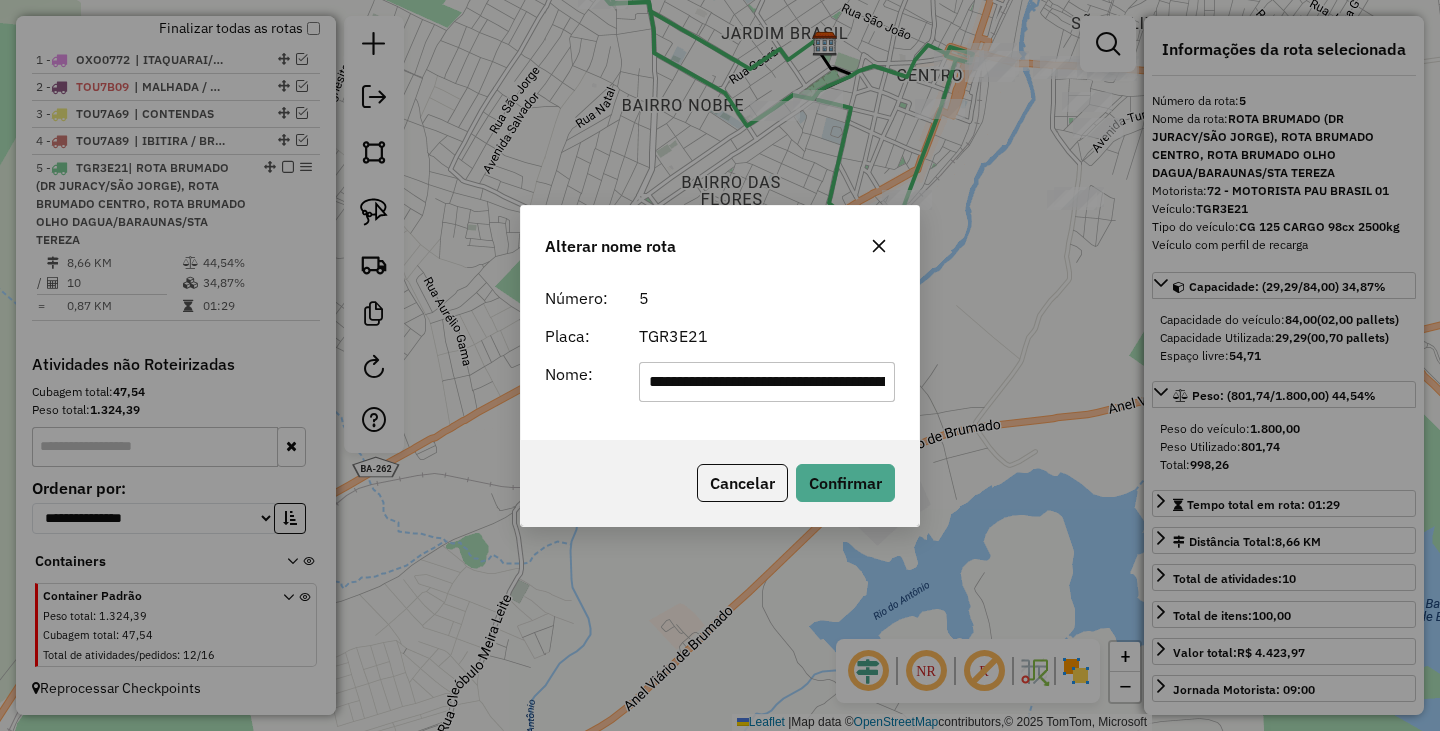 click on "**********" 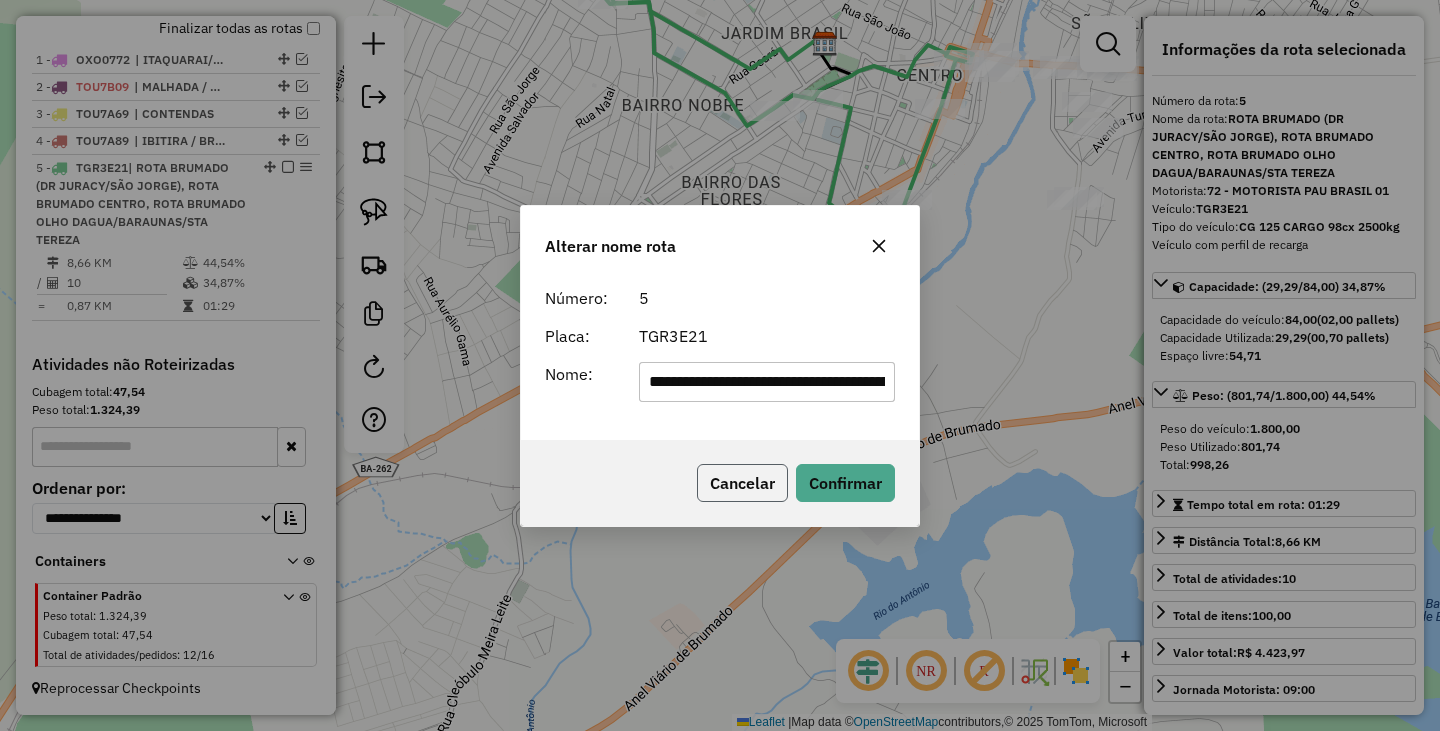 click on "Cancelar" 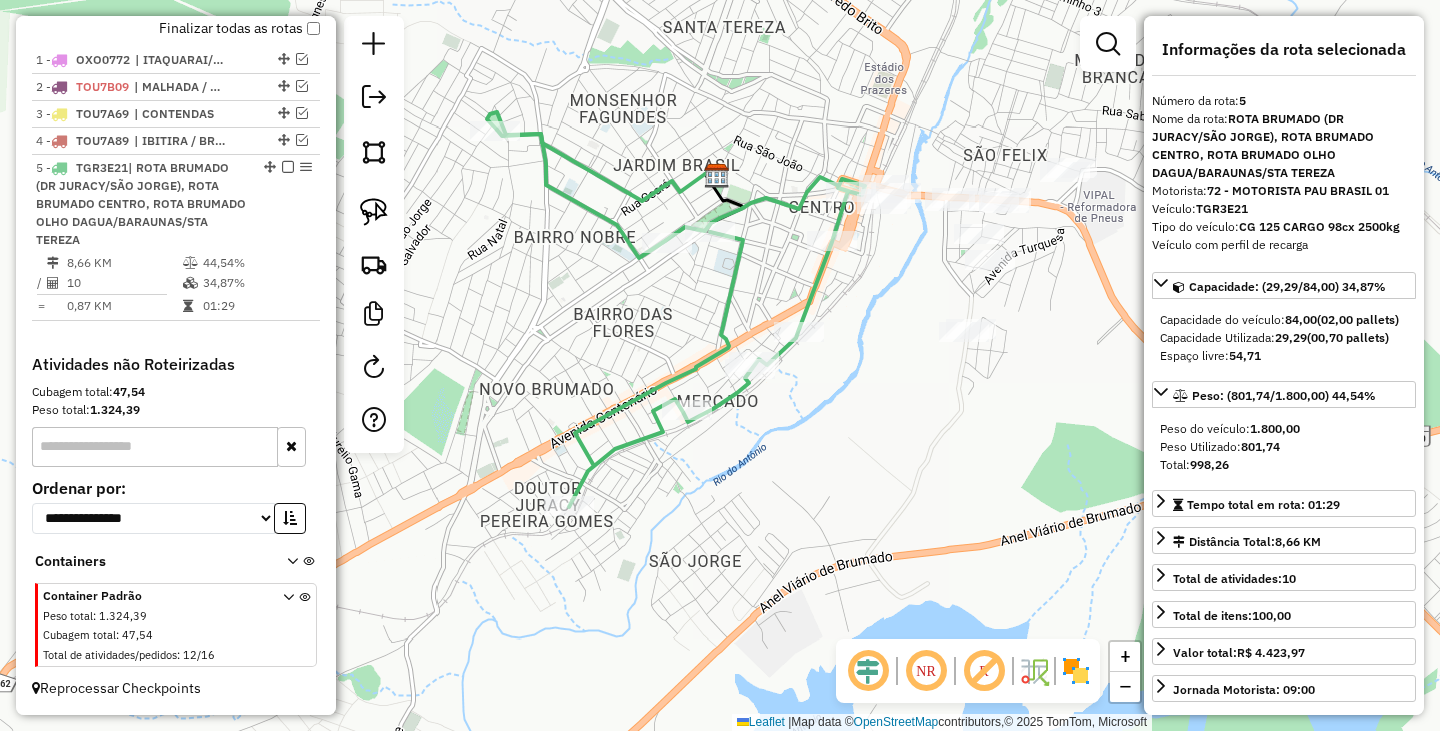 drag, startPoint x: 1045, startPoint y: 196, endPoint x: 904, endPoint y: 351, distance: 209.53758 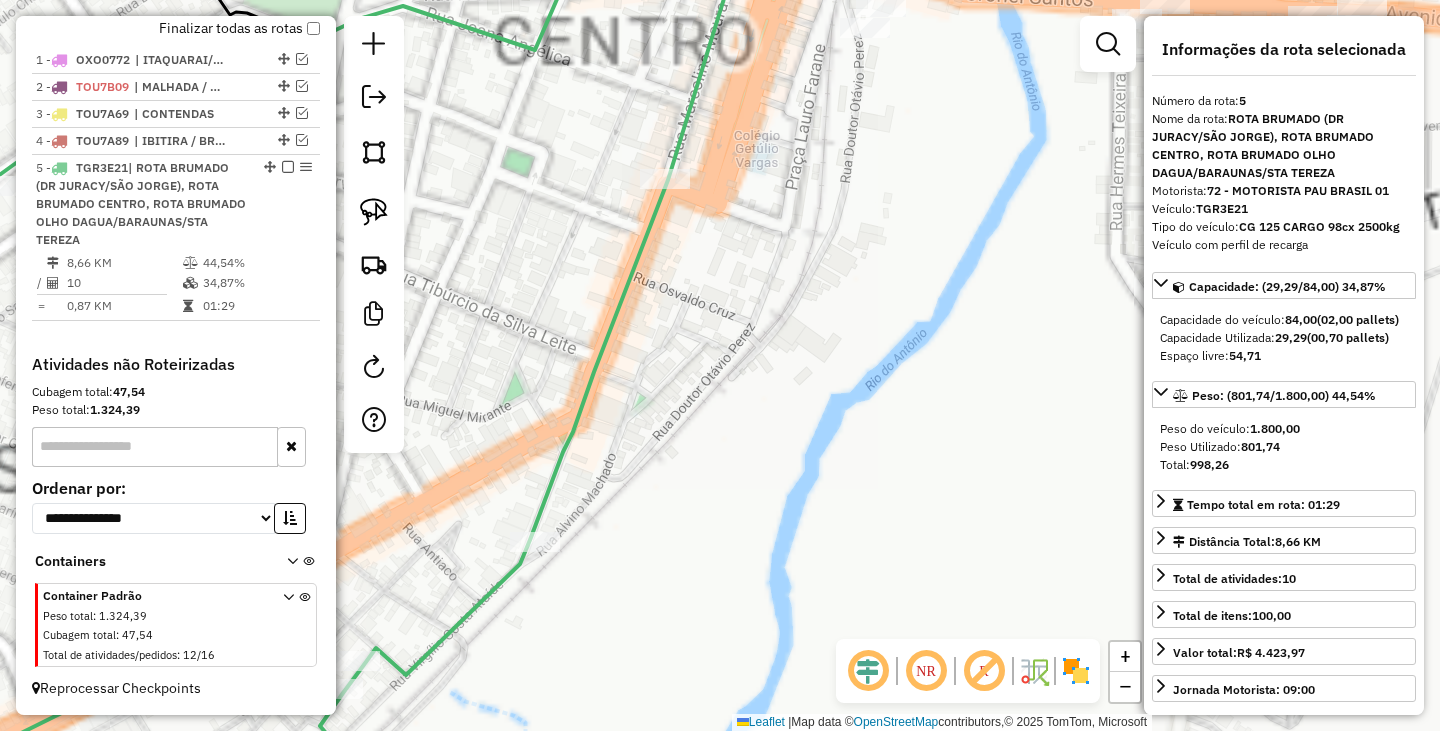 drag, startPoint x: 878, startPoint y: 258, endPoint x: 687, endPoint y: 424, distance: 253.05533 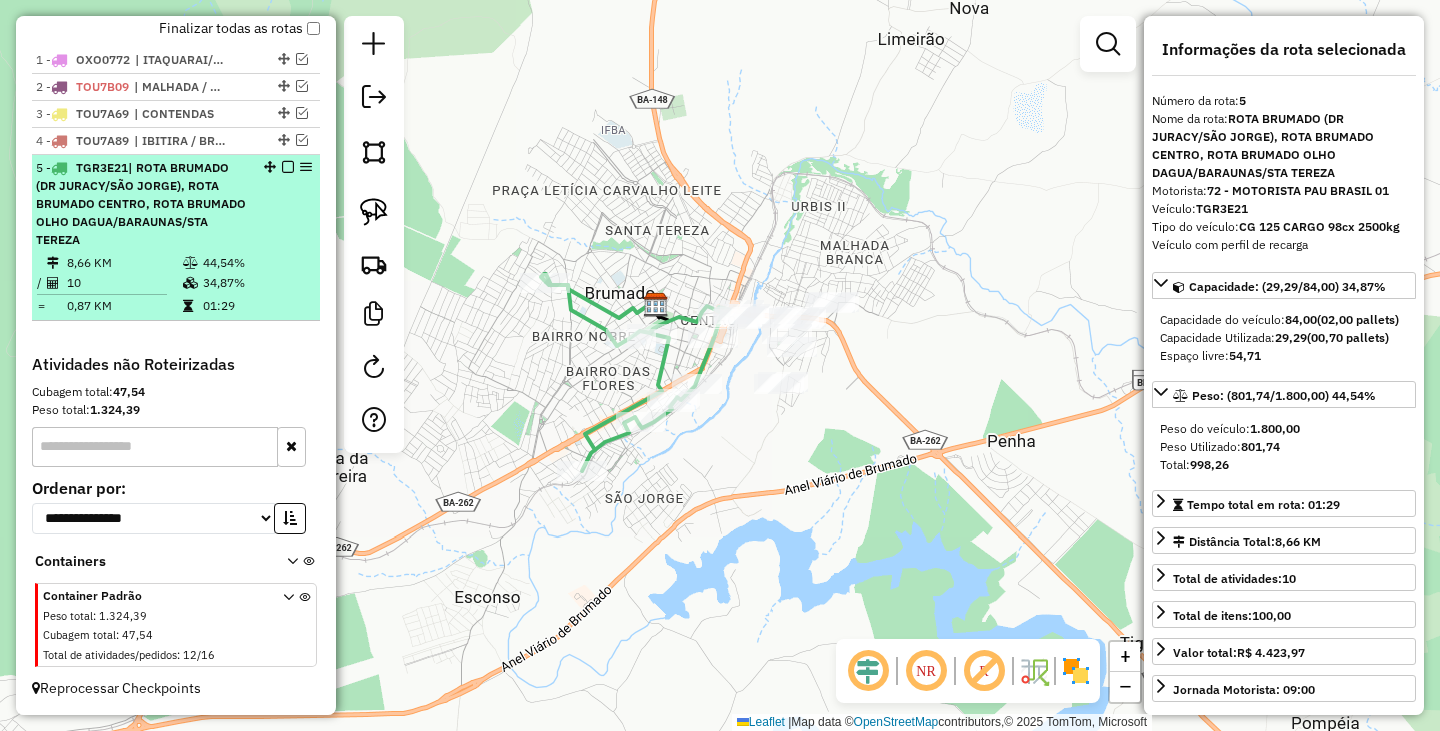 click at bounding box center (288, 167) 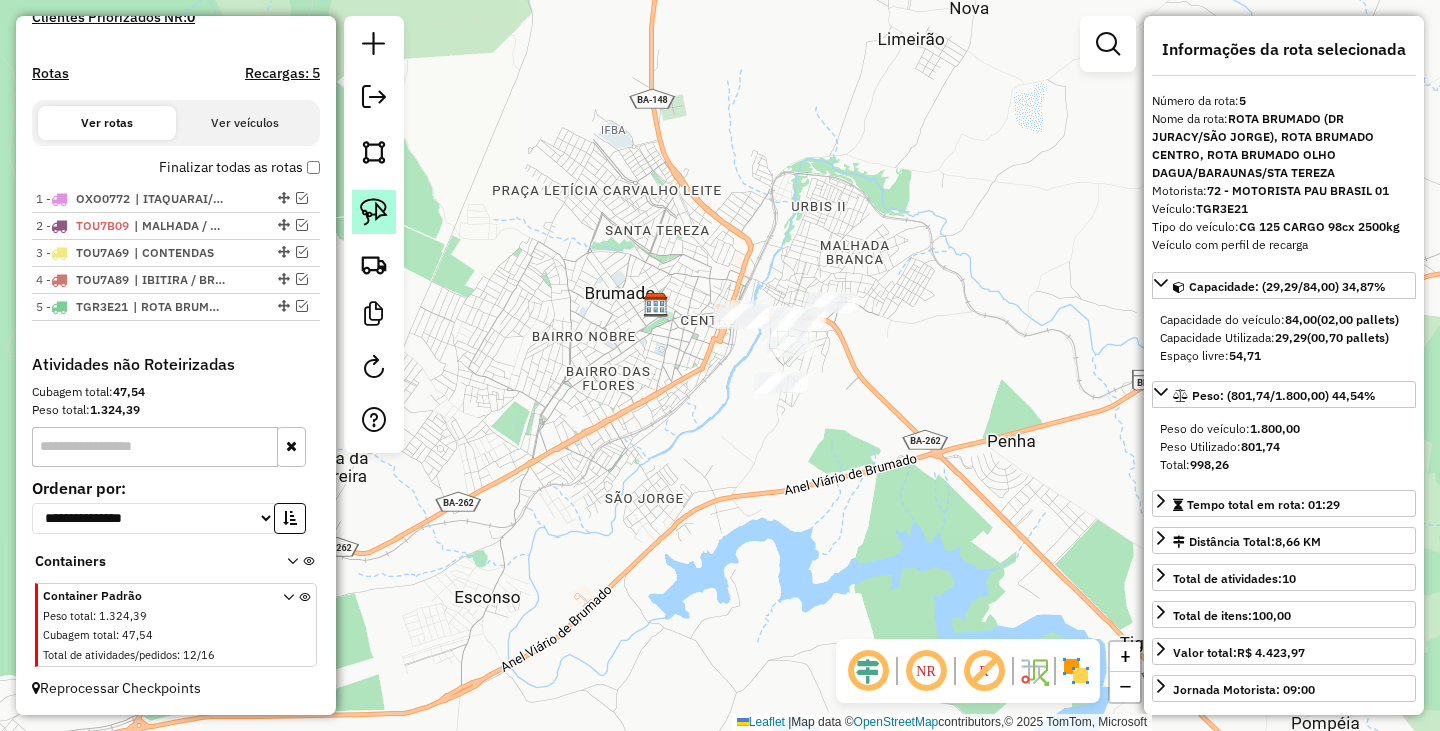 click 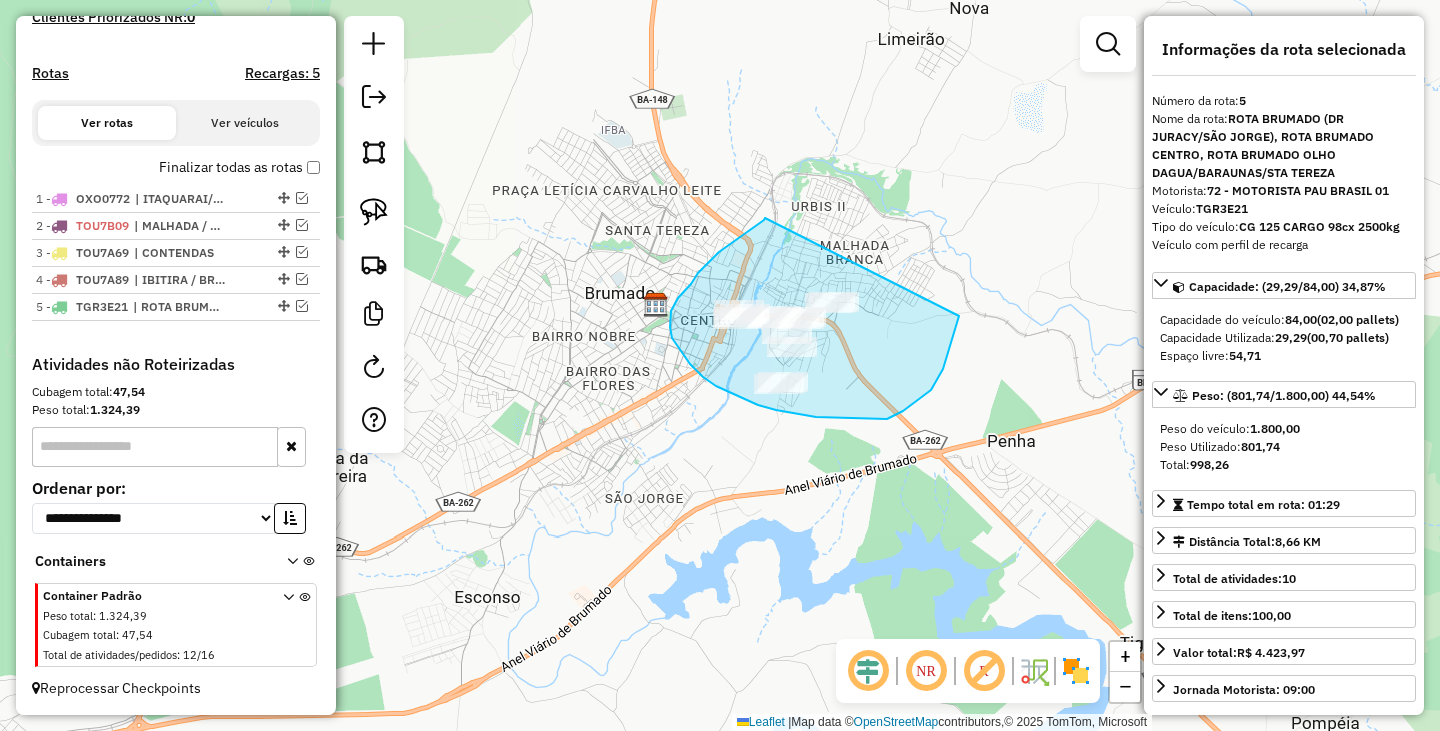 drag, startPoint x: 765, startPoint y: 218, endPoint x: 960, endPoint y: 282, distance: 205.23401 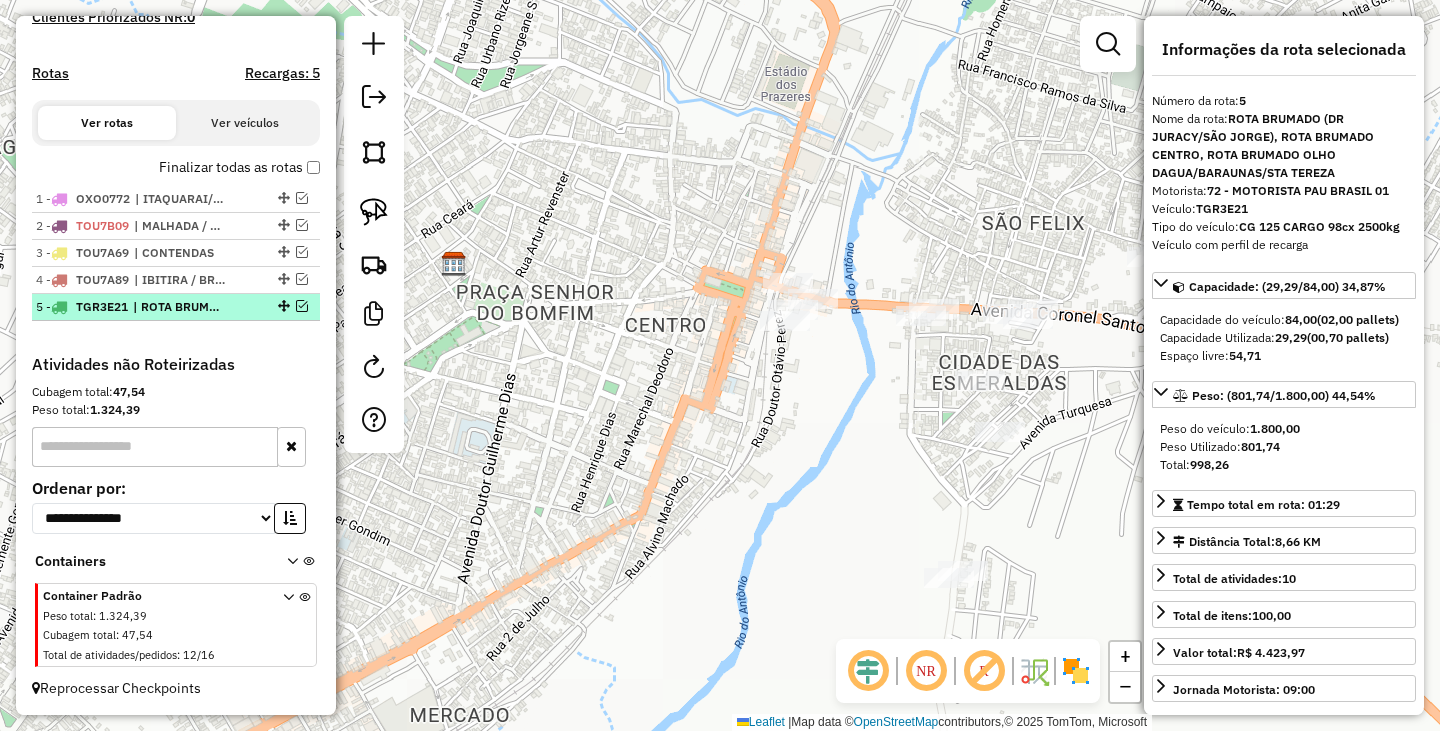 click on "5 -       TGR3E21   | ROTA BRUMADO (DR JURACY/SÃO JORGE), ROTA BRUMADO CENTRO, ROTA BRUMADO OLHO DAGUA/BARAUNAS/STA TEREZA" at bounding box center (176, 307) 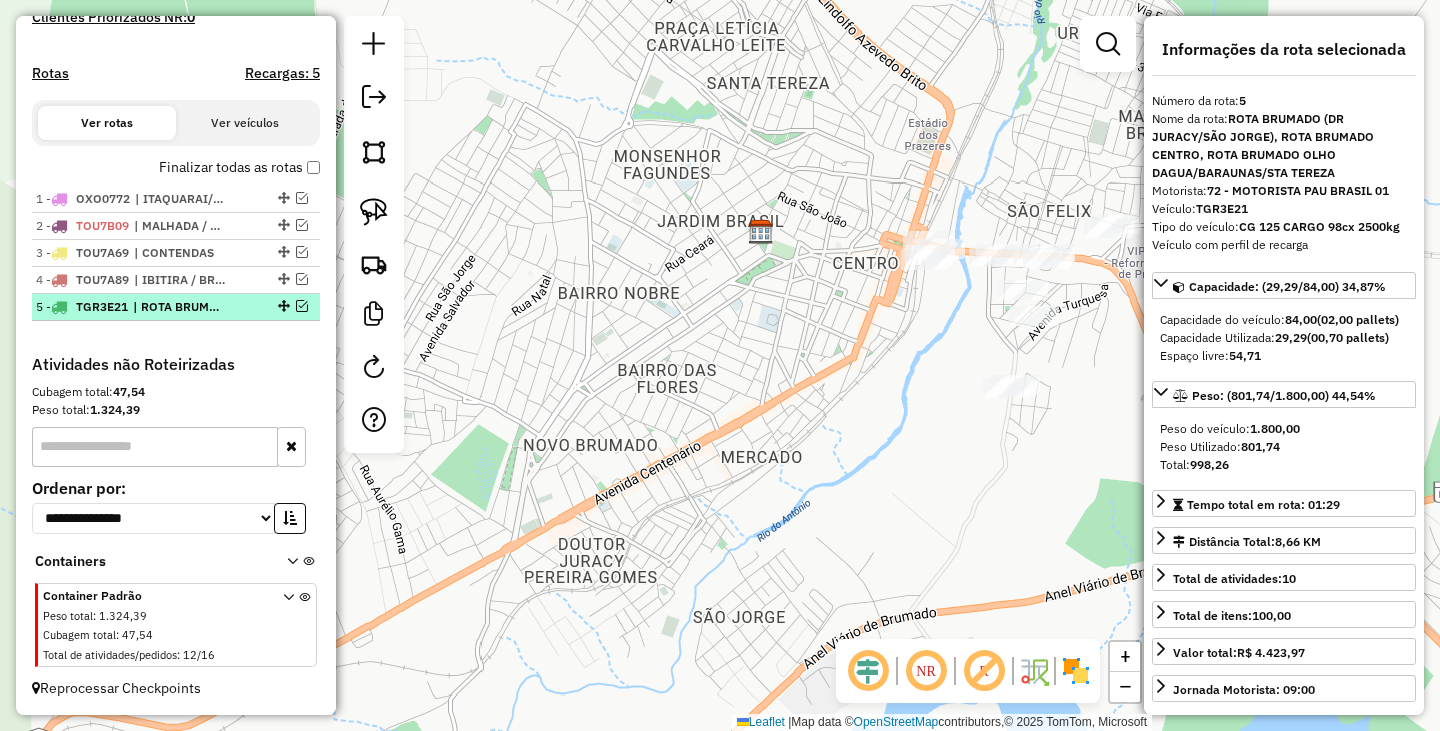click at bounding box center (282, 306) 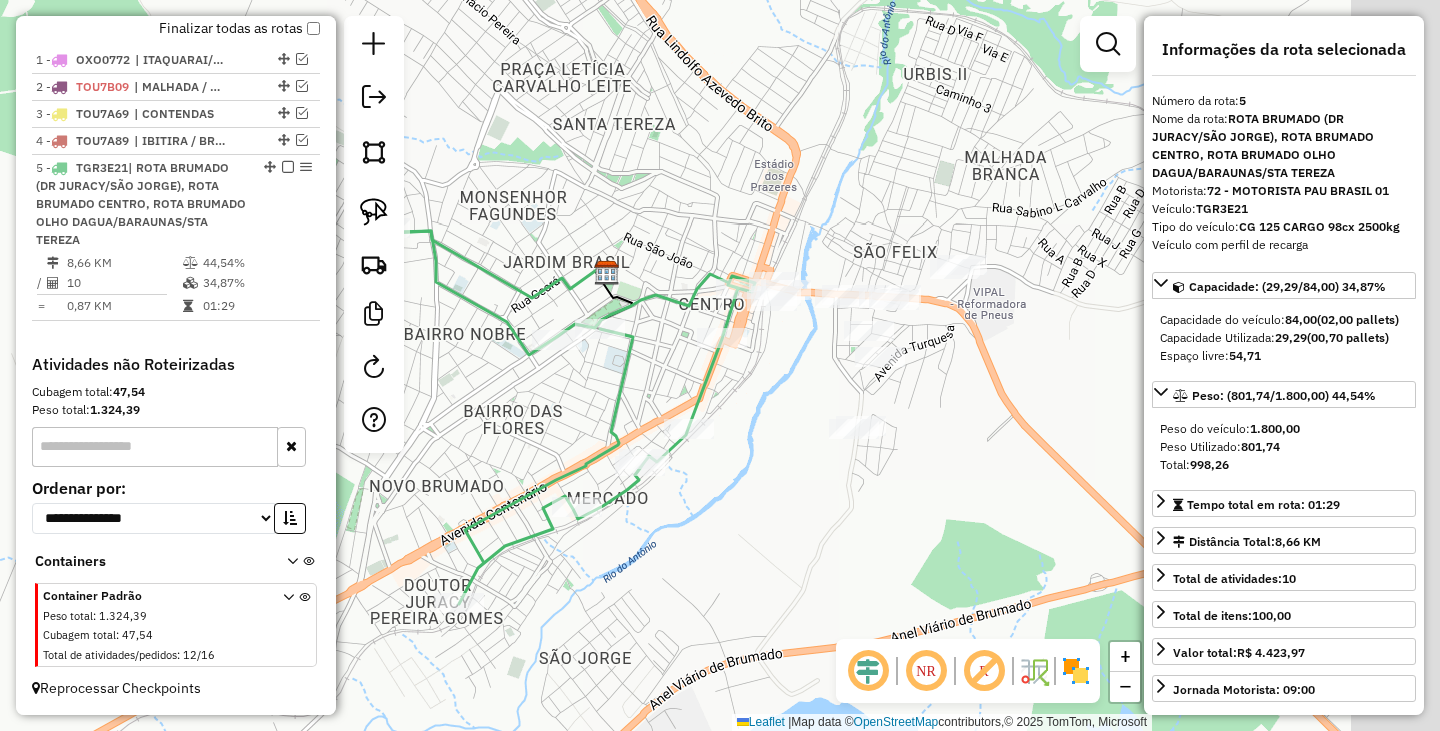 drag, startPoint x: 908, startPoint y: 341, endPoint x: 692, endPoint y: 393, distance: 222.17111 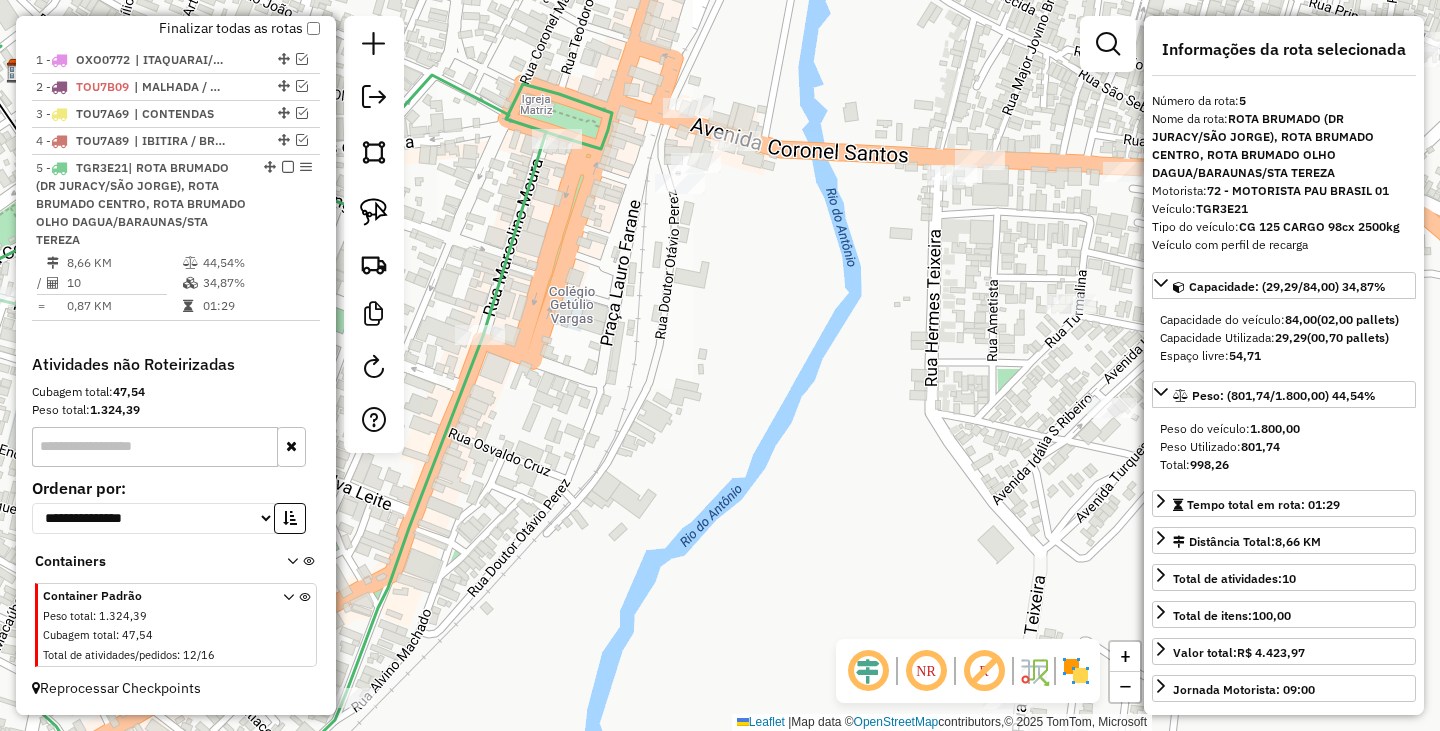 drag, startPoint x: 728, startPoint y: 224, endPoint x: 811, endPoint y: 406, distance: 200.0325 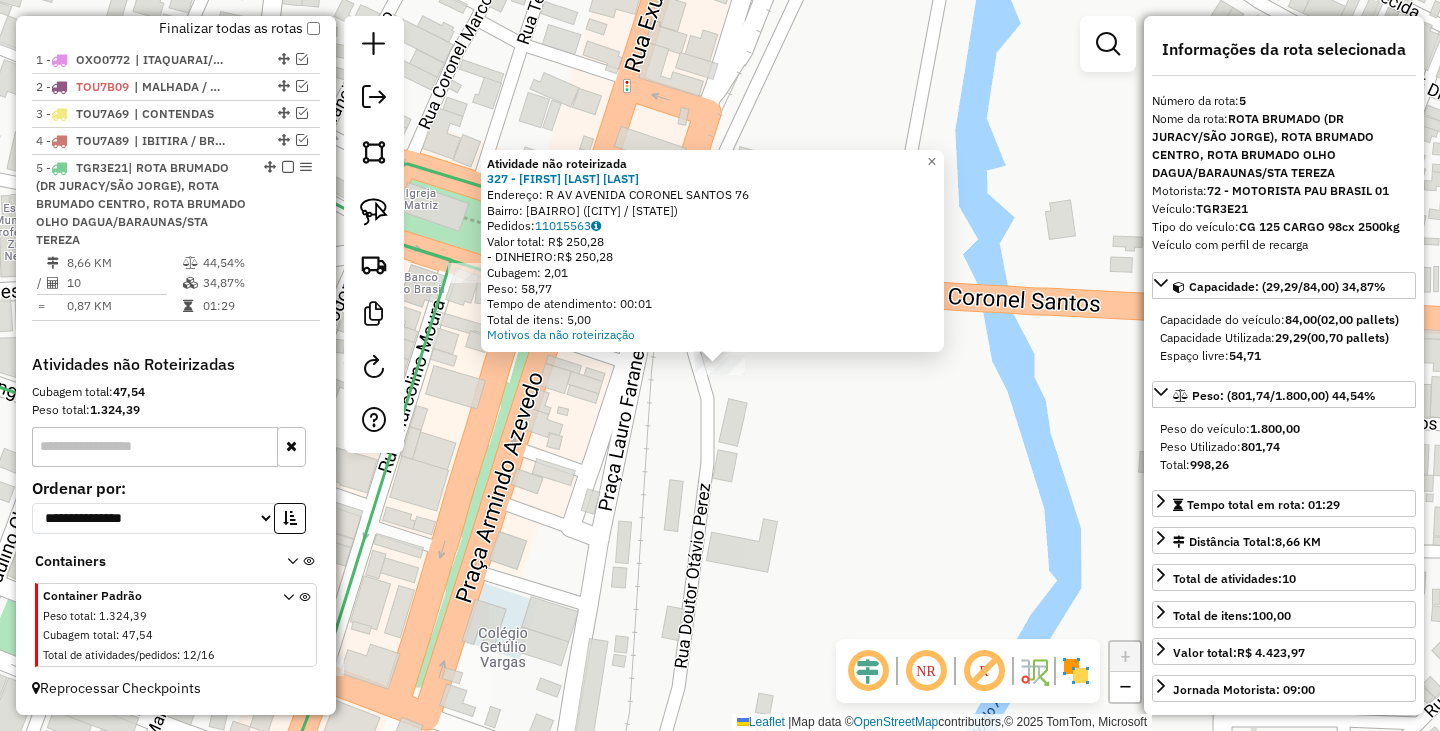 click on "Atividade não roteirizada 327 - CARLOS JOSE PEREIRA  Endereço: R   AV AVENIDA CORONEL SANTOS     76   Bairro: SAO FELIX (BRUMADO / BA)   Pedidos:  11015563   Valor total: R$ 250,28   - DINHEIRO:  R$ 250,28   Cubagem: 2,01   Peso: 58,77   Tempo de atendimento: 00:01   Total de itens: 5,00  Motivos da não roteirização × Janela de atendimento Grade de atendimento Capacidade Transportadoras Veículos Cliente Pedidos  Rotas Selecione os dias de semana para filtrar as janelas de atendimento  Seg   Ter   Qua   Qui   Sex   Sáb   Dom  Informe o período da janela de atendimento: De: Até:  Filtrar exatamente a janela do cliente  Considerar janela de atendimento padrão  Selecione os dias de semana para filtrar as grades de atendimento  Seg   Ter   Qua   Qui   Sex   Sáb   Dom   Considerar clientes sem dia de atendimento cadastrado  Clientes fora do dia de atendimento selecionado Filtrar as atividades entre os valores definidos abaixo:  Peso mínimo:   Peso máximo:   Cubagem mínima:   Cubagem máxima:   De:  +" 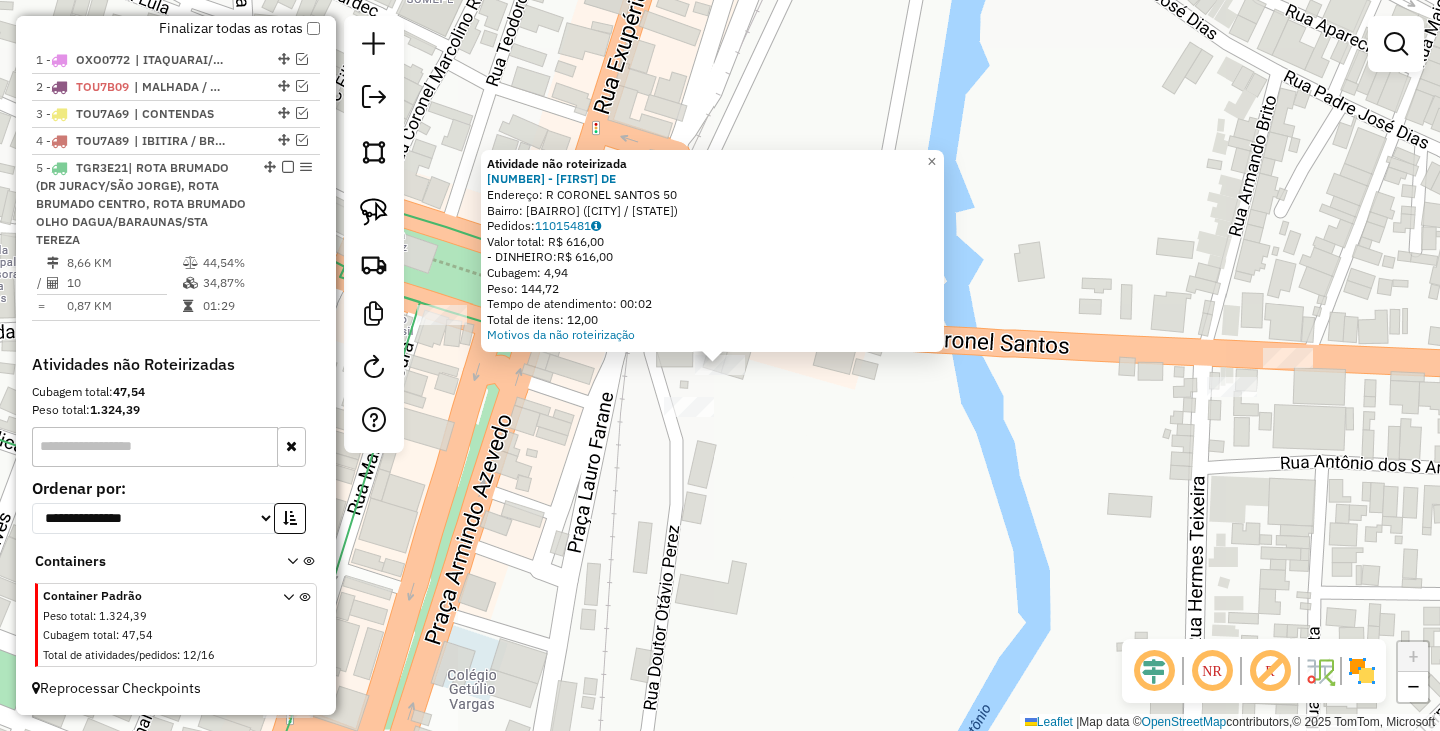 click on "Atividade não roteirizada 95 - SIZELENE DA PIEDADE  Endereço: R   CORONEL SANTOS                50   Bairro: CENTRO (BRUMADO / BA)   Pedidos:  11015481   Valor total: R$ 616,00   - DINHEIRO:  R$ 616,00   Cubagem: 4,94   Peso: 144,72   Tempo de atendimento: 00:02   Total de itens: 12,00  Motivos da não roteirização × Janela de atendimento Grade de atendimento Capacidade Transportadoras Veículos Cliente Pedidos  Rotas Selecione os dias de semana para filtrar as janelas de atendimento  Seg   Ter   Qua   Qui   Sex   Sáb   Dom  Informe o período da janela de atendimento: De: Até:  Filtrar exatamente a janela do cliente  Considerar janela de atendimento padrão  Selecione os dias de semana para filtrar as grades de atendimento  Seg   Ter   Qua   Qui   Sex   Sáb   Dom   Considerar clientes sem dia de atendimento cadastrado  Clientes fora do dia de atendimento selecionado Filtrar as atividades entre os valores definidos abaixo:  Peso mínimo:   Peso máximo:   Cubagem mínima:   Cubagem máxima:   De:  De:" 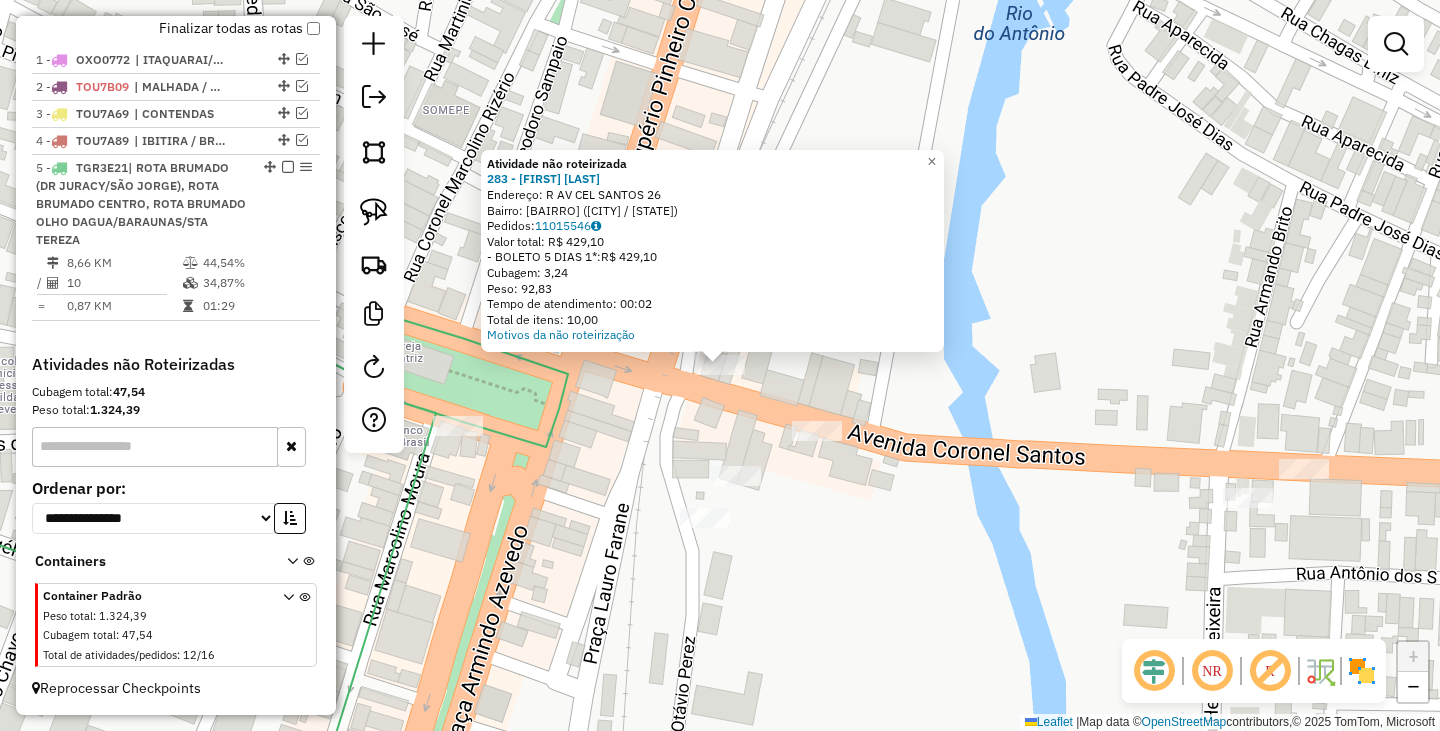 click on "Atividade não roteirizada 283 - GEORGITO CARVALHO DE  Endereço: R   AV CEL SANTOS                 26   Bairro: SAO FELIX (BRUMADO / BA)   Pedidos:  11015546   Valor total: R$ 429,10   - BOLETO 5 DIAS 1*:  R$ 429,10   Cubagem: 3,24   Peso: 92,83   Tempo de atendimento: 00:02   Total de itens: 10,00  Motivos da não roteirização × Janela de atendimento Grade de atendimento Capacidade Transportadoras Veículos Cliente Pedidos  Rotas Selecione os dias de semana para filtrar as janelas de atendimento  Seg   Ter   Qua   Qui   Sex   Sáb   Dom  Informe o período da janela de atendimento: De: Até:  Filtrar exatamente a janela do cliente  Considerar janela de atendimento padrão  Selecione os dias de semana para filtrar as grades de atendimento  Seg   Ter   Qua   Qui   Sex   Sáb   Dom   Considerar clientes sem dia de atendimento cadastrado  Clientes fora do dia de atendimento selecionado Filtrar as atividades entre os valores definidos abaixo:  Peso mínimo:   Peso máximo:   Cubagem mínima:   De:   Até:  +" 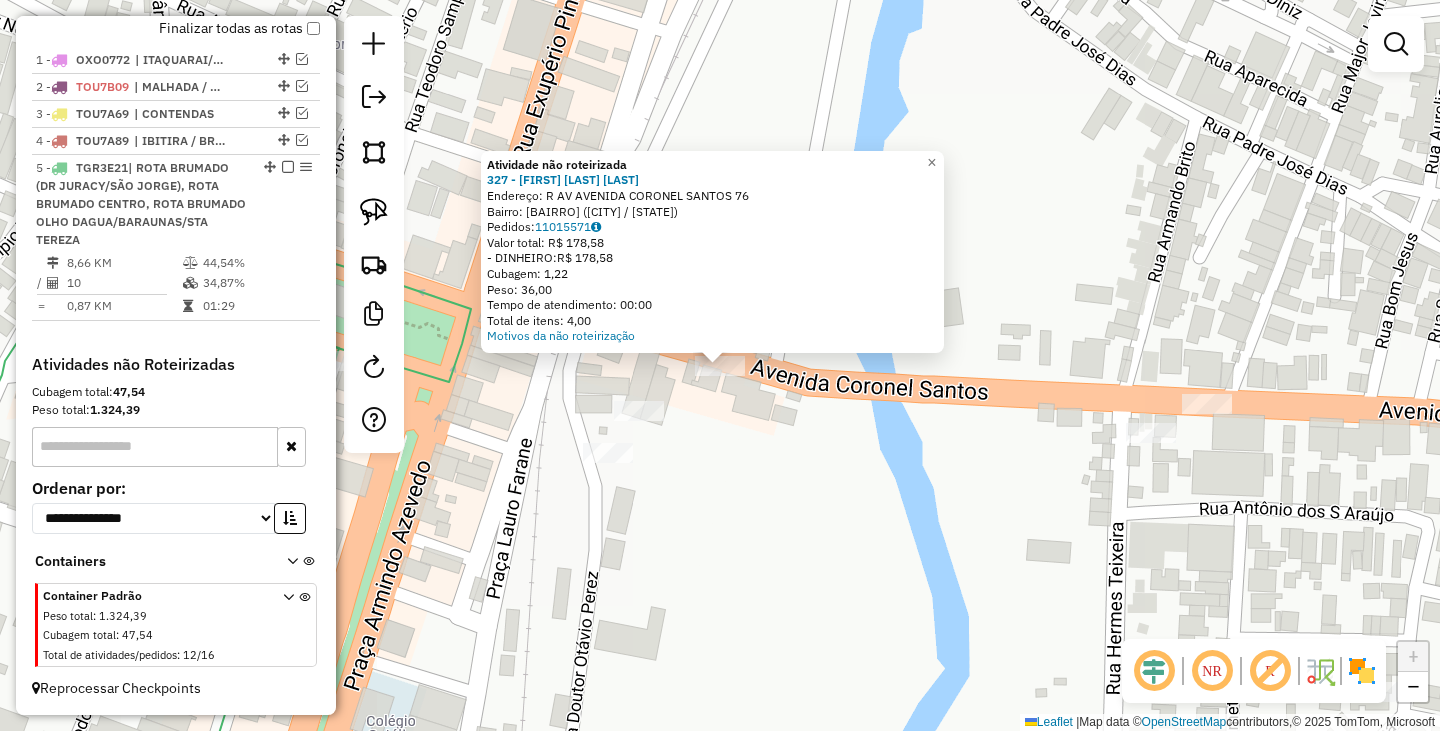 click on "Atividade não roteirizada 327 - CARLOS JOSE PEREIRA  Endereço: R   AV AVENIDA CORONEL SANTOS     76   Bairro: SAO FELIX (BRUMADO / BA)   Pedidos:  11015571   Valor total: R$ 178,58   - DINHEIRO:  R$ 178,58   Cubagem: 1,22   Peso: 36,00   Tempo de atendimento: 00:00   Total de itens: 4,00  Motivos da não roteirização × Janela de atendimento Grade de atendimento Capacidade Transportadoras Veículos Cliente Pedidos  Rotas Selecione os dias de semana para filtrar as janelas de atendimento  Seg   Ter   Qua   Qui   Sex   Sáb   Dom  Informe o período da janela de atendimento: De: Até:  Filtrar exatamente a janela do cliente  Considerar janela de atendimento padrão  Selecione os dias de semana para filtrar as grades de atendimento  Seg   Ter   Qua   Qui   Sex   Sáb   Dom   Considerar clientes sem dia de atendimento cadastrado  Clientes fora do dia de atendimento selecionado Filtrar as atividades entre os valores definidos abaixo:  Peso mínimo:   Peso máximo:   Cubagem mínima:   Cubagem máxima:   De:  +" 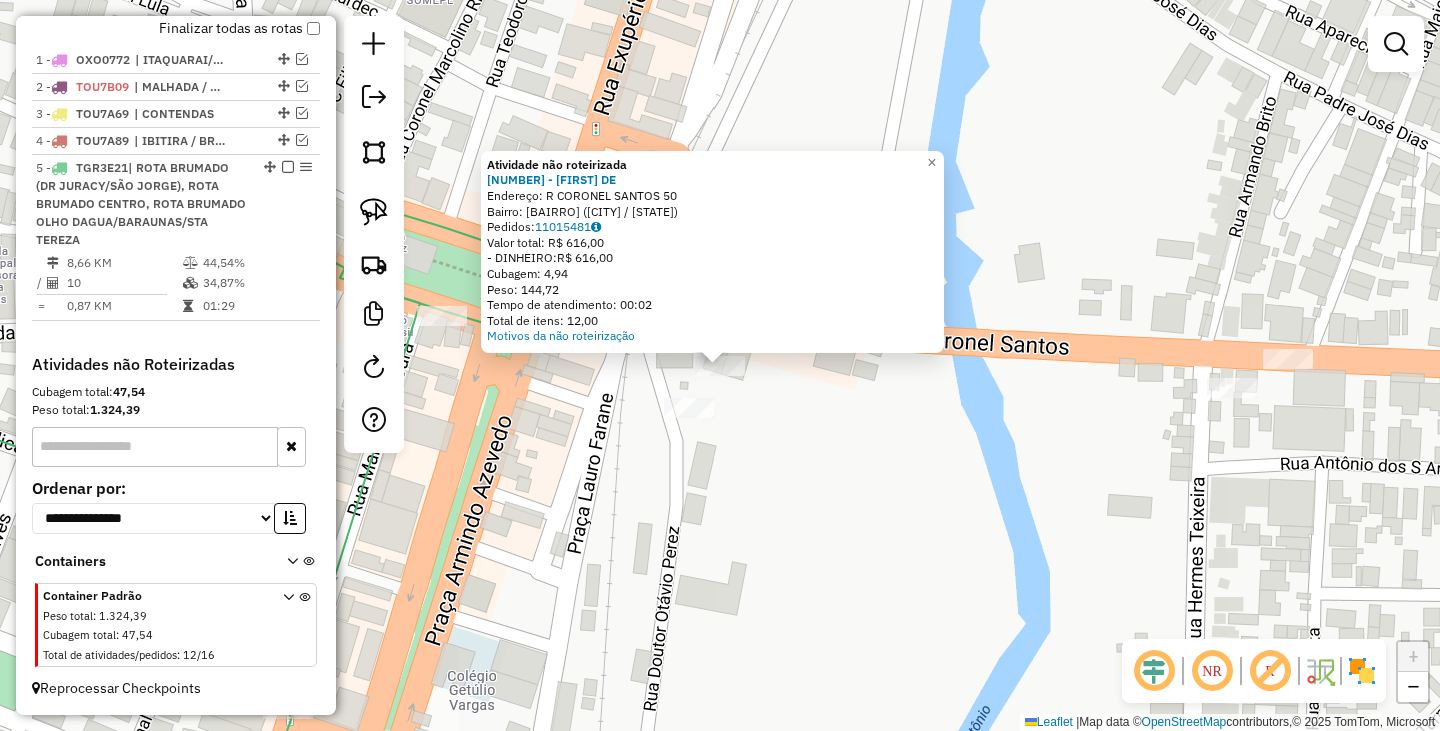 click on "Atividade não roteirizada 95 - SIZELENE DA PIEDADE  Endereço: R   CORONEL SANTOS                50   Bairro: CENTRO (BRUMADO / BA)   Pedidos:  11015481   Valor total: R$ 616,00   - DINHEIRO:  R$ 616,00   Cubagem: 4,94   Peso: 144,72   Tempo de atendimento: 00:02   Total de itens: 12,00  Motivos da não roteirização × Janela de atendimento Grade de atendimento Capacidade Transportadoras Veículos Cliente Pedidos  Rotas Selecione os dias de semana para filtrar as janelas de atendimento  Seg   Ter   Qua   Qui   Sex   Sáb   Dom  Informe o período da janela de atendimento: De: Até:  Filtrar exatamente a janela do cliente  Considerar janela de atendimento padrão  Selecione os dias de semana para filtrar as grades de atendimento  Seg   Ter   Qua   Qui   Sex   Sáb   Dom   Considerar clientes sem dia de atendimento cadastrado  Clientes fora do dia de atendimento selecionado Filtrar as atividades entre os valores definidos abaixo:  Peso mínimo:   Peso máximo:   Cubagem mínima:   Cubagem máxima:   De:  De:" 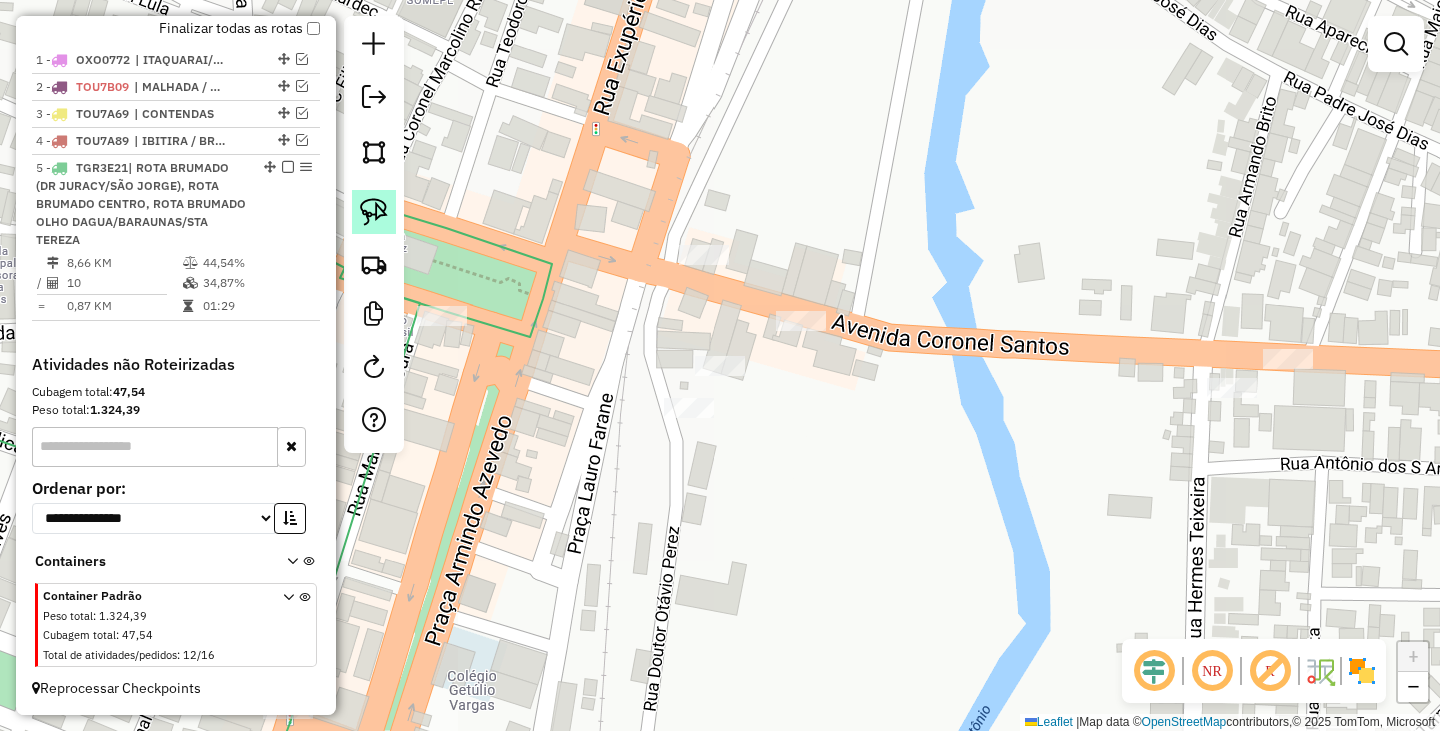 click 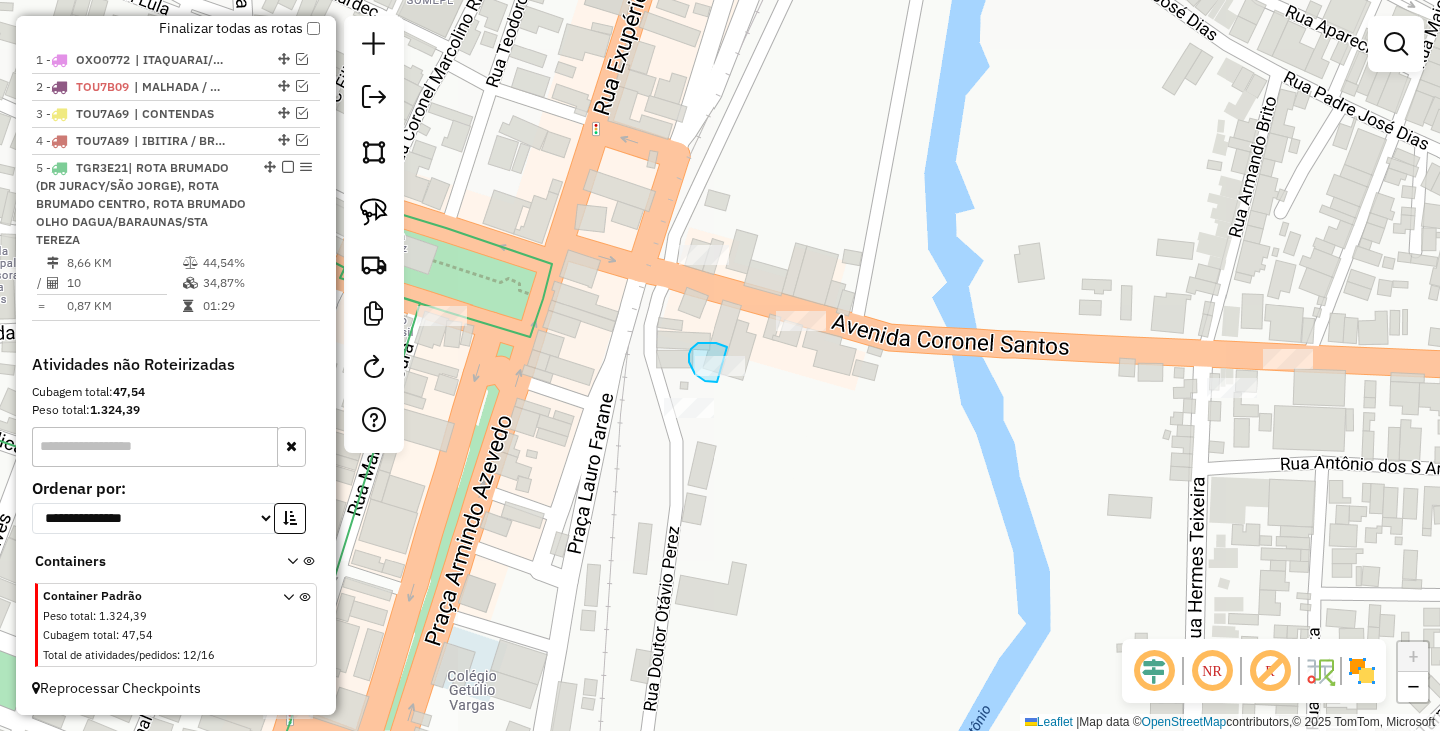 click on "Janela de atendimento Grade de atendimento Capacidade Transportadoras Veículos Cliente Pedidos  Rotas Selecione os dias de semana para filtrar as janelas de atendimento  Seg   Ter   Qua   Qui   Sex   Sáb   Dom  Informe o período da janela de atendimento: De: Até:  Filtrar exatamente a janela do cliente  Considerar janela de atendimento padrão  Selecione os dias de semana para filtrar as grades de atendimento  Seg   Ter   Qua   Qui   Sex   Sáb   Dom   Considerar clientes sem dia de atendimento cadastrado  Clientes fora do dia de atendimento selecionado Filtrar as atividades entre os valores definidos abaixo:  Peso mínimo:   Peso máximo:   Cubagem mínima:   Cubagem máxima:   De:   Até:  Filtrar as atividades entre o tempo de atendimento definido abaixo:  De:   Até:   Considerar capacidade total dos clientes não roteirizados Transportadora: Selecione um ou mais itens Tipo de veículo: Selecione um ou mais itens Veículo: Selecione um ou mais itens Motorista: Selecione um ou mais itens Nome: Rótulo:" 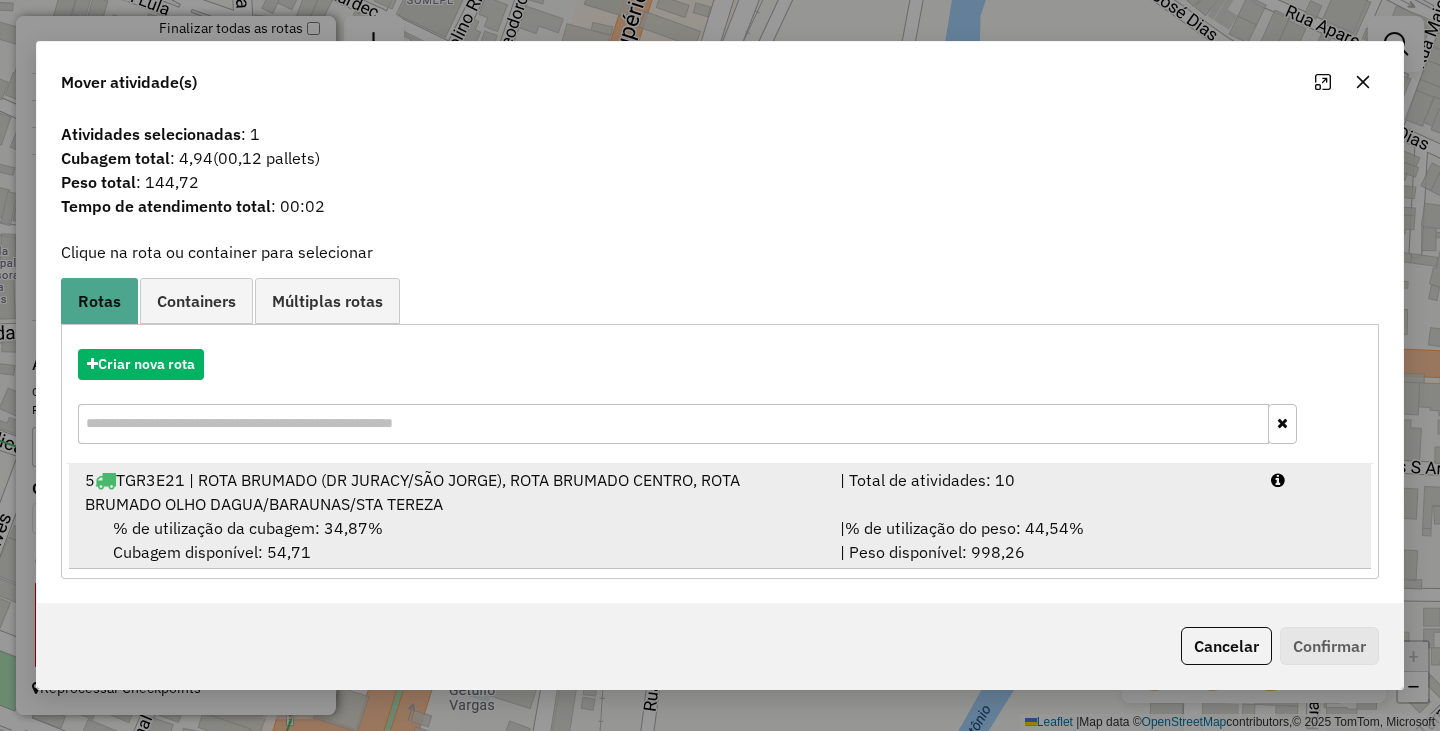 click on "% de utilização da cubagem: 34,87%  Cubagem disponível: 54,71" at bounding box center (450, 540) 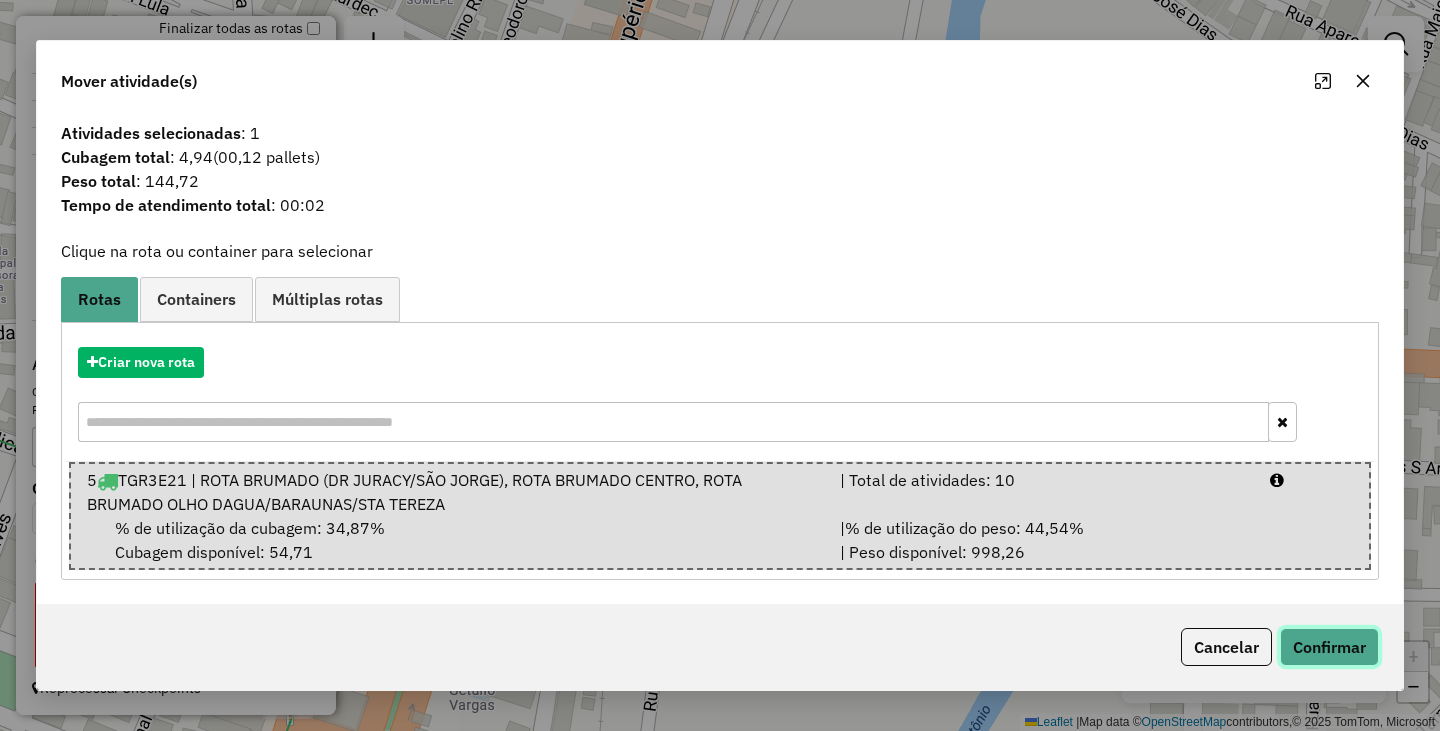 click on "Confirmar" 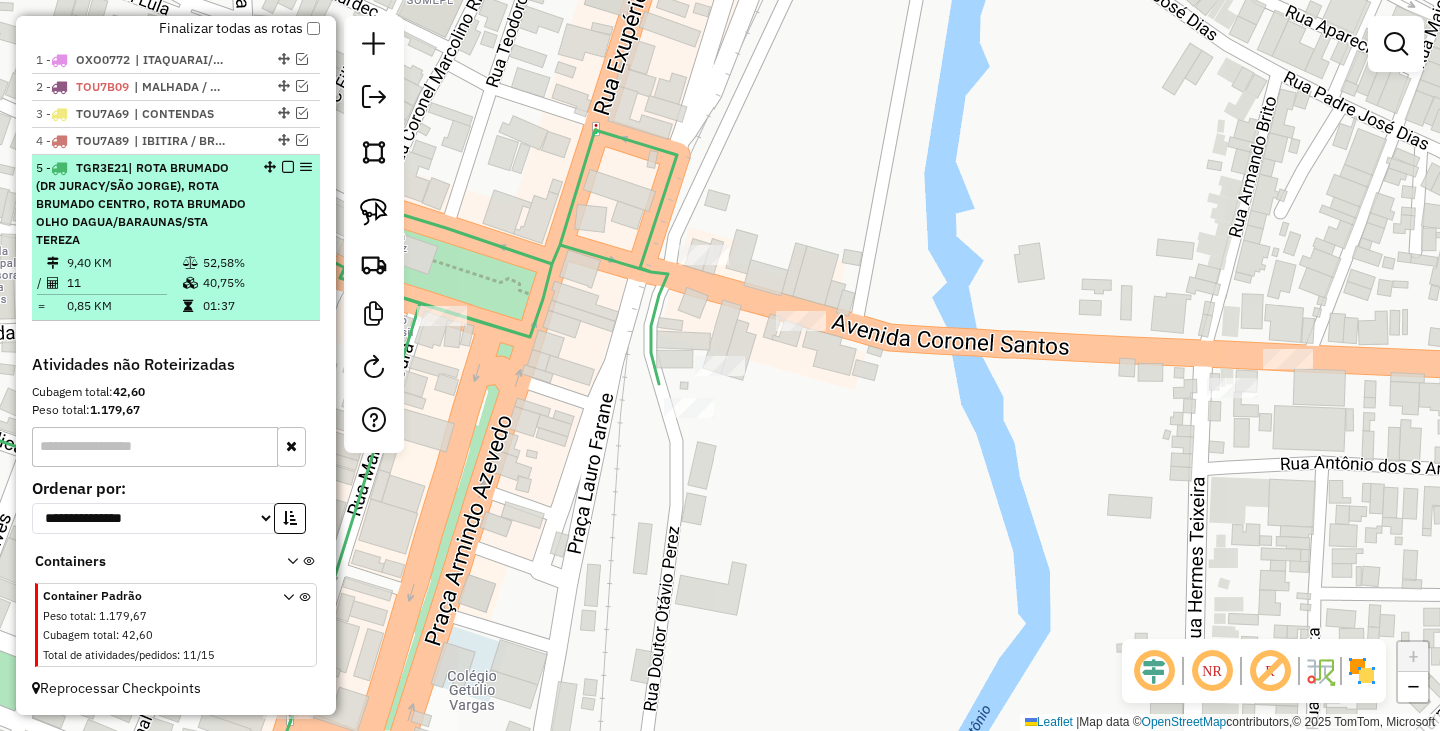 click at bounding box center (288, 167) 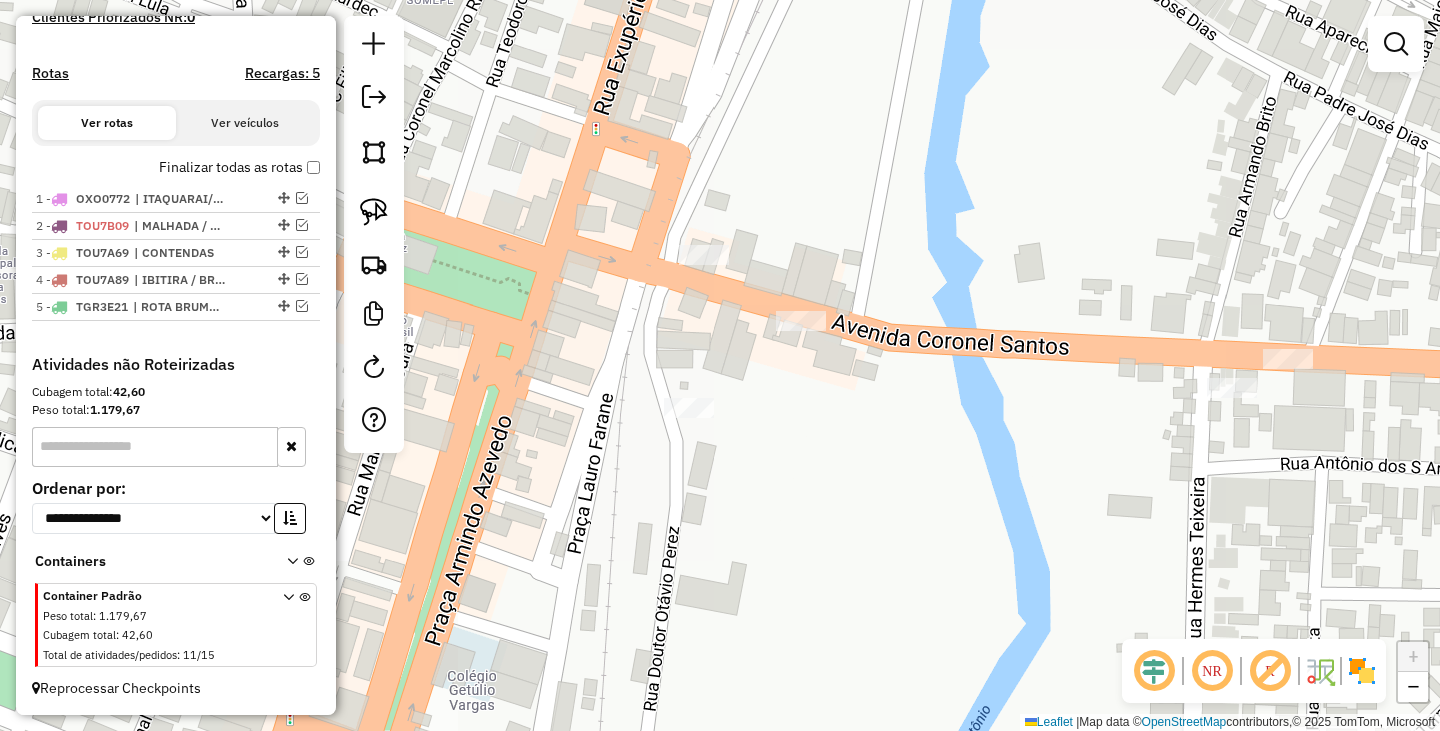 scroll, scrollTop: 604, scrollLeft: 0, axis: vertical 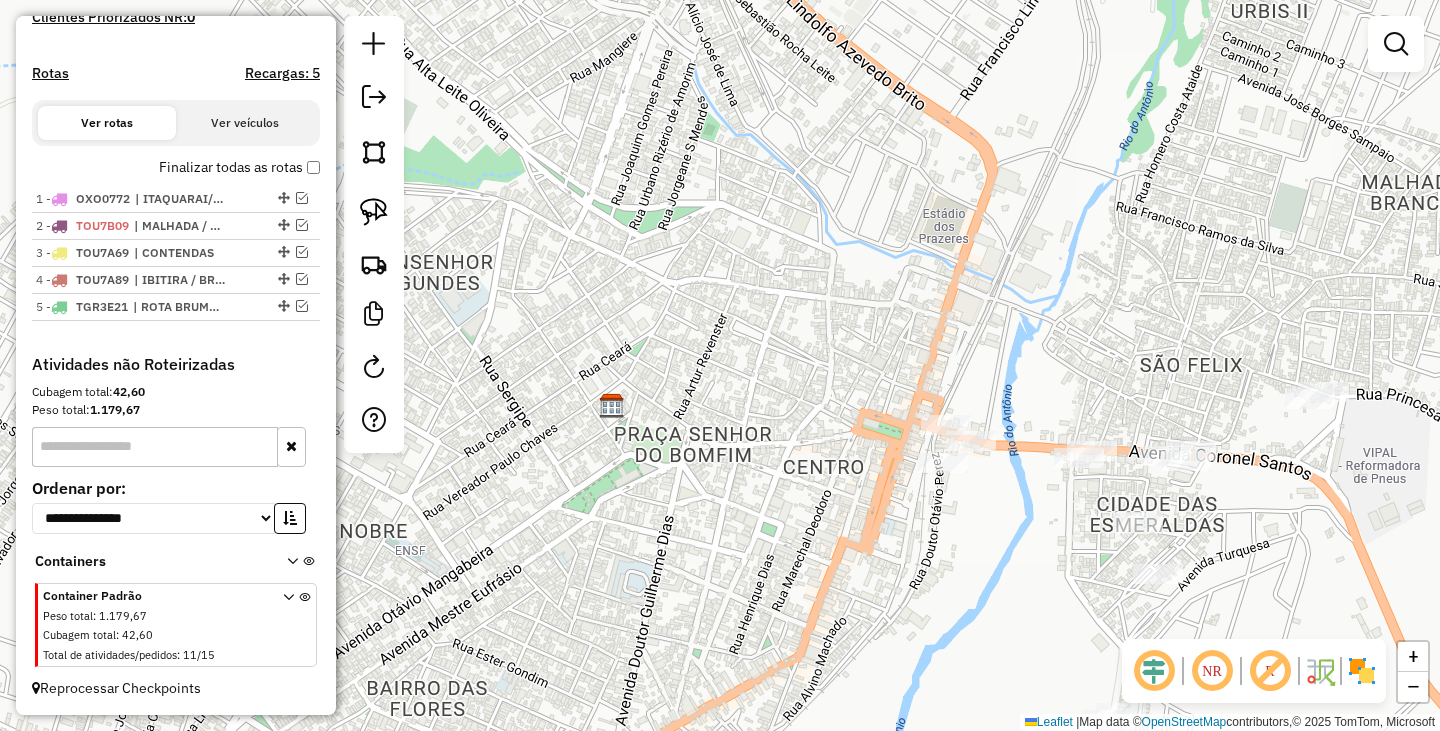 drag, startPoint x: 1118, startPoint y: 318, endPoint x: 740, endPoint y: 123, distance: 425.33398 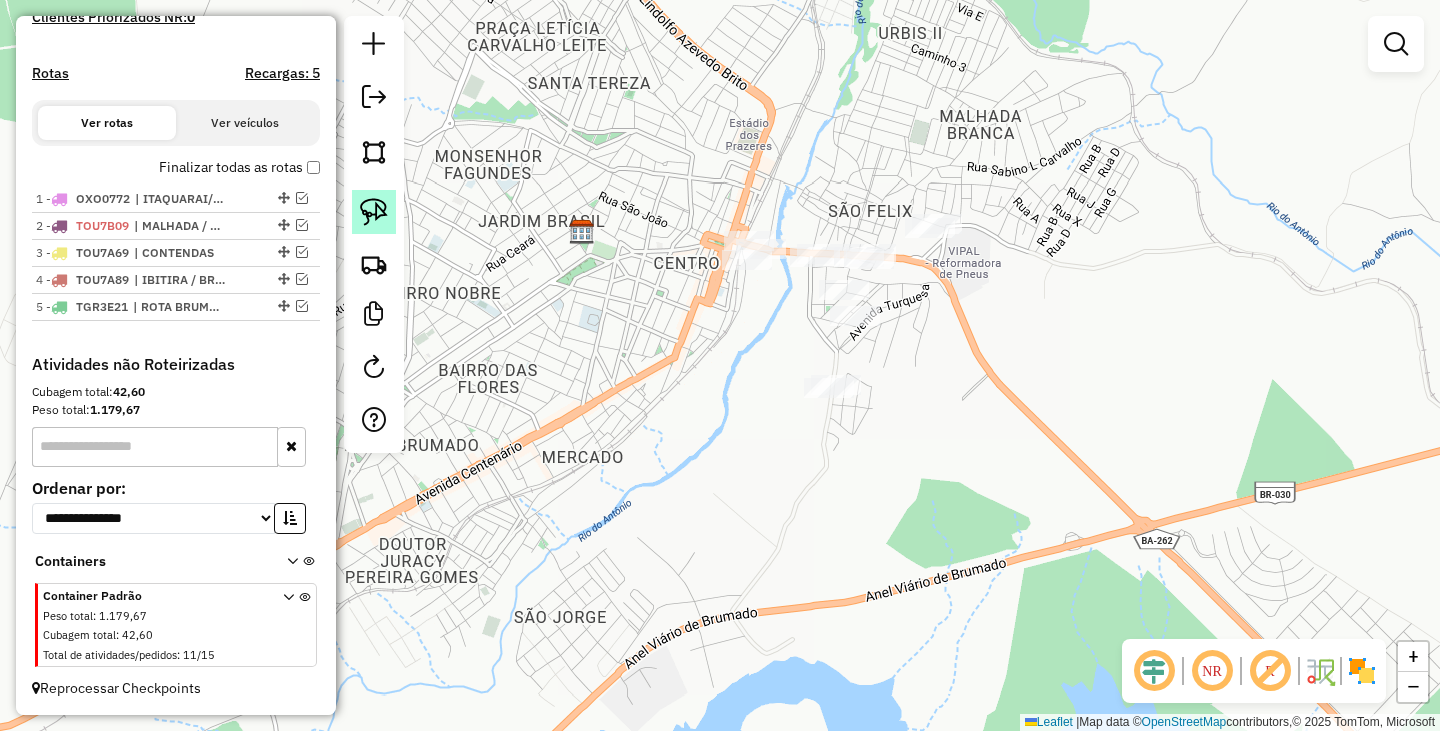 click 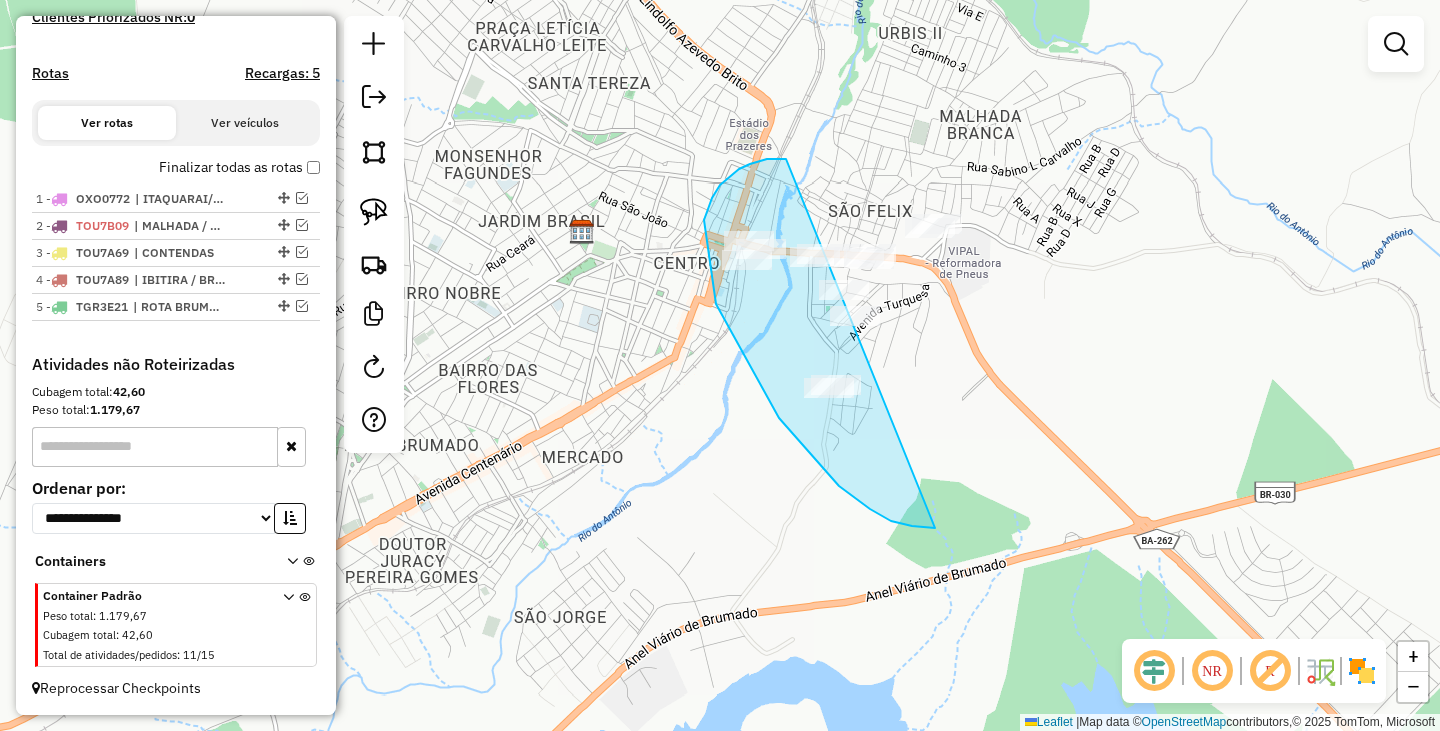 drag, startPoint x: 767, startPoint y: 159, endPoint x: 1120, endPoint y: 256, distance: 366.0847 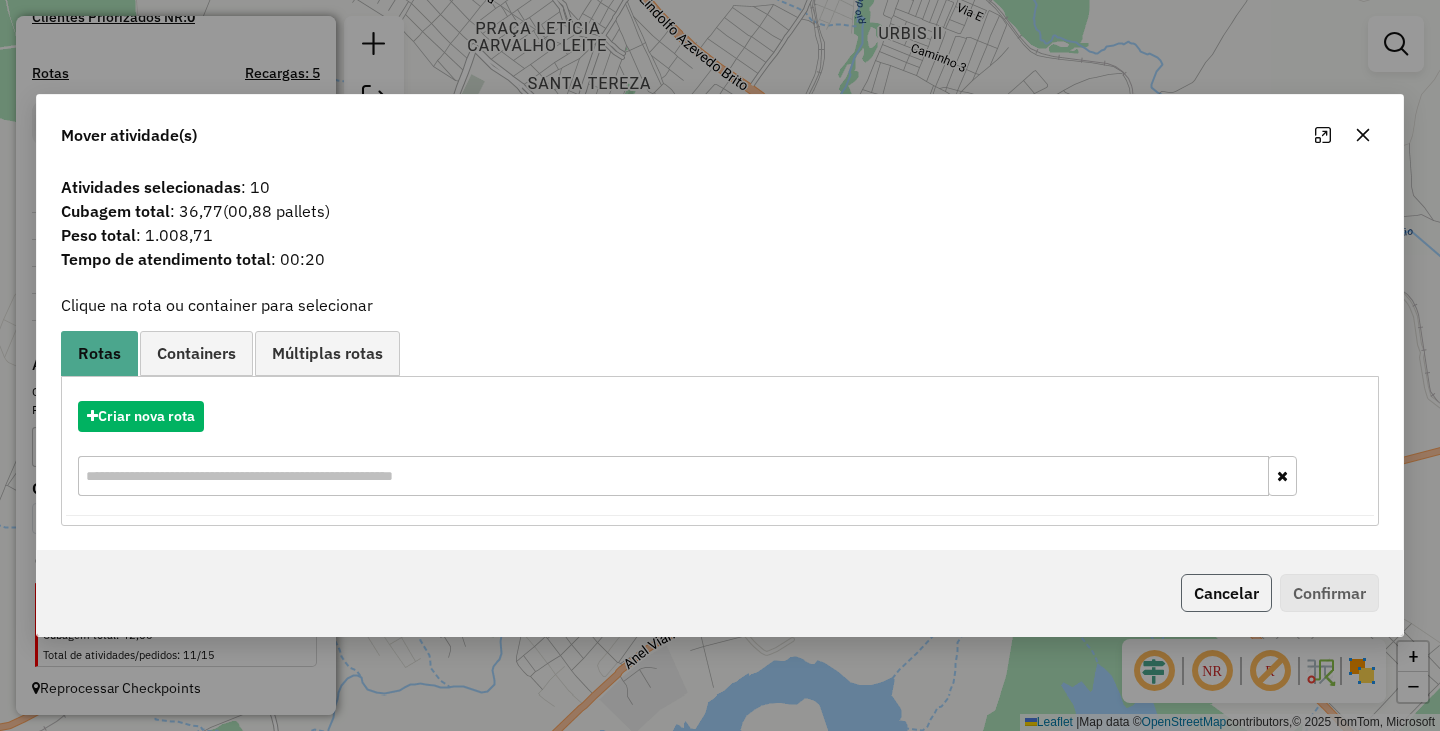 click on "Cancelar" 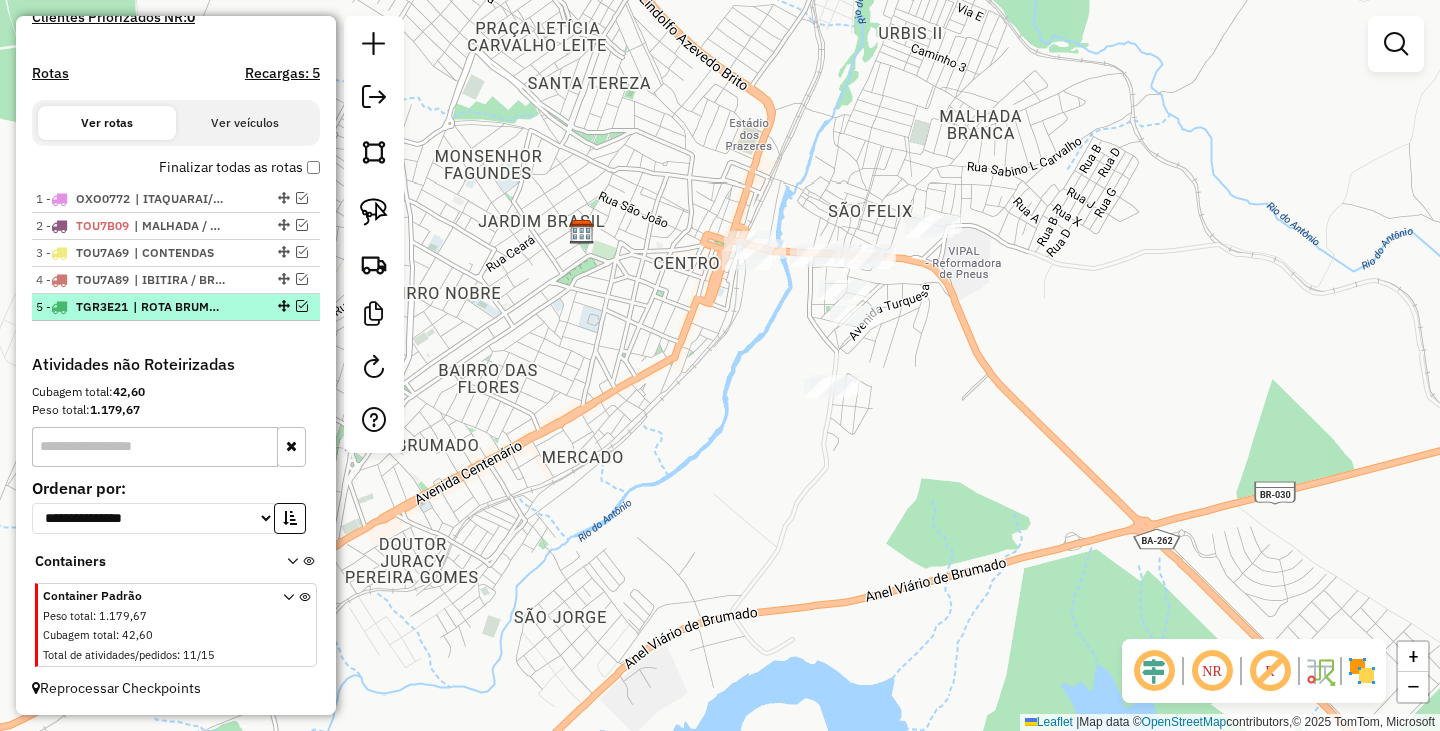 click at bounding box center [302, 306] 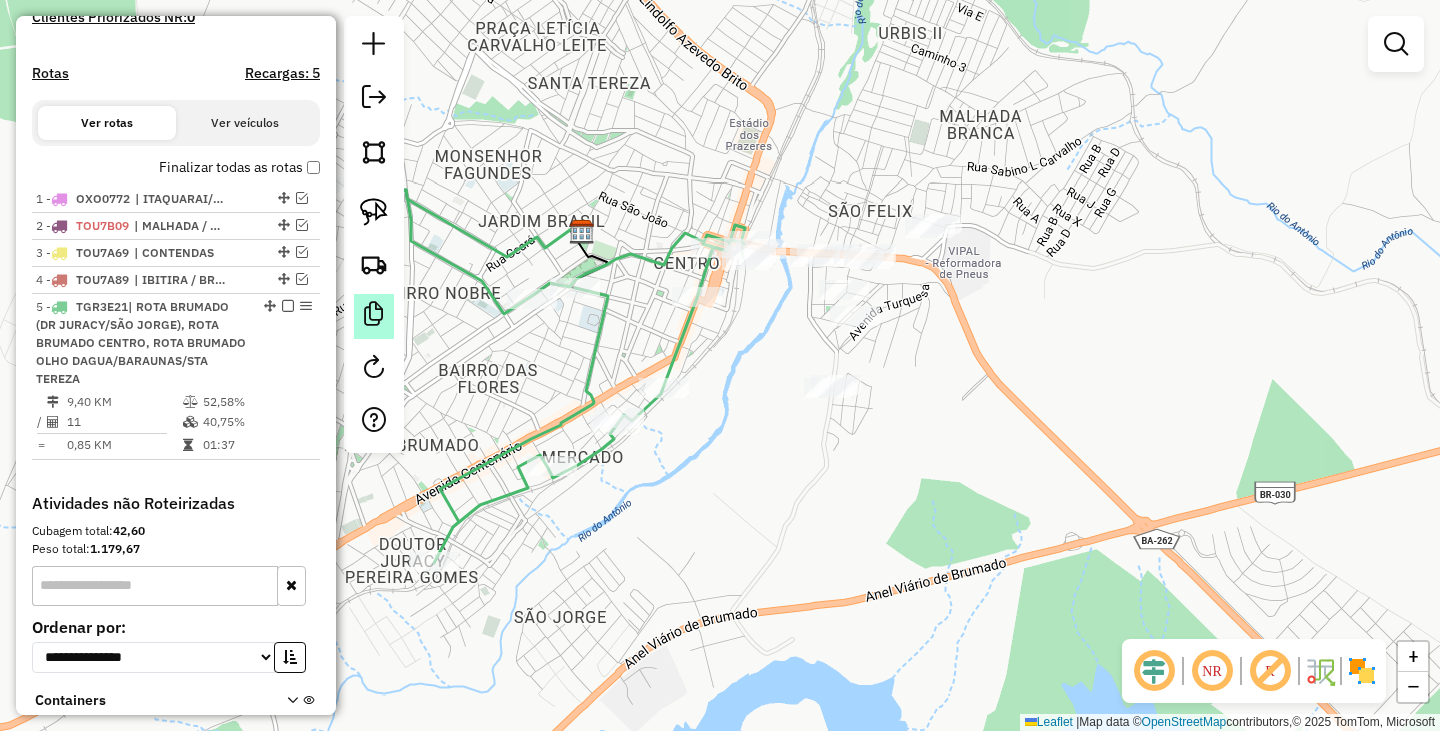 scroll, scrollTop: 743, scrollLeft: 0, axis: vertical 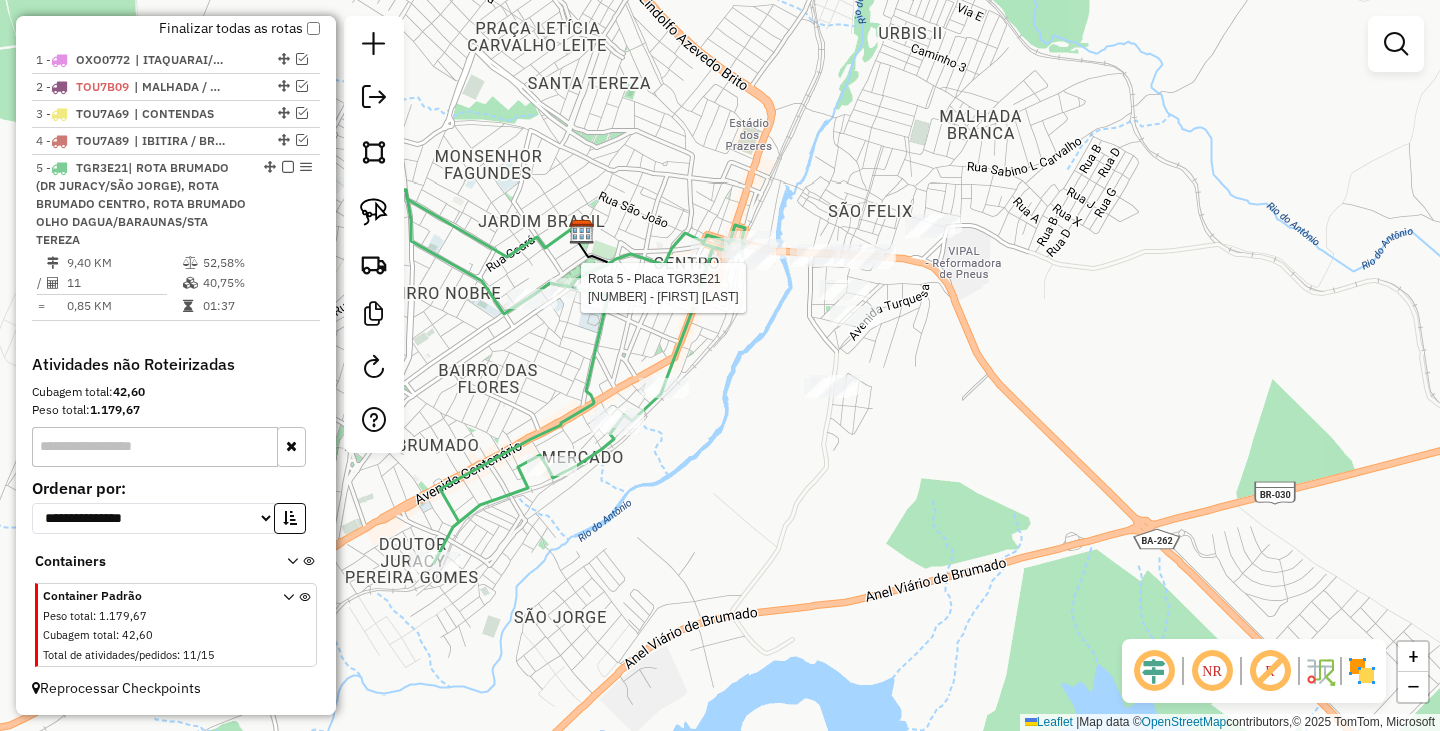 select on "**********" 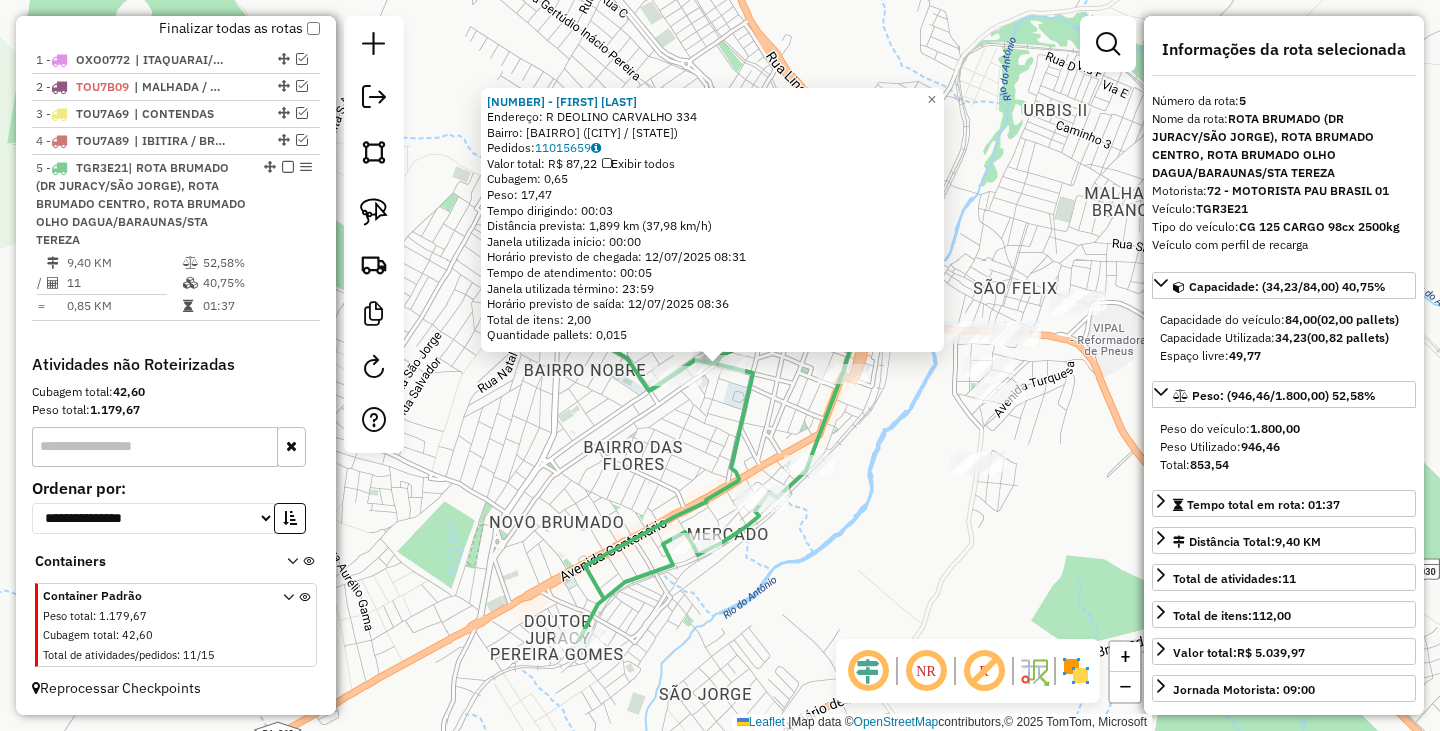 click on "9 - ALEX ALMEIDA FRAGA  Endereço: R   DEOLINO CARVALHO              334   Bairro: CENTRO (BRUMADO / BA)   Pedidos:  11015659   Valor total: R$ 87,22   Exibir todos   Cubagem: 0,65  Peso: 17,47  Tempo dirigindo: 00:03   Distância prevista: 1,899 km (37,98 km/h)   Janela utilizada início: 00:00   Horário previsto de chegada: 12/07/2025 08:31   Tempo de atendimento: 00:05   Janela utilizada término: 23:59   Horário previsto de saída: 12/07/2025 08:36   Total de itens: 2,00   Quantidade pallets: 0,015  × Janela de atendimento Grade de atendimento Capacidade Transportadoras Veículos Cliente Pedidos  Rotas Selecione os dias de semana para filtrar as janelas de atendimento  Seg   Ter   Qua   Qui   Sex   Sáb   Dom  Informe o período da janela de atendimento: De: Até:  Filtrar exatamente a janela do cliente  Considerar janela de atendimento padrão  Selecione os dias de semana para filtrar as grades de atendimento  Seg   Ter   Qua   Qui   Sex   Sáb   Dom   Clientes fora do dia de atendimento selecionado +" 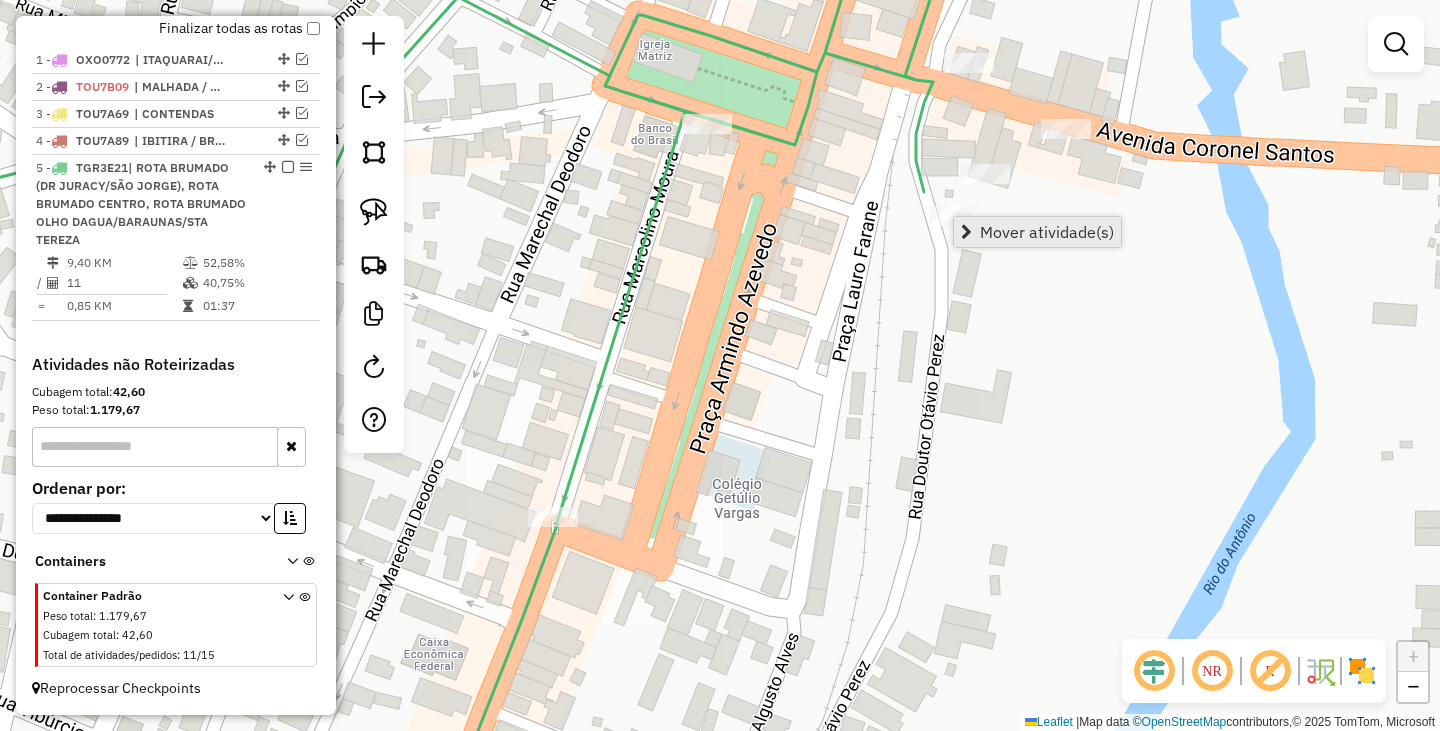 click on "Mover atividade(s)" at bounding box center [1047, 232] 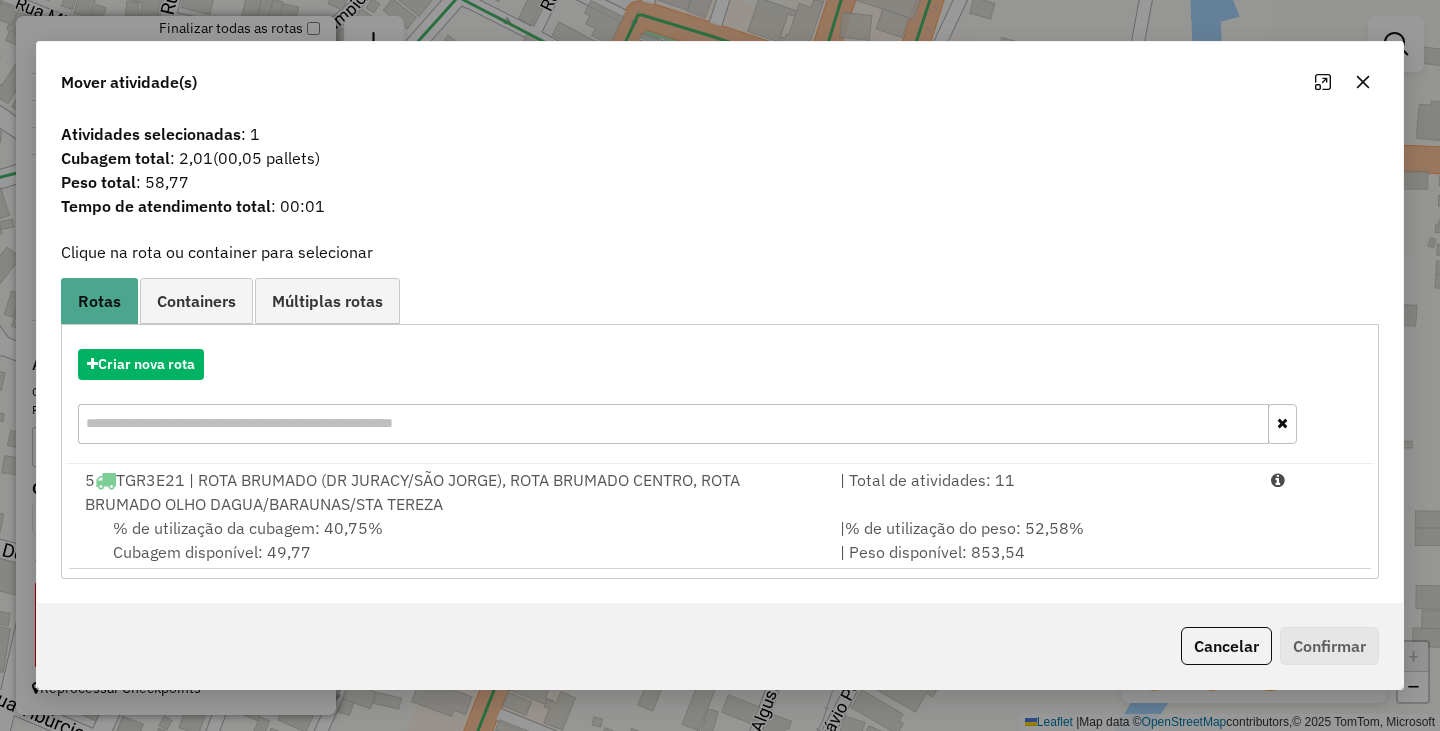 click on "5  TGR3E21 | ROTA BRUMADO (DR JURACY/SÃO JORGE), ROTA BRUMADO CENTRO, ROTA BRUMADO OLHO DAGUA/BARAUNAS/STA TEREZA" at bounding box center (450, 492) 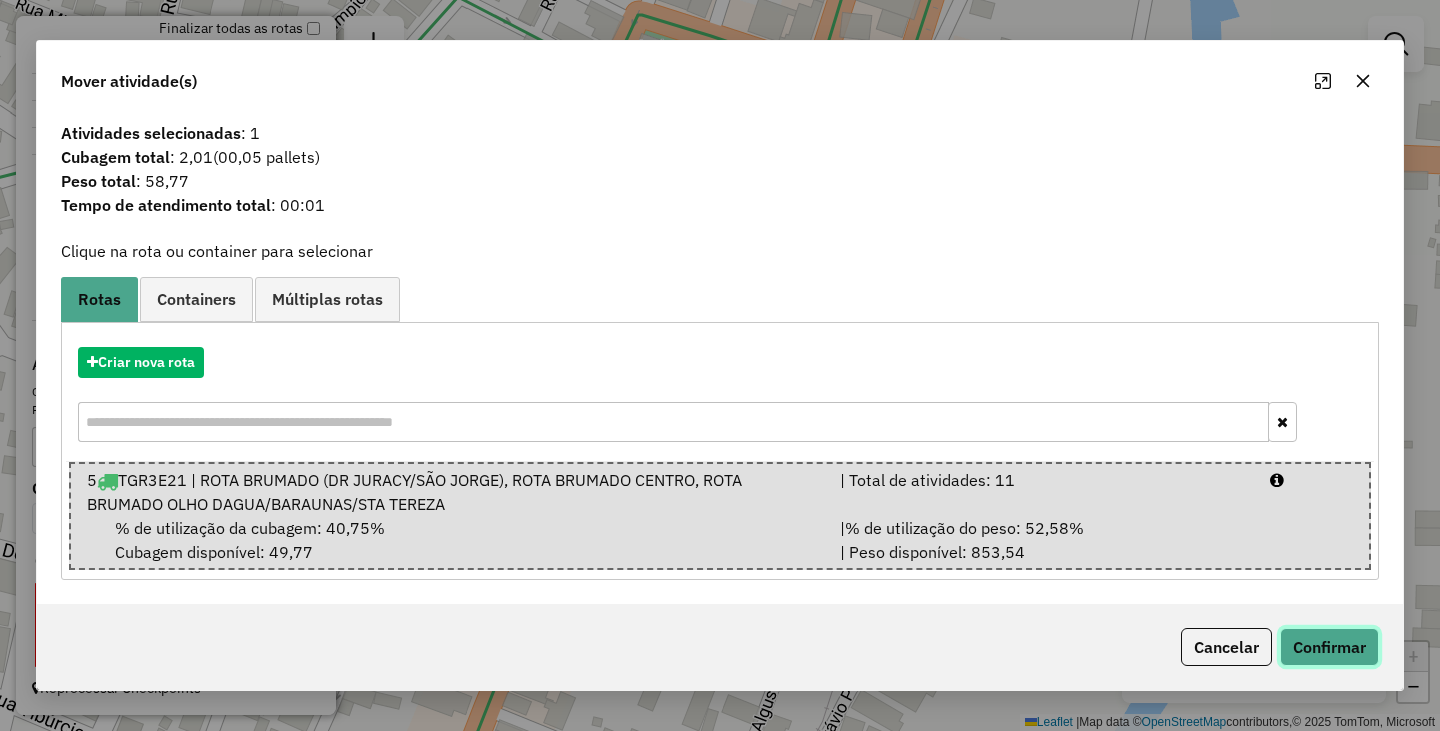 click on "Confirmar" 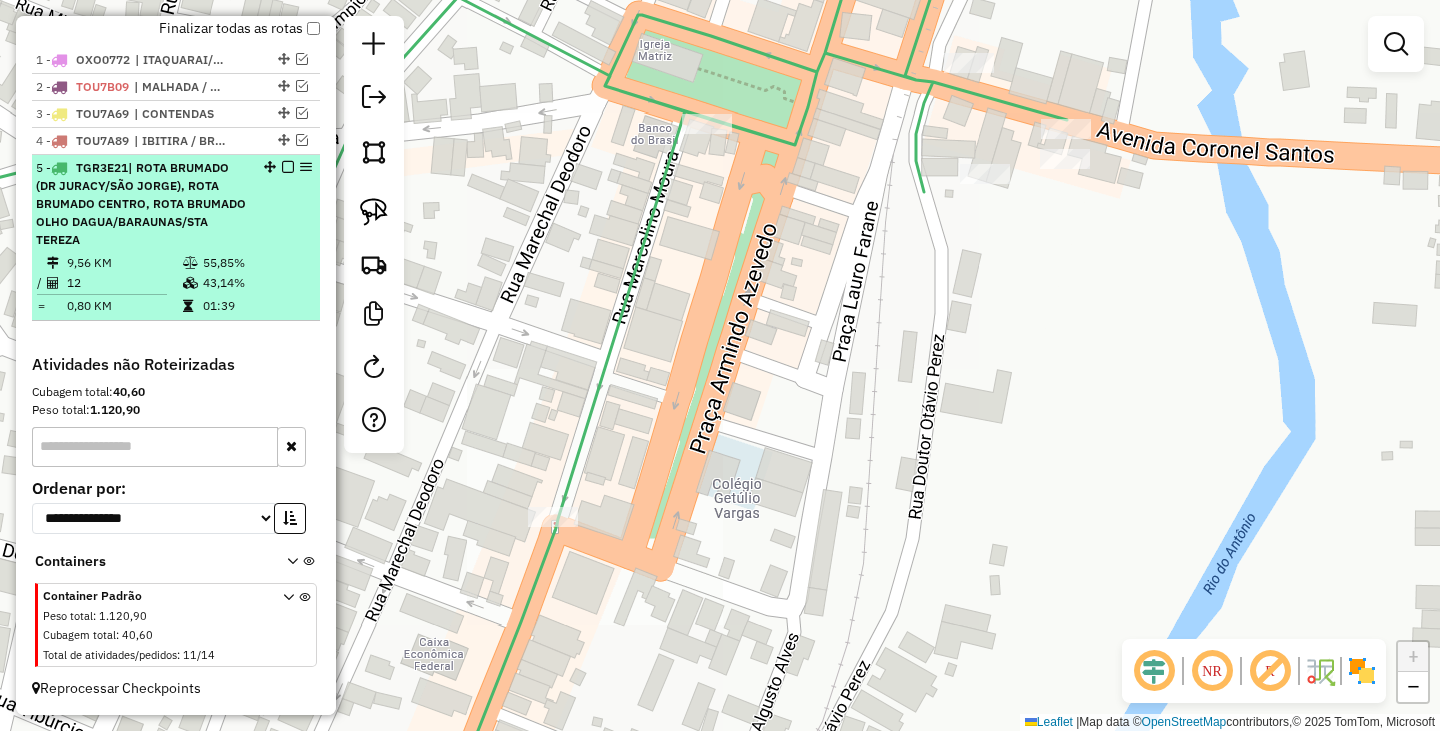 click at bounding box center [288, 167] 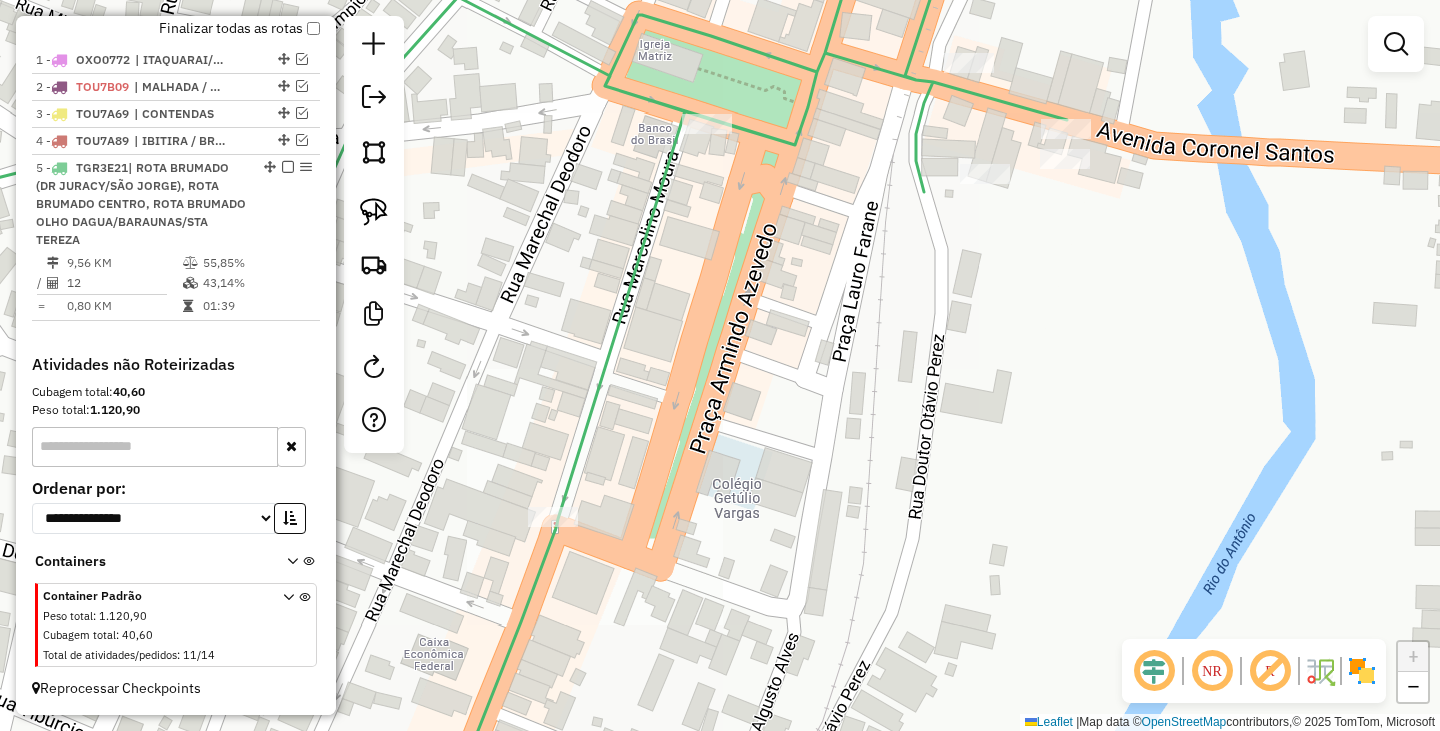 scroll, scrollTop: 604, scrollLeft: 0, axis: vertical 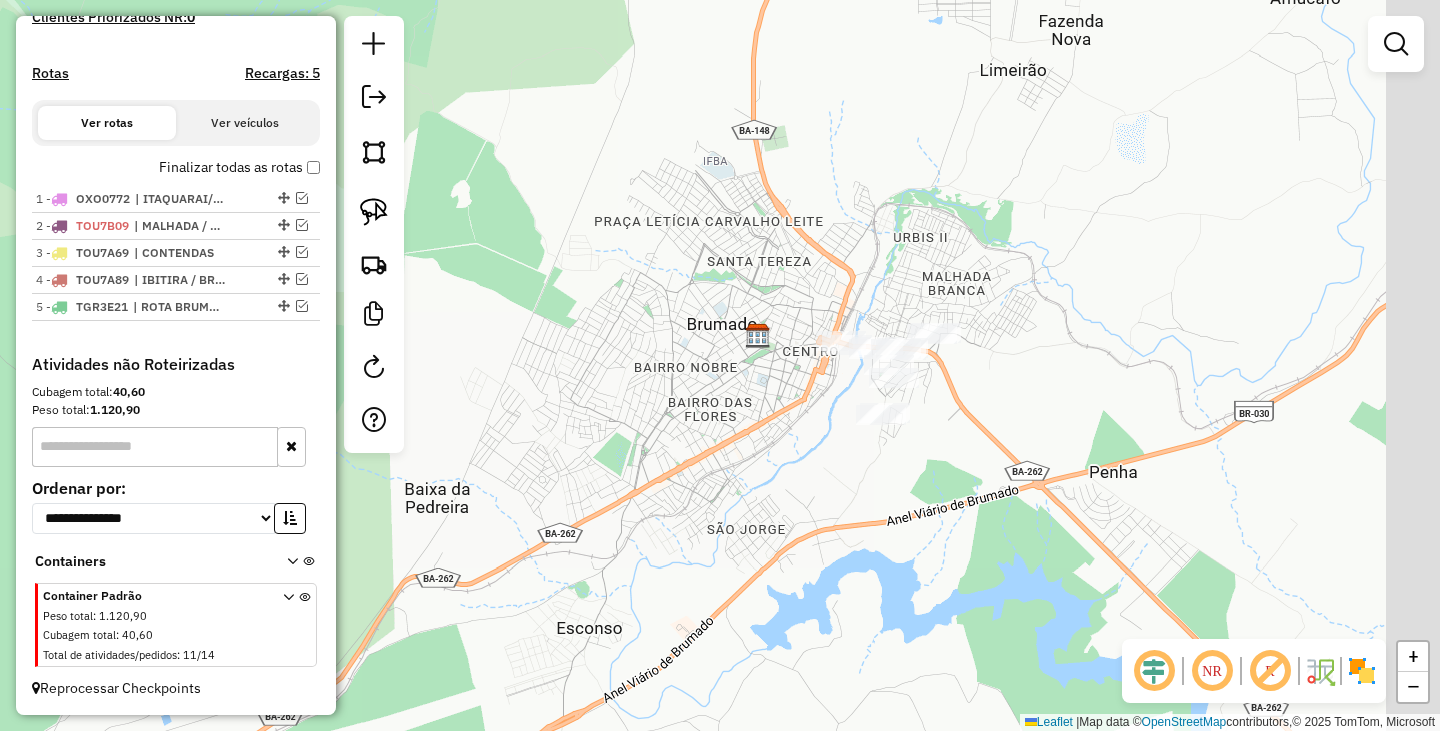 drag, startPoint x: 1281, startPoint y: 396, endPoint x: 805, endPoint y: 388, distance: 476.06723 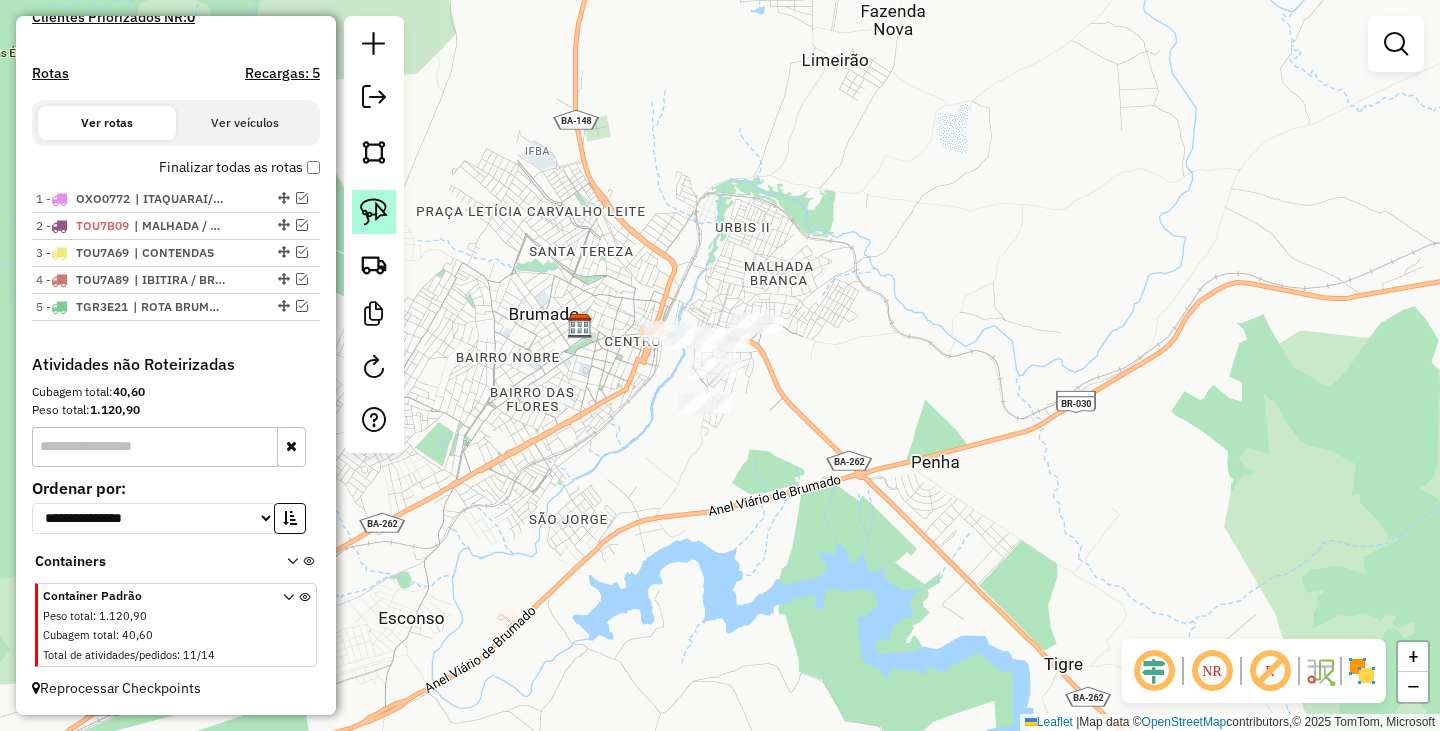 click 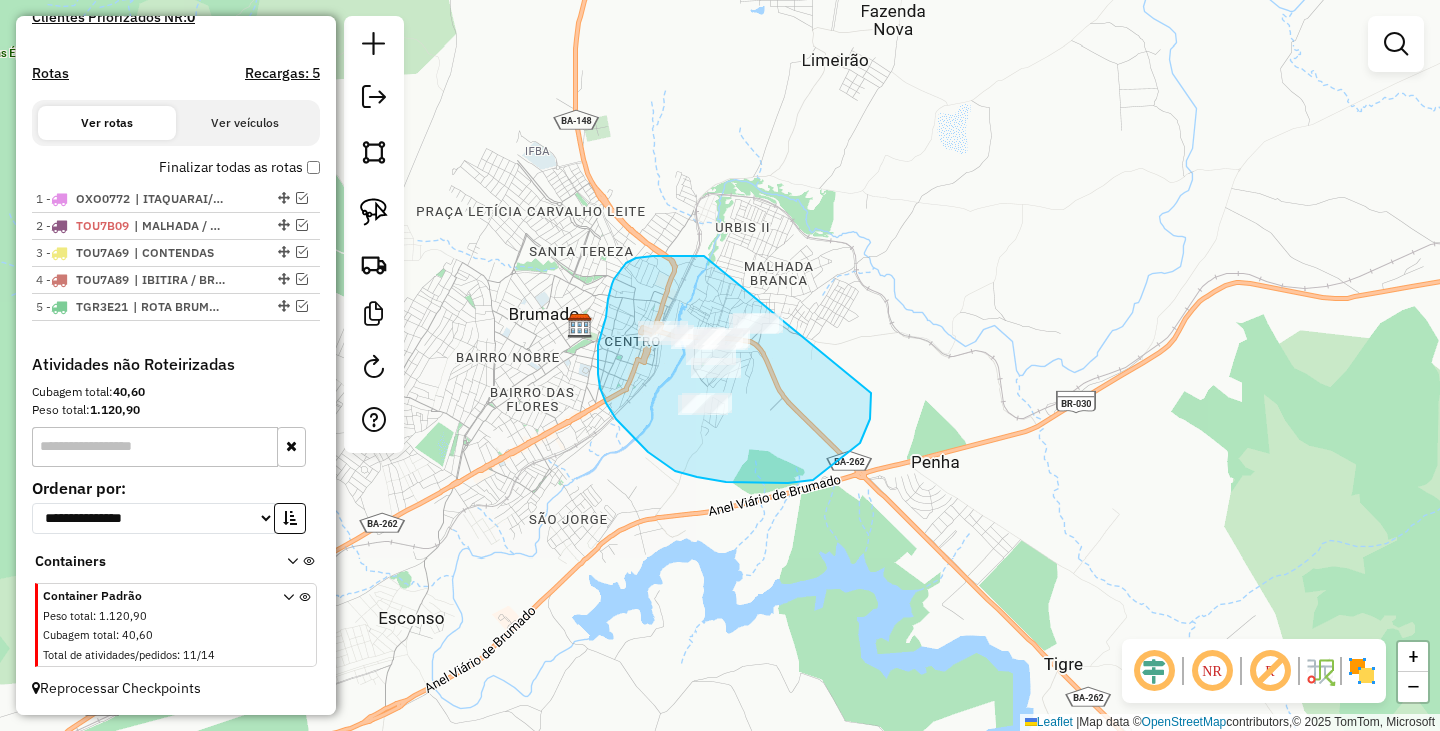 drag, startPoint x: 704, startPoint y: 256, endPoint x: 867, endPoint y: 301, distance: 169.09761 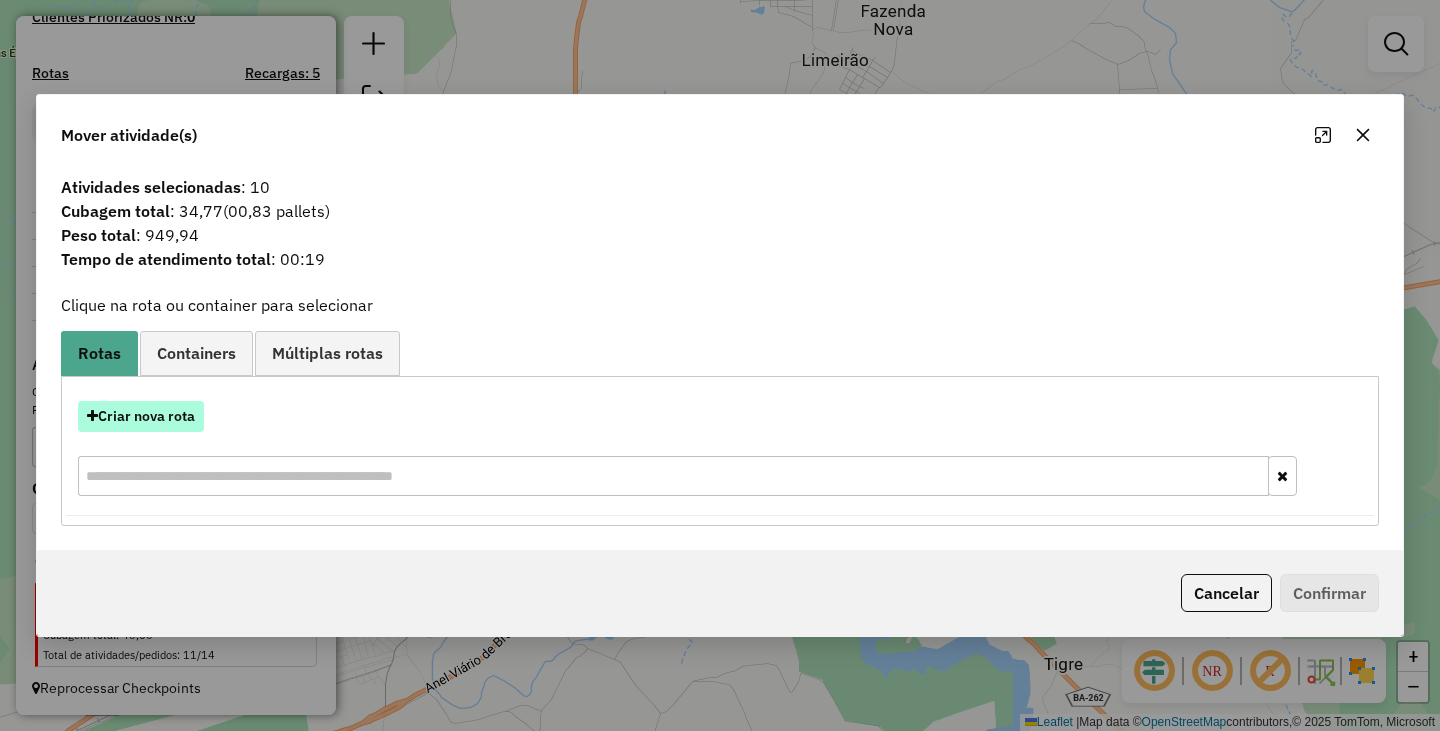 click on "Criar nova rota" at bounding box center (141, 416) 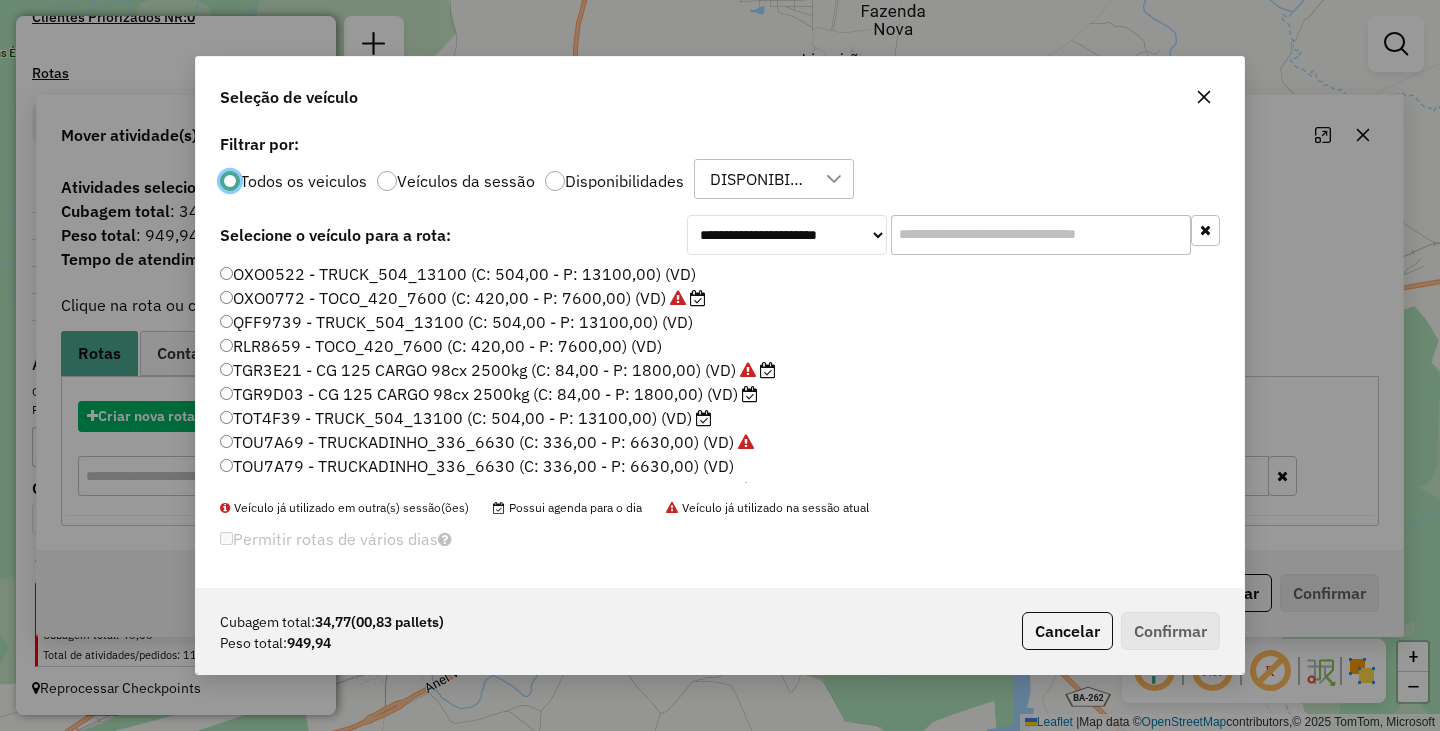 scroll, scrollTop: 11, scrollLeft: 6, axis: both 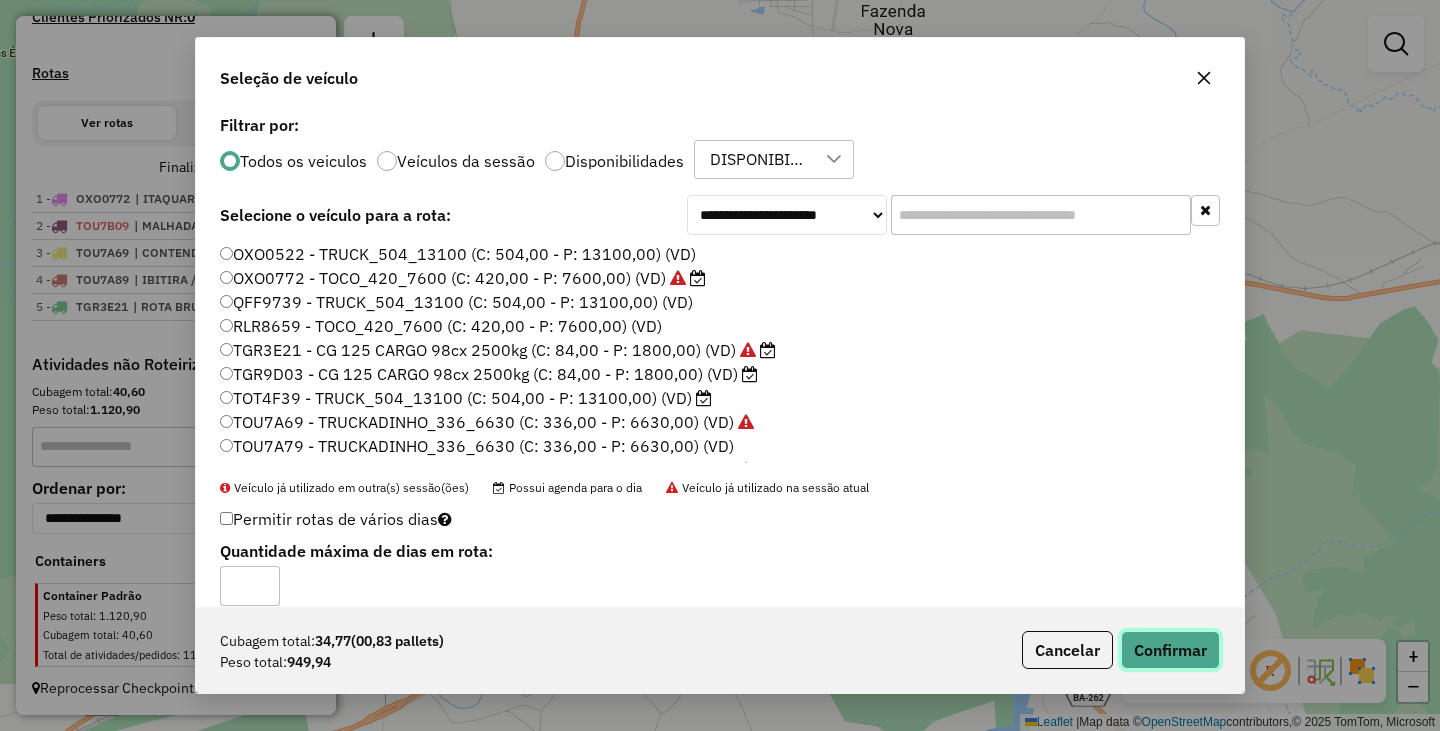 click on "Confirmar" 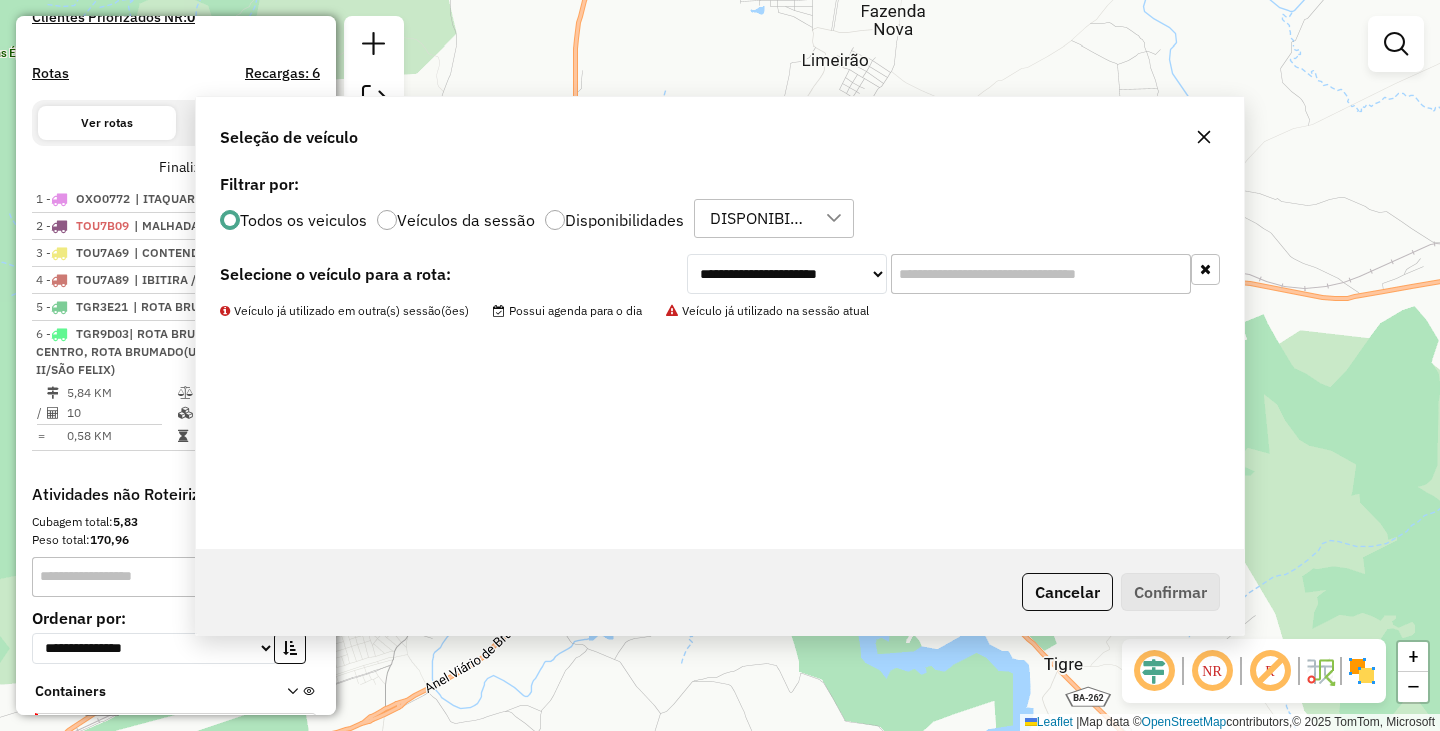 scroll, scrollTop: 734, scrollLeft: 0, axis: vertical 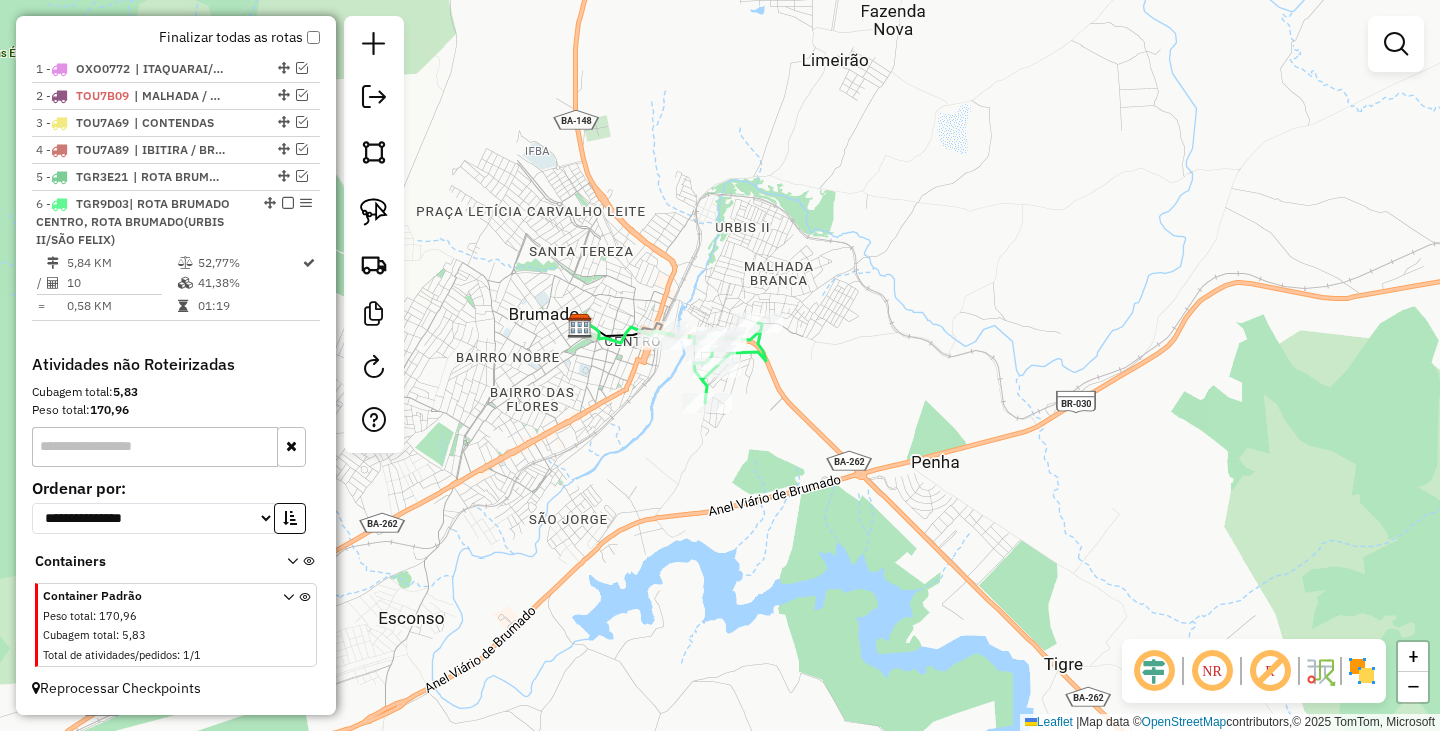 click on "Janela de atendimento Grade de atendimento Capacidade Transportadoras Veículos Cliente Pedidos  Rotas Selecione os dias de semana para filtrar as janelas de atendimento  Seg   Ter   Qua   Qui   Sex   Sáb   Dom  Informe o período da janela de atendimento: De: Até:  Filtrar exatamente a janela do cliente  Considerar janela de atendimento padrão  Selecione os dias de semana para filtrar as grades de atendimento  Seg   Ter   Qua   Qui   Sex   Sáb   Dom   Considerar clientes sem dia de atendimento cadastrado  Clientes fora do dia de atendimento selecionado Filtrar as atividades entre os valores definidos abaixo:  Peso mínimo:   Peso máximo:   Cubagem mínima:   Cubagem máxima:   De:   Até:  Filtrar as atividades entre o tempo de atendimento definido abaixo:  De:   Até:   Considerar capacidade total dos clientes não roteirizados Transportadora: Selecione um ou mais itens Tipo de veículo: Selecione um ou mais itens Veículo: Selecione um ou mais itens Motorista: Selecione um ou mais itens Nome: Rótulo:" 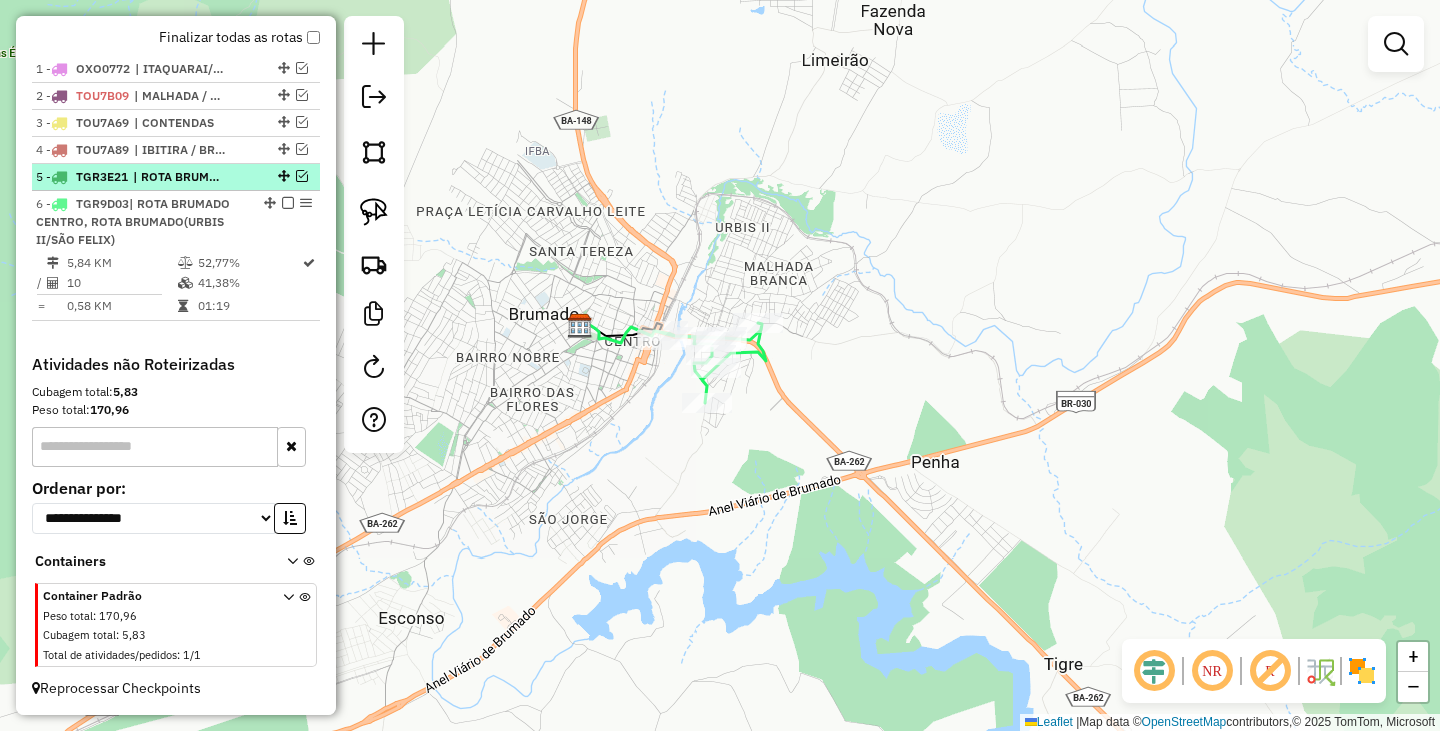 click on "| ROTA BRUMADO (DR JURACY/SÃO JORGE), ROTA BRUMADO CENTRO, ROTA BRUMADO OLHO DAGUA/BARAUNAS/STA TEREZA" at bounding box center (179, 177) 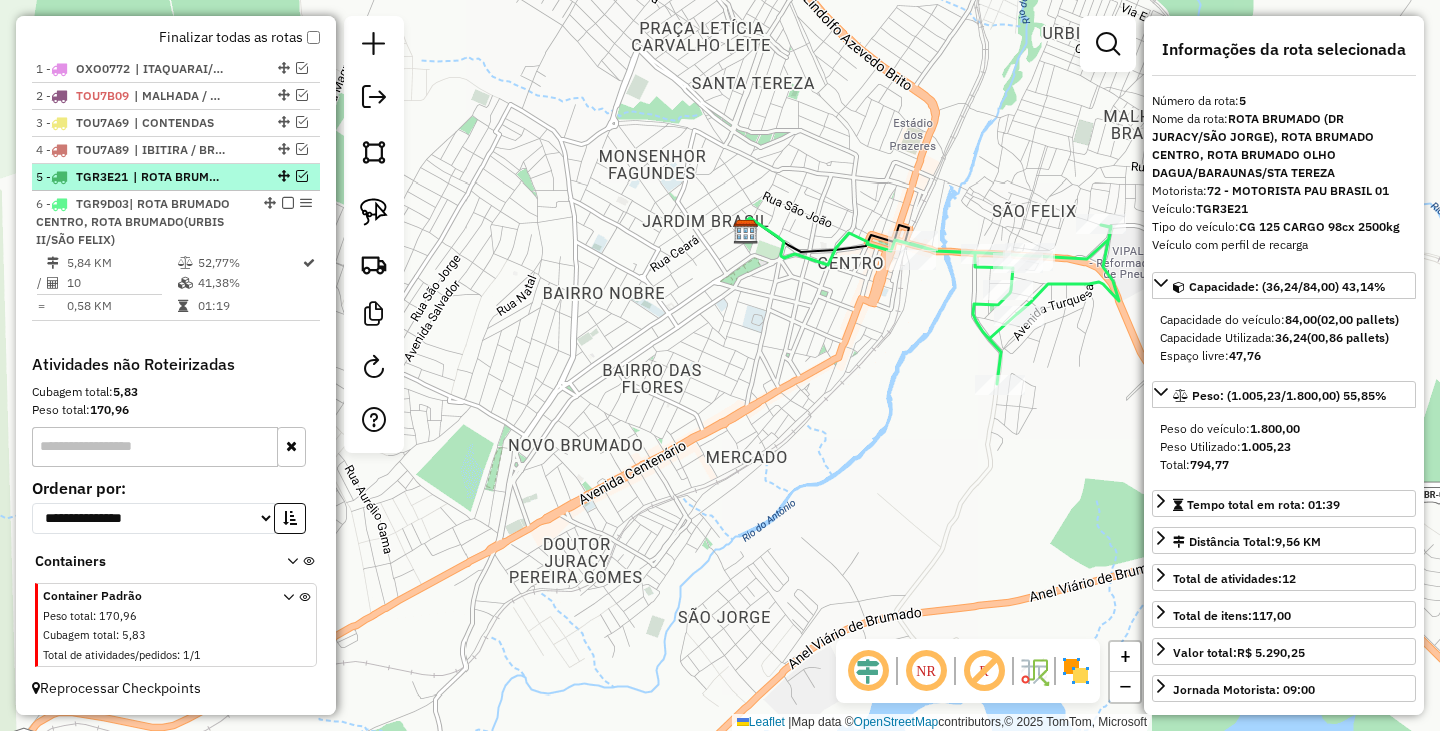 click at bounding box center (302, 176) 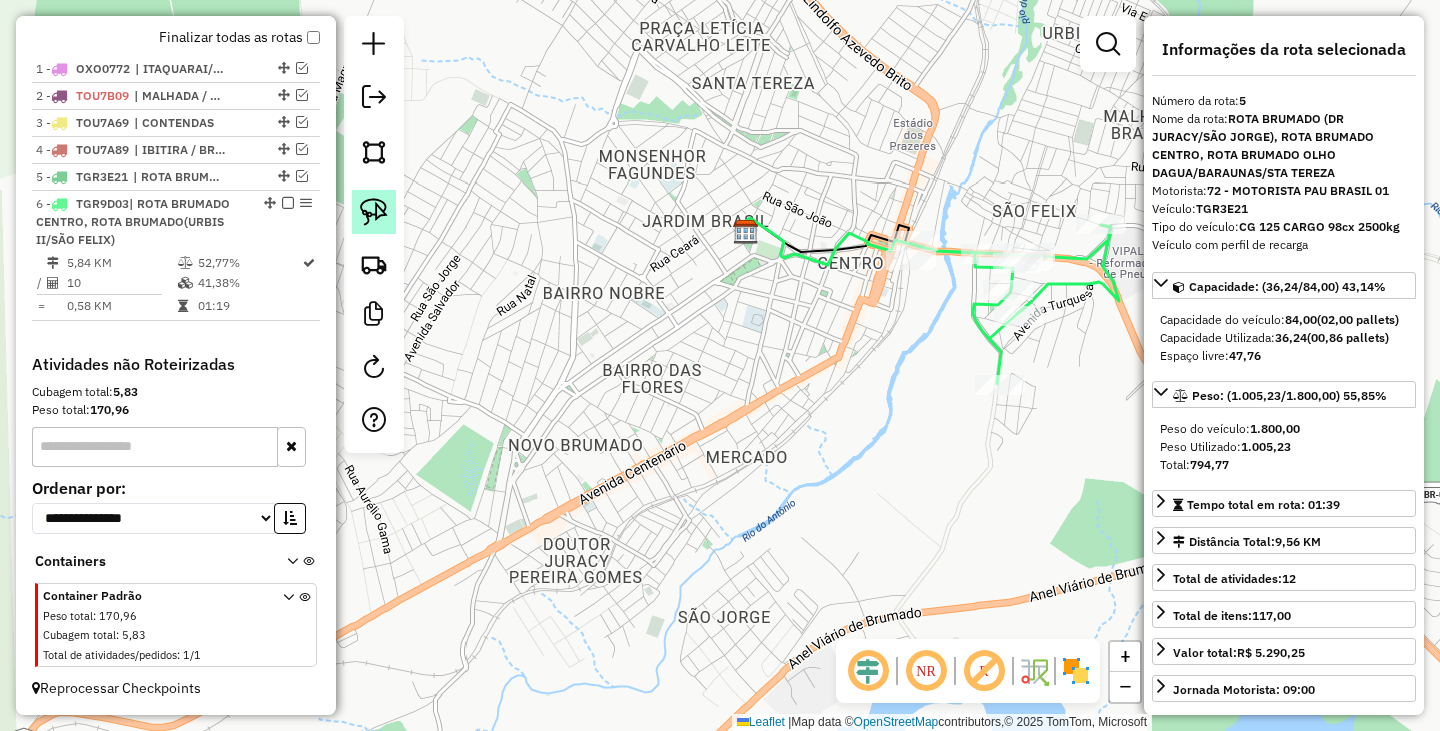 scroll, scrollTop: 743, scrollLeft: 0, axis: vertical 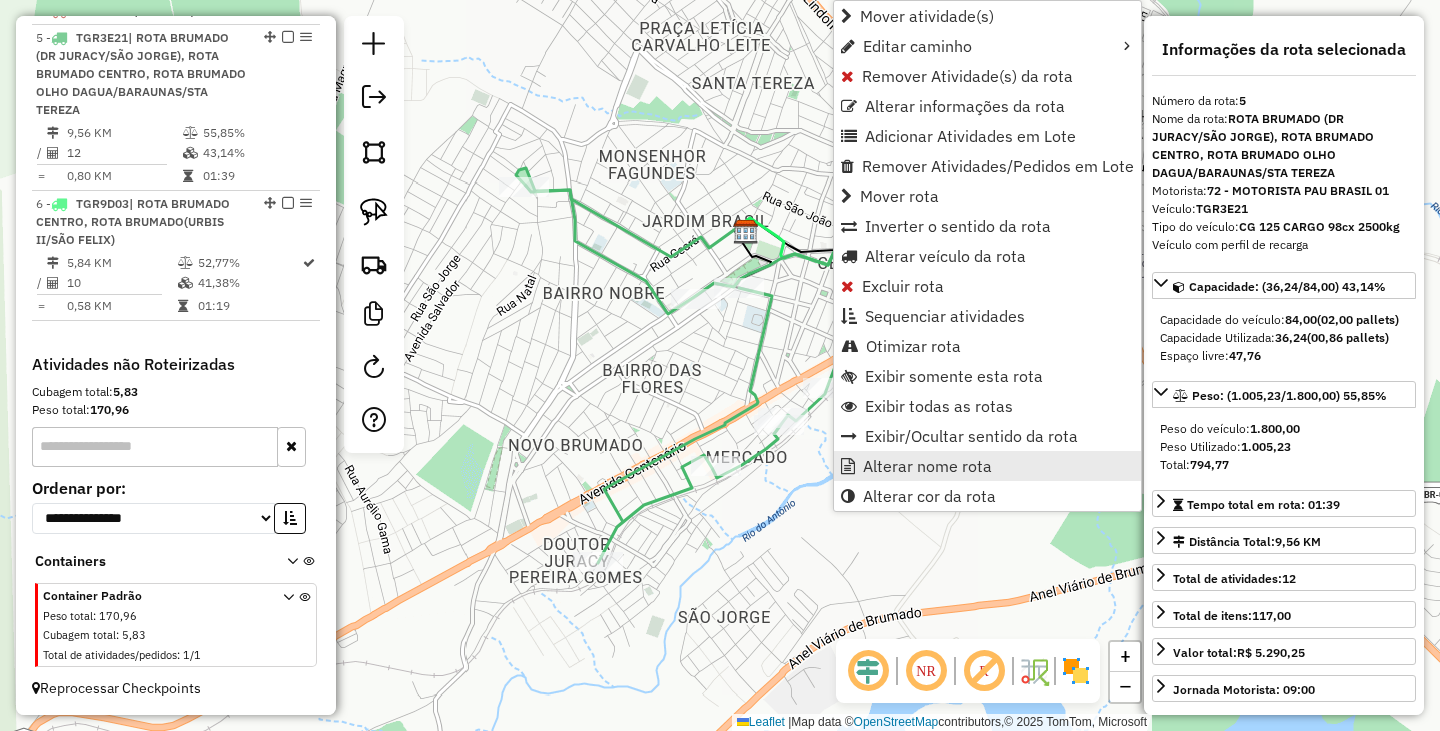 click on "Alterar nome rota" at bounding box center [927, 466] 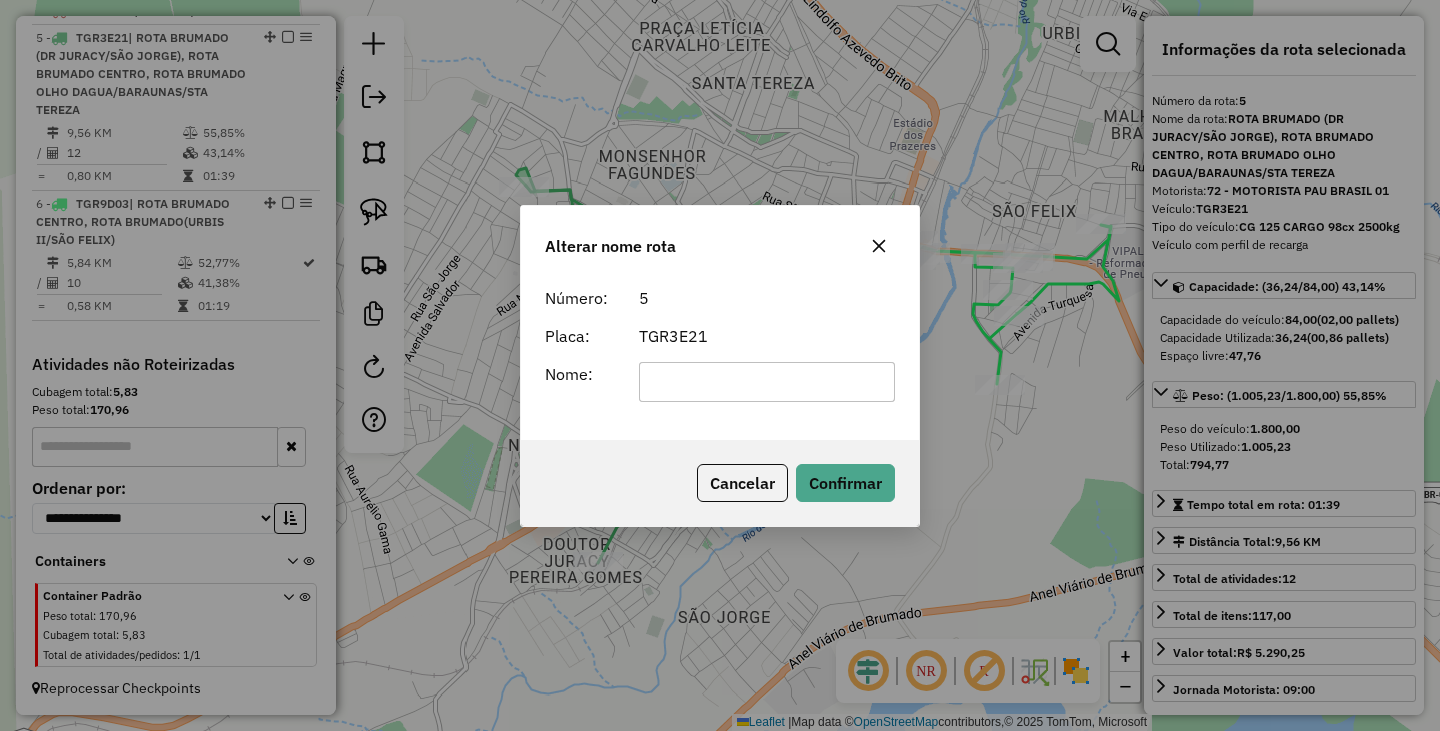 scroll, scrollTop: 0, scrollLeft: 0, axis: both 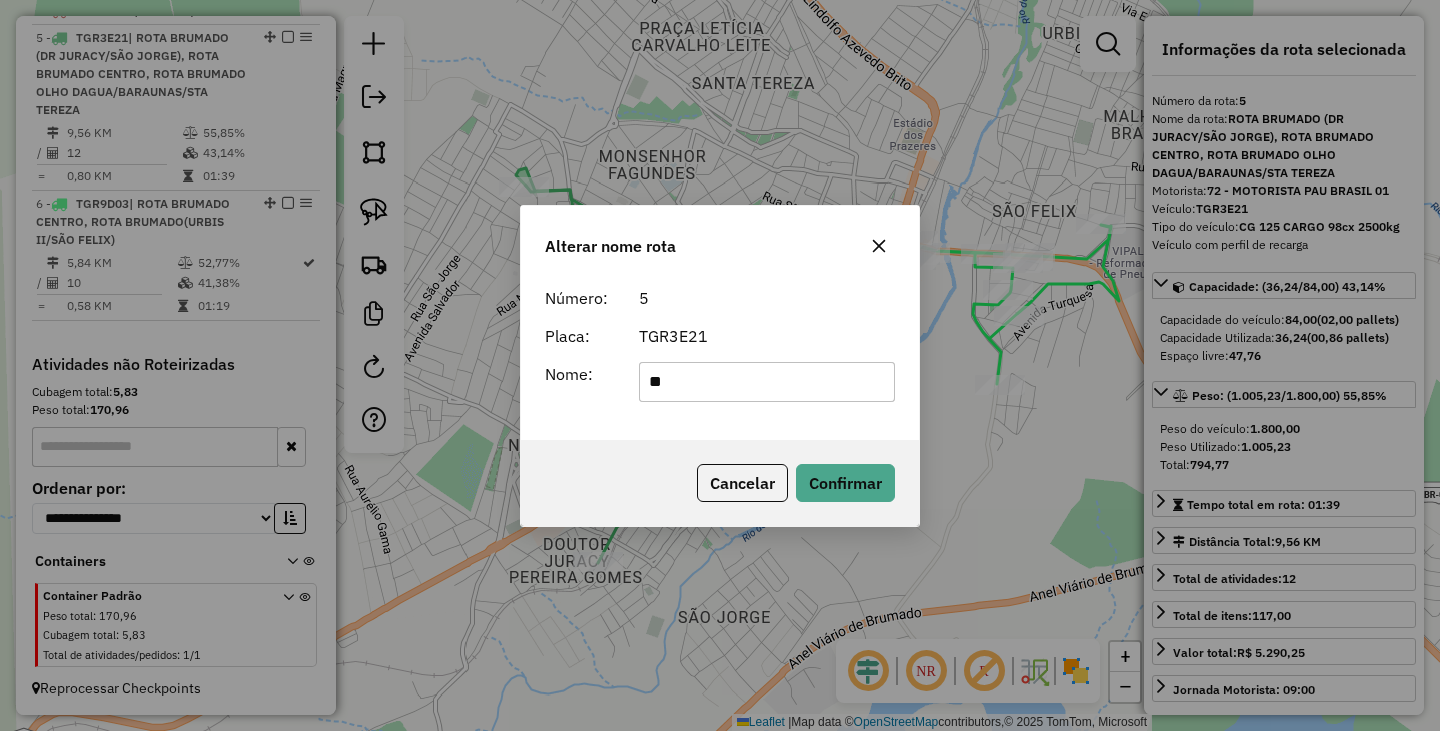 type on "******" 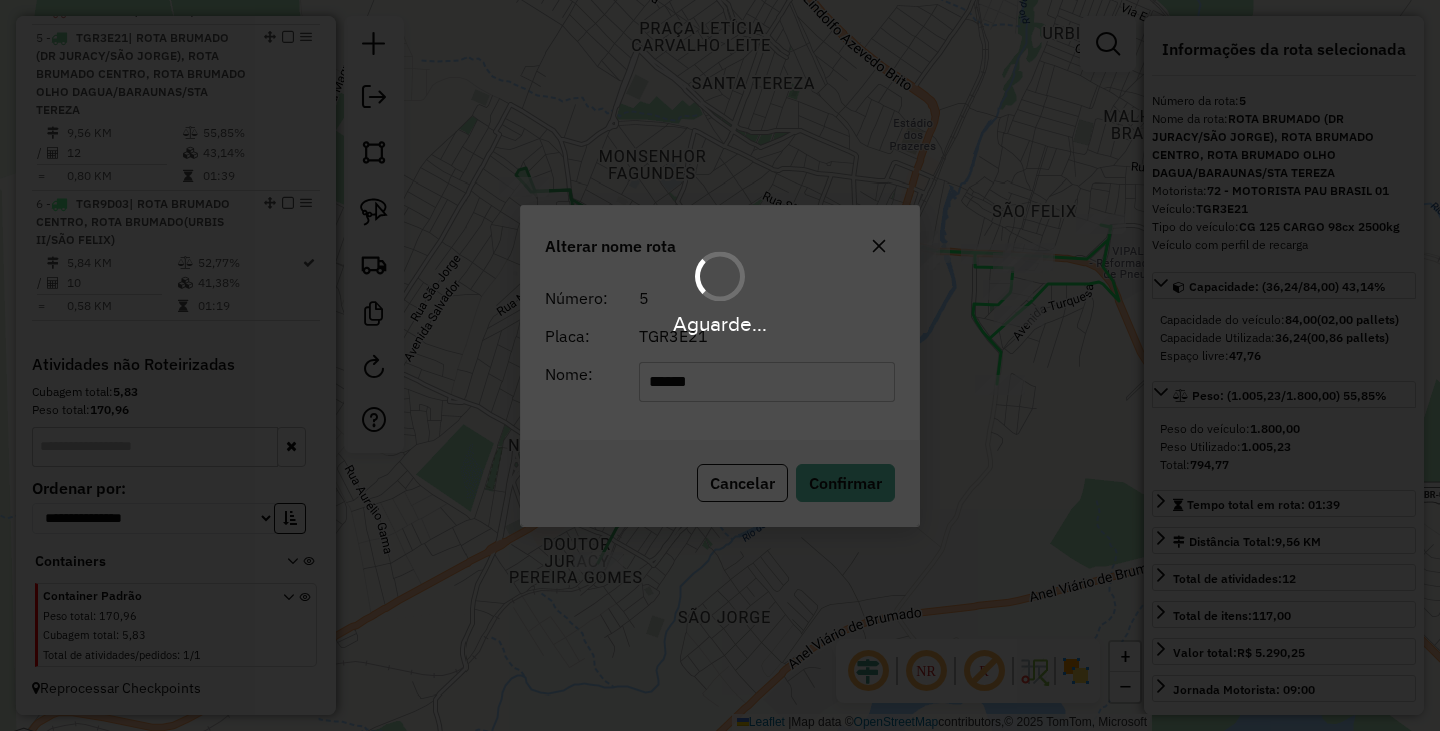 type 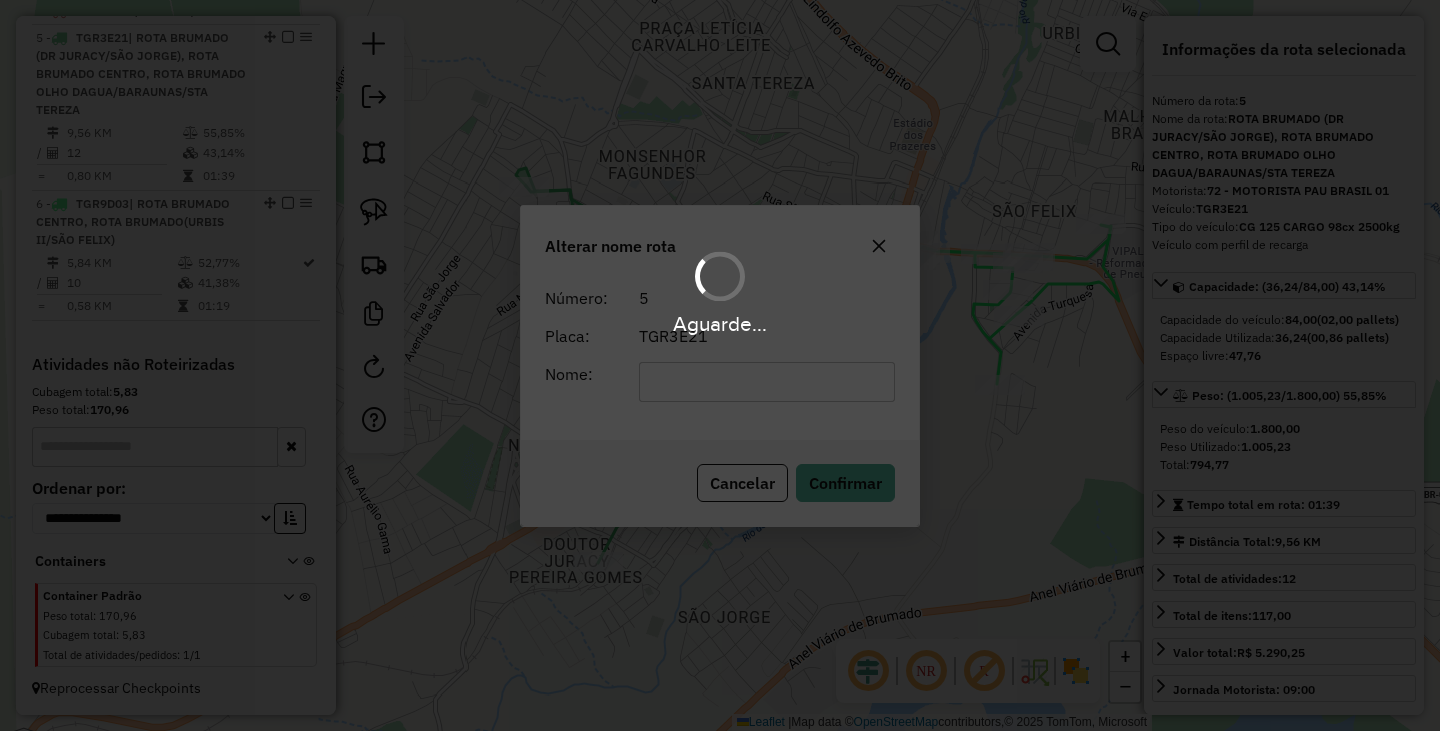 scroll, scrollTop: 801, scrollLeft: 0, axis: vertical 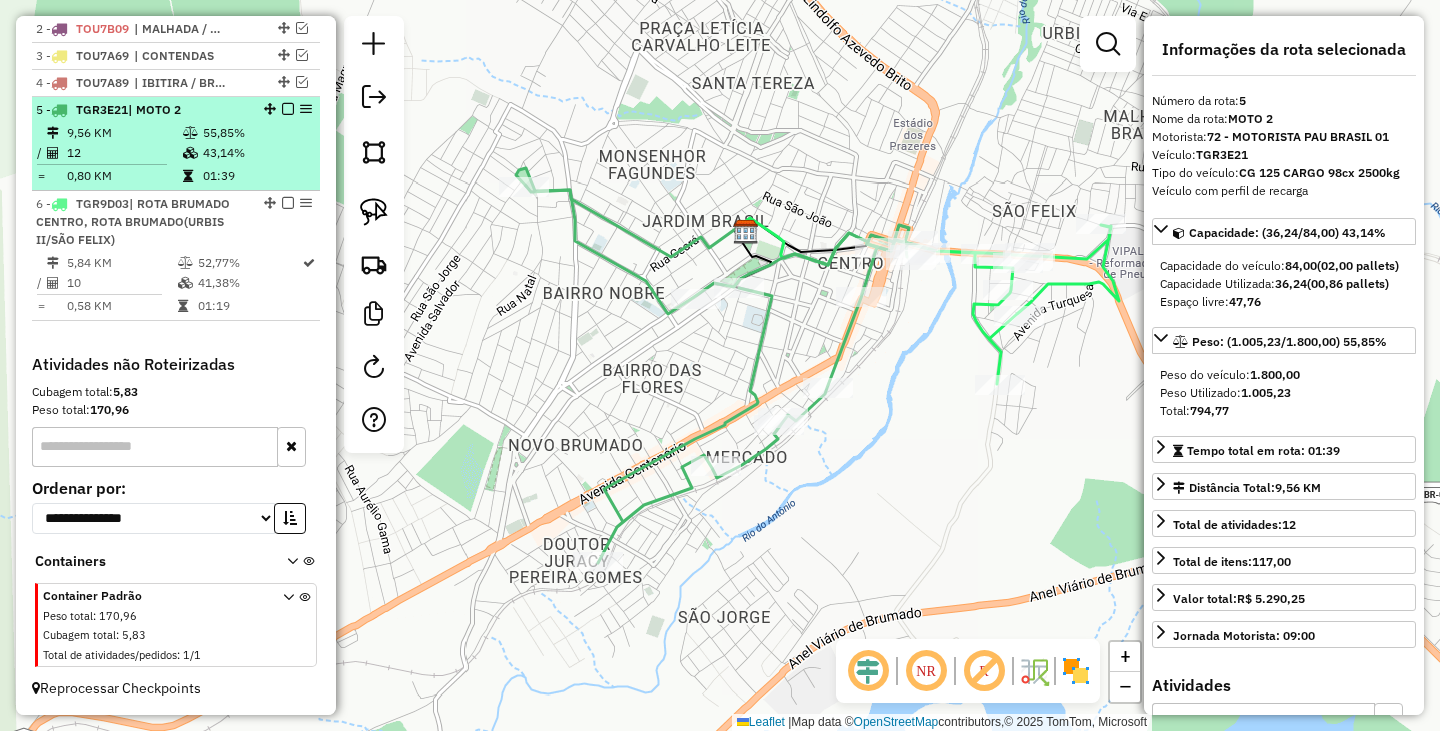 click at bounding box center (288, 109) 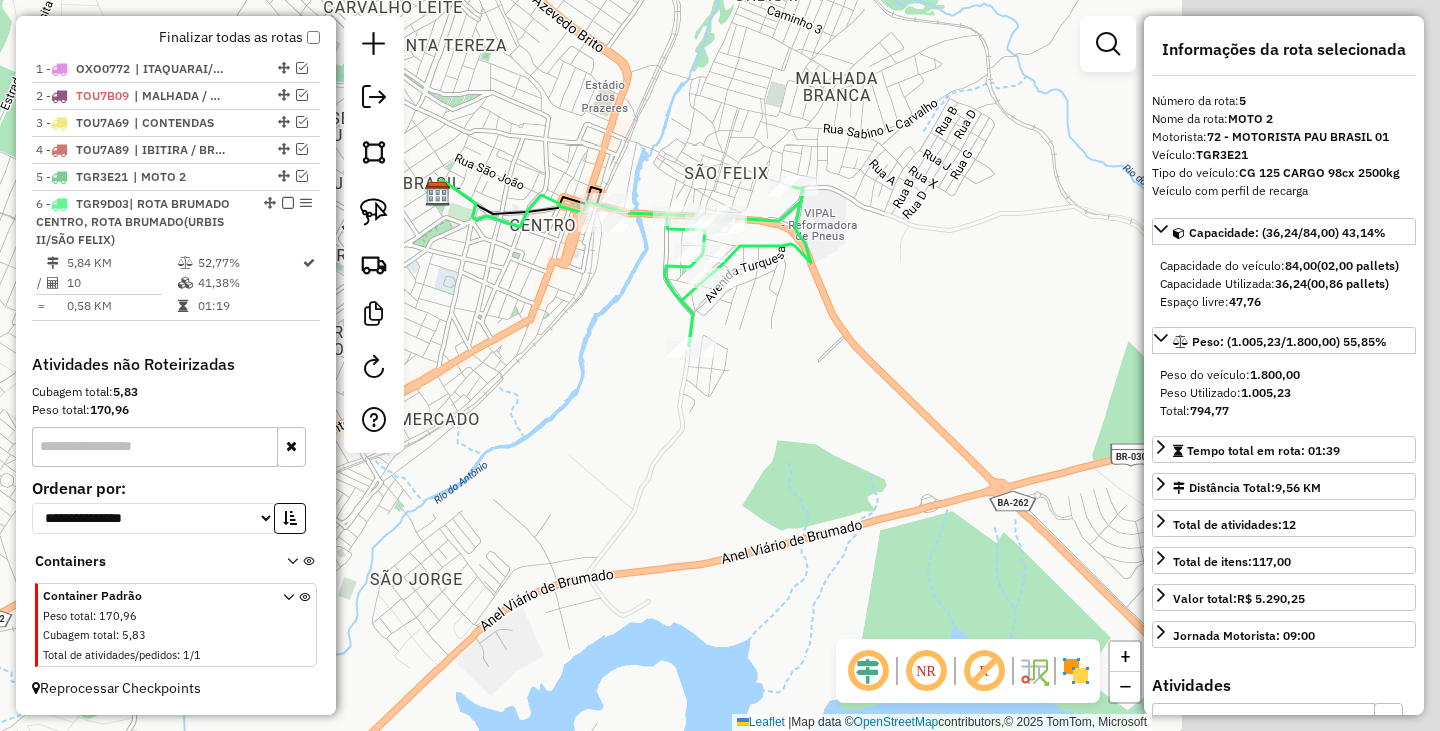 drag, startPoint x: 861, startPoint y: 405, endPoint x: 495, endPoint y: 369, distance: 367.76624 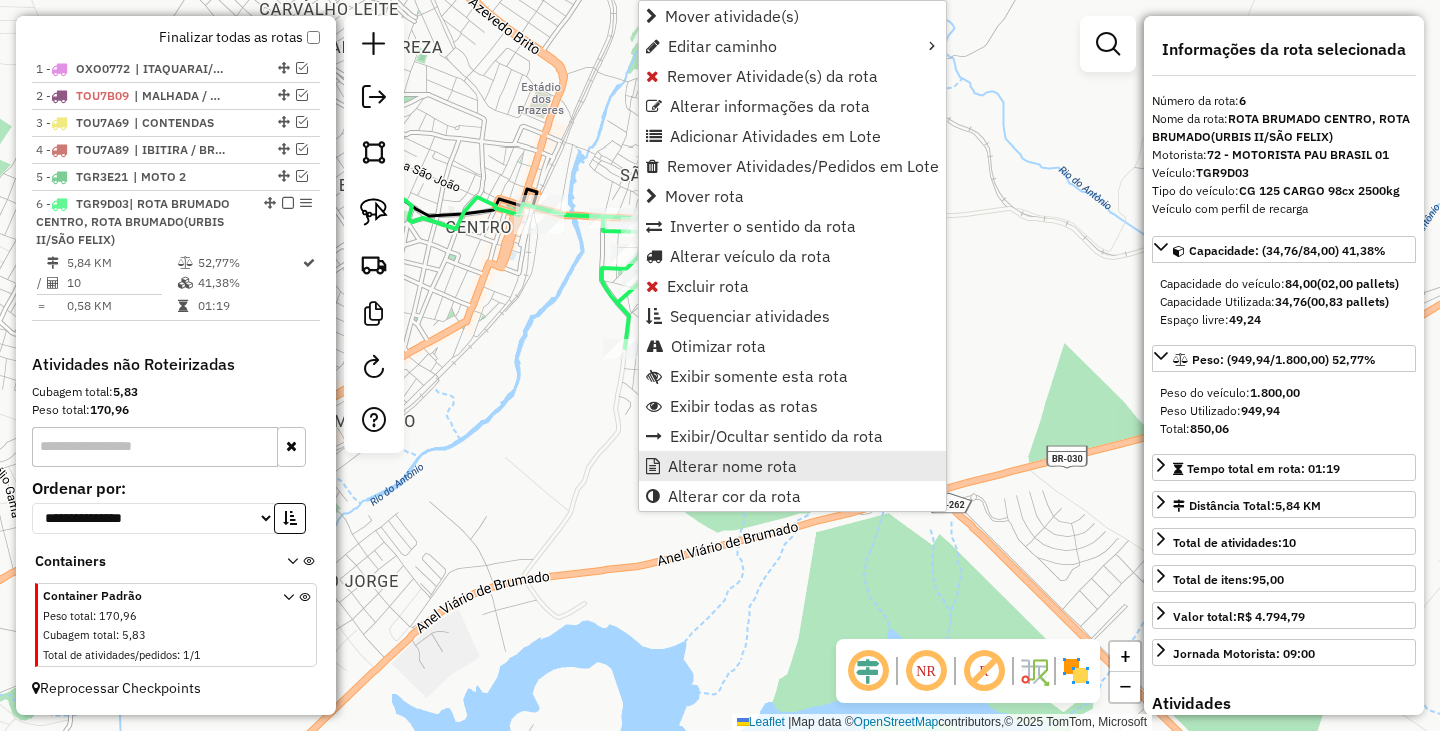 click on "Alterar nome rota" at bounding box center (732, 466) 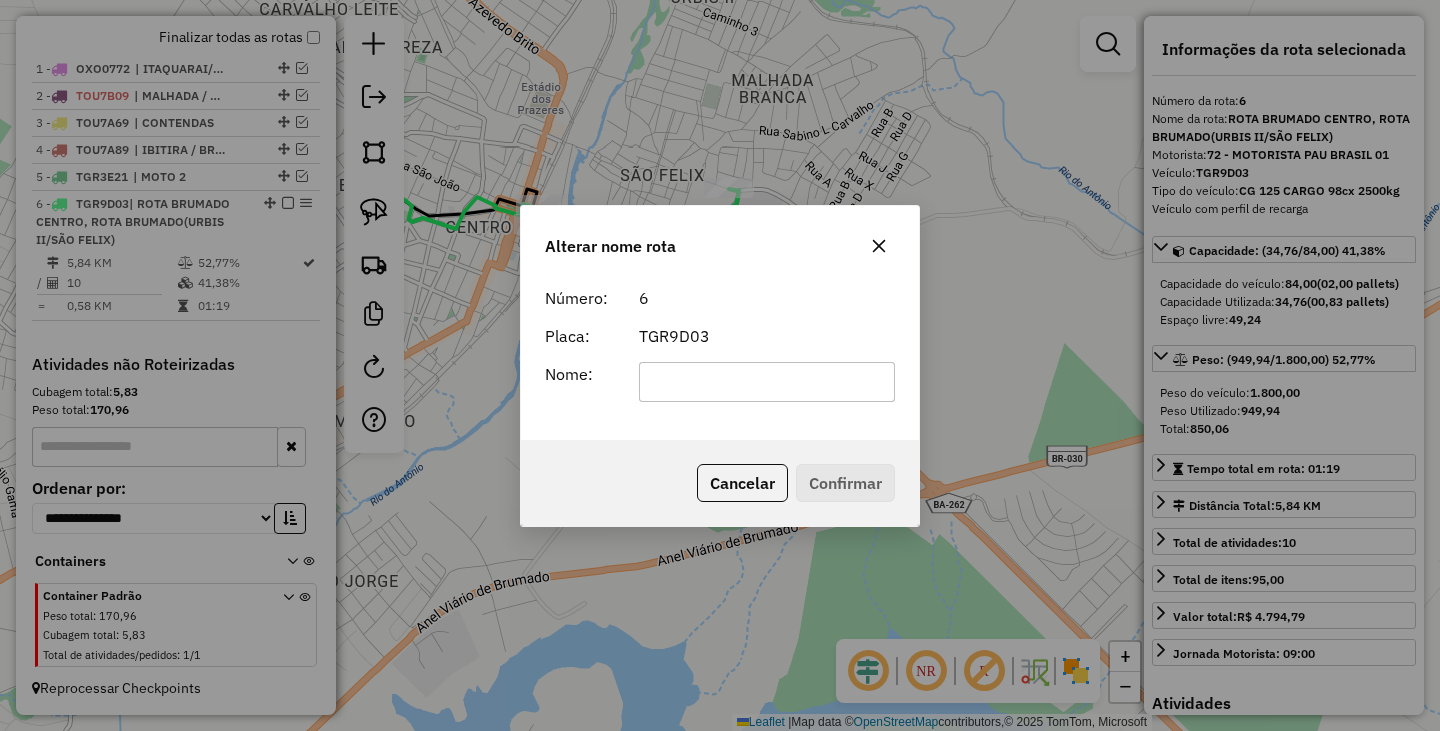 scroll, scrollTop: 0, scrollLeft: 0, axis: both 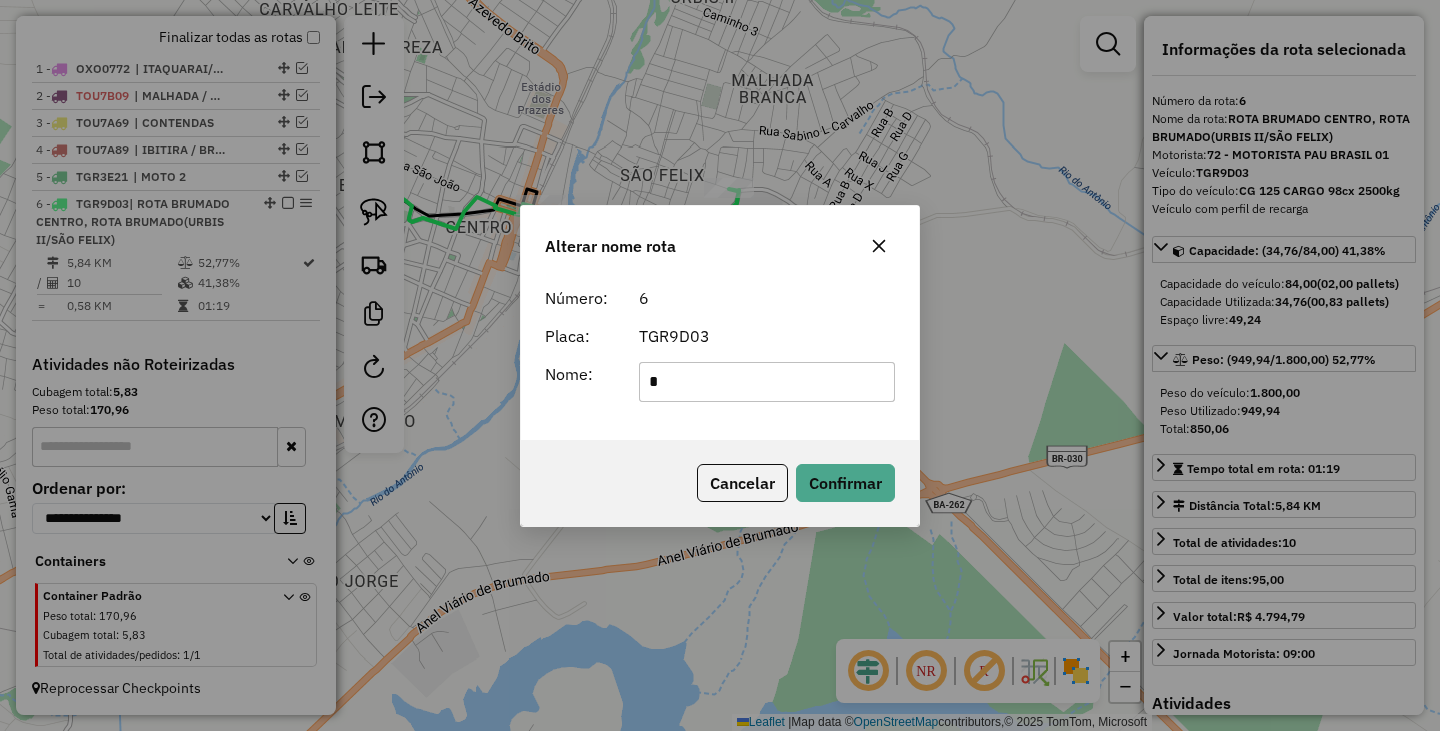 type on "******" 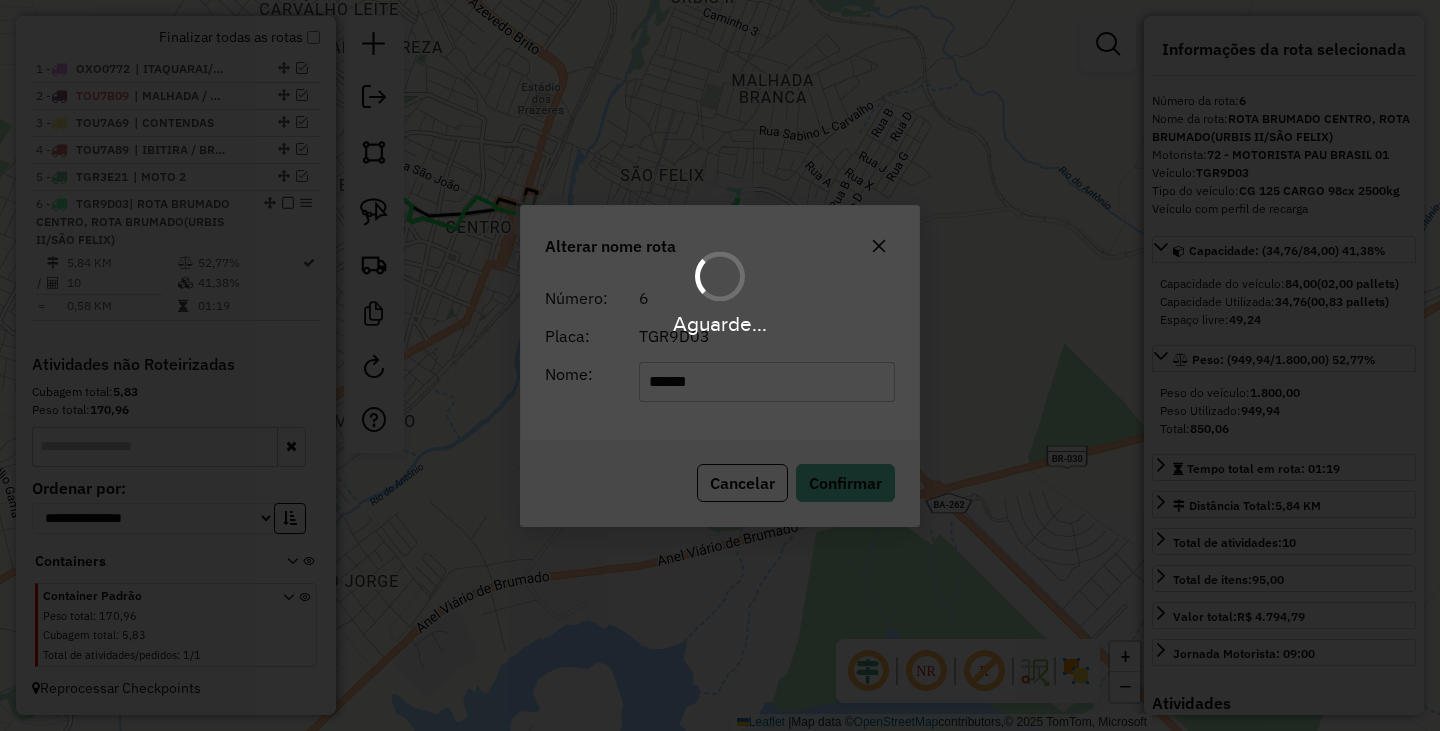 type 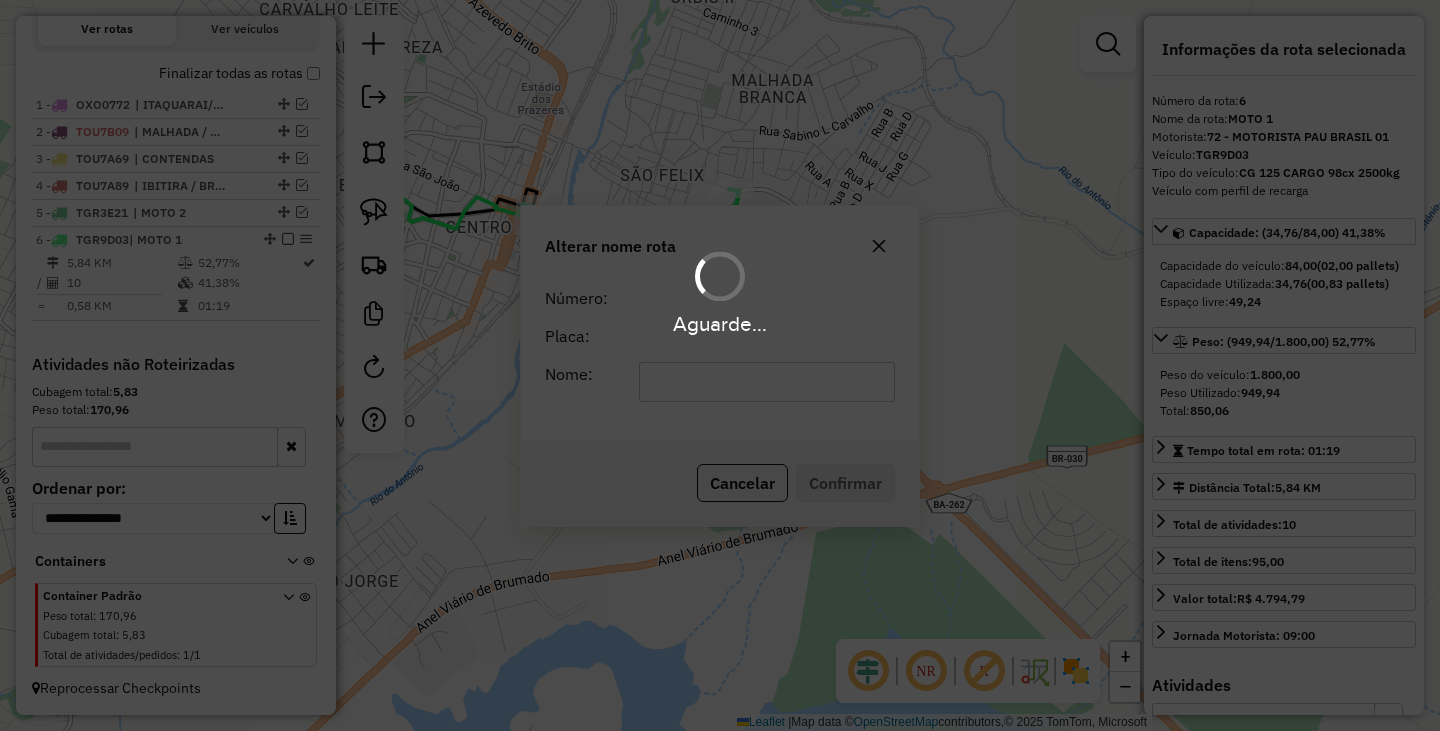 scroll, scrollTop: 698, scrollLeft: 0, axis: vertical 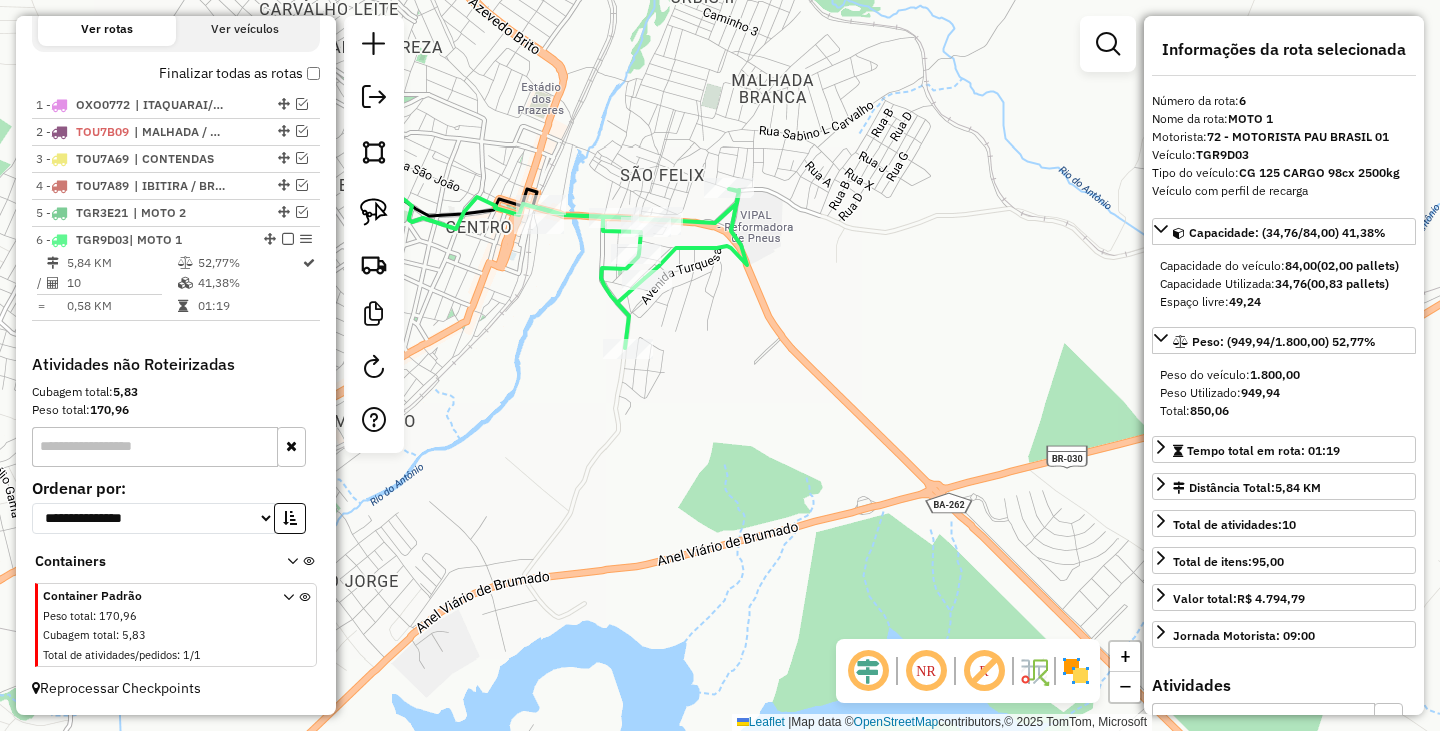 click on "Depósito:  Pau Brasil Brumado  Total de rotas:  6  Distância Total:  540,06 km  Tempo total:  31:11  Valor total:  R$ 149.474,14  - Total roteirizado:  R$ 148.875,82  - Total não roteirizado:  R$ 598,32  Total de Atividades Roteirizadas:  128  Total de Pedidos Roteirizados:  191  Peso total roteirizado:  23.919,13  Cubagem total roteirizado:  829,38  Total de Atividades não Roteirizadas:  1  Total de Pedidos não Roteirizados:  1 Total de caixas por viagem:  829,38 /   6 =  138,23 Média de Atividades por viagem:  128 /   6 =  21,33 Ocupação média da frota:  71,83%   Rotas improdutivas:  2  Rotas vários dias:  0  Clientes Priorizados NR:  0 Rotas  Recargas: 6   Ver rotas   Ver veículos  Finalizar todas as rotas   1 -       OXO0772   | ITAQUARAI/LAGOA FUNDA   2 -       TOU7B09   | MALHADA / GUAGERU   3 -       TOU7A69    | CONTENDAS   4 -       TOU7A89    | IBITIRA / BRUMADO   5 -       TGR3E21   | MOTO 2   6 -       TGR9D03   | MOTO 1  5,84 KM   52,77%  /  10   41,38%     =  0,58 KM   01:19" at bounding box center (176, -70) 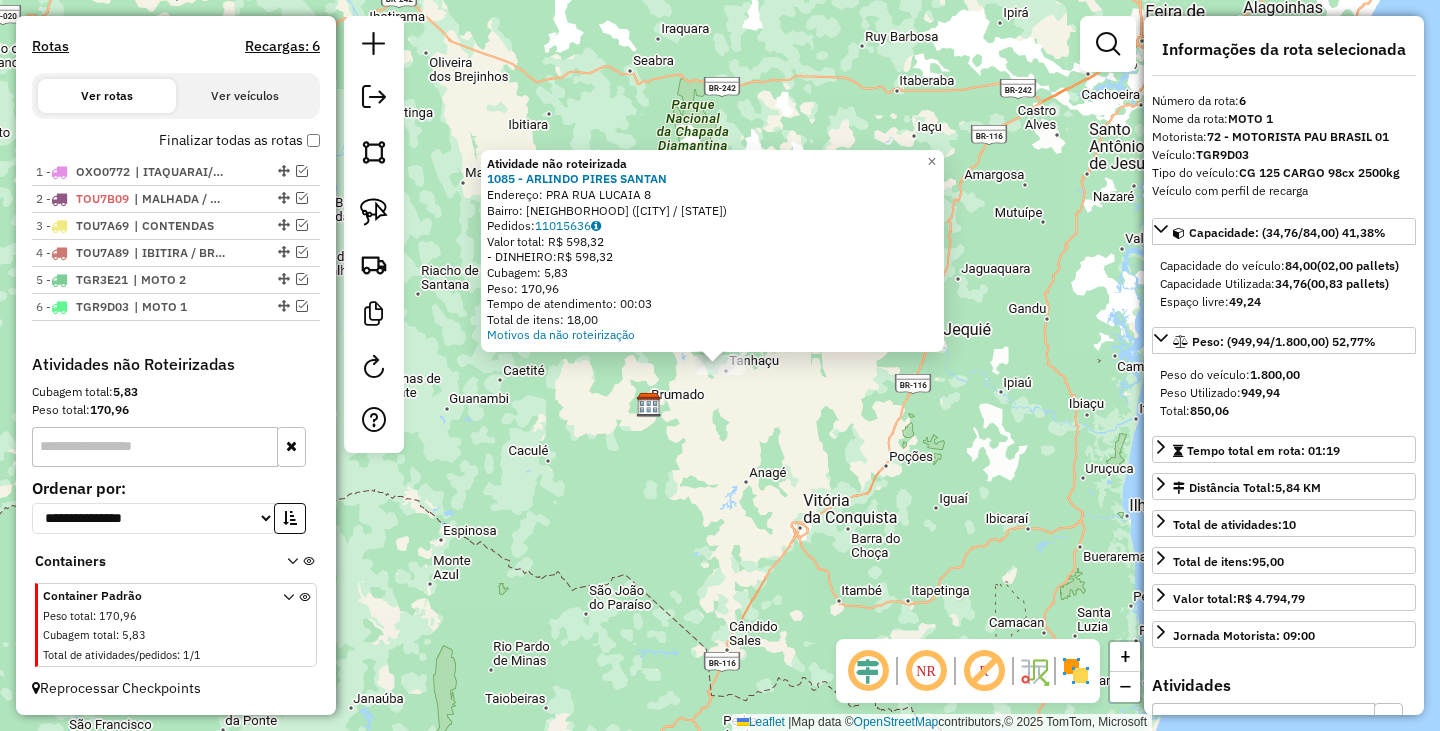 click on "Atividade não roteirizada 1085 - ARLINDO PIRES SANTAN  Endereço: PRA RUA LUCAIA                    8   Bairro: LUCAIA (TANHACU / BA)   Pedidos:  11015636   Valor total: R$ 598,32   - DINHEIRO:  R$ 598,32   Cubagem: 5,83   Peso: 170,96   Tempo de atendimento: 00:03   Total de itens: 18,00  Motivos da não roteirização × Janela de atendimento Grade de atendimento Capacidade Transportadoras Veículos Cliente Pedidos  Rotas Selecione os dias de semana para filtrar as janelas de atendimento  Seg   Ter   Qua   Qui   Sex   Sáb   Dom  Informe o período da janela de atendimento: De: Até:  Filtrar exatamente a janela do cliente  Considerar janela de atendimento padrão  Selecione os dias de semana para filtrar as grades de atendimento  Seg   Ter   Qua   Qui   Sex   Sáb   Dom   Considerar clientes sem dia de atendimento cadastrado  Clientes fora do dia de atendimento selecionado Filtrar as atividades entre os valores definidos abaixo:  Peso mínimo:   Peso máximo:   Cubagem mínima:   Cubagem máxima:   De:  +" 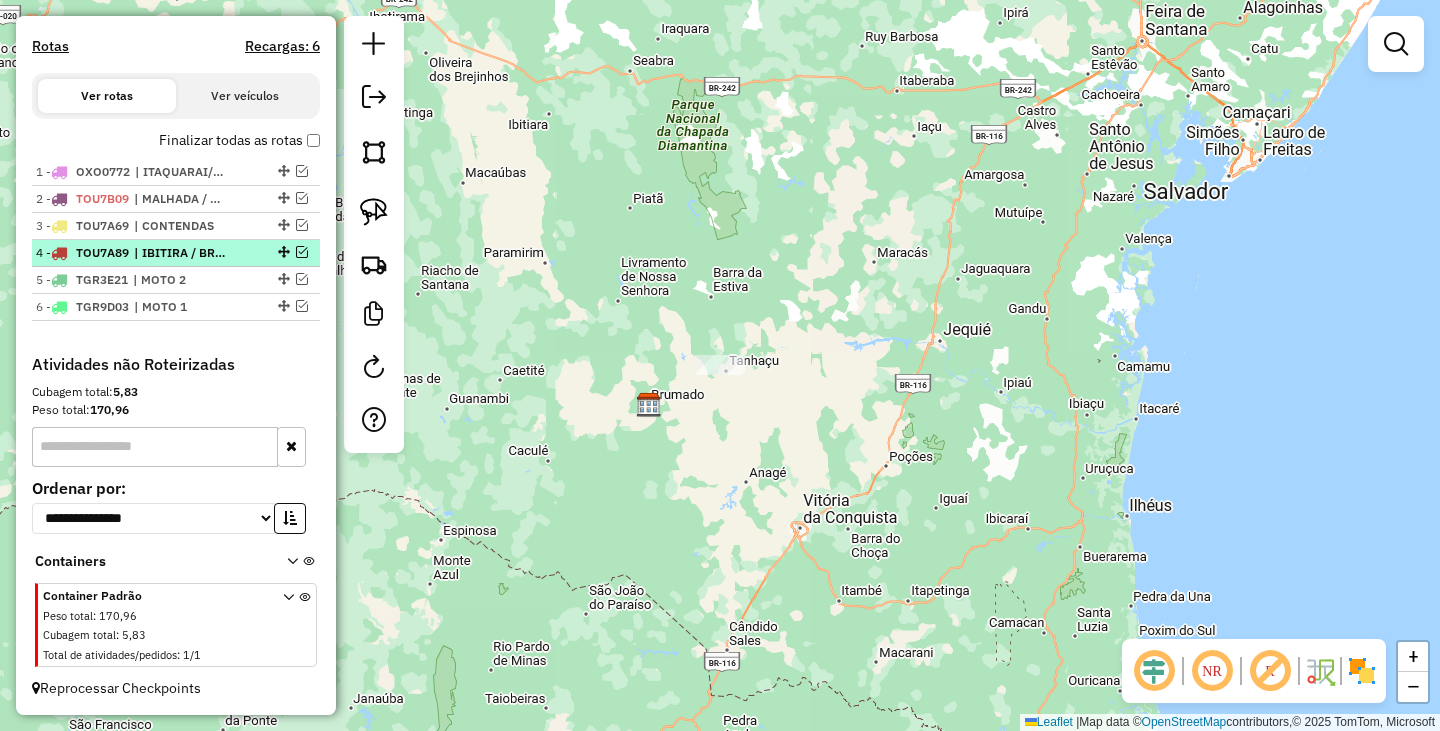 click on "| IBITIRA / BRUMADO" at bounding box center [180, 253] 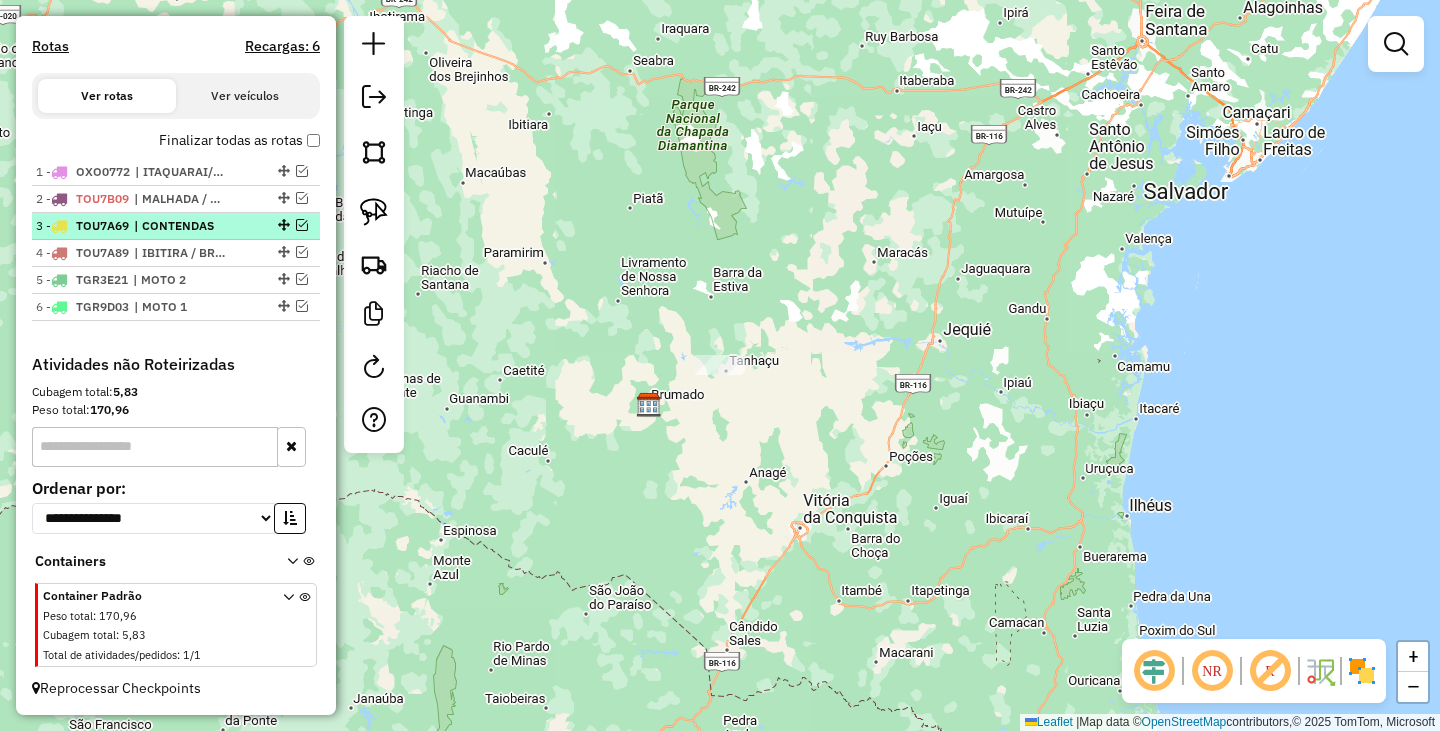 select on "**********" 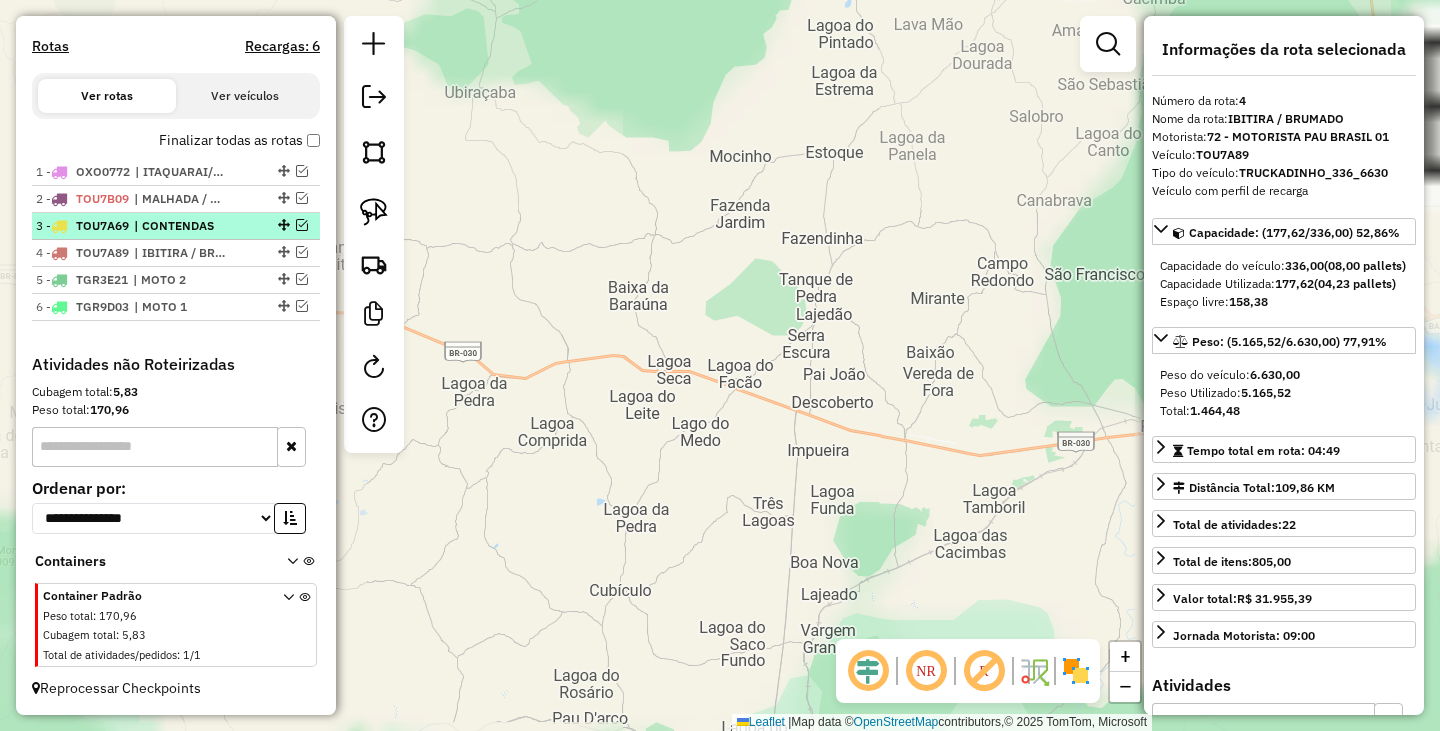 click on "| CONTENDAS" at bounding box center [180, 226] 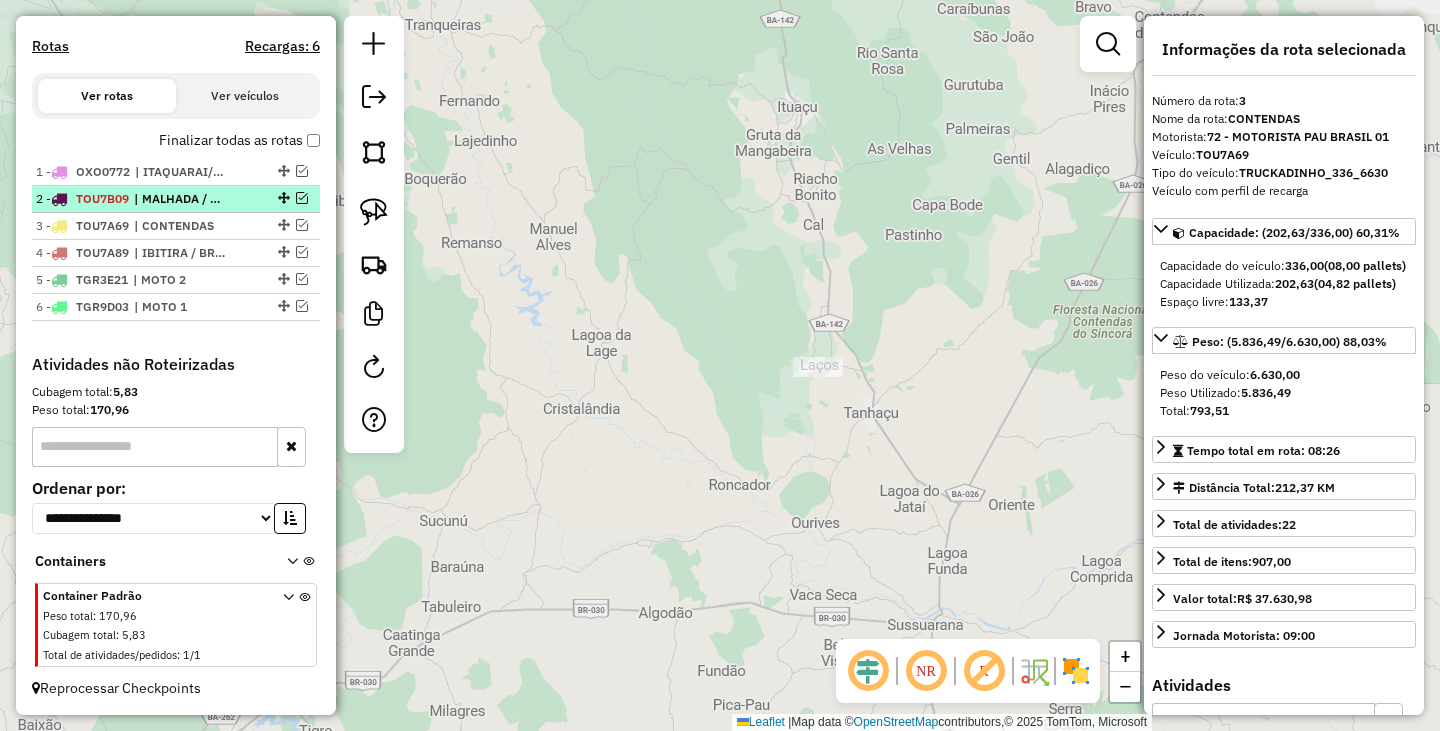 click on "| MALHADA / GUAGERU" at bounding box center (180, 199) 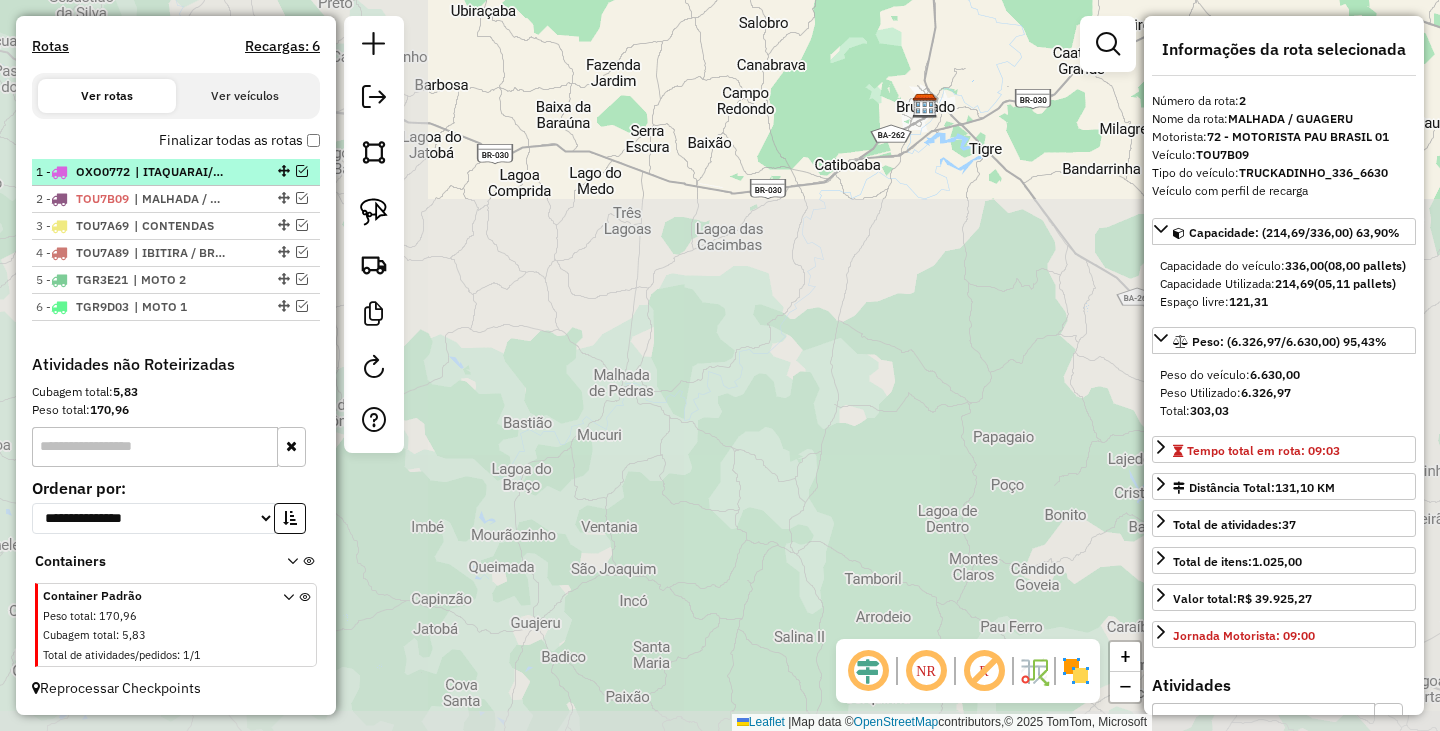 click on "| ITAQUARAI/LAGOA FUNDA" at bounding box center [181, 172] 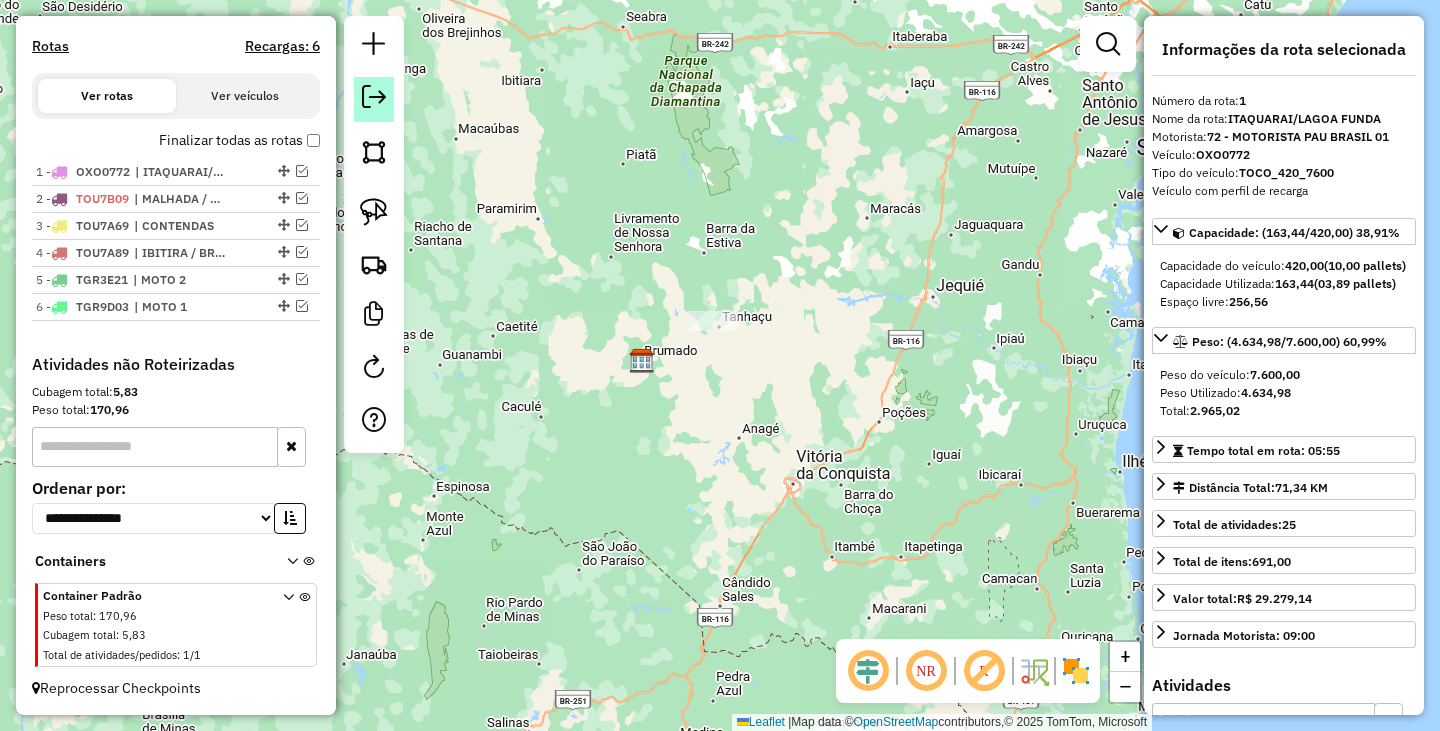 click 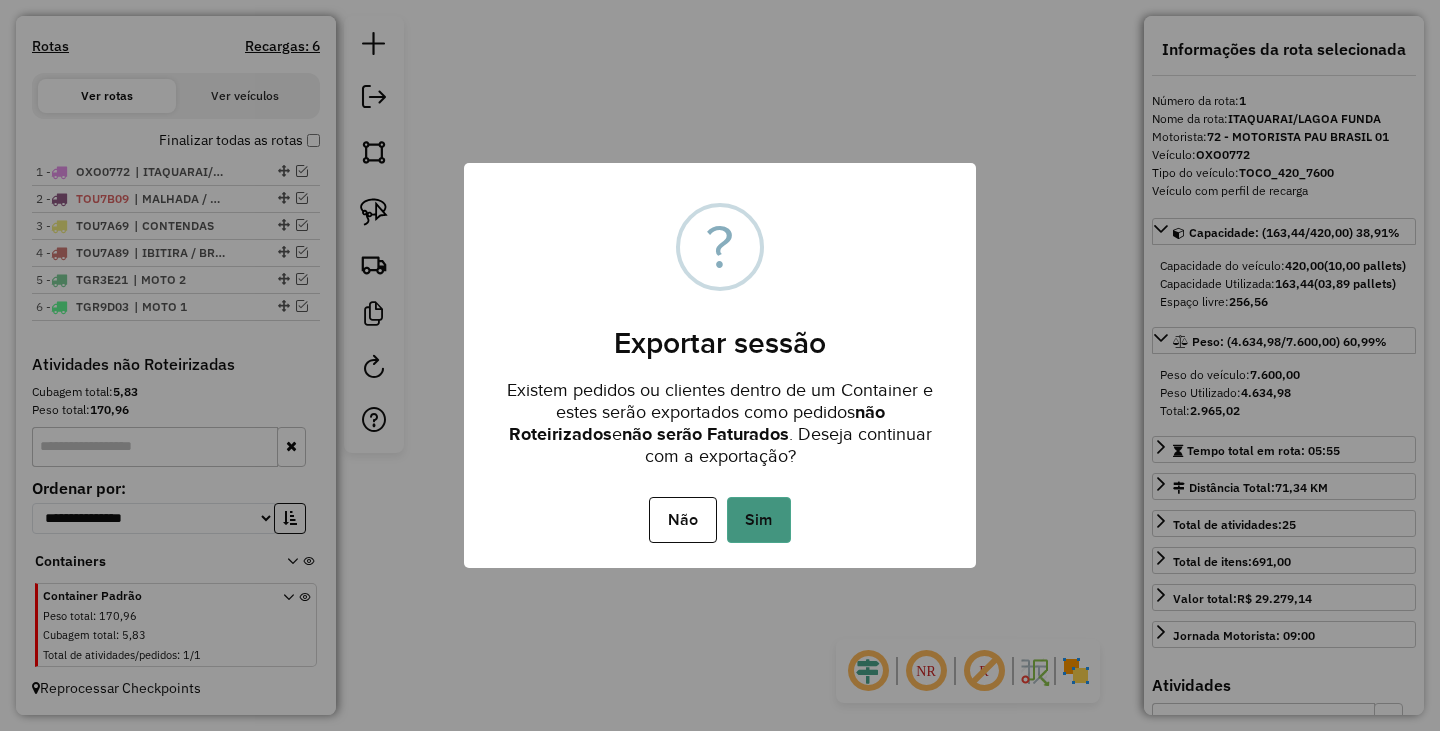 click on "Sim" at bounding box center [759, 520] 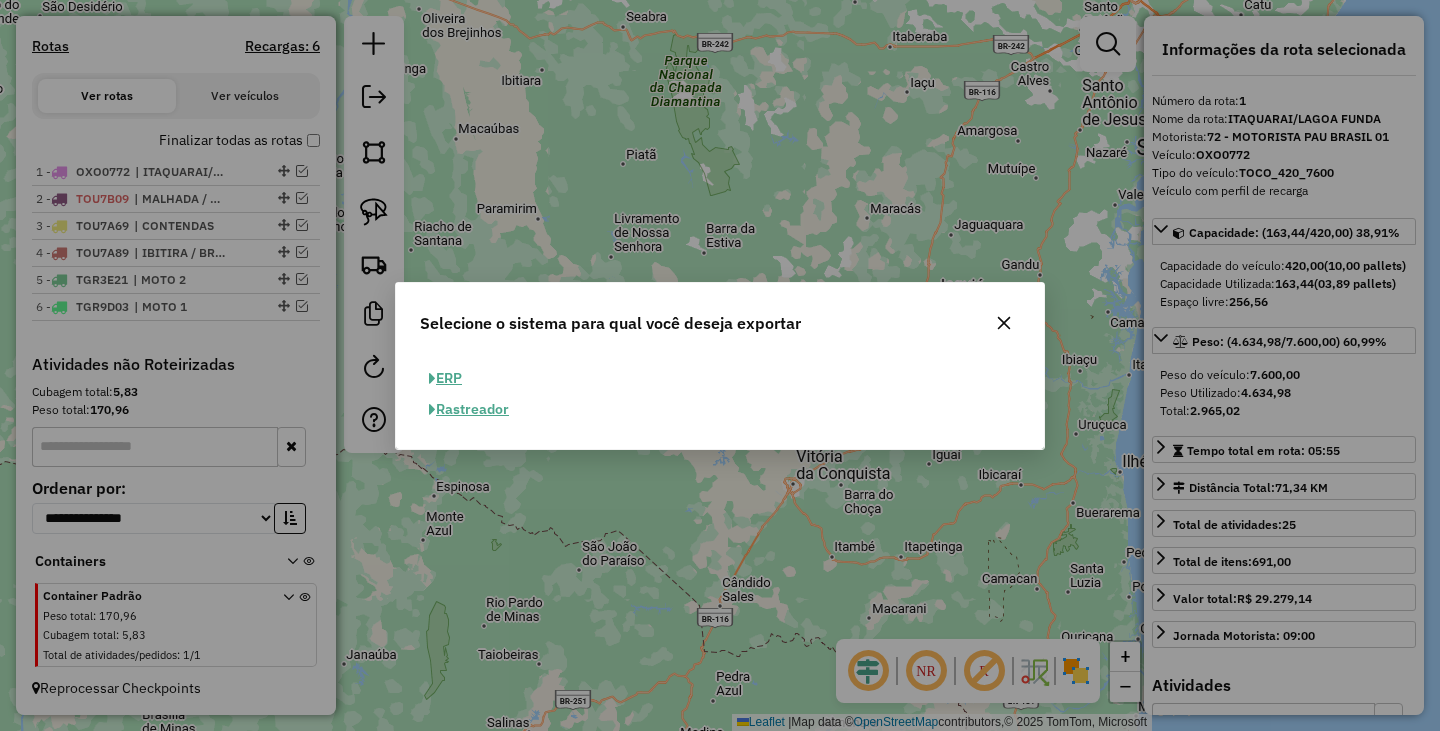 click on "ERP" 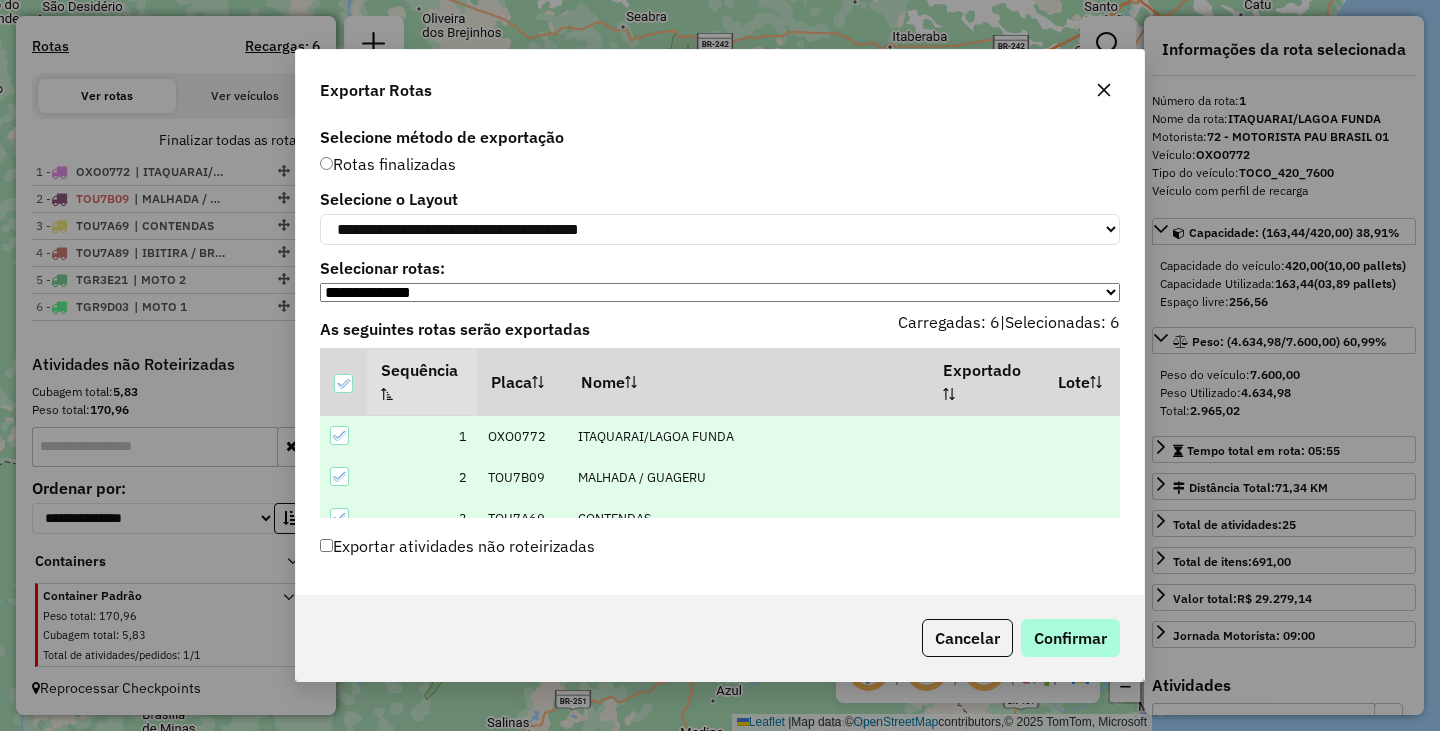 click on "Cancelar   Confirmar" 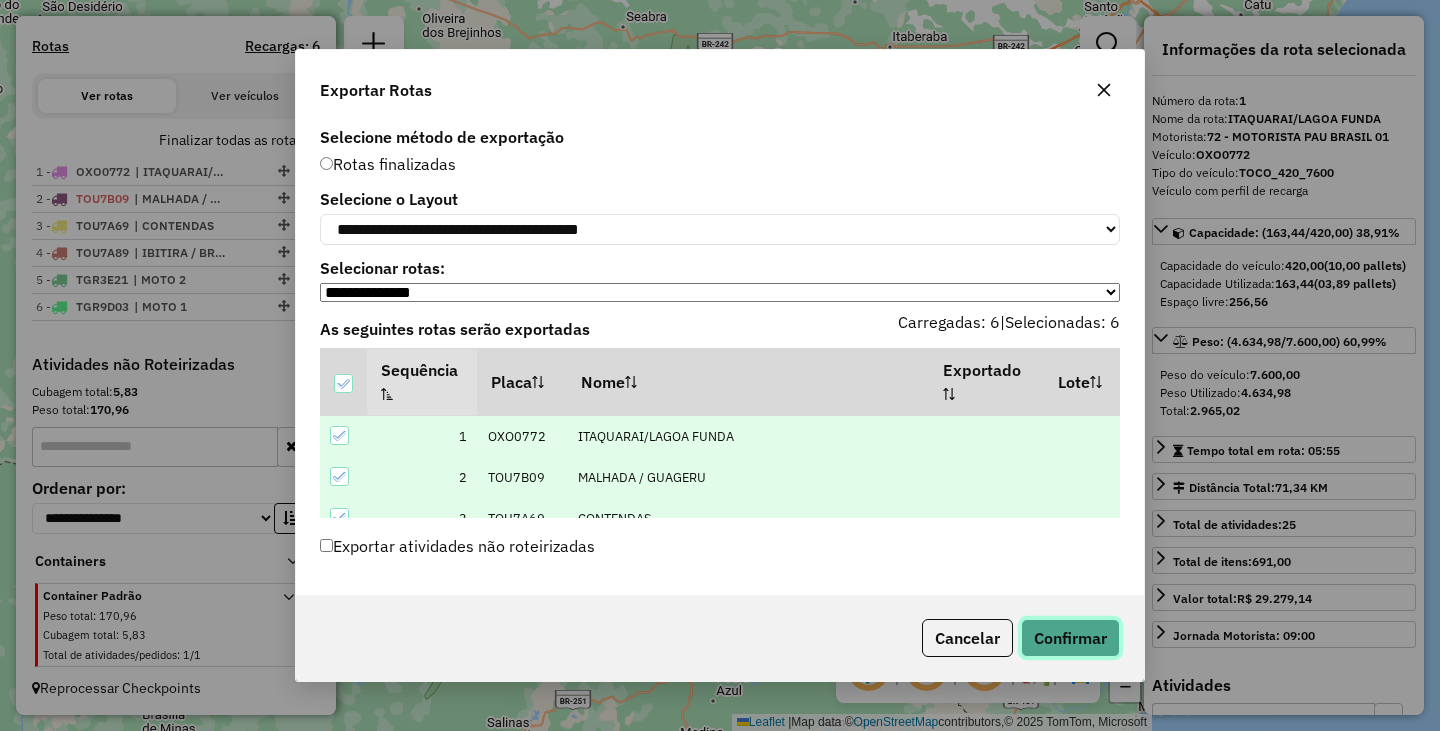 click on "Confirmar" 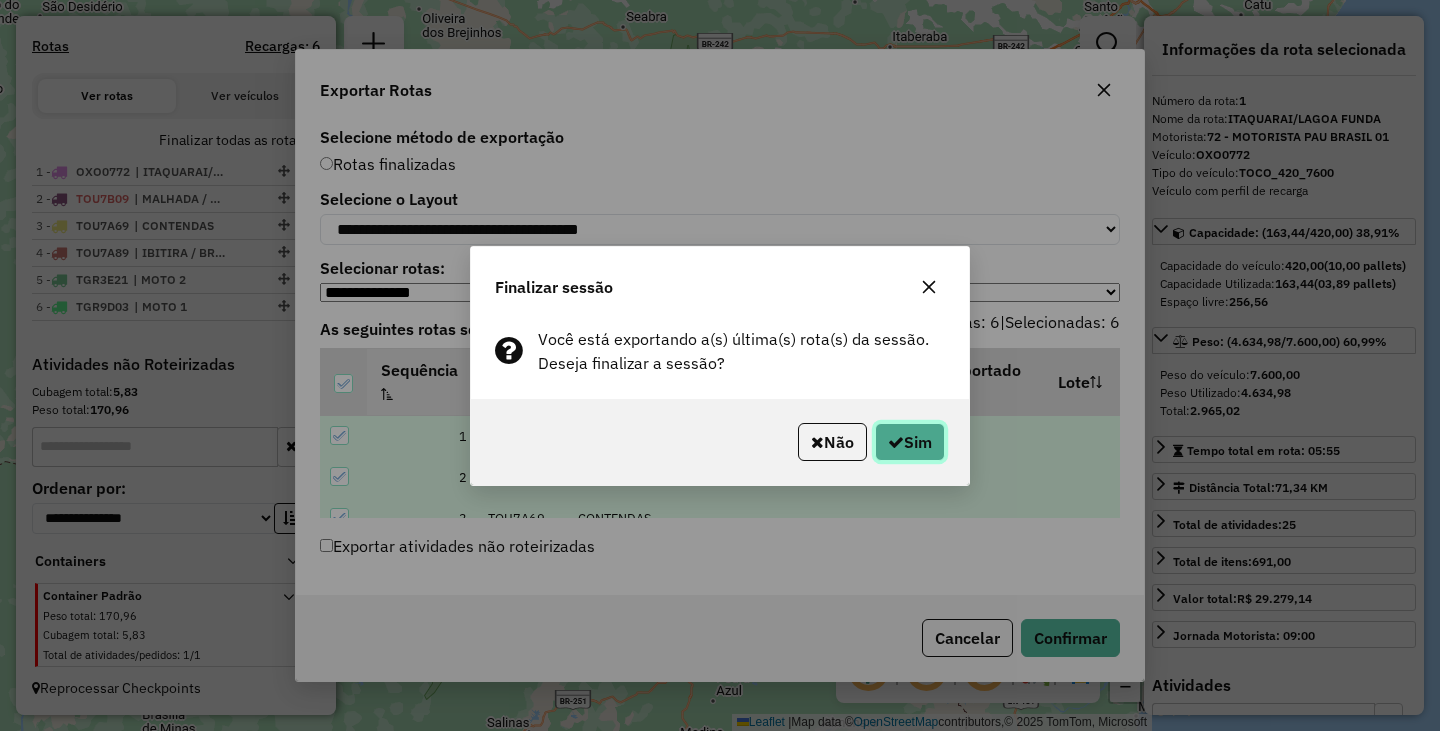 click on "Sim" 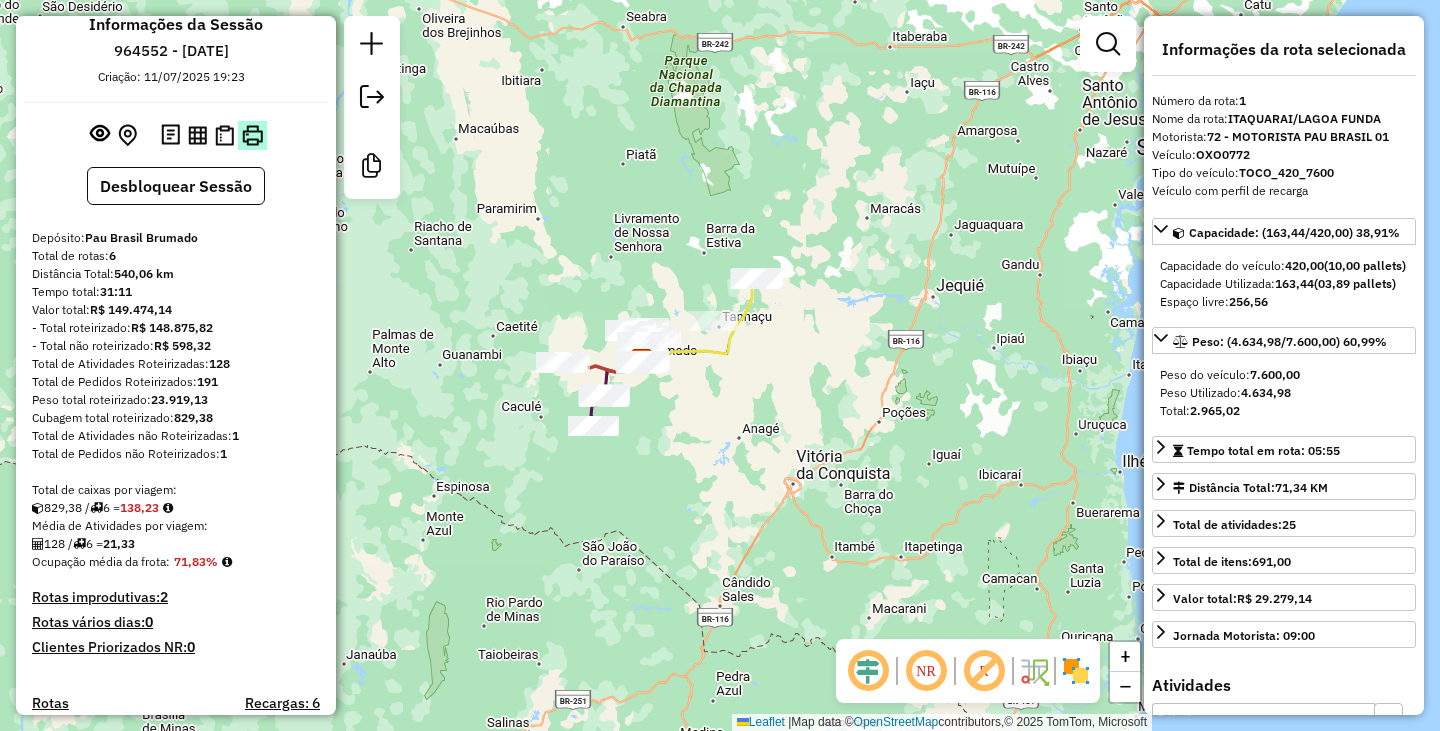 scroll, scrollTop: 0, scrollLeft: 0, axis: both 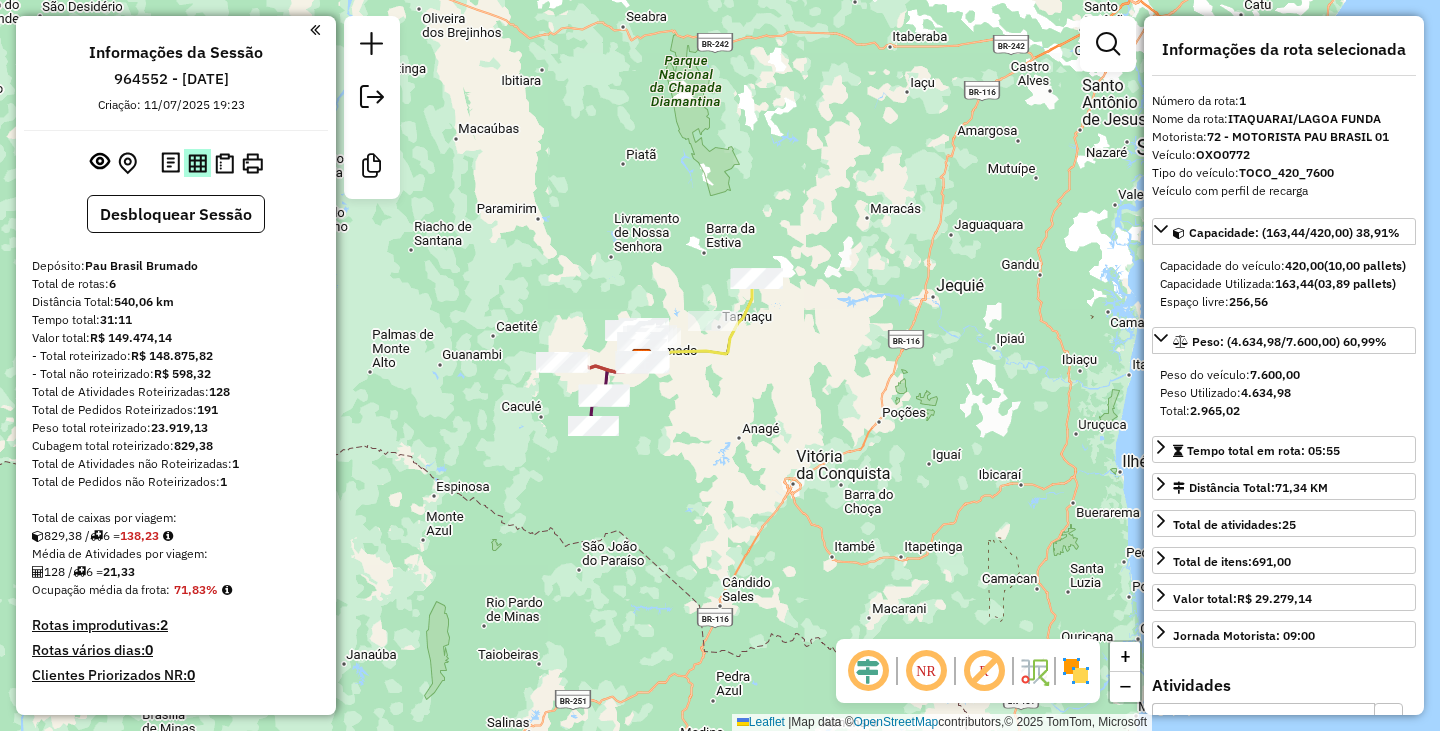click at bounding box center [197, 163] 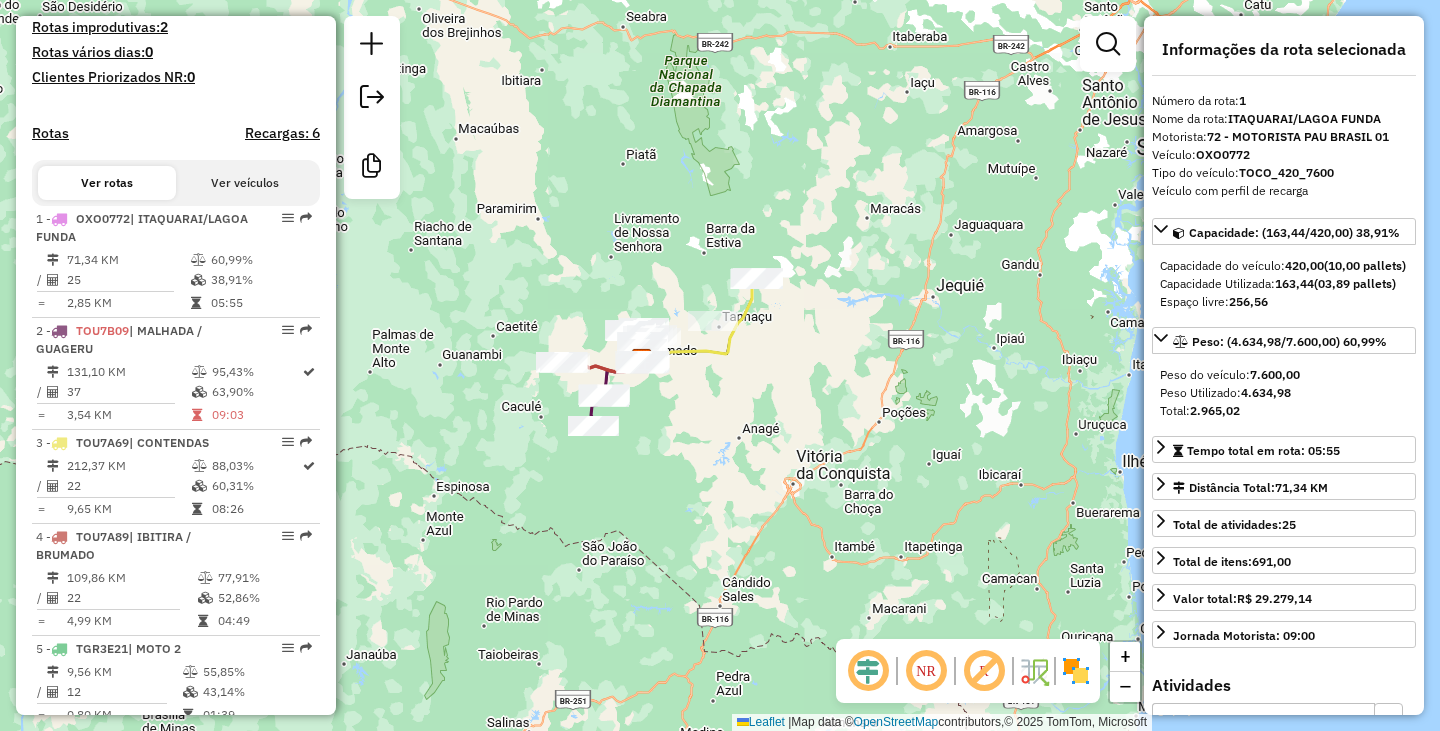 scroll, scrollTop: 600, scrollLeft: 0, axis: vertical 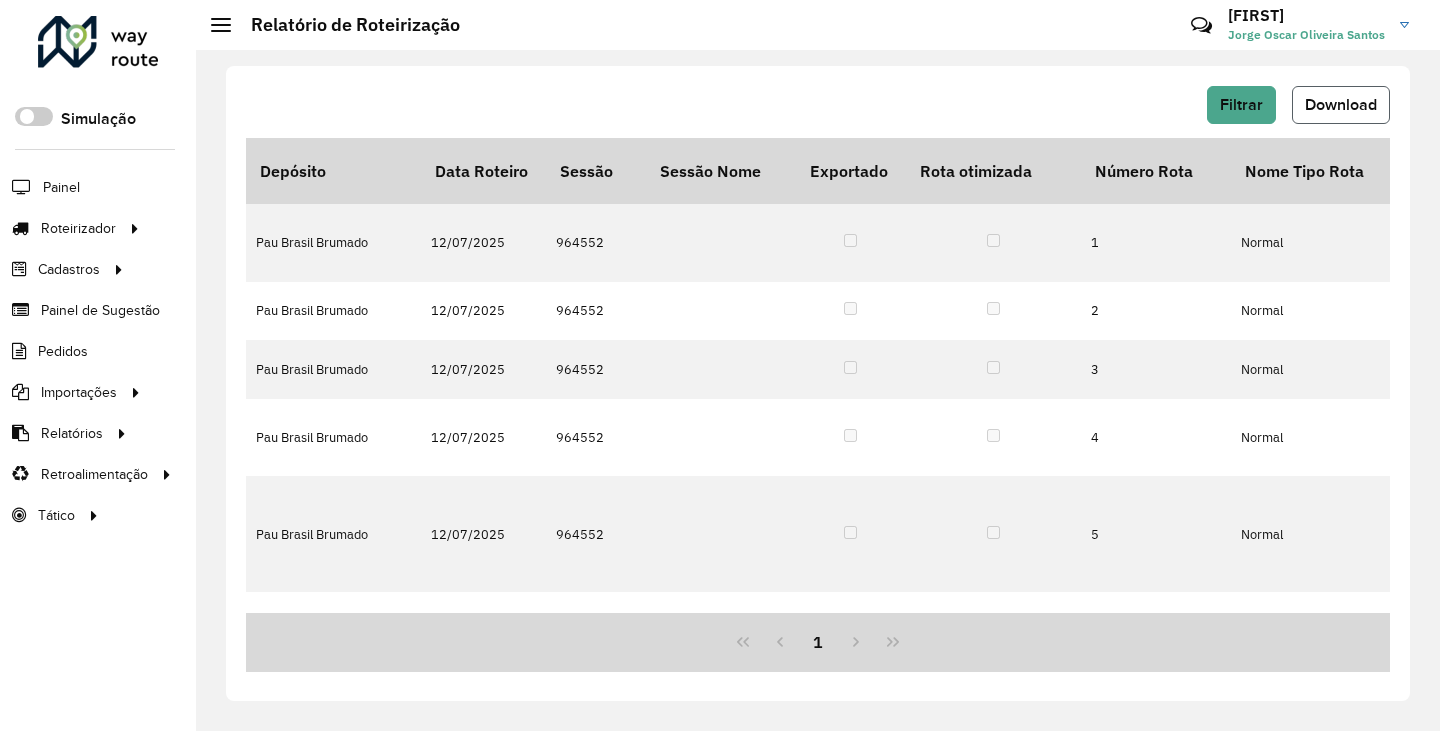 click on "Download" 